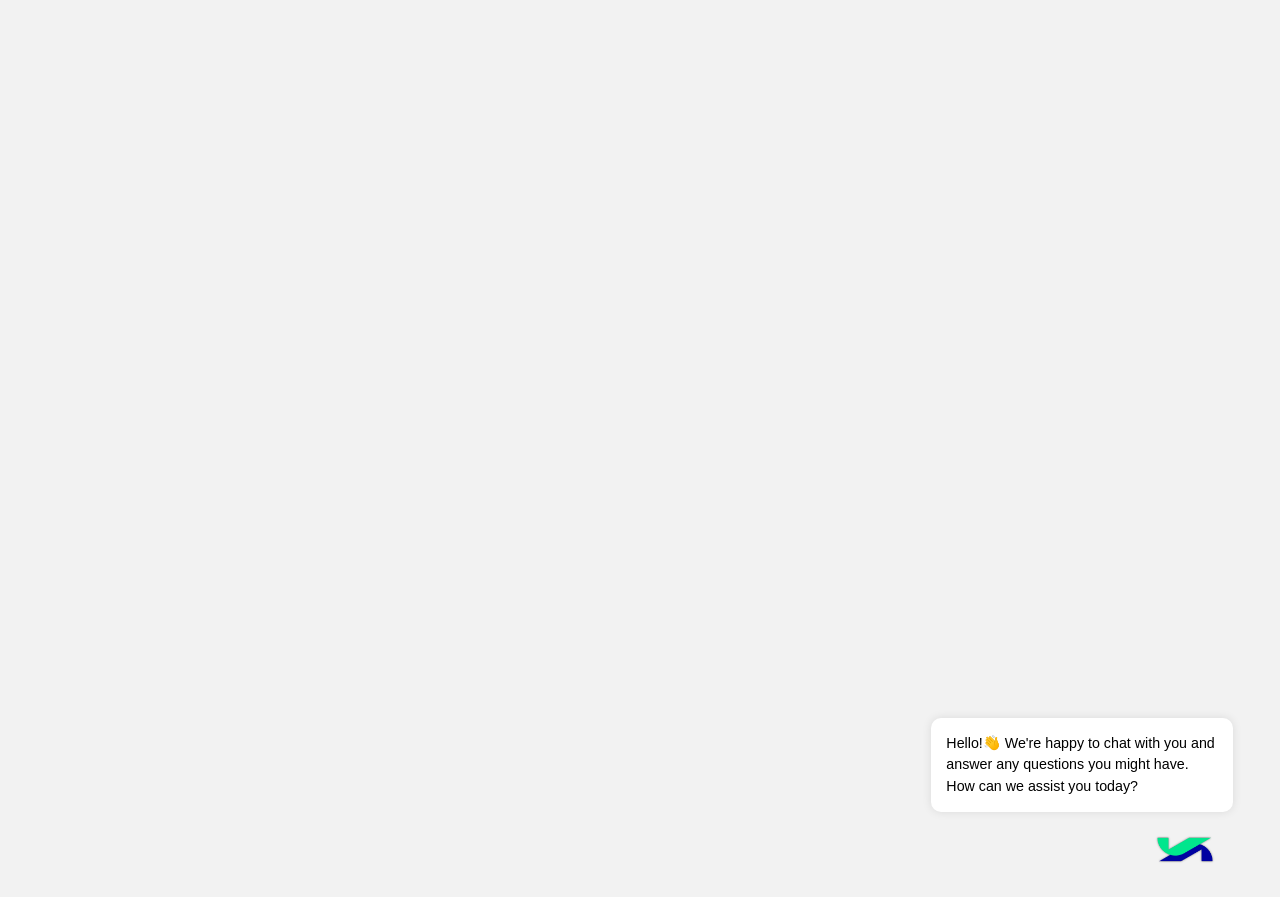 scroll, scrollTop: 0, scrollLeft: 0, axis: both 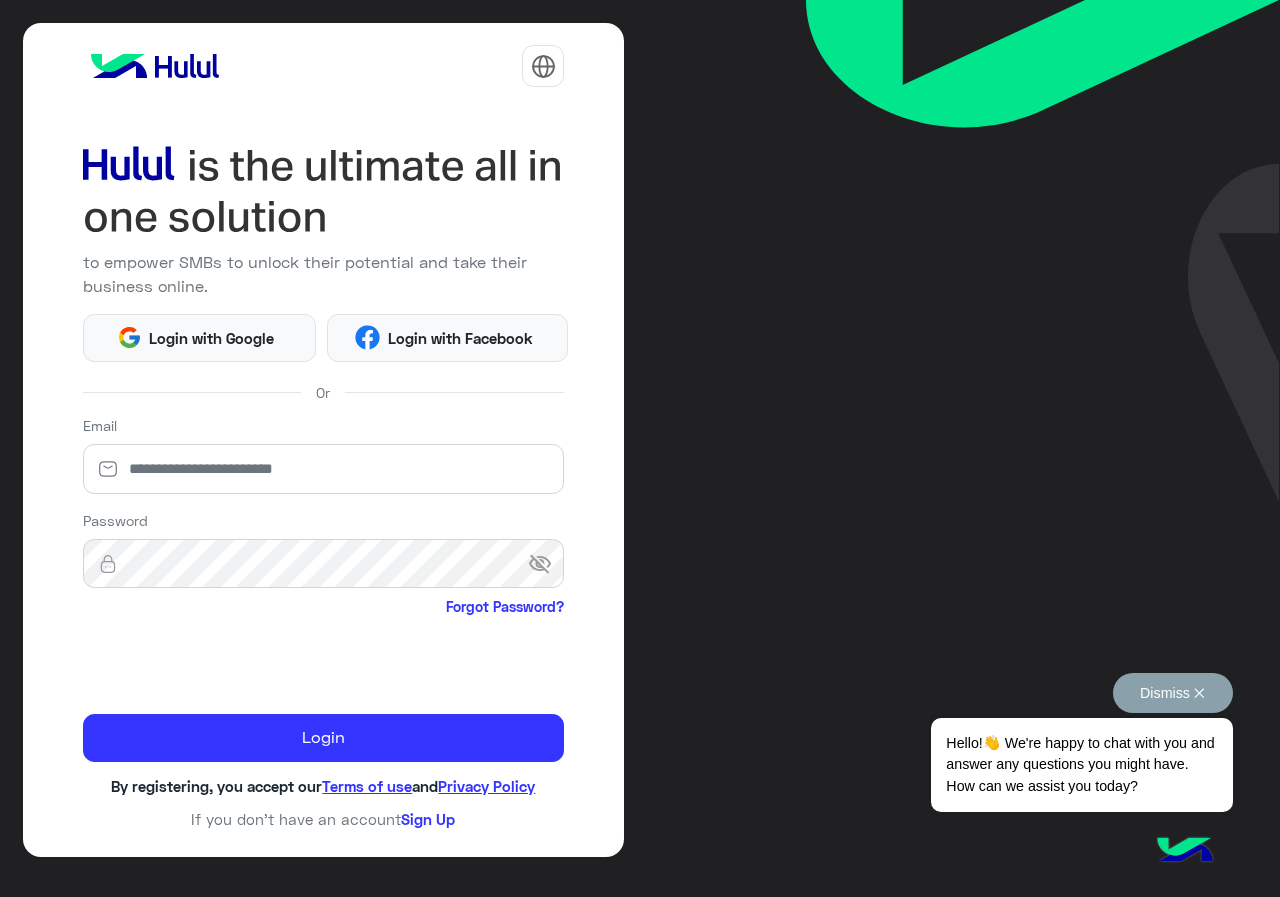 click on "Dismiss ✕" at bounding box center [1173, 693] 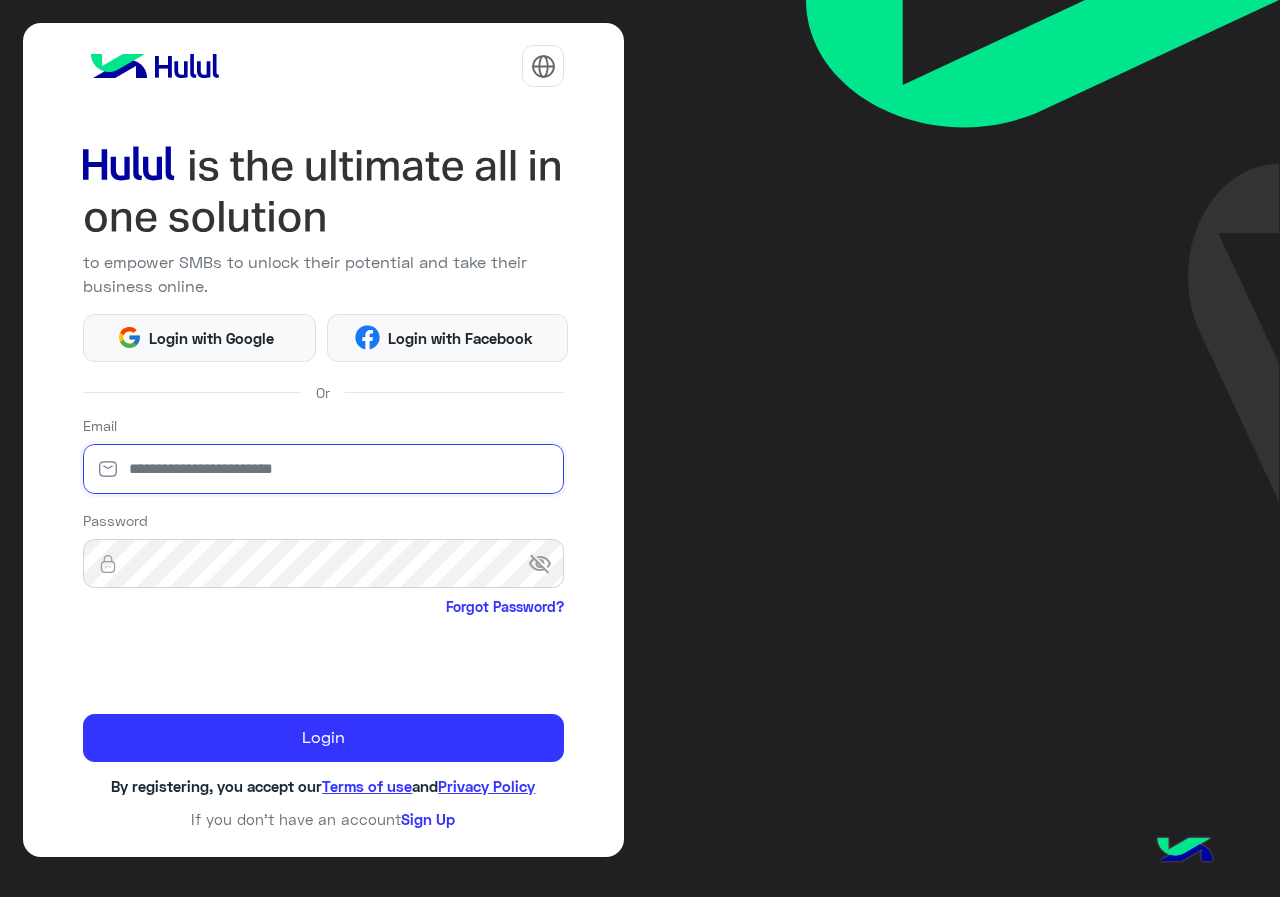 click at bounding box center [324, 469] 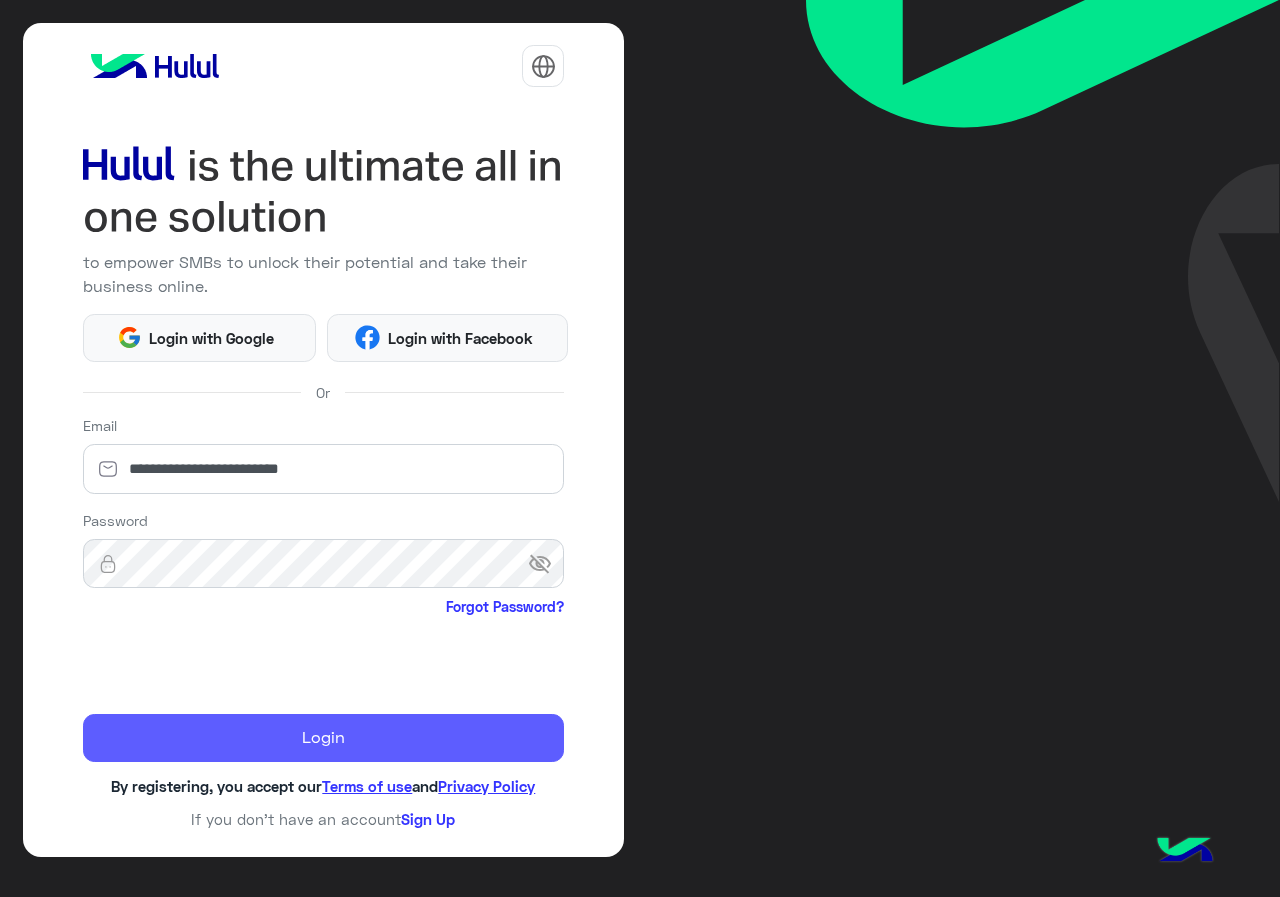 click on "Login" 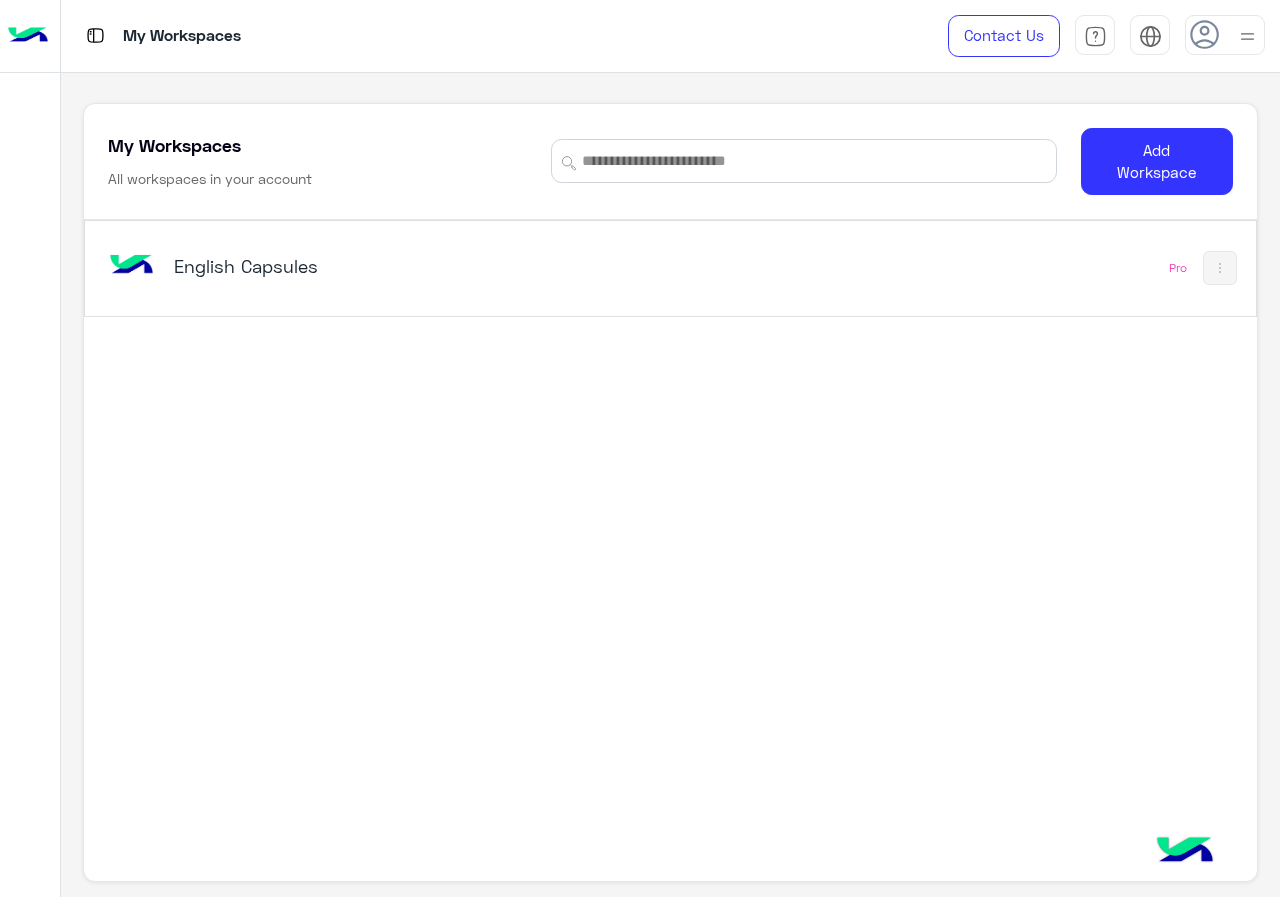 click on "English Capsules" at bounding box center (444, 268) 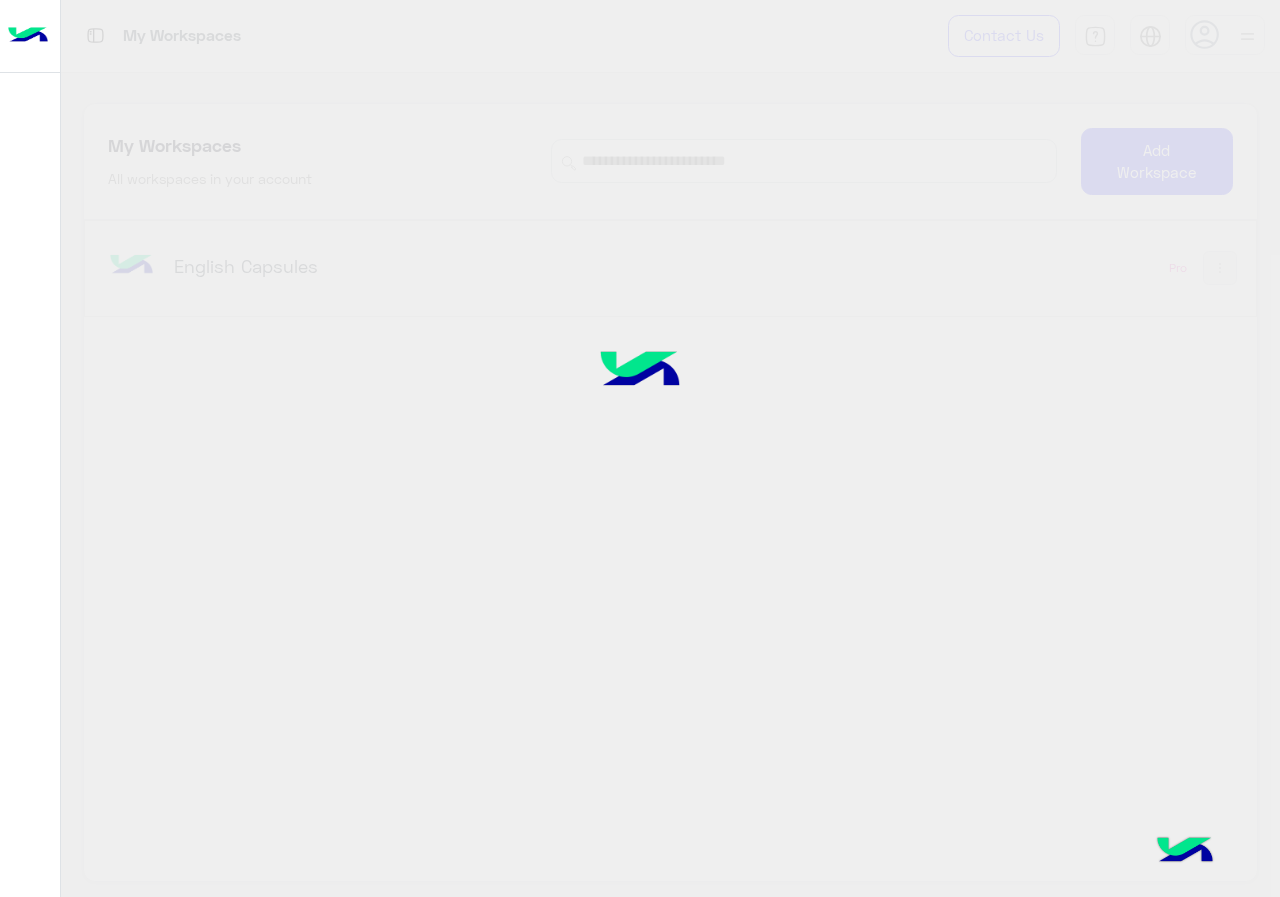 click 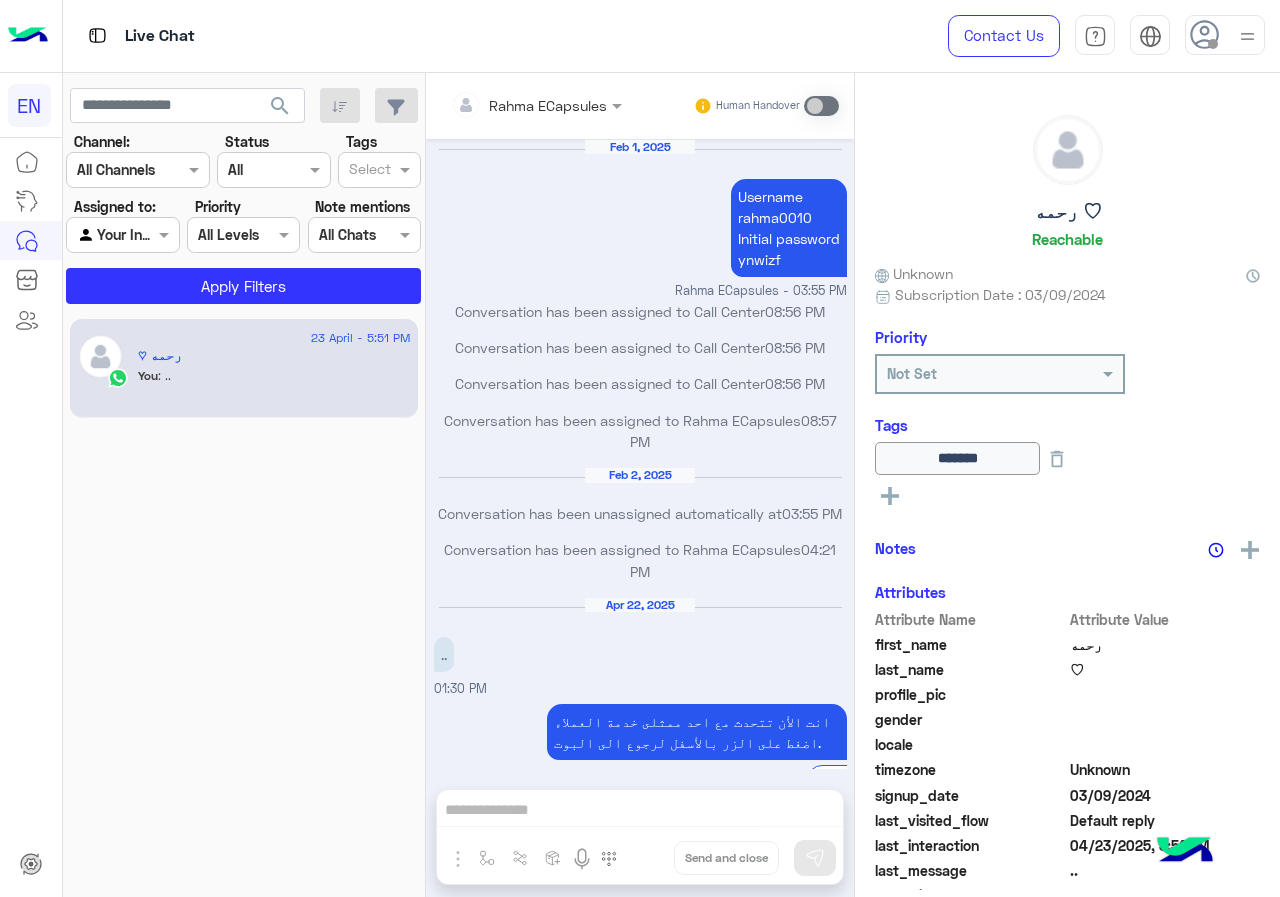 scroll, scrollTop: 748, scrollLeft: 0, axis: vertical 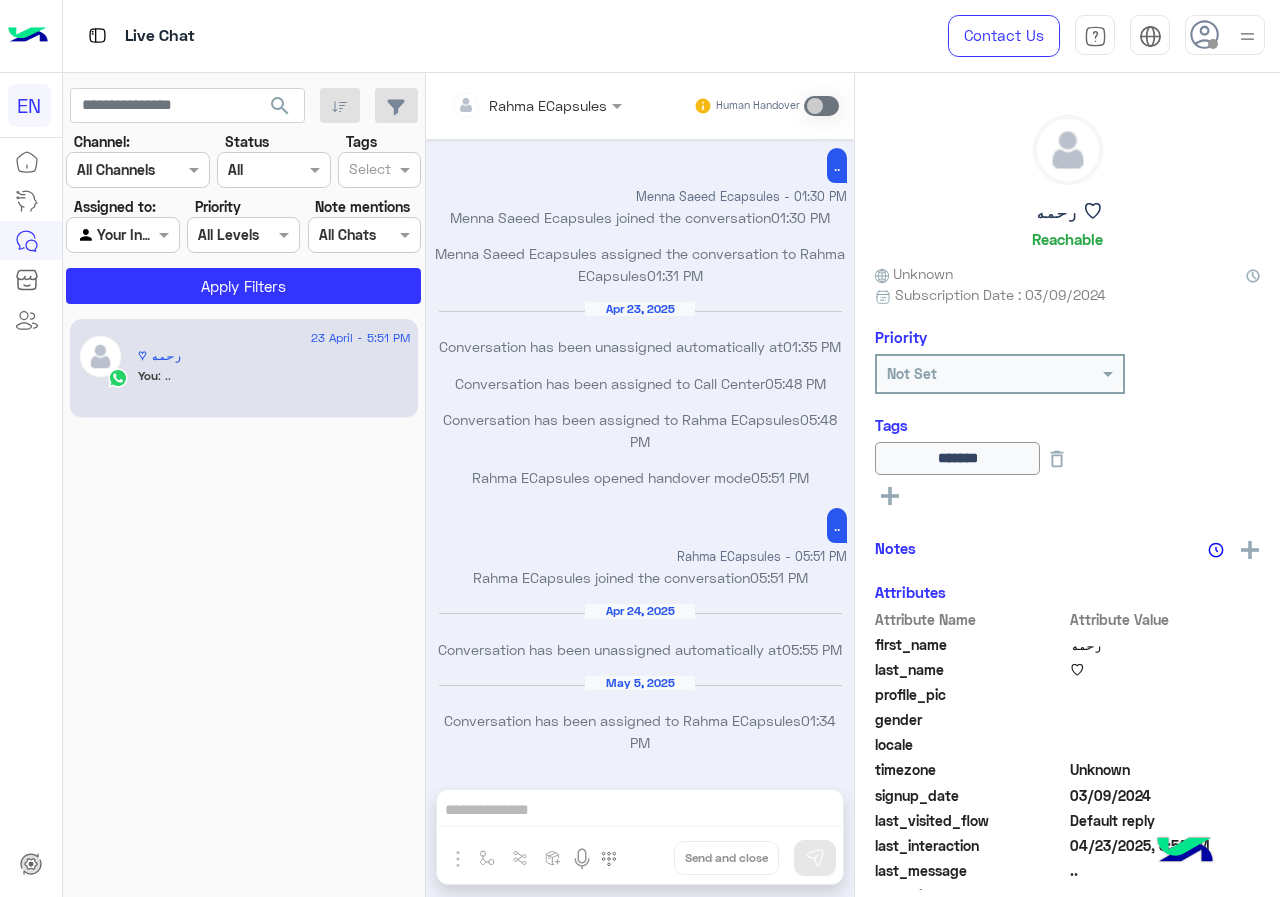 click on "Channel All Channels" at bounding box center (138, 170) 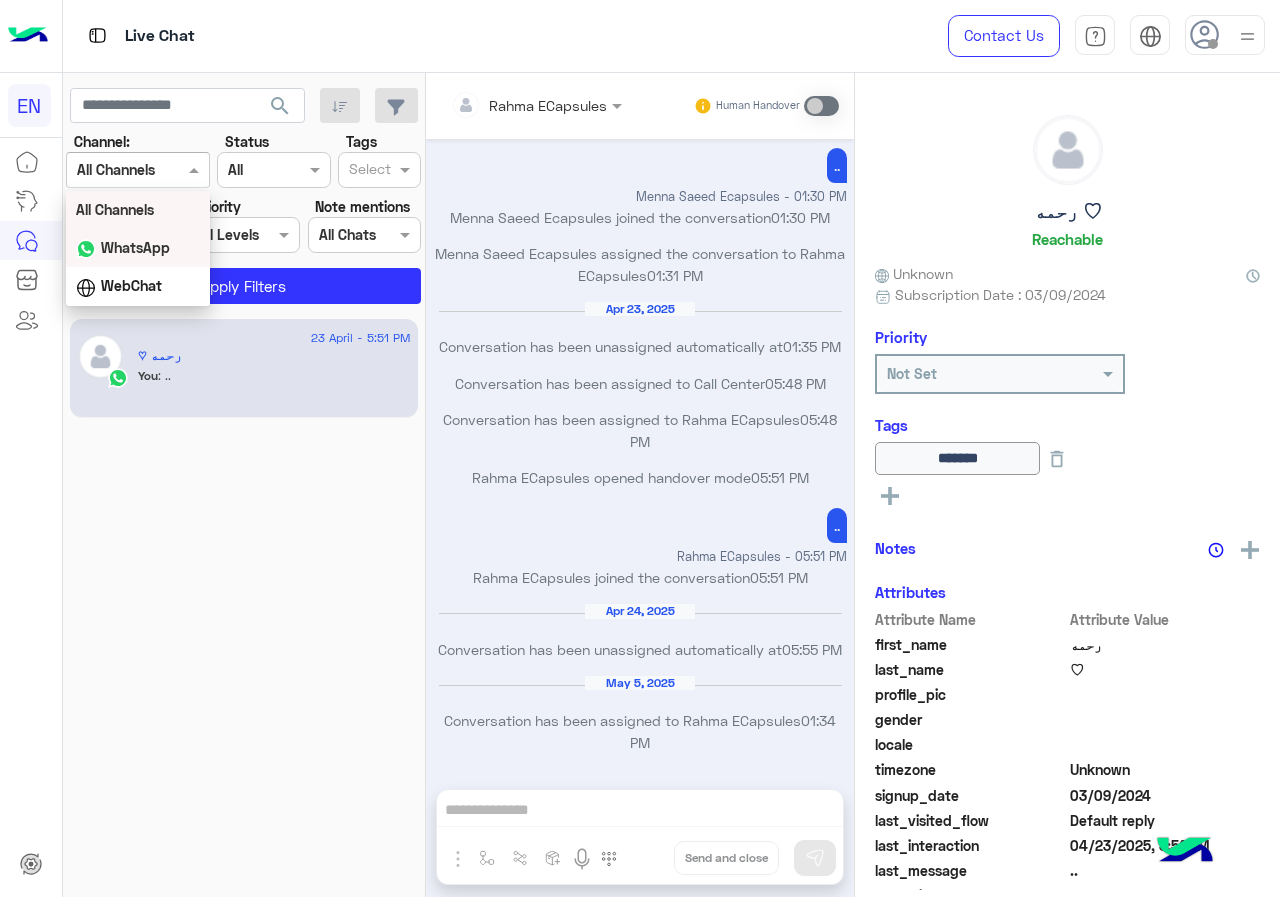 click on "WhatsApp" at bounding box center (138, 248) 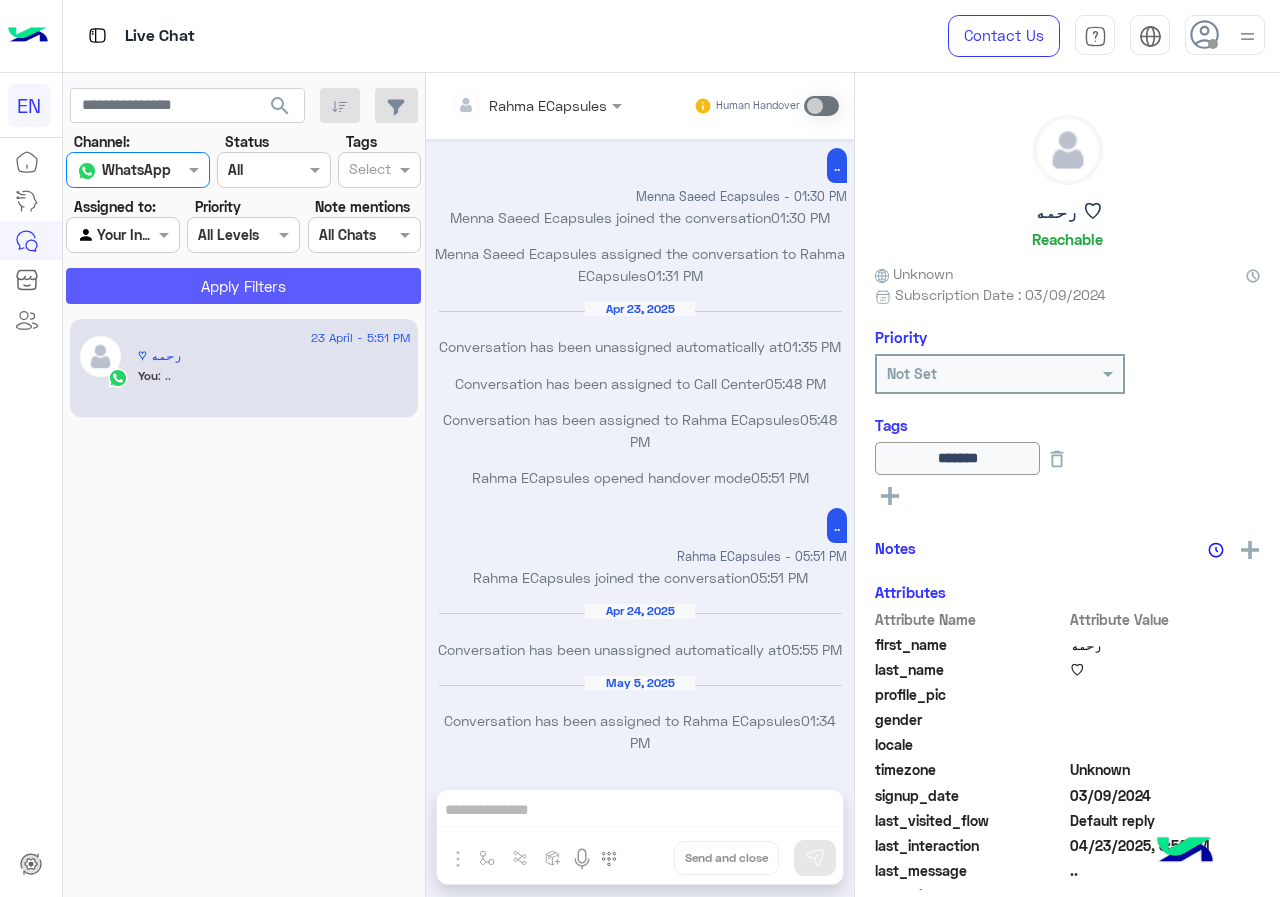 click on "Apply Filters" 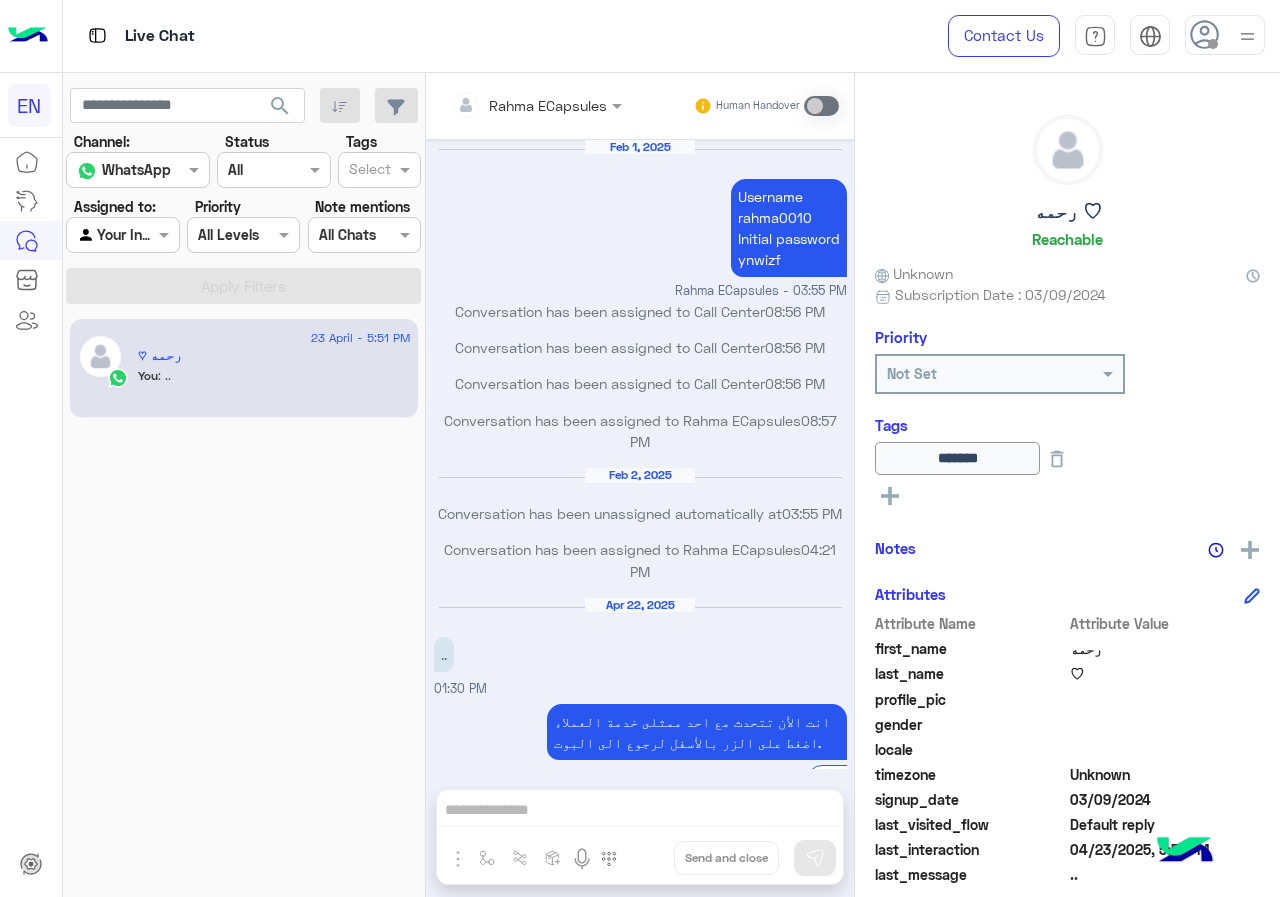 scroll, scrollTop: 748, scrollLeft: 0, axis: vertical 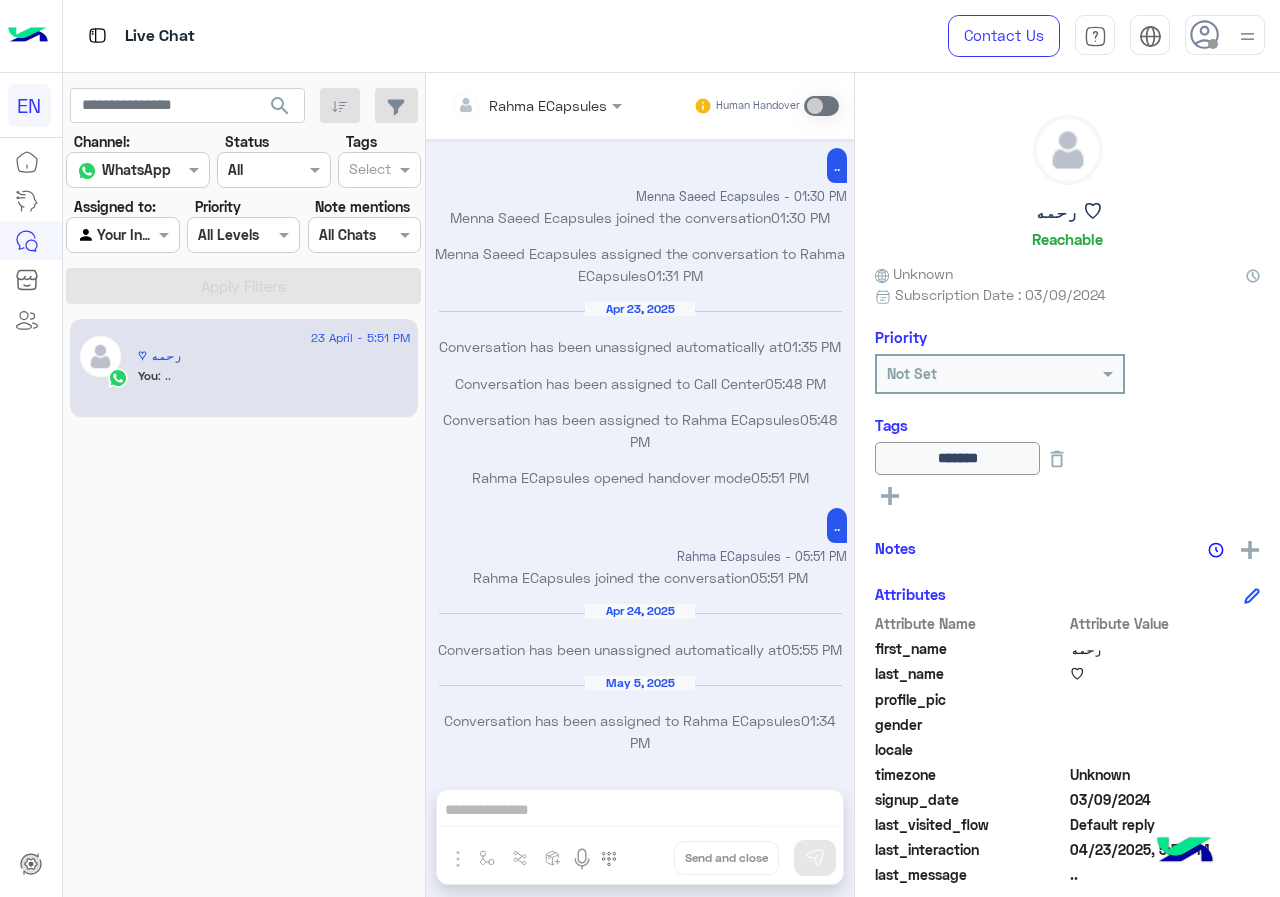 click at bounding box center [100, 235] 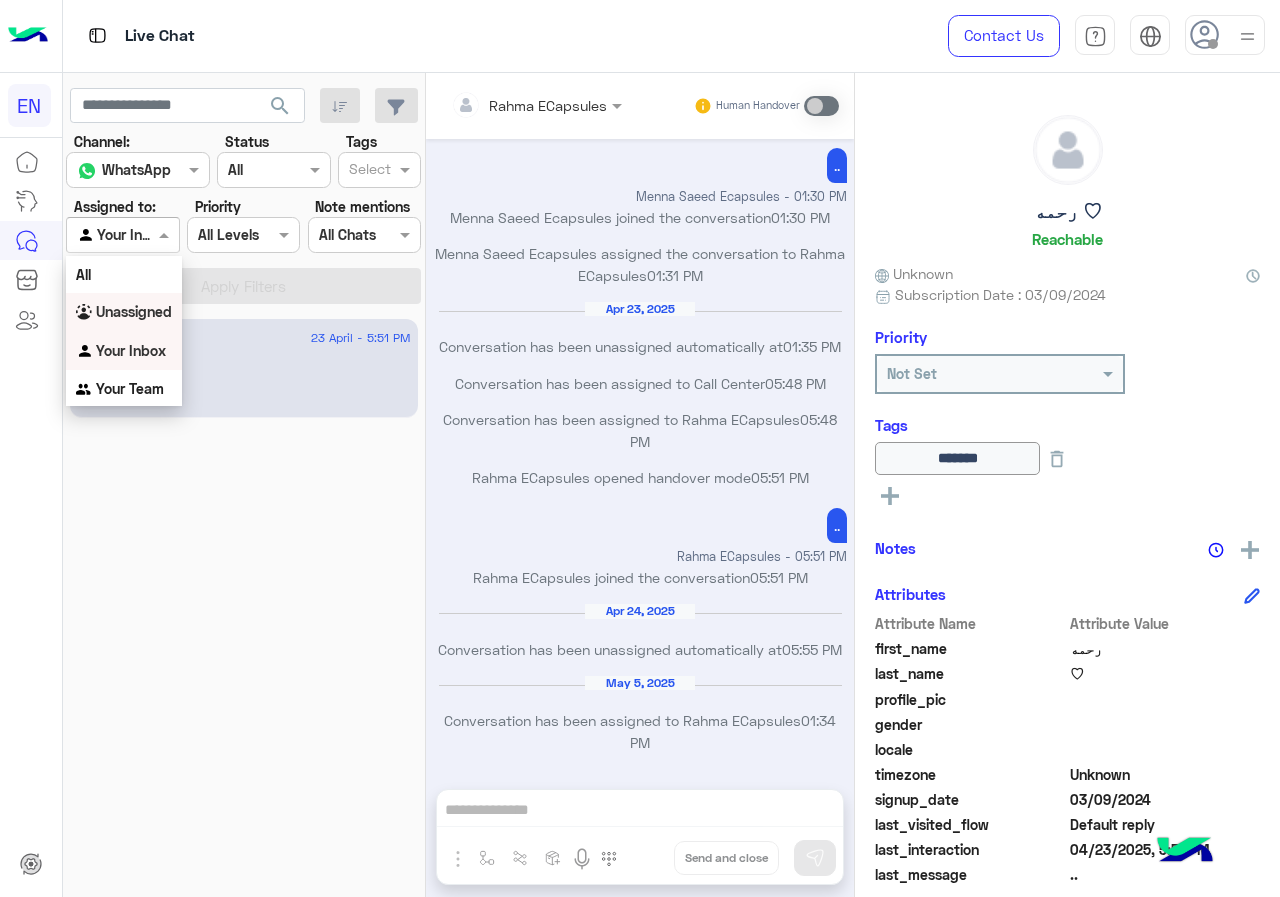 click on "Unassigned" at bounding box center (124, 312) 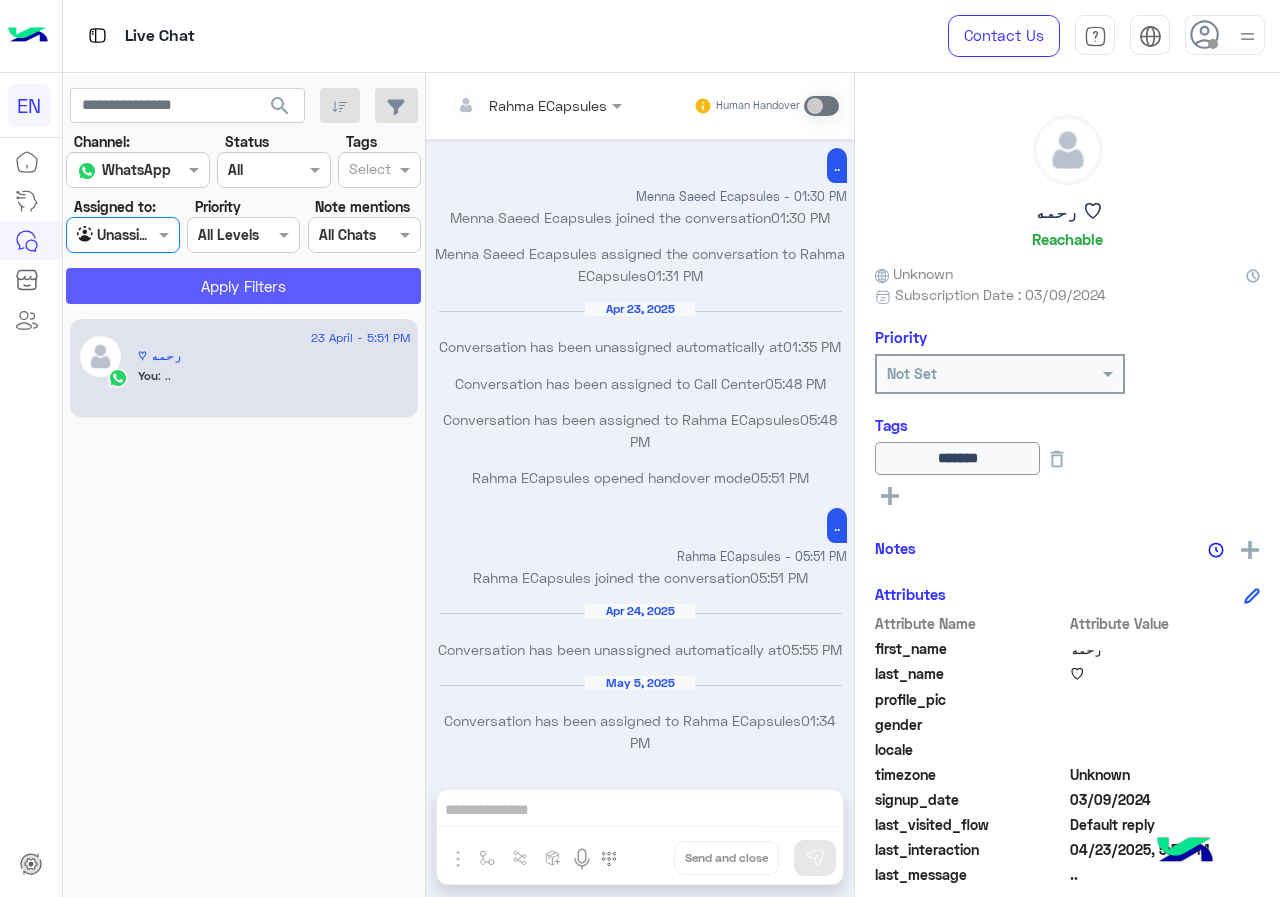click on "Apply Filters" 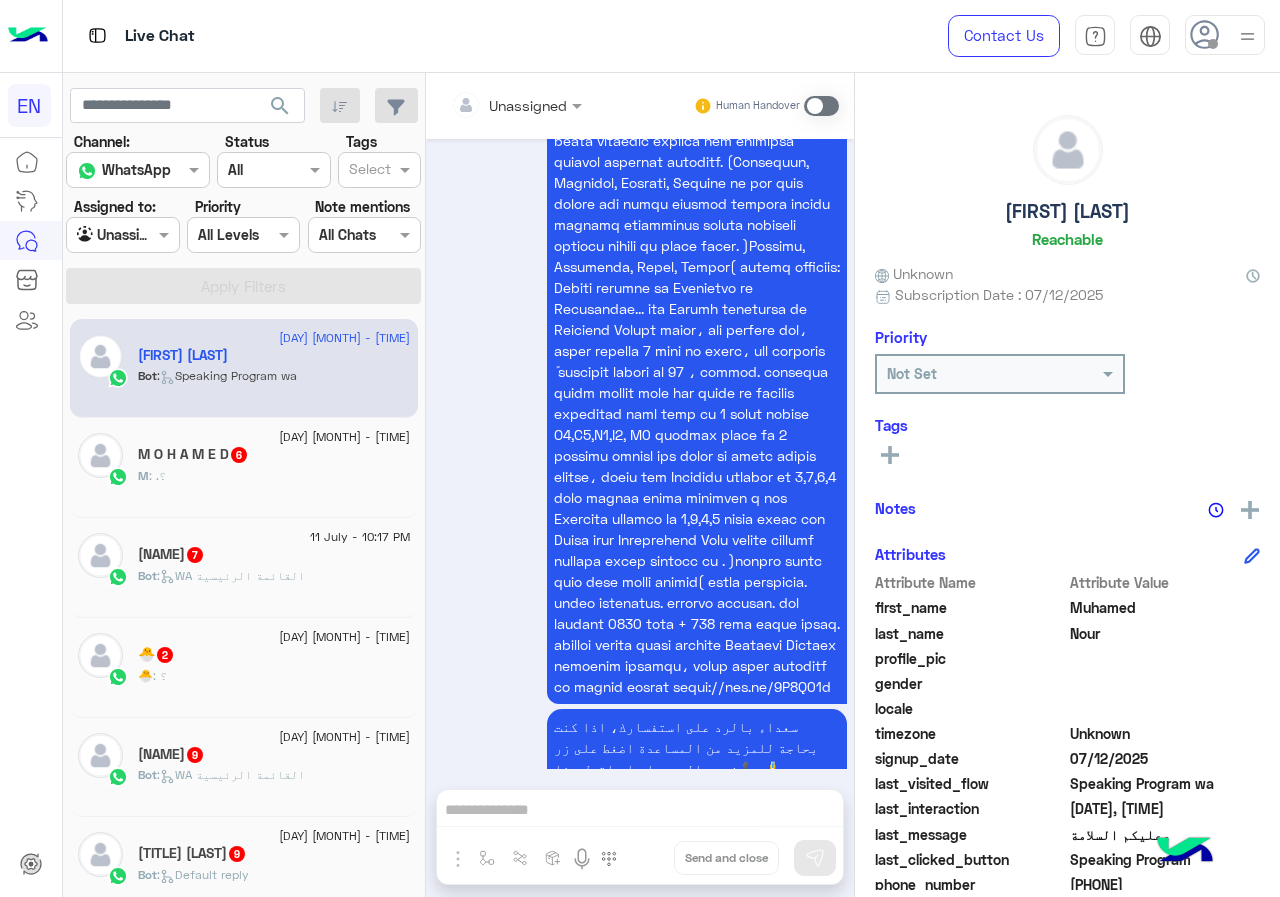 scroll, scrollTop: 1815, scrollLeft: 0, axis: vertical 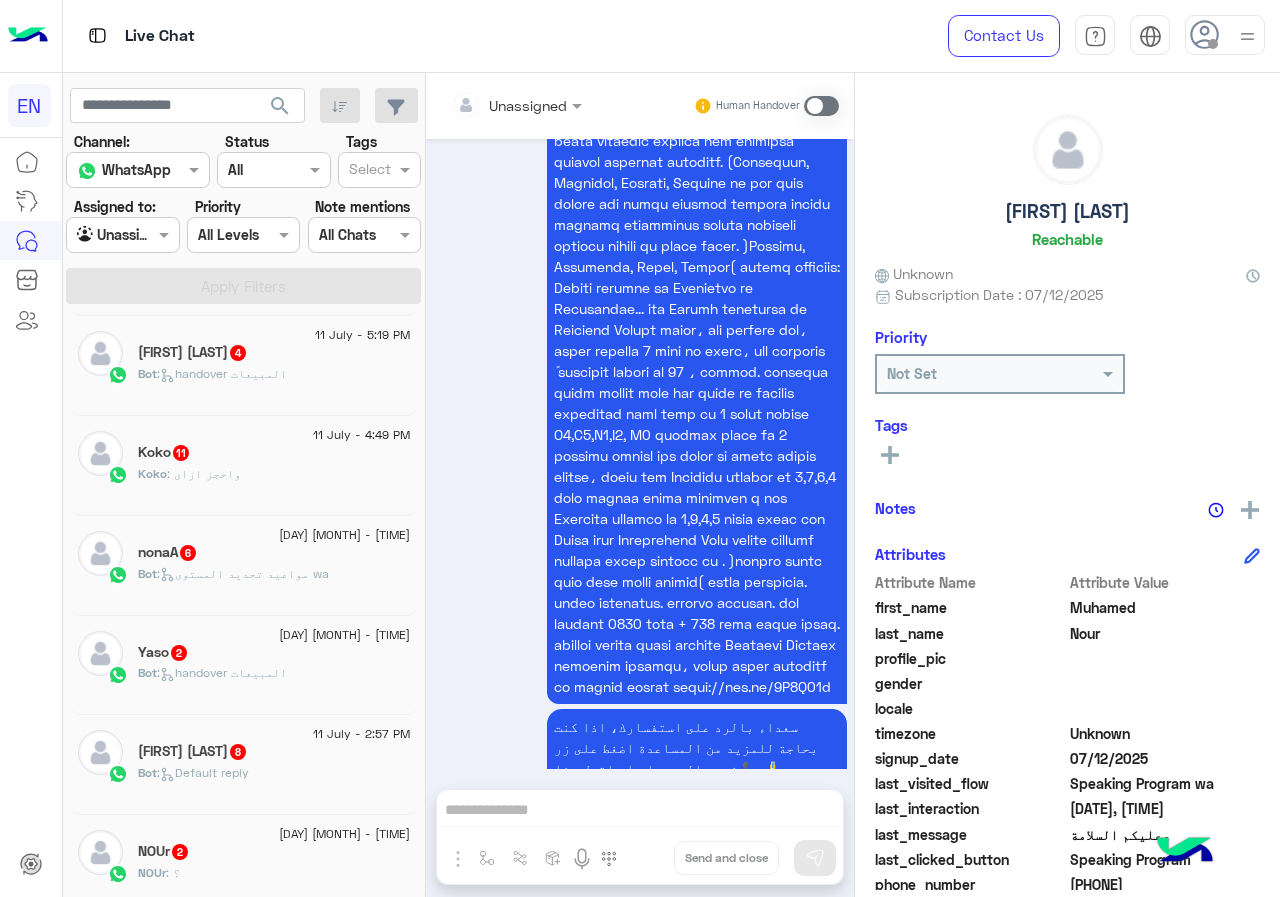 click at bounding box center (122, 234) 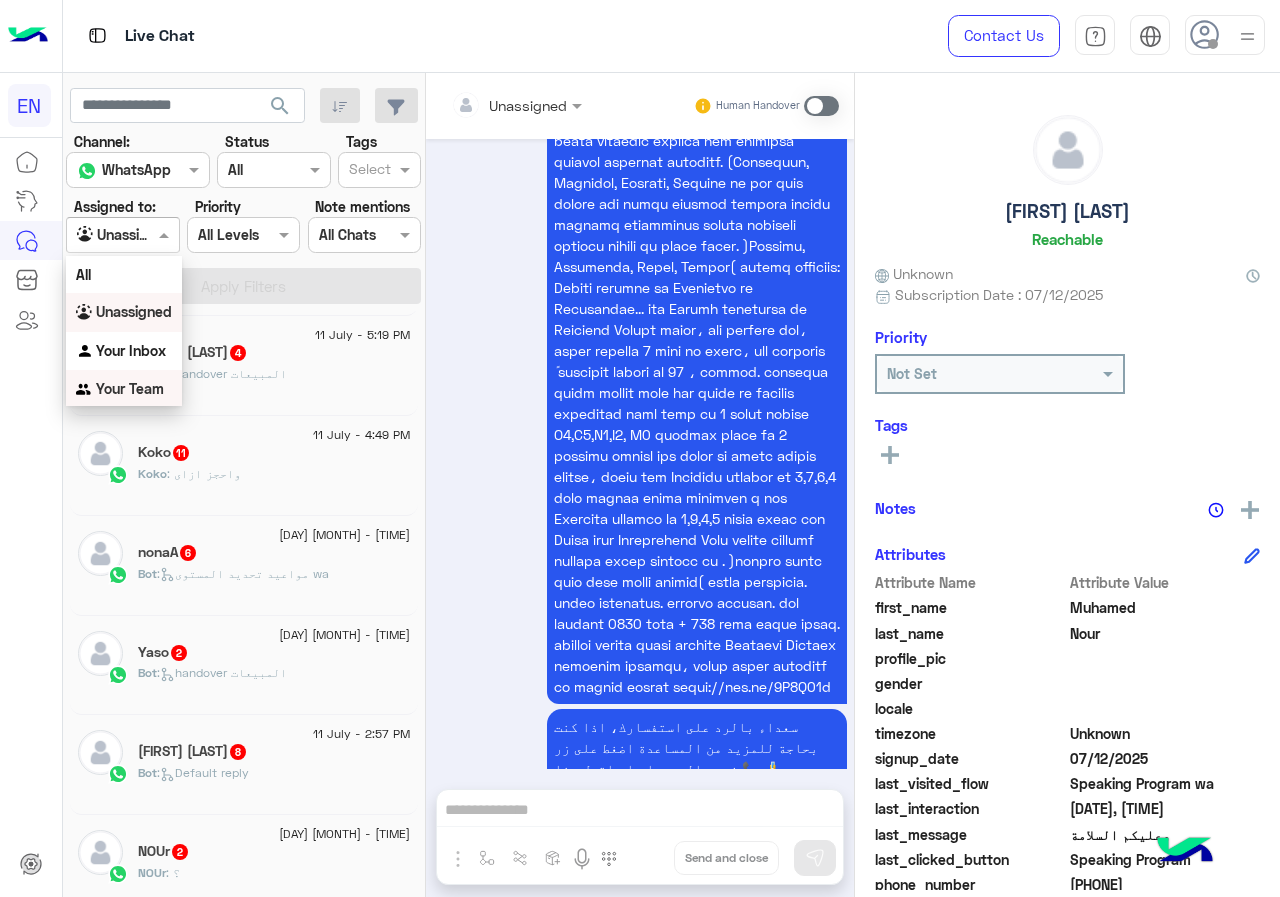 click on "Your Team" at bounding box center [124, 389] 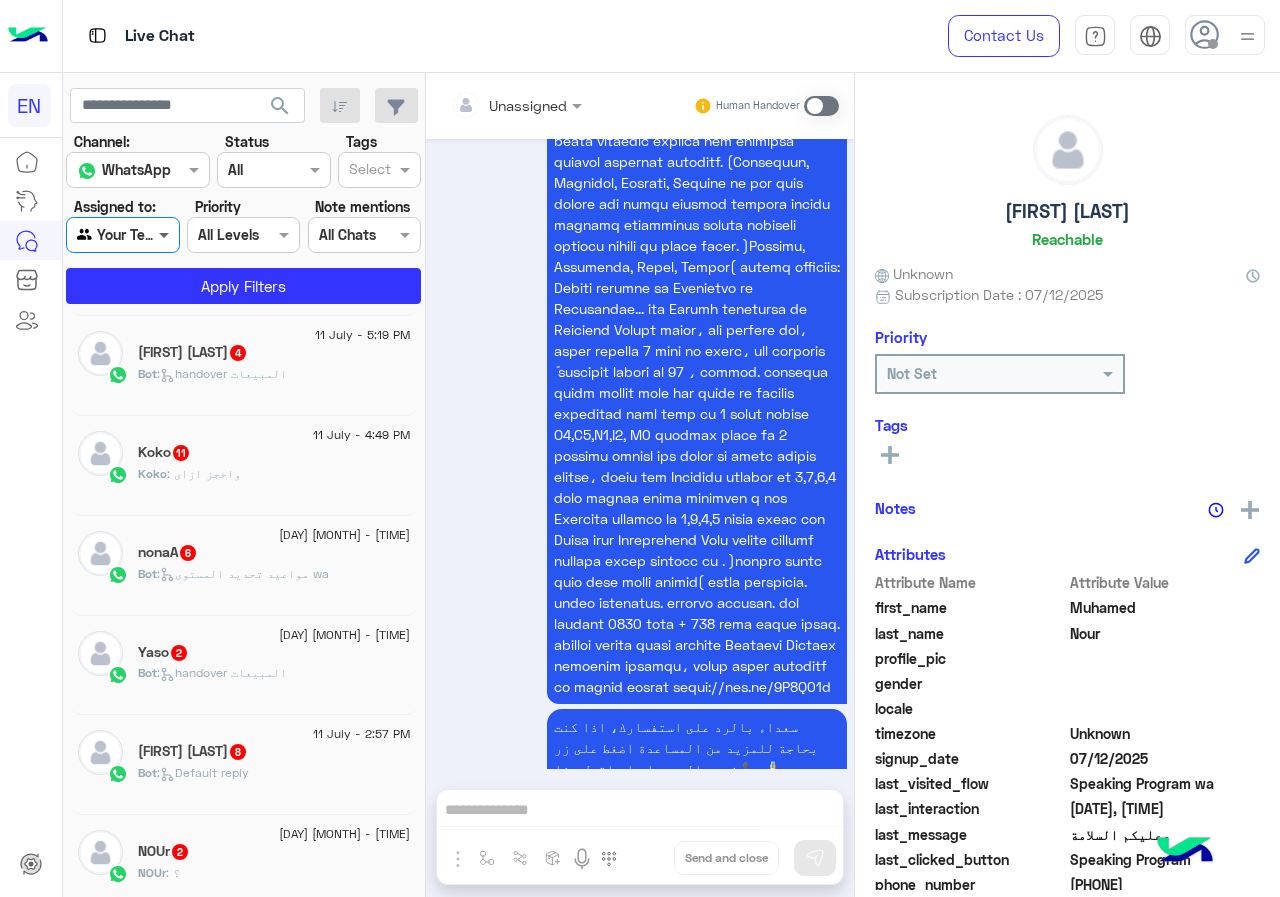click at bounding box center [166, 234] 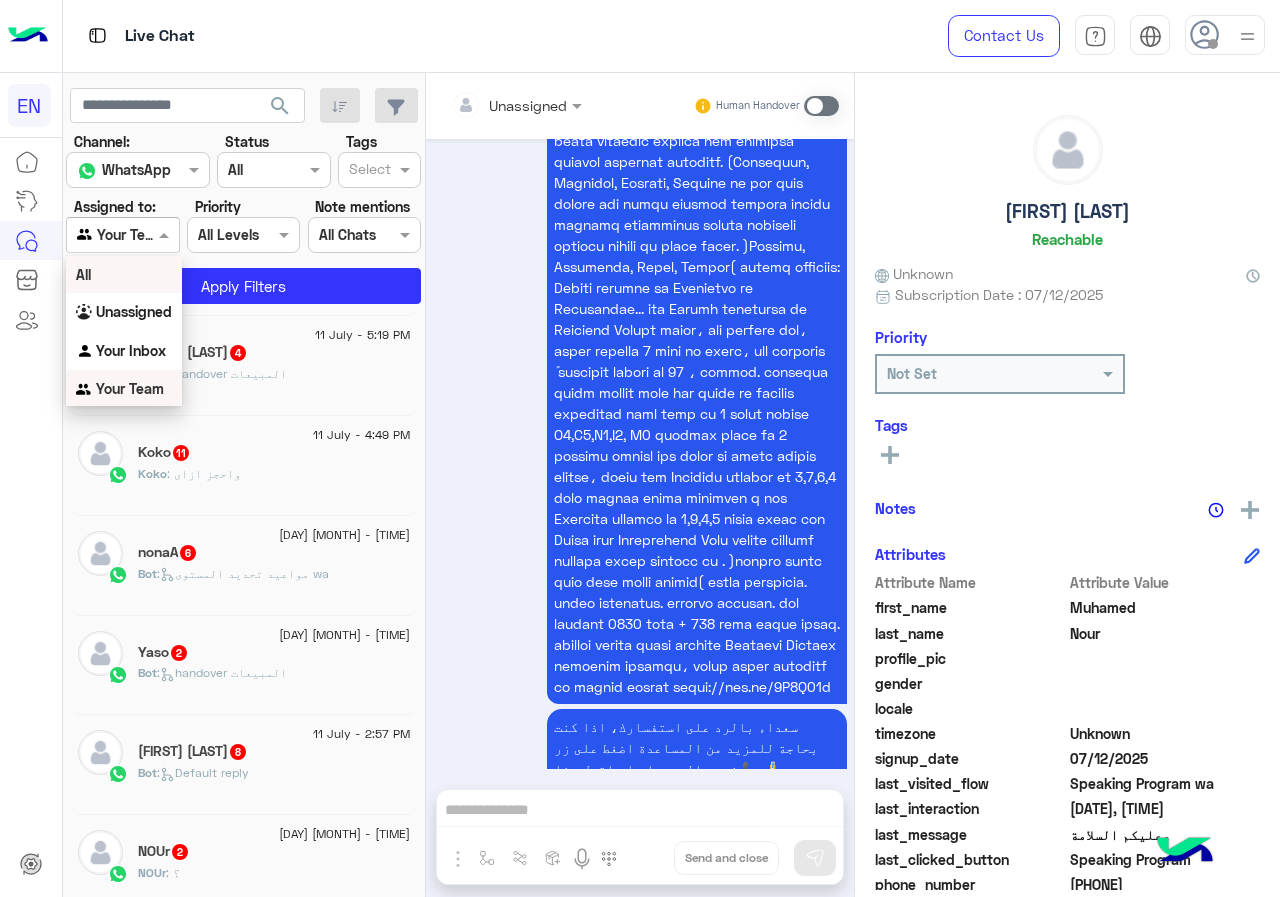 scroll, scrollTop: 3, scrollLeft: 0, axis: vertical 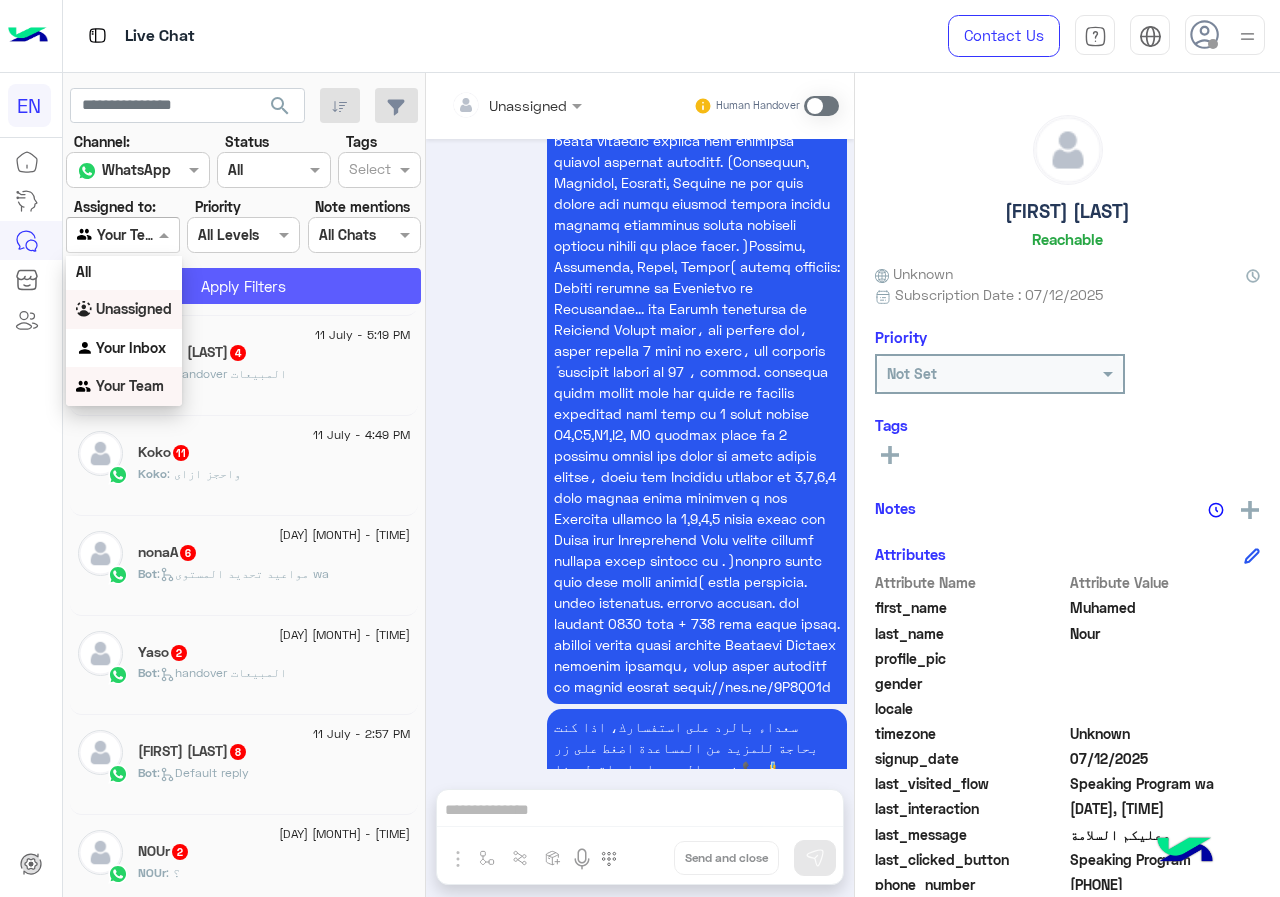click on "Apply Filters" 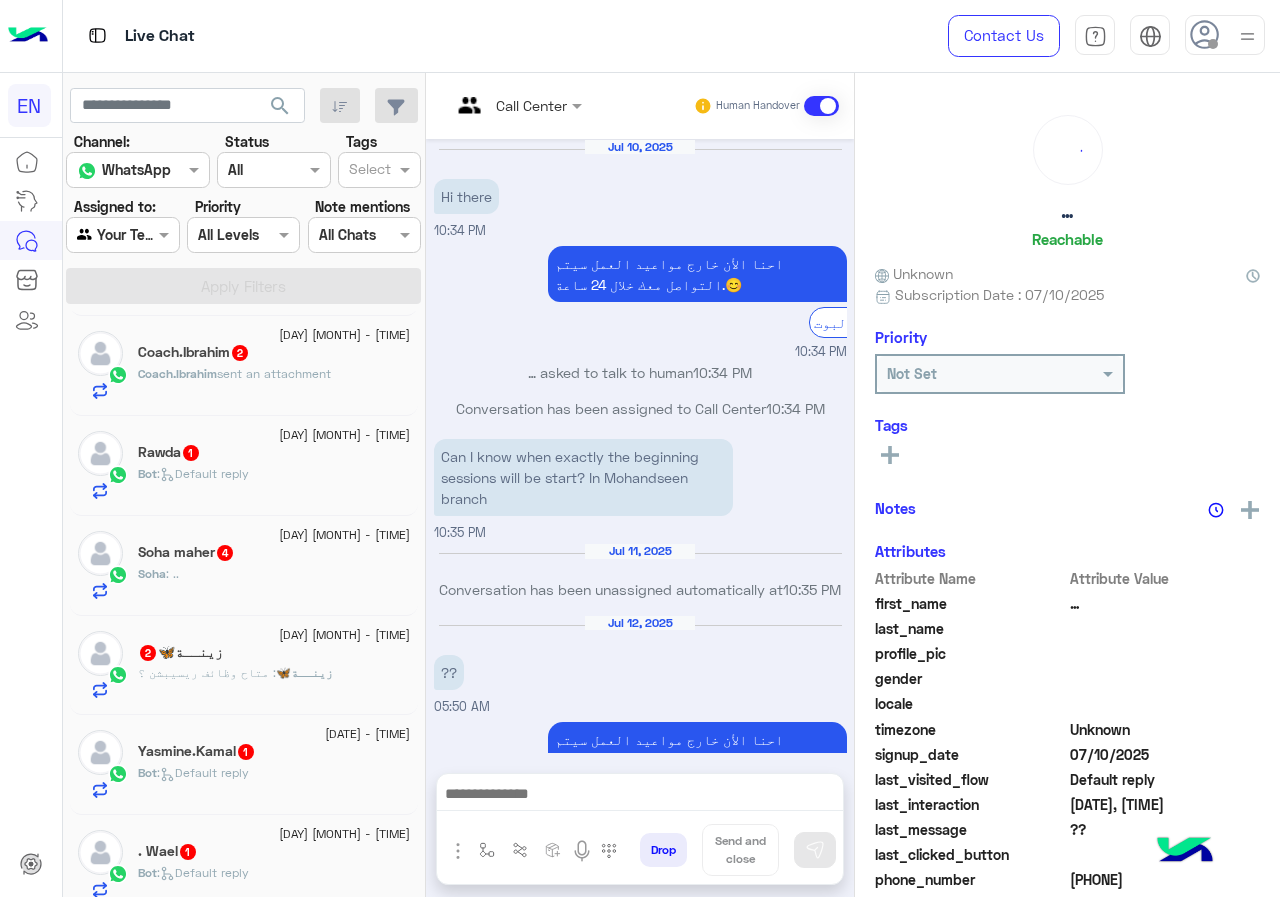 scroll, scrollTop: 121, scrollLeft: 0, axis: vertical 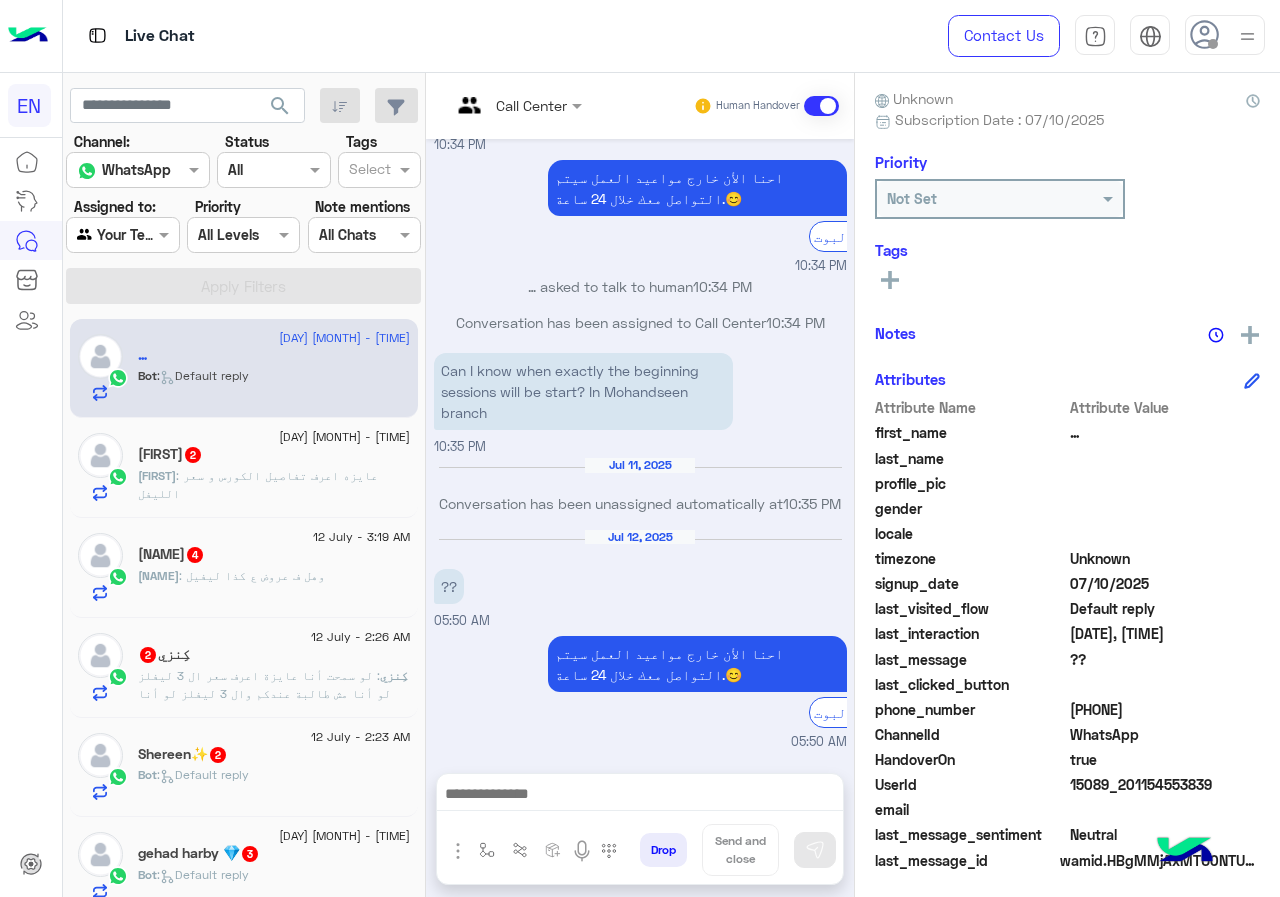 drag, startPoint x: 1075, startPoint y: 709, endPoint x: 1206, endPoint y: 710, distance: 131.00381 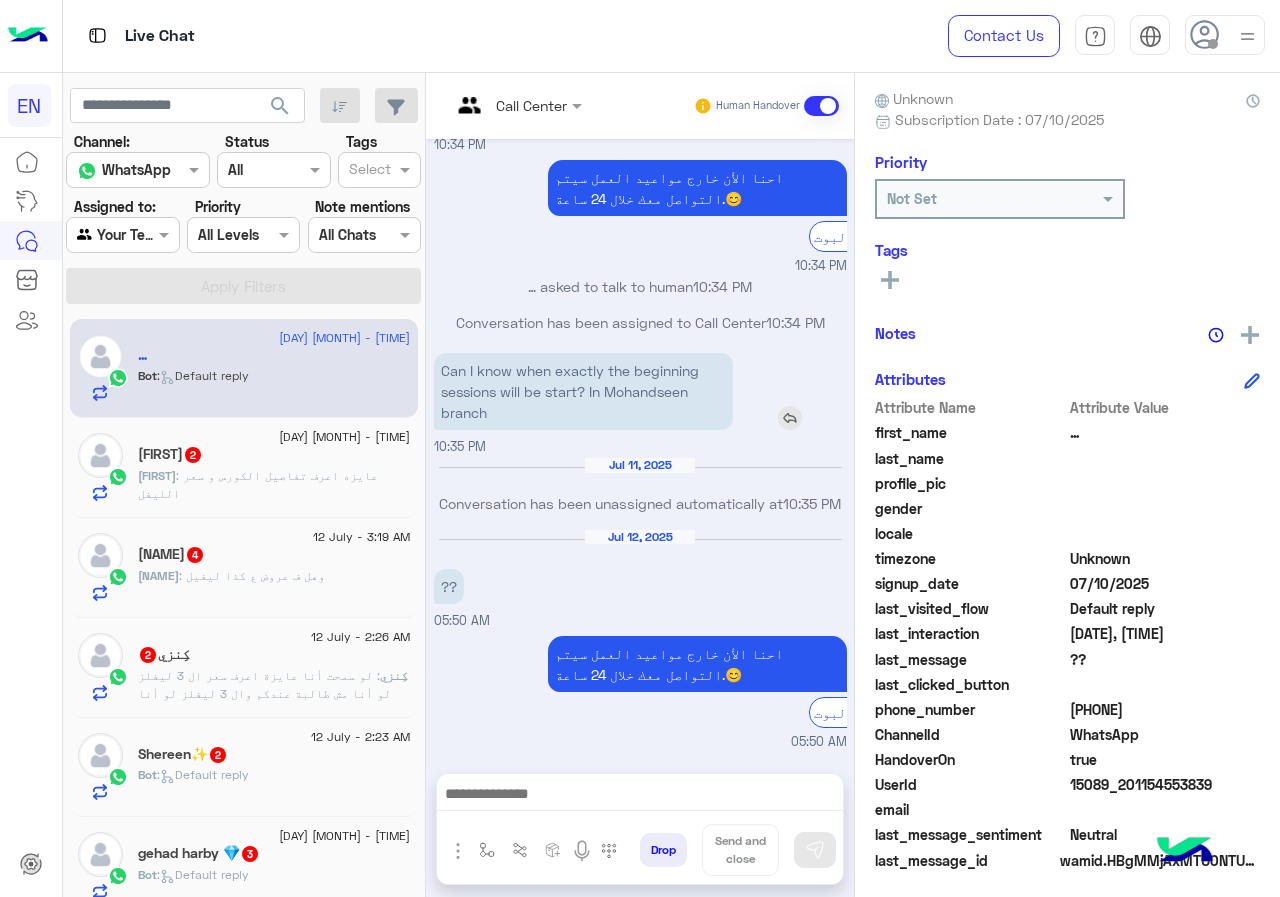 scroll, scrollTop: 120, scrollLeft: 0, axis: vertical 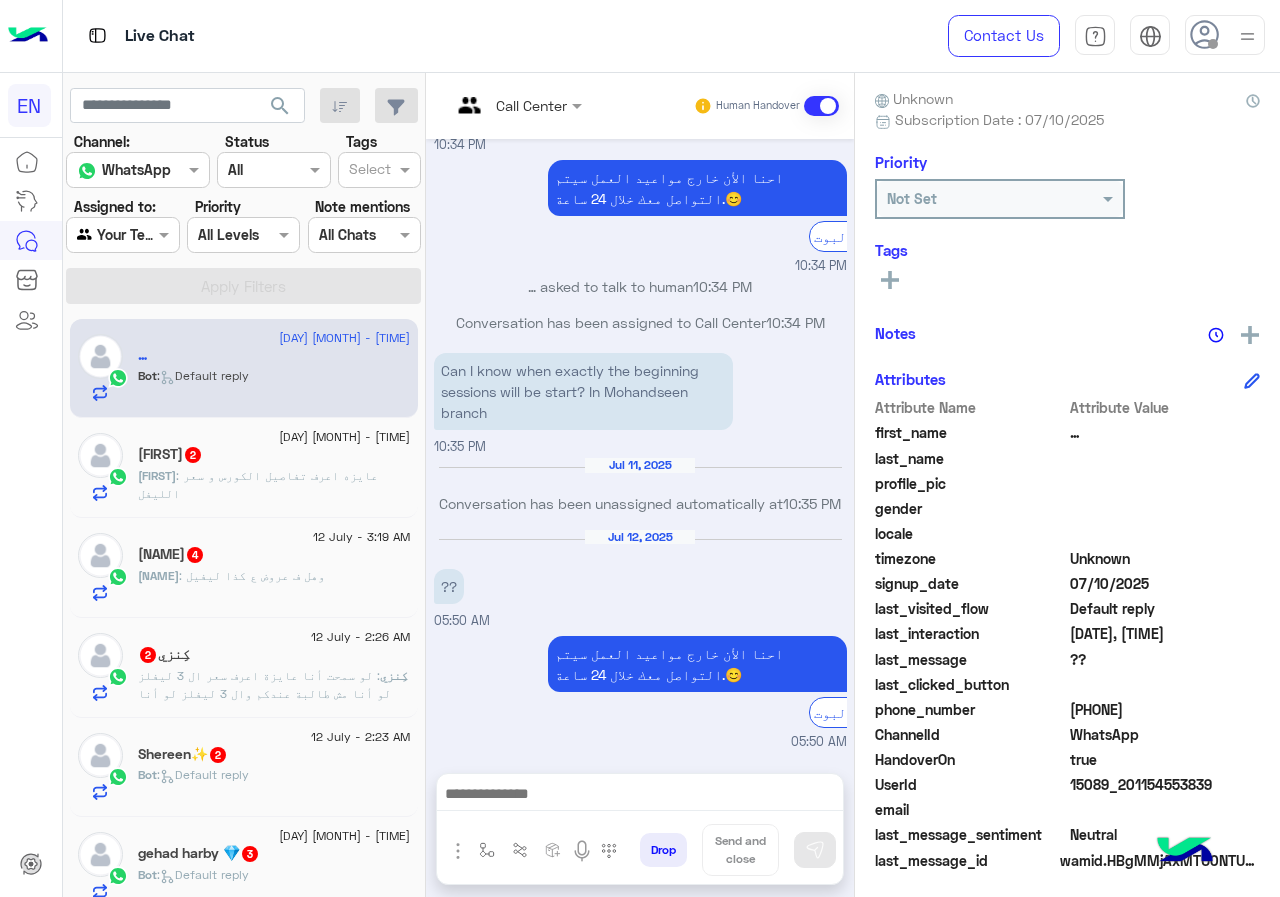 click on "Call Center" at bounding box center [509, 106] 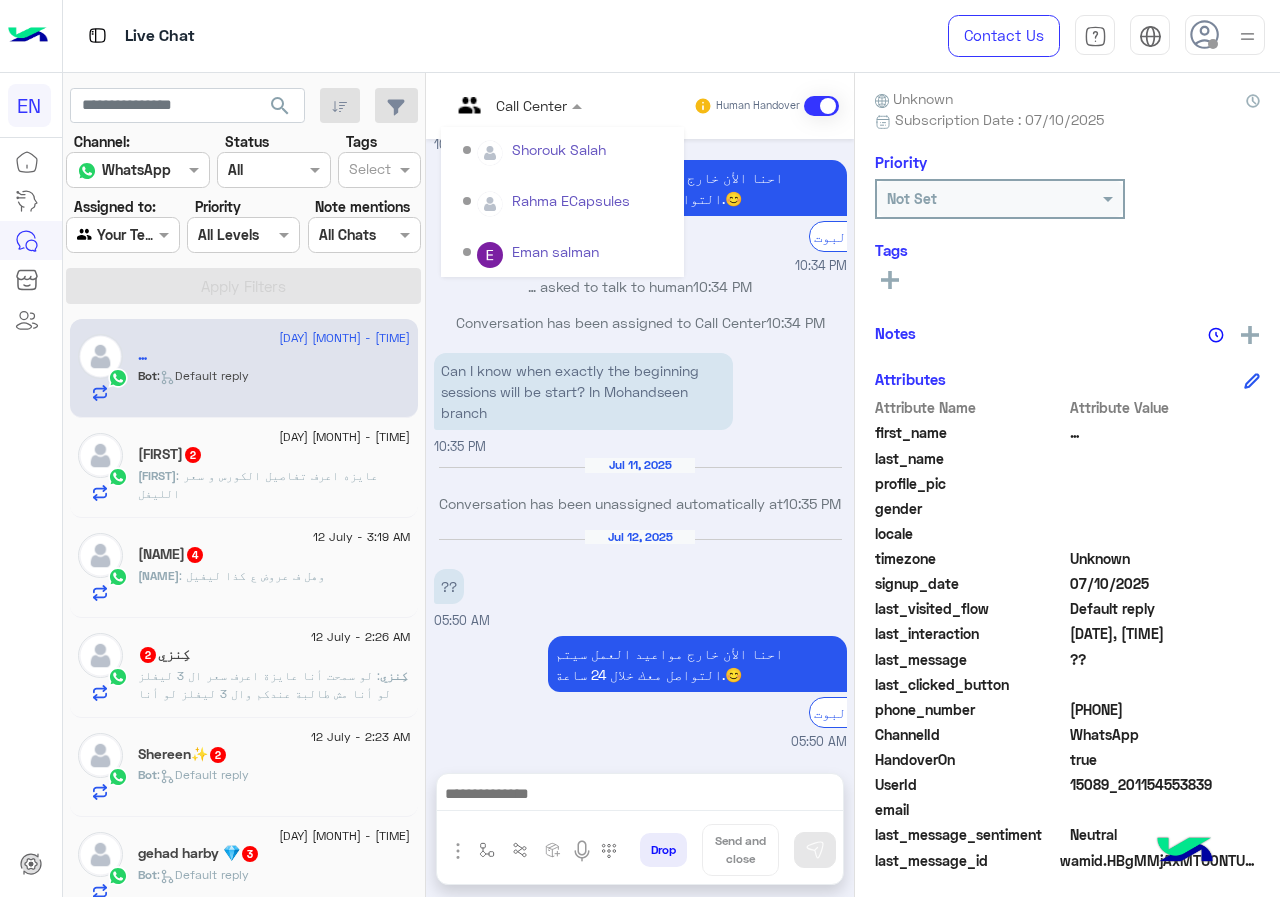 scroll, scrollTop: 332, scrollLeft: 0, axis: vertical 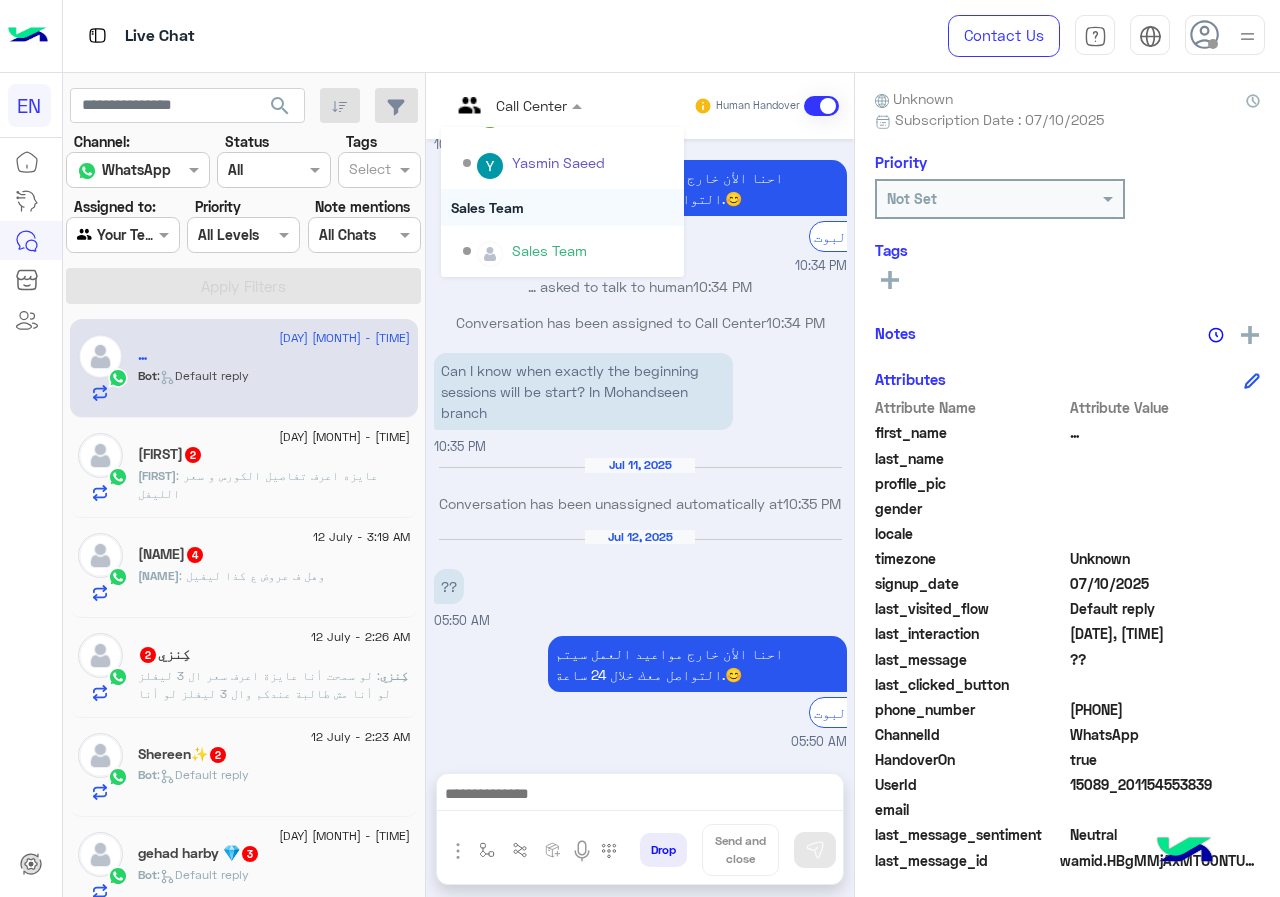 click on "Sales Team" at bounding box center (562, 207) 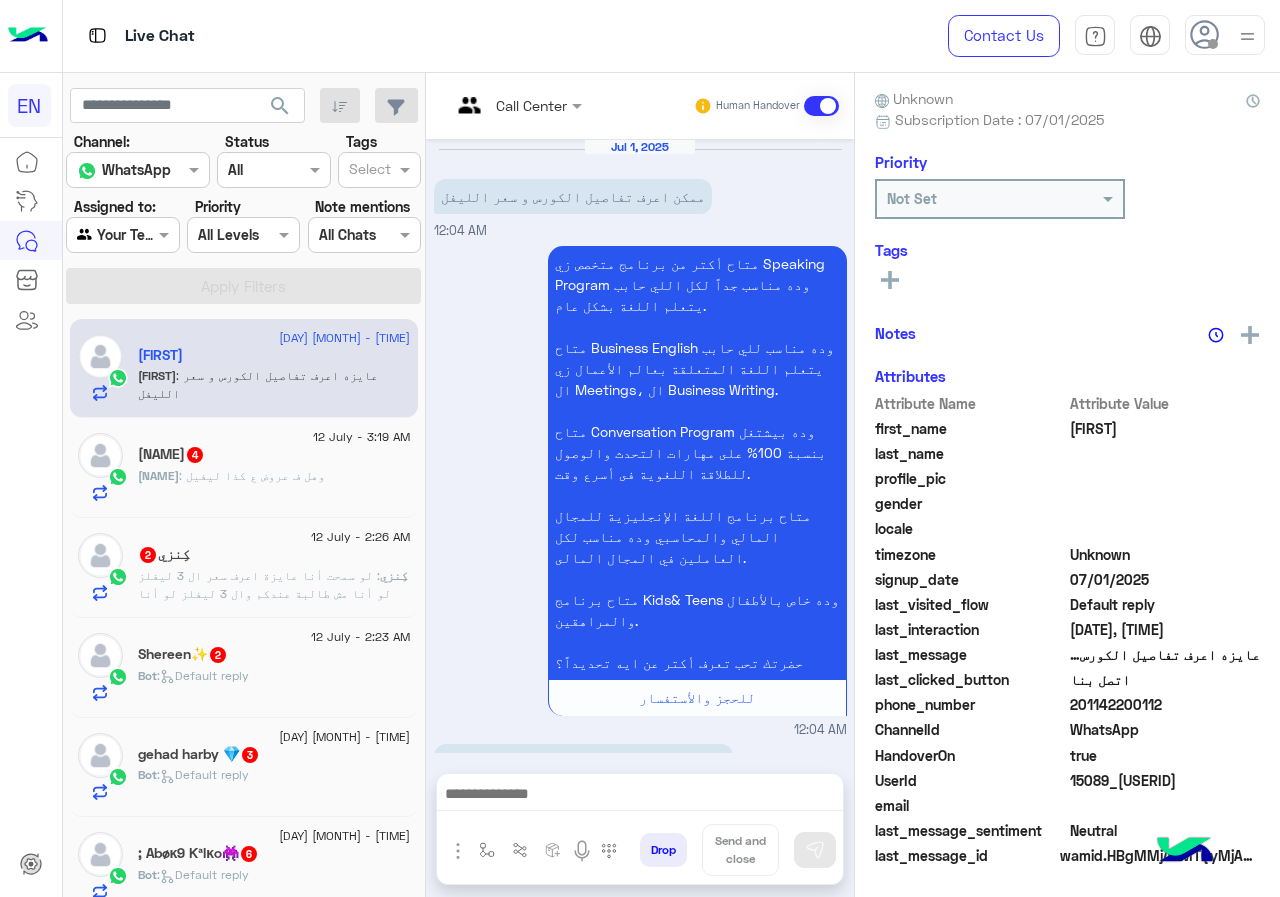 scroll, scrollTop: 3332, scrollLeft: 0, axis: vertical 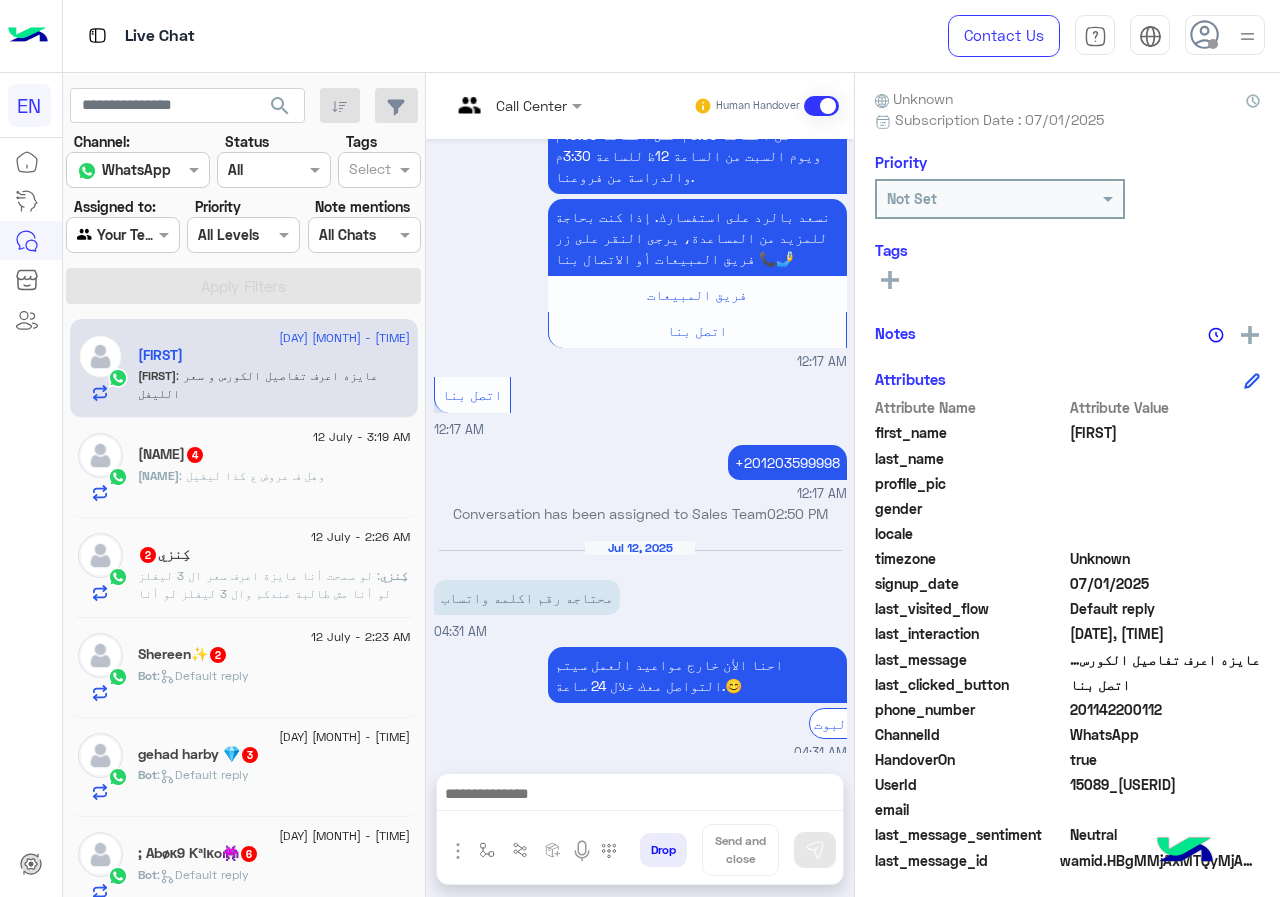 drag, startPoint x: 1073, startPoint y: 714, endPoint x: 1202, endPoint y: 714, distance: 129 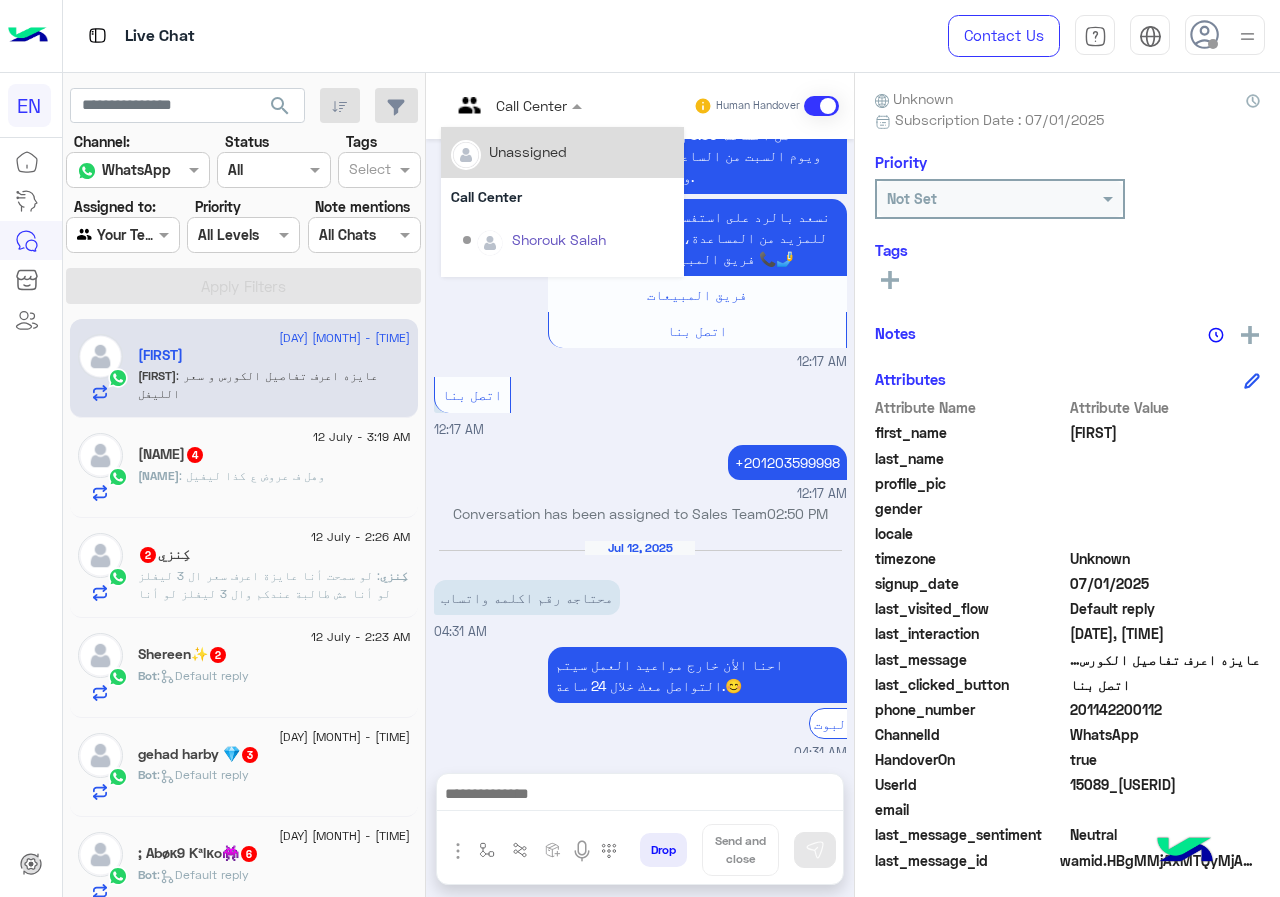 click at bounding box center (516, 104) 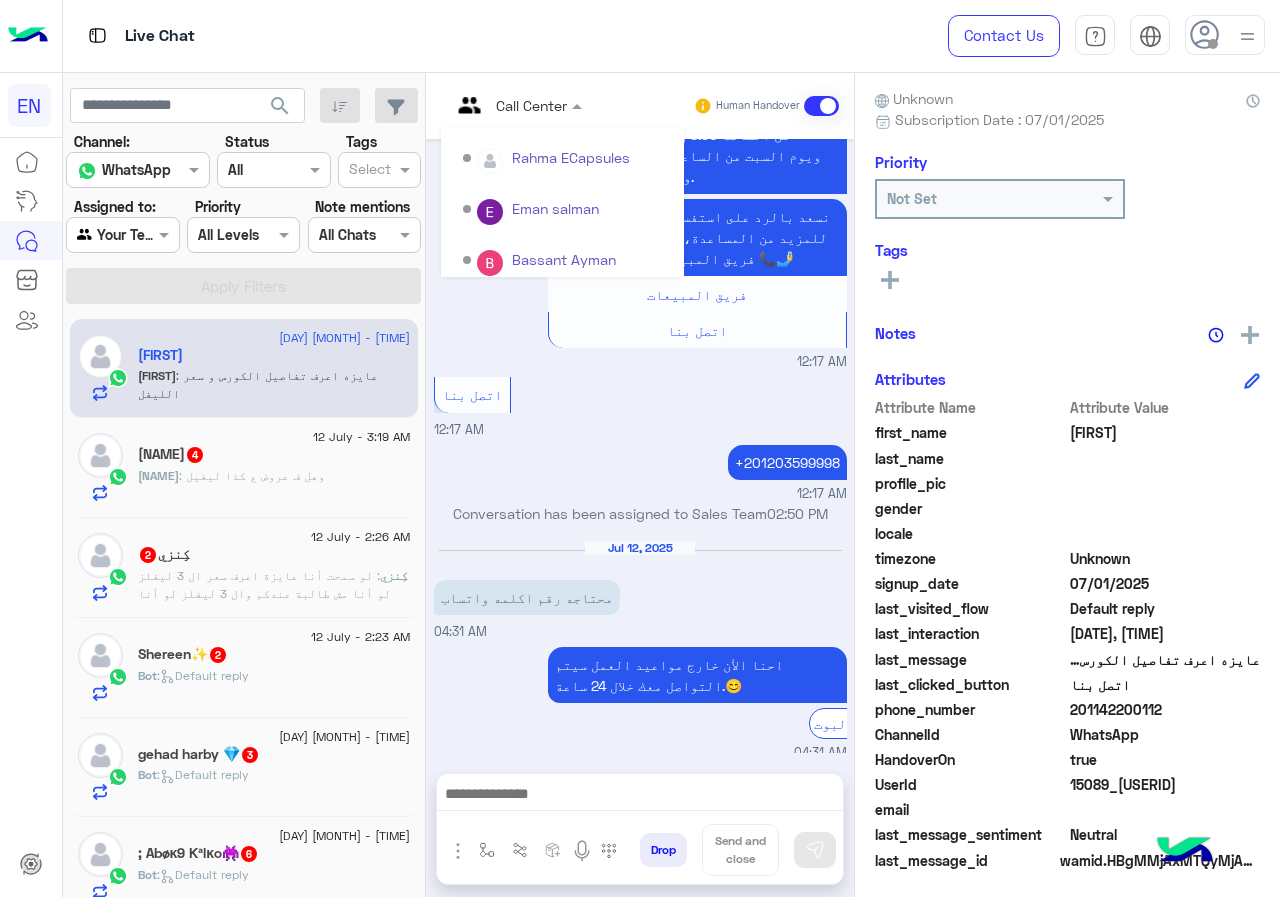 scroll, scrollTop: 332, scrollLeft: 0, axis: vertical 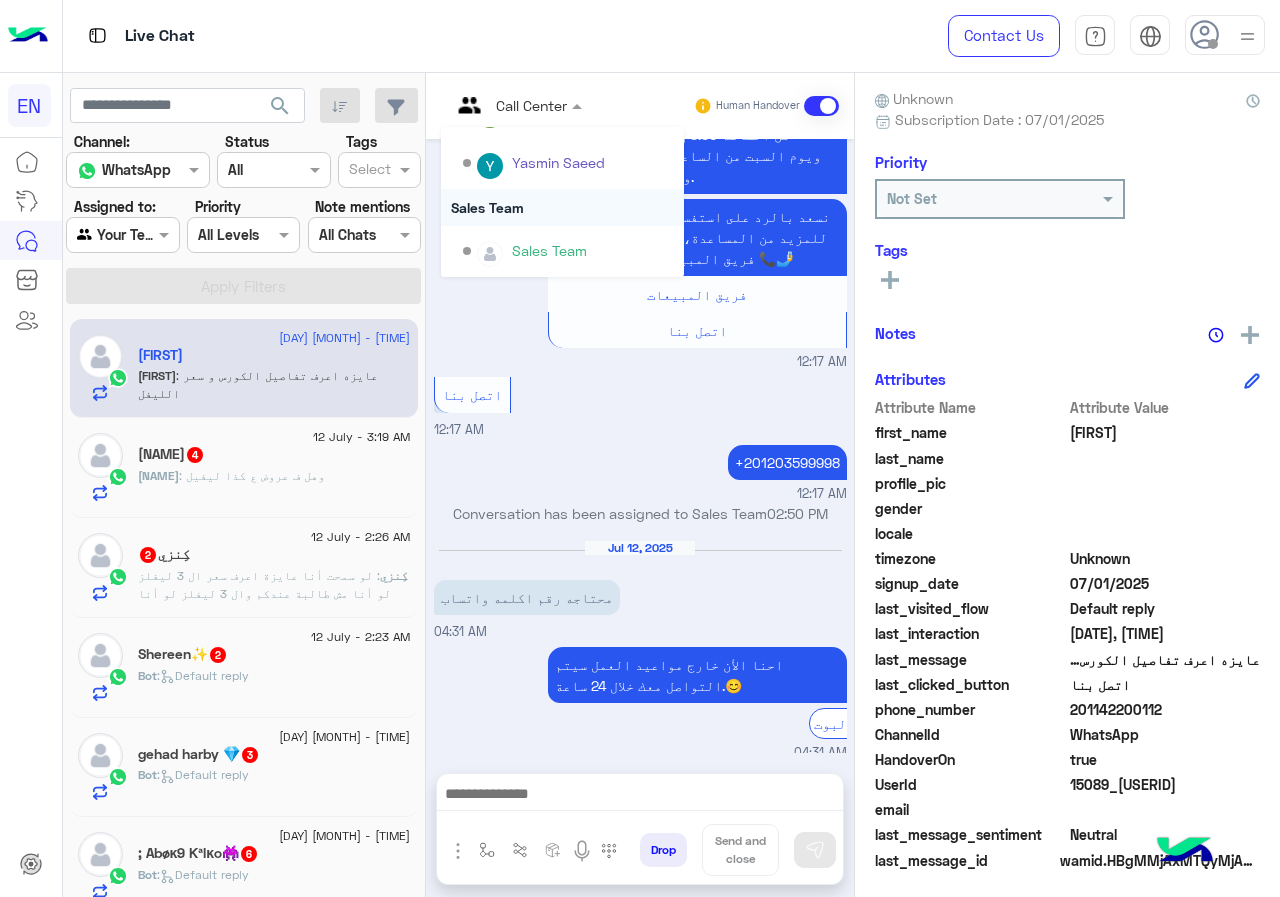 click on "Sales Team" at bounding box center [562, 207] 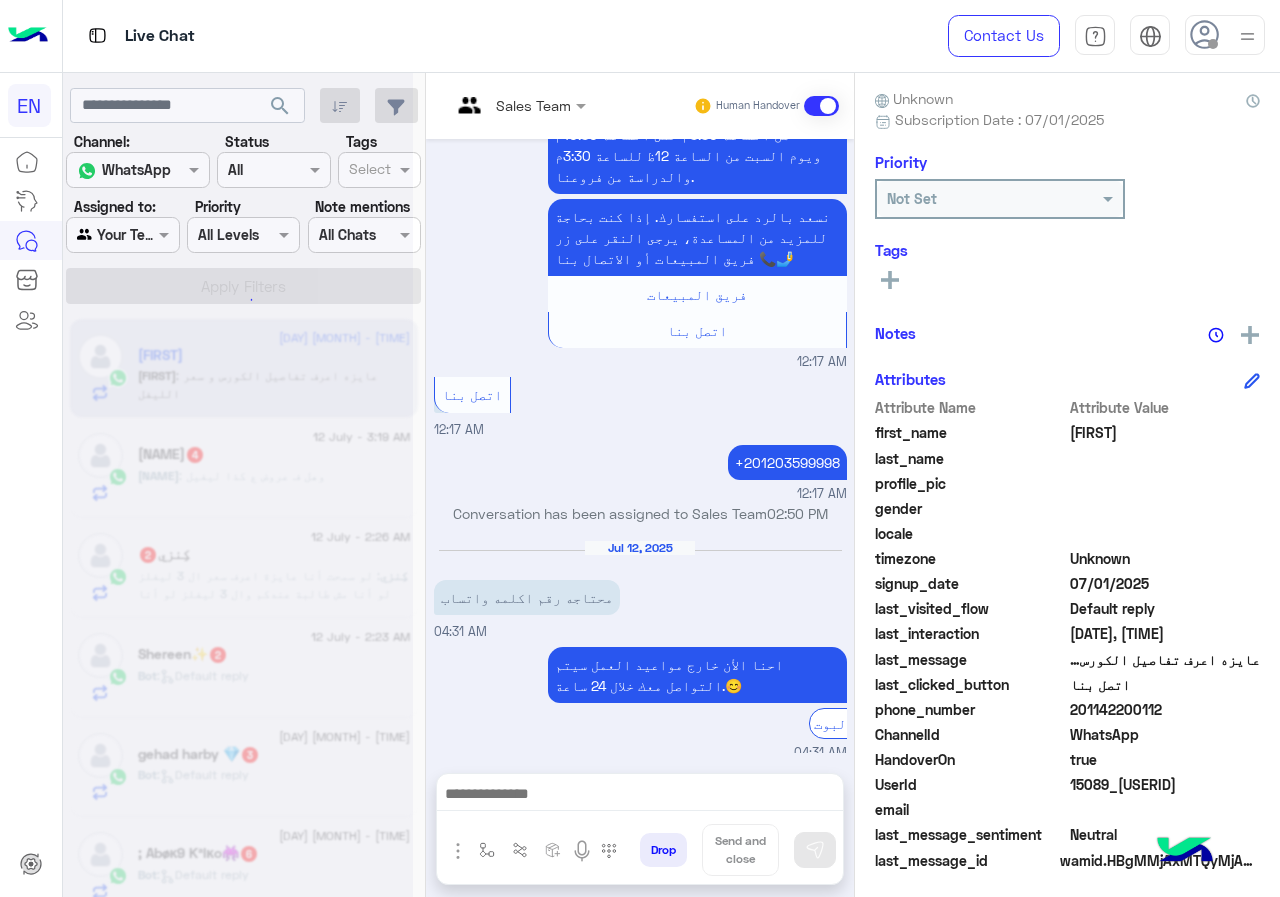 scroll, scrollTop: 0, scrollLeft: 0, axis: both 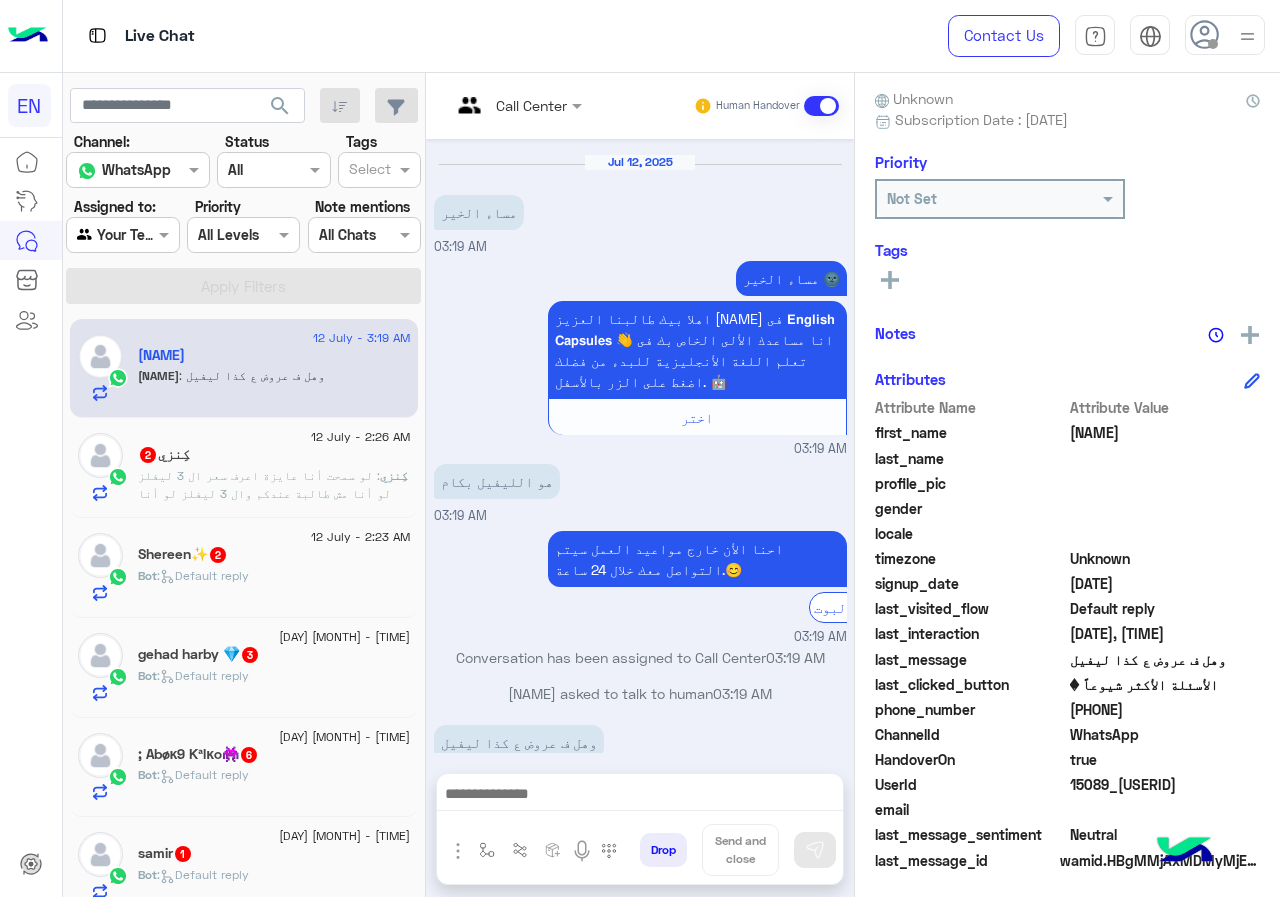 drag, startPoint x: 1076, startPoint y: 705, endPoint x: 1185, endPoint y: 710, distance: 109.11462 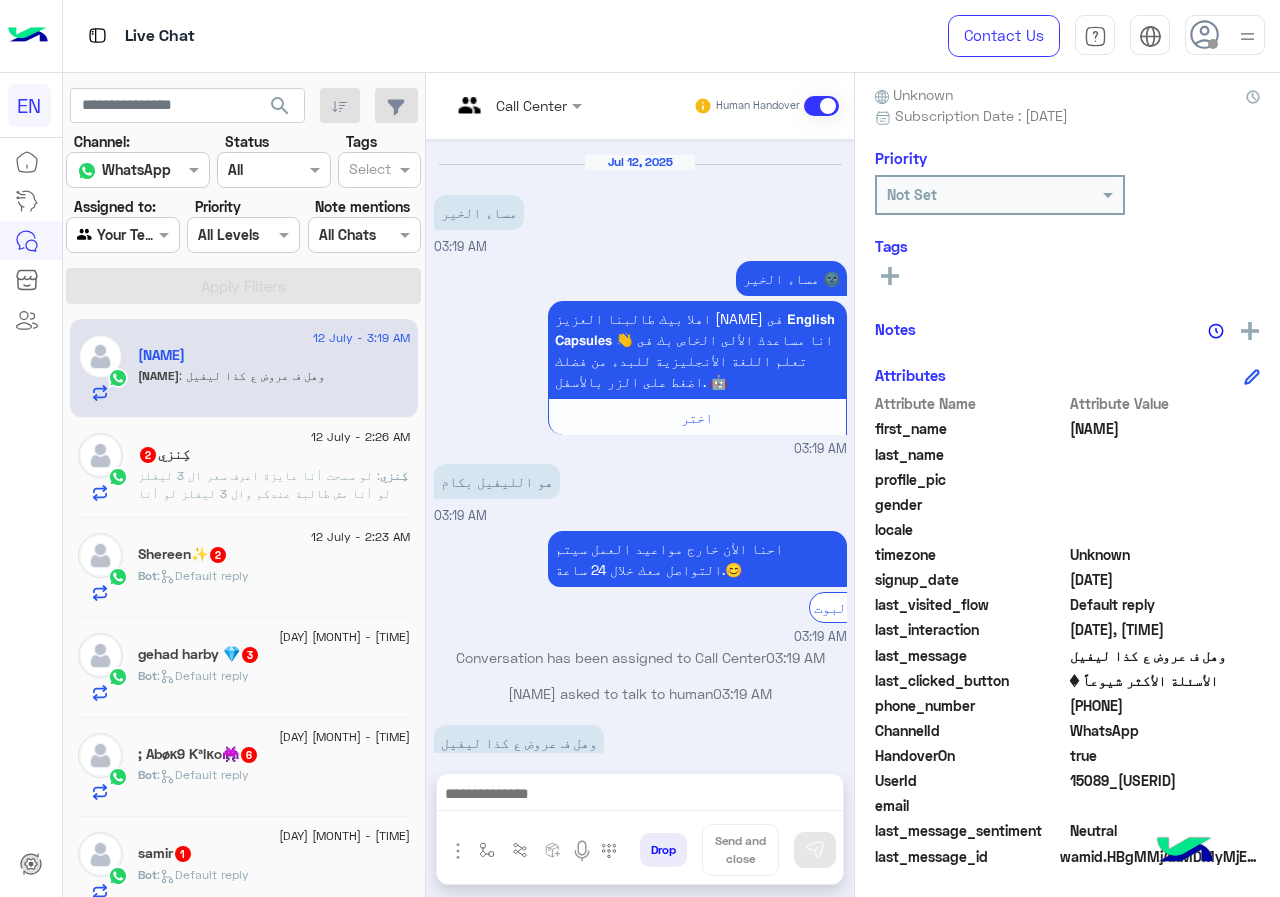 scroll, scrollTop: 180, scrollLeft: 0, axis: vertical 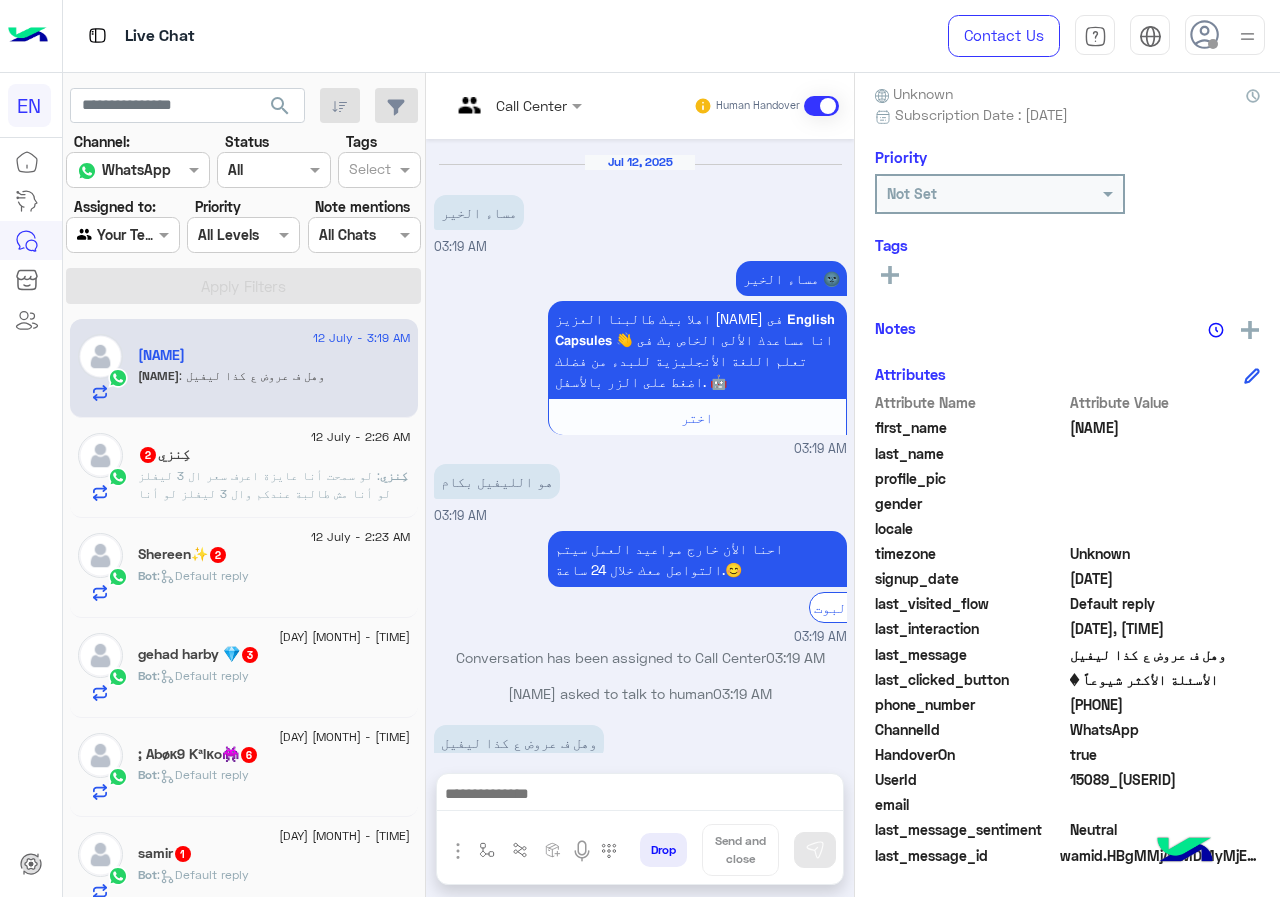 copy on "01032211847" 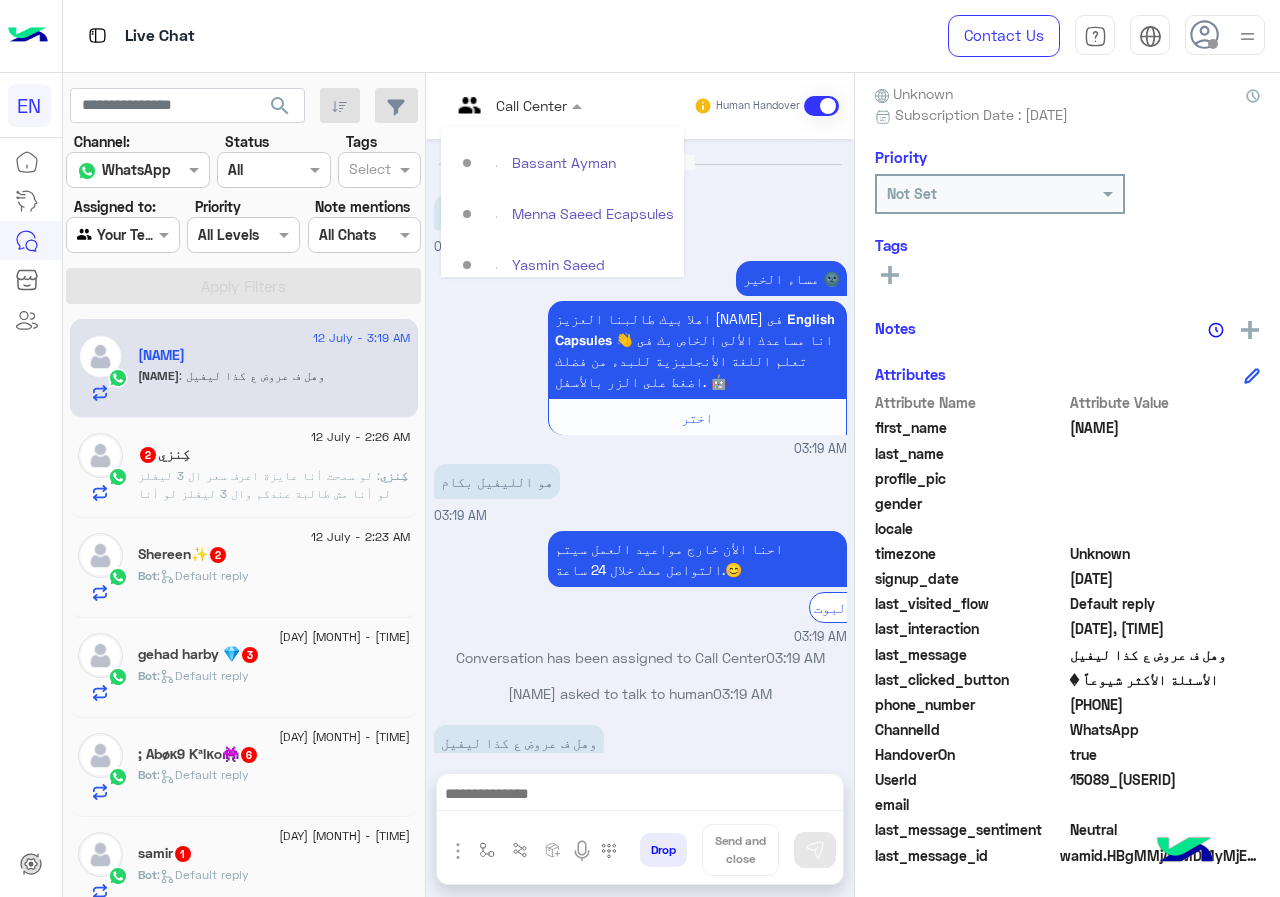 scroll, scrollTop: 332, scrollLeft: 0, axis: vertical 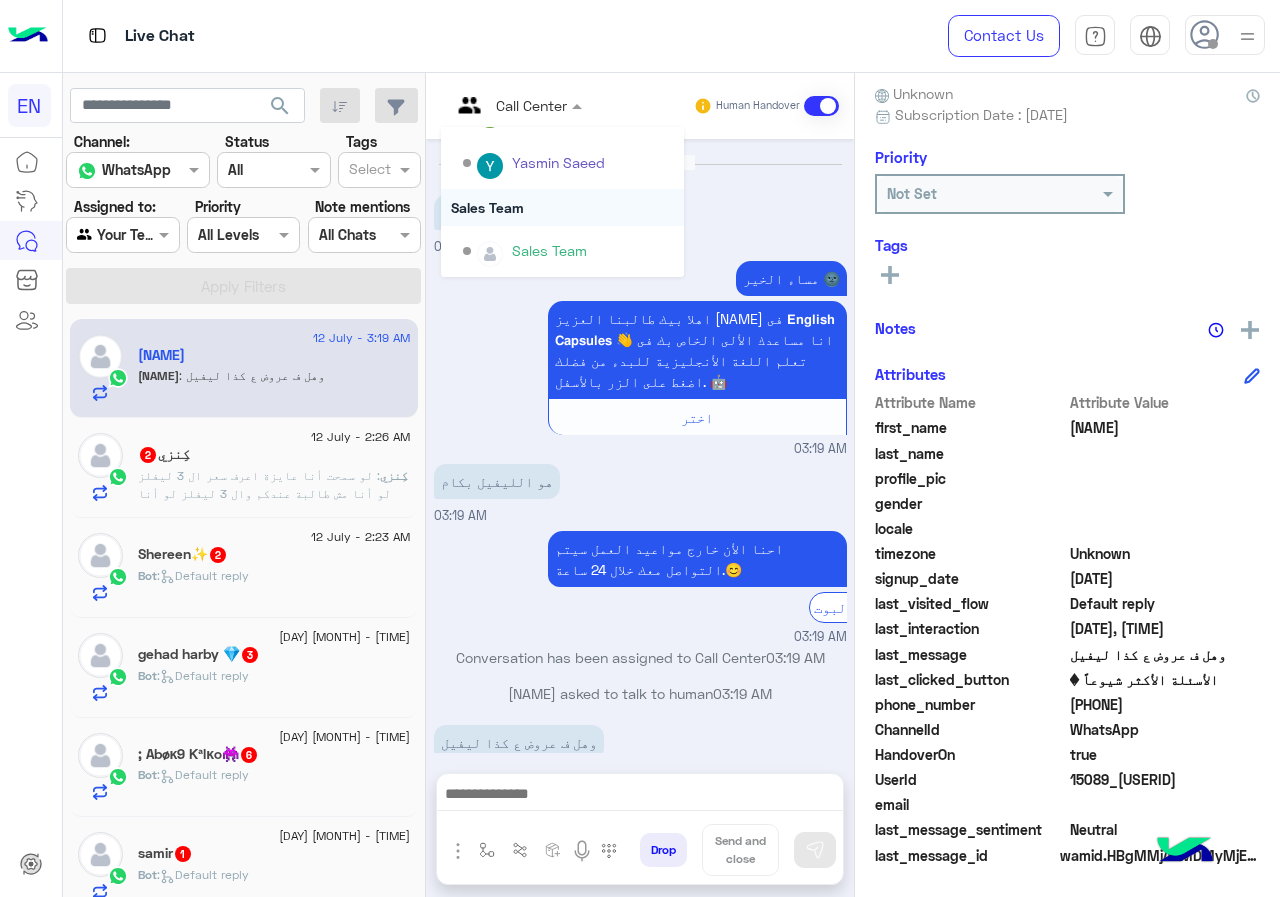 click on "Sales Team" at bounding box center [562, 207] 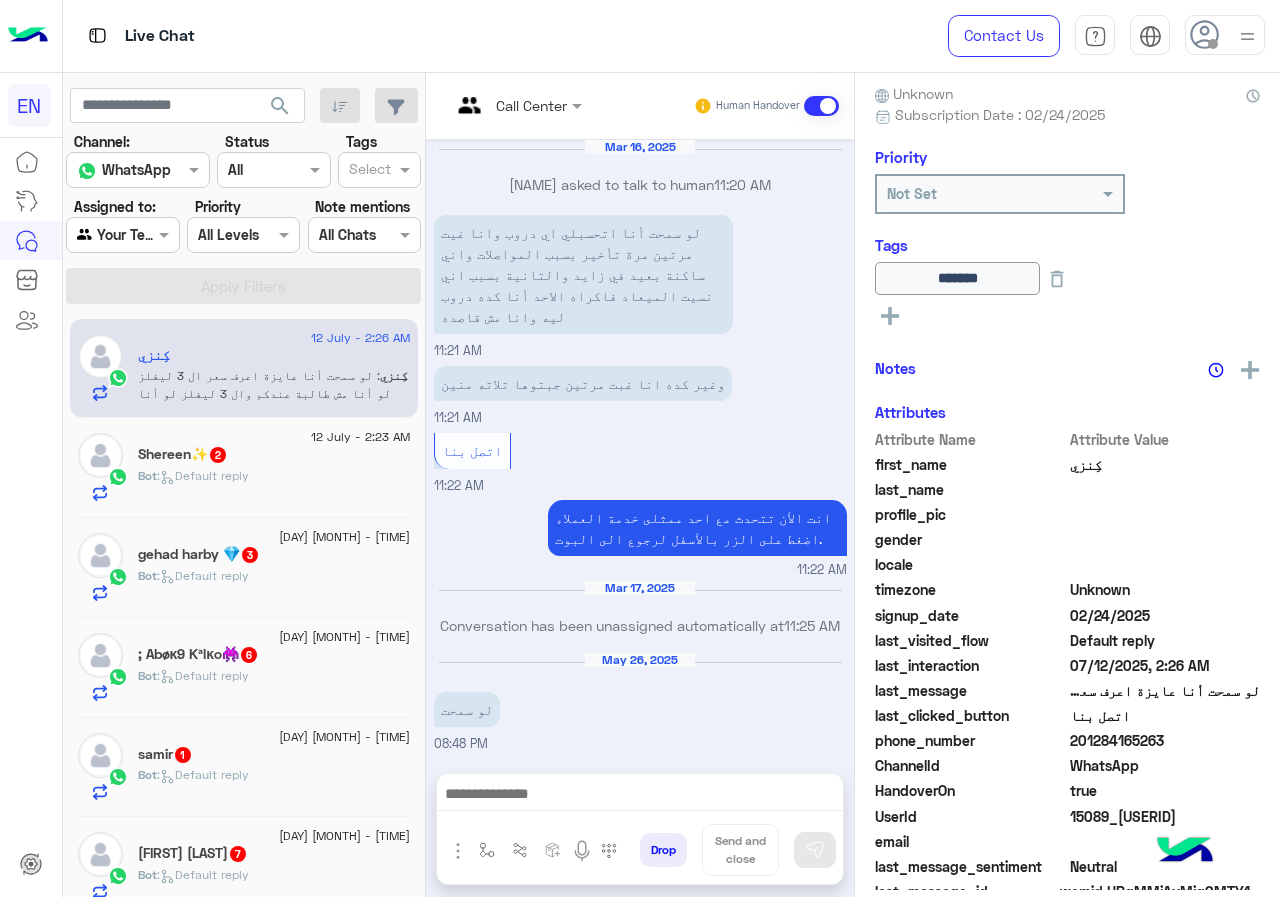scroll, scrollTop: 1269, scrollLeft: 0, axis: vertical 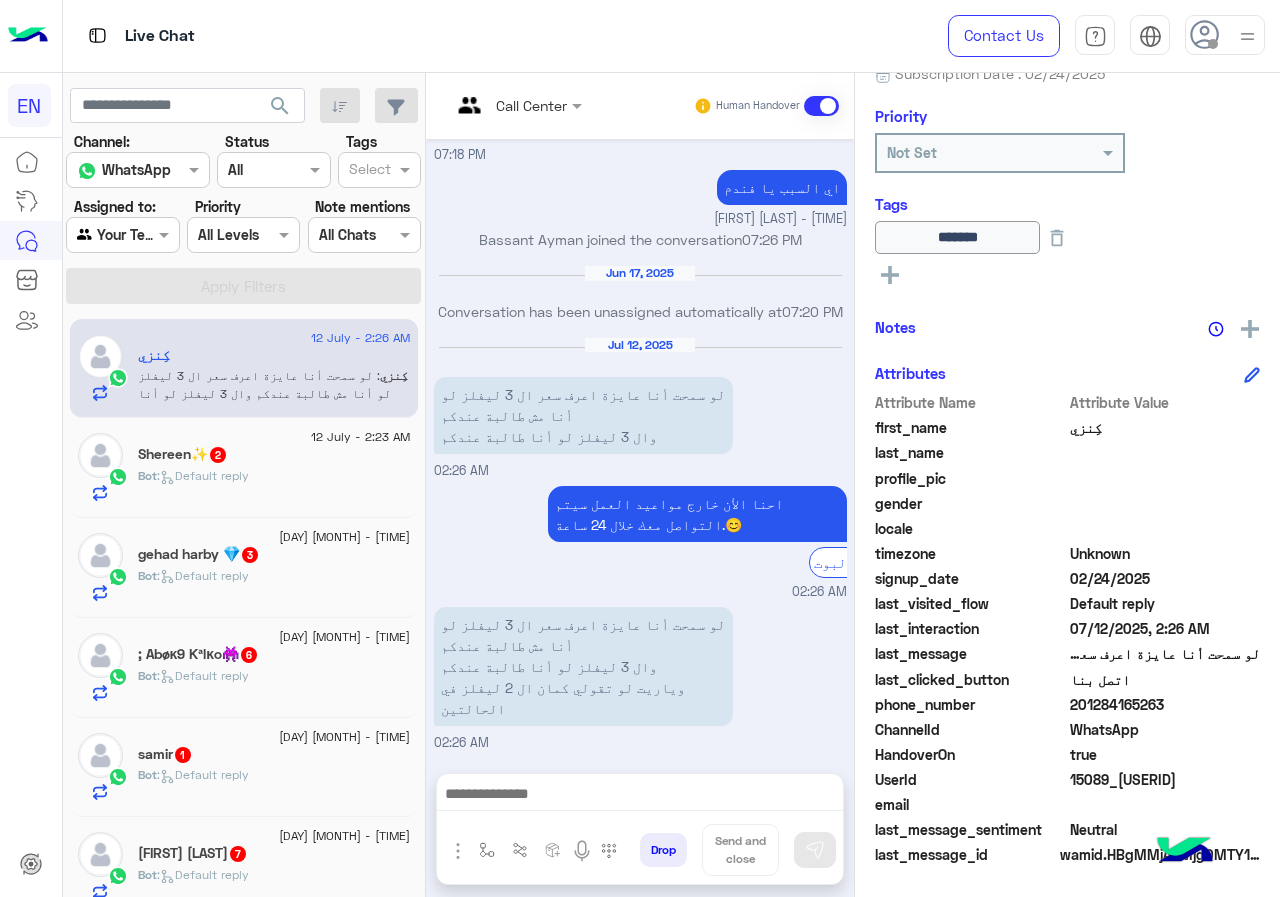 drag, startPoint x: 1075, startPoint y: 701, endPoint x: 1192, endPoint y: 700, distance: 117.00427 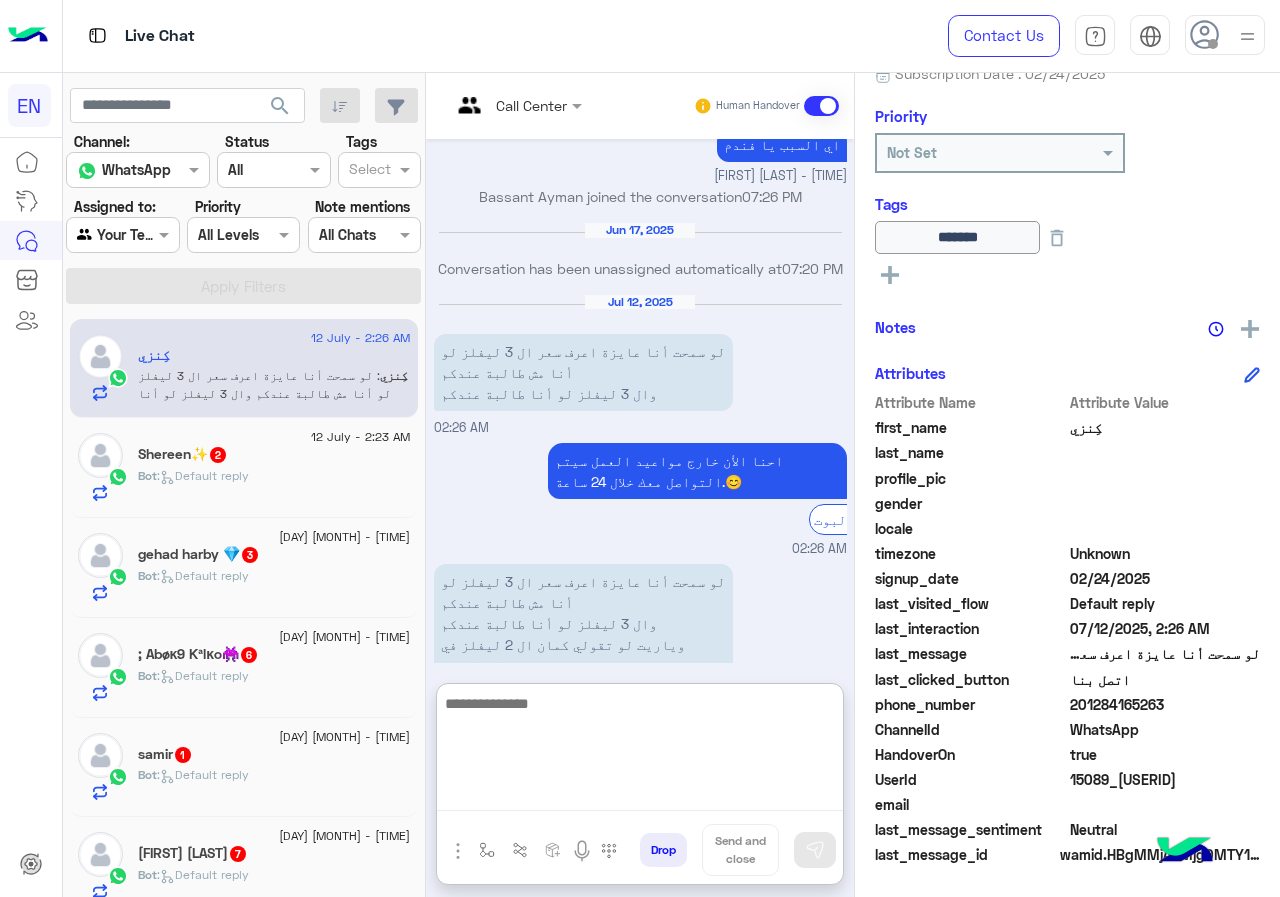 click at bounding box center (640, 751) 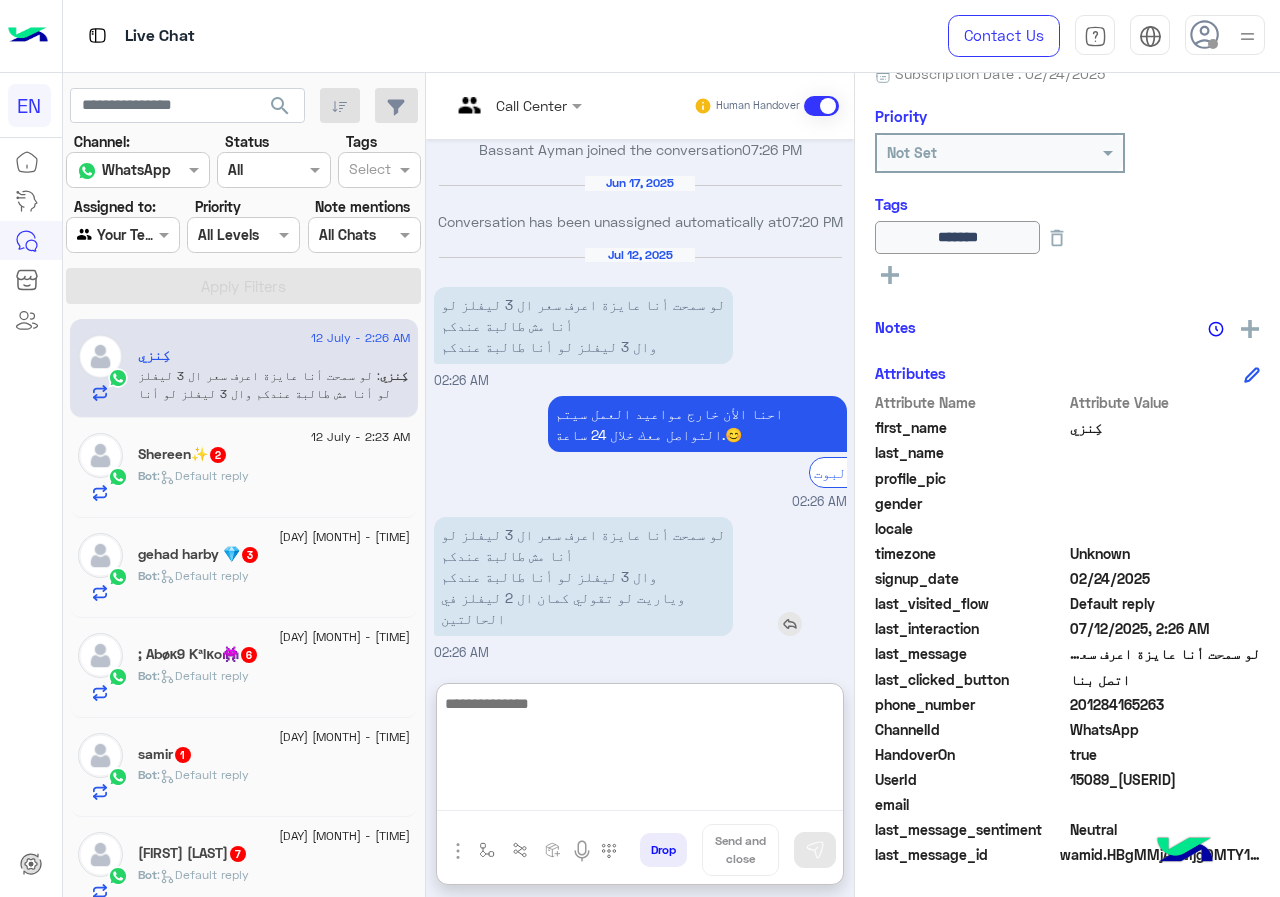 scroll, scrollTop: 1359, scrollLeft: 0, axis: vertical 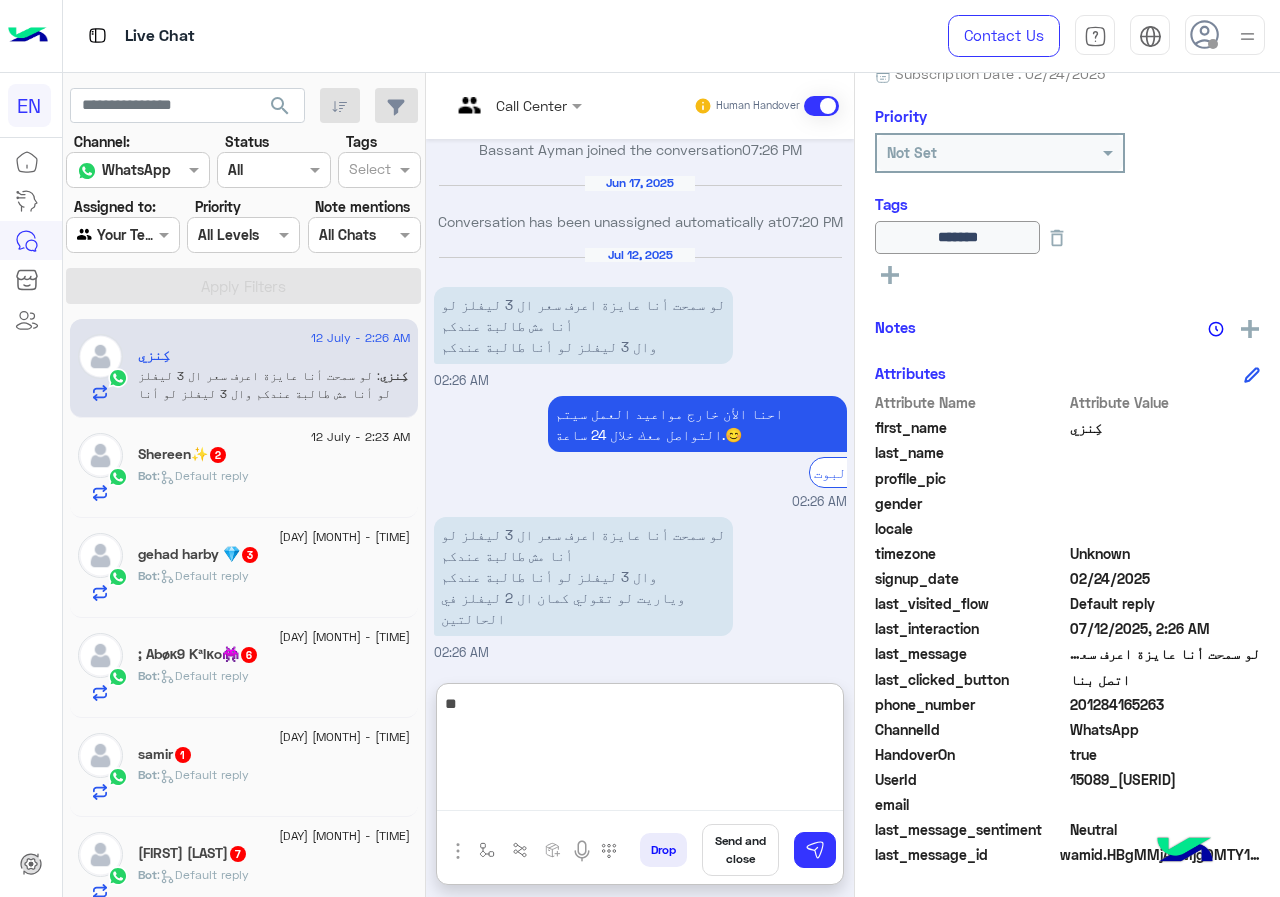 type on "*" 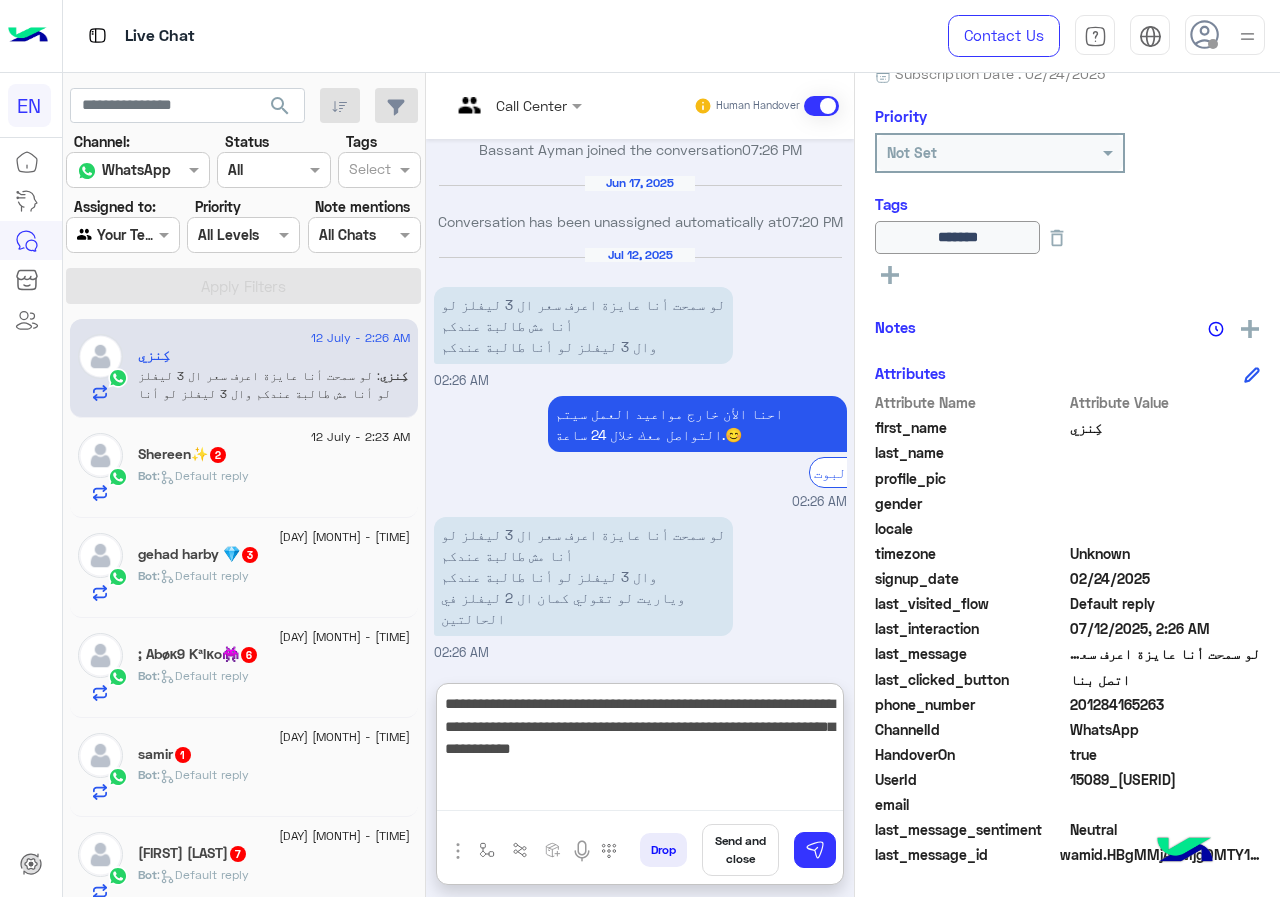 click on "**********" at bounding box center (640, 751) 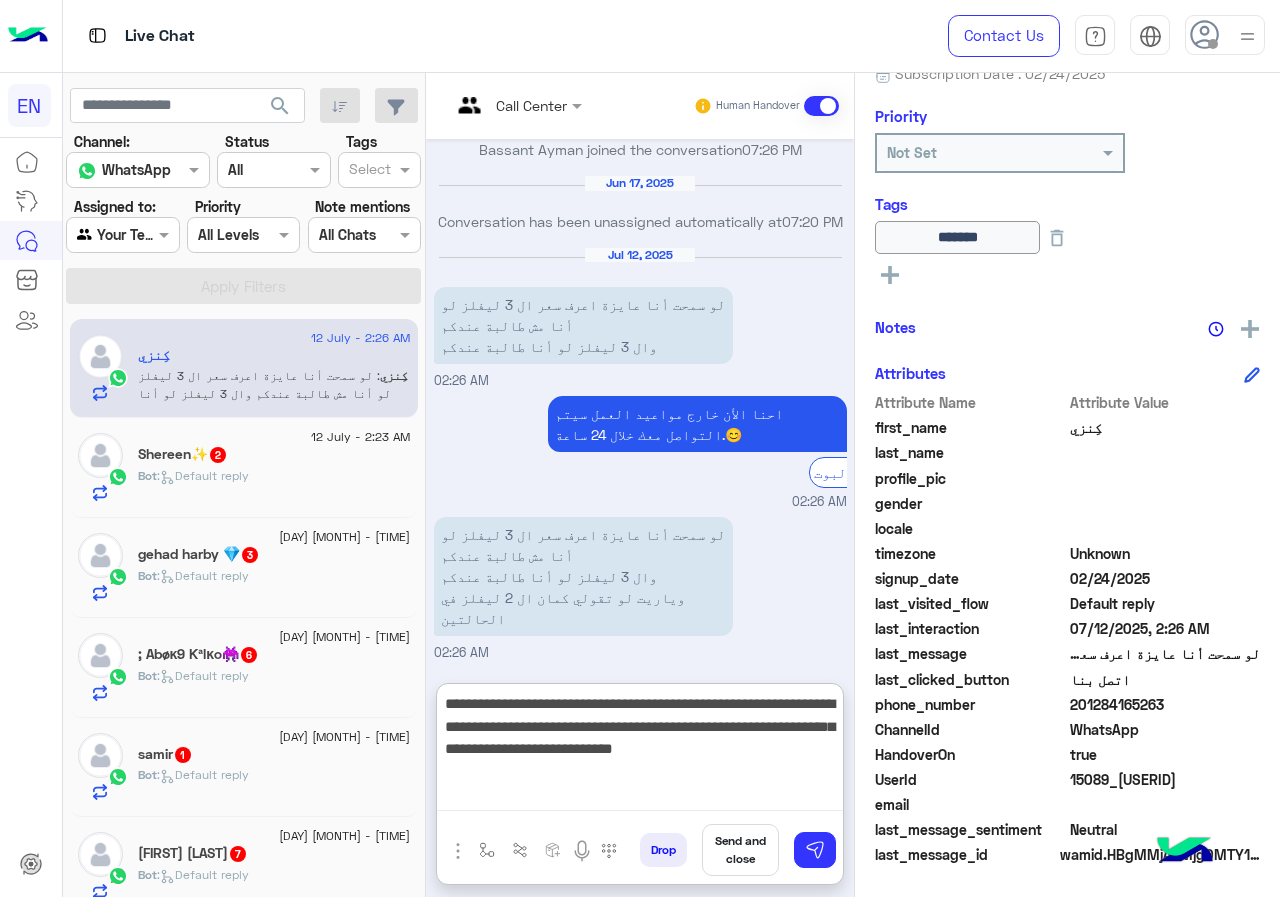type on "**********" 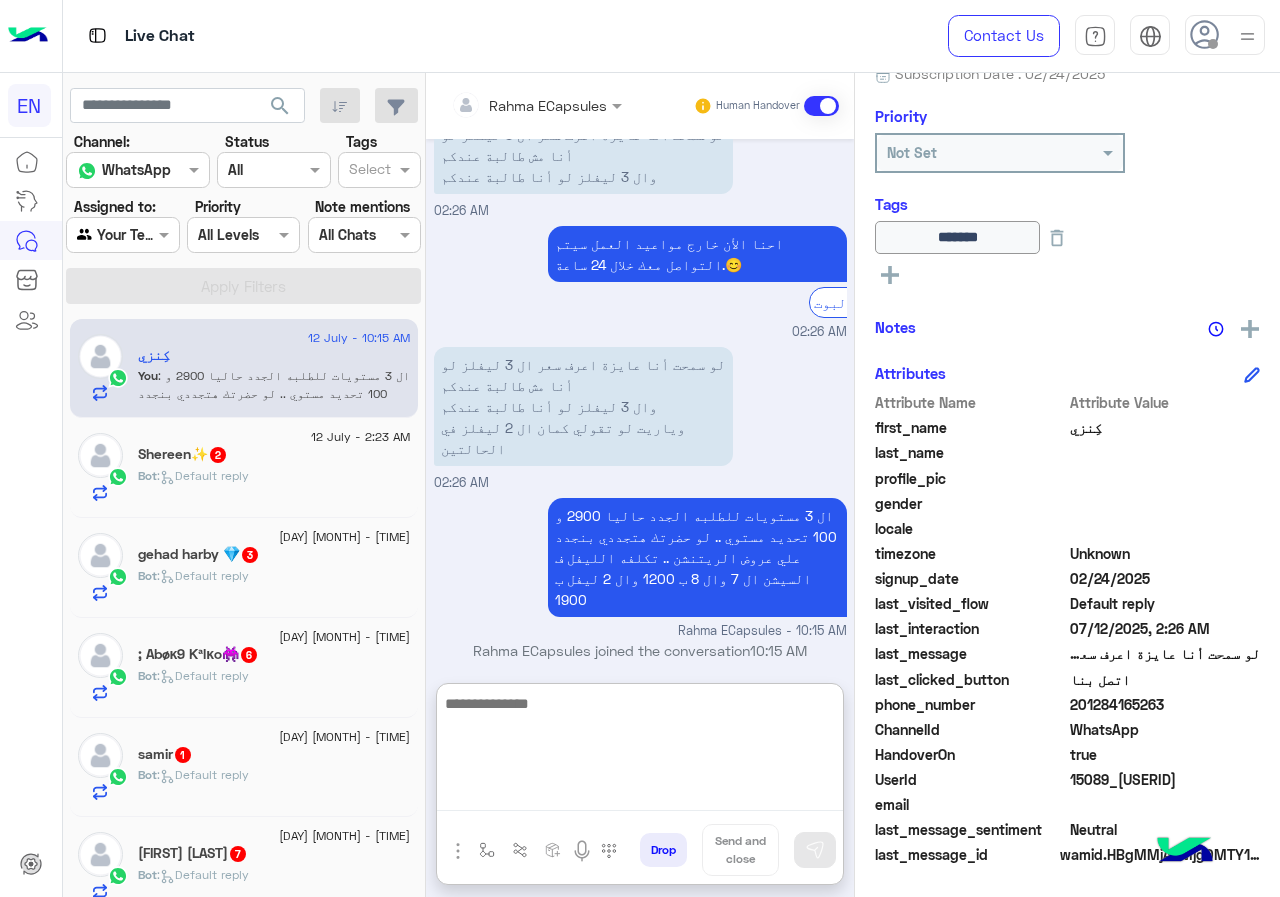 scroll, scrollTop: 1522, scrollLeft: 0, axis: vertical 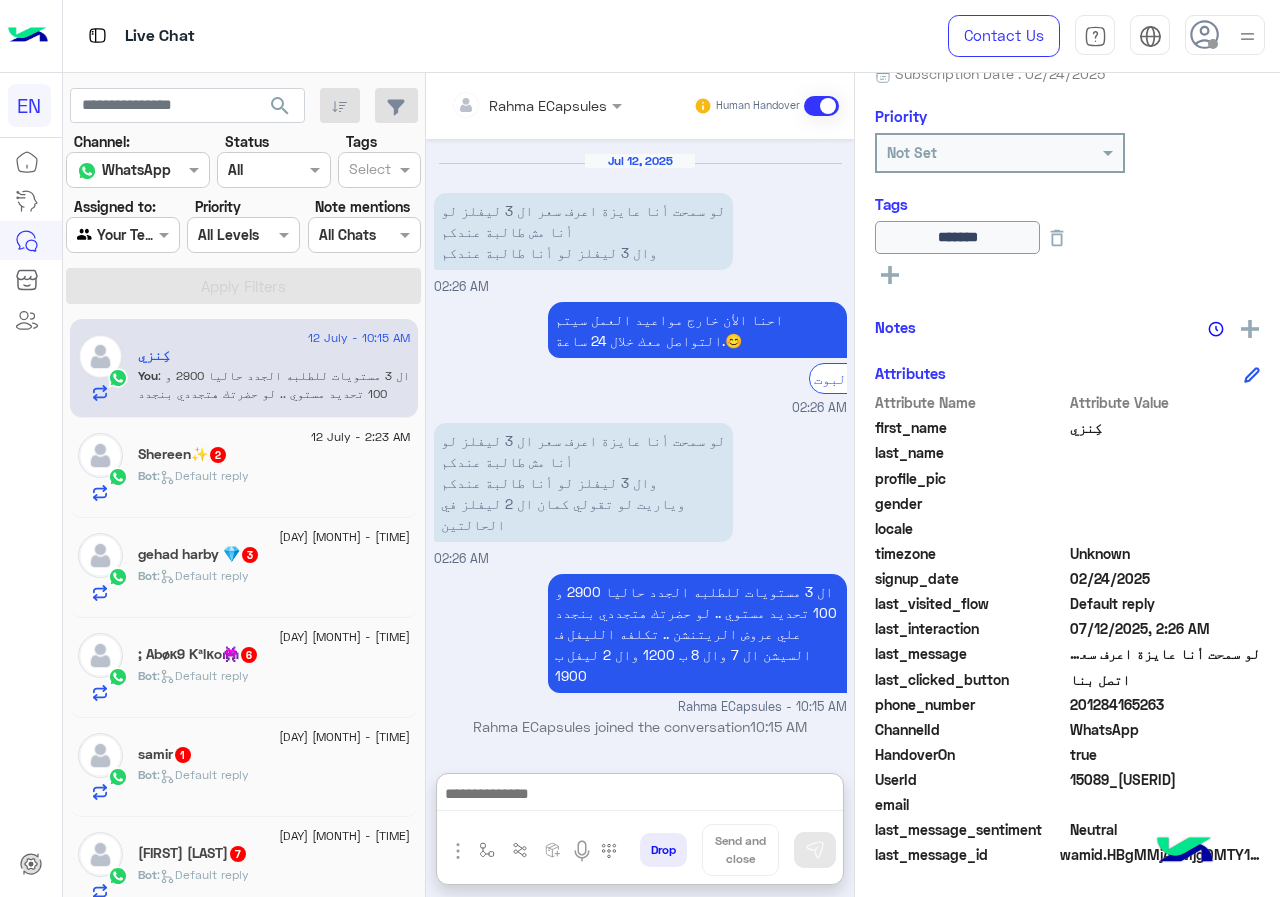 click on "Bot :   Default reply" 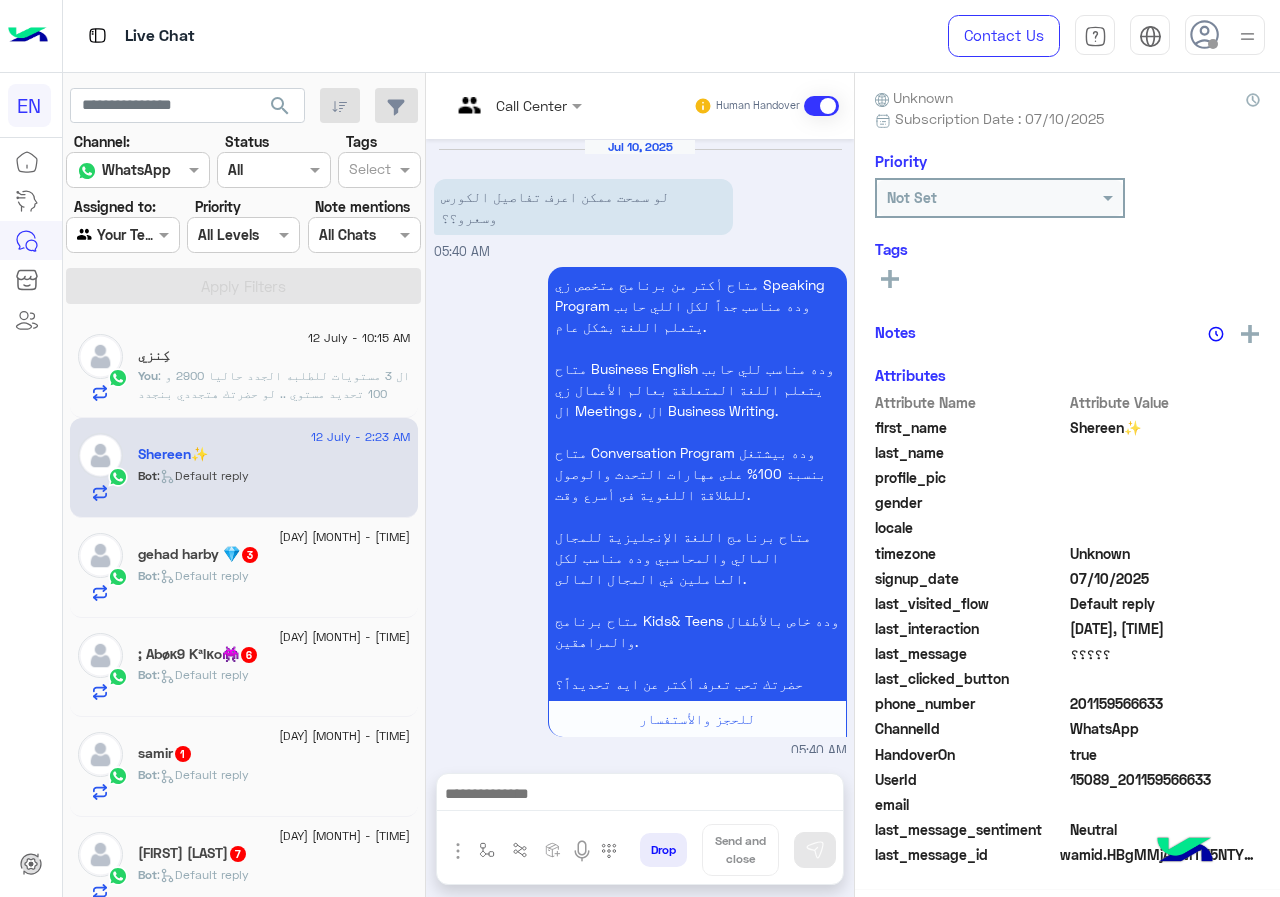 scroll, scrollTop: 744, scrollLeft: 0, axis: vertical 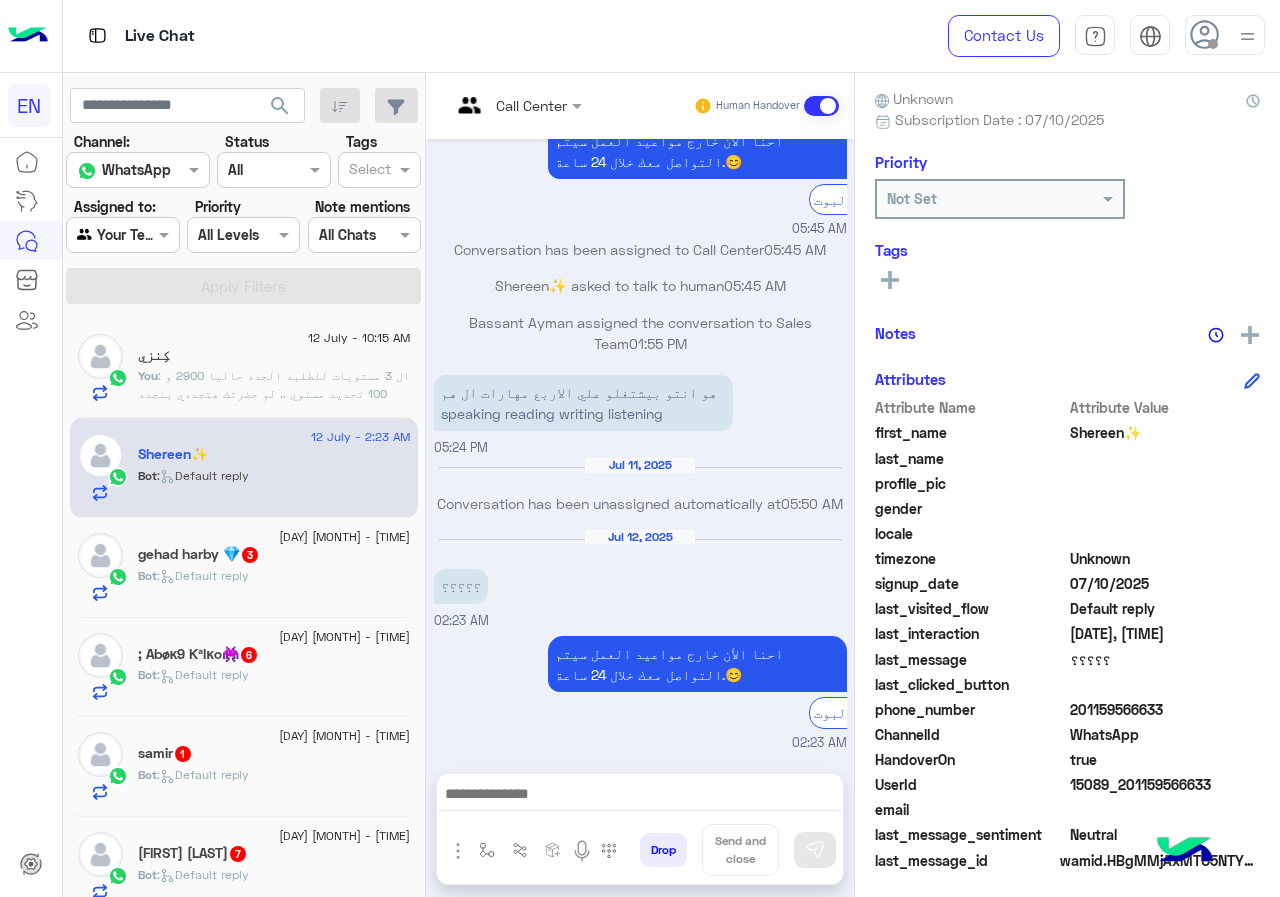 drag, startPoint x: 1075, startPoint y: 705, endPoint x: 1170, endPoint y: 705, distance: 95 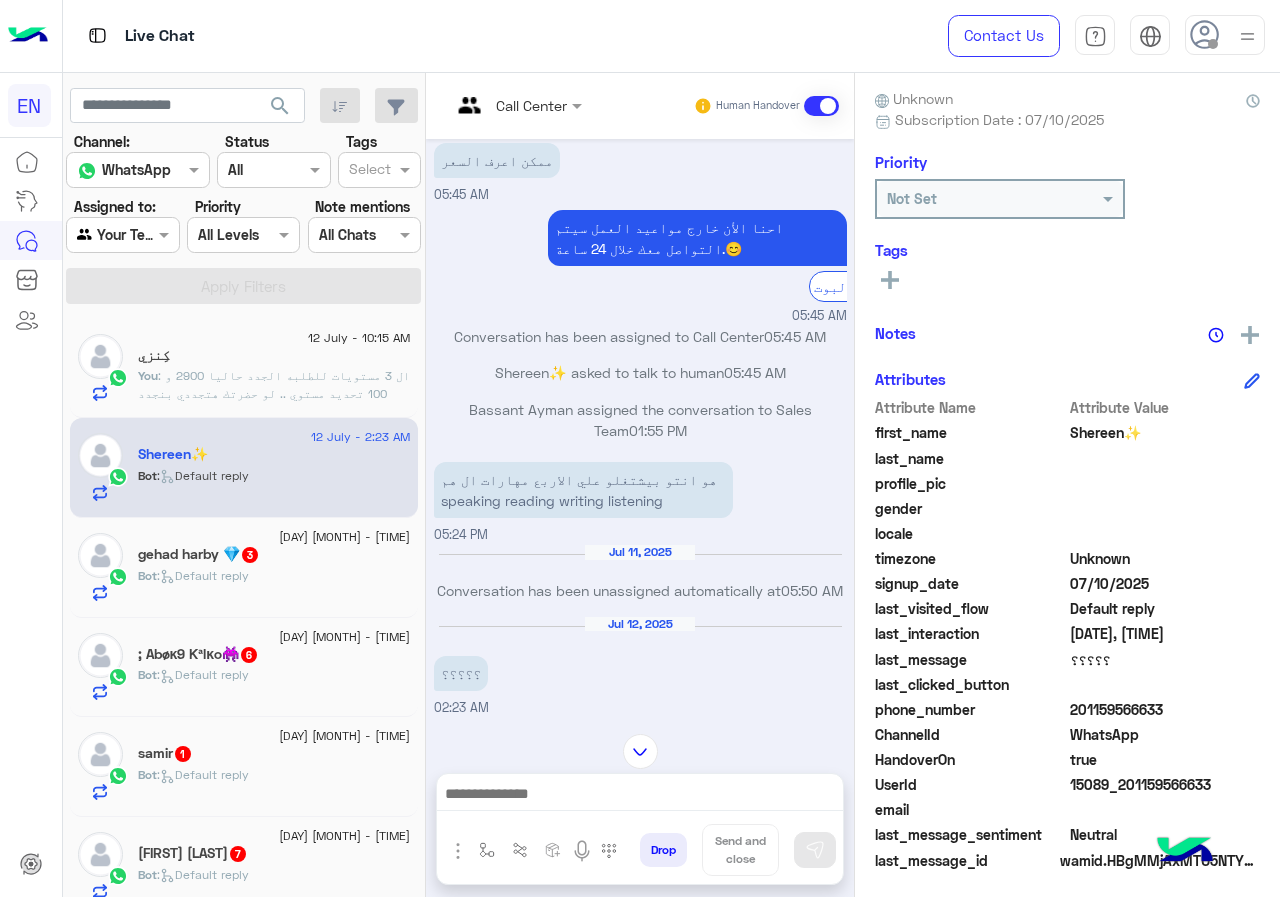 scroll, scrollTop: 544, scrollLeft: 0, axis: vertical 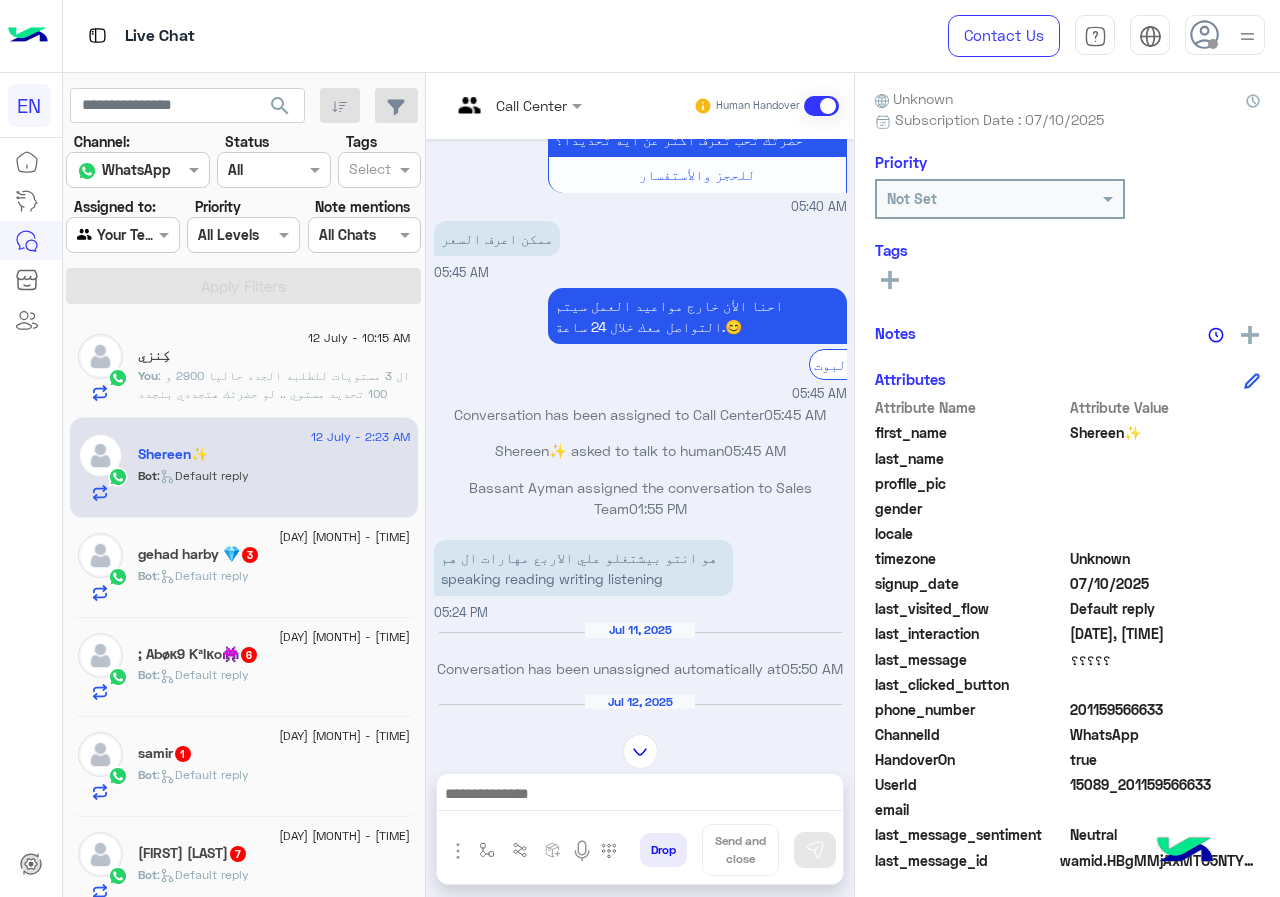click on "Call Center Human Handover" at bounding box center [640, 106] 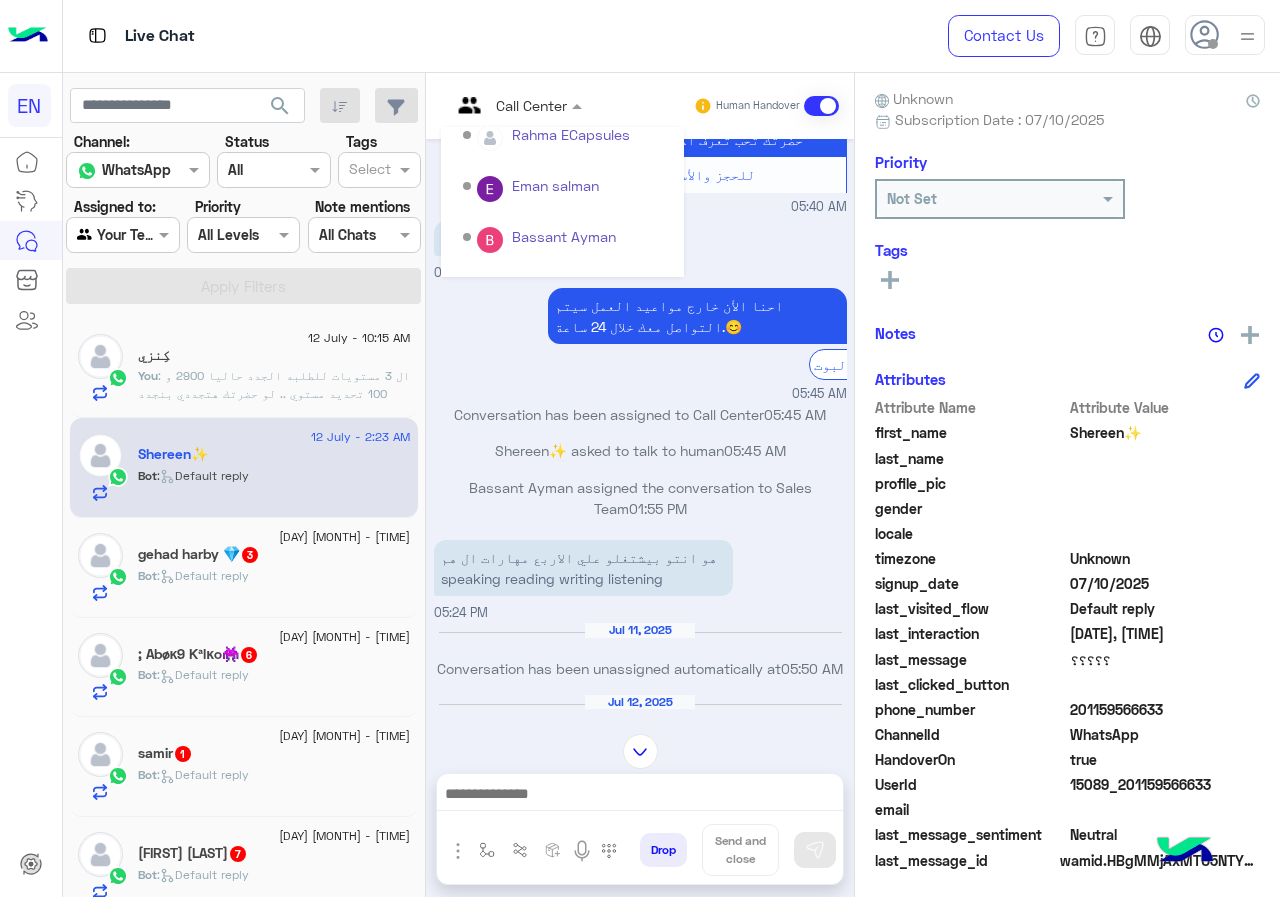 scroll, scrollTop: 332, scrollLeft: 0, axis: vertical 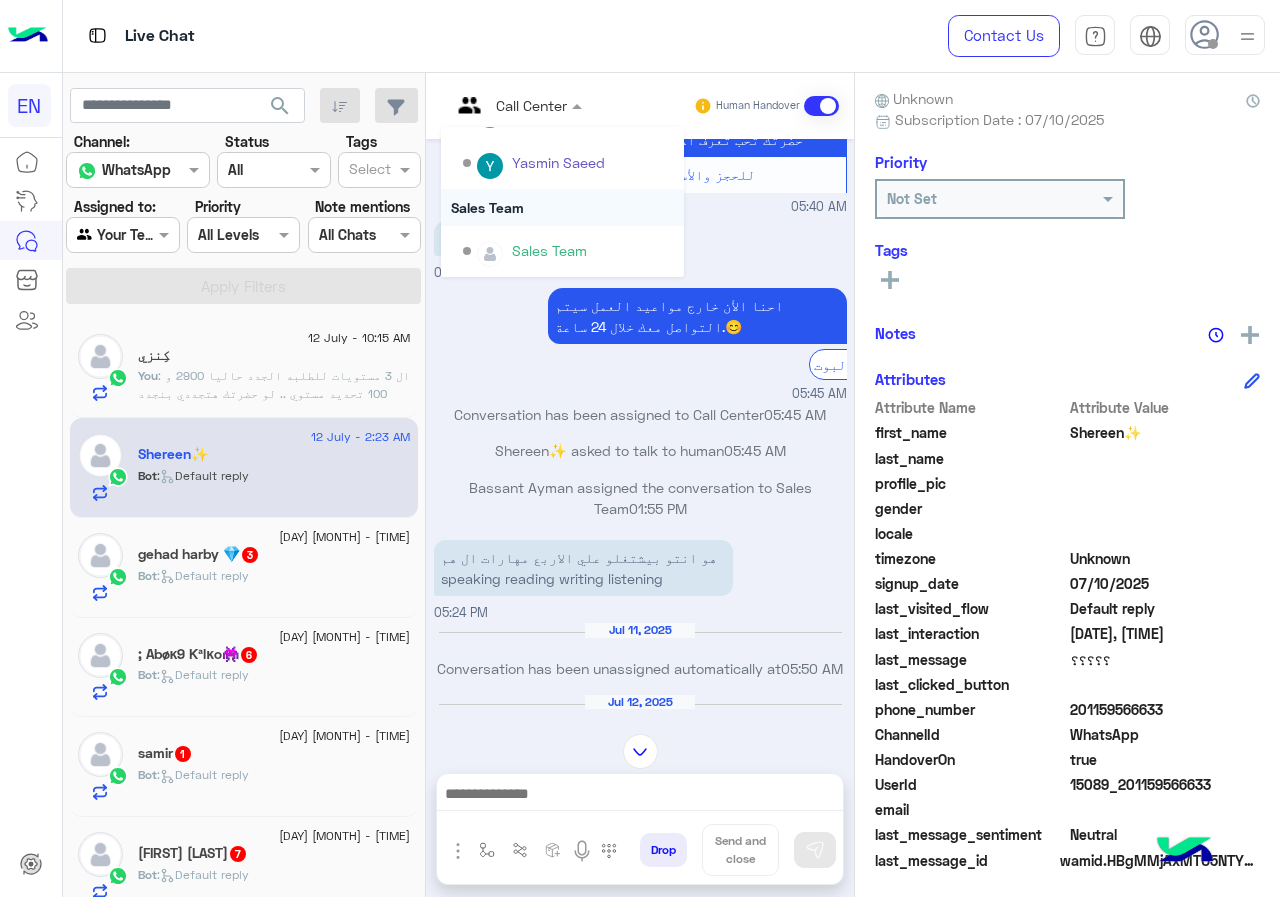 click on "Sales Team" at bounding box center [562, 207] 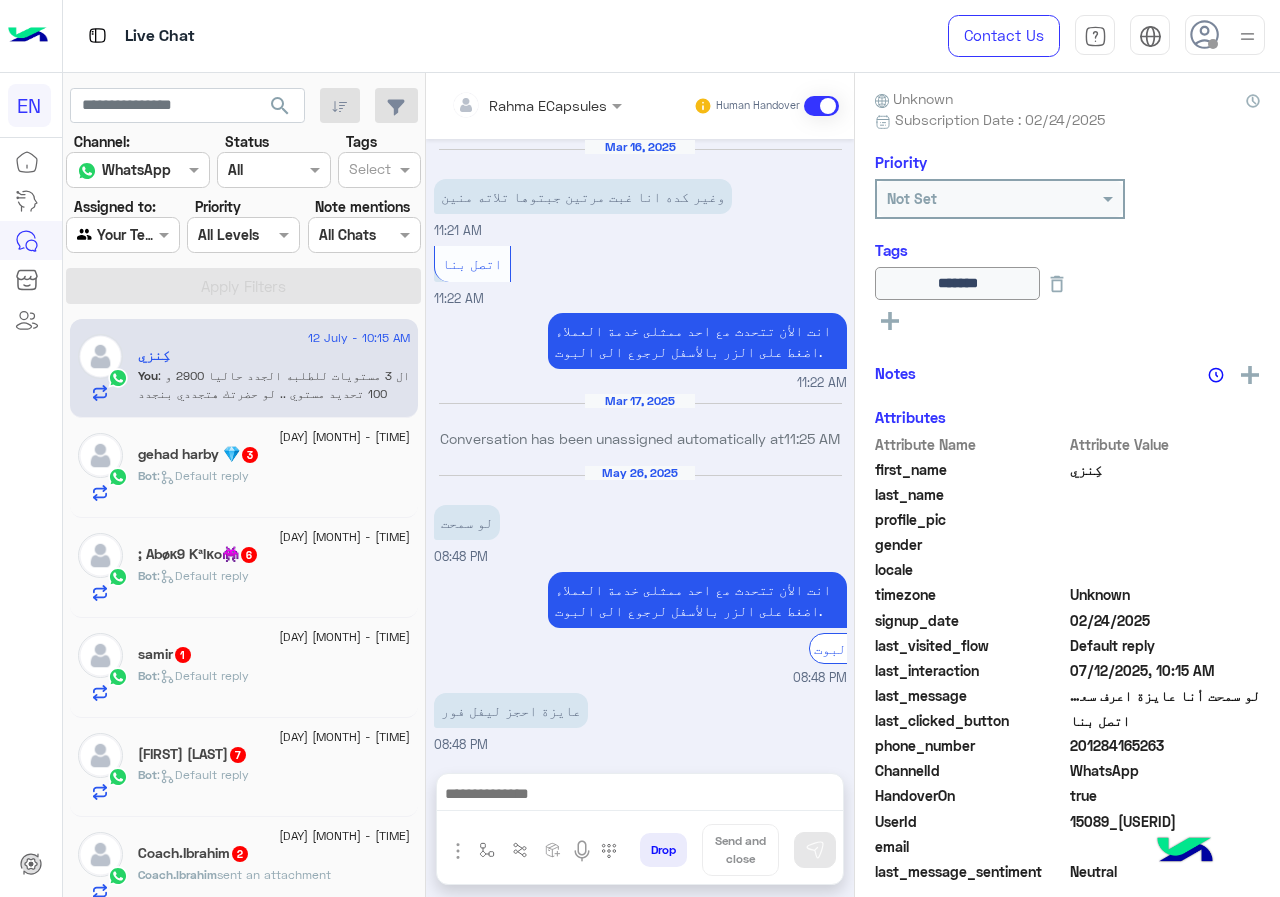 scroll, scrollTop: 1266, scrollLeft: 0, axis: vertical 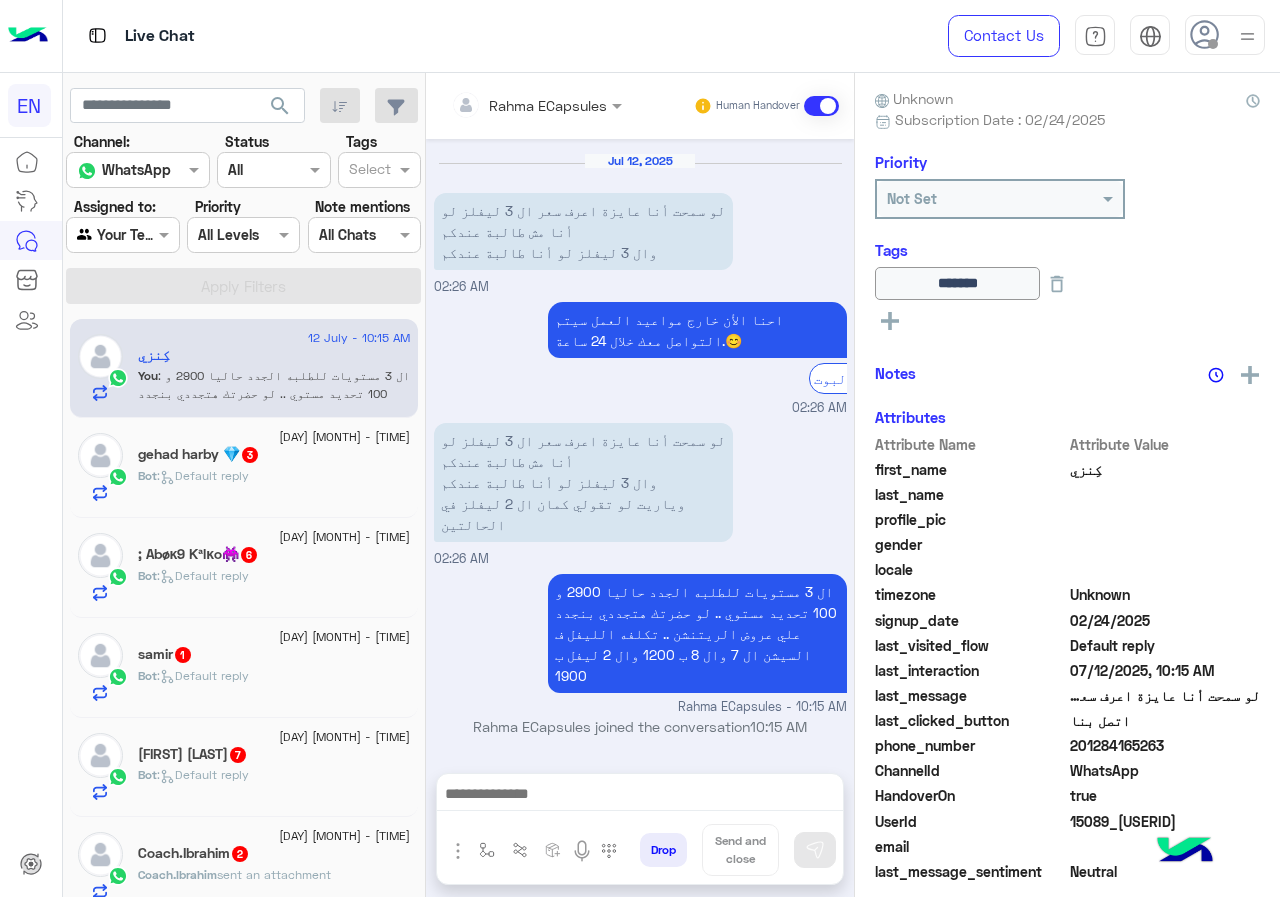 click on "gehad harby 💎  3" 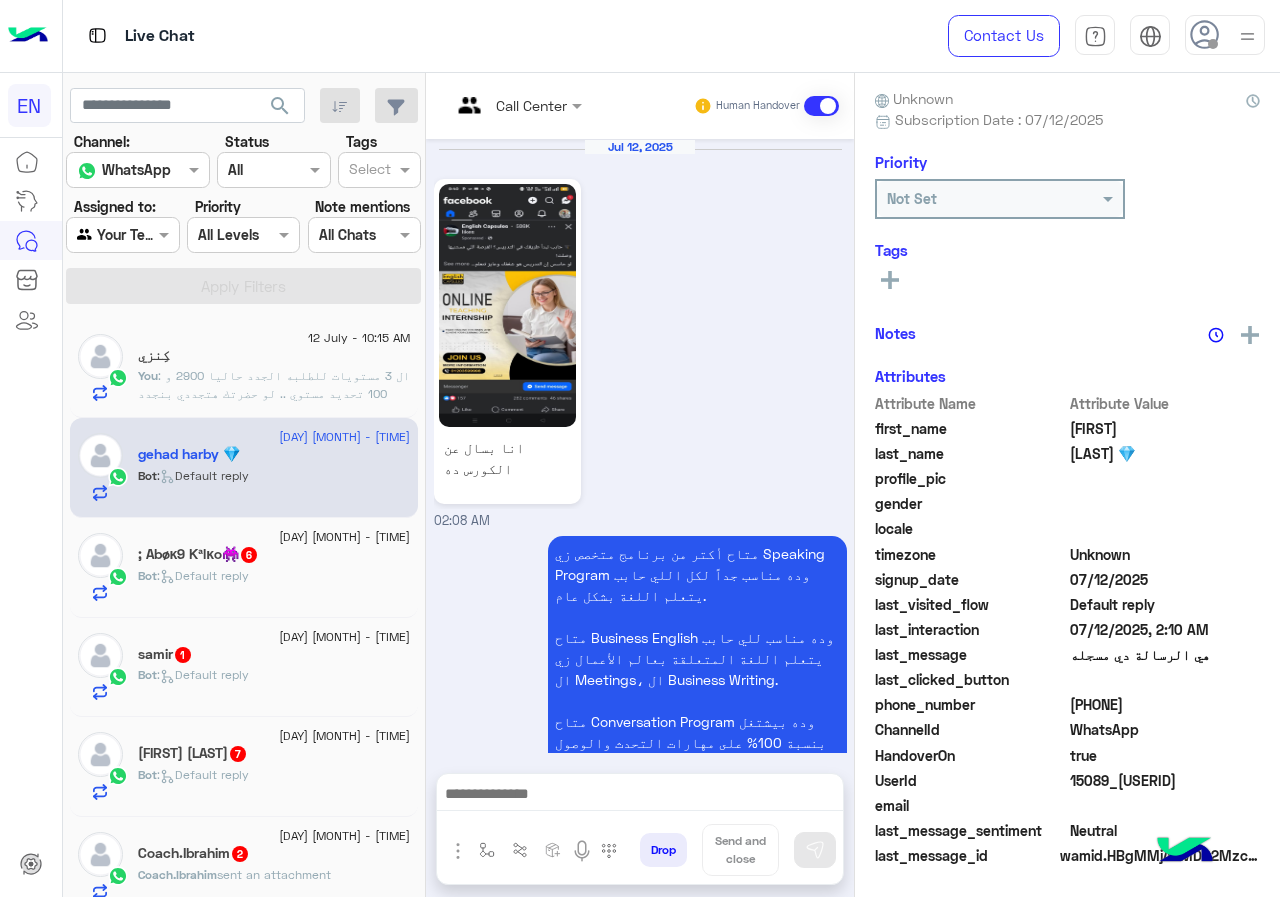 scroll, scrollTop: 1190, scrollLeft: 0, axis: vertical 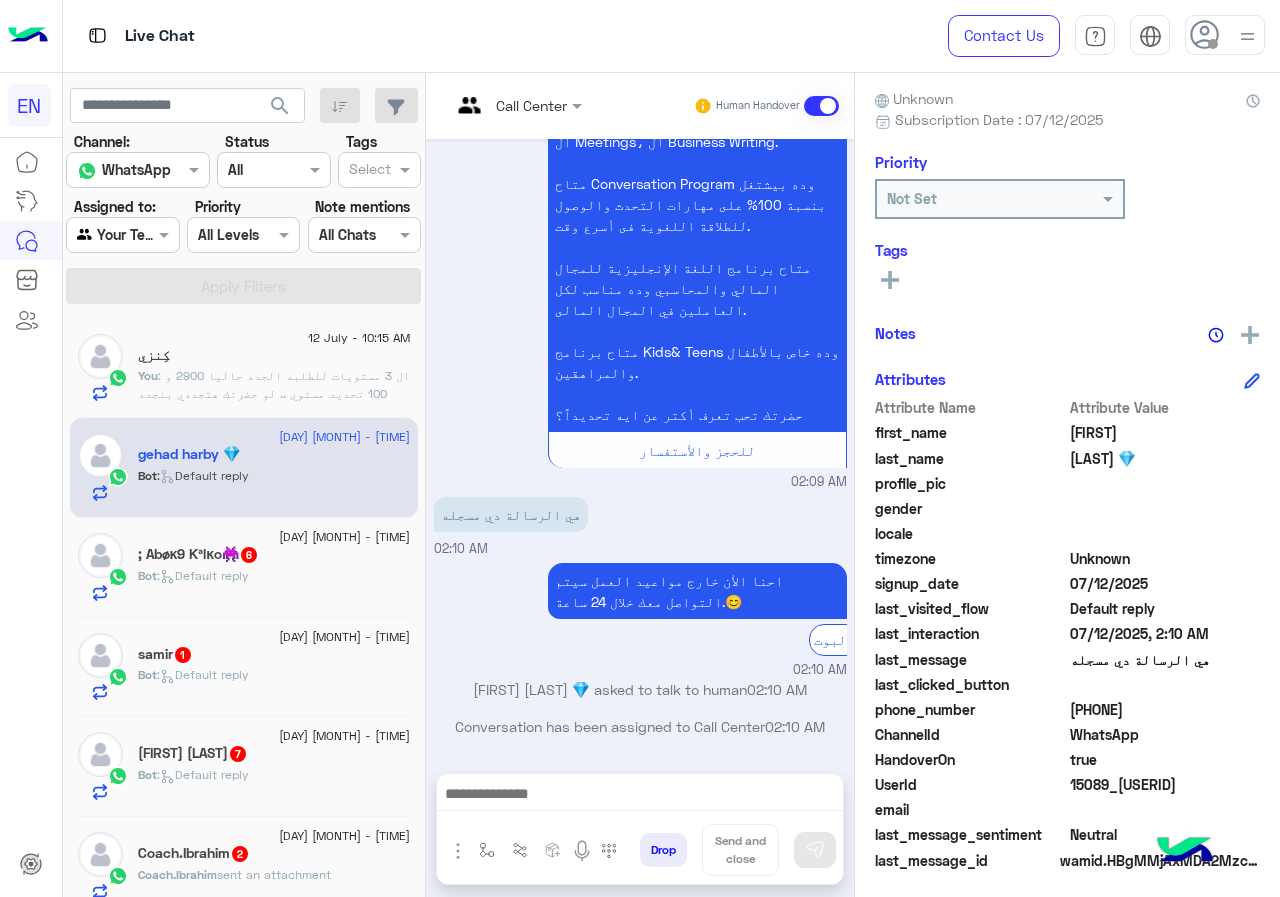 drag, startPoint x: 1076, startPoint y: 701, endPoint x: 1279, endPoint y: 716, distance: 203.55344 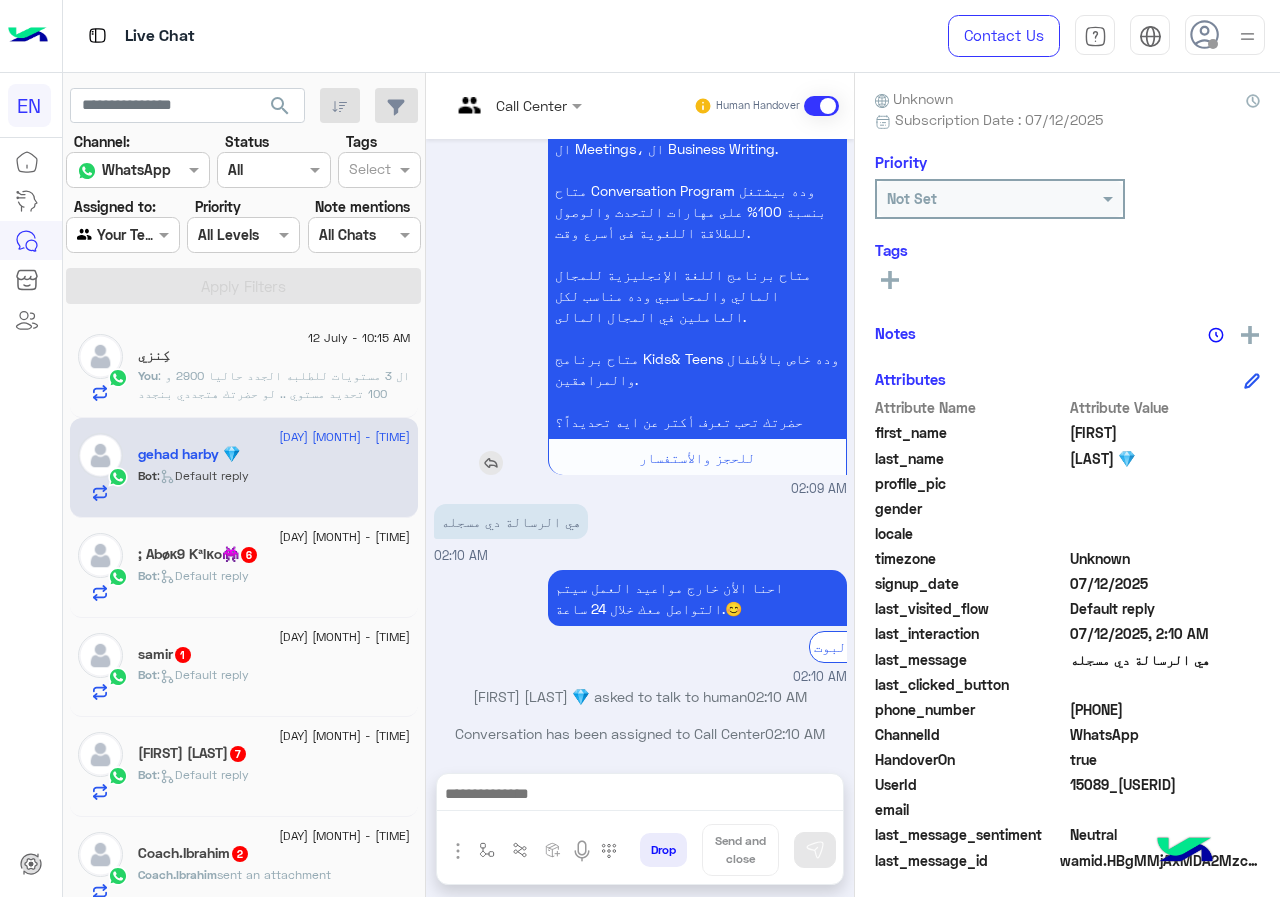 scroll, scrollTop: 1189, scrollLeft: 0, axis: vertical 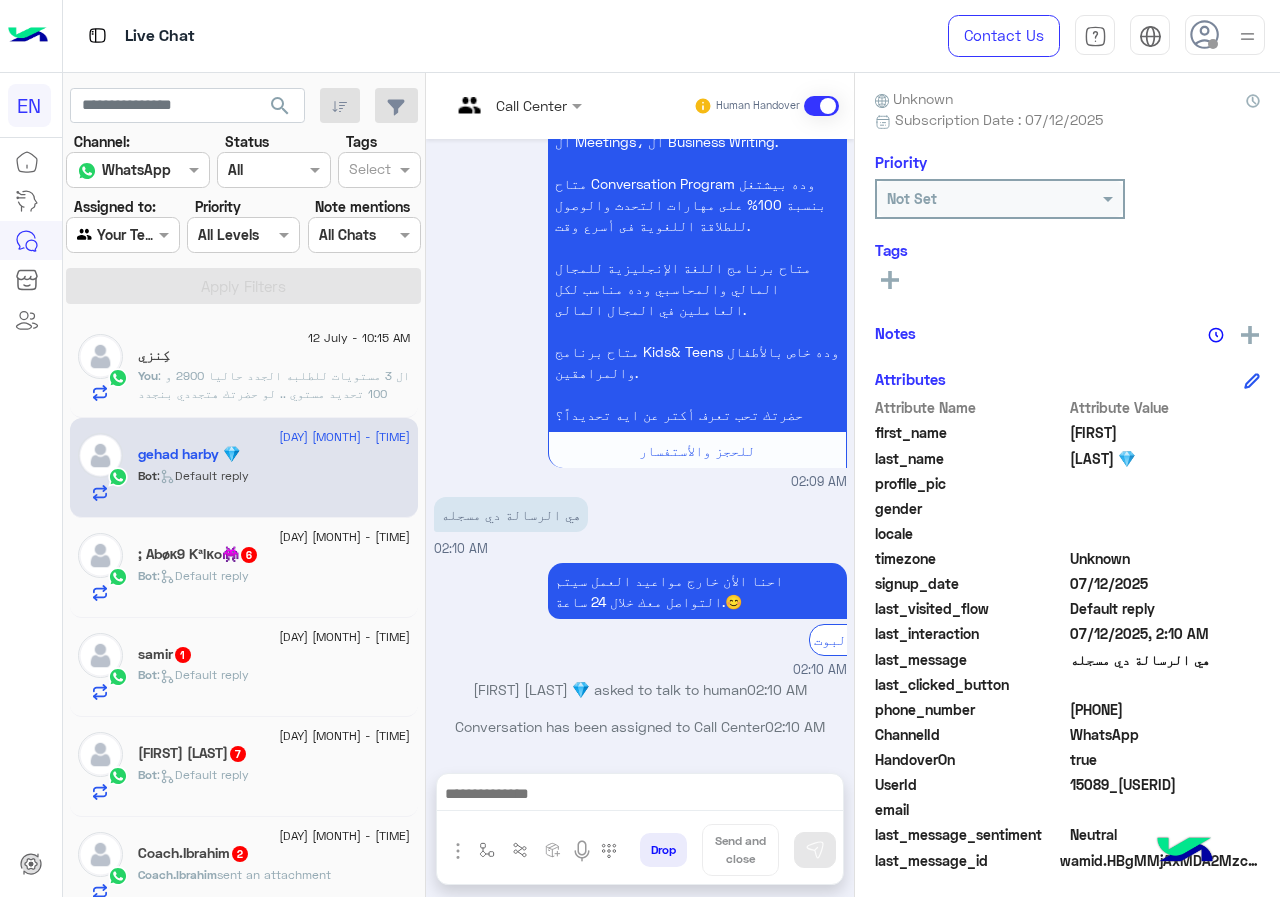 click on "Call Center Human Handover" at bounding box center [640, 106] 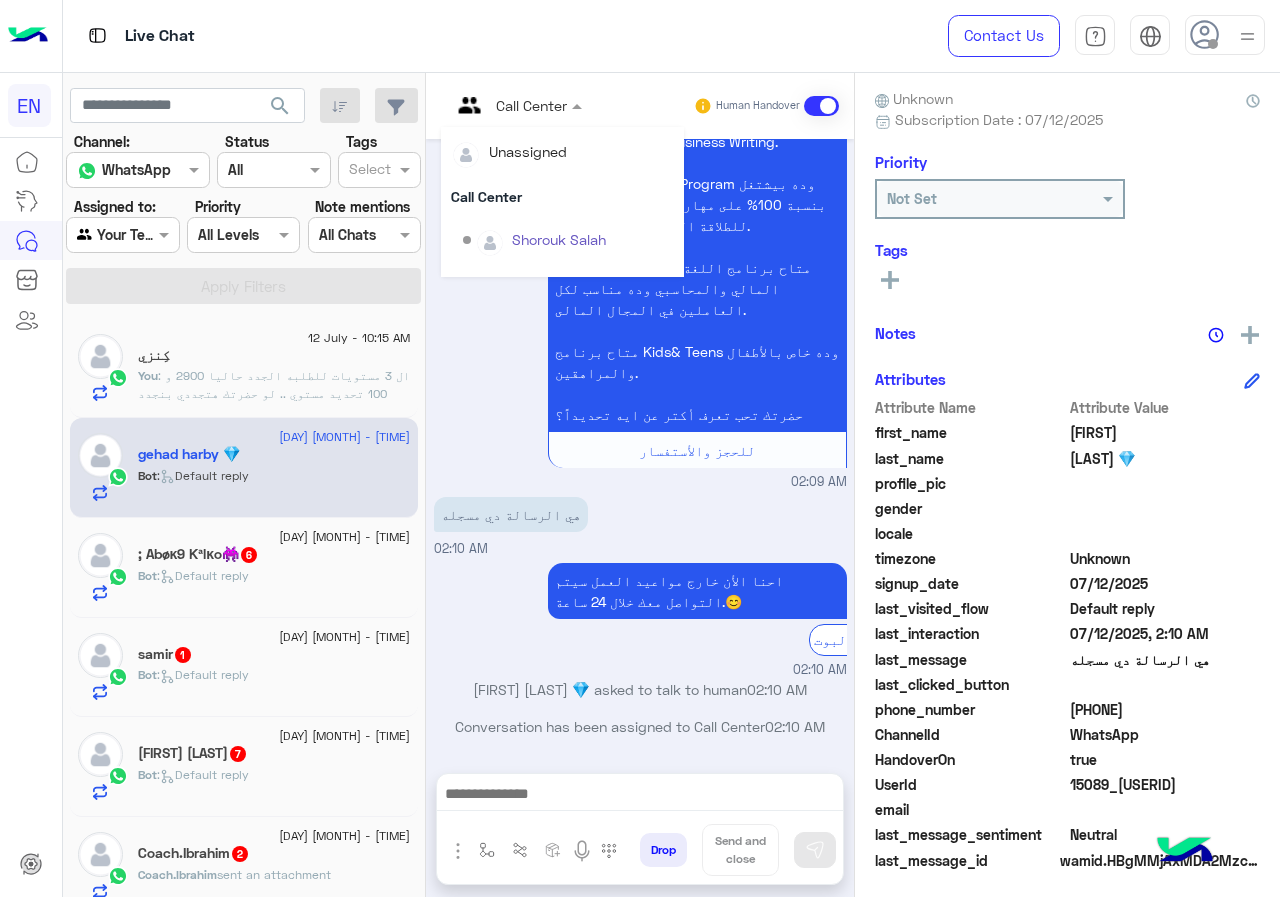 scroll, scrollTop: 332, scrollLeft: 0, axis: vertical 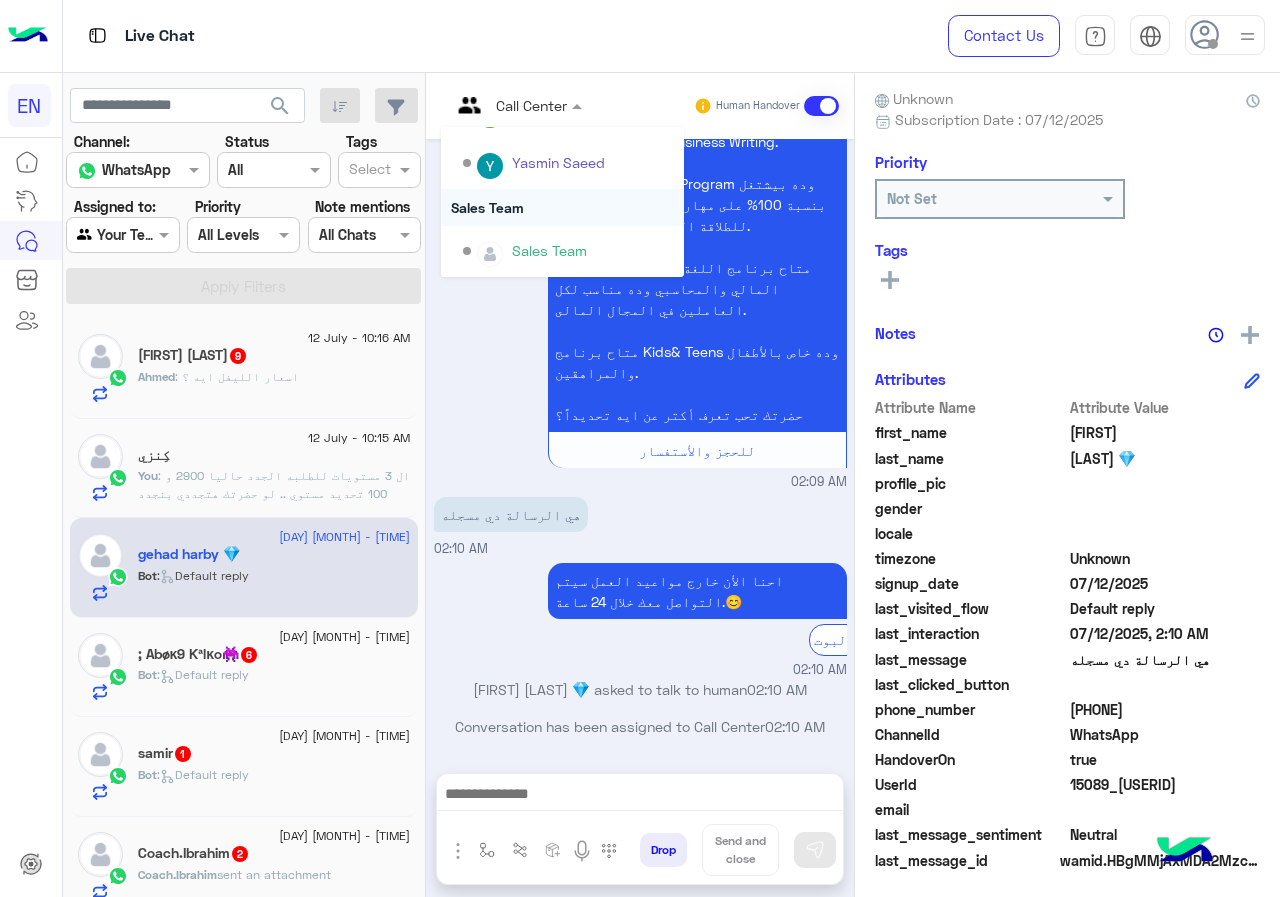 click on "Sales Team" at bounding box center (562, 207) 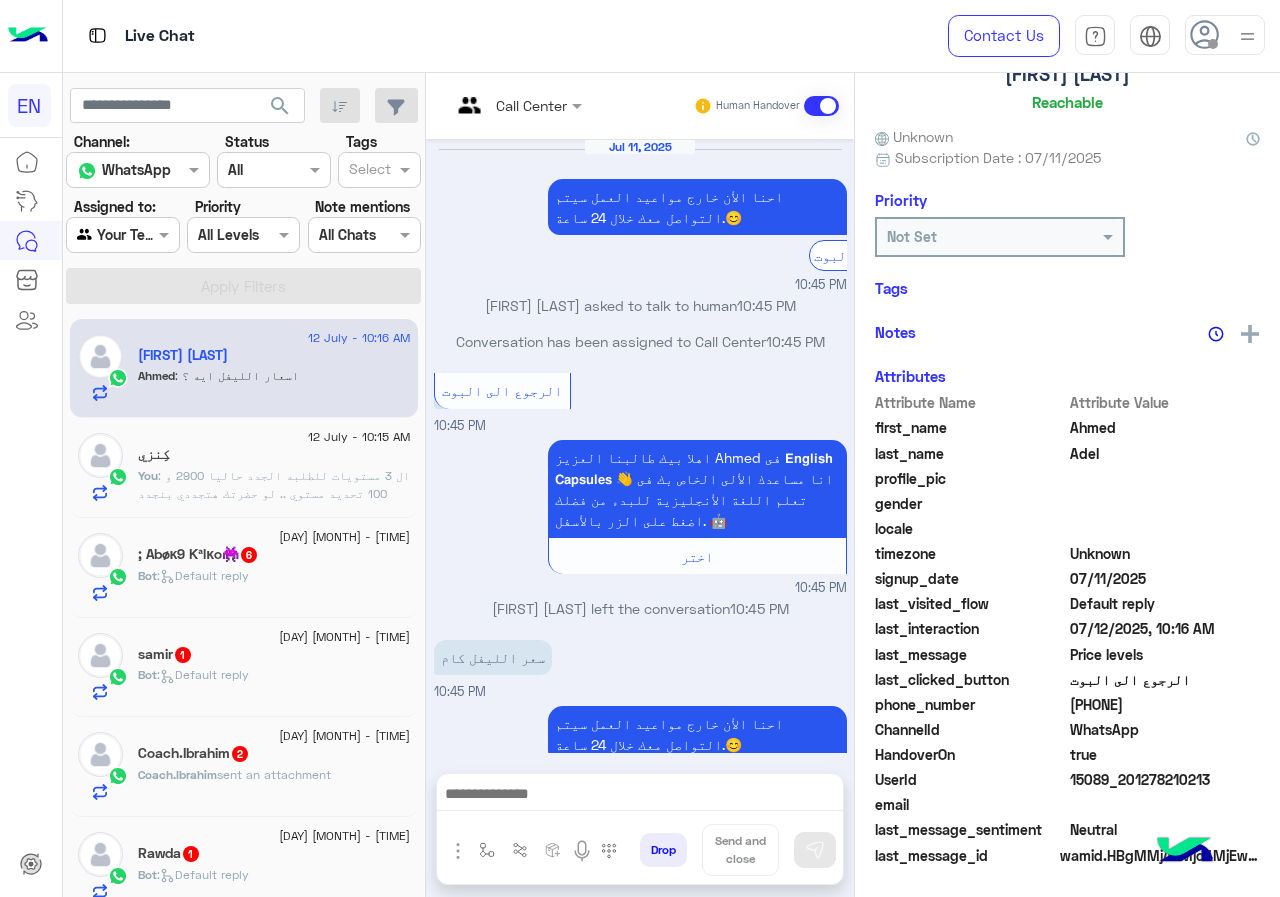 scroll, scrollTop: 945, scrollLeft: 0, axis: vertical 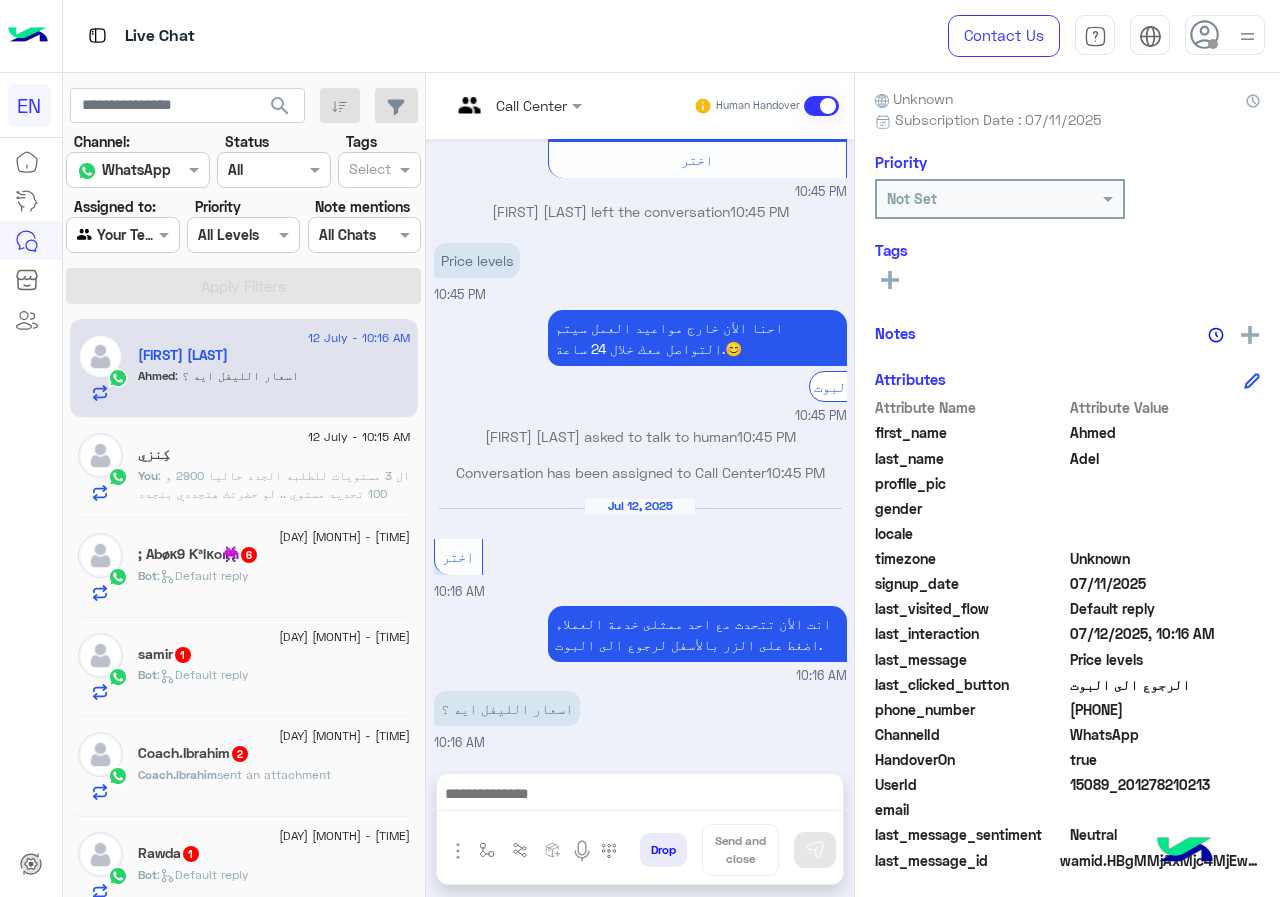 drag, startPoint x: 1072, startPoint y: 710, endPoint x: 1164, endPoint y: 703, distance: 92.26592 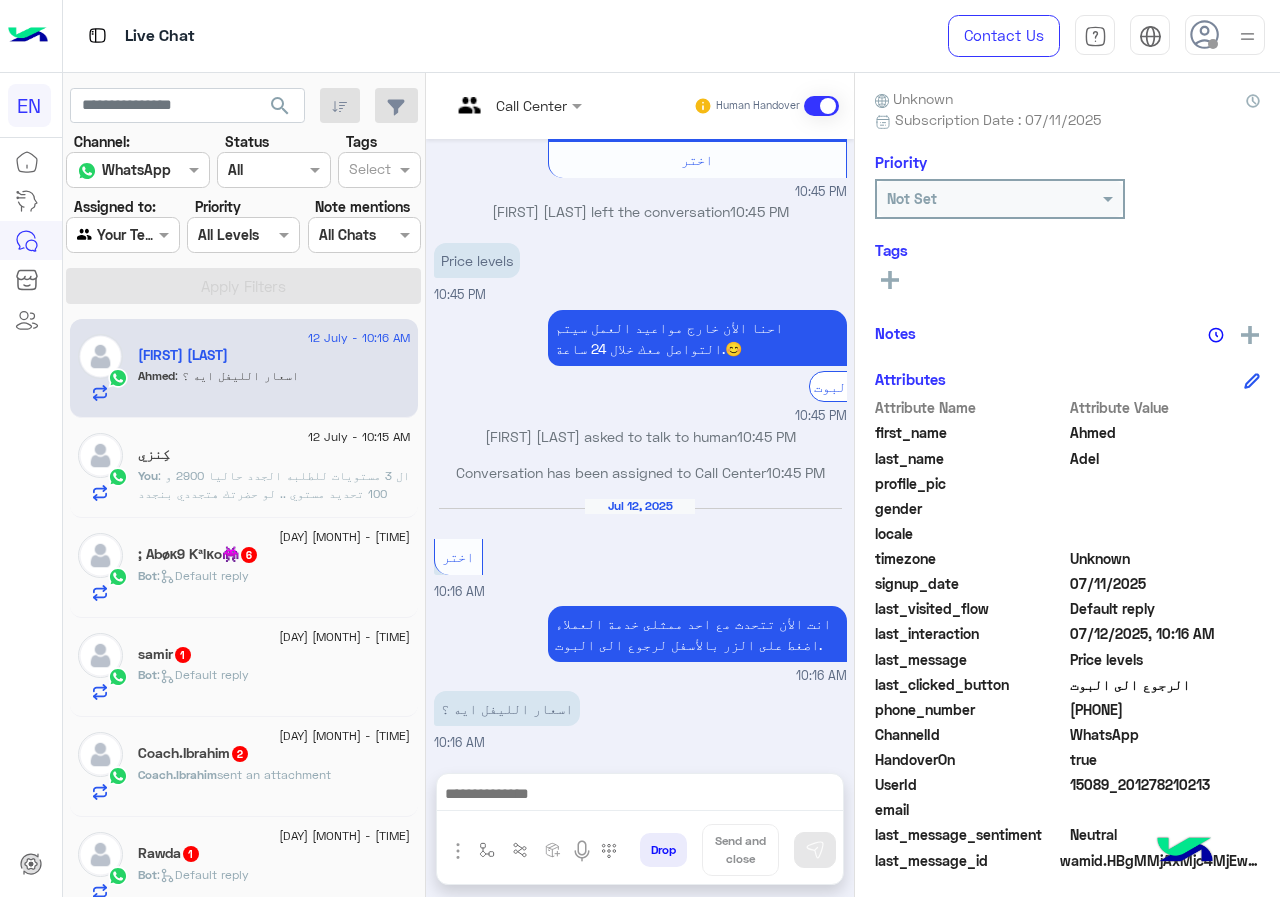 click on "Call Center" at bounding box center (531, 105) 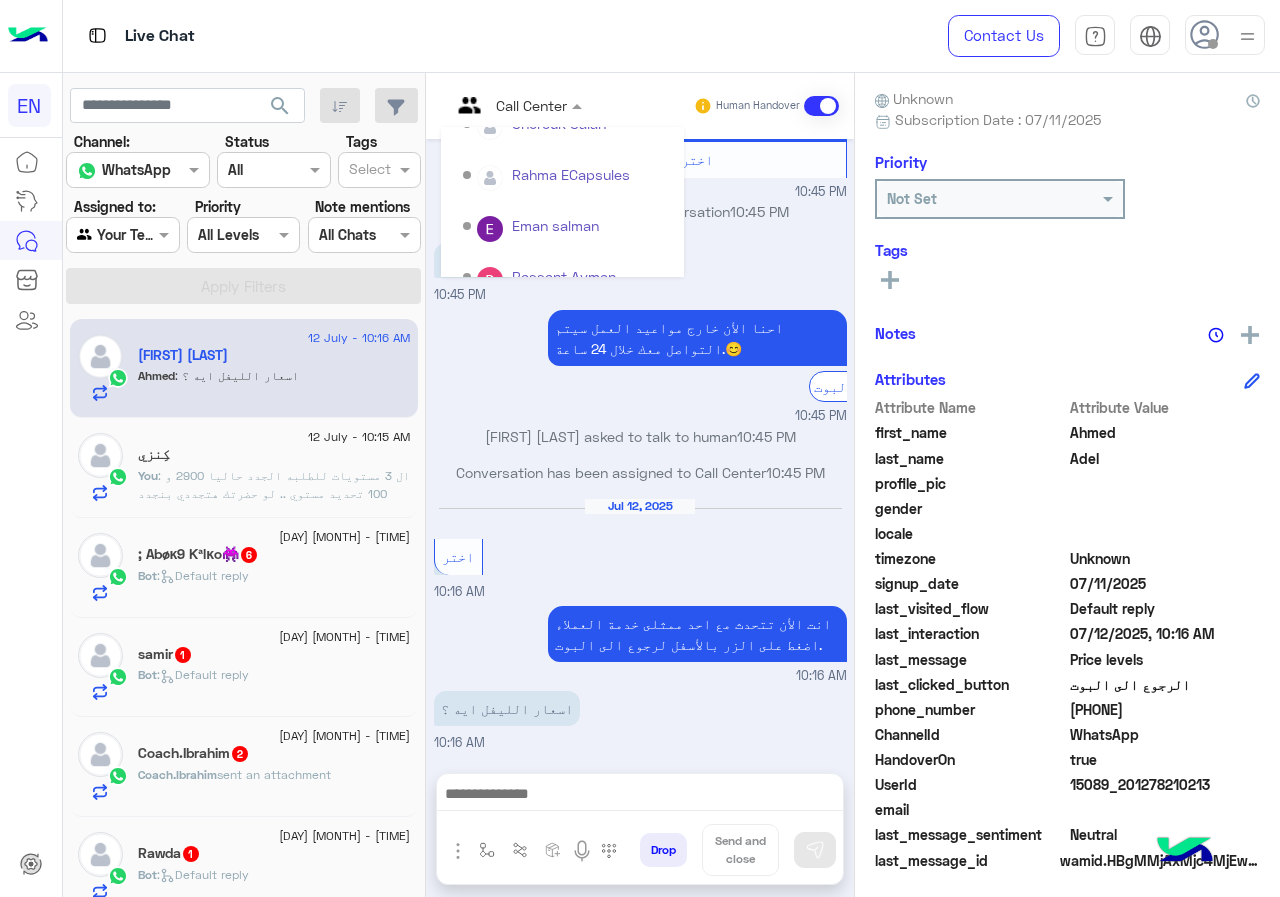scroll, scrollTop: 332, scrollLeft: 0, axis: vertical 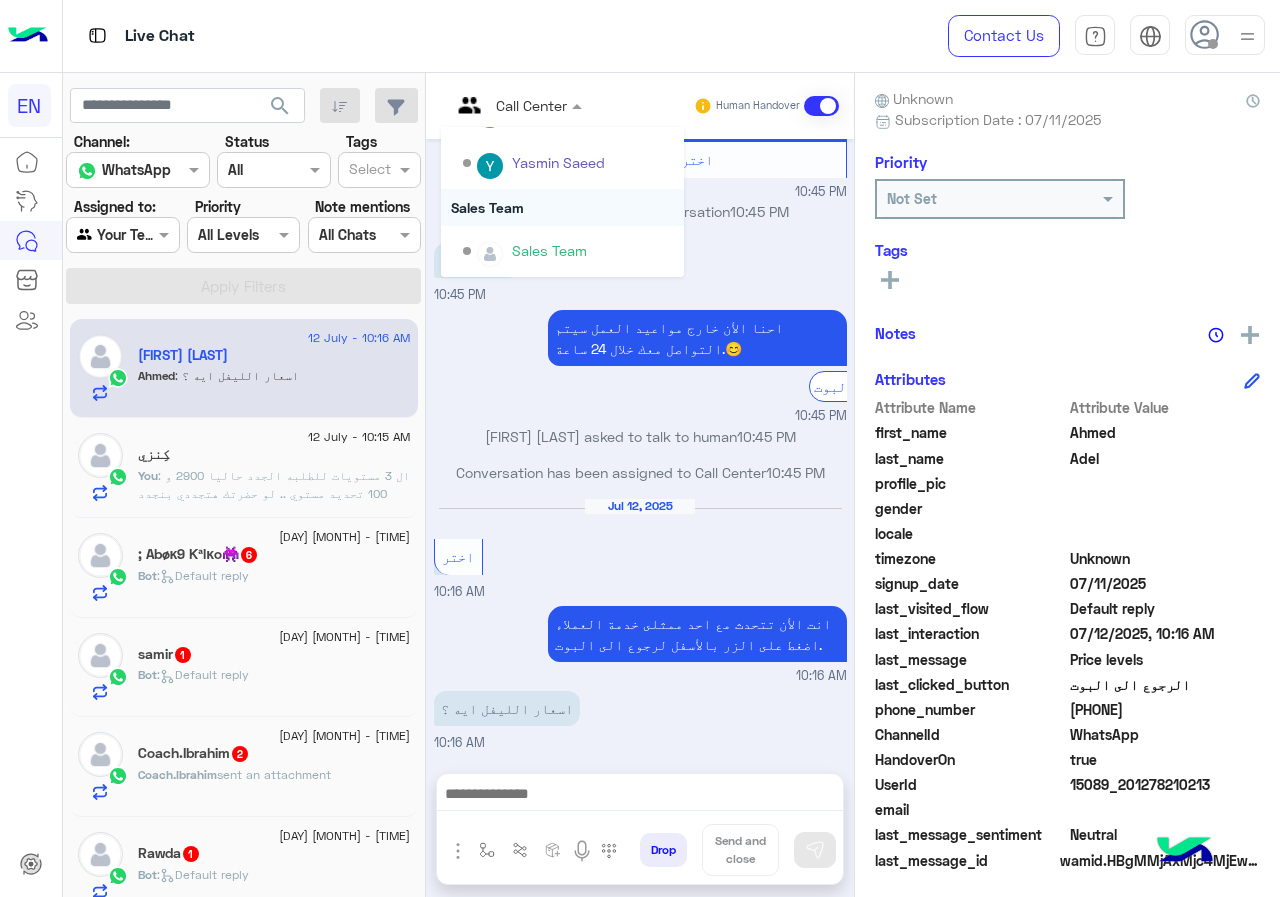 click on "Sales Team" at bounding box center (562, 207) 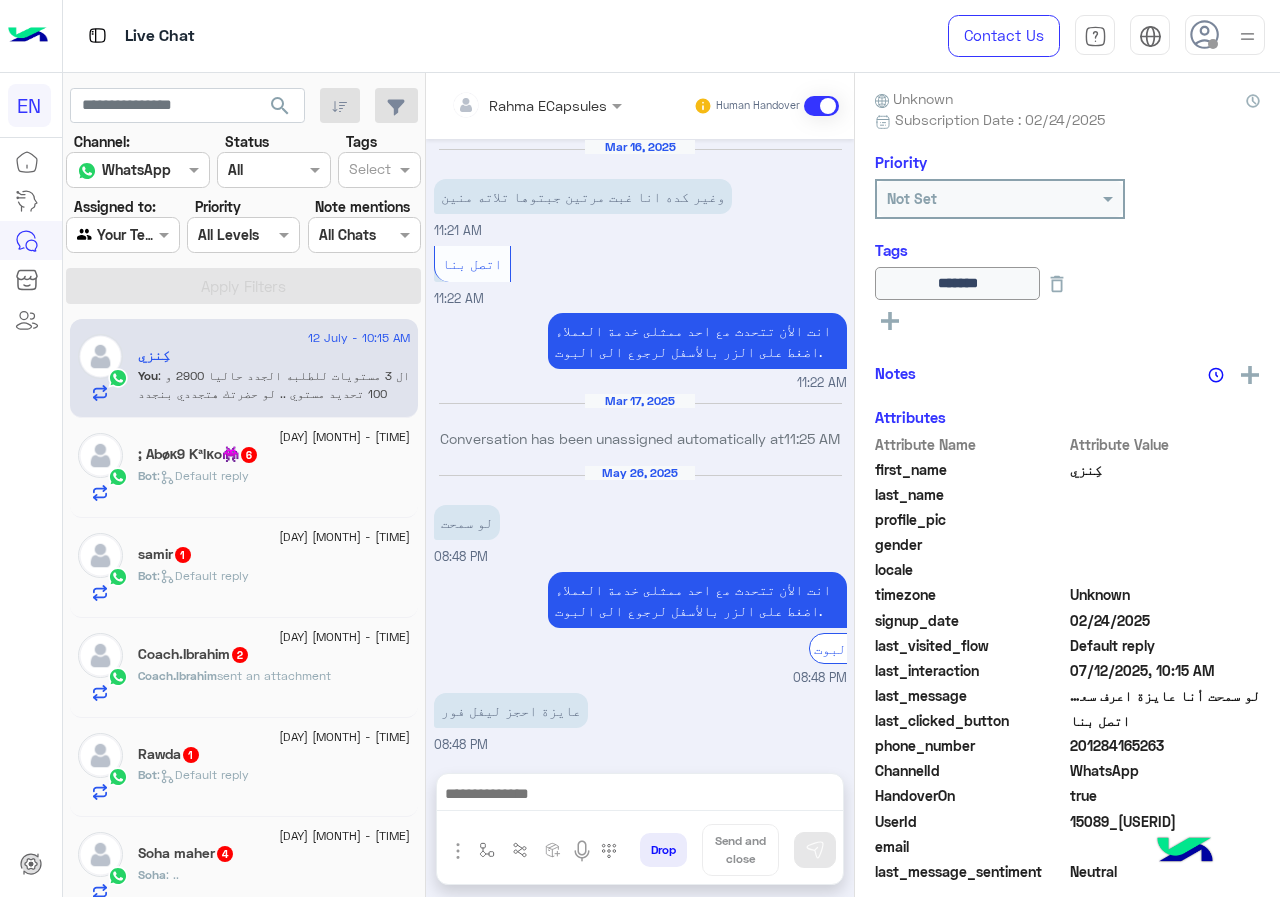 scroll, scrollTop: 1266, scrollLeft: 0, axis: vertical 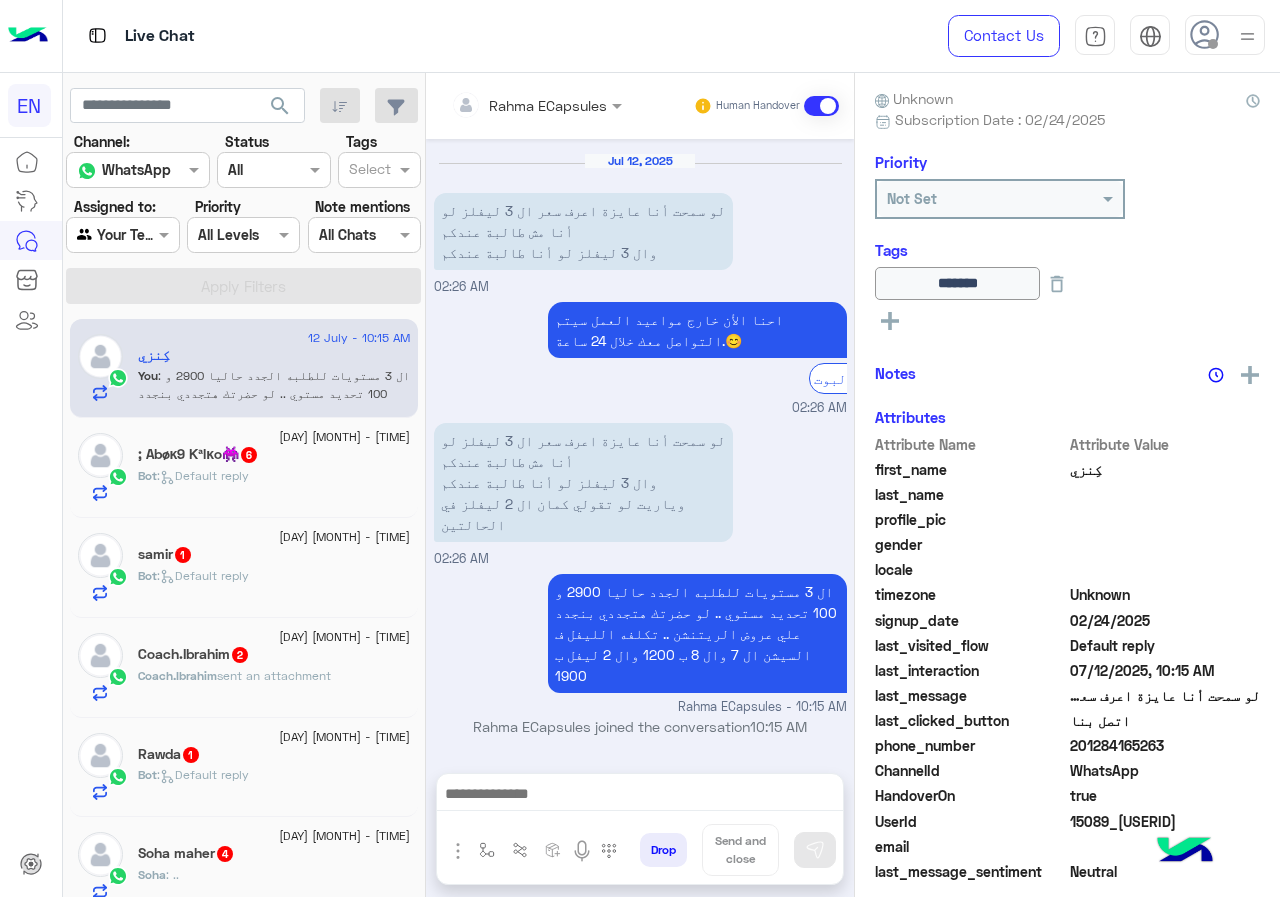 click on "; Abøĸ9 Kªlĸo👾  6" 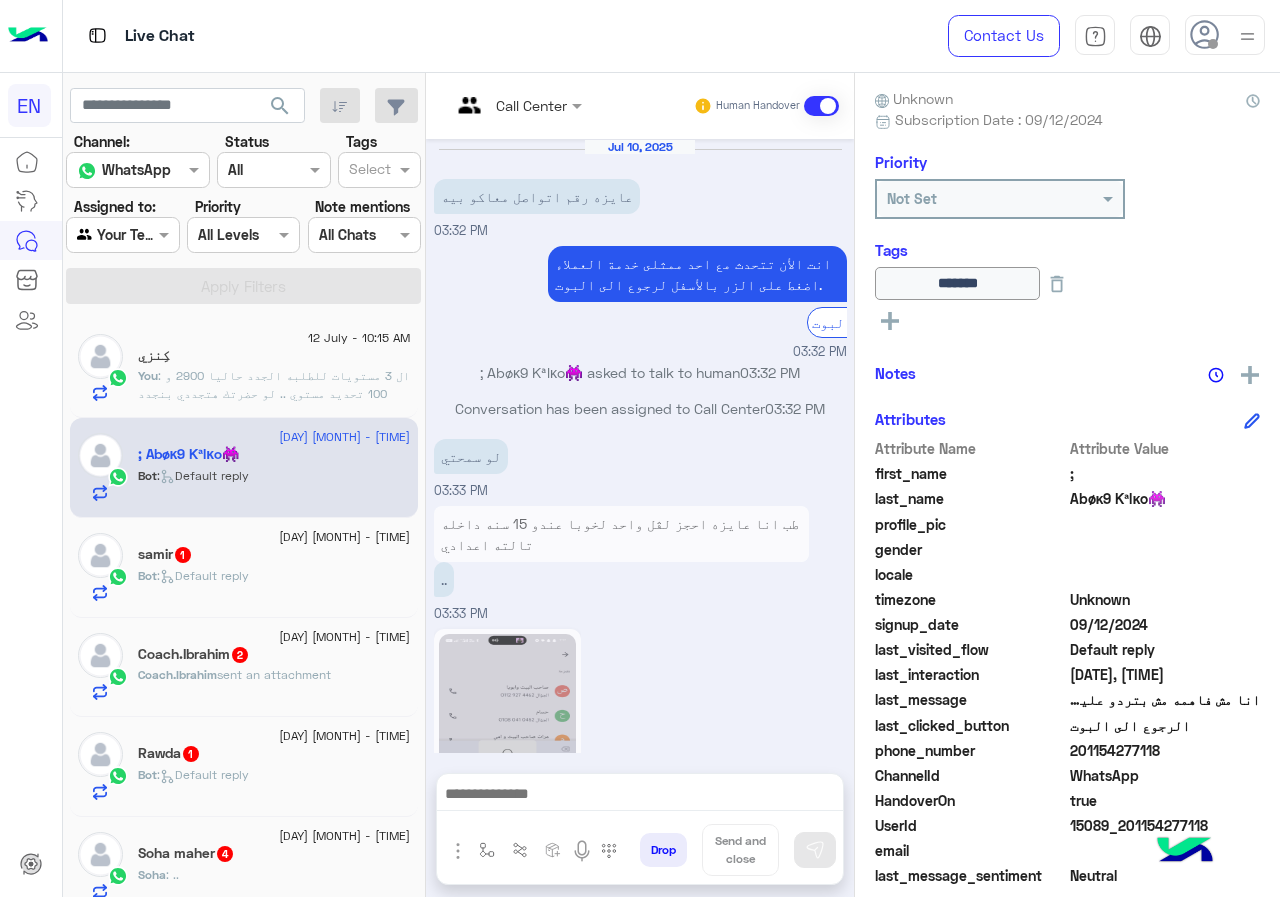 scroll, scrollTop: 1237, scrollLeft: 0, axis: vertical 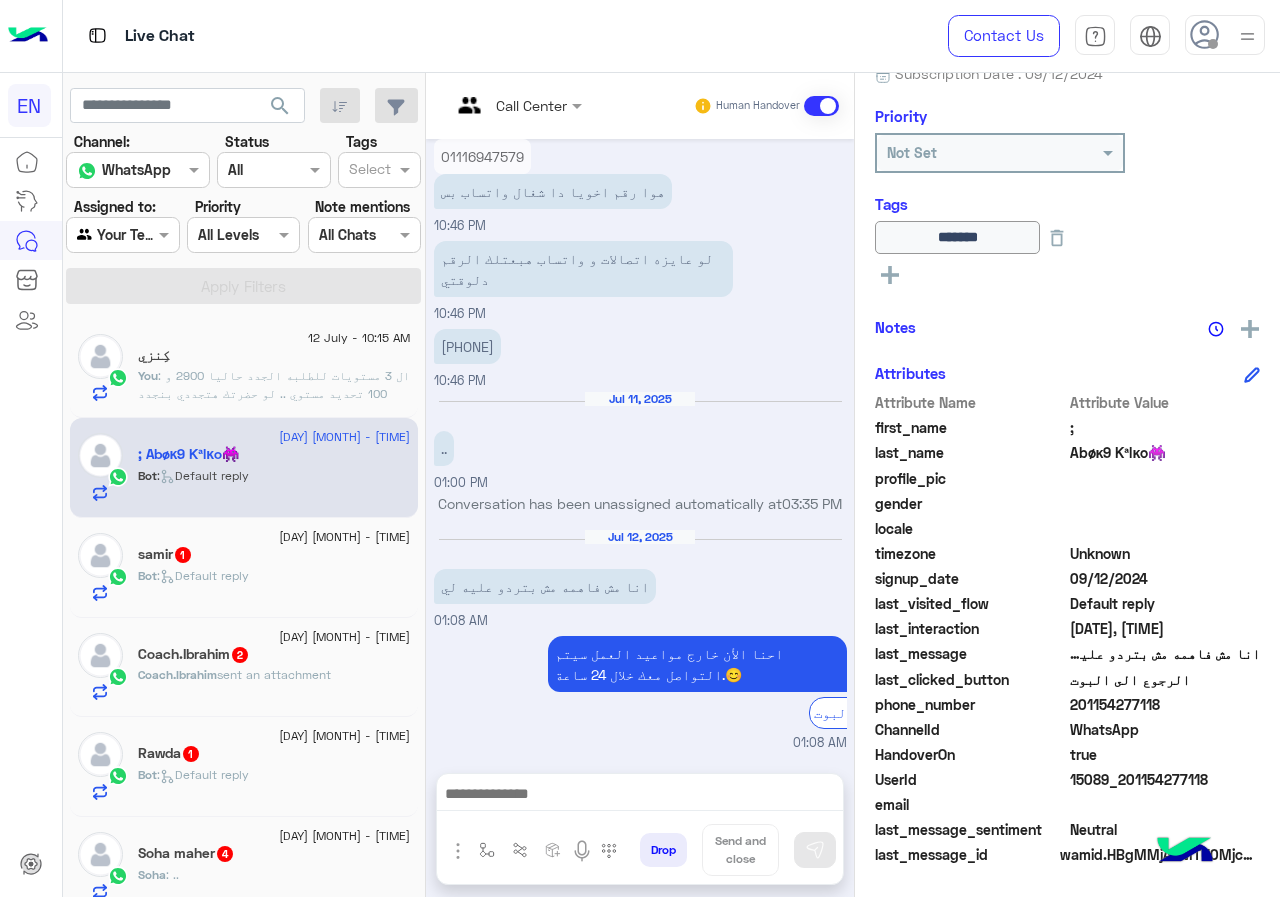 drag, startPoint x: 1073, startPoint y: 706, endPoint x: 1202, endPoint y: 706, distance: 129 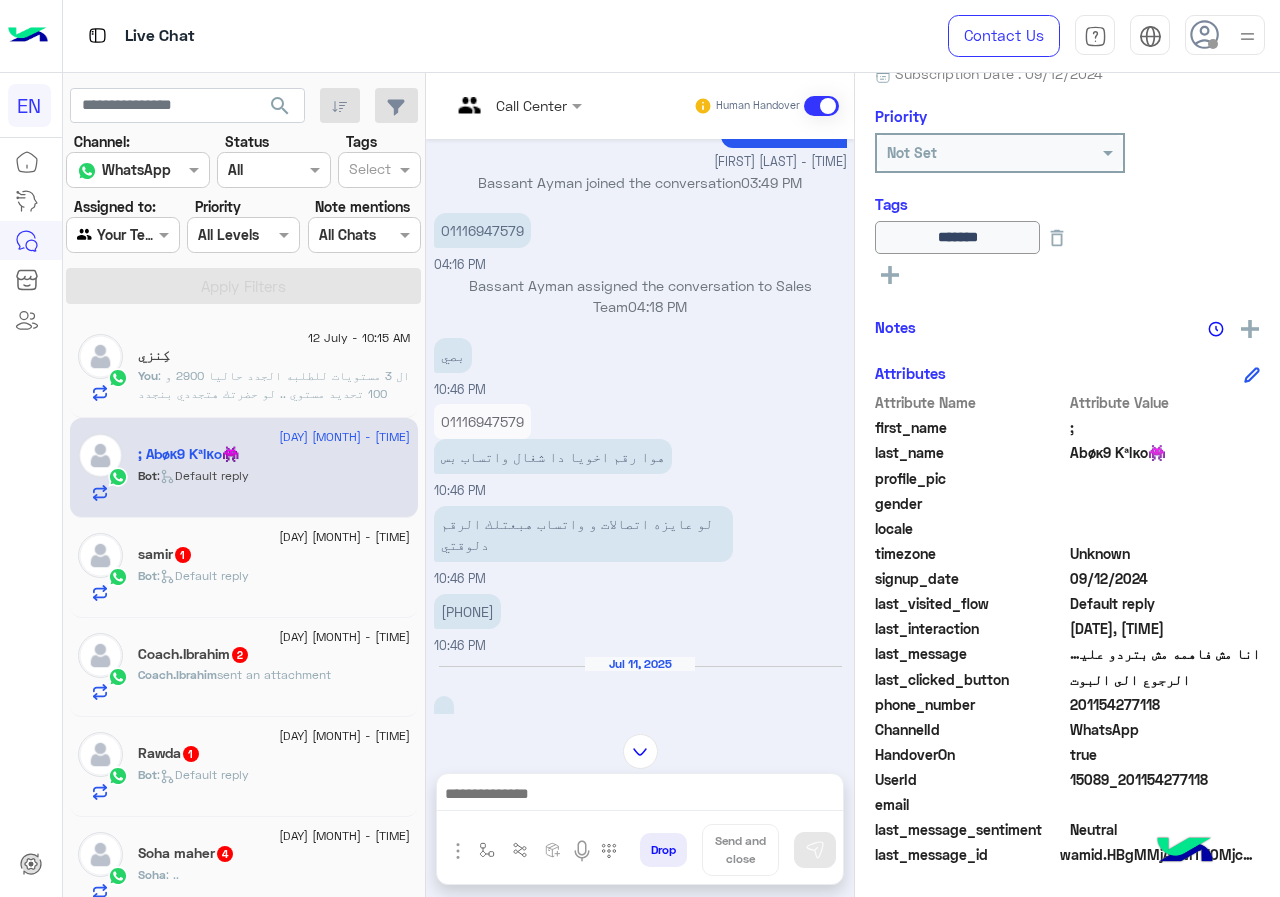 scroll, scrollTop: 1037, scrollLeft: 0, axis: vertical 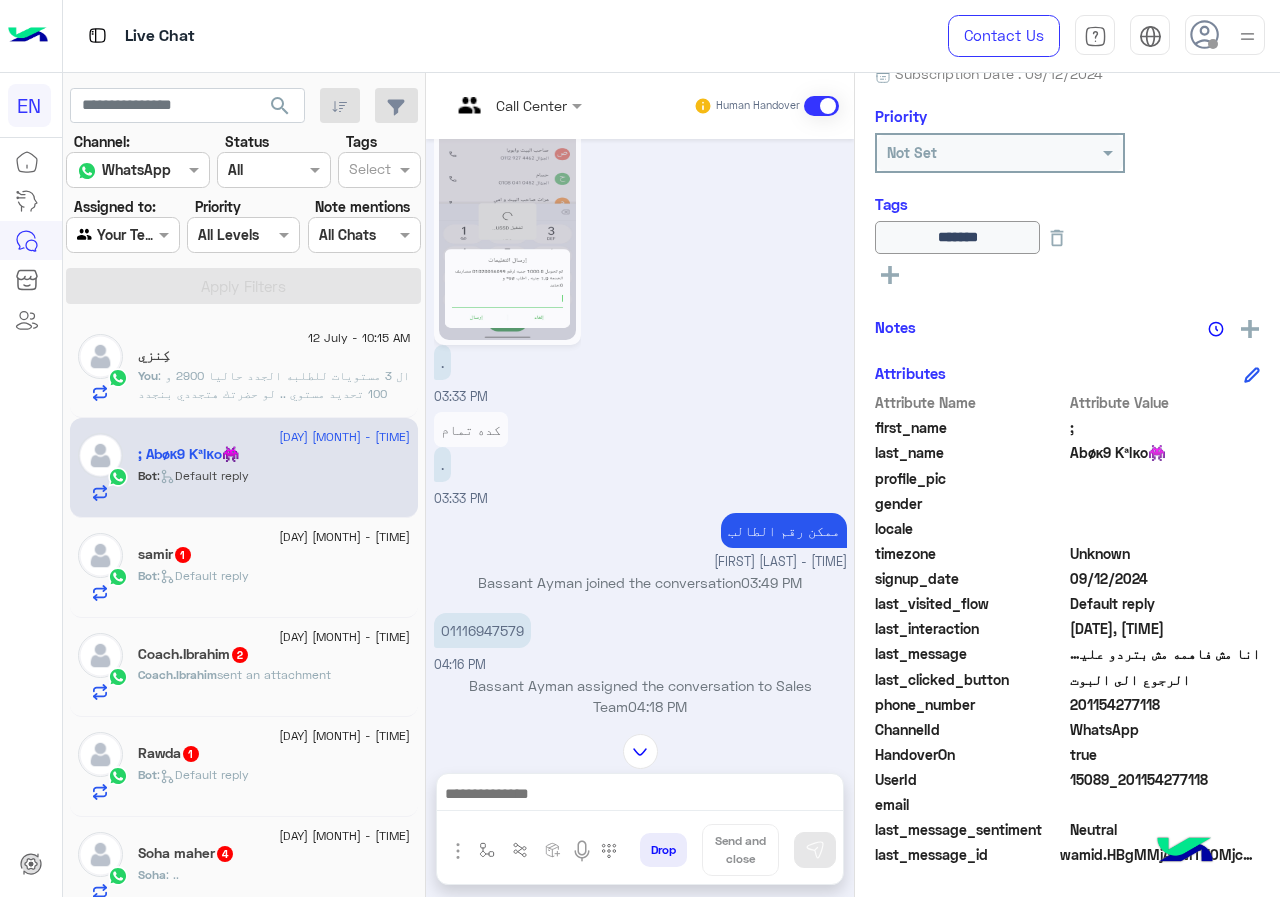 click 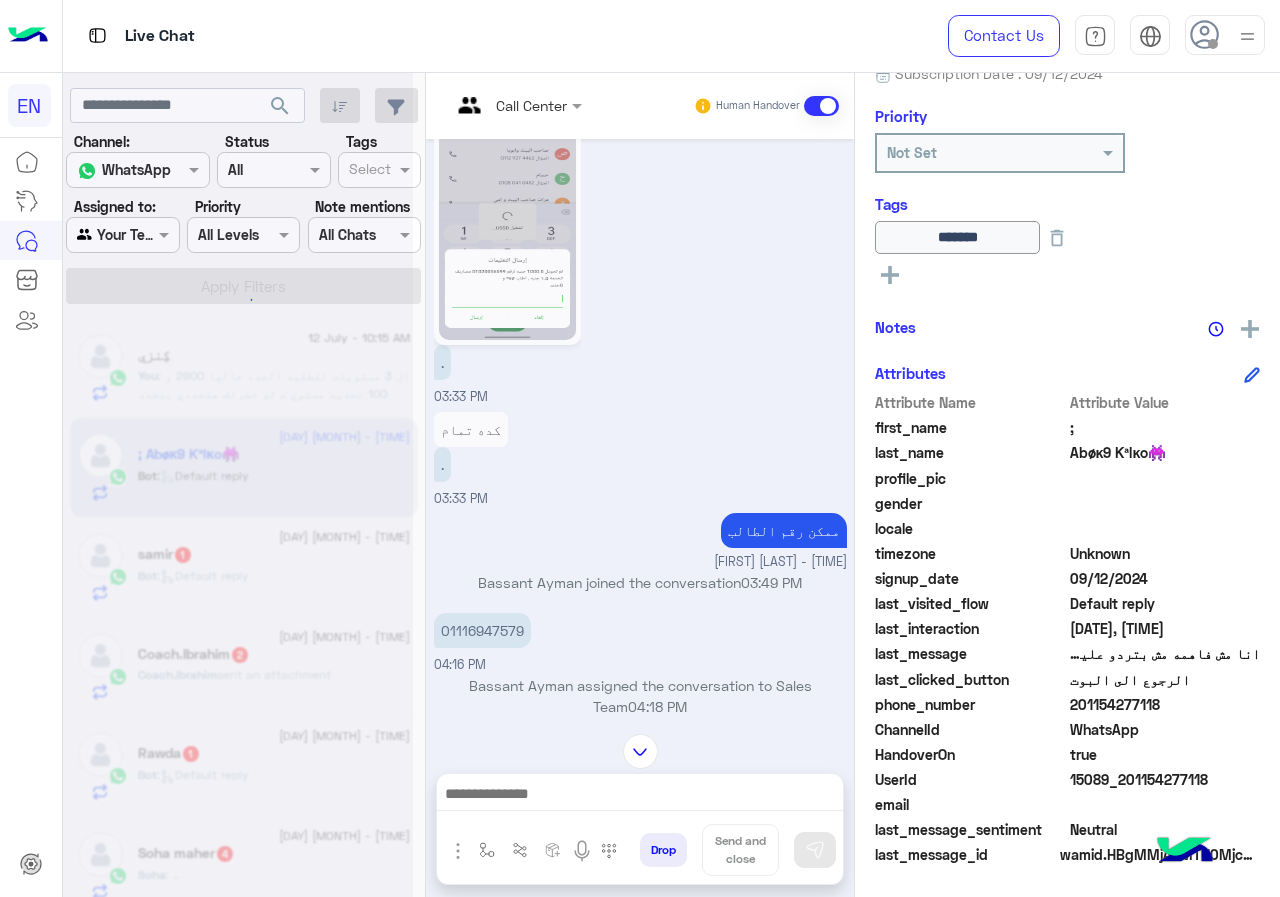 click 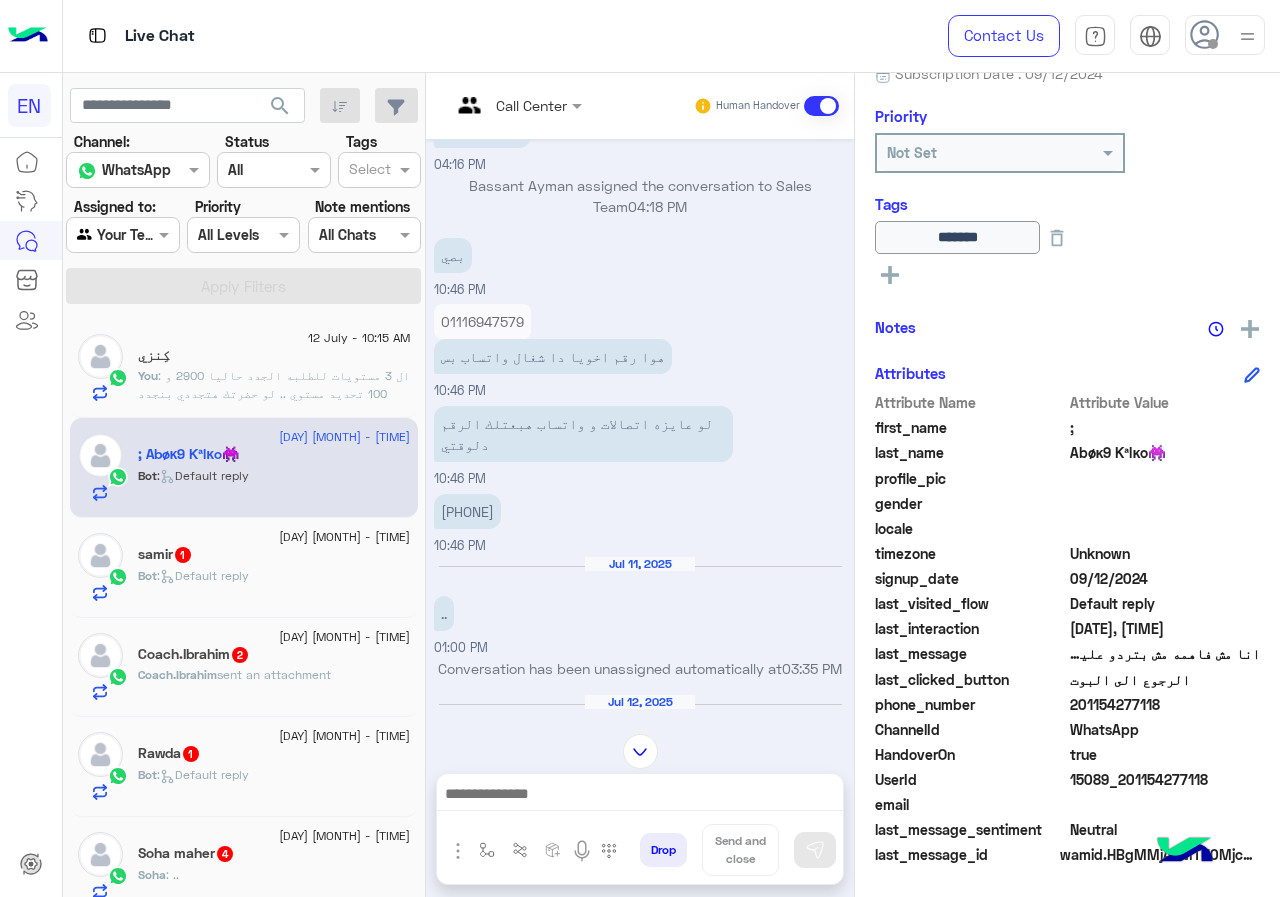 scroll, scrollTop: 937, scrollLeft: 0, axis: vertical 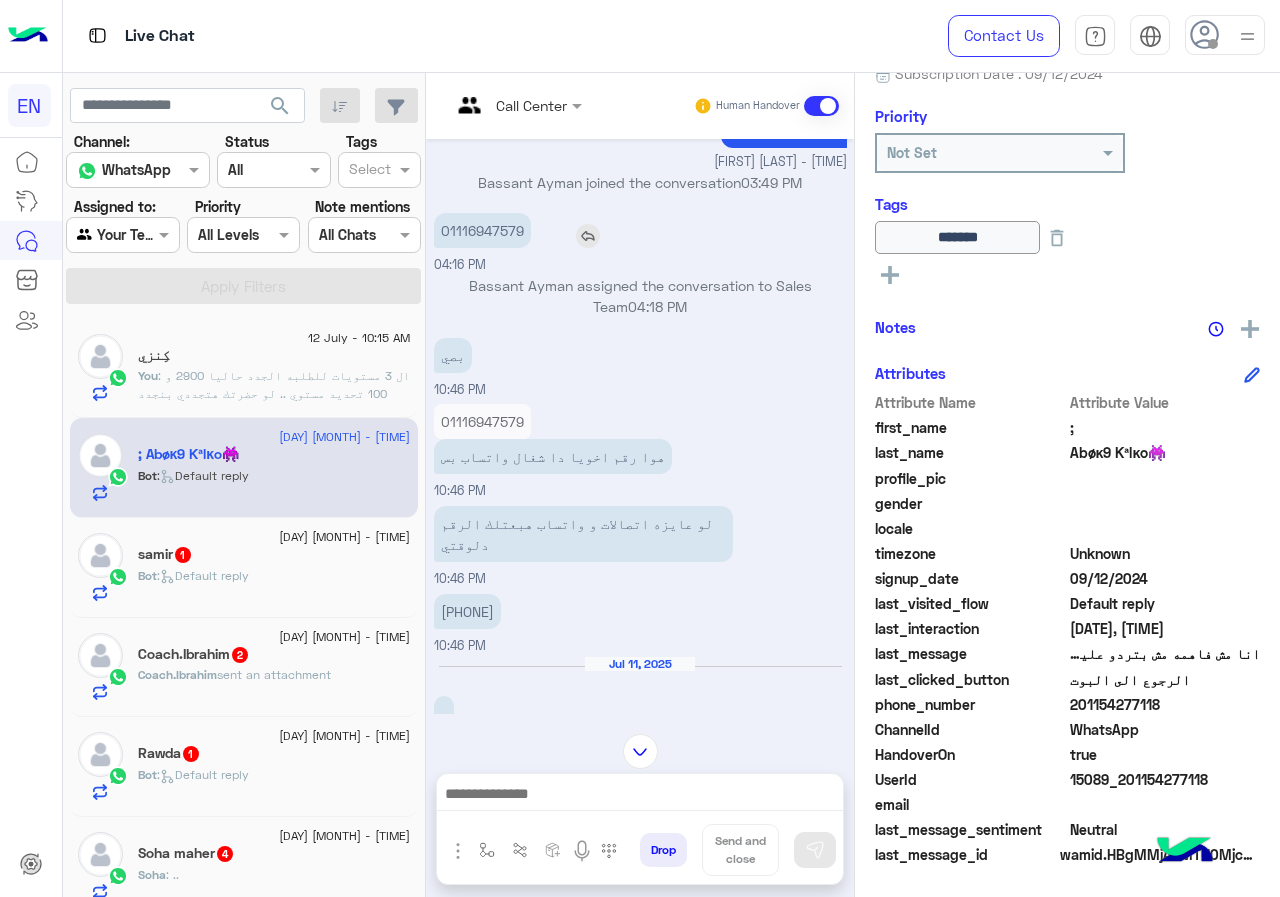 click on "01116947579" at bounding box center [482, 230] 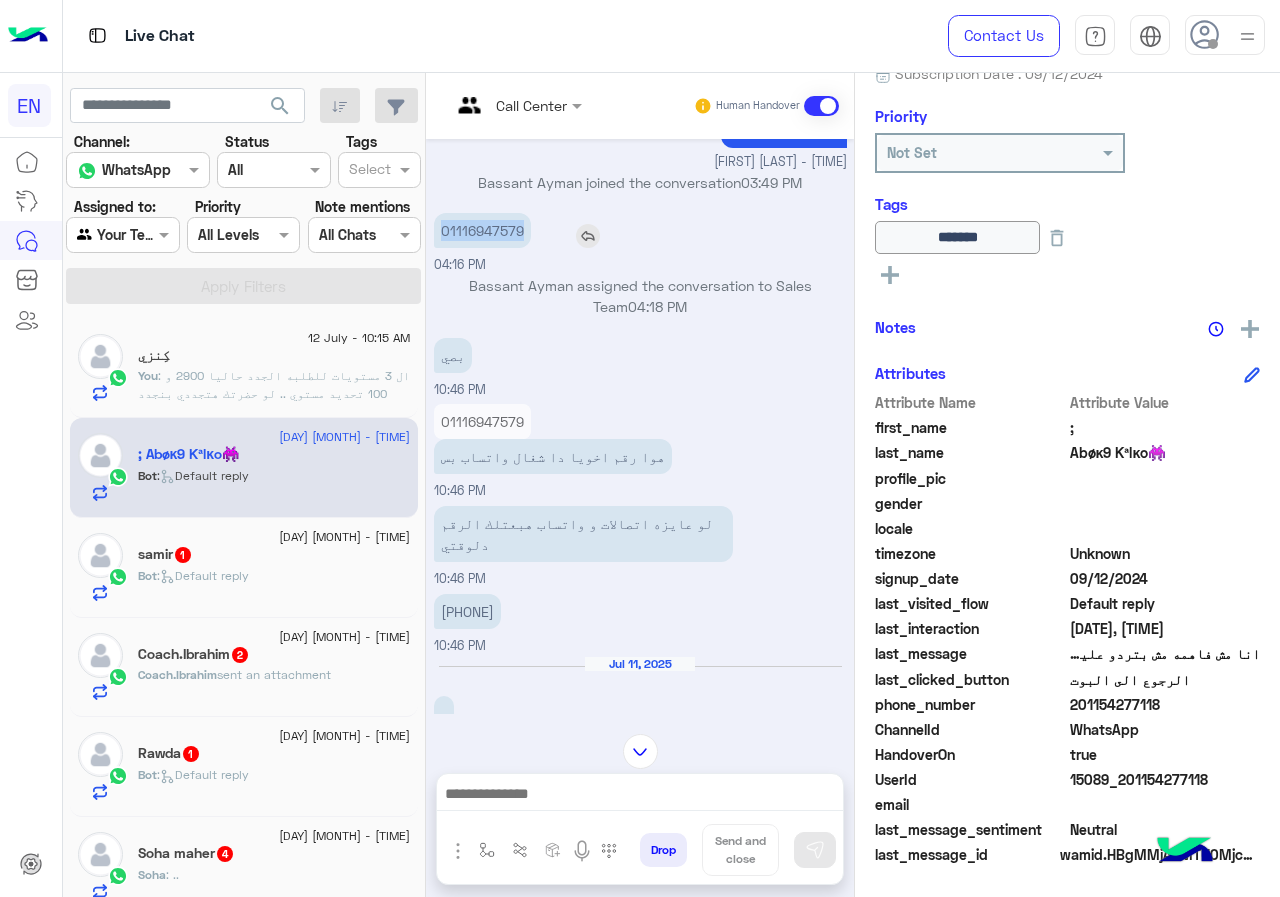 click on "01116947579" at bounding box center (482, 230) 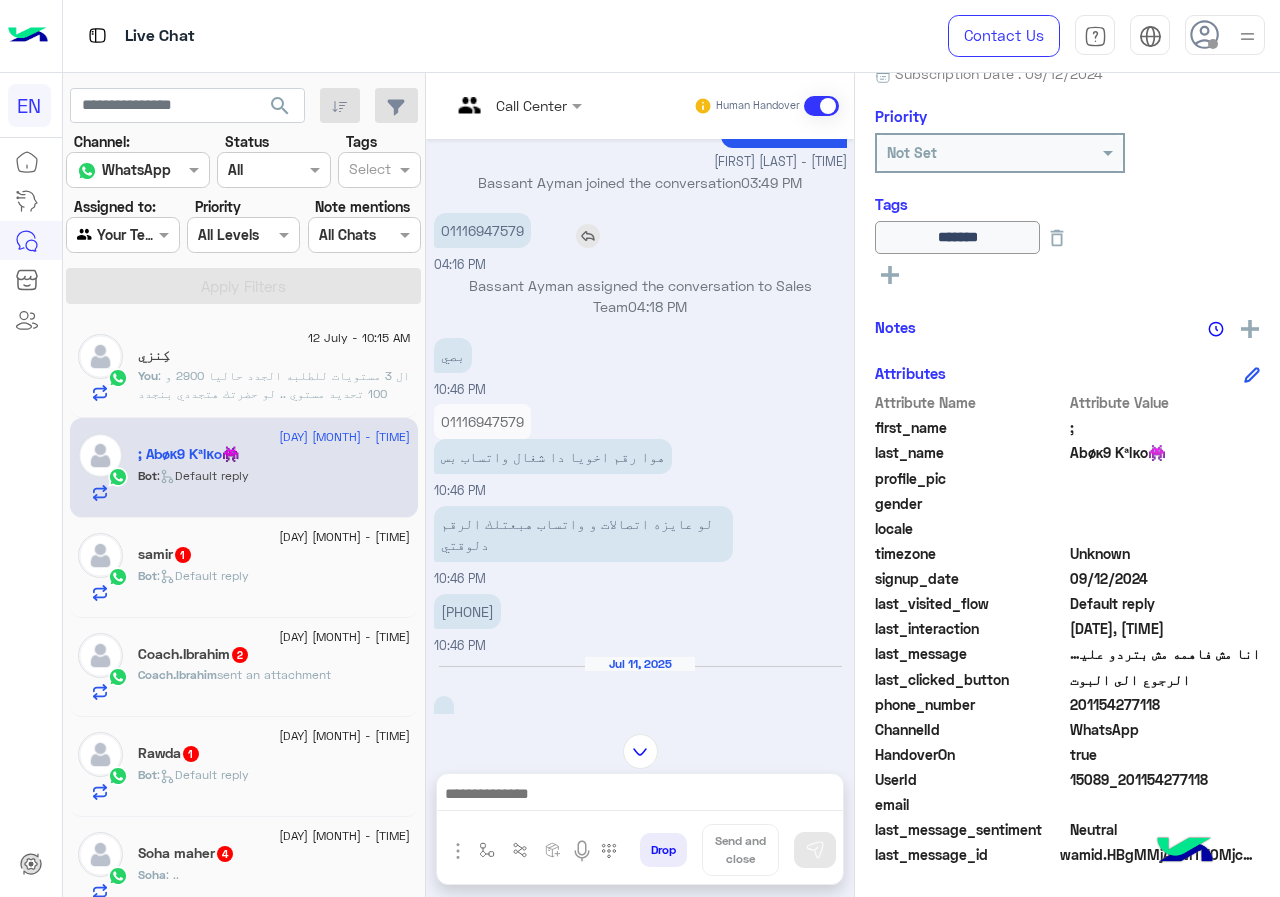 click on "01116947579" at bounding box center [482, 230] 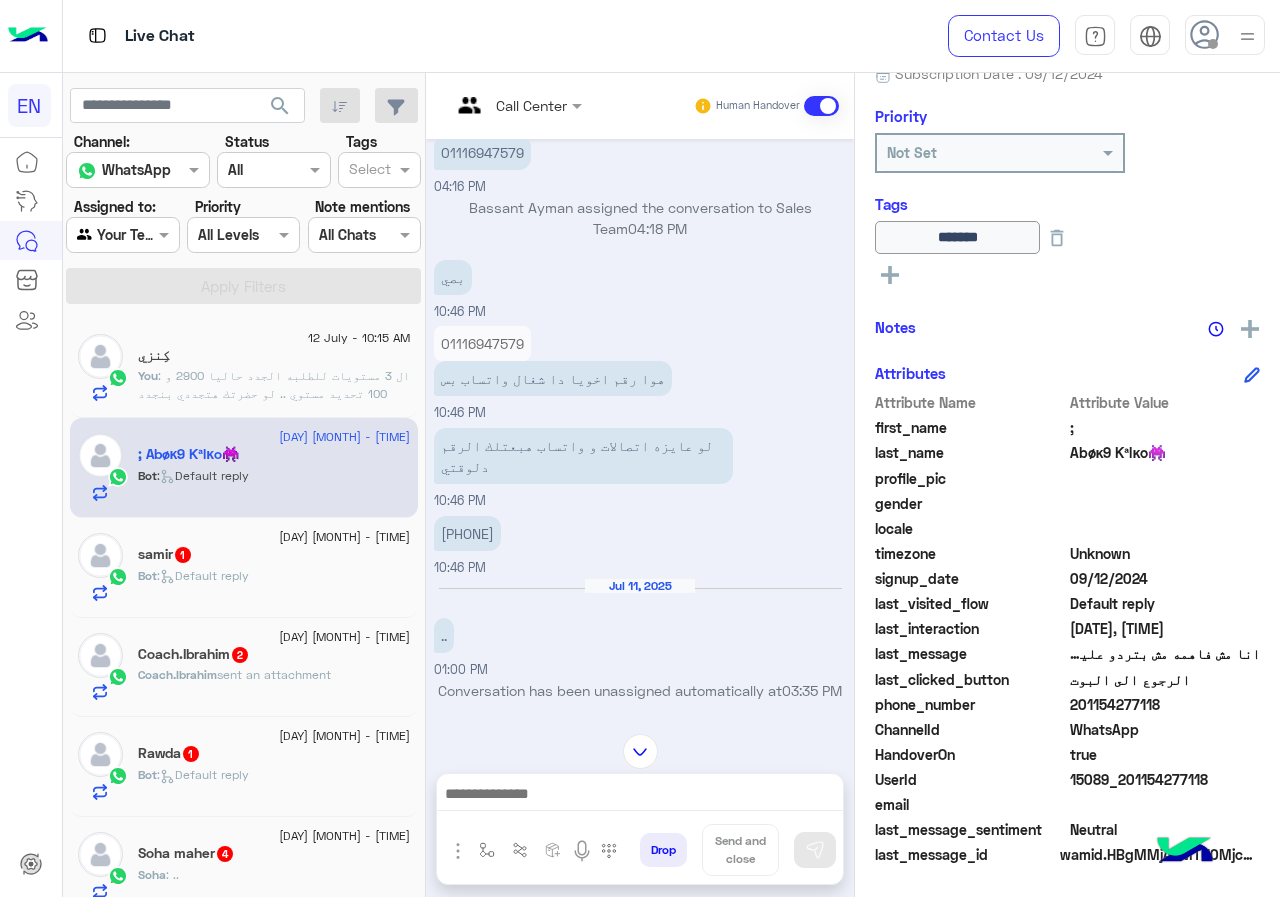 scroll, scrollTop: 1037, scrollLeft: 0, axis: vertical 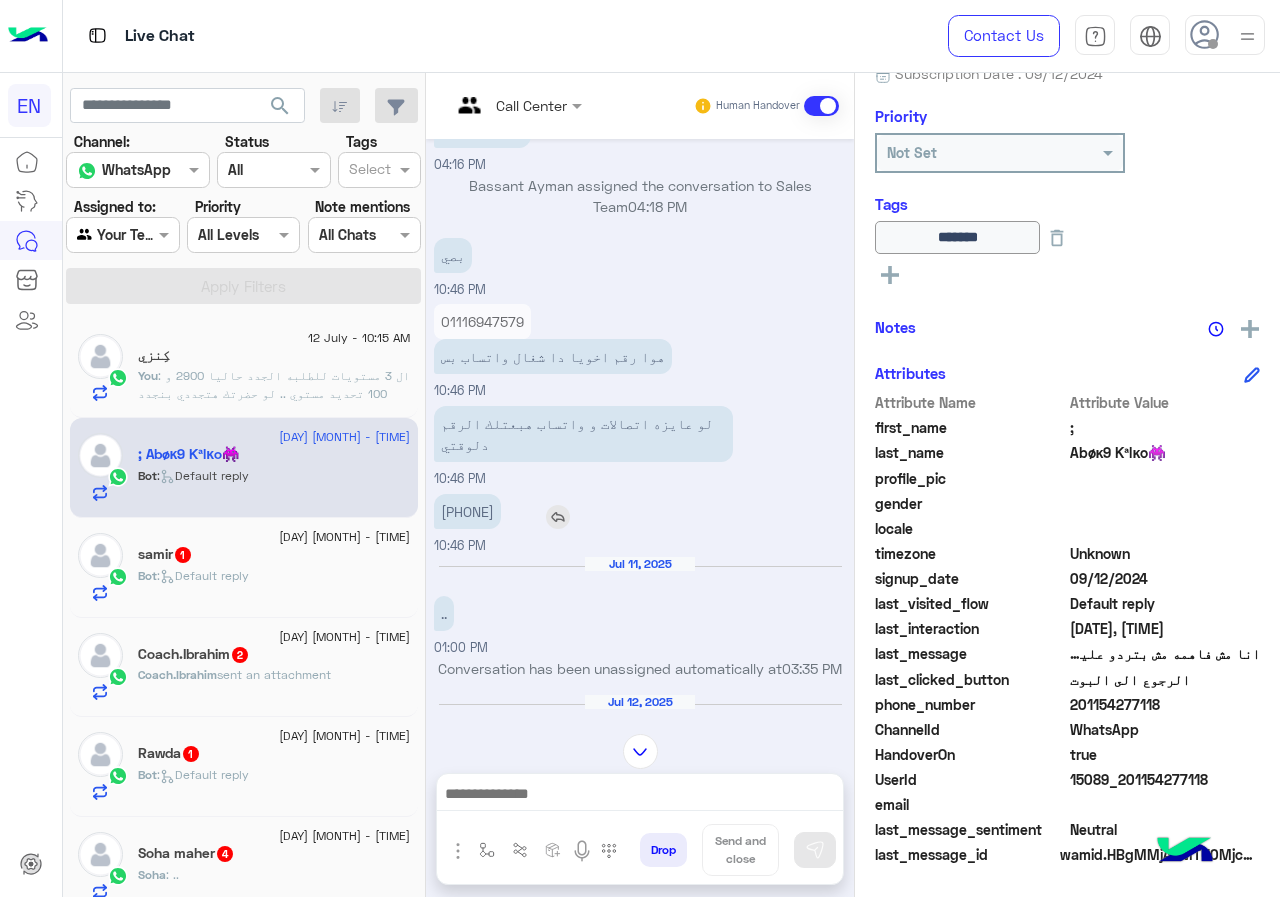 click on "01091895319" at bounding box center (467, 511) 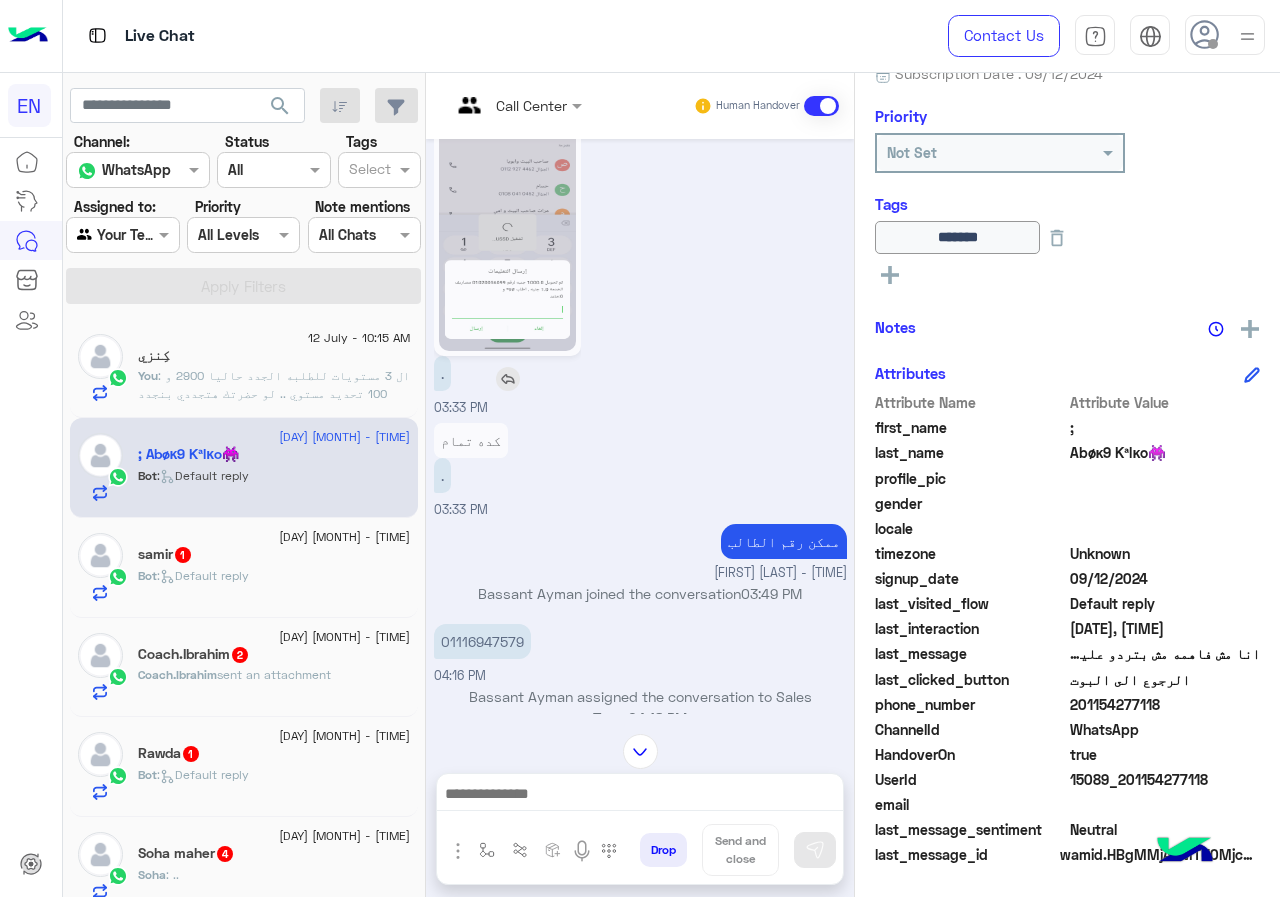scroll, scrollTop: 437, scrollLeft: 0, axis: vertical 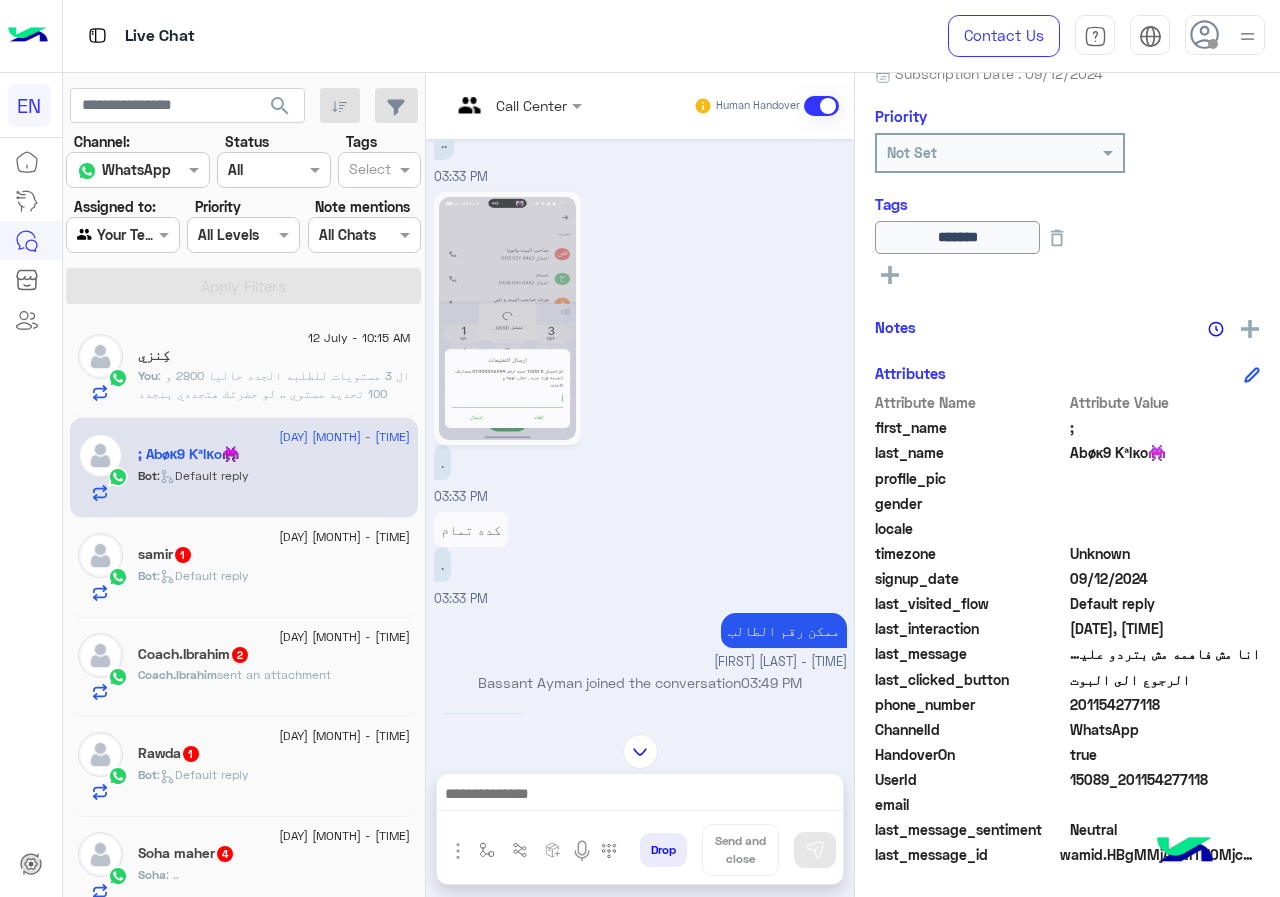 click 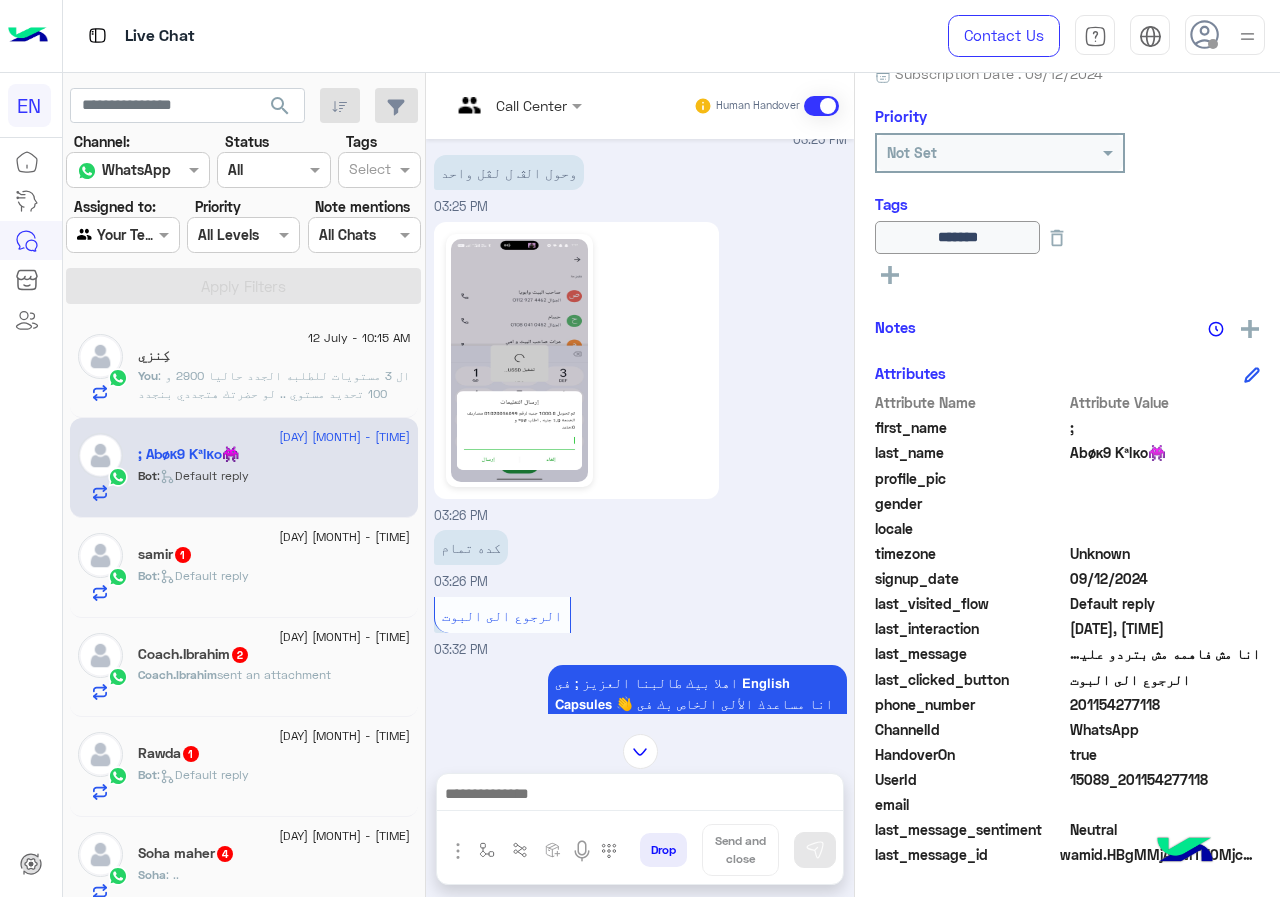 scroll, scrollTop: 1331, scrollLeft: 0, axis: vertical 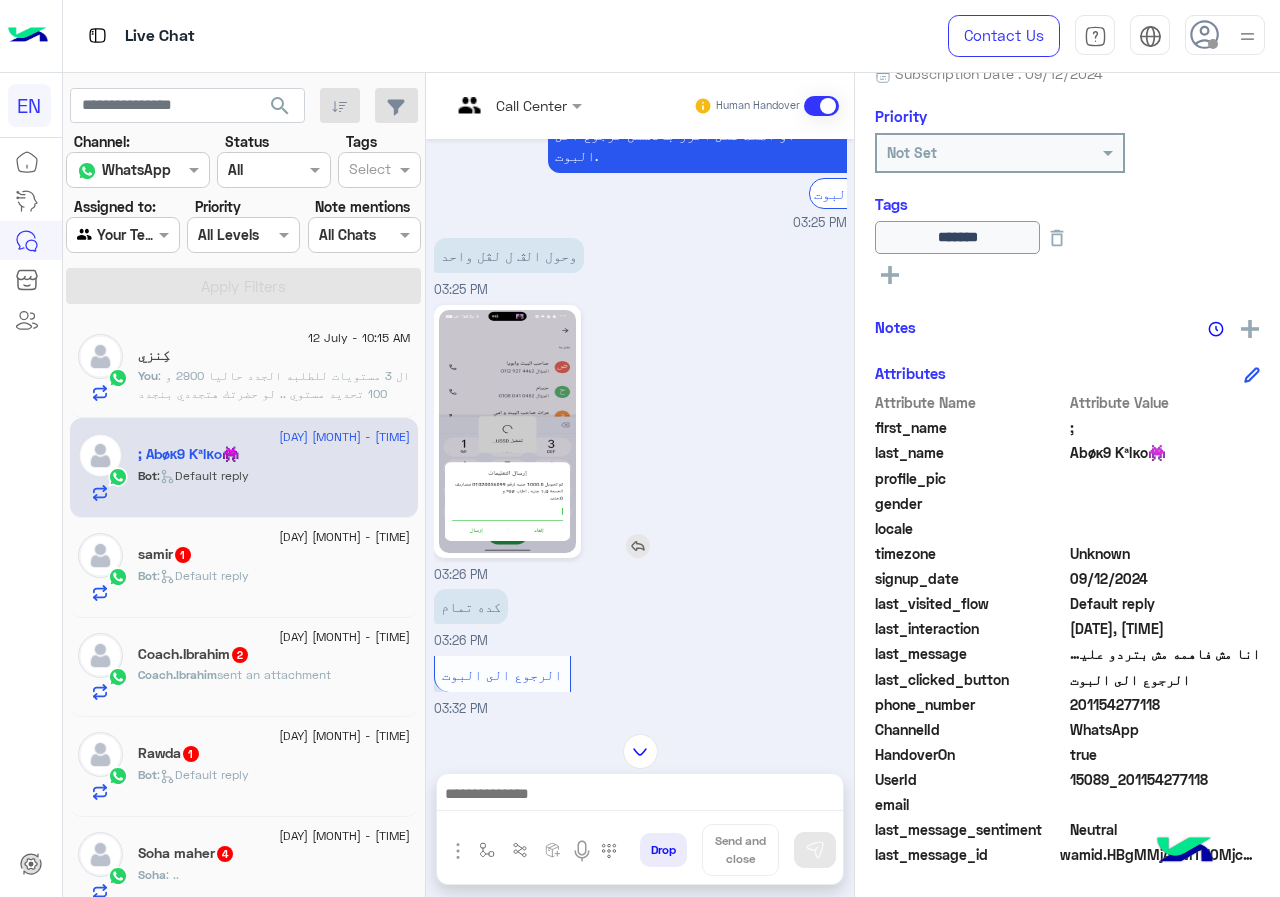 click 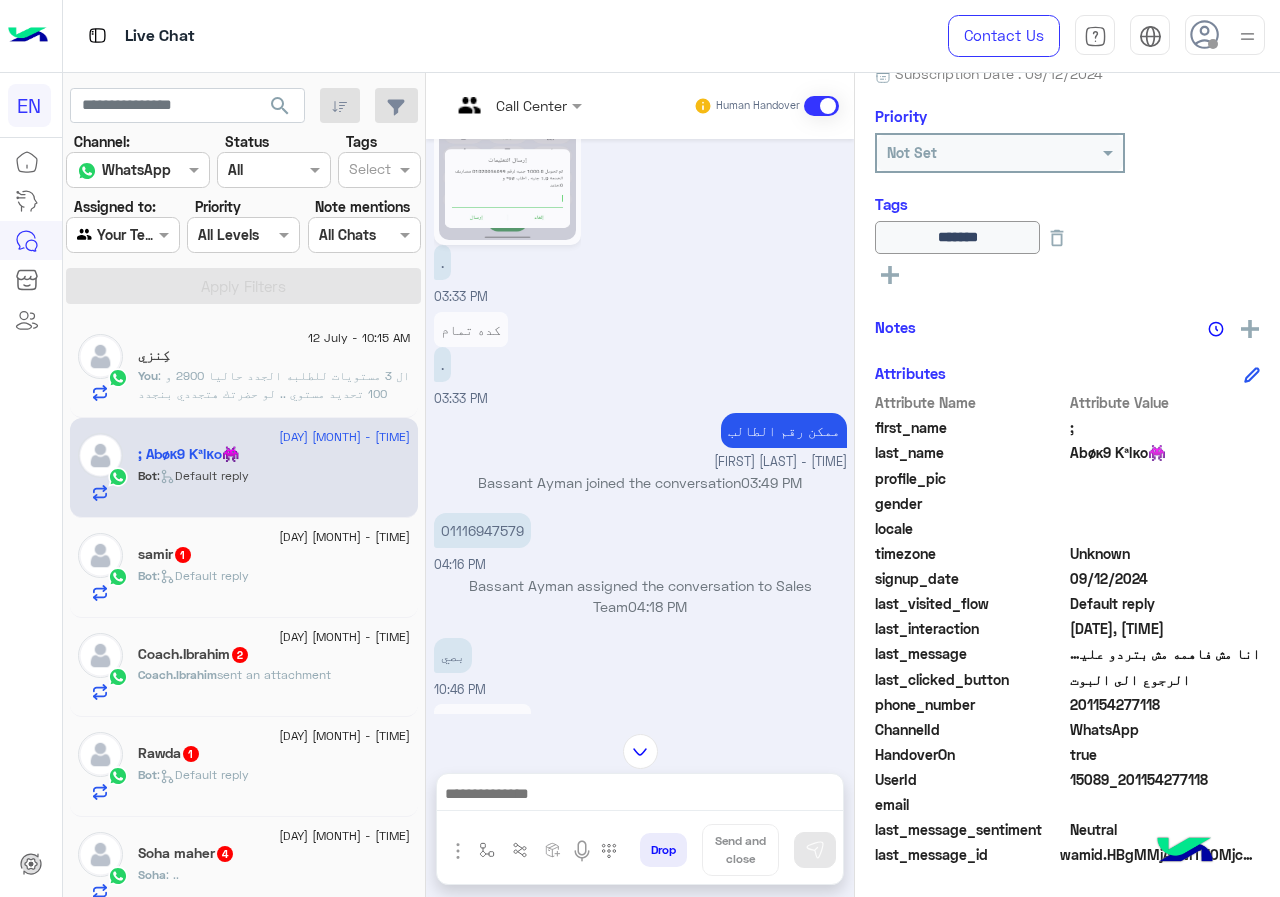scroll, scrollTop: 437, scrollLeft: 0, axis: vertical 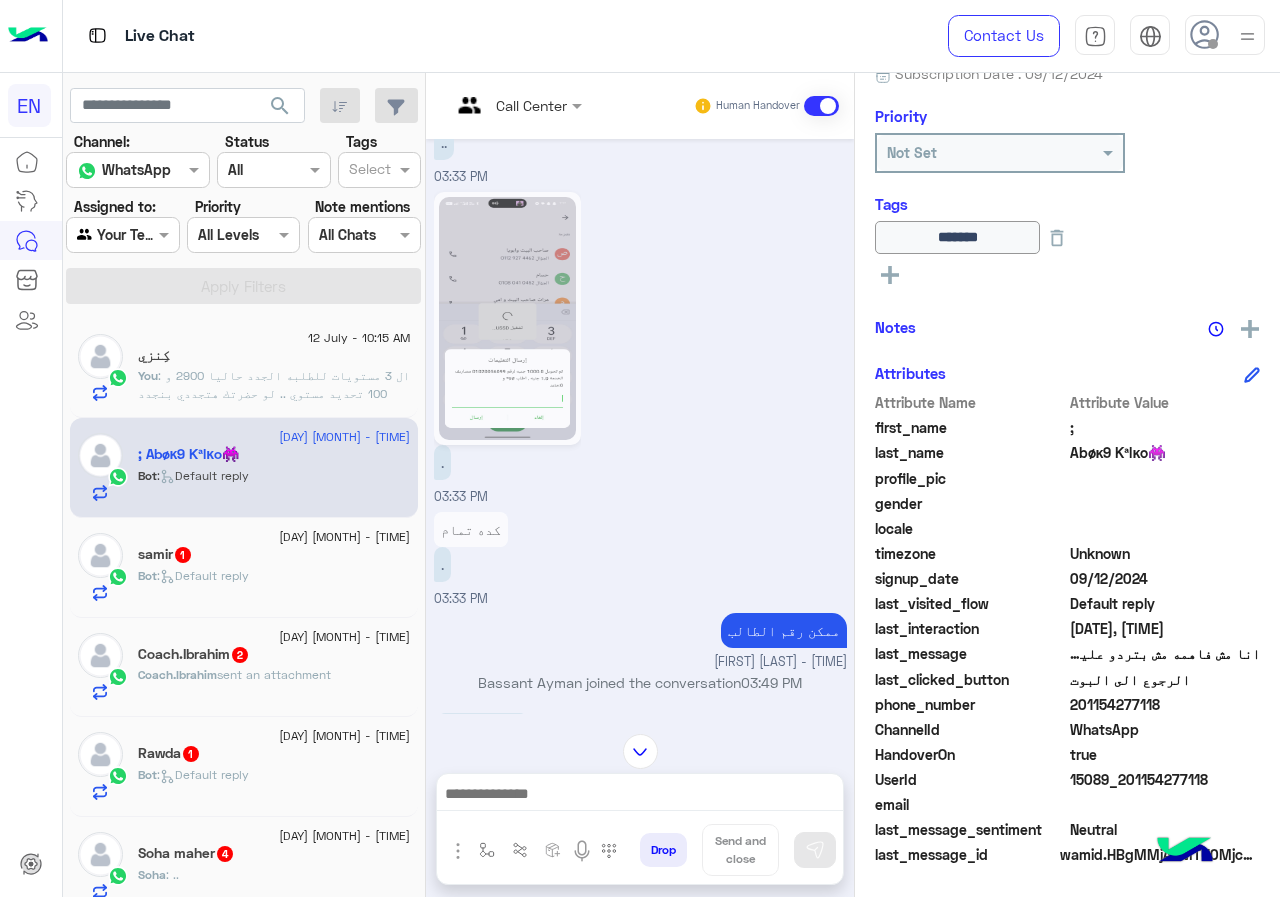 click 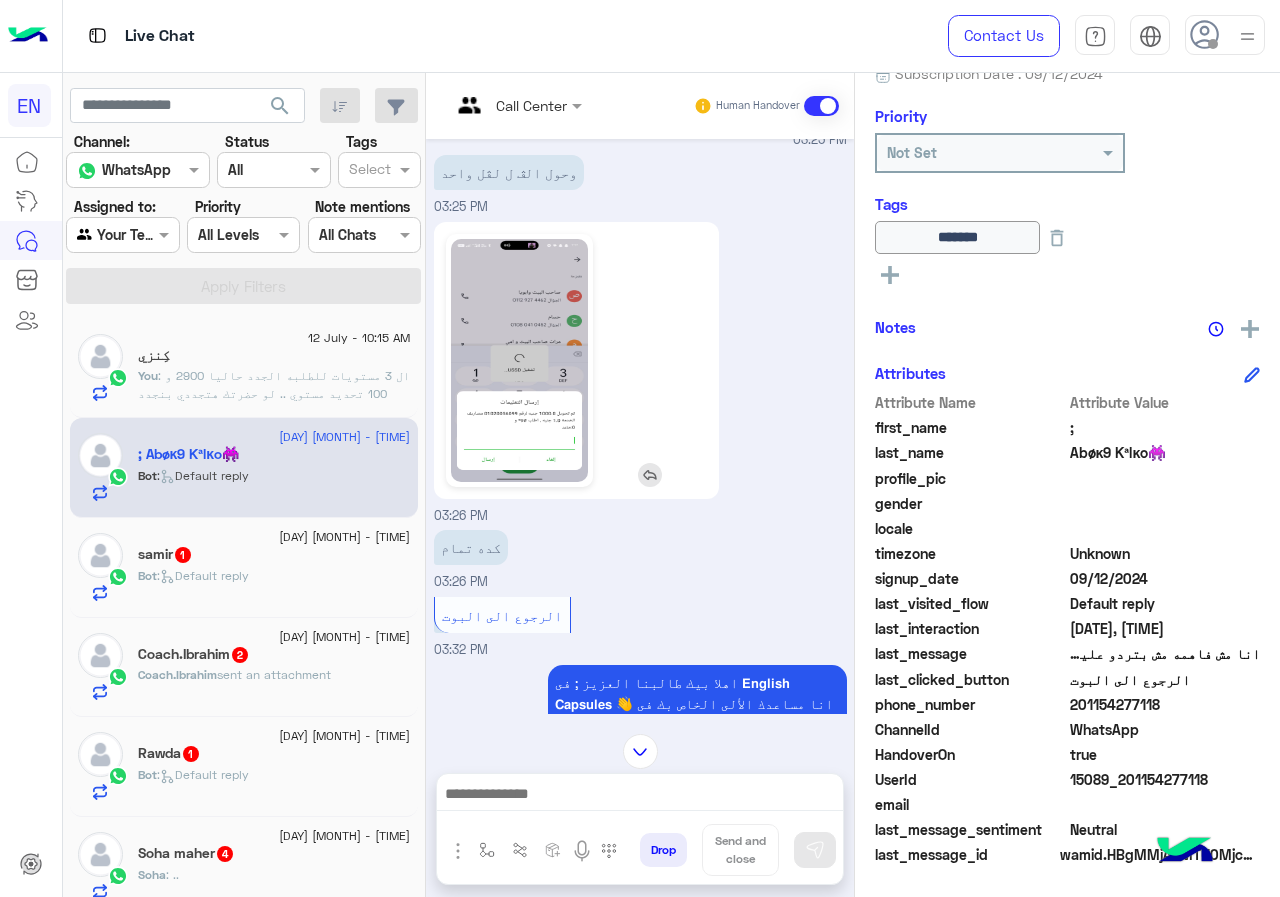 scroll, scrollTop: 1331, scrollLeft: 0, axis: vertical 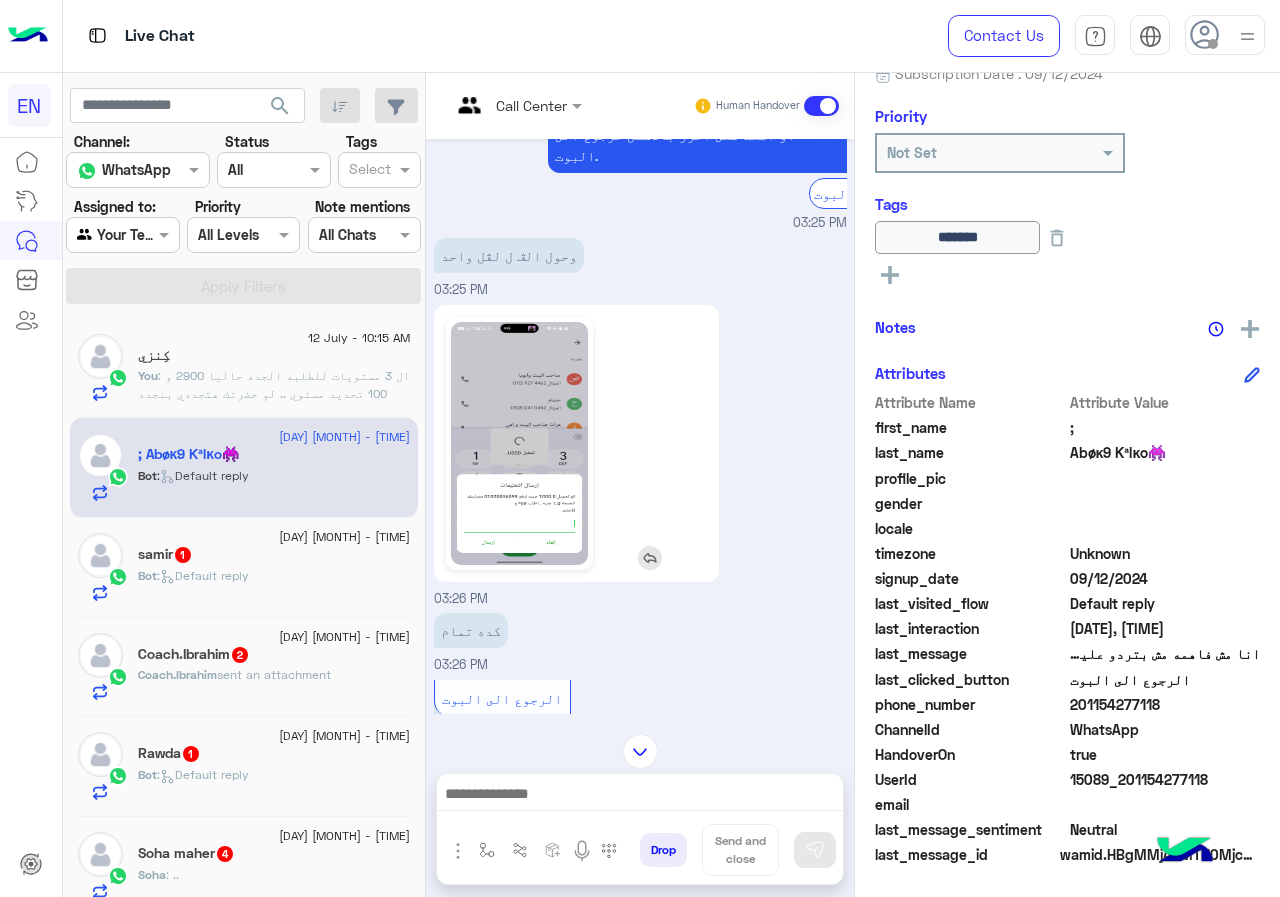 click 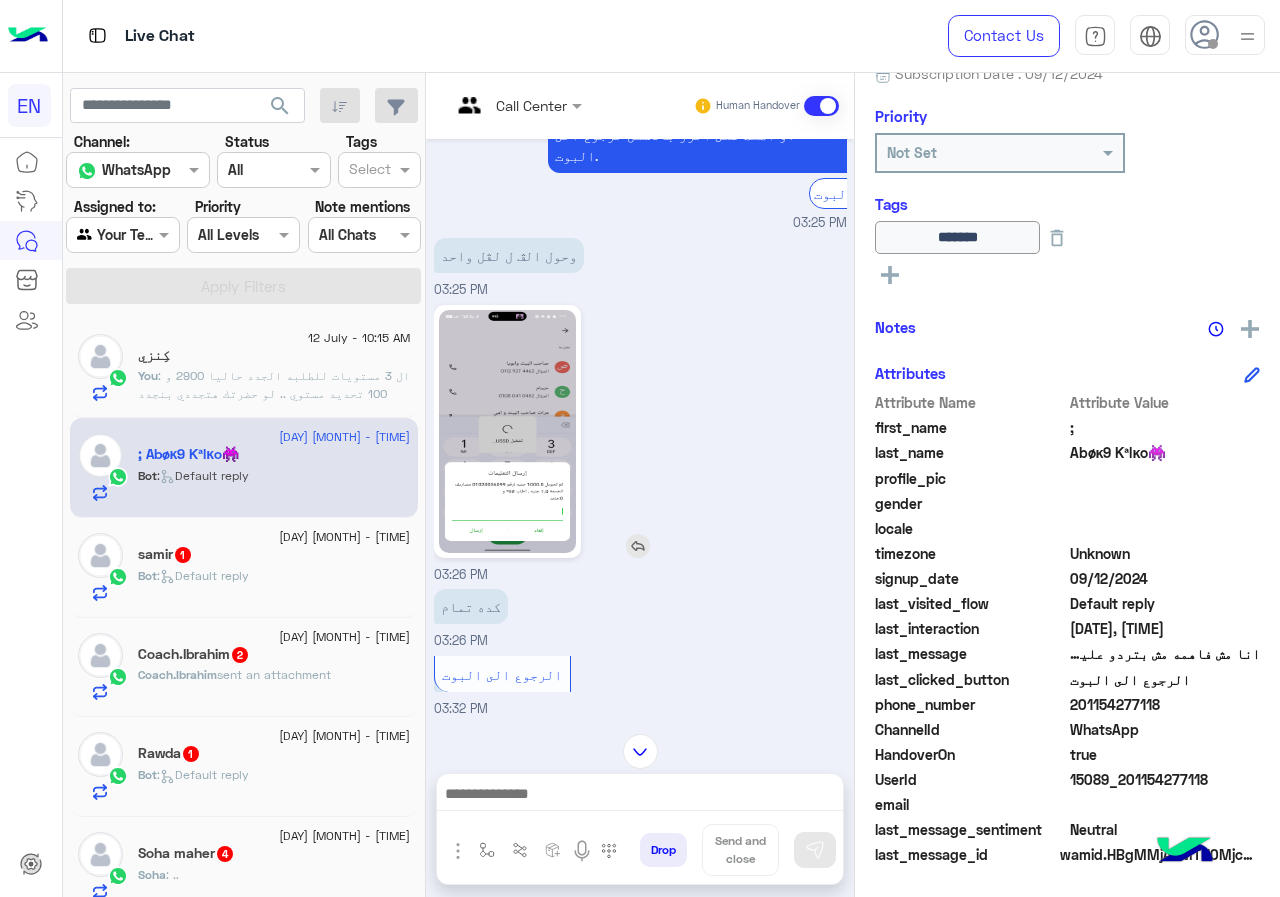 click 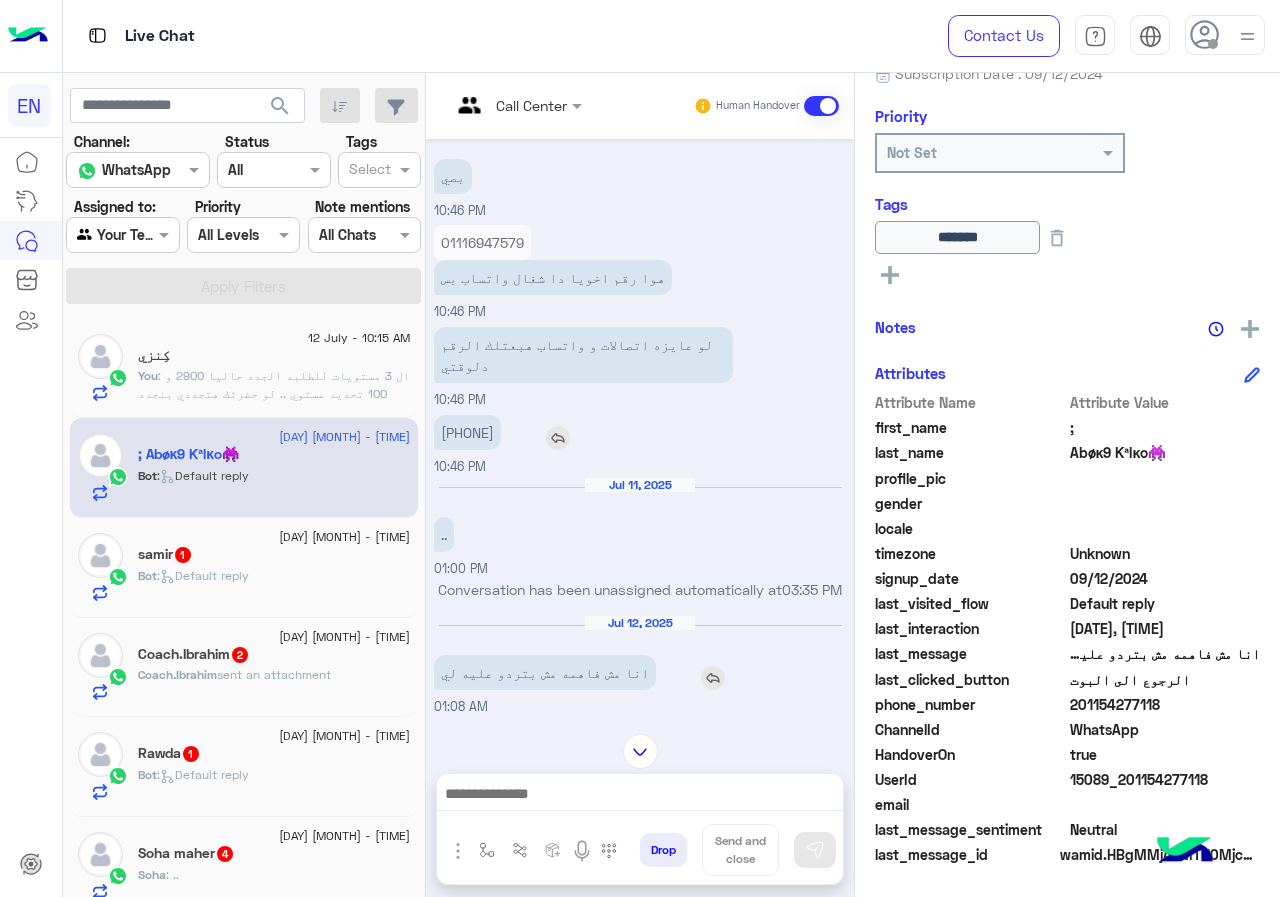 scroll, scrollTop: 1237, scrollLeft: 0, axis: vertical 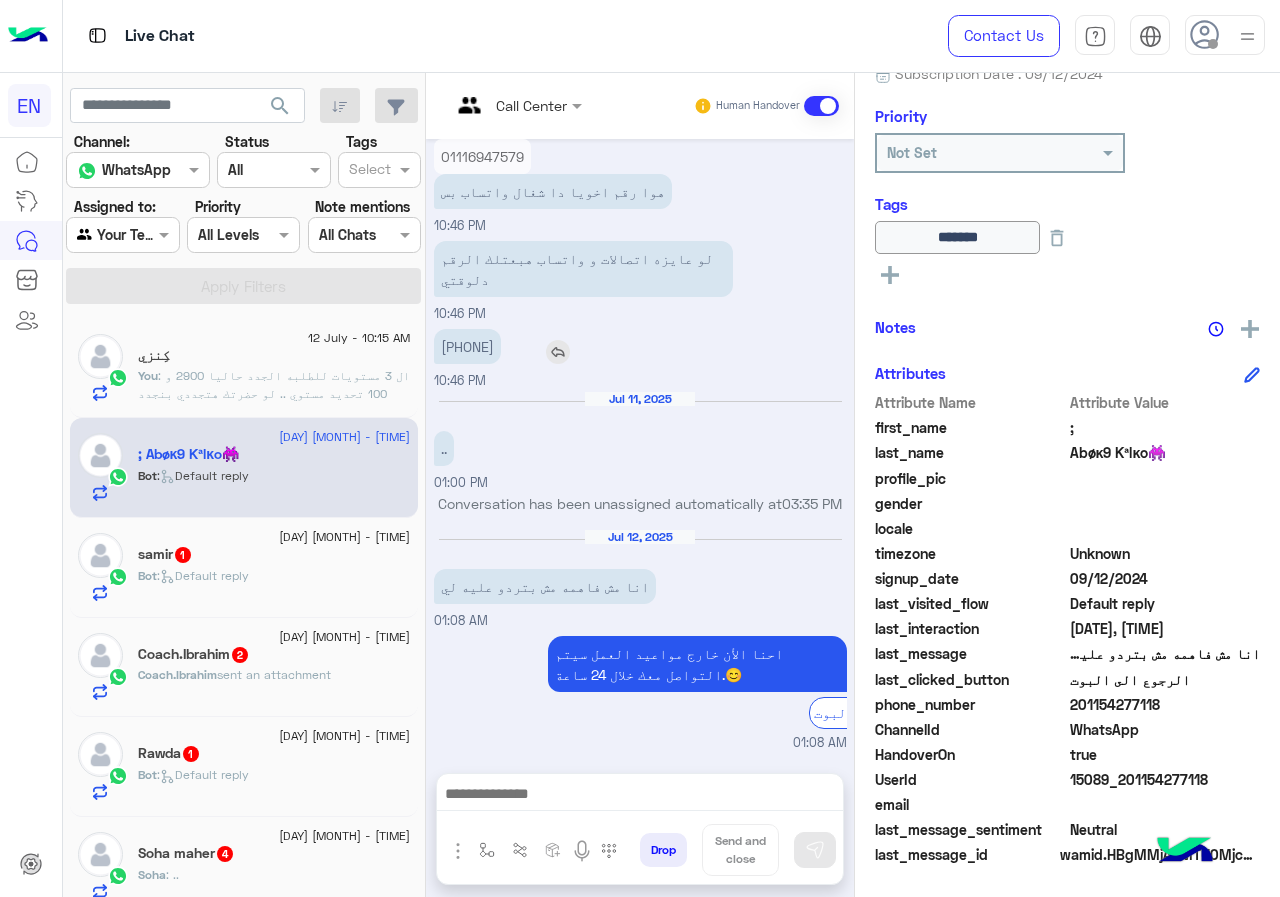 click at bounding box center [640, 799] 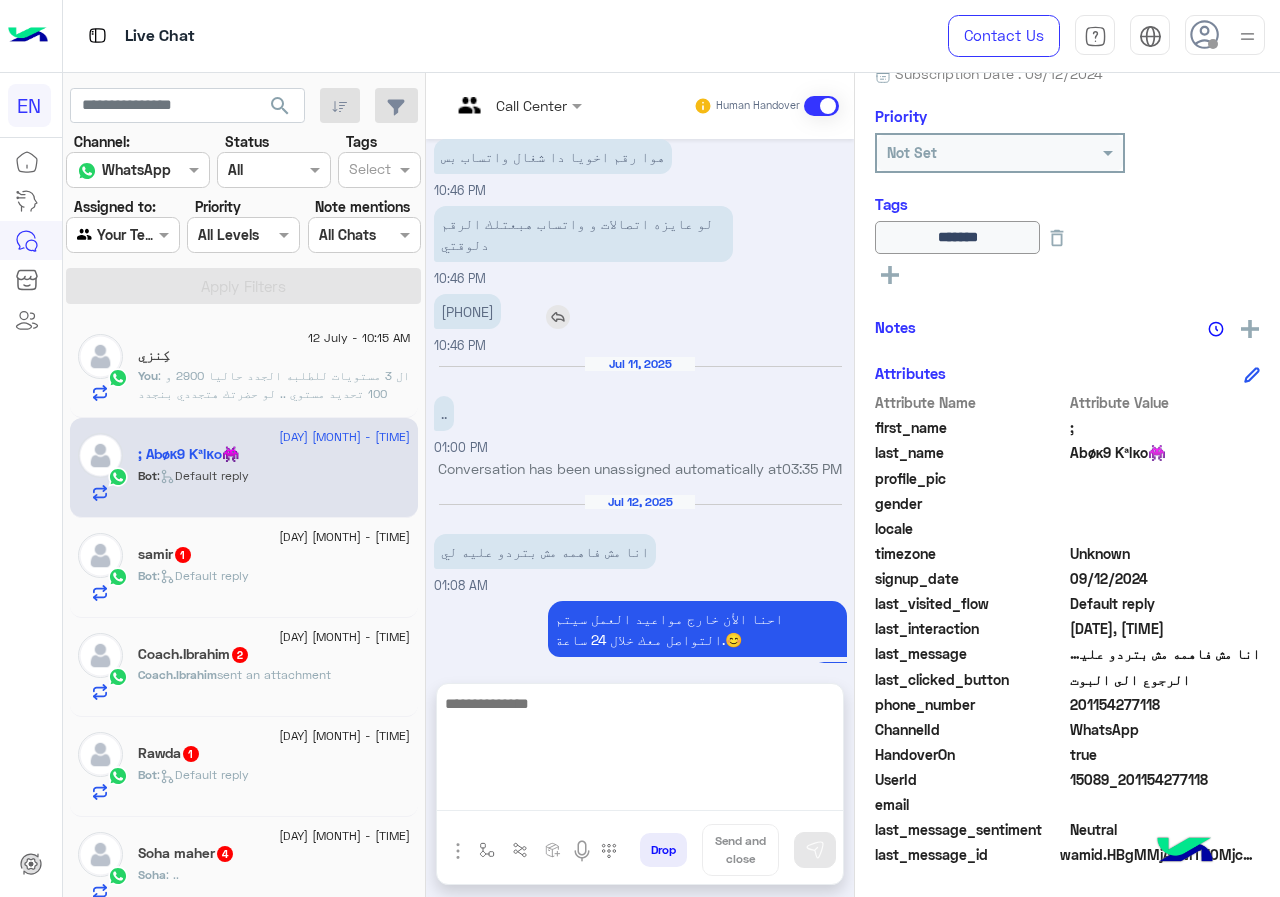 click at bounding box center [640, 751] 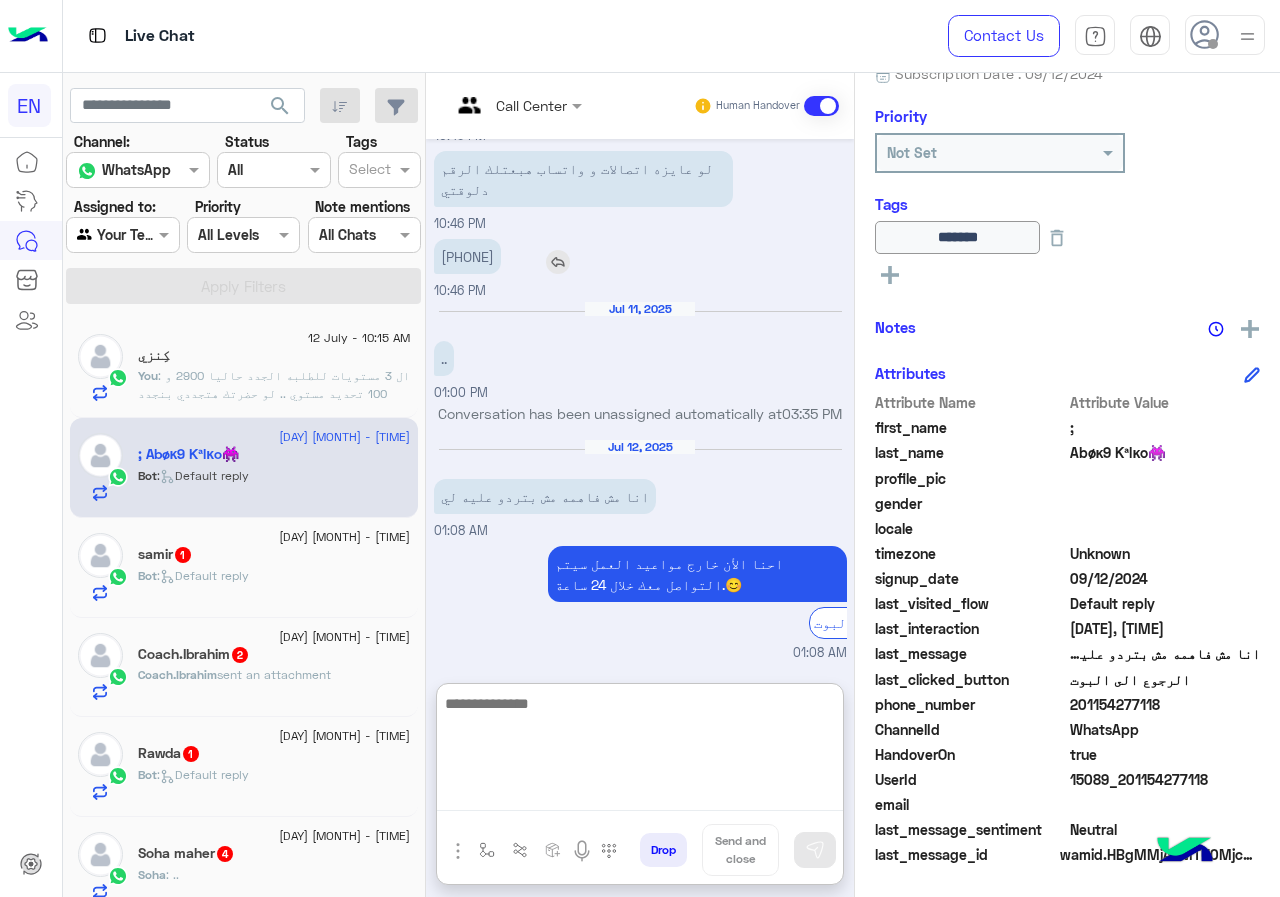 scroll, scrollTop: 1327, scrollLeft: 0, axis: vertical 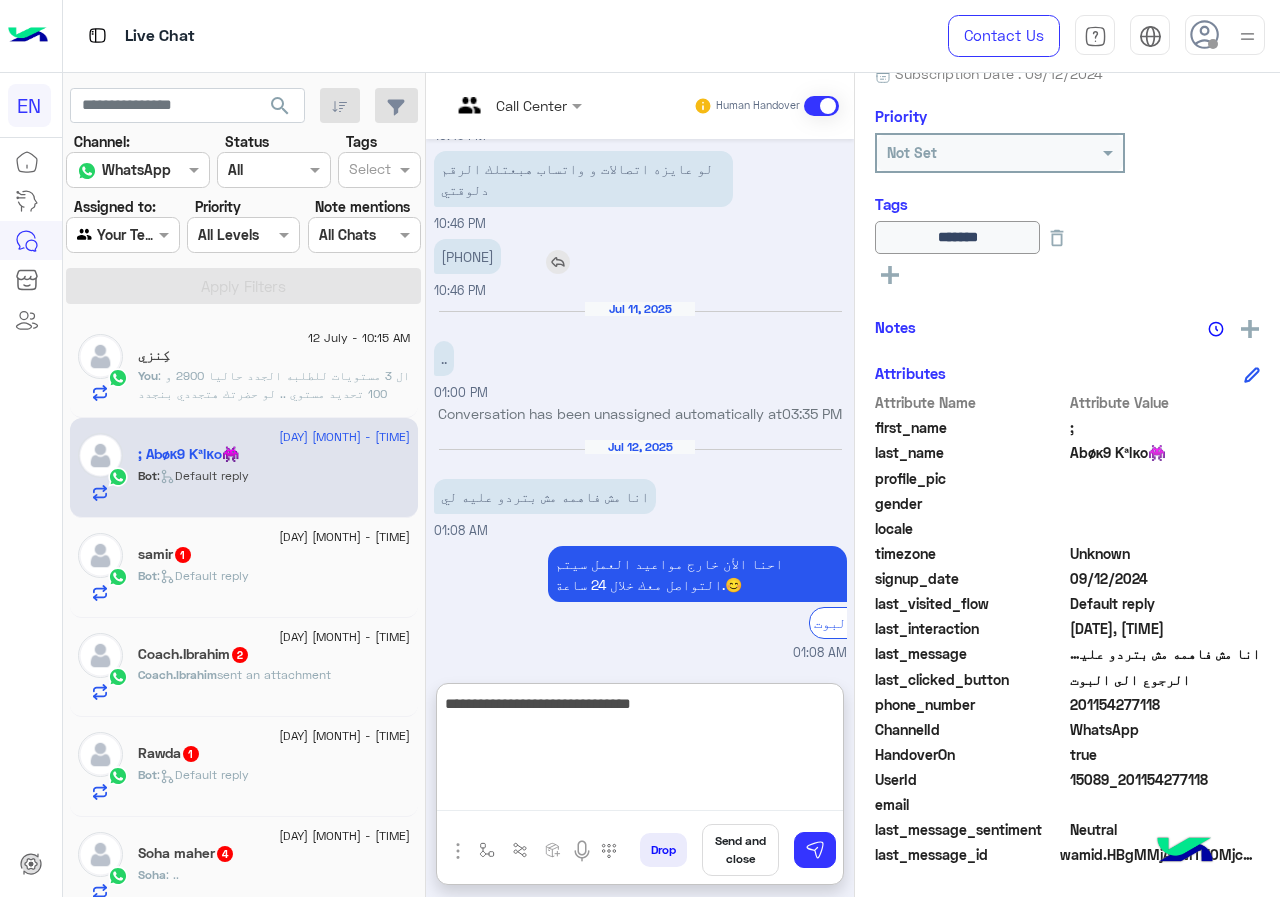 type on "**********" 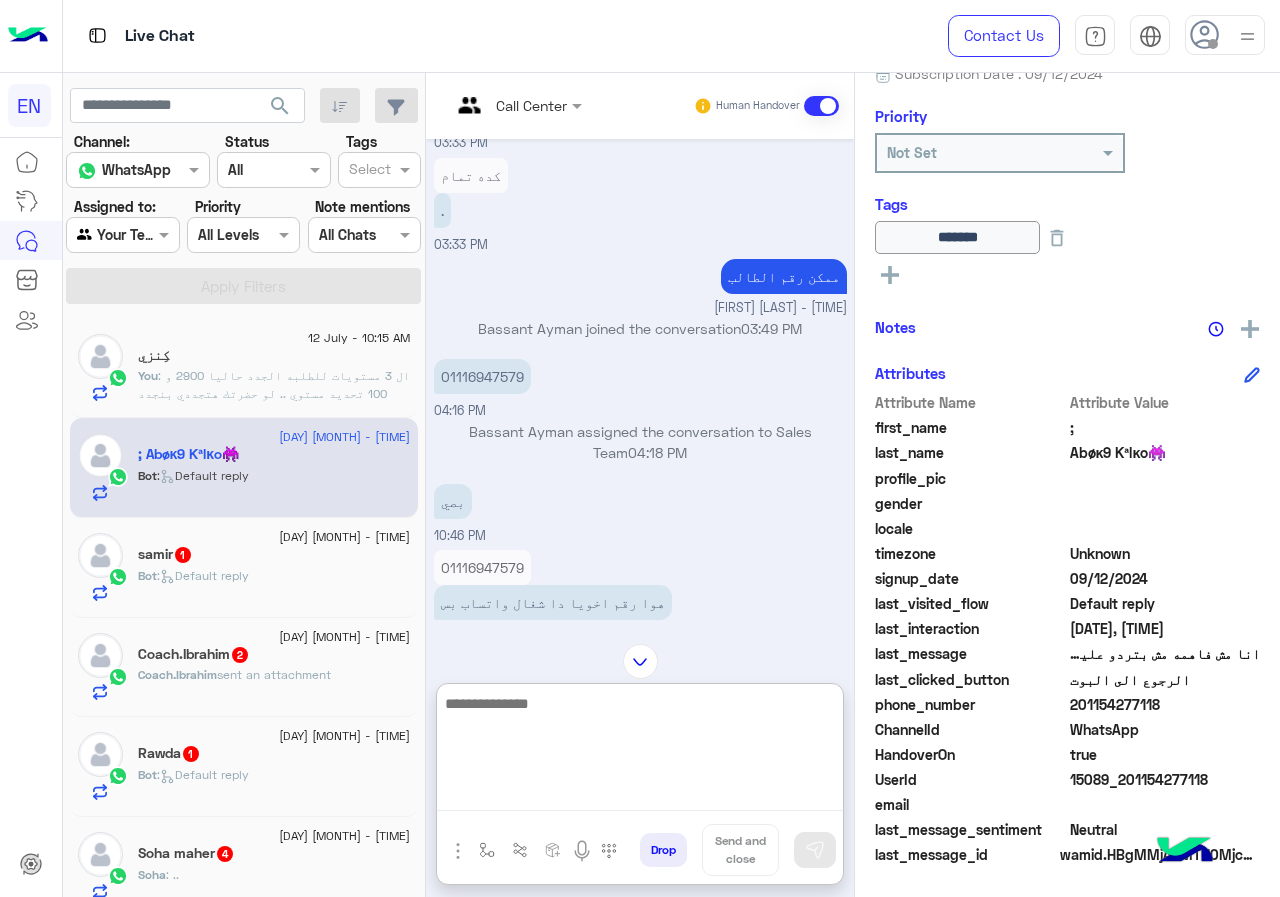 scroll, scrollTop: 1427, scrollLeft: 0, axis: vertical 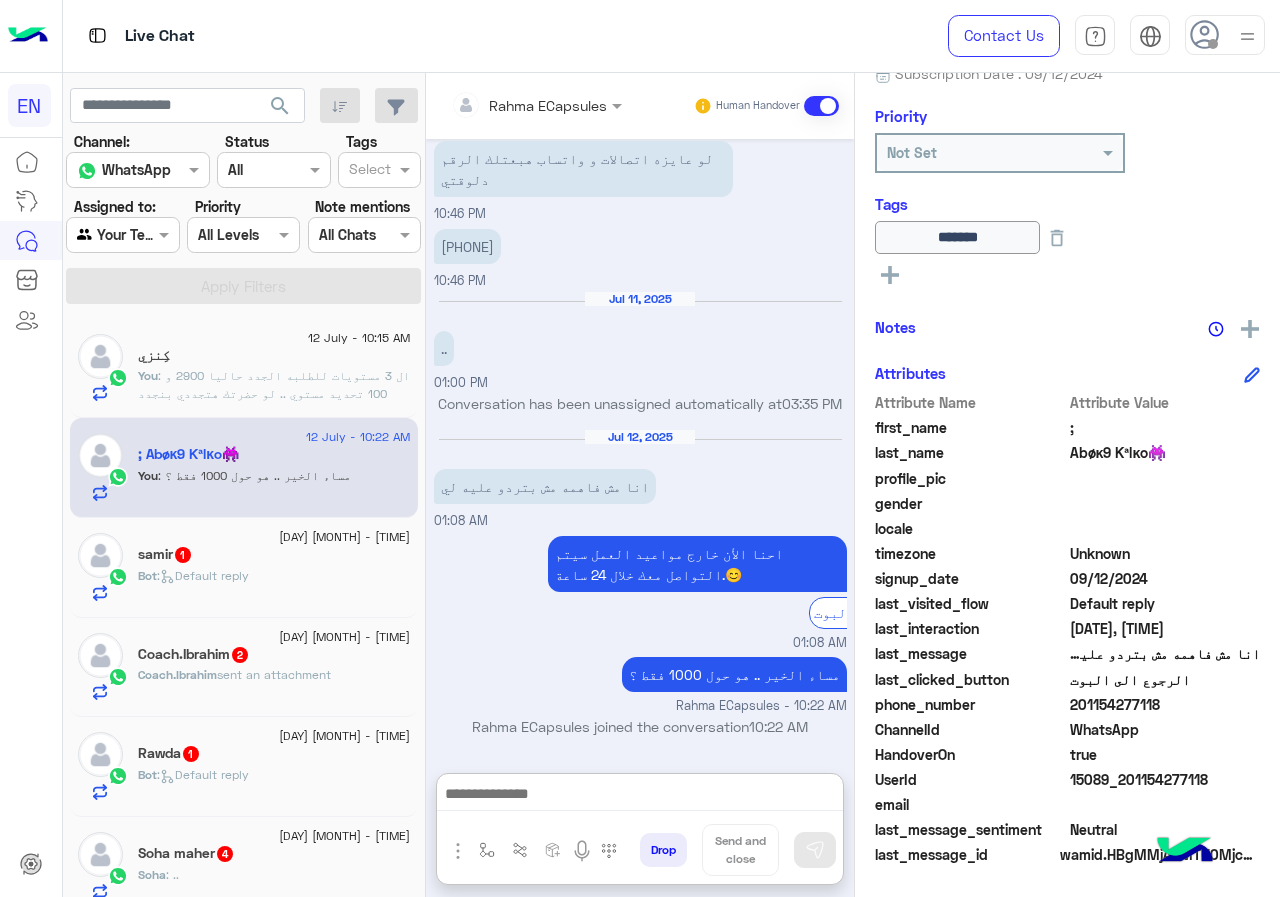 click on "Bot :   Default reply" 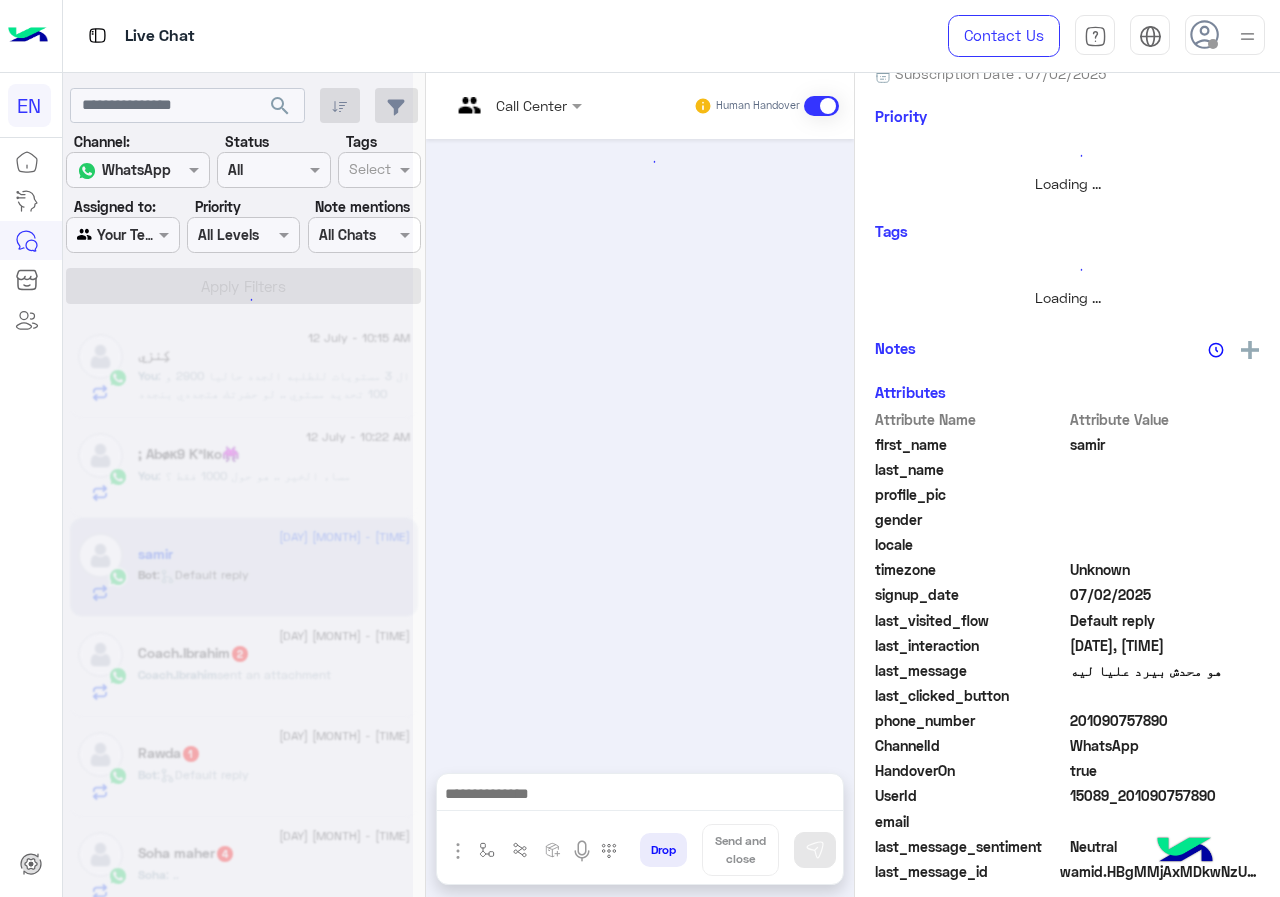 scroll, scrollTop: 952, scrollLeft: 0, axis: vertical 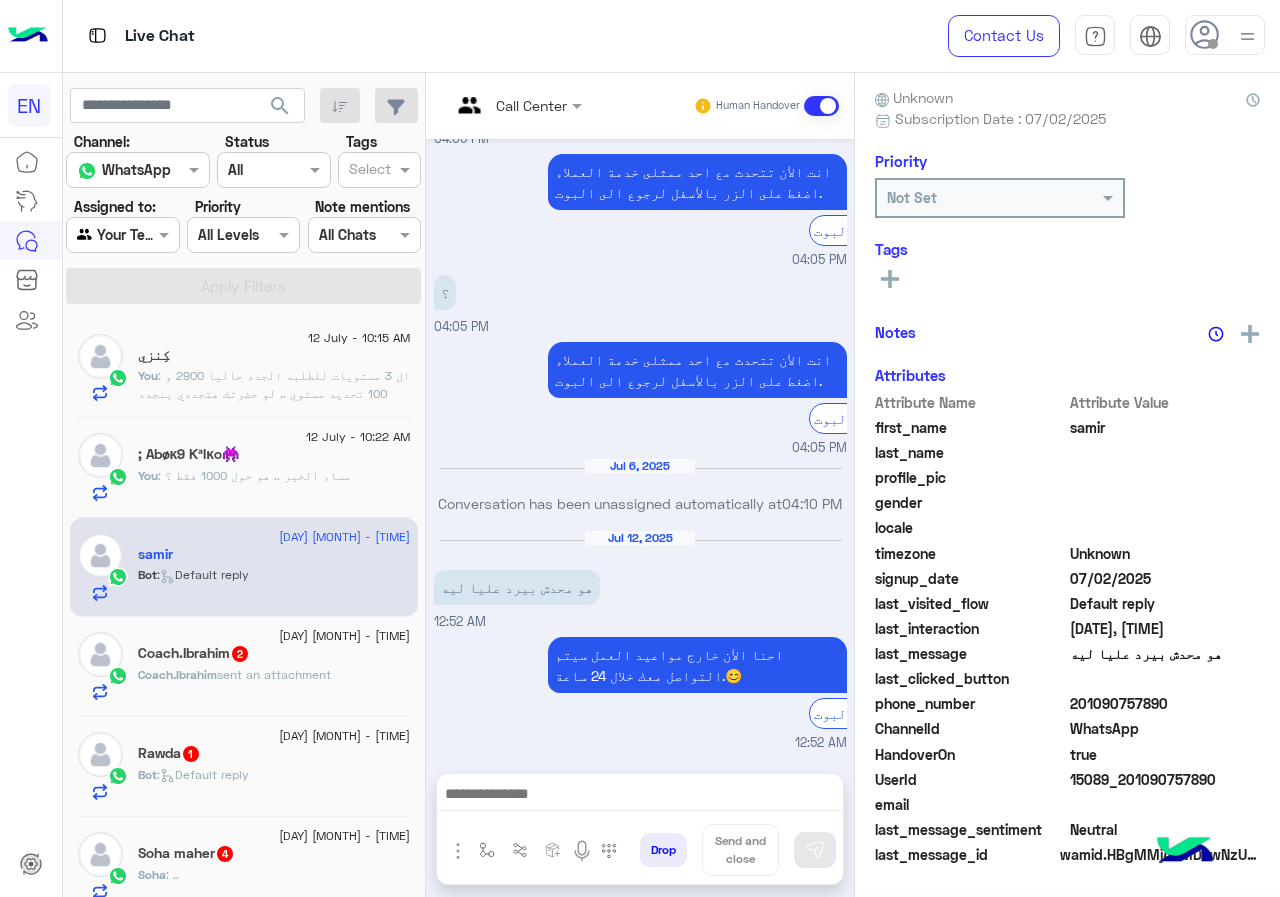 click on ": مساء الخير .. هو حول 1000 فقط ؟" 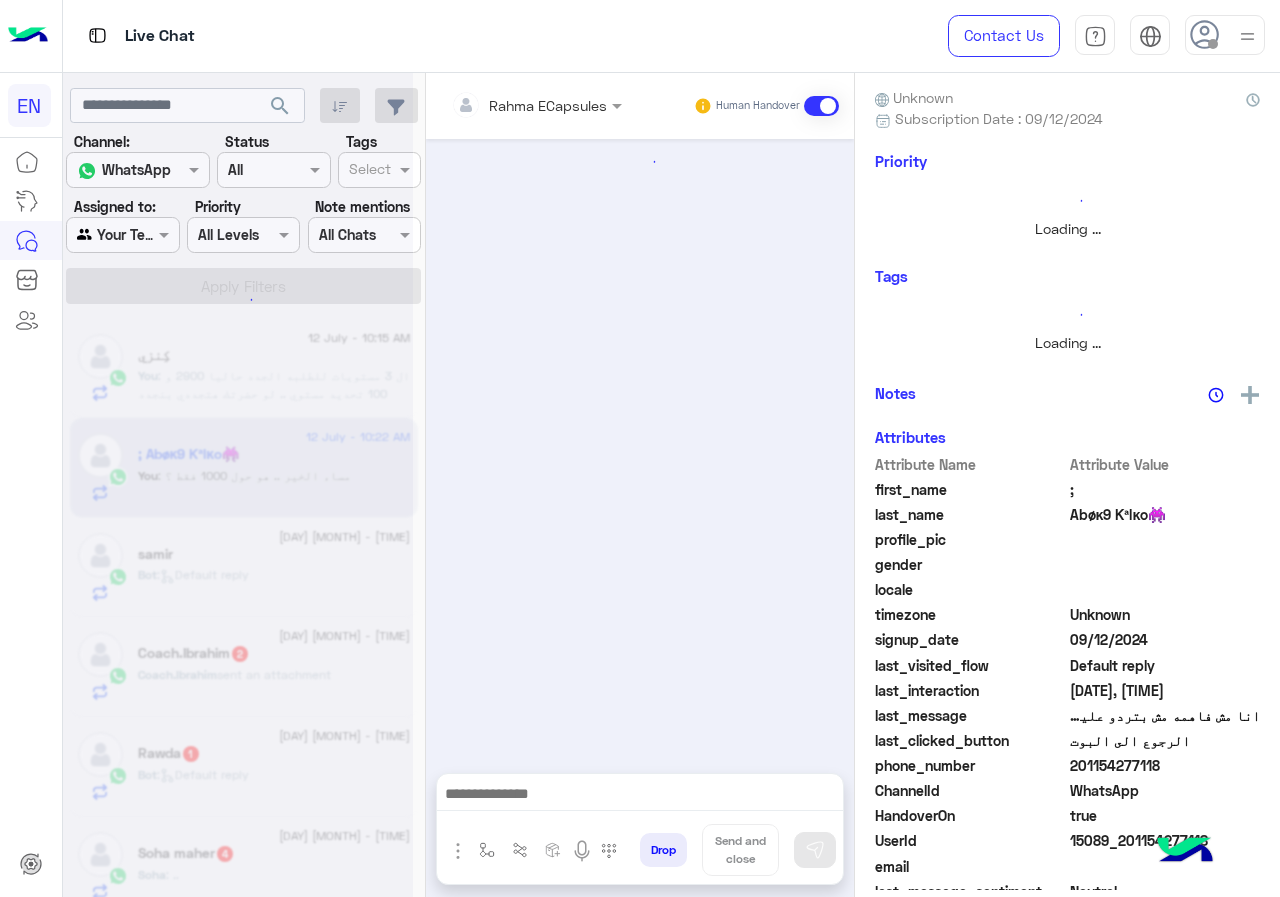 scroll, scrollTop: 221, scrollLeft: 0, axis: vertical 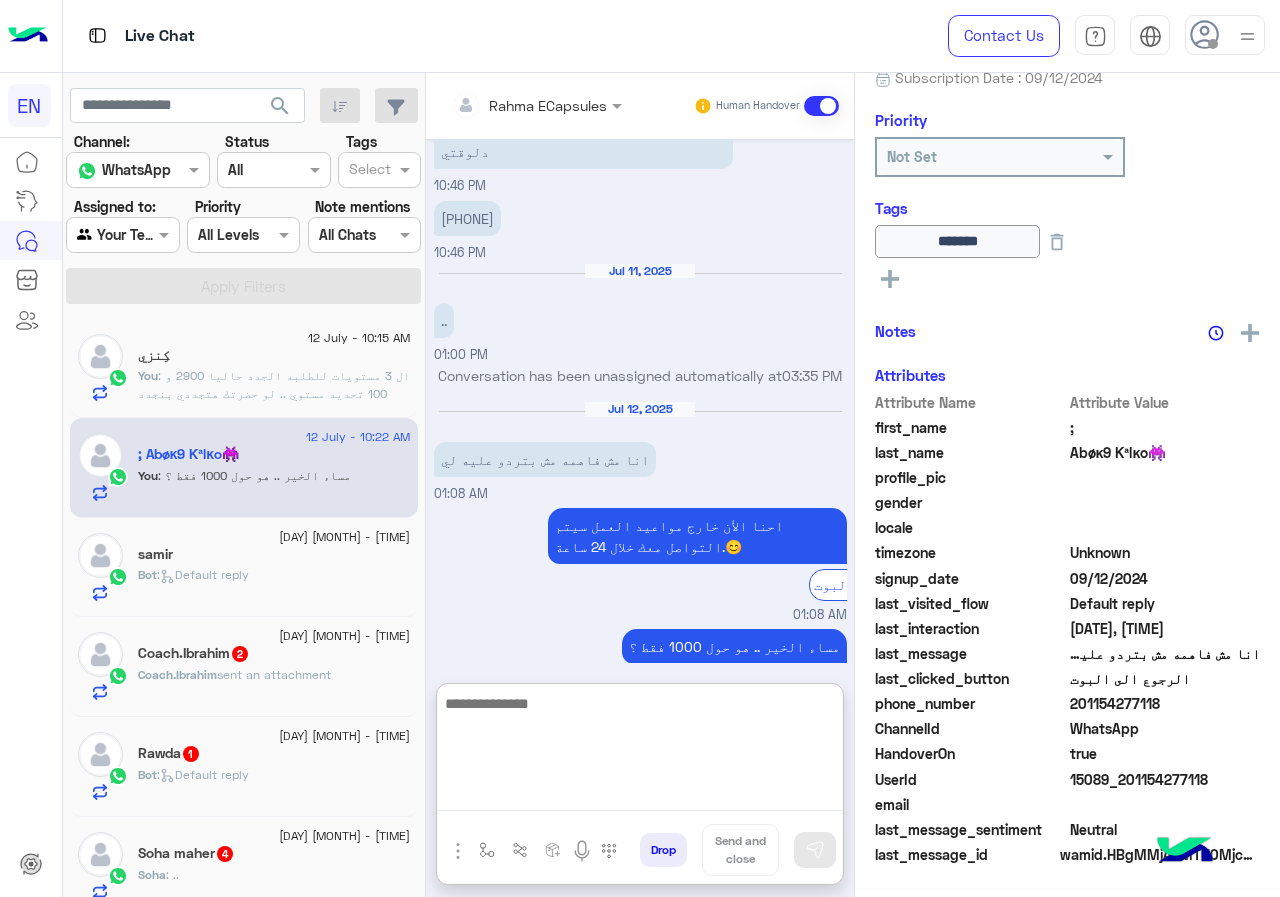 click at bounding box center [640, 751] 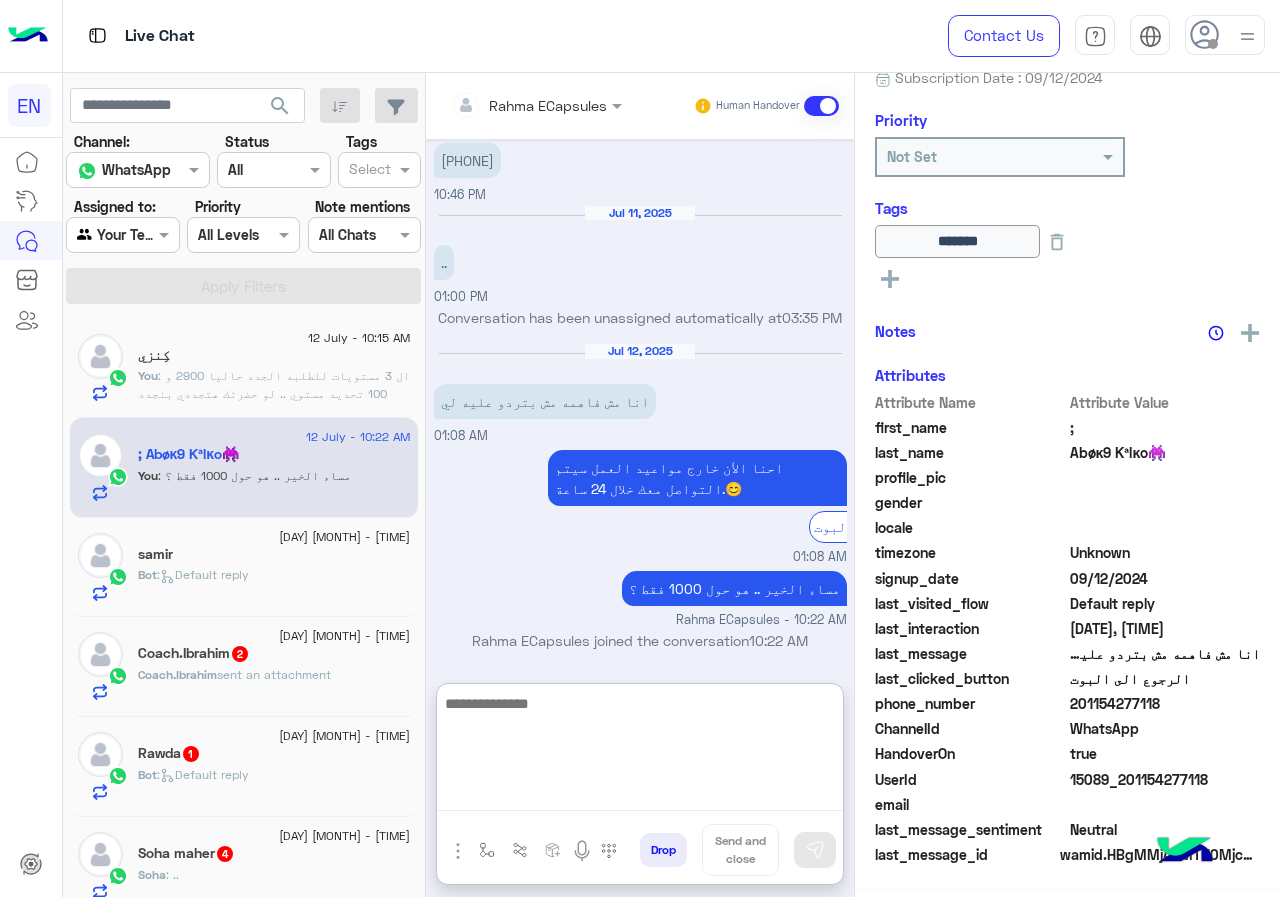 scroll, scrollTop: 1232, scrollLeft: 0, axis: vertical 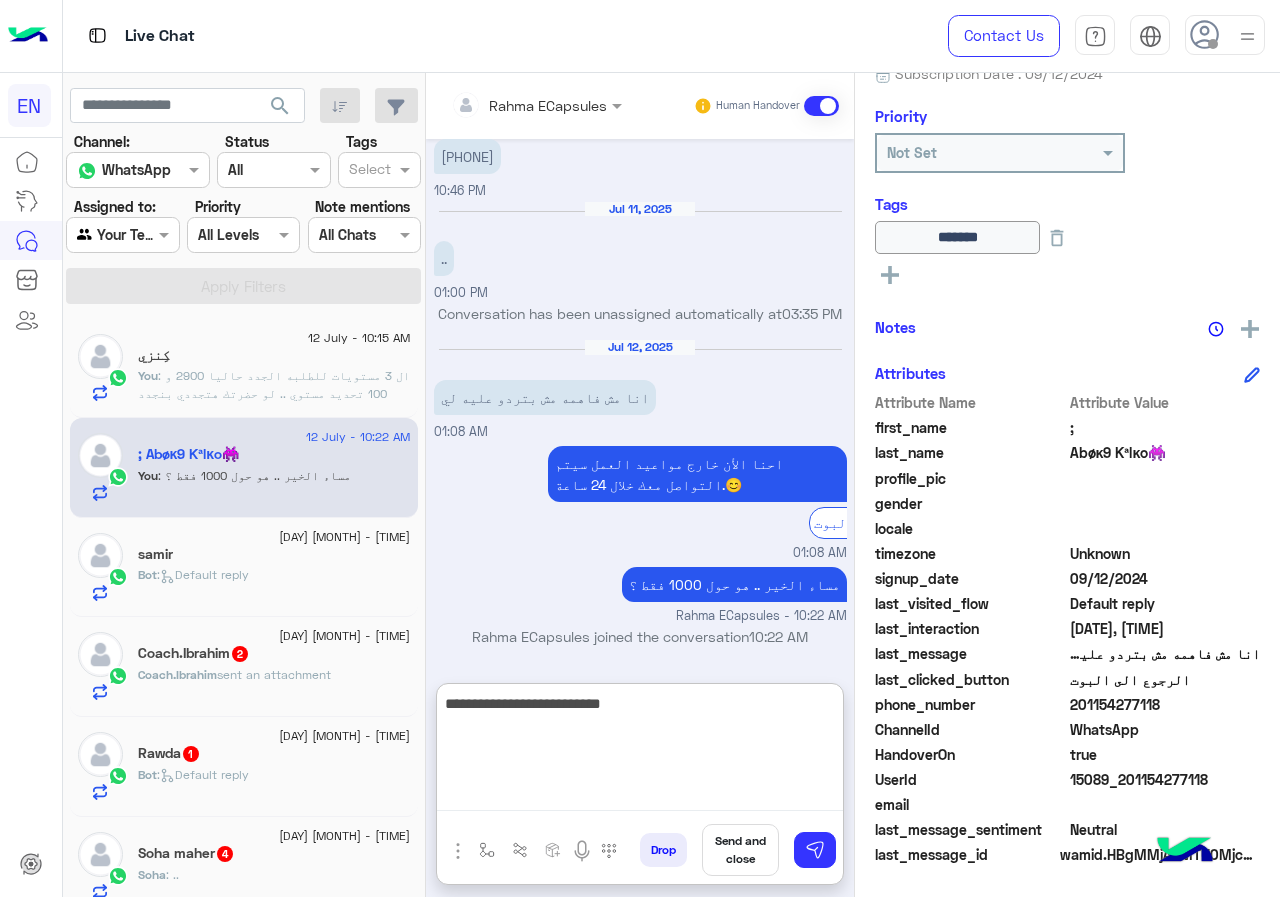 type on "**********" 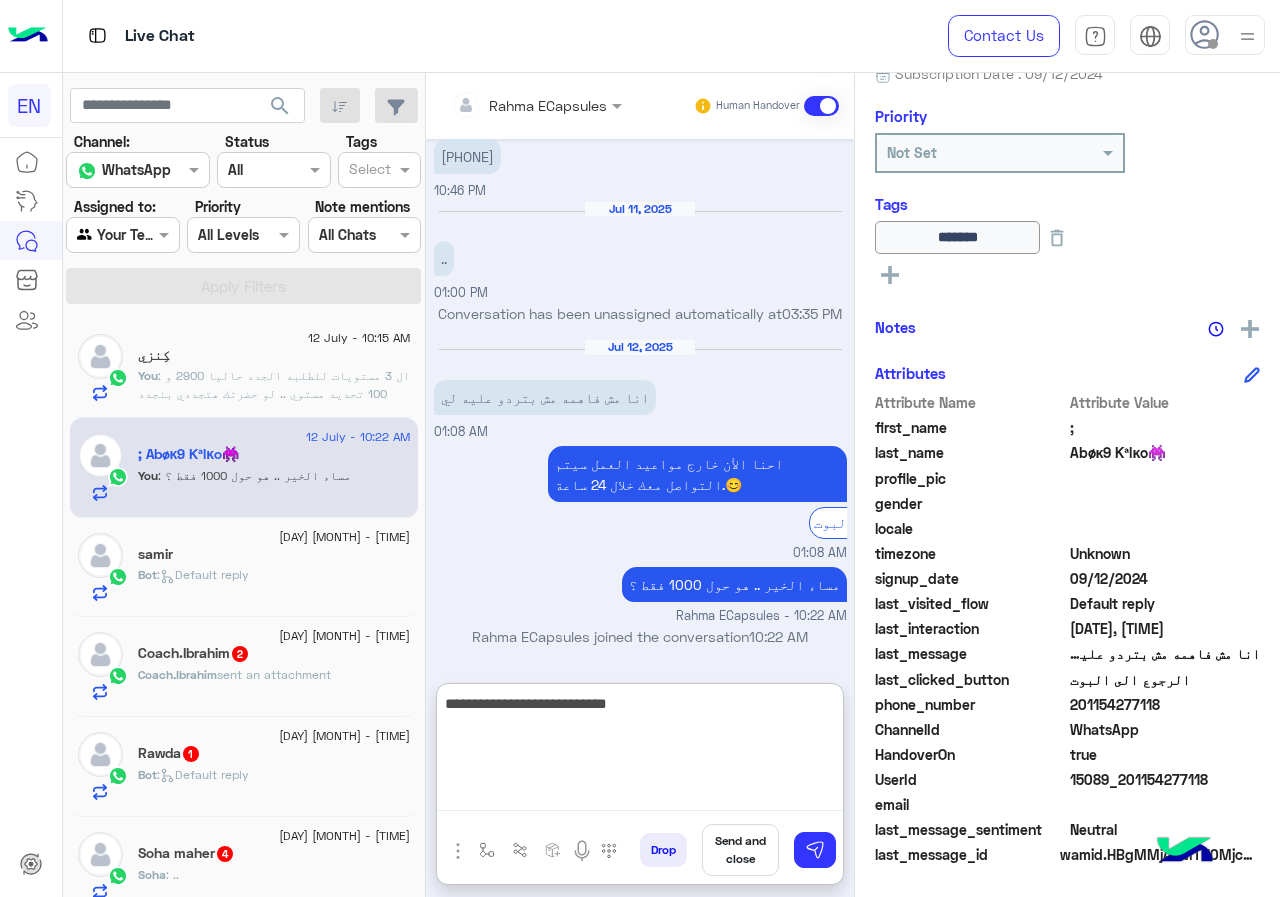 type 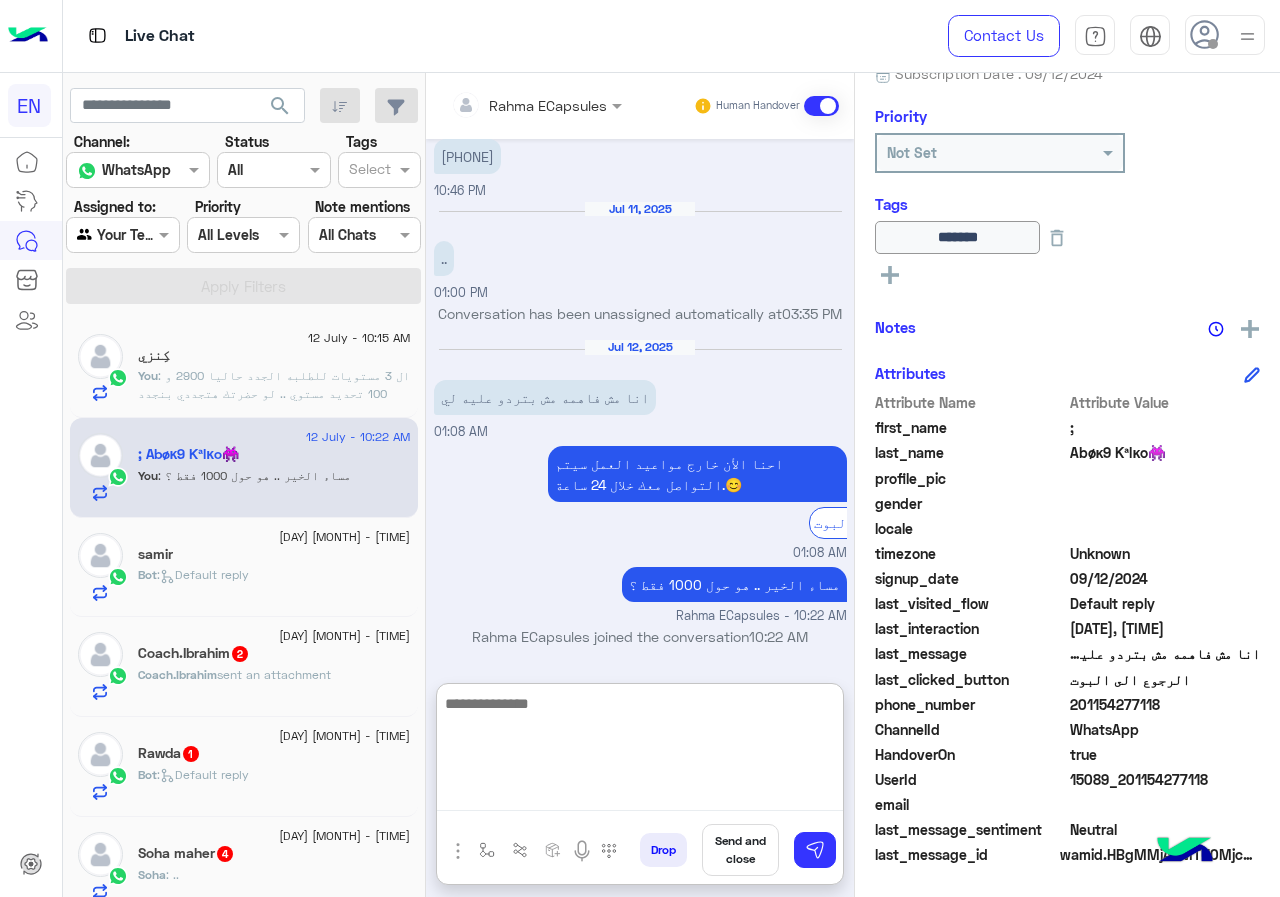 scroll, scrollTop: 1296, scrollLeft: 0, axis: vertical 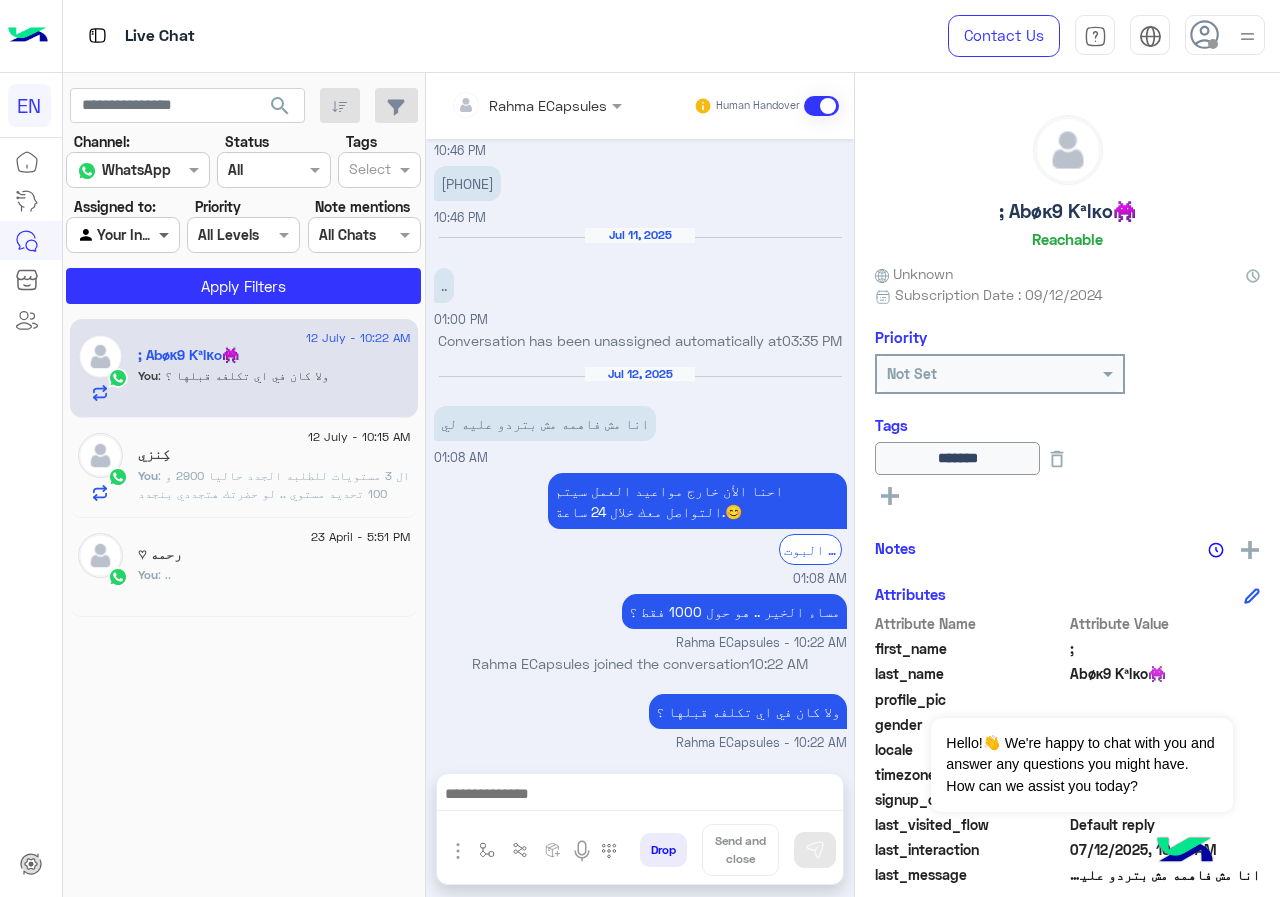 click at bounding box center [166, 234] 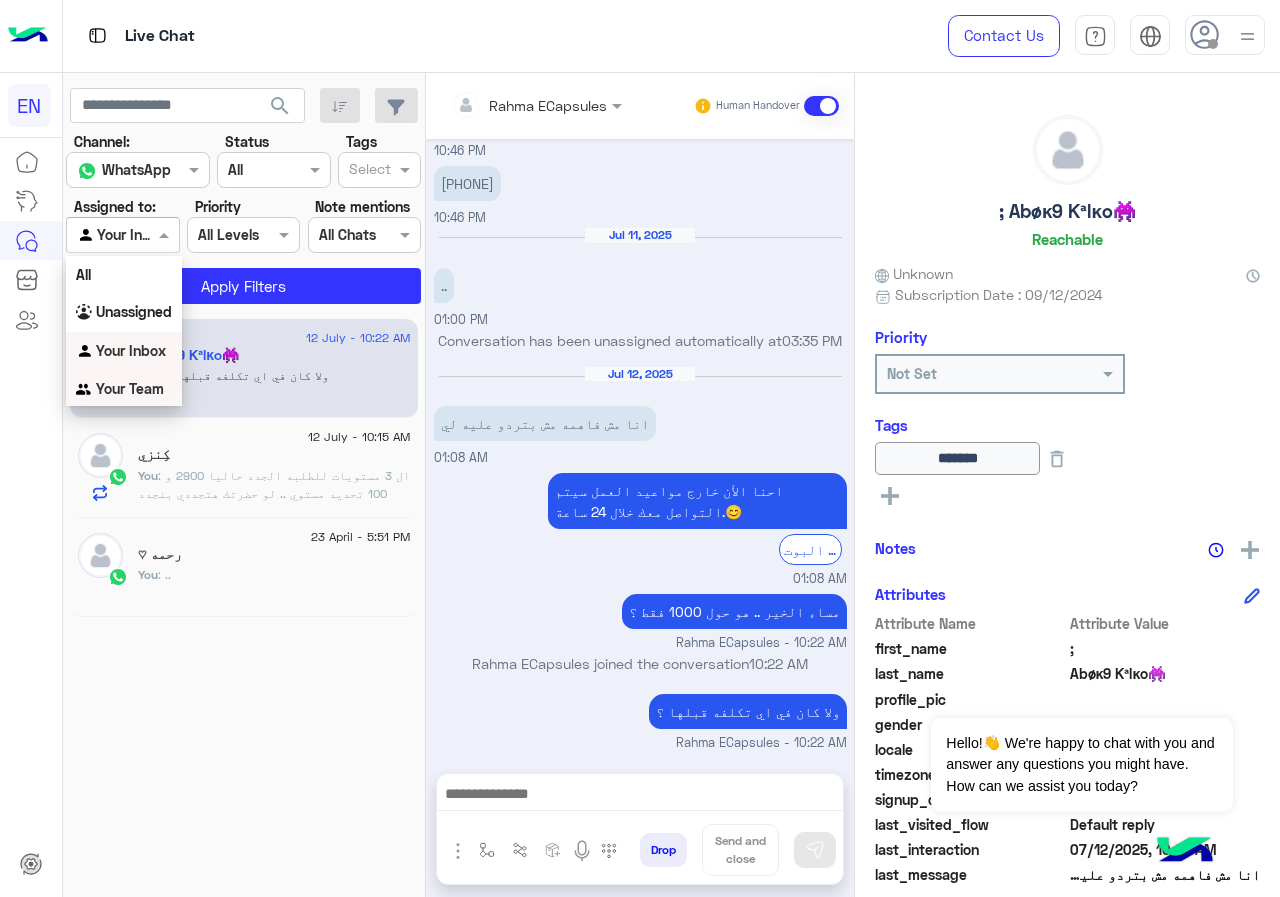 click on "Your Team" at bounding box center [124, 389] 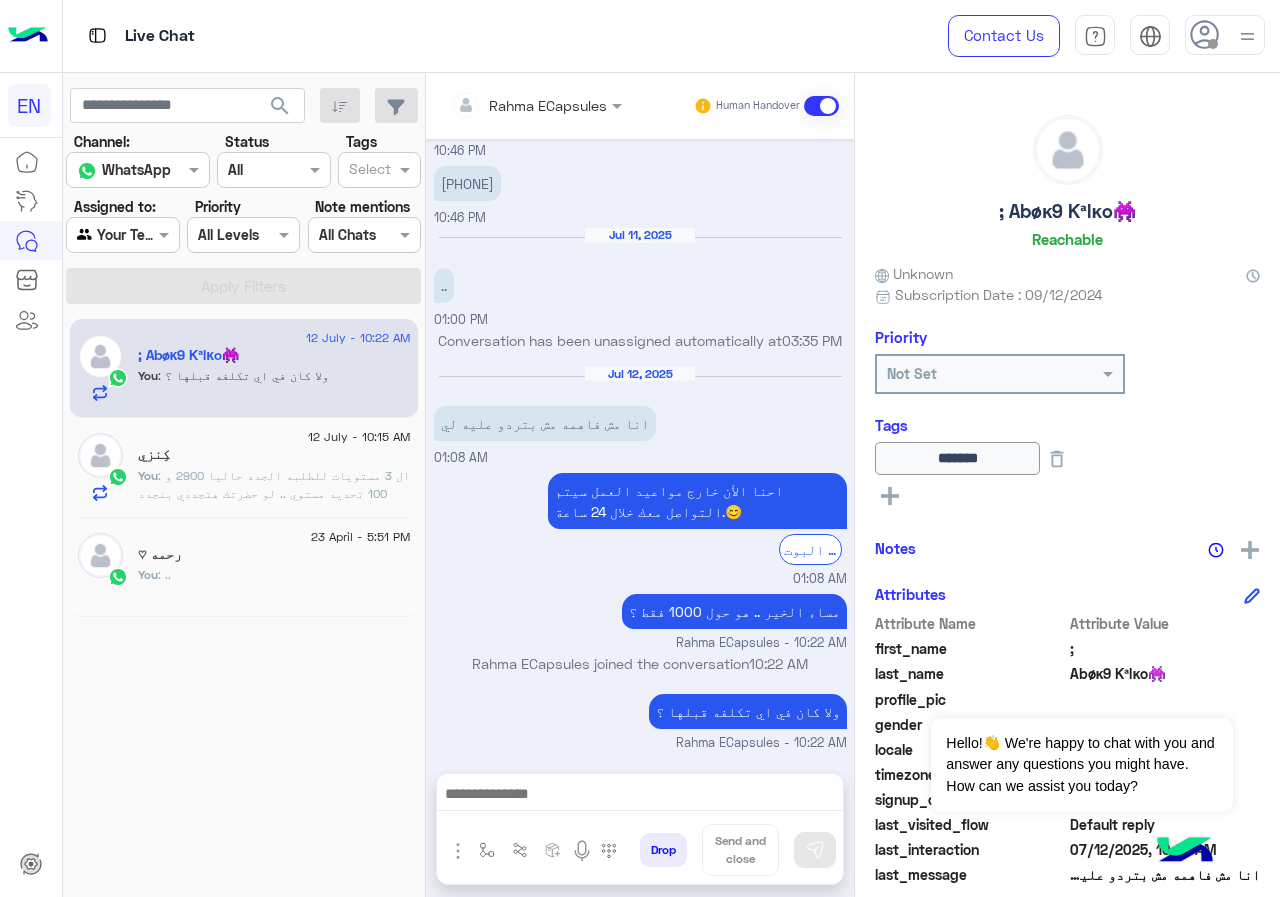 click on "search" 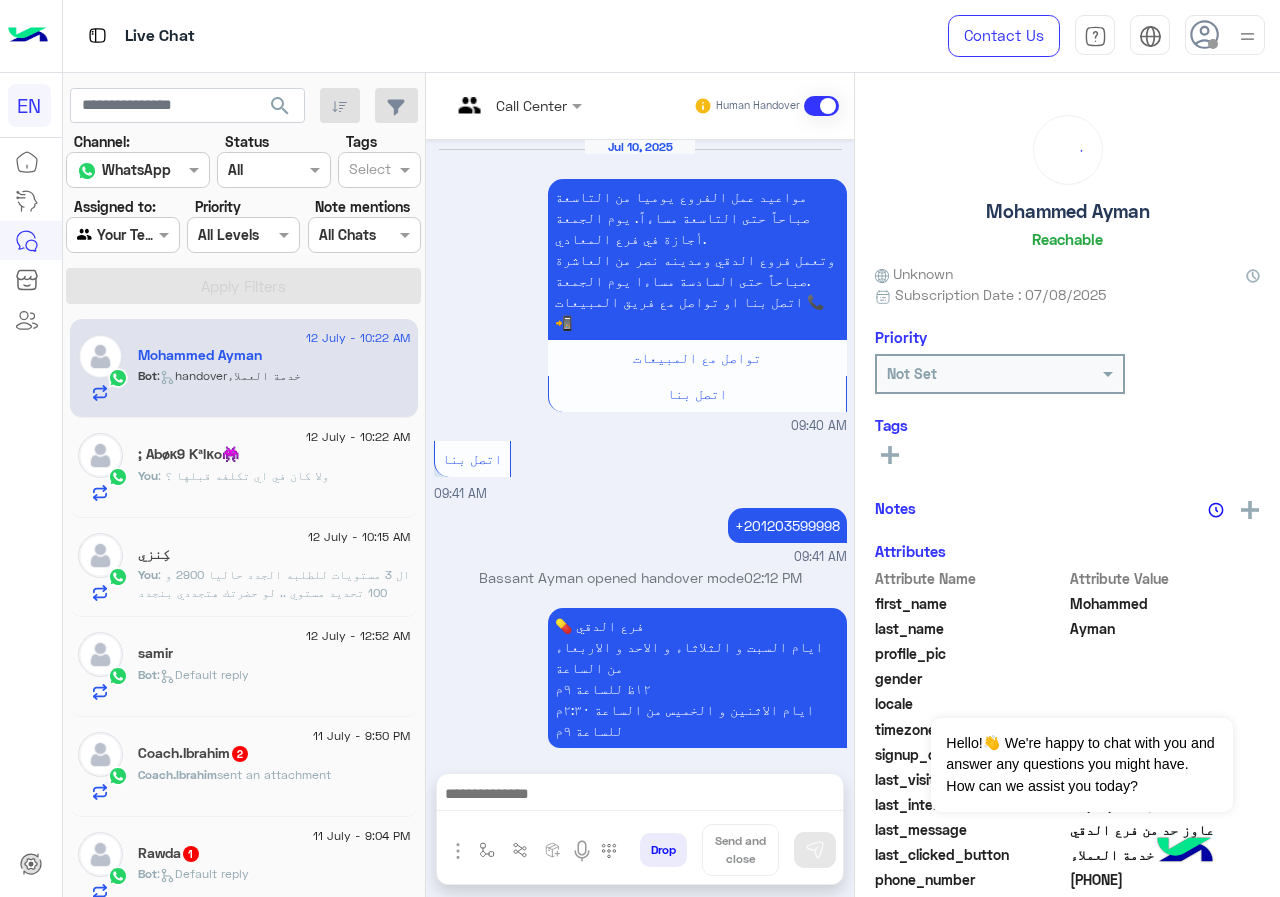 scroll, scrollTop: 1783, scrollLeft: 0, axis: vertical 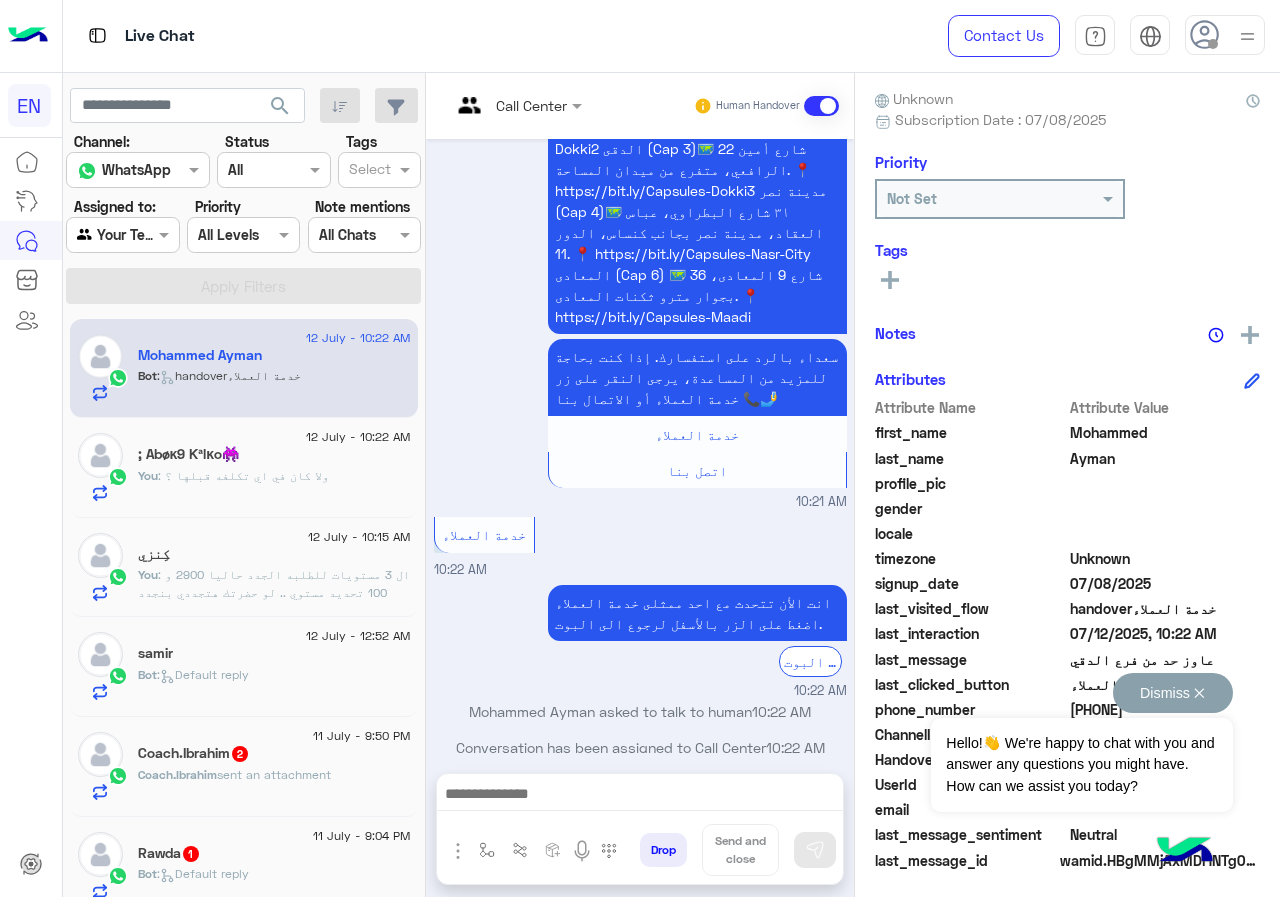 click on "Dismiss ✕" at bounding box center [1173, 693] 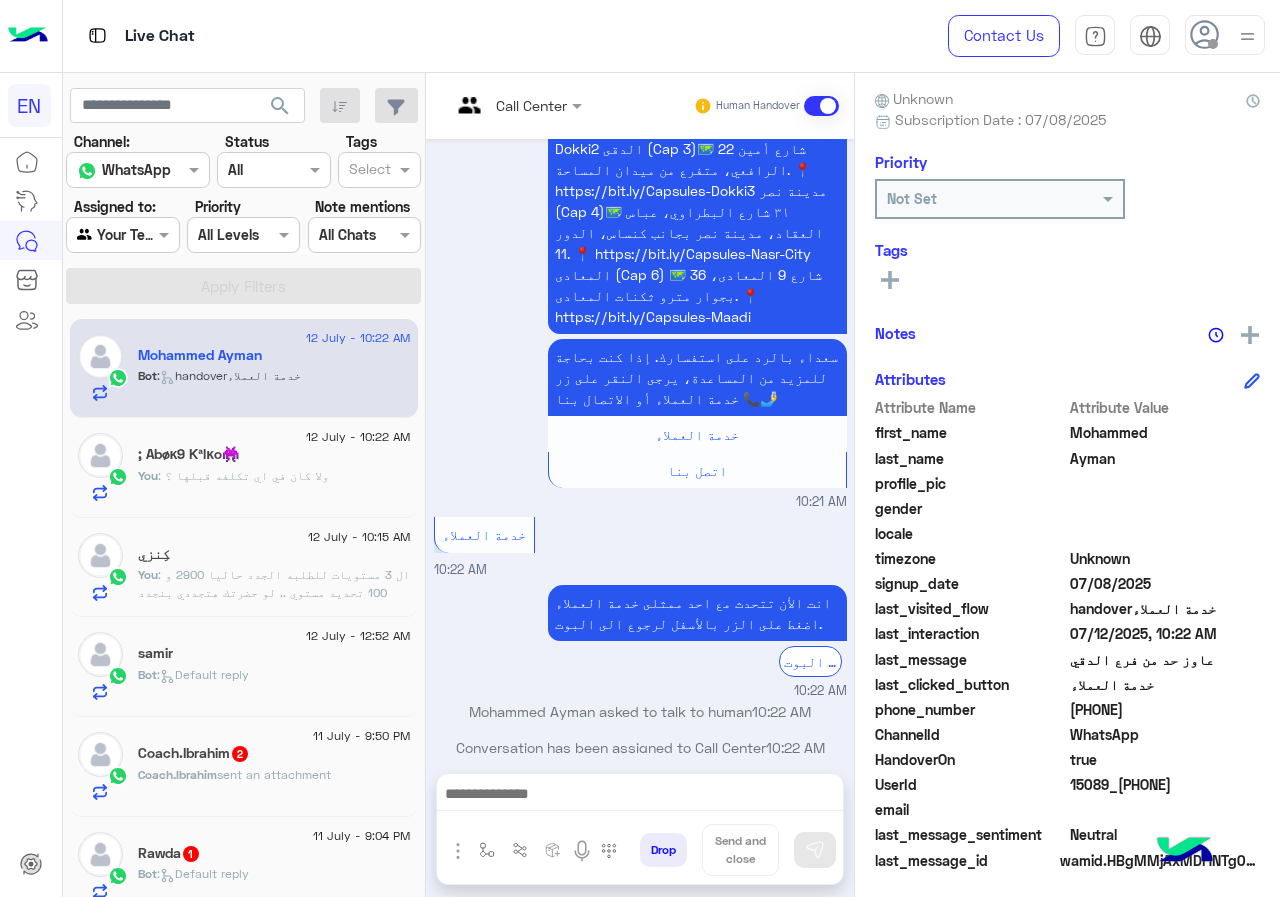 drag, startPoint x: 1073, startPoint y: 711, endPoint x: 1153, endPoint y: 711, distance: 80 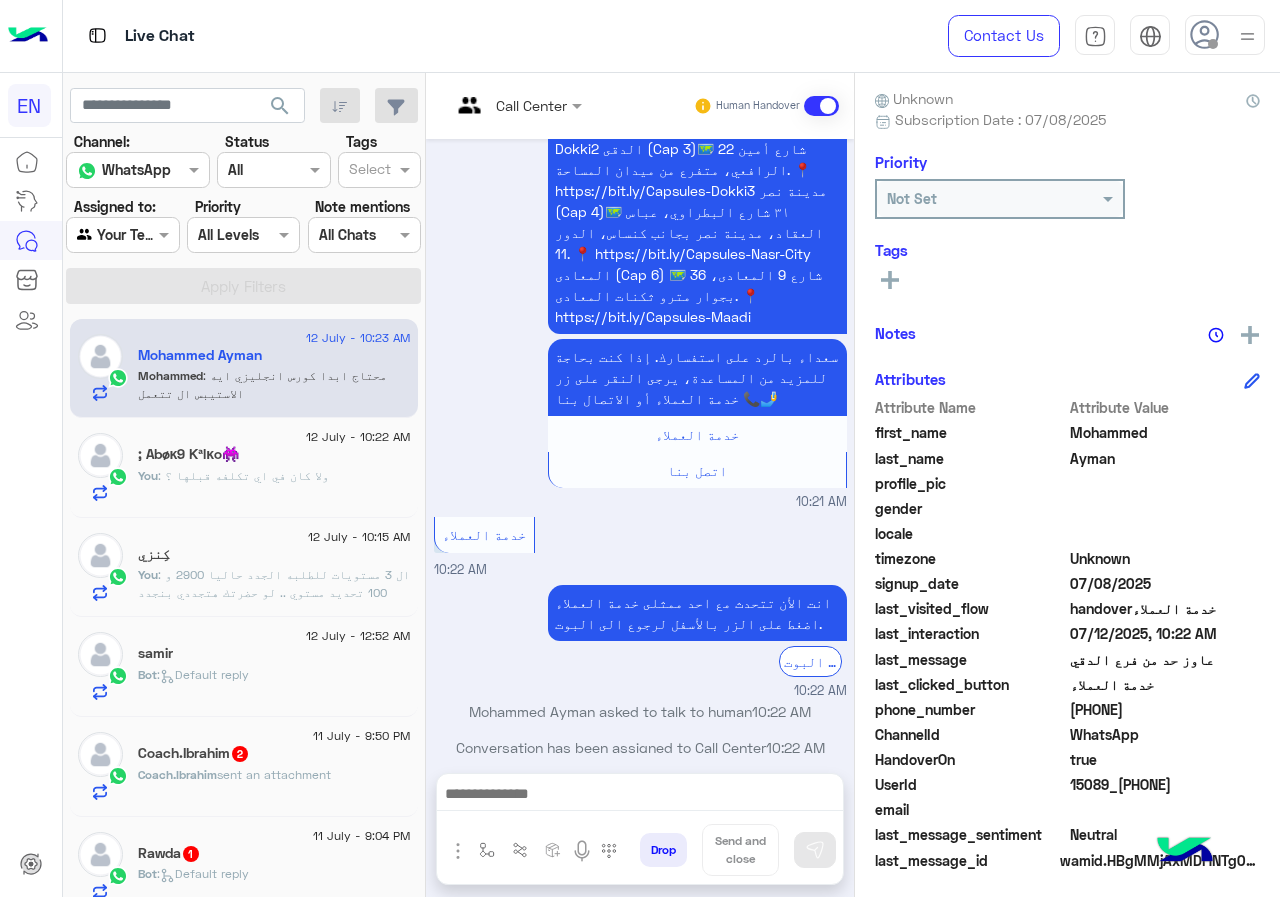 scroll, scrollTop: 1871, scrollLeft: 0, axis: vertical 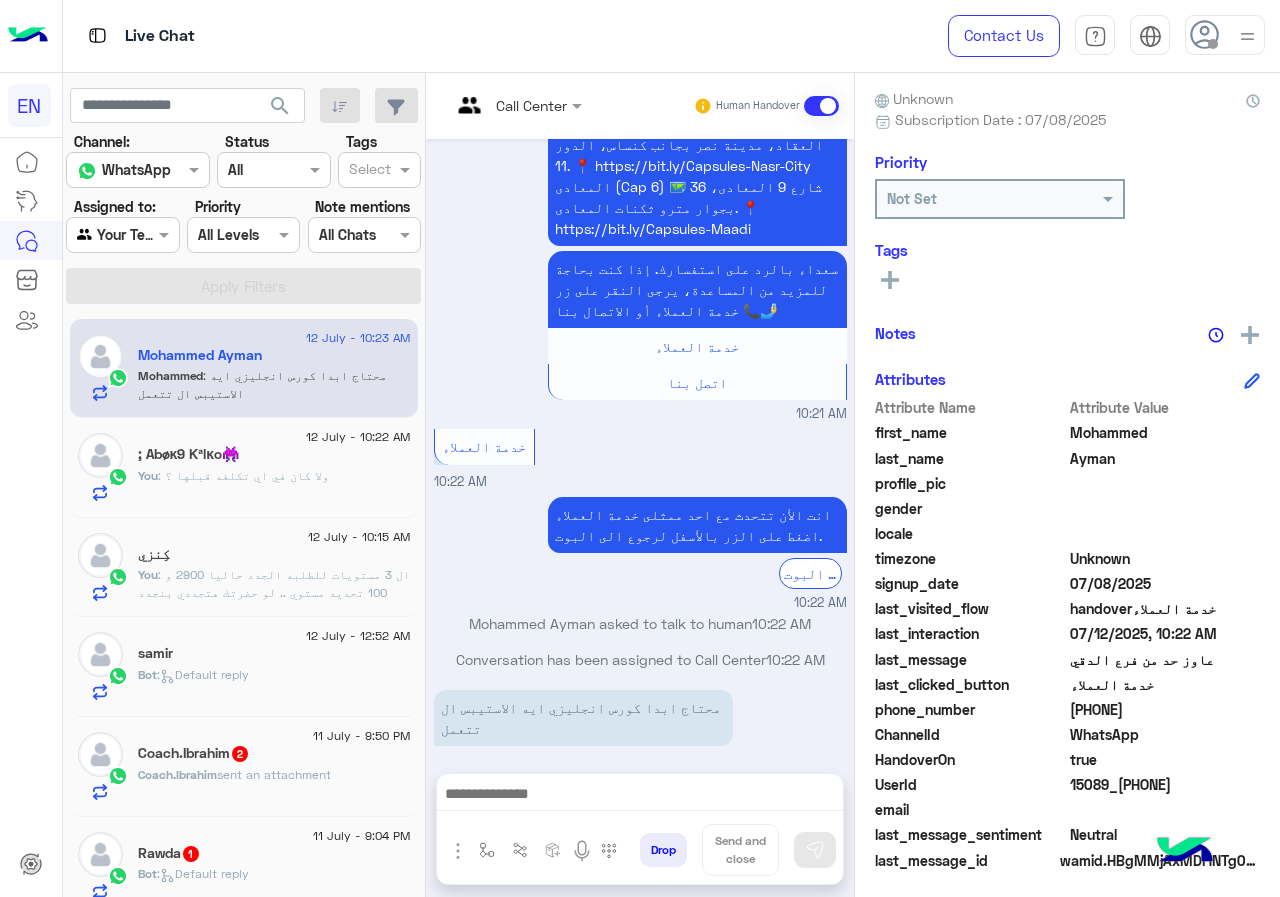 click at bounding box center (491, 105) 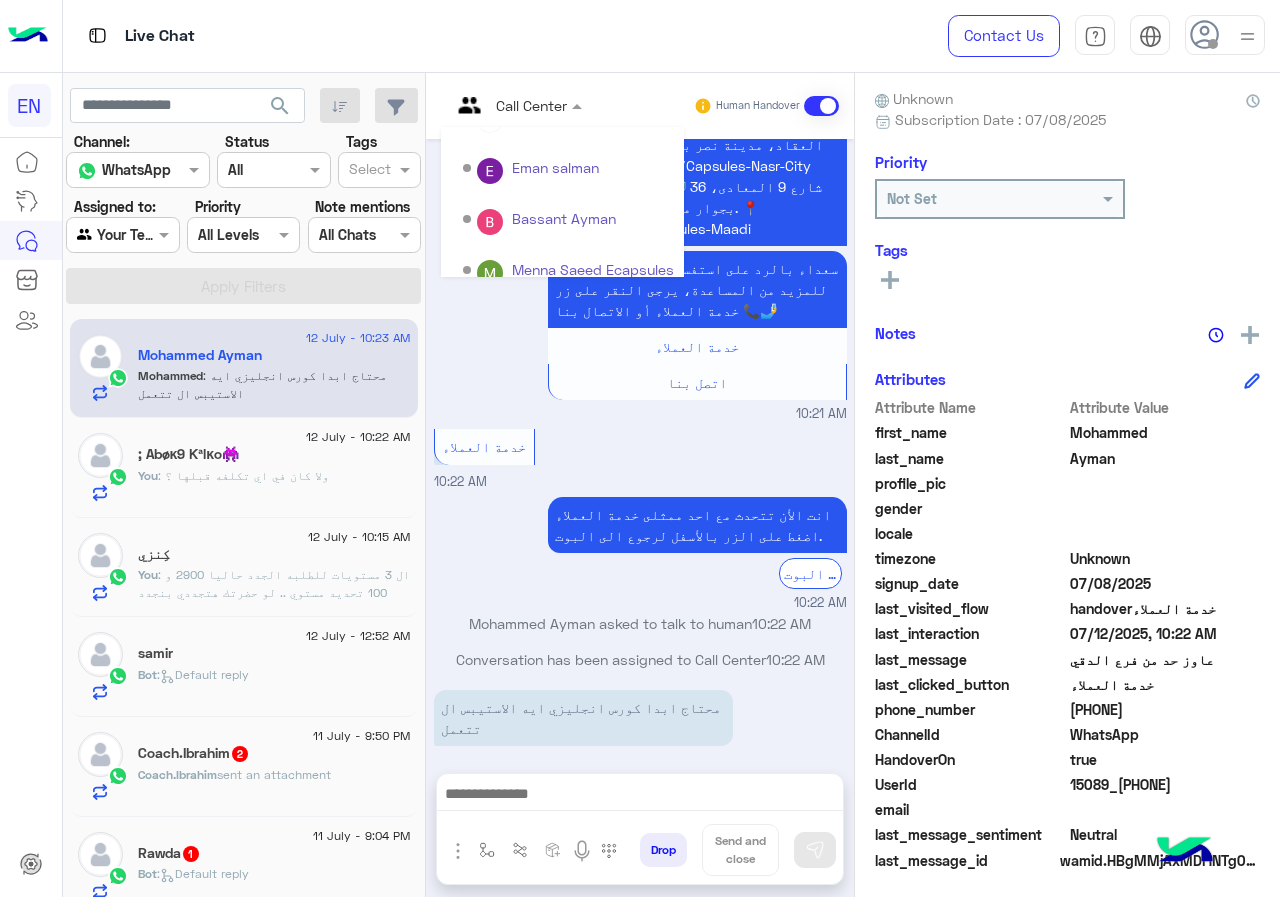 scroll, scrollTop: 332, scrollLeft: 0, axis: vertical 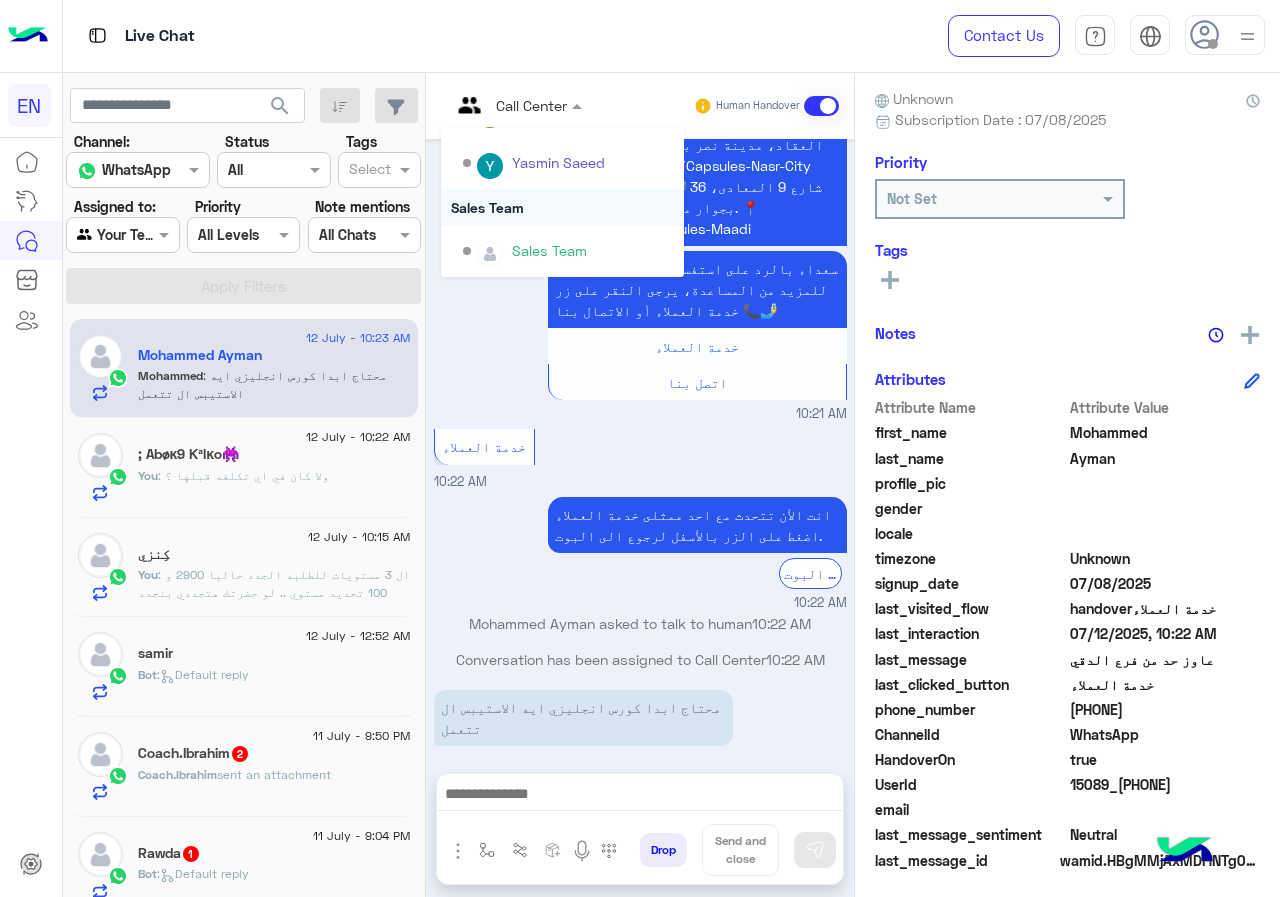 click on "Sales Team" at bounding box center (562, 207) 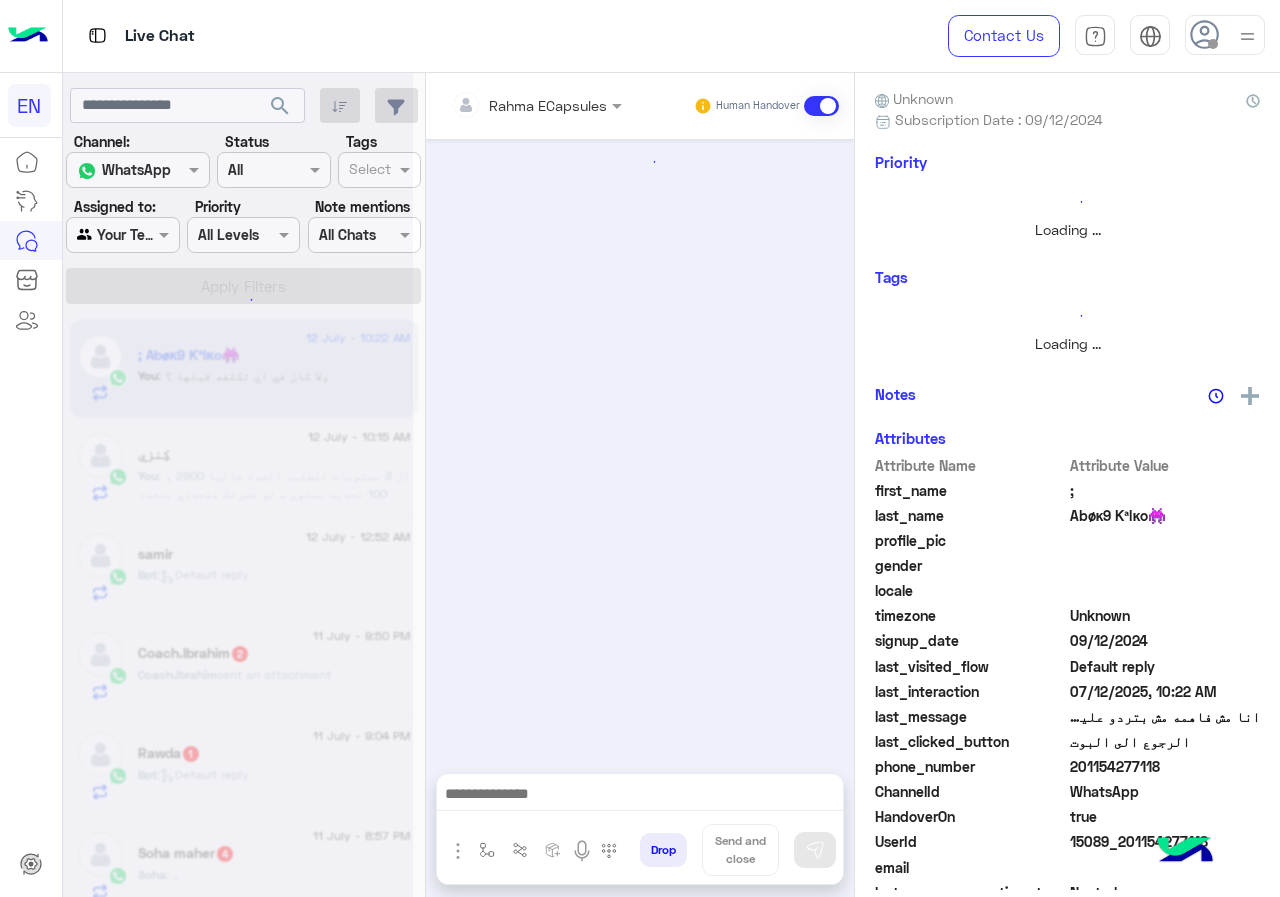 scroll, scrollTop: 1163, scrollLeft: 0, axis: vertical 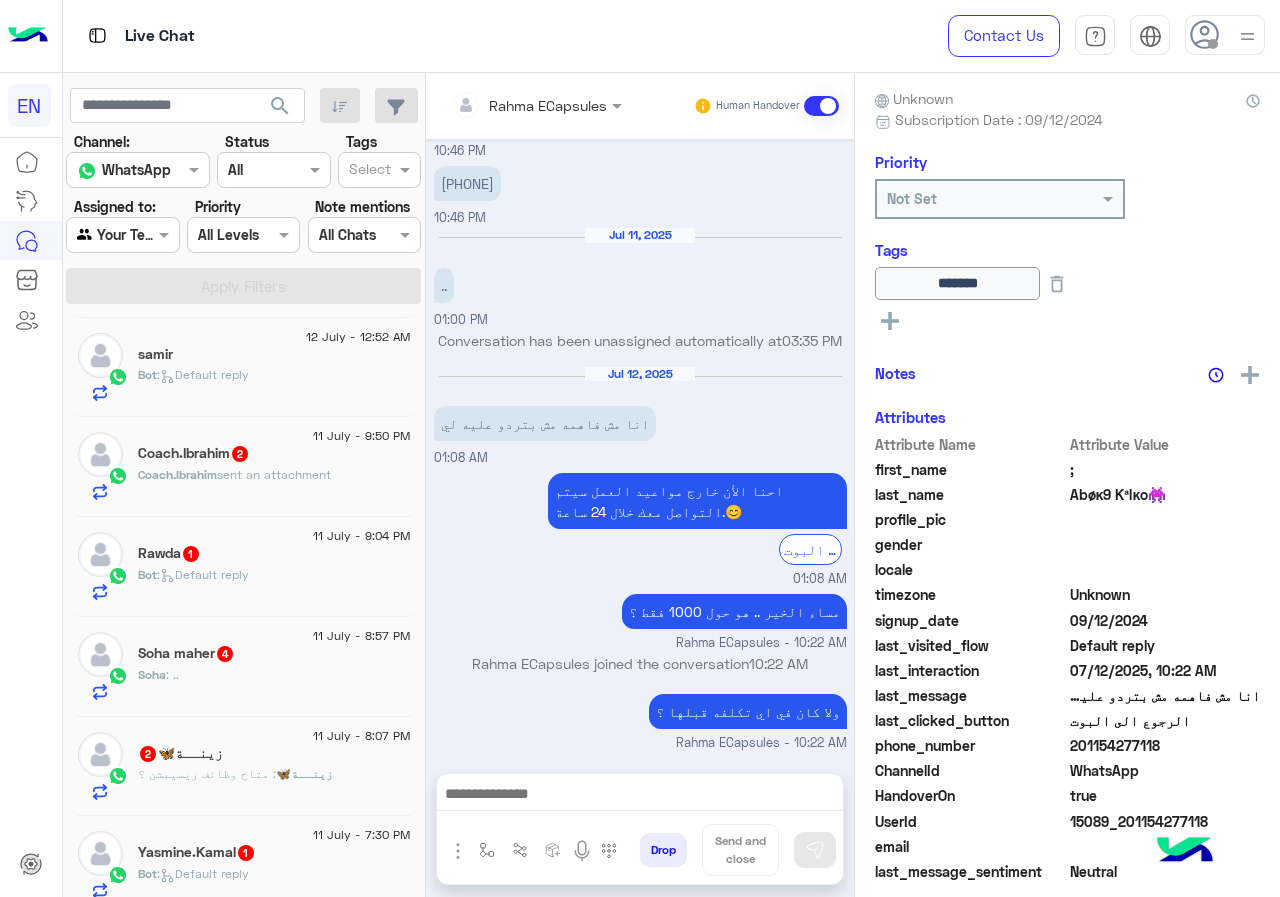 click on "samir" 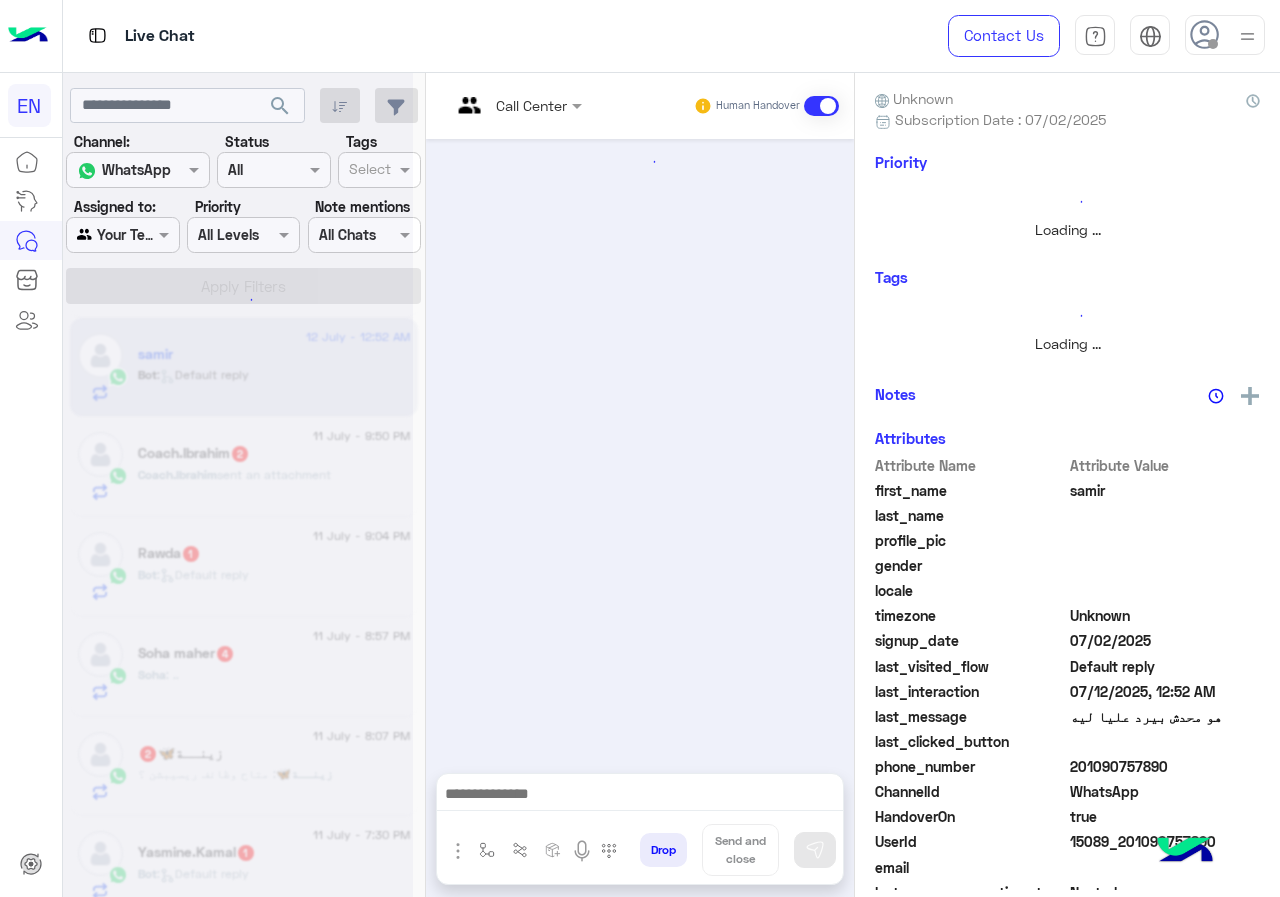 scroll, scrollTop: 0, scrollLeft: 0, axis: both 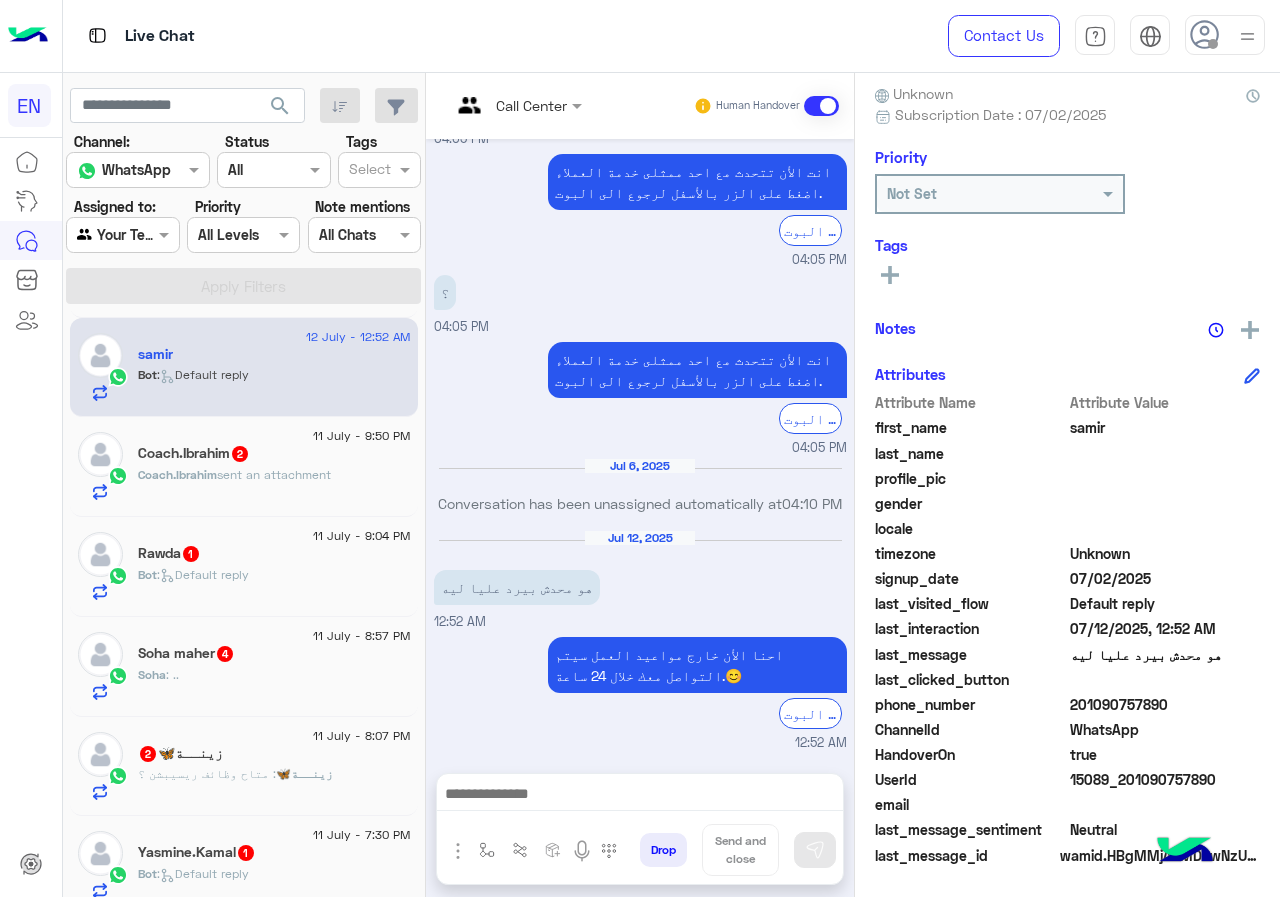 drag, startPoint x: 1075, startPoint y: 703, endPoint x: 1183, endPoint y: 702, distance: 108.00463 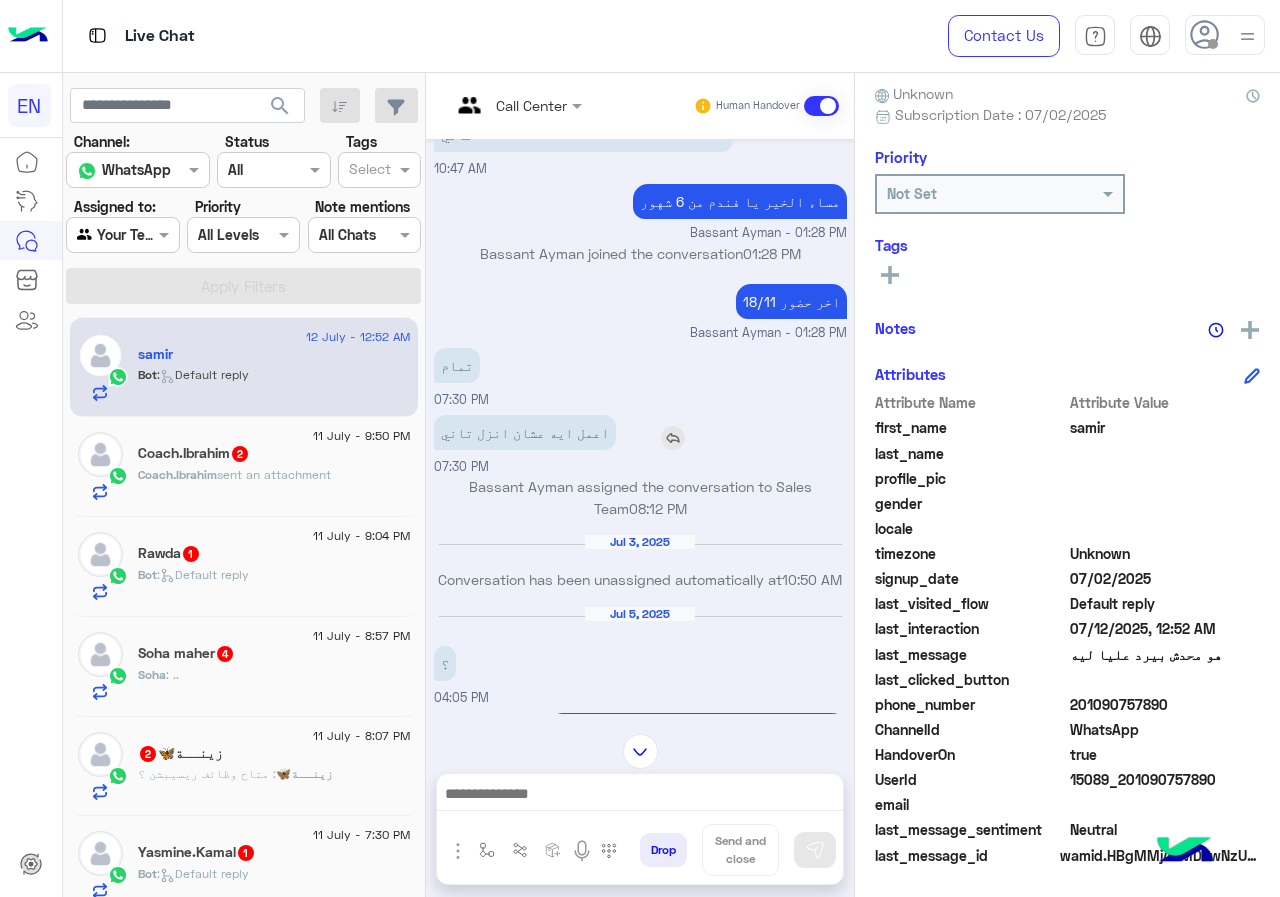 scroll, scrollTop: 324, scrollLeft: 0, axis: vertical 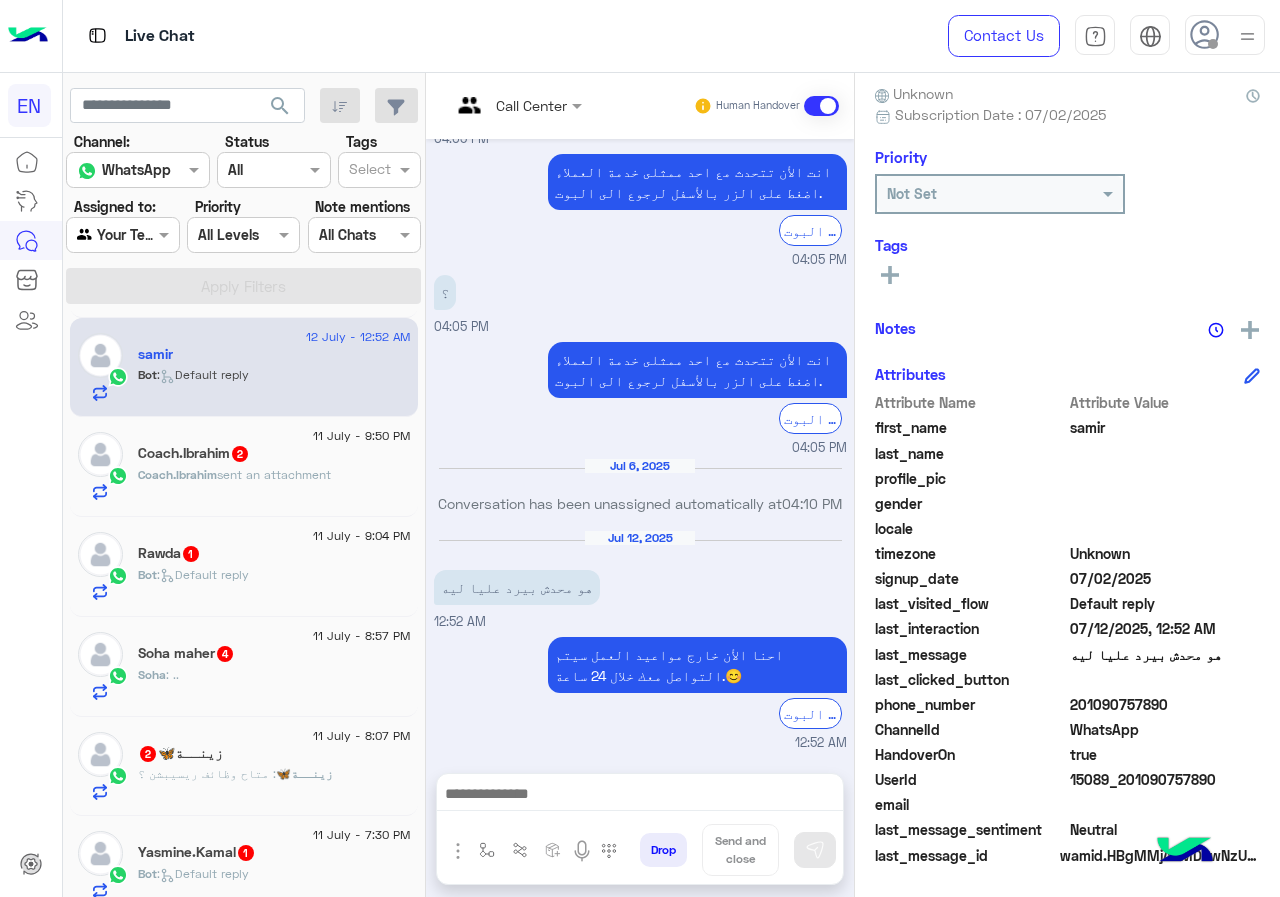 click on "Call Center" at bounding box center (531, 105) 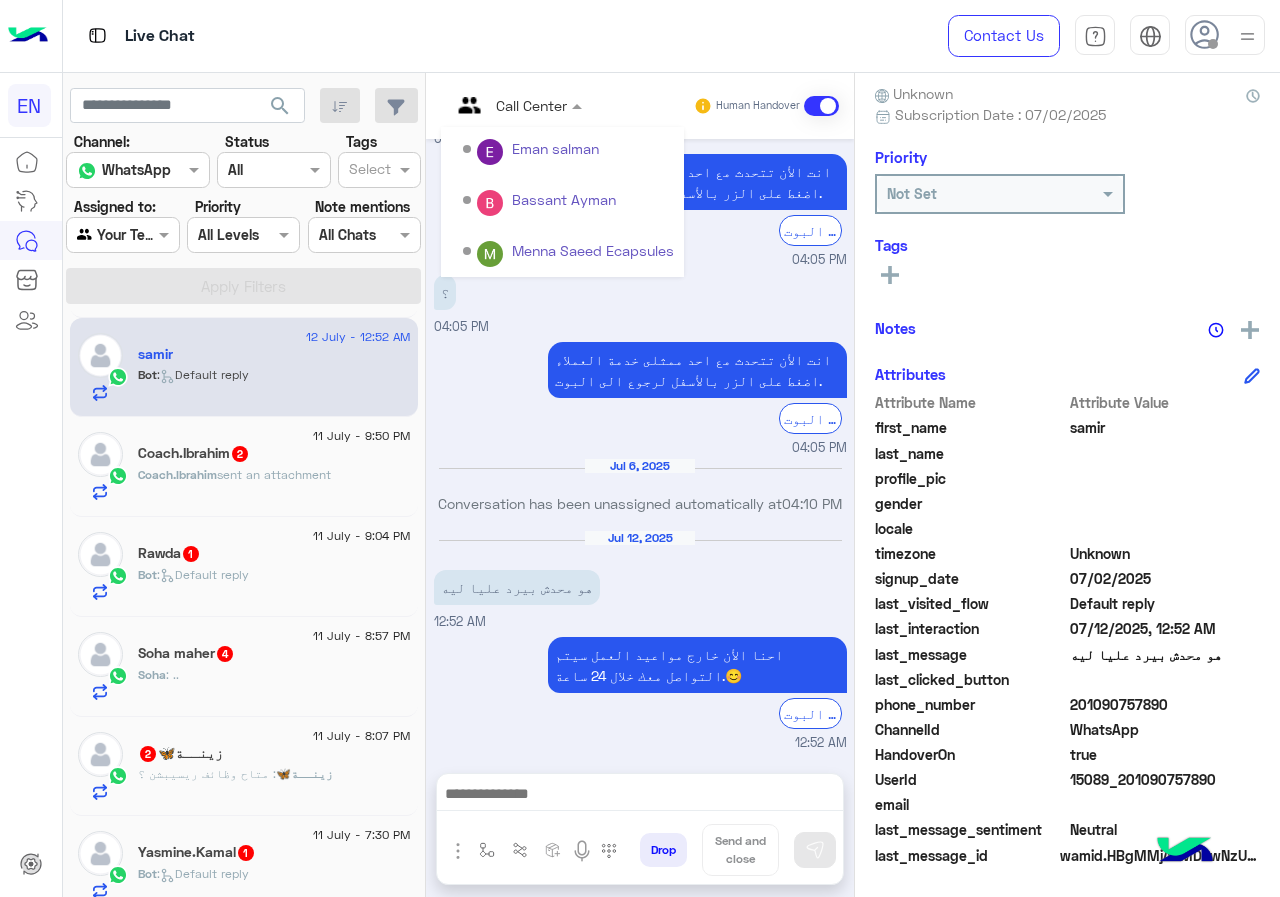 scroll, scrollTop: 332, scrollLeft: 0, axis: vertical 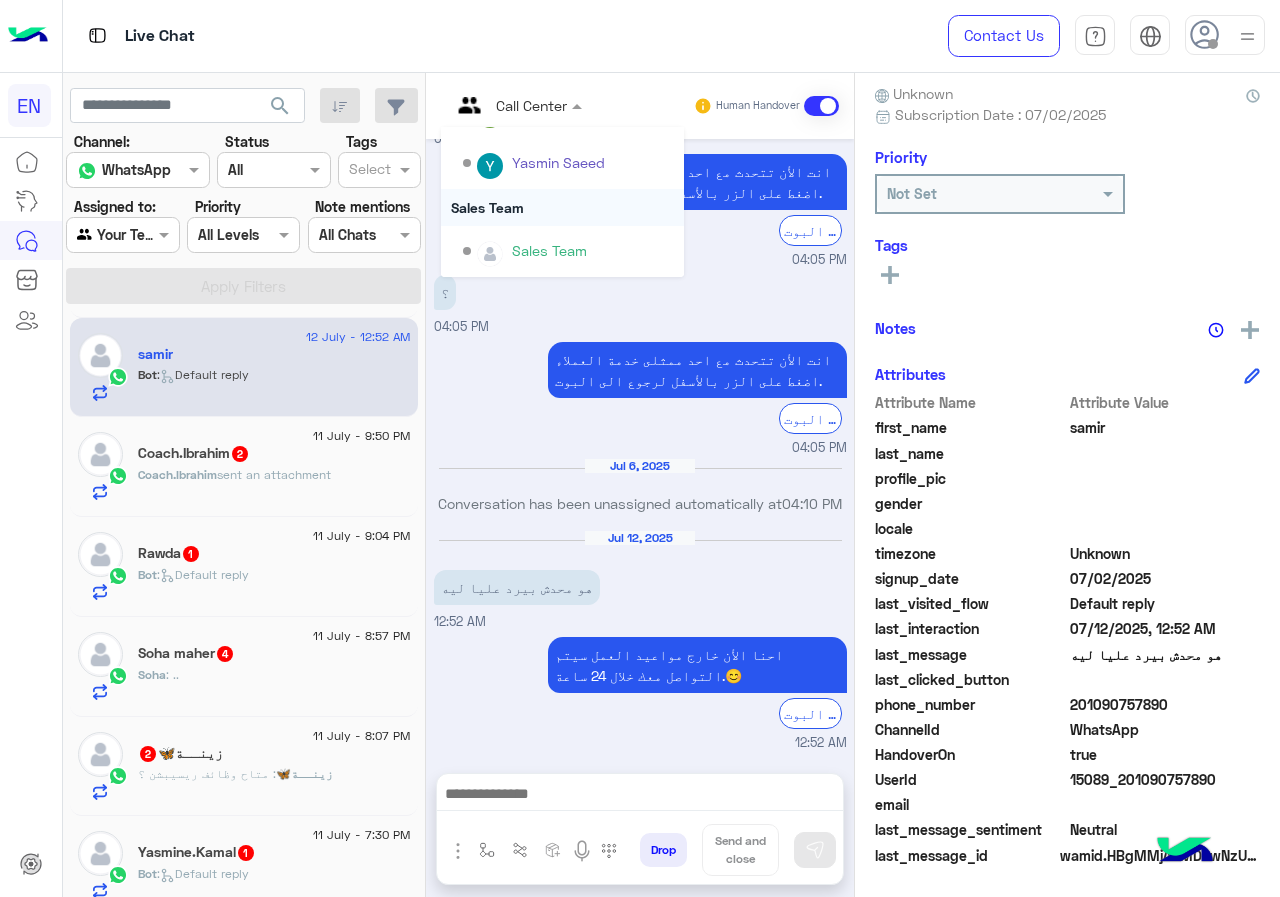 click on "Sales Team" at bounding box center [562, 207] 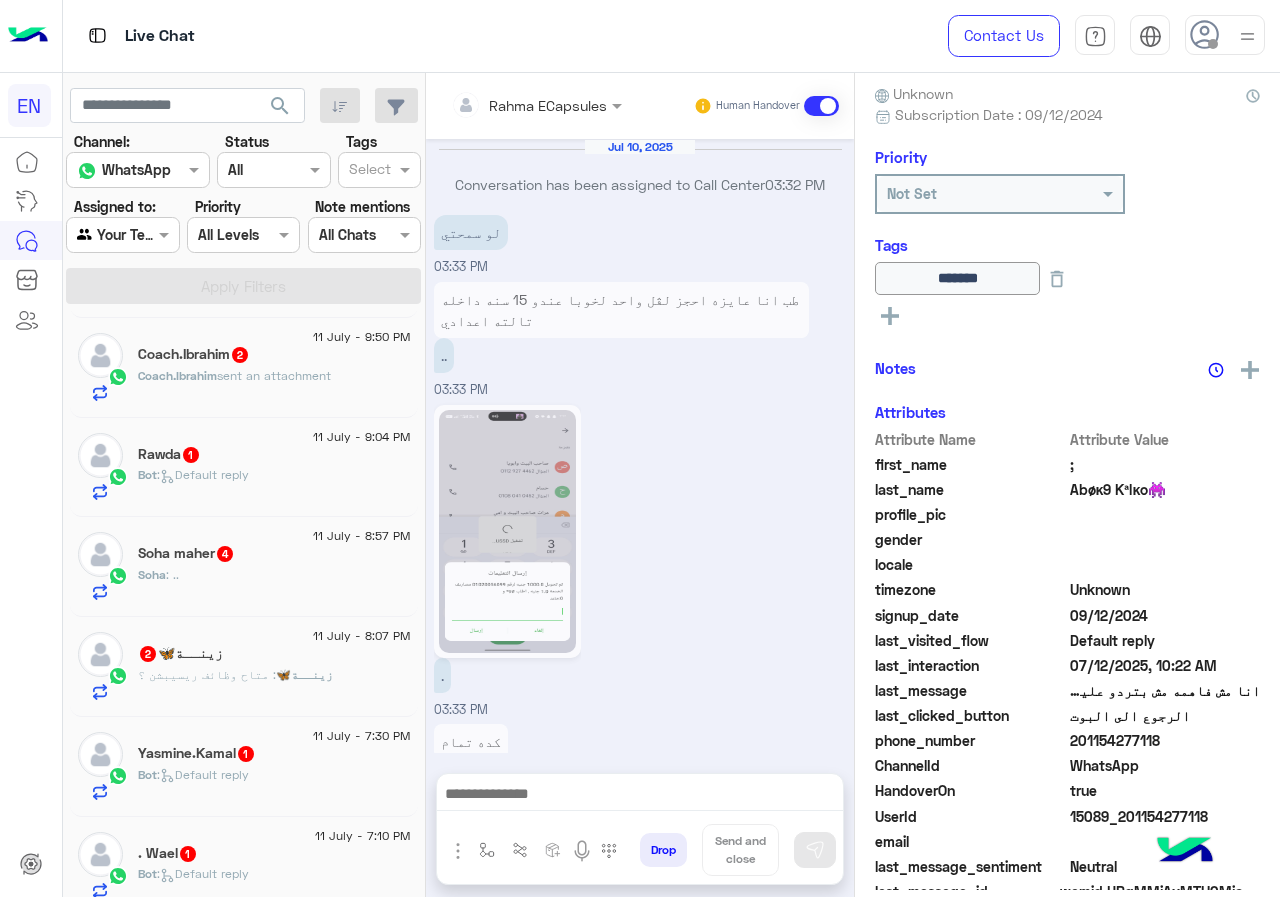 scroll, scrollTop: 1163, scrollLeft: 0, axis: vertical 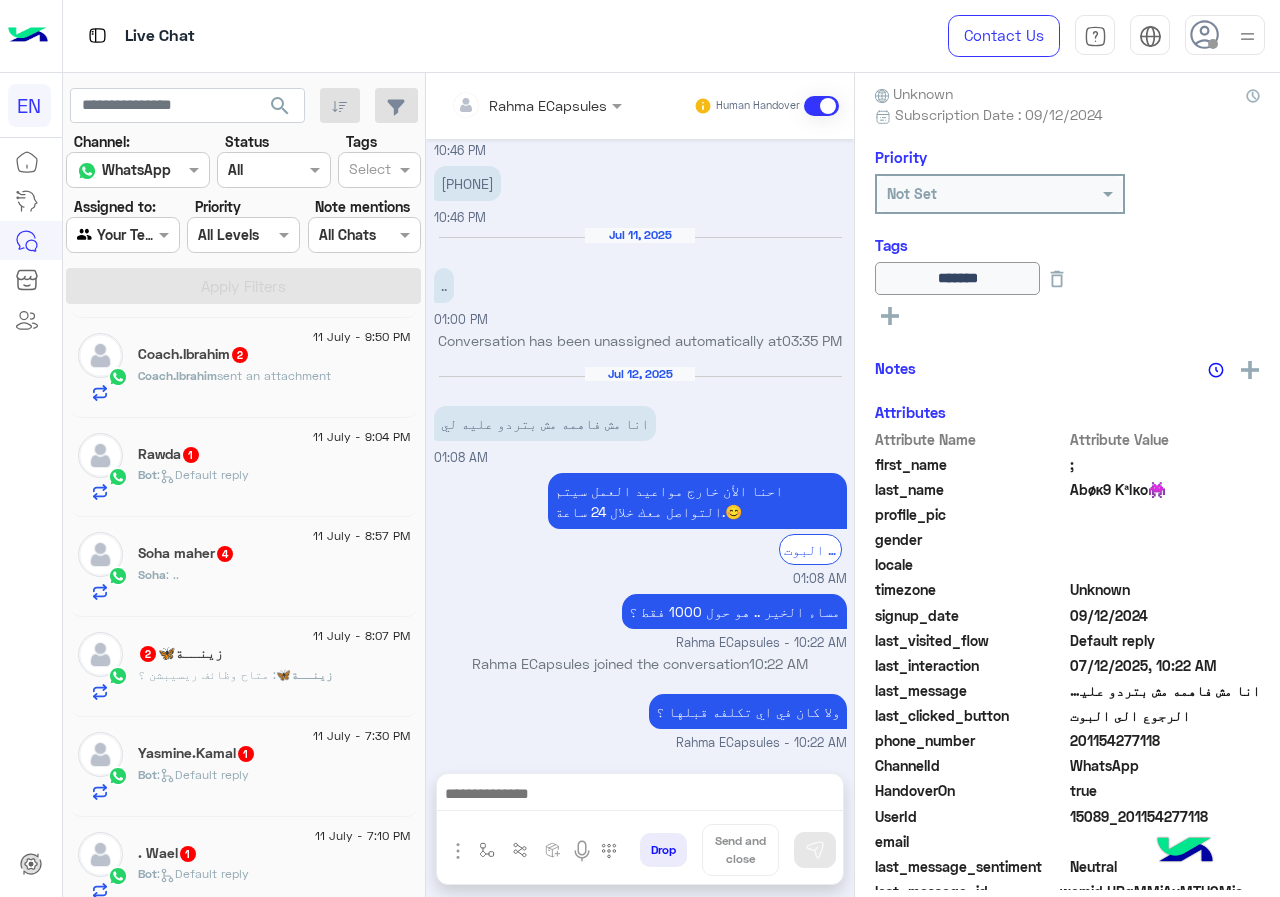 click on "sent an attachment" 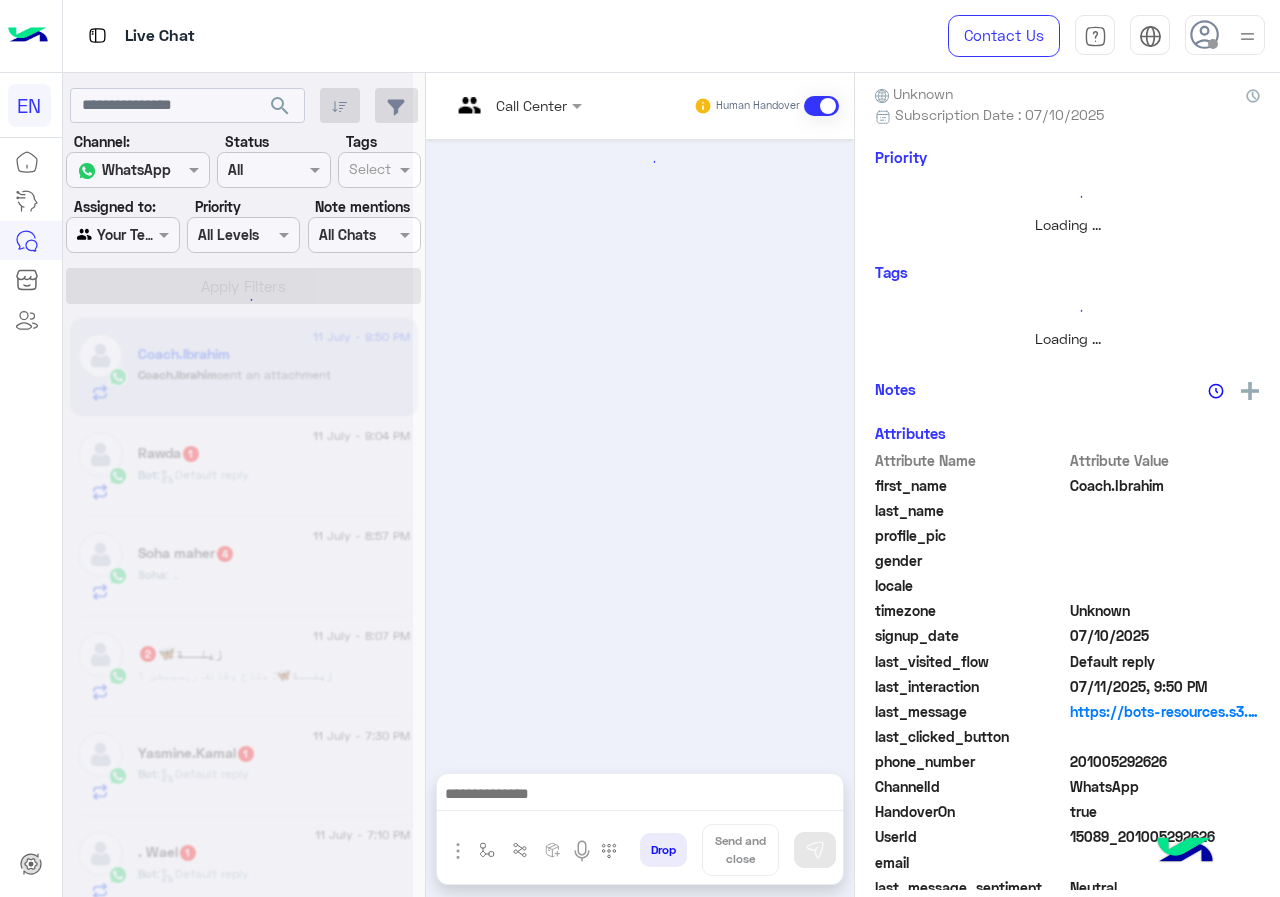 scroll, scrollTop: 374, scrollLeft: 0, axis: vertical 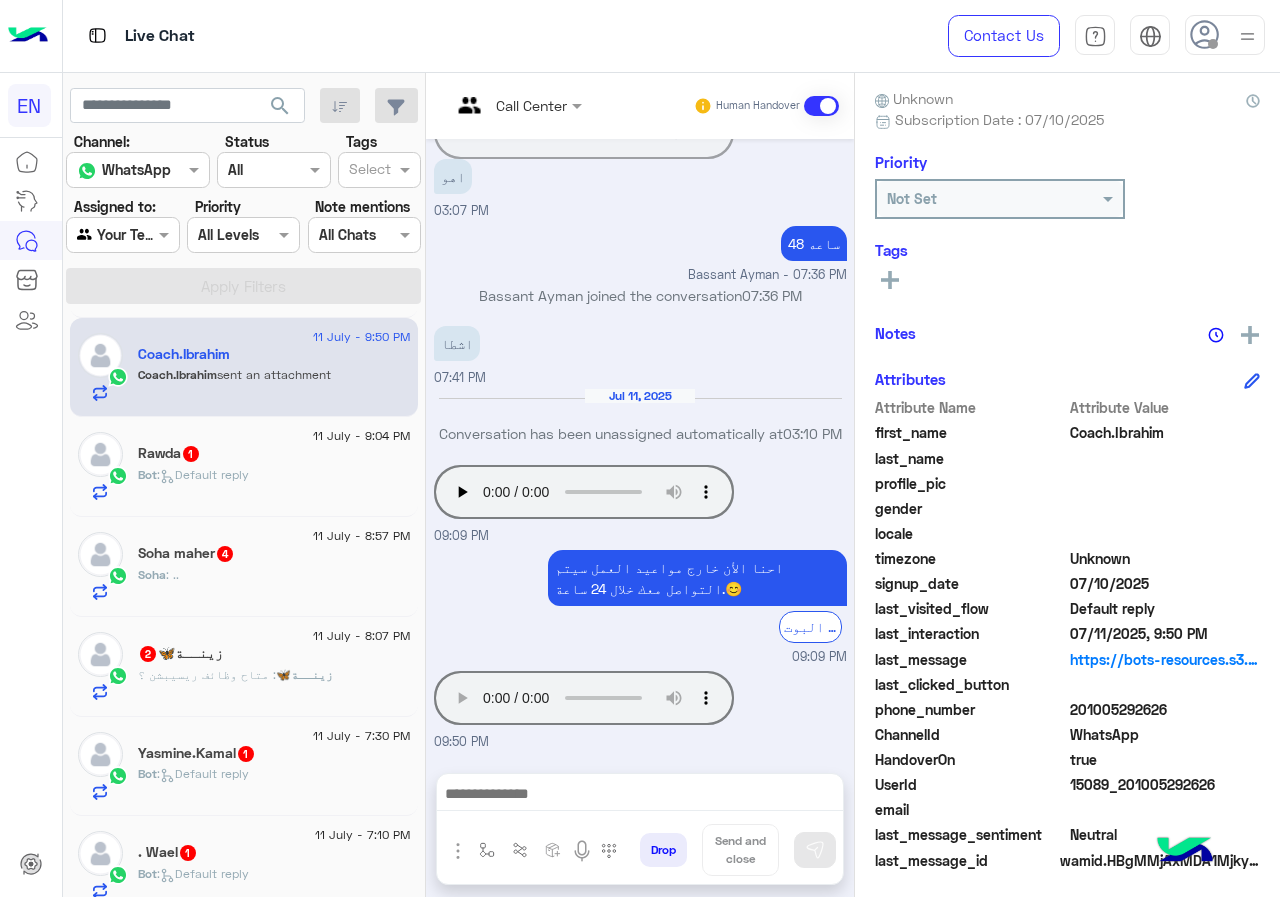 drag, startPoint x: 1076, startPoint y: 709, endPoint x: 1226, endPoint y: 726, distance: 150.96027 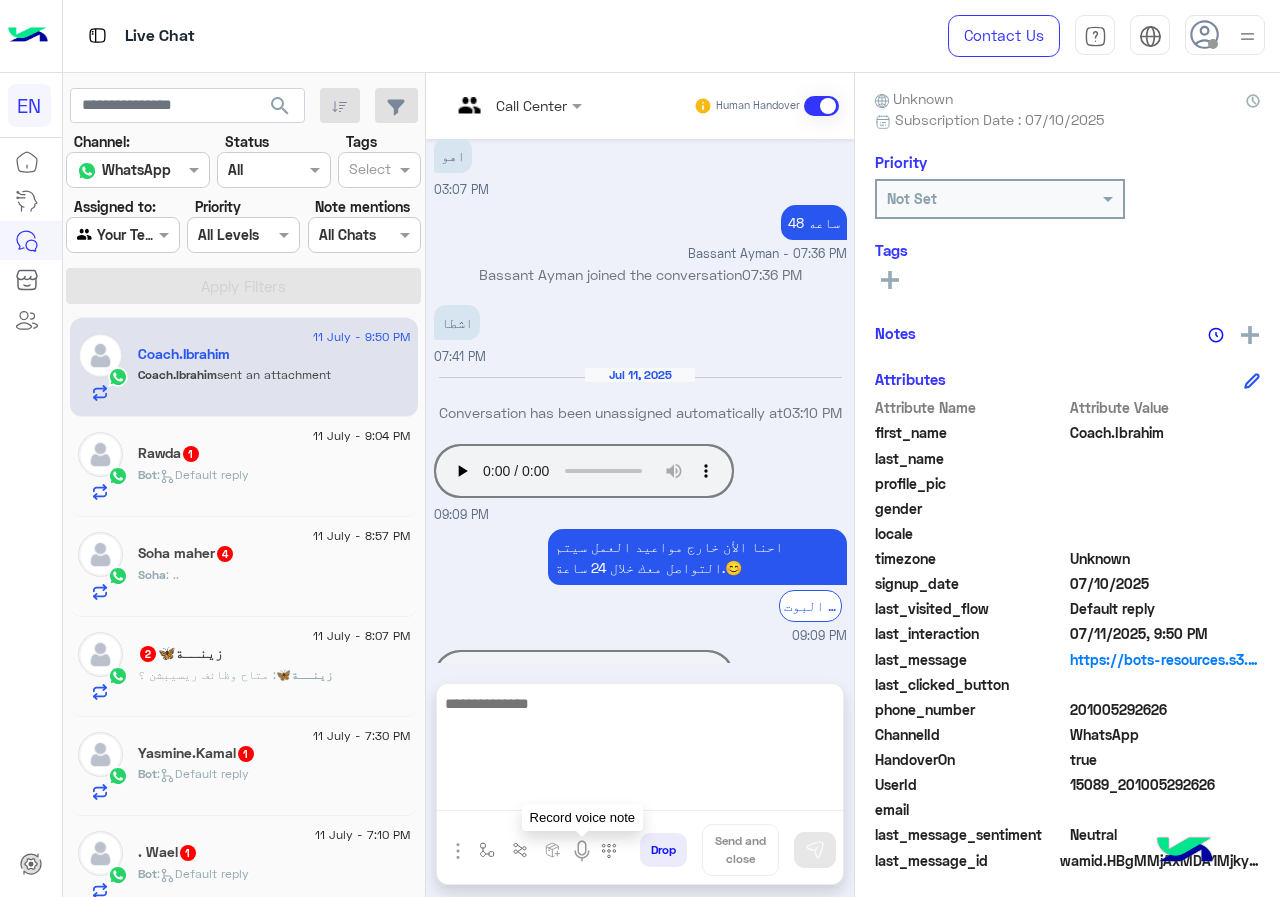 click at bounding box center [640, 751] 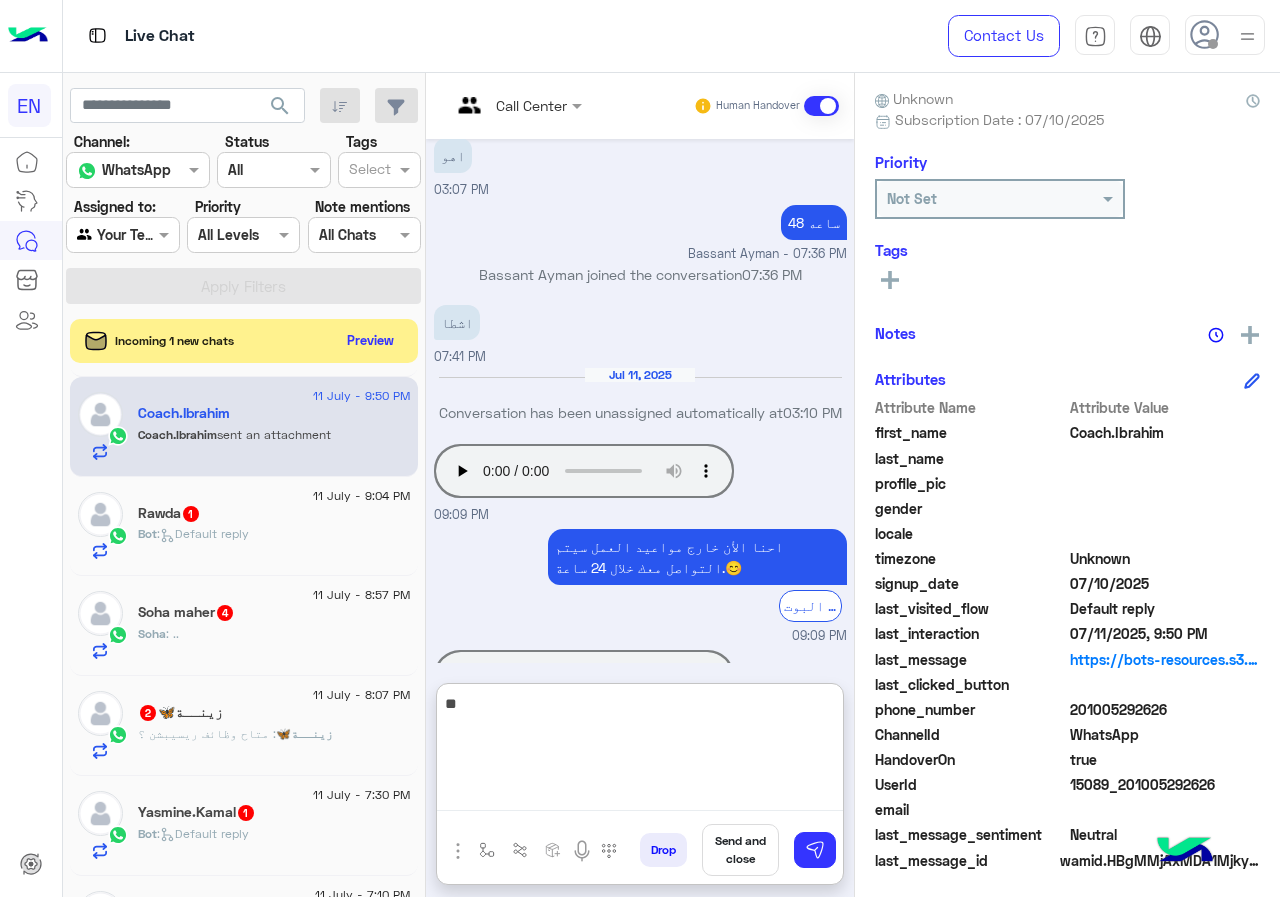 type on "*" 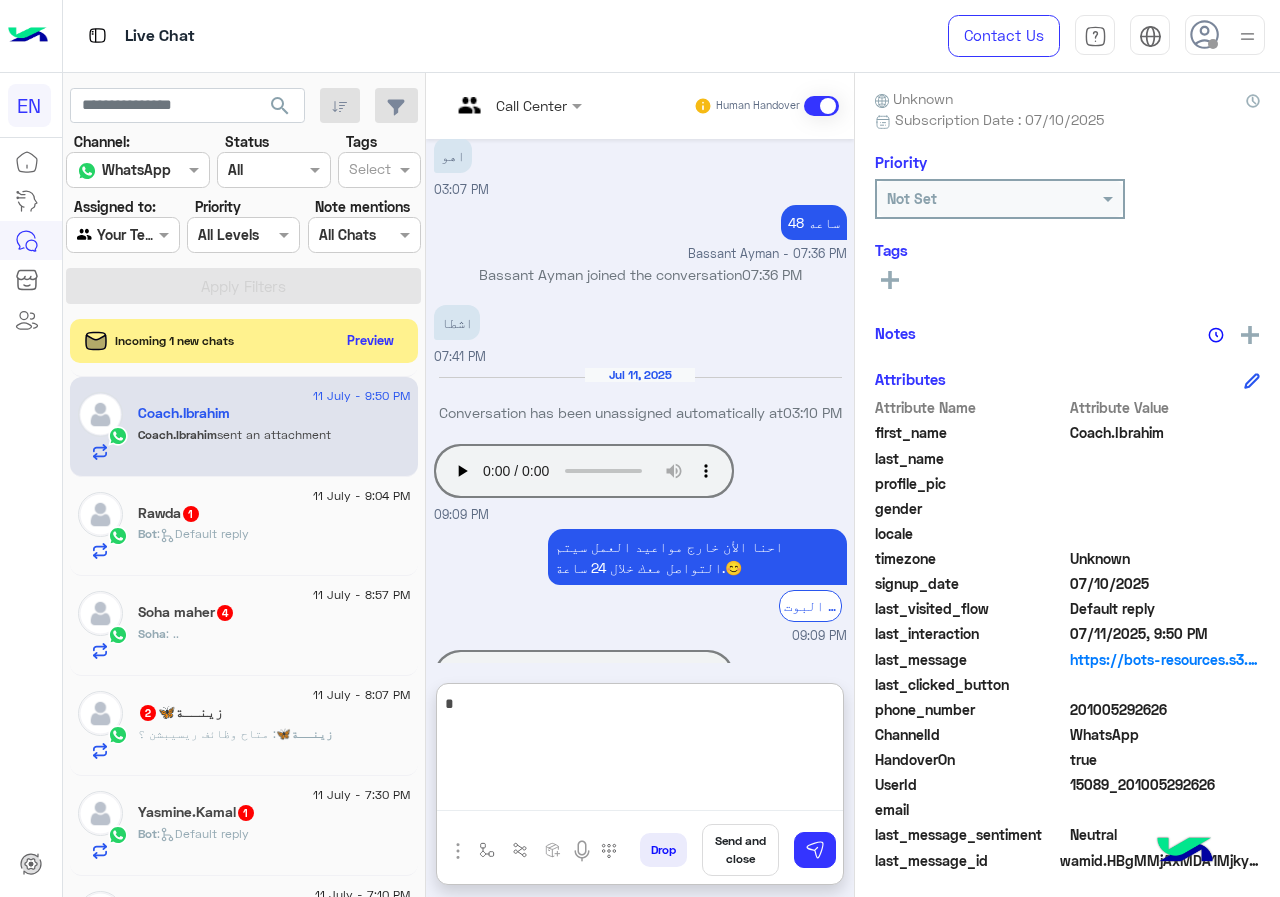 type 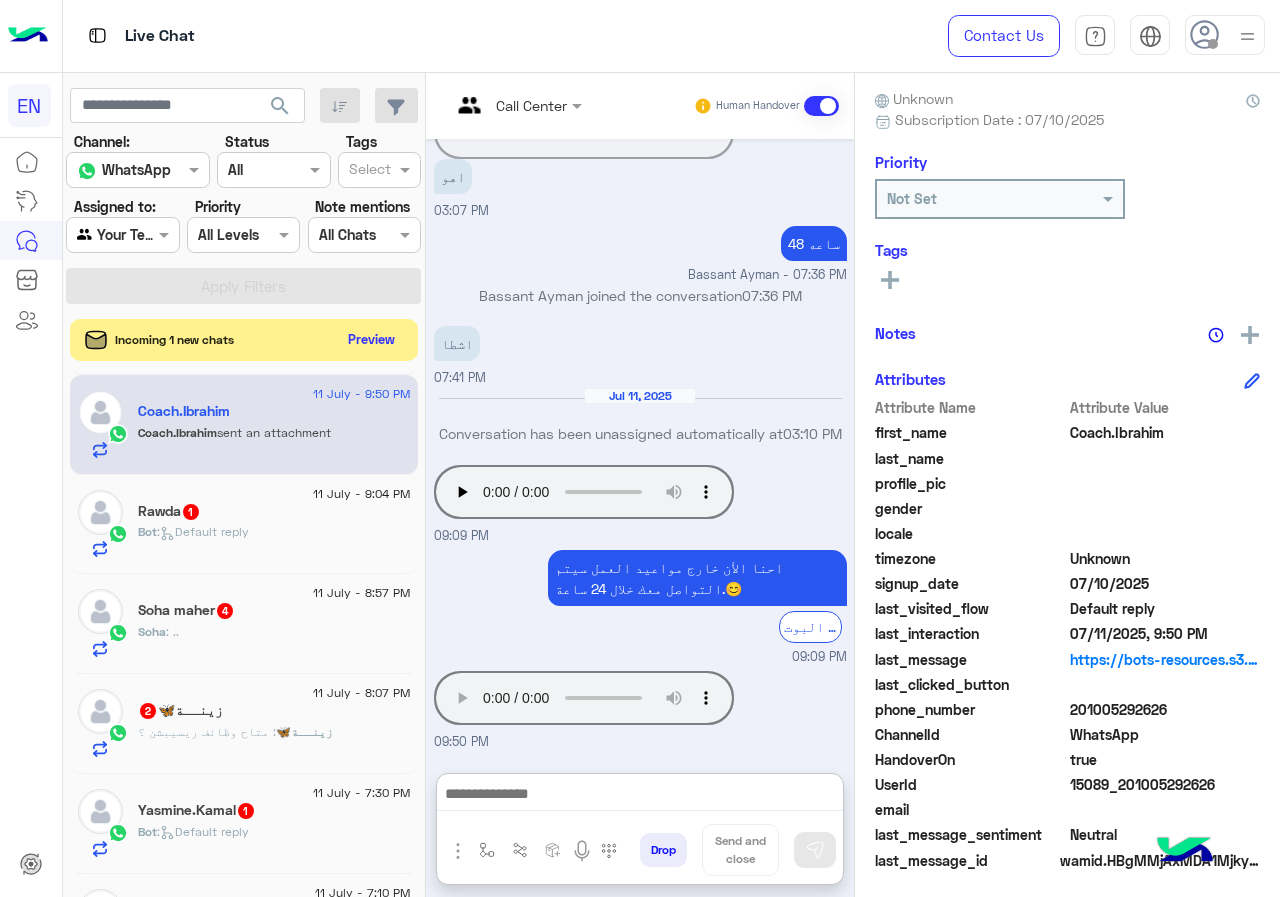 click on "Preview" 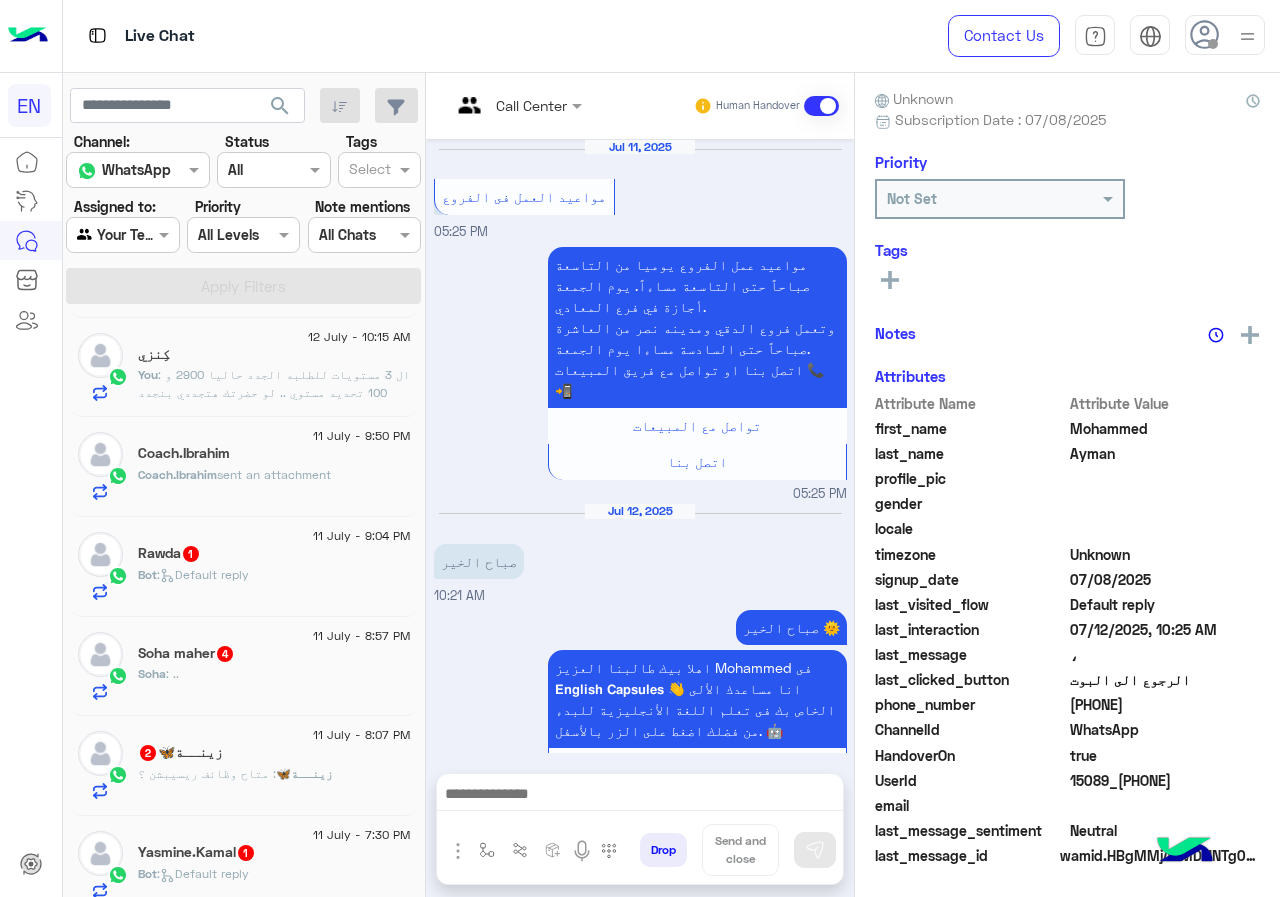 scroll, scrollTop: 1628, scrollLeft: 0, axis: vertical 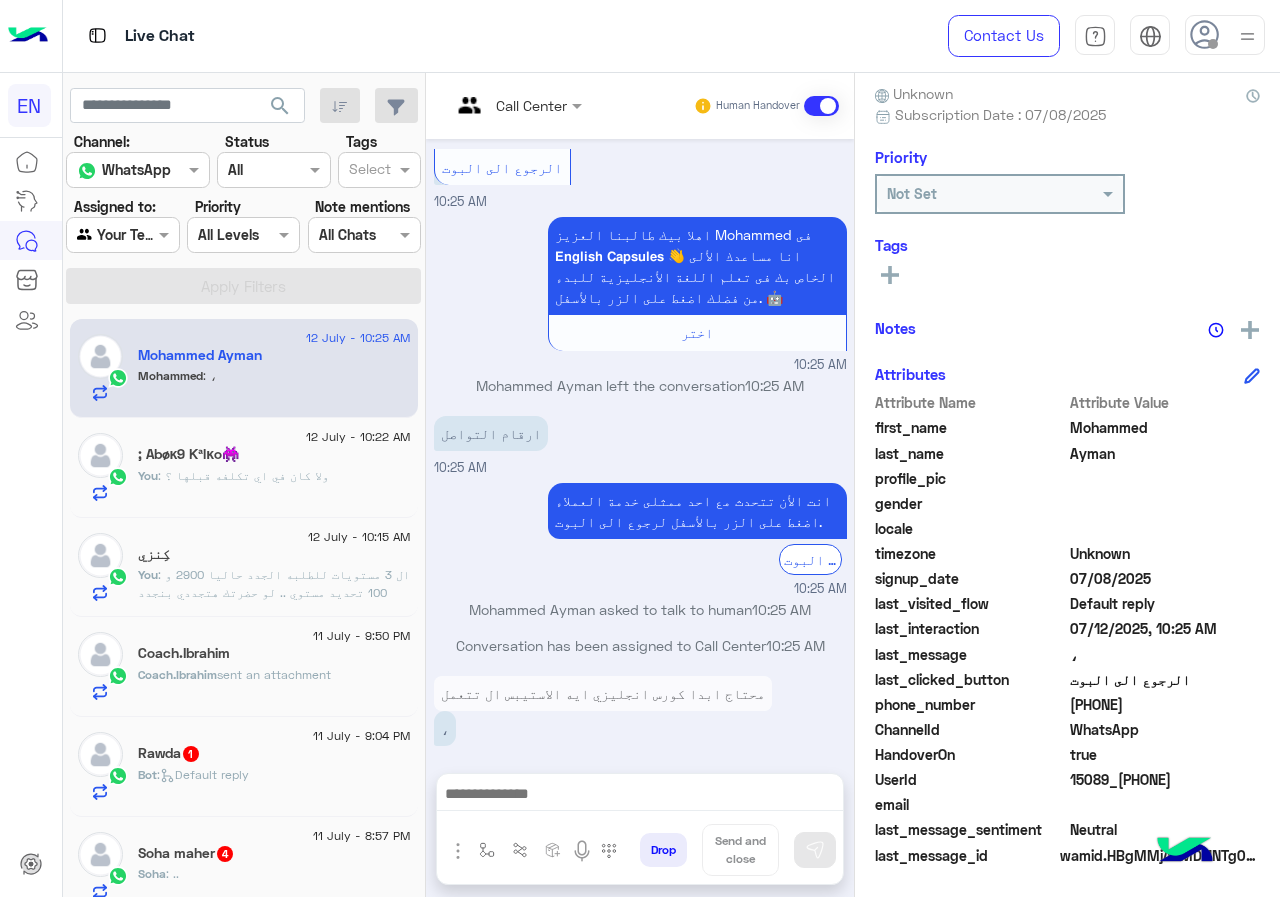 drag, startPoint x: 1073, startPoint y: 705, endPoint x: 1240, endPoint y: 705, distance: 167 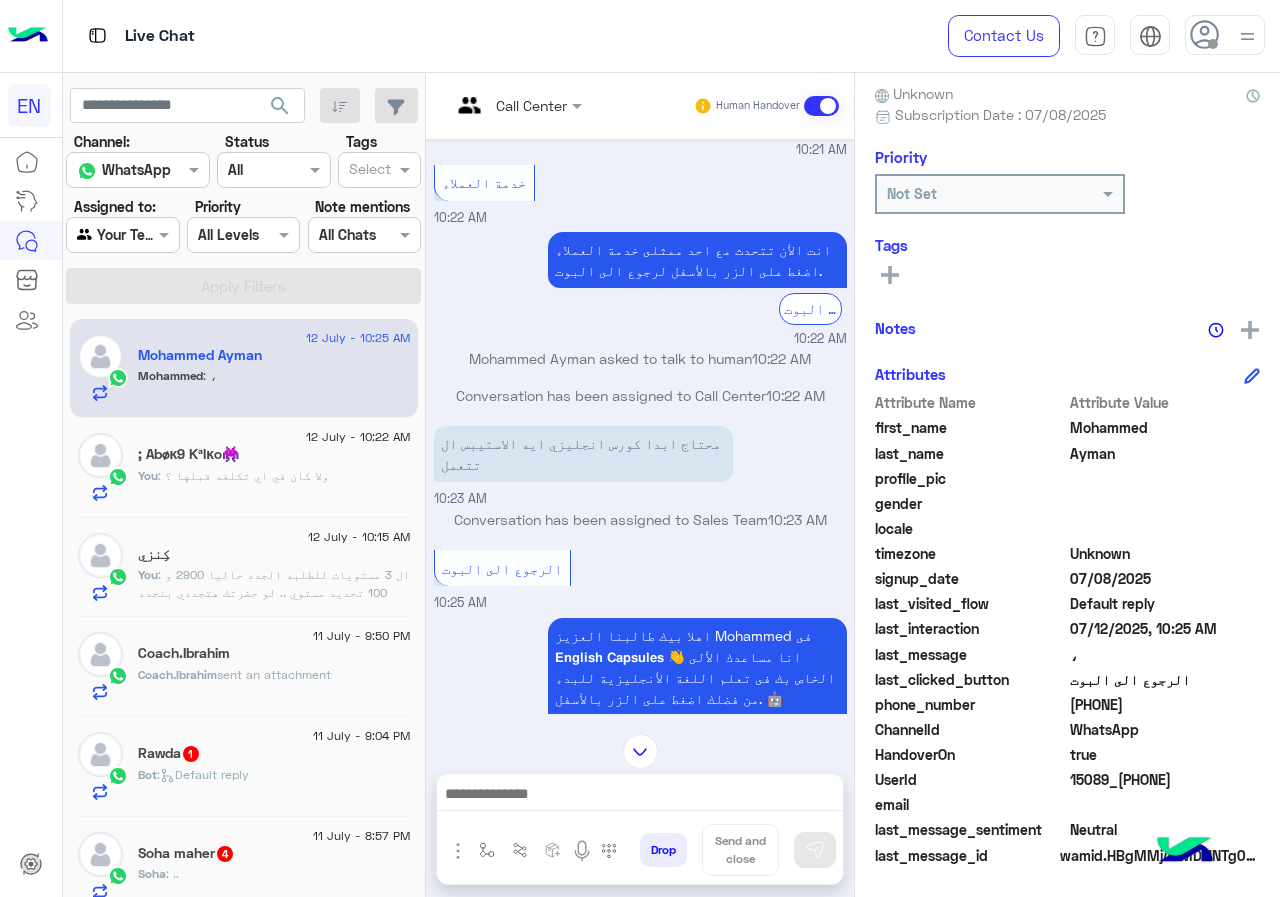 scroll, scrollTop: 1027, scrollLeft: 0, axis: vertical 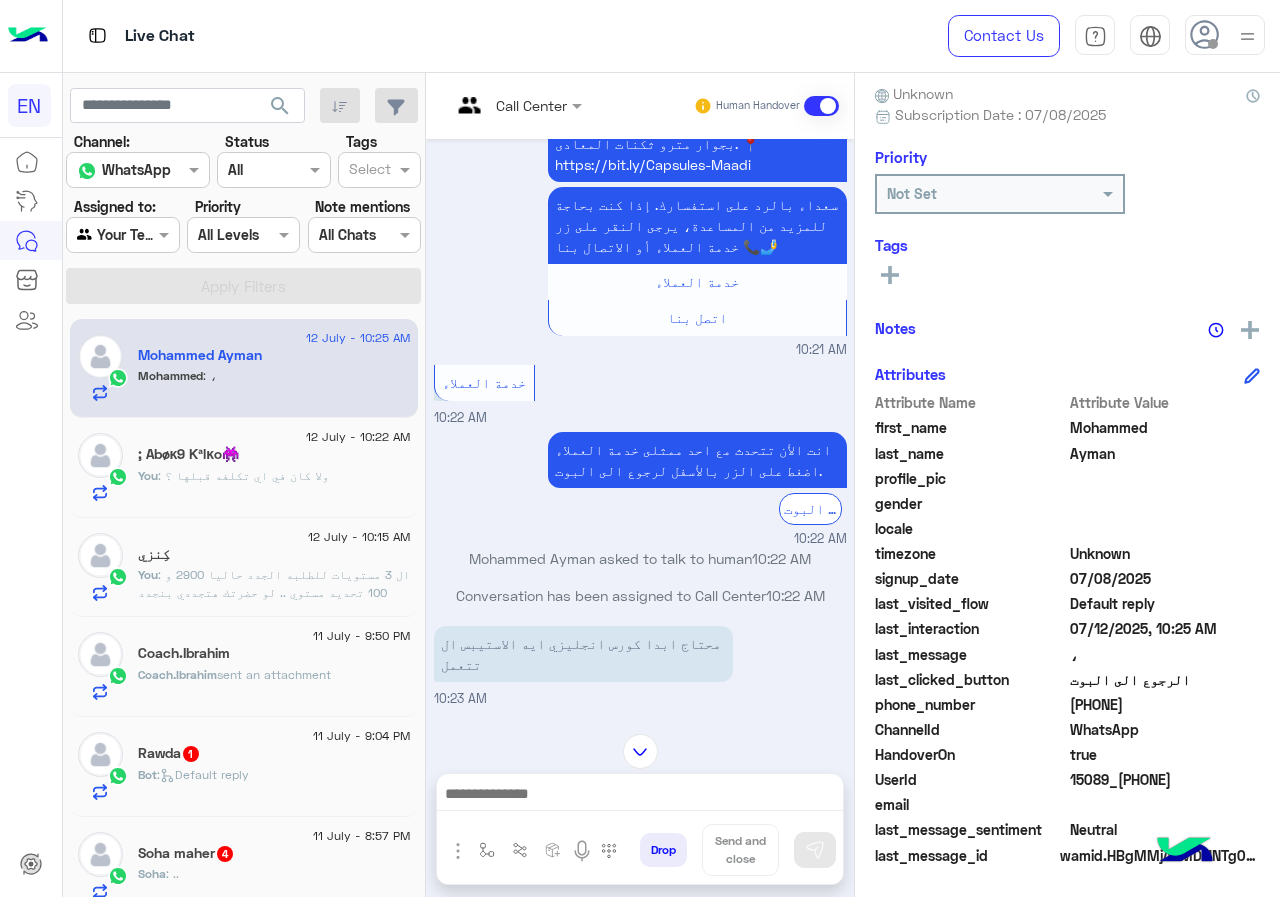 click at bounding box center [516, 104] 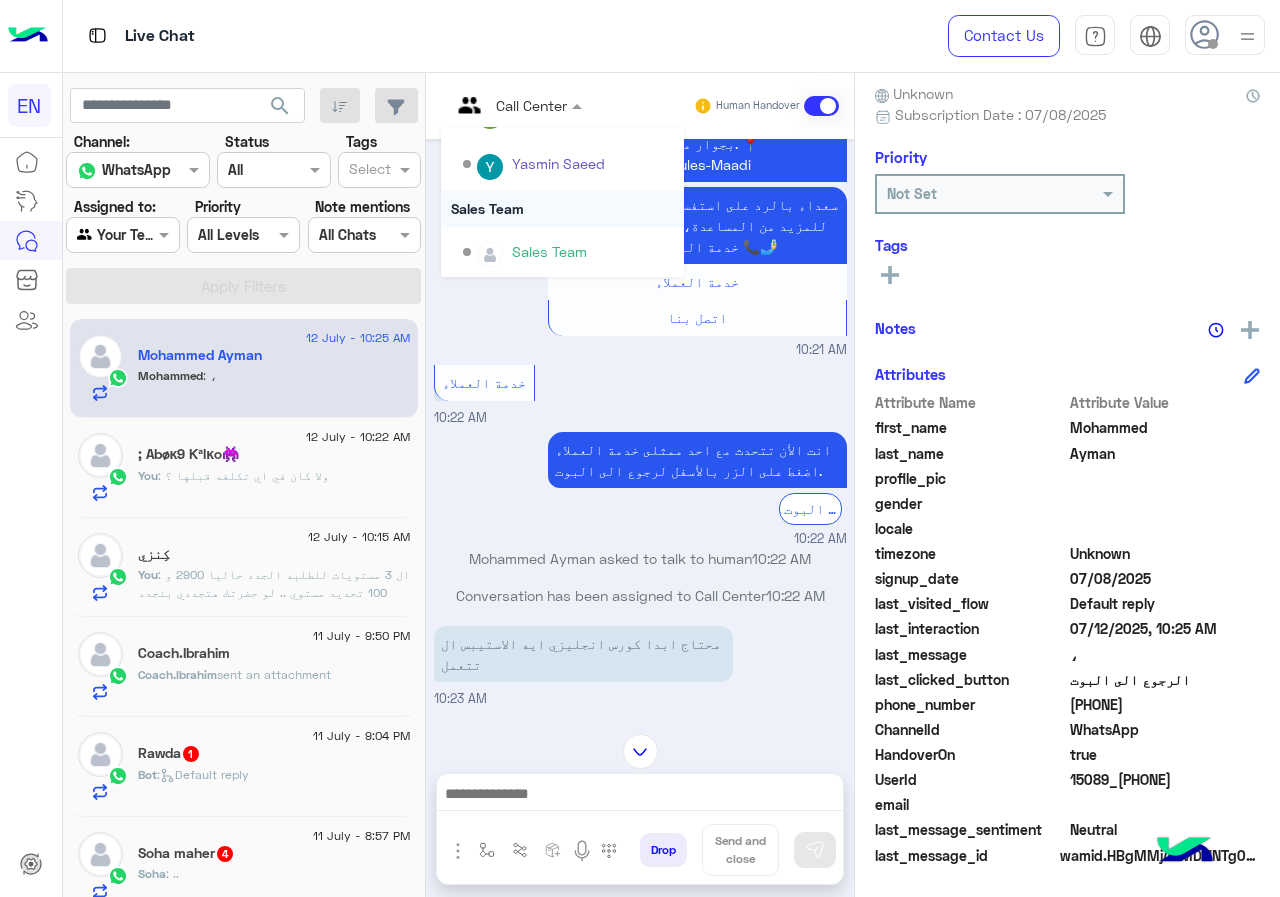 scroll, scrollTop: 332, scrollLeft: 0, axis: vertical 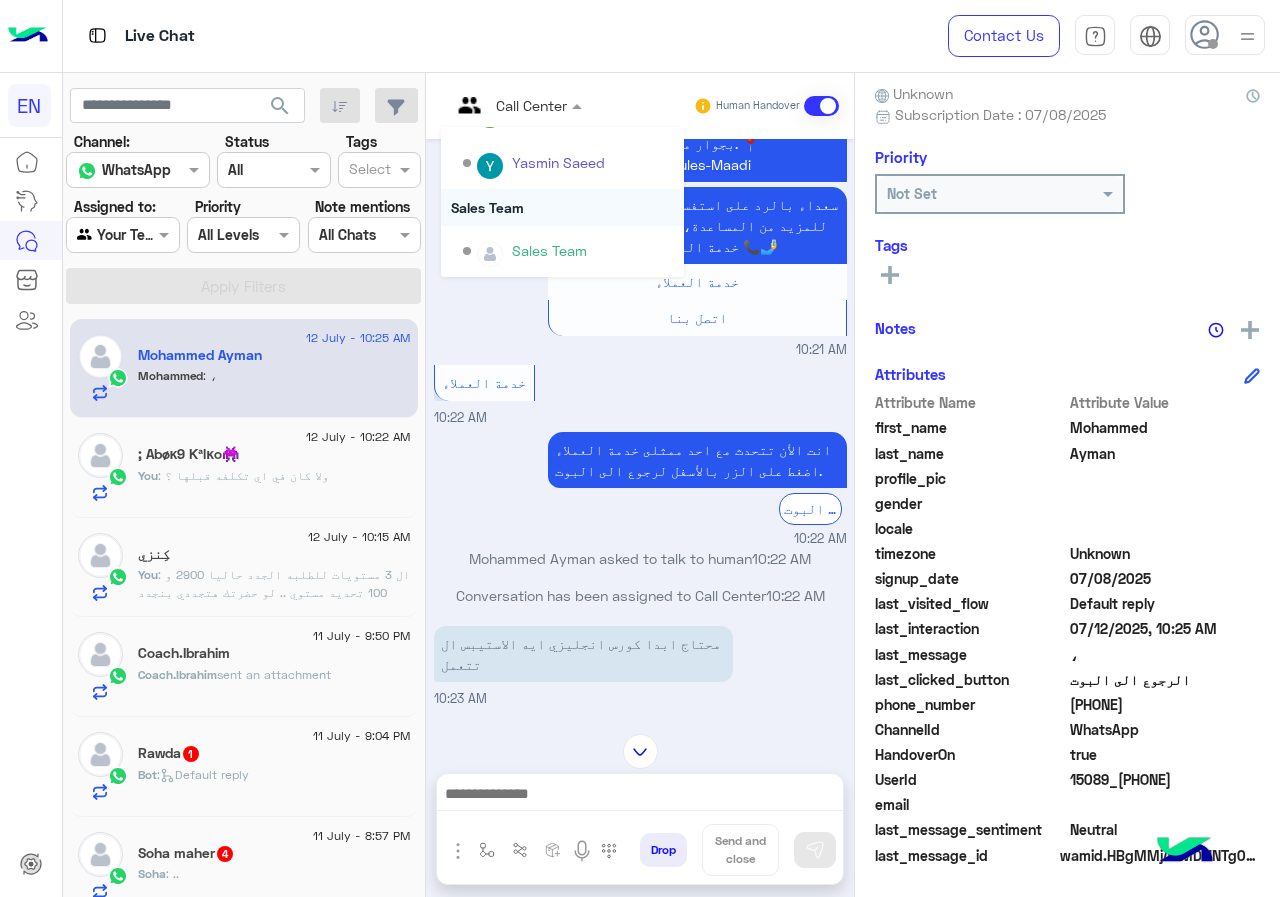 click on "Sales Team" at bounding box center [562, 207] 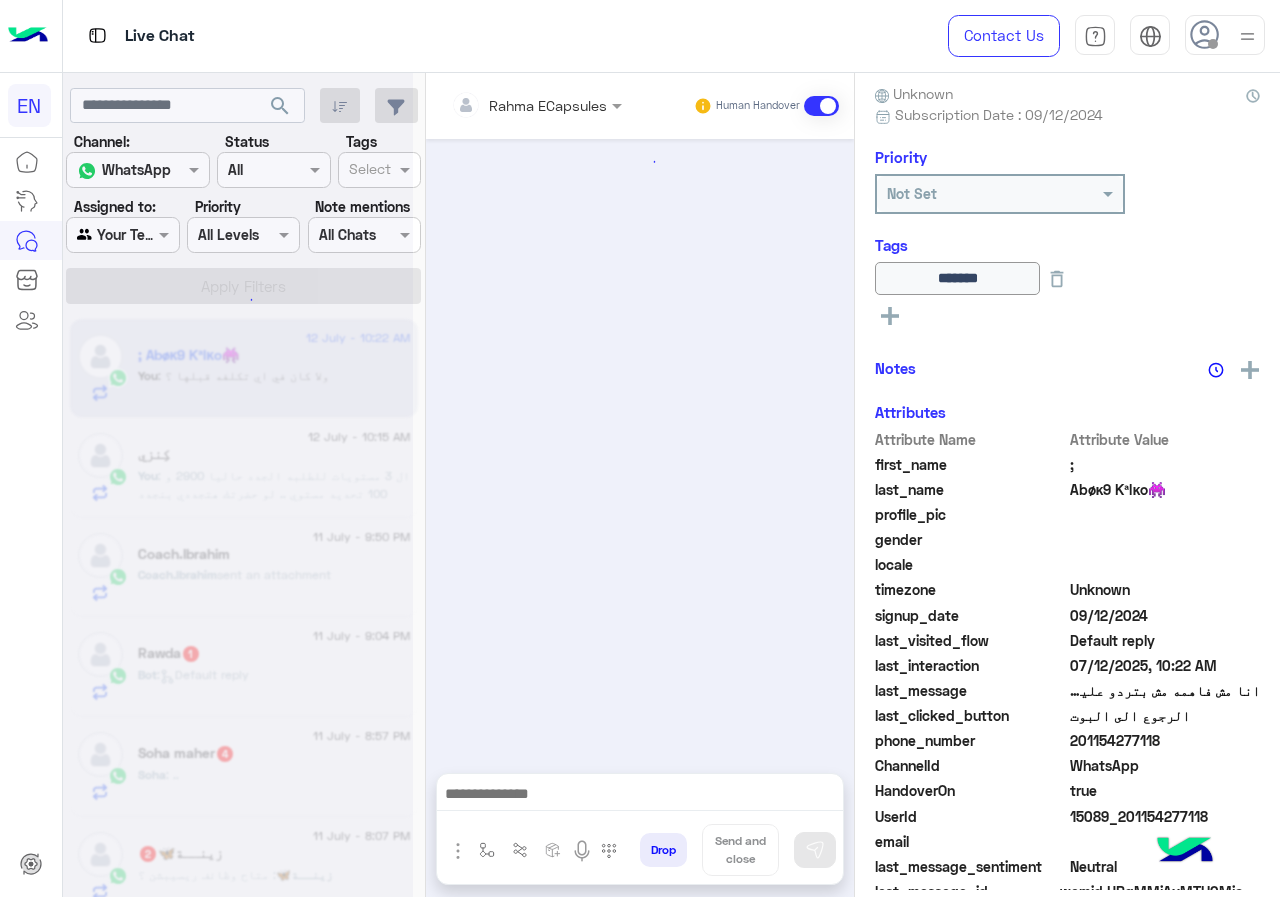 scroll, scrollTop: 1163, scrollLeft: 0, axis: vertical 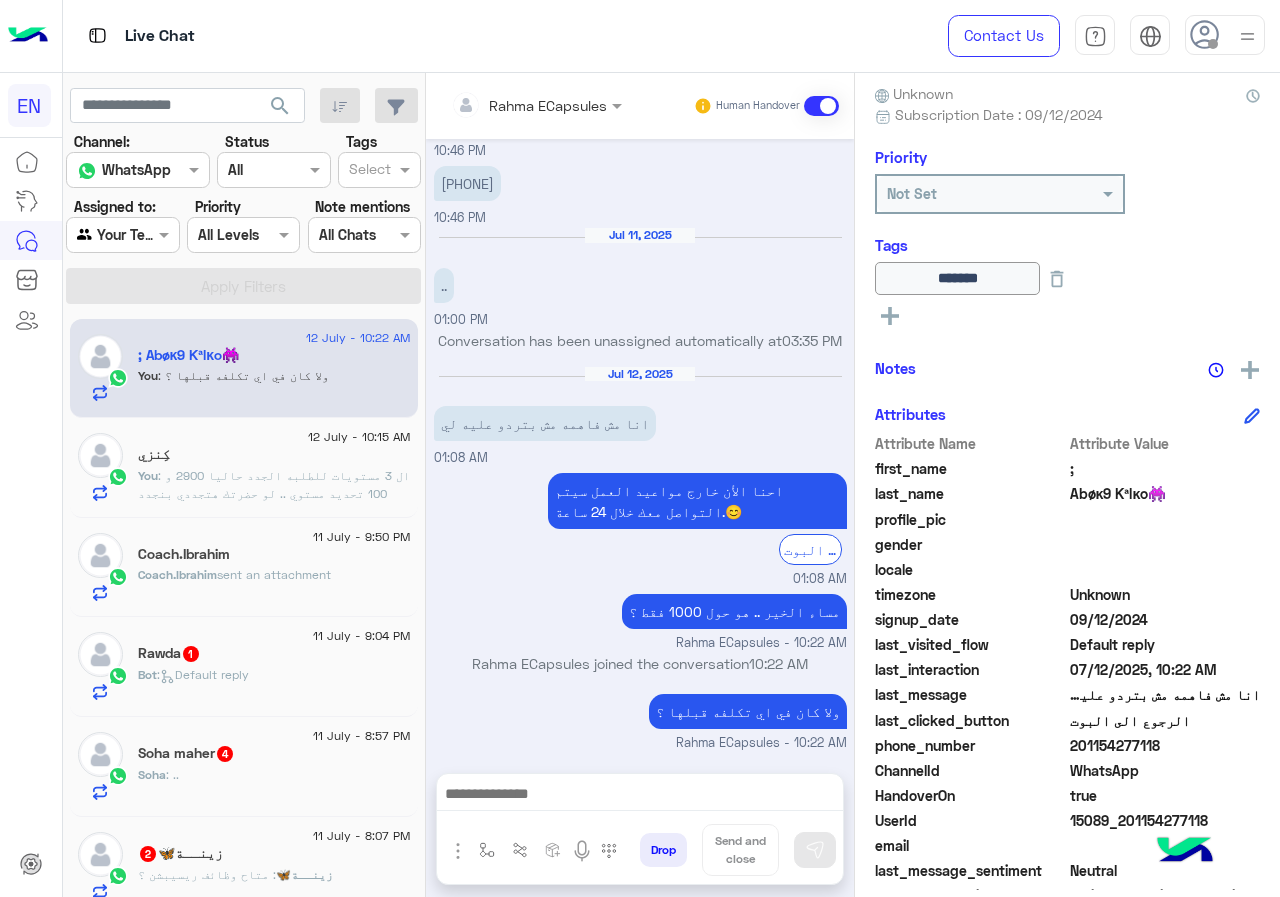 click on "11 July - 9:50 PM  Coach.Ibrahim   Coach.Ibrahim  sent an attachment" 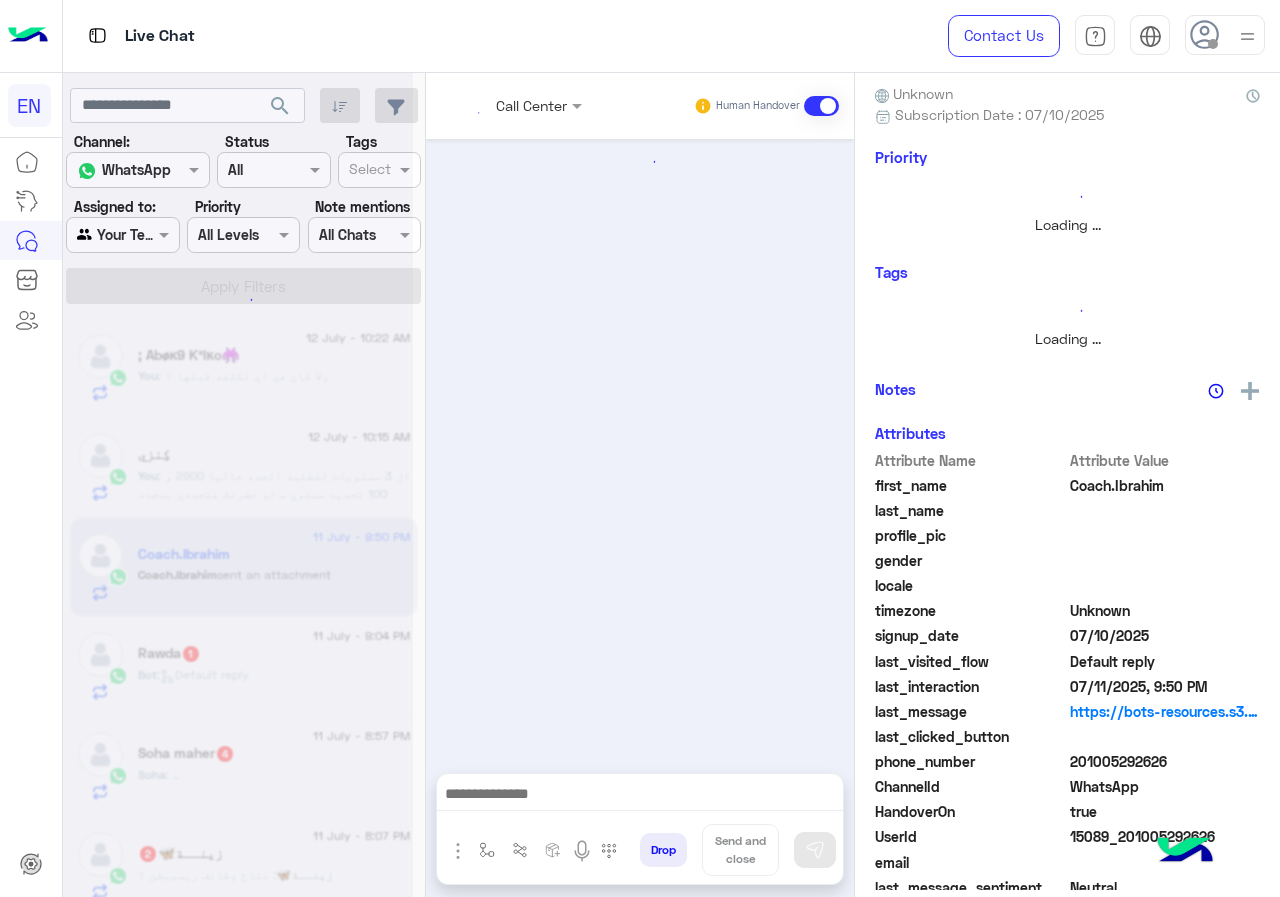 scroll, scrollTop: 0, scrollLeft: 0, axis: both 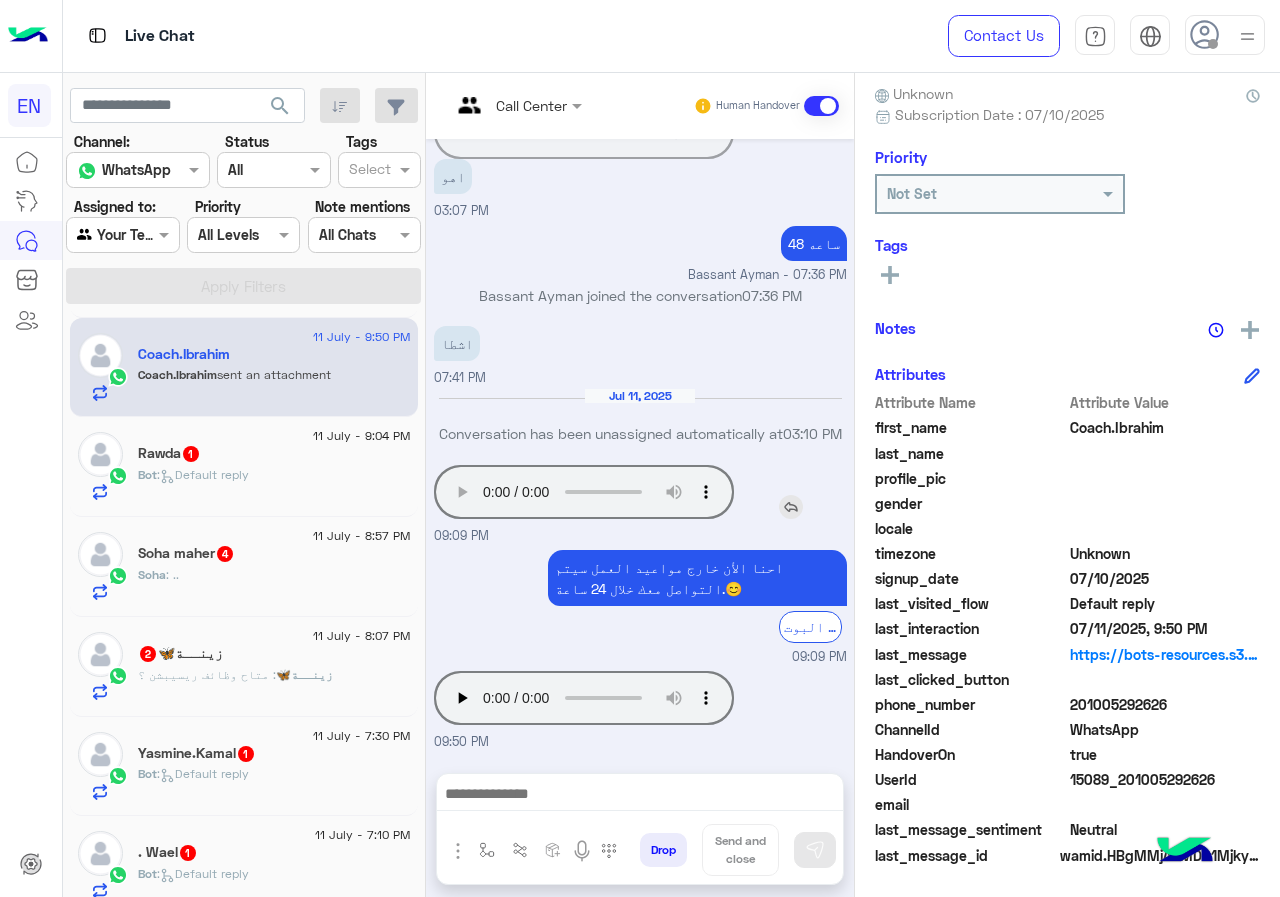 type 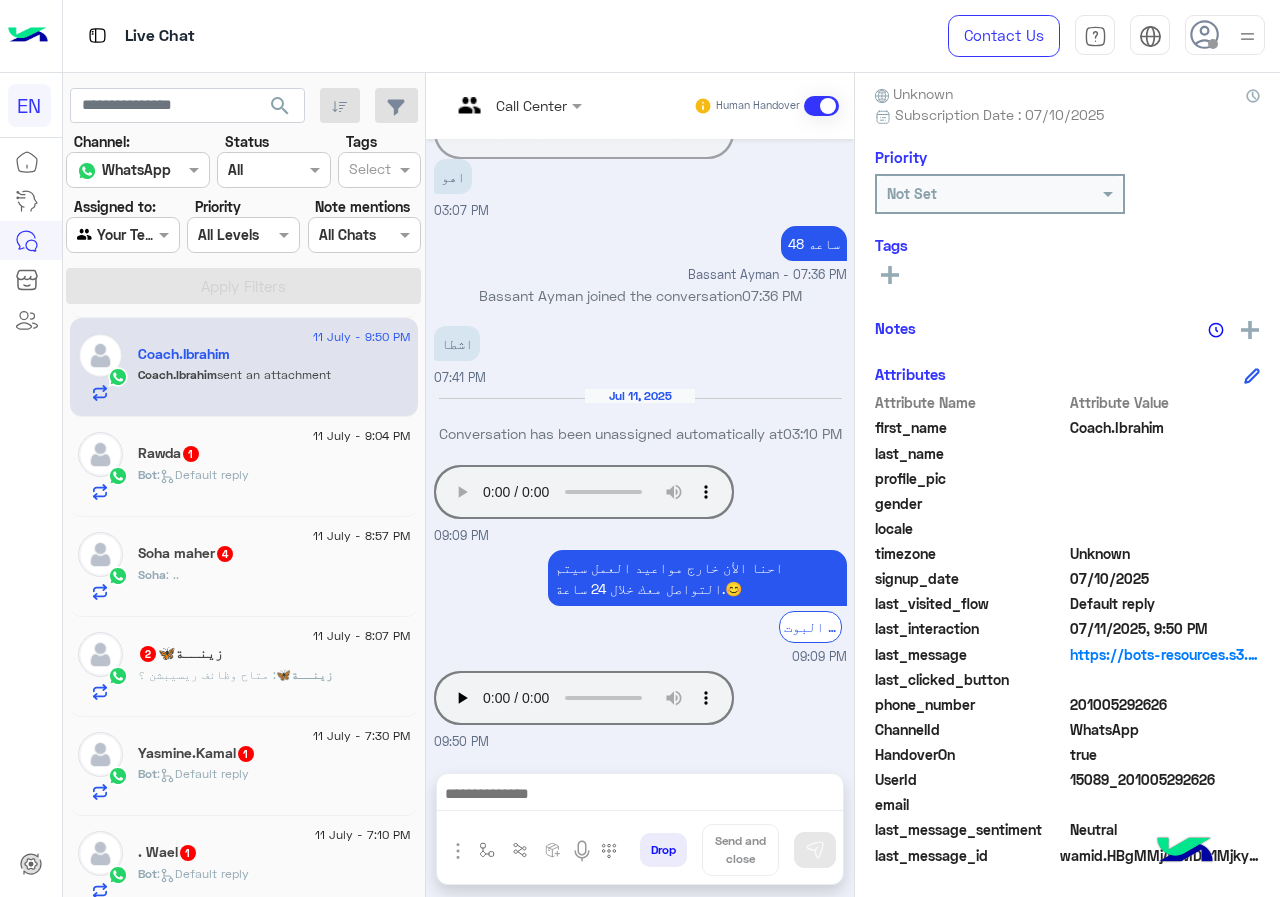 click on "Bot :   Default reply" 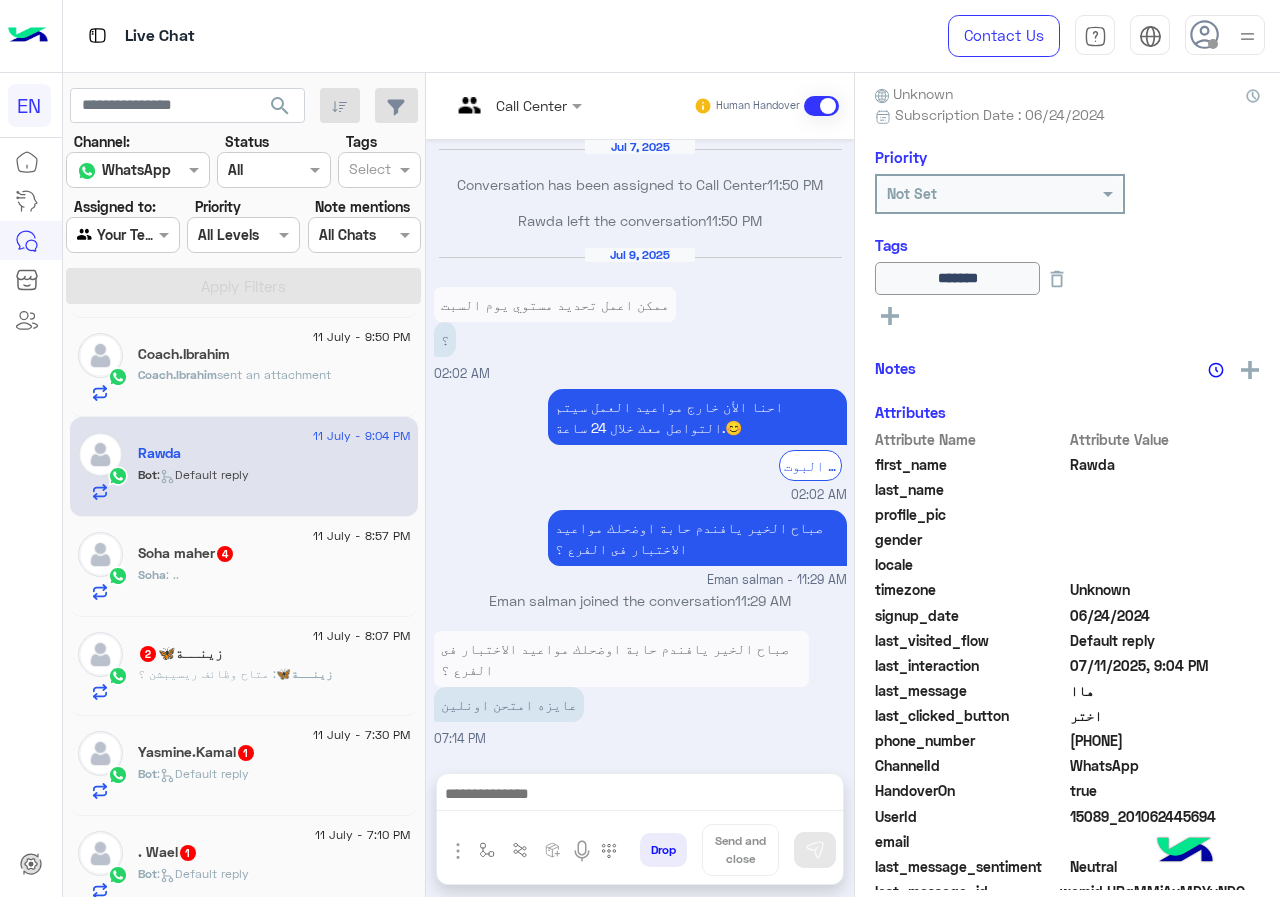 scroll, scrollTop: 897, scrollLeft: 0, axis: vertical 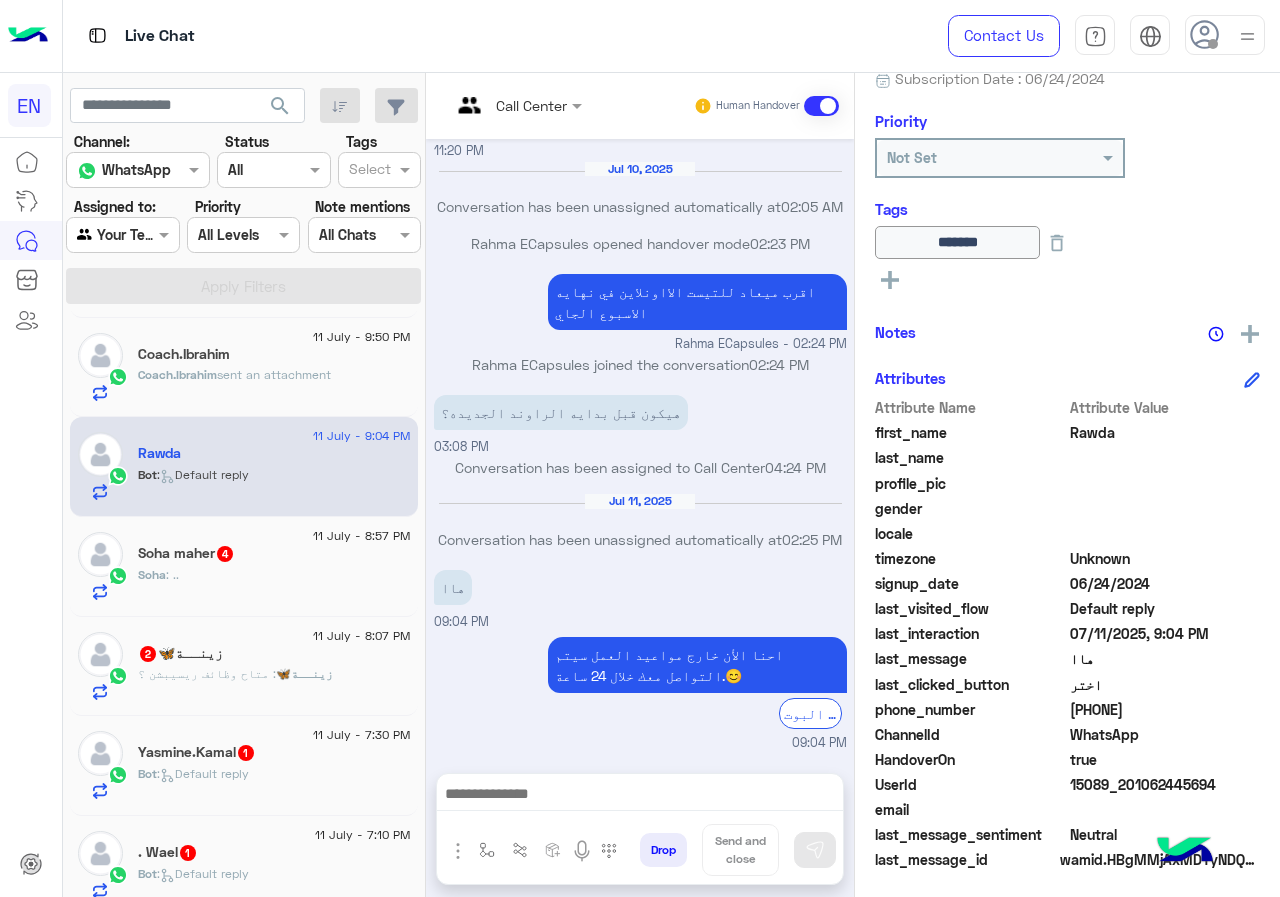 drag, startPoint x: 1076, startPoint y: 704, endPoint x: 1198, endPoint y: 705, distance: 122.0041 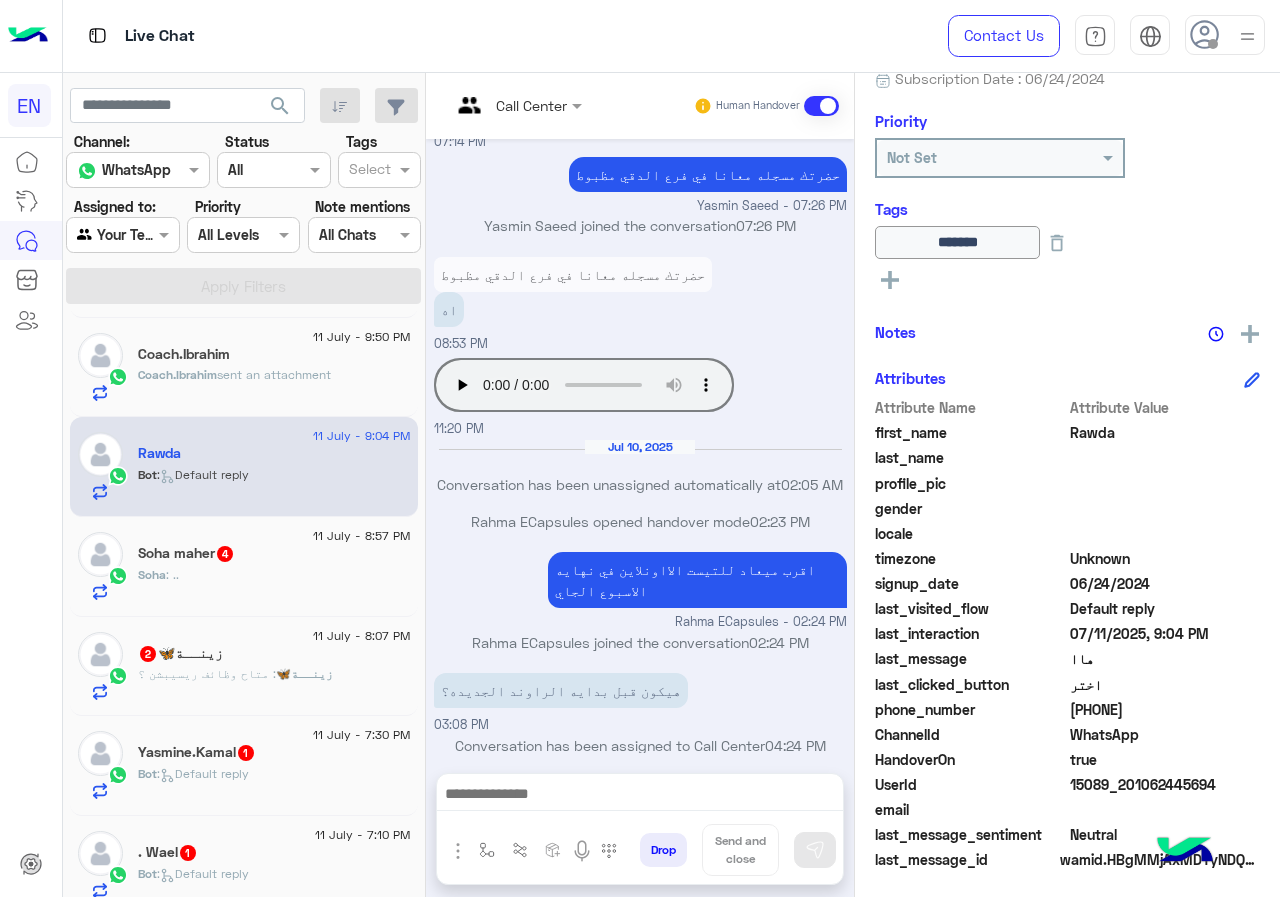 scroll, scrollTop: 897, scrollLeft: 0, axis: vertical 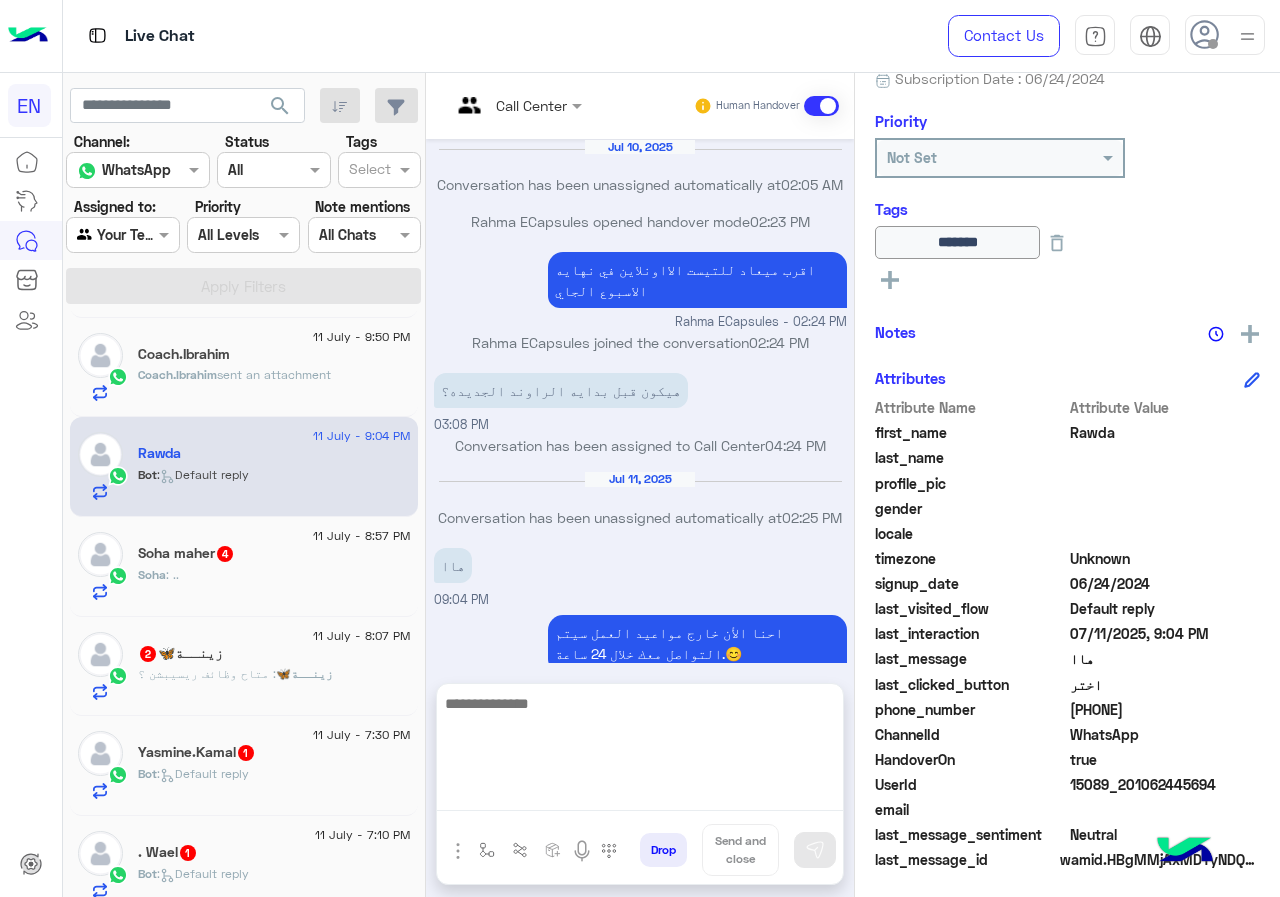 click at bounding box center (640, 751) 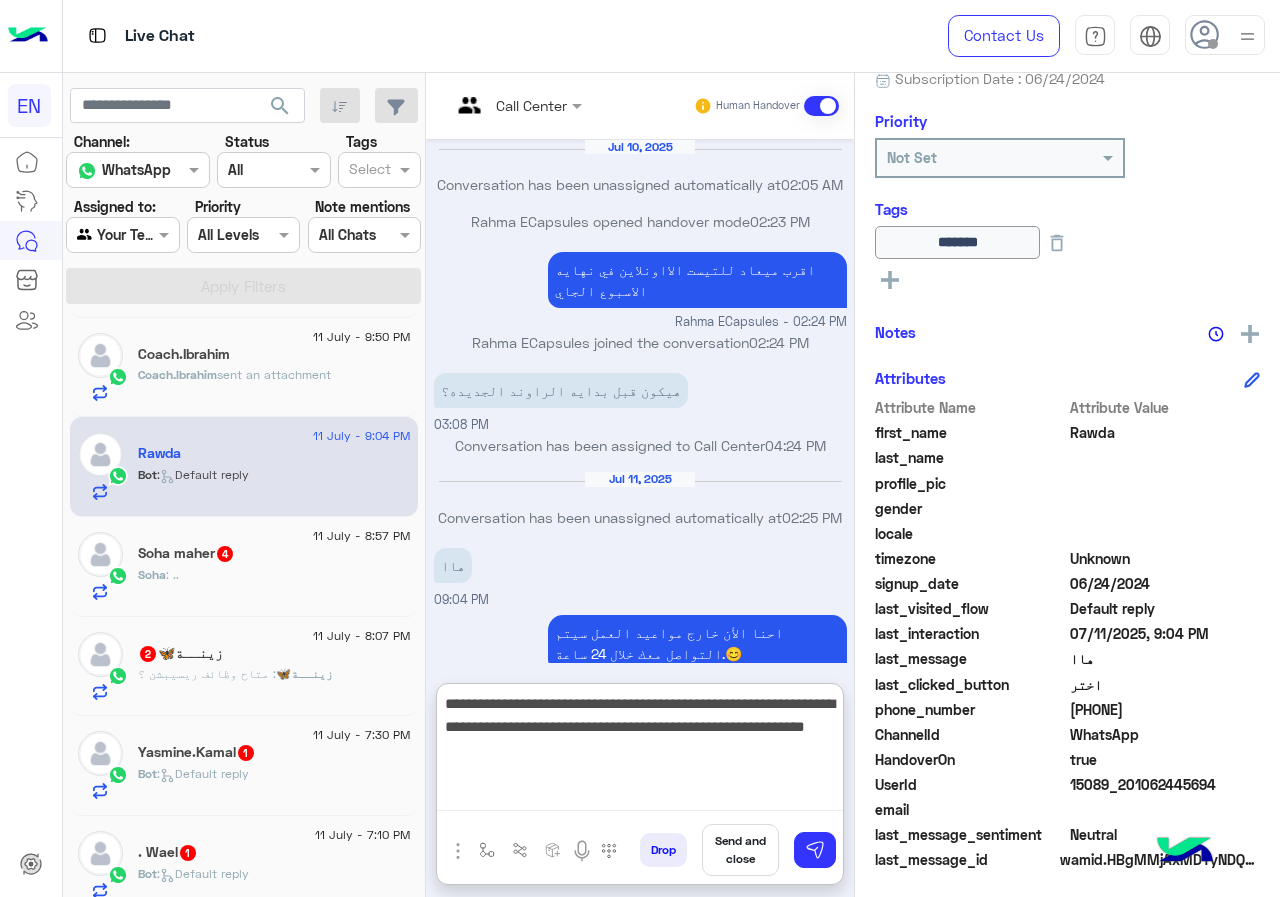 type on "**********" 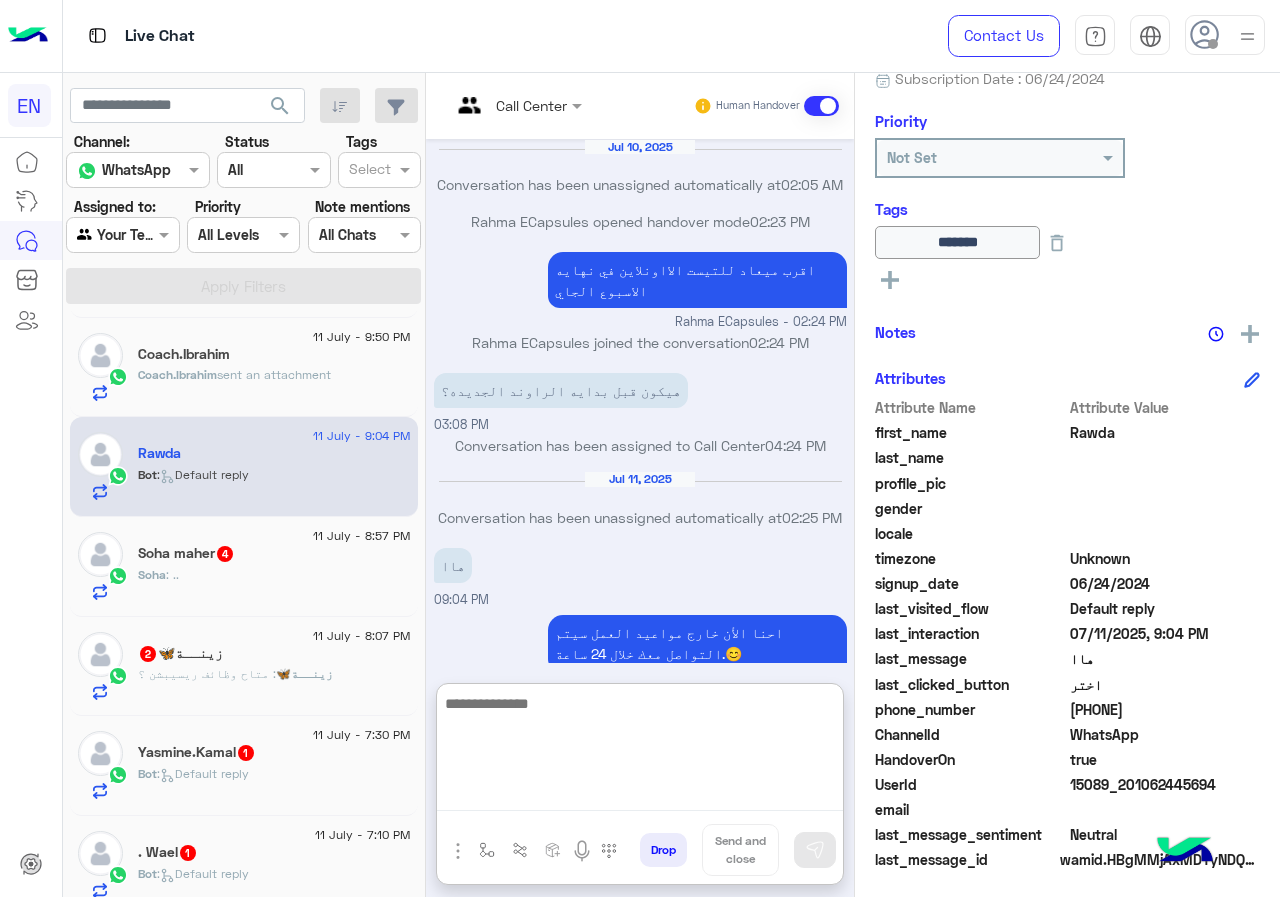 click at bounding box center [640, 751] 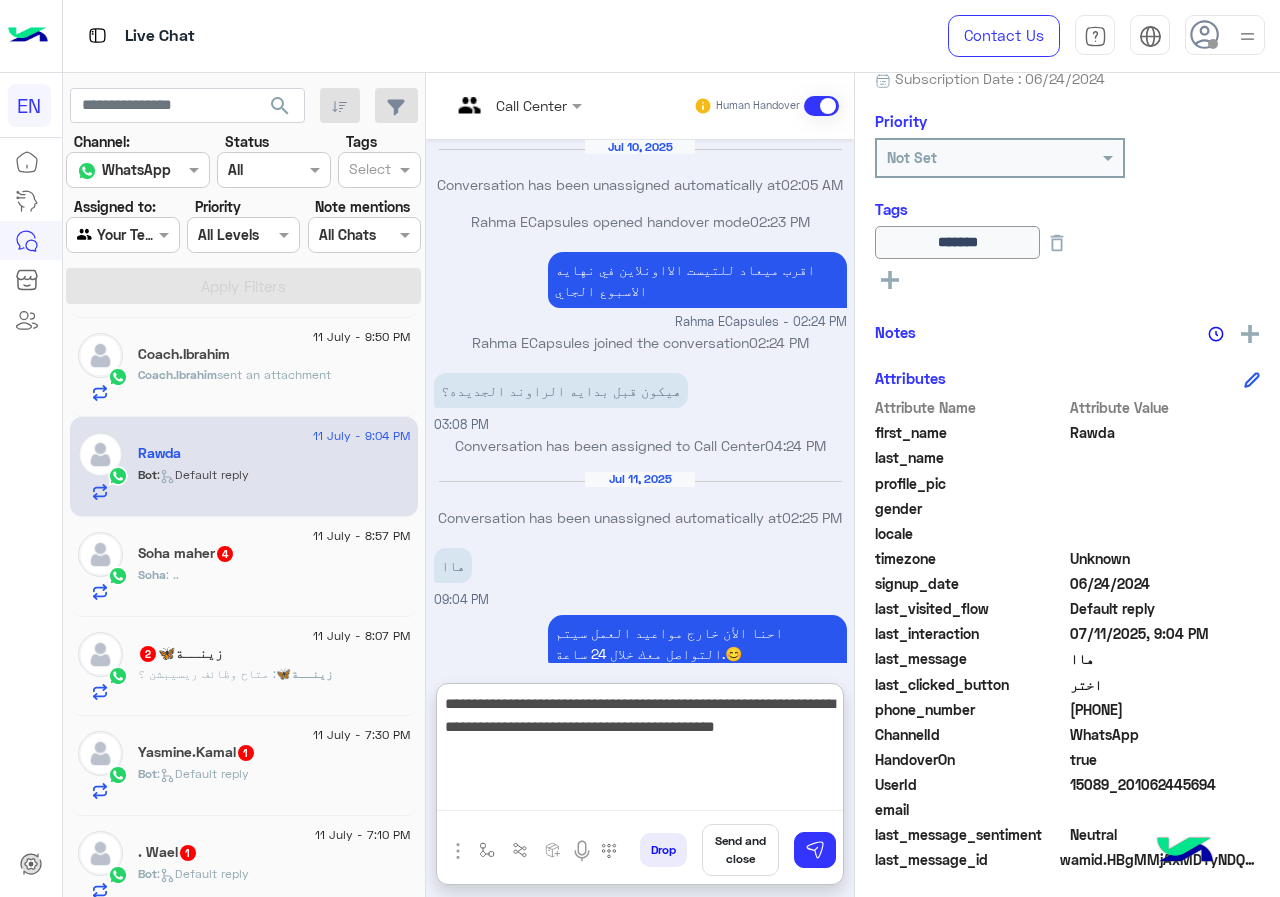 type on "**********" 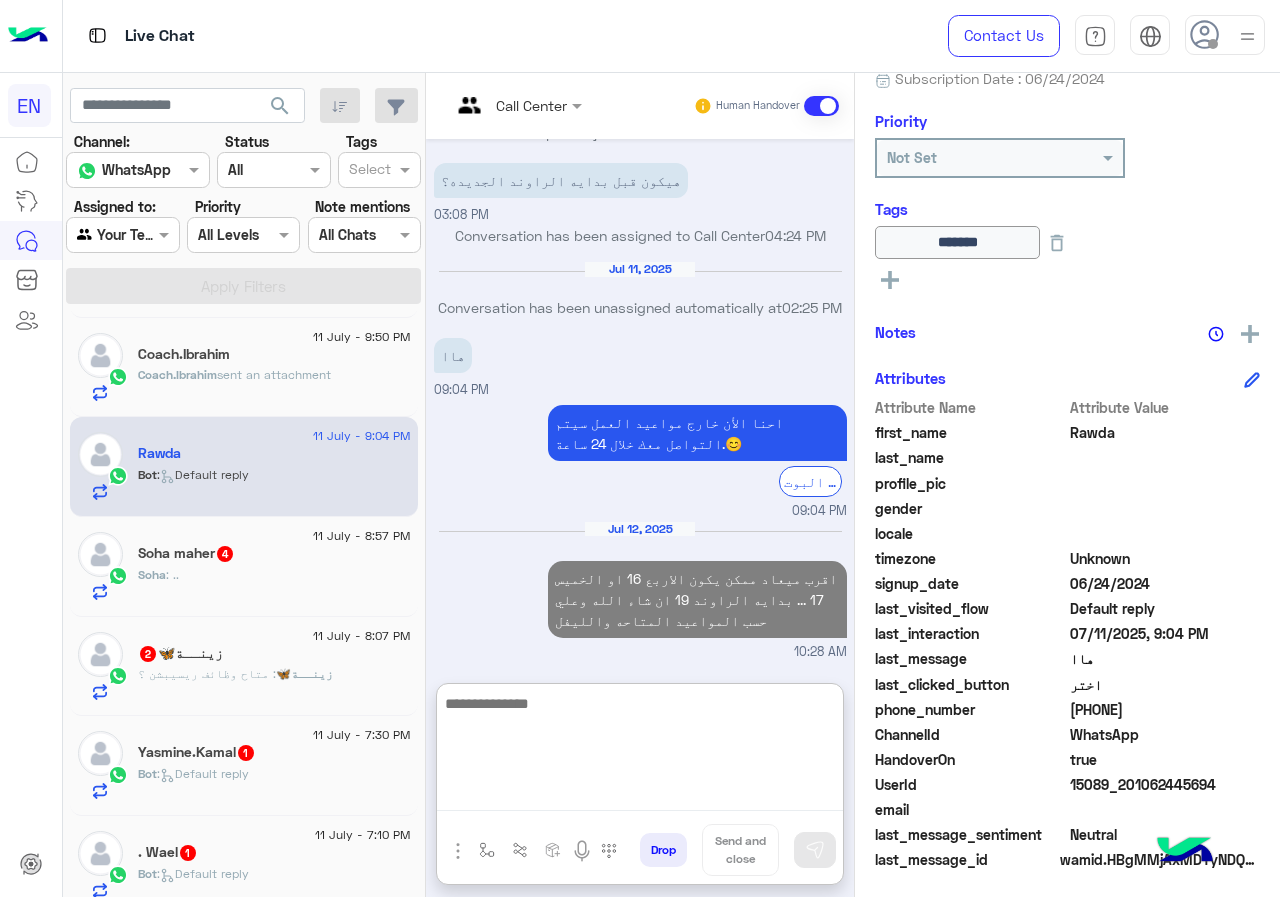 scroll, scrollTop: 1165, scrollLeft: 0, axis: vertical 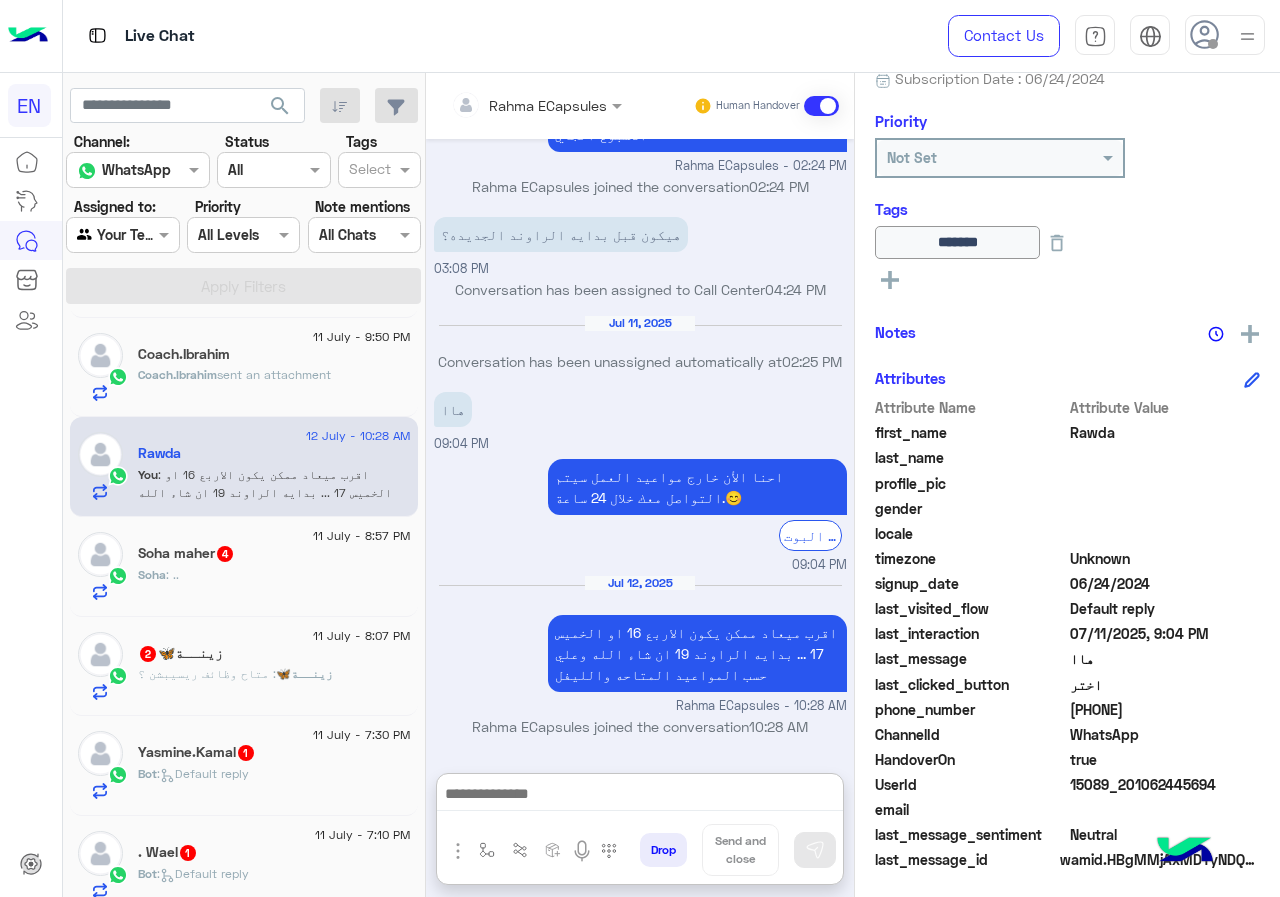 click on "Soha : .." 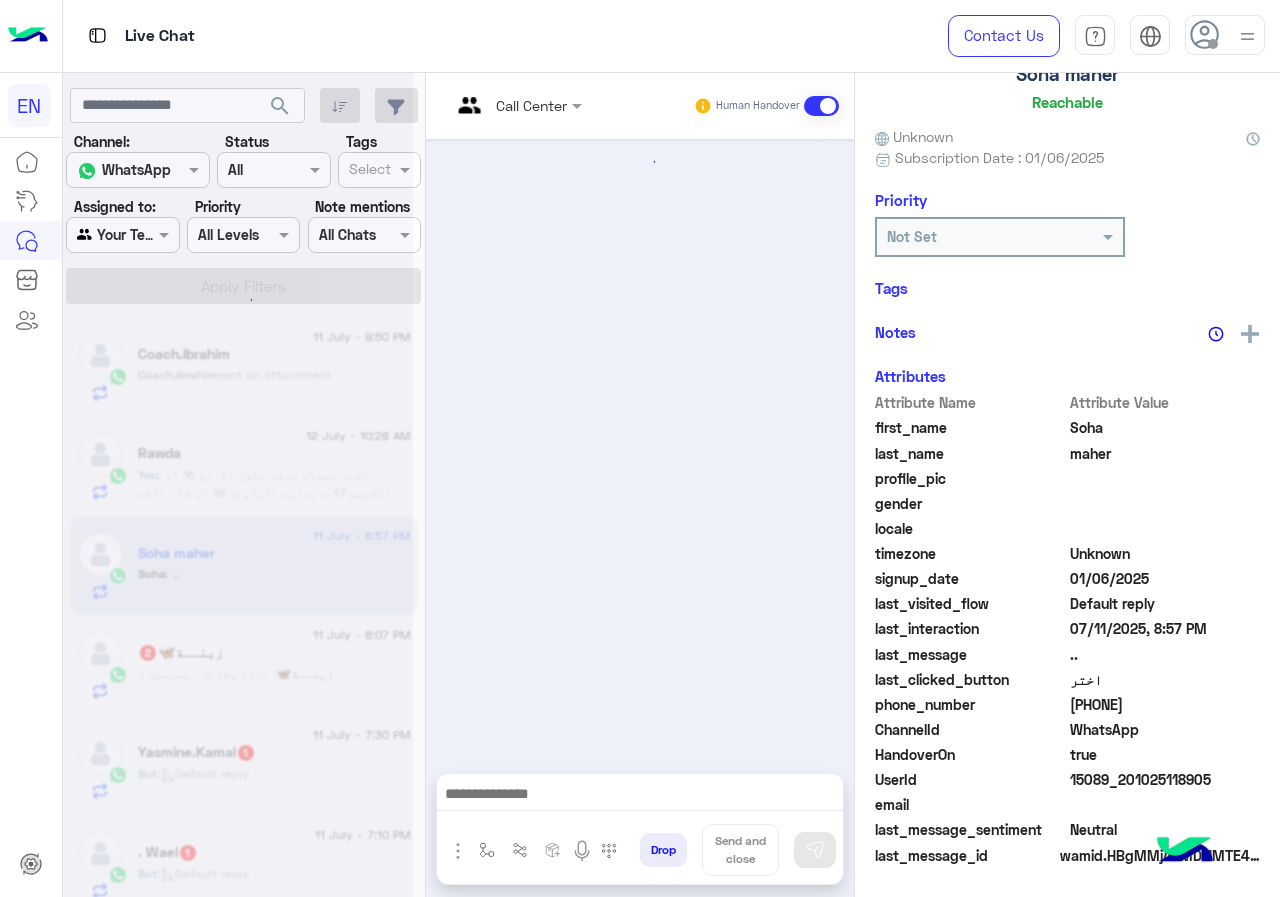 scroll, scrollTop: 137, scrollLeft: 0, axis: vertical 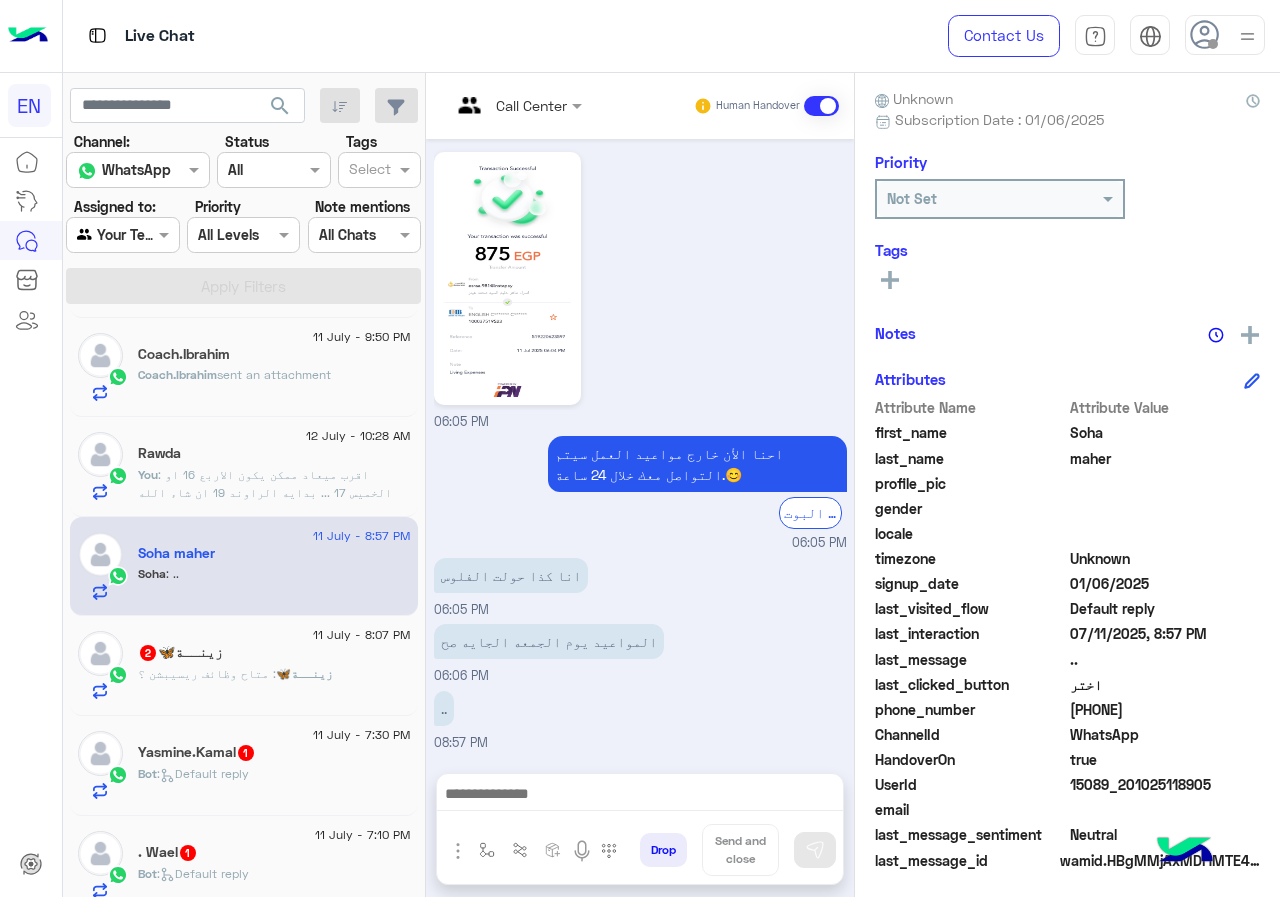 drag, startPoint x: 1074, startPoint y: 704, endPoint x: 1172, endPoint y: 704, distance: 98 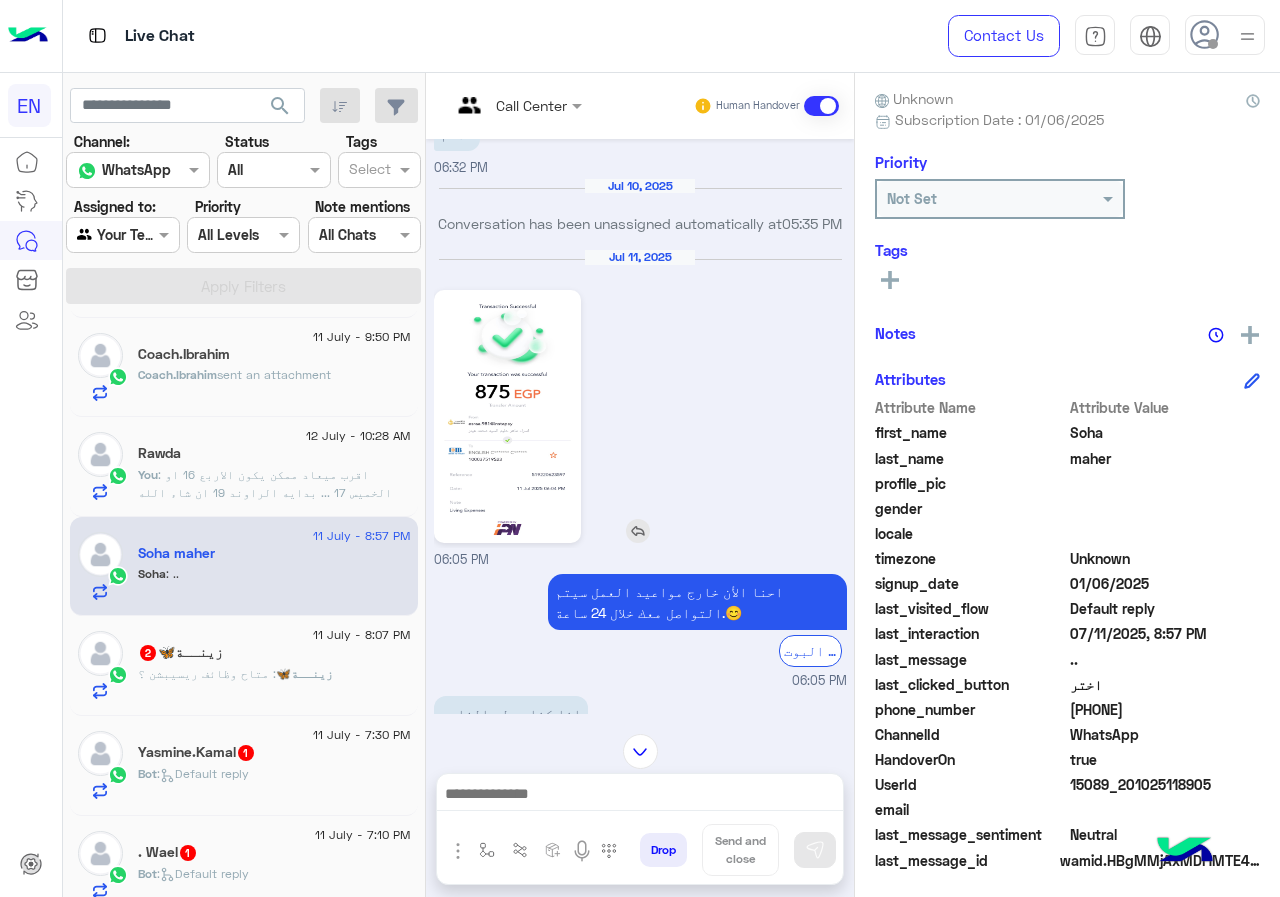 scroll, scrollTop: 1182, scrollLeft: 0, axis: vertical 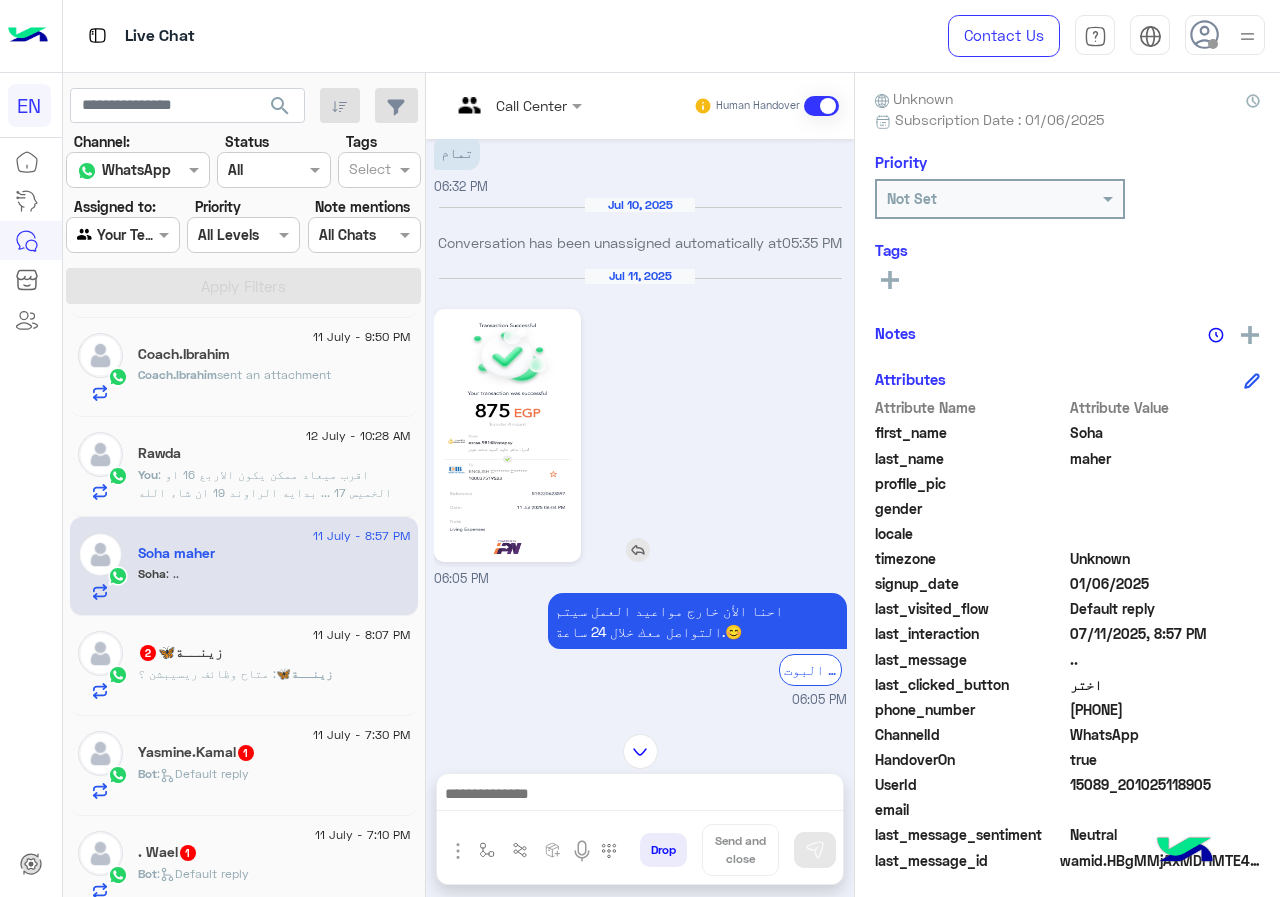 click 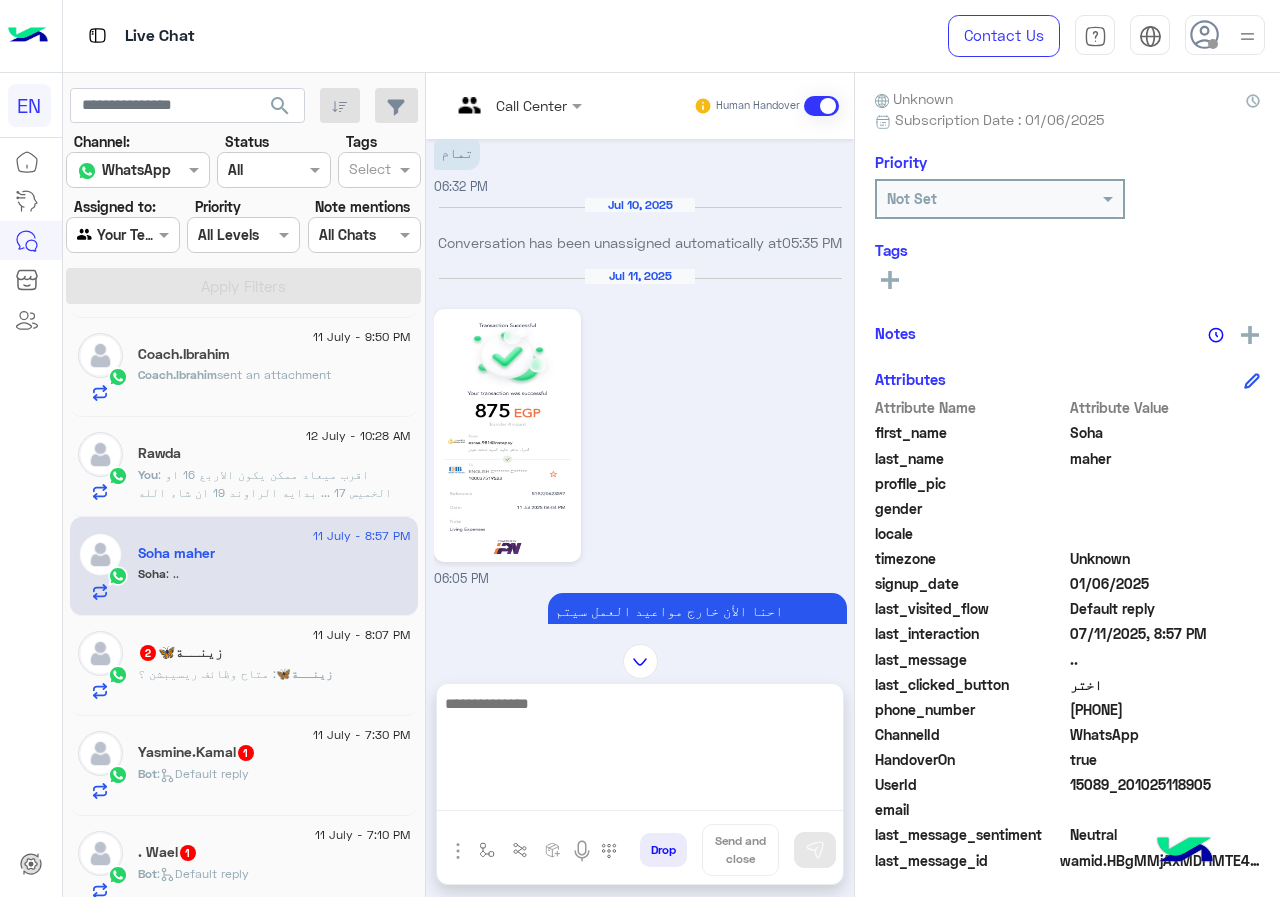 click at bounding box center (640, 751) 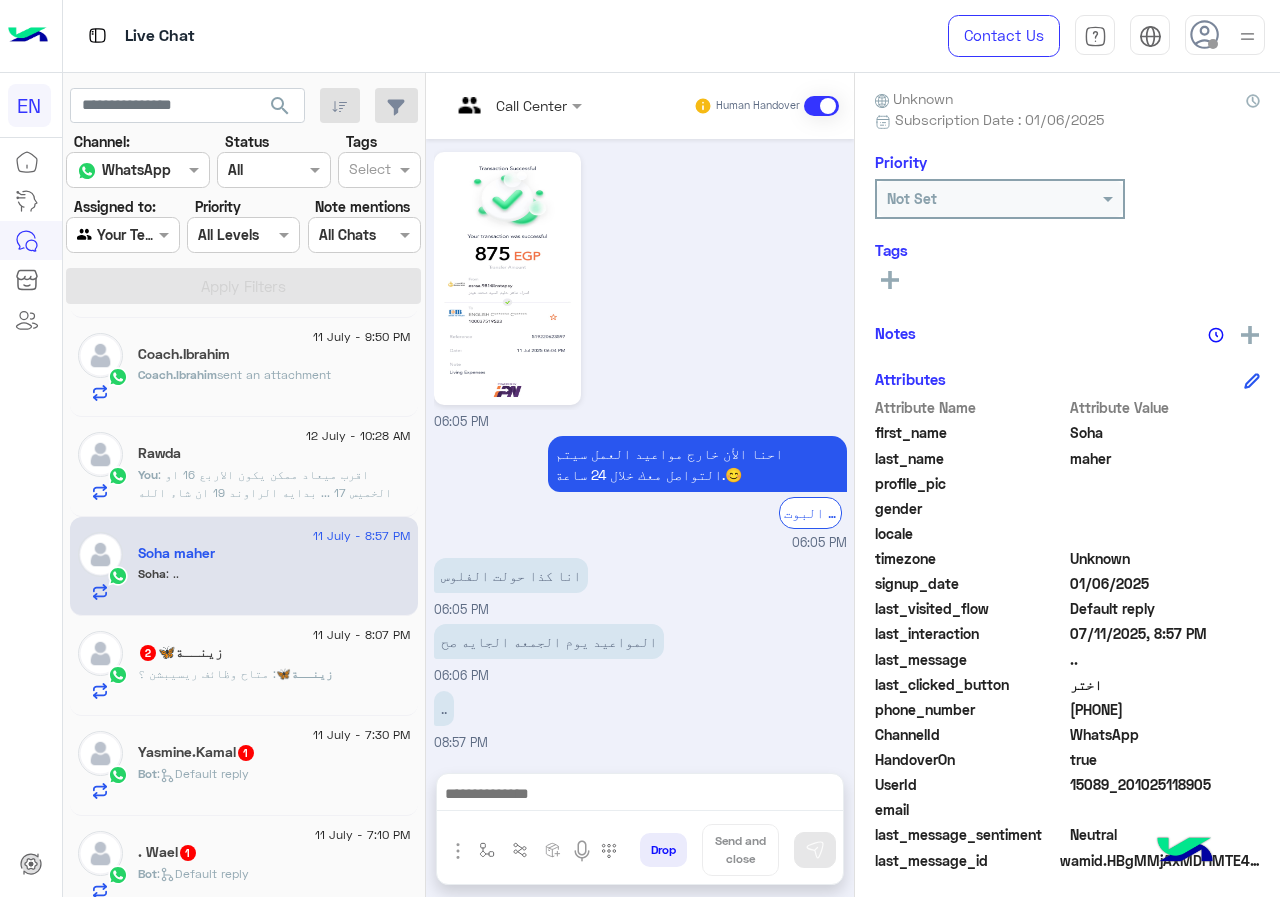 scroll, scrollTop: 1382, scrollLeft: 0, axis: vertical 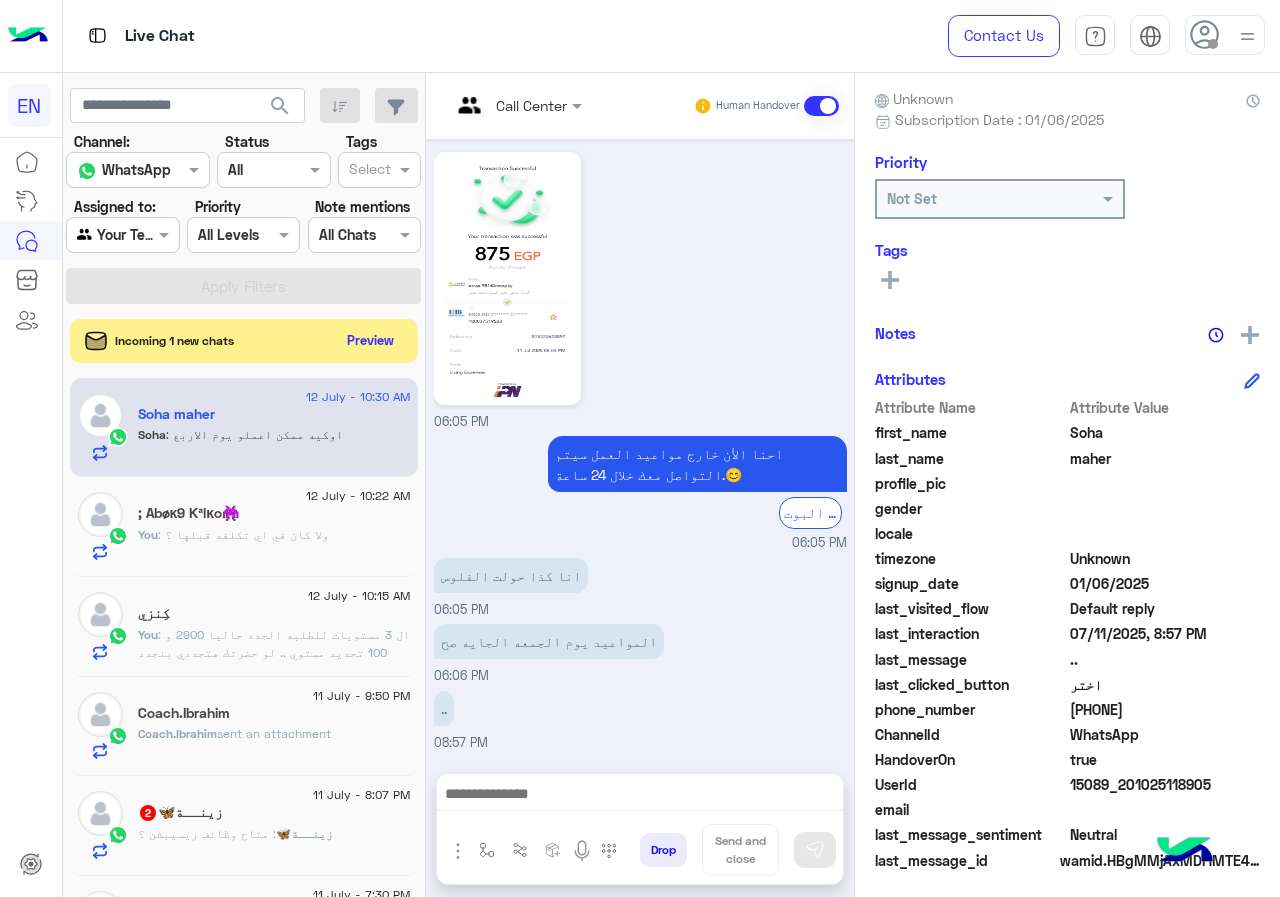 click on "Coach.Ibrahim  sent an attachment" 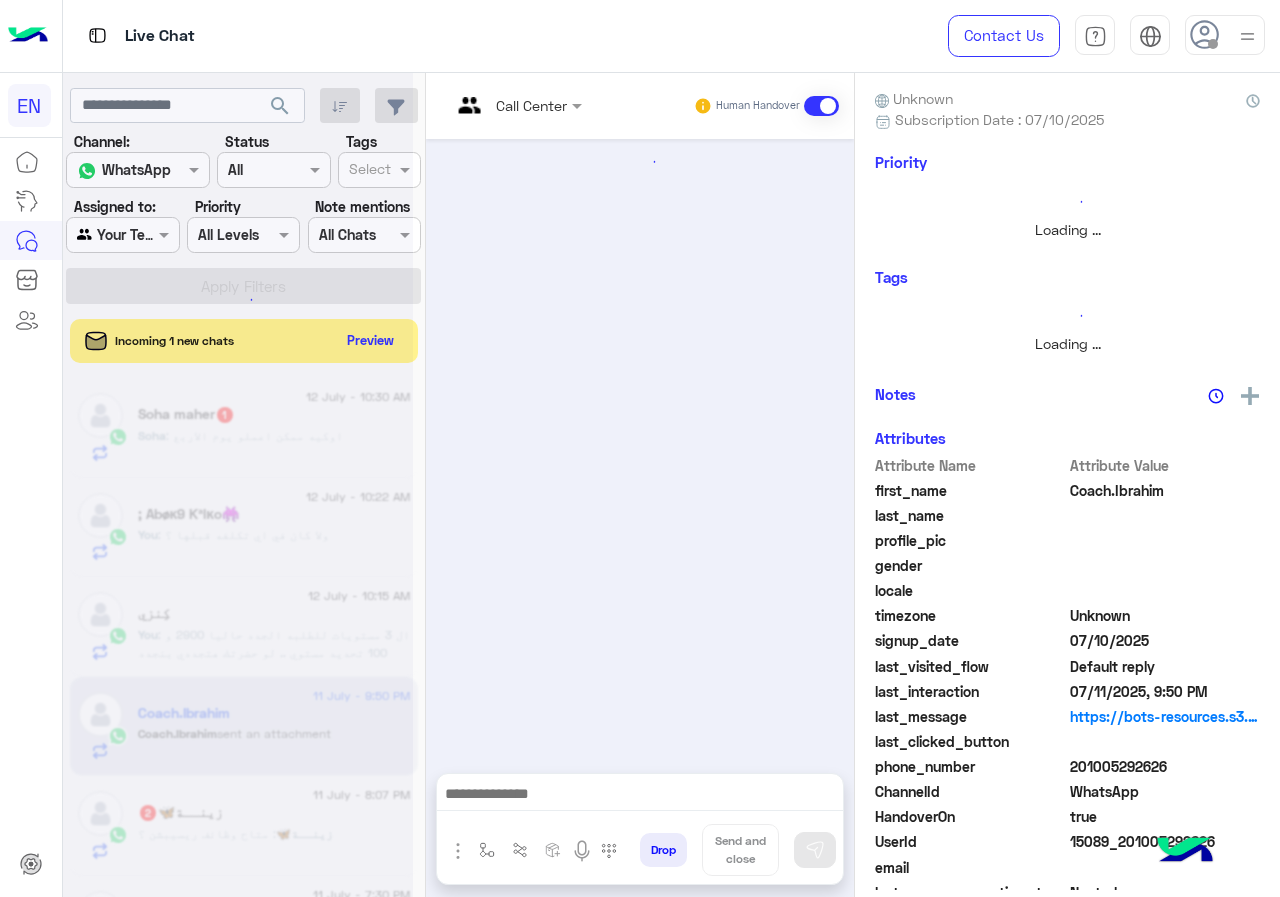 click at bounding box center (640, 799) 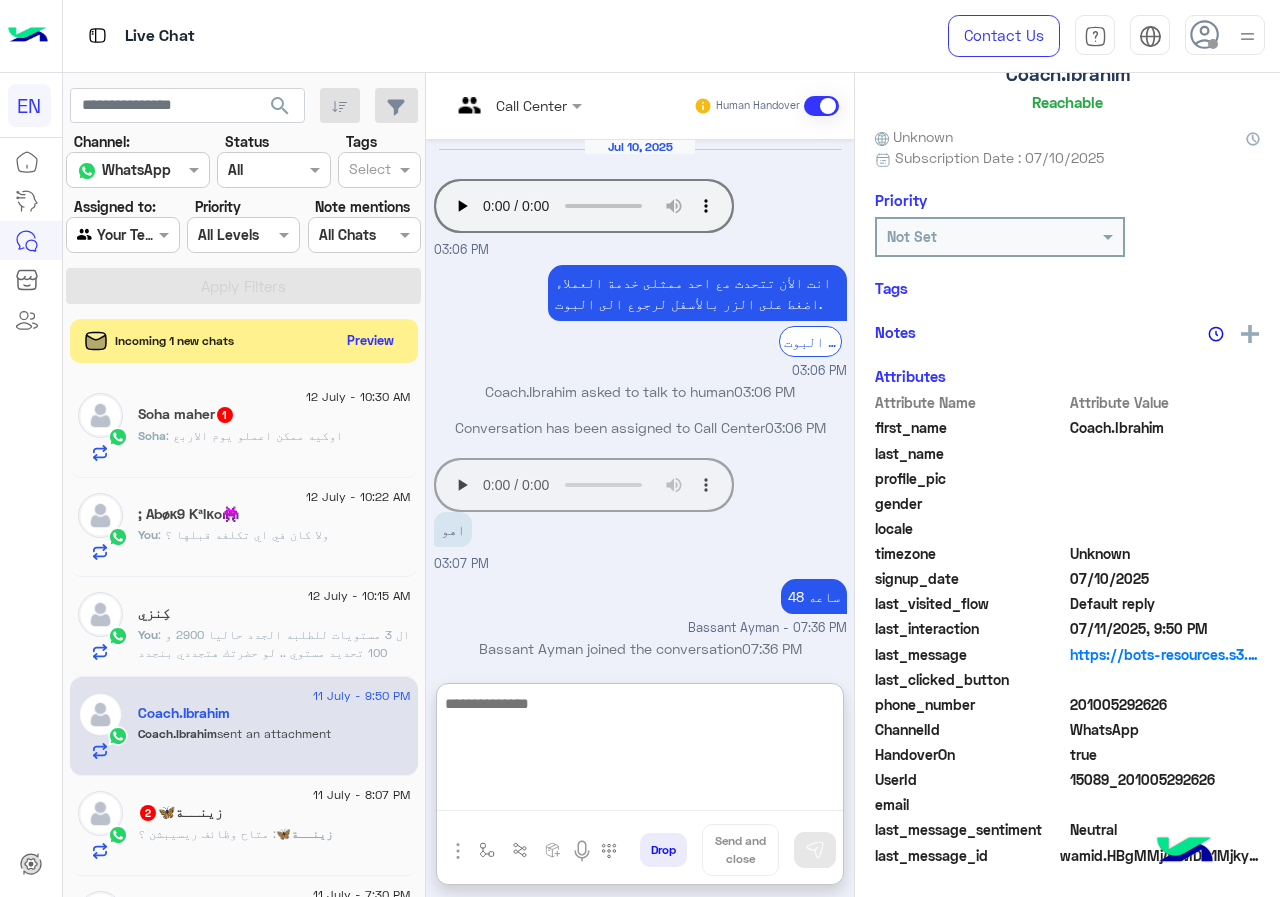click at bounding box center (640, 751) 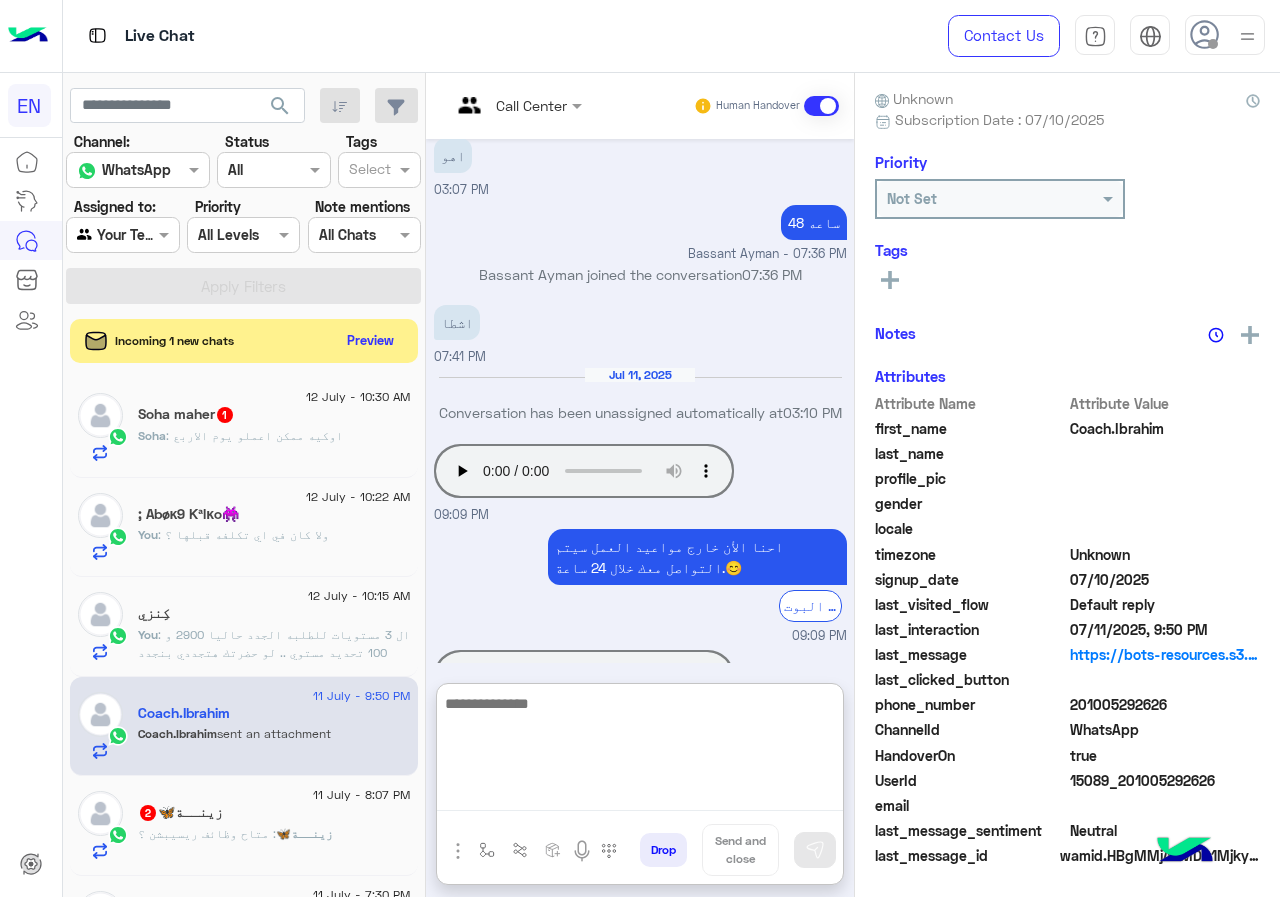 click at bounding box center [640, 751] 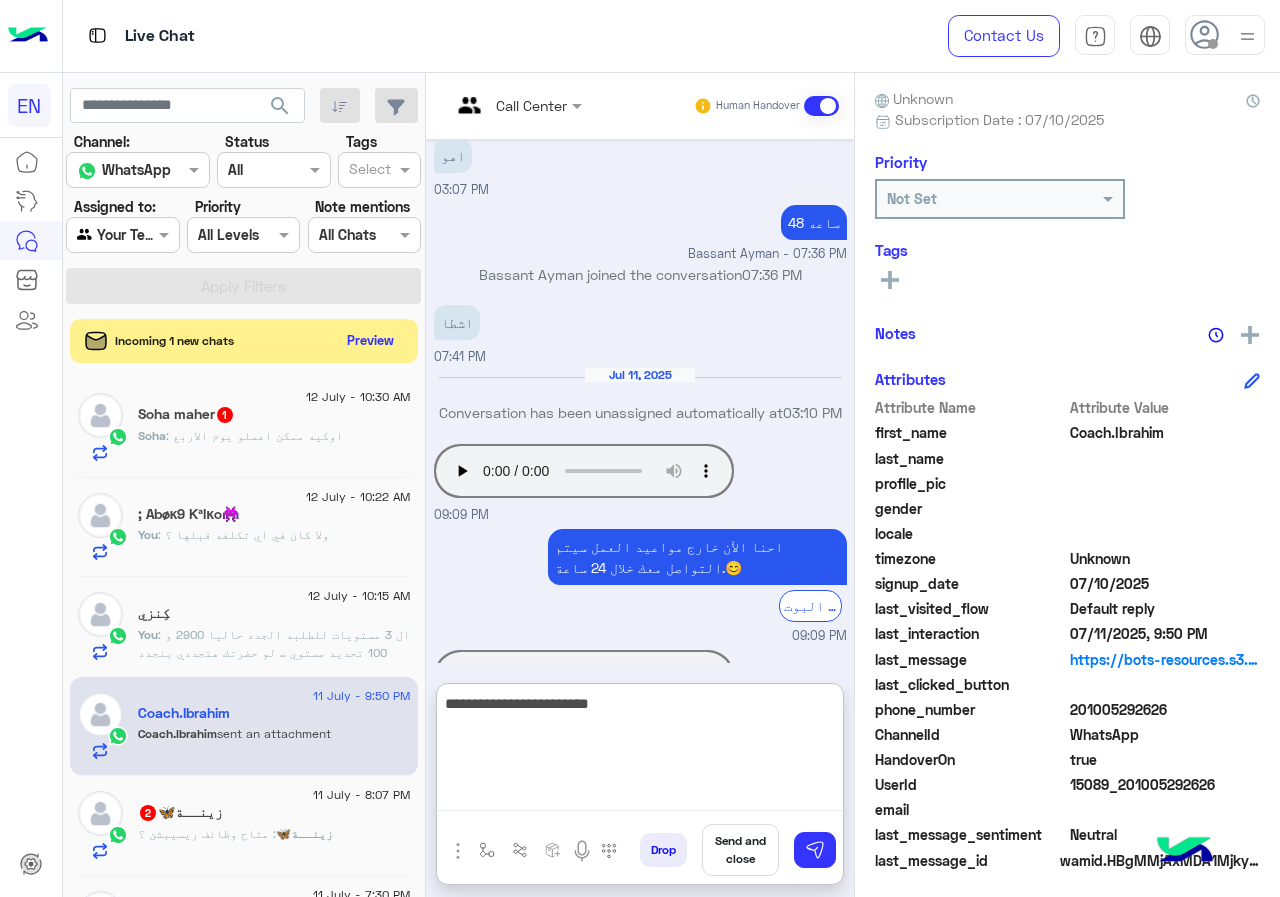 type on "**********" 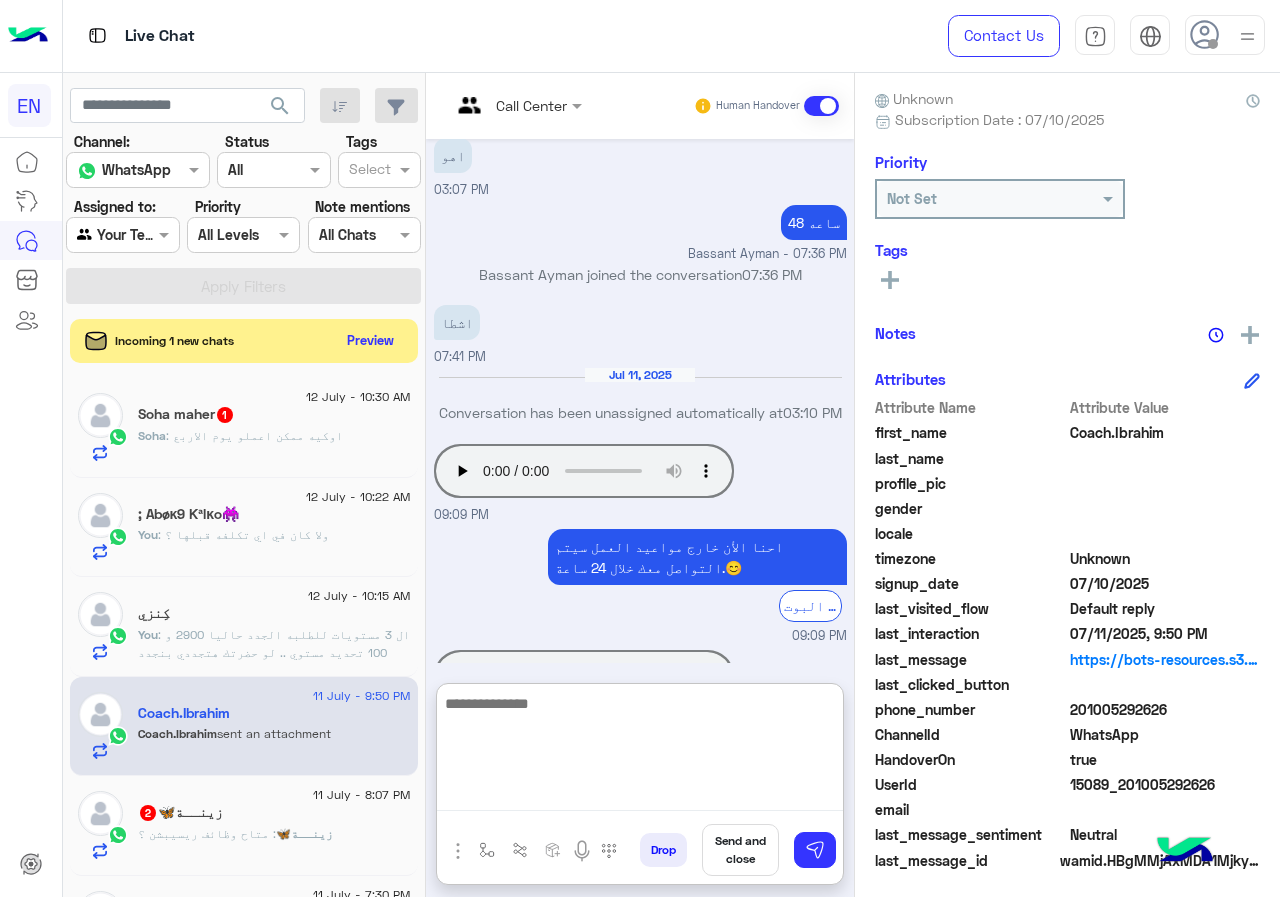 scroll, scrollTop: 563, scrollLeft: 0, axis: vertical 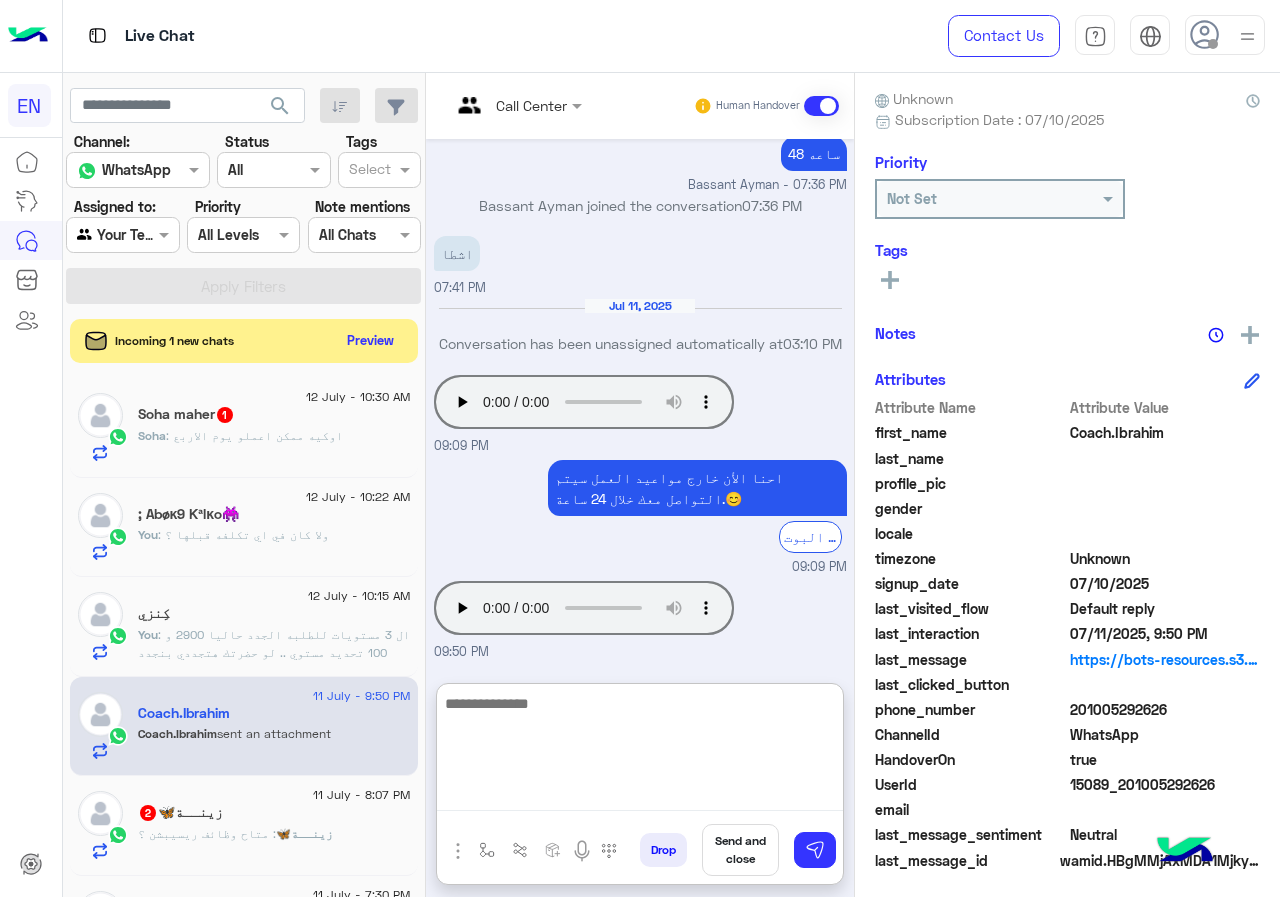 type on "*" 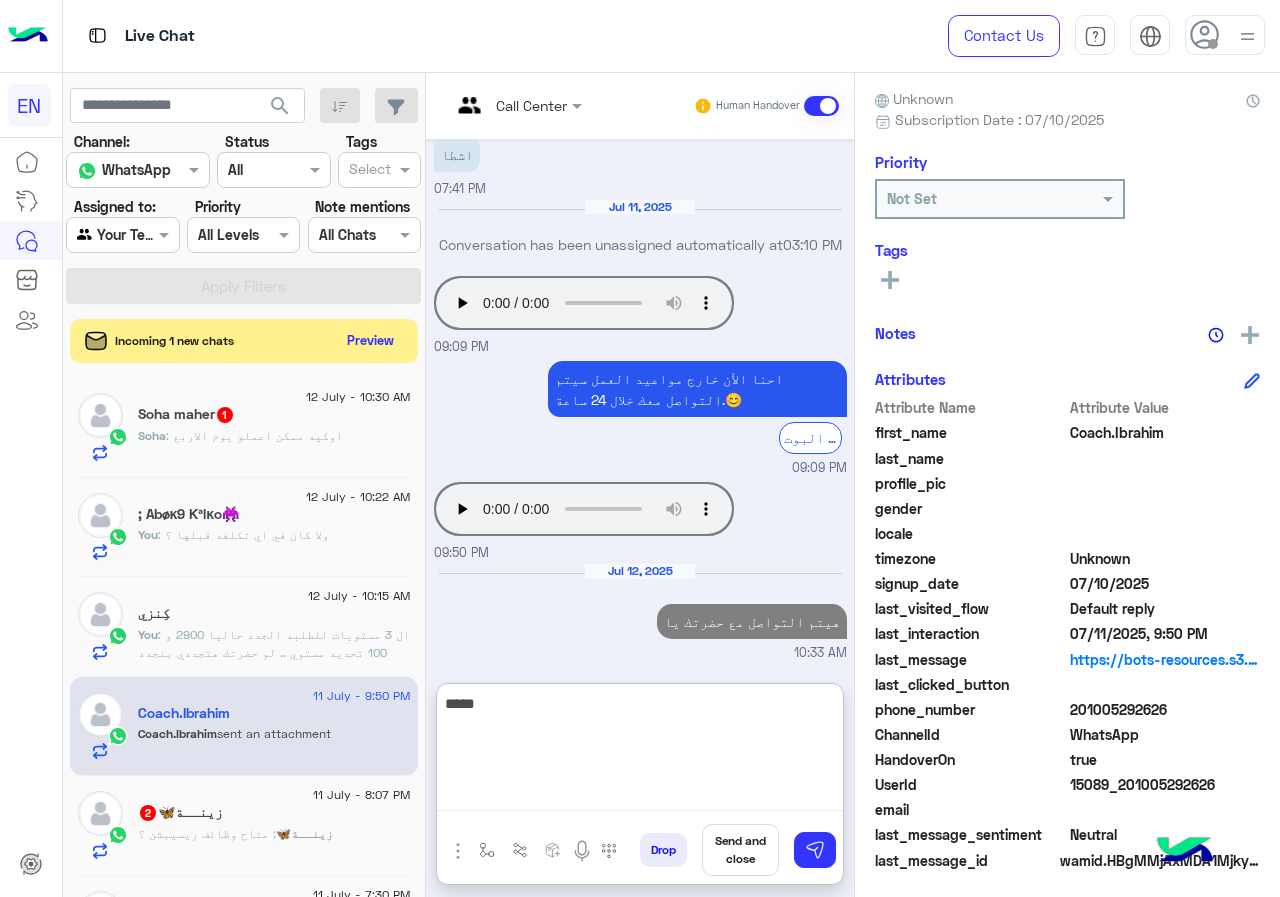 scroll, scrollTop: 600, scrollLeft: 0, axis: vertical 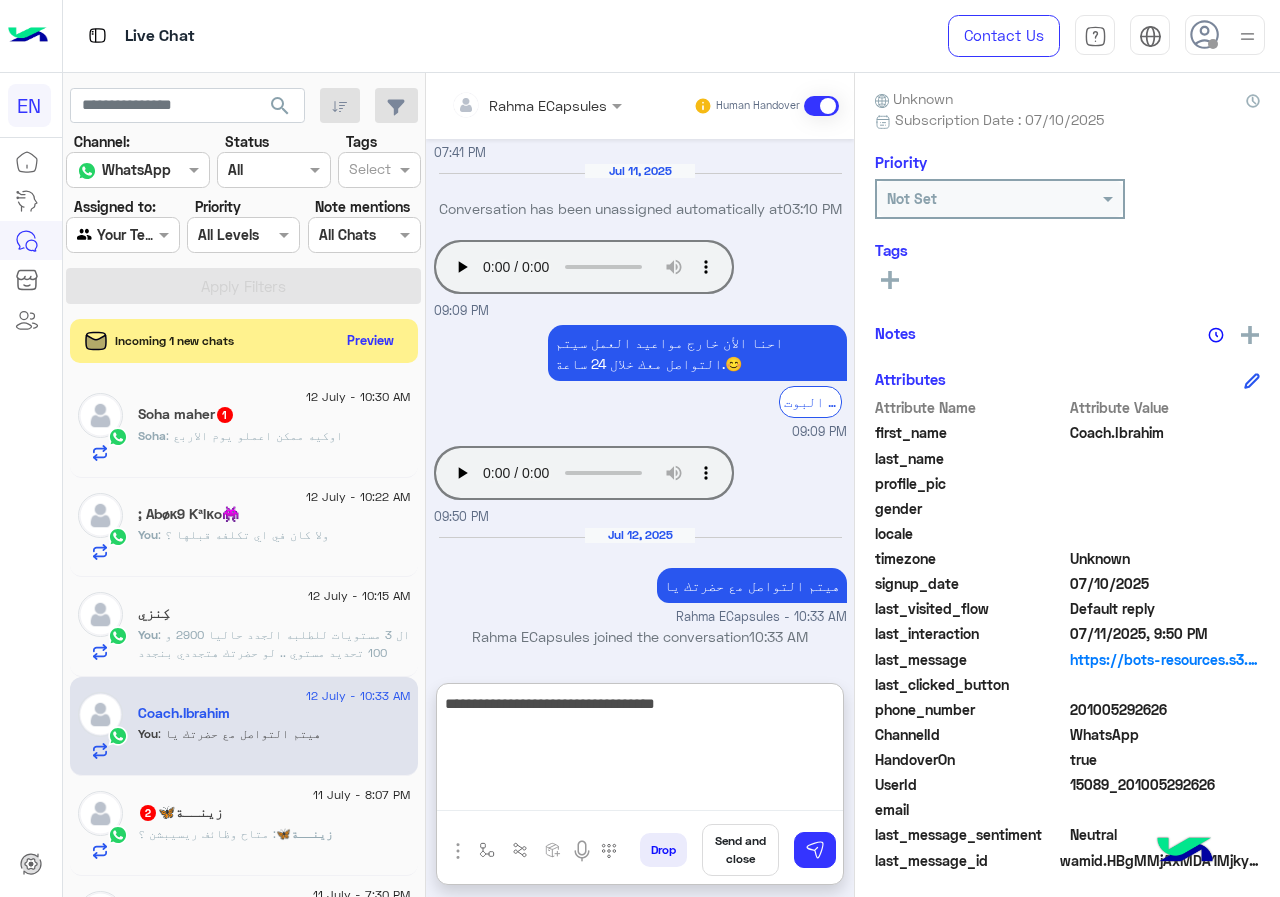 type on "**********" 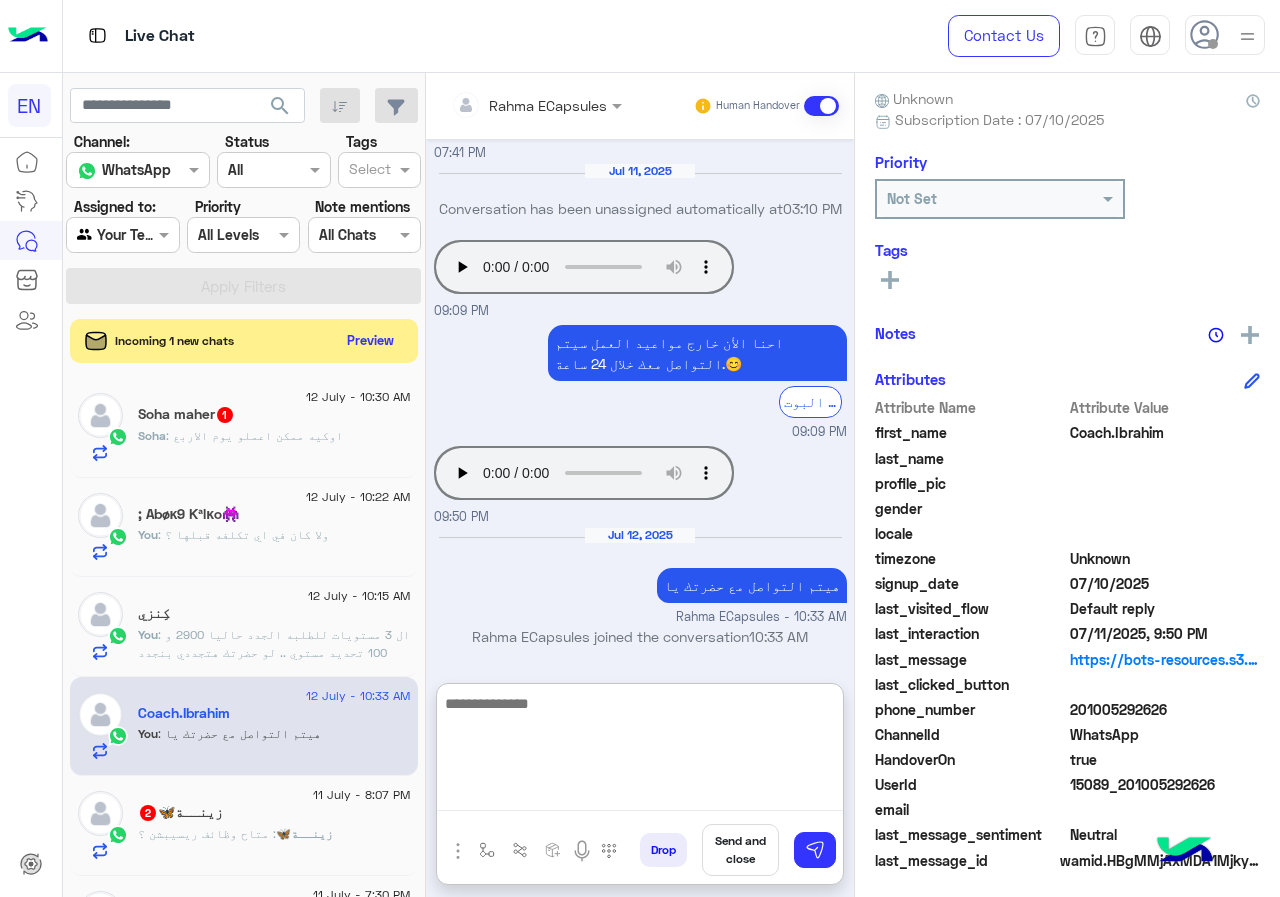 scroll, scrollTop: 663, scrollLeft: 0, axis: vertical 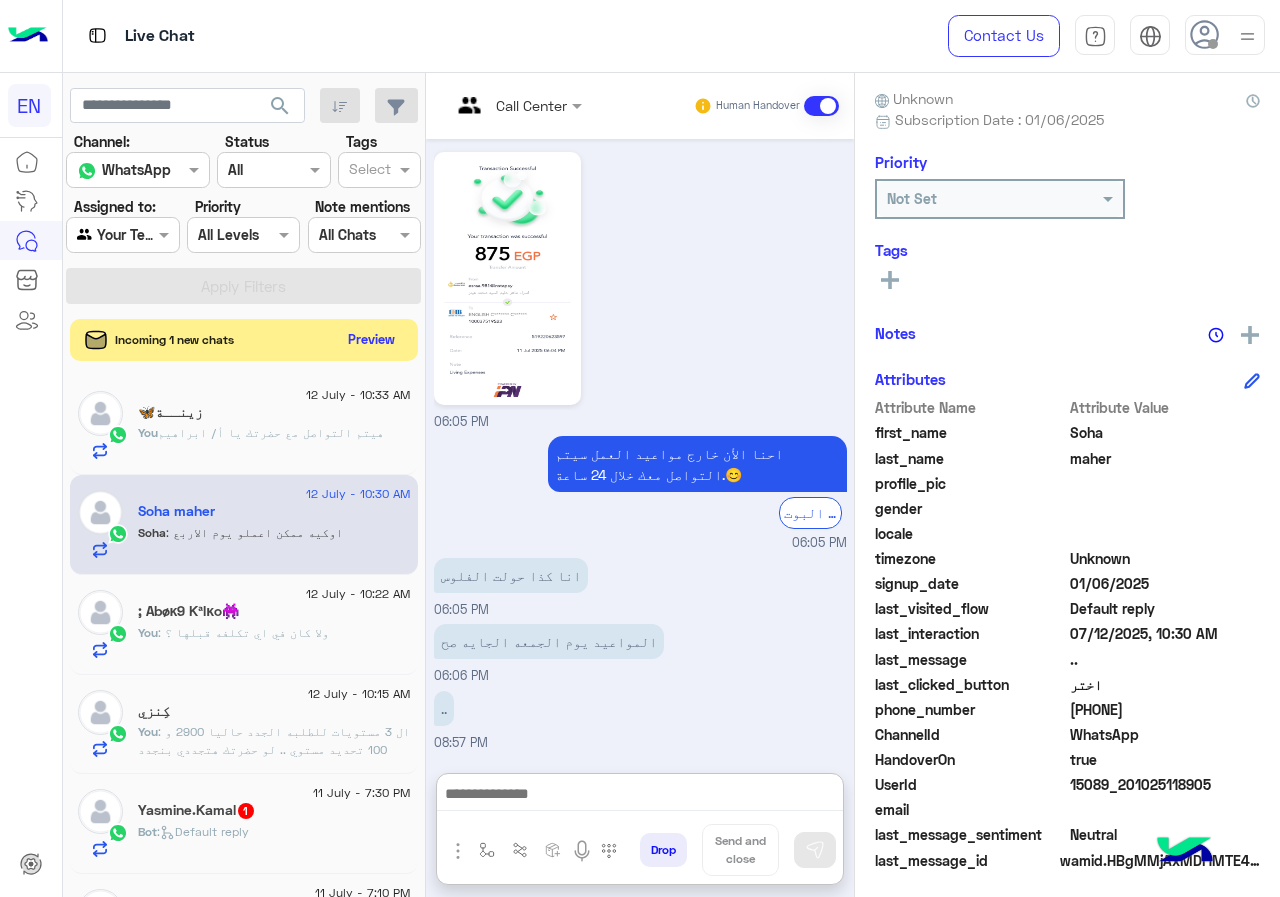 click on "Preview" 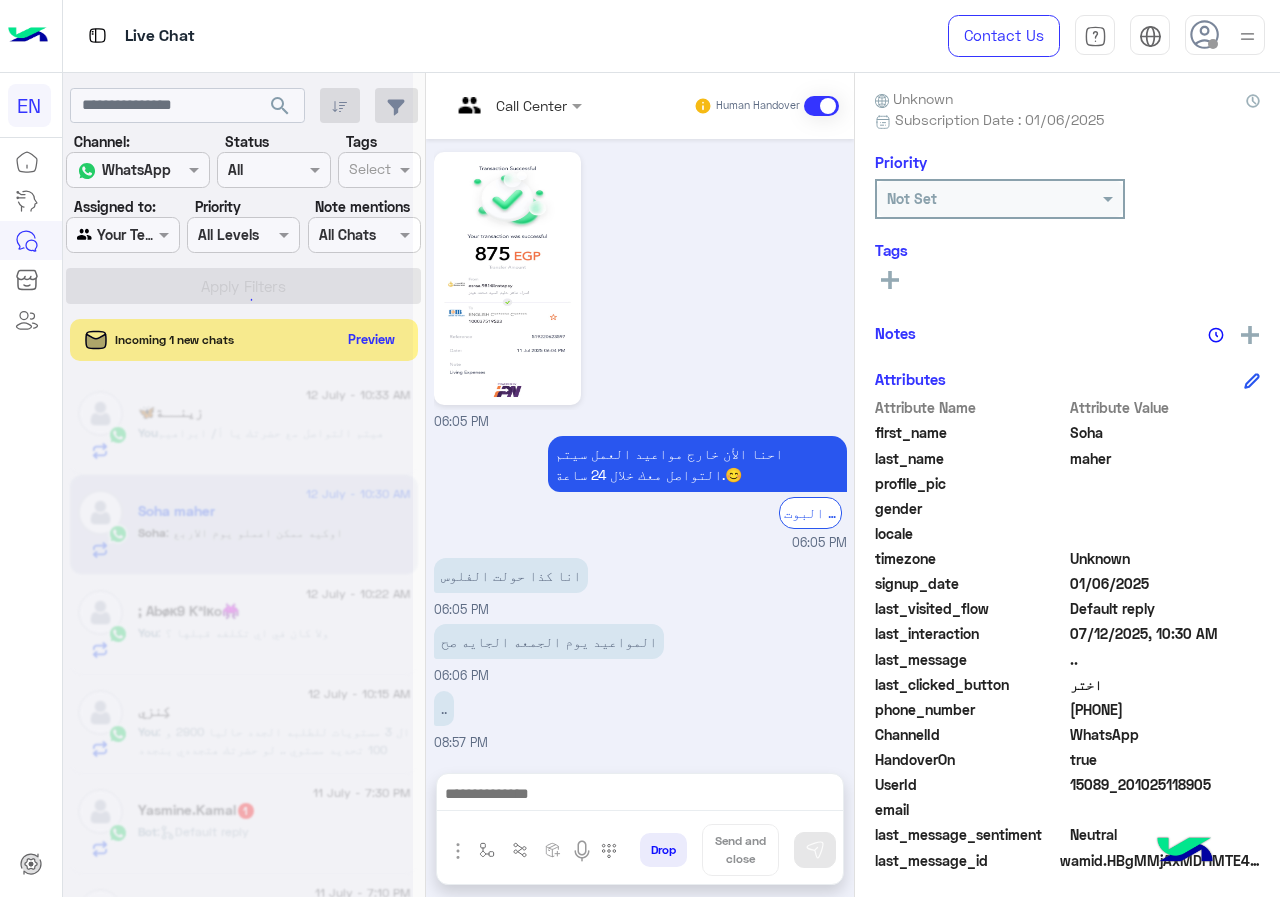 scroll, scrollTop: 1382, scrollLeft: 0, axis: vertical 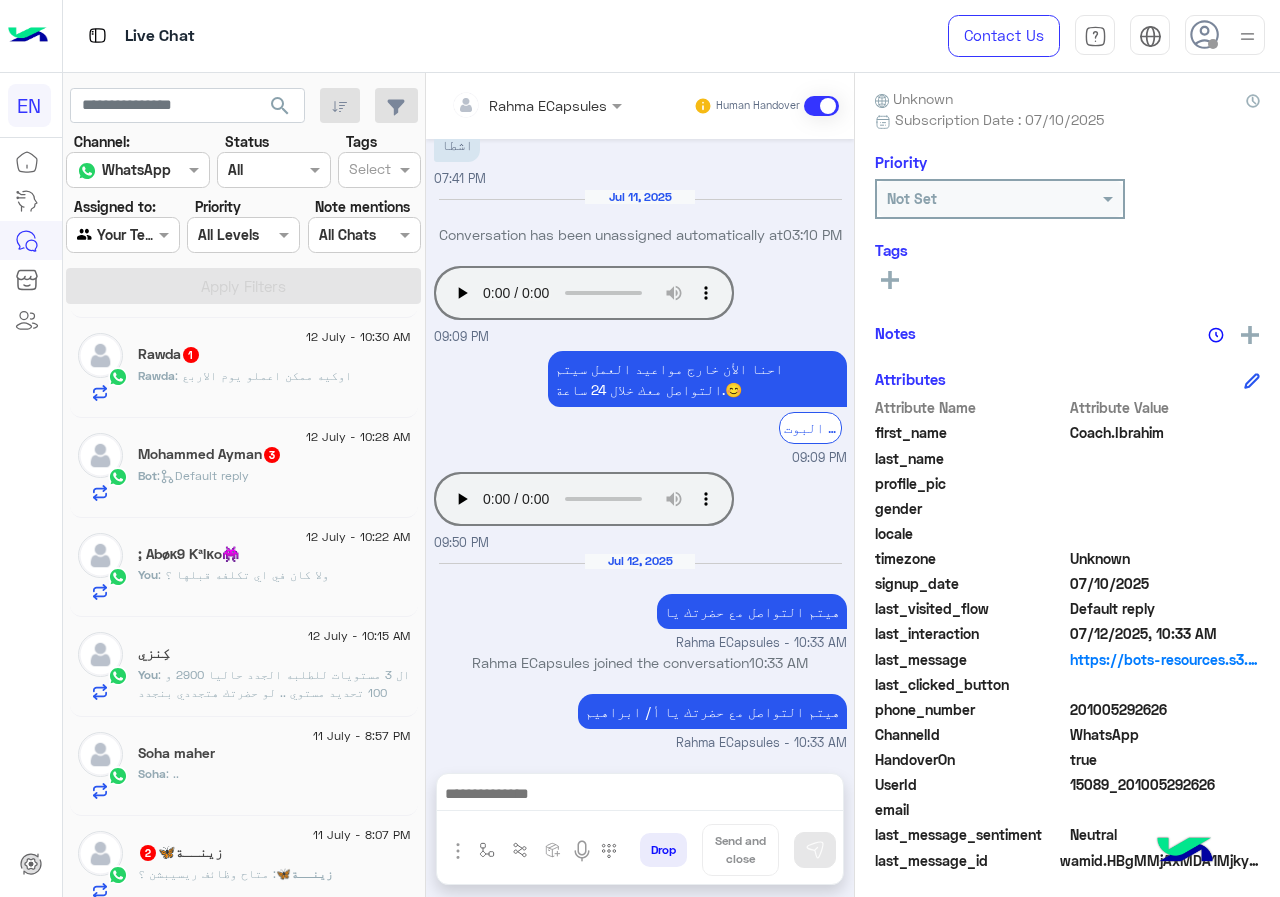 click on "Bot :   Default reply" 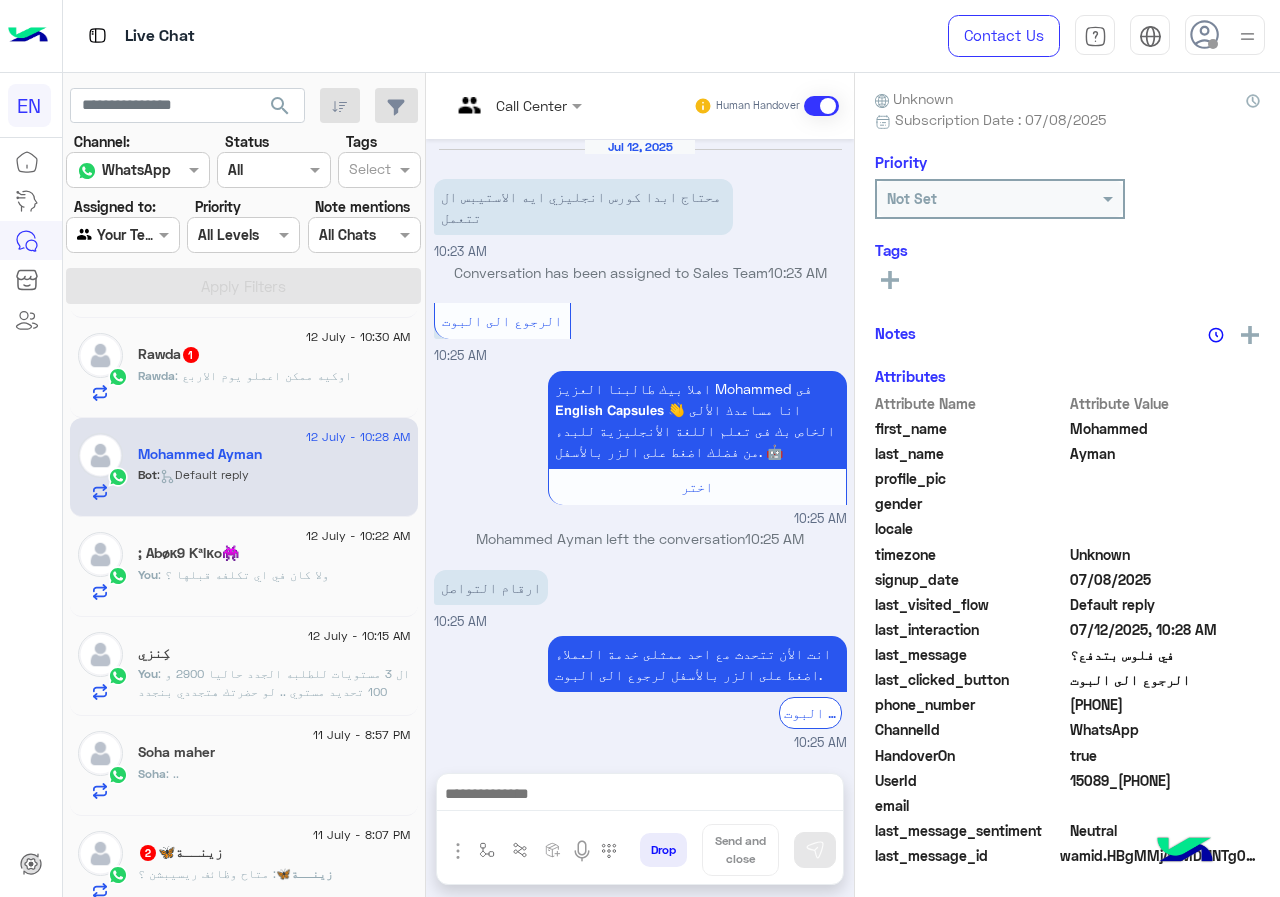 scroll, scrollTop: 1422, scrollLeft: 0, axis: vertical 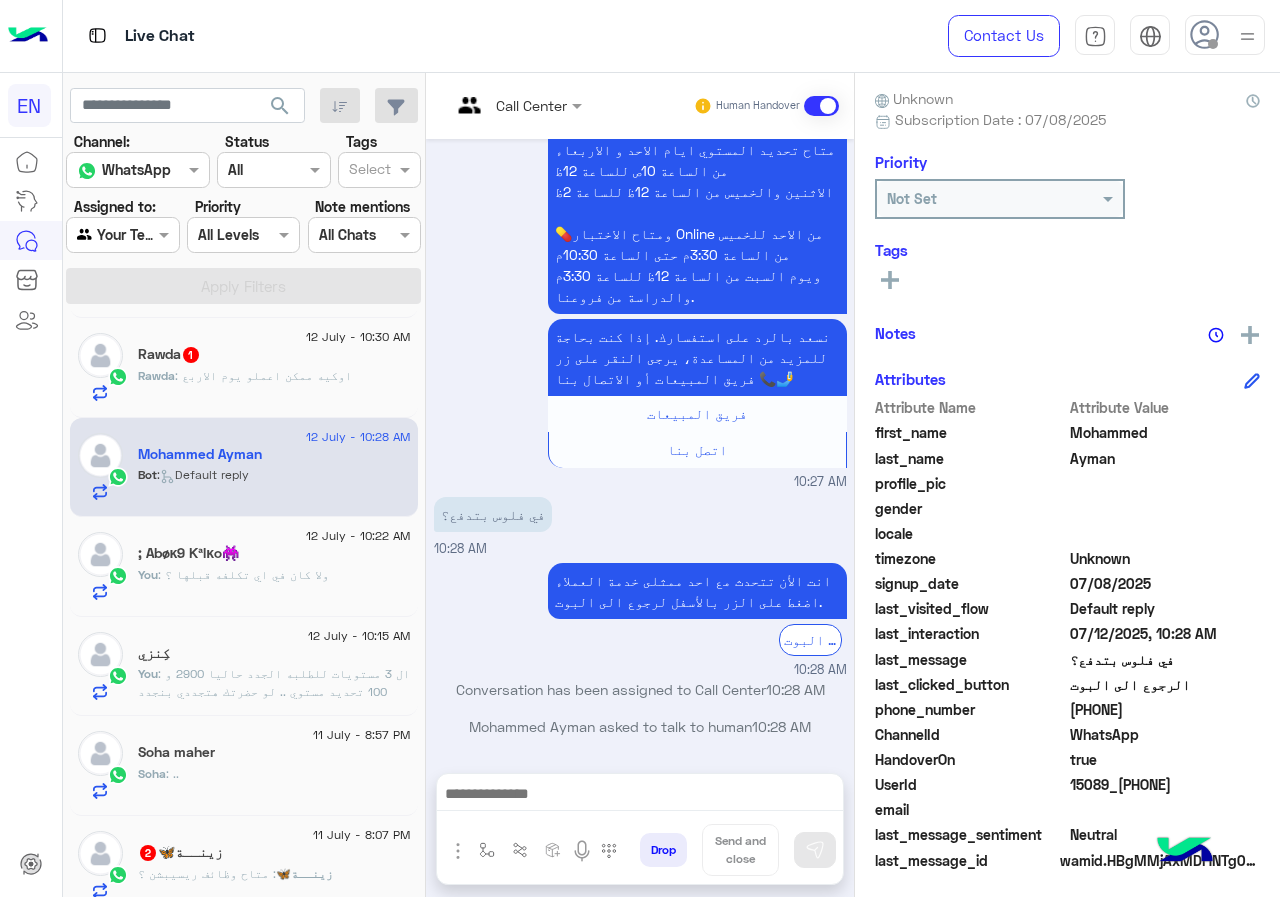 drag, startPoint x: 1075, startPoint y: 708, endPoint x: 1239, endPoint y: 720, distance: 164.43843 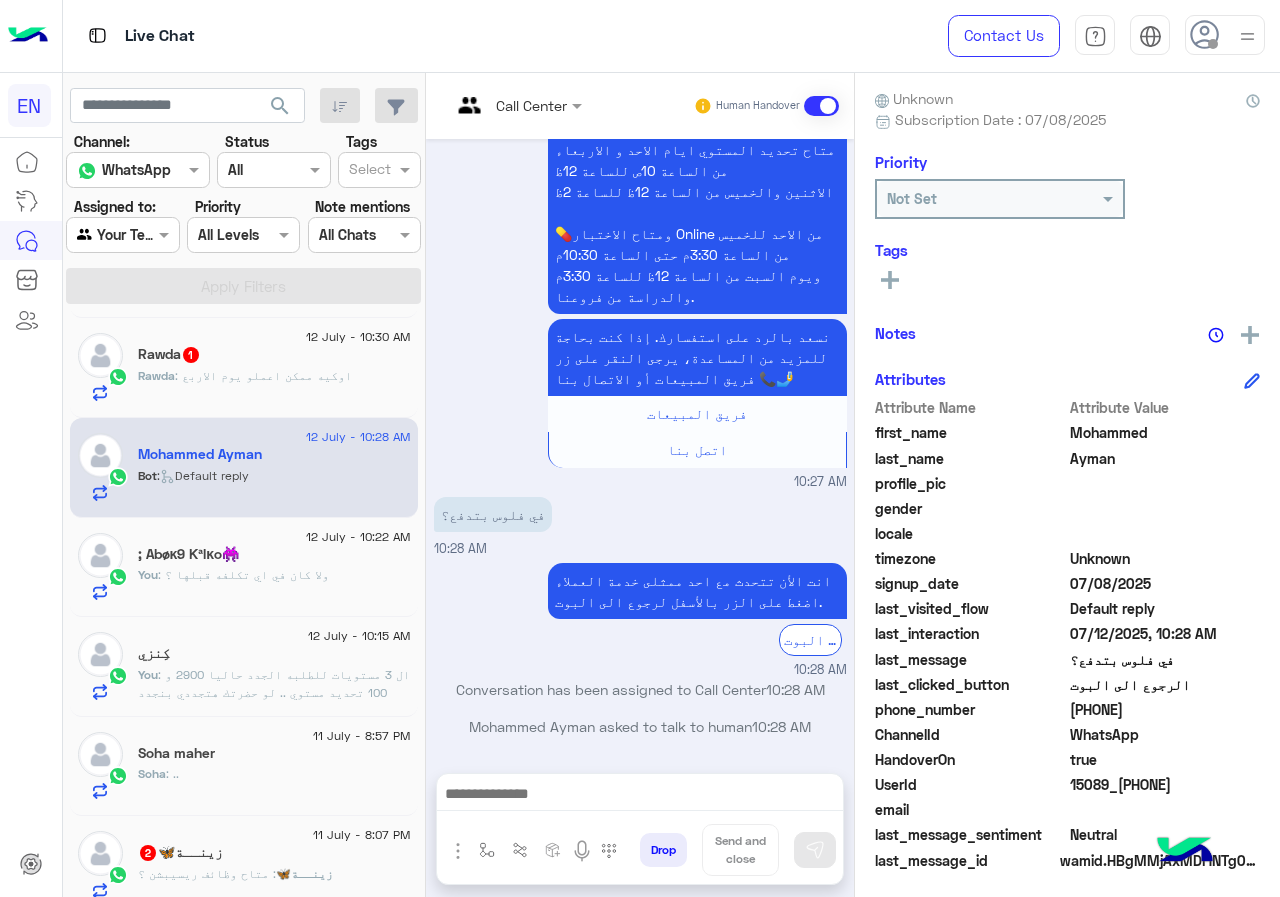 click at bounding box center (516, 104) 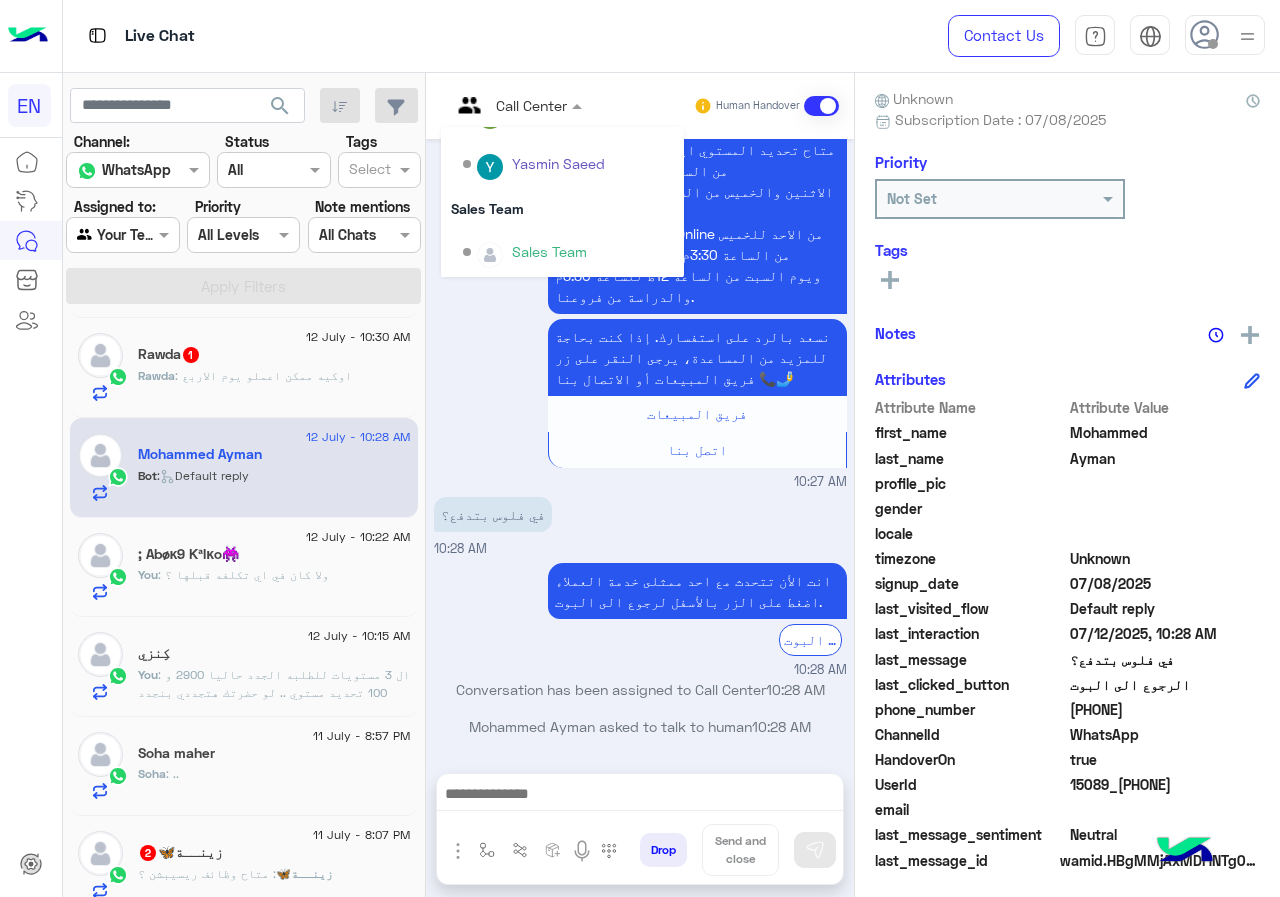 scroll, scrollTop: 332, scrollLeft: 0, axis: vertical 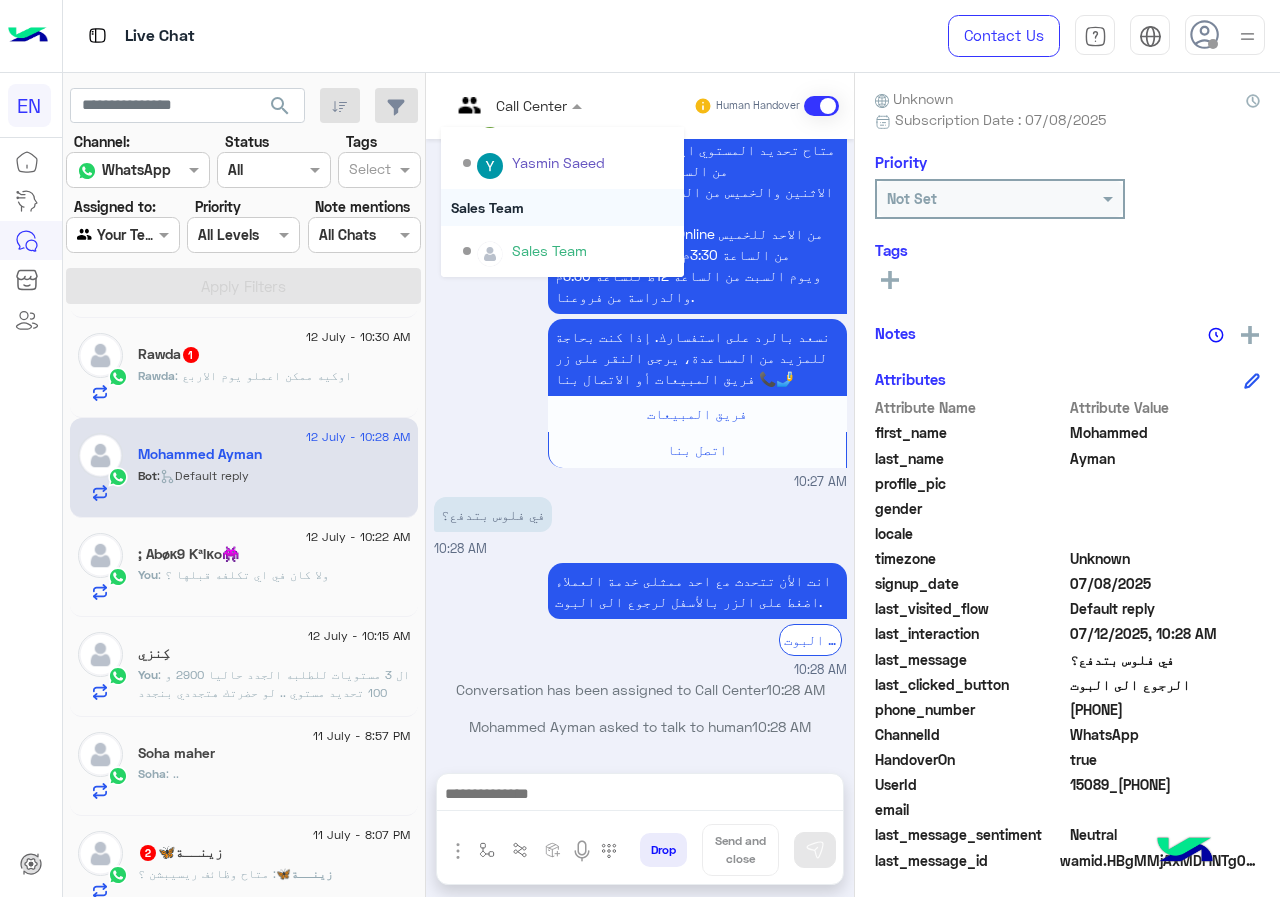 click on "Sales Team" at bounding box center [562, 207] 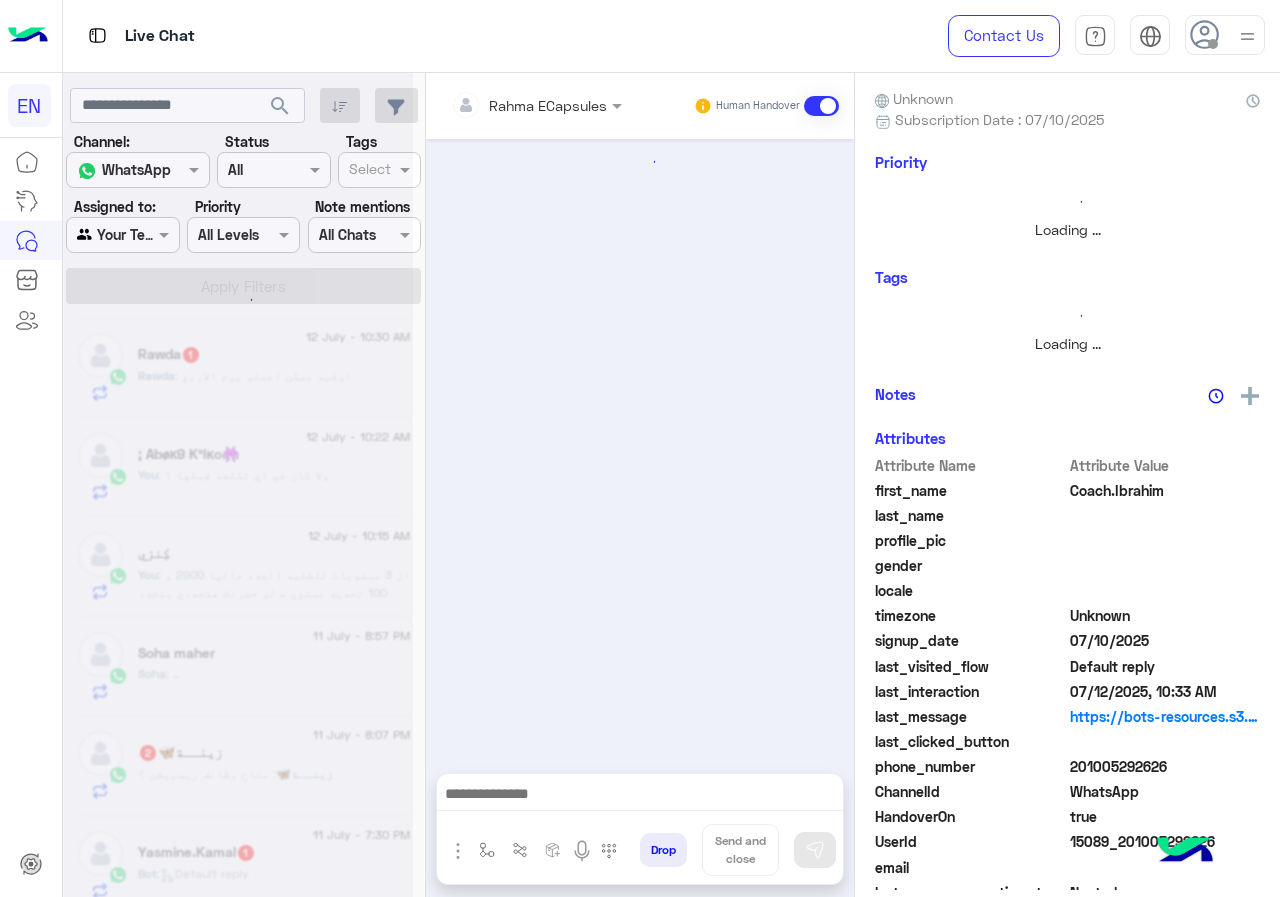 scroll, scrollTop: 661, scrollLeft: 0, axis: vertical 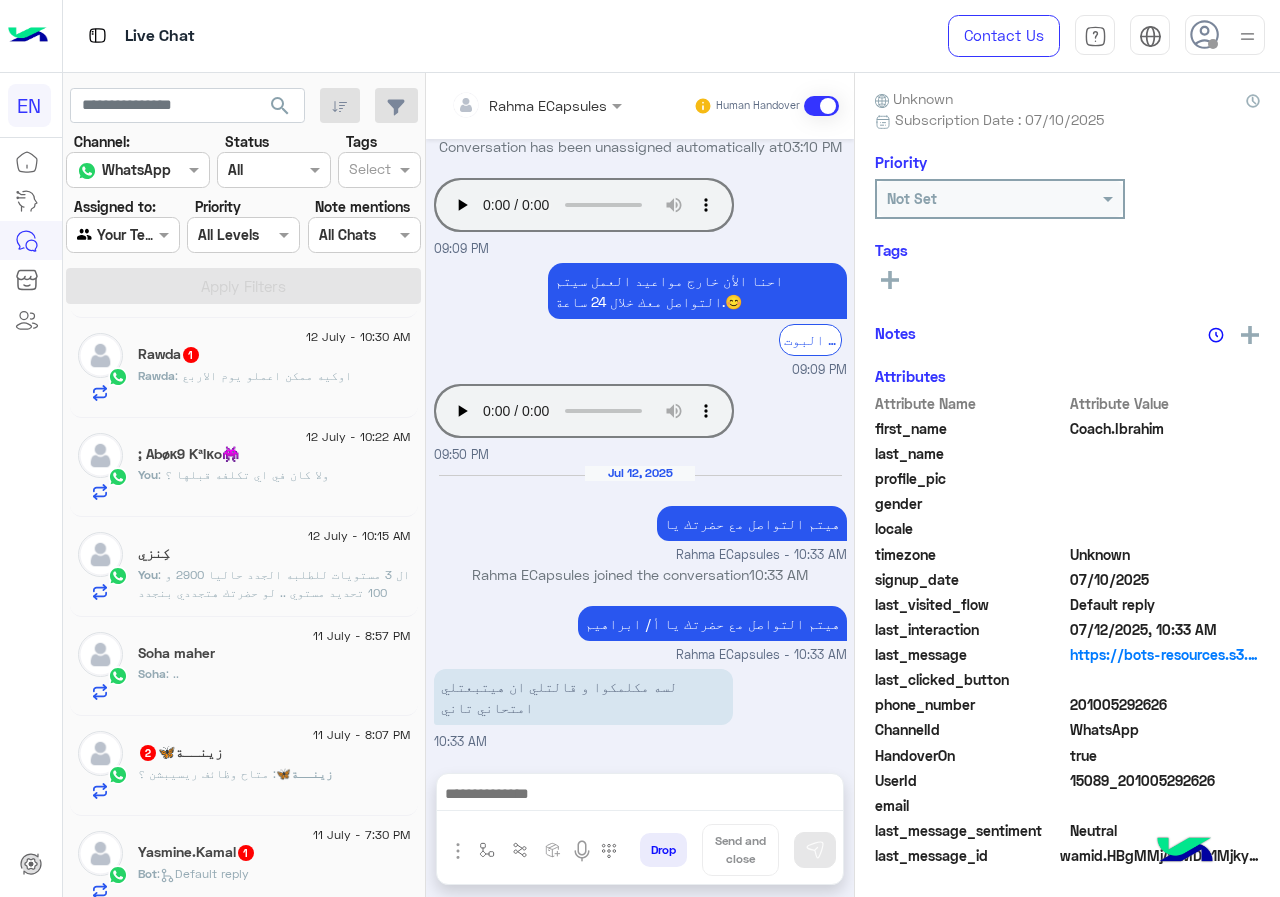 click on "Rawda : اوكيه ممكن اعملو يوم الاربع" 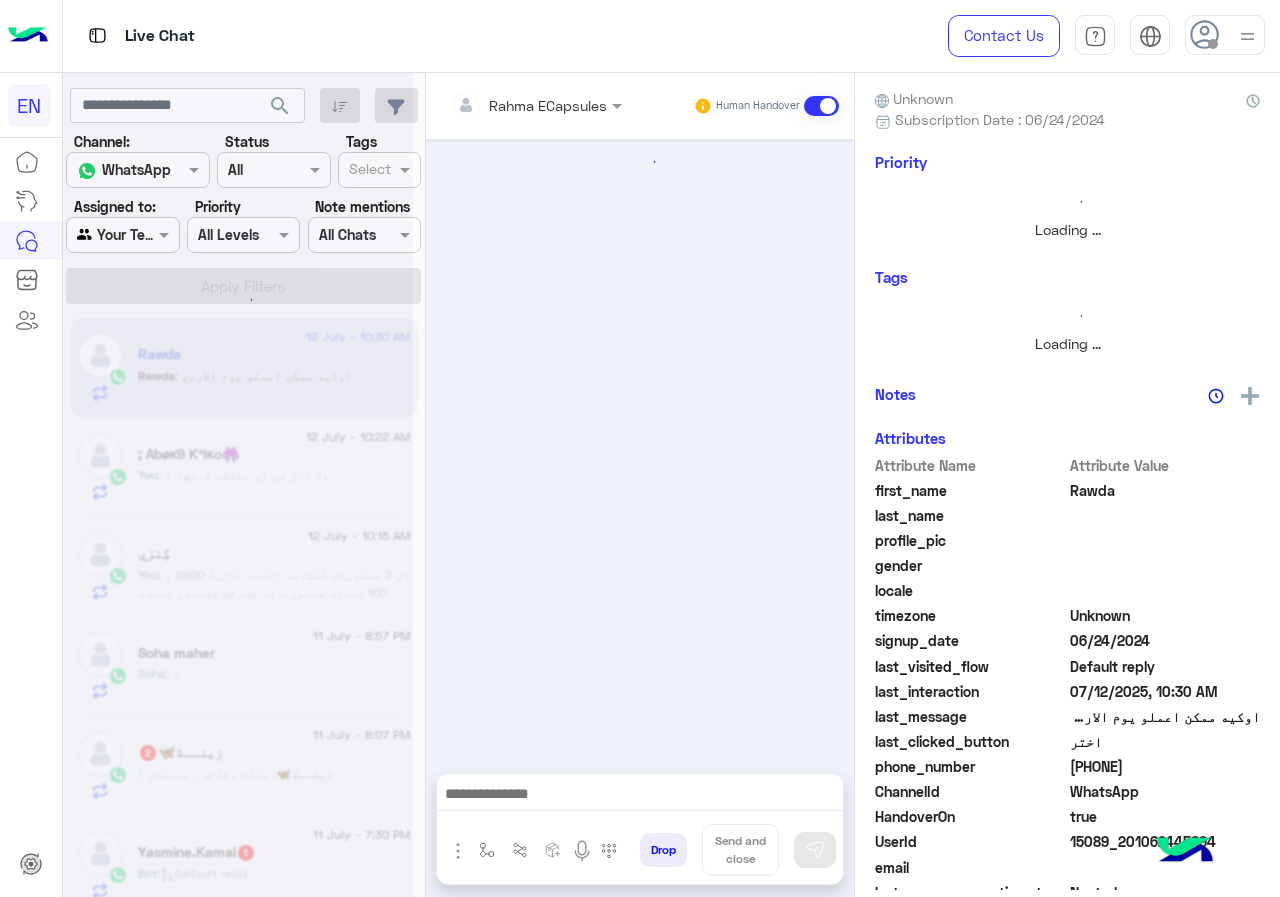 scroll, scrollTop: 175, scrollLeft: 0, axis: vertical 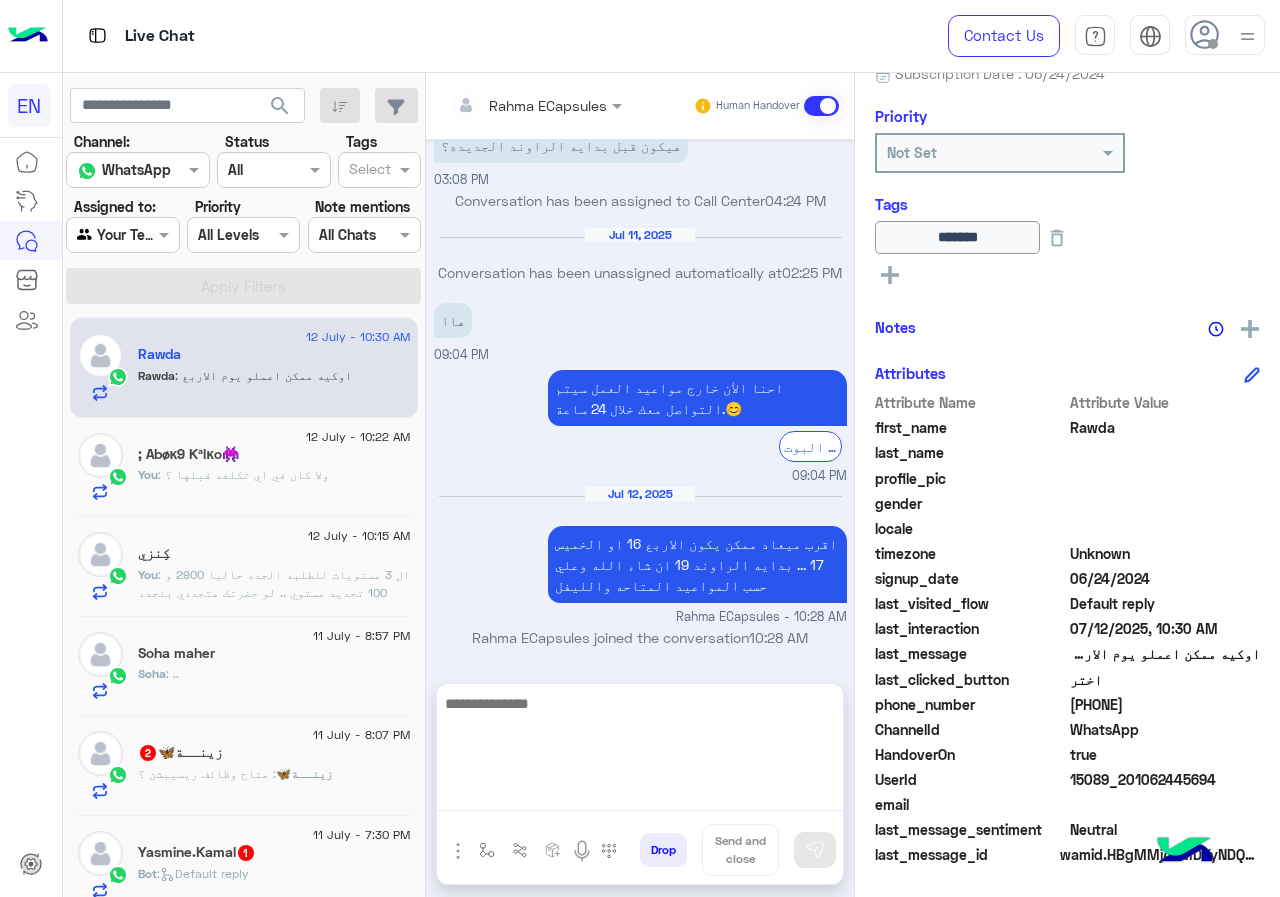 click at bounding box center (640, 751) 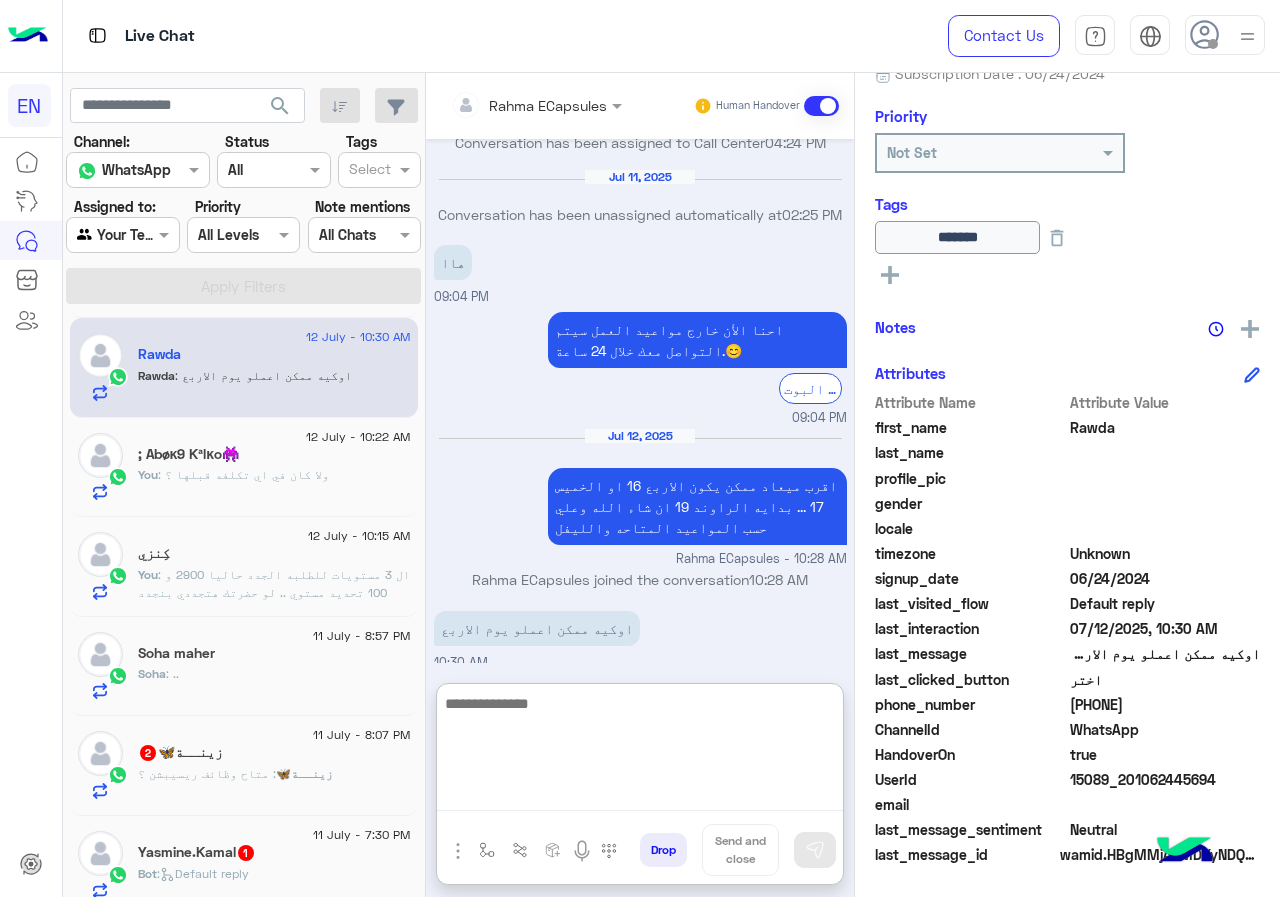 scroll, scrollTop: 1021, scrollLeft: 0, axis: vertical 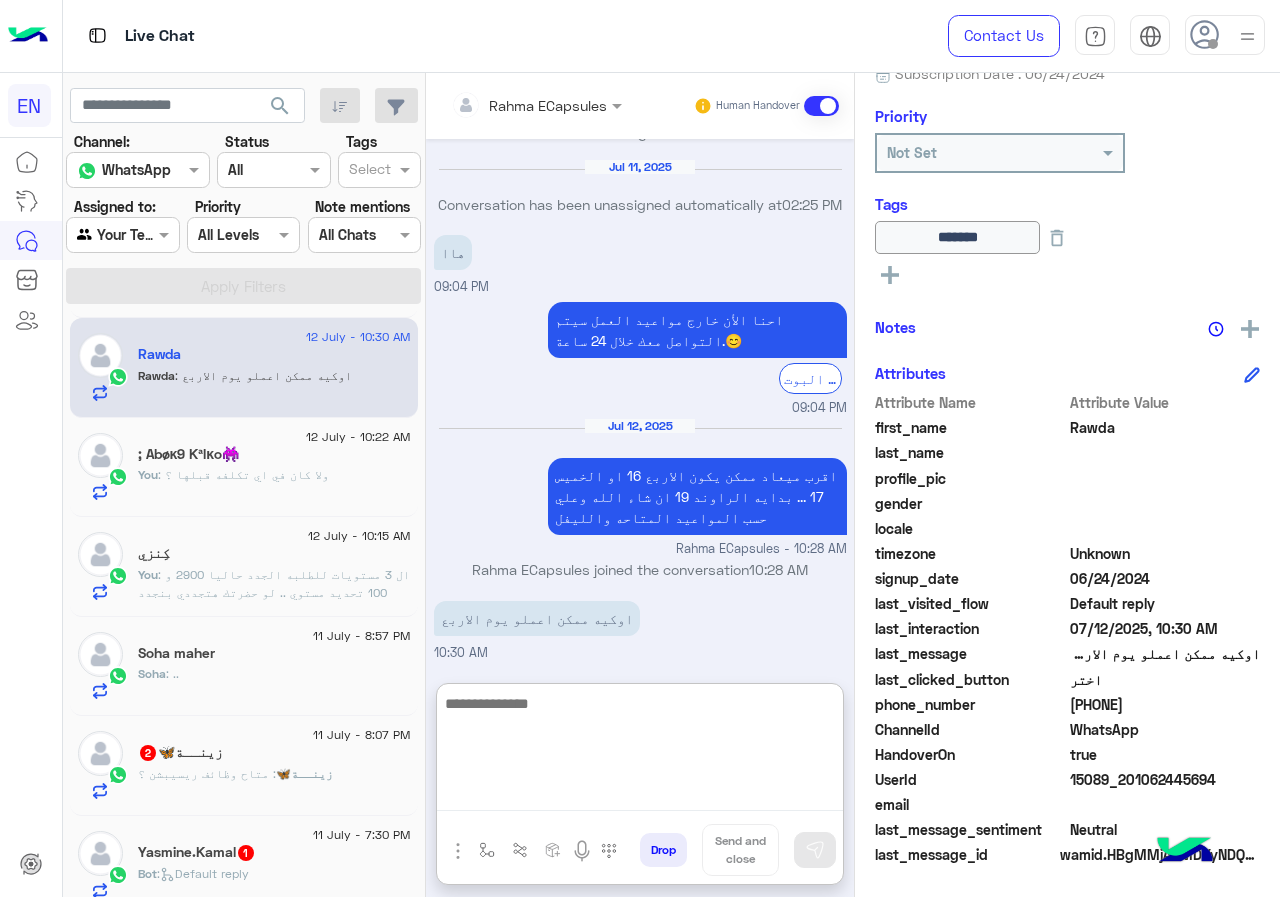 drag, startPoint x: 604, startPoint y: 720, endPoint x: 609, endPoint y: 688, distance: 32.38827 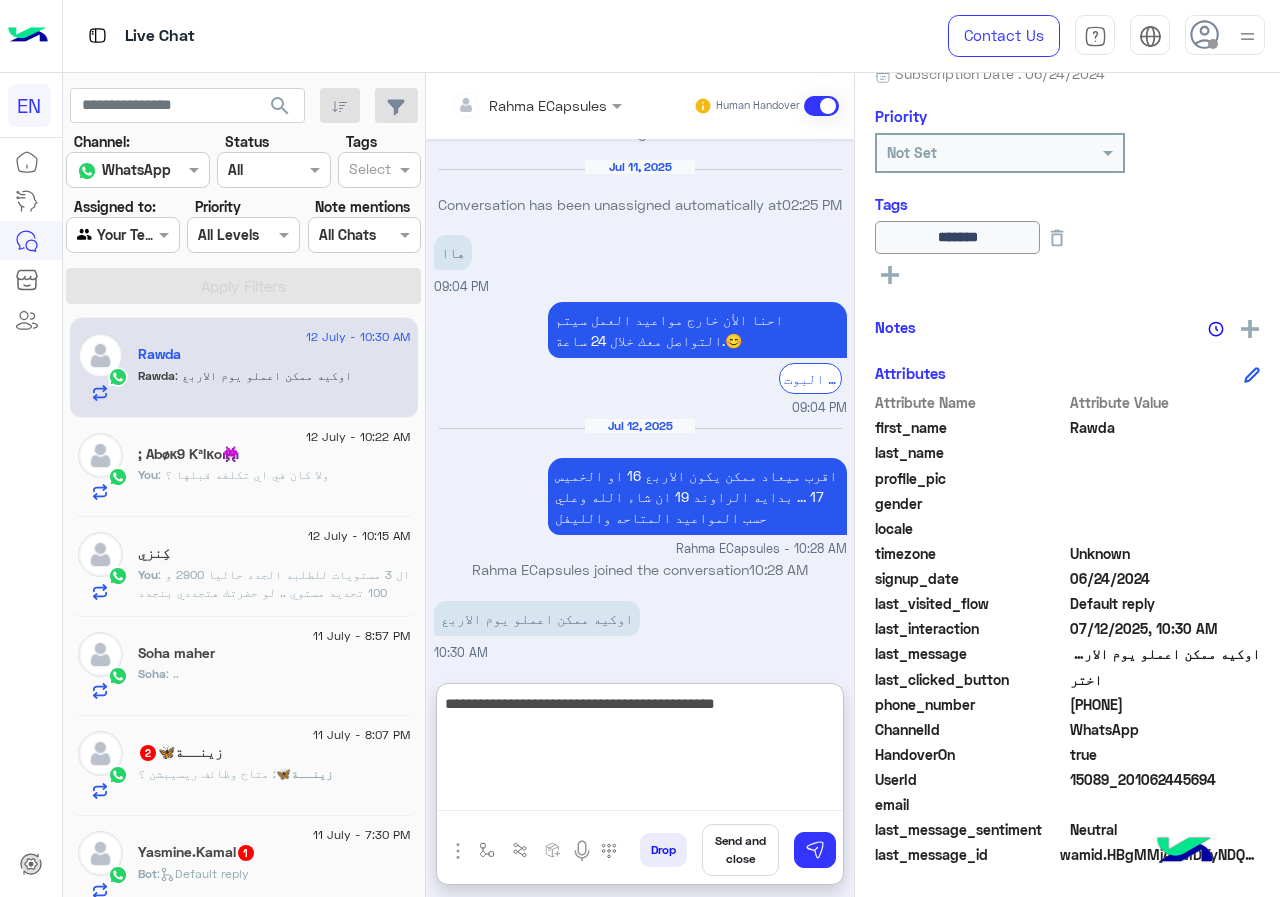 type on "**********" 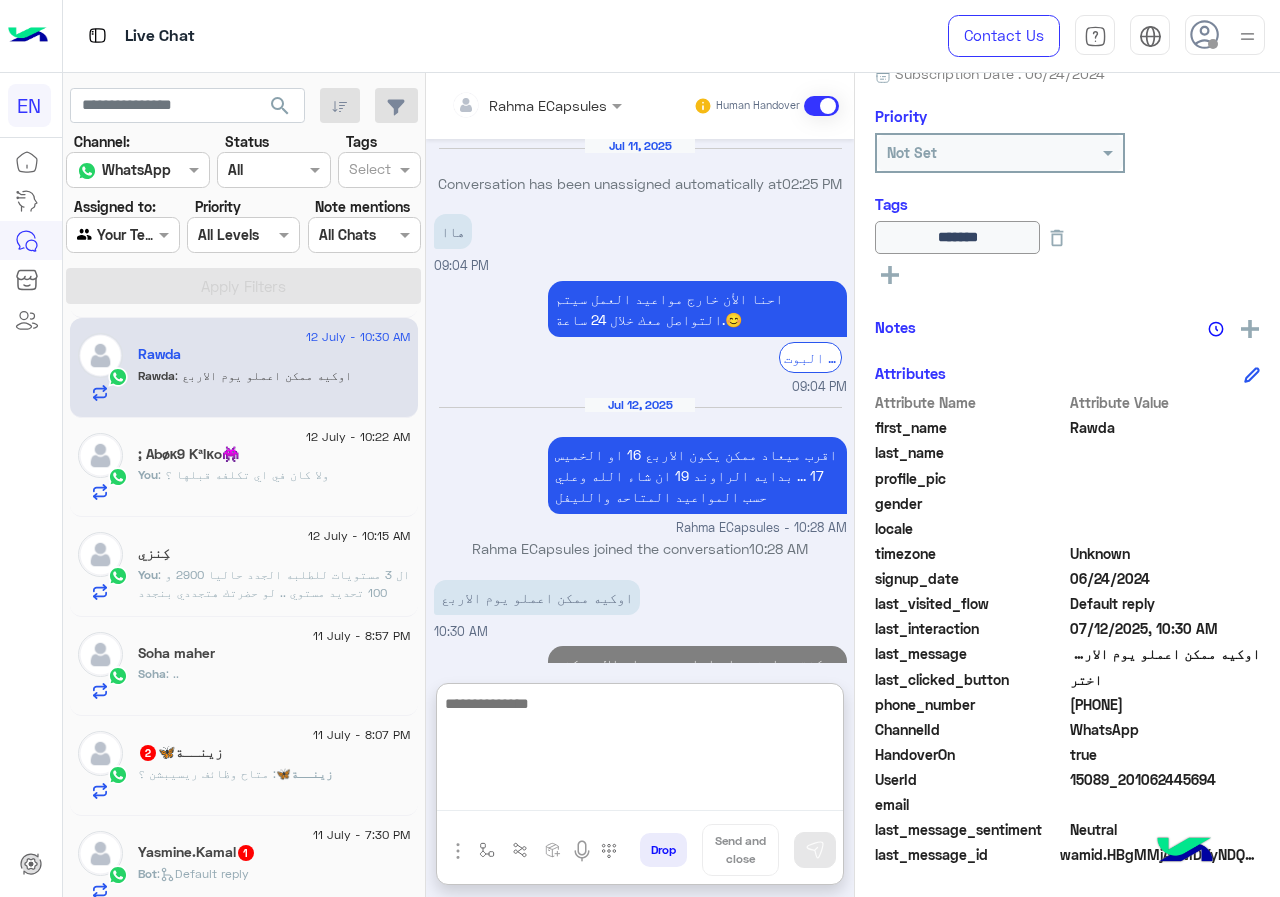 scroll, scrollTop: 1106, scrollLeft: 0, axis: vertical 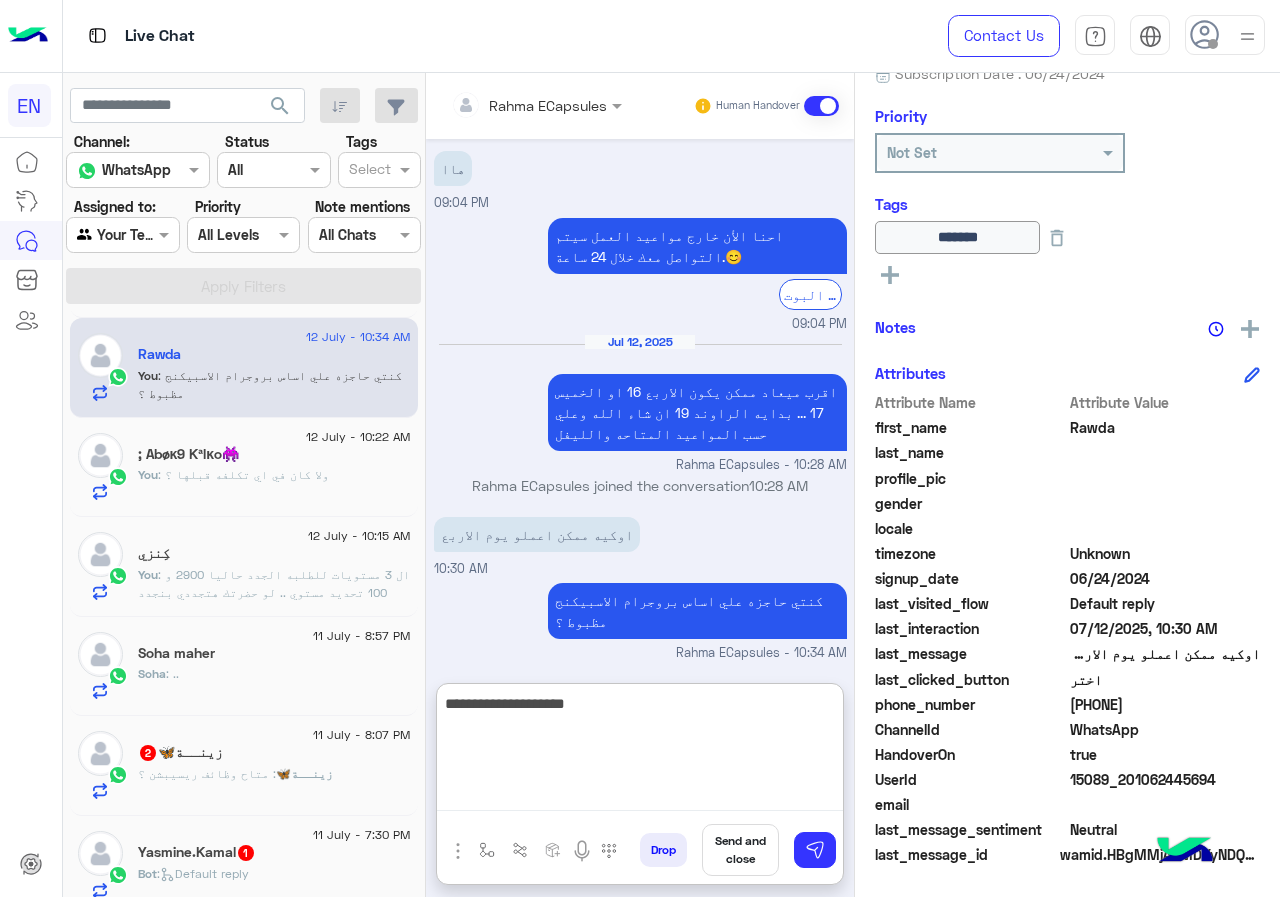 type on "**********" 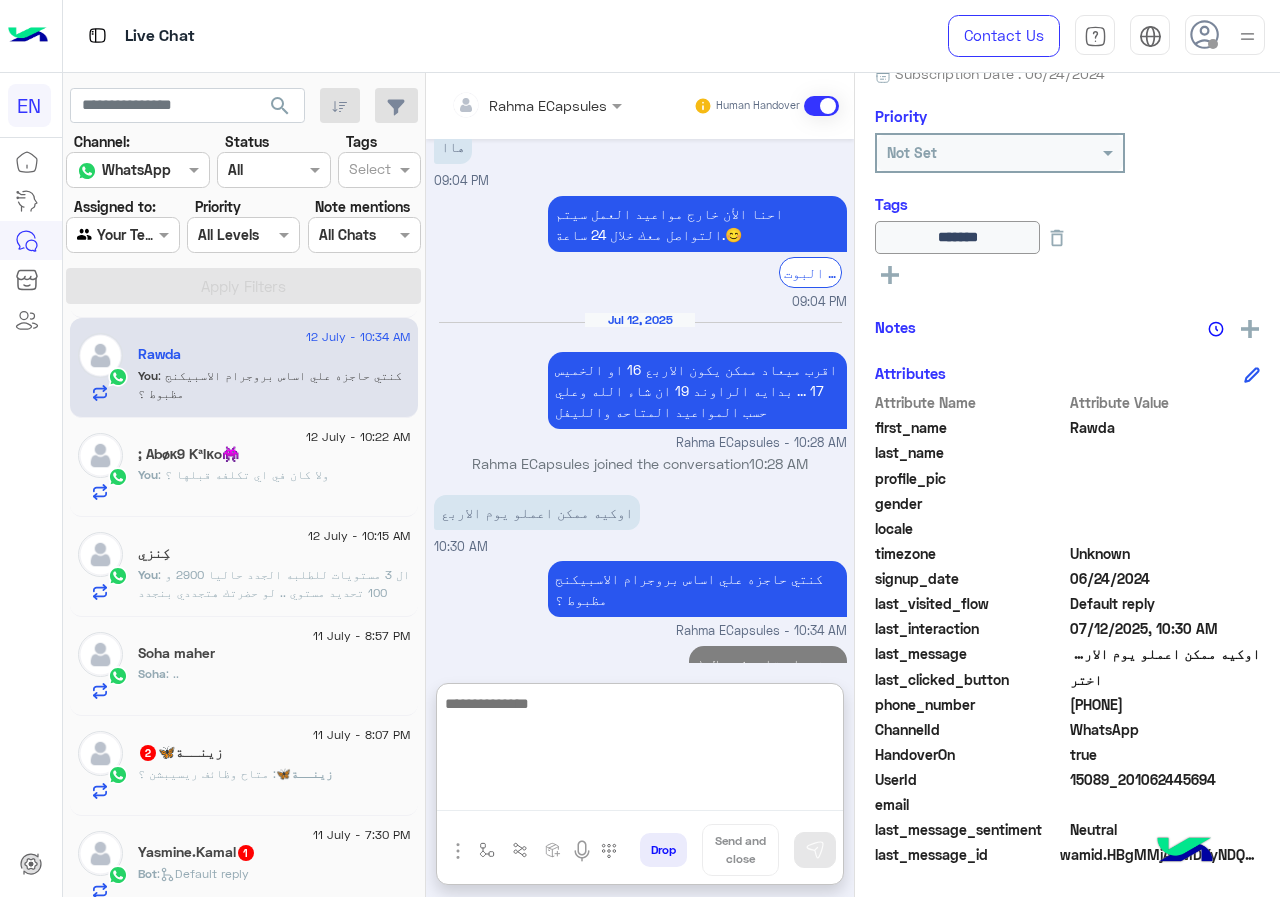 scroll, scrollTop: 1170, scrollLeft: 0, axis: vertical 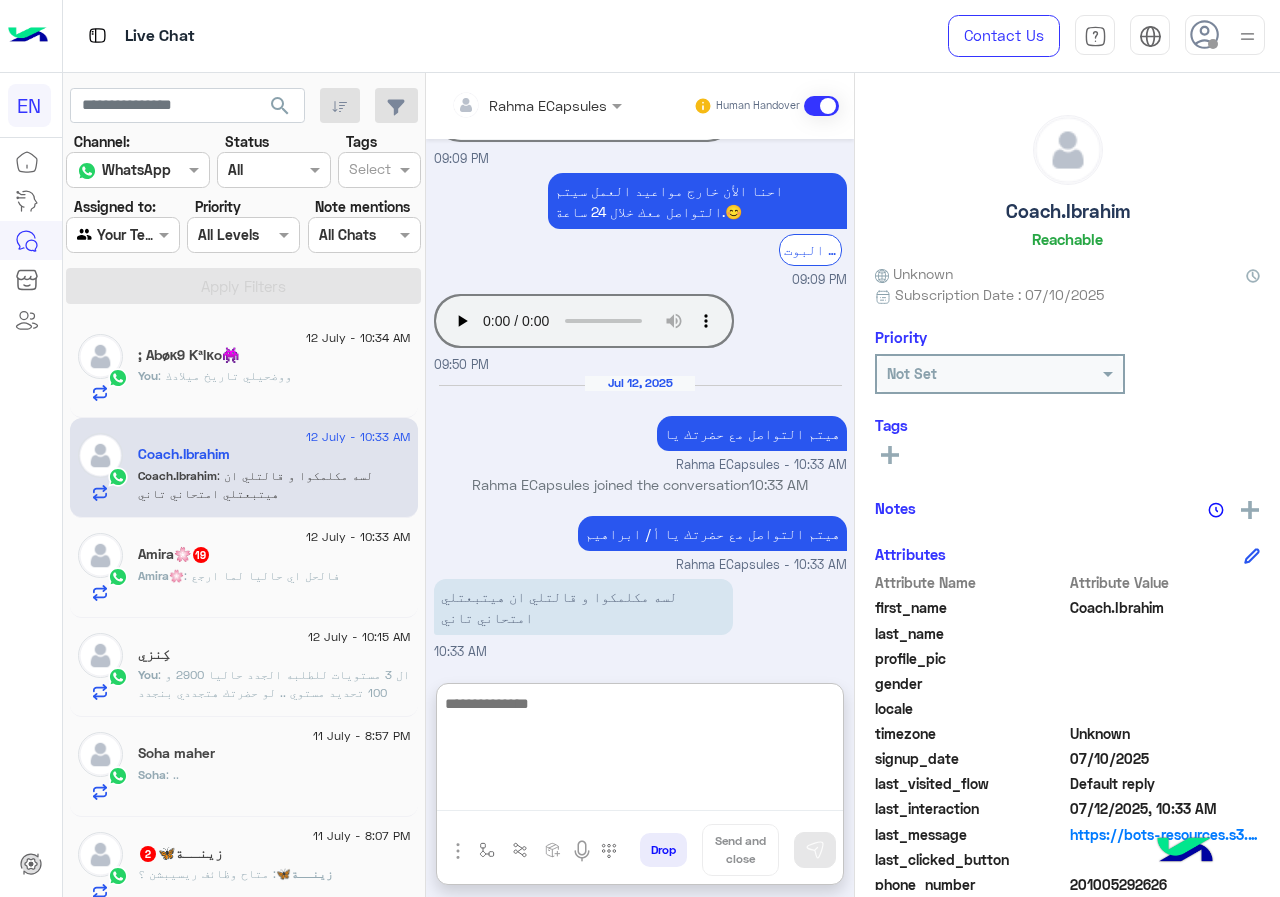 click at bounding box center [640, 751] 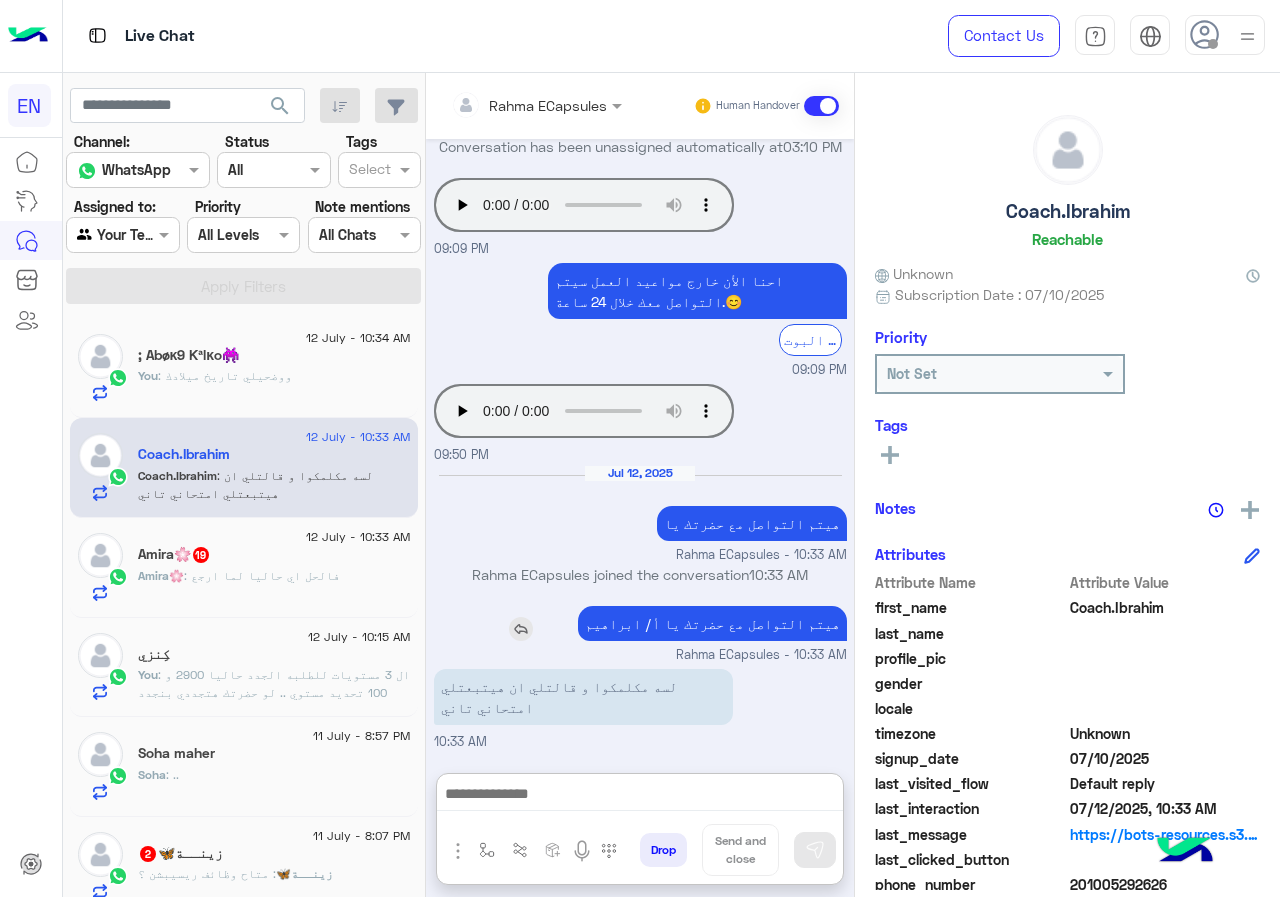 click on "هيتم التواصل مع حضرتك يا أ/ ابراهيم" at bounding box center (712, 623) 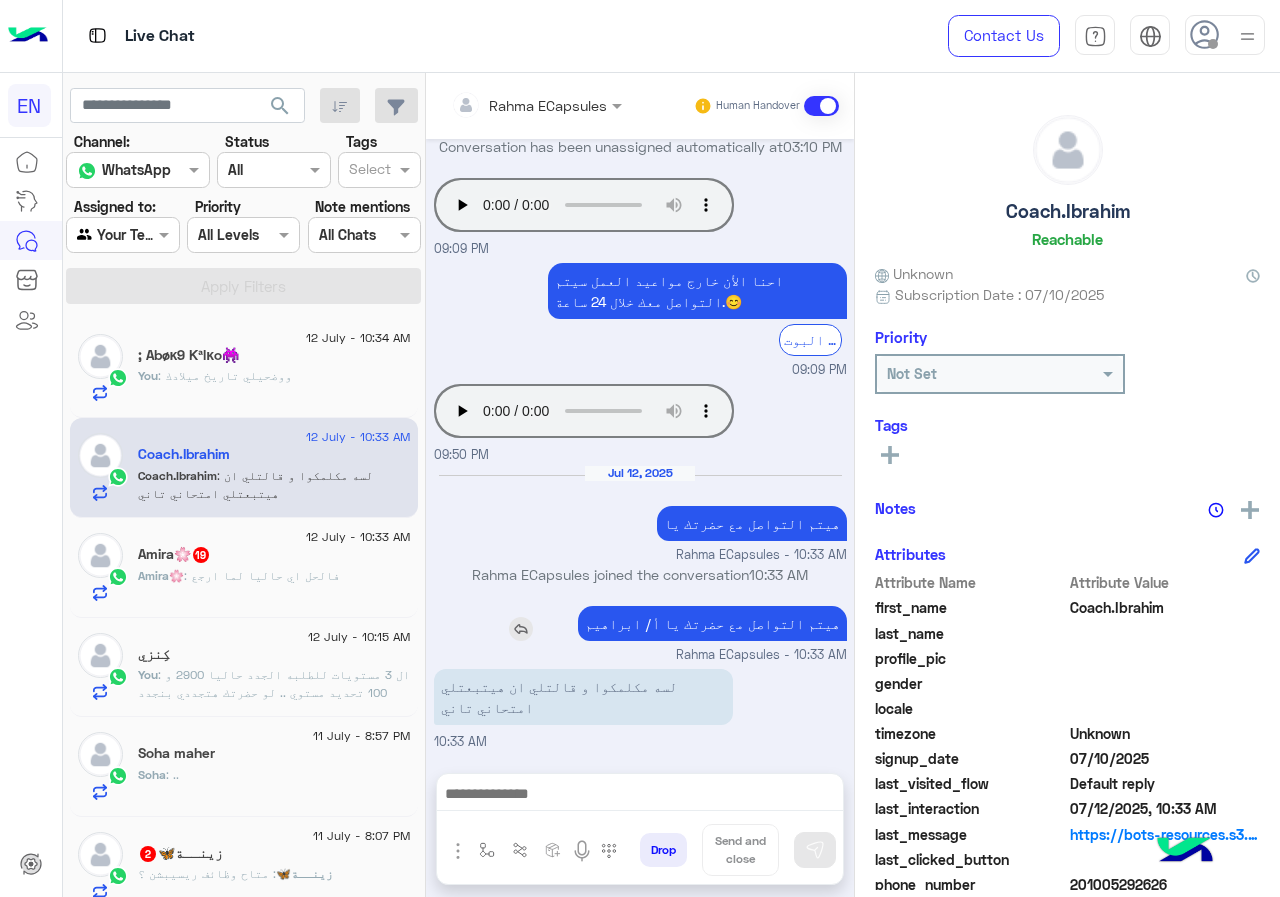click on "Jul 10, 2025   Your browser does not support the audio tag.
03:06 PM  انت الأن تتحدث مع احد ممثلى خدمة العملاء اضغط على الزر بالأسفل لرجوع الى البوت.  الرجوع الى البوت     03:06 PM   Coach.Ibrahim  asked to talk to human   03:06 PM       Conversation has been assigned to Call Center   03:06 PM       Your browser does not support the audio tag.
اهو   03:07 PM  48 ساعه  Bassant Ayman -  07:36 PM   Bassant Ayman joined the conversation   07:36 PM      اشطا   07:41 PM   Jul 11, 2025   Conversation has been unassigned automatically at   03:10 PM       Your browser does not support the audio tag.
09:09 PM  احنا الأن خارج مواعيد العمل سيتم التواصل معك خلال 24 ساعة.😊  الرجوع الى البوت     09:09 PM   Your browser does not support the audio tag.
09:50 PM   Jul 12, 2025  هيتم التواصل مع حضرتك يا  Rahma ECapsules -  10:33 AM   10:33 AM" at bounding box center [640, 446] 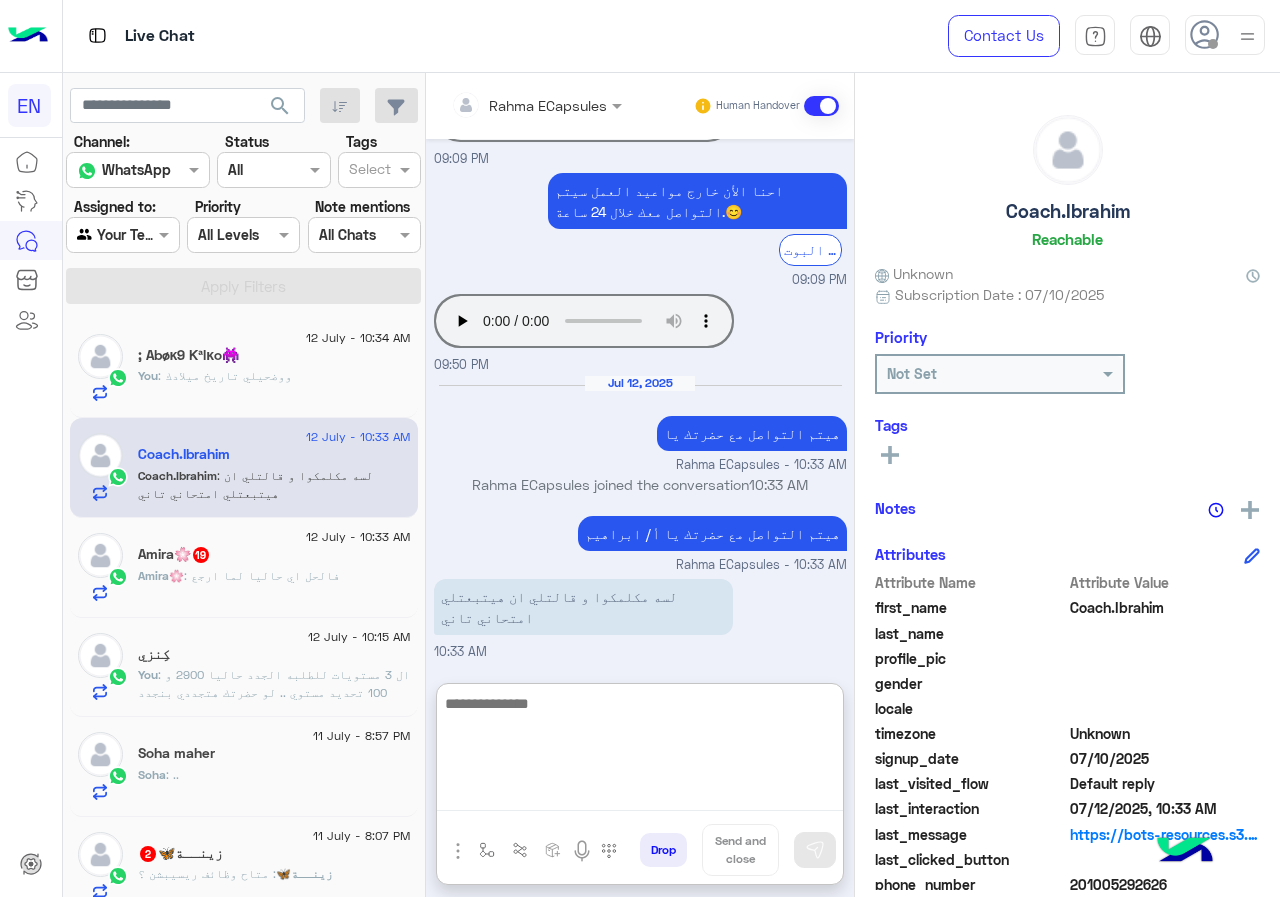 scroll, scrollTop: 750, scrollLeft: 0, axis: vertical 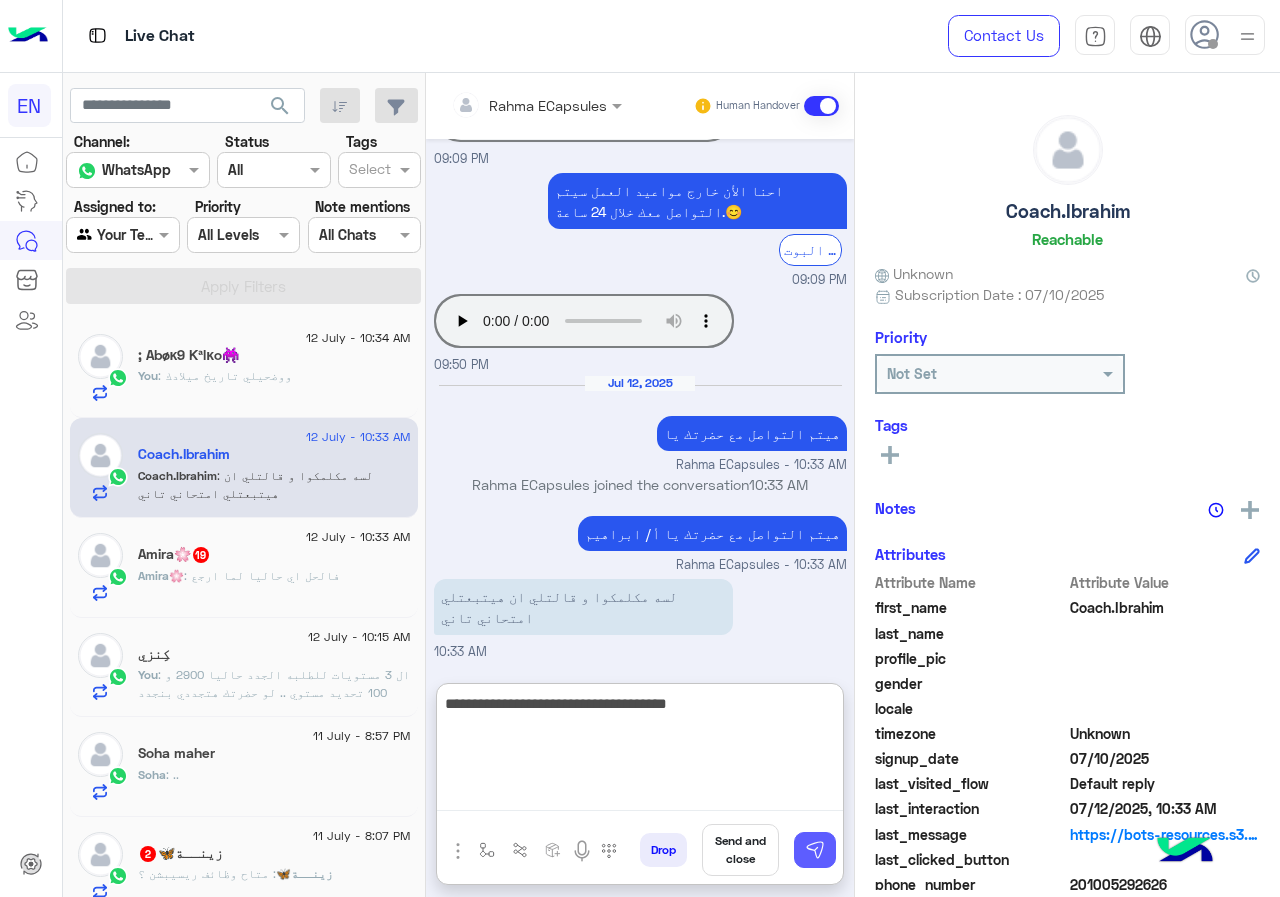 type on "**********" 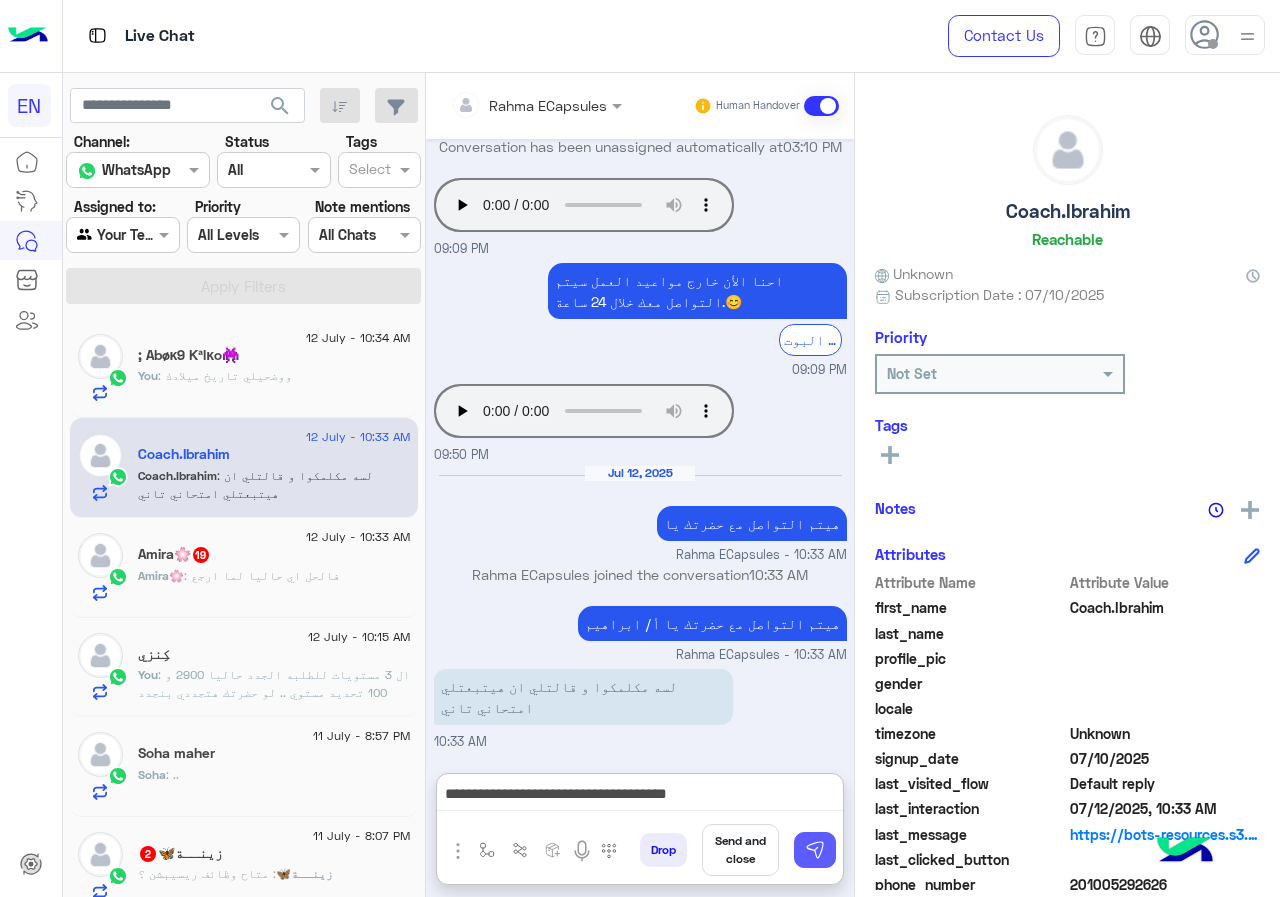click at bounding box center [815, 850] 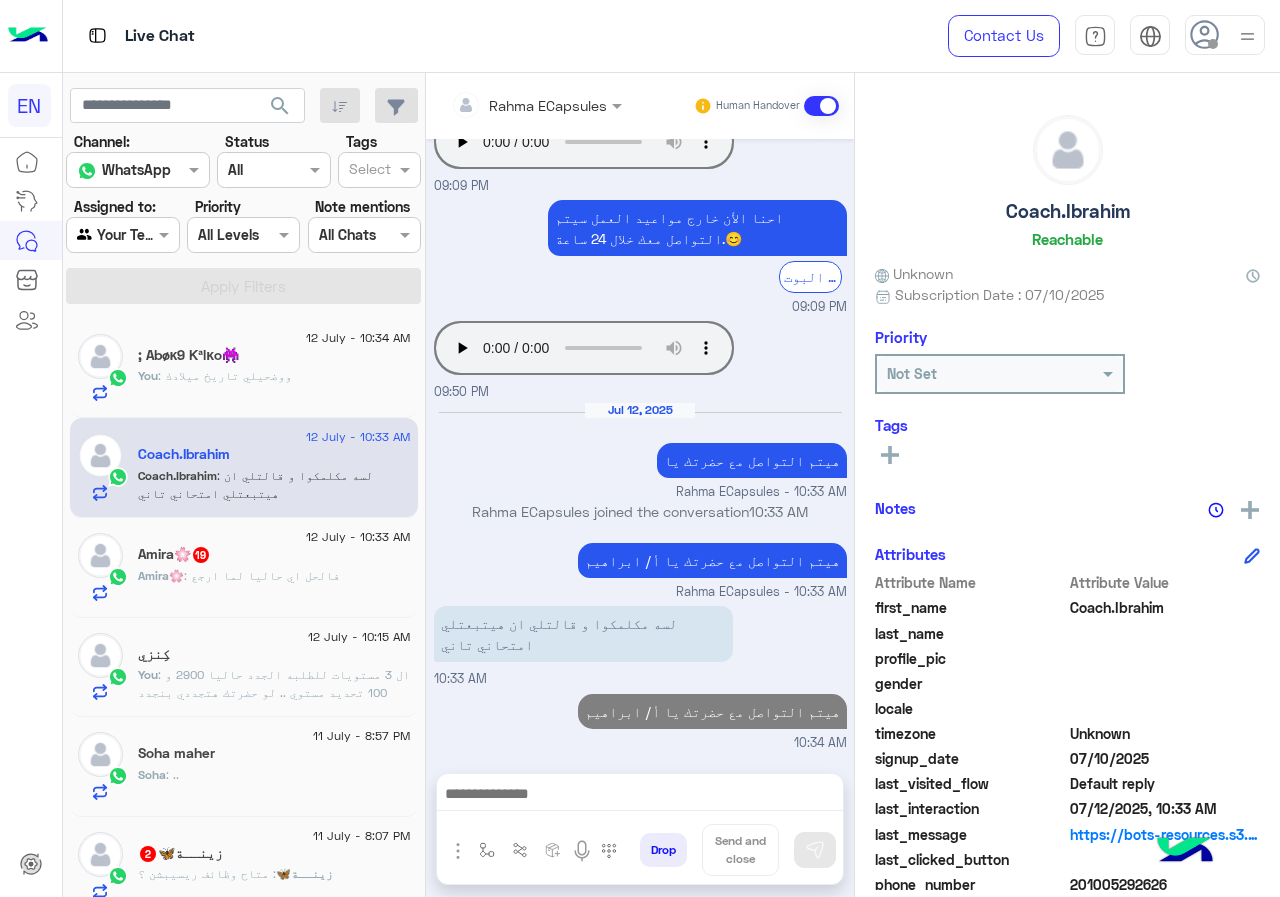 scroll, scrollTop: 725, scrollLeft: 0, axis: vertical 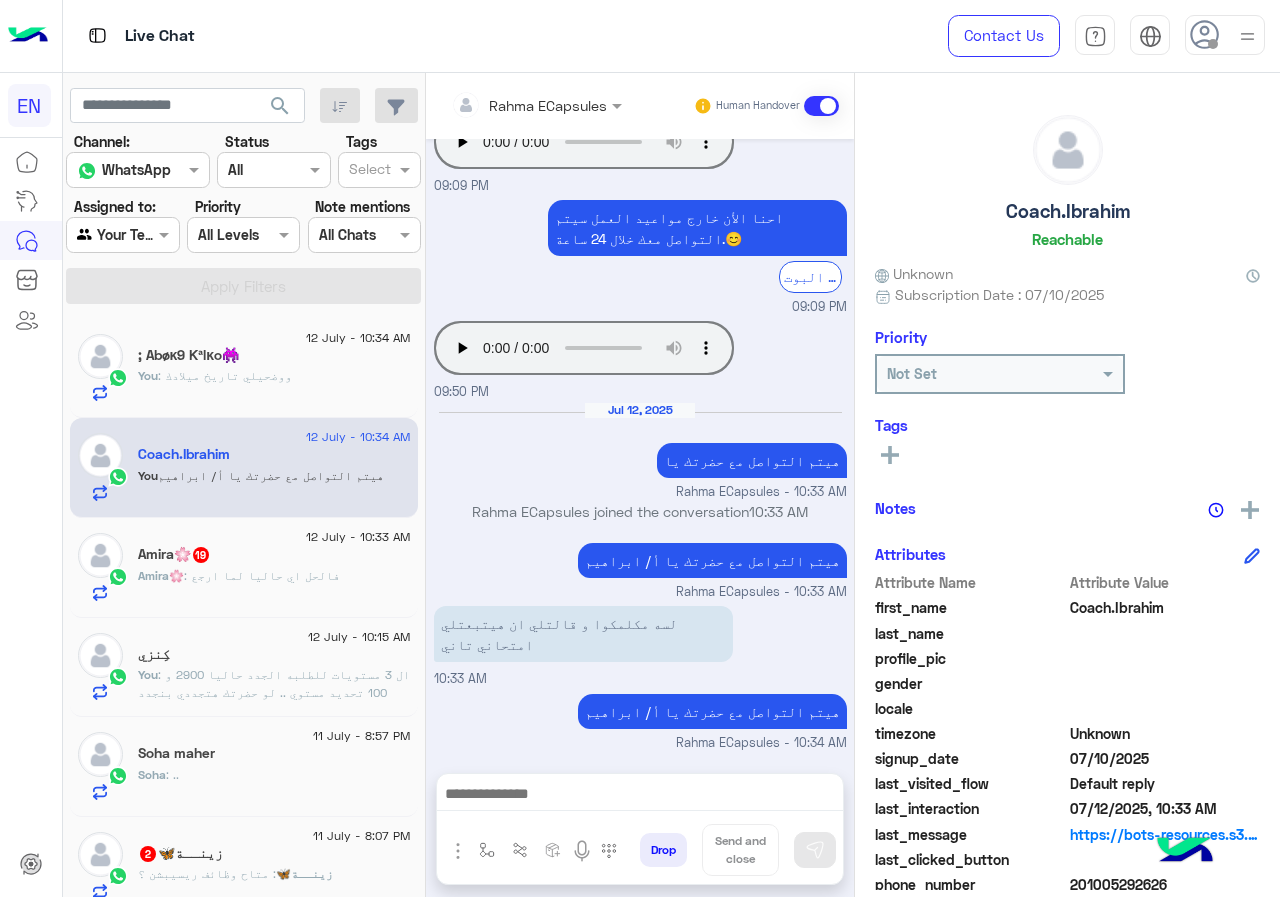 click on "12 July - 10:33 AM  Amira🌸   19 Amira🌸 : فالحل اي حاليا لما ارجع" 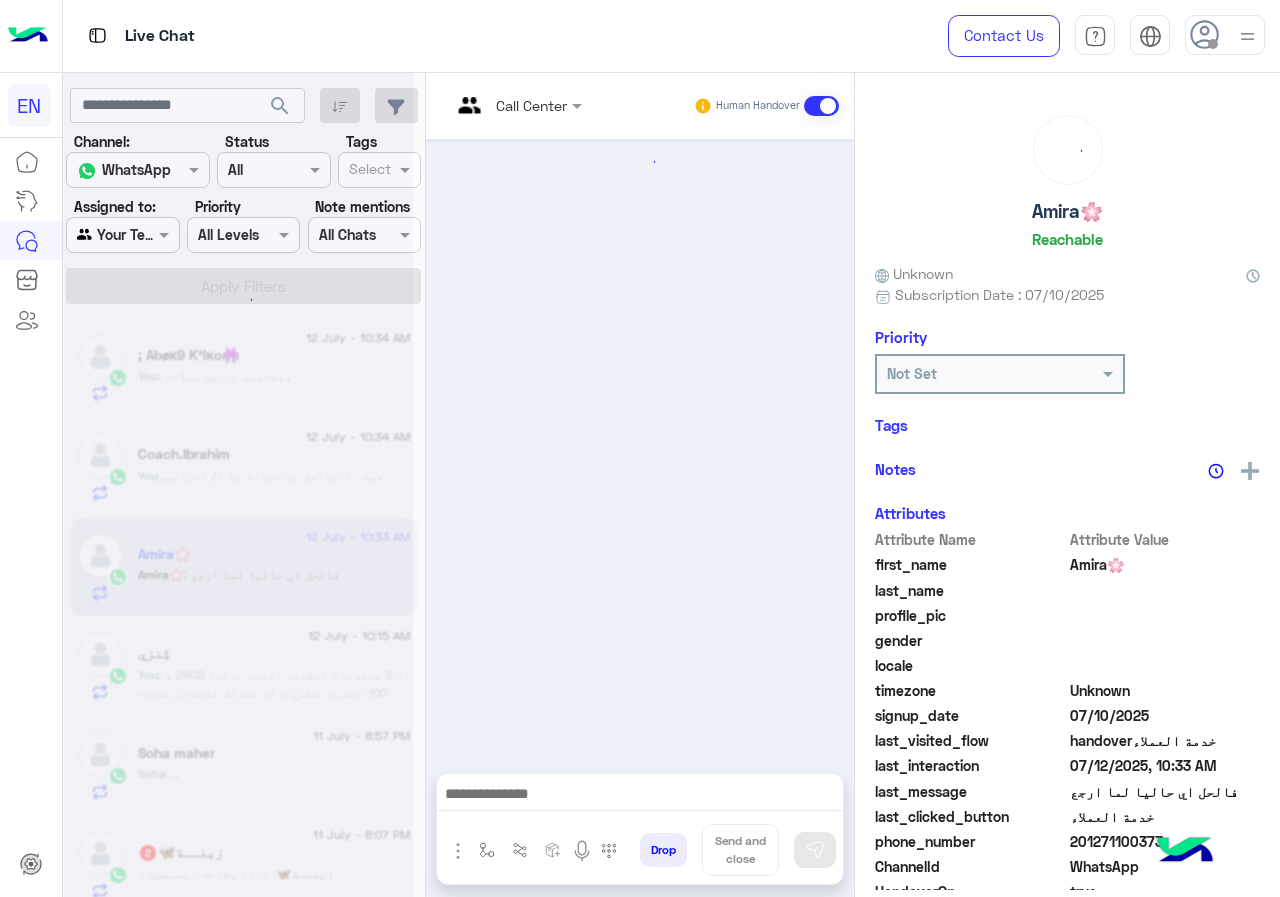 scroll, scrollTop: 1262, scrollLeft: 0, axis: vertical 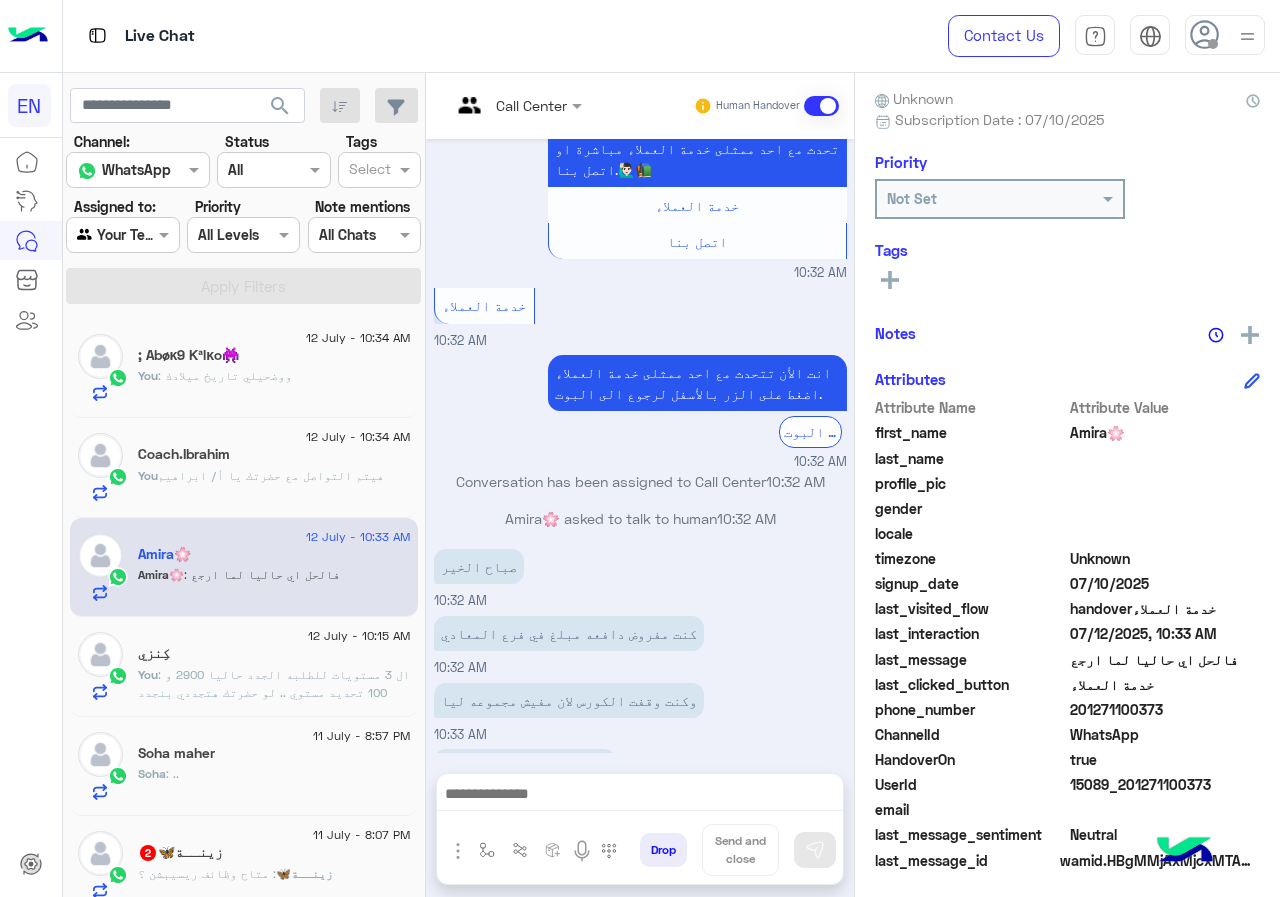 drag, startPoint x: 1073, startPoint y: 708, endPoint x: 1221, endPoint y: 710, distance: 148.01352 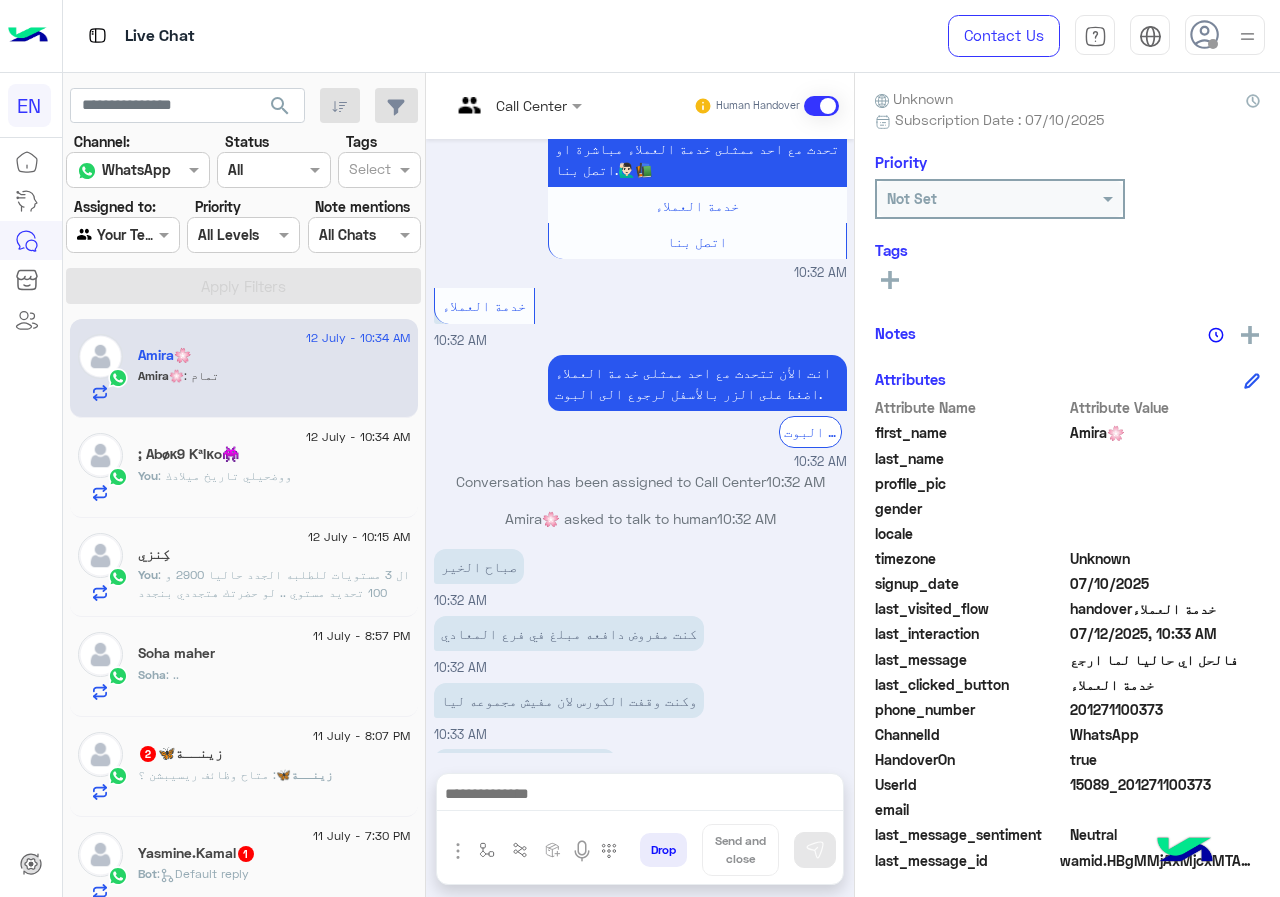 drag, startPoint x: 1107, startPoint y: 696, endPoint x: 1067, endPoint y: 709, distance: 42.059483 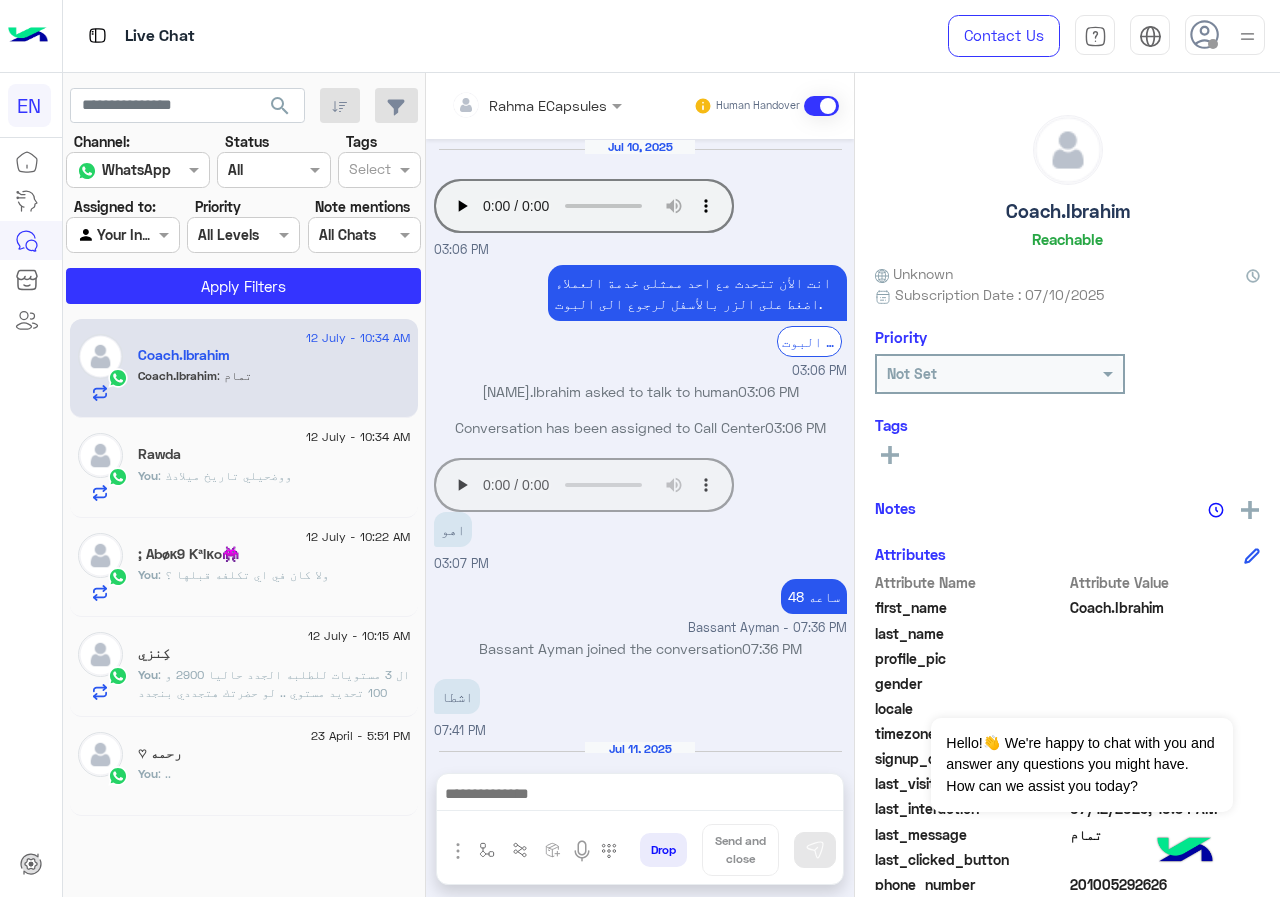 scroll, scrollTop: 0, scrollLeft: 0, axis: both 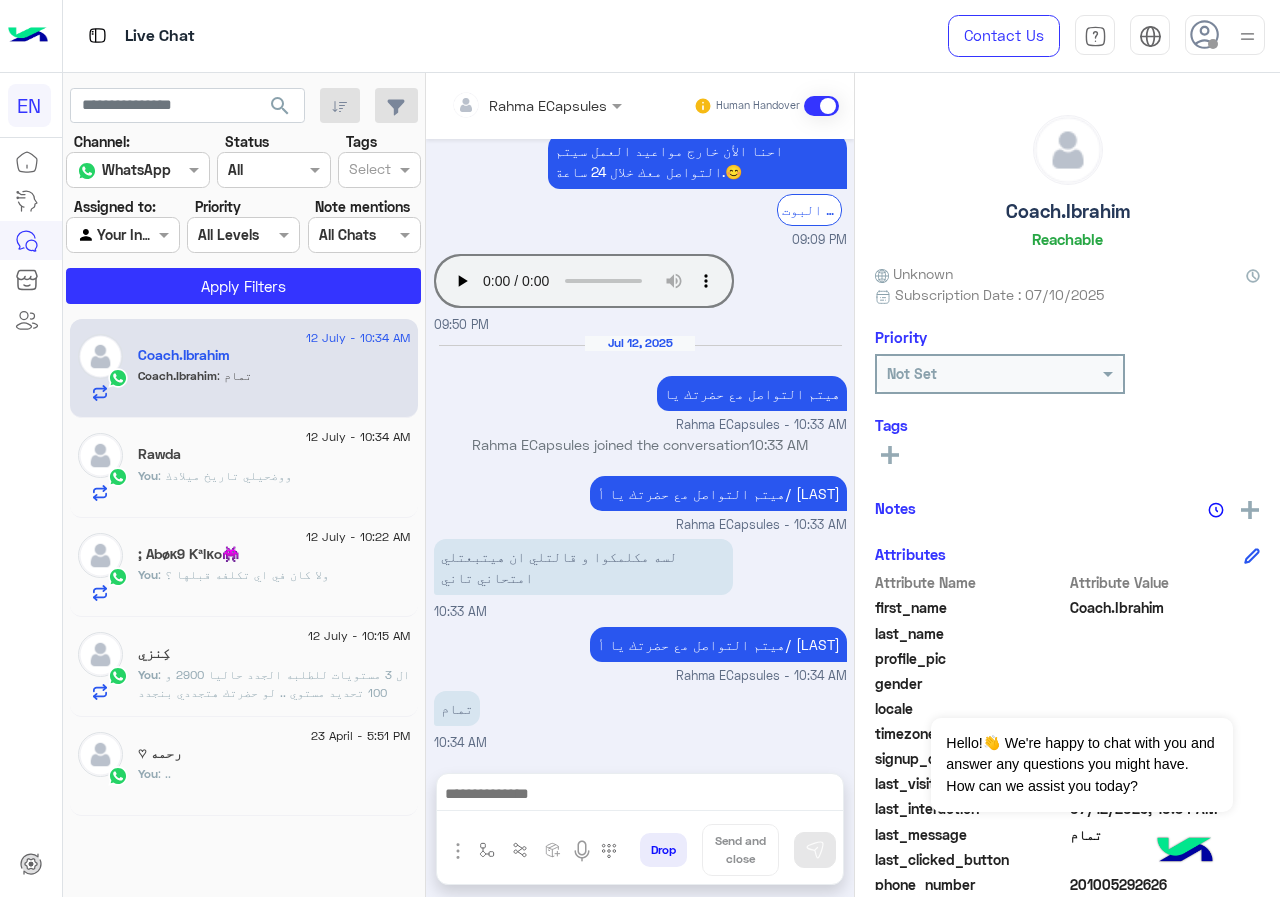 click at bounding box center (509, 105) 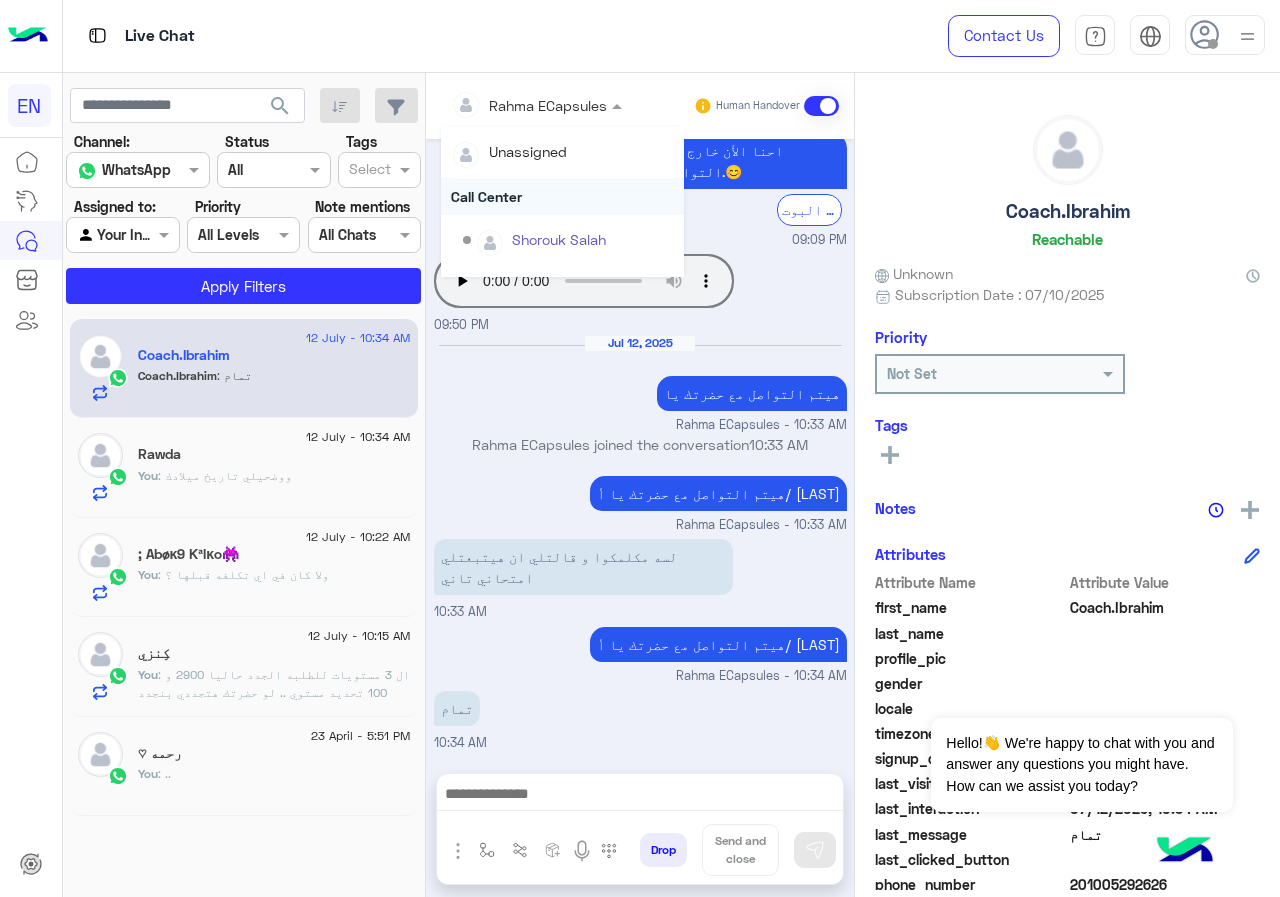 click on "Call Center" at bounding box center [562, 196] 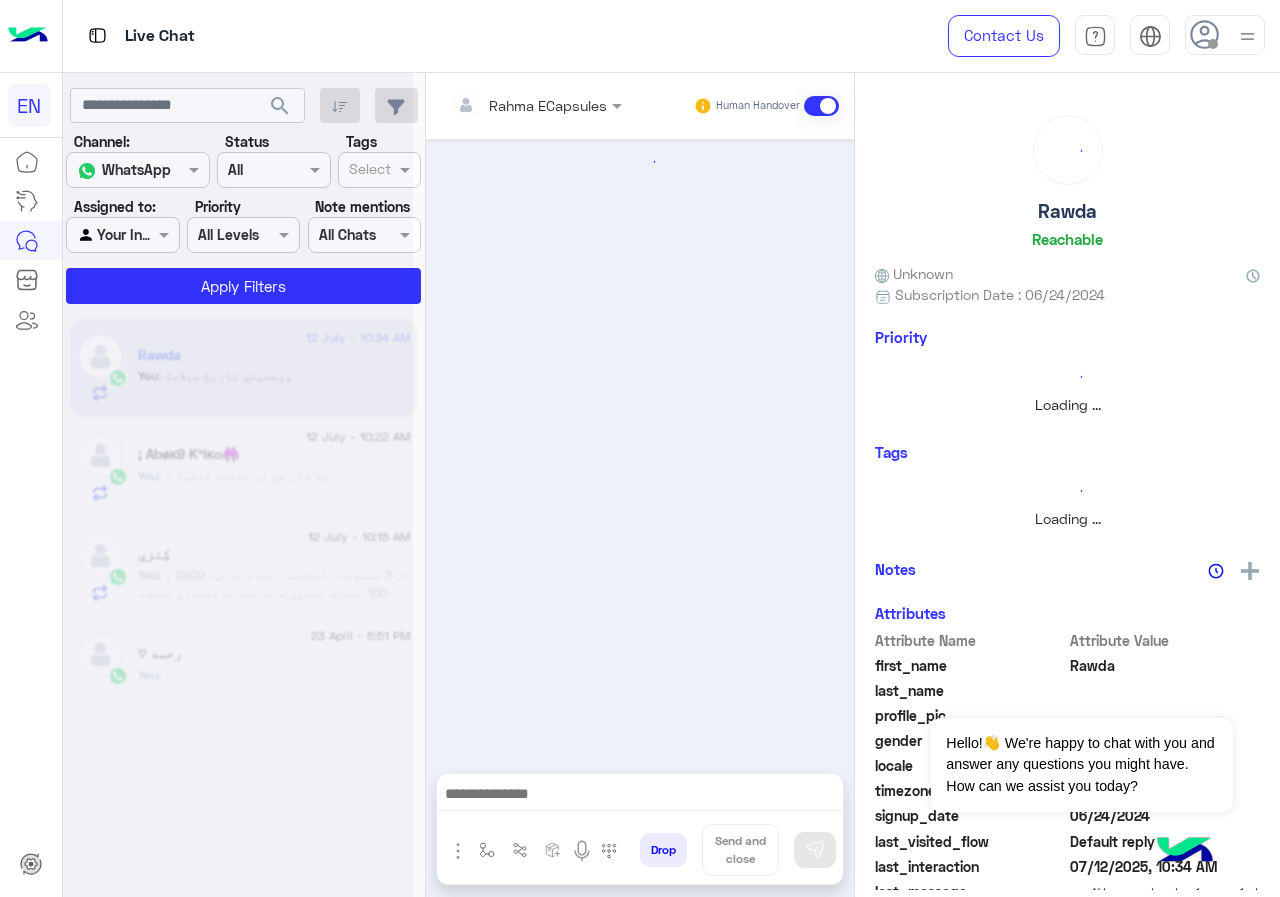 scroll, scrollTop: 0, scrollLeft: 0, axis: both 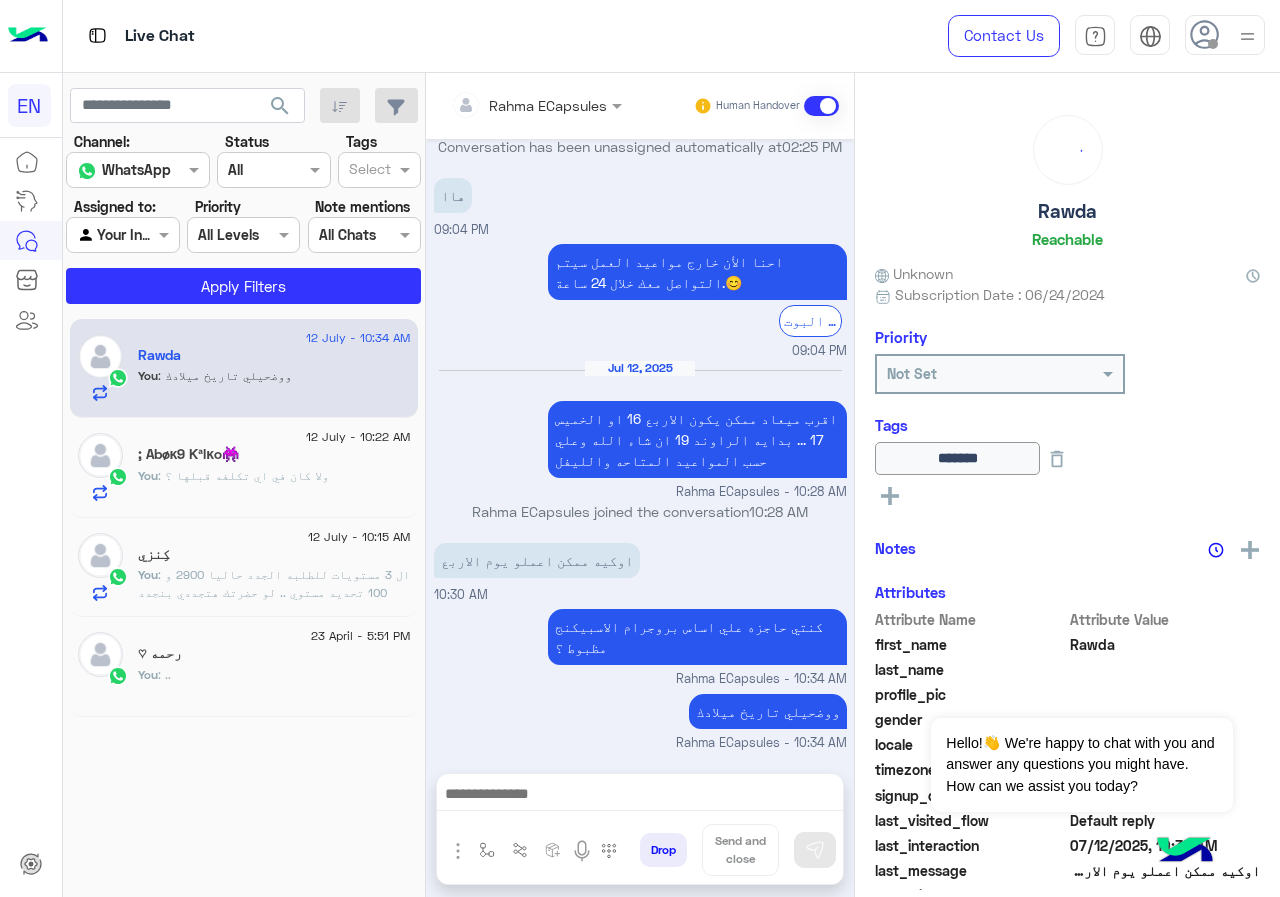 click on "Rahma ECapsules Human Handover" at bounding box center [640, 106] 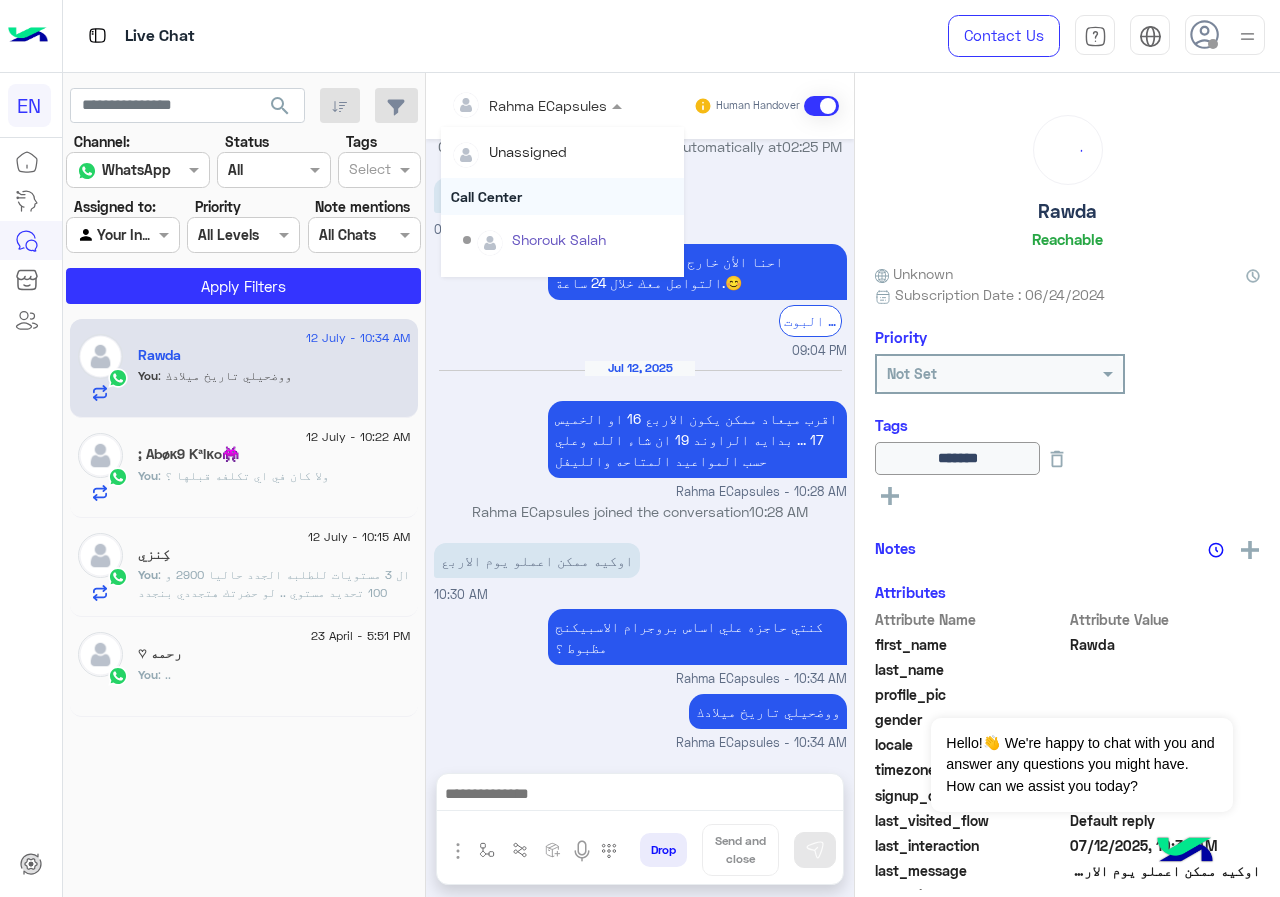 click on "Call Center" at bounding box center (562, 196) 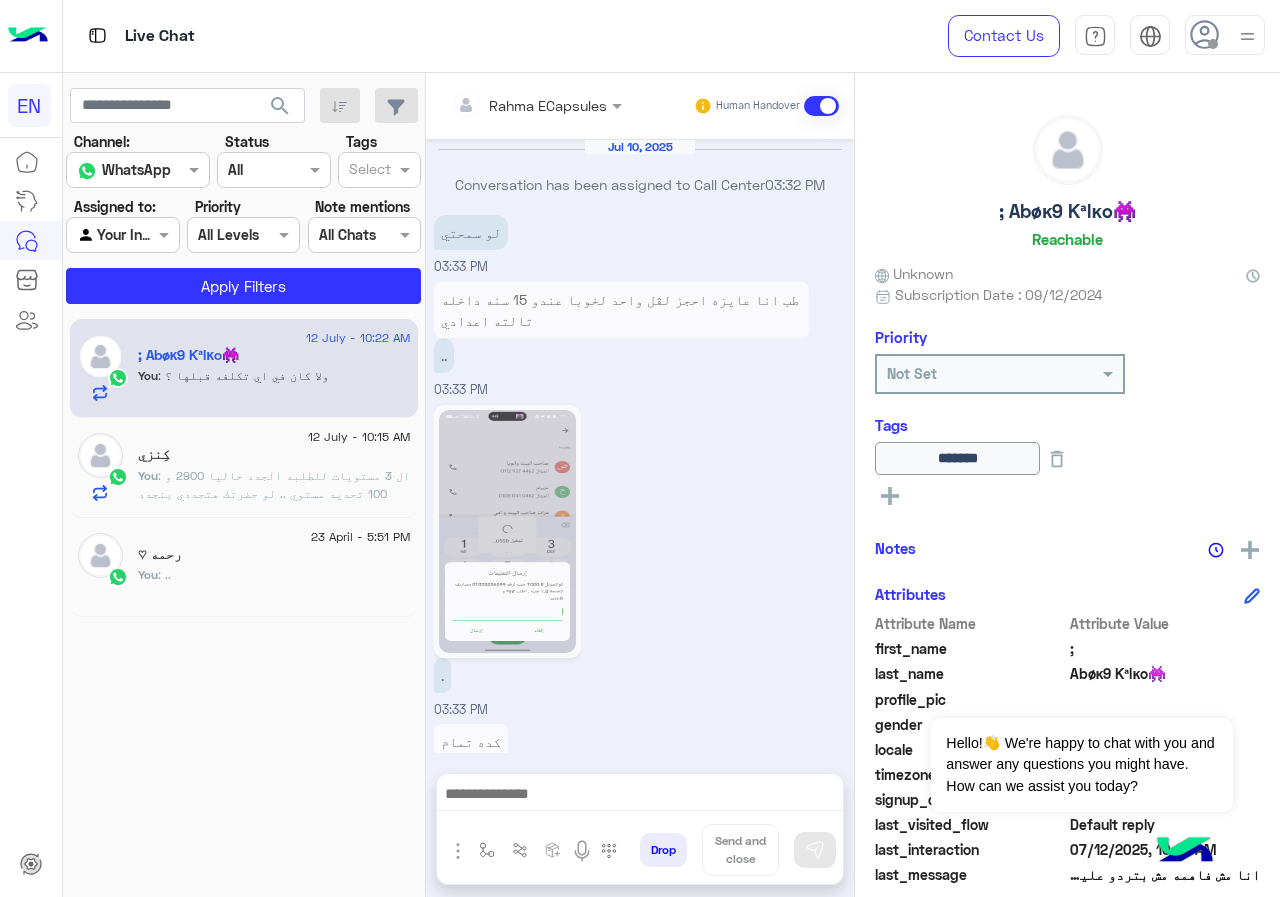 scroll, scrollTop: 1163, scrollLeft: 0, axis: vertical 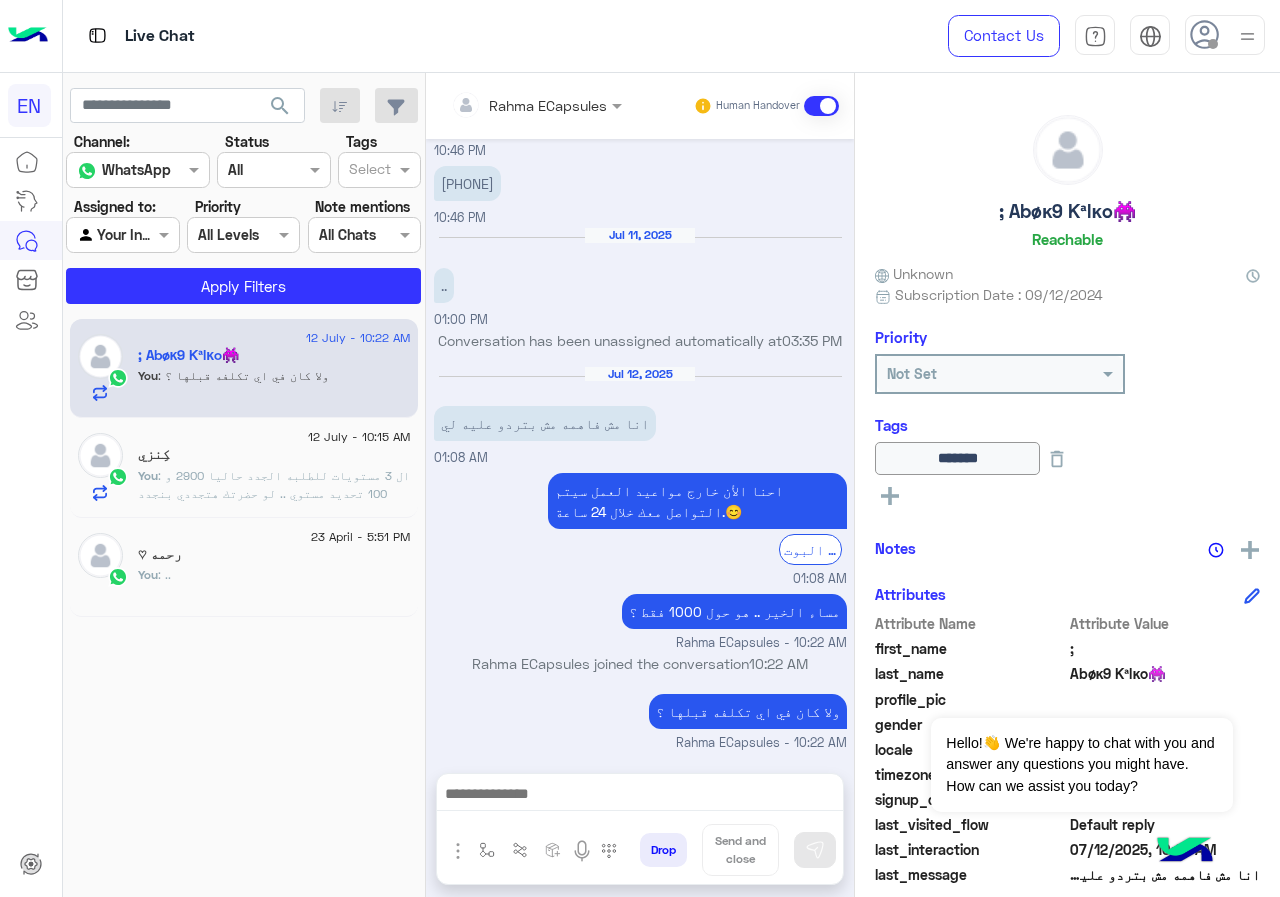 click at bounding box center (509, 105) 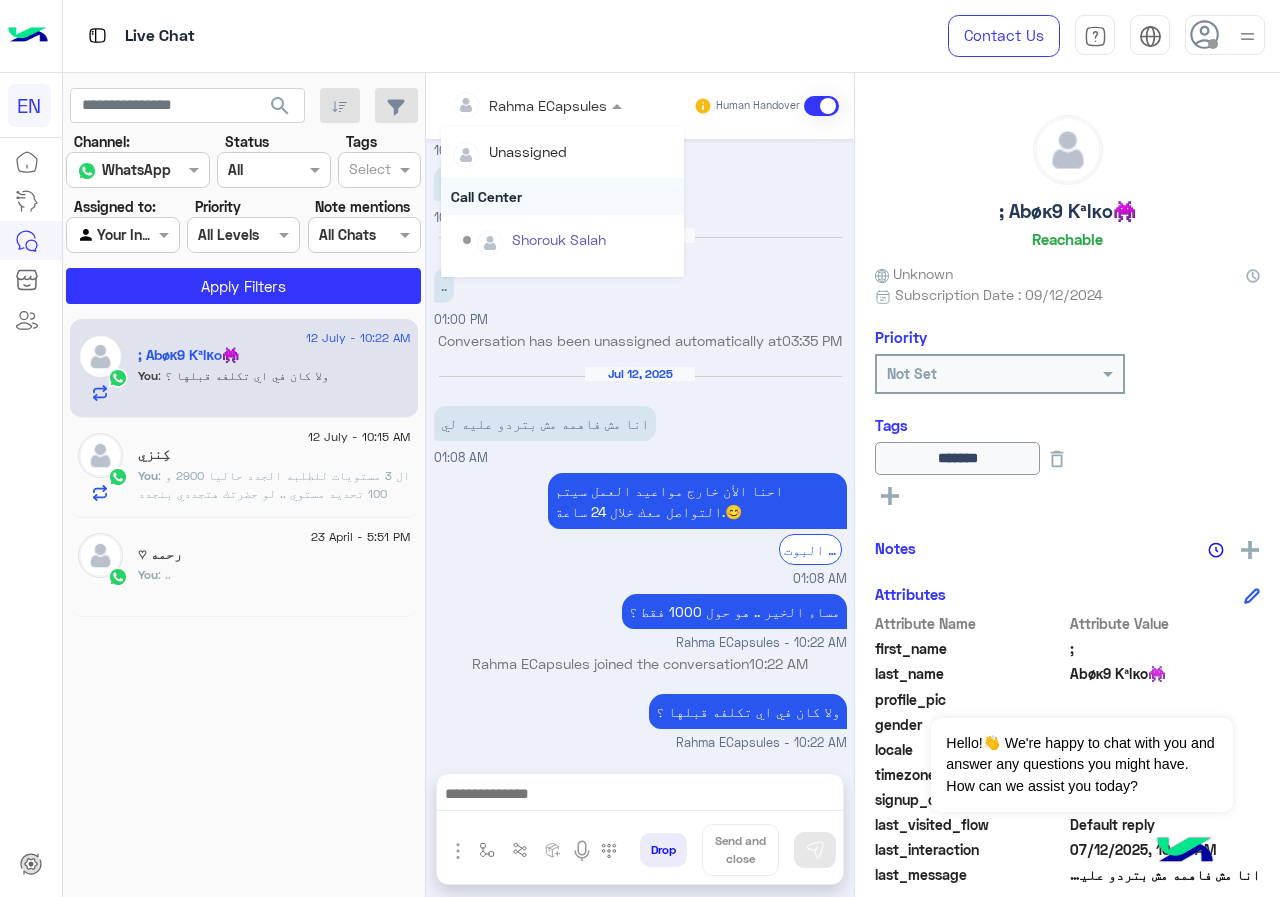 click on "Call Center" at bounding box center [562, 196] 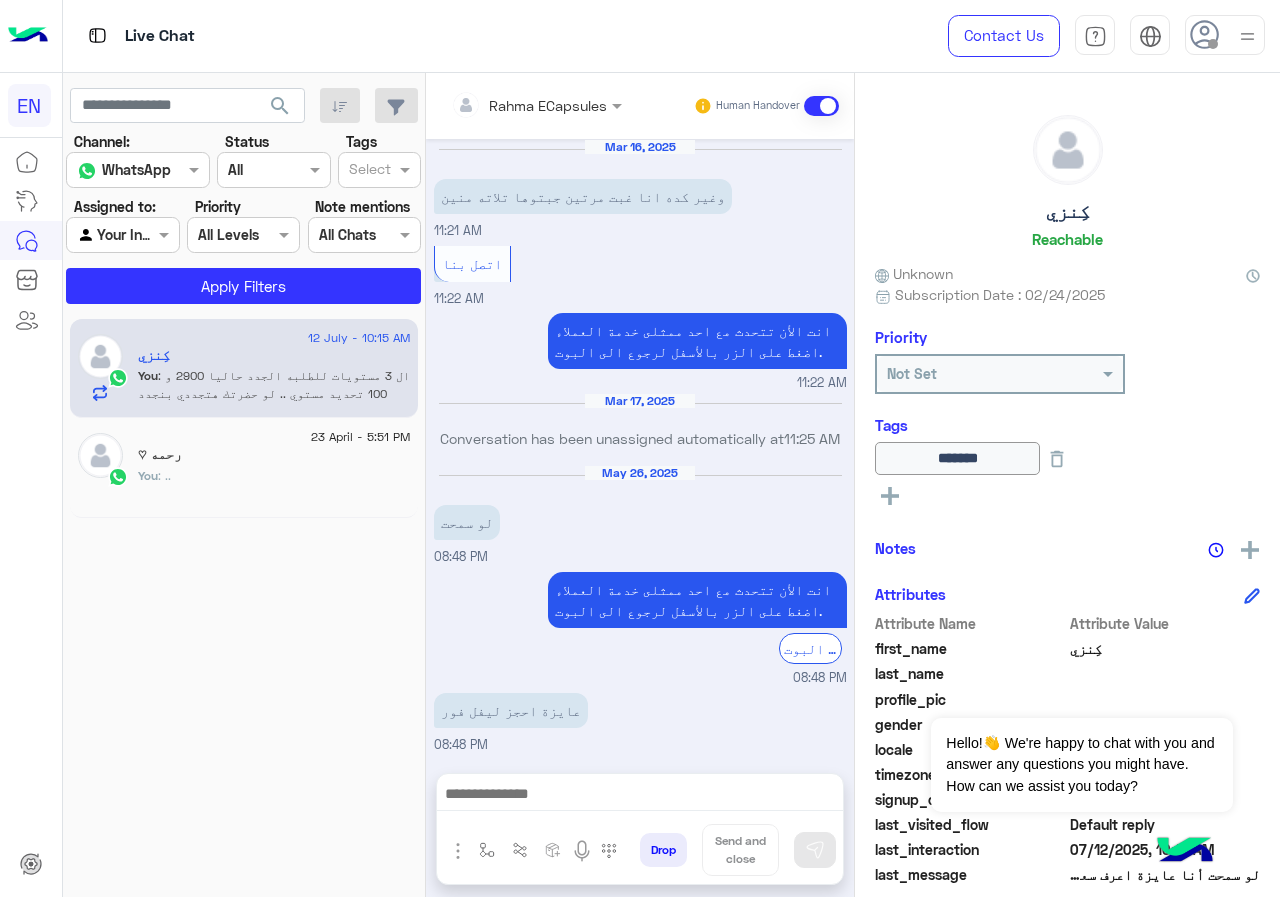 scroll, scrollTop: 1245, scrollLeft: 0, axis: vertical 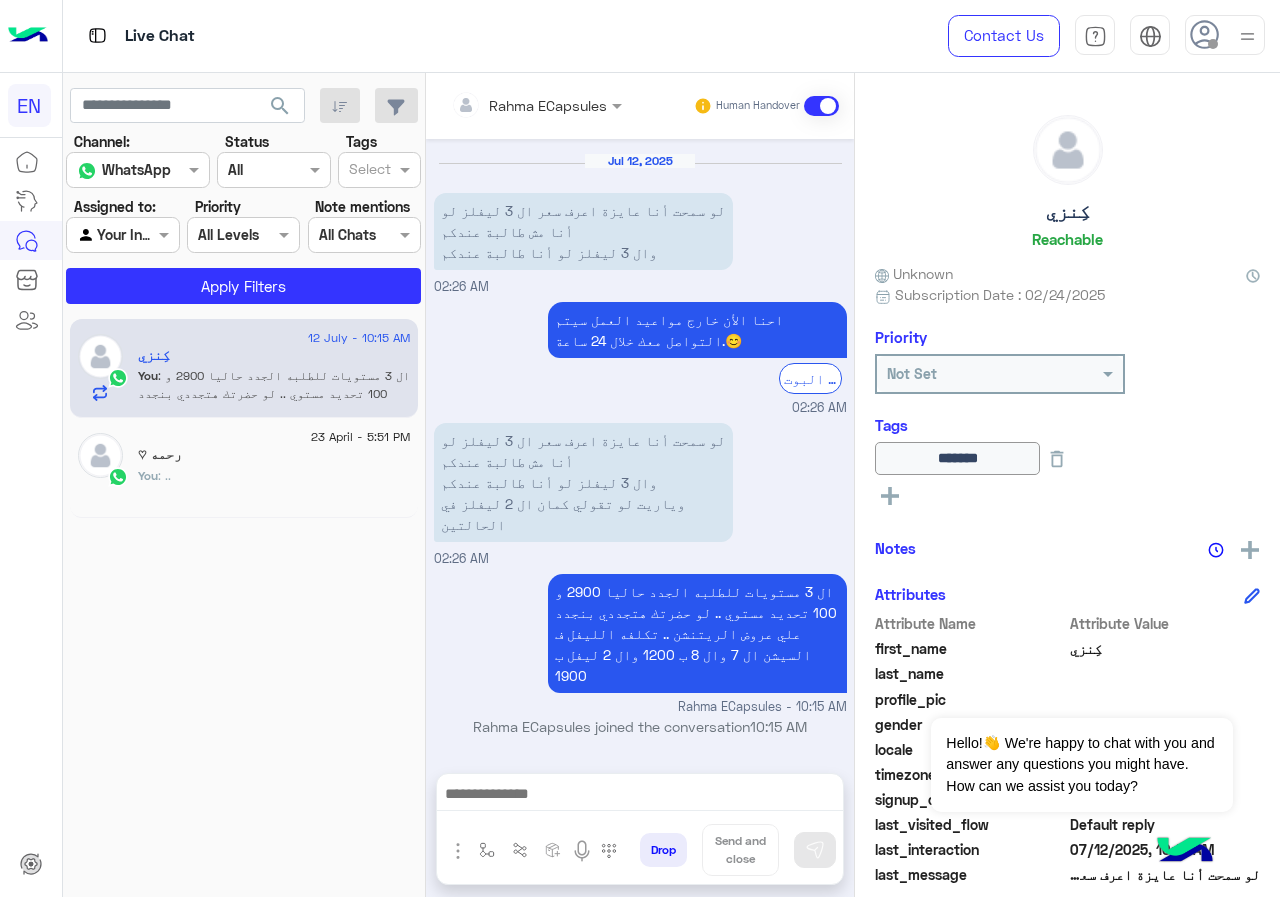 click on "Rahma ECapsules Human Handover" at bounding box center (640, 106) 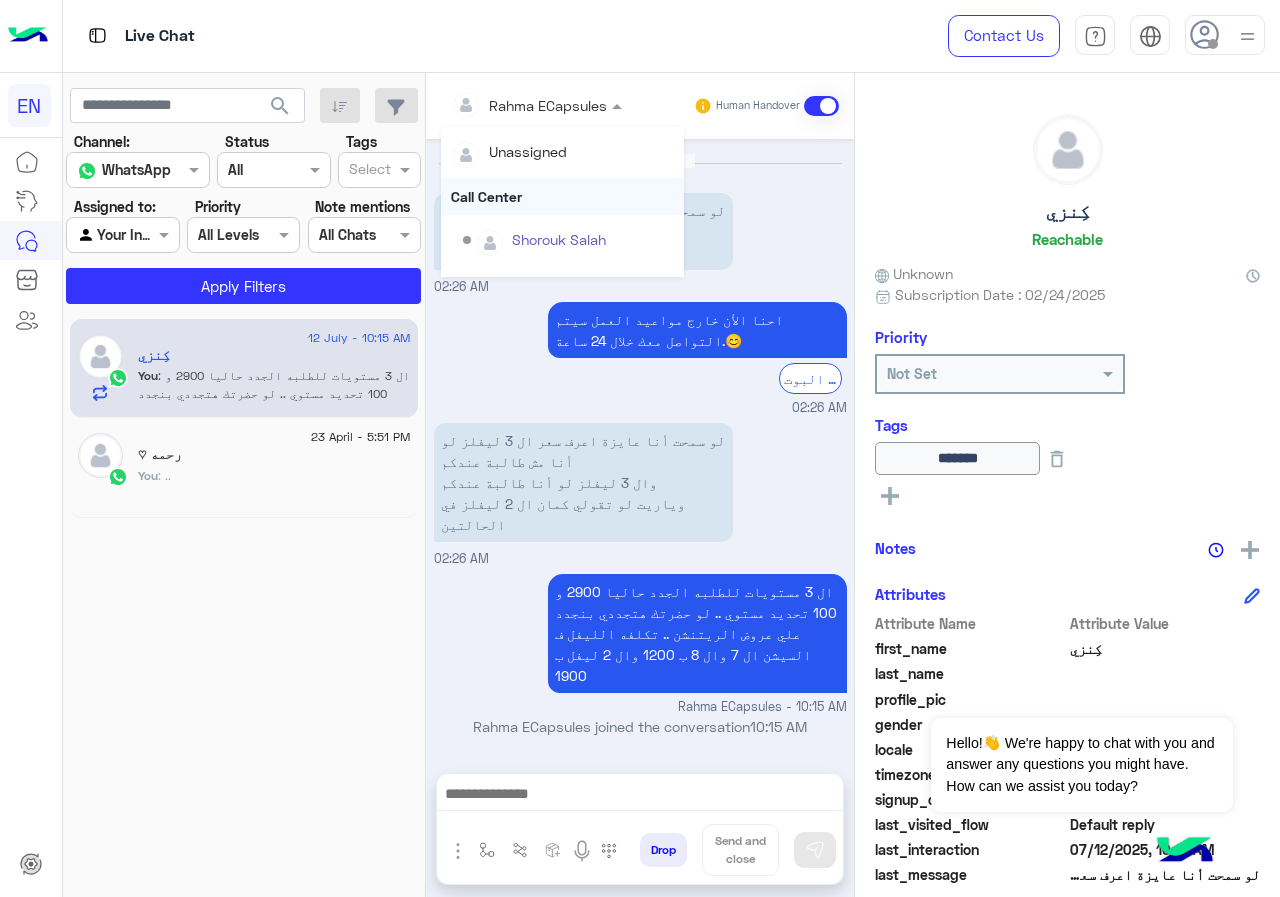 click on "Call Center" at bounding box center [562, 196] 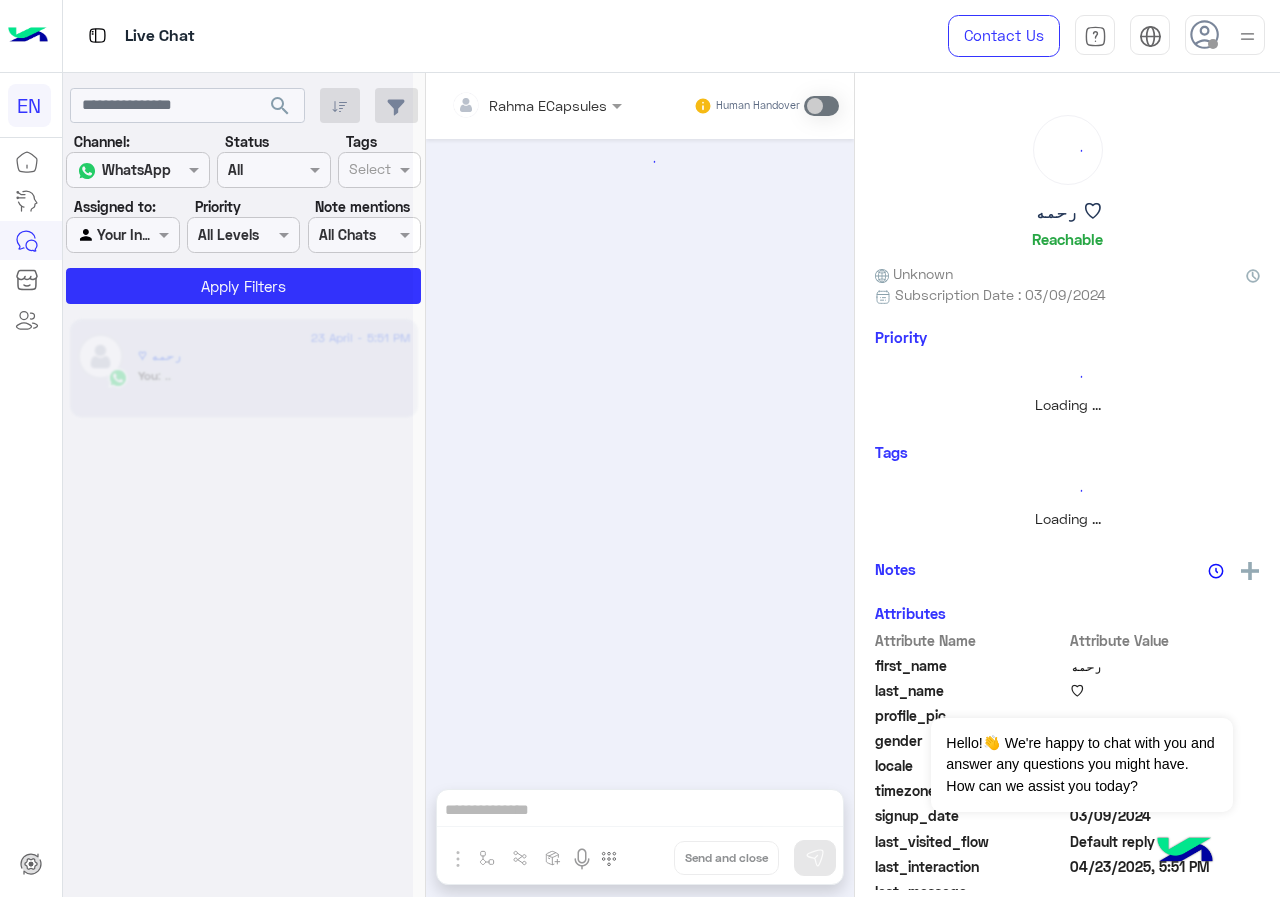 scroll, scrollTop: 0, scrollLeft: 0, axis: both 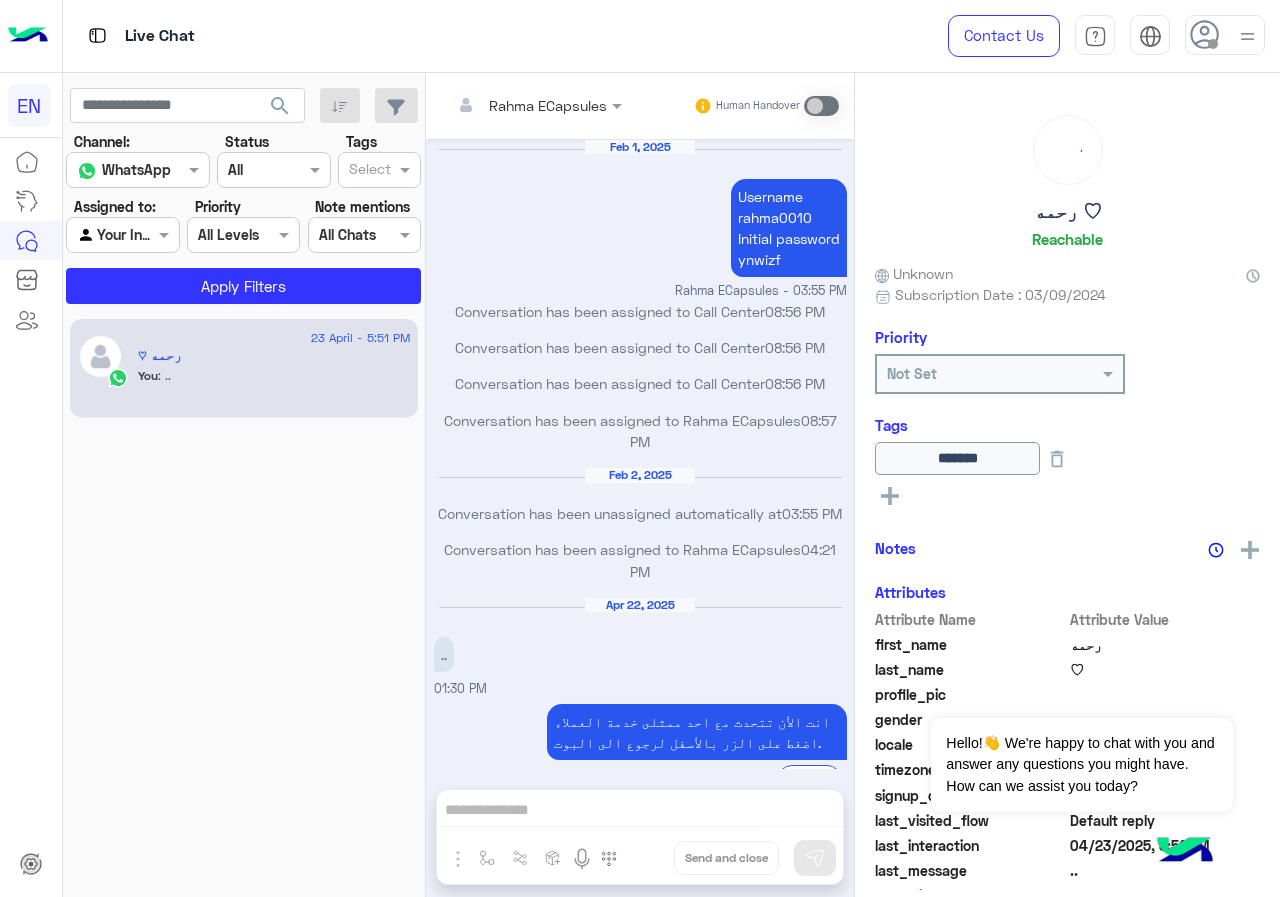 click at bounding box center (122, 234) 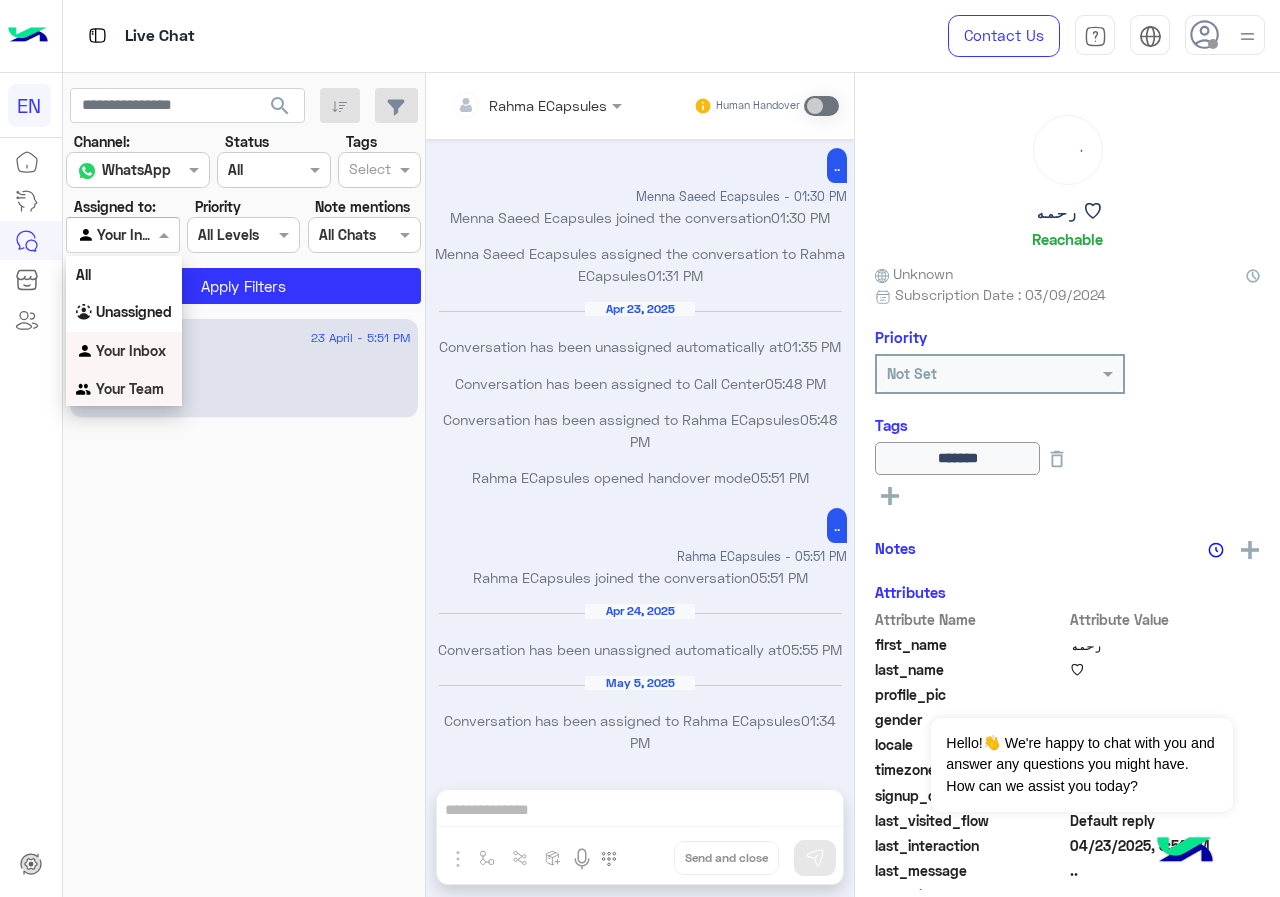 click on "Your Team" at bounding box center [130, 388] 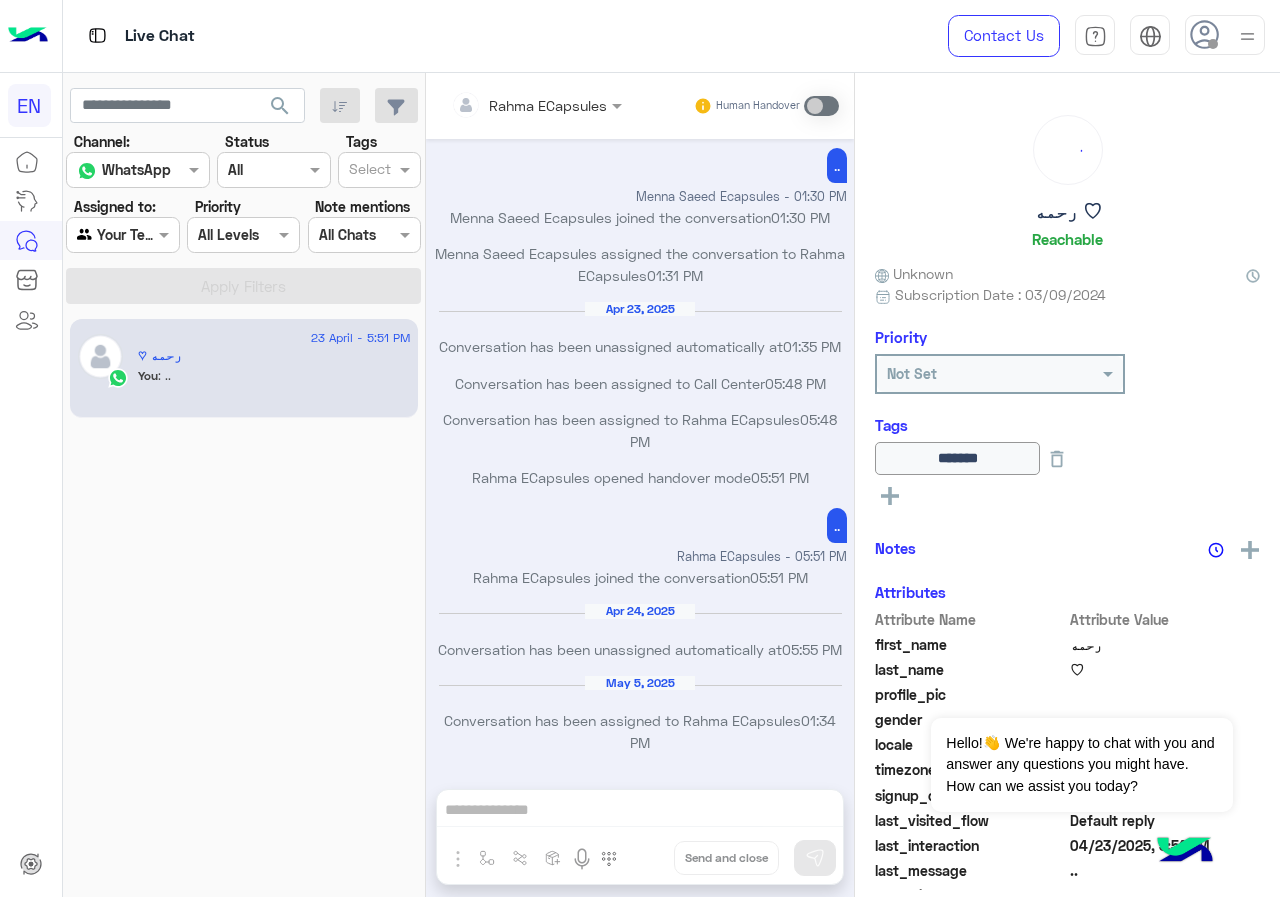 click on "[DATE] - [TIME] [FIRST] ♡ You : .." 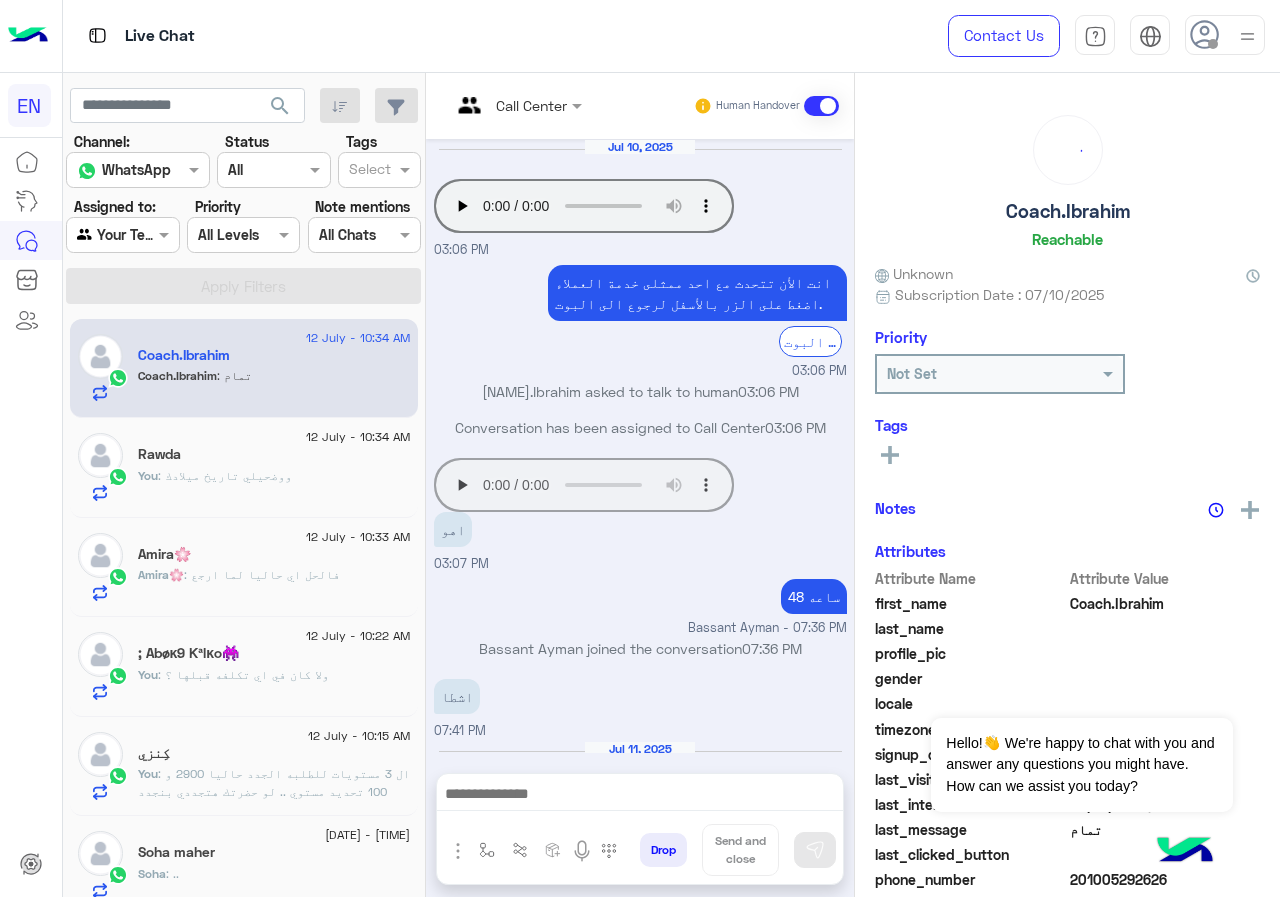 scroll, scrollTop: 828, scrollLeft: 0, axis: vertical 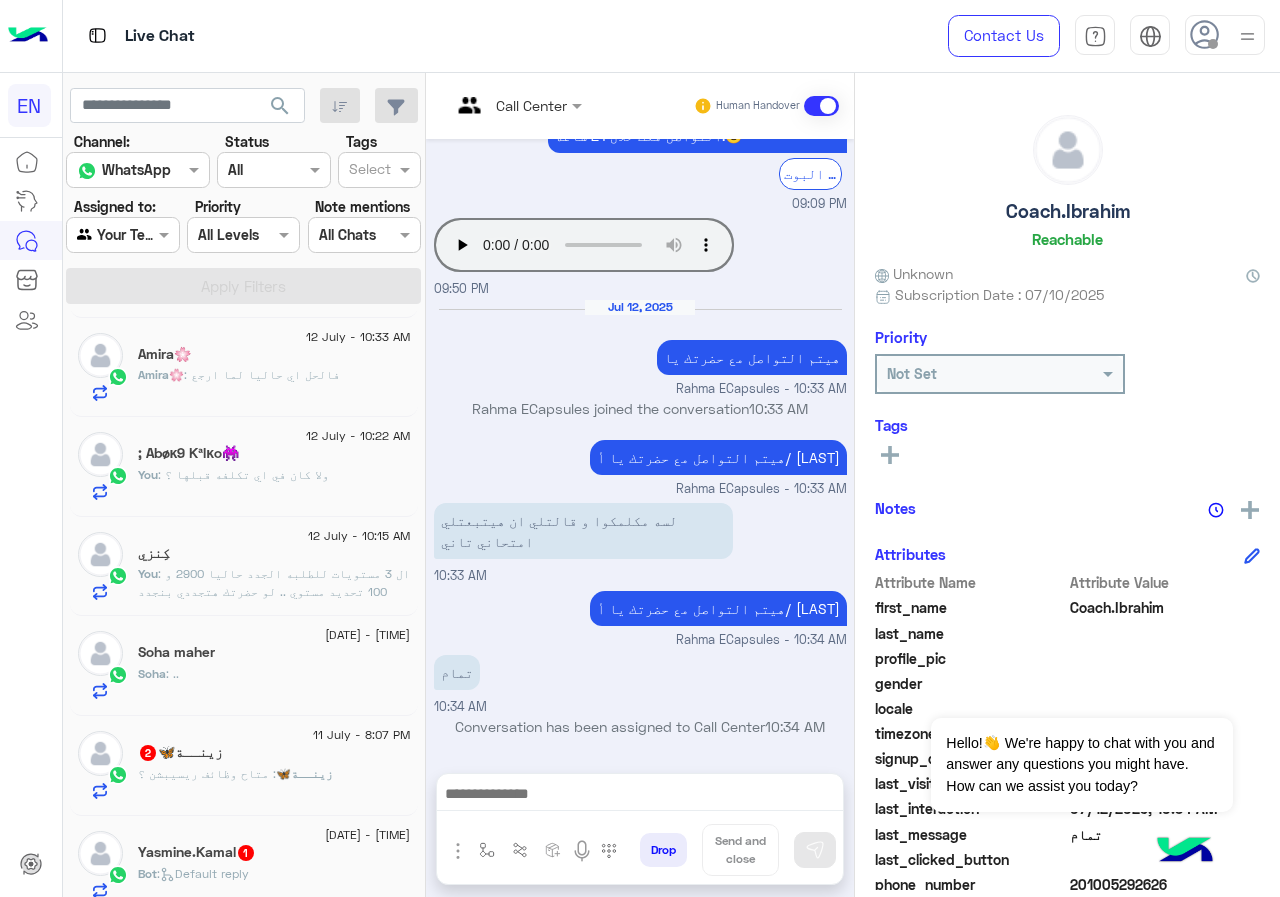 click on "Amira🌸 : فالحل اي حاليا لما ارجع" 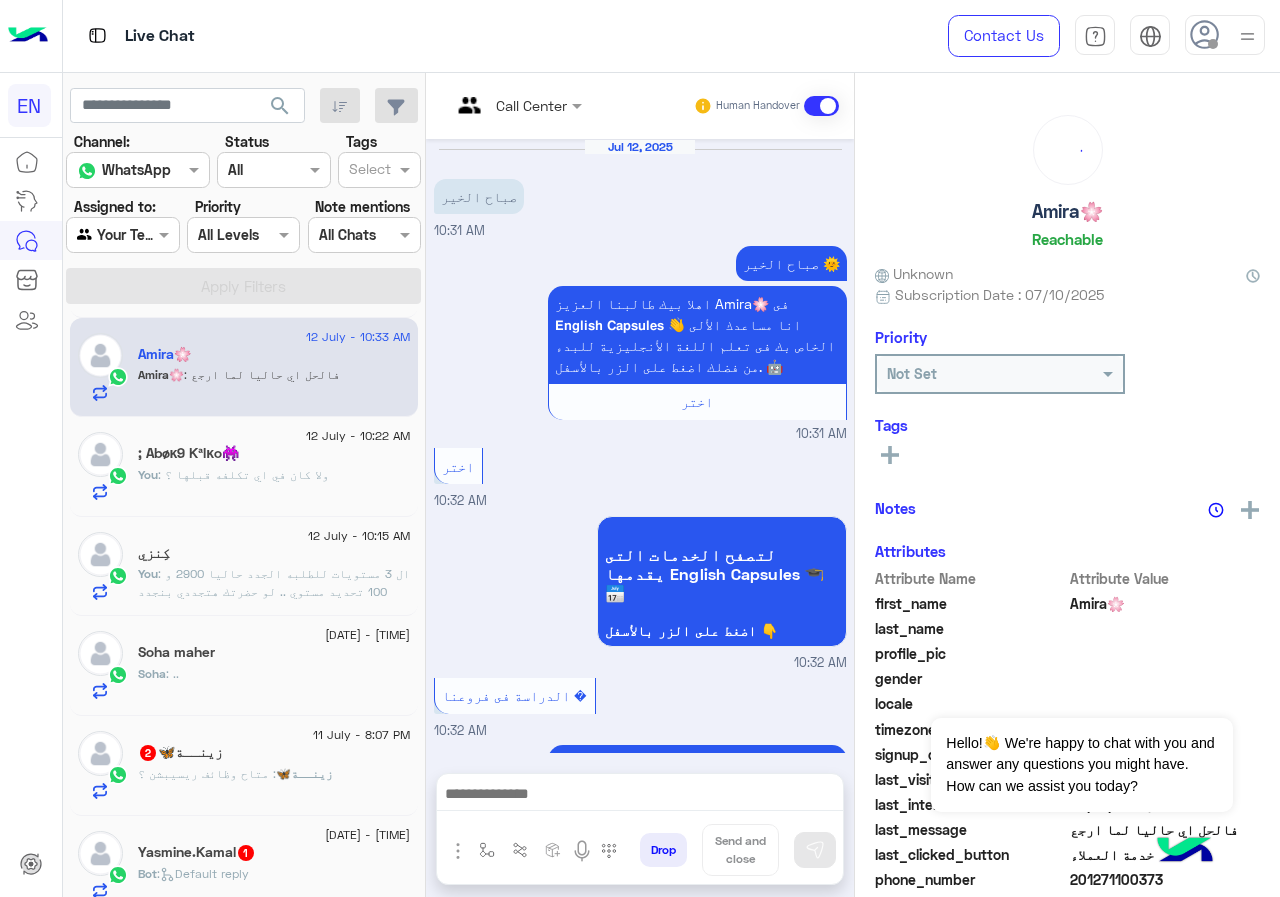 scroll, scrollTop: 1262, scrollLeft: 0, axis: vertical 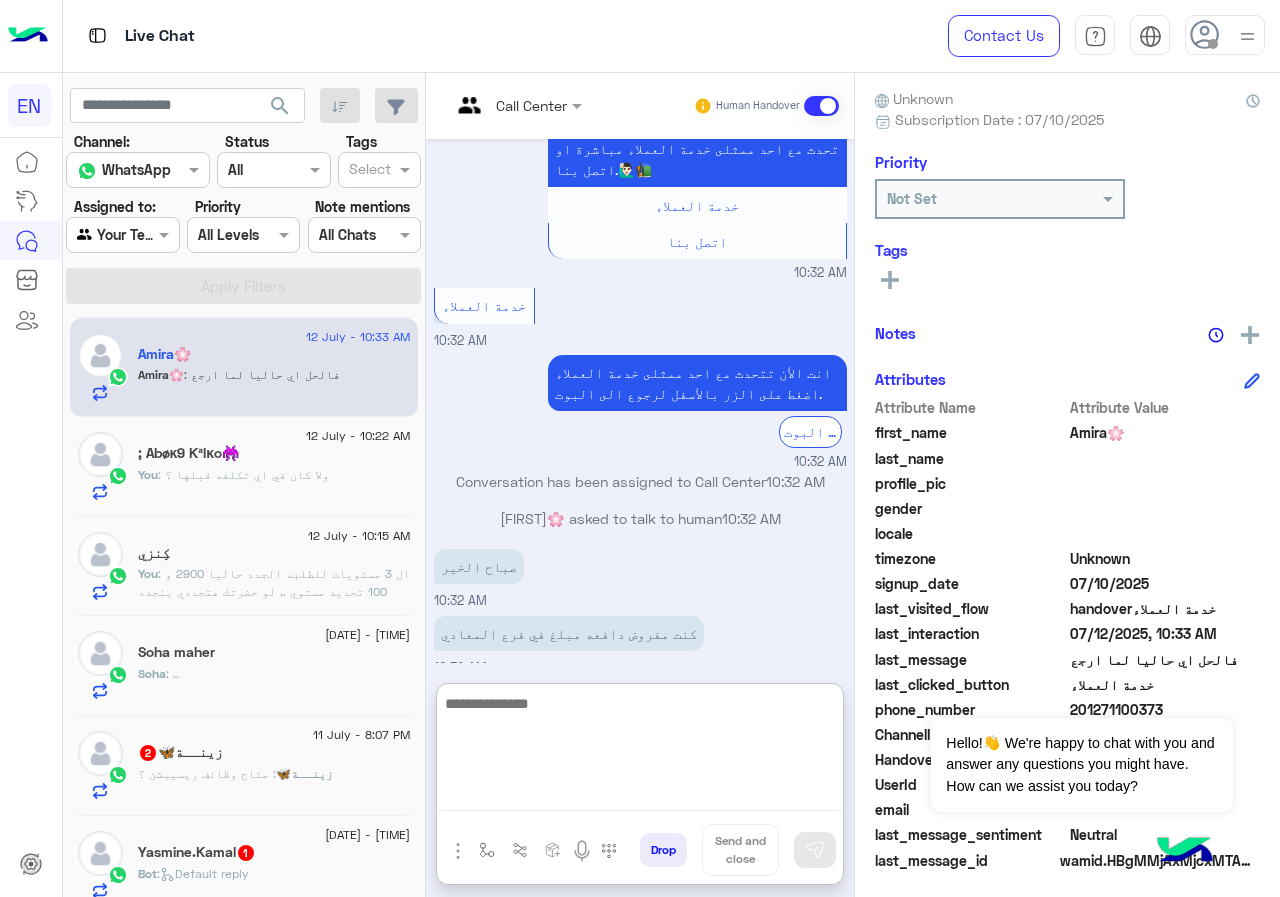 click at bounding box center (640, 751) 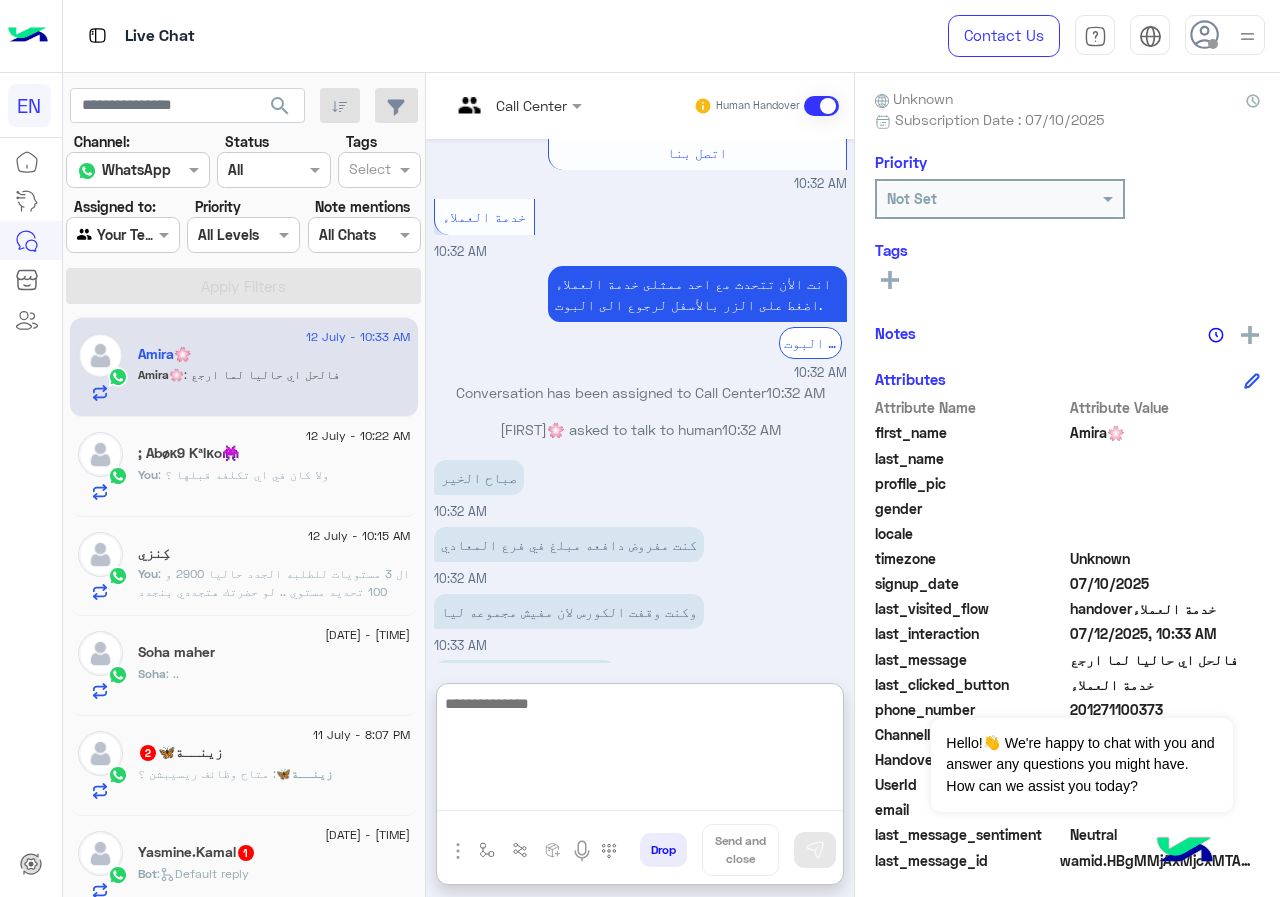 click at bounding box center (640, 751) 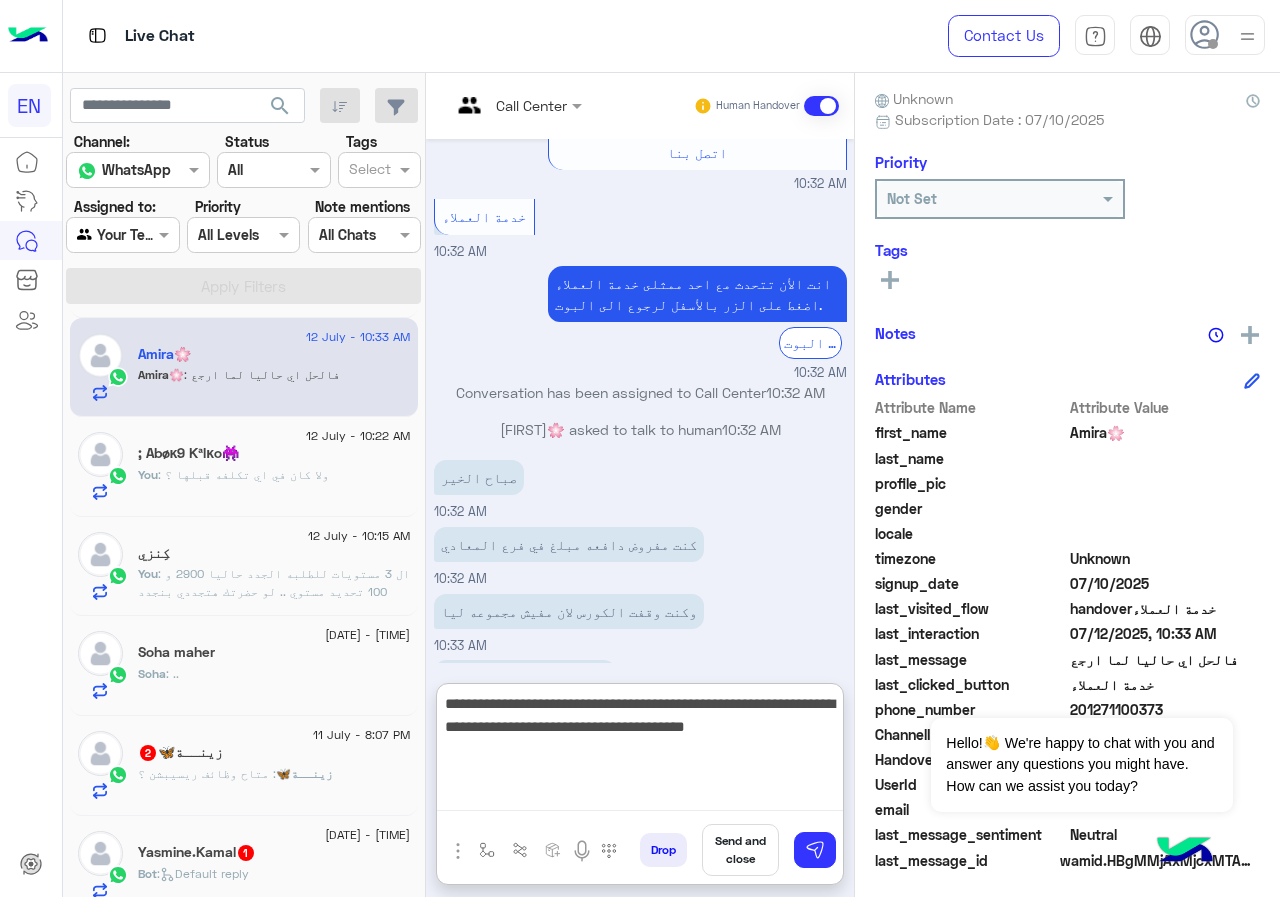 type on "**********" 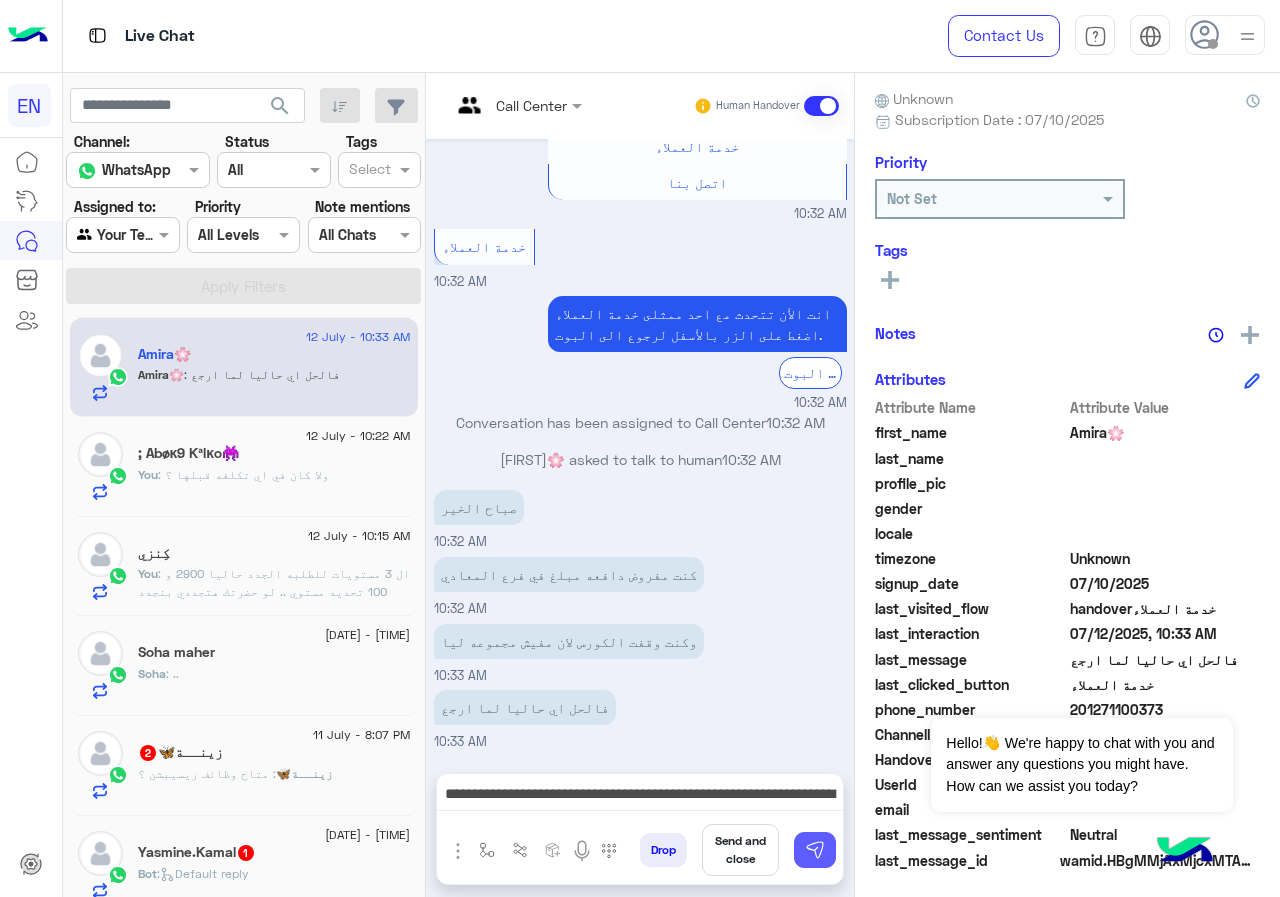 click at bounding box center [815, 850] 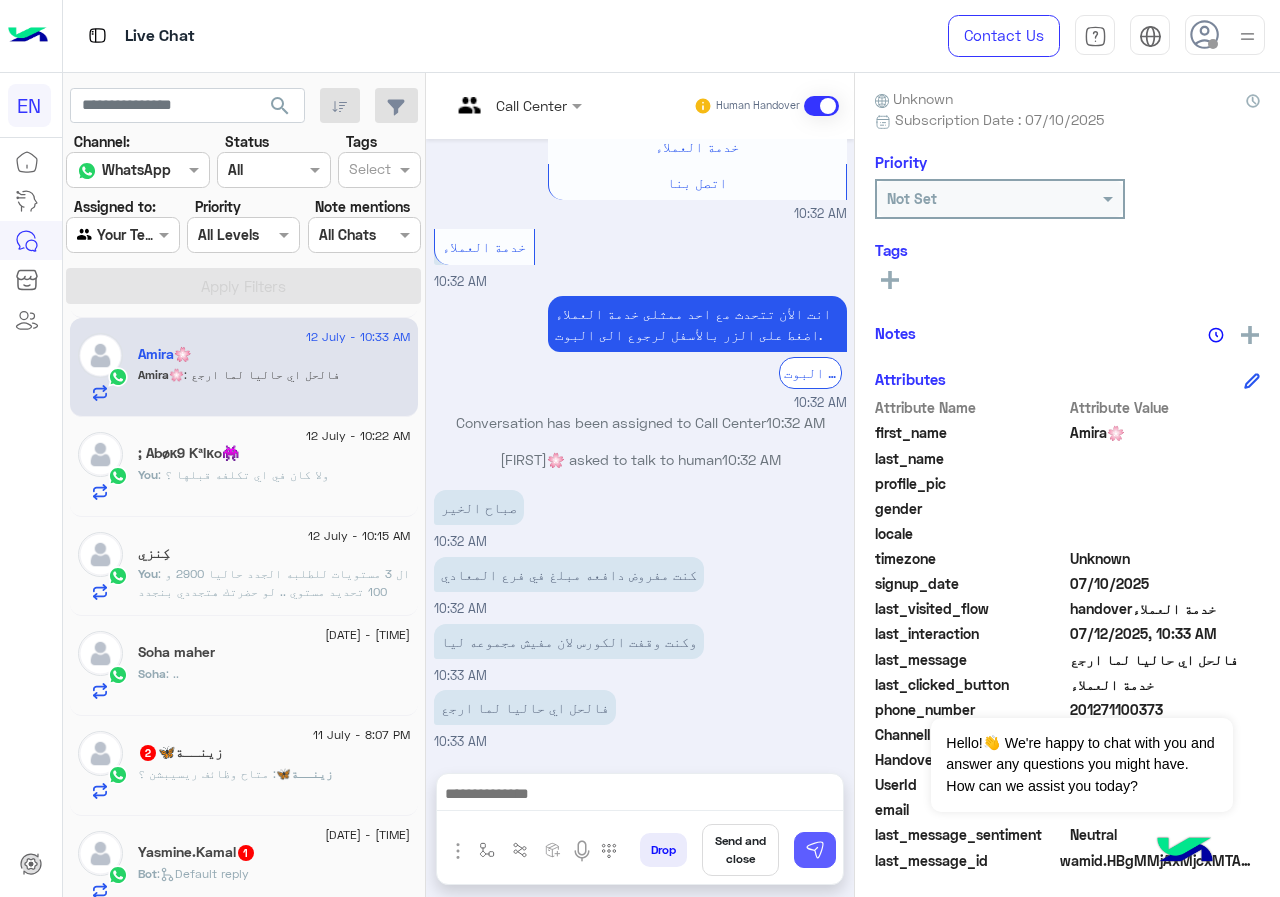 scroll, scrollTop: 1367, scrollLeft: 0, axis: vertical 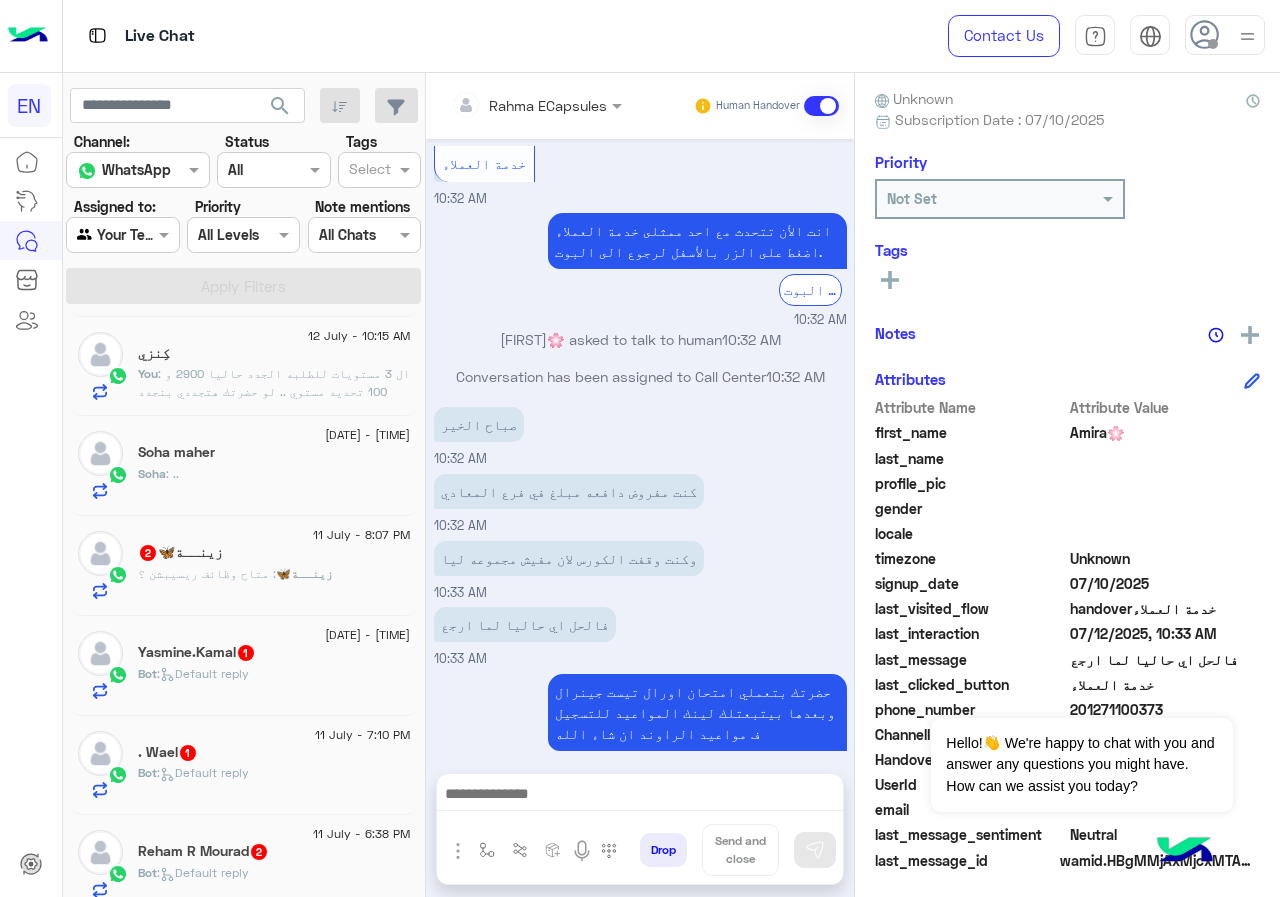 click on "Soha : .." 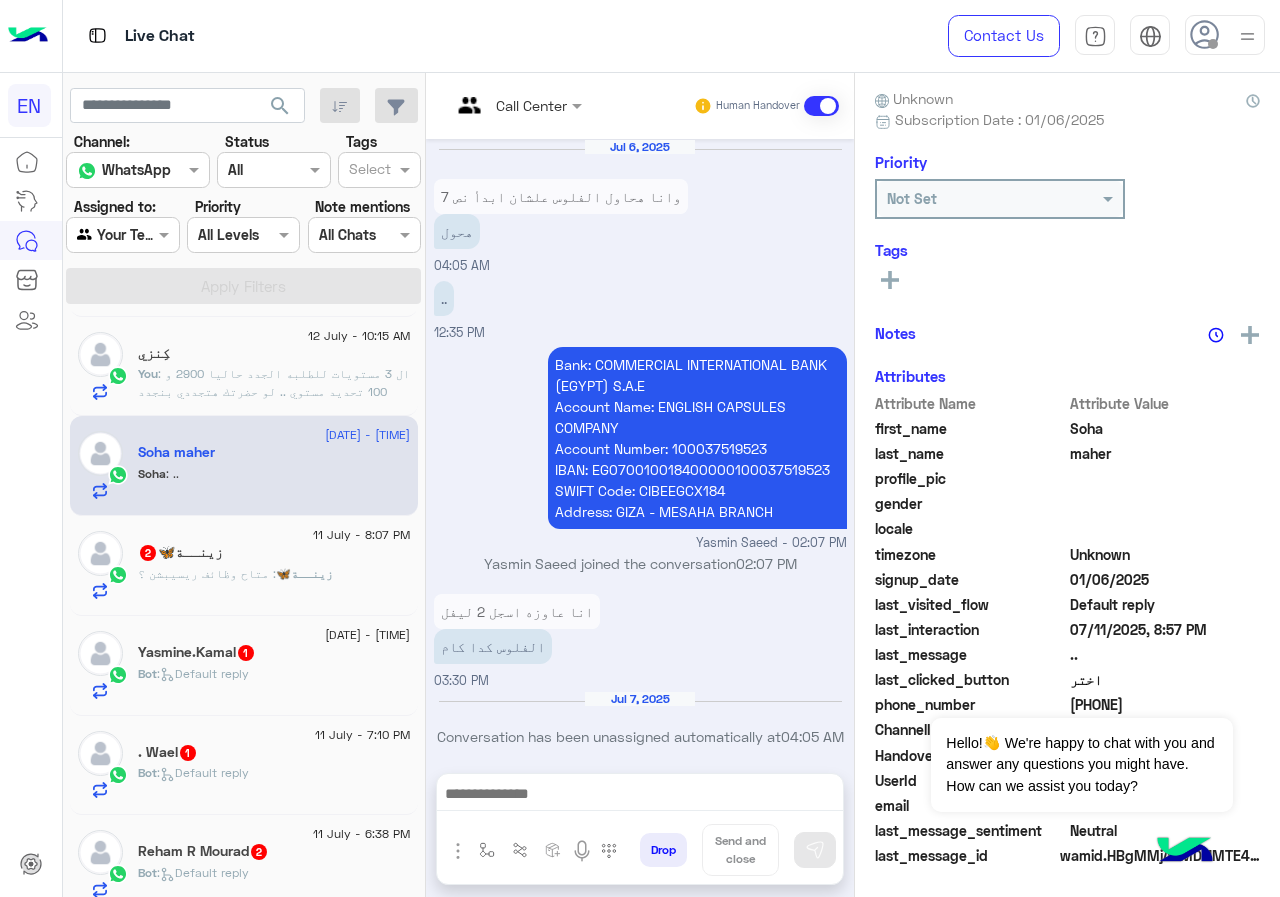 scroll, scrollTop: 1382, scrollLeft: 0, axis: vertical 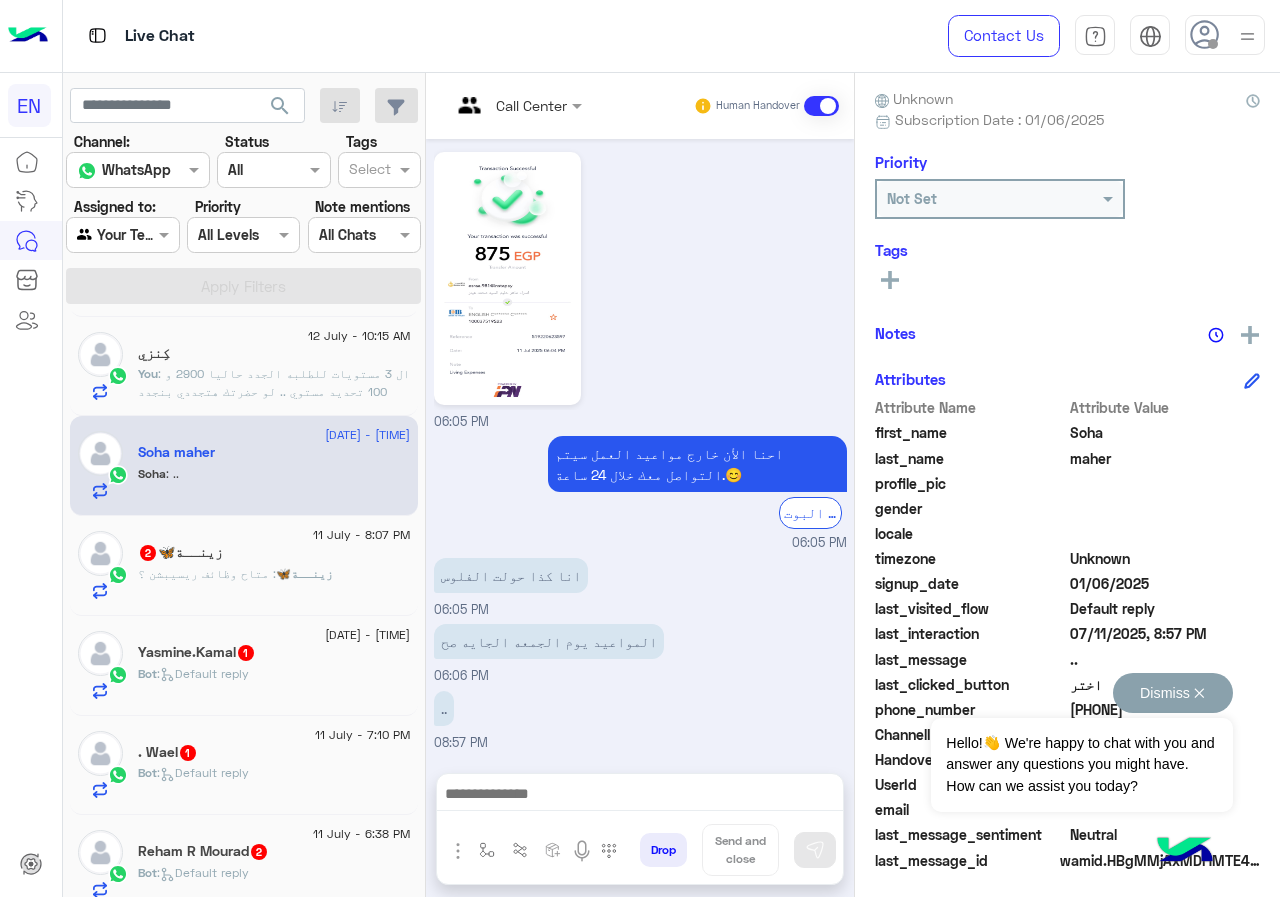 click on "Dismiss ✕" at bounding box center [1173, 693] 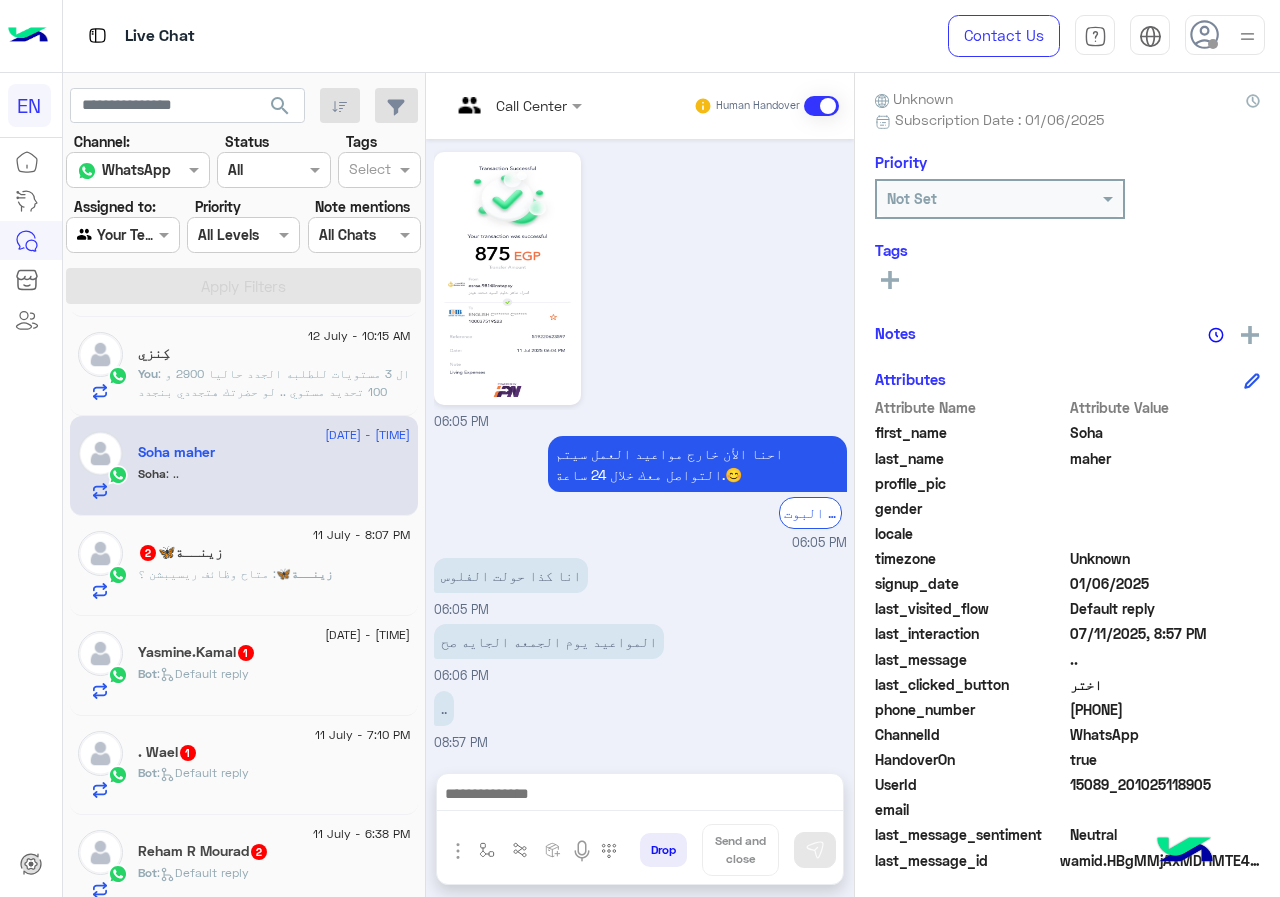 drag, startPoint x: 1076, startPoint y: 709, endPoint x: 1188, endPoint y: 709, distance: 112 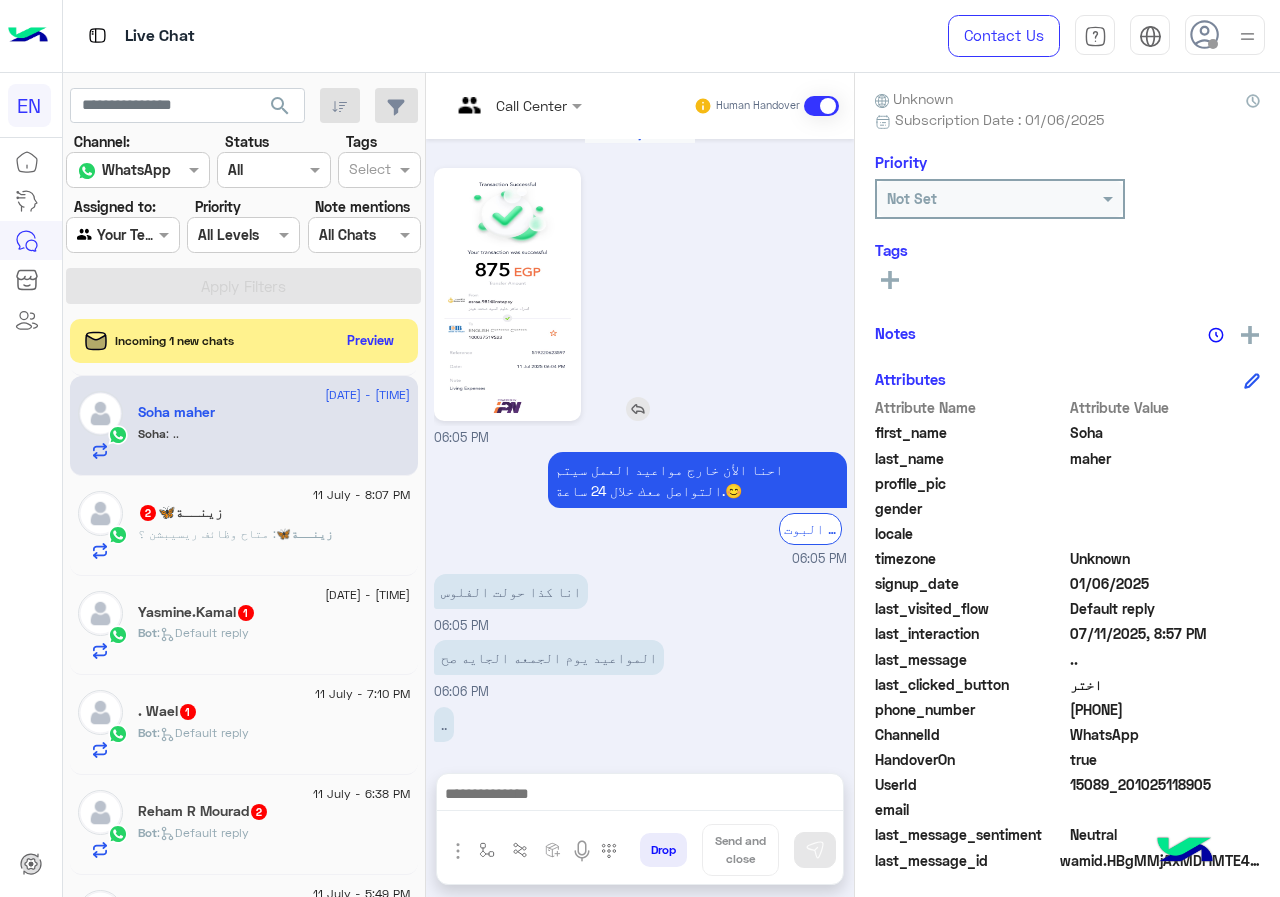 scroll, scrollTop: 1381, scrollLeft: 0, axis: vertical 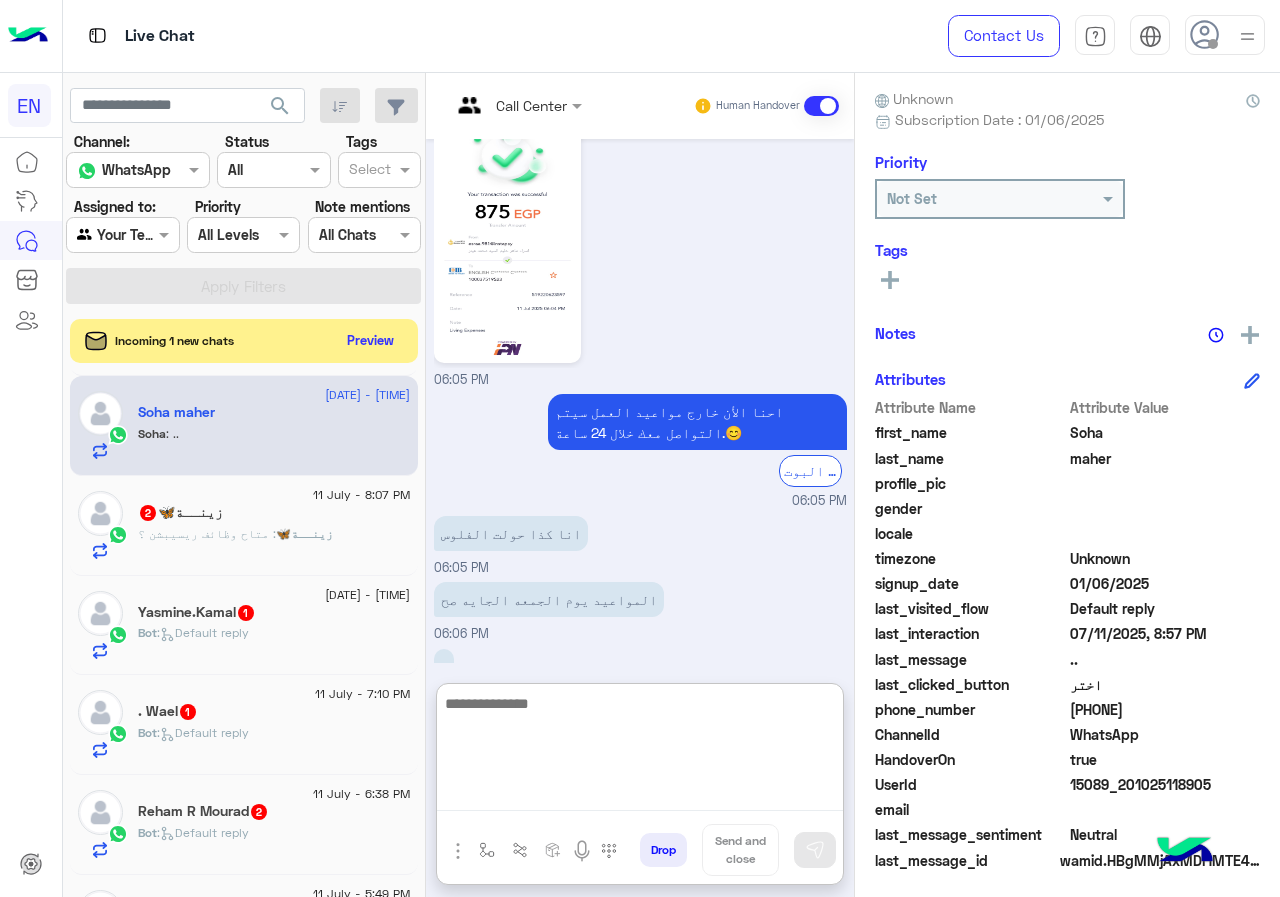 click at bounding box center [640, 751] 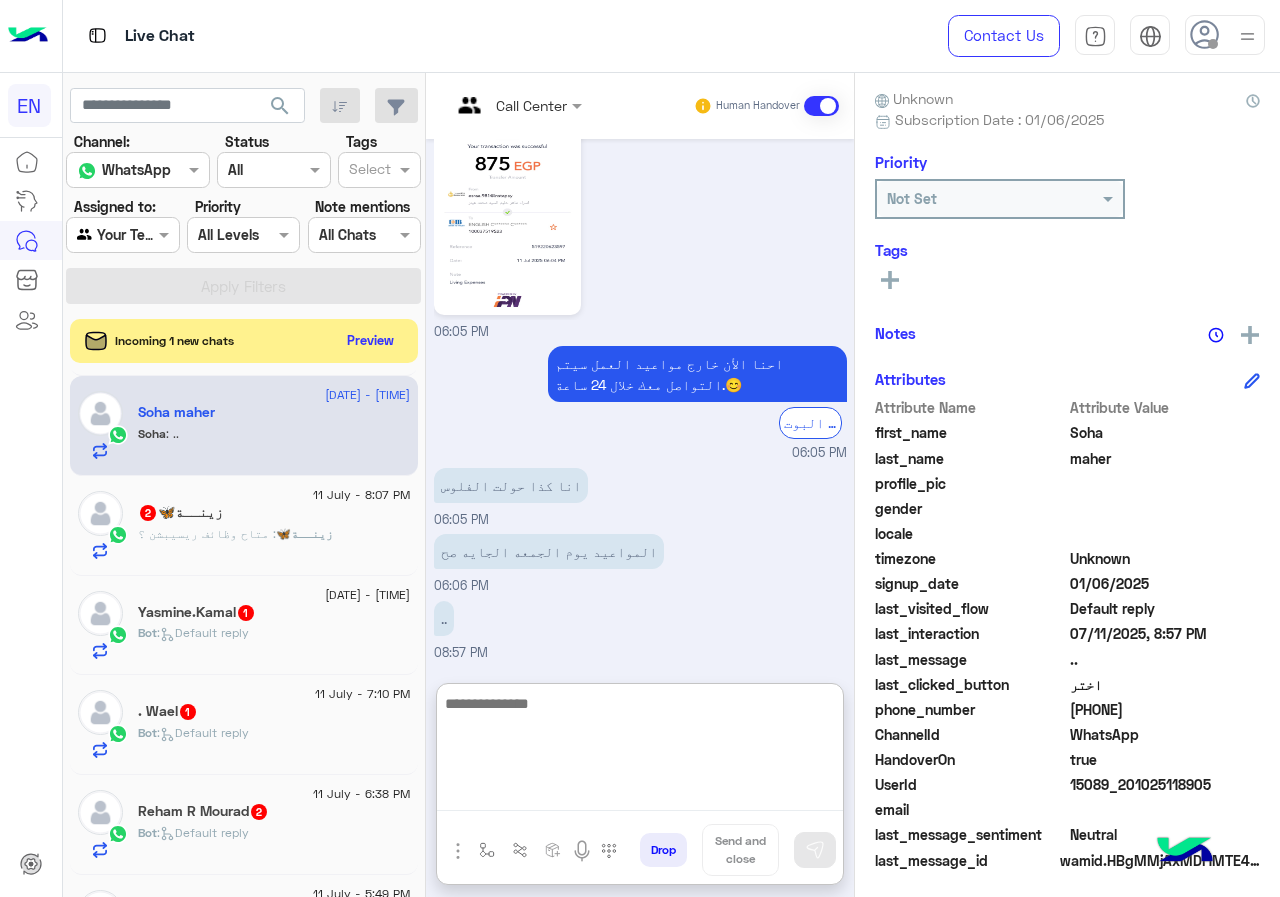 scroll, scrollTop: 1471, scrollLeft: 0, axis: vertical 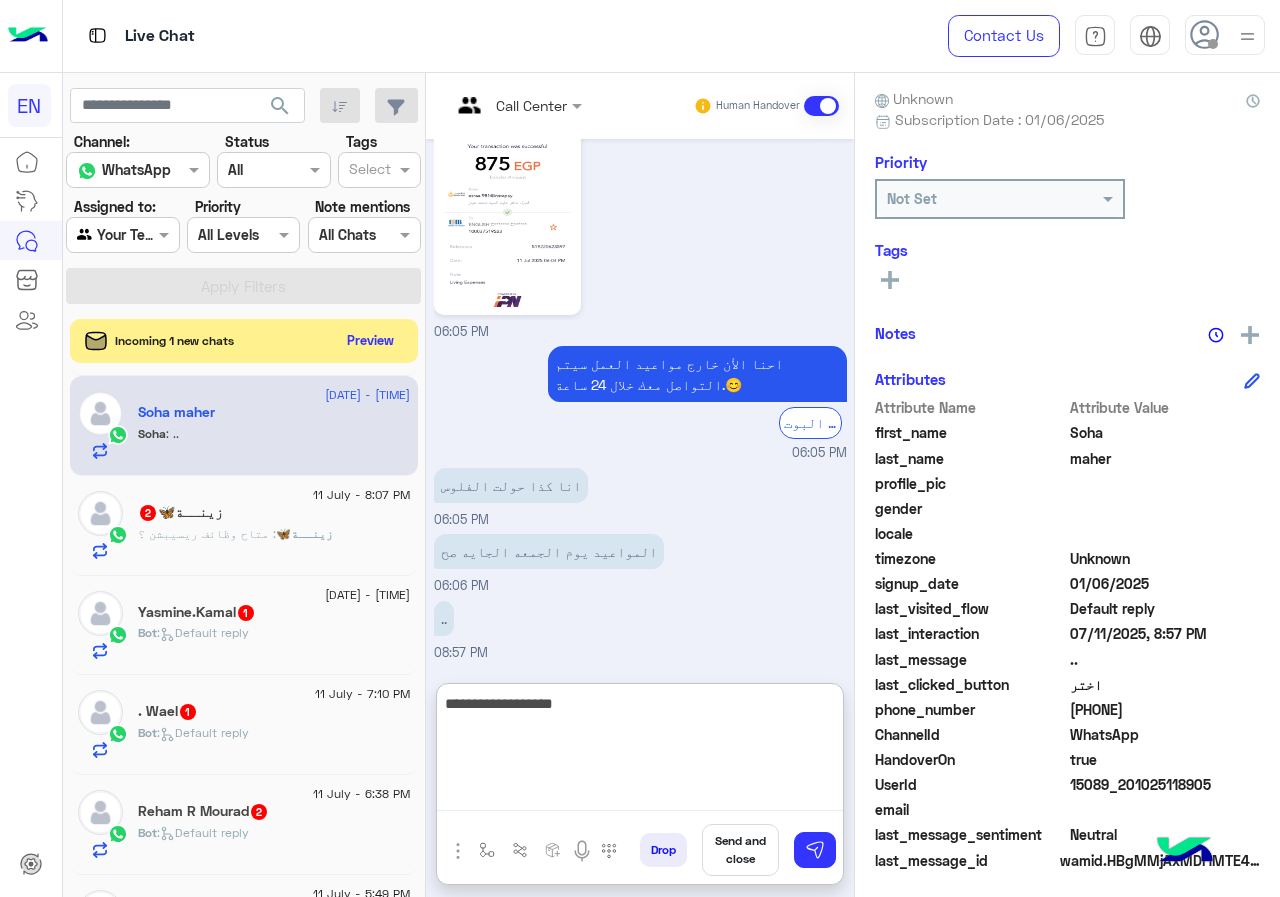 paste on "**********" 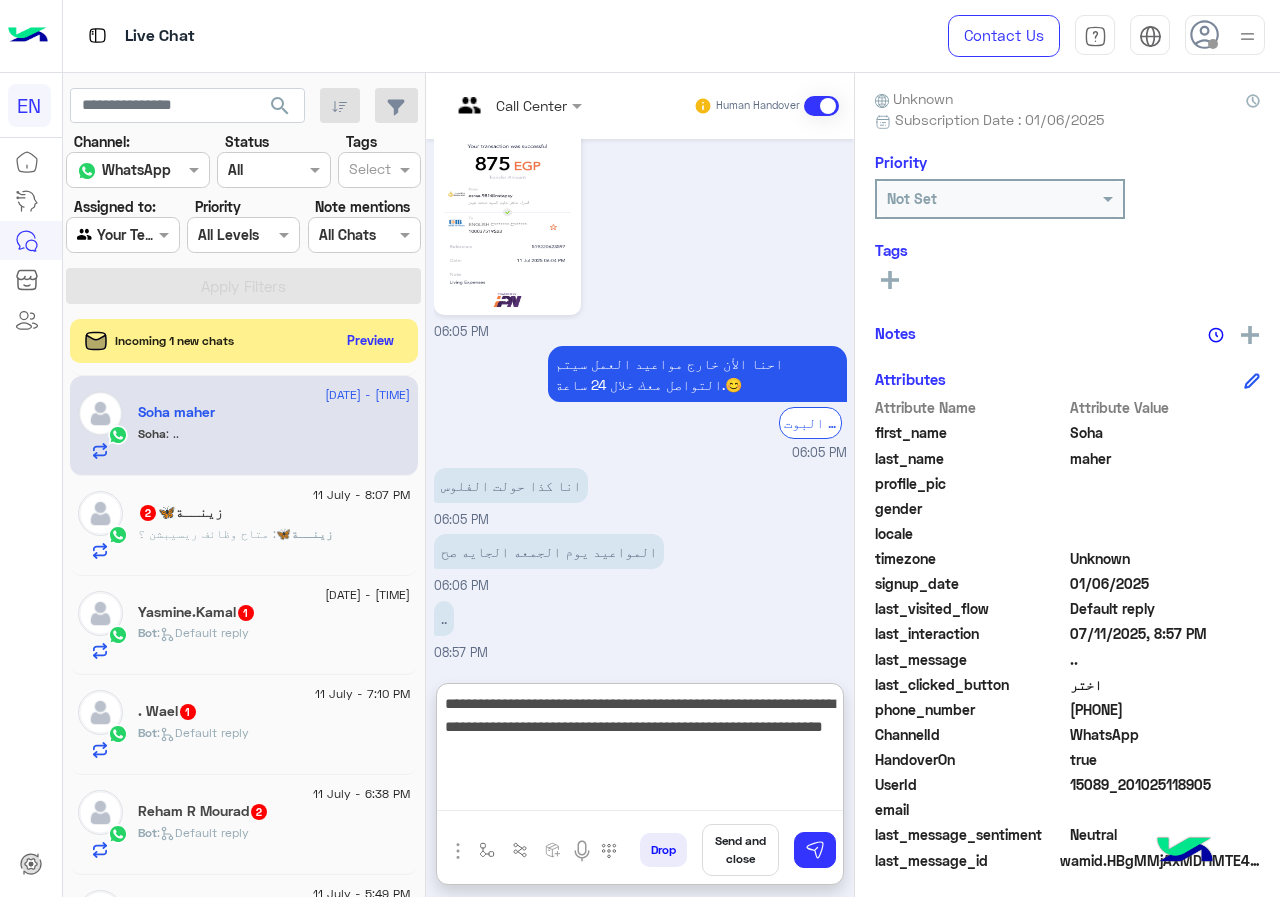 type on "**********" 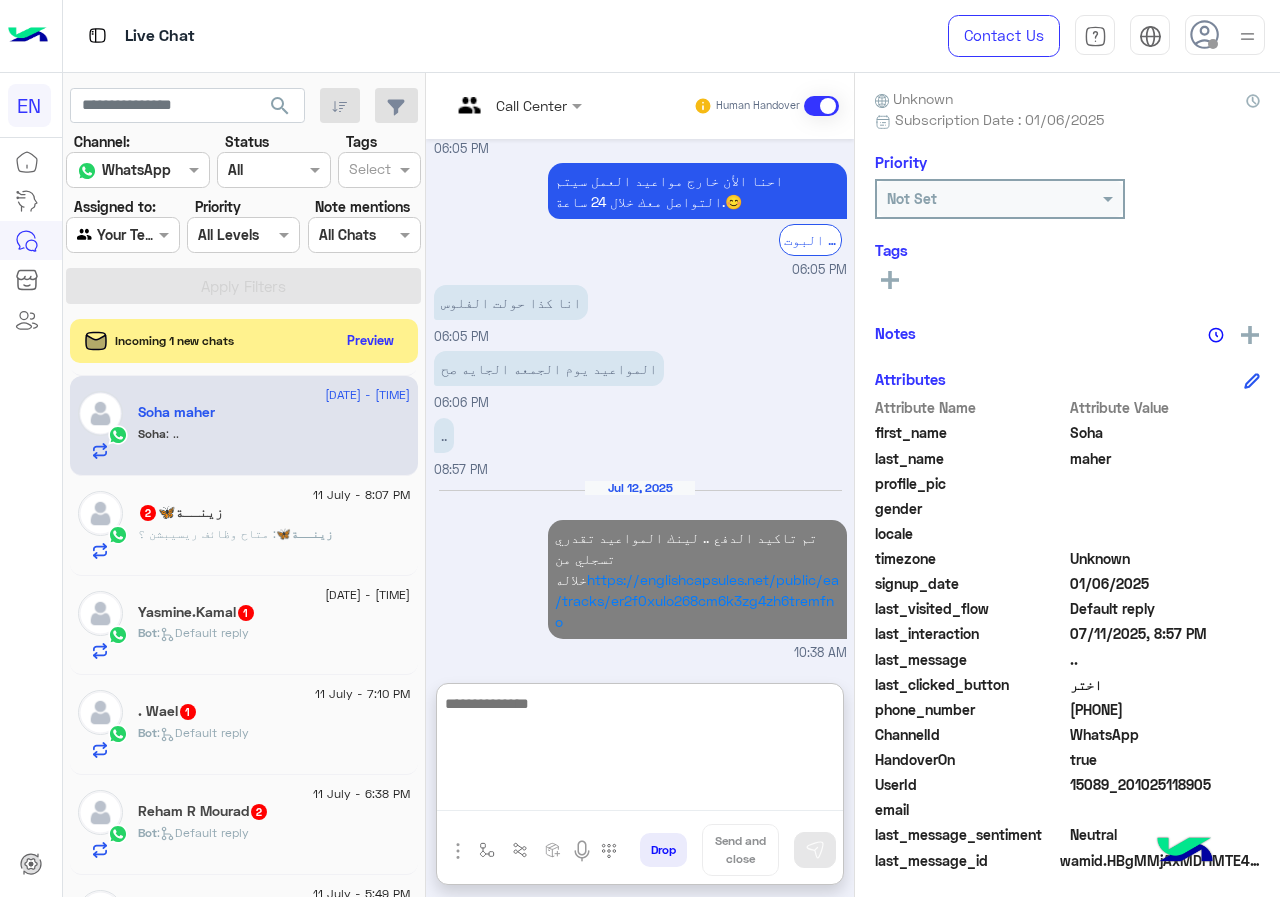 scroll, scrollTop: 1670, scrollLeft: 0, axis: vertical 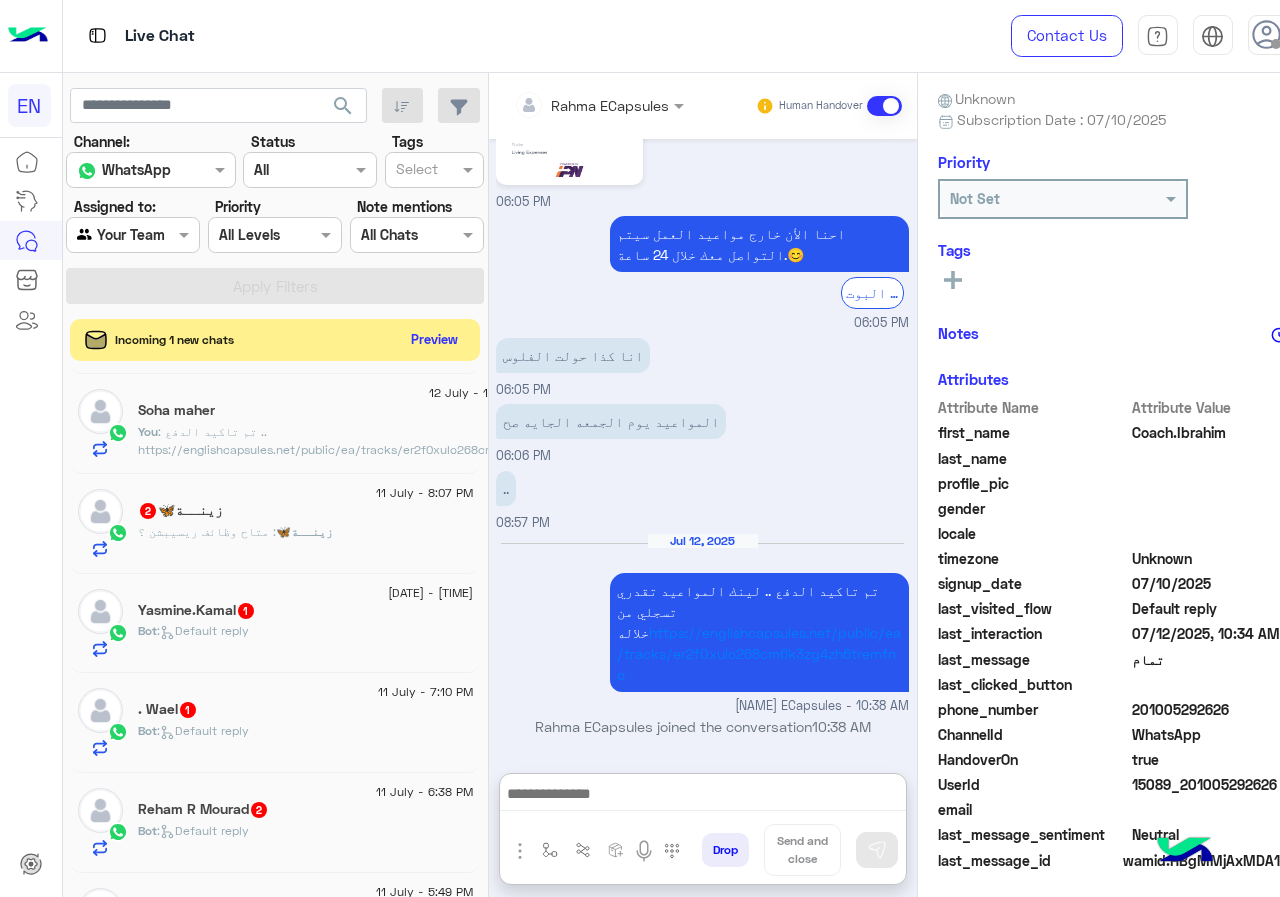 click on "Preview" 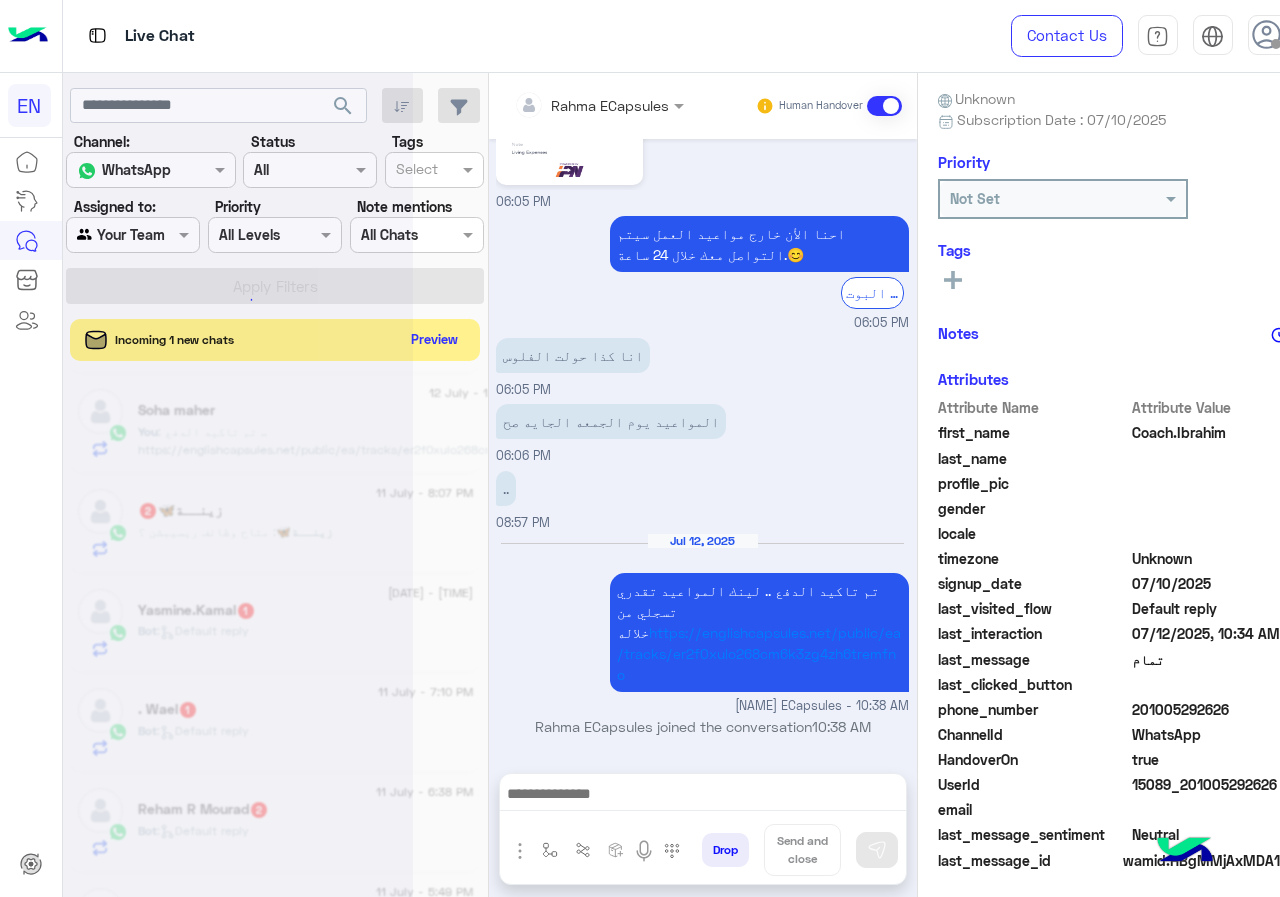 scroll, scrollTop: 1580, scrollLeft: 0, axis: vertical 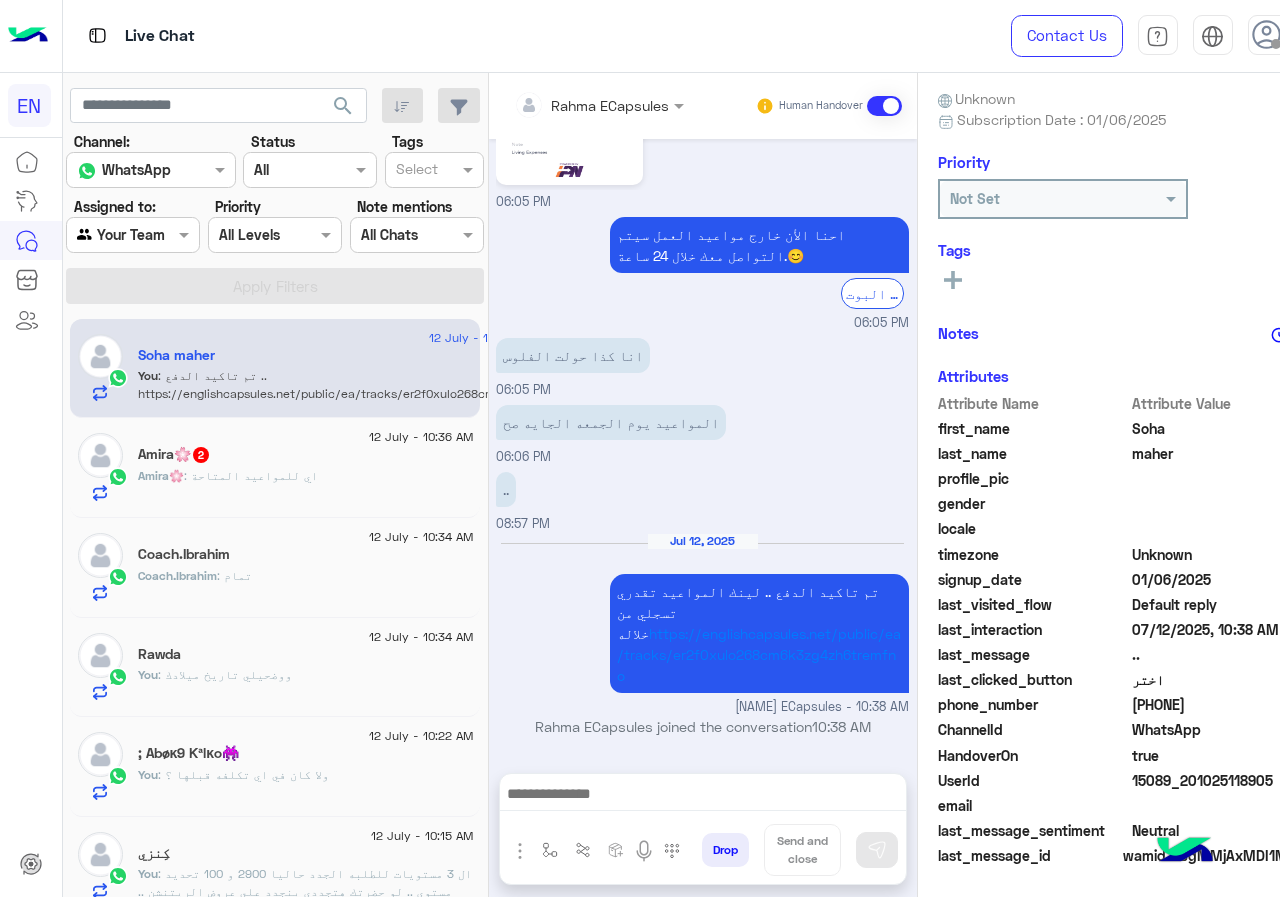 click on "Coach.Ibrahim : تمام" 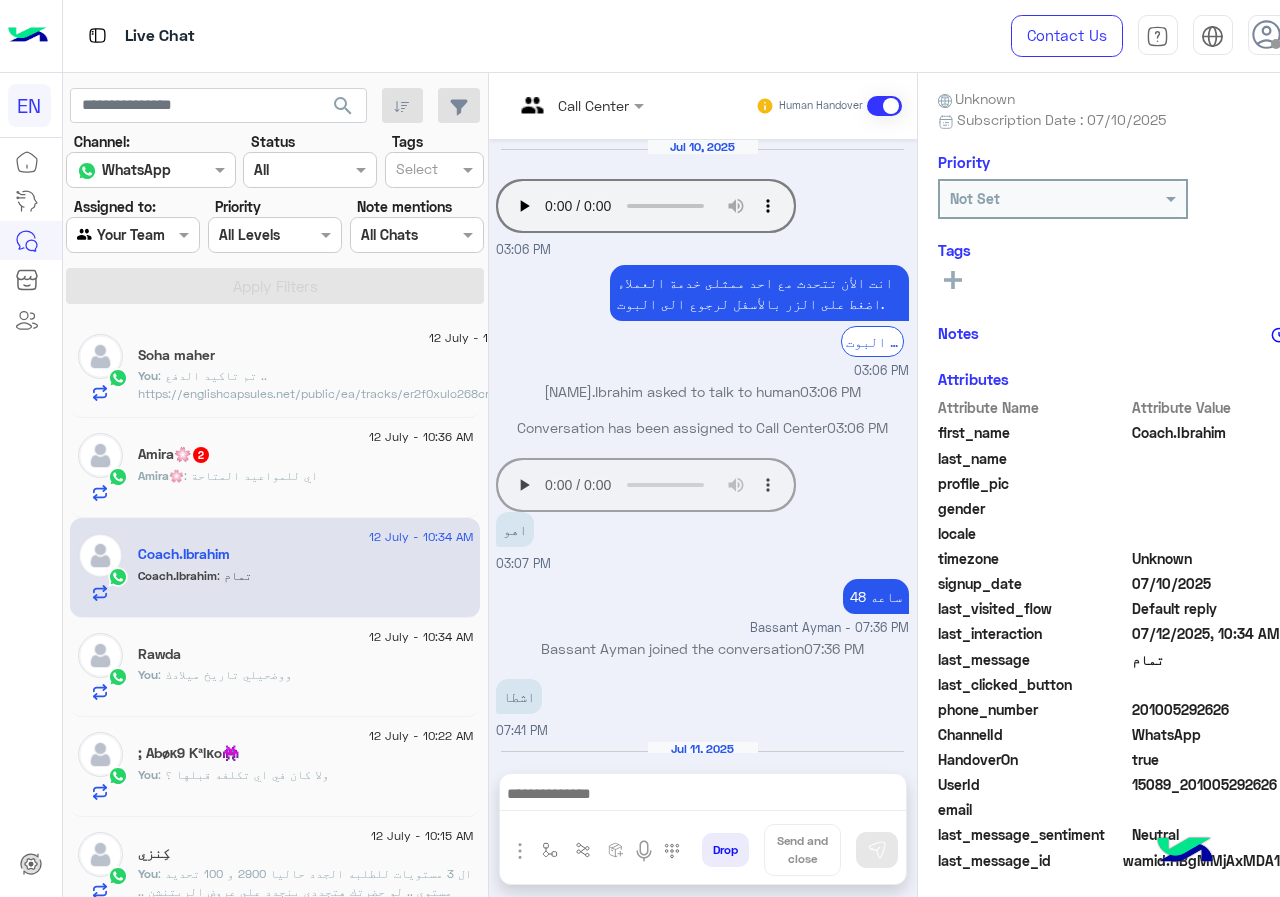 scroll, scrollTop: 828, scrollLeft: 0, axis: vertical 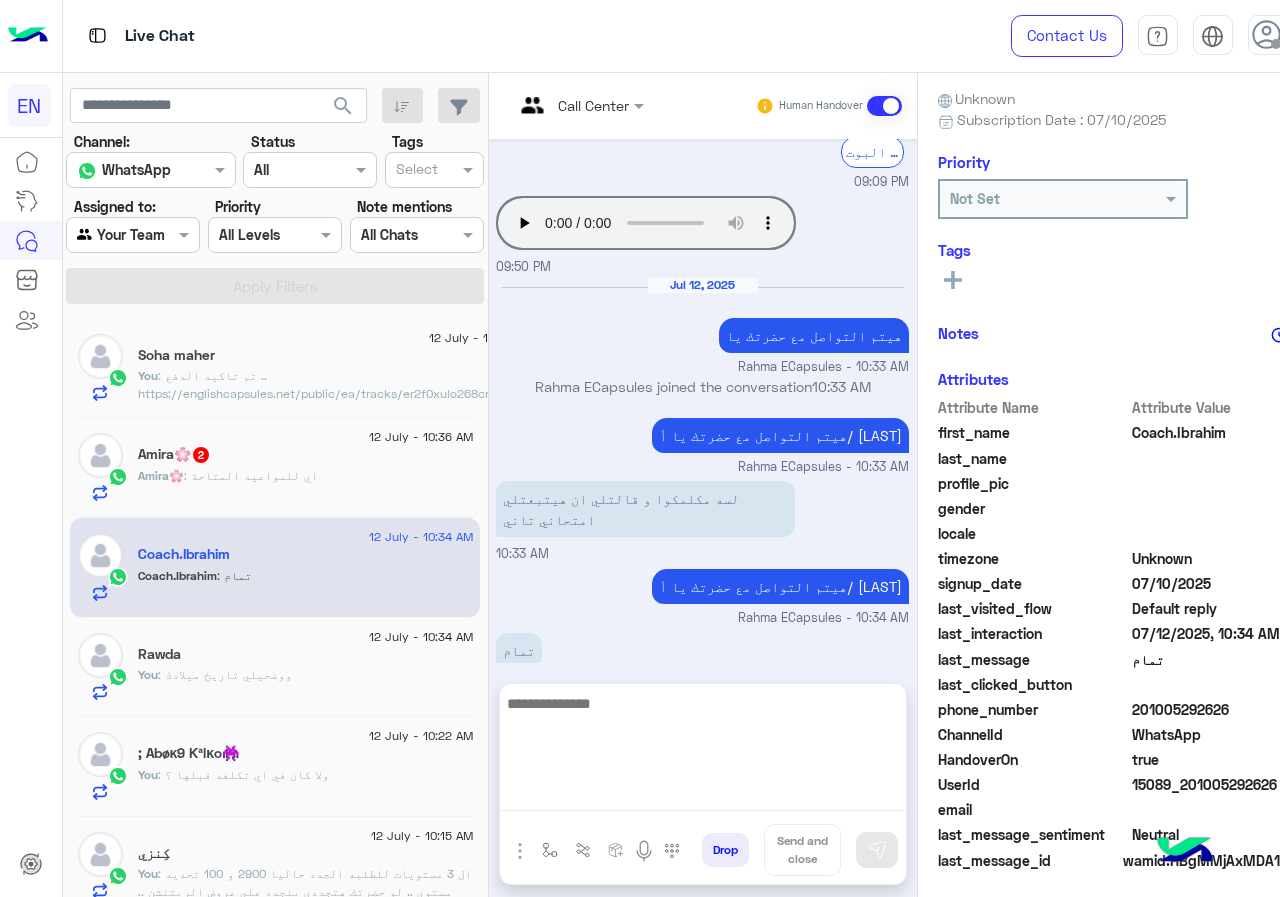 click at bounding box center [703, 751] 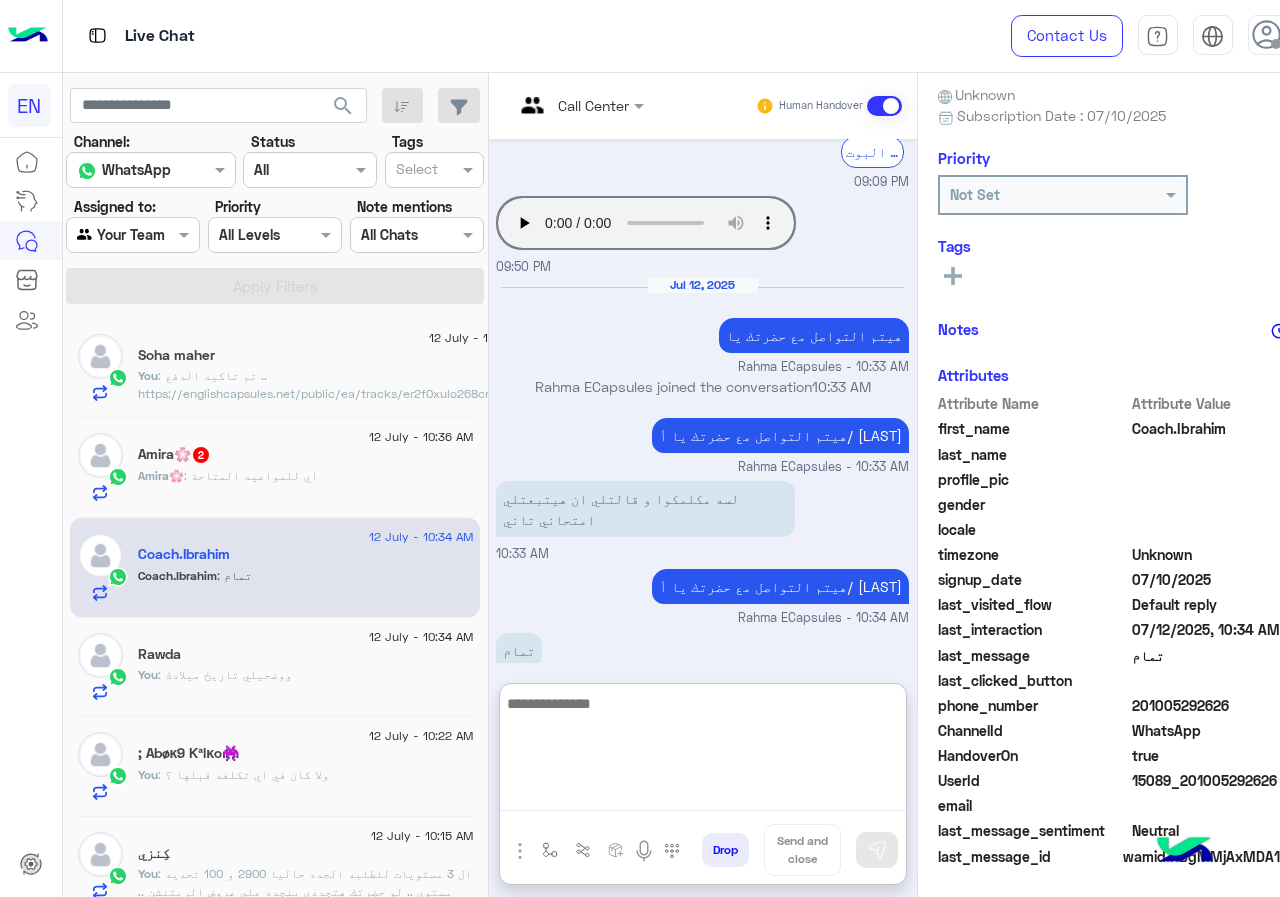 scroll, scrollTop: 180, scrollLeft: 0, axis: vertical 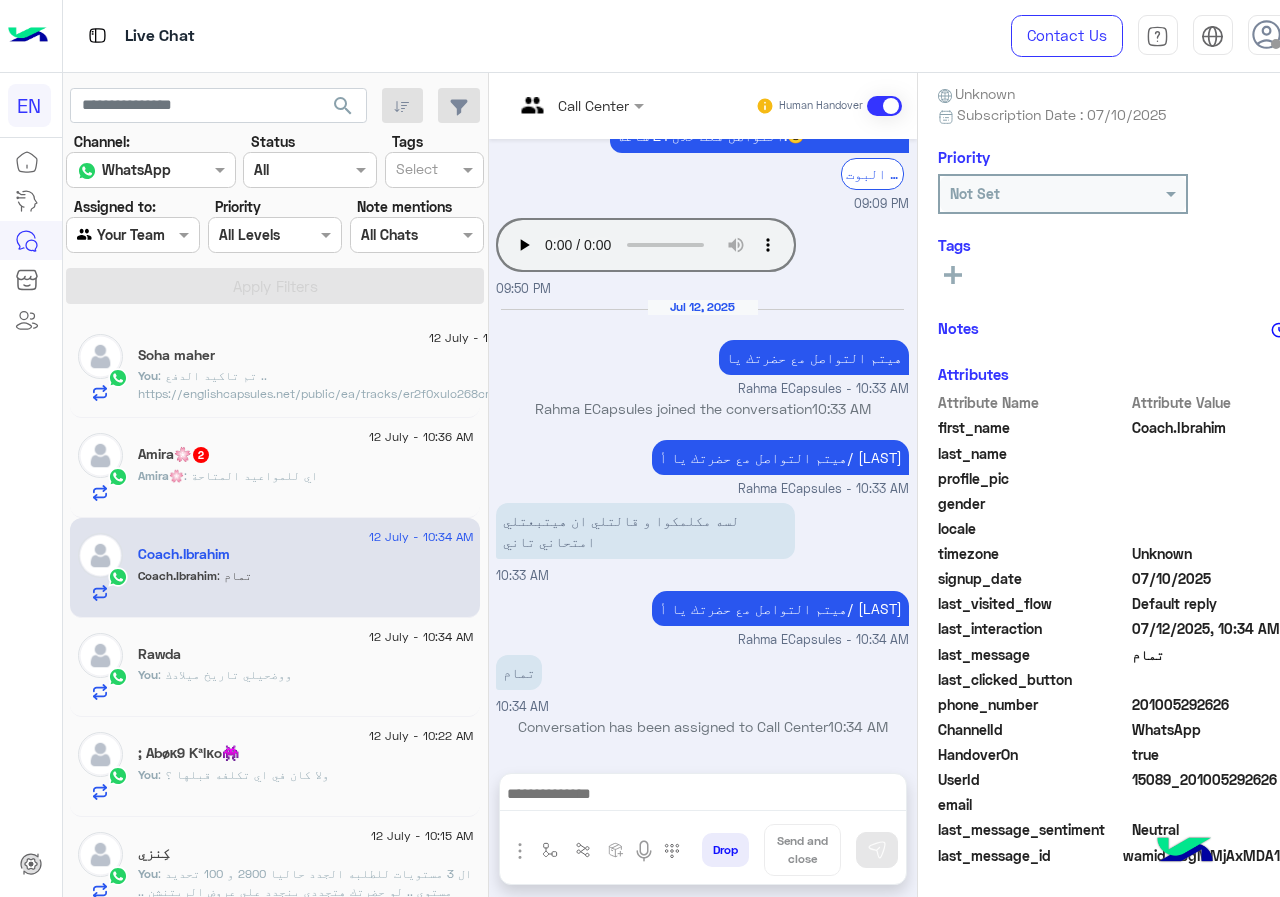 drag, startPoint x: 1135, startPoint y: 704, endPoint x: 1253, endPoint y: 701, distance: 118.03813 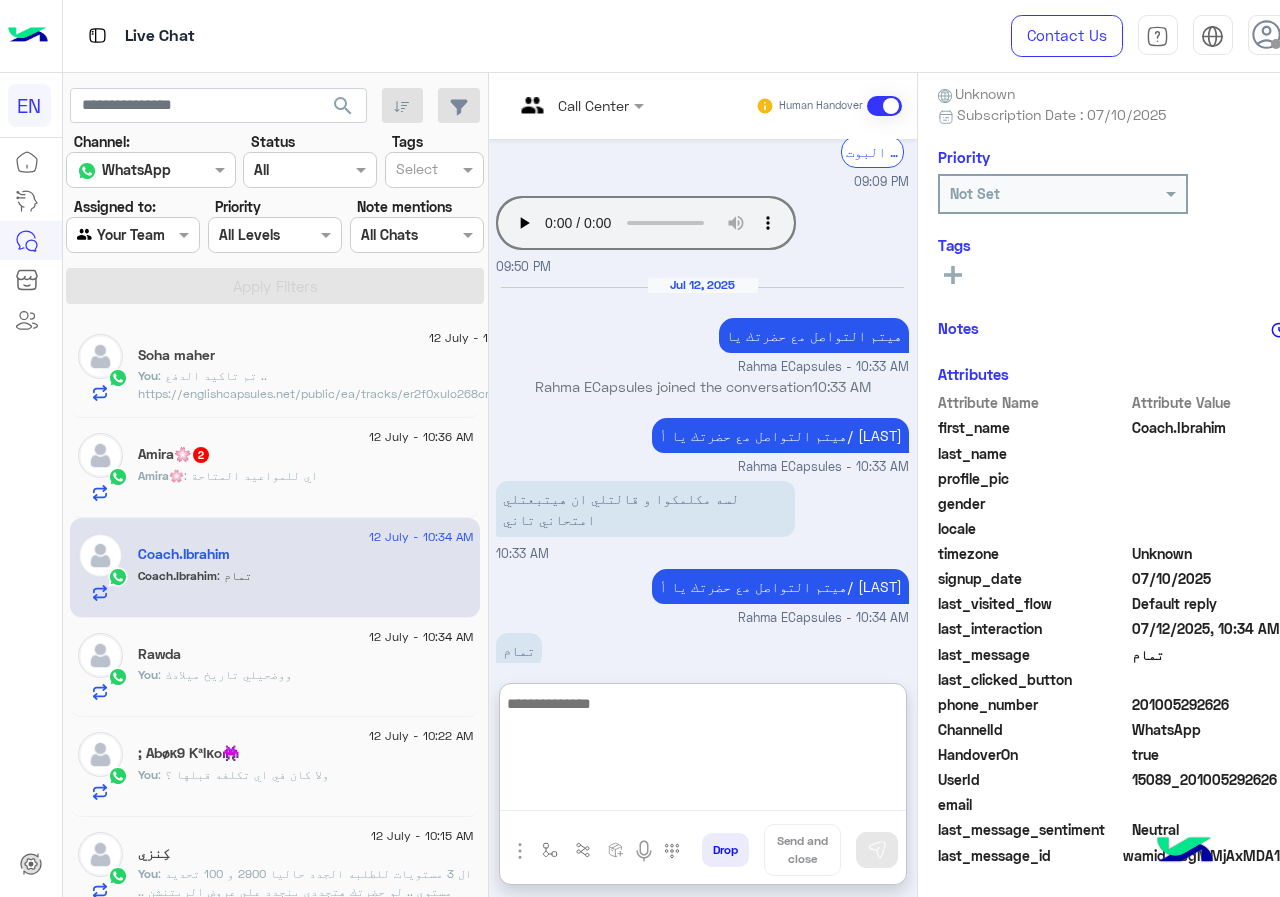 paste on "**********" 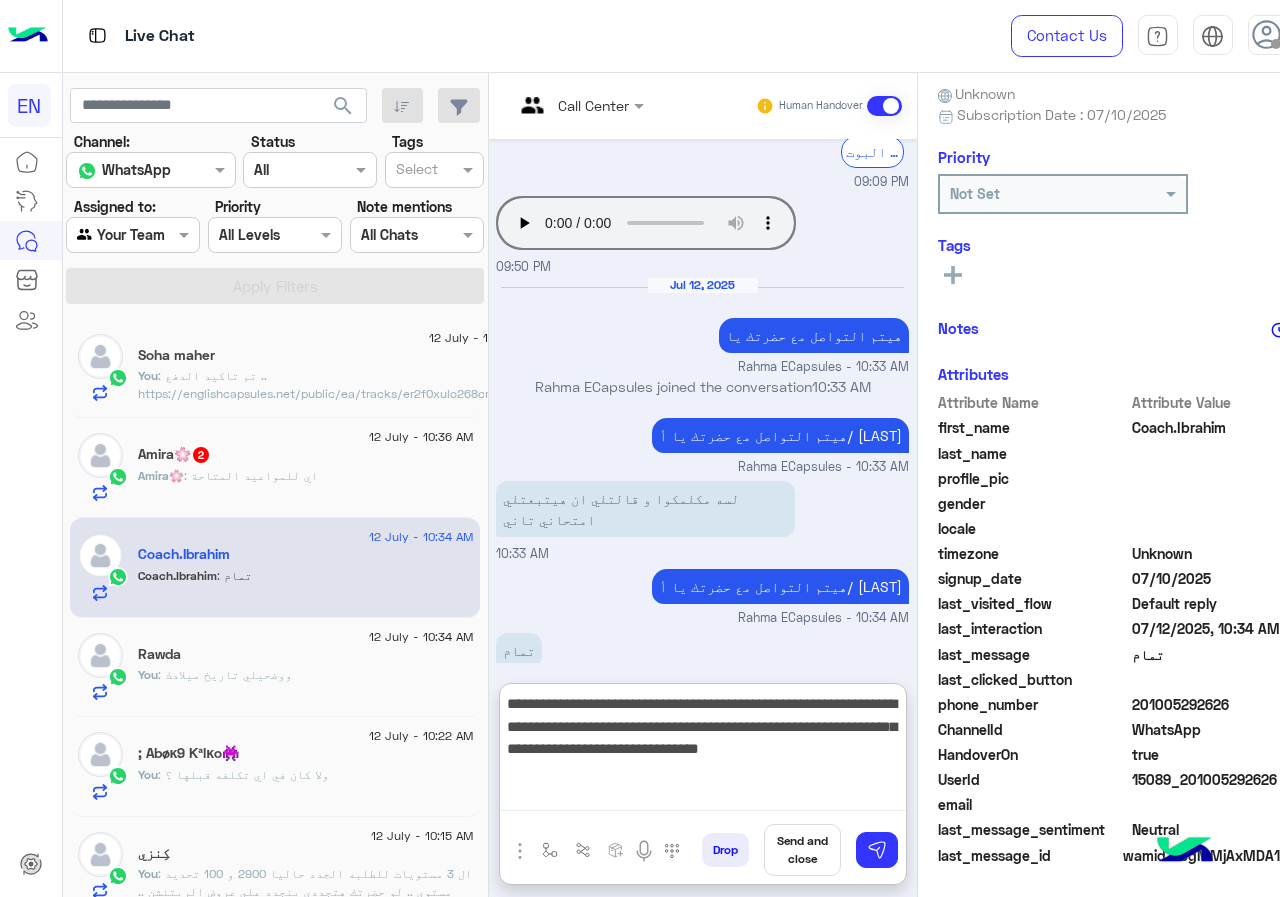 type on "**********" 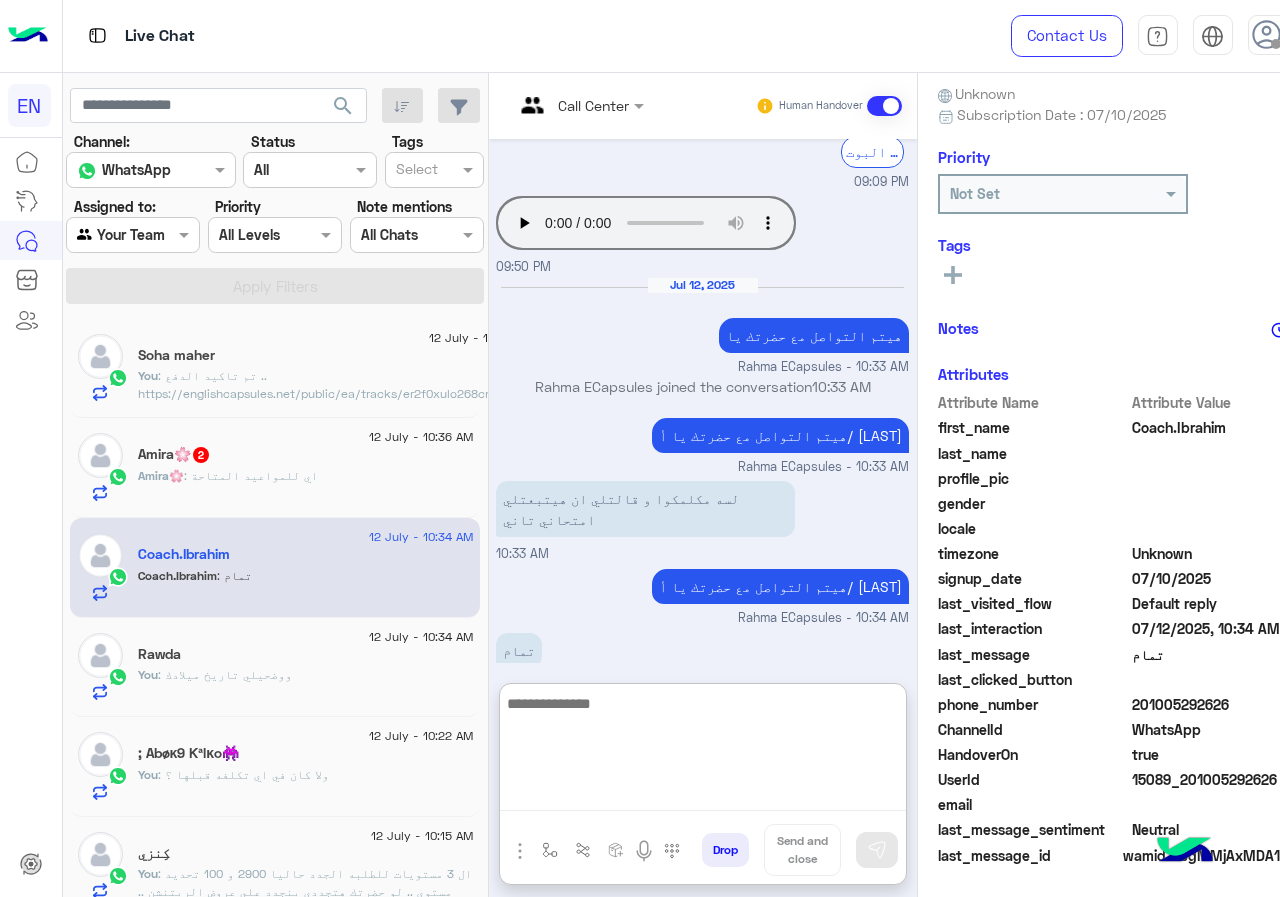 scroll, scrollTop: 1065, scrollLeft: 0, axis: vertical 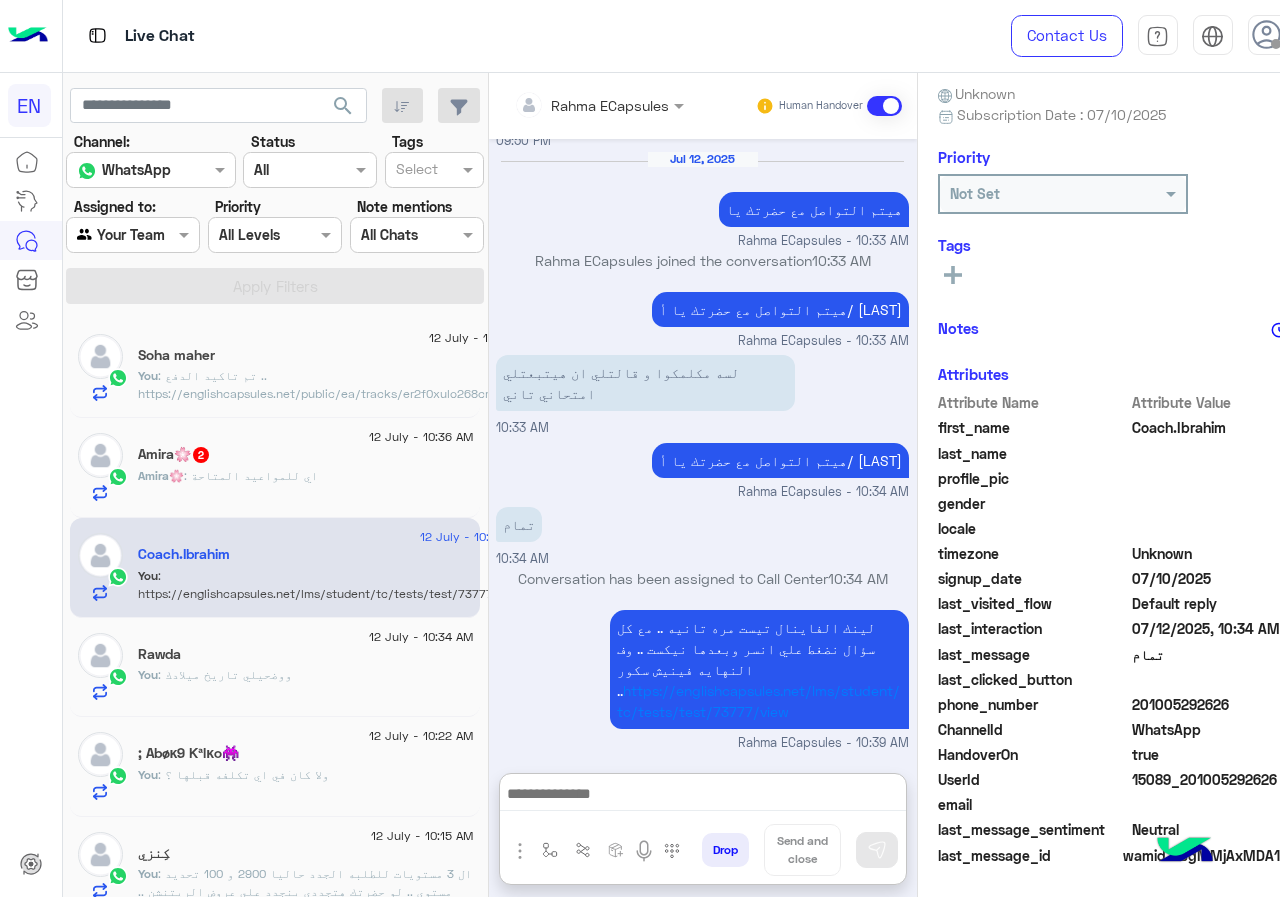 click on ": اي للمواعيد المتاحة" 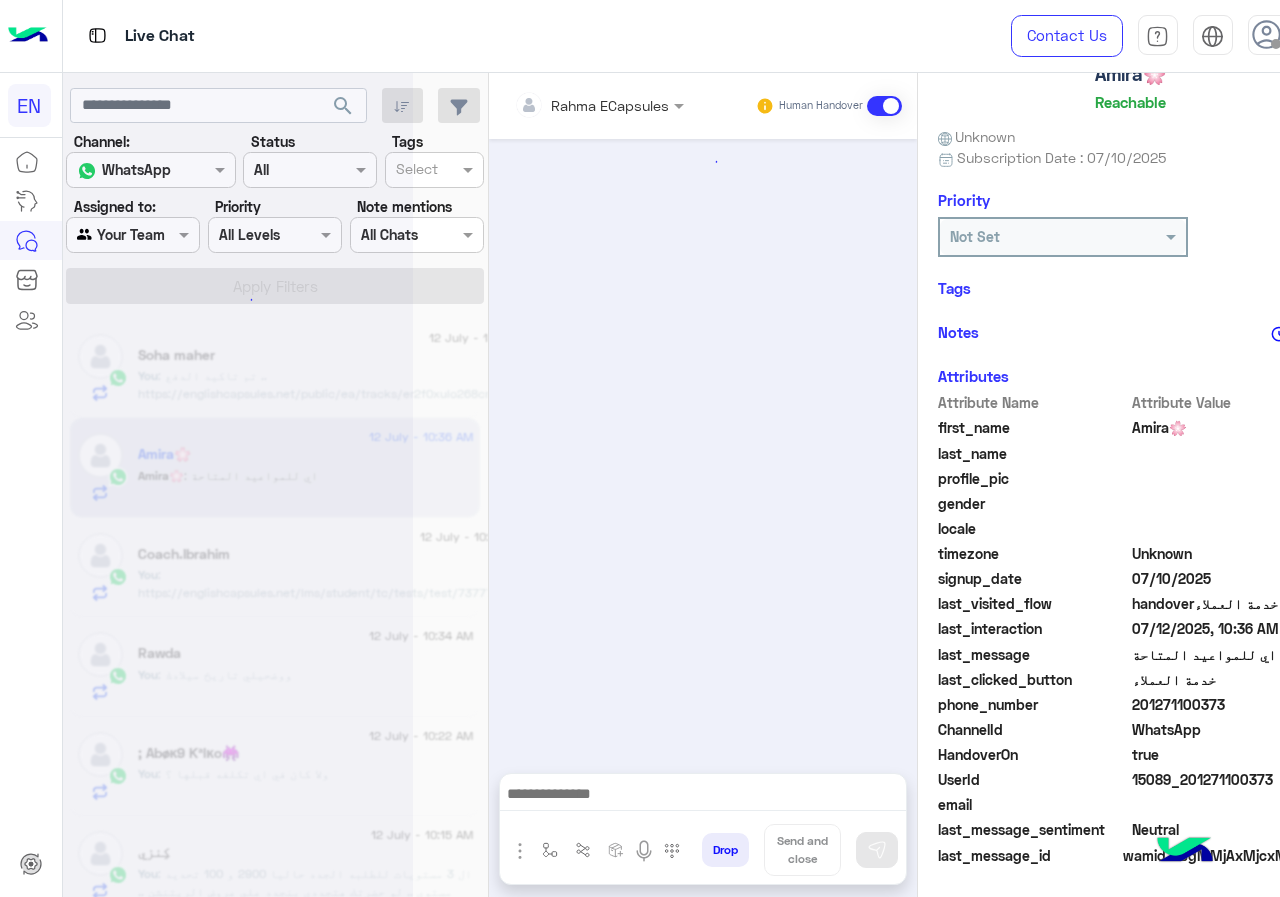 scroll, scrollTop: 175, scrollLeft: 0, axis: vertical 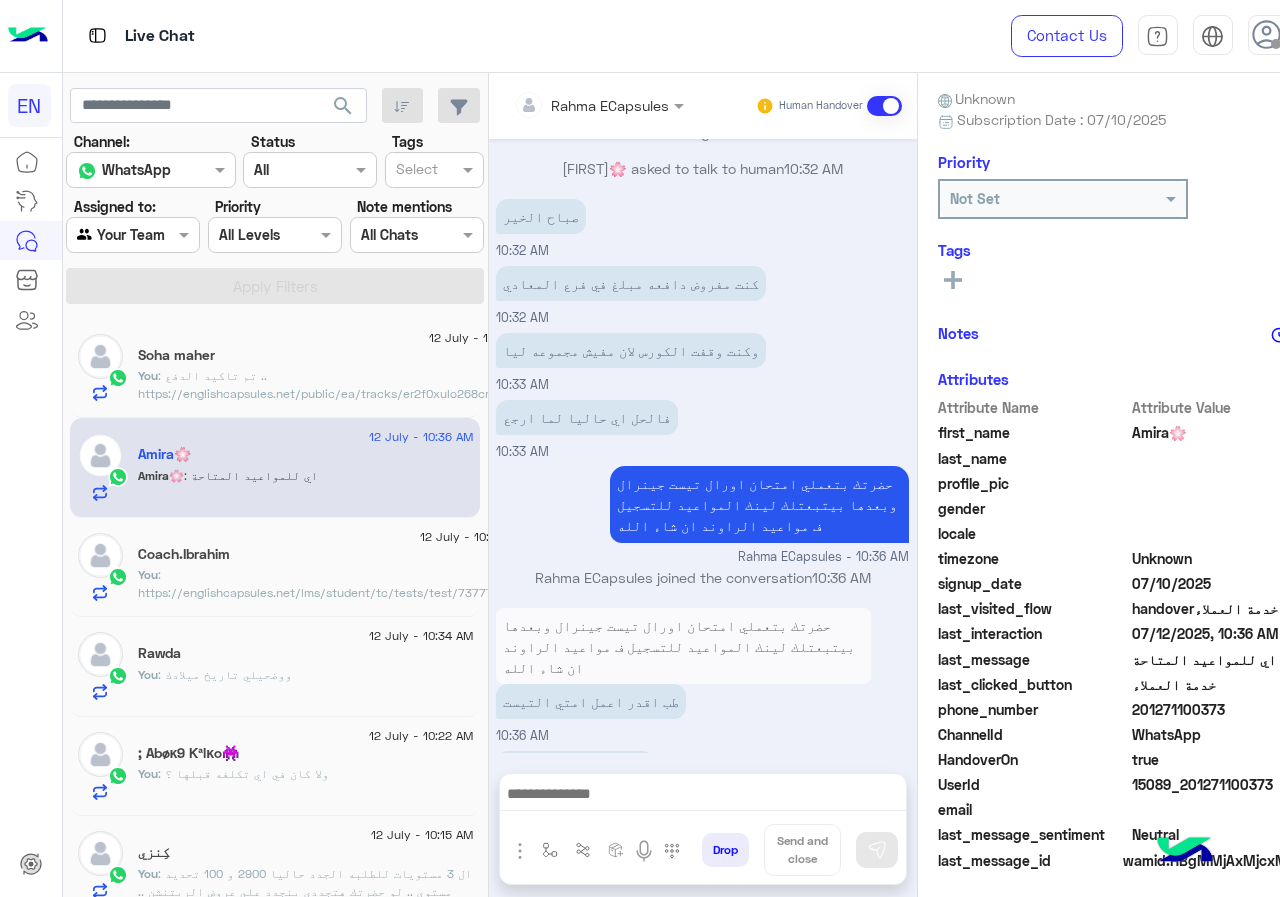 drag, startPoint x: 1137, startPoint y: 716, endPoint x: 1235, endPoint y: 705, distance: 98.61542 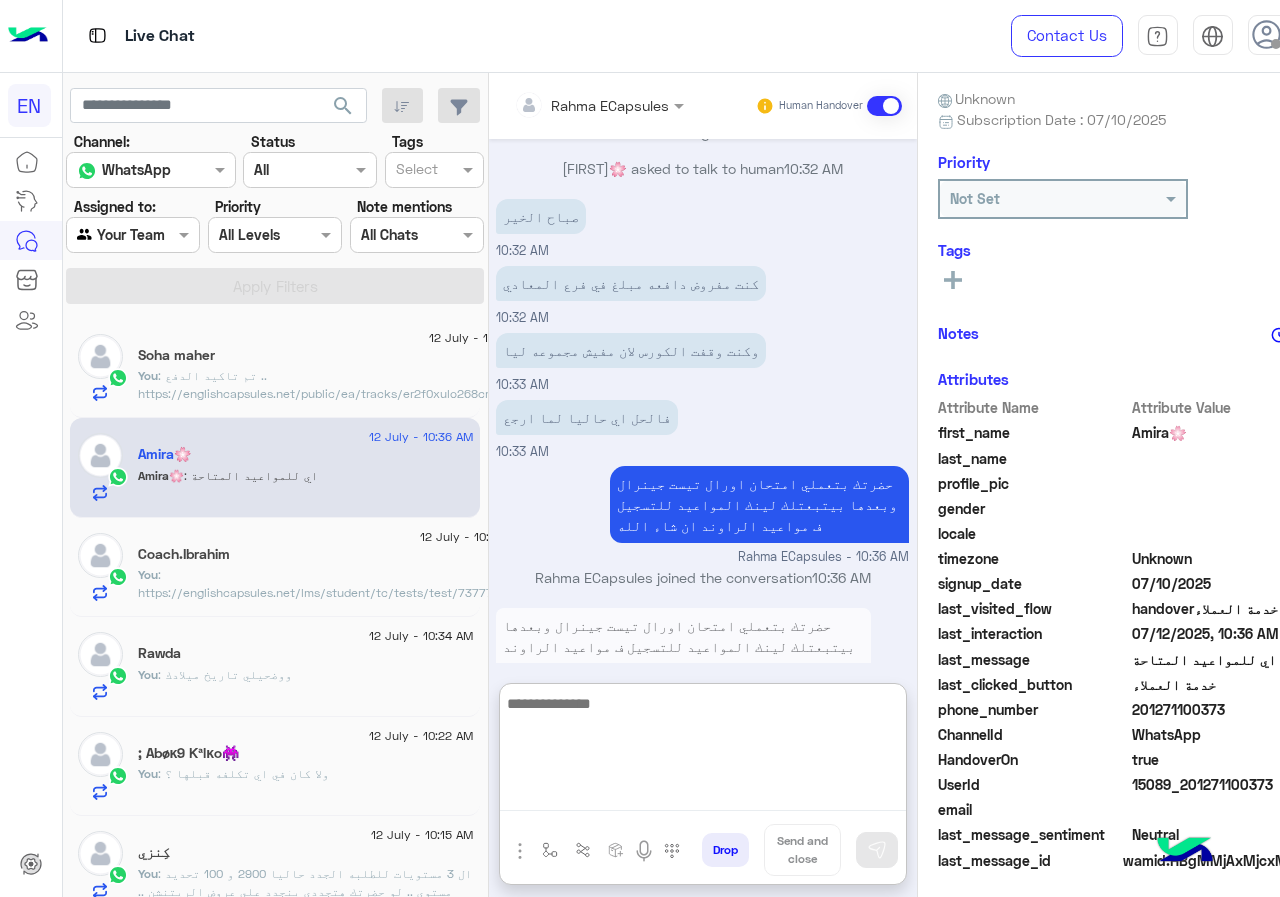 paste on "**********" 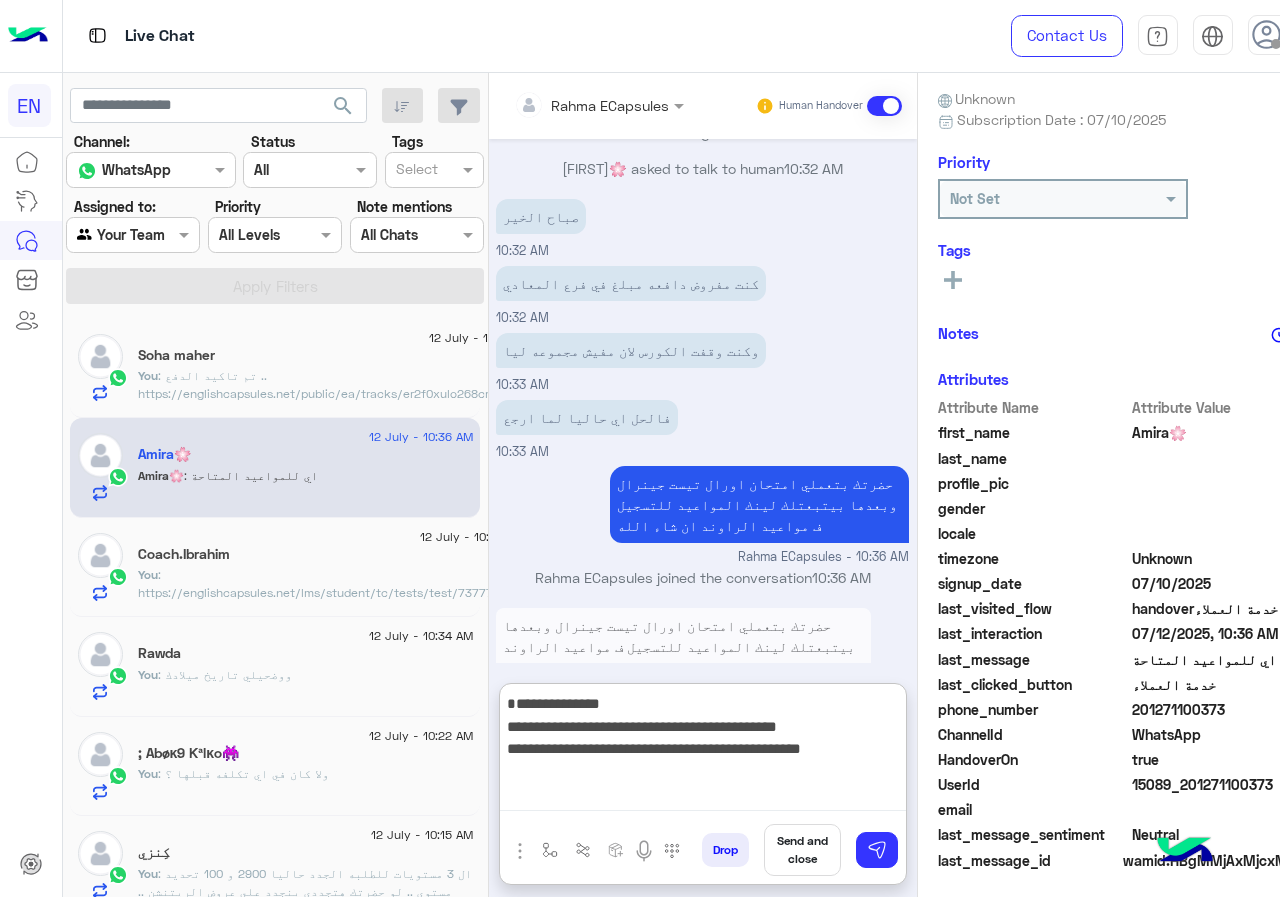click on "**********" at bounding box center [703, 751] 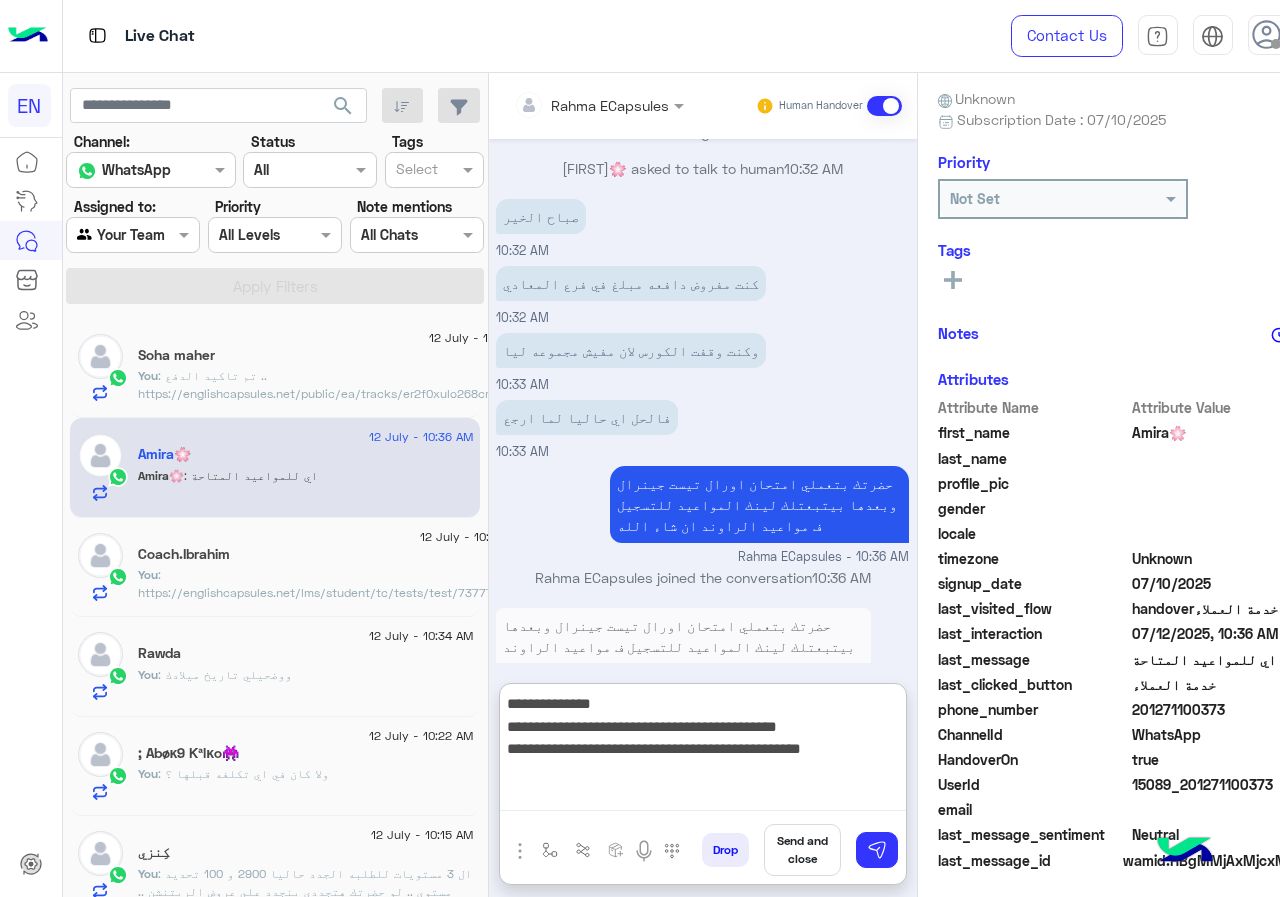 click on "**********" at bounding box center [703, 751] 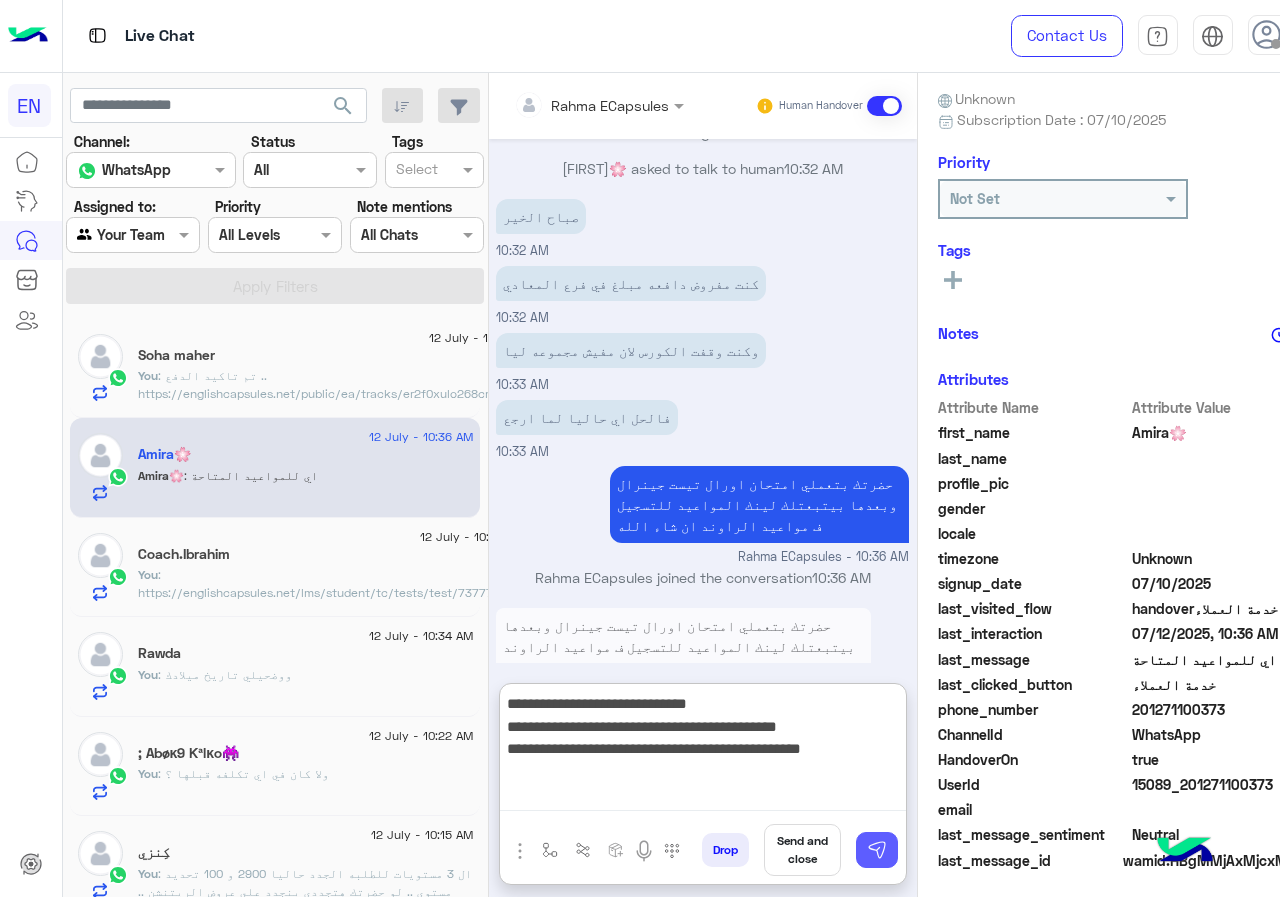 type on "**********" 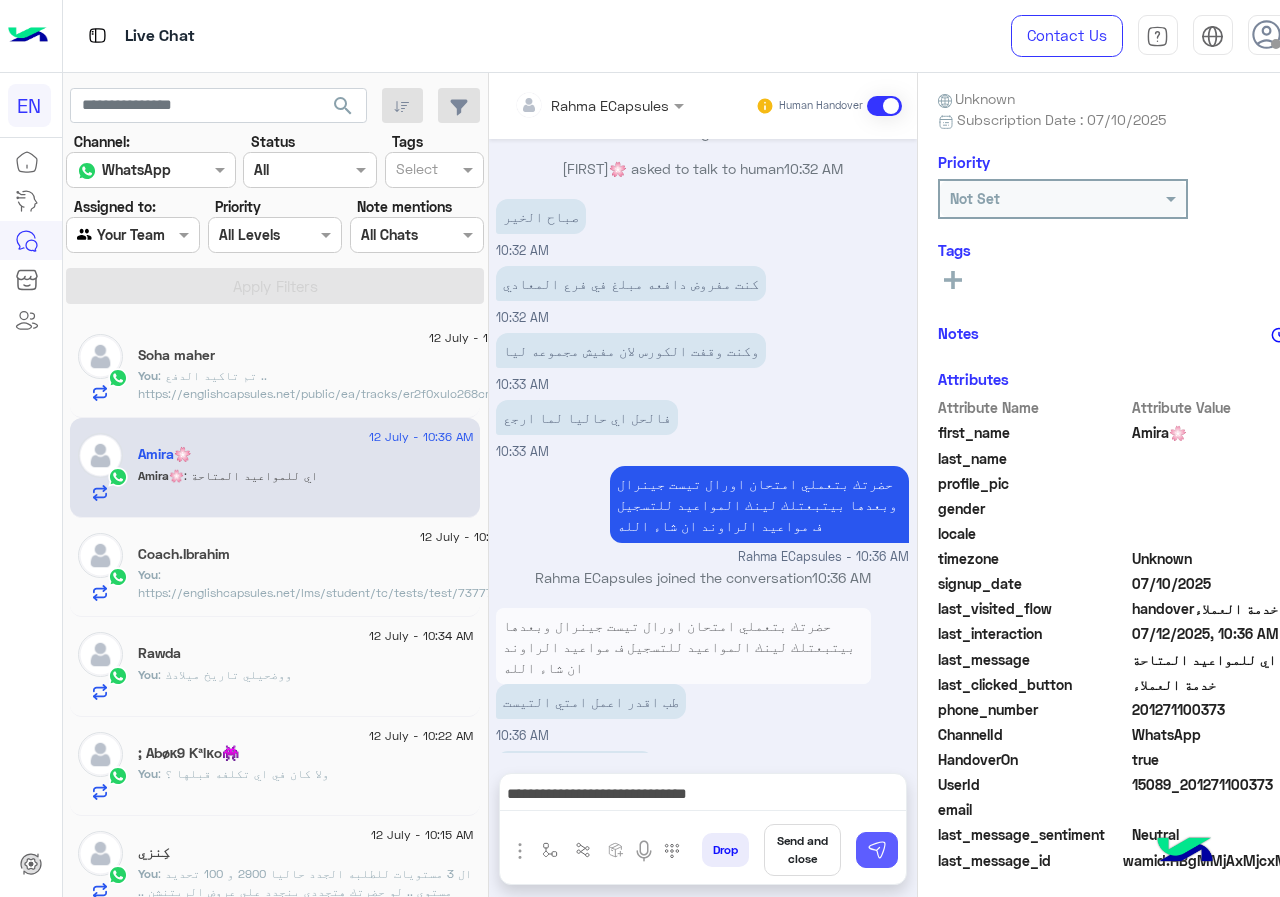 click at bounding box center (877, 850) 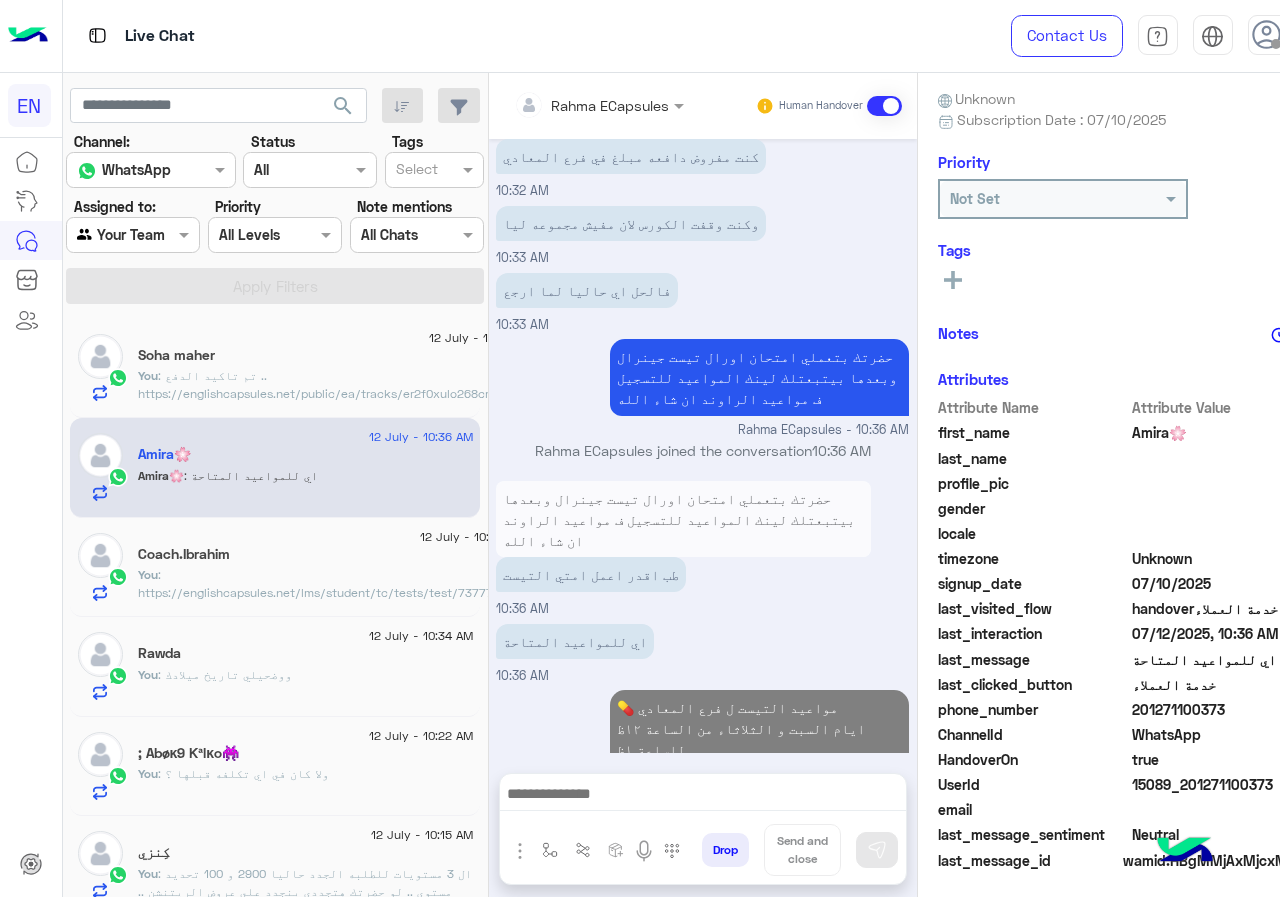scroll, scrollTop: 1239, scrollLeft: 0, axis: vertical 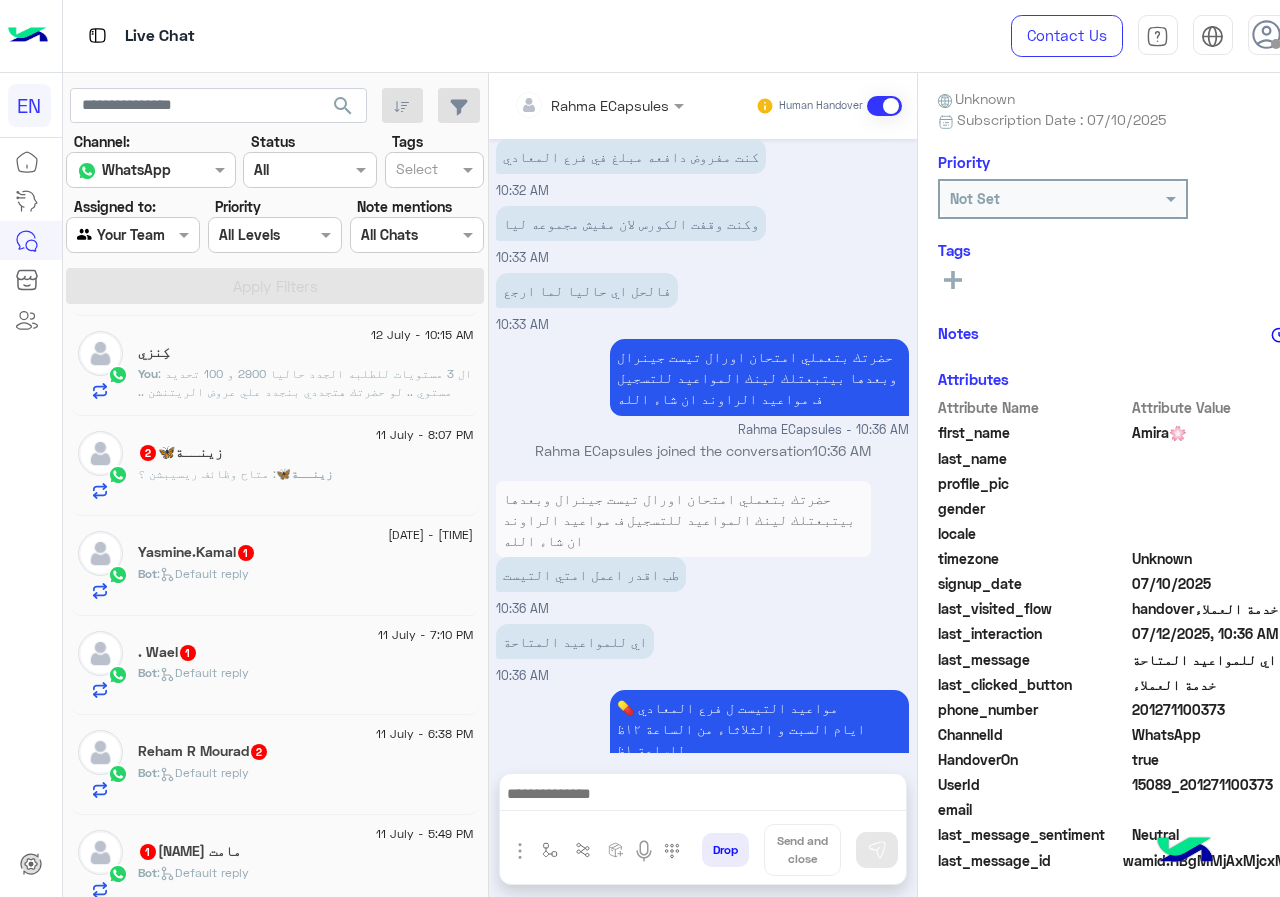 click on "زينــة🦋 : متاح وظائف ريسيبشن ؟" 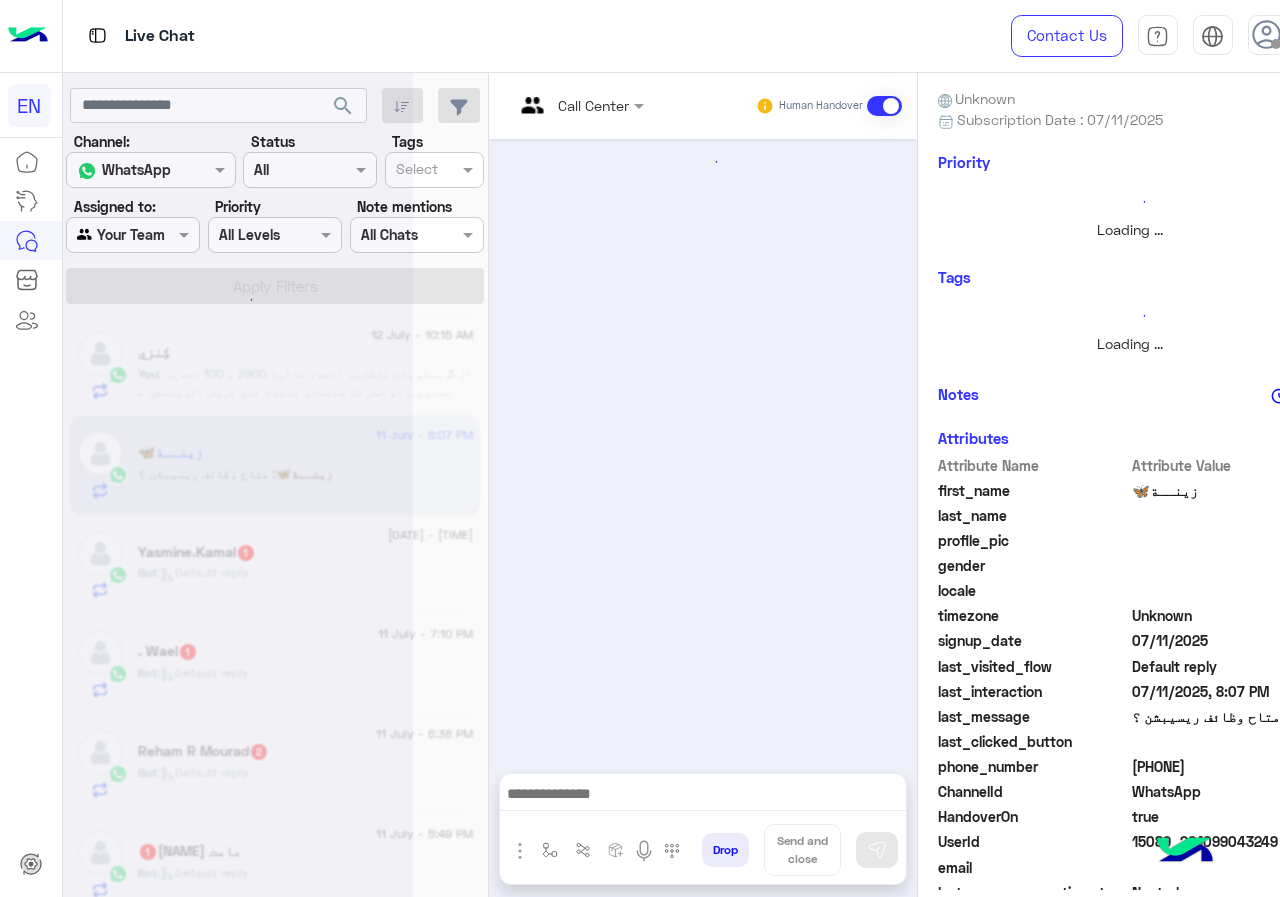 scroll, scrollTop: 0, scrollLeft: 0, axis: both 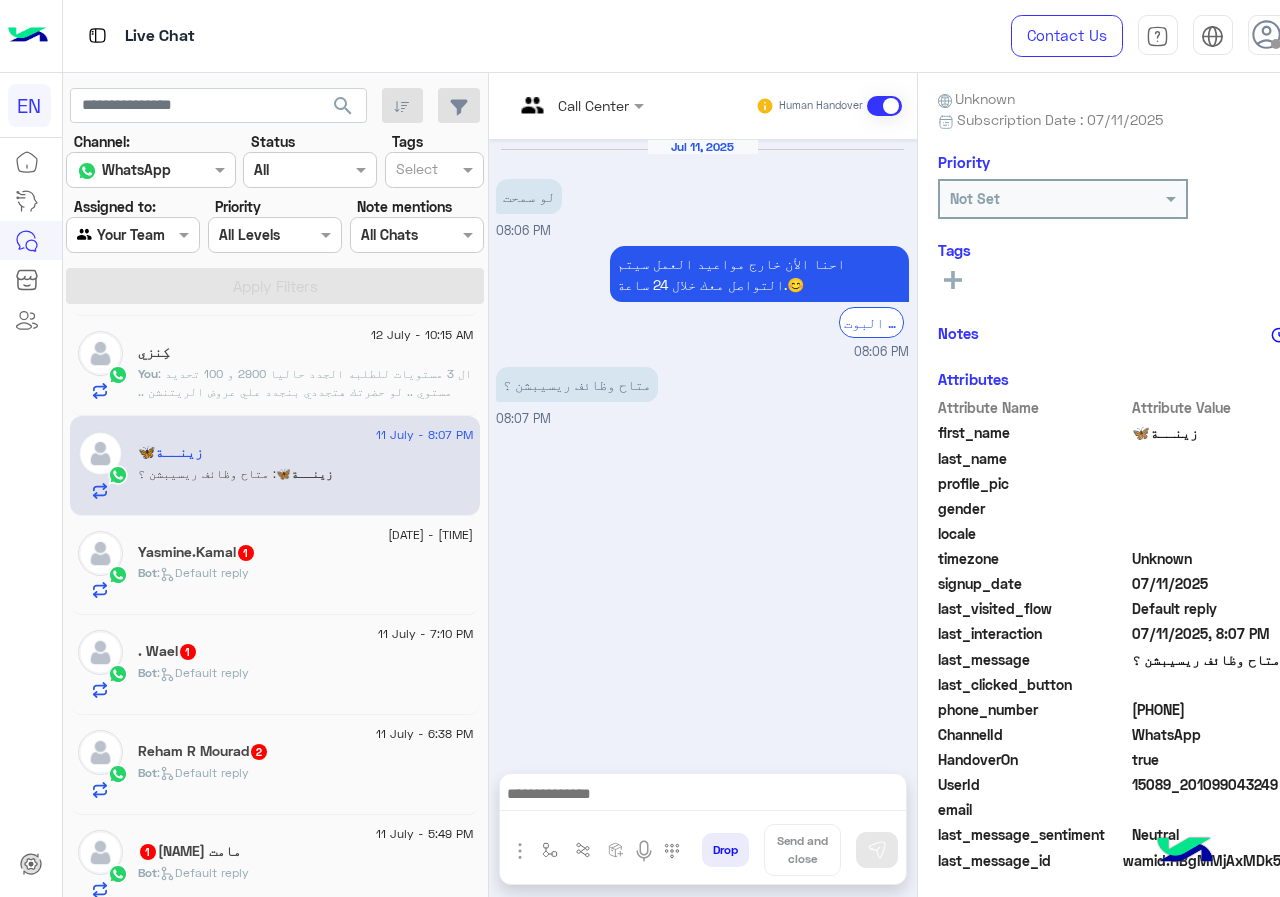 drag, startPoint x: 1137, startPoint y: 702, endPoint x: 1231, endPoint y: 706, distance: 94.08507 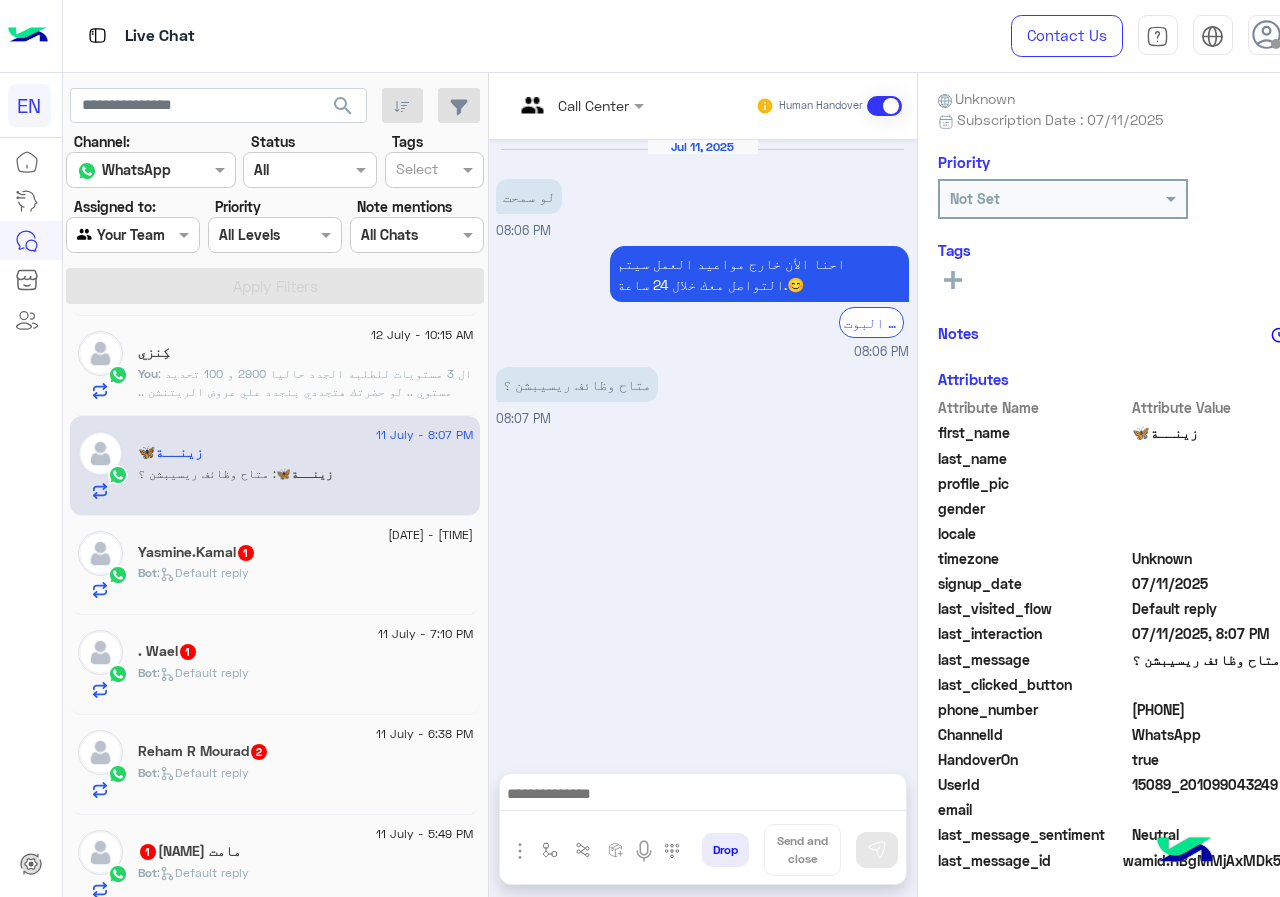 click at bounding box center (703, 799) 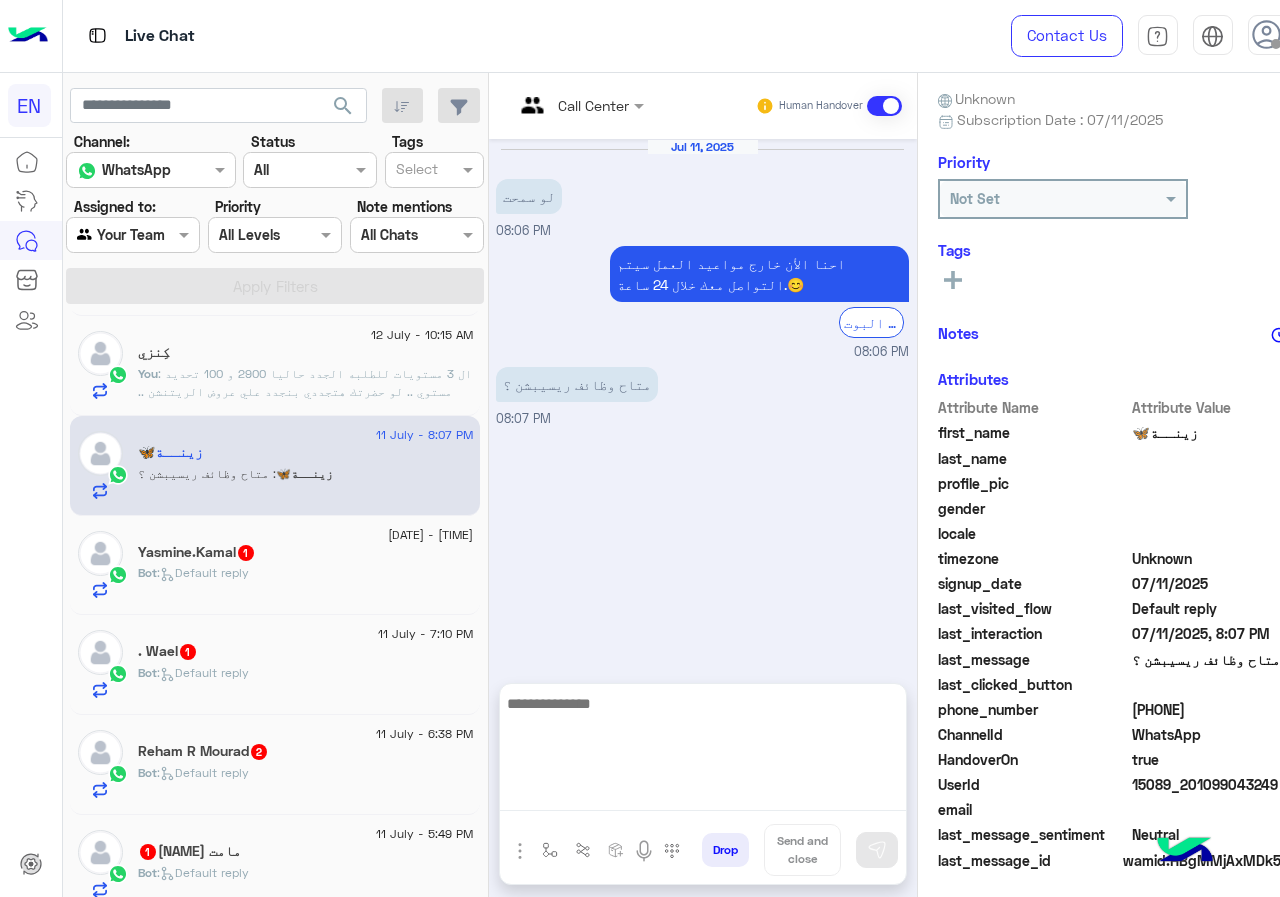 click at bounding box center (703, 751) 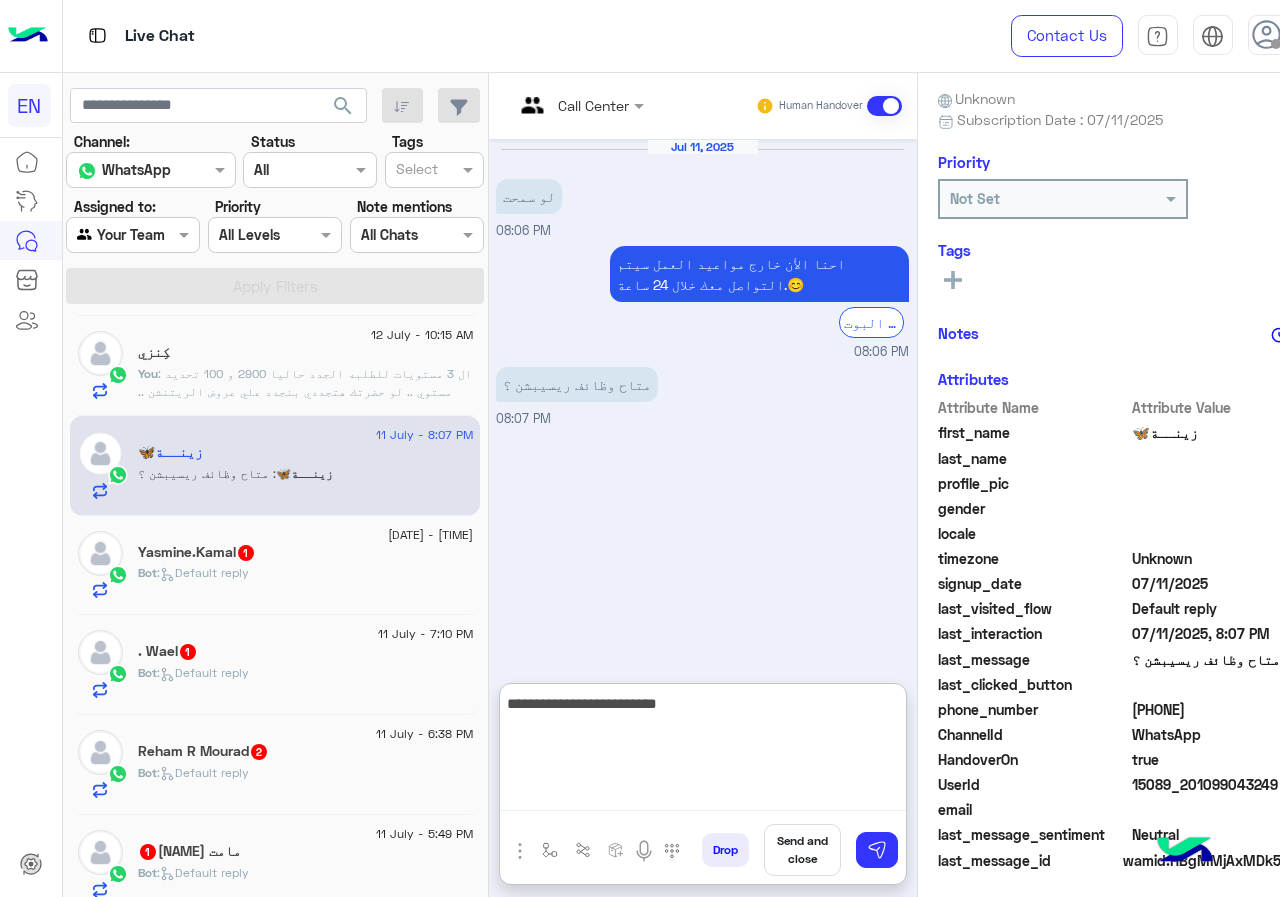 scroll, scrollTop: 0, scrollLeft: 0, axis: both 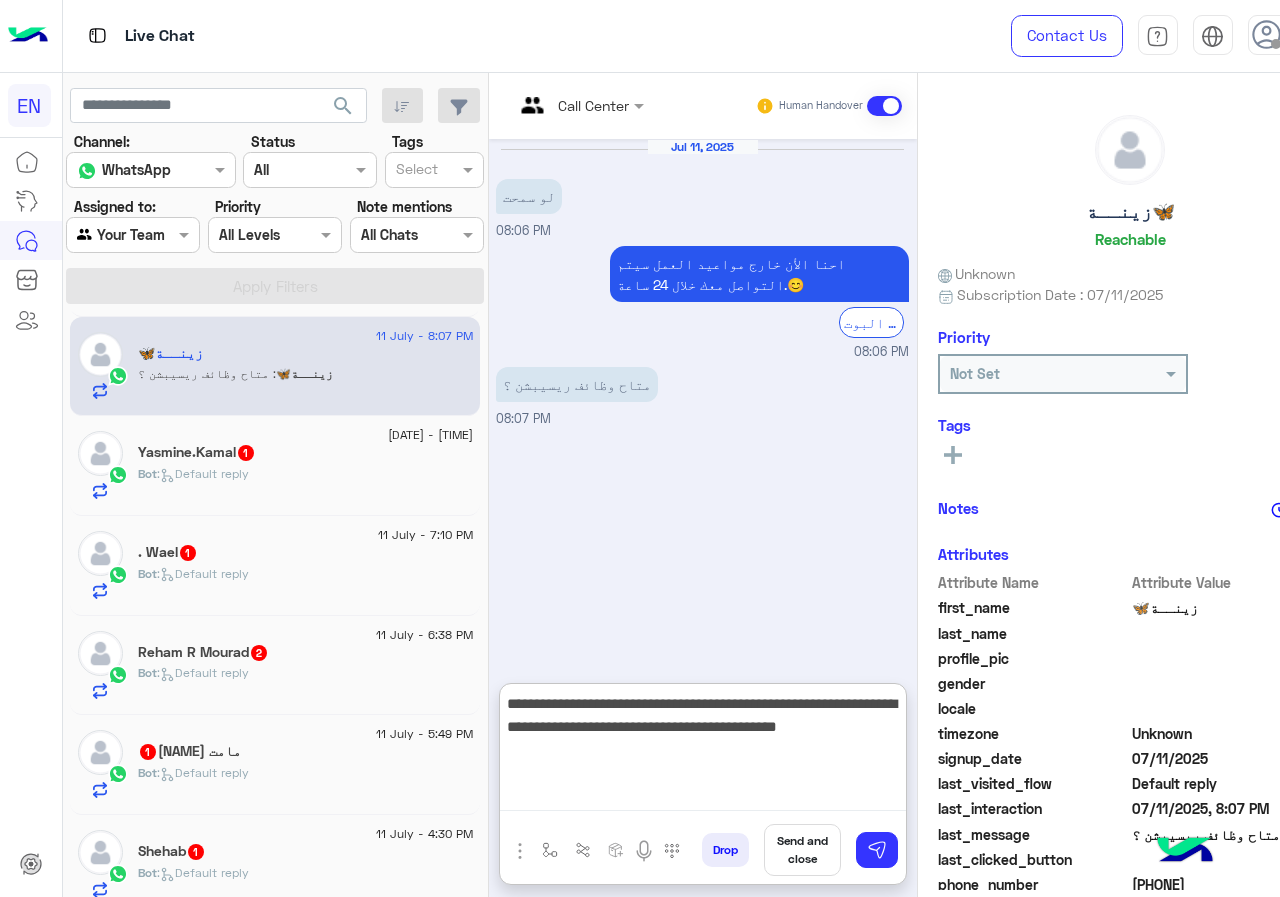 type on "**********" 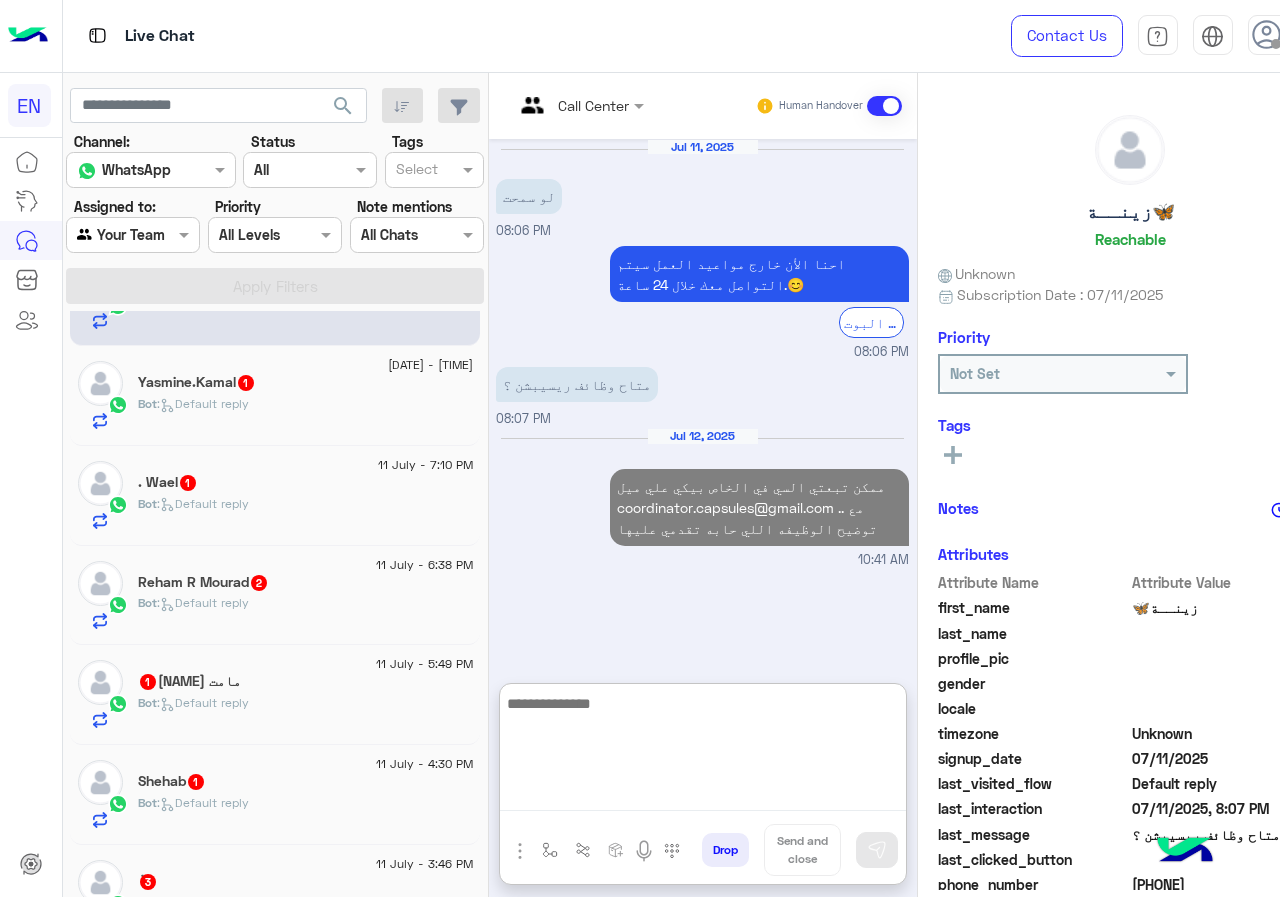 scroll, scrollTop: 600, scrollLeft: 0, axis: vertical 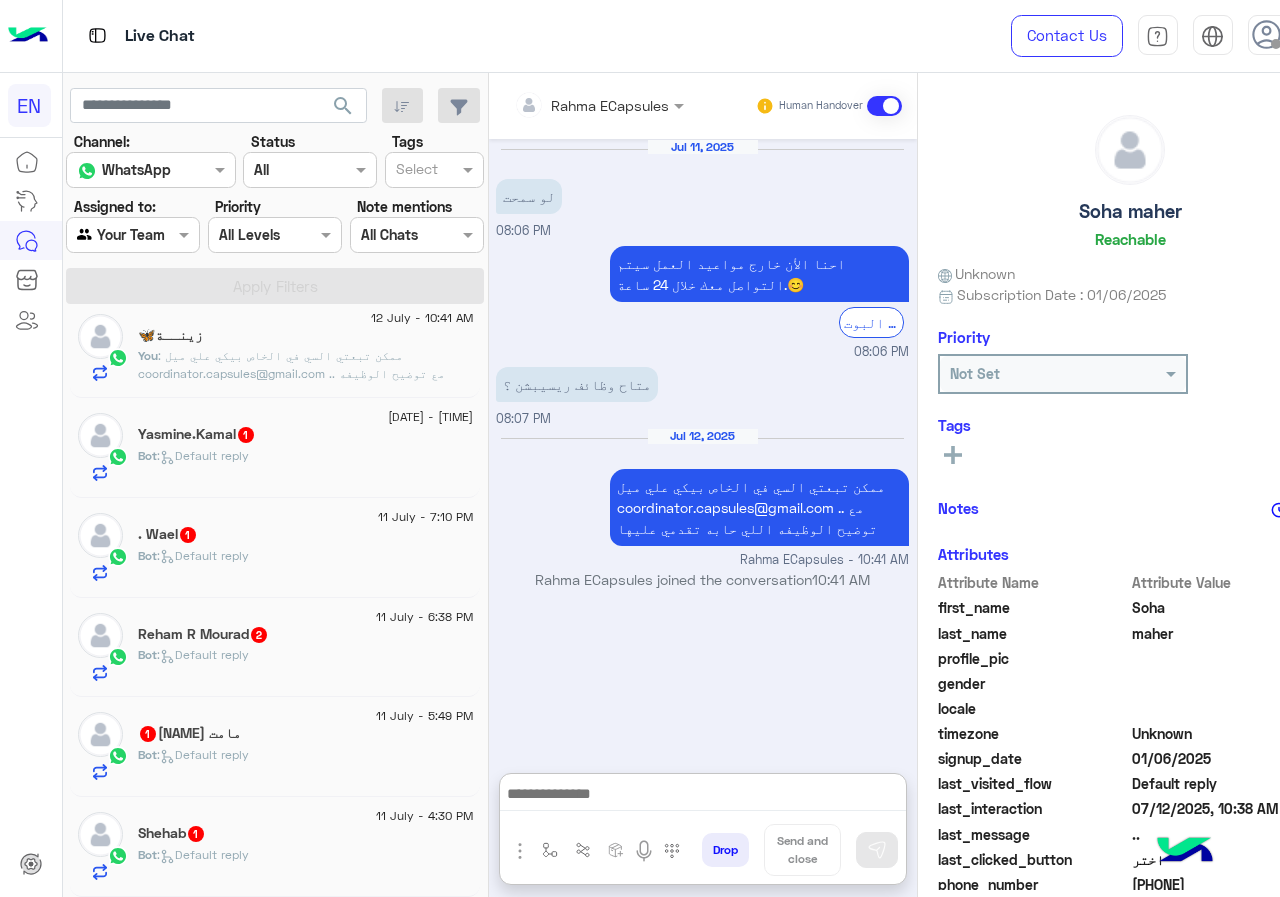 click on "Bot :   Default reply" 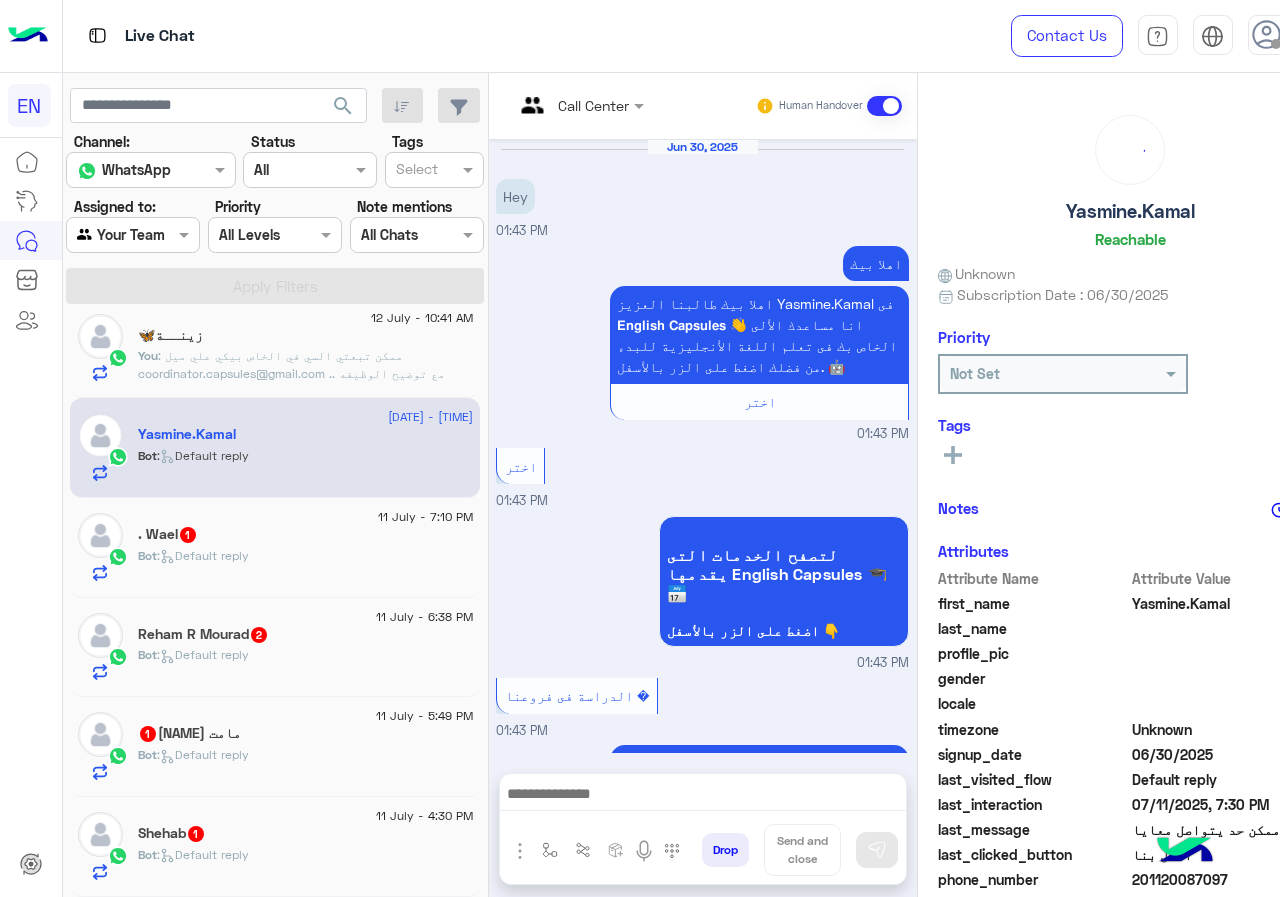 scroll, scrollTop: 1563, scrollLeft: 0, axis: vertical 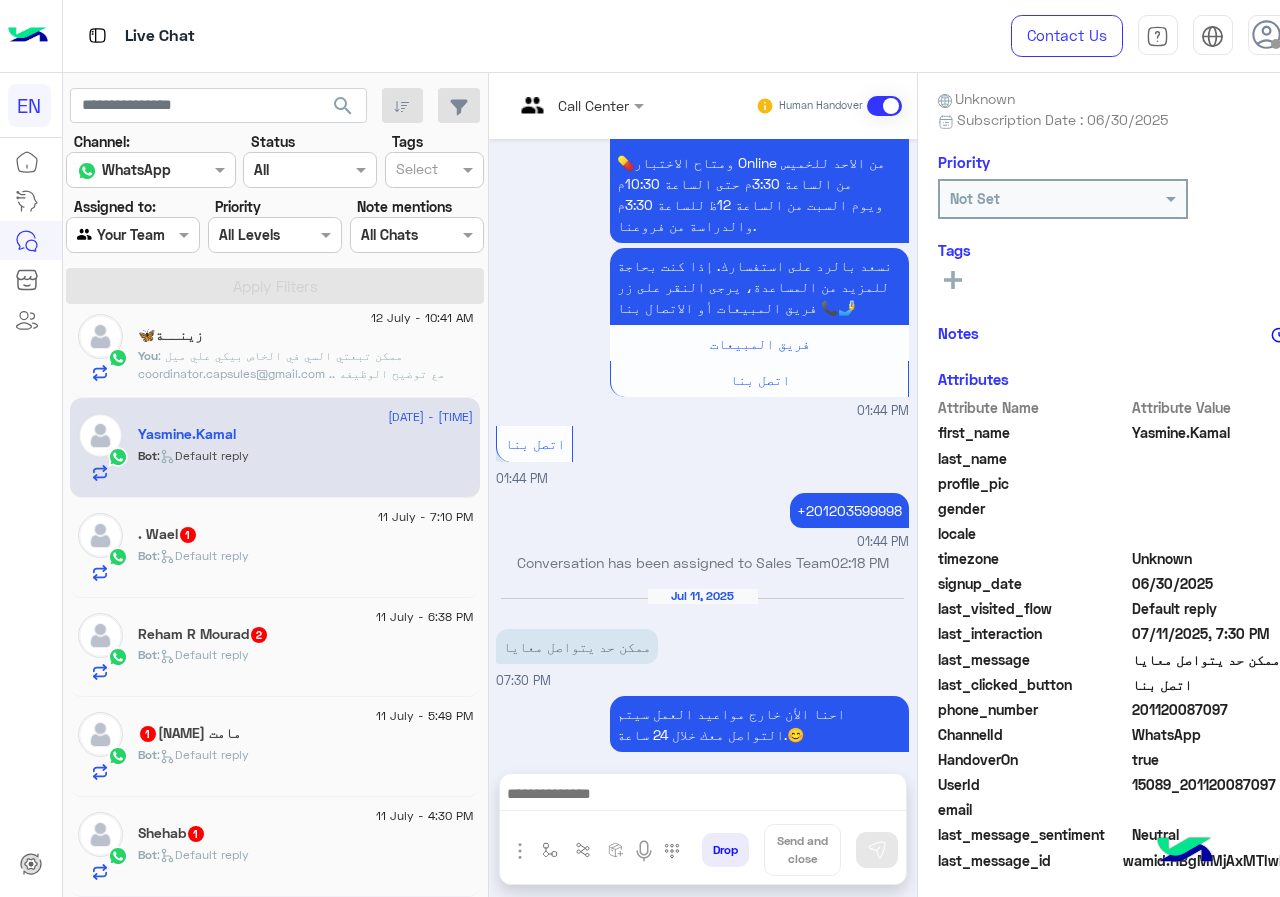 drag, startPoint x: 1139, startPoint y: 702, endPoint x: 1269, endPoint y: 710, distance: 130.24593 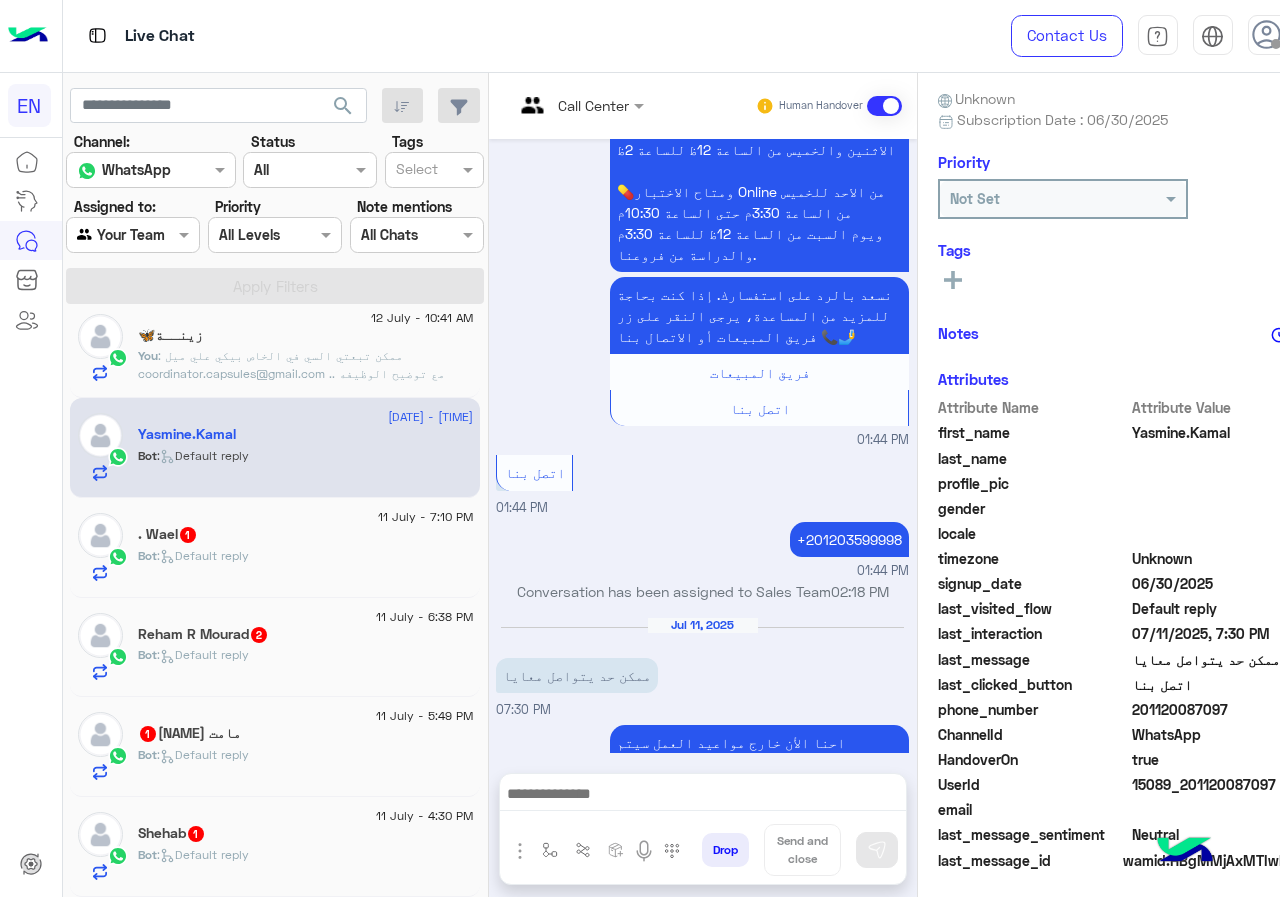 scroll, scrollTop: 1563, scrollLeft: 0, axis: vertical 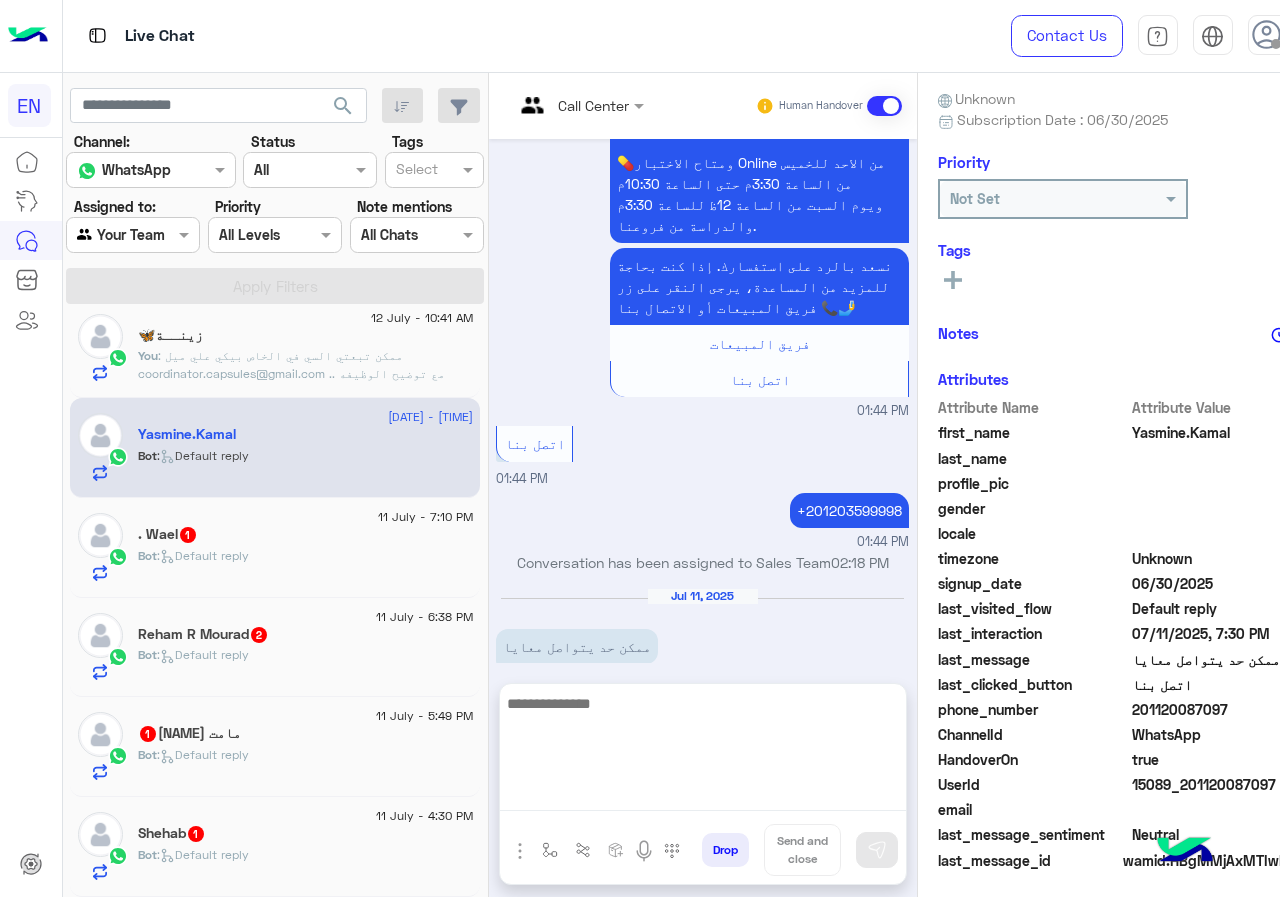 click at bounding box center (703, 751) 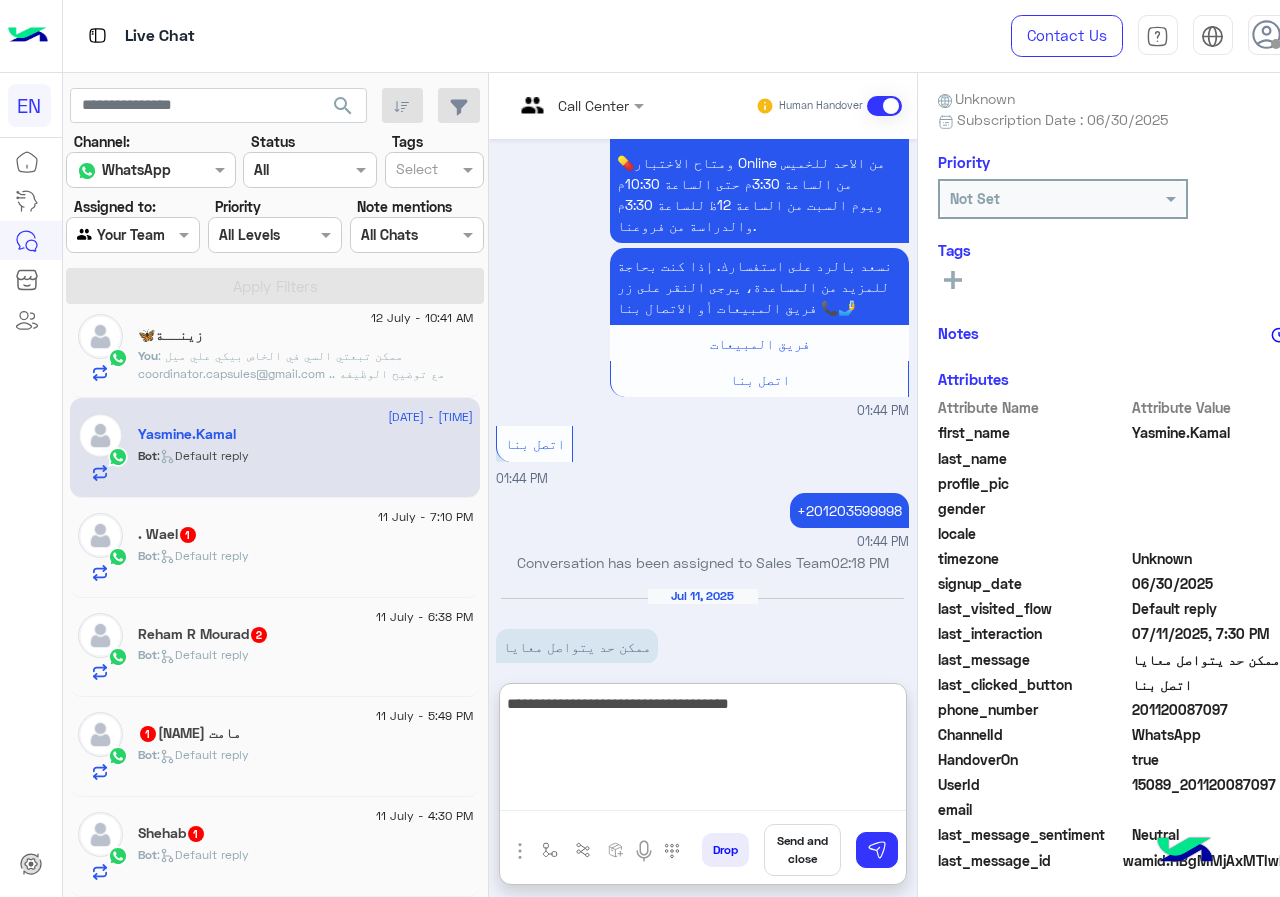 type on "**********" 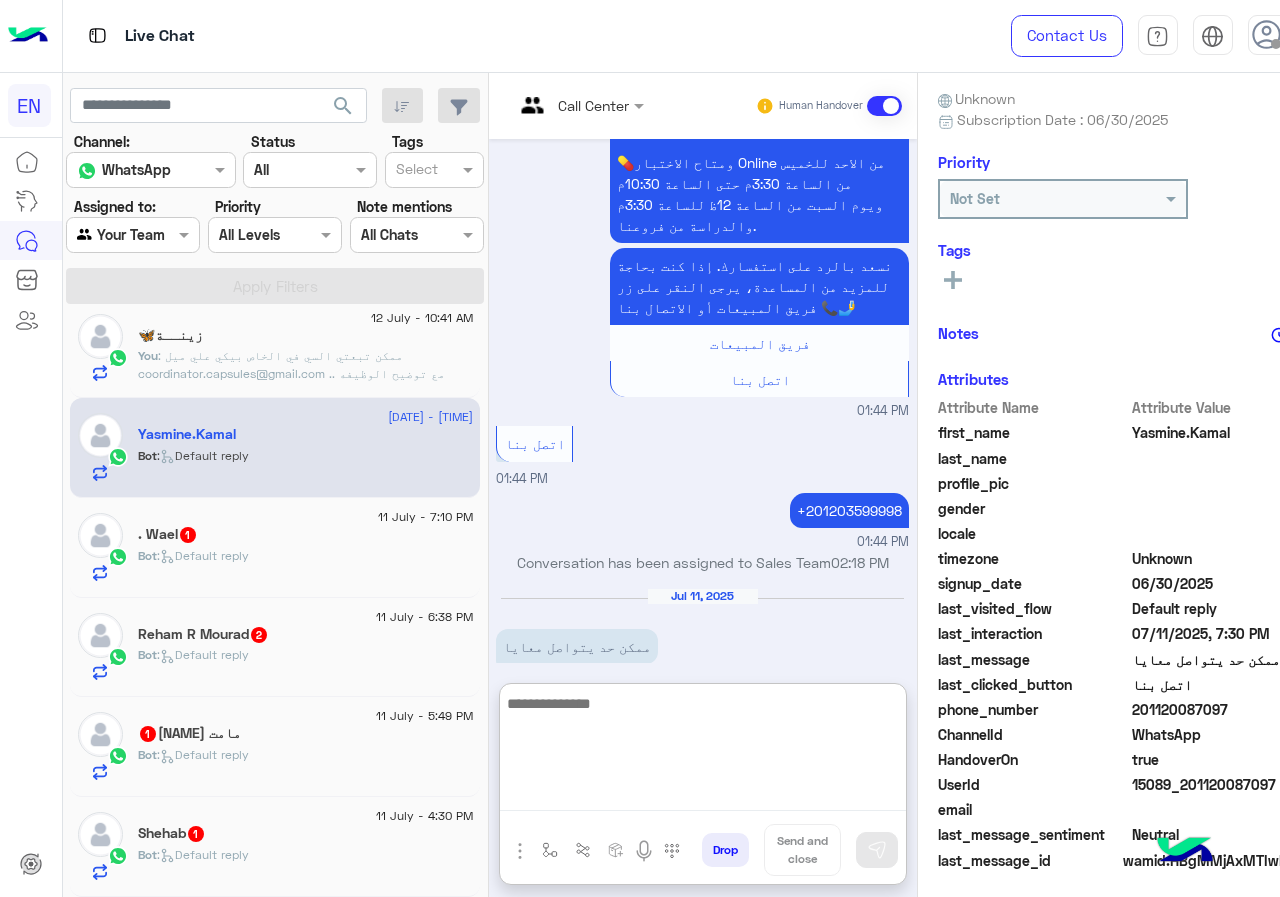 scroll, scrollTop: 1752, scrollLeft: 0, axis: vertical 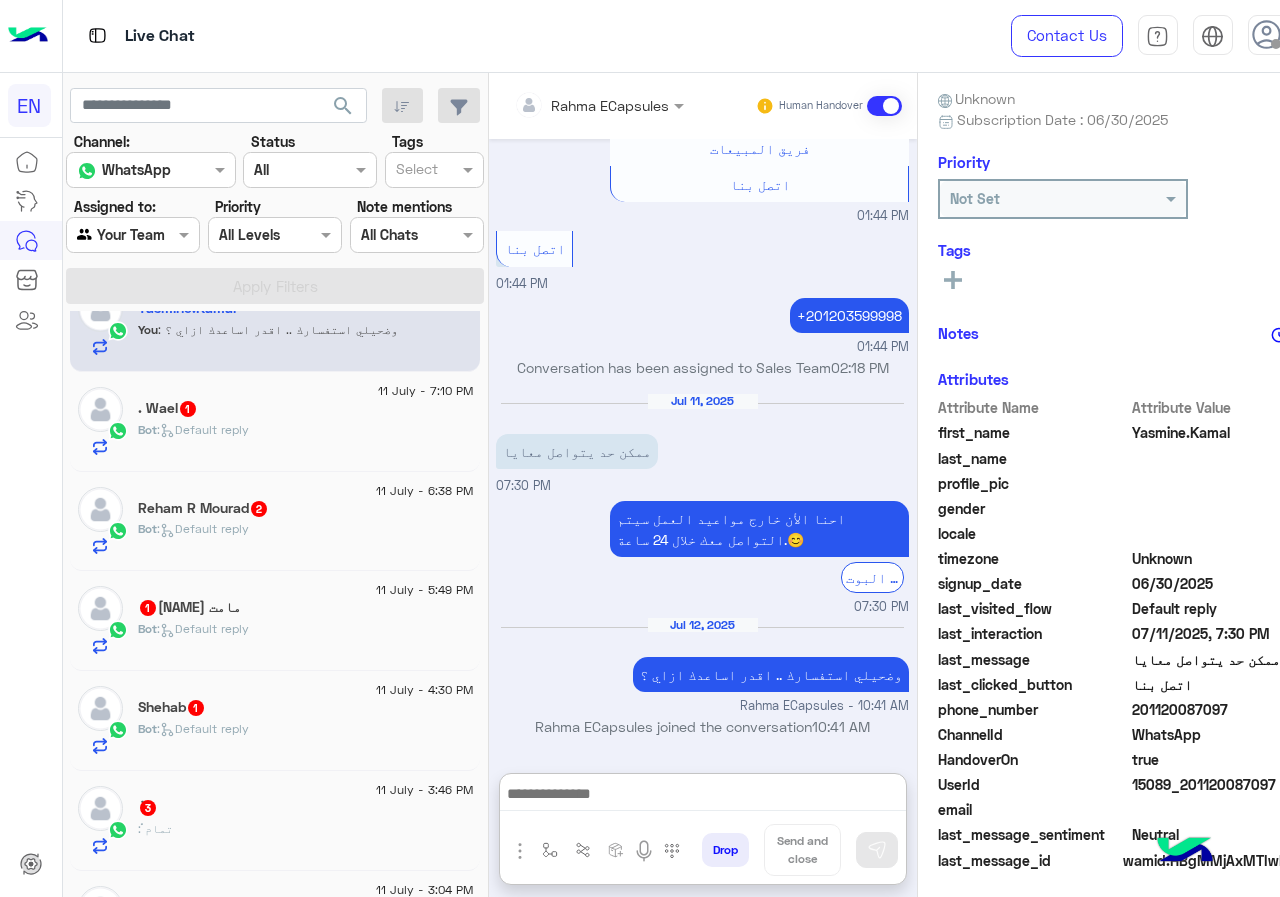 click on "Bot :   Default reply" 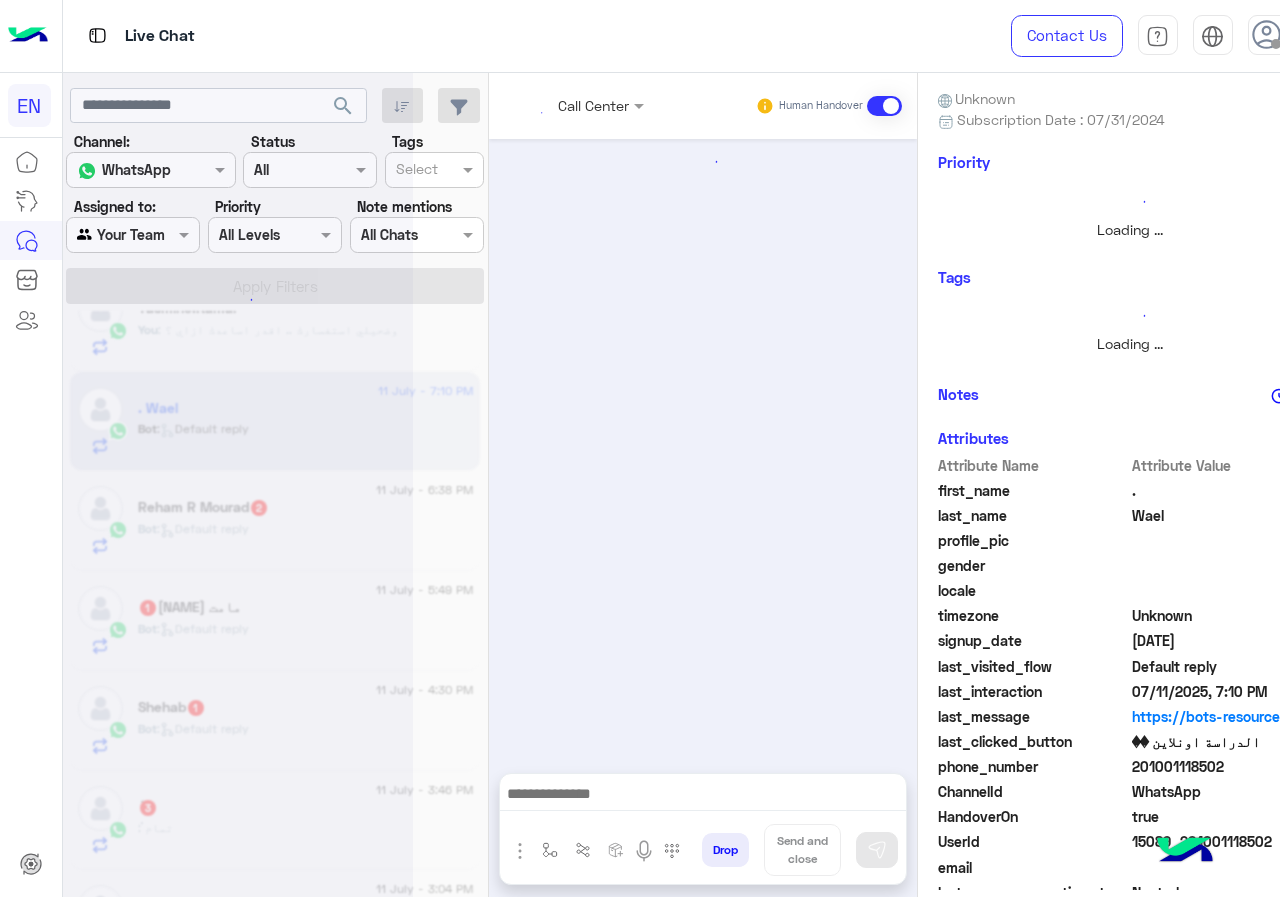 scroll, scrollTop: 0, scrollLeft: 0, axis: both 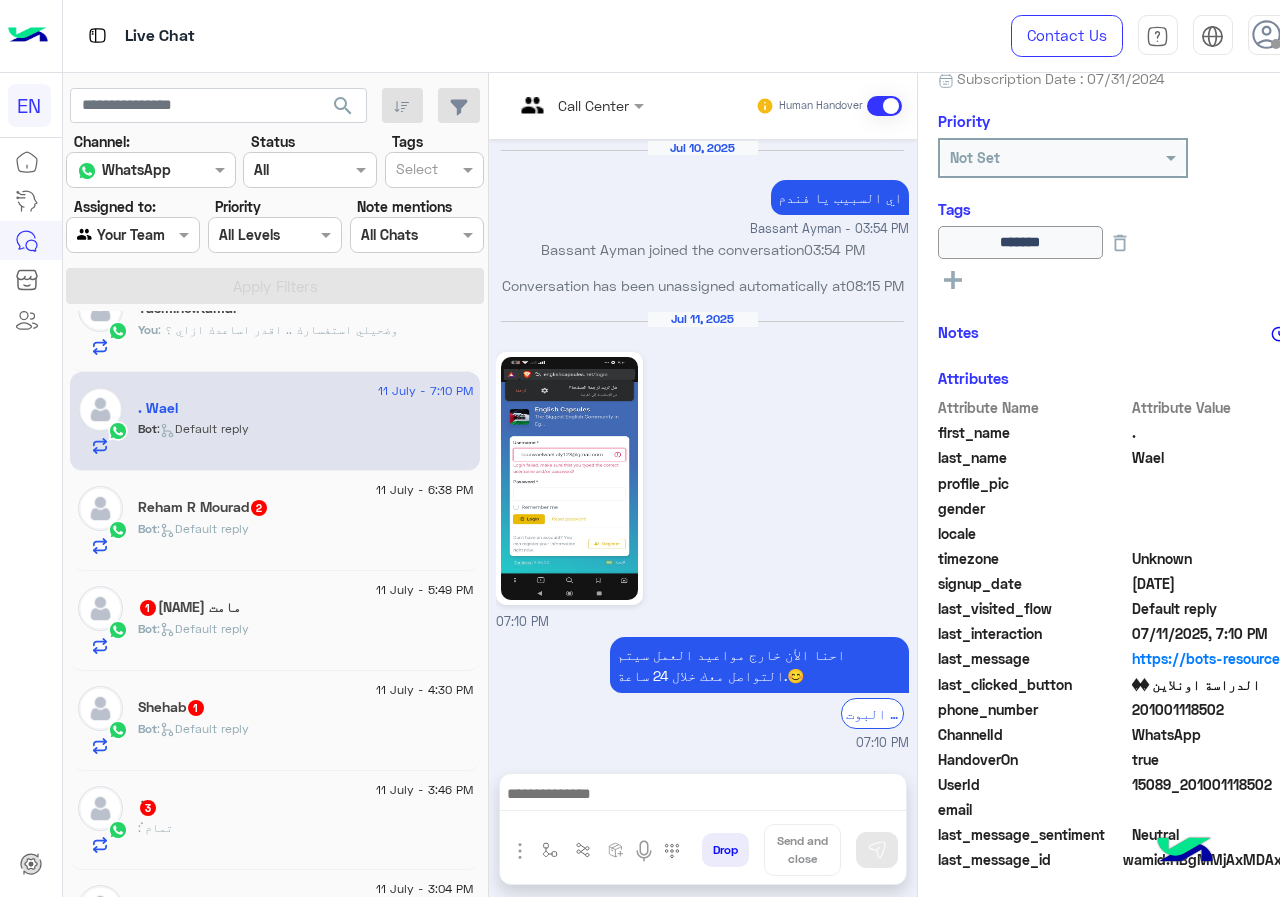 drag, startPoint x: 1139, startPoint y: 713, endPoint x: 1222, endPoint y: 716, distance: 83.0542 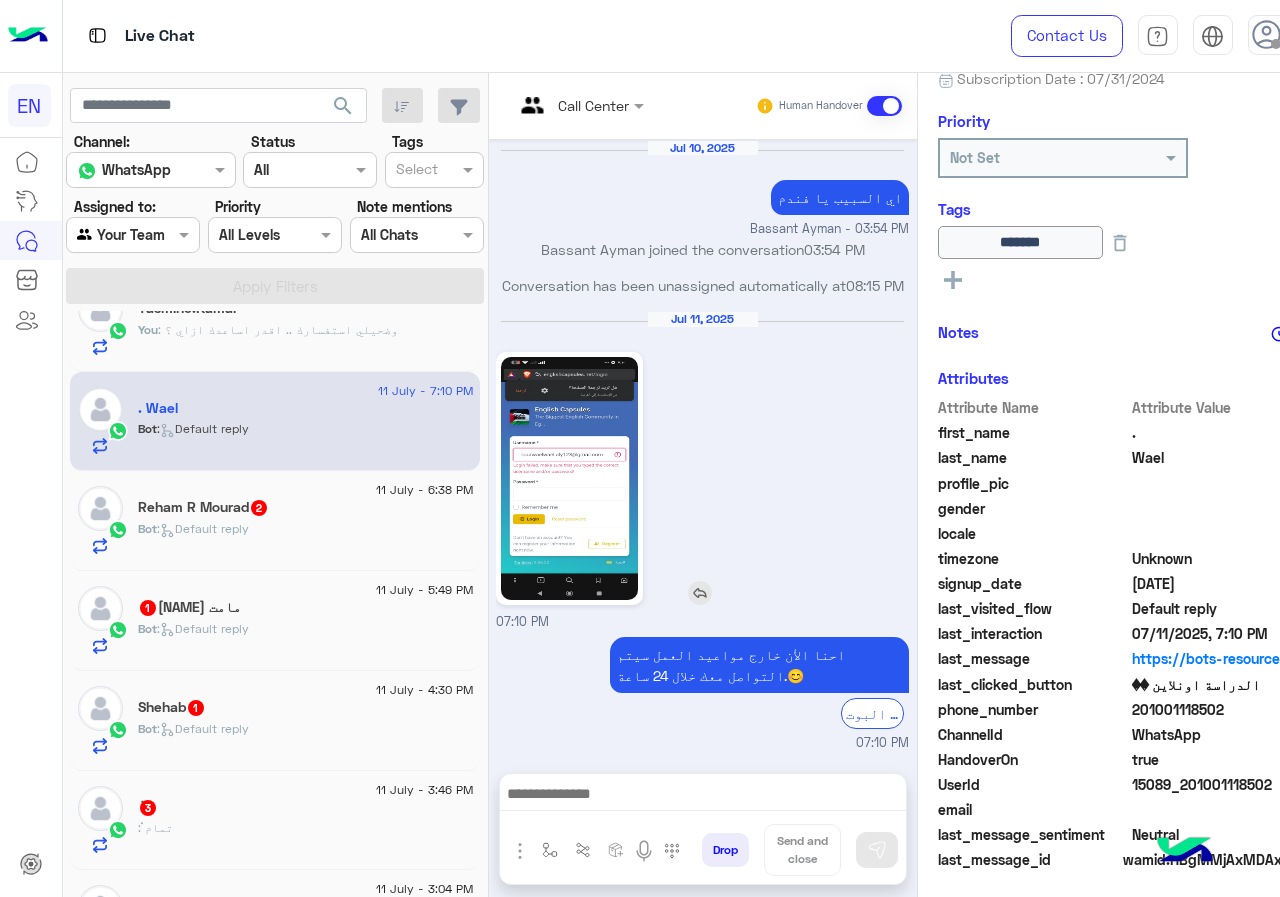 click 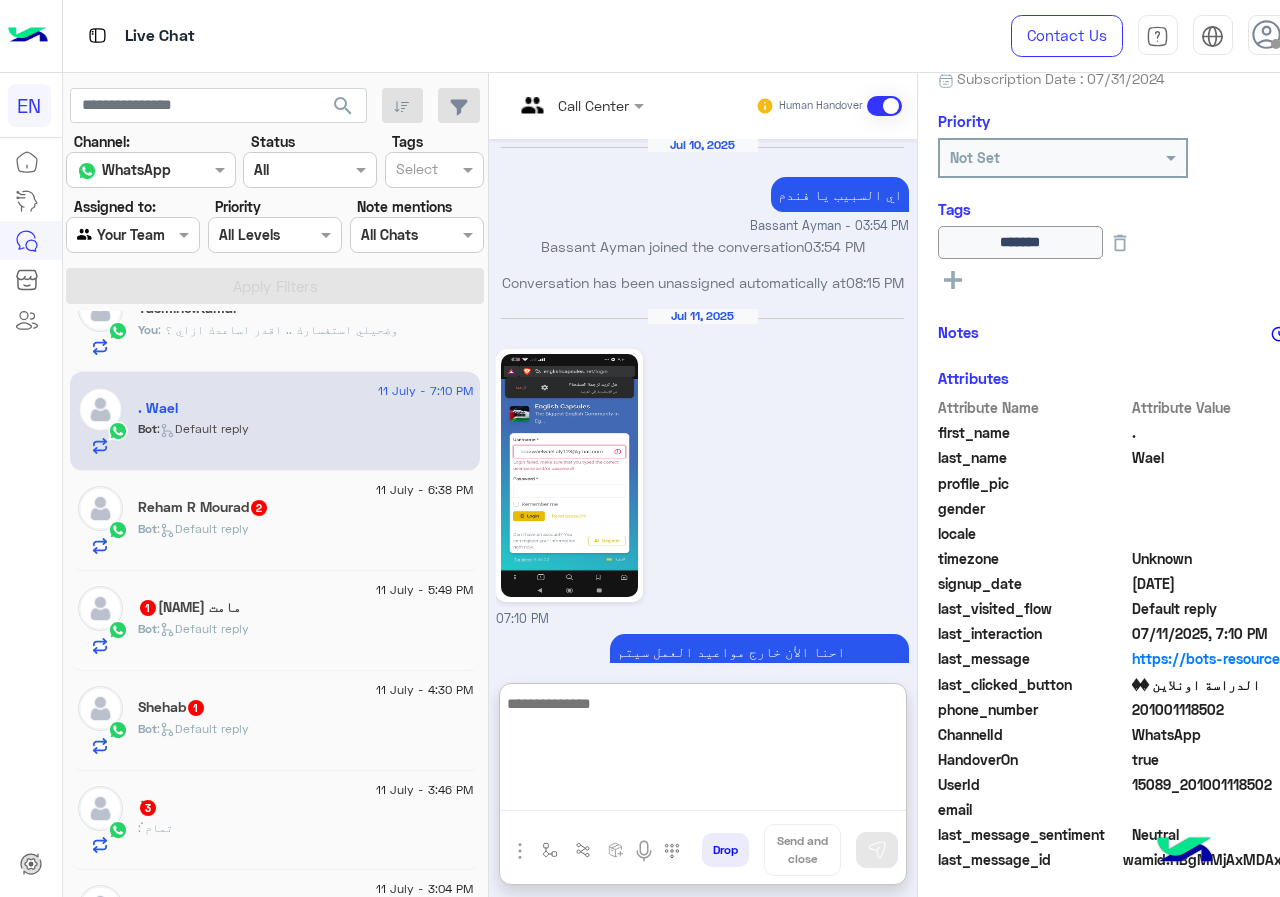 paste on "**********" 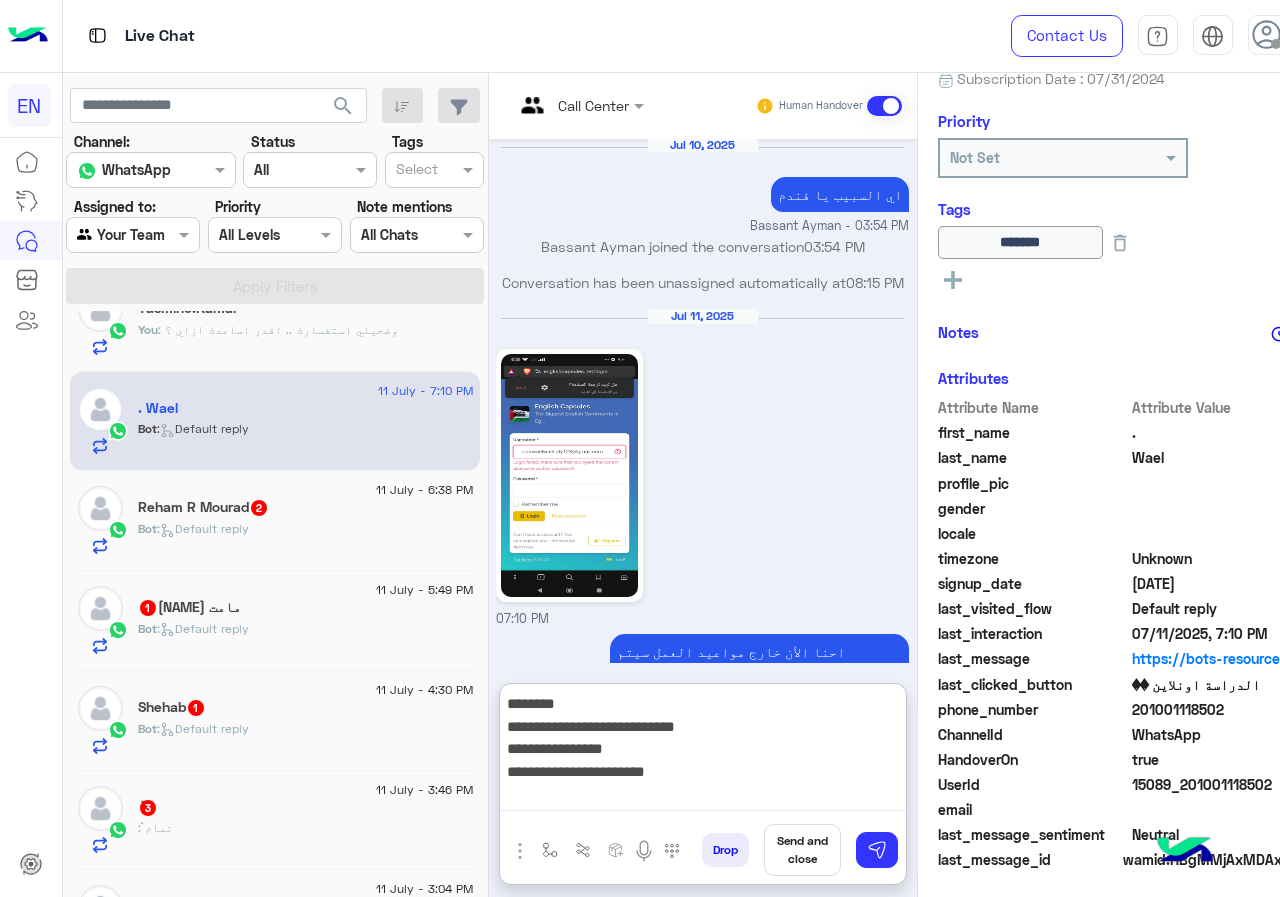 type on "**********" 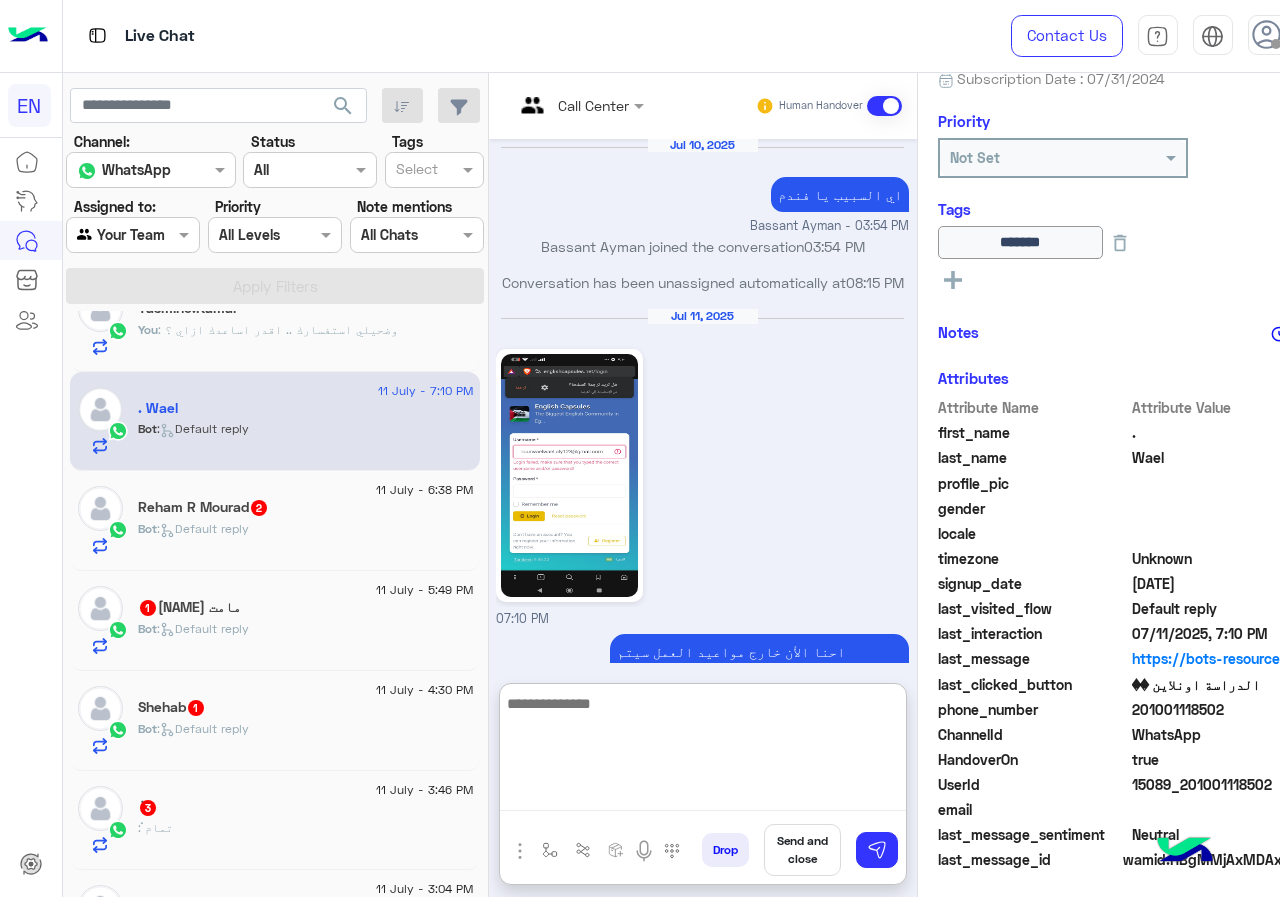 scroll, scrollTop: 1811, scrollLeft: 0, axis: vertical 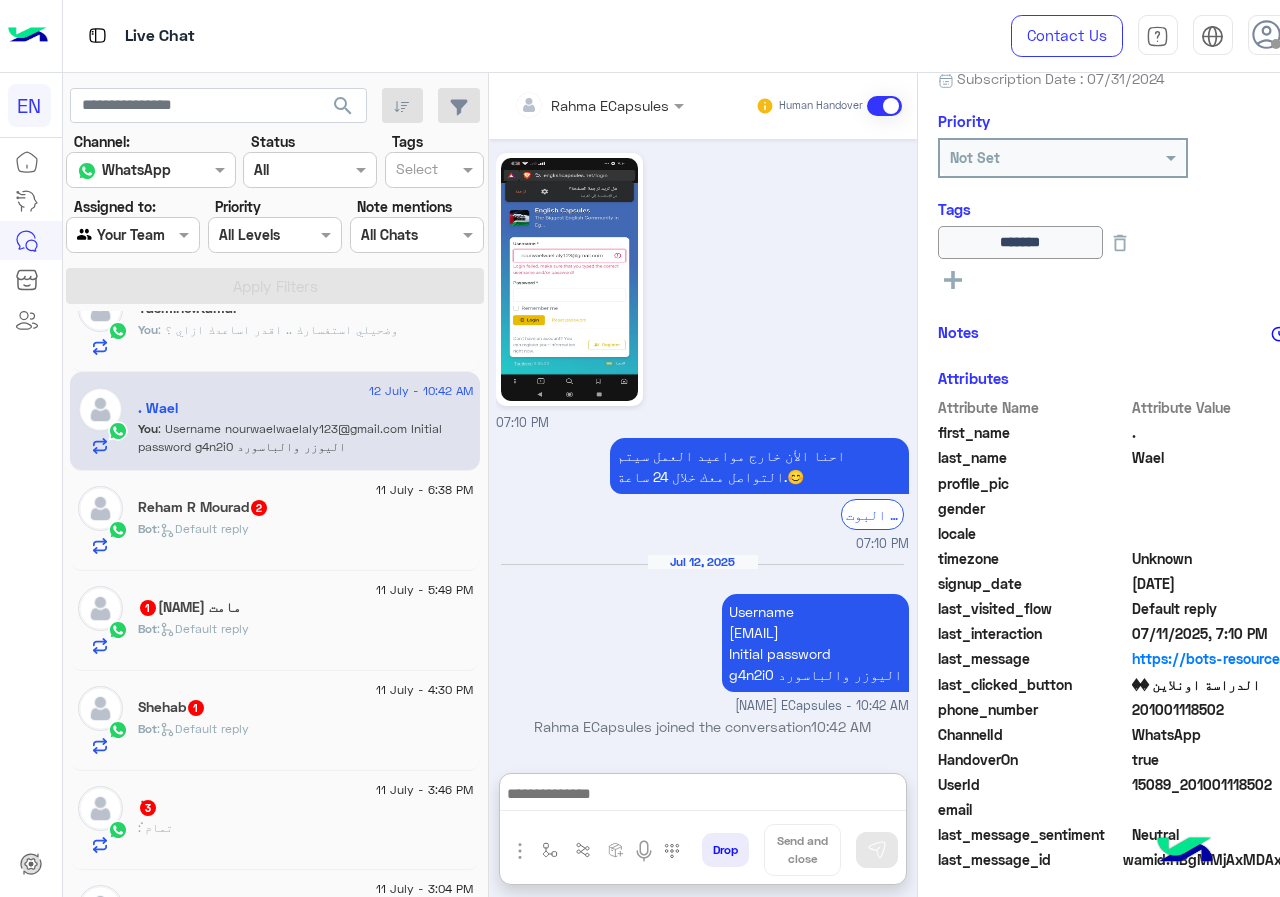 click on "Reham R Mourad  2" 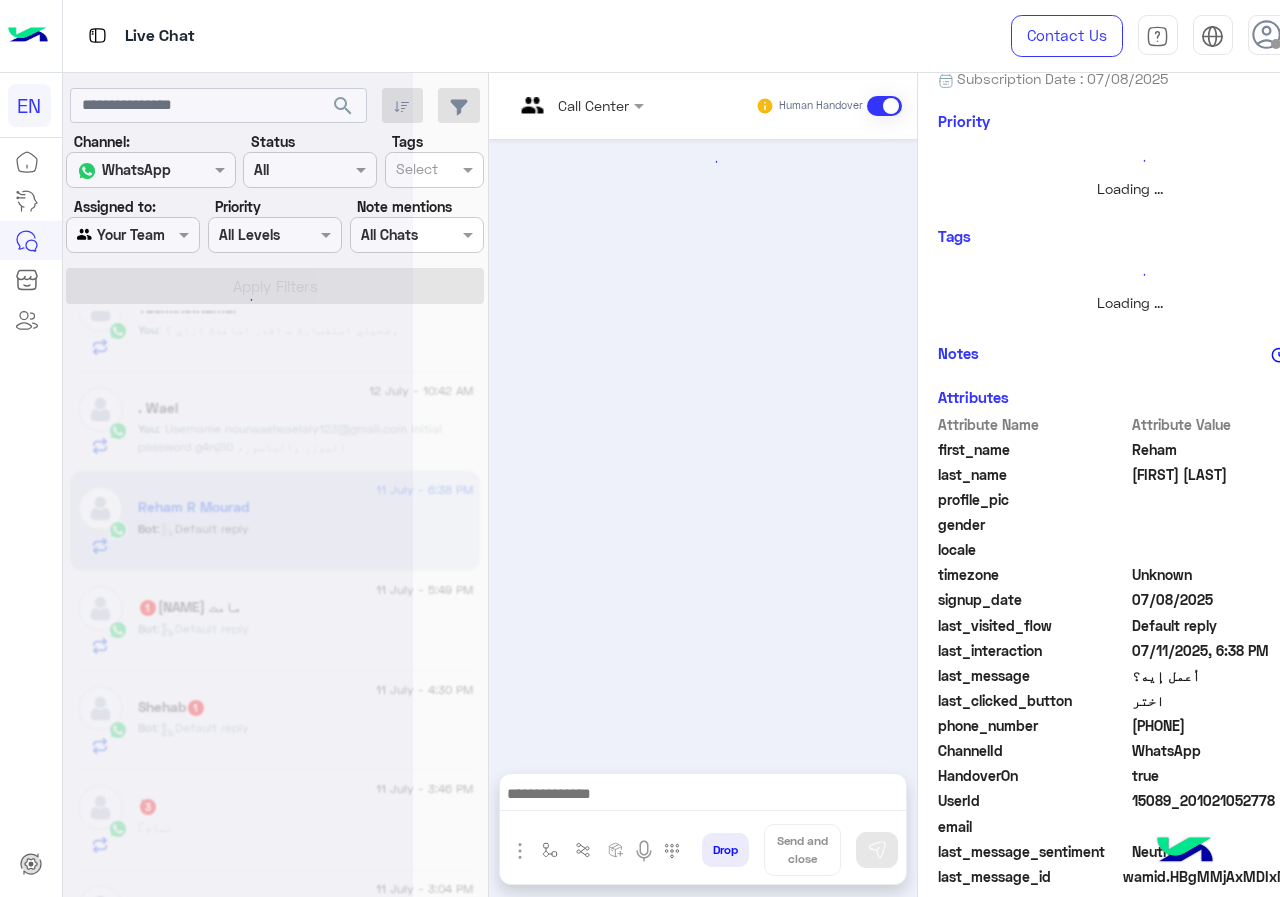 scroll, scrollTop: 0, scrollLeft: 0, axis: both 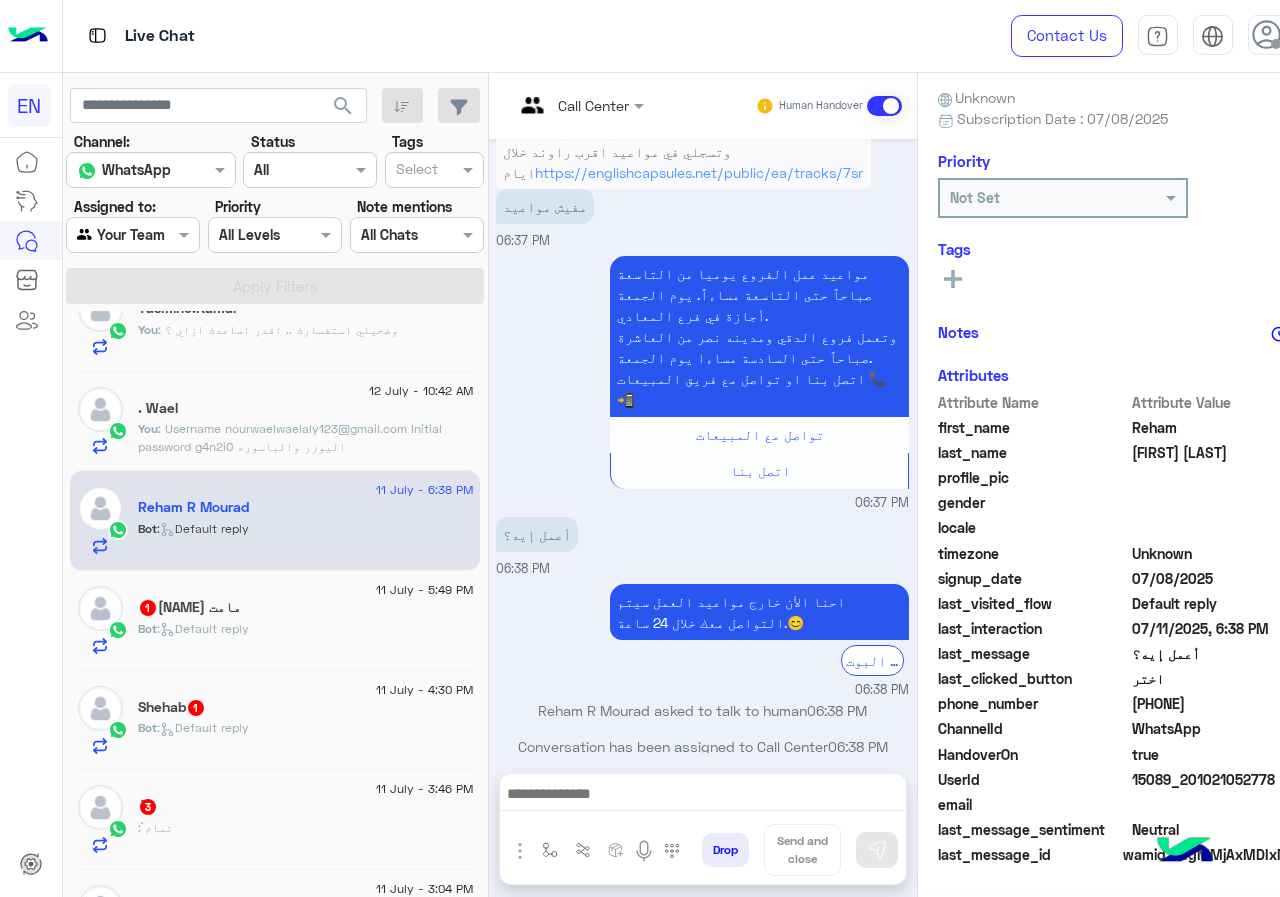 drag, startPoint x: 1132, startPoint y: 698, endPoint x: 1225, endPoint y: 698, distance: 93 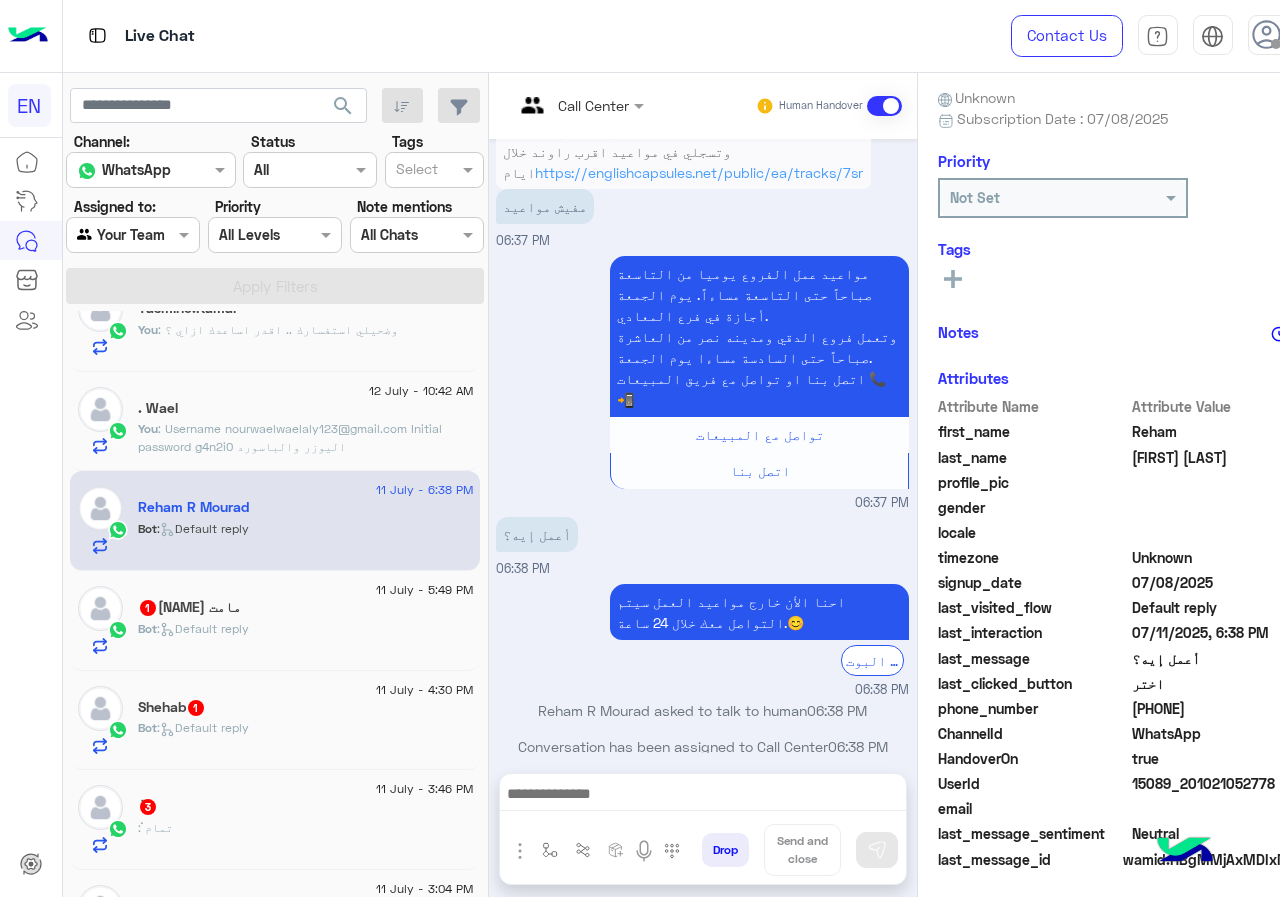click on "201021052778" 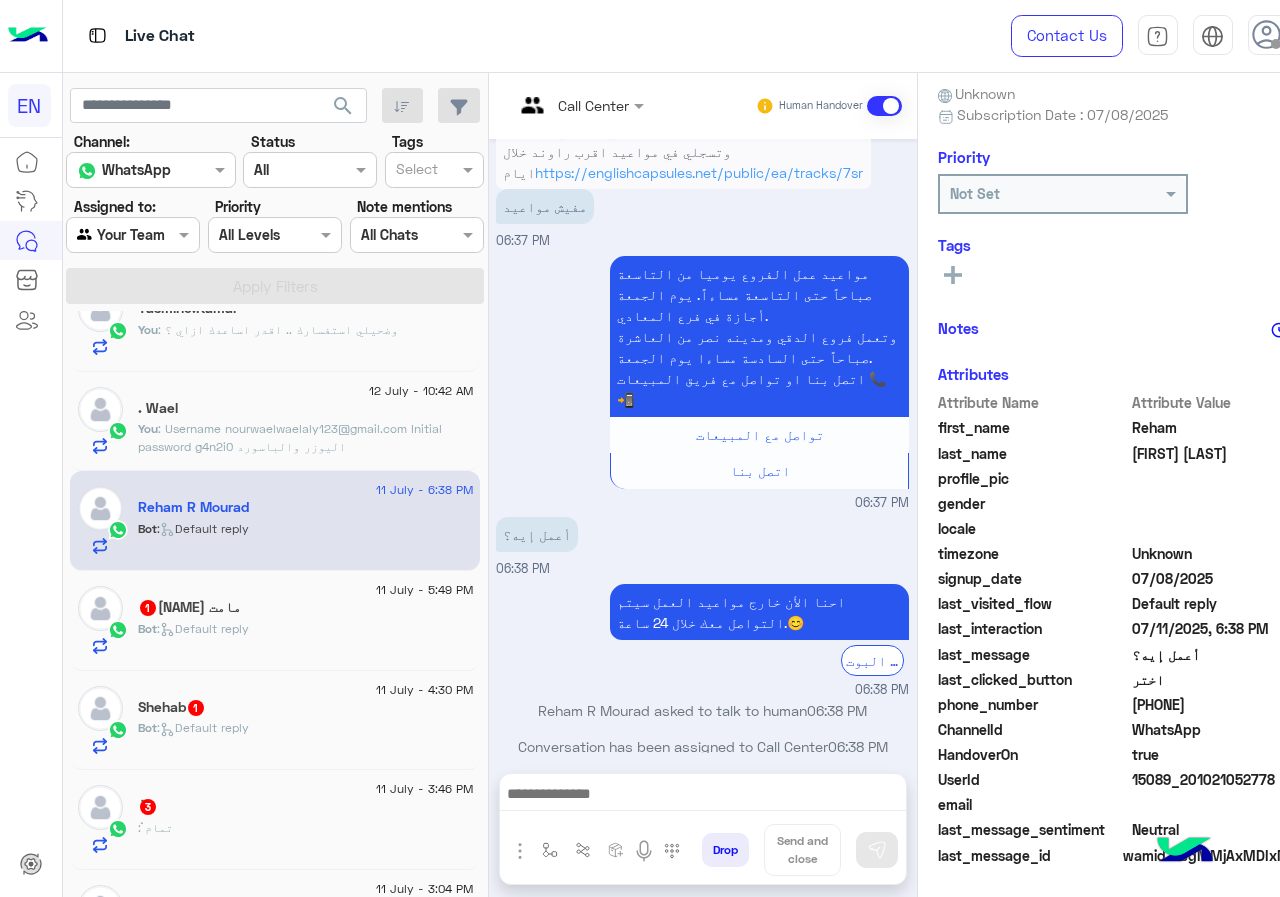 drag, startPoint x: 1140, startPoint y: 704, endPoint x: 1245, endPoint y: 707, distance: 105.04285 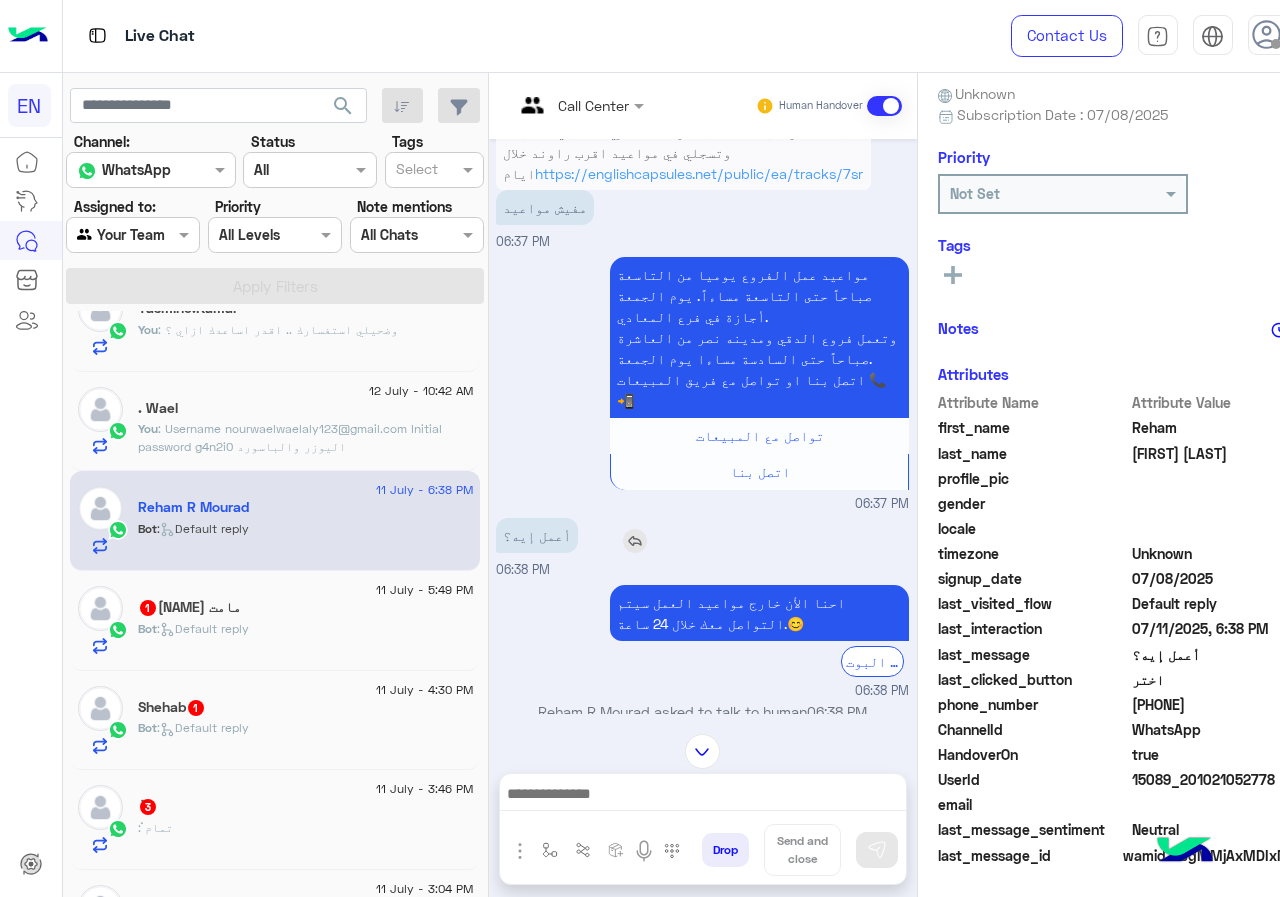 scroll, scrollTop: 1316, scrollLeft: 0, axis: vertical 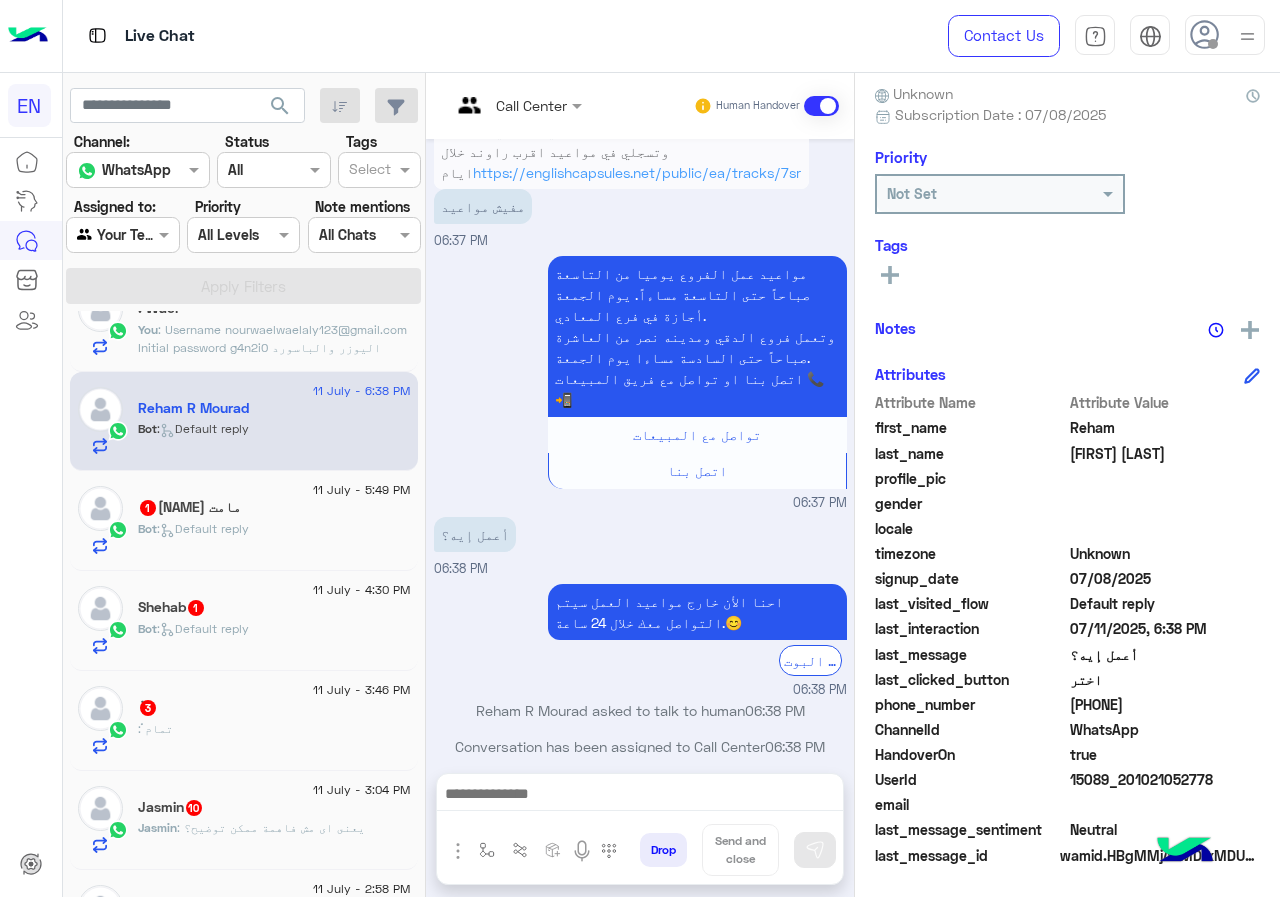 click at bounding box center [640, 799] 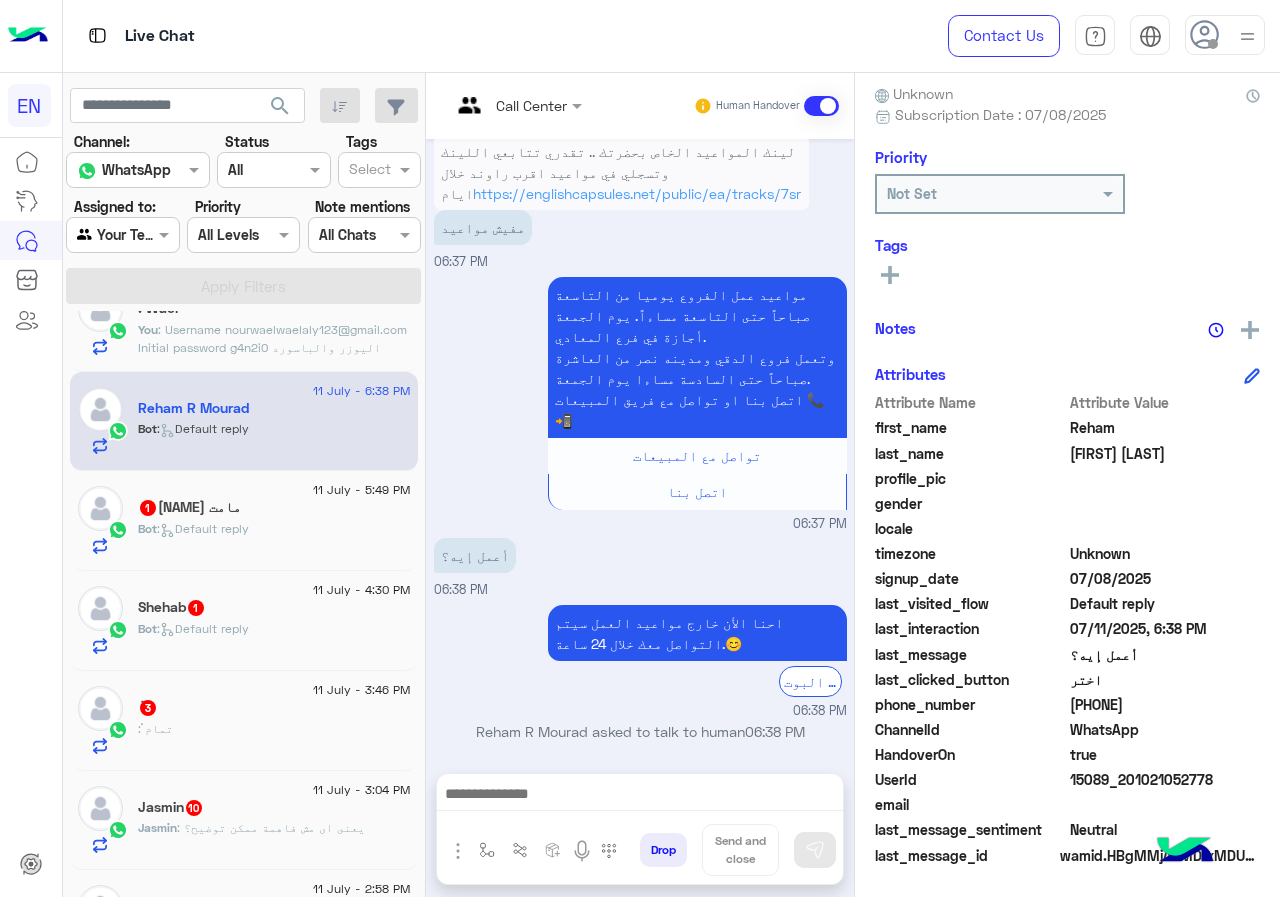 scroll, scrollTop: 1316, scrollLeft: 0, axis: vertical 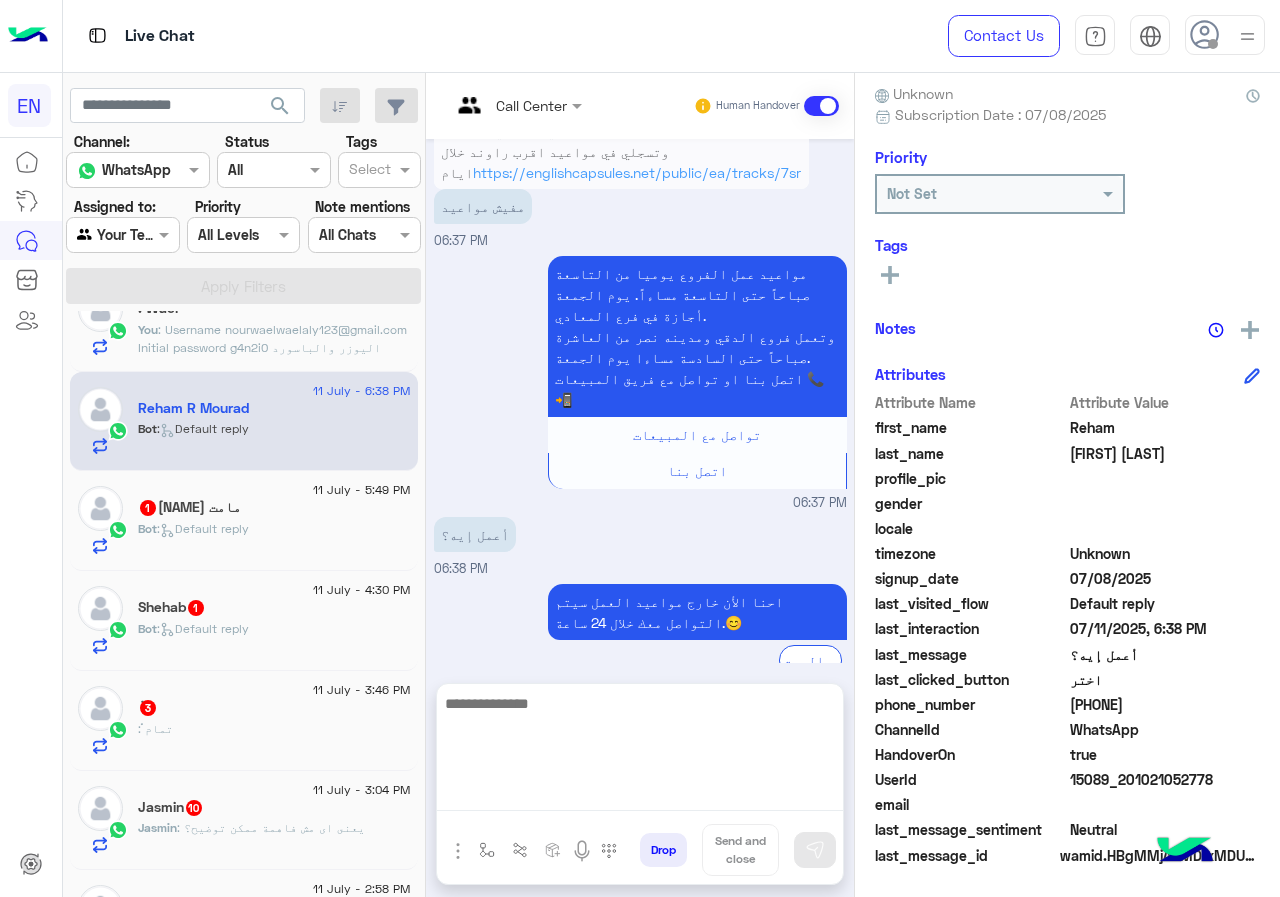 click at bounding box center (640, 751) 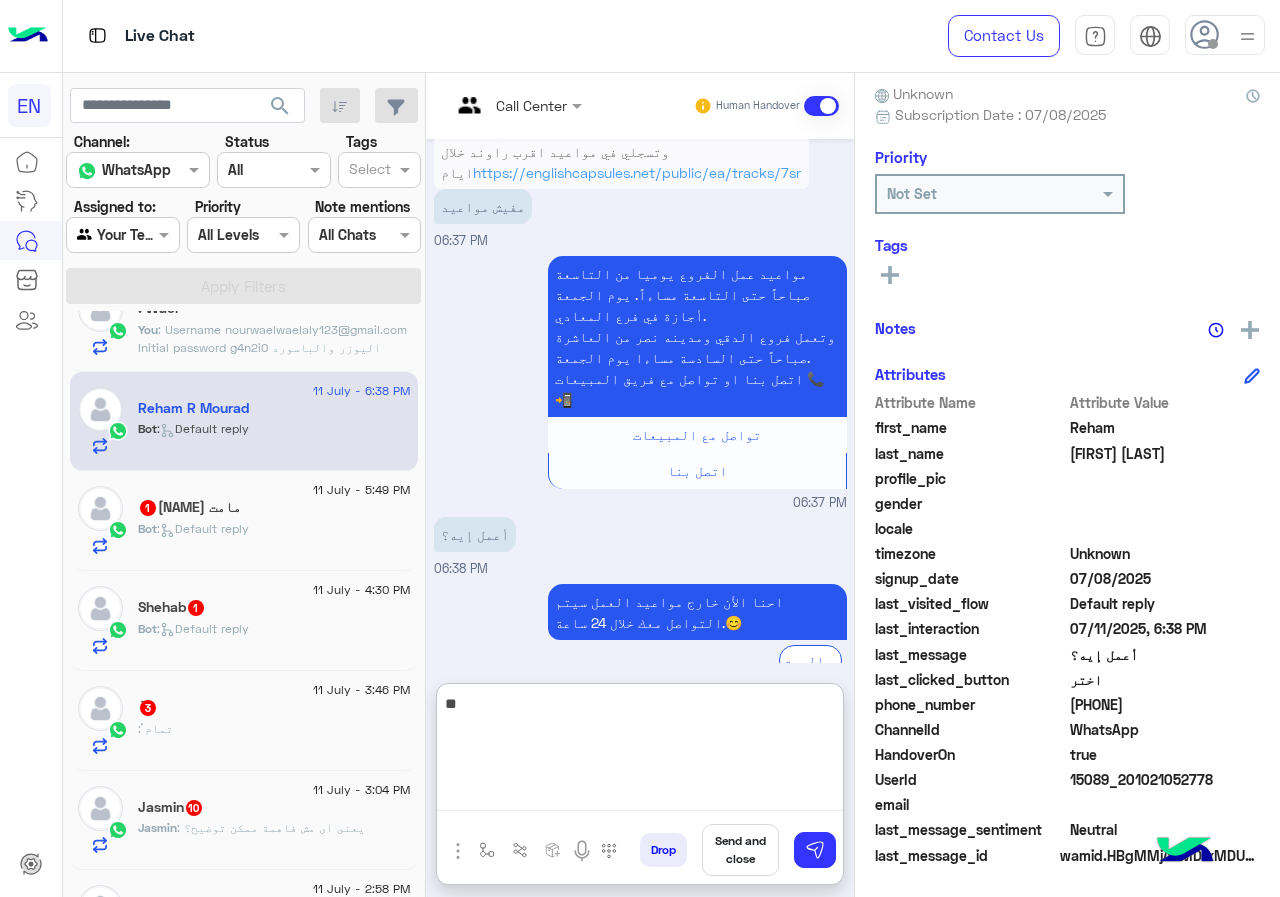 type on "*" 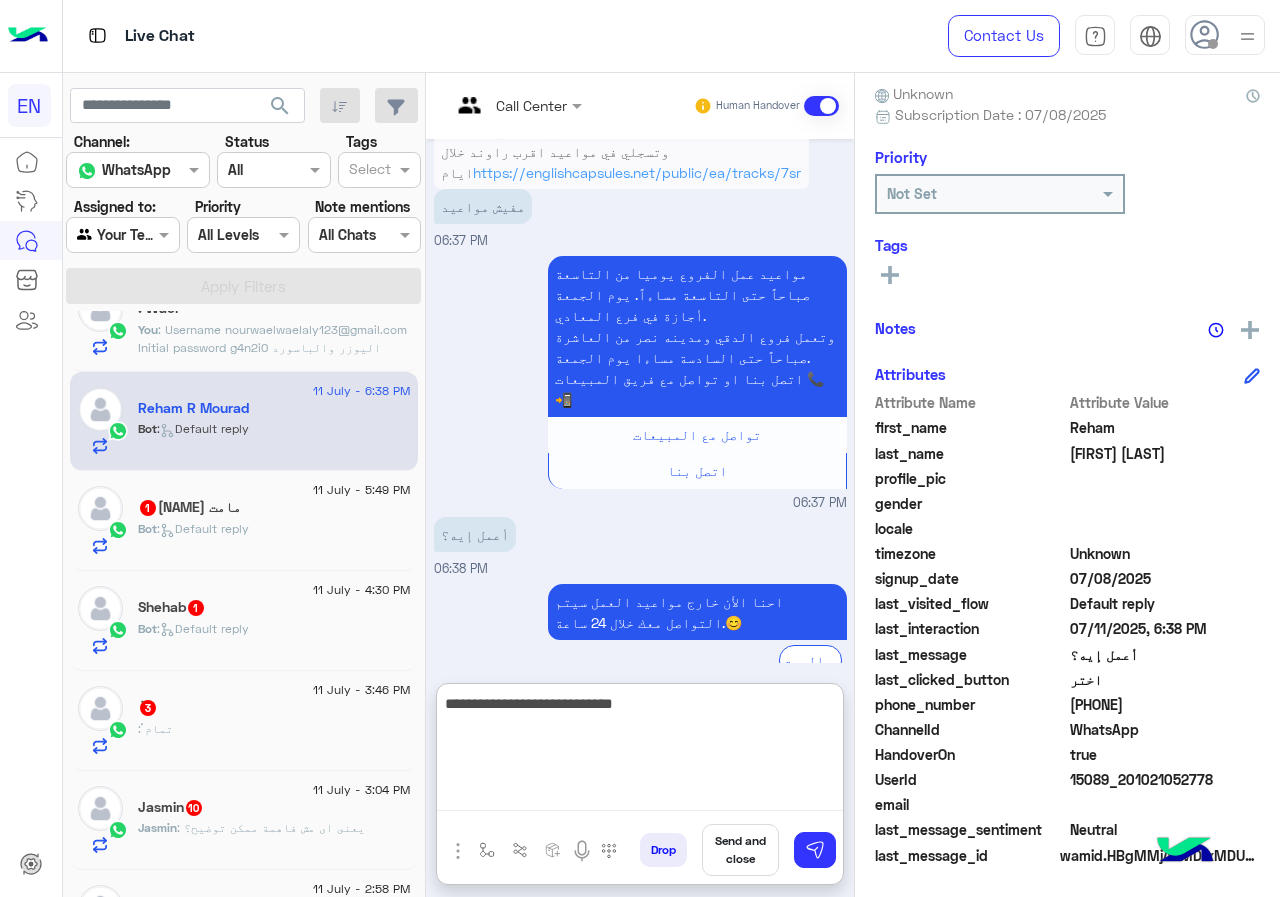 type on "**********" 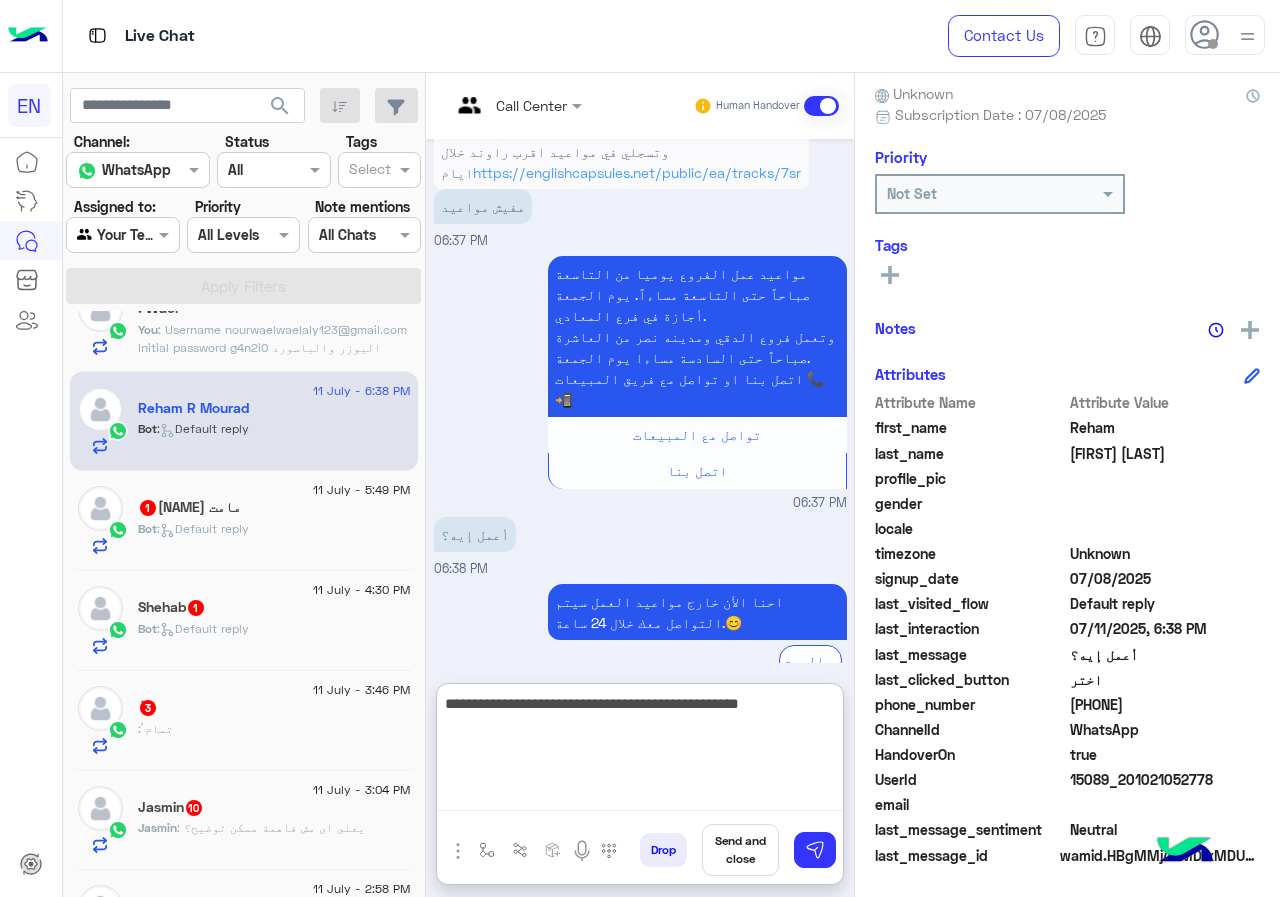 type on "**********" 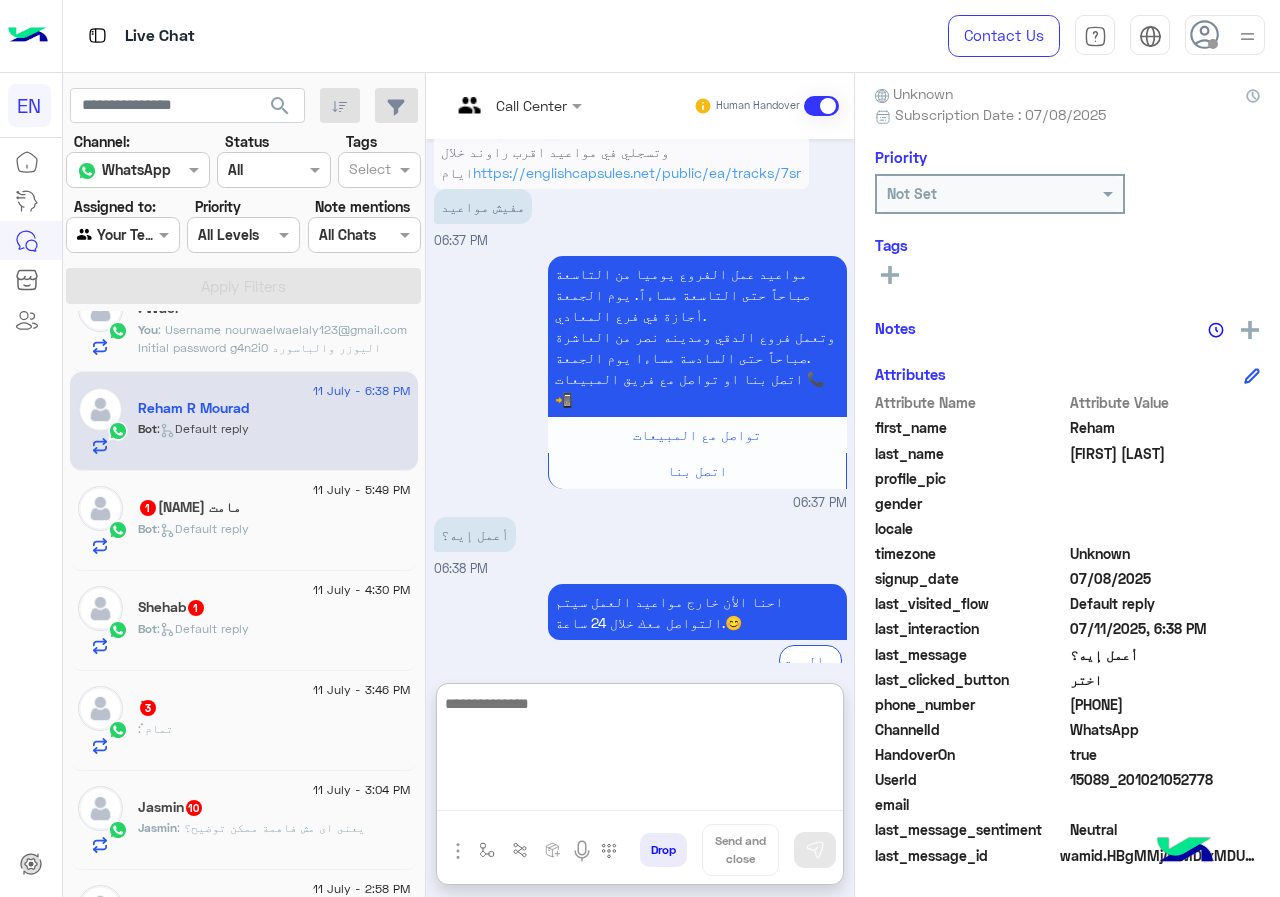 scroll, scrollTop: 1526, scrollLeft: 0, axis: vertical 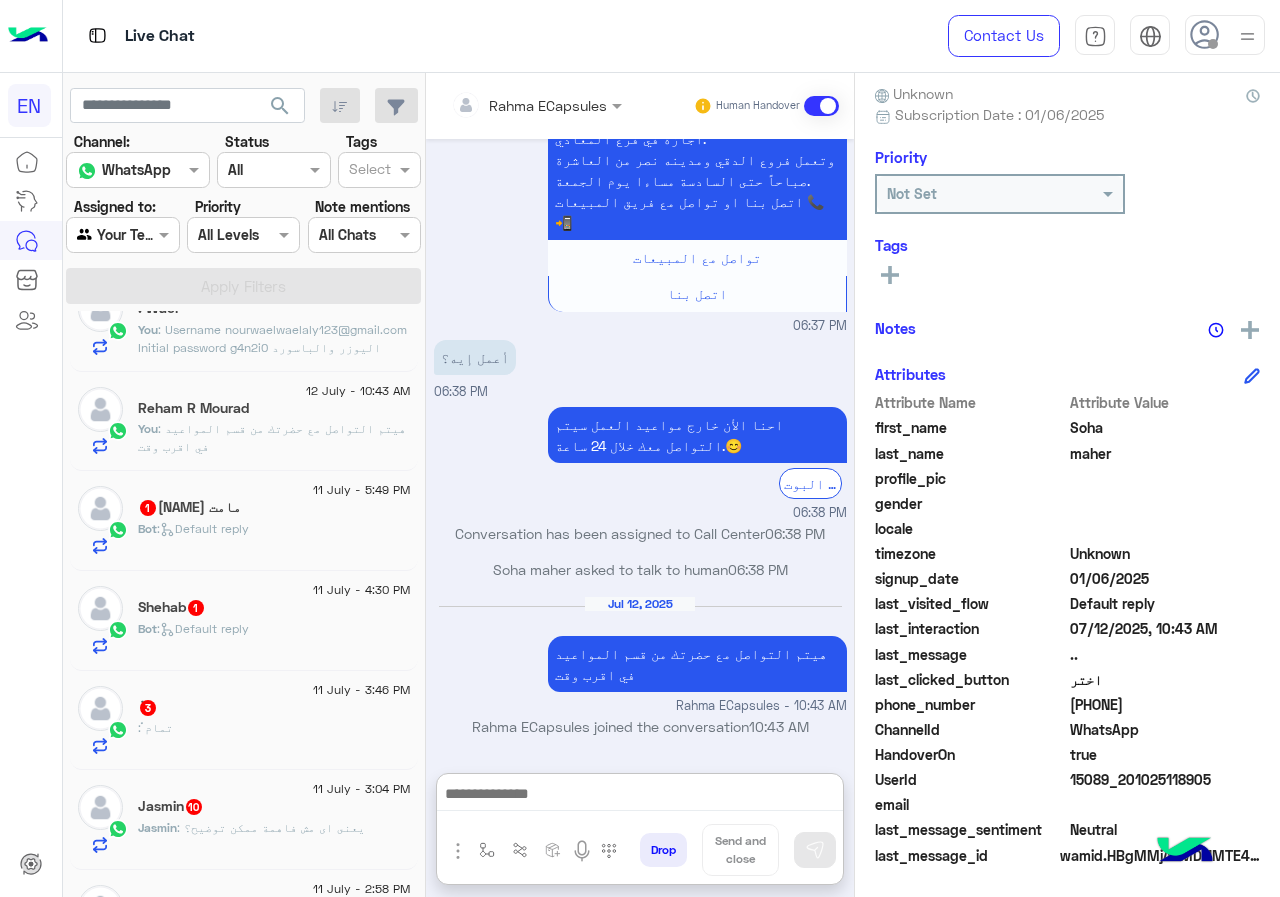 click on "Bot :   Default reply" 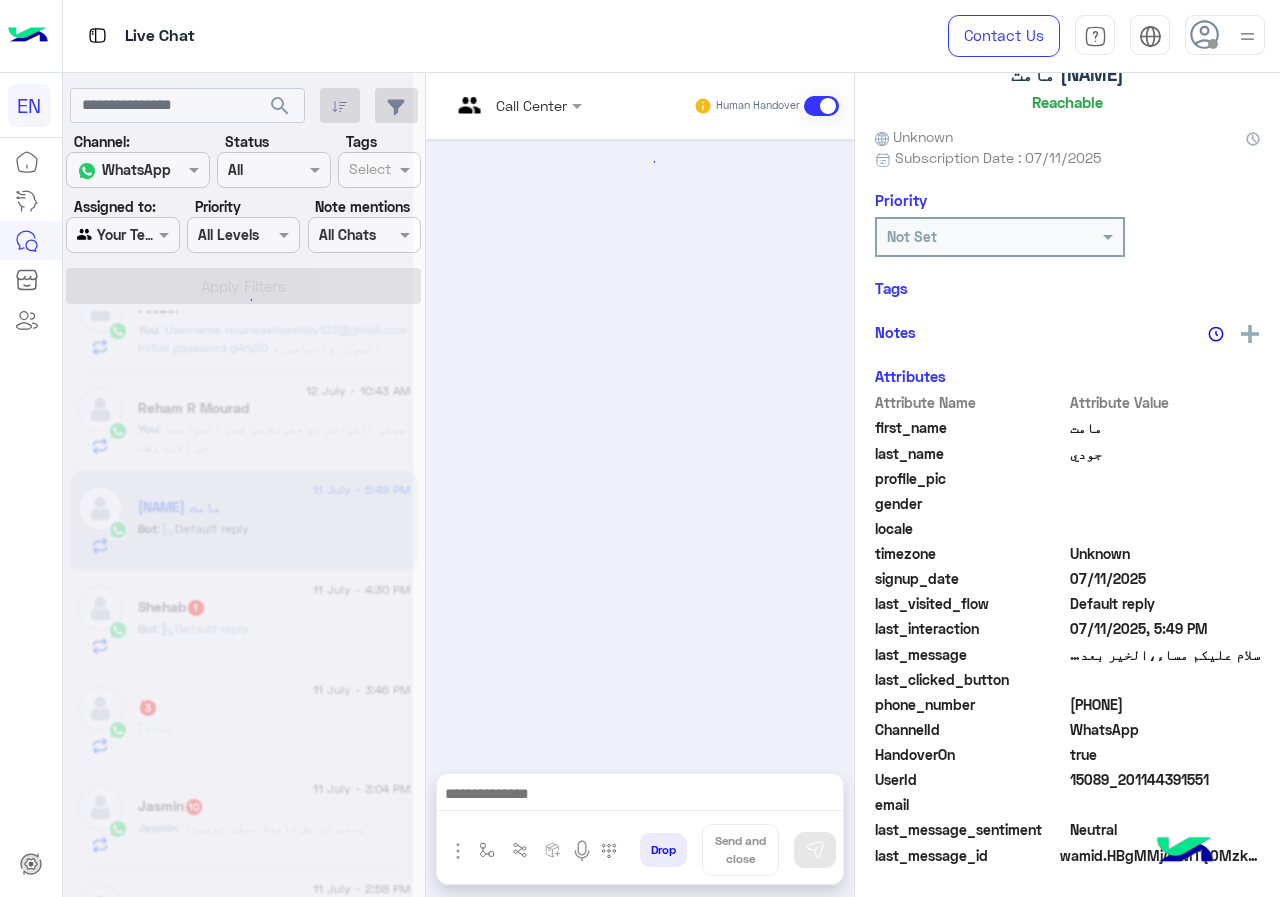 scroll, scrollTop: 175, scrollLeft: 0, axis: vertical 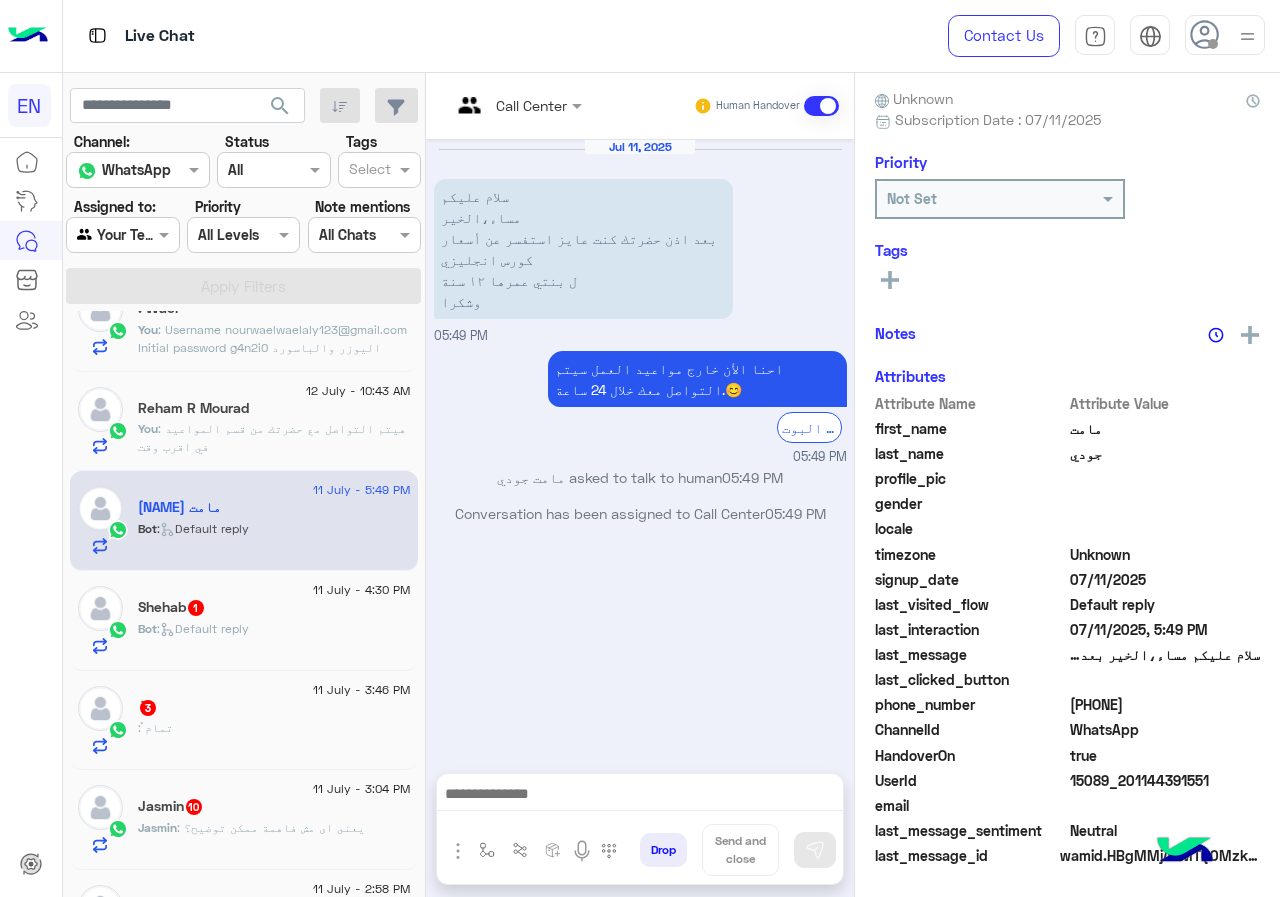 drag, startPoint x: 1076, startPoint y: 701, endPoint x: 1194, endPoint y: 700, distance: 118.004234 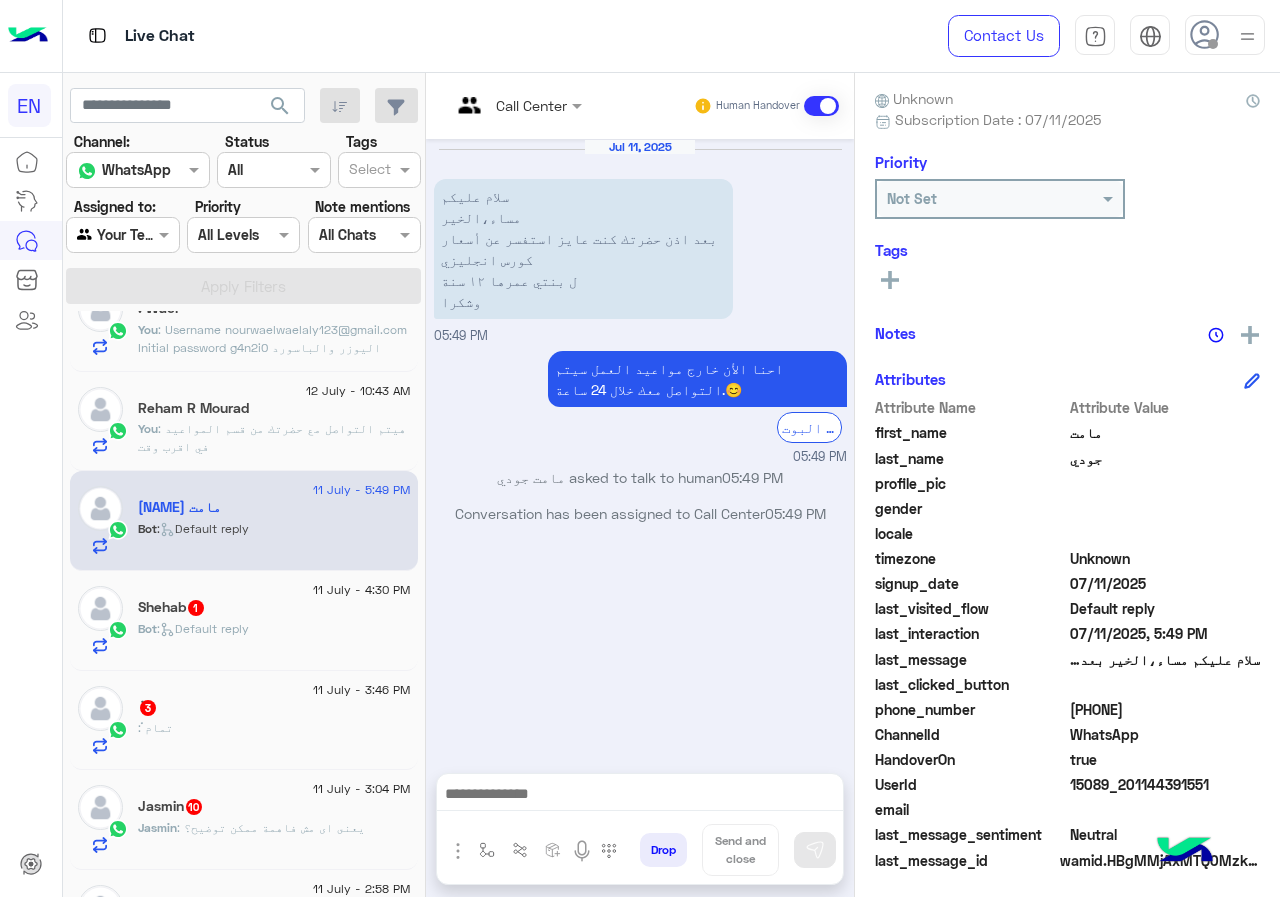 copy on "01144391551" 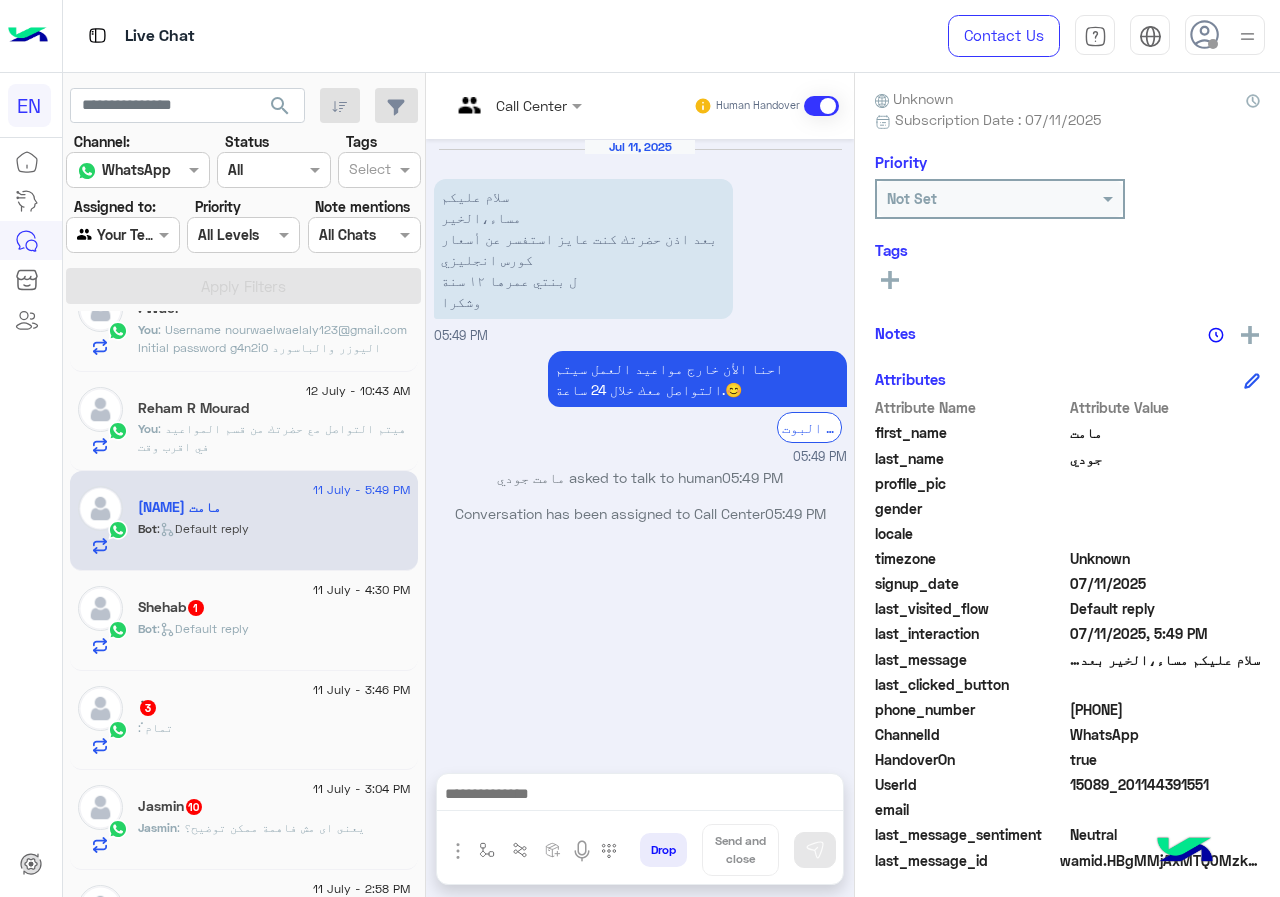 click at bounding box center (469, 113) 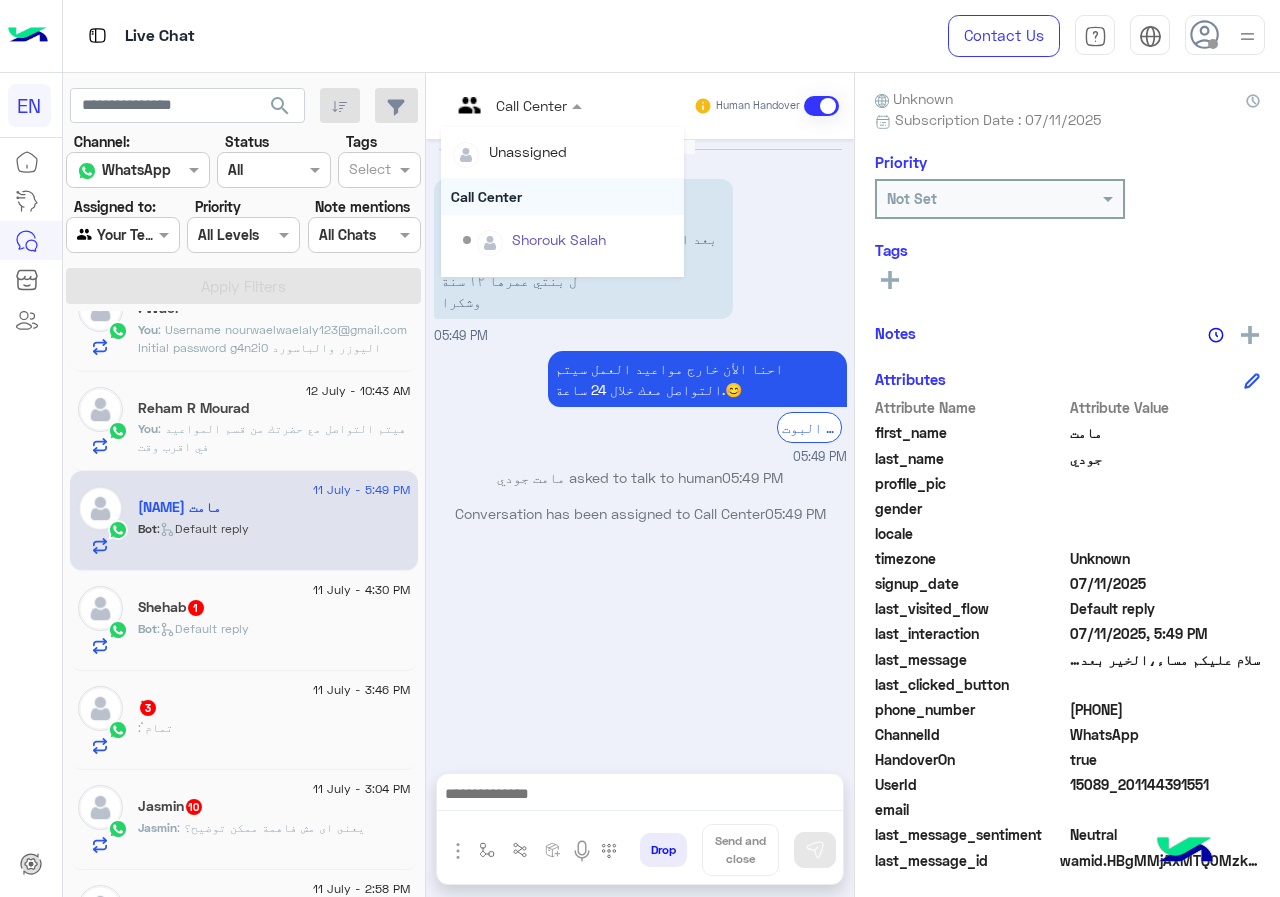 scroll, scrollTop: 332, scrollLeft: 0, axis: vertical 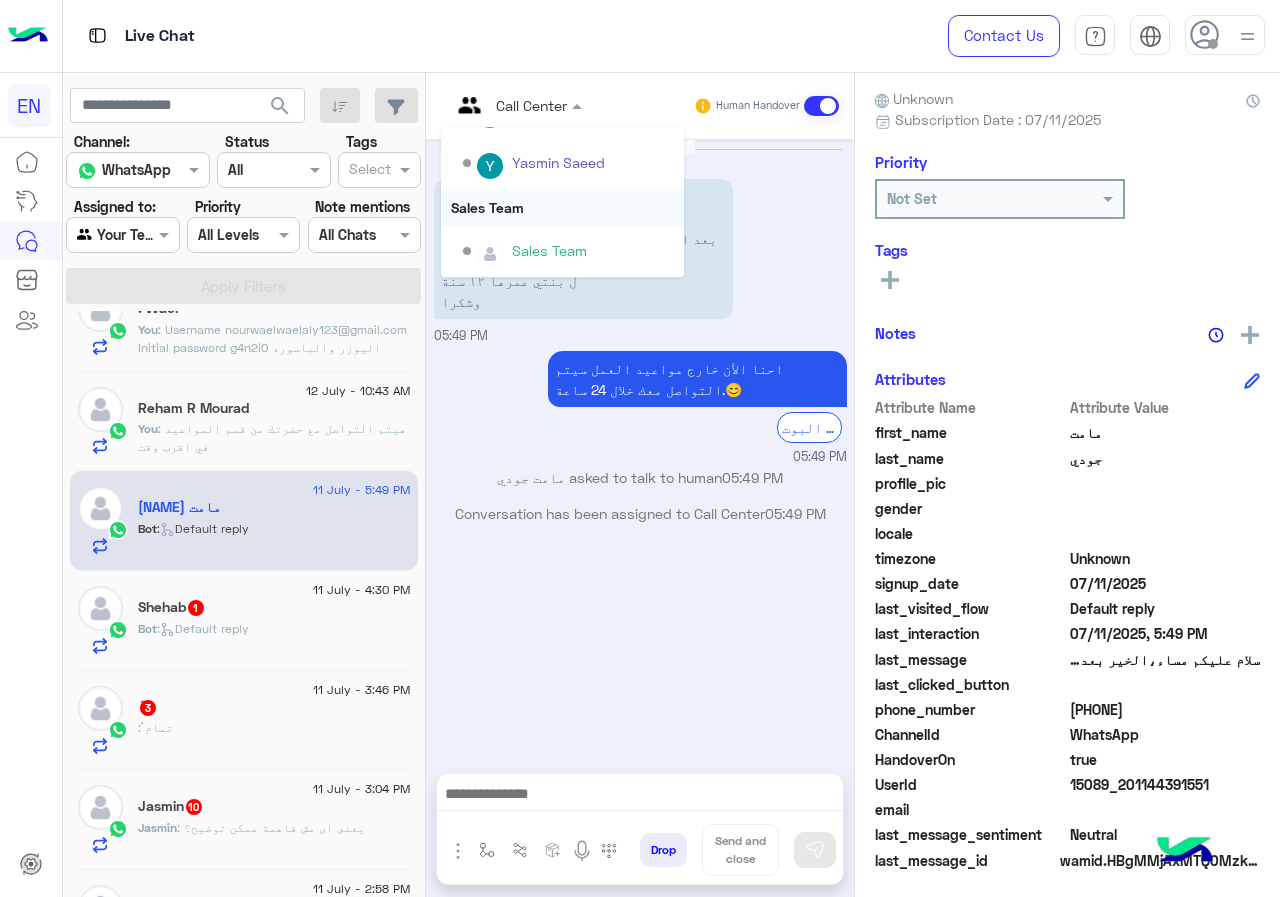 click on "Sales Team" at bounding box center (562, 207) 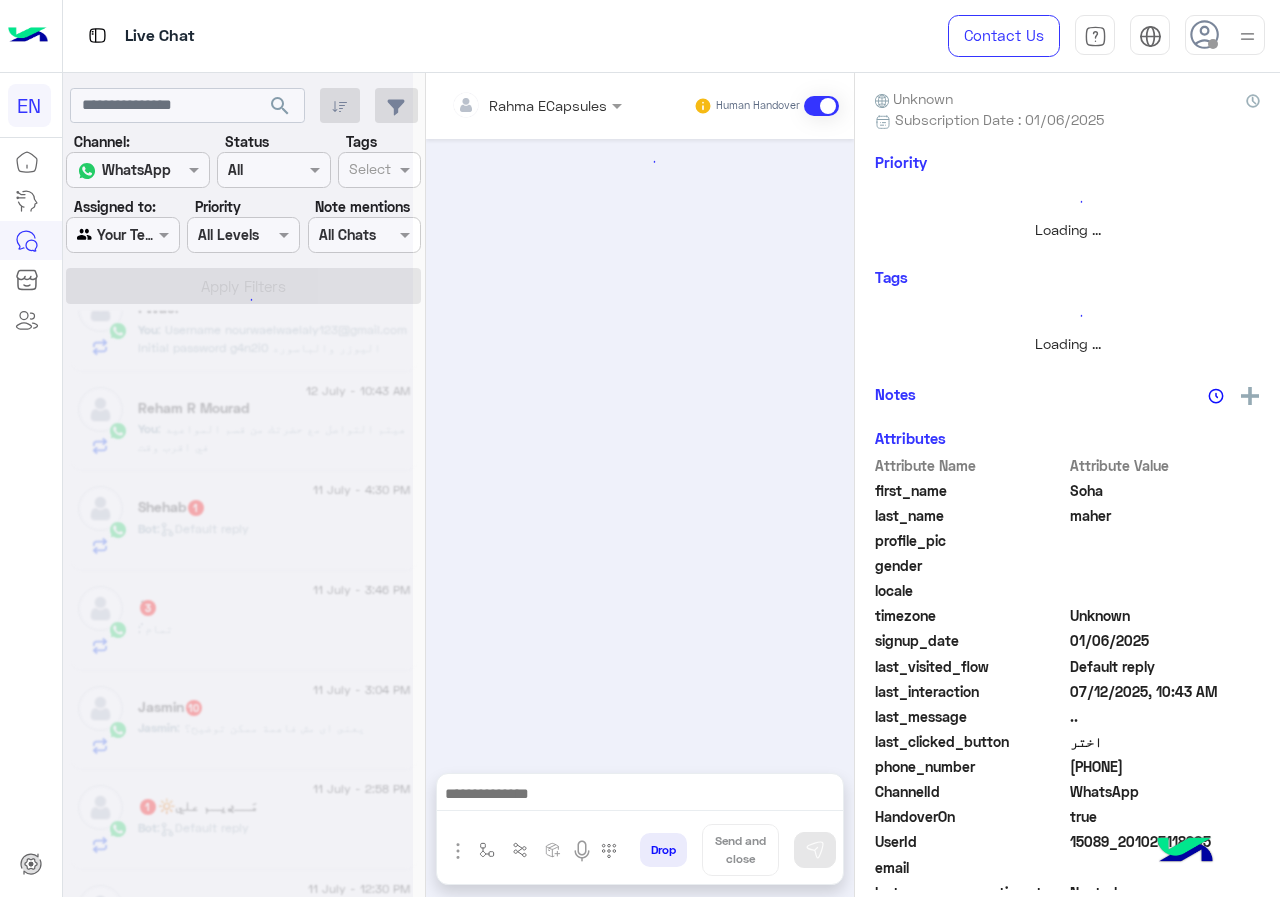 scroll, scrollTop: 137, scrollLeft: 0, axis: vertical 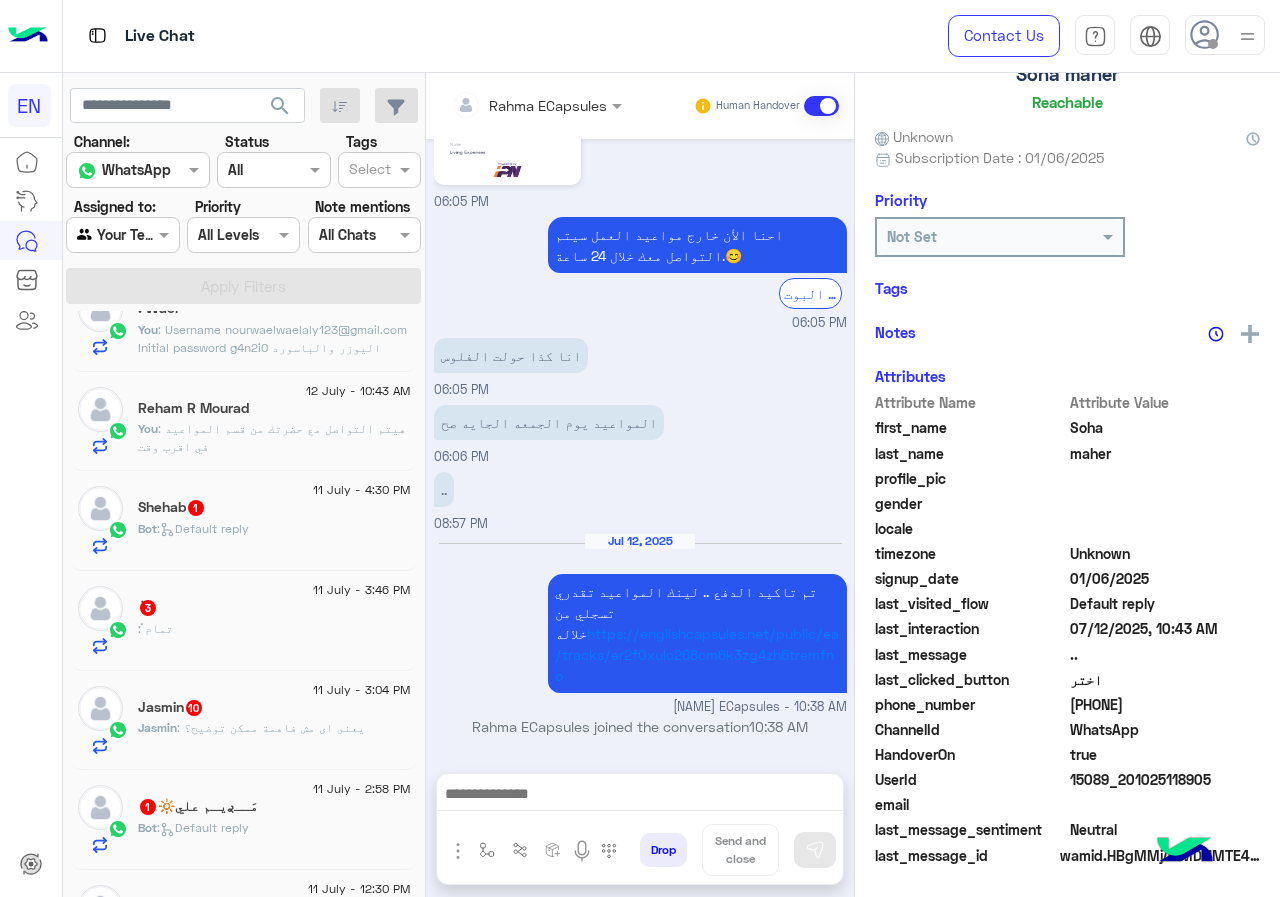 click on "Bot :   Default reply" 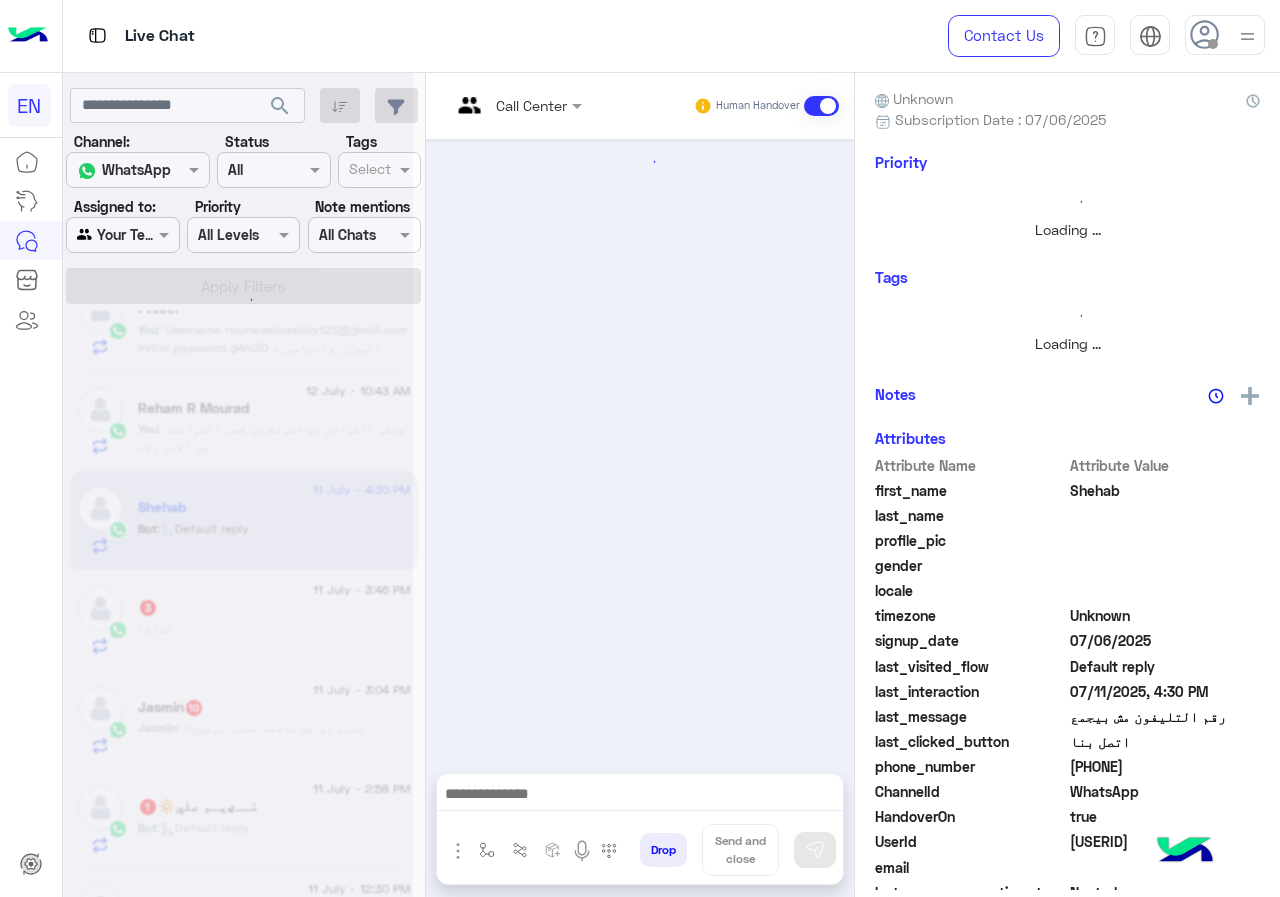 scroll, scrollTop: 0, scrollLeft: 0, axis: both 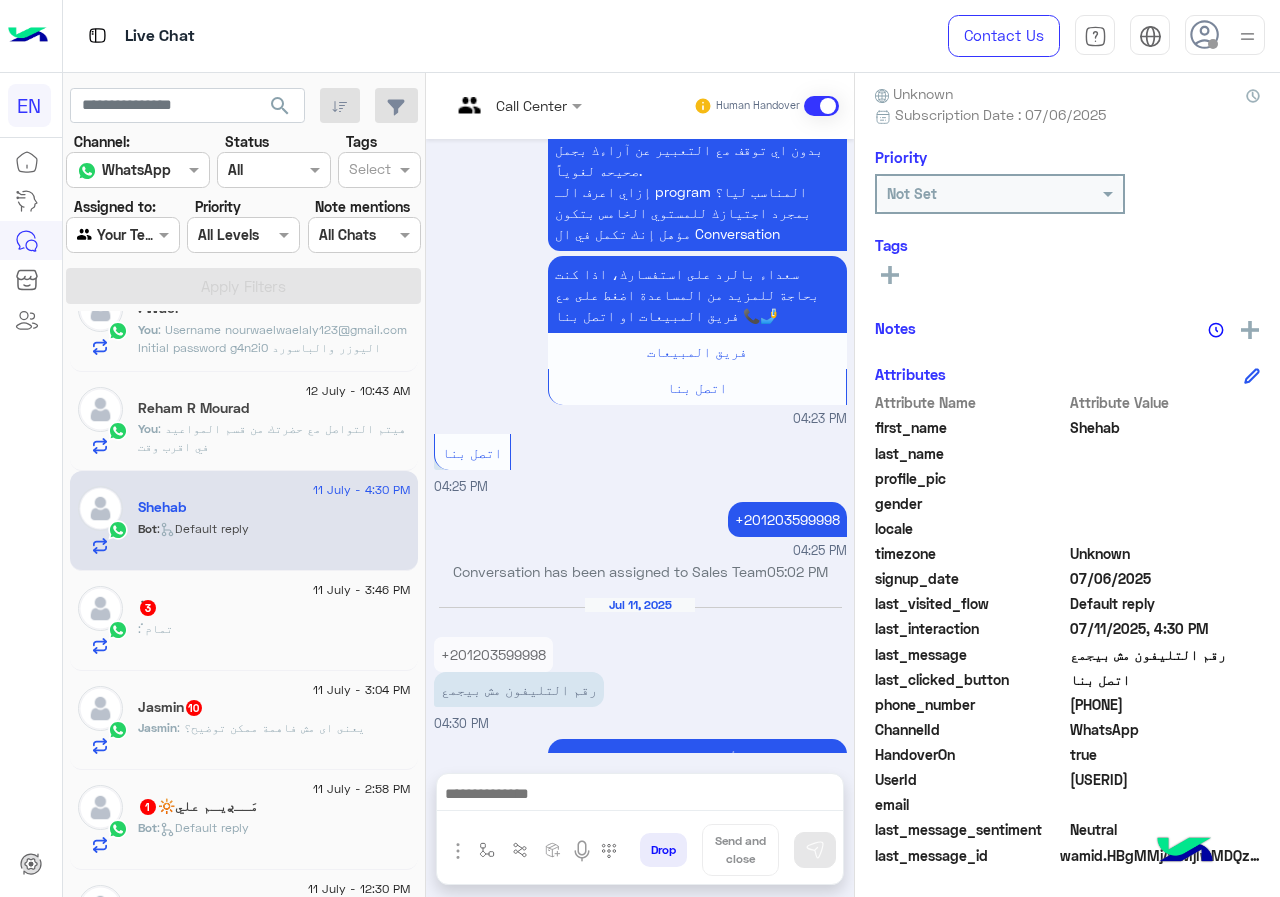 drag, startPoint x: 1073, startPoint y: 701, endPoint x: 1185, endPoint y: 703, distance: 112.01785 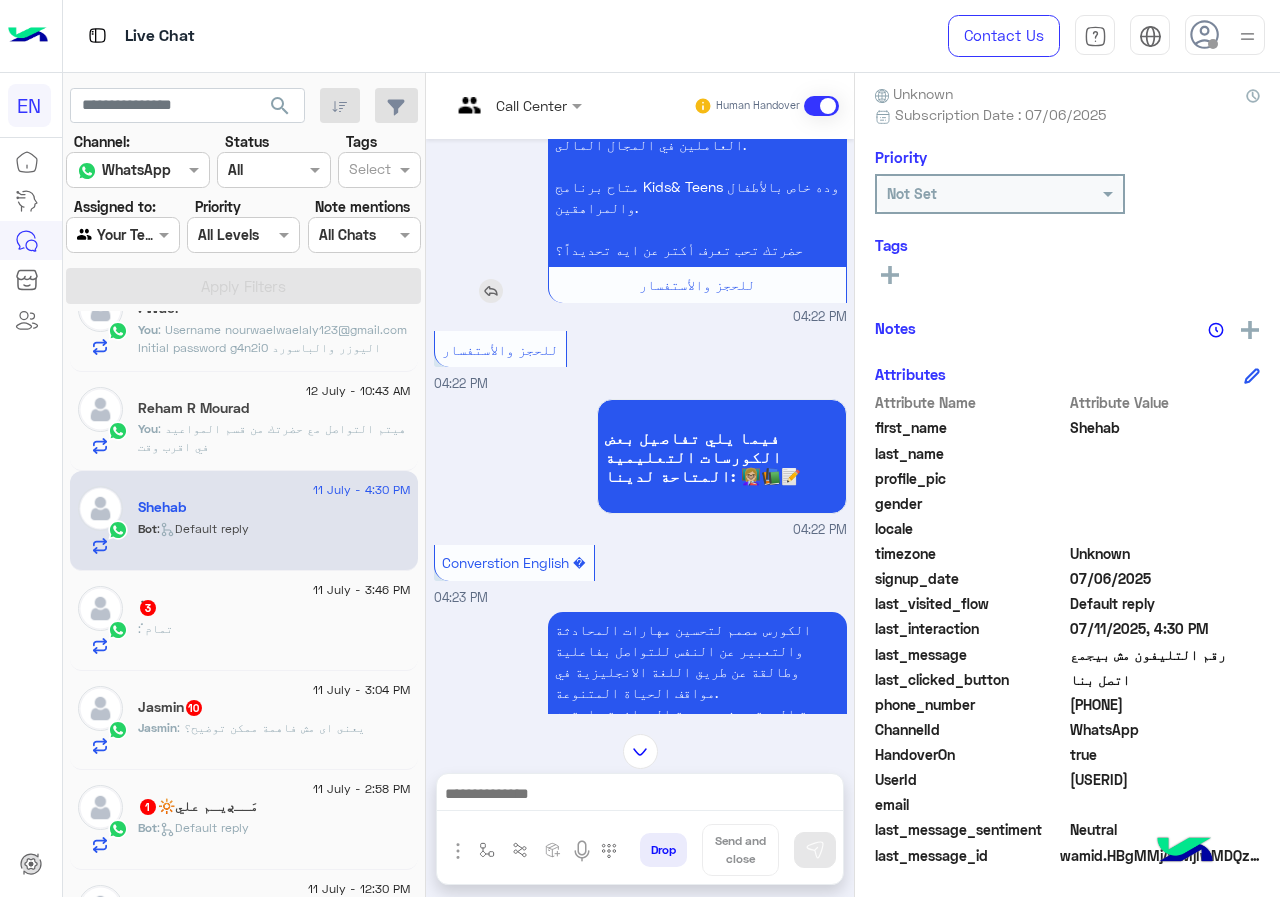 scroll, scrollTop: 0, scrollLeft: 0, axis: both 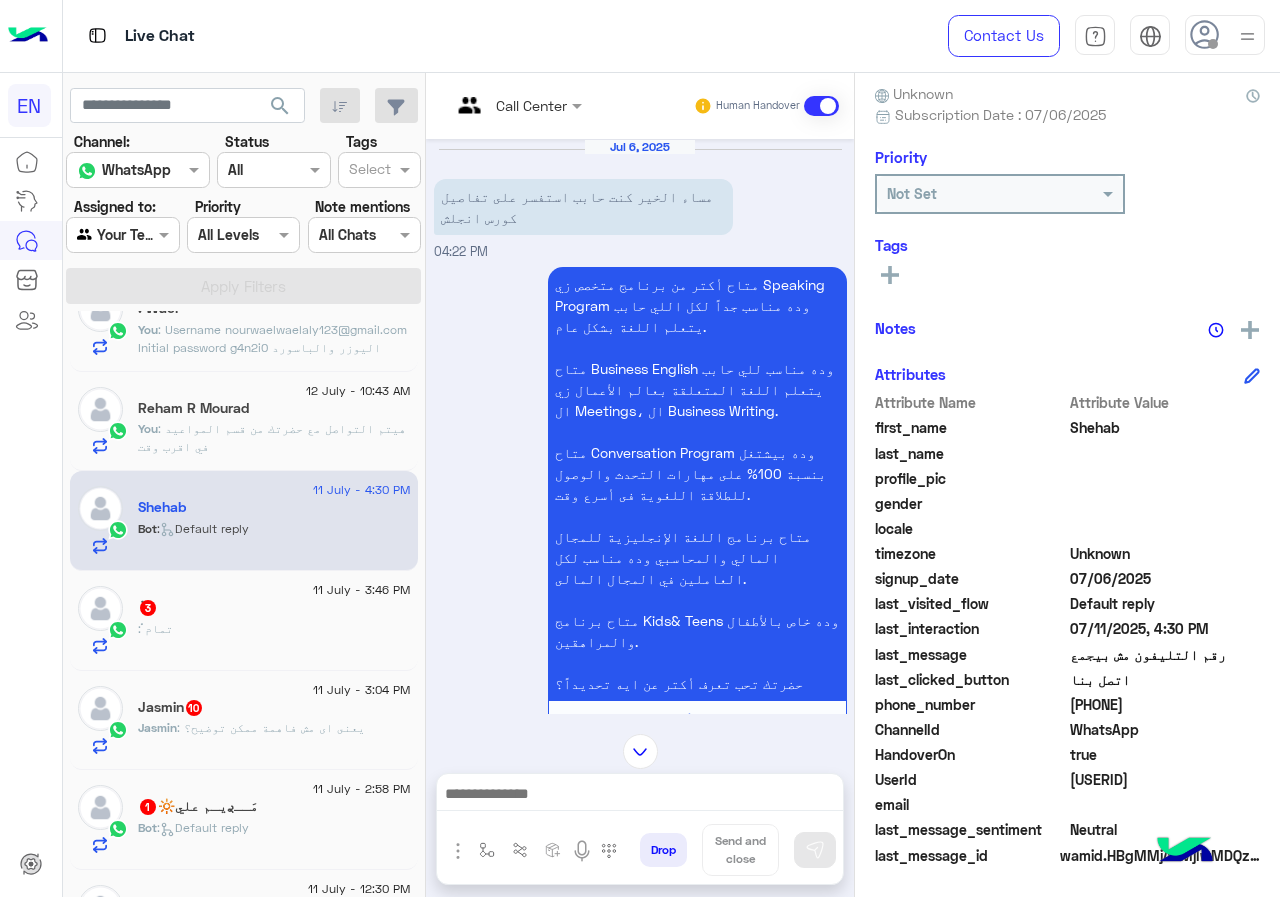 click on "Call Center" at bounding box center (509, 106) 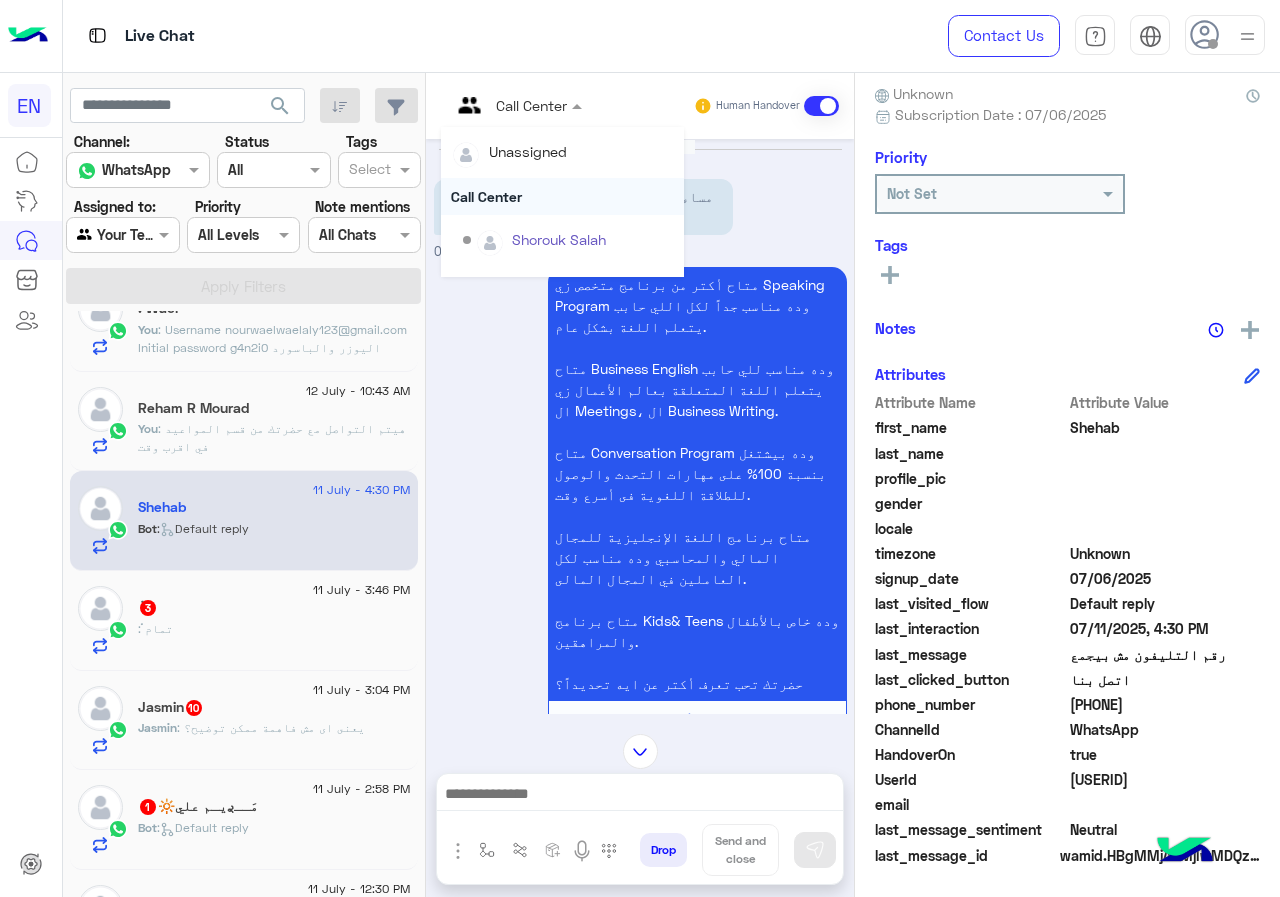 scroll, scrollTop: 332, scrollLeft: 0, axis: vertical 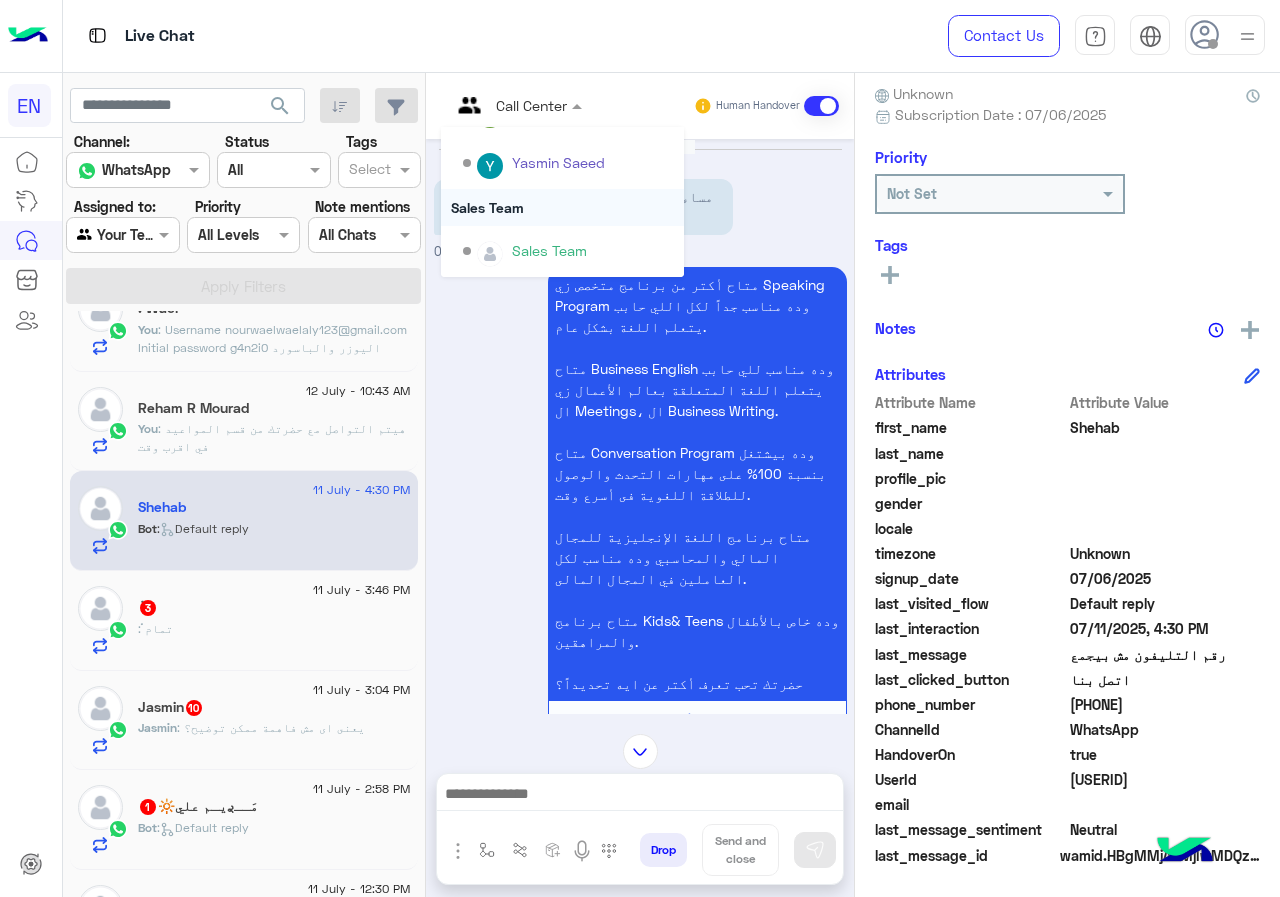 click on "Sales Team" at bounding box center (562, 207) 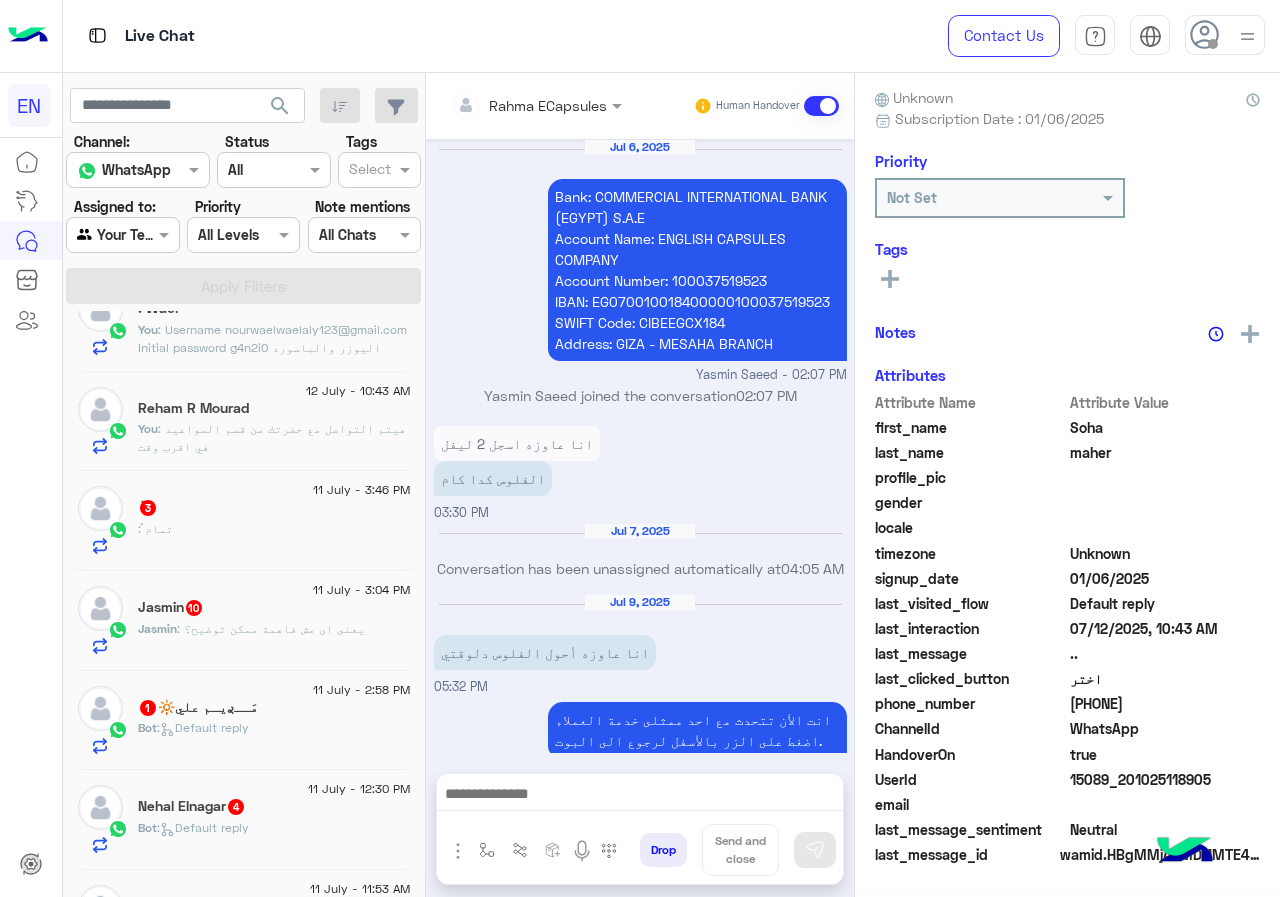 scroll, scrollTop: 176, scrollLeft: 0, axis: vertical 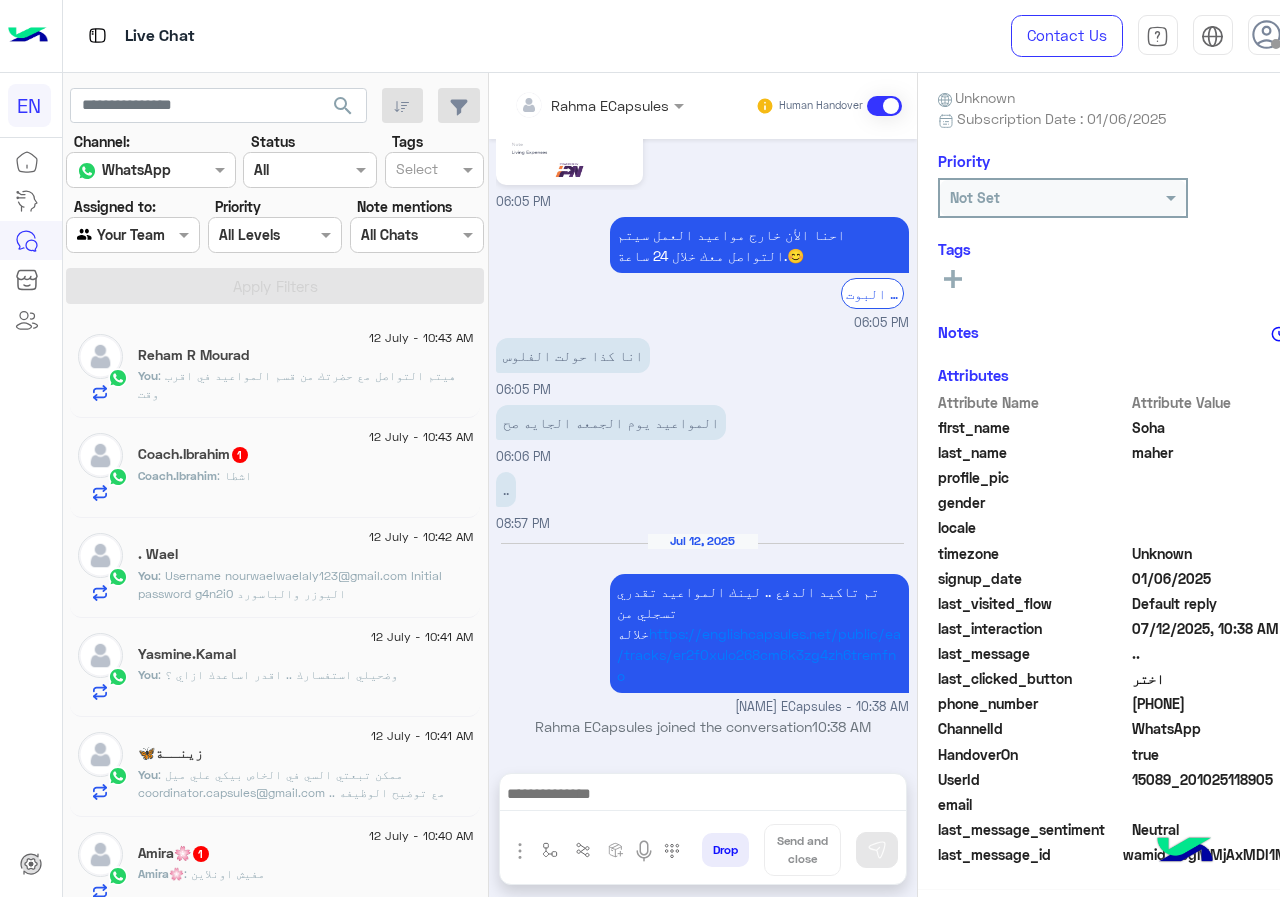 click on "Coach.Ibrahim : اشطا" 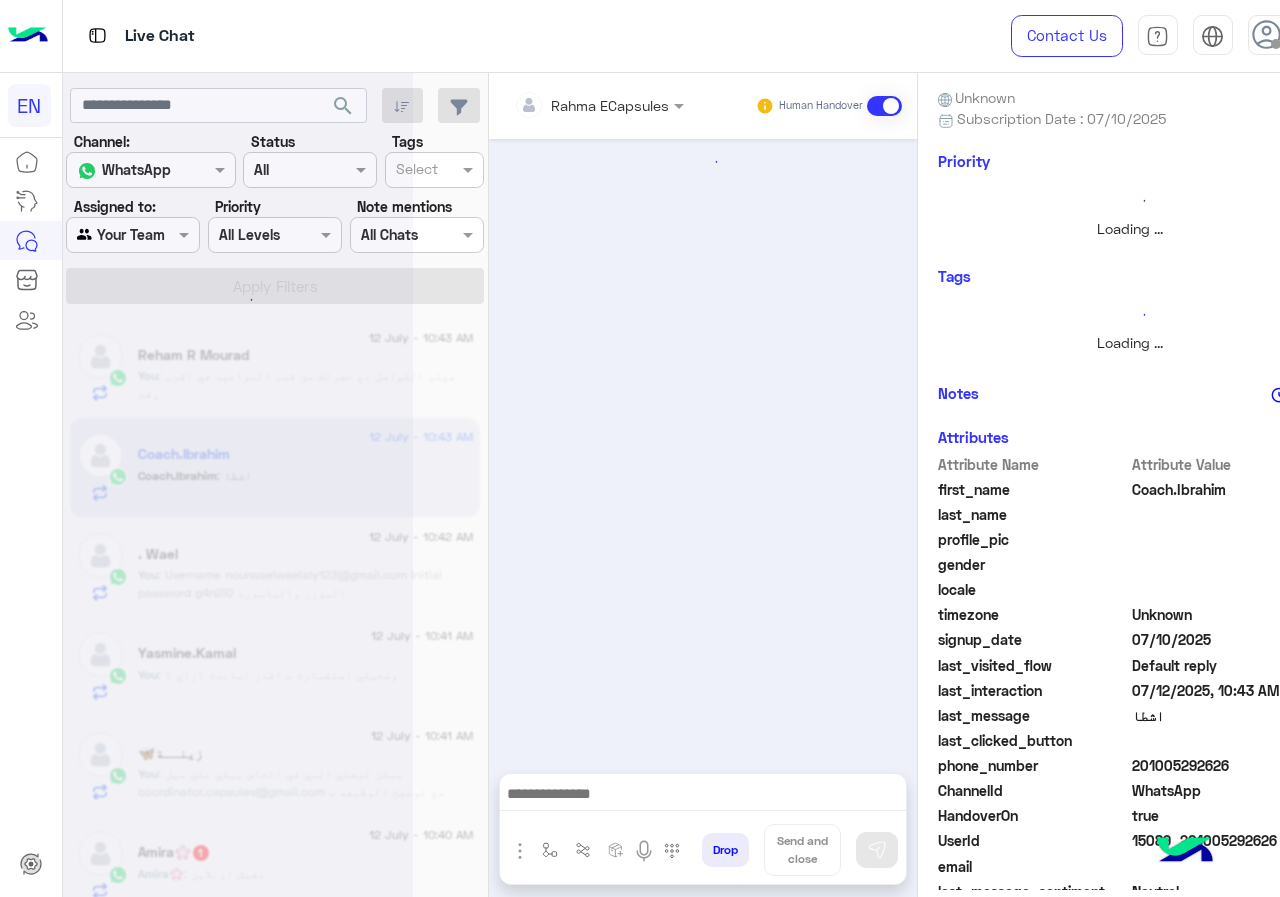 scroll, scrollTop: 180, scrollLeft: 0, axis: vertical 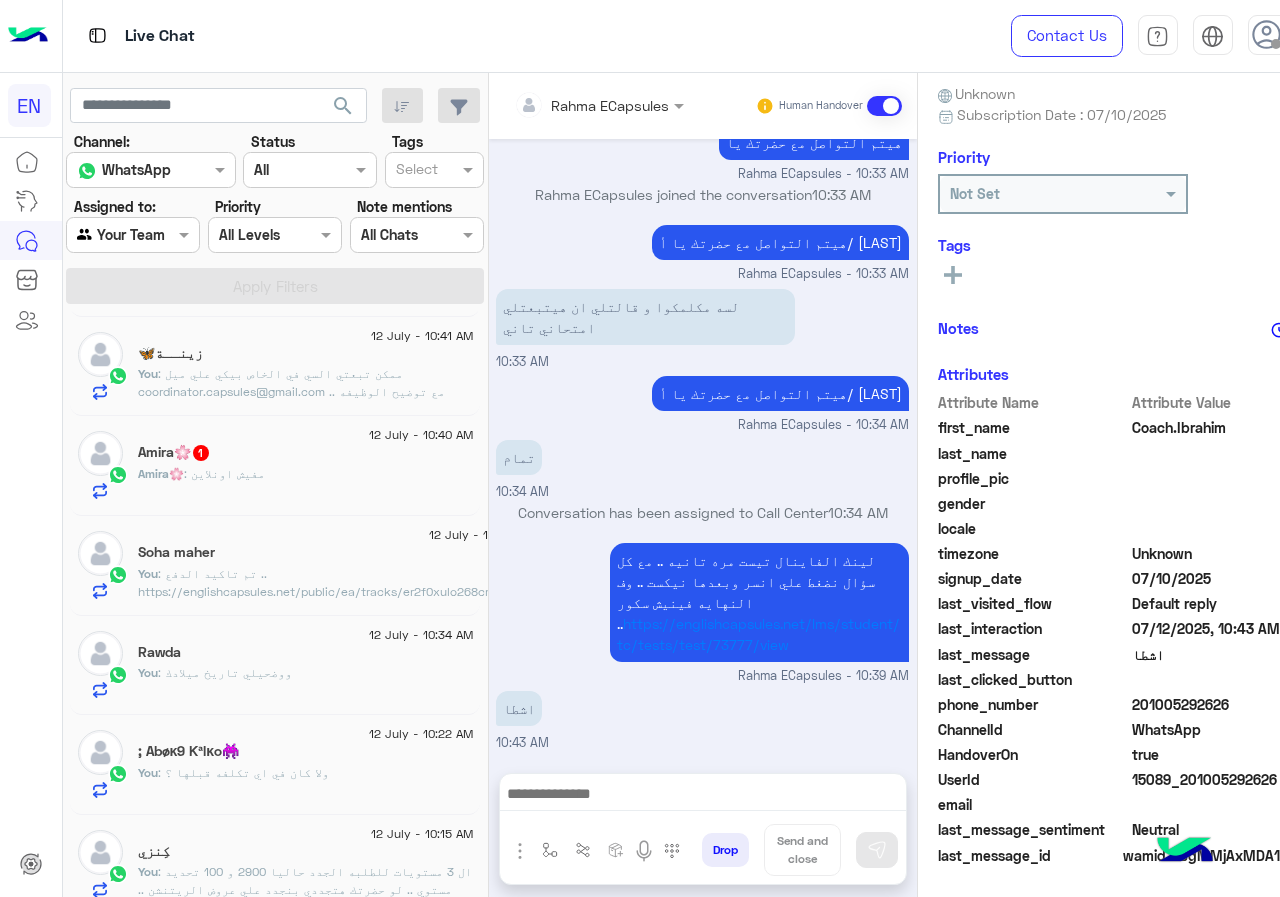 click on "Amira🌸 : مفيش اونلاين" 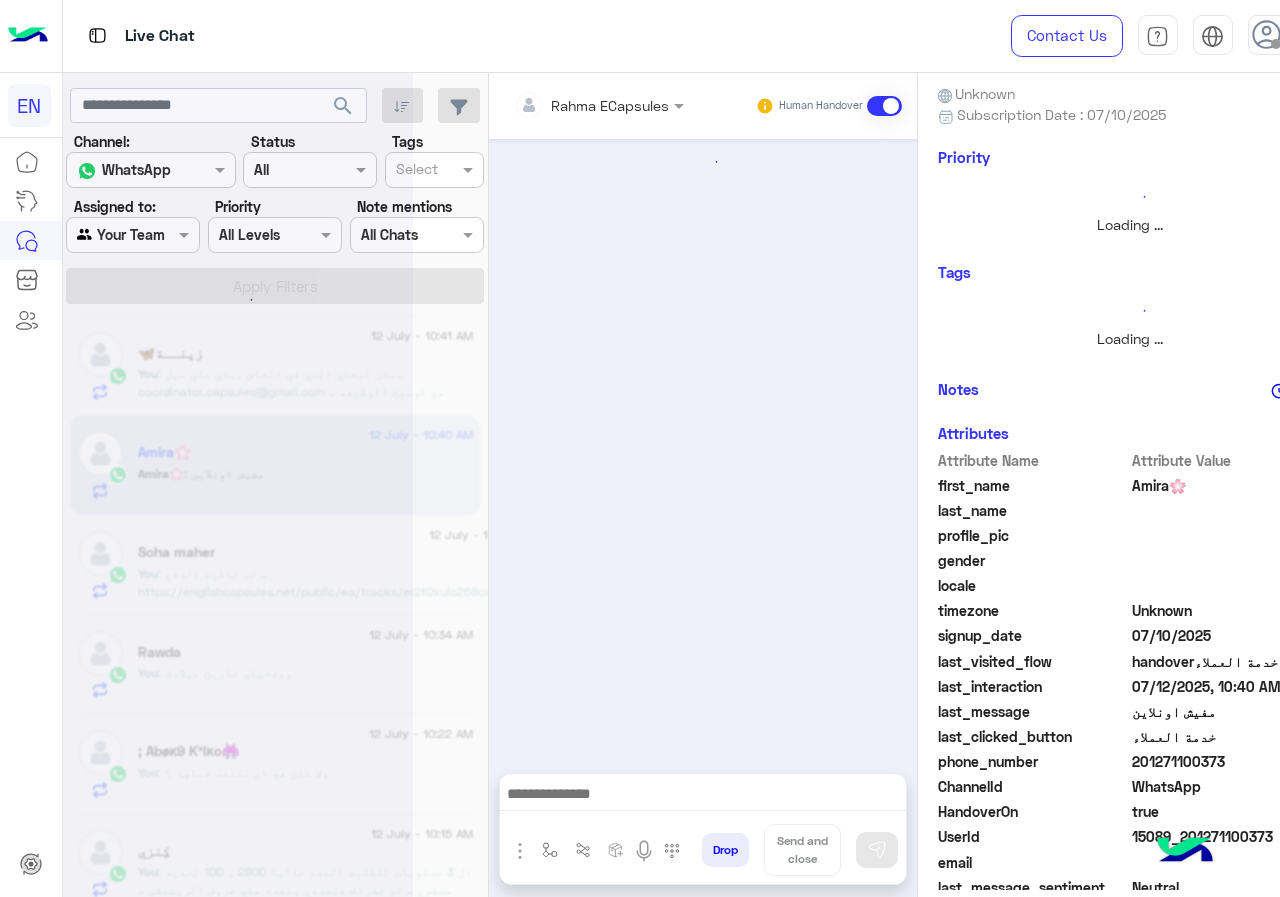 scroll, scrollTop: 0, scrollLeft: 0, axis: both 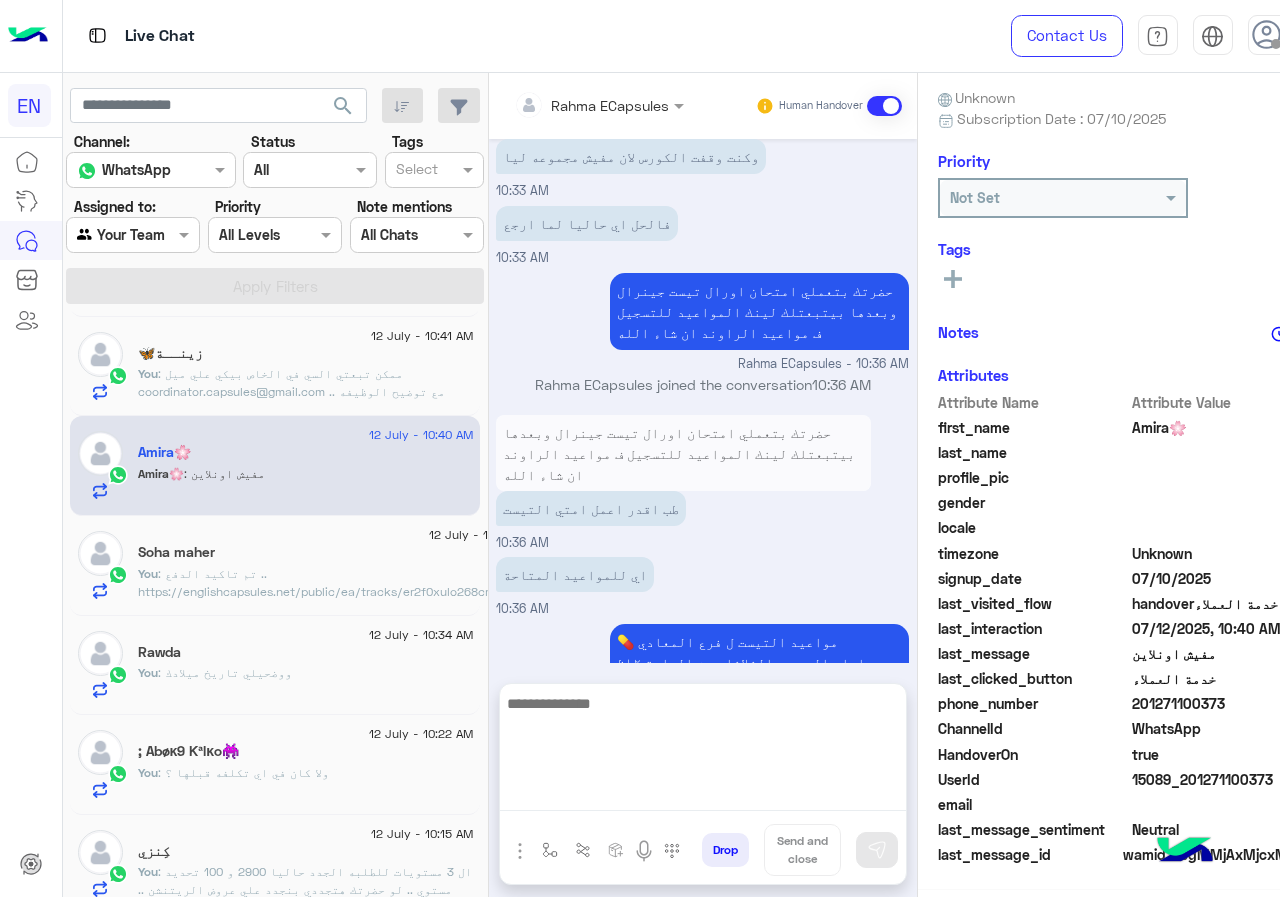 click at bounding box center [703, 751] 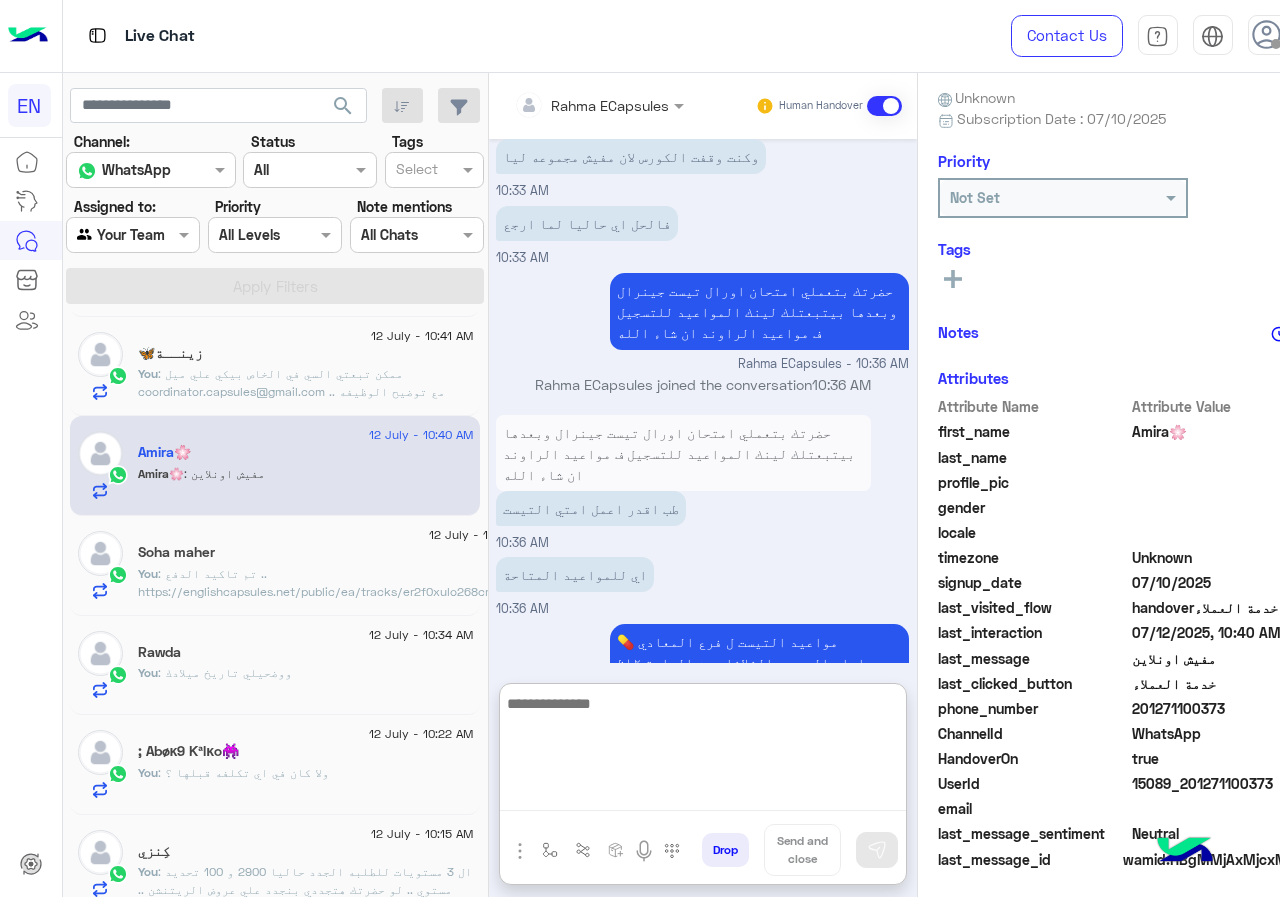 scroll, scrollTop: 180, scrollLeft: 0, axis: vertical 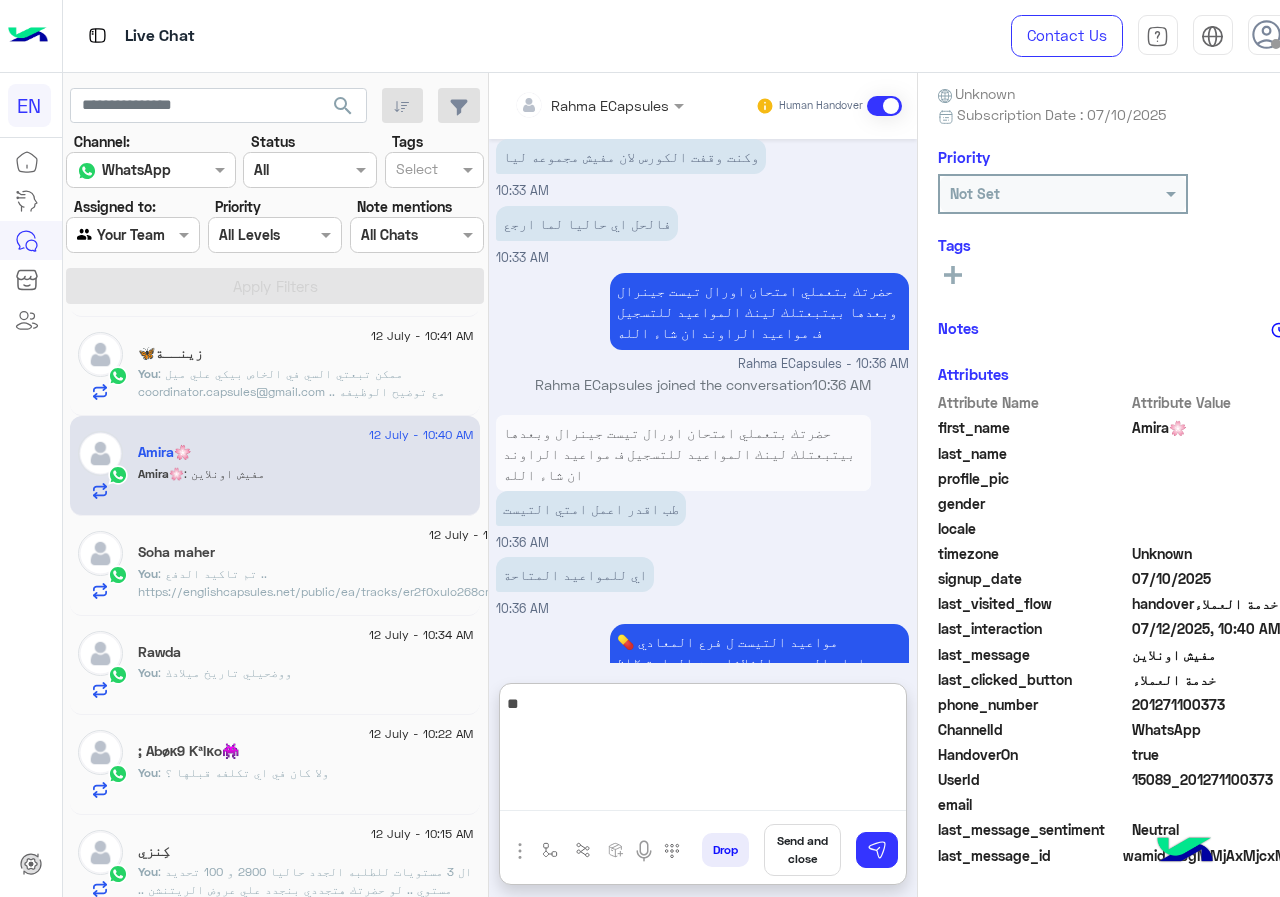 type on "*" 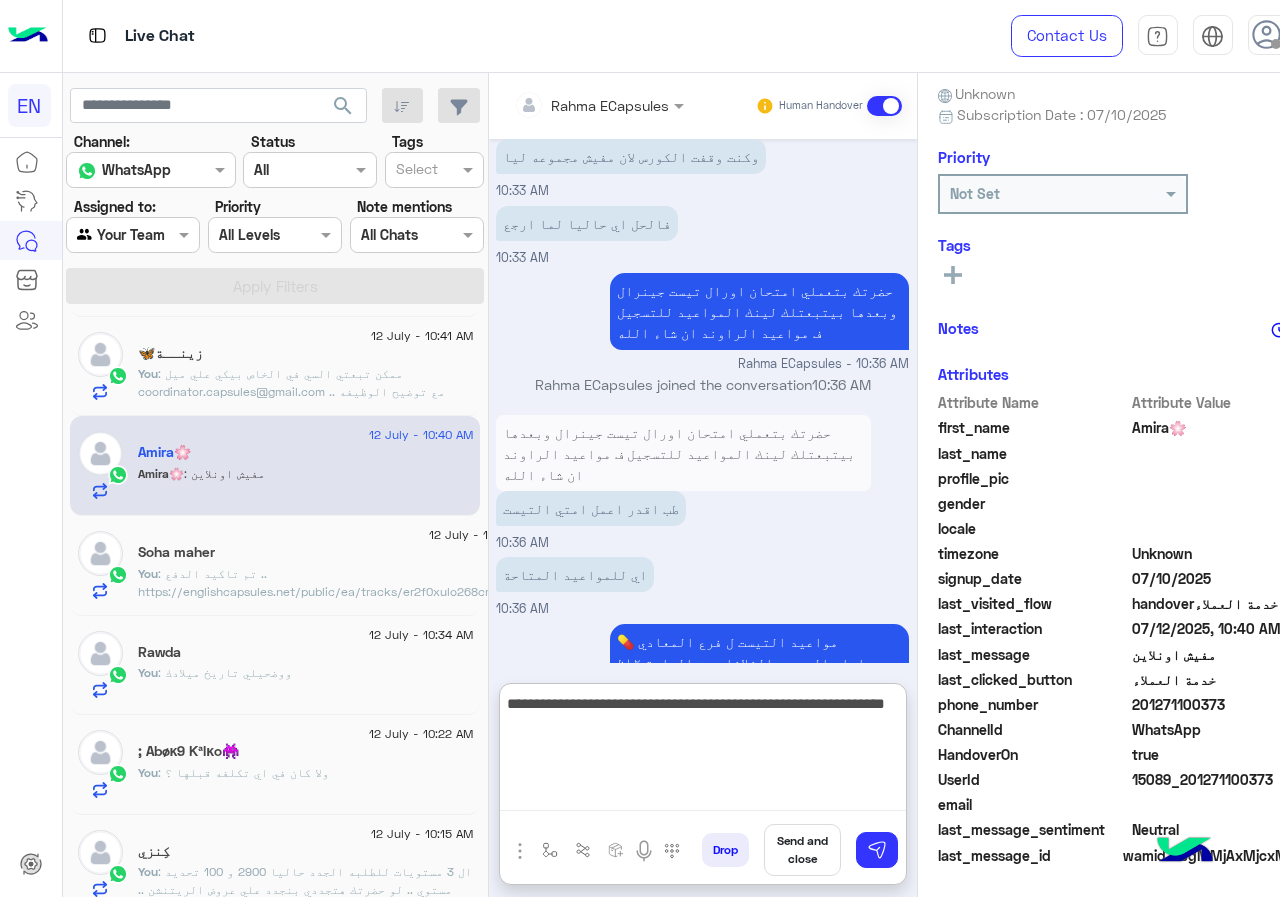 type on "**********" 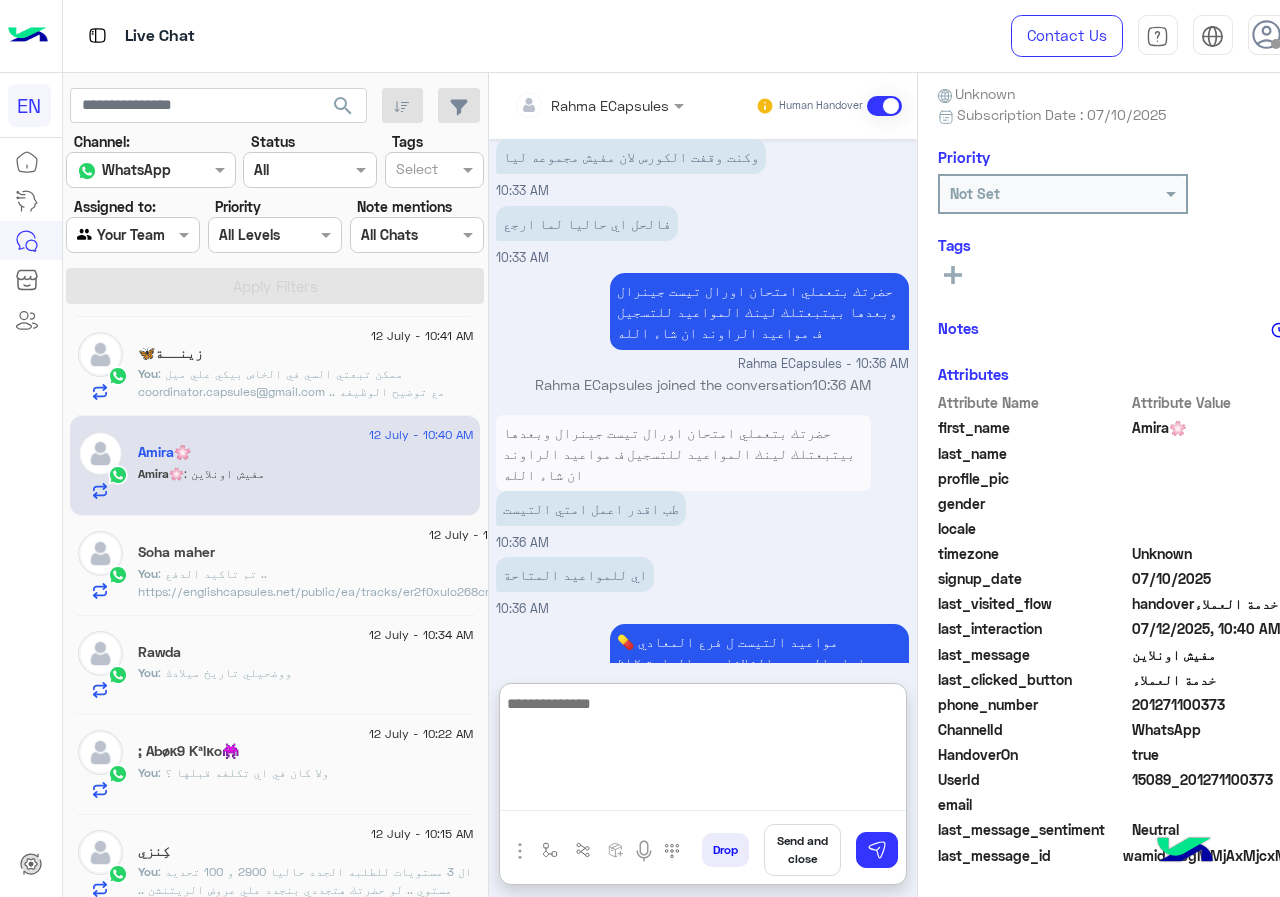 scroll, scrollTop: 1257, scrollLeft: 0, axis: vertical 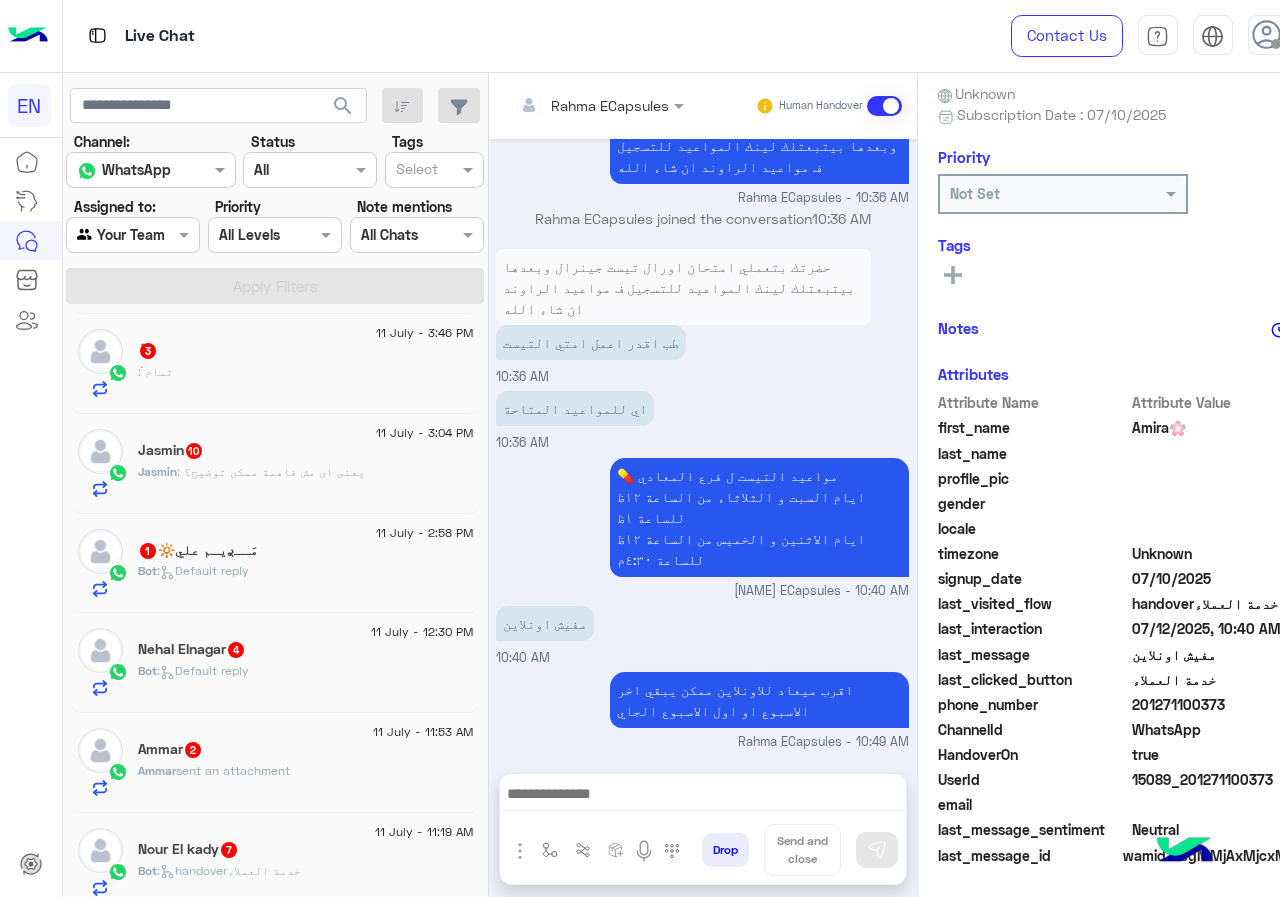 click on "ْ : تمام" 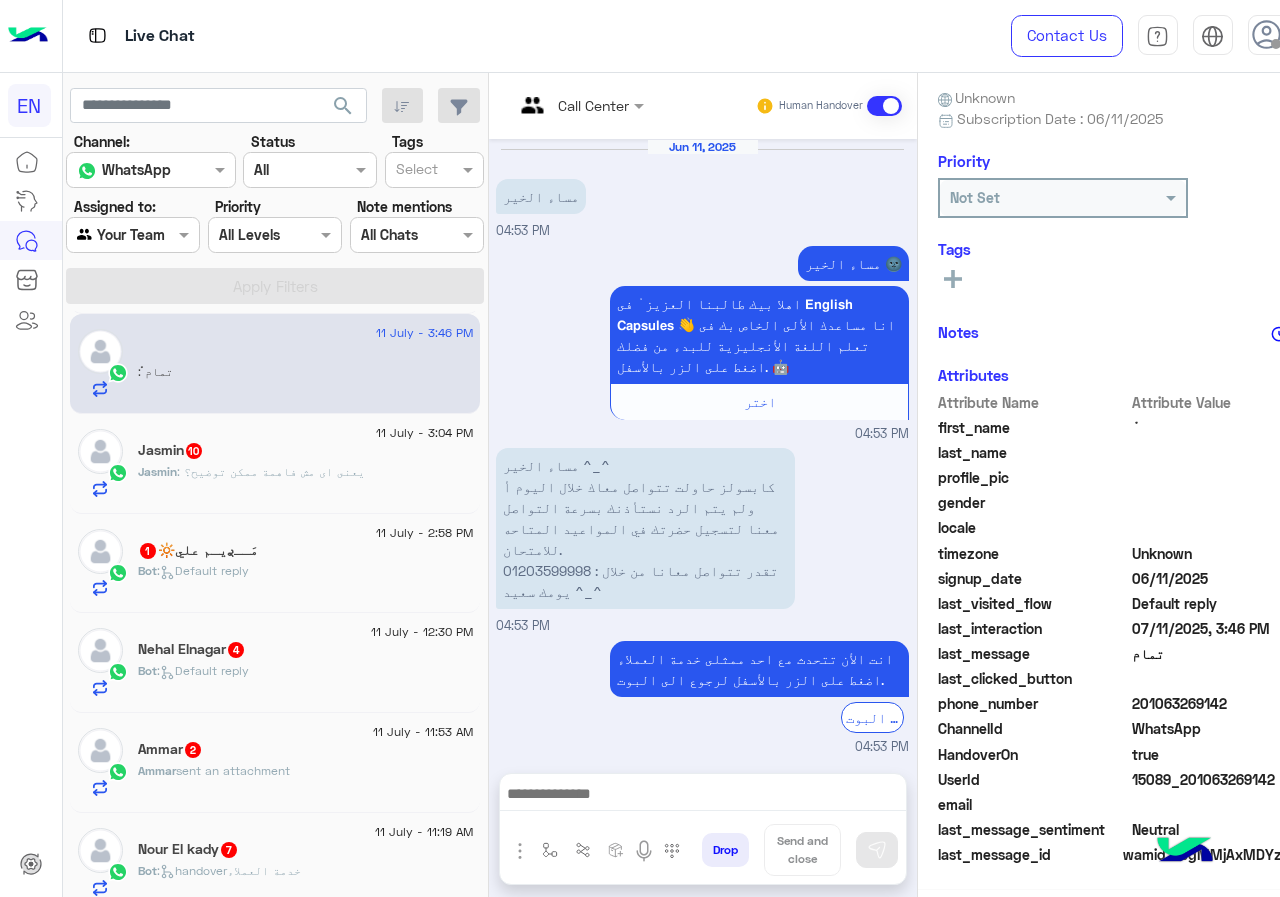 scroll, scrollTop: 176, scrollLeft: 0, axis: vertical 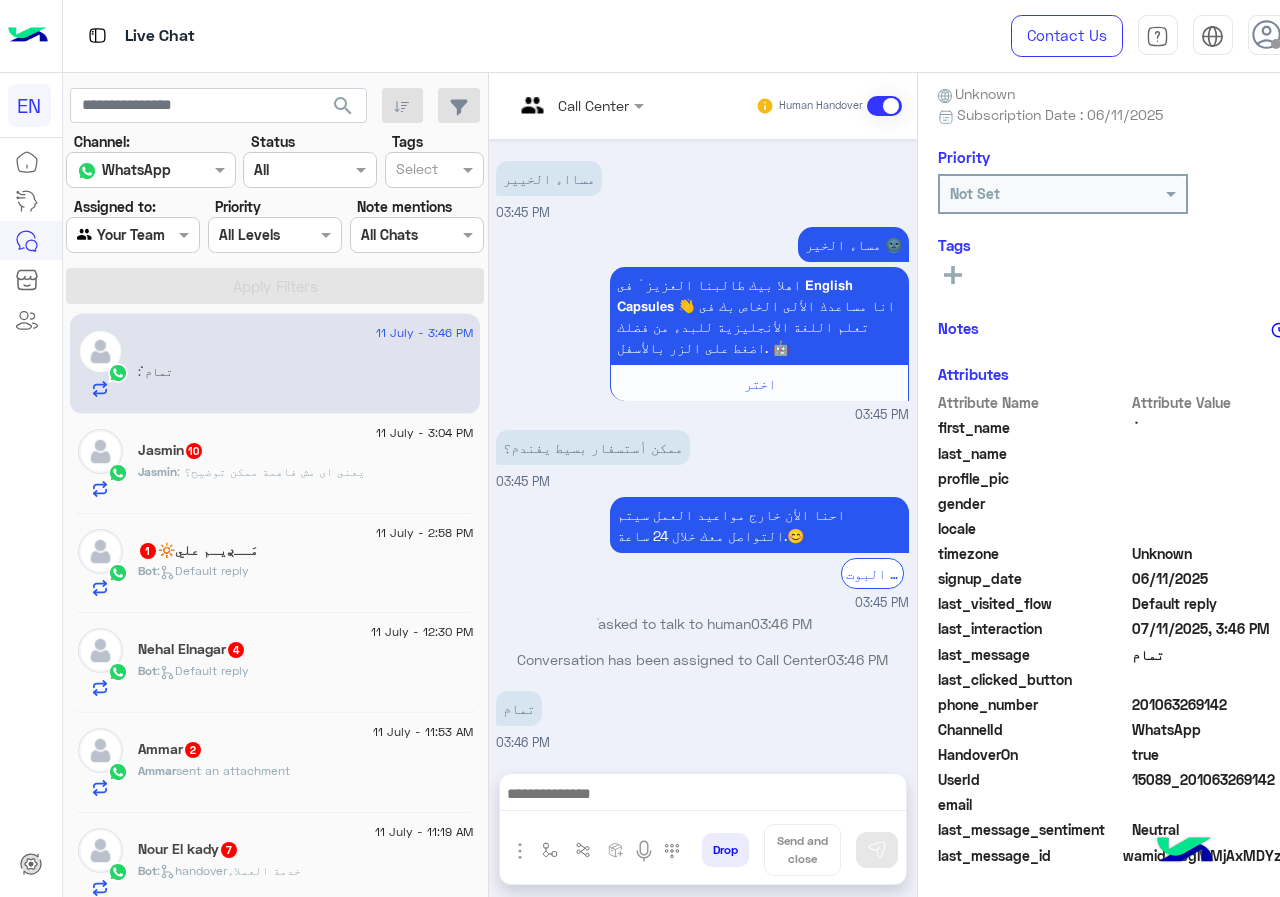drag, startPoint x: 1139, startPoint y: 702, endPoint x: 1279, endPoint y: 707, distance: 140.08926 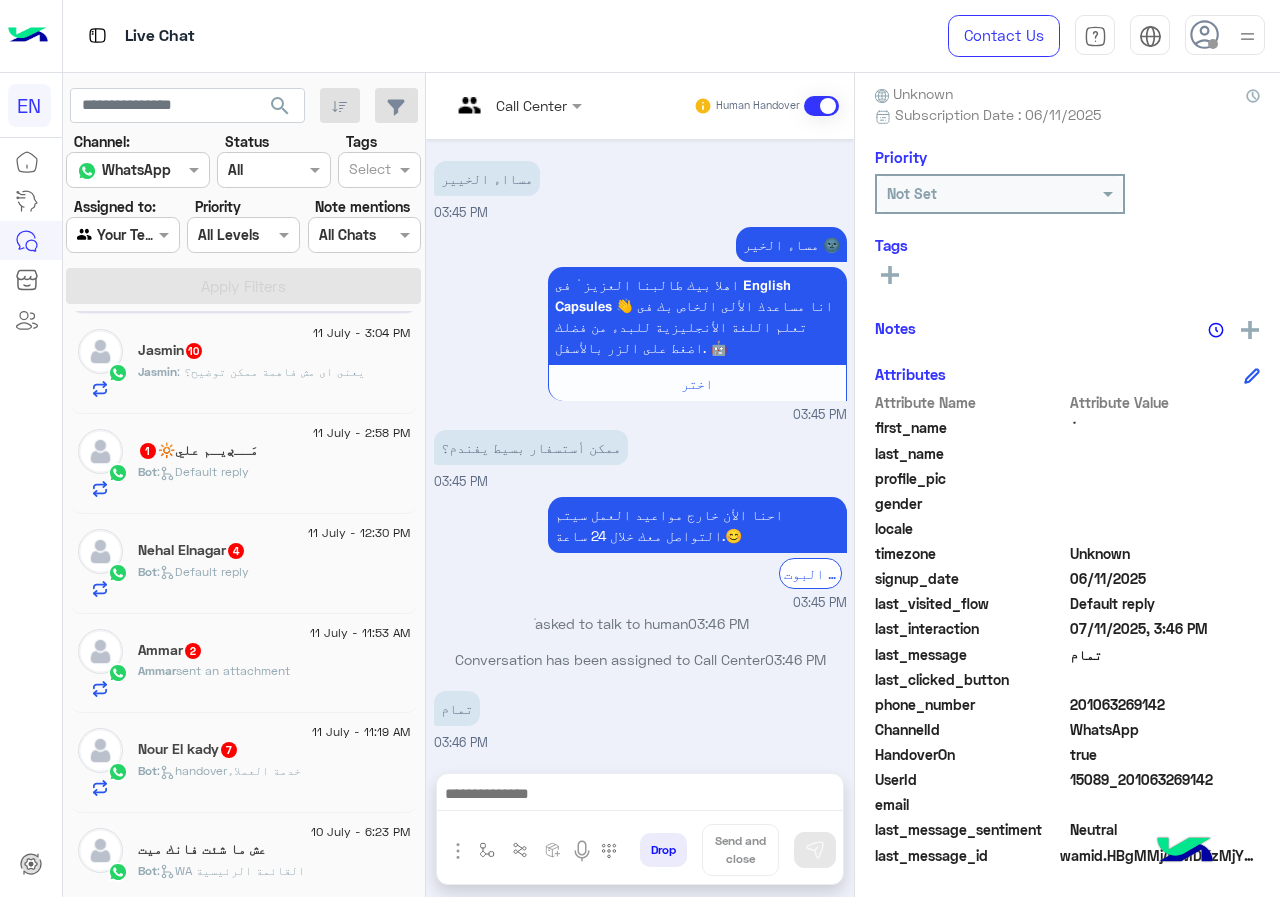 scroll, scrollTop: 1001, scrollLeft: 0, axis: vertical 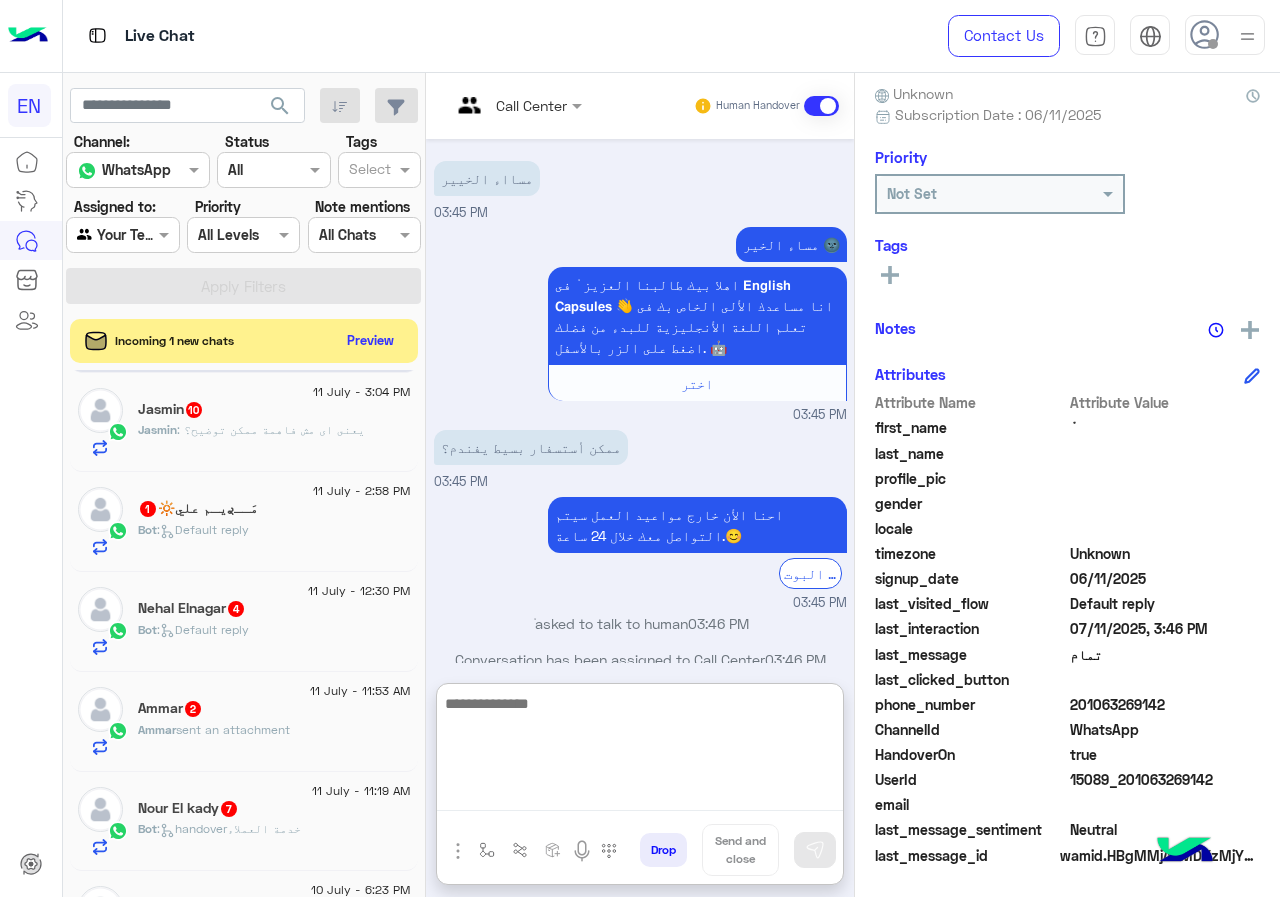 click at bounding box center (640, 751) 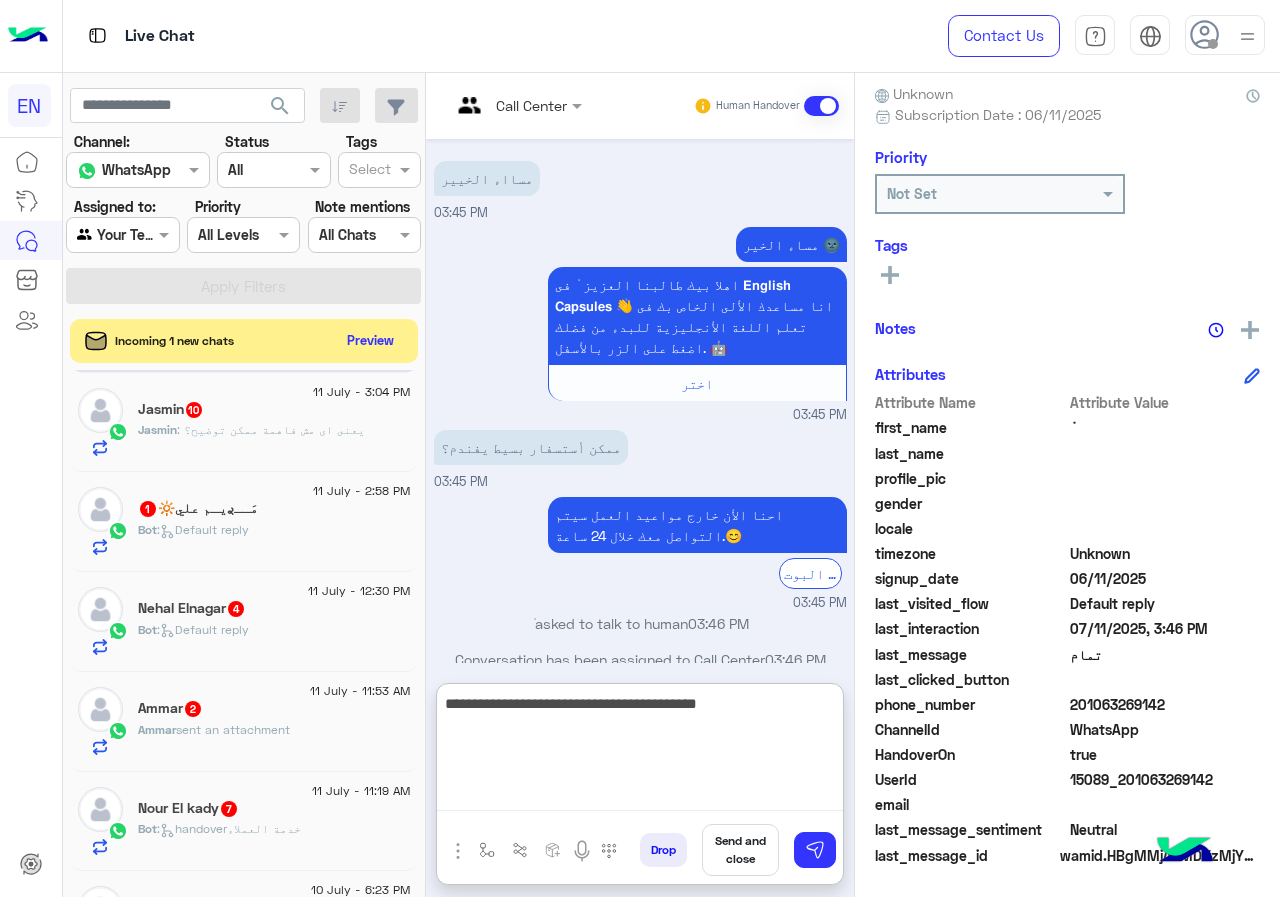 type on "**********" 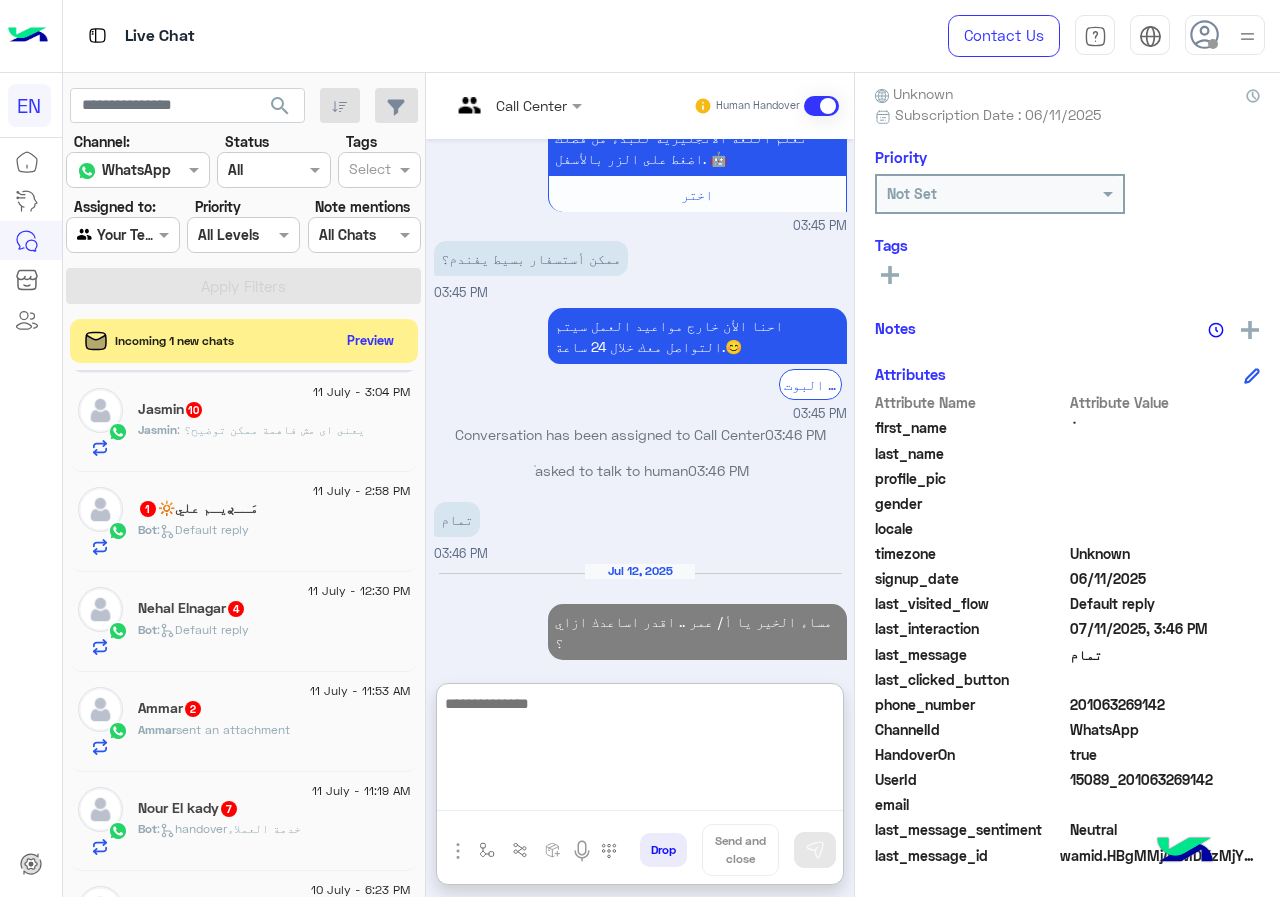 scroll, scrollTop: 1383, scrollLeft: 0, axis: vertical 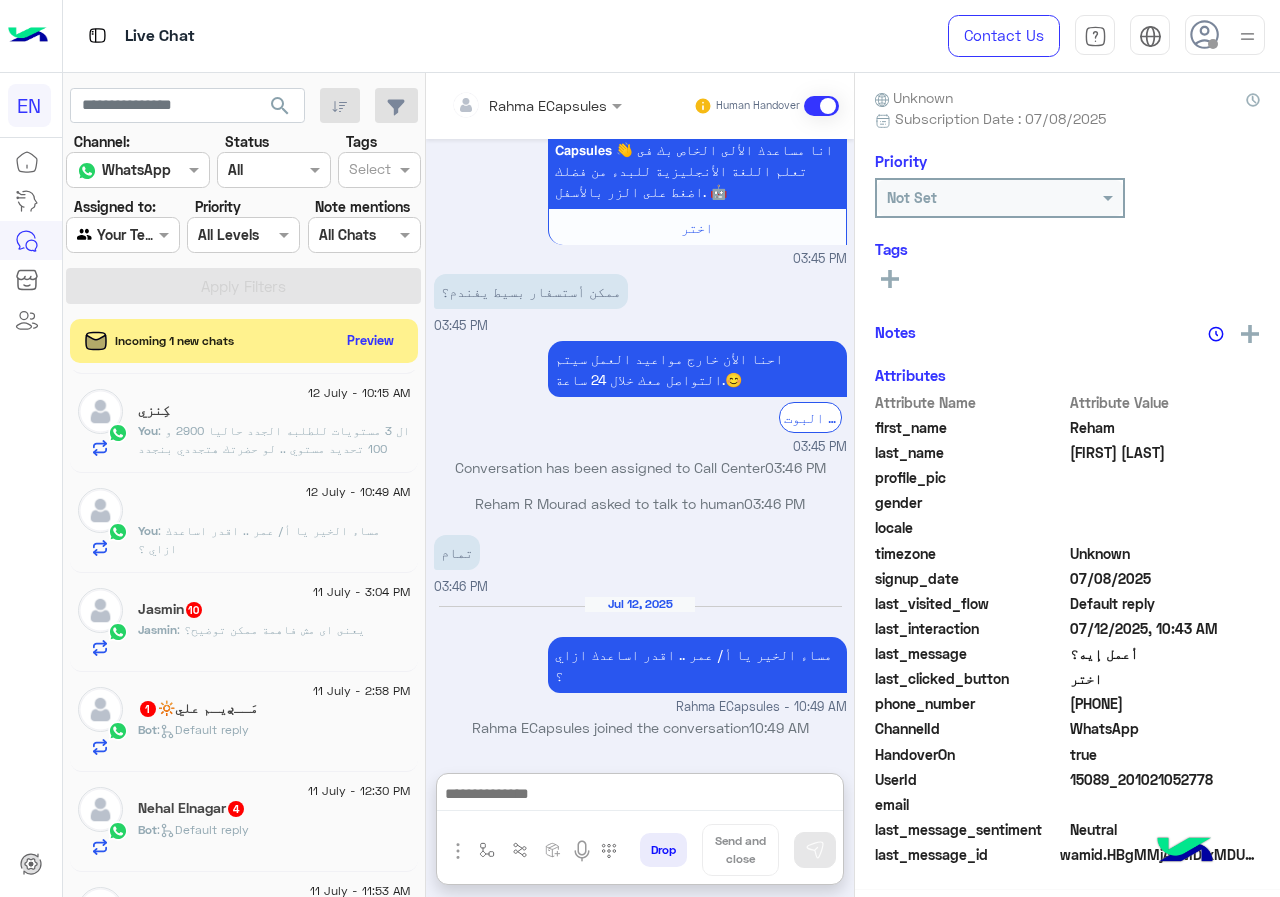 click on "11 July - 3:04 PM" 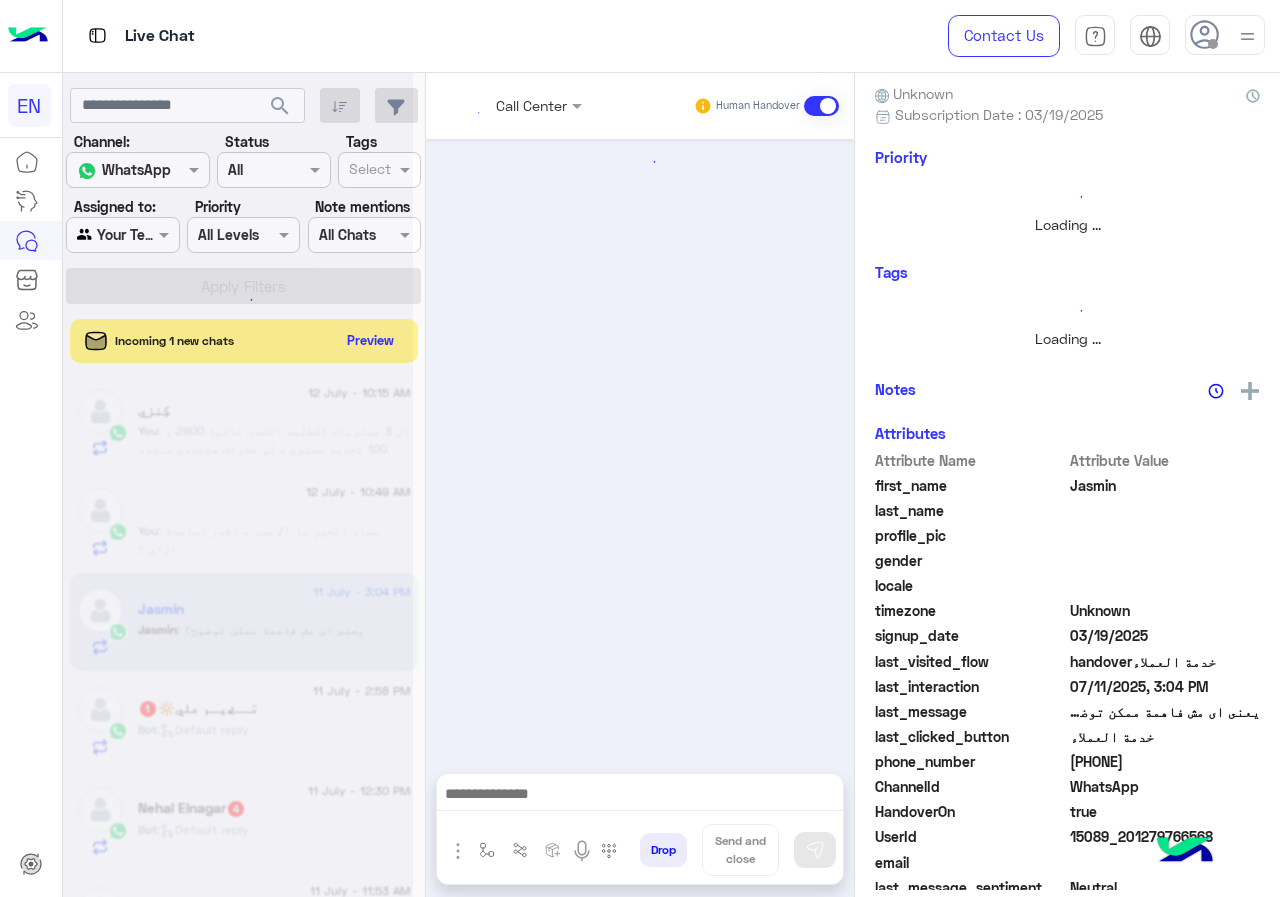 scroll, scrollTop: 0, scrollLeft: 0, axis: both 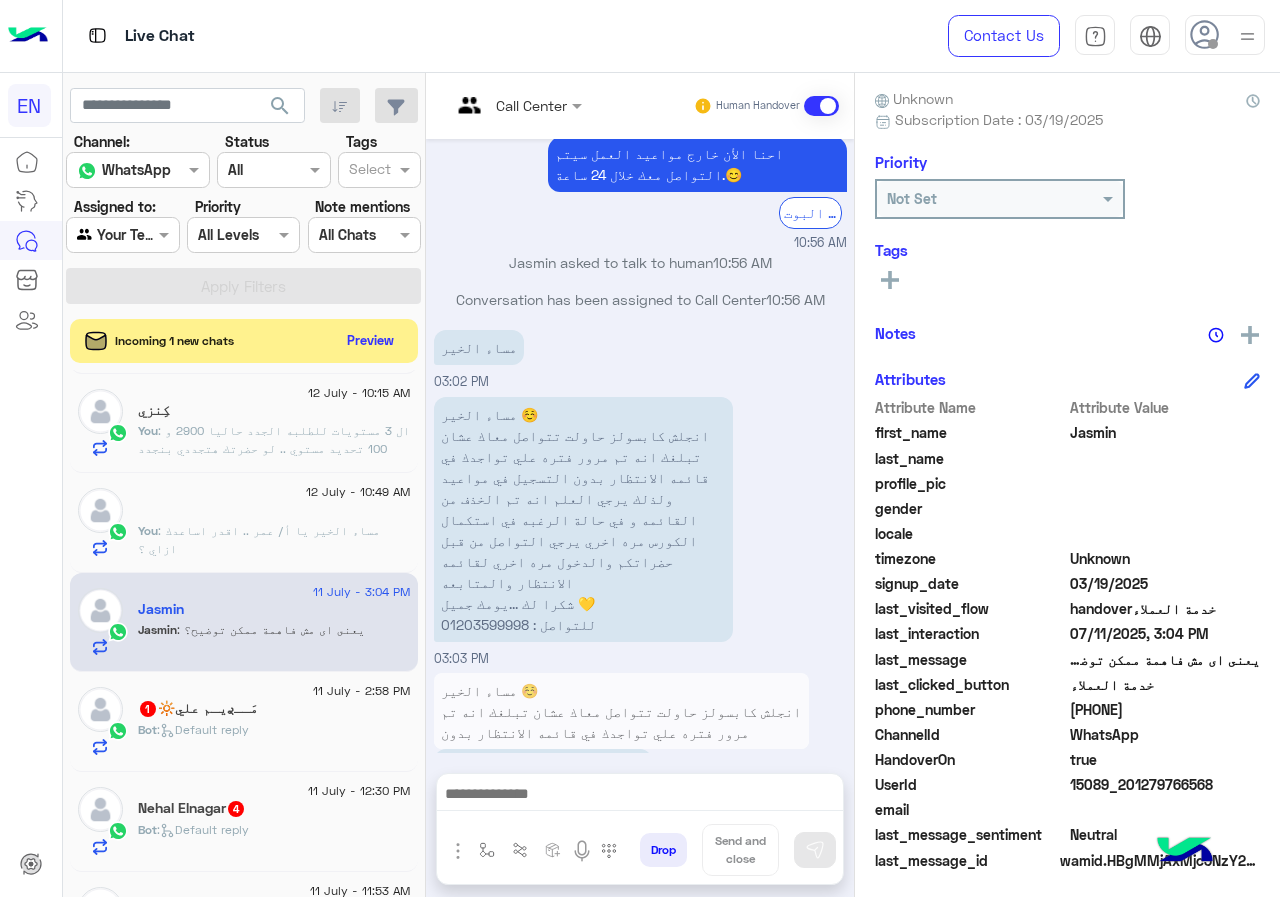 drag, startPoint x: 1074, startPoint y: 708, endPoint x: 1206, endPoint y: 713, distance: 132.09467 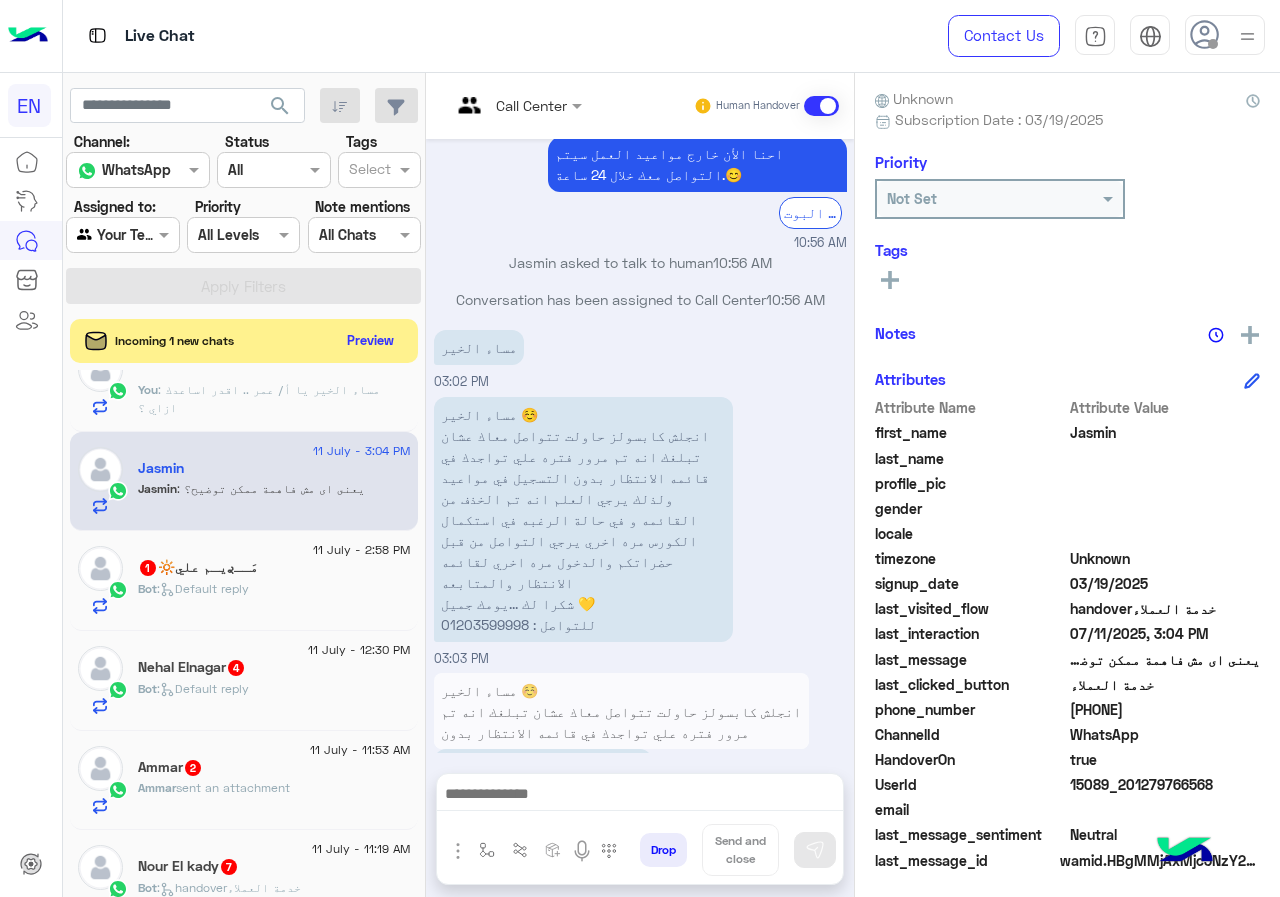 scroll, scrollTop: 966, scrollLeft: 0, axis: vertical 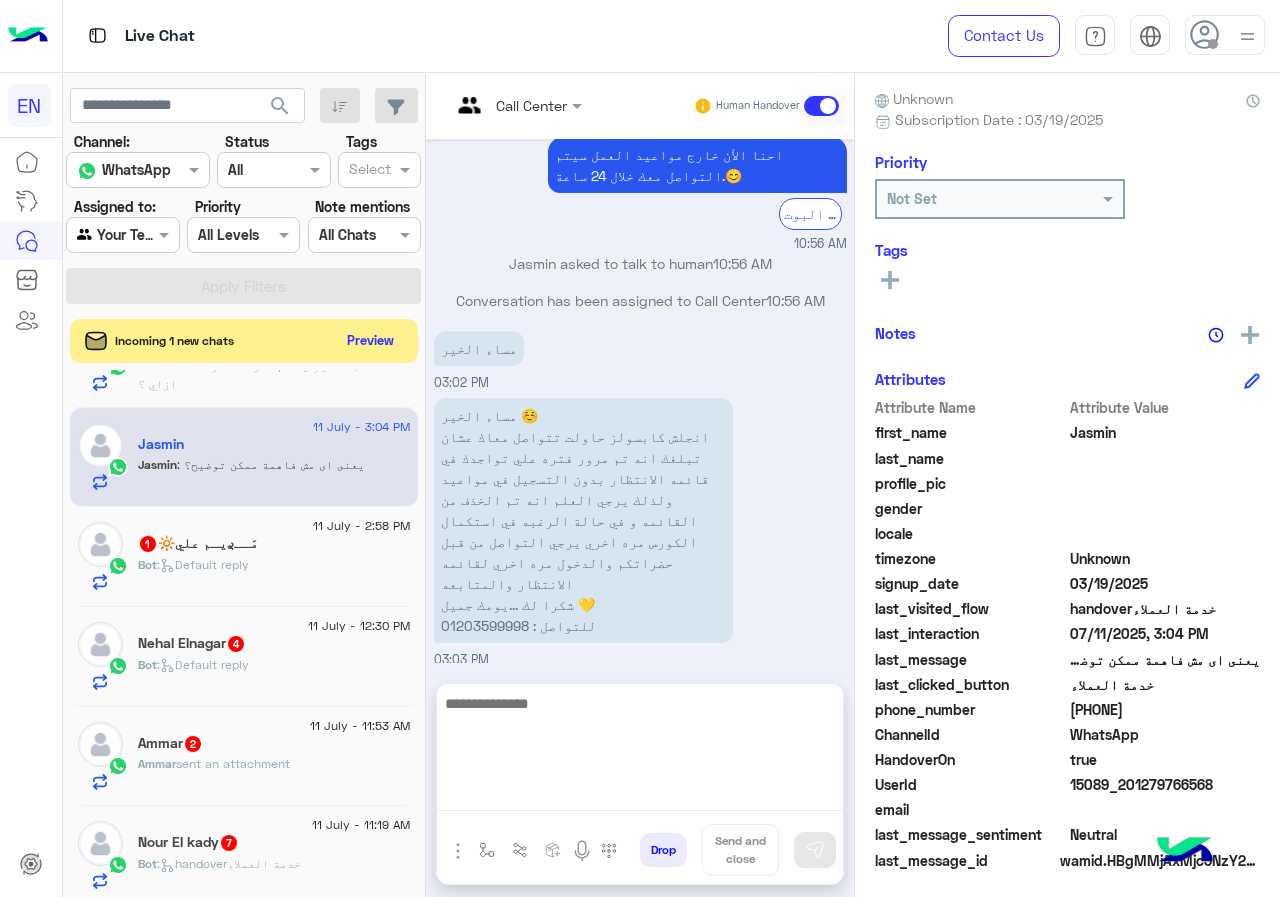 click at bounding box center [640, 751] 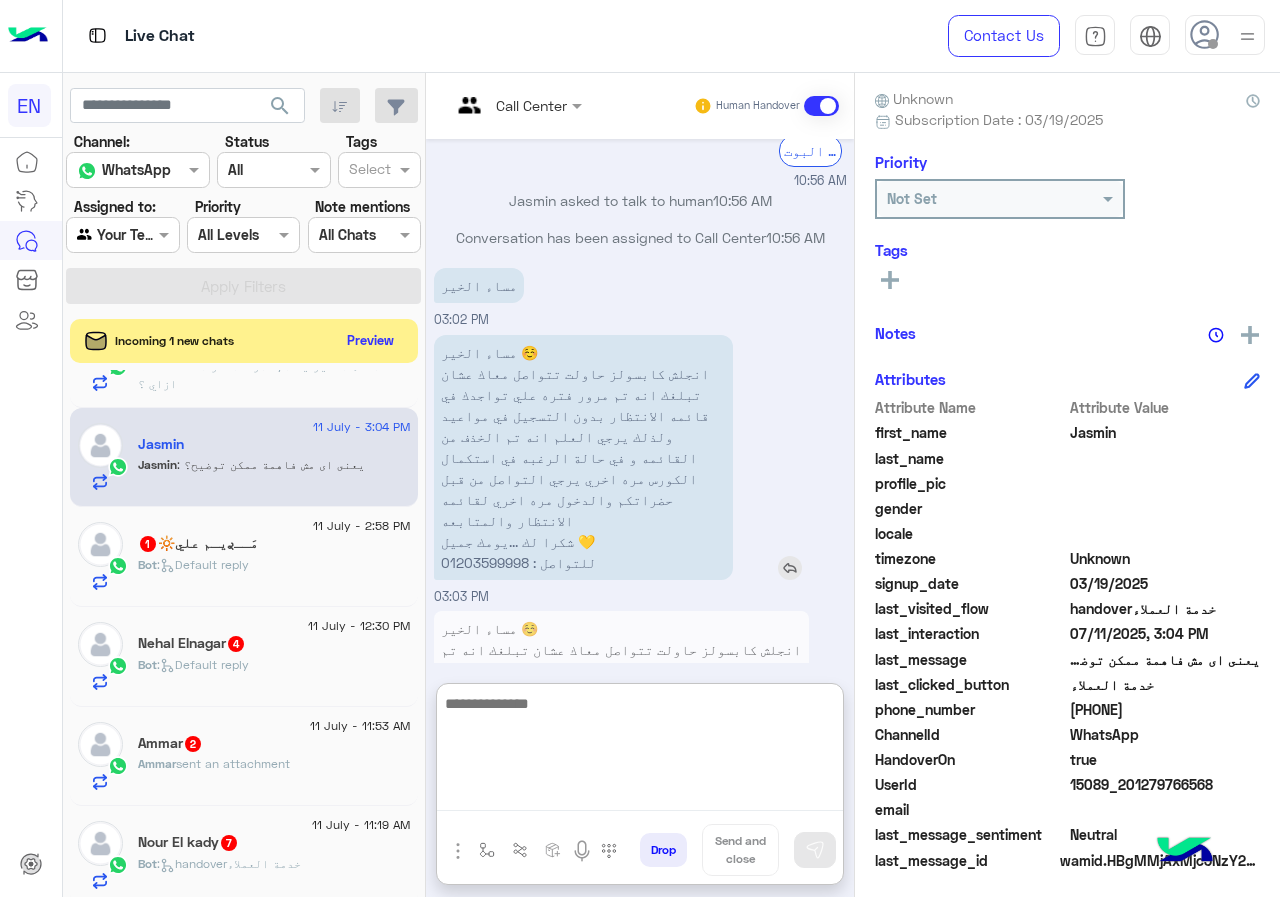 scroll, scrollTop: 1642, scrollLeft: 0, axis: vertical 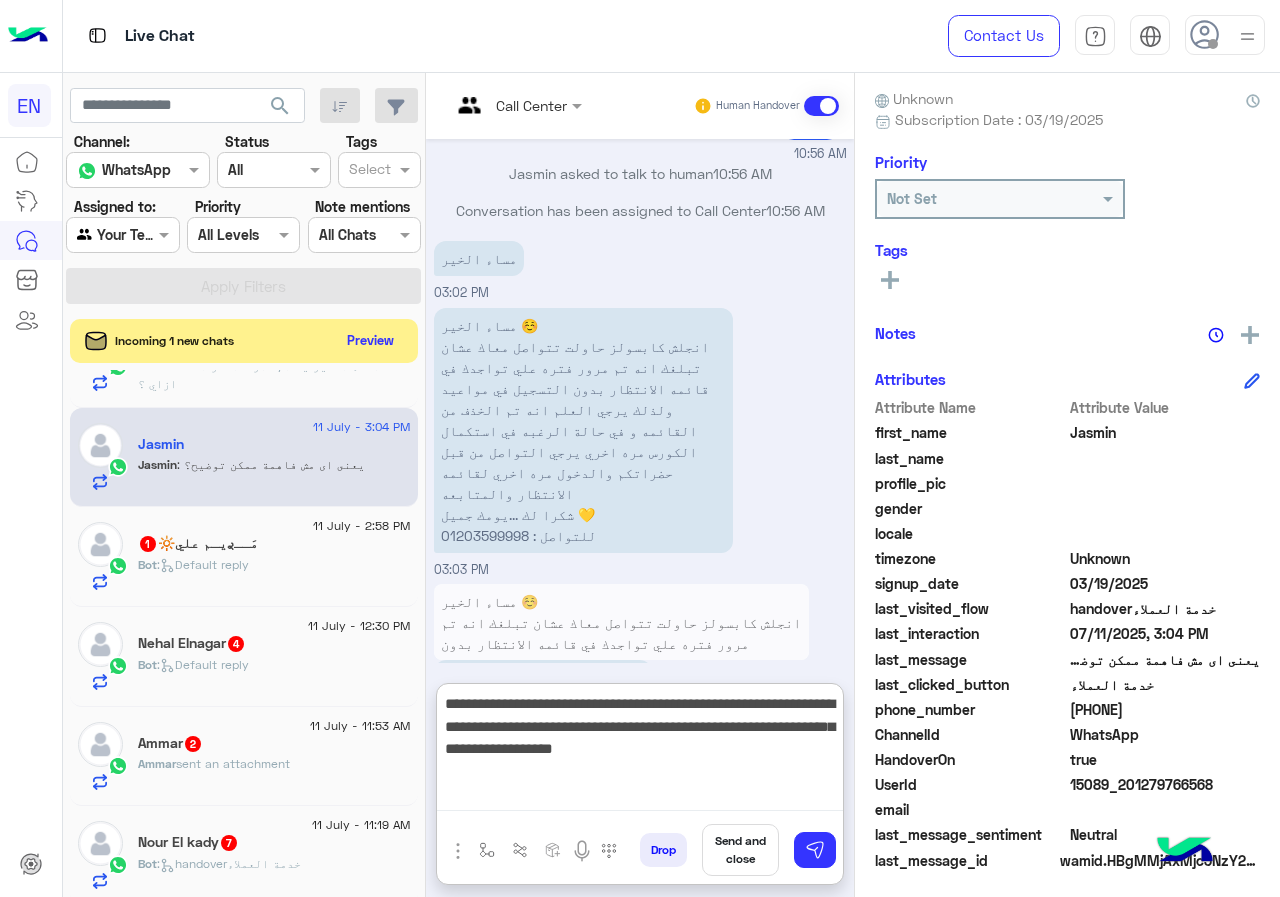 type on "**********" 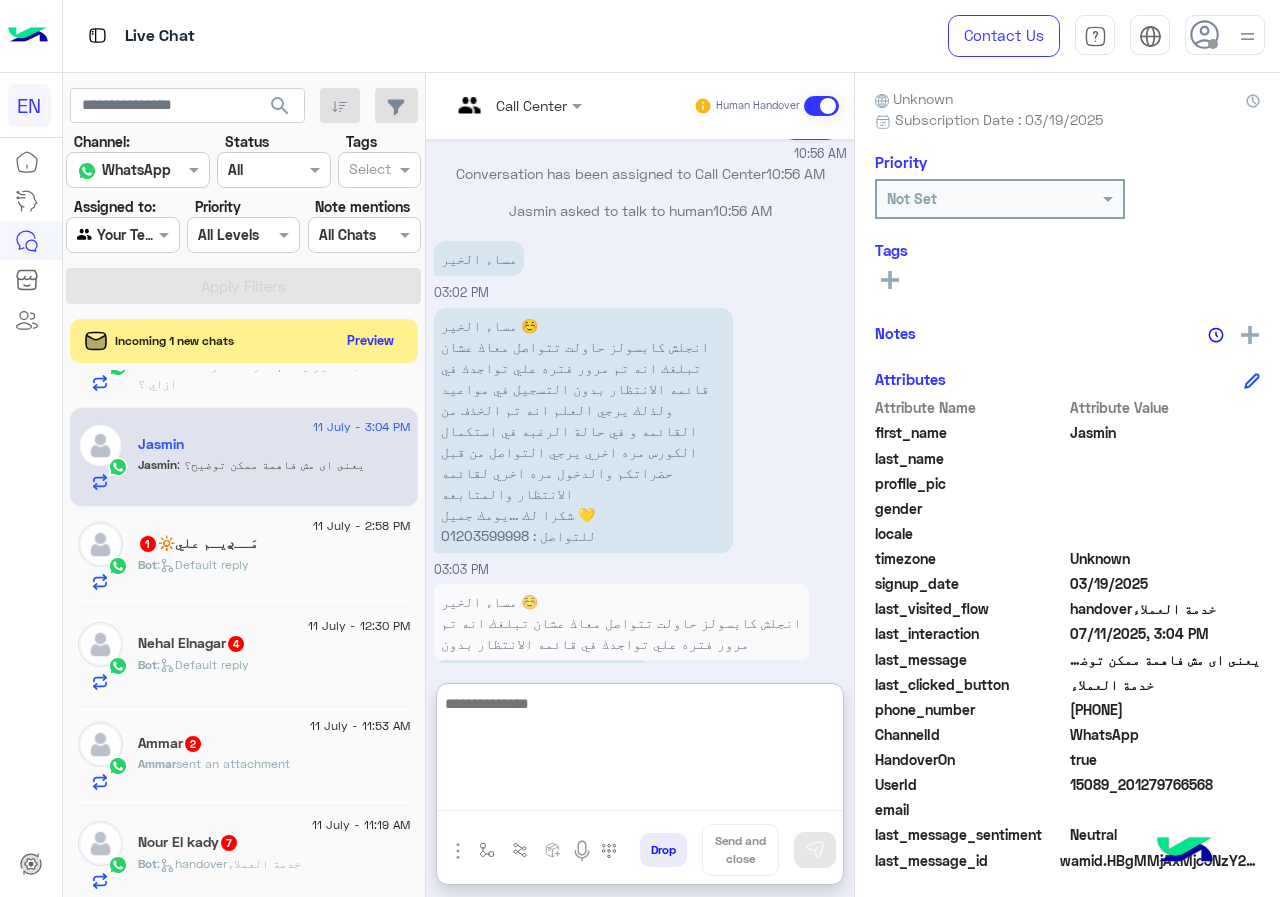 scroll, scrollTop: 1805, scrollLeft: 0, axis: vertical 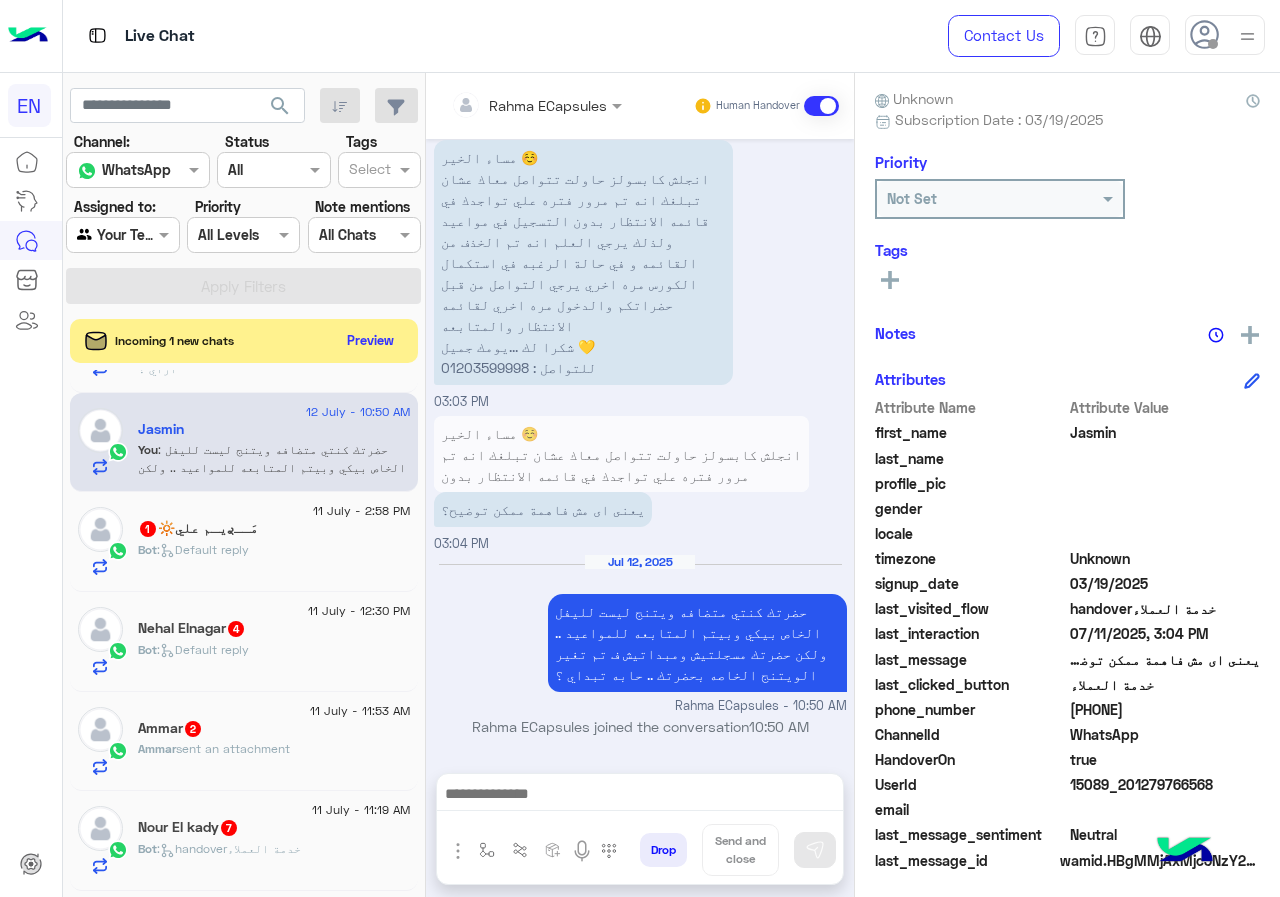 click on "مَــࢪيـم علي🔆  1" 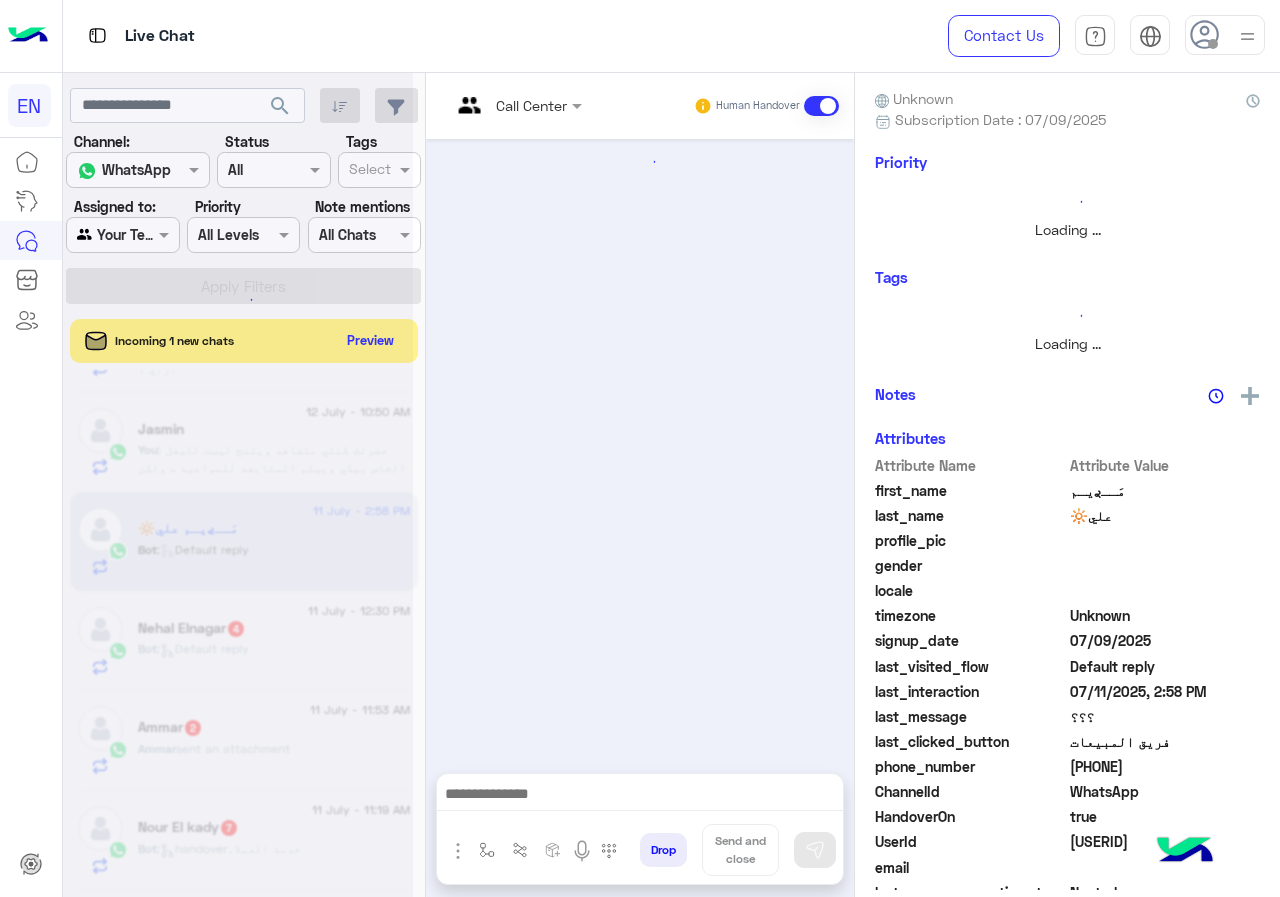 scroll, scrollTop: 137, scrollLeft: 0, axis: vertical 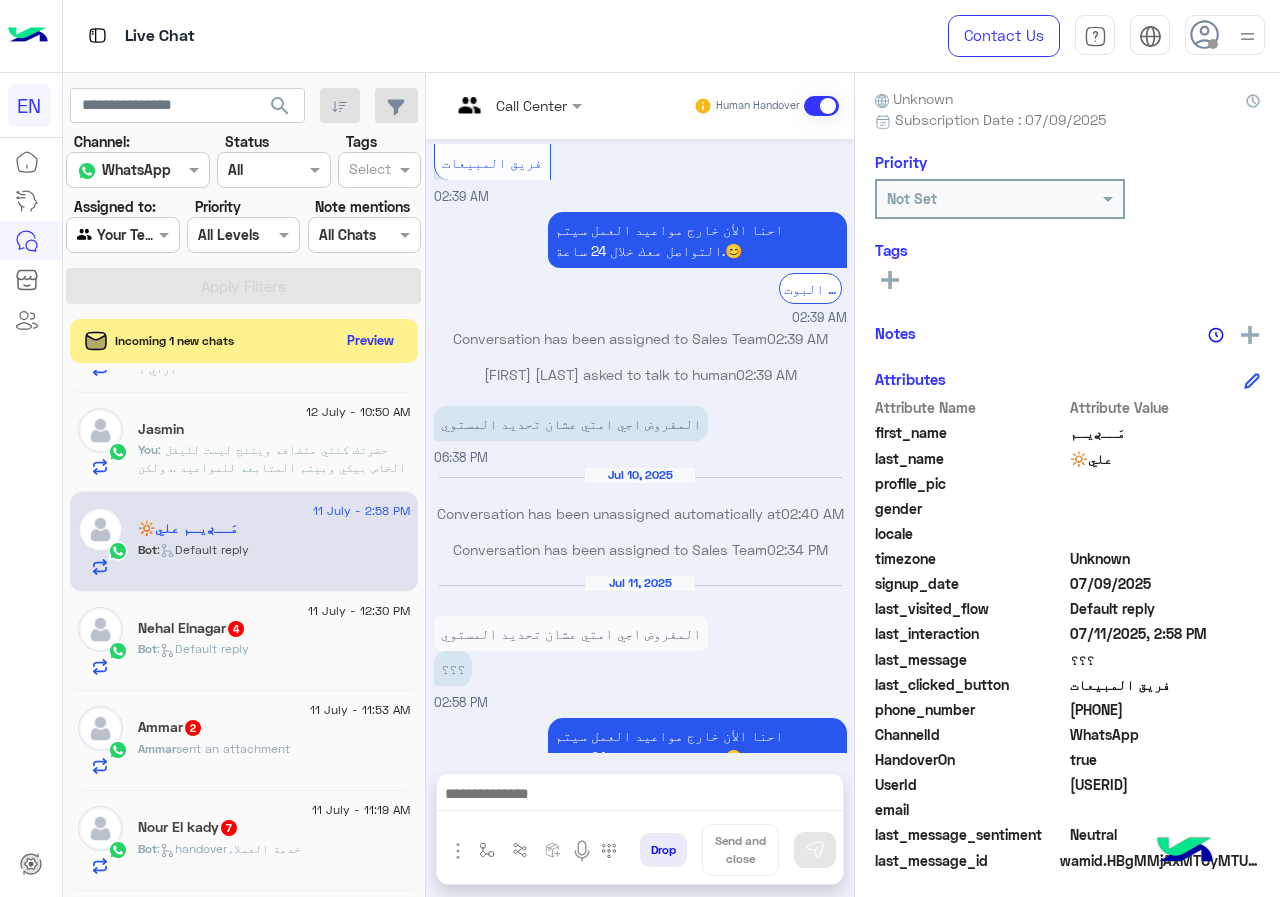 drag, startPoint x: 1075, startPoint y: 697, endPoint x: 1168, endPoint y: 710, distance: 93.904205 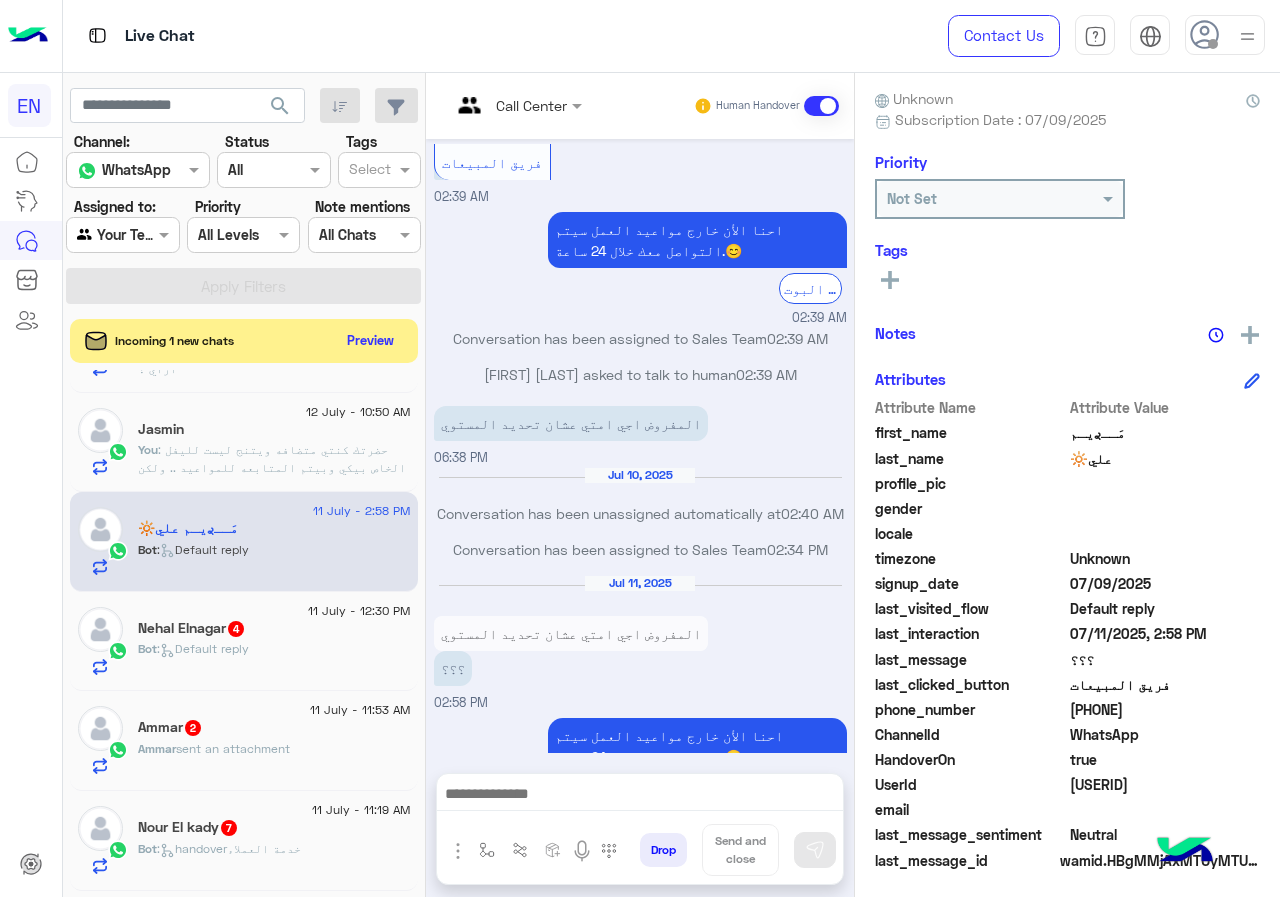click at bounding box center (491, 105) 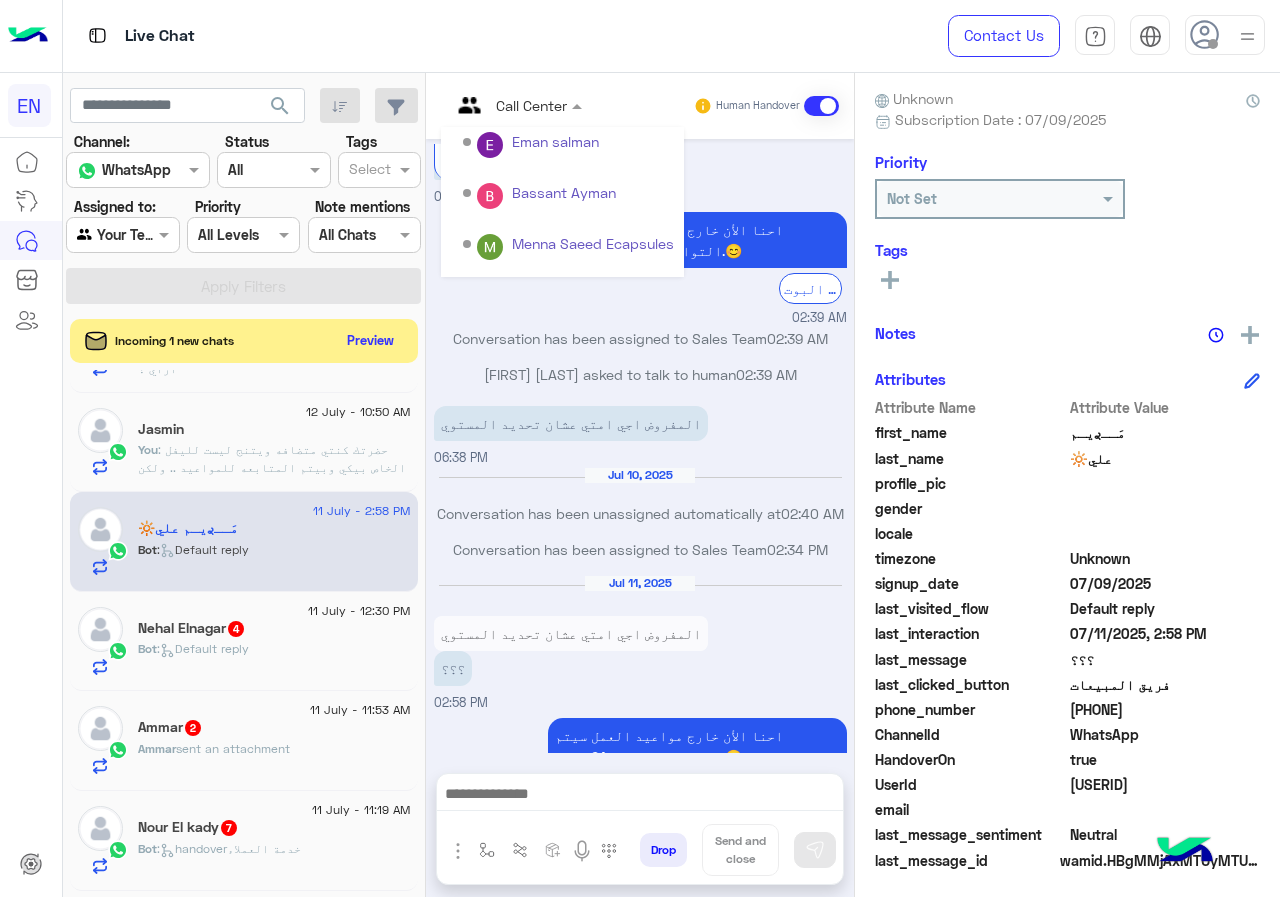 scroll, scrollTop: 332, scrollLeft: 0, axis: vertical 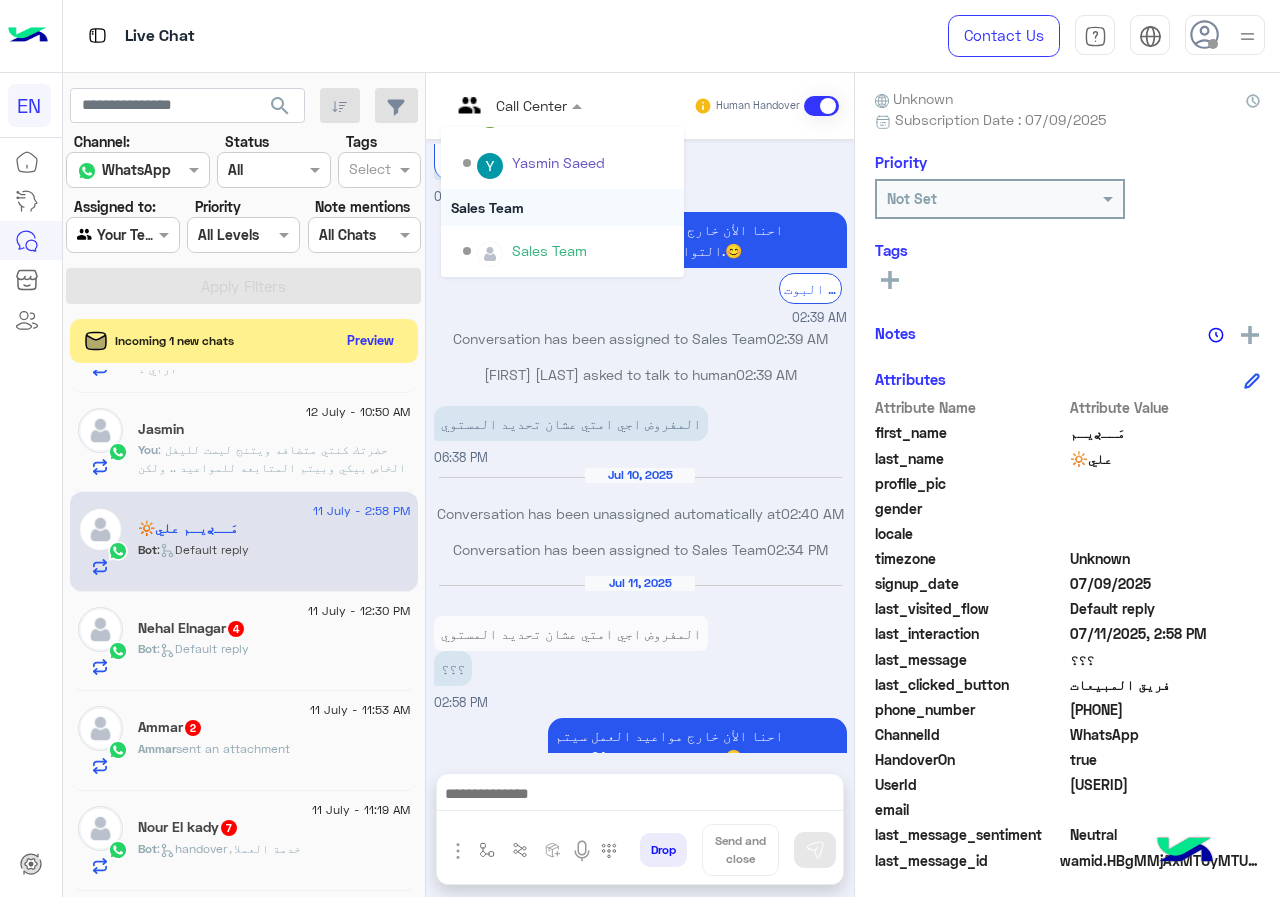 click on "Sales Team" at bounding box center [562, 207] 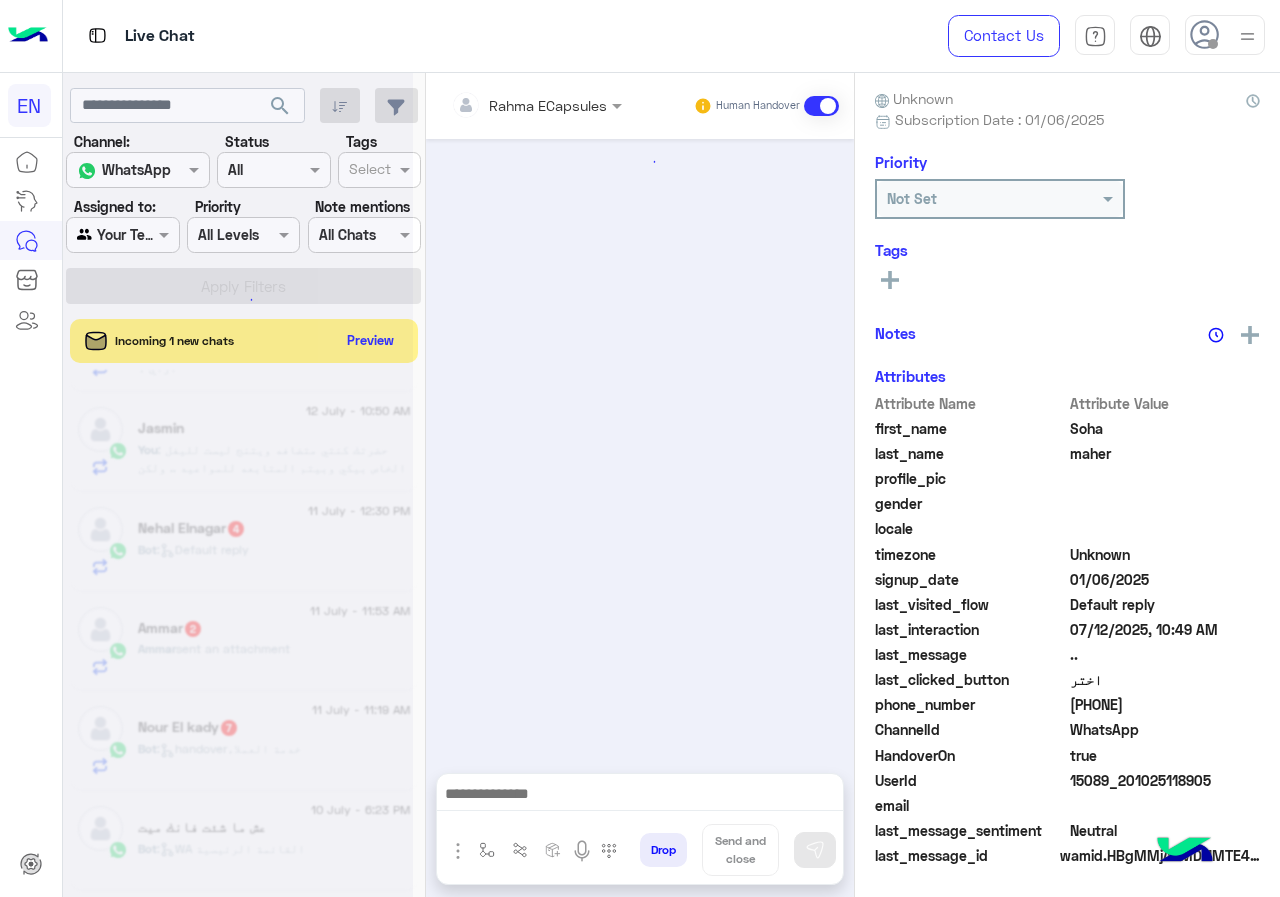 scroll, scrollTop: 1412, scrollLeft: 0, axis: vertical 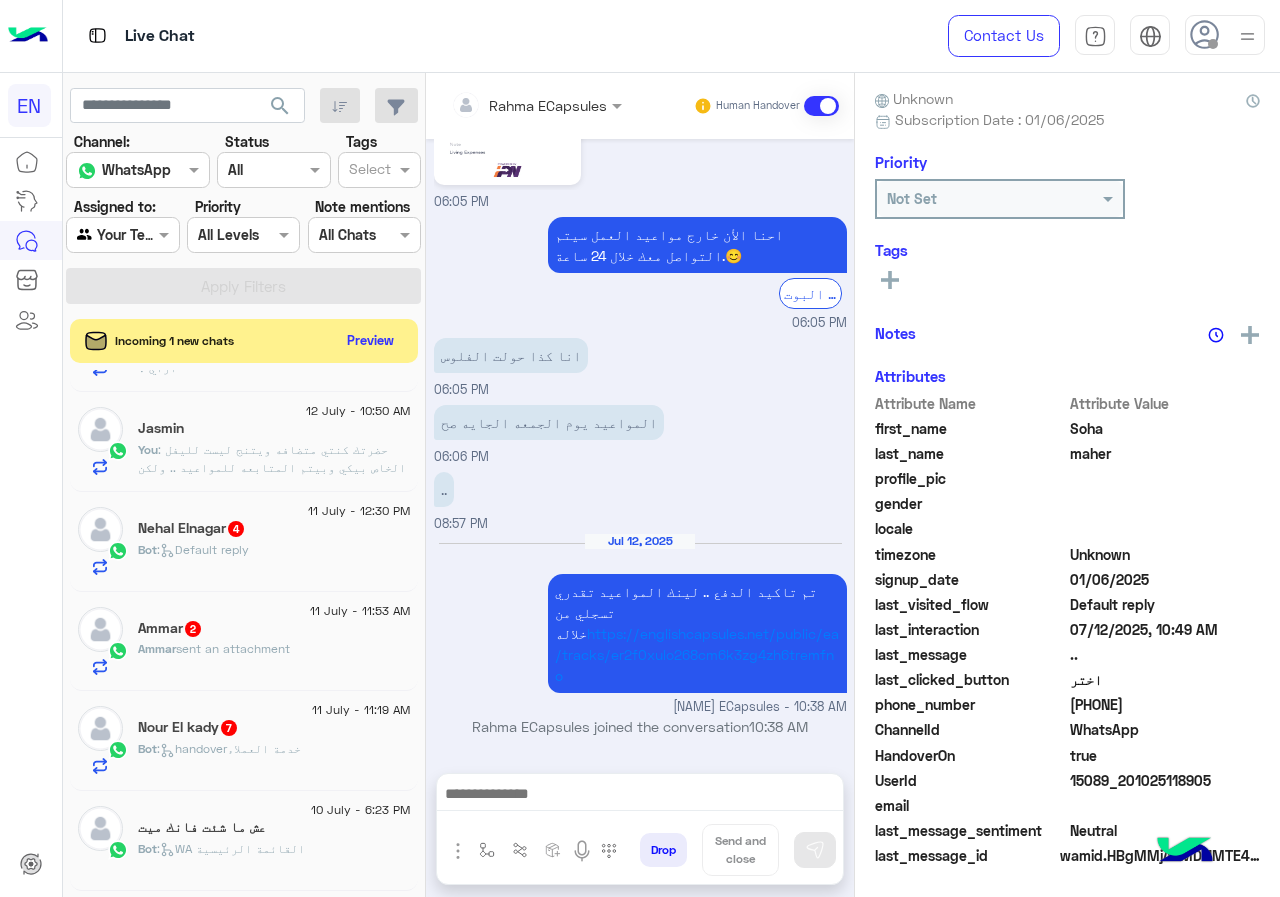 click on "Bot :   Default reply" 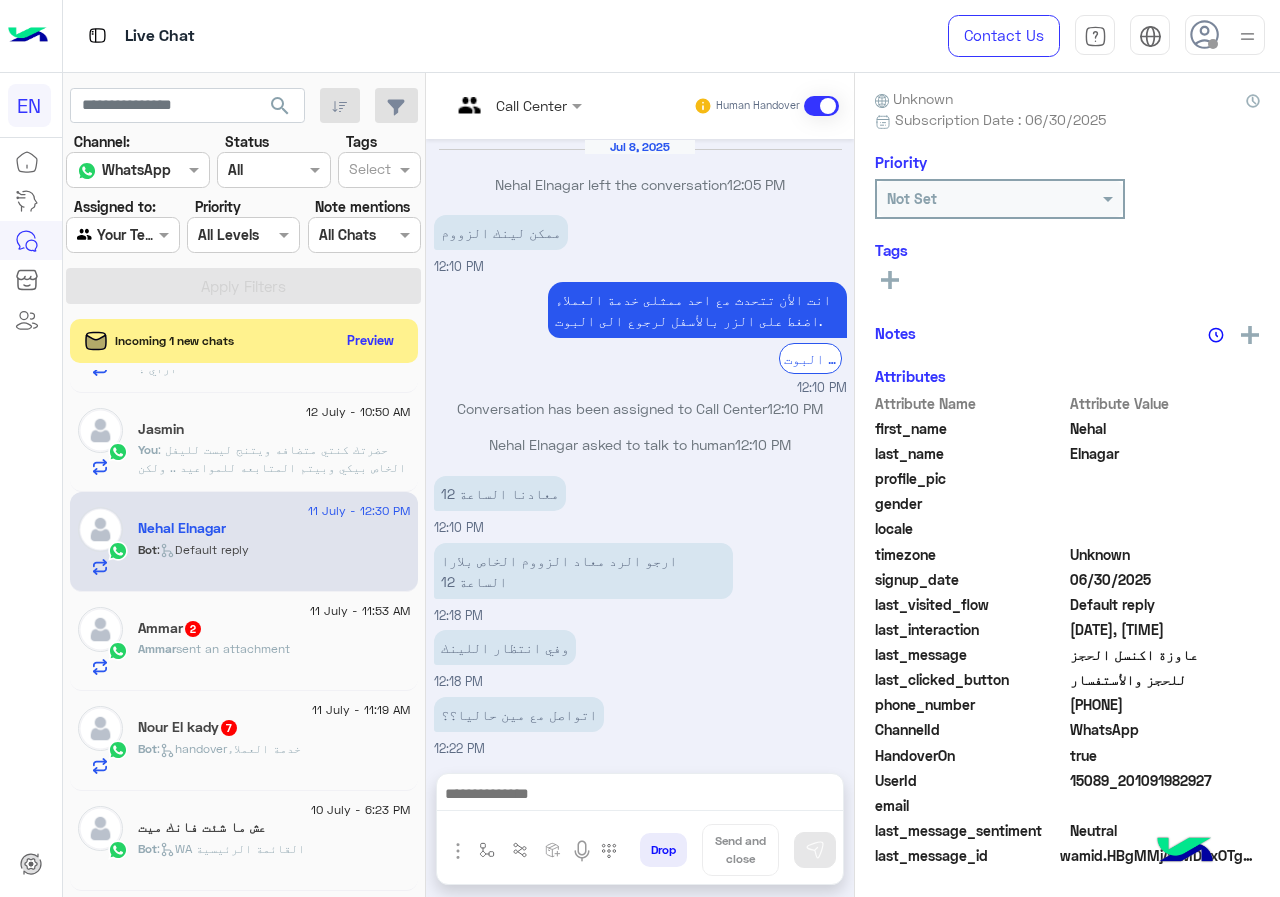 scroll, scrollTop: 1403, scrollLeft: 0, axis: vertical 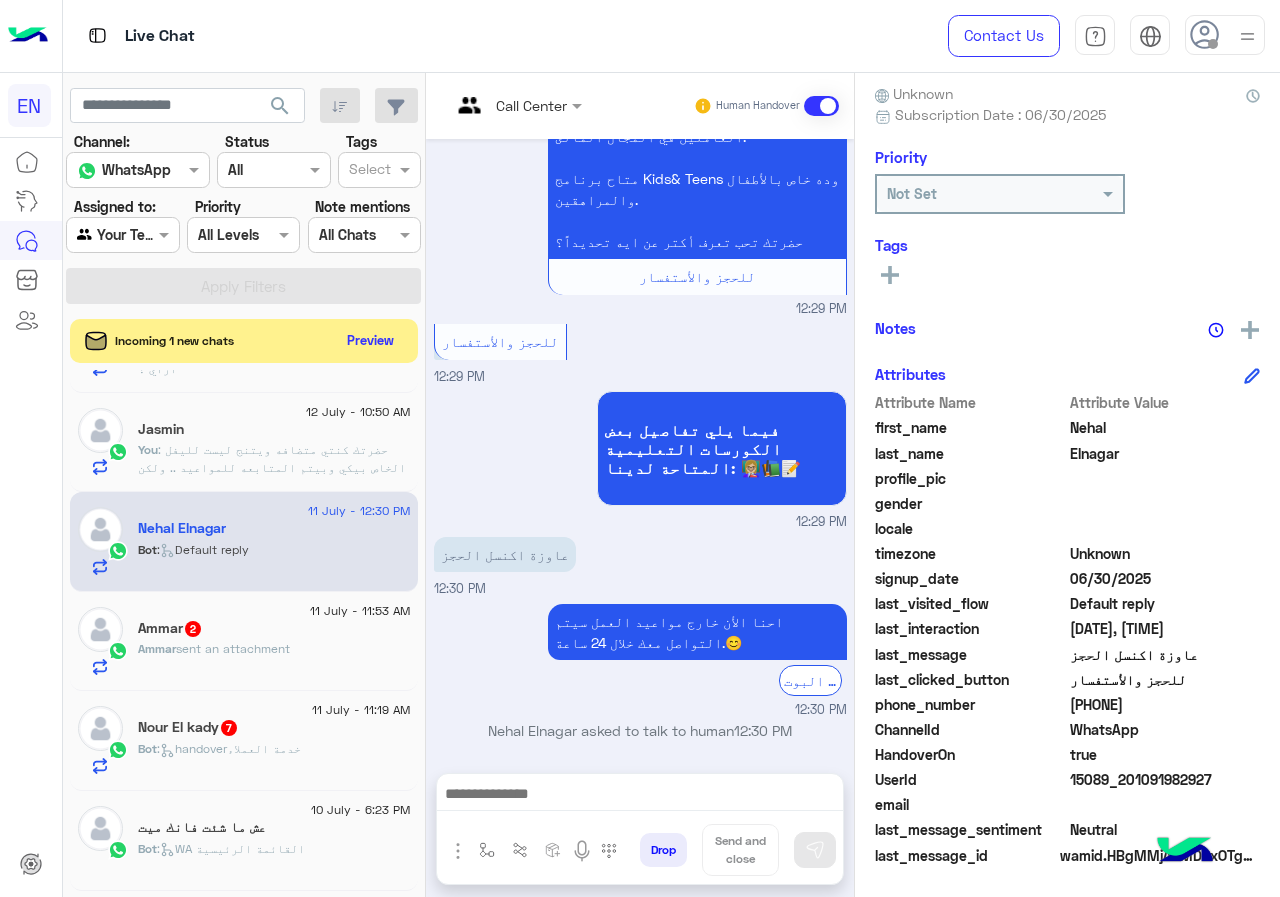 drag, startPoint x: 1076, startPoint y: 704, endPoint x: 1118, endPoint y: 701, distance: 42.107006 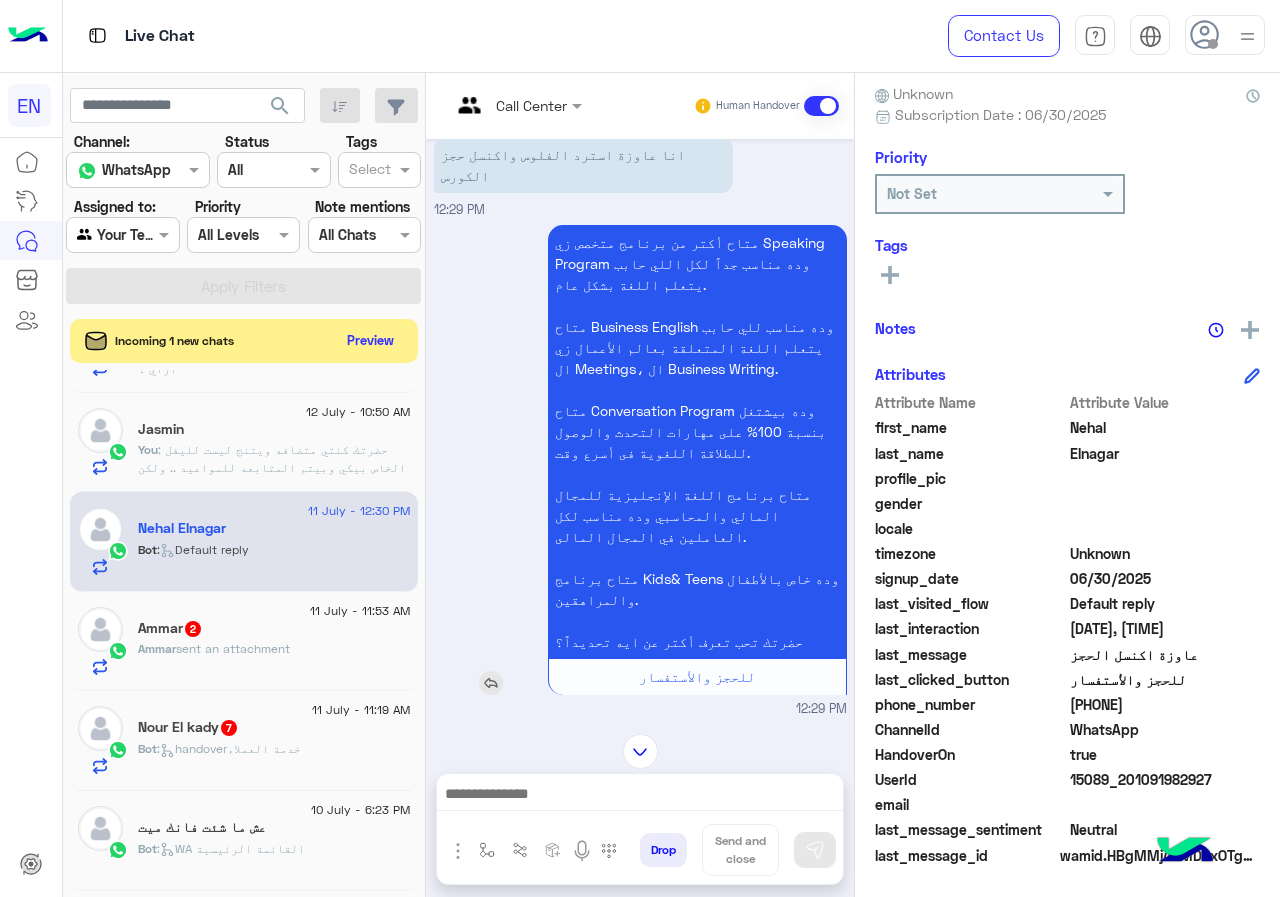 scroll, scrollTop: 1403, scrollLeft: 0, axis: vertical 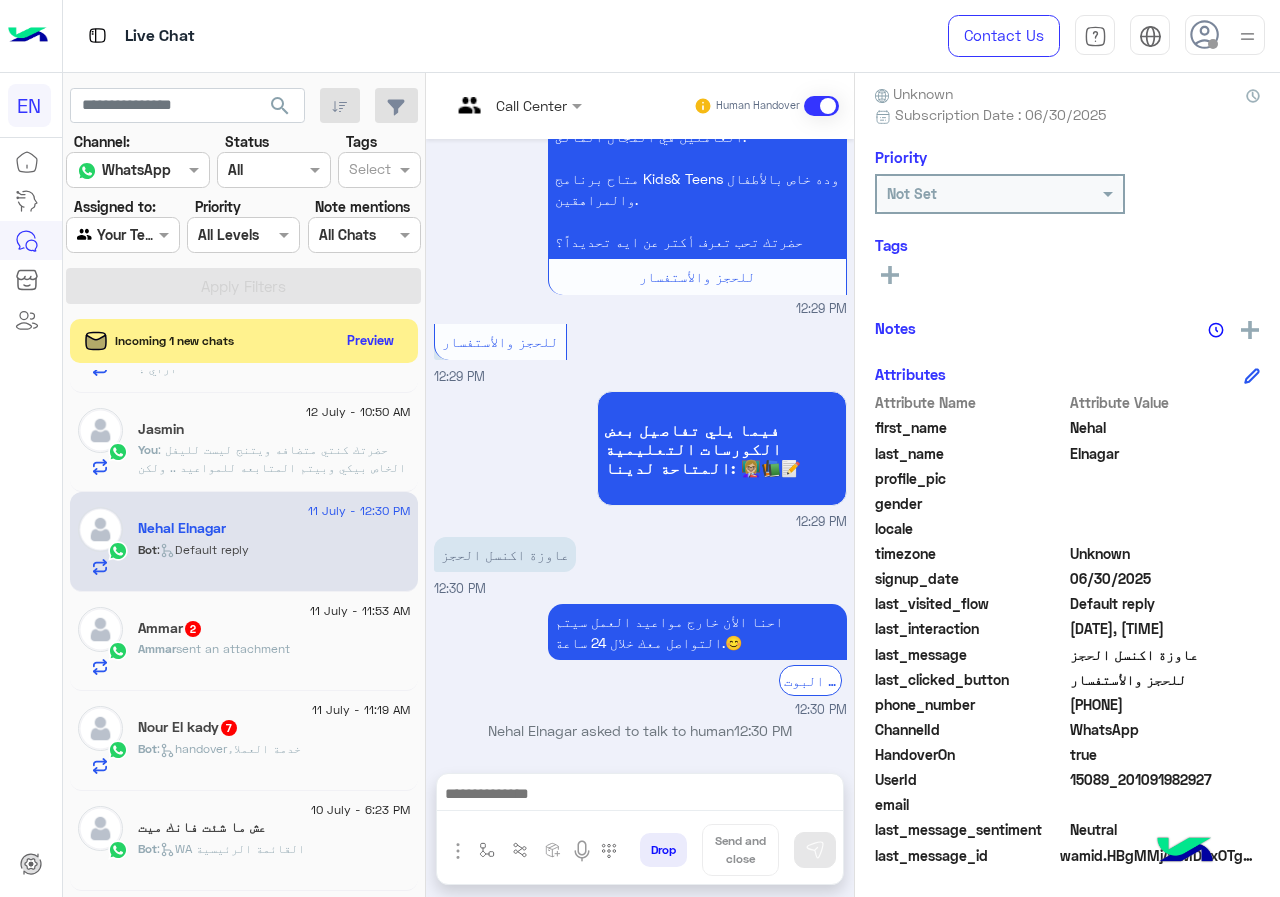click at bounding box center [640, 799] 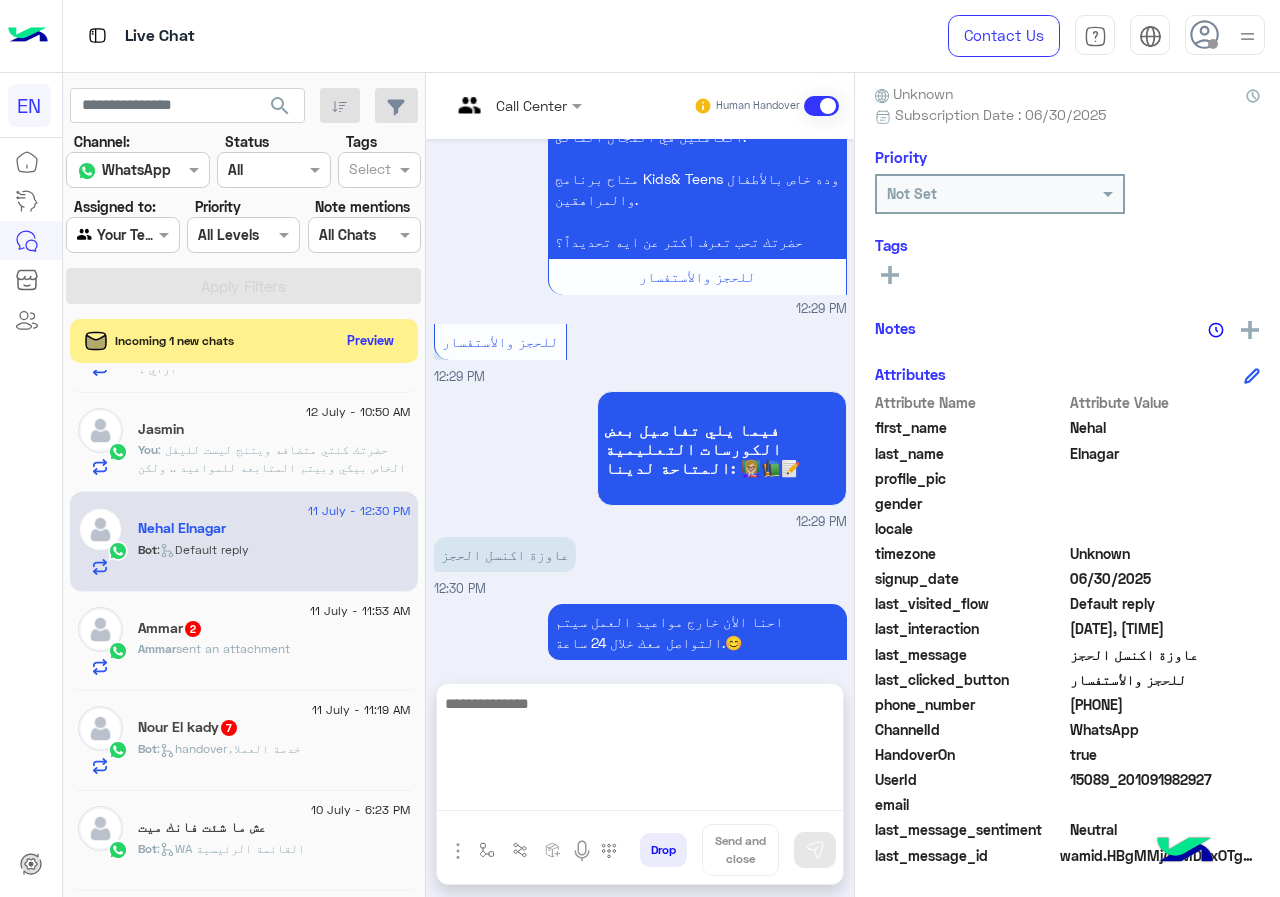click at bounding box center (640, 751) 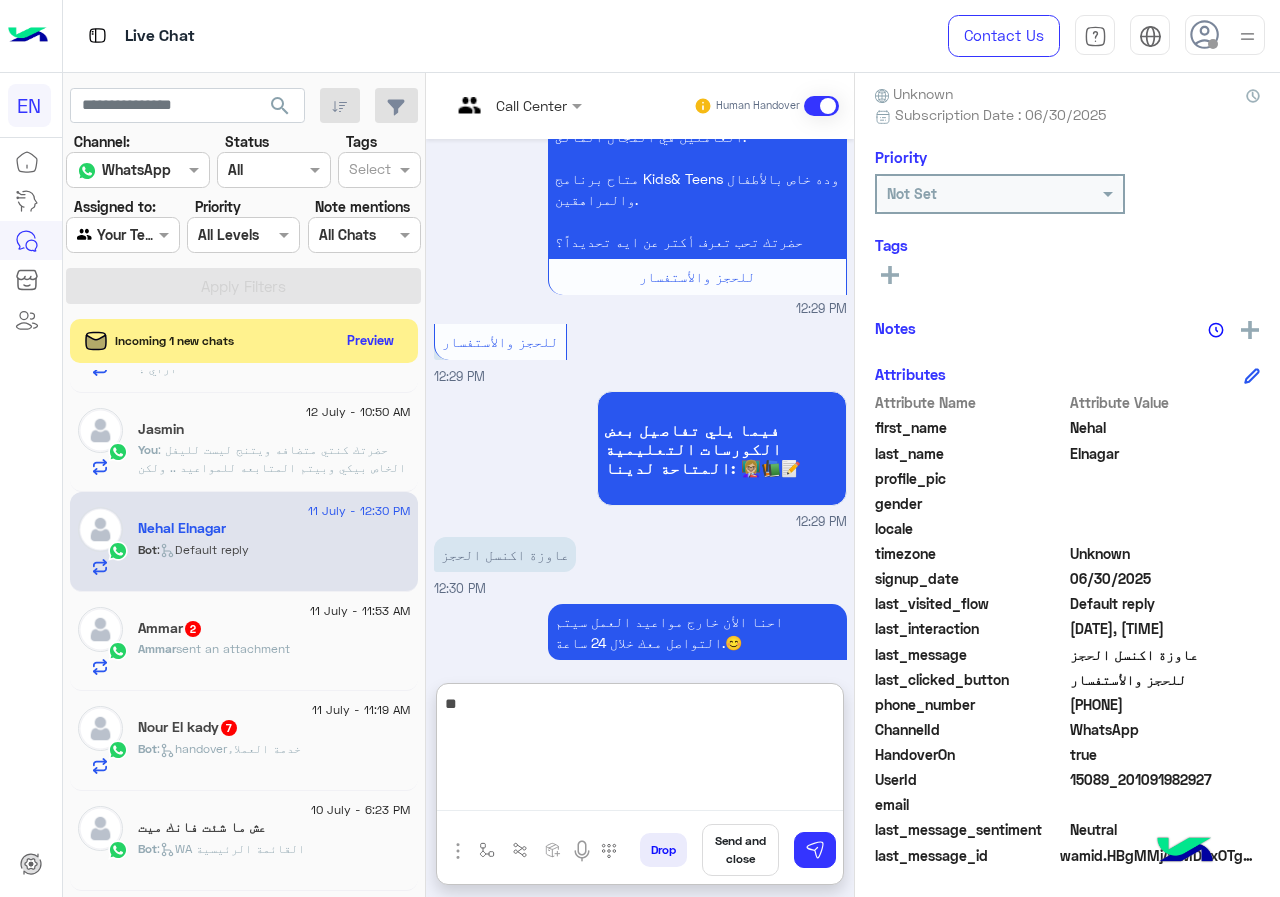 type on "*" 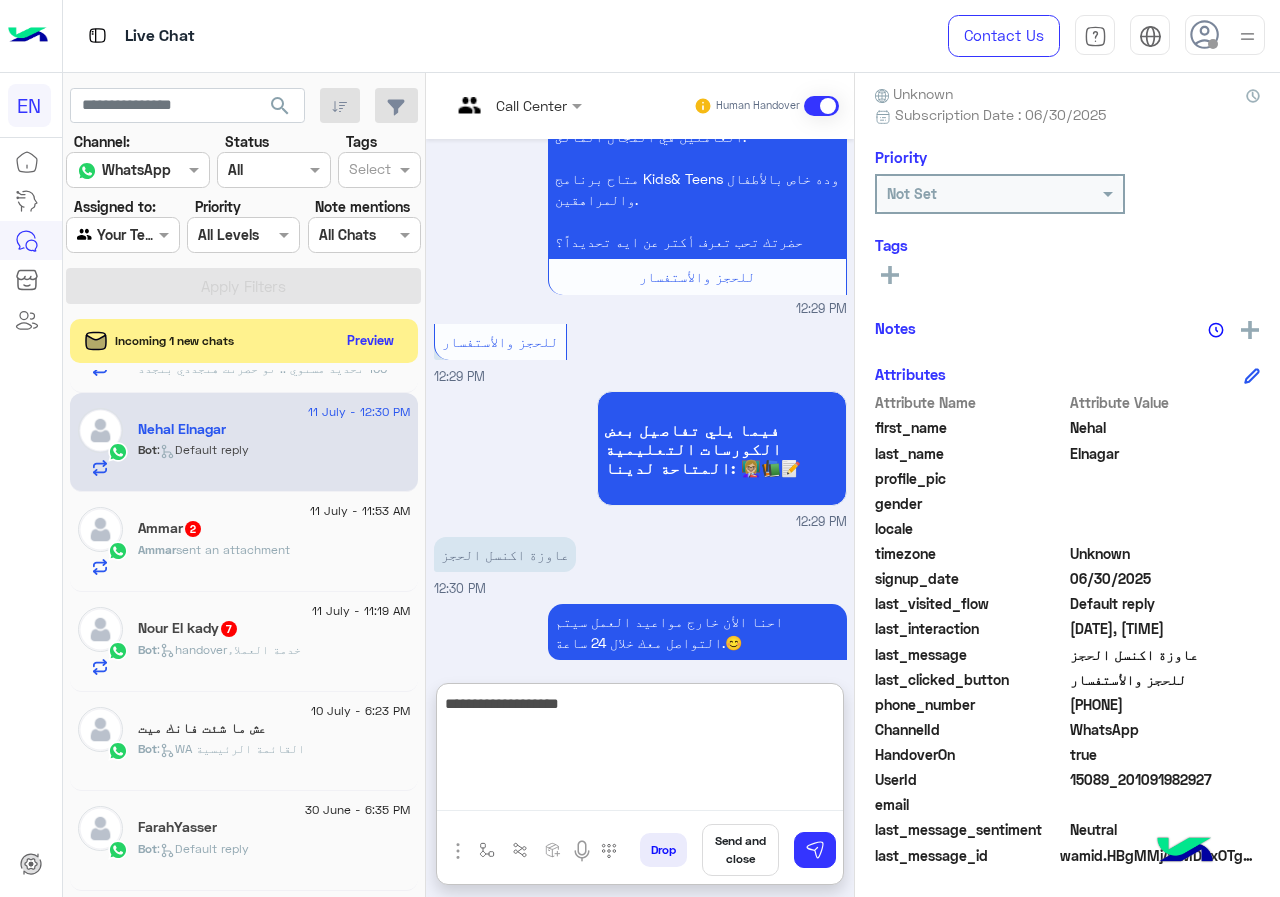 scroll, scrollTop: 982, scrollLeft: 0, axis: vertical 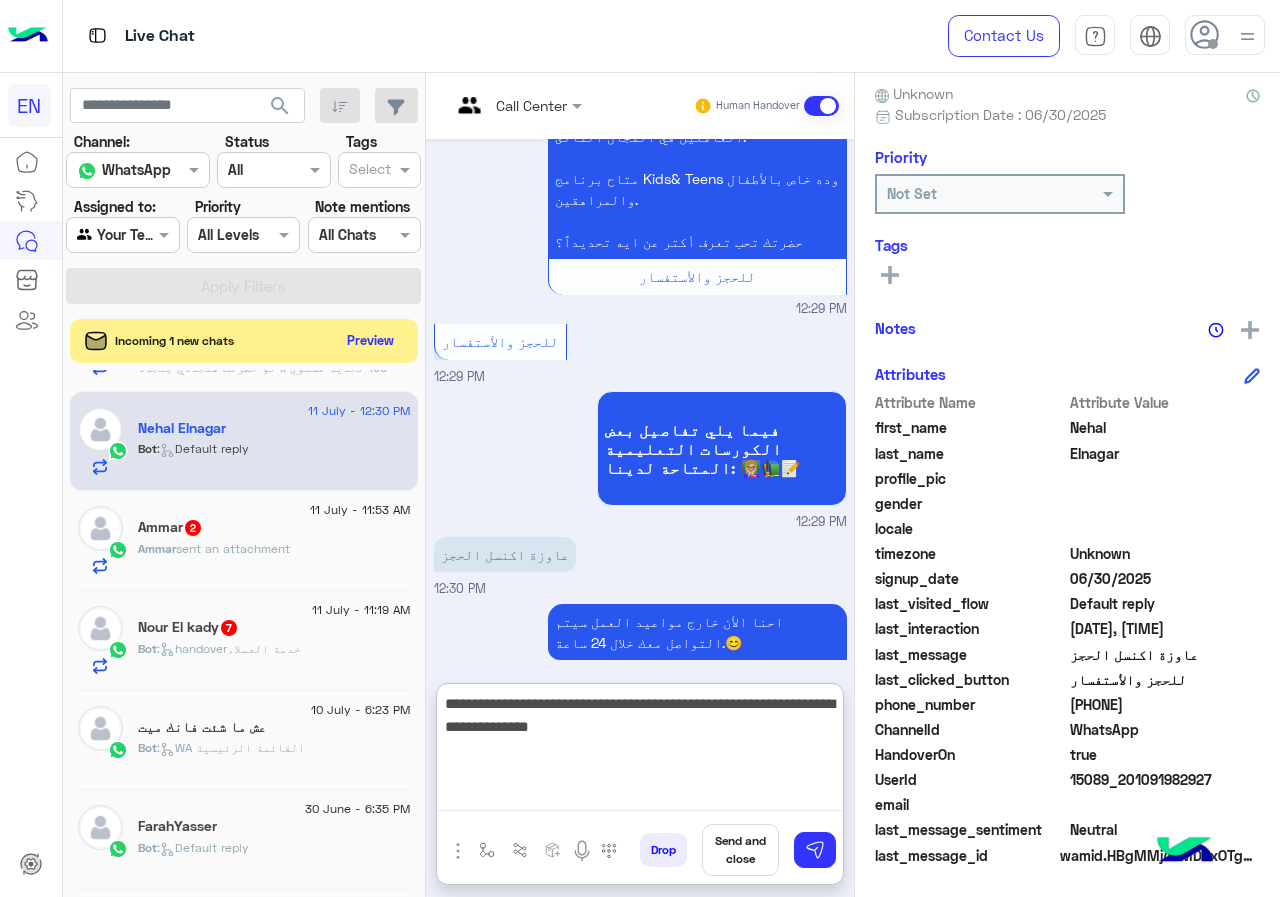type on "**********" 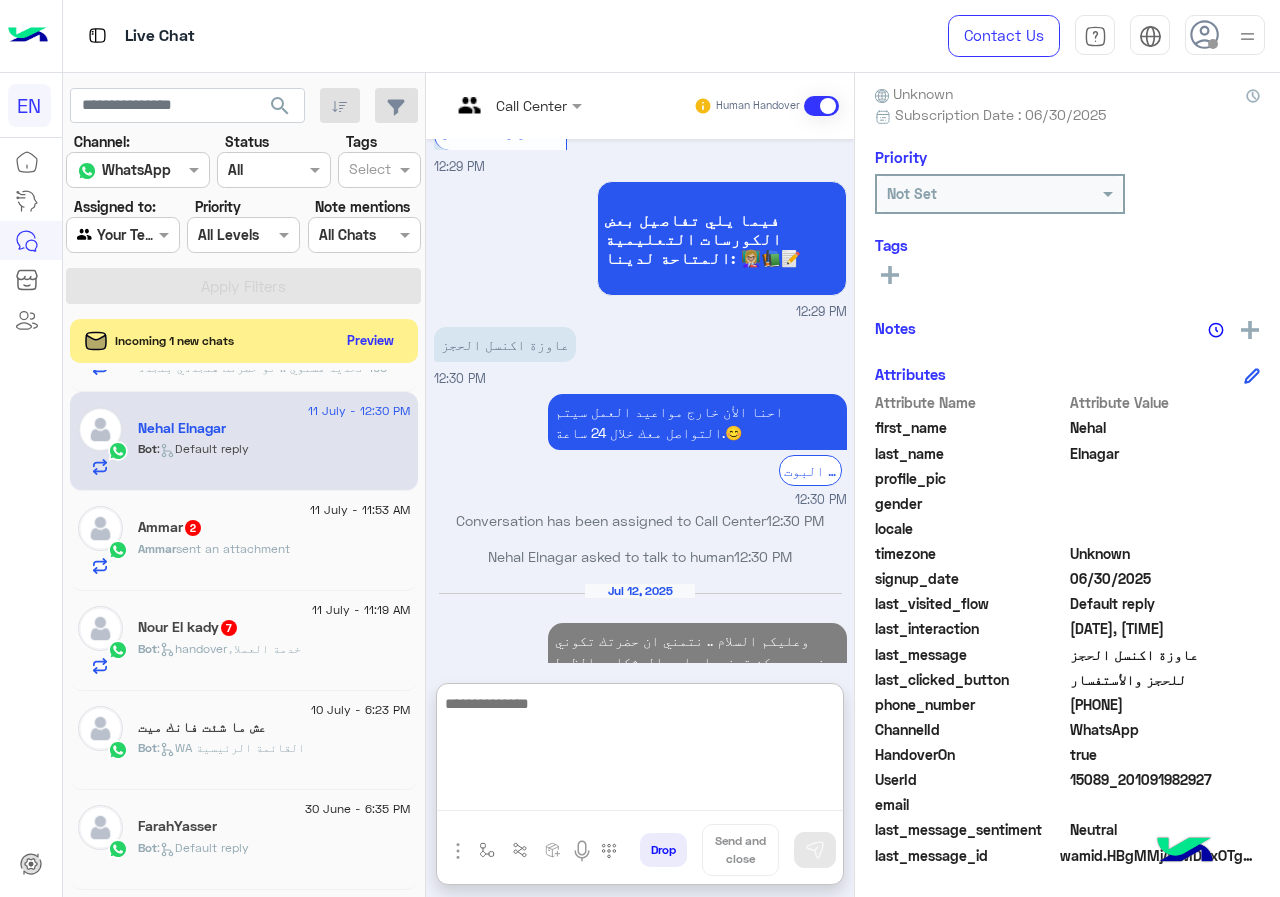 scroll, scrollTop: 1650, scrollLeft: 0, axis: vertical 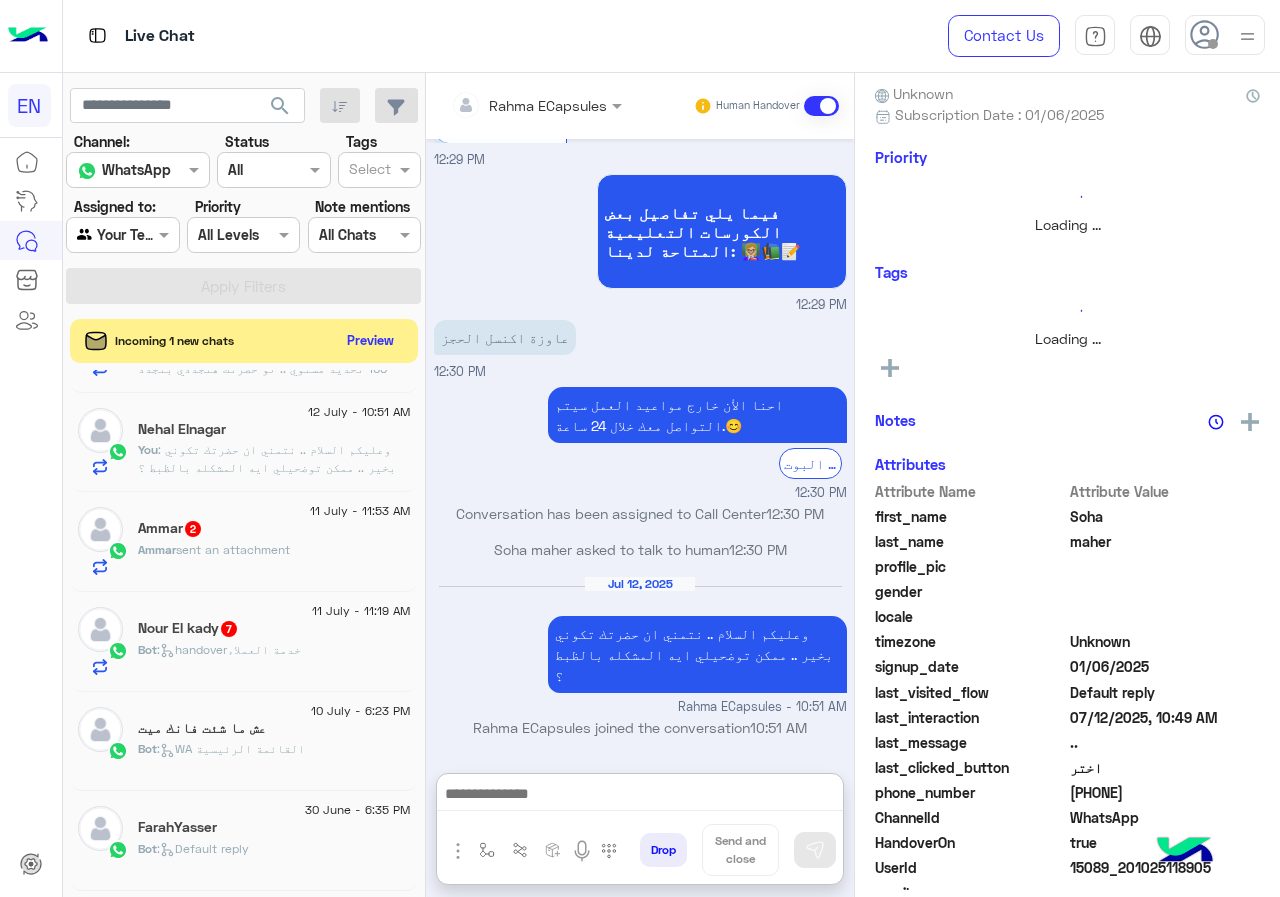 click on "Ammar   2" 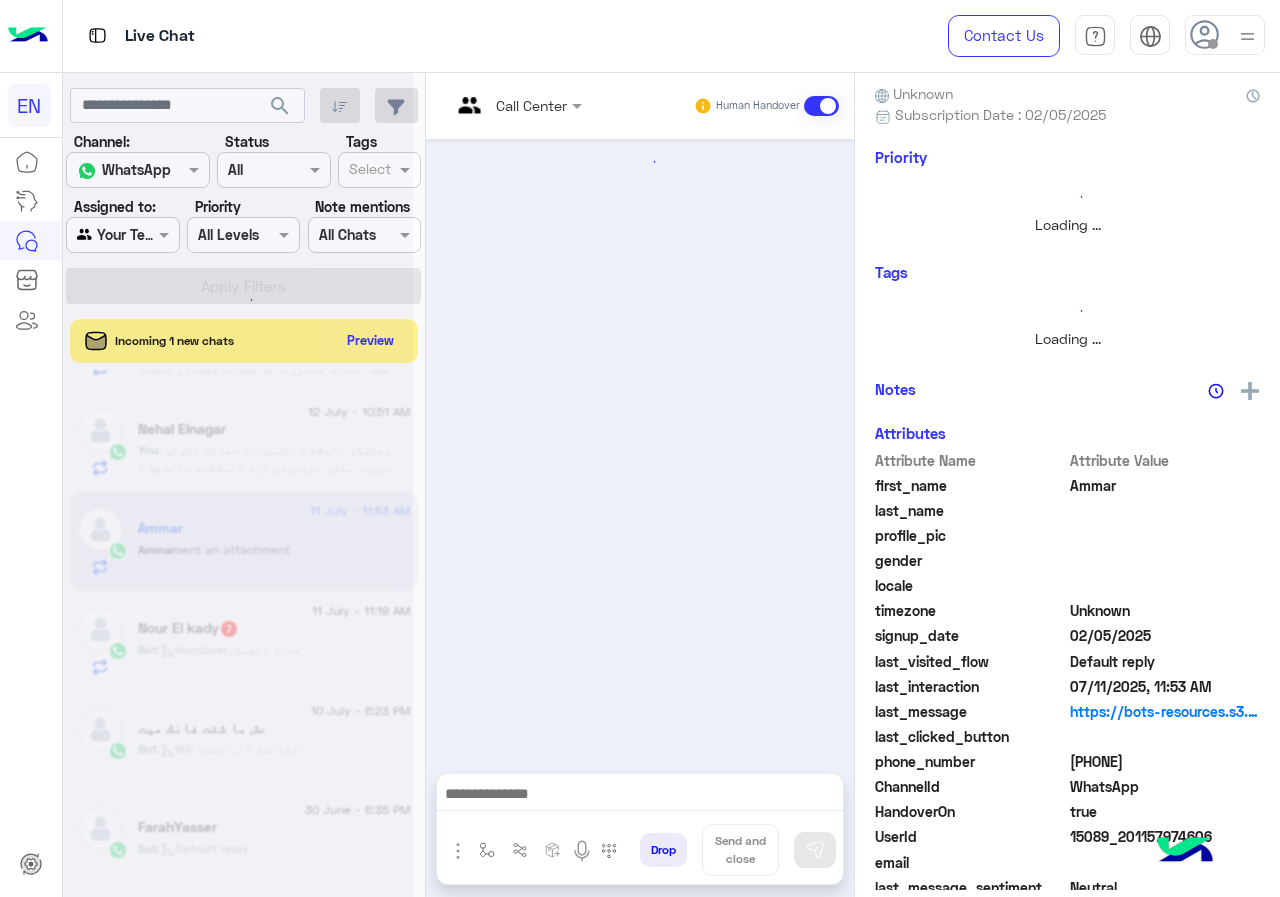 scroll, scrollTop: 982, scrollLeft: 0, axis: vertical 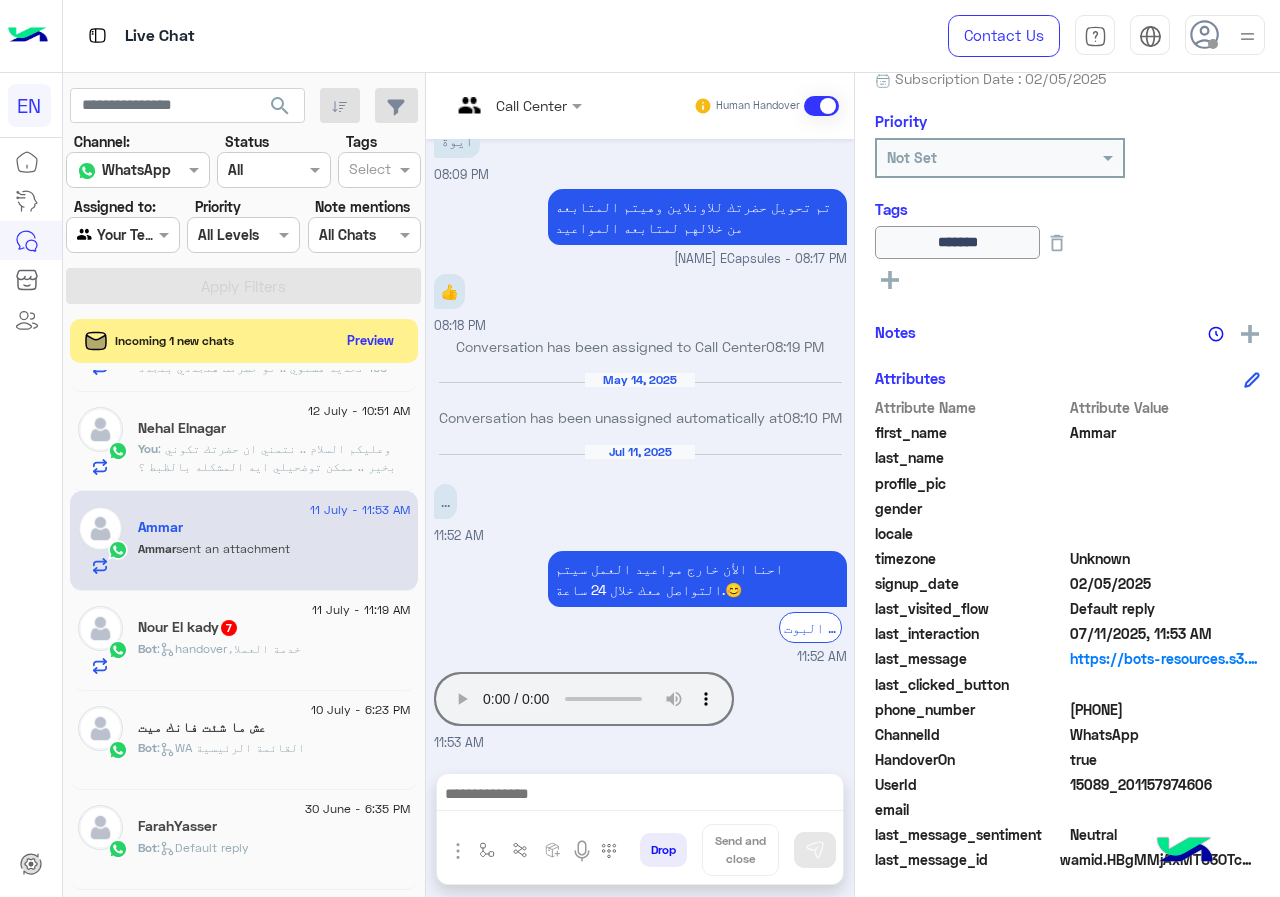 drag, startPoint x: 1075, startPoint y: 711, endPoint x: 1194, endPoint y: 720, distance: 119.33985 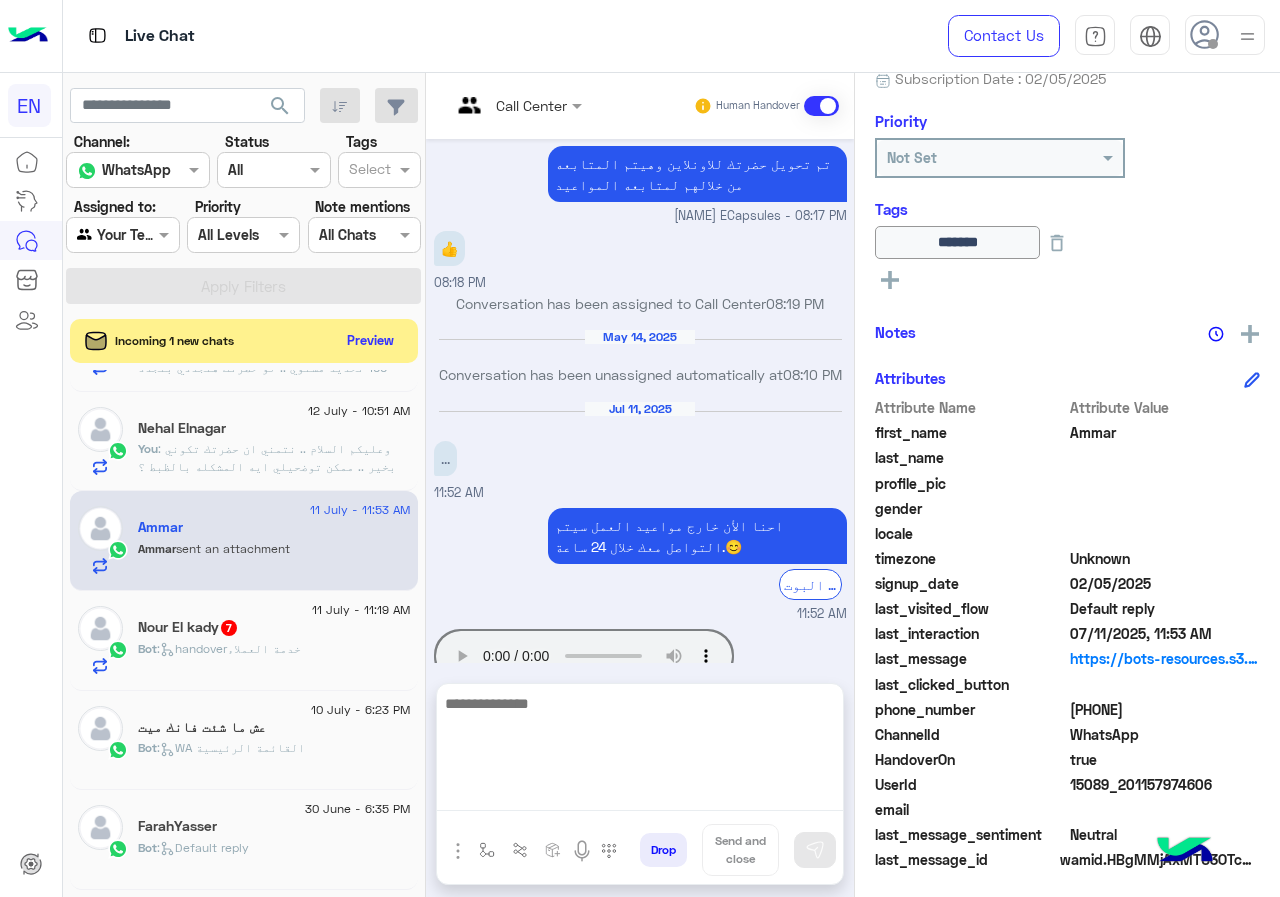 click at bounding box center (640, 751) 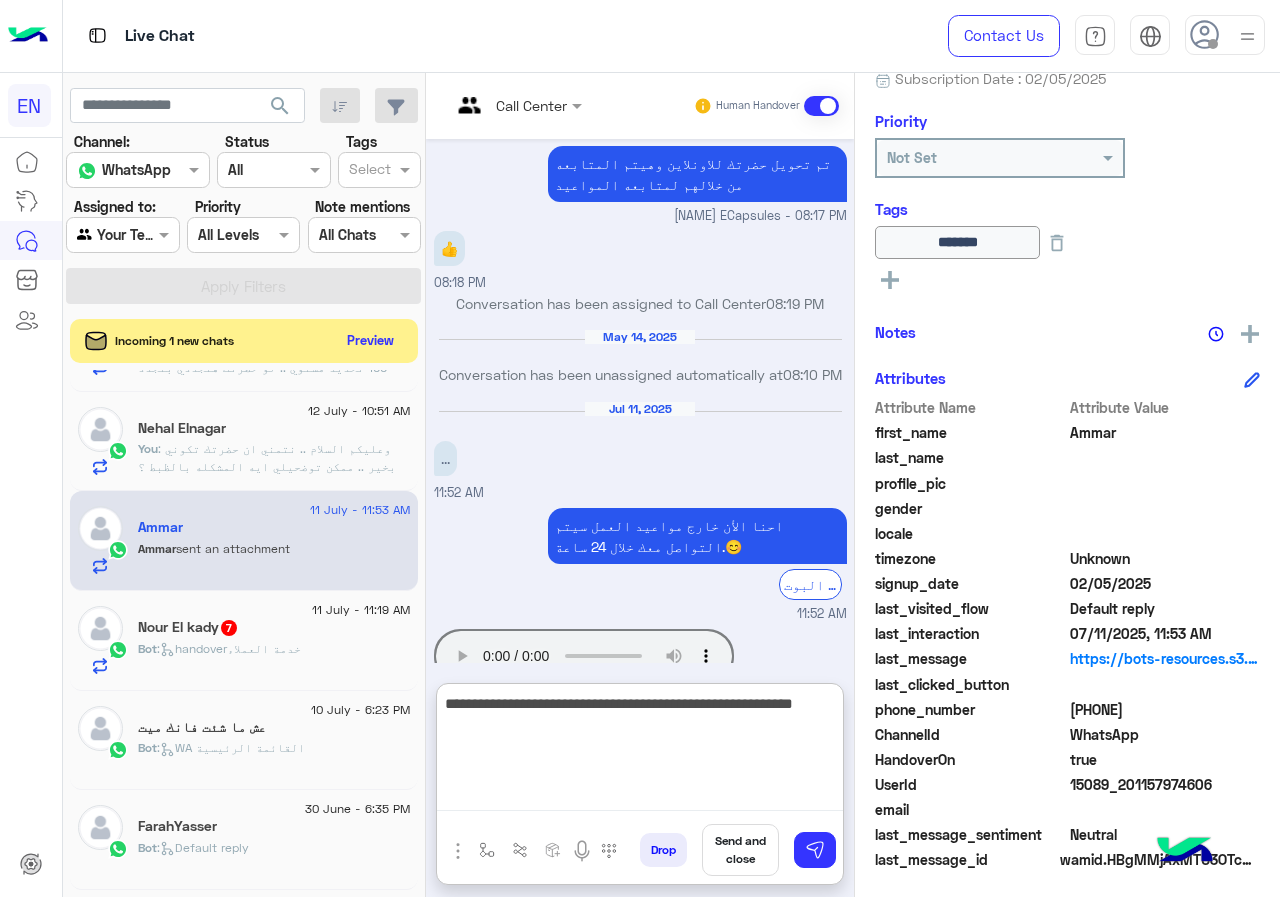 type on "**********" 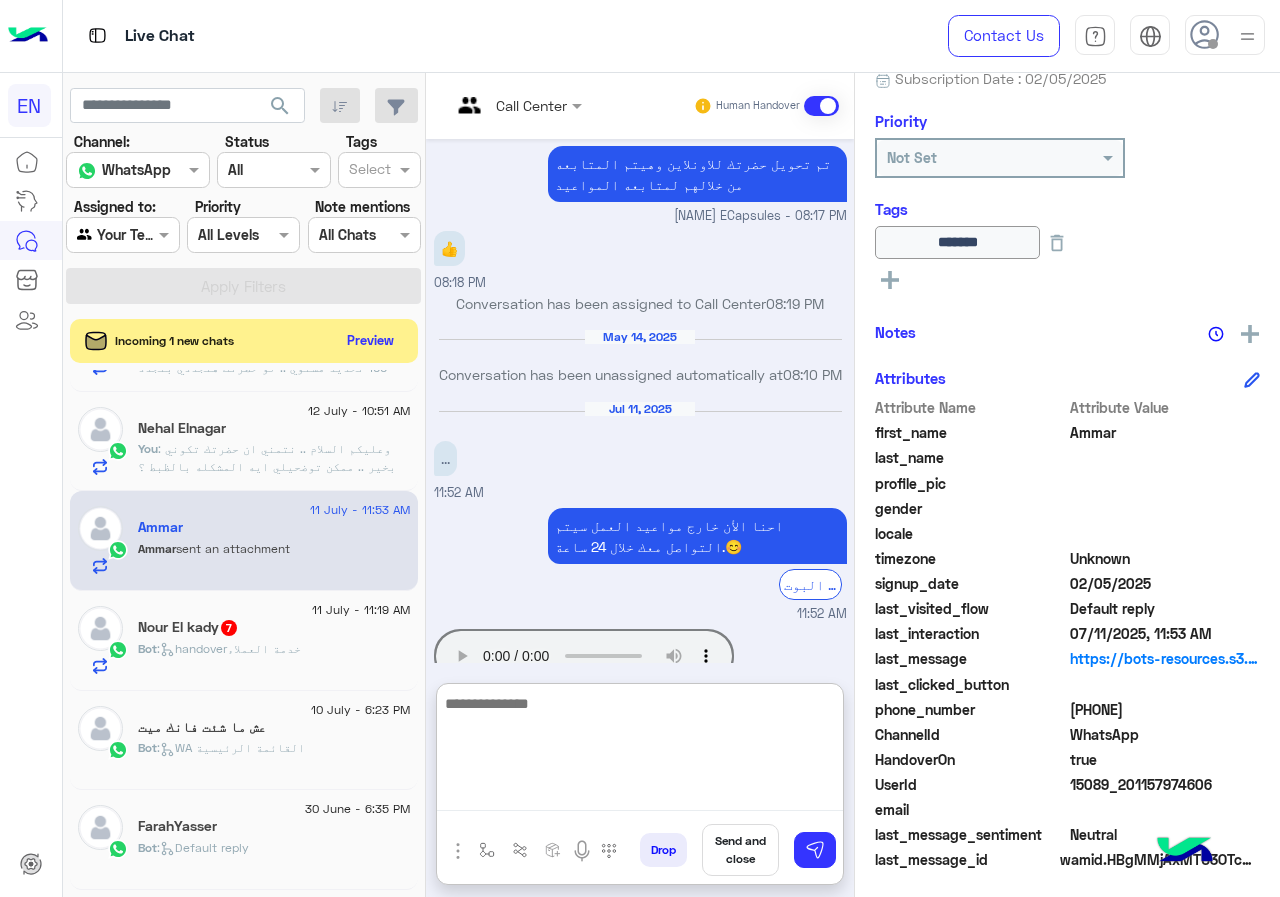 scroll, scrollTop: 890, scrollLeft: 0, axis: vertical 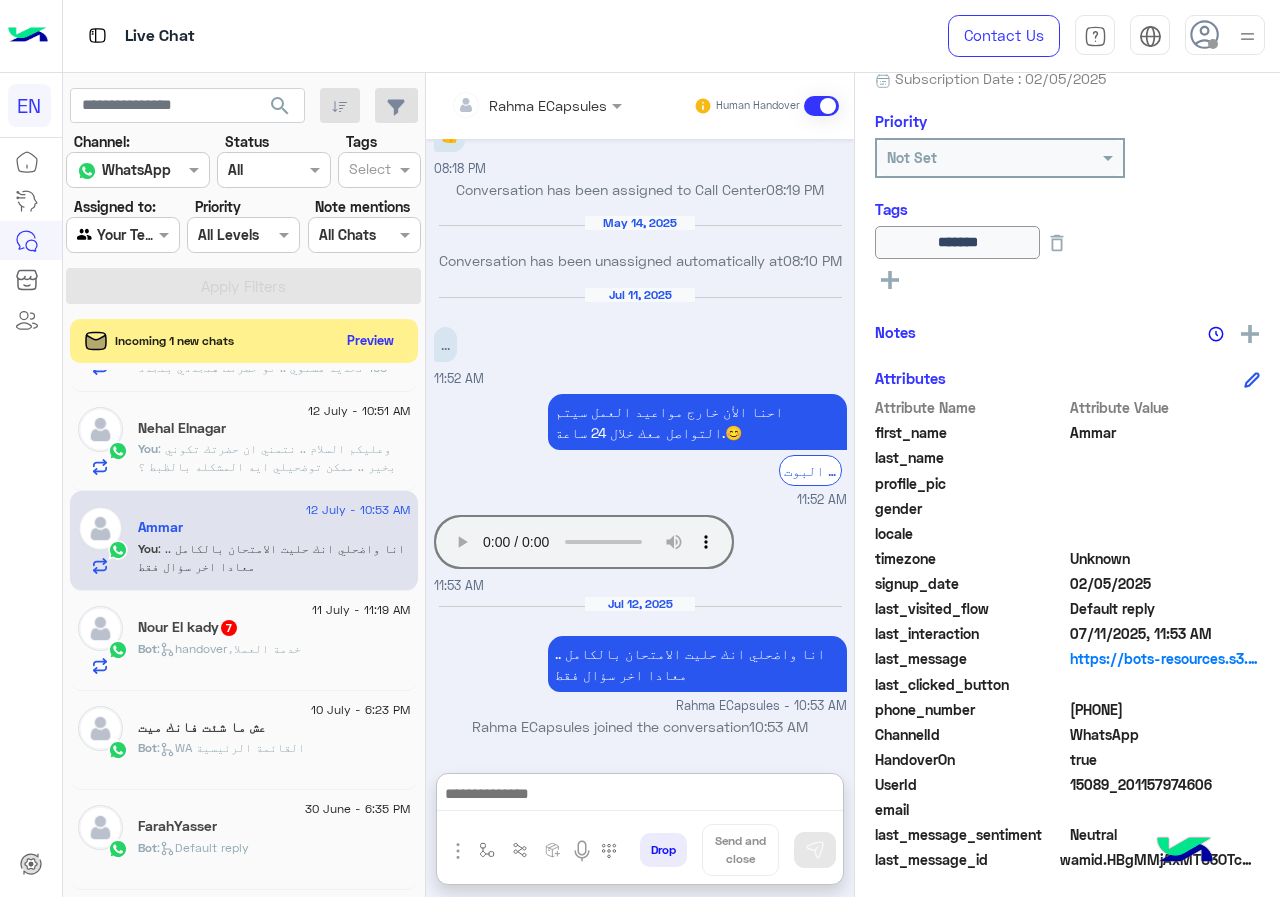 click on "11 July - 11:19 AM  Nour El kady  7 Bot :   handoverخدمة العملاء" 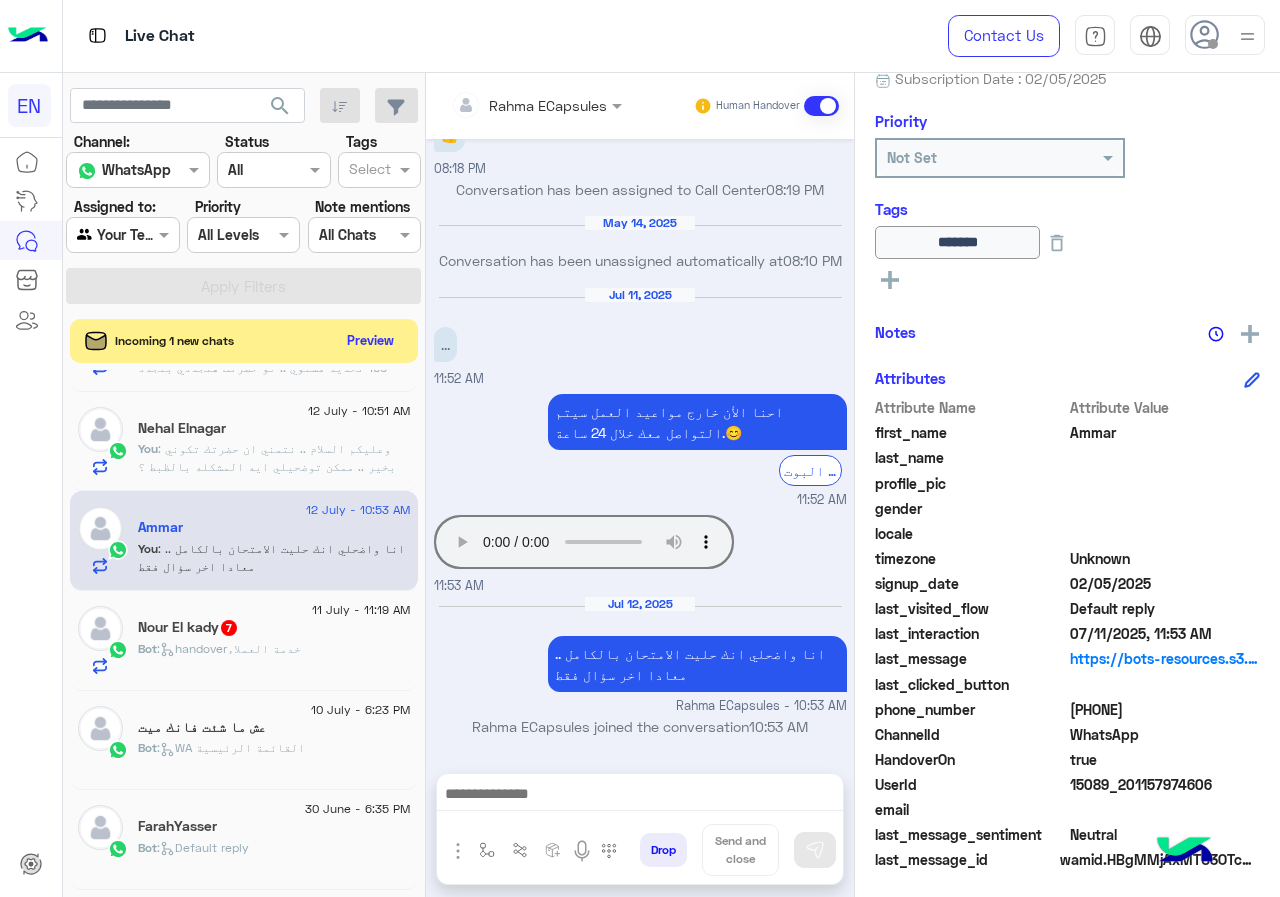 scroll, scrollTop: 836, scrollLeft: 0, axis: vertical 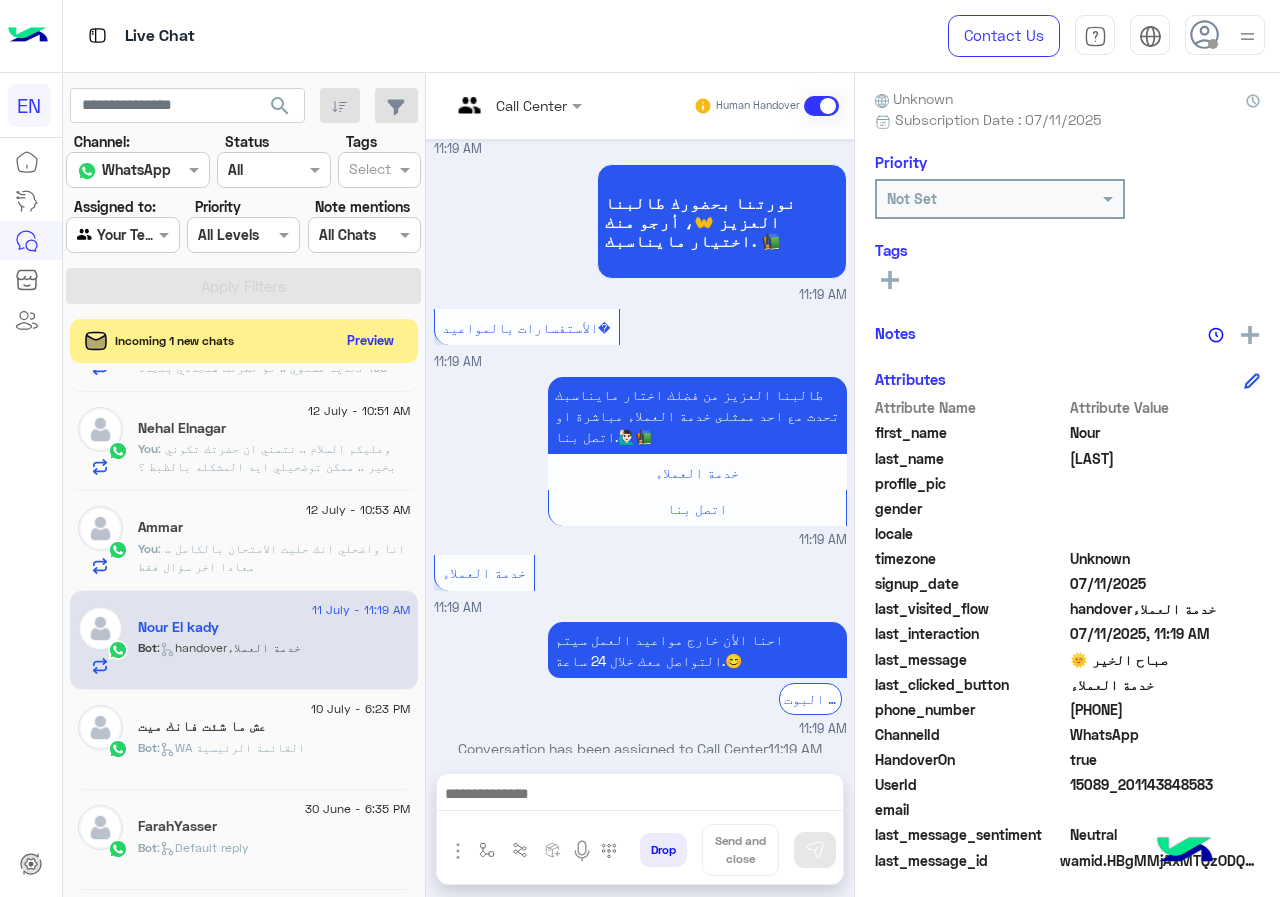 drag, startPoint x: 1073, startPoint y: 703, endPoint x: 1164, endPoint y: 710, distance: 91.26884 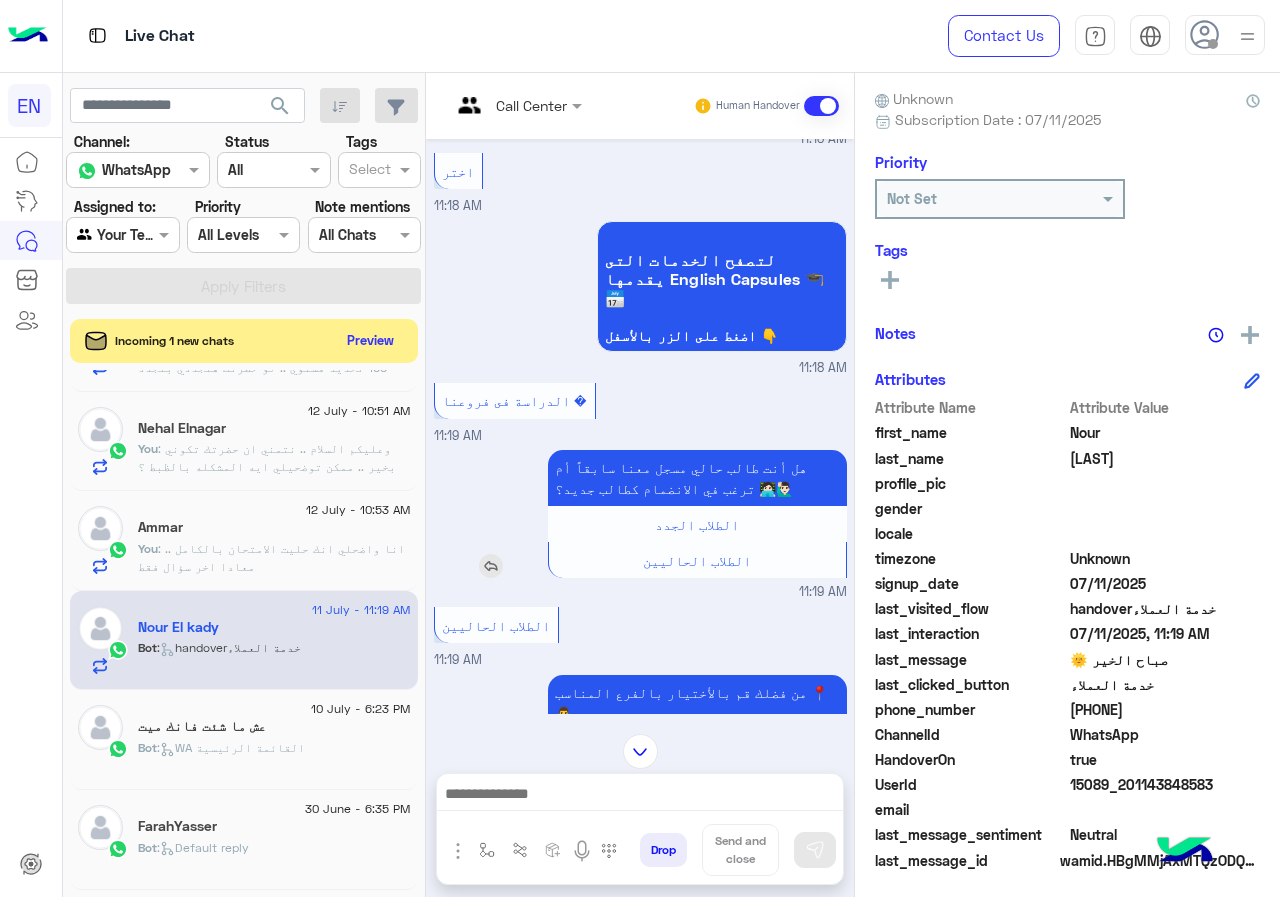 scroll, scrollTop: 0, scrollLeft: 0, axis: both 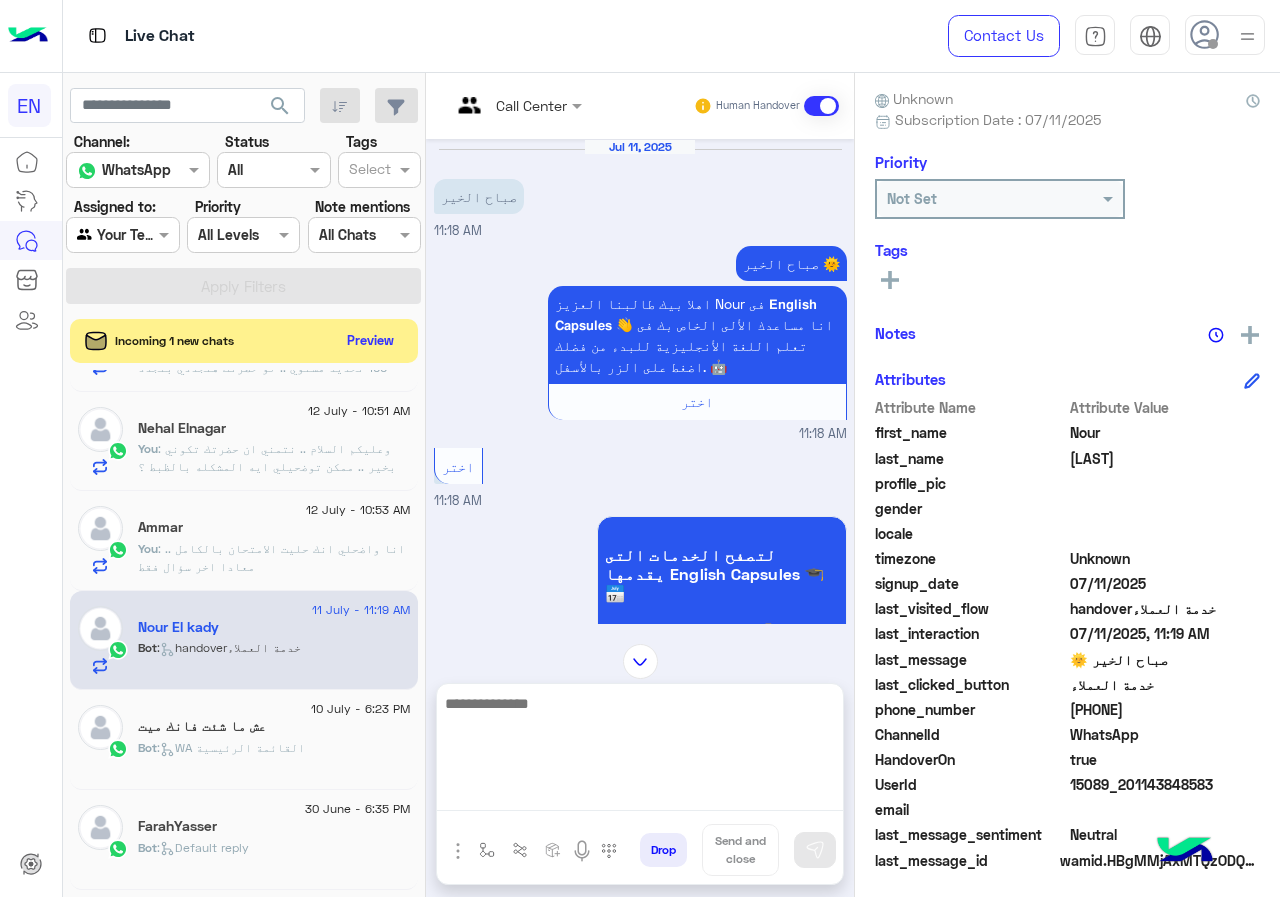 click at bounding box center (640, 751) 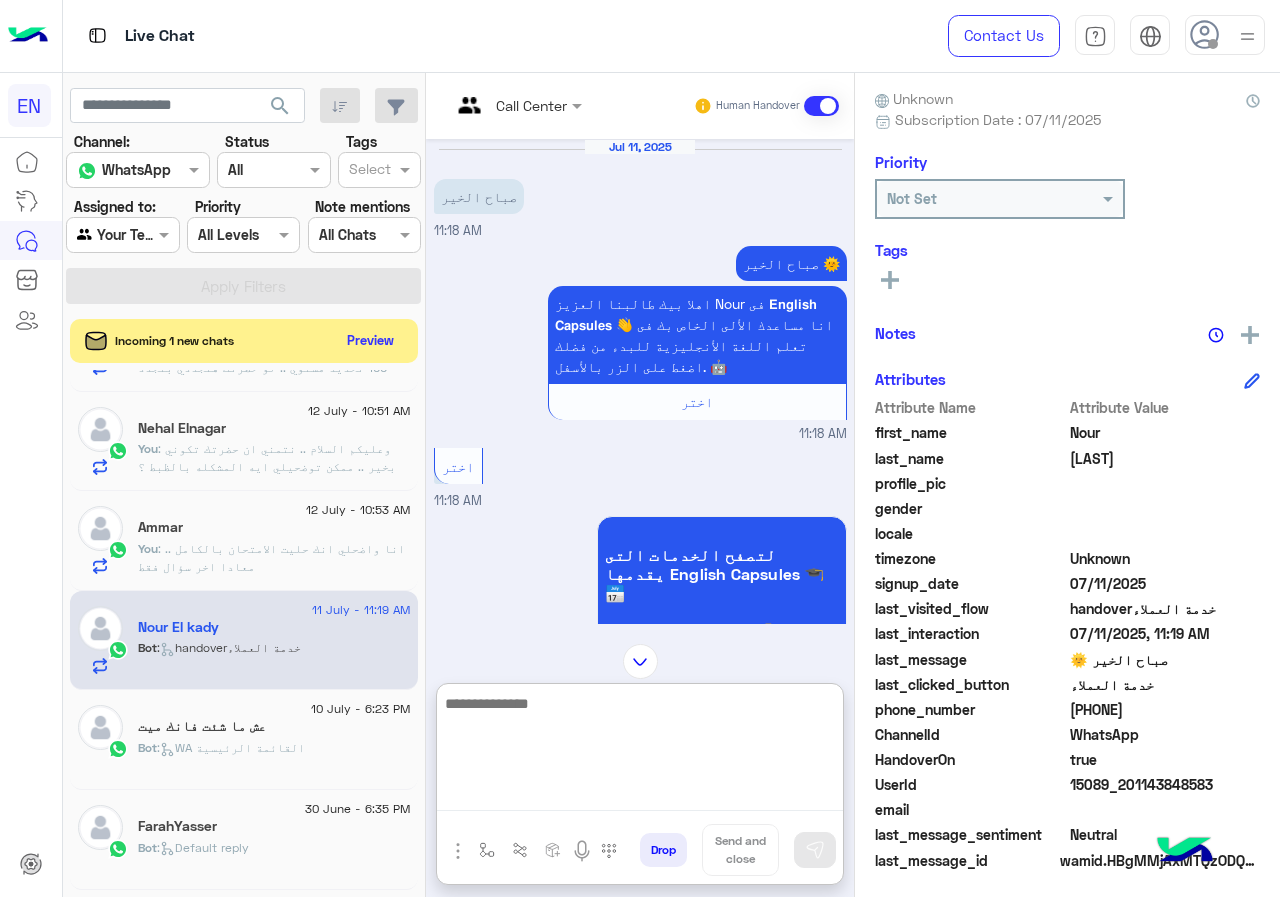 type on "*" 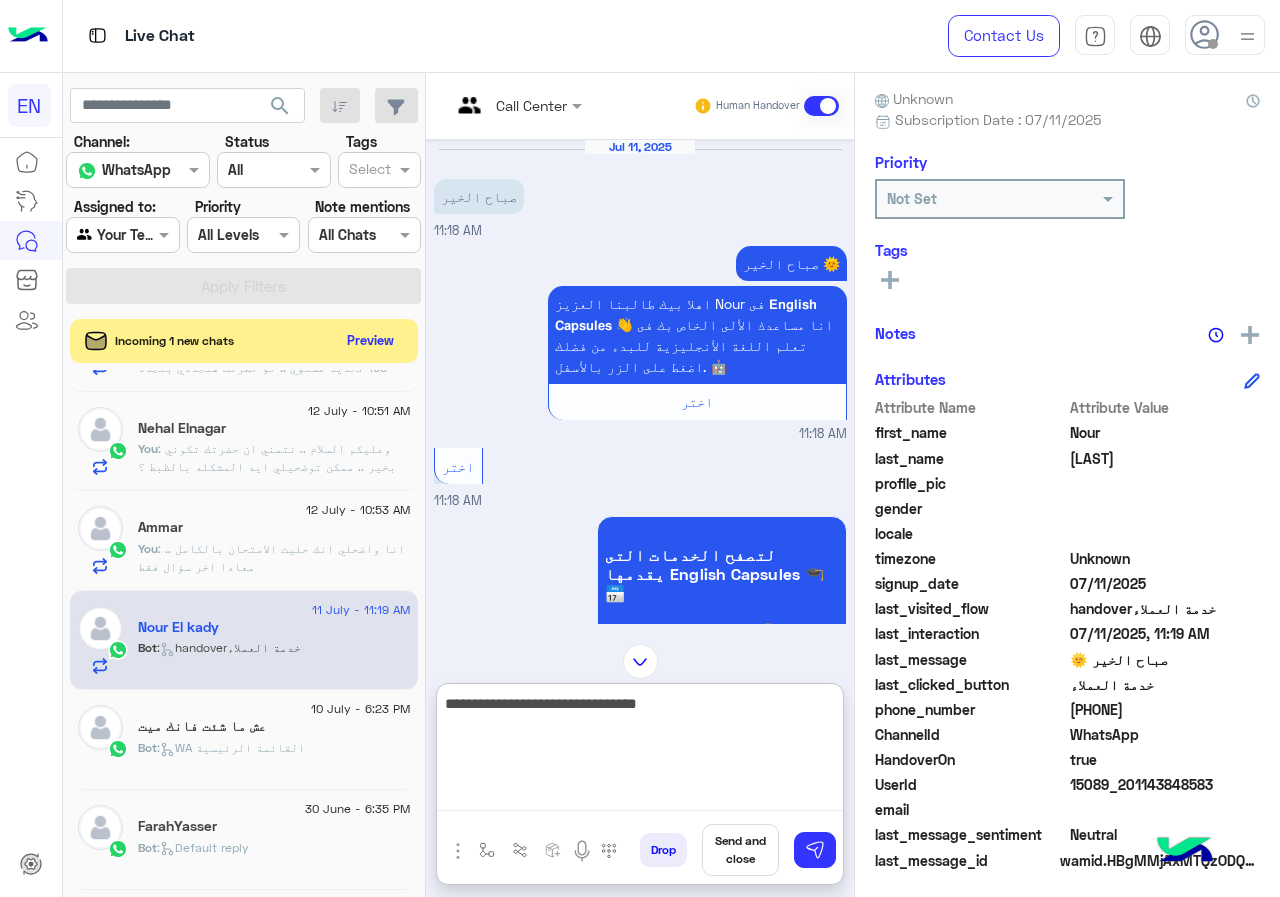type on "**********" 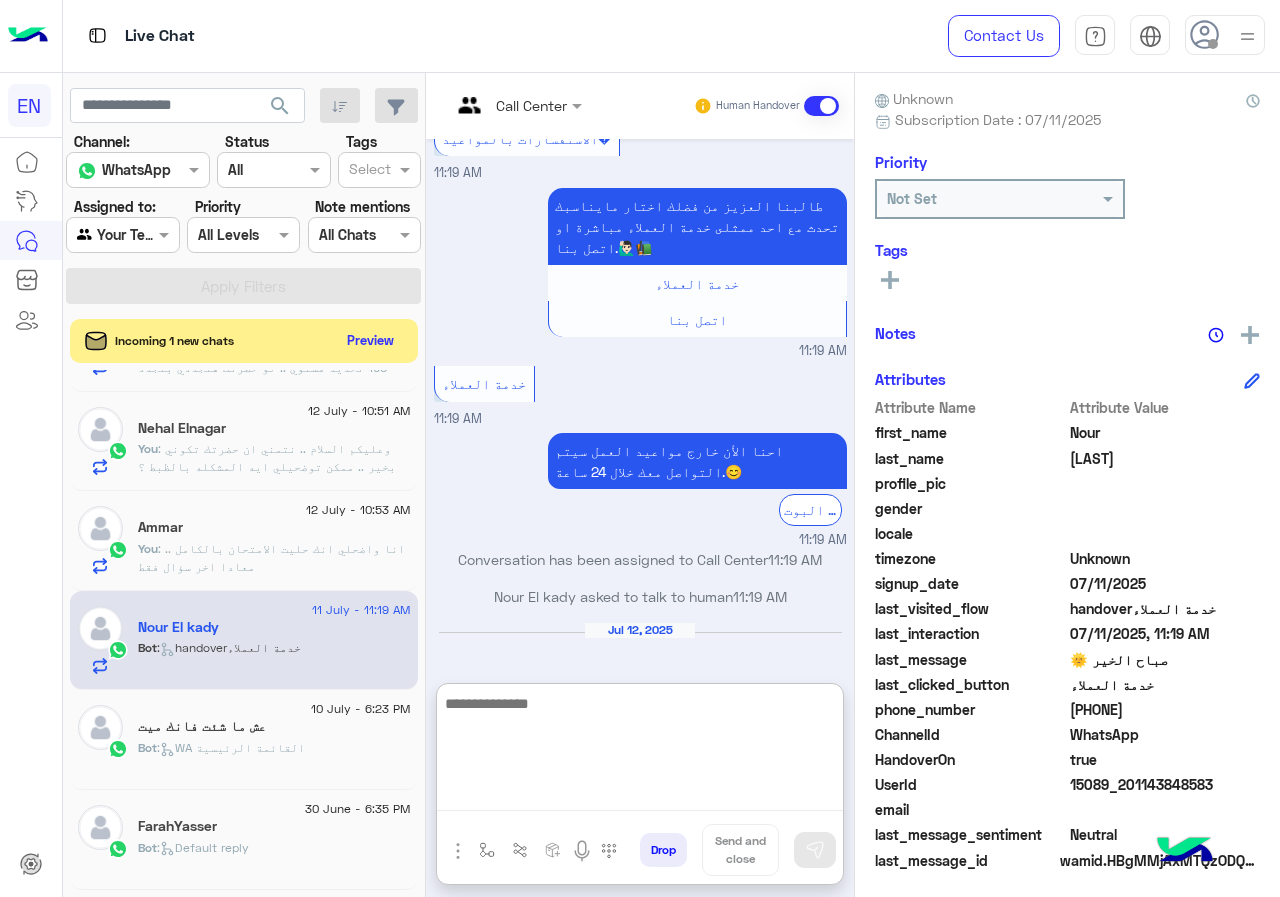 scroll, scrollTop: 1220, scrollLeft: 0, axis: vertical 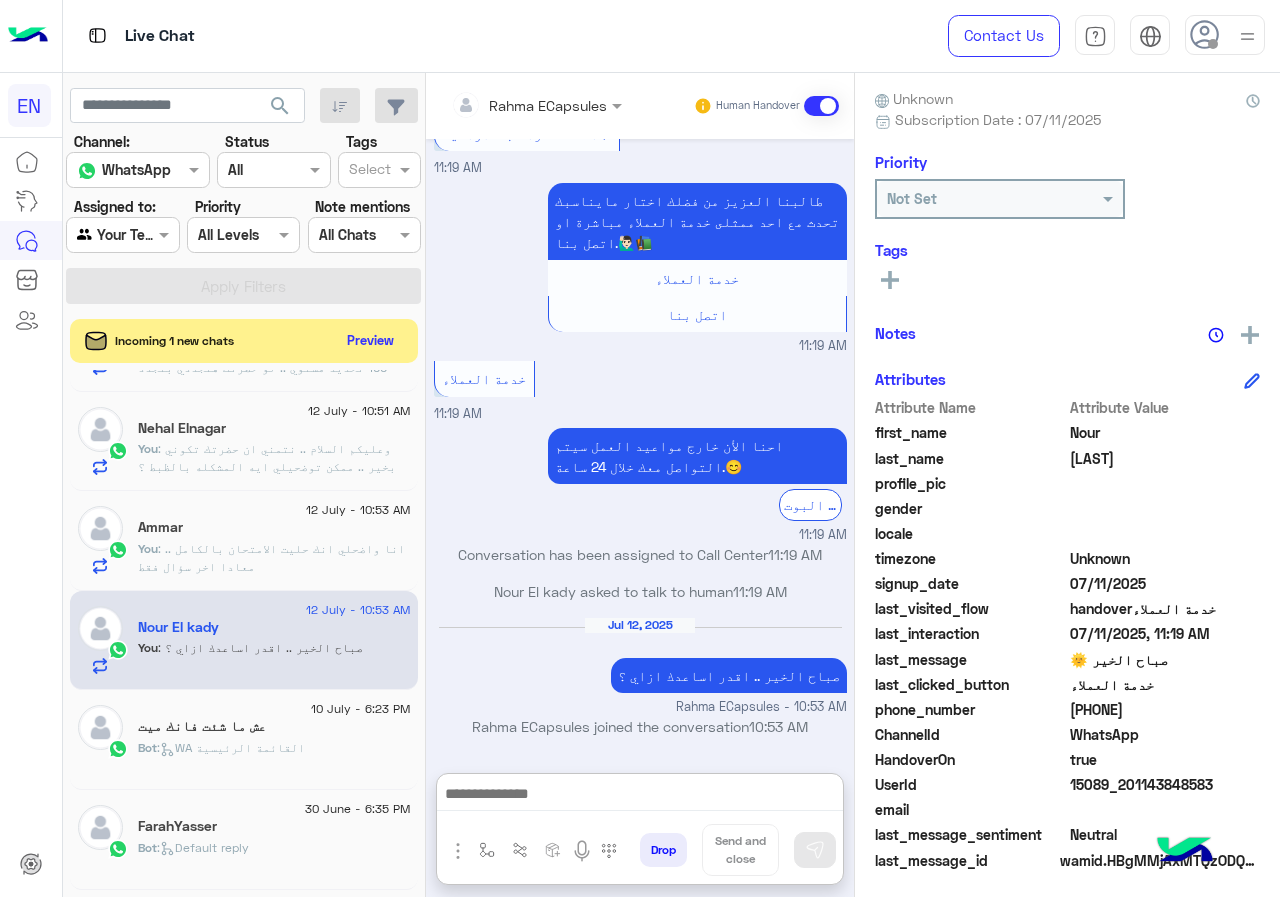 click on "Bot :   WA القائمة الرئيسية" 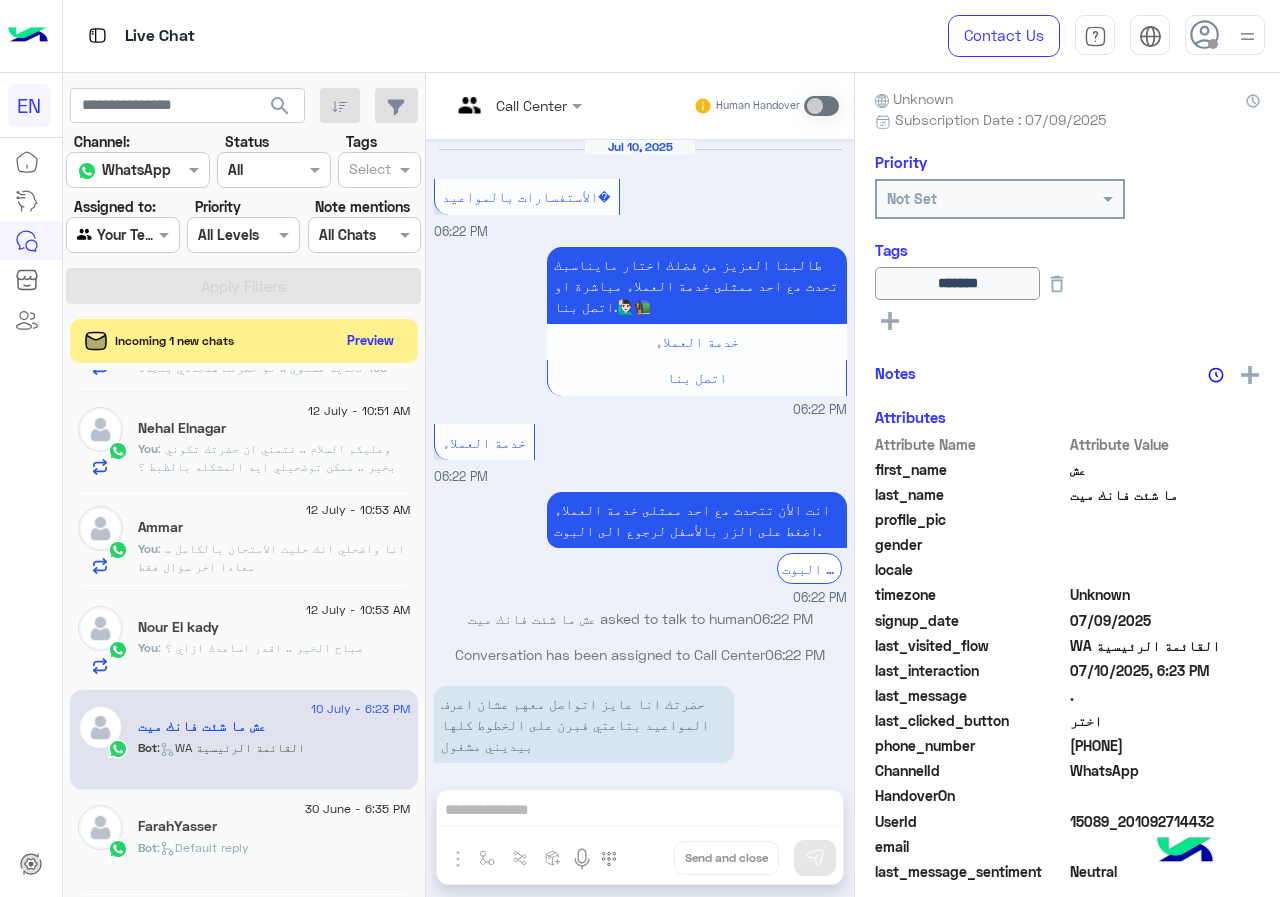 scroll, scrollTop: 1118, scrollLeft: 0, axis: vertical 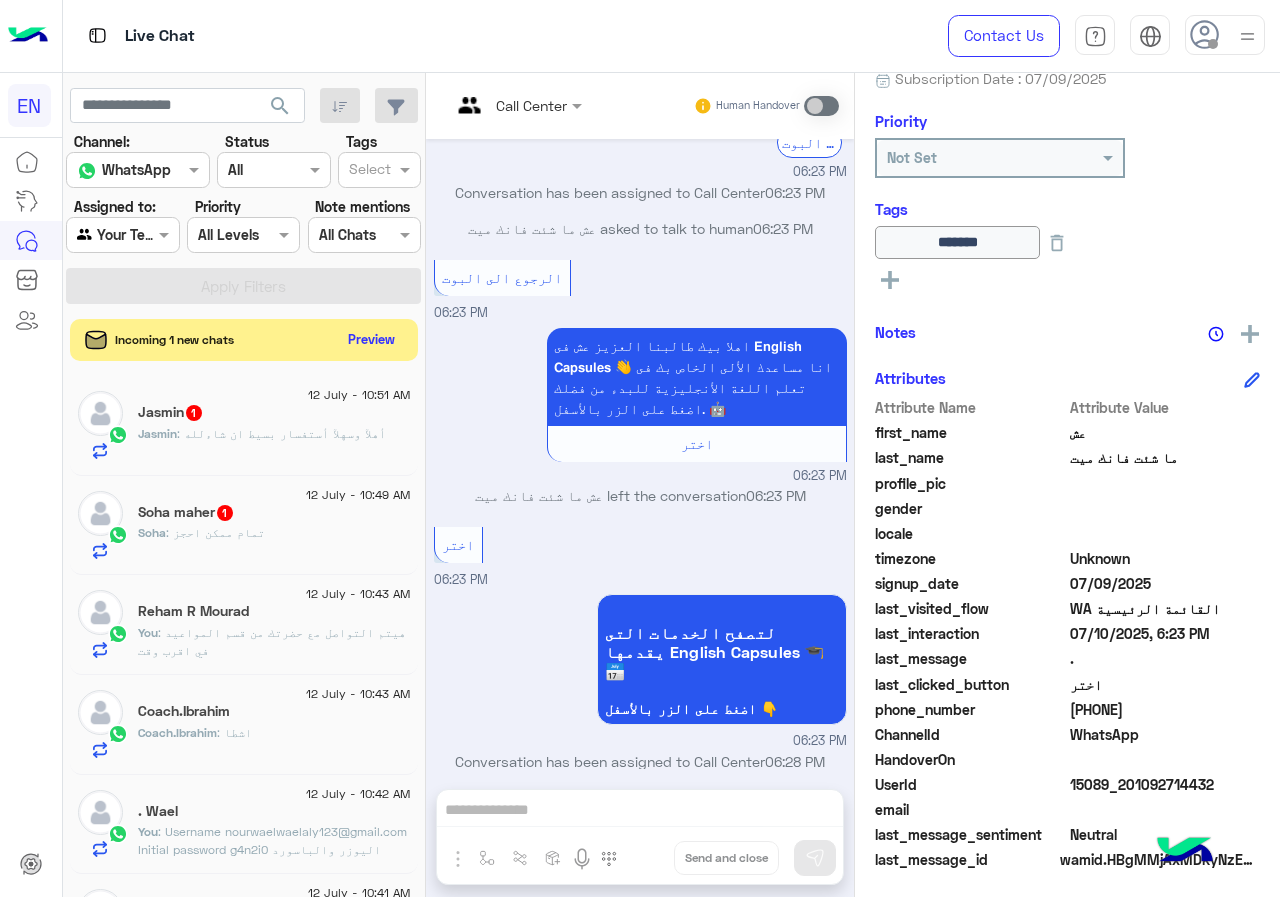 click on "Preview" 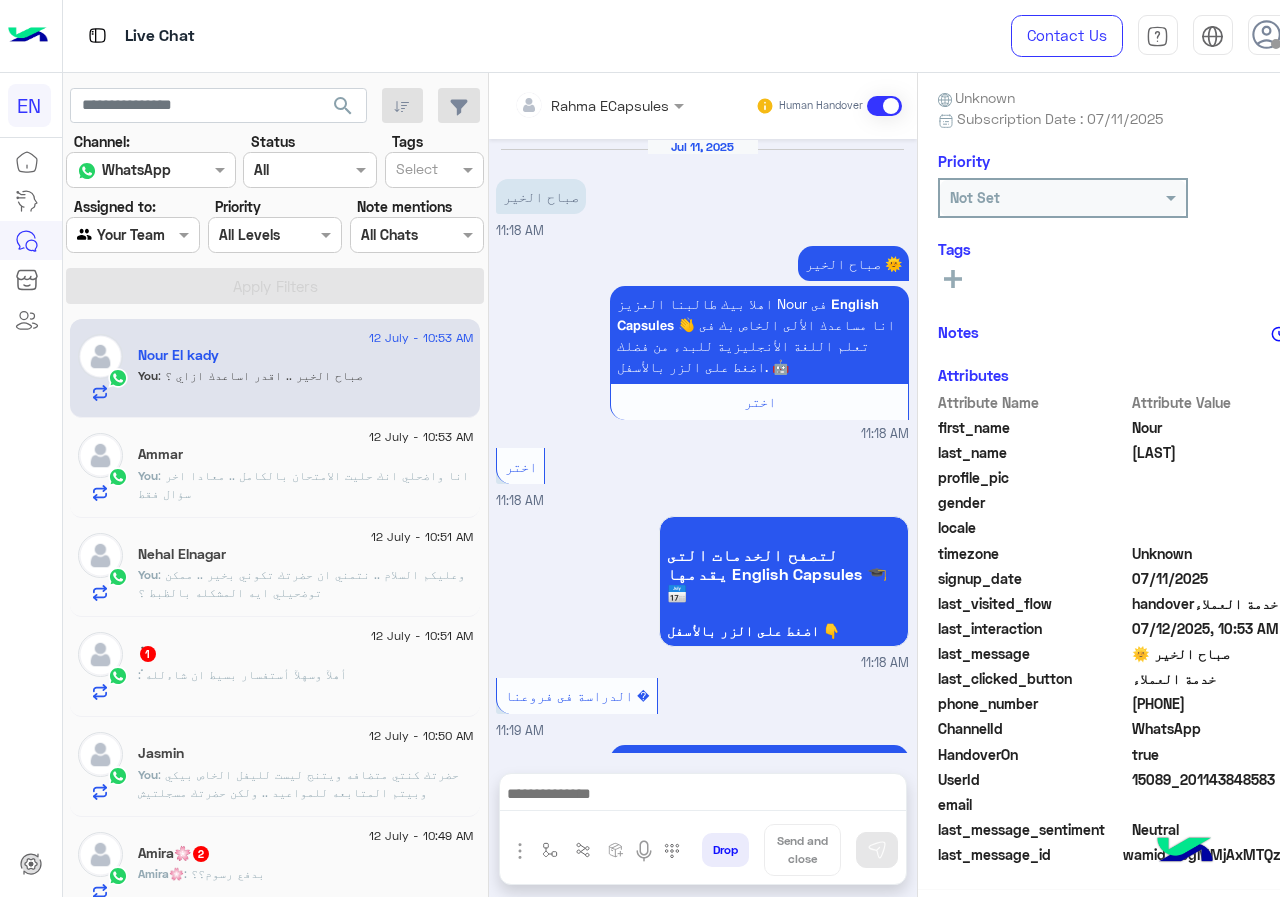 scroll, scrollTop: 1130, scrollLeft: 0, axis: vertical 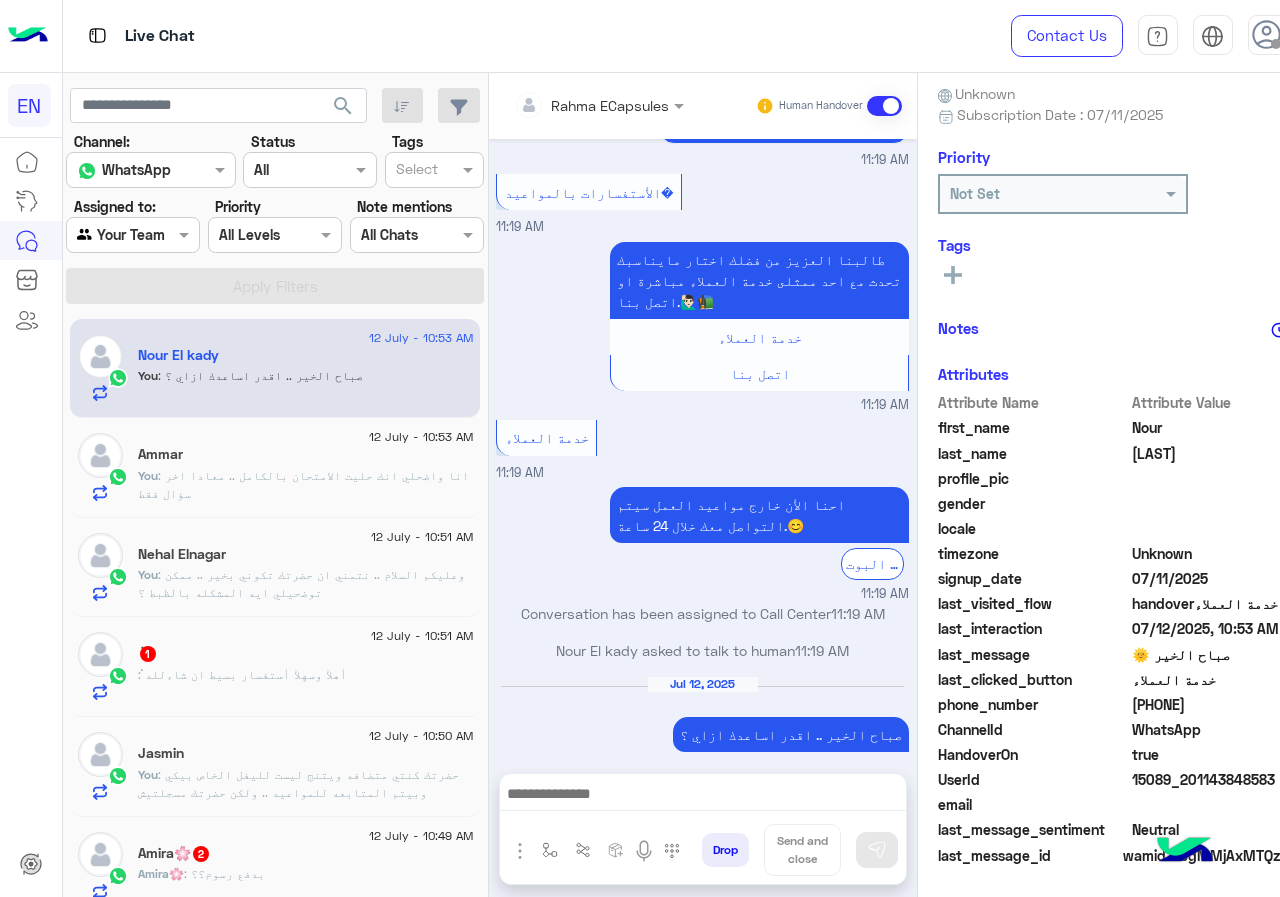 click on "ْ   1" 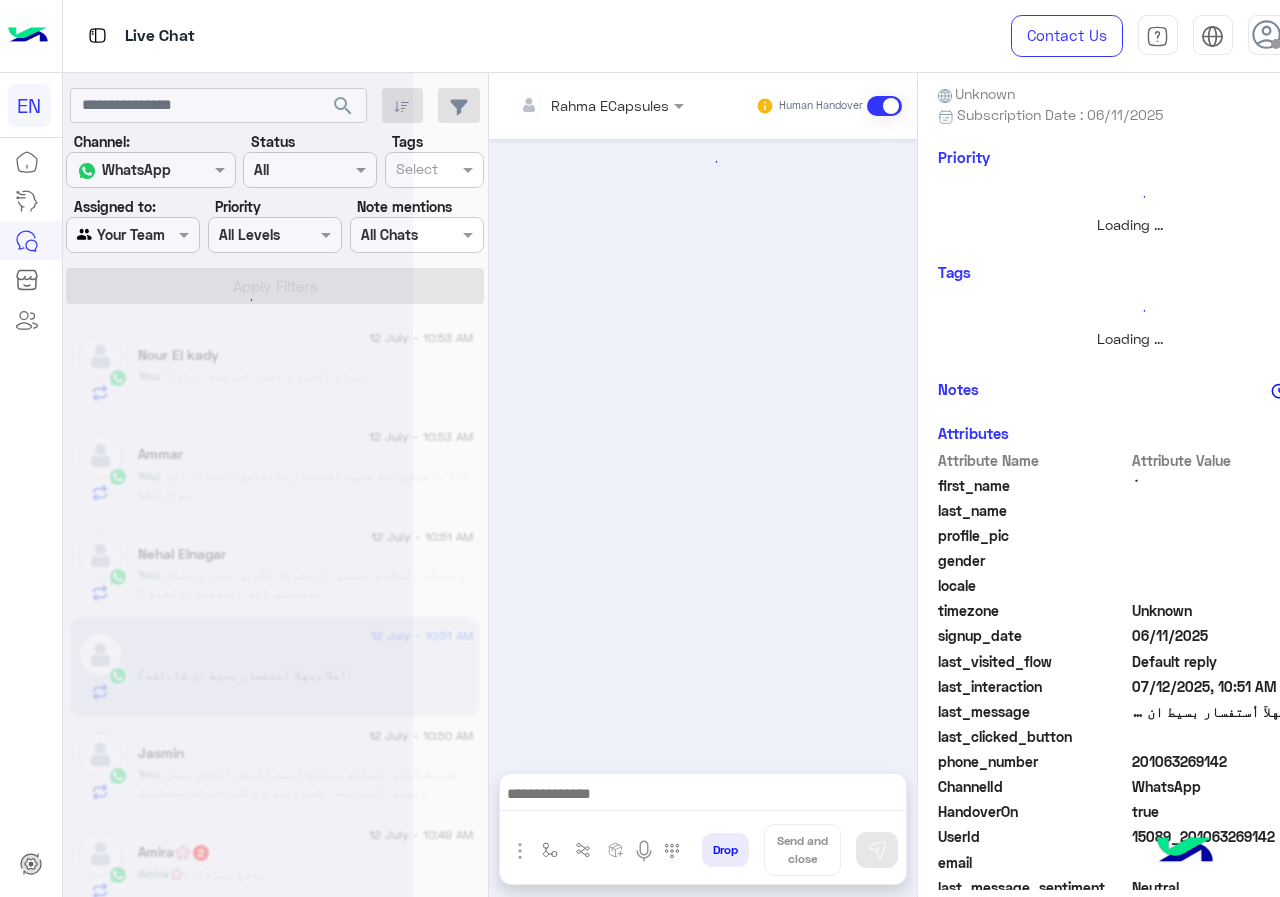scroll, scrollTop: 216, scrollLeft: 0, axis: vertical 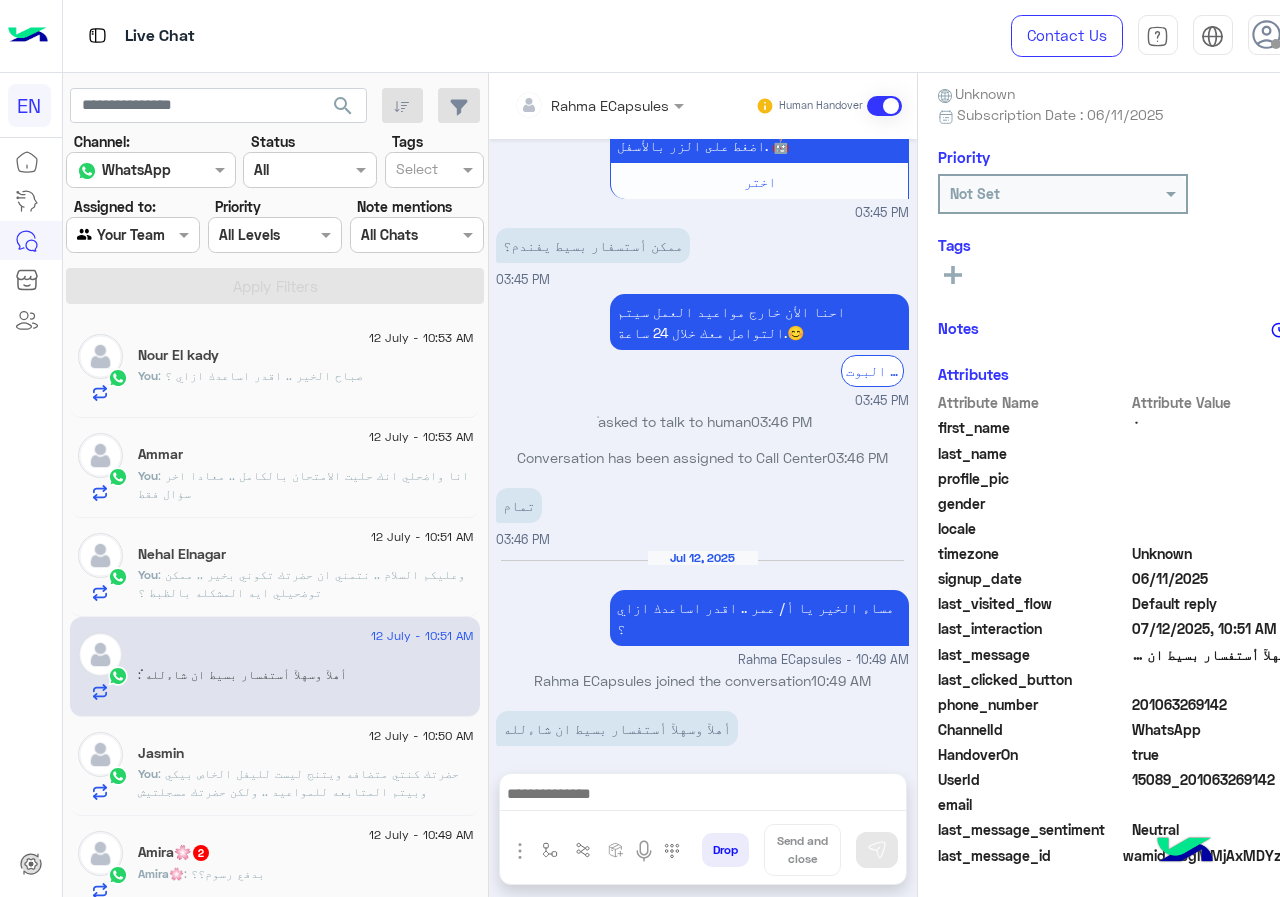 click on "Rahma ECapsules -  10:49 AM" at bounding box center [823, 660] 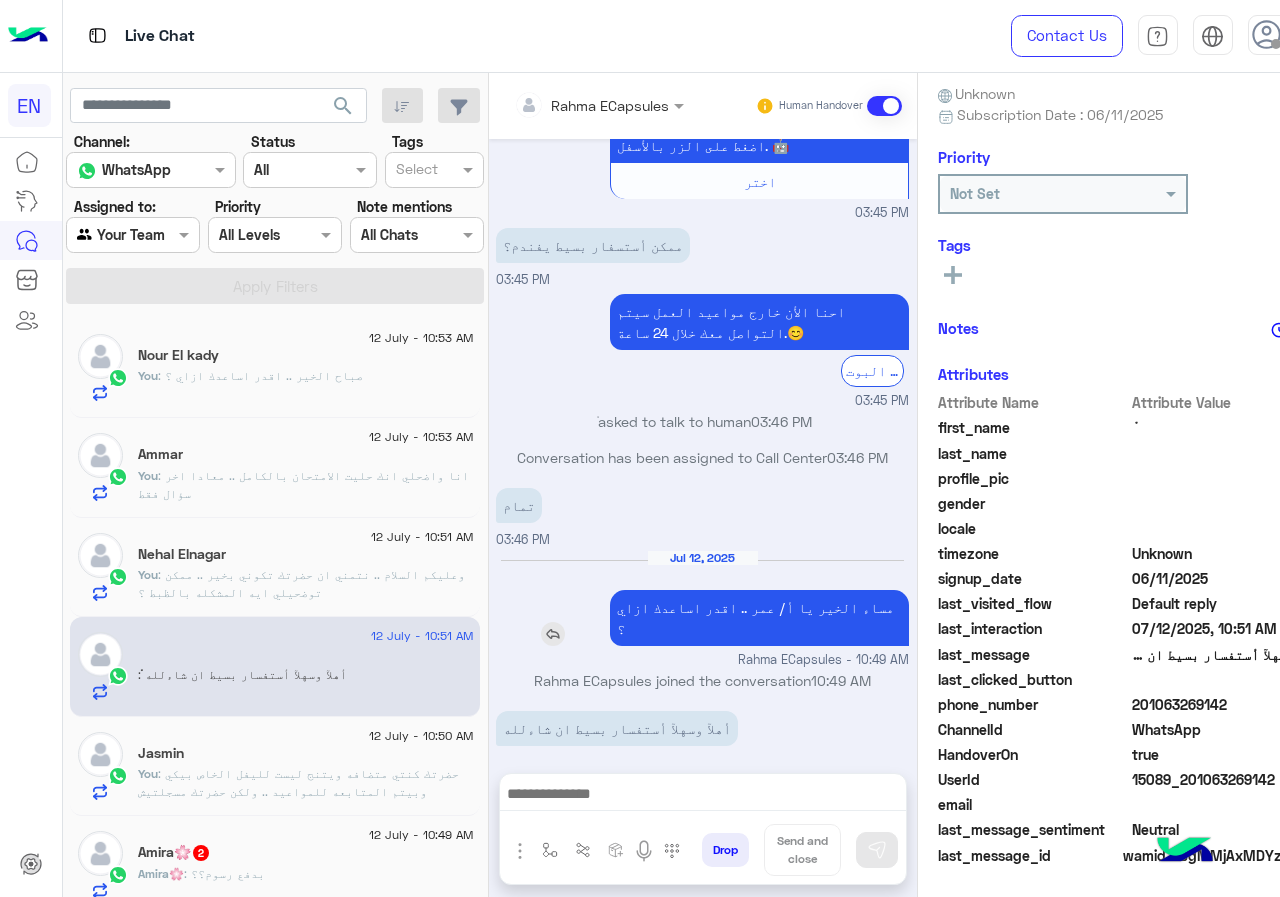 click on "مساء الخير يا أ/ عمر .. اقدر اساعدك ازاي ؟" at bounding box center (759, 618) 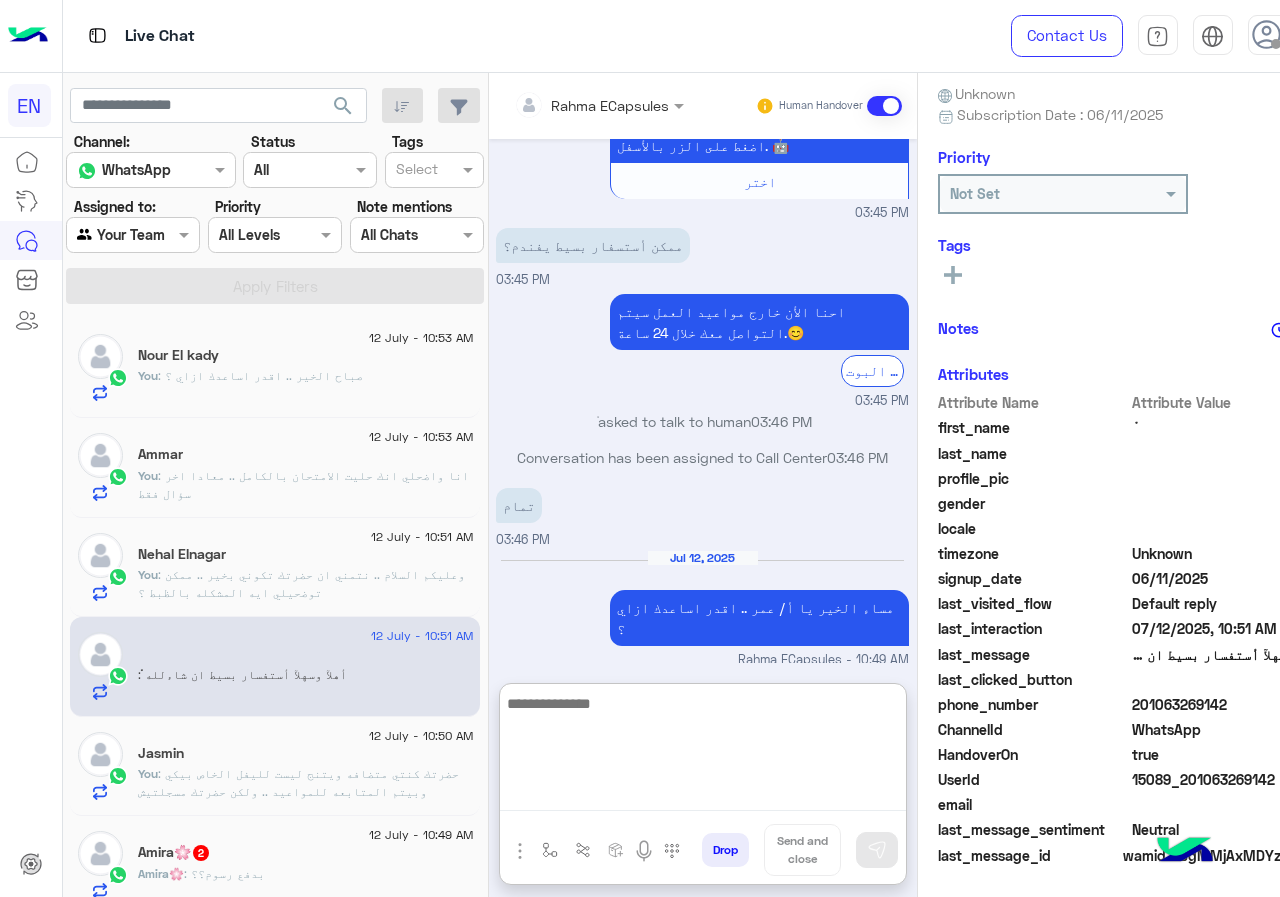 paste on "**********" 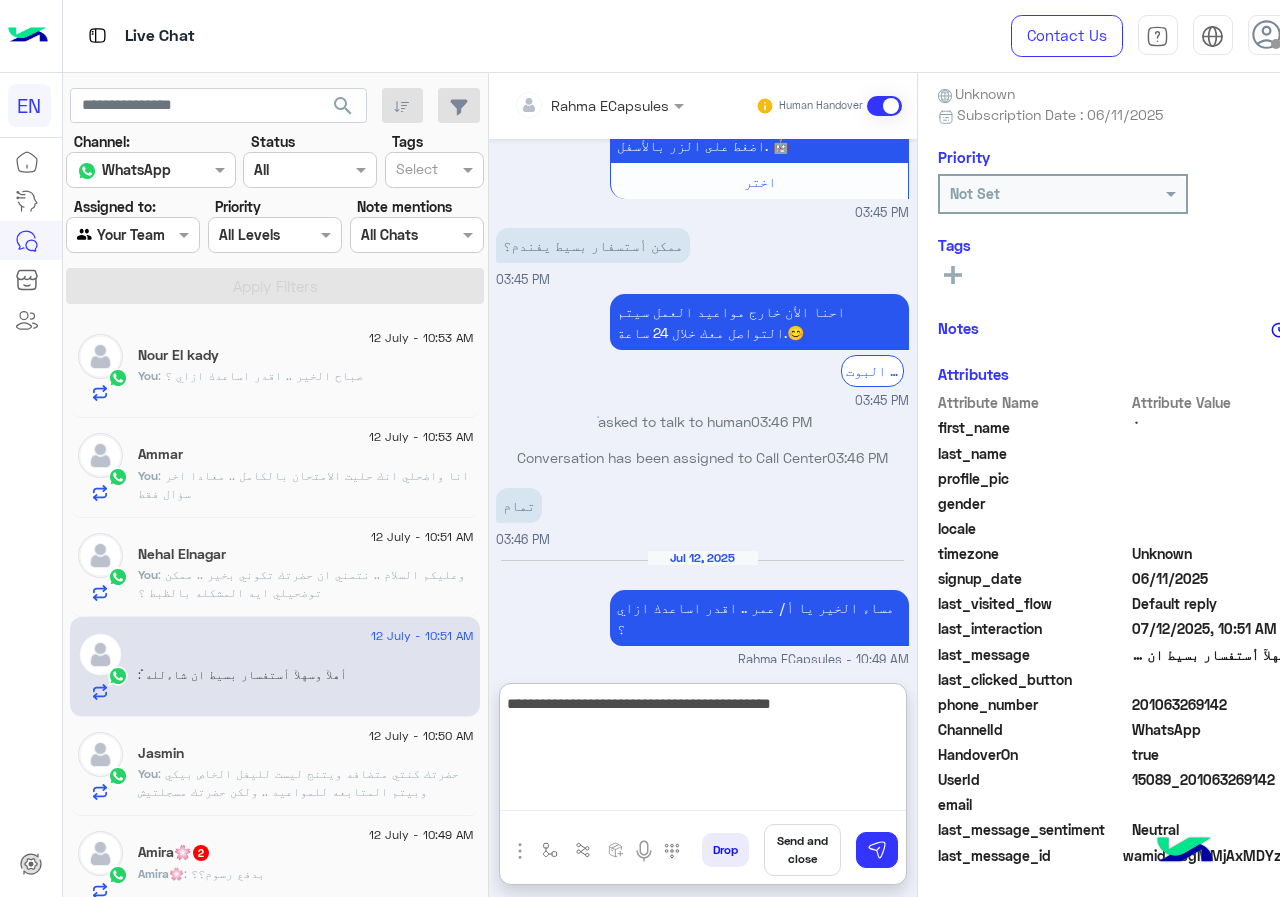 drag, startPoint x: 759, startPoint y: 704, endPoint x: 902, endPoint y: 707, distance: 143.03146 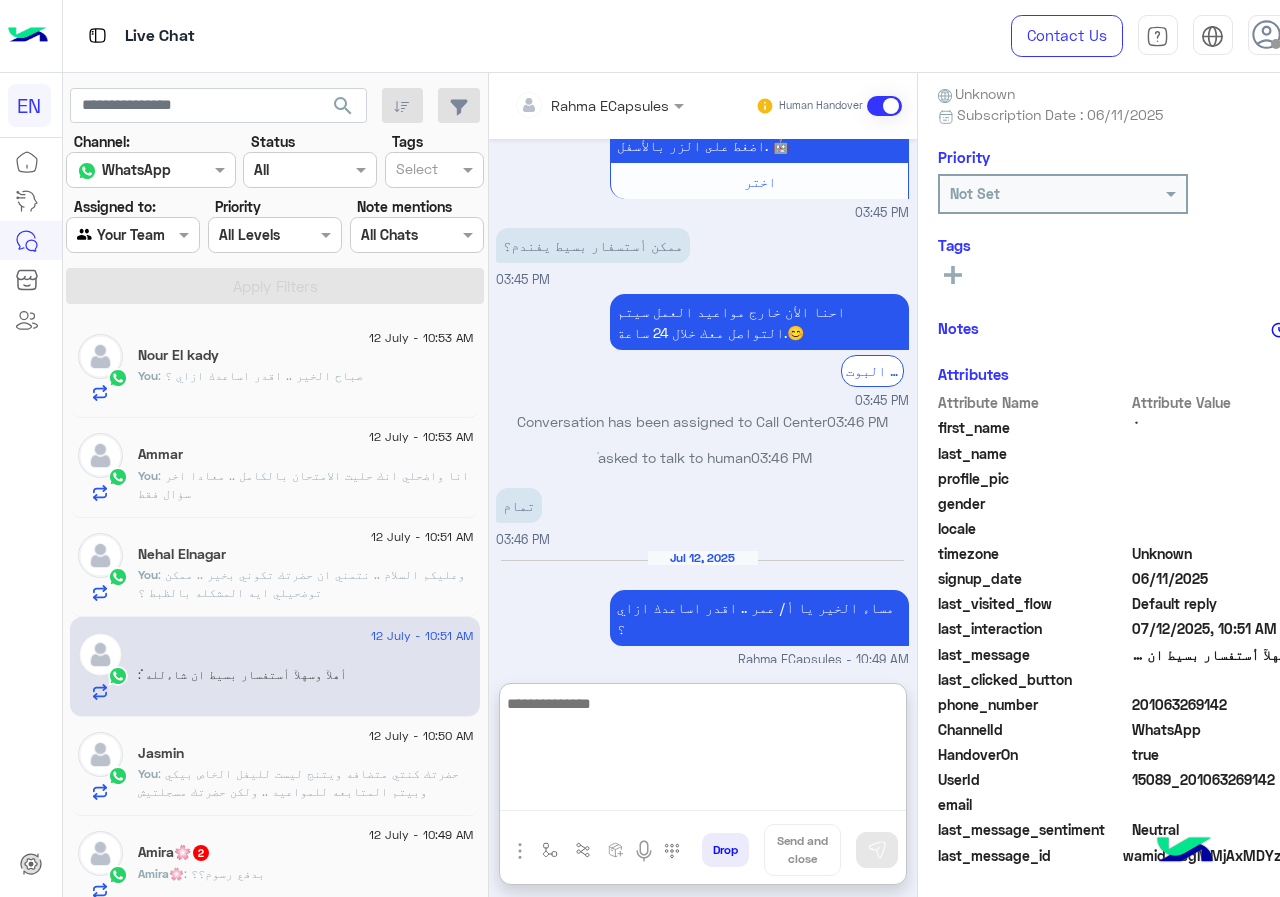 scroll, scrollTop: 1244, scrollLeft: 0, axis: vertical 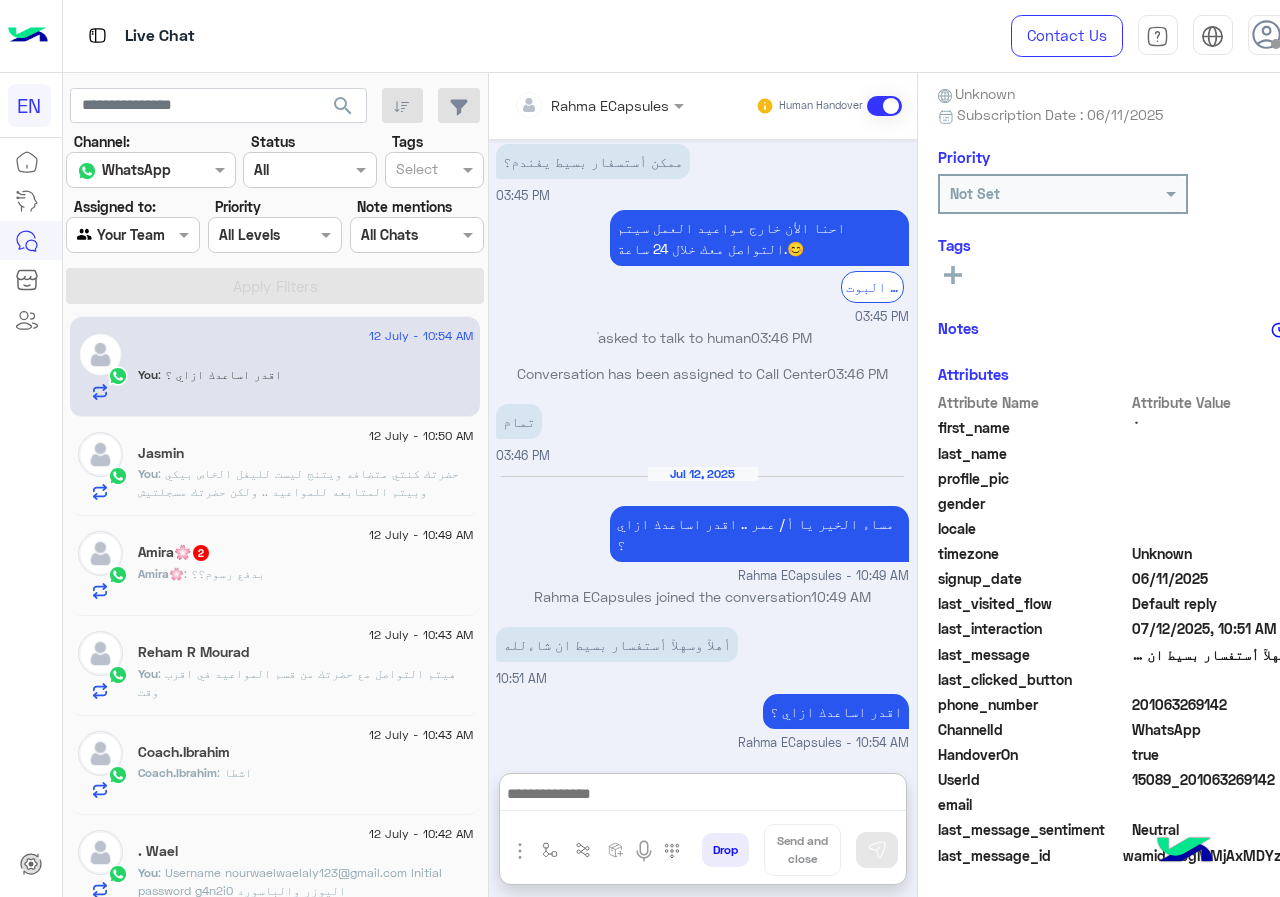 click on "Amira🌸   2" 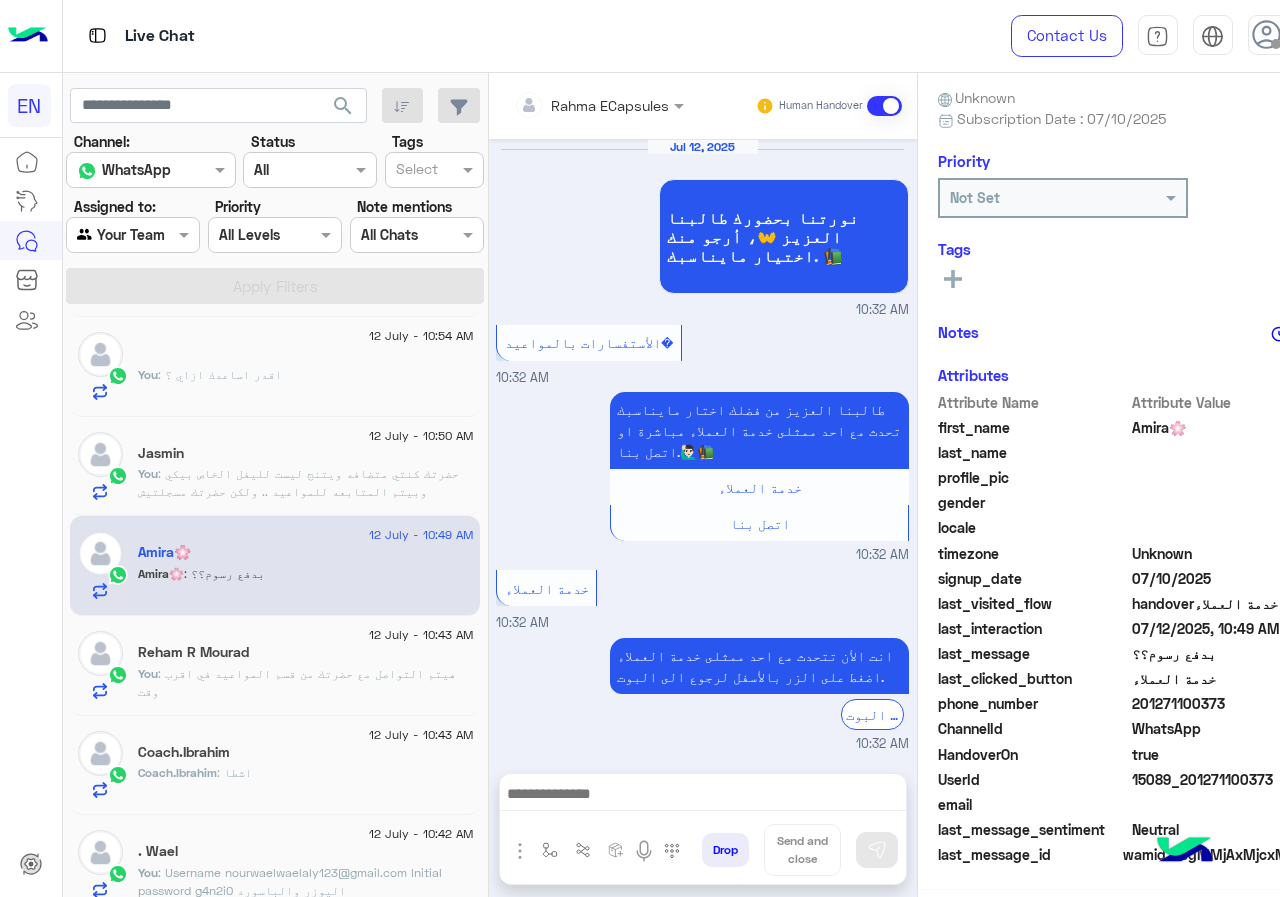 scroll, scrollTop: 176, scrollLeft: 0, axis: vertical 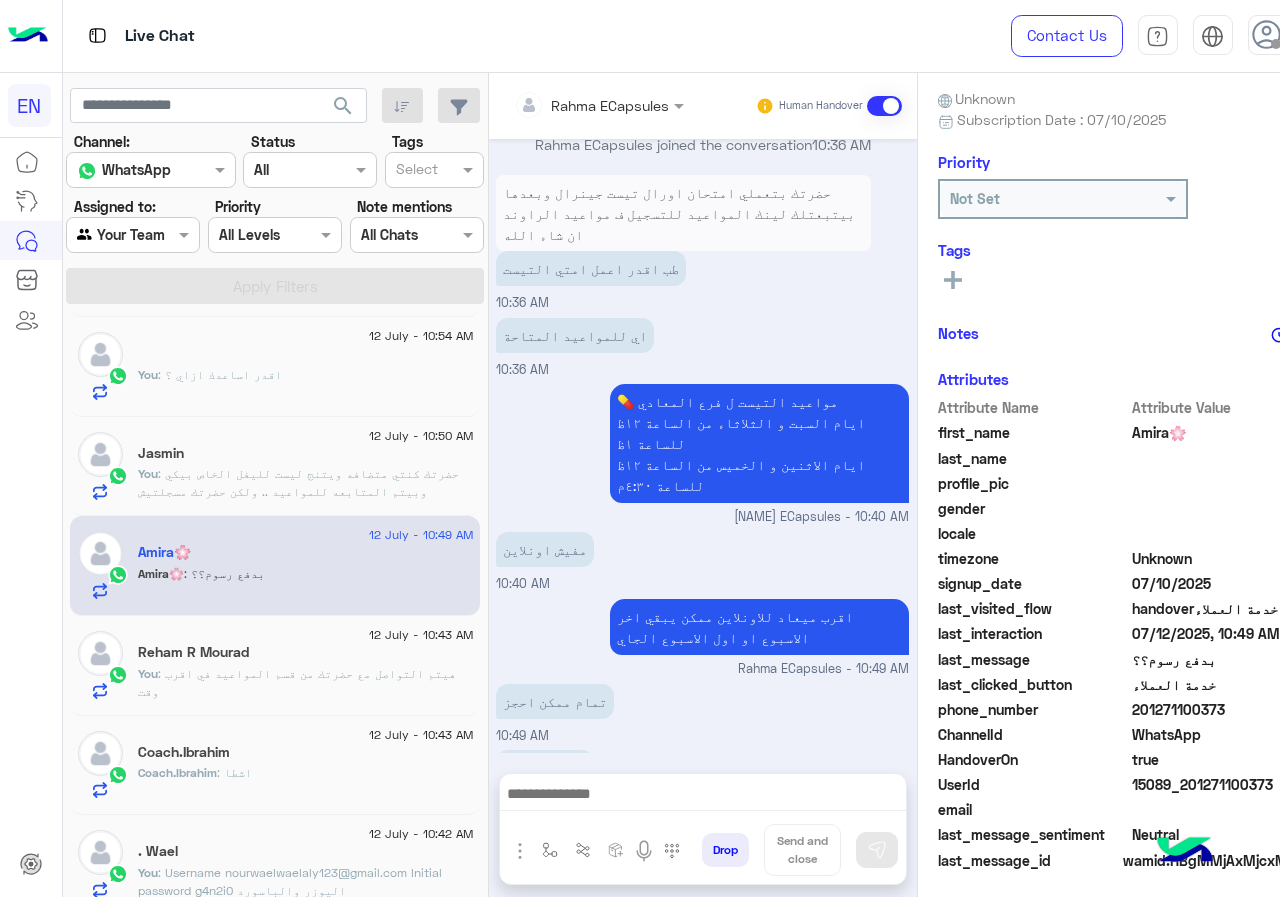 drag, startPoint x: 1141, startPoint y: 711, endPoint x: 1206, endPoint y: 705, distance: 65.27634 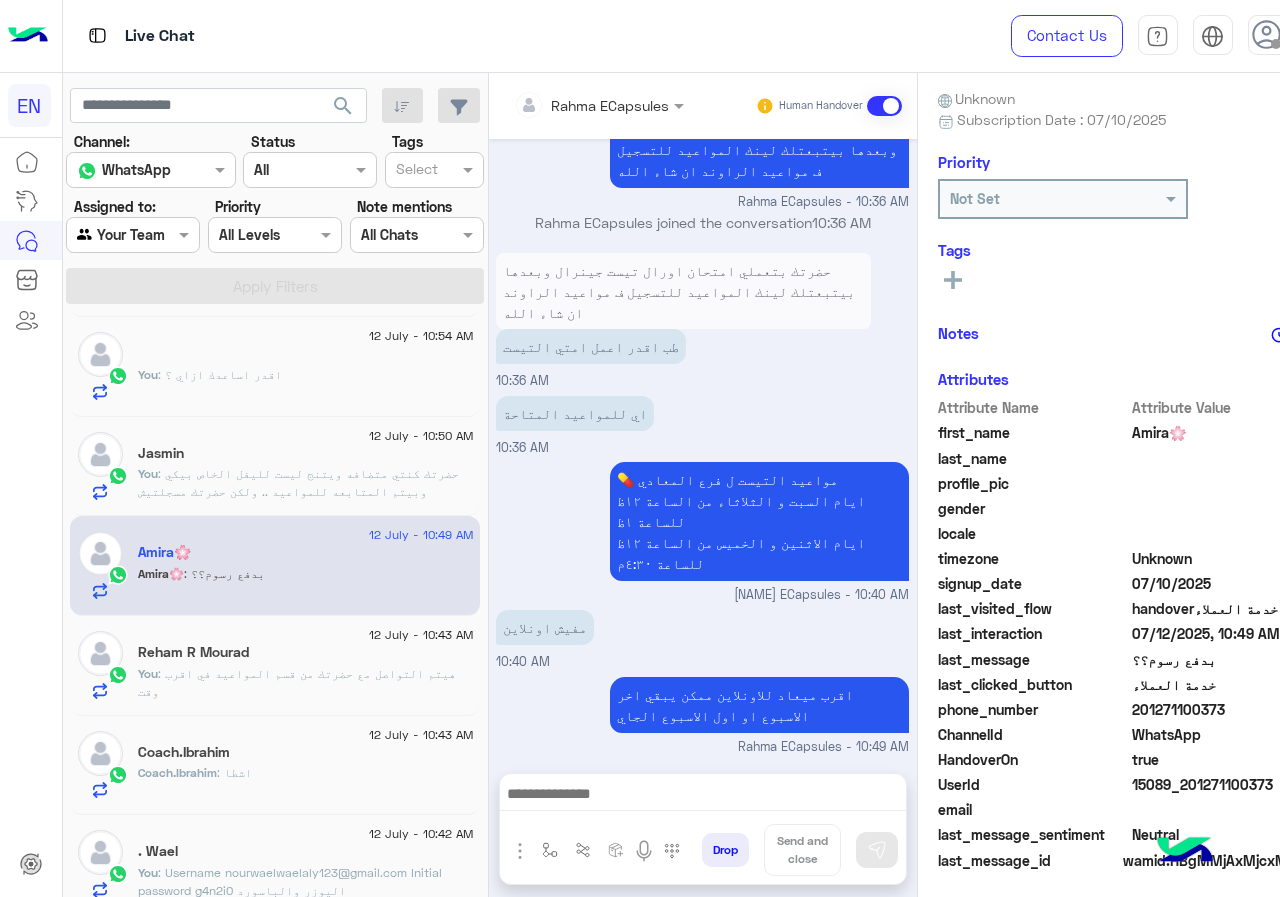 scroll, scrollTop: 1064, scrollLeft: 0, axis: vertical 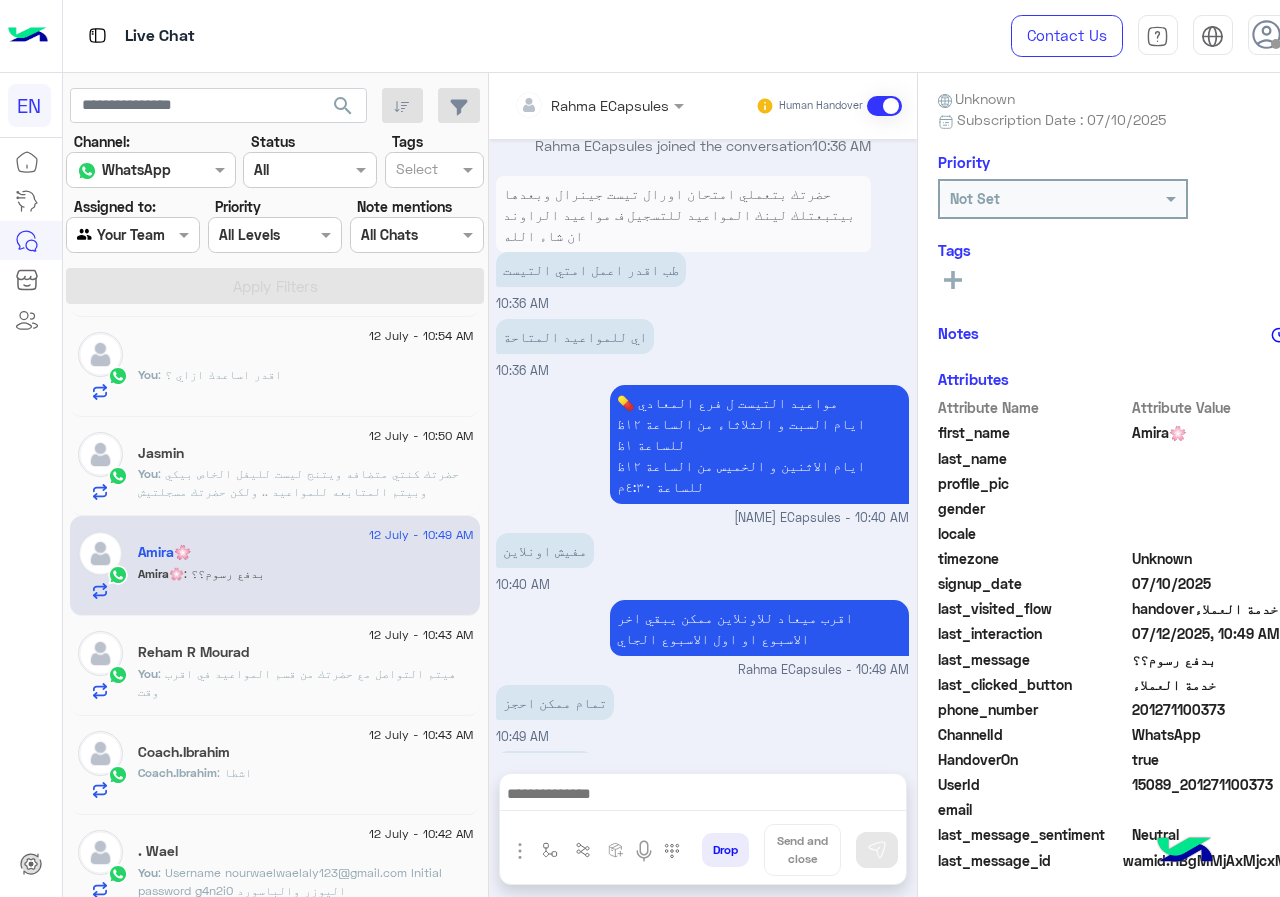 click at bounding box center [703, 799] 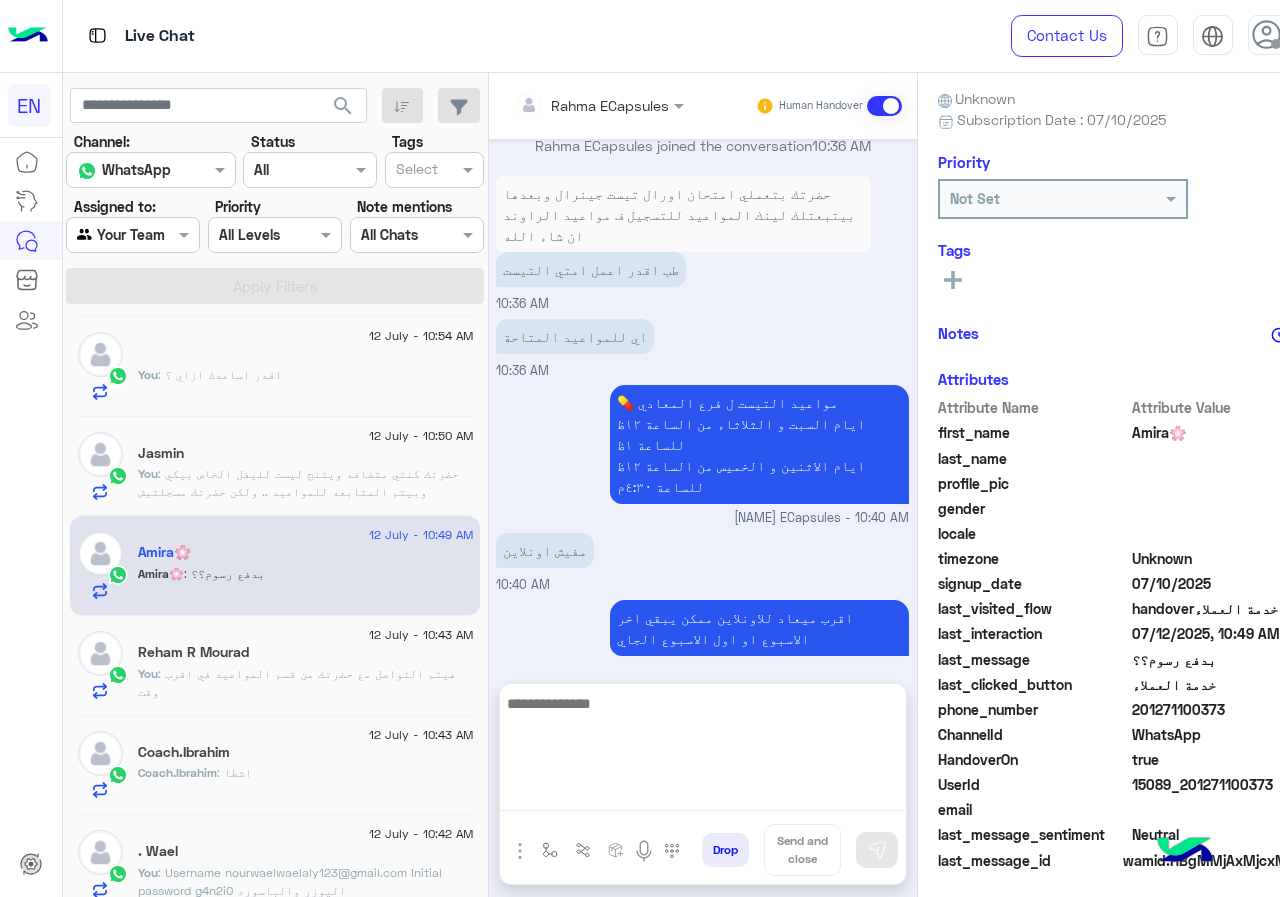 click at bounding box center [703, 751] 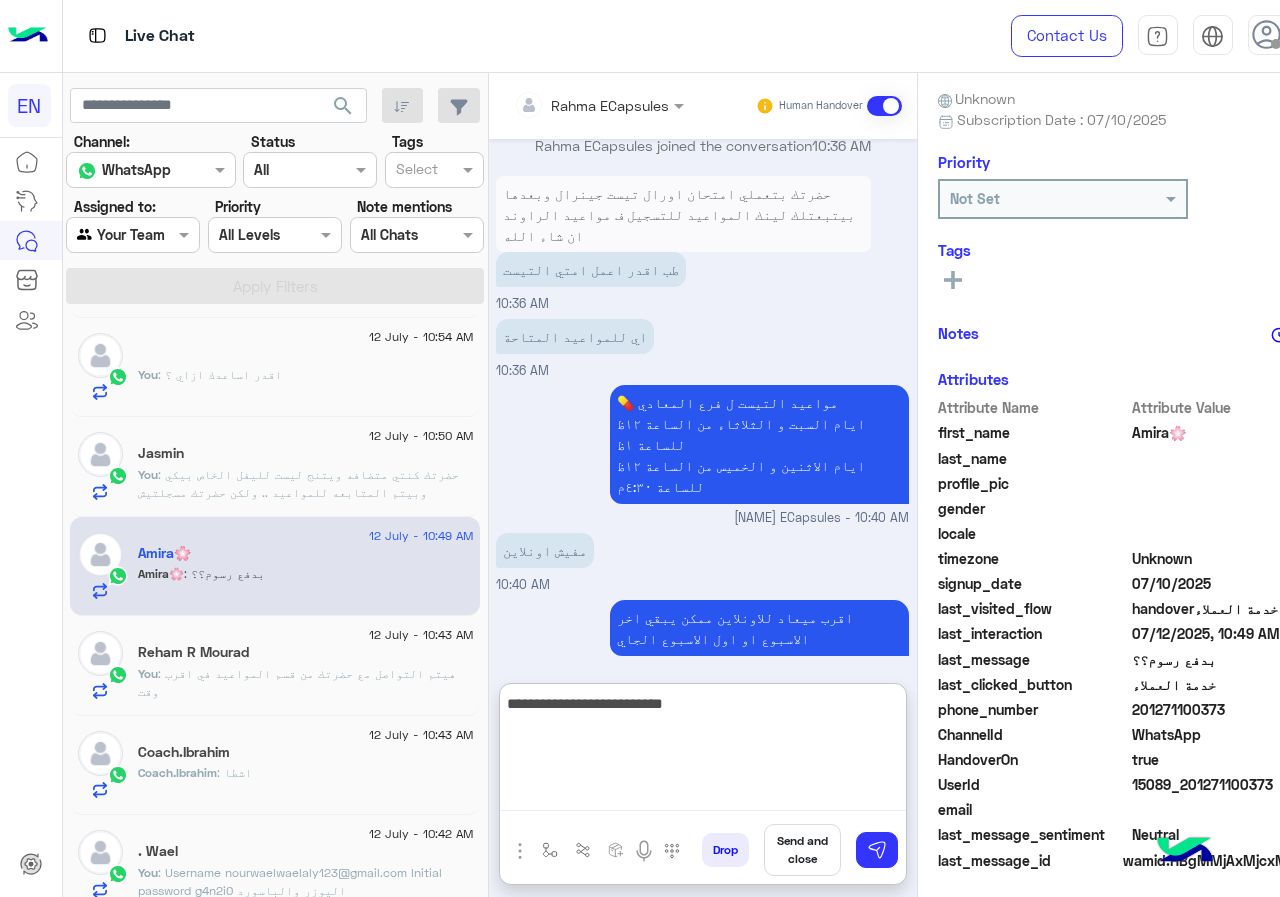 type on "**********" 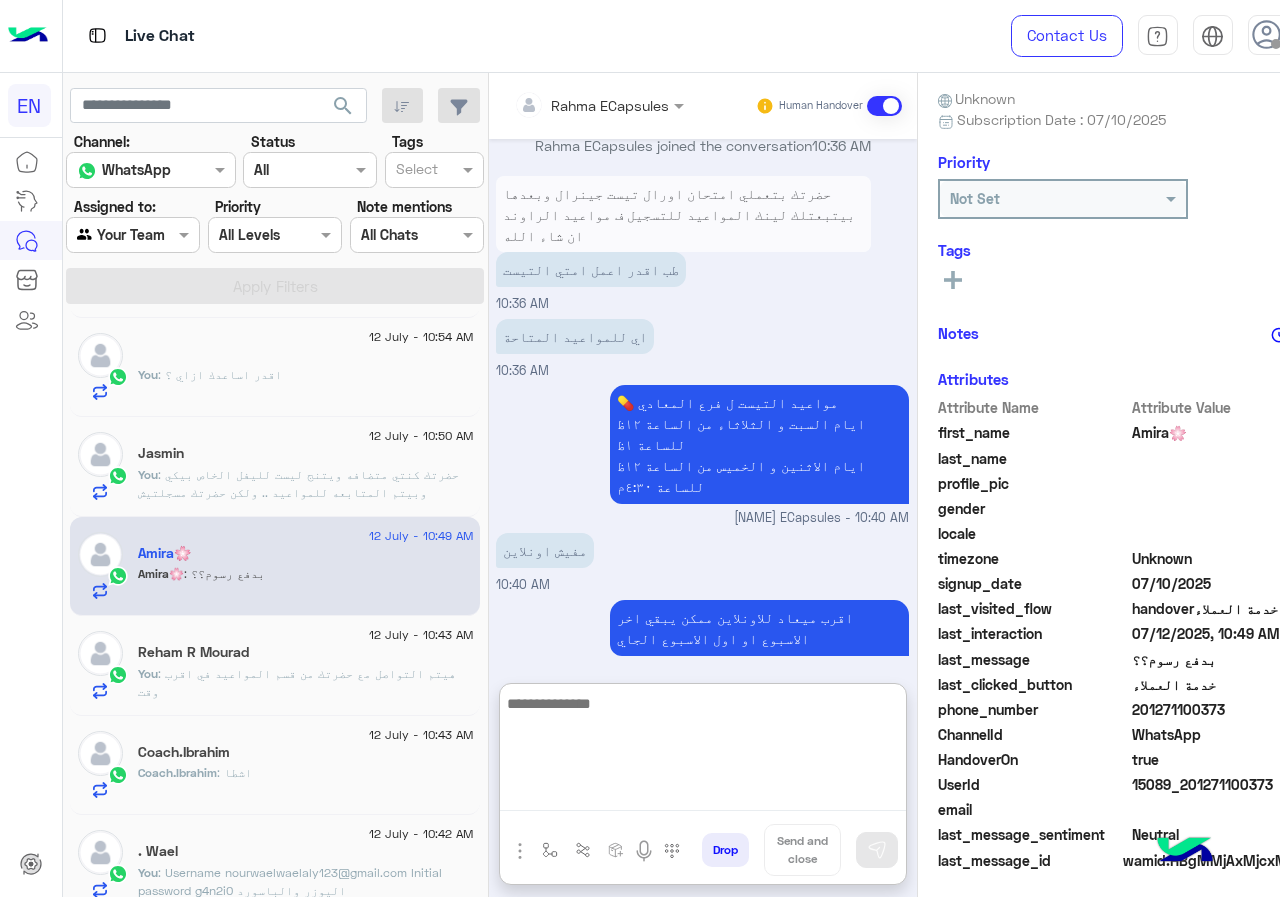scroll, scrollTop: 1219, scrollLeft: 0, axis: vertical 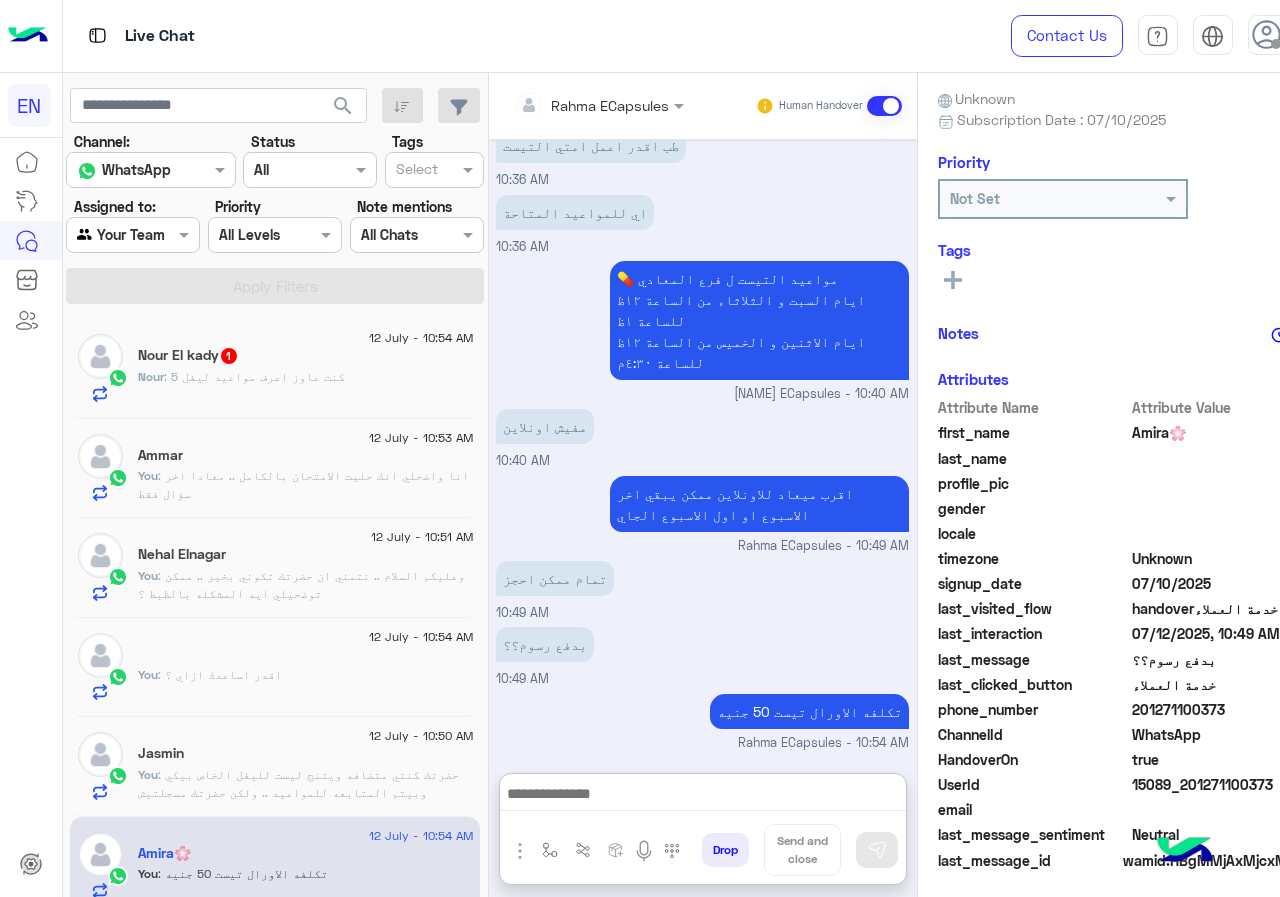 click on "12 July - 10:54 AM  Nour El kady  1 Nour : كنت عاوز اعرف مواعيد ليفل 5" 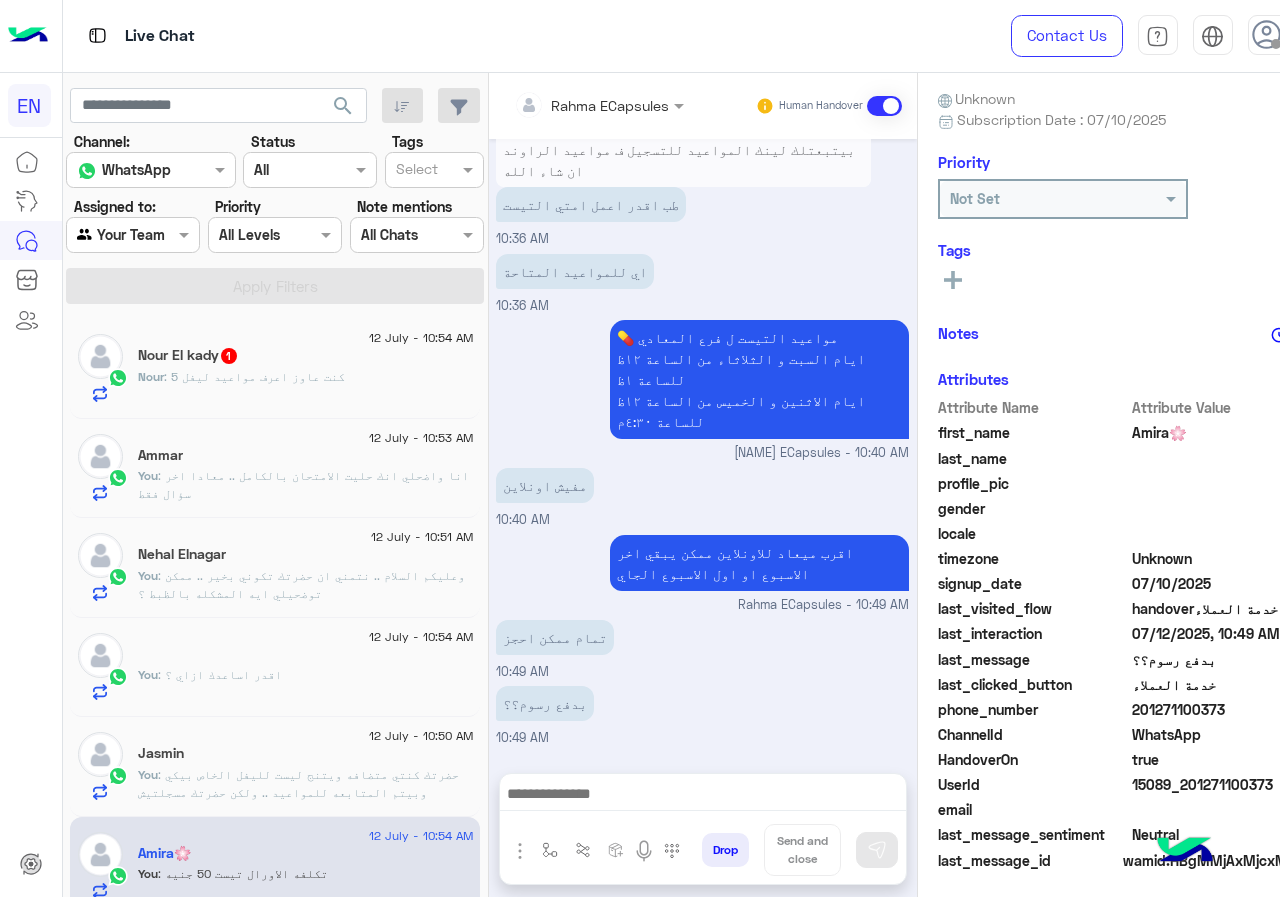 click on "Nour : كنت عاوز اعرف مواعيد ليفل 5" 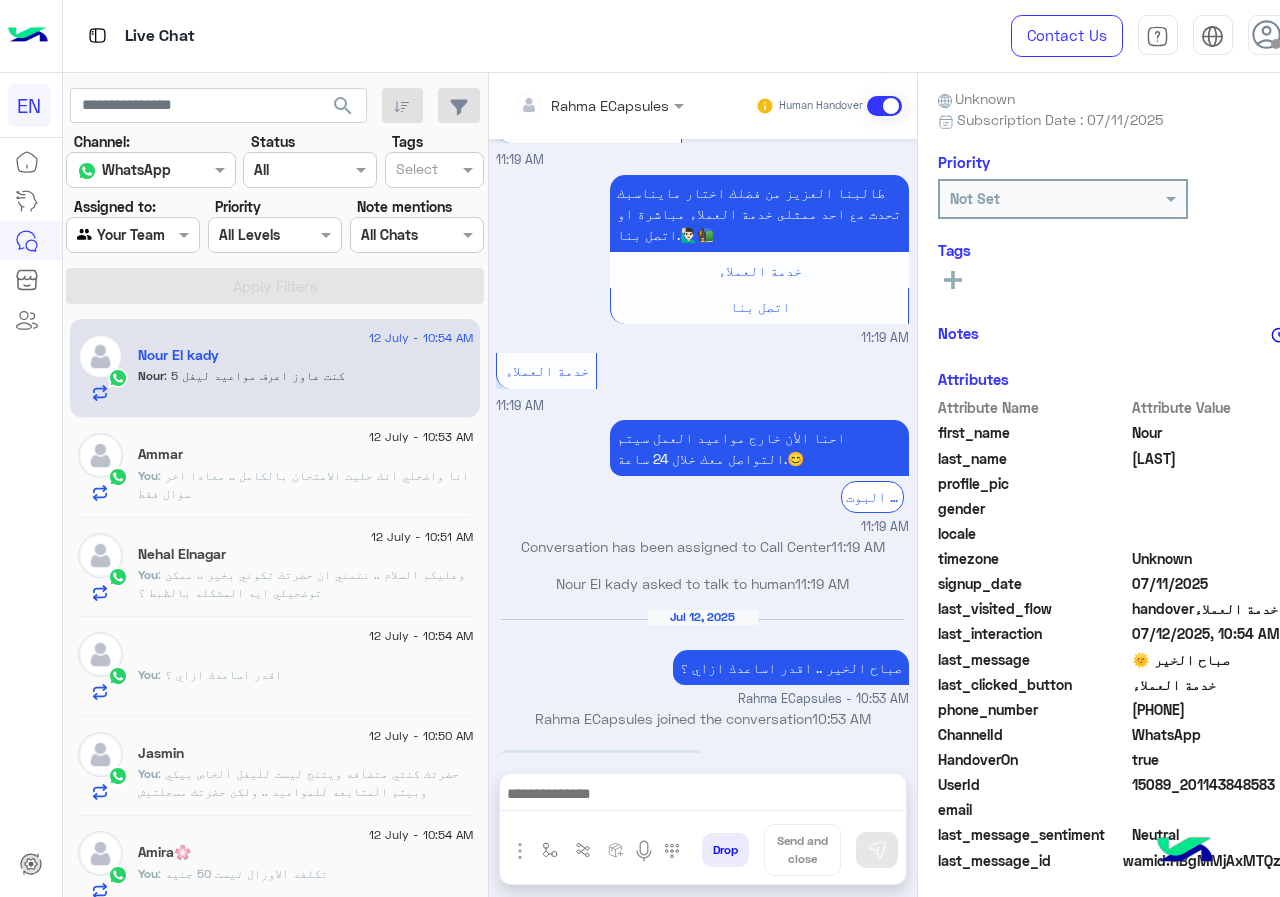 drag, startPoint x: 1139, startPoint y: 701, endPoint x: 1279, endPoint y: 720, distance: 141.2834 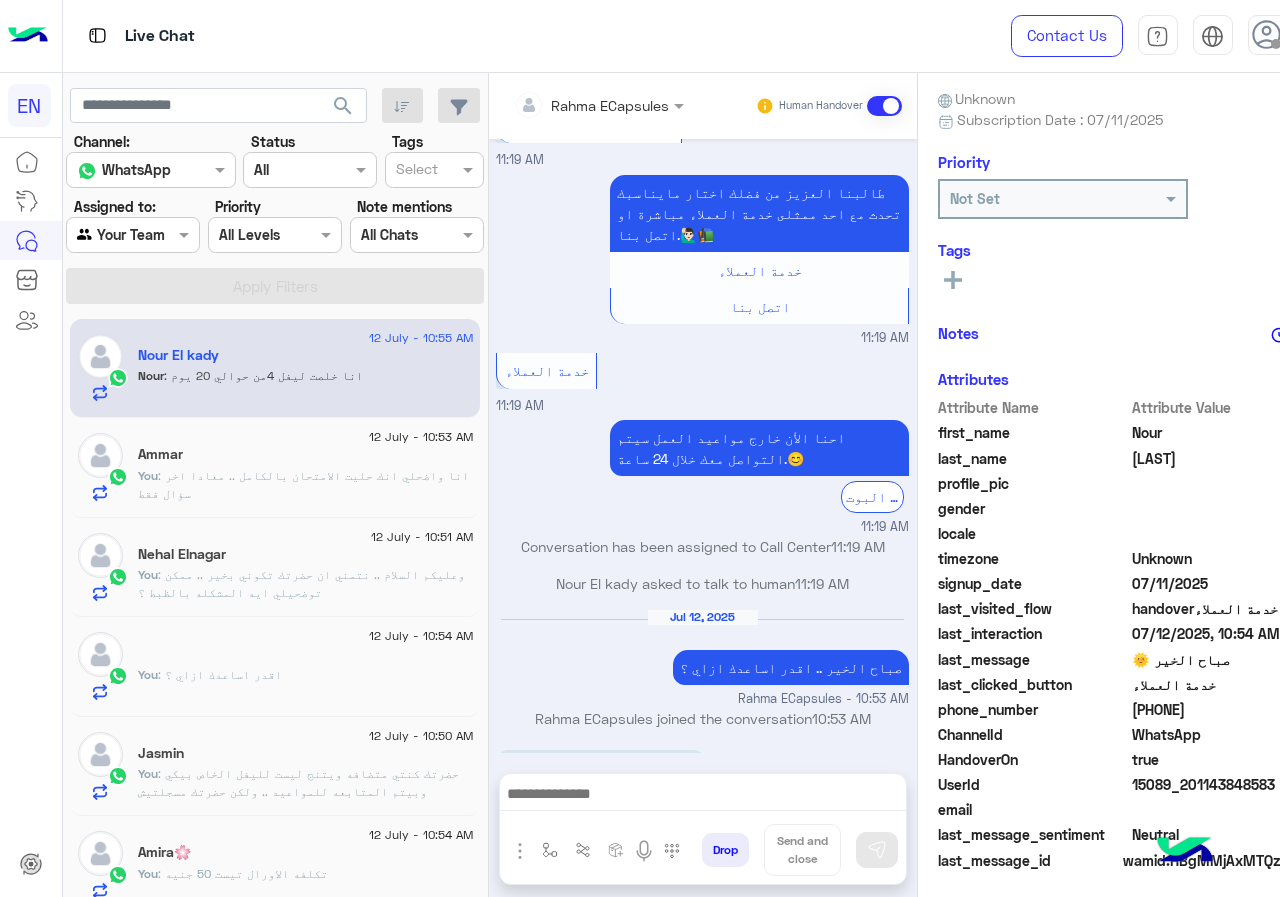 scroll, scrollTop: 1264, scrollLeft: 0, axis: vertical 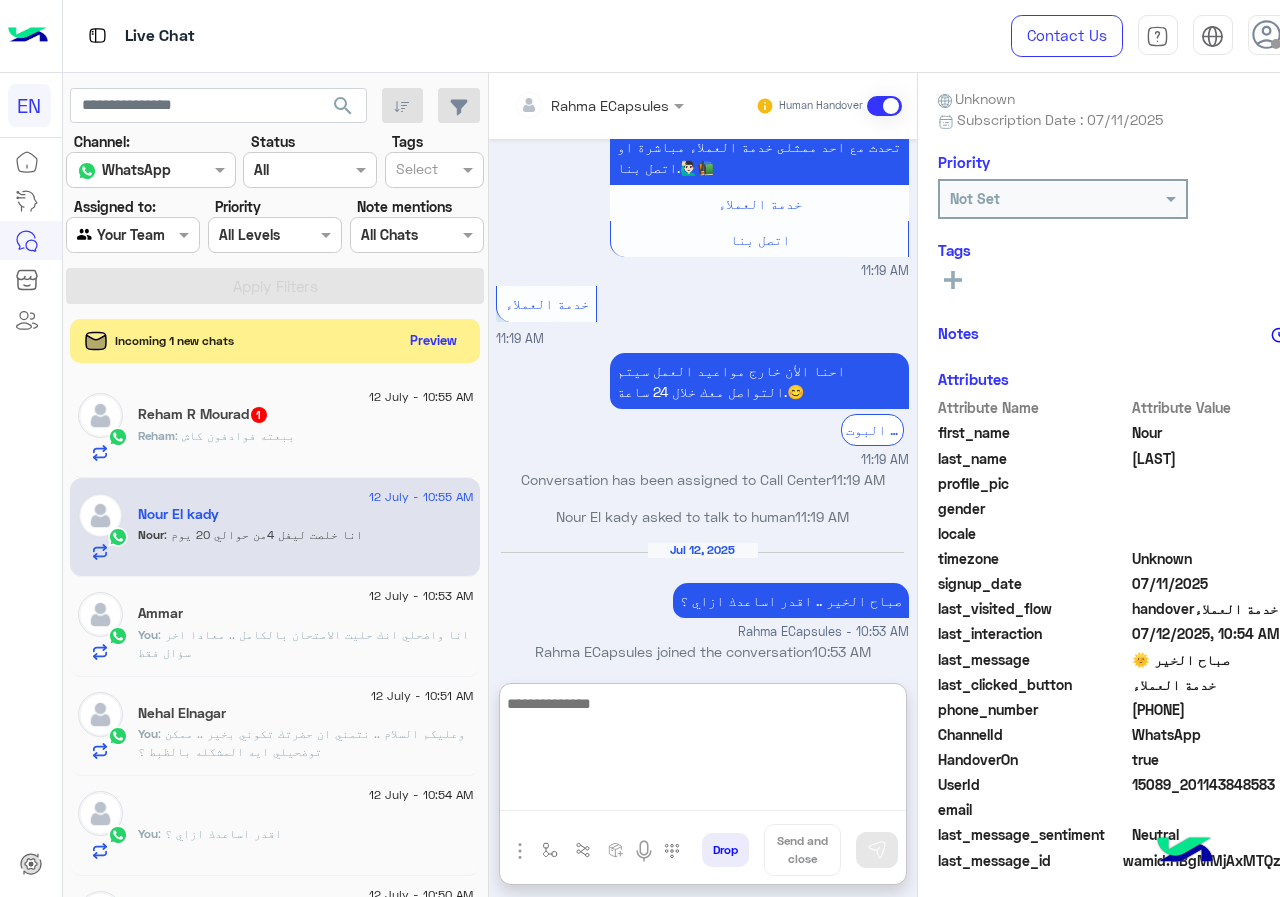 click at bounding box center (703, 751) 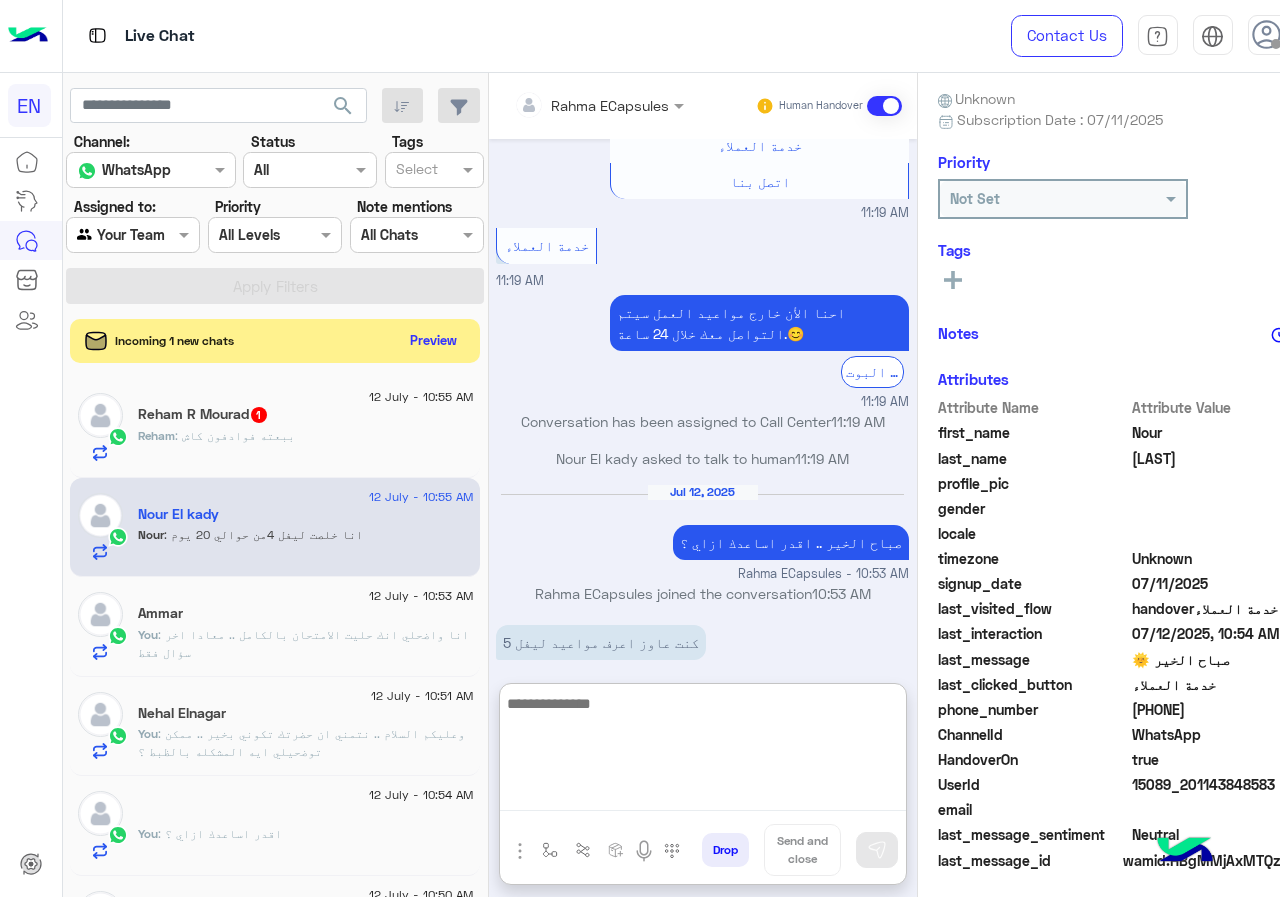scroll, scrollTop: 1353, scrollLeft: 0, axis: vertical 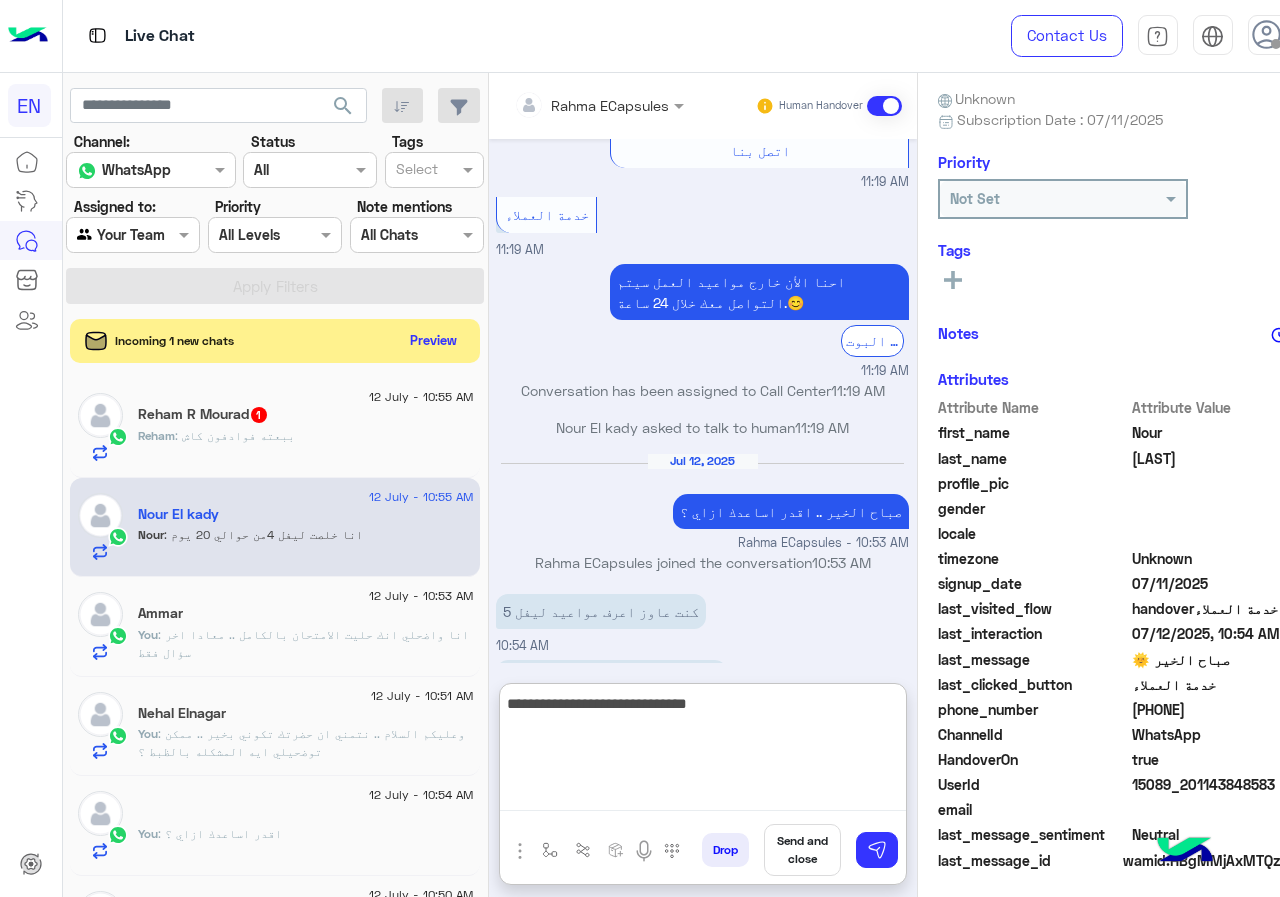 type on "**********" 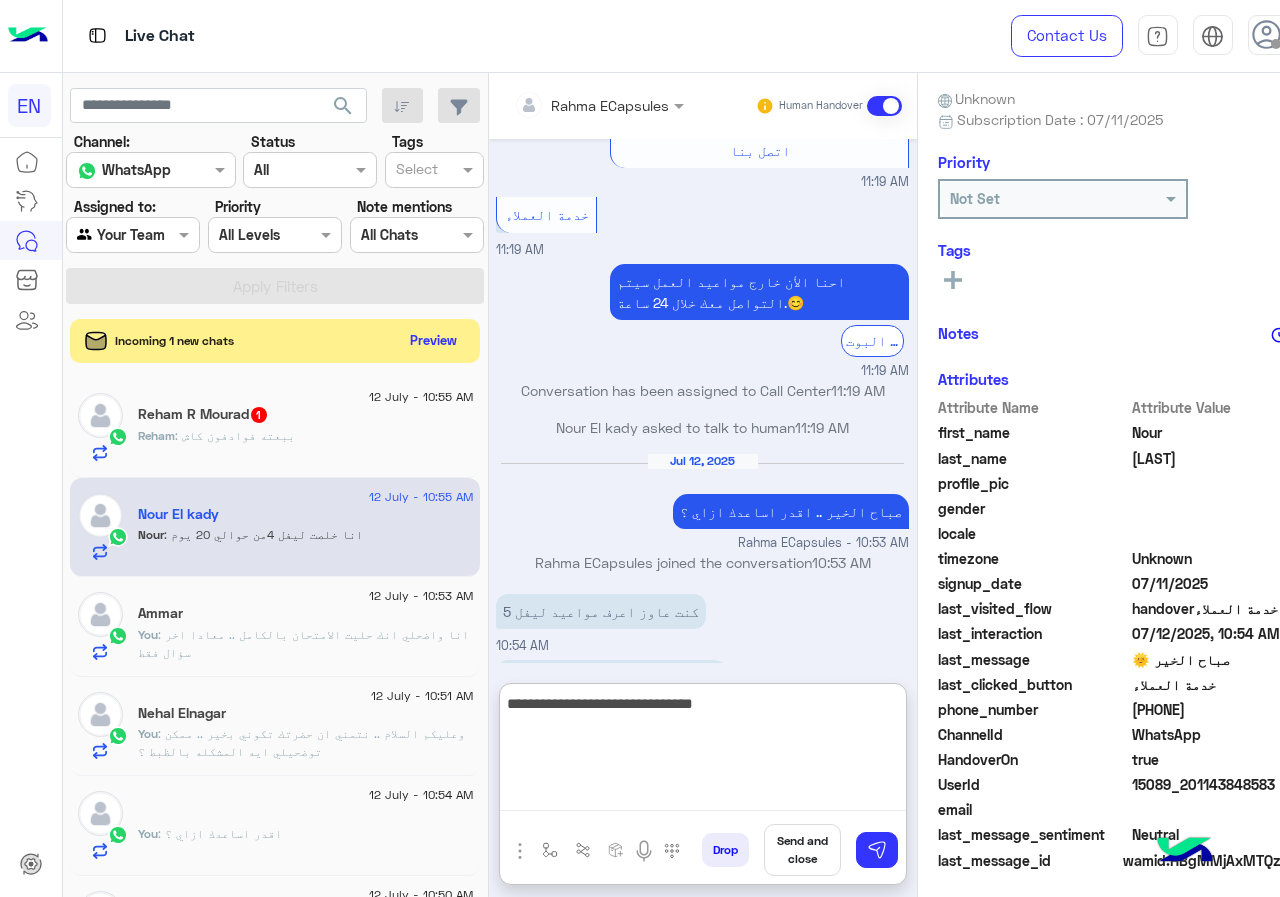 type 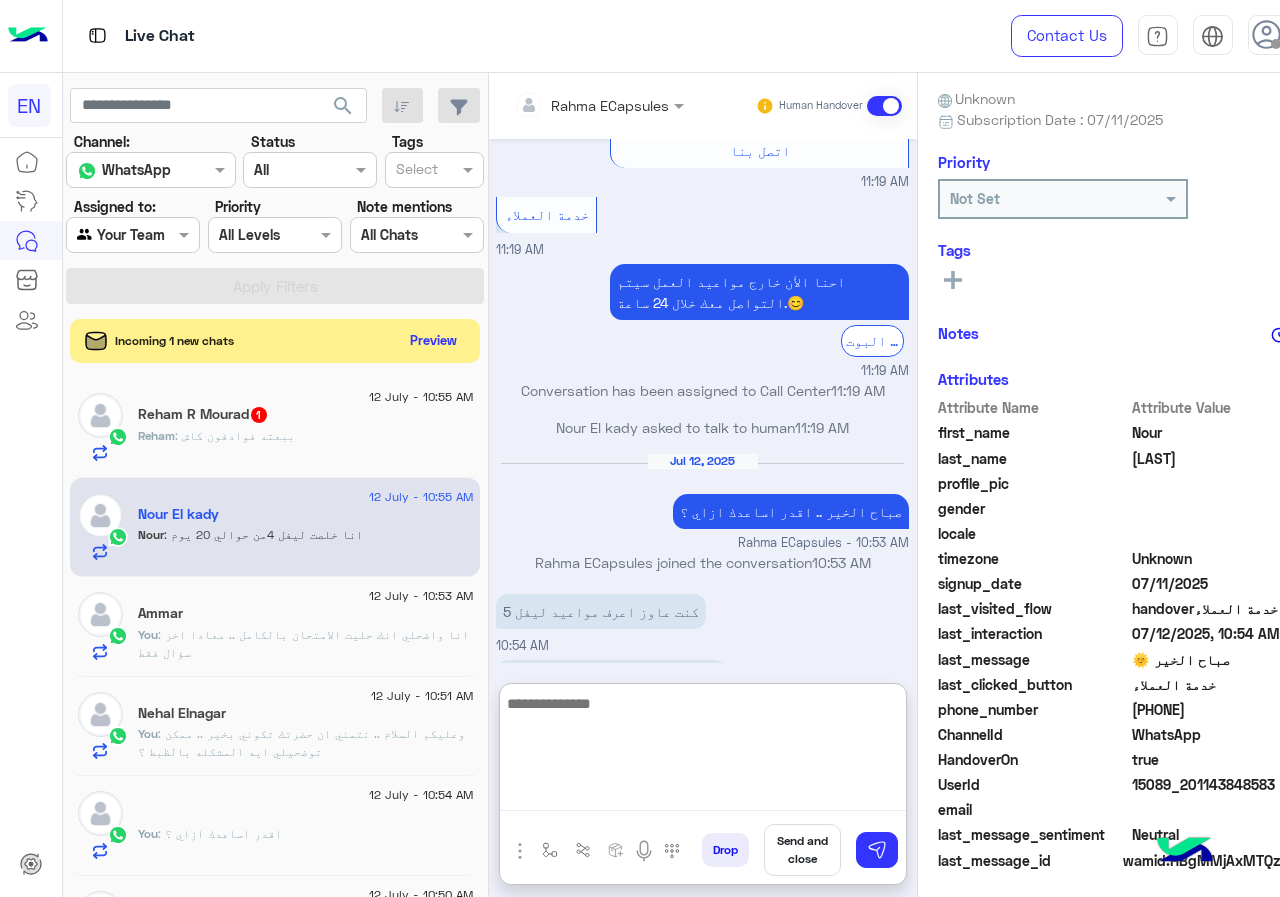 scroll, scrollTop: 1417, scrollLeft: 0, axis: vertical 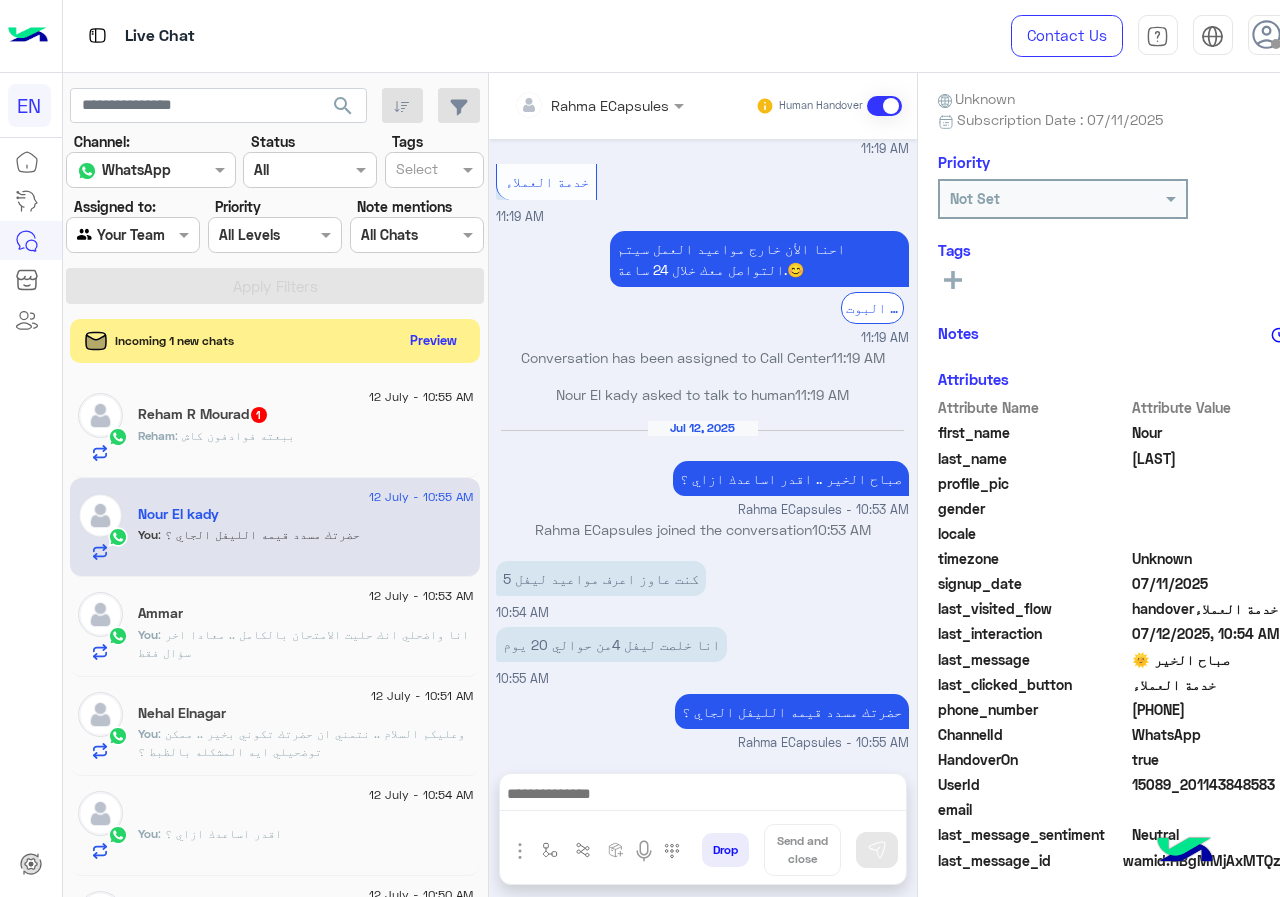 click on ": ببعته فوادفون كاش" 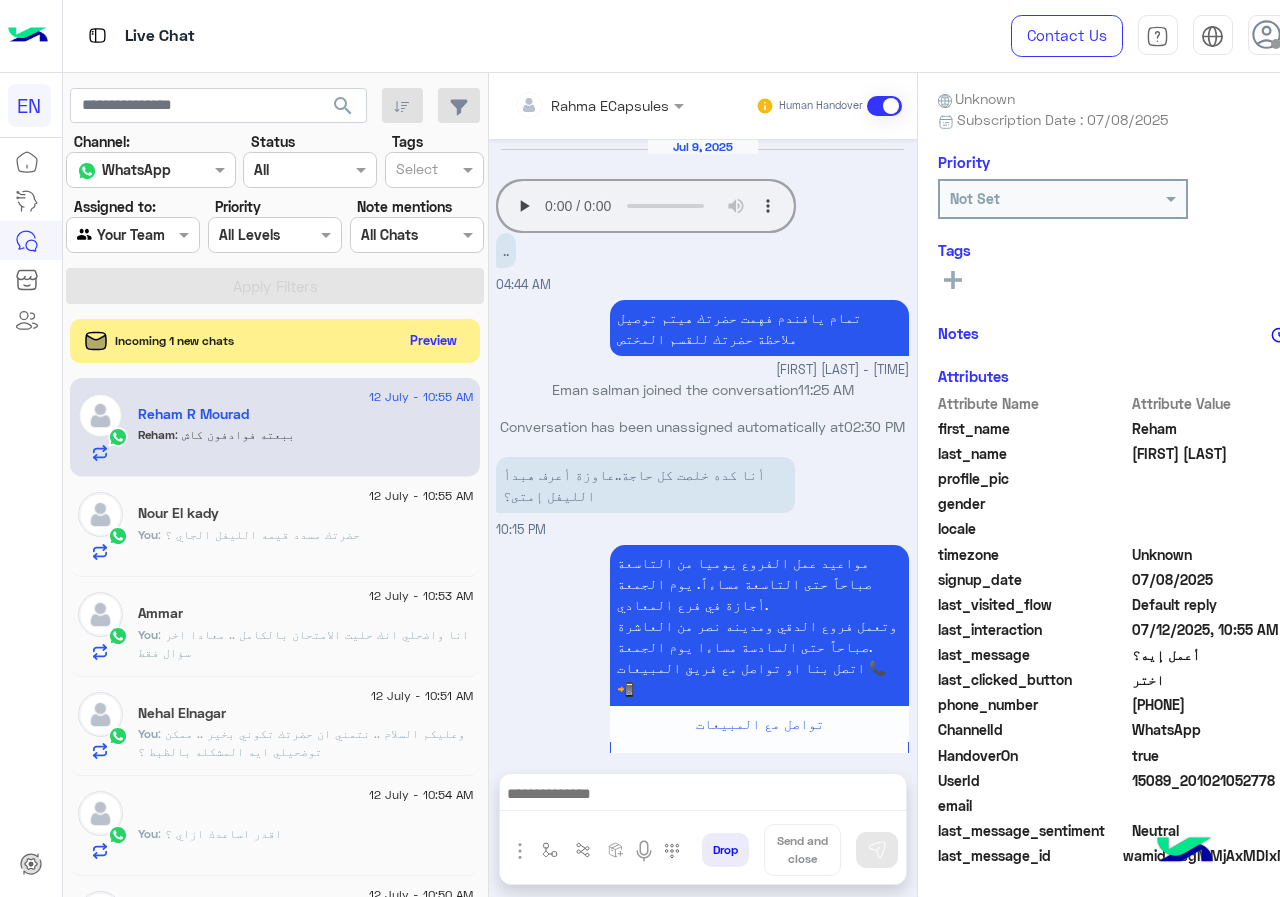 scroll, scrollTop: 1250, scrollLeft: 0, axis: vertical 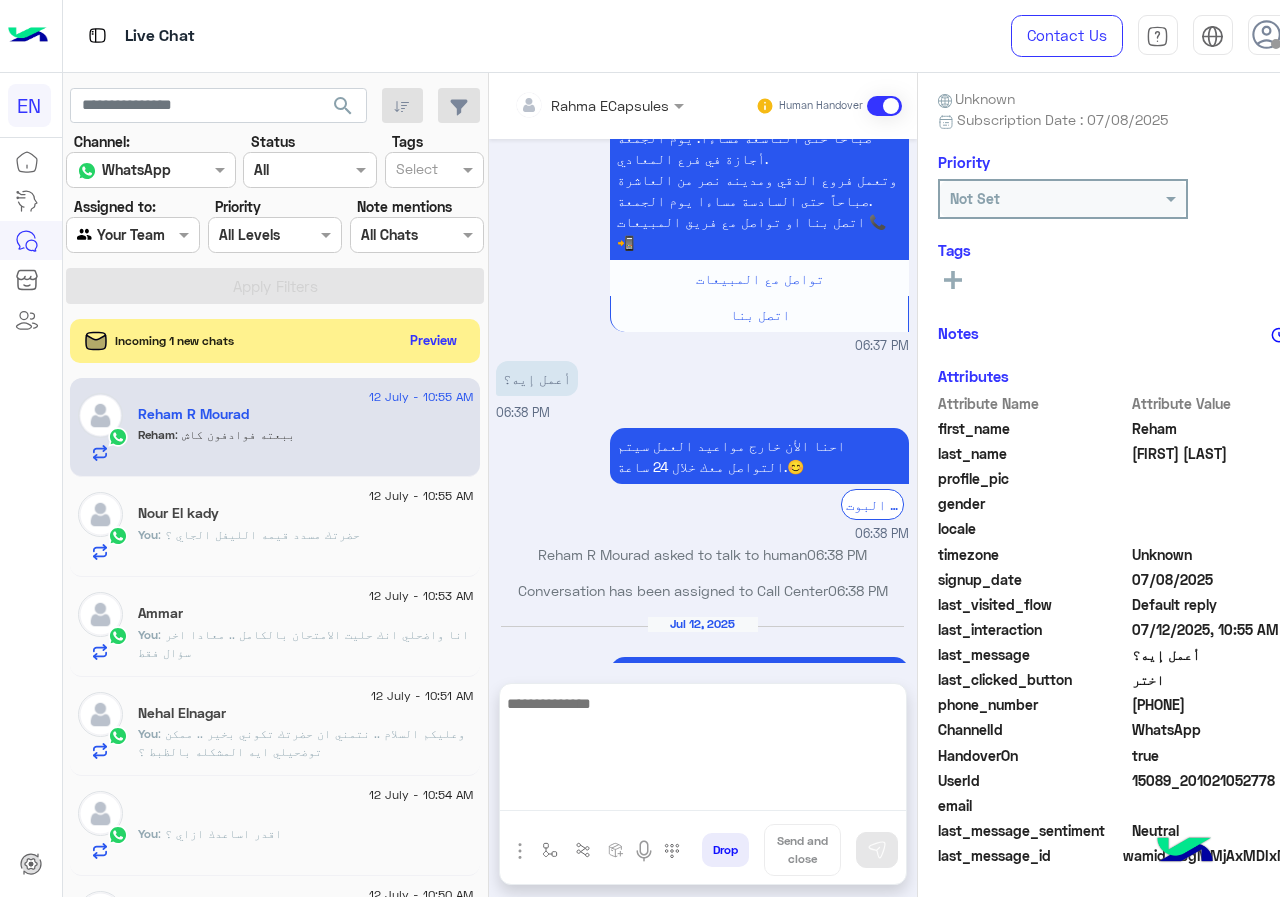 click at bounding box center [703, 751] 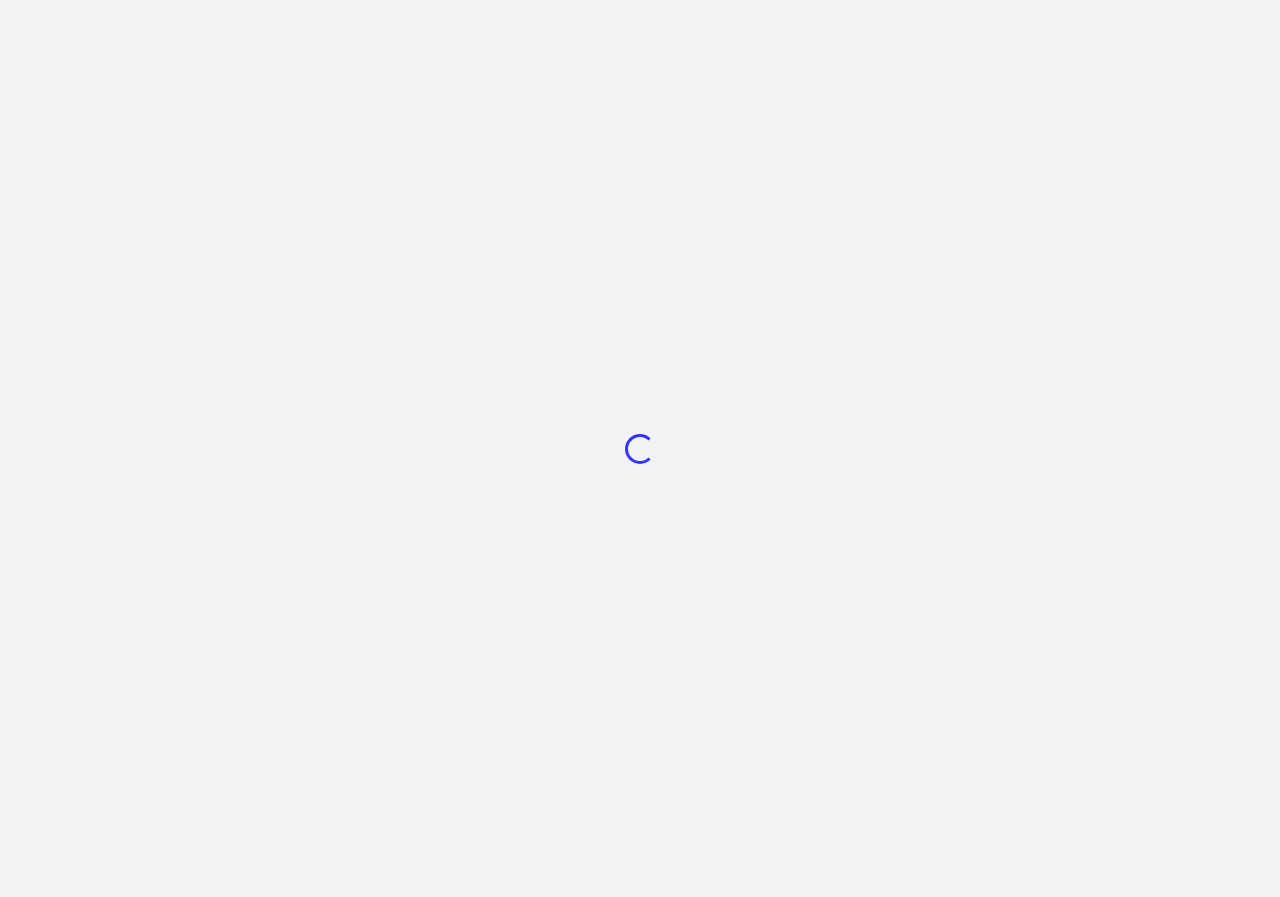 scroll, scrollTop: 0, scrollLeft: 0, axis: both 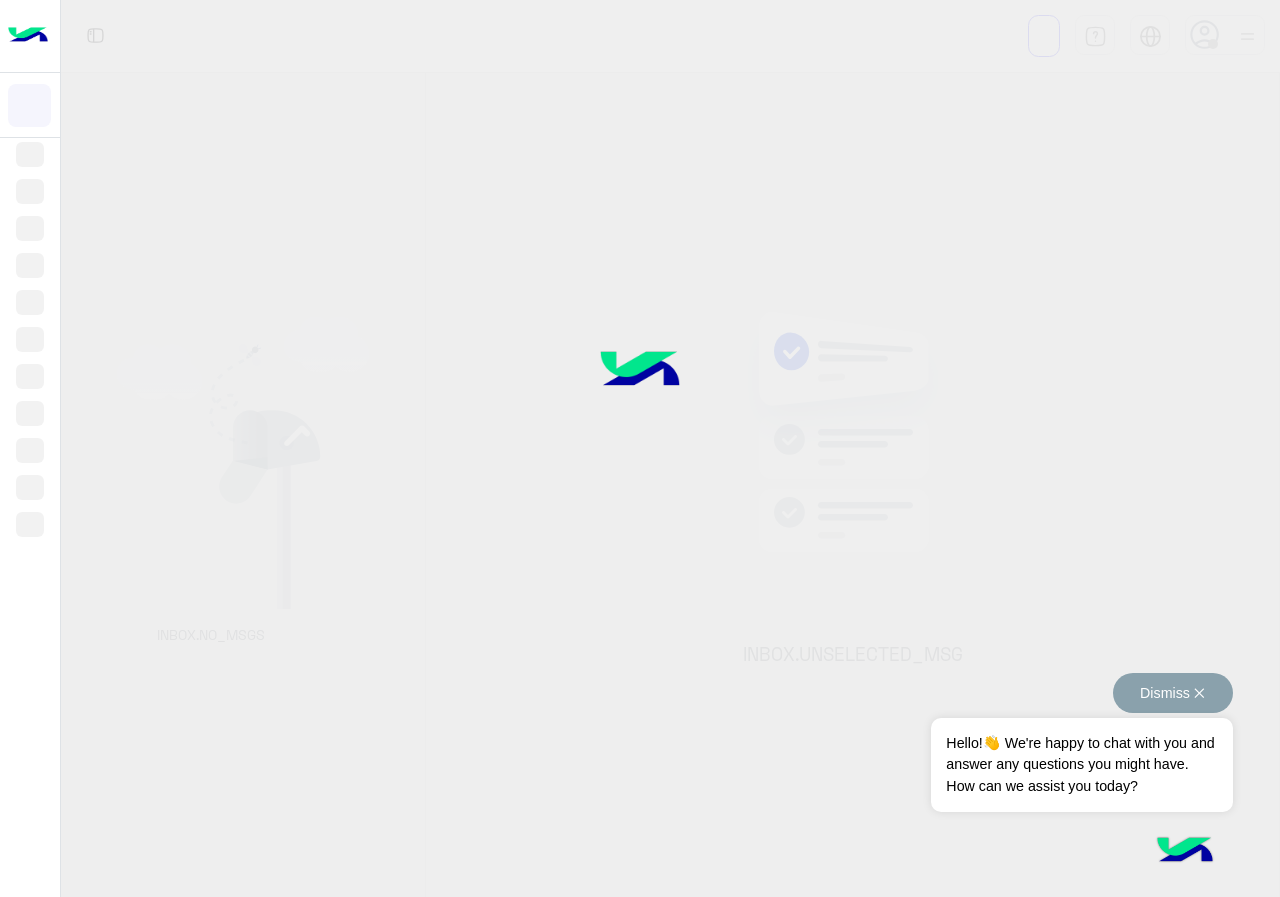 click on "Dismiss ✕" at bounding box center (1173, 693) 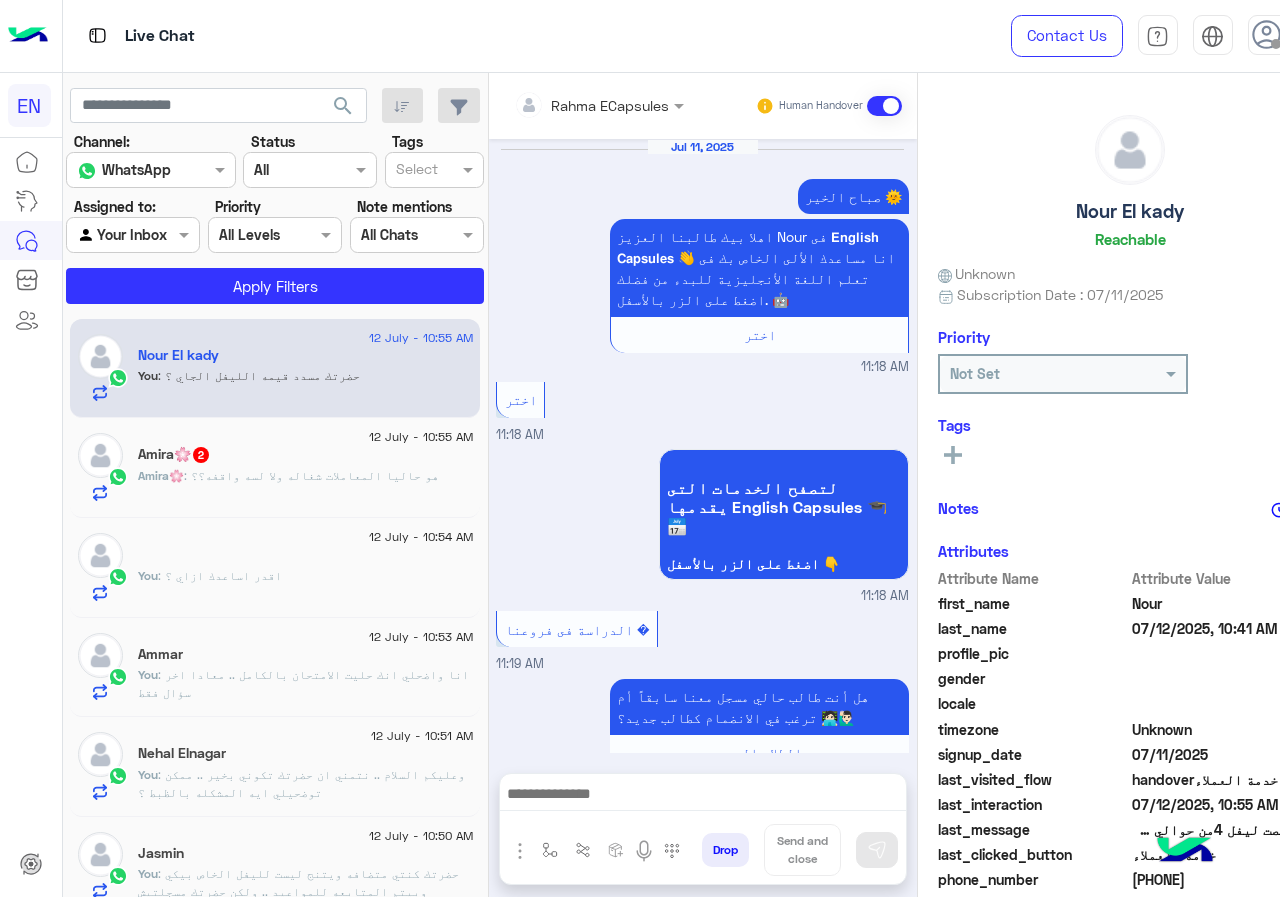 scroll, scrollTop: 1261, scrollLeft: 0, axis: vertical 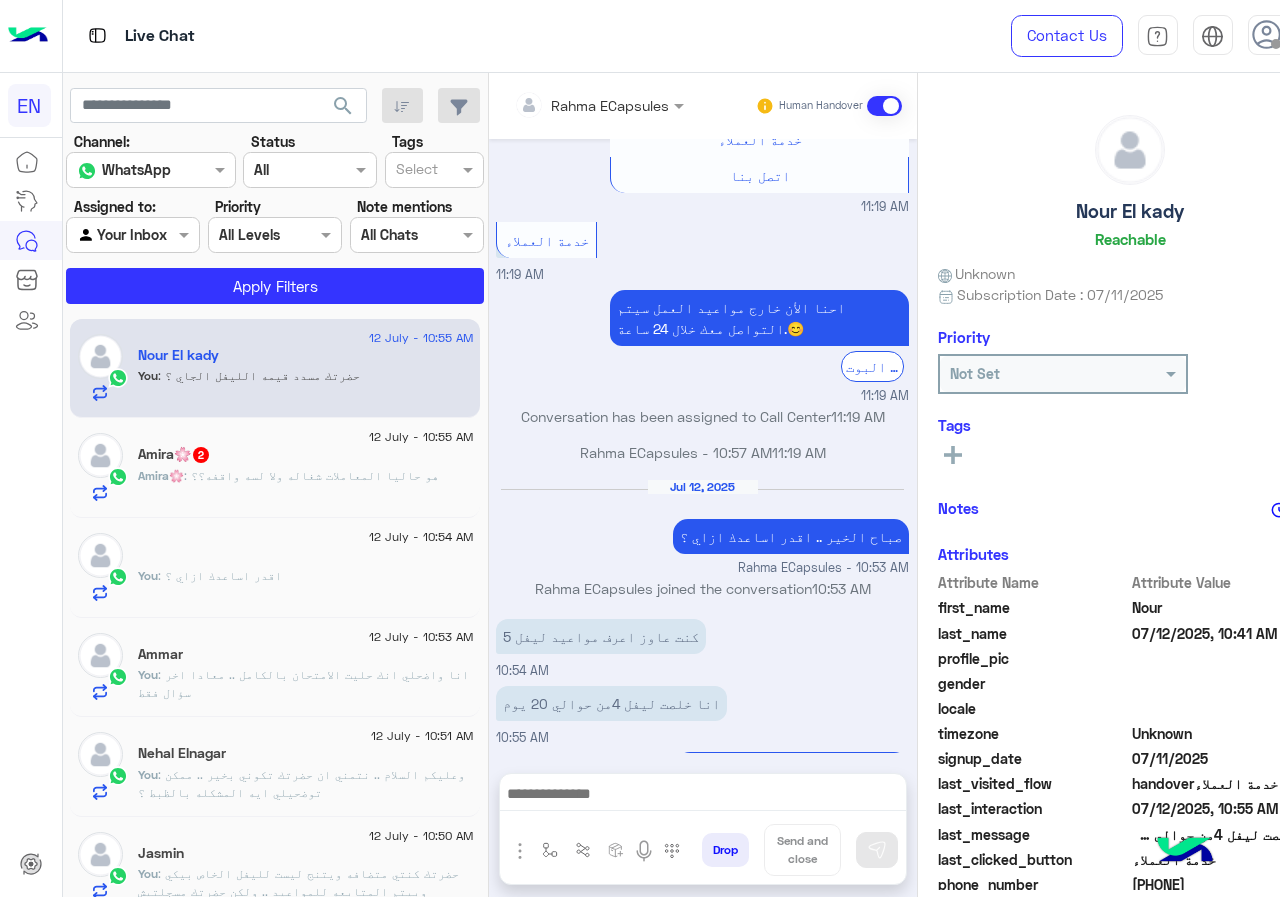 click on "Amira🌸   2" 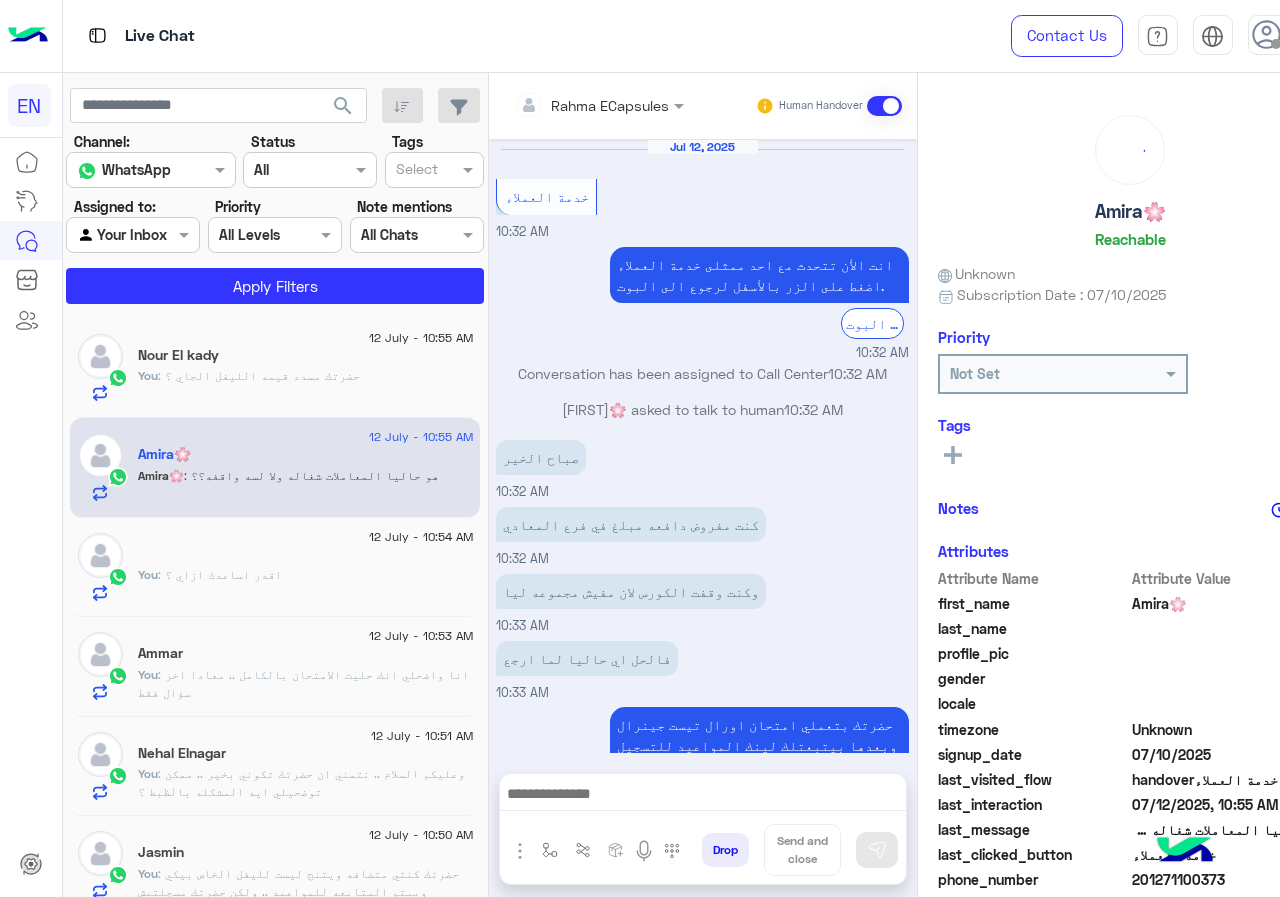 scroll, scrollTop: 890, scrollLeft: 0, axis: vertical 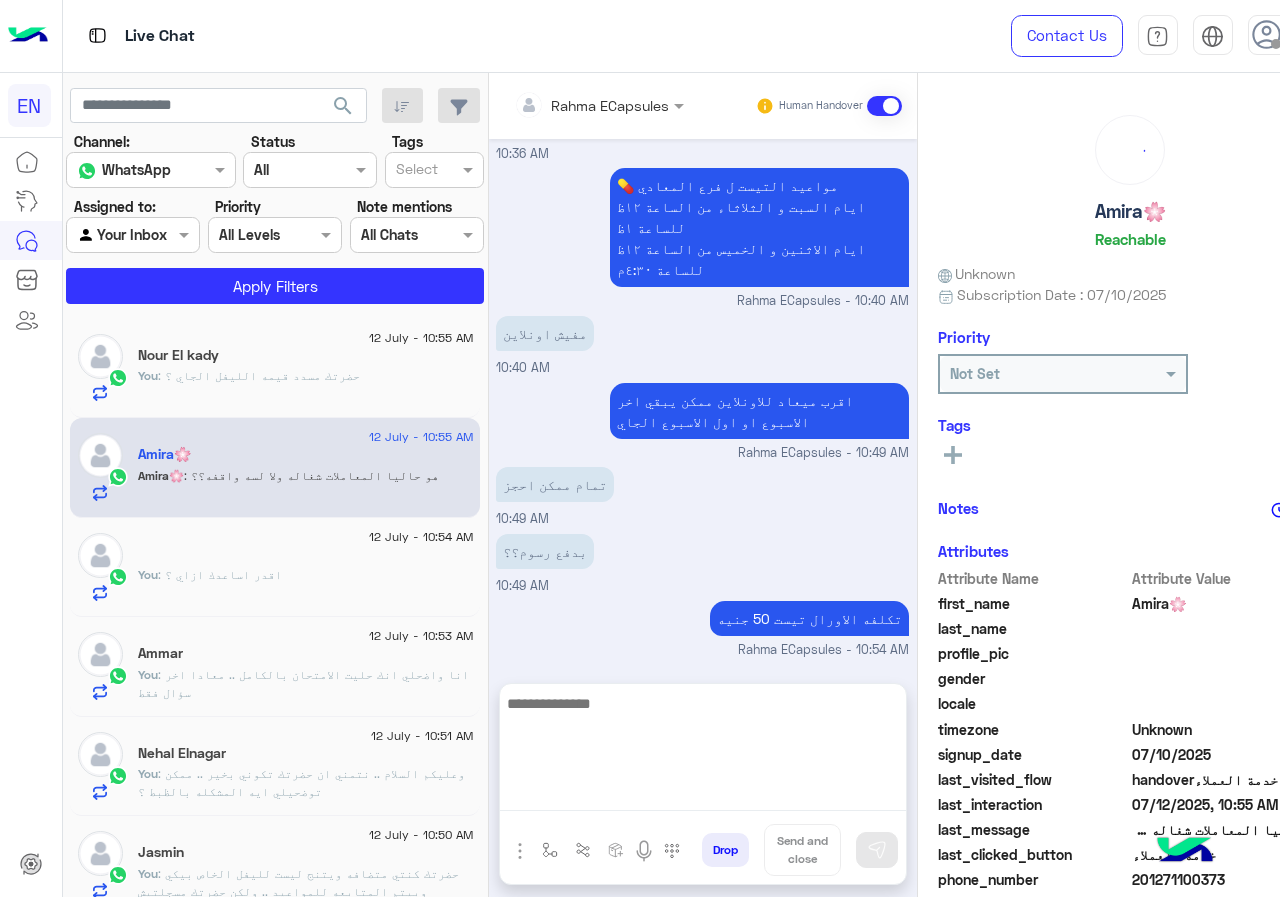 click at bounding box center [703, 751] 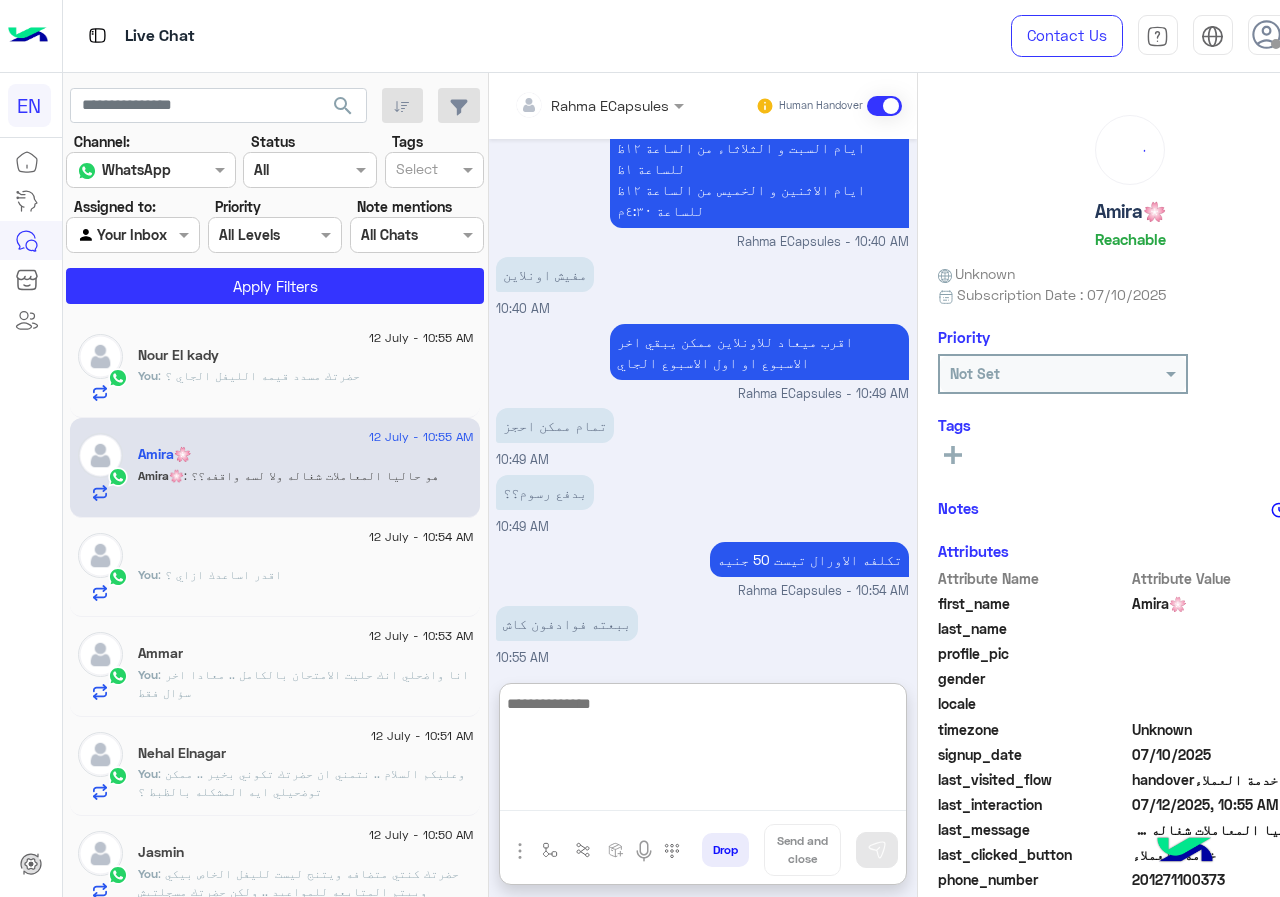 scroll, scrollTop: 979, scrollLeft: 0, axis: vertical 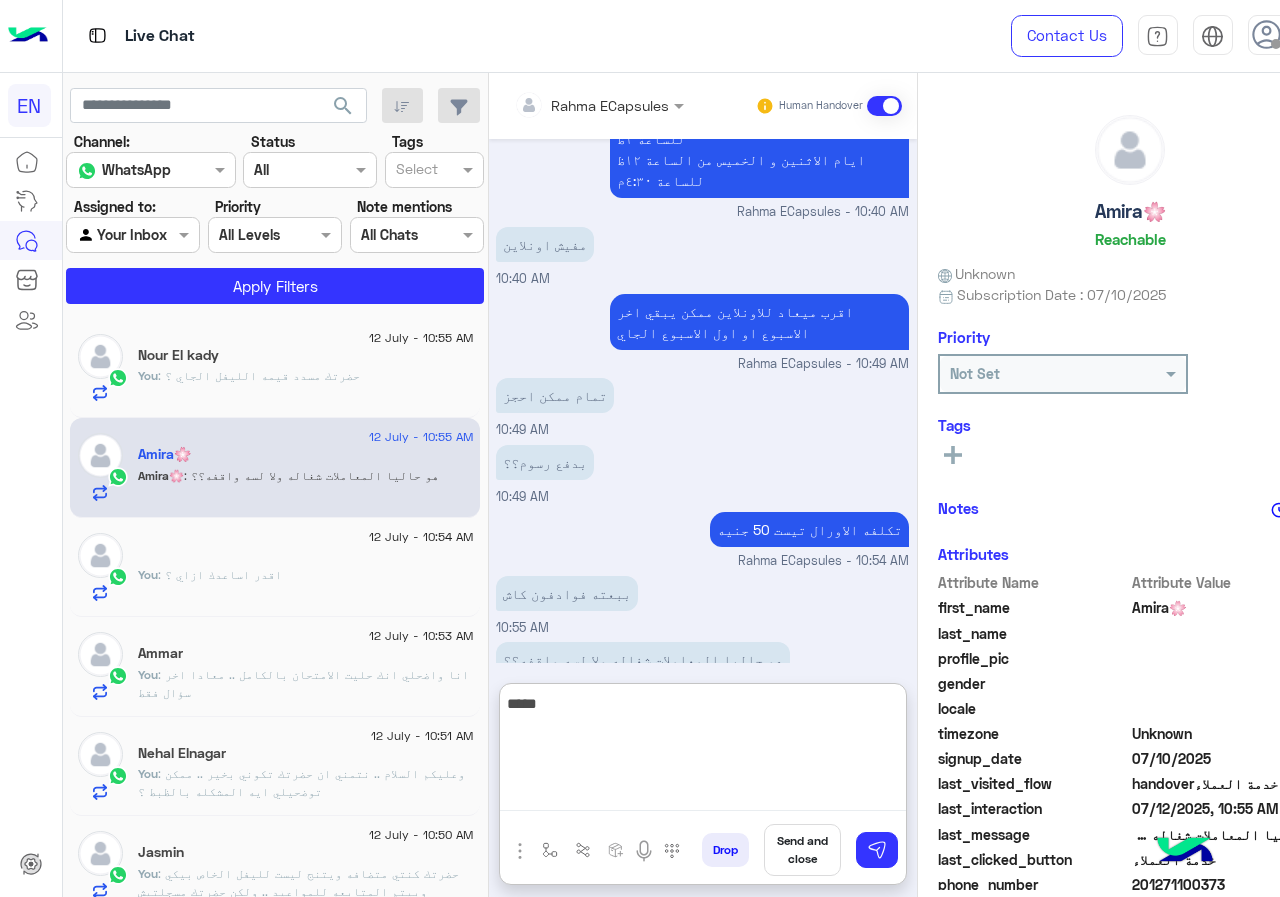 type on "*****" 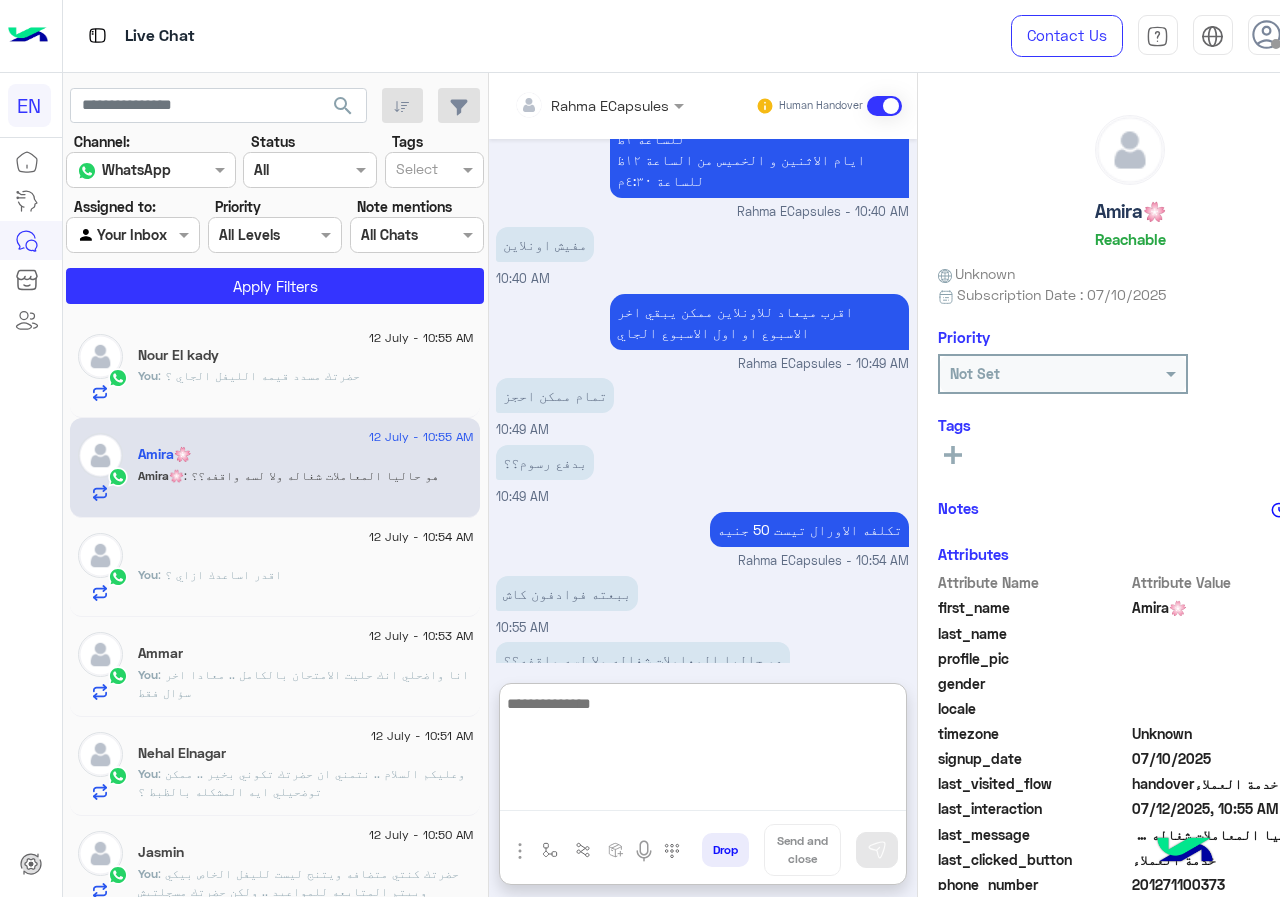 scroll, scrollTop: 1044, scrollLeft: 0, axis: vertical 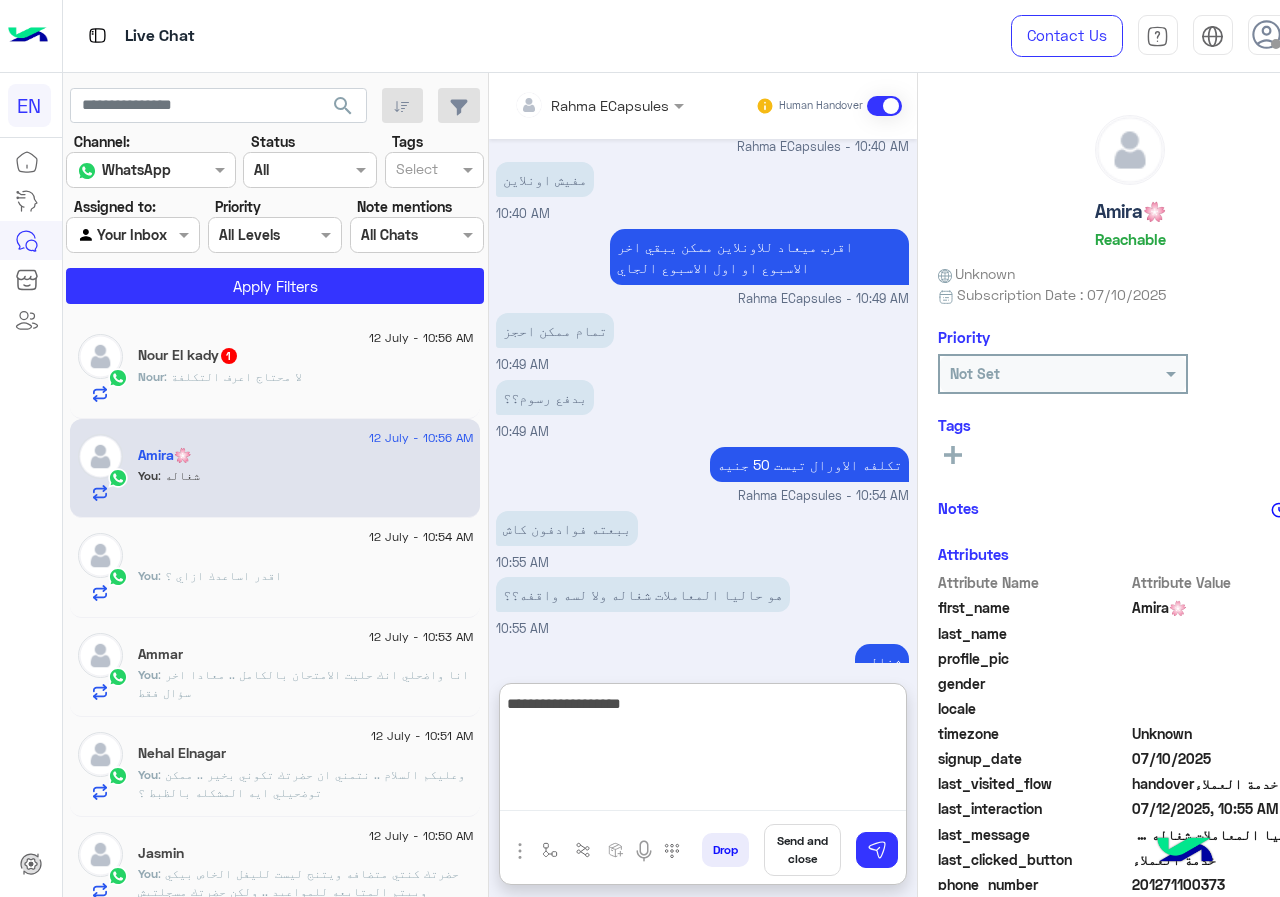 type on "**********" 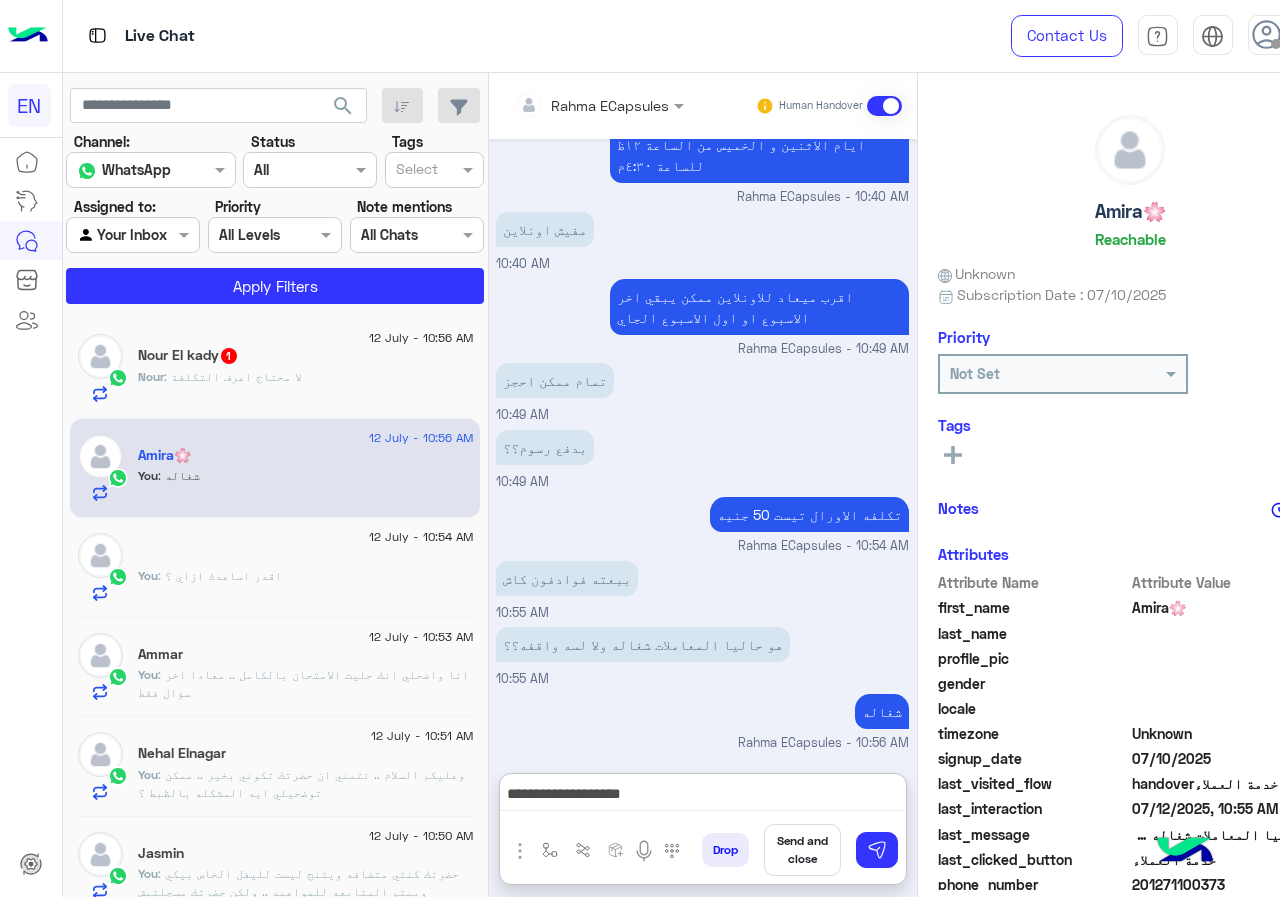 click at bounding box center [572, 105] 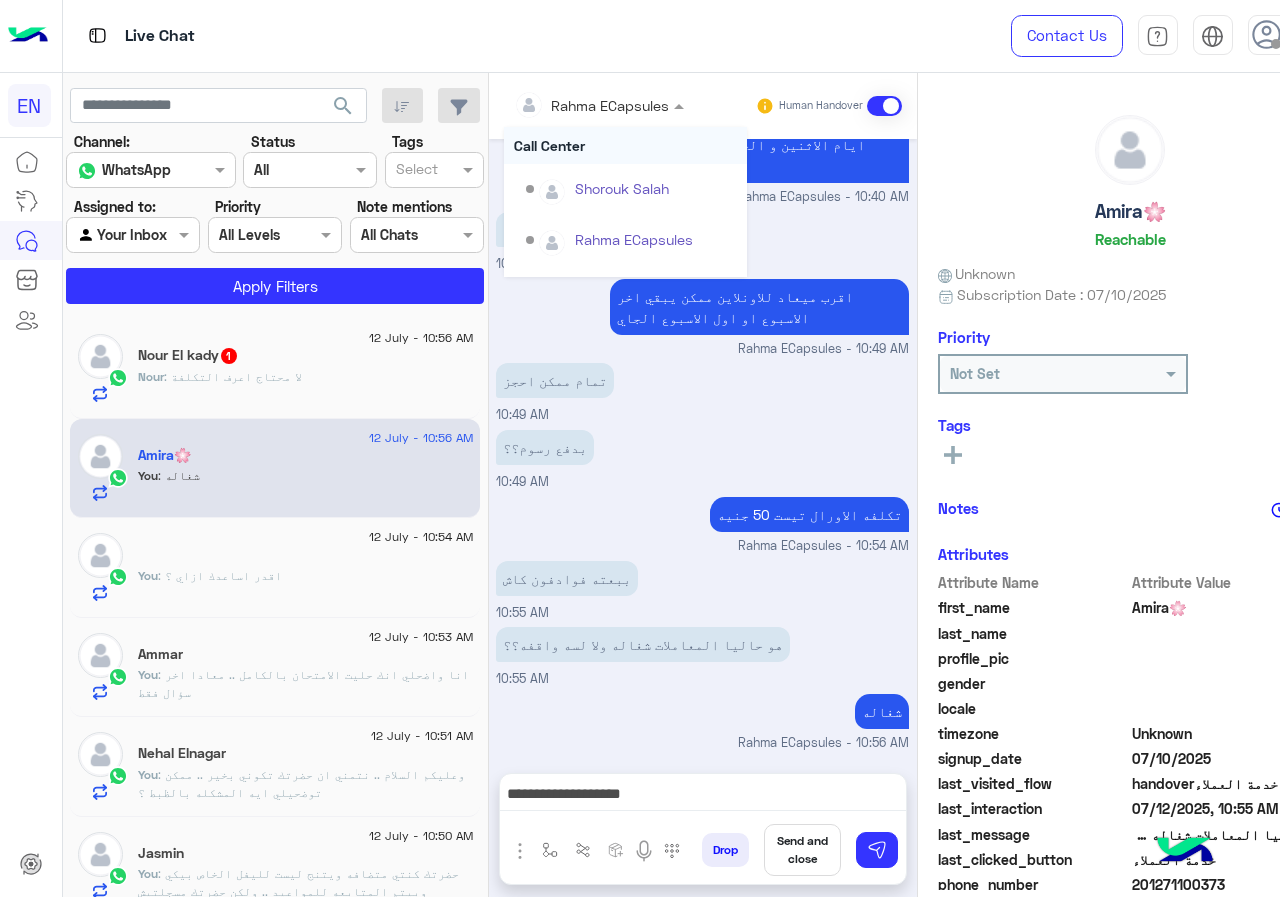 scroll, scrollTop: 954, scrollLeft: 0, axis: vertical 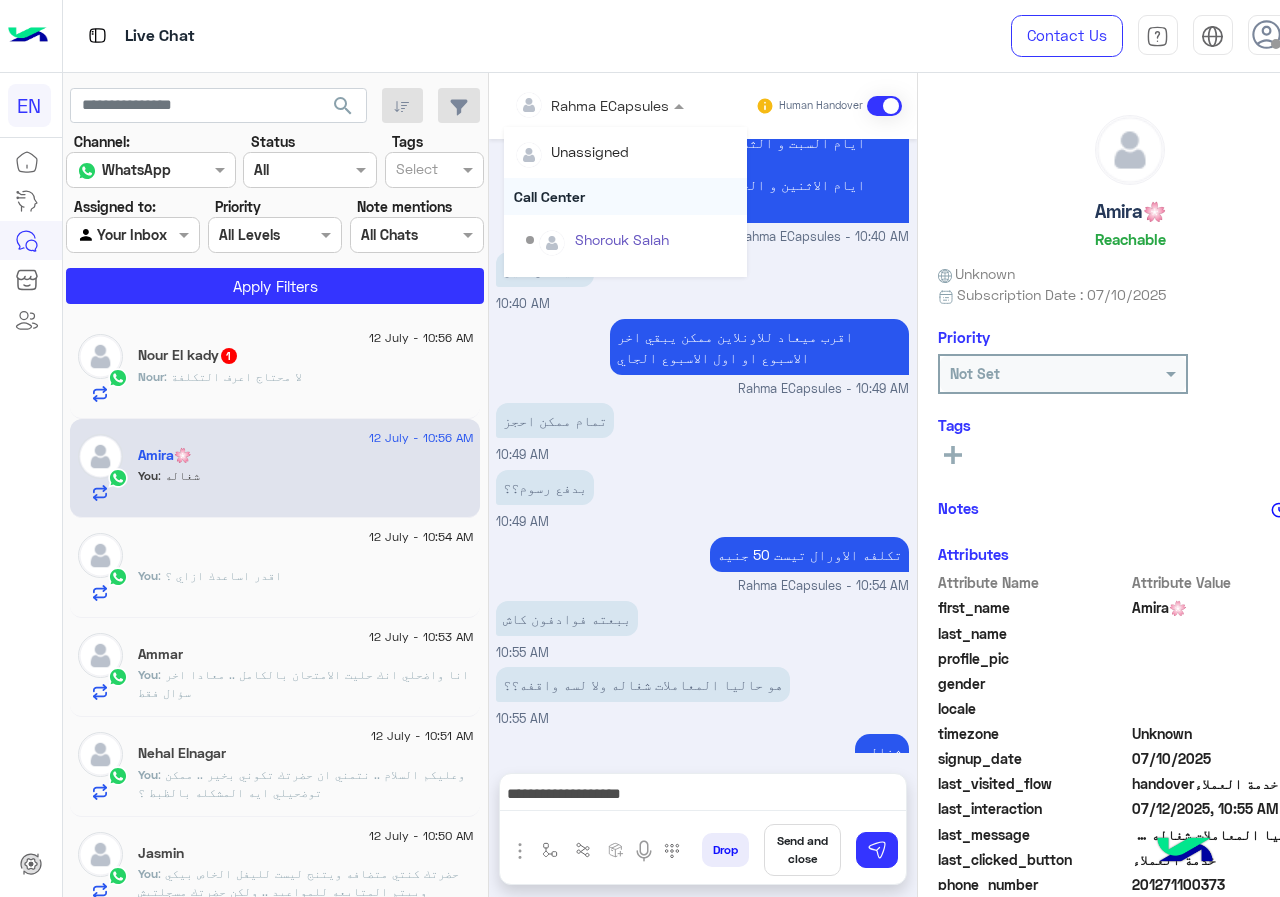 click on "Call Center" at bounding box center [625, 196] 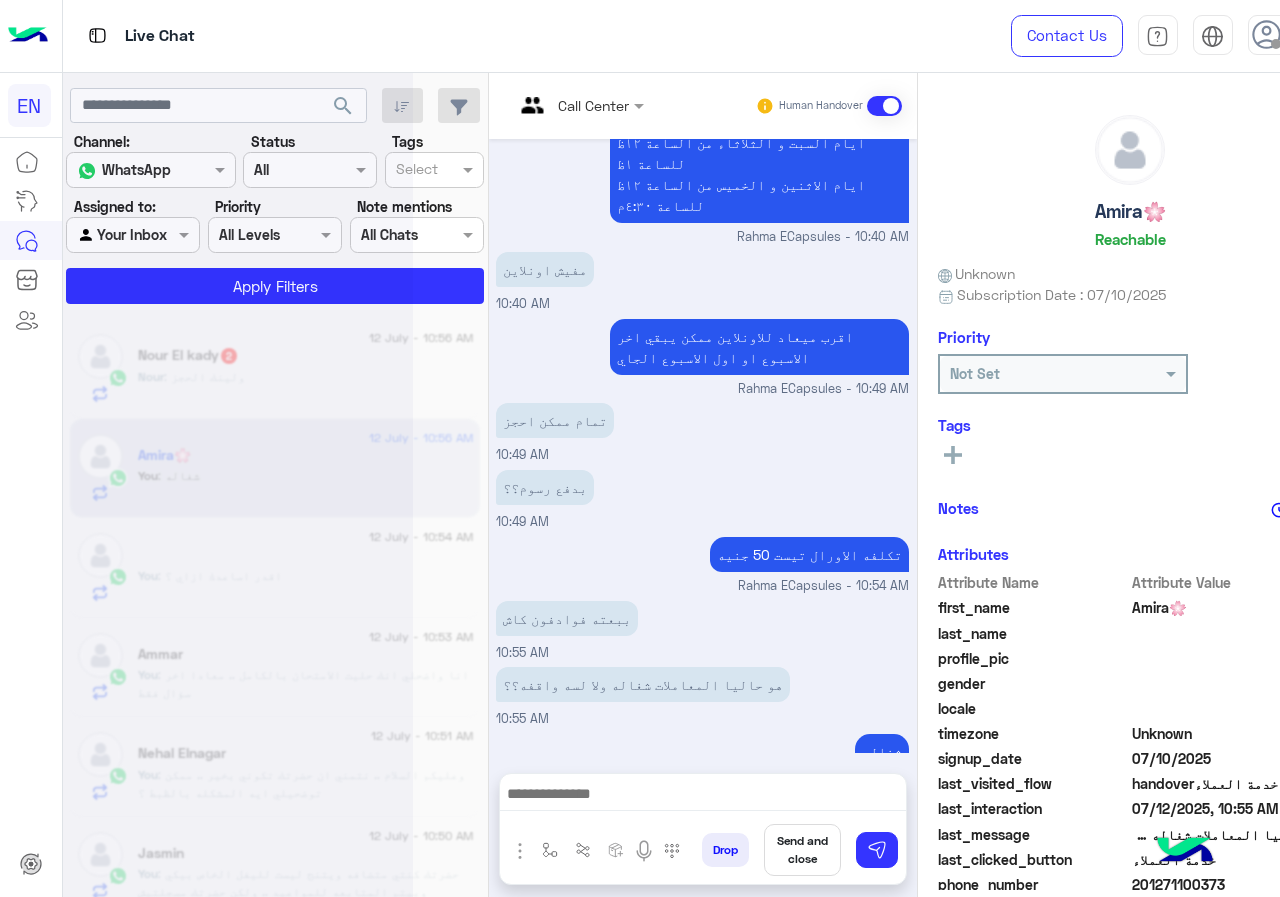 scroll, scrollTop: 0, scrollLeft: 0, axis: both 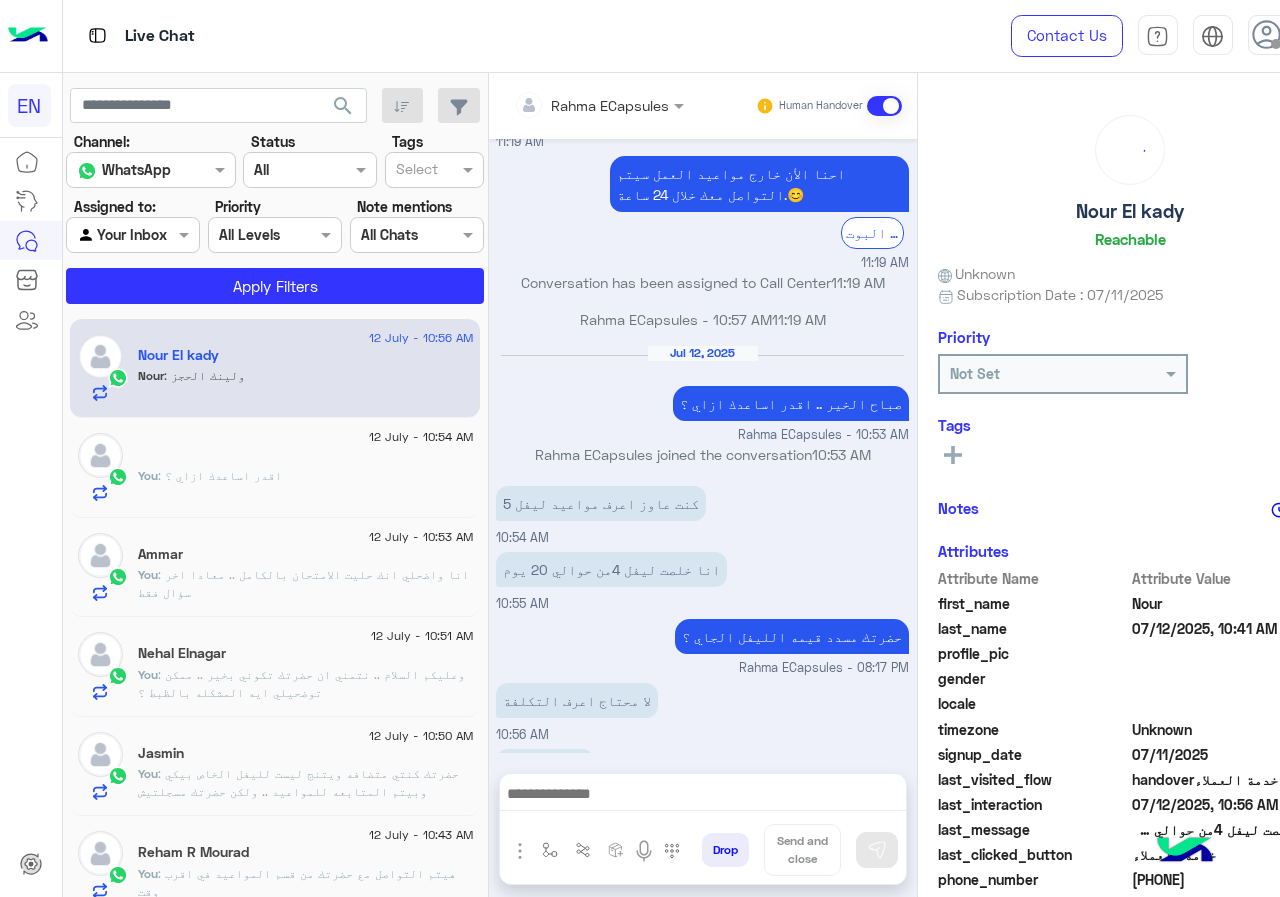 click on "Rahma ECapsules Human Handover" at bounding box center [703, 106] 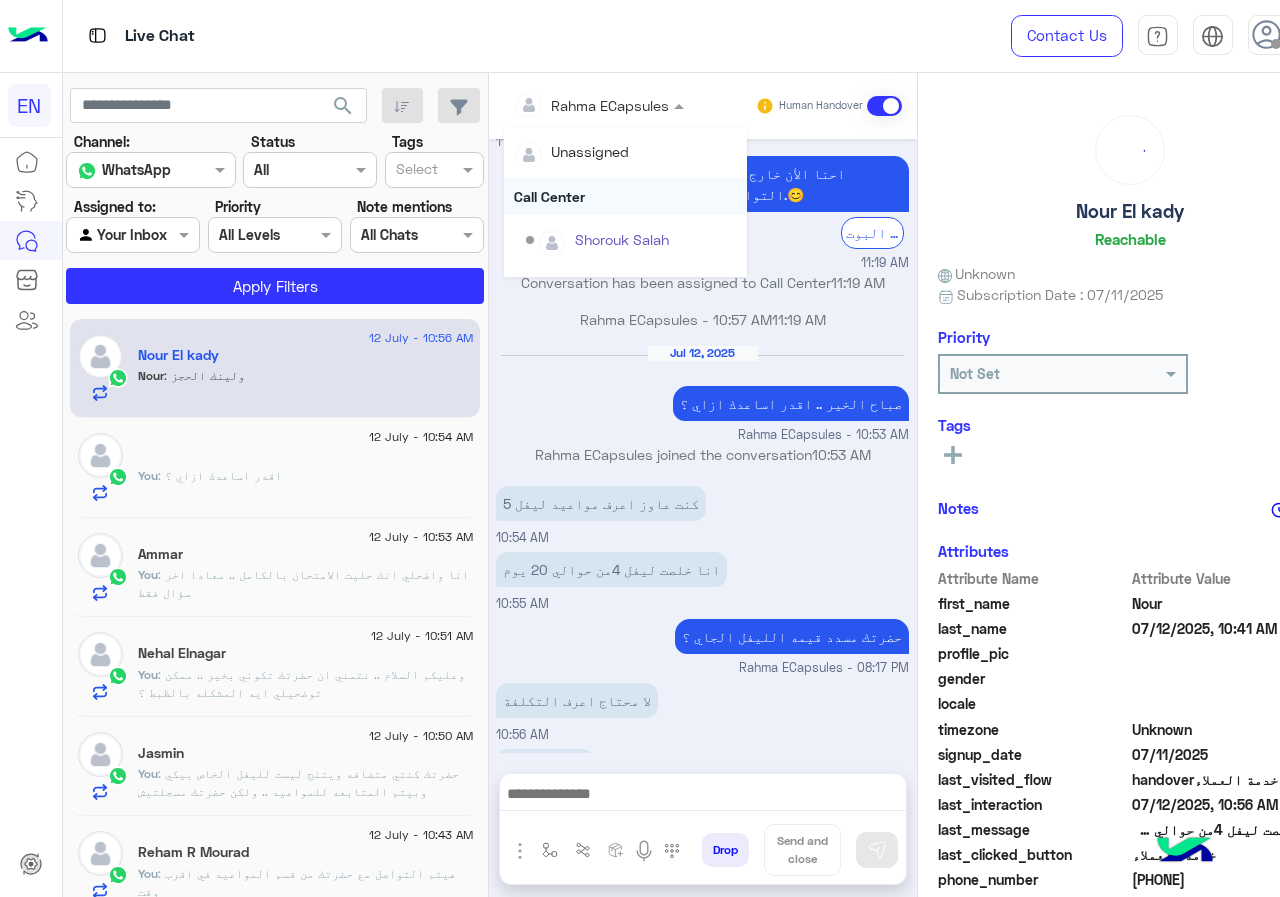 click on "Call Center" at bounding box center (625, 196) 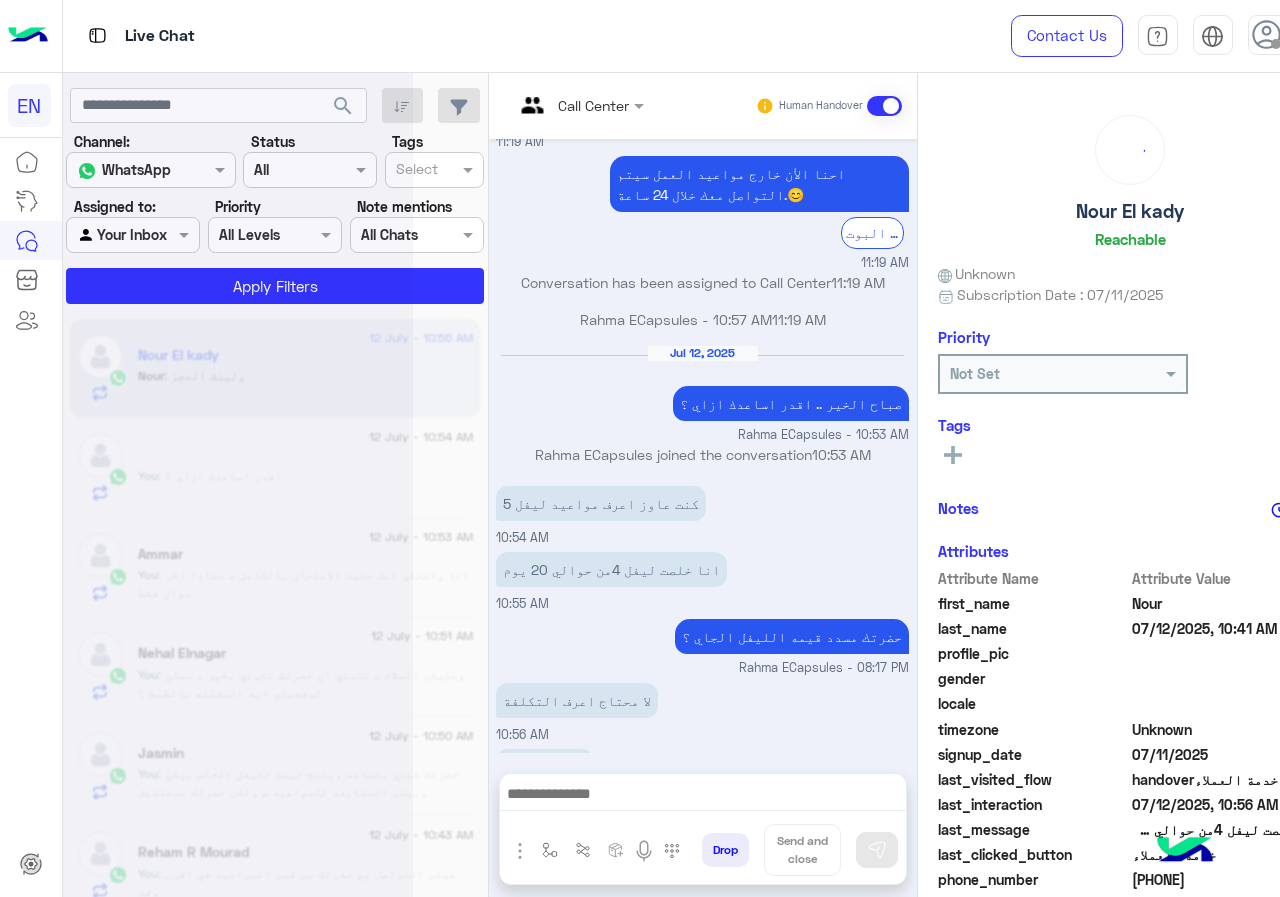 scroll, scrollTop: 0, scrollLeft: 0, axis: both 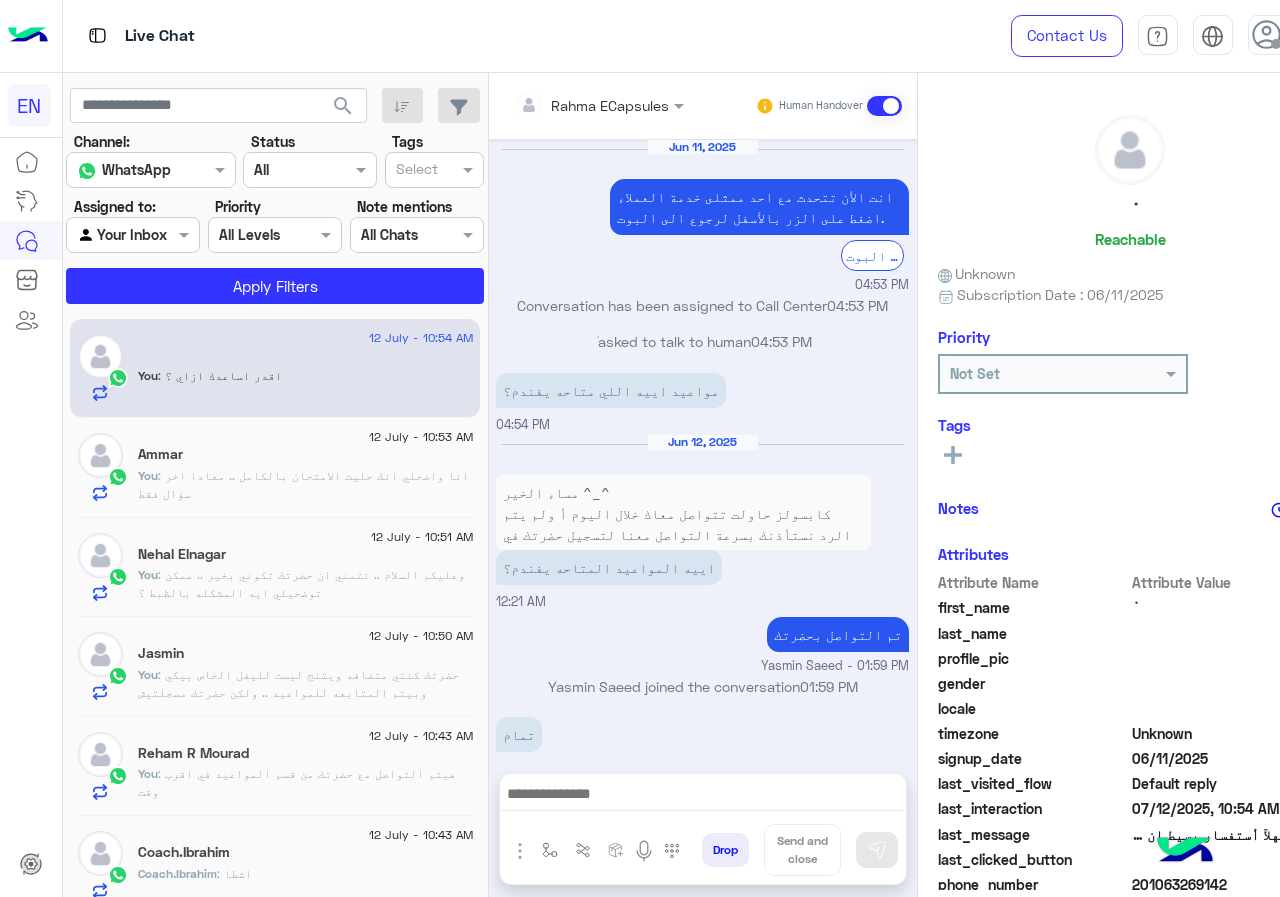 click at bounding box center [572, 105] 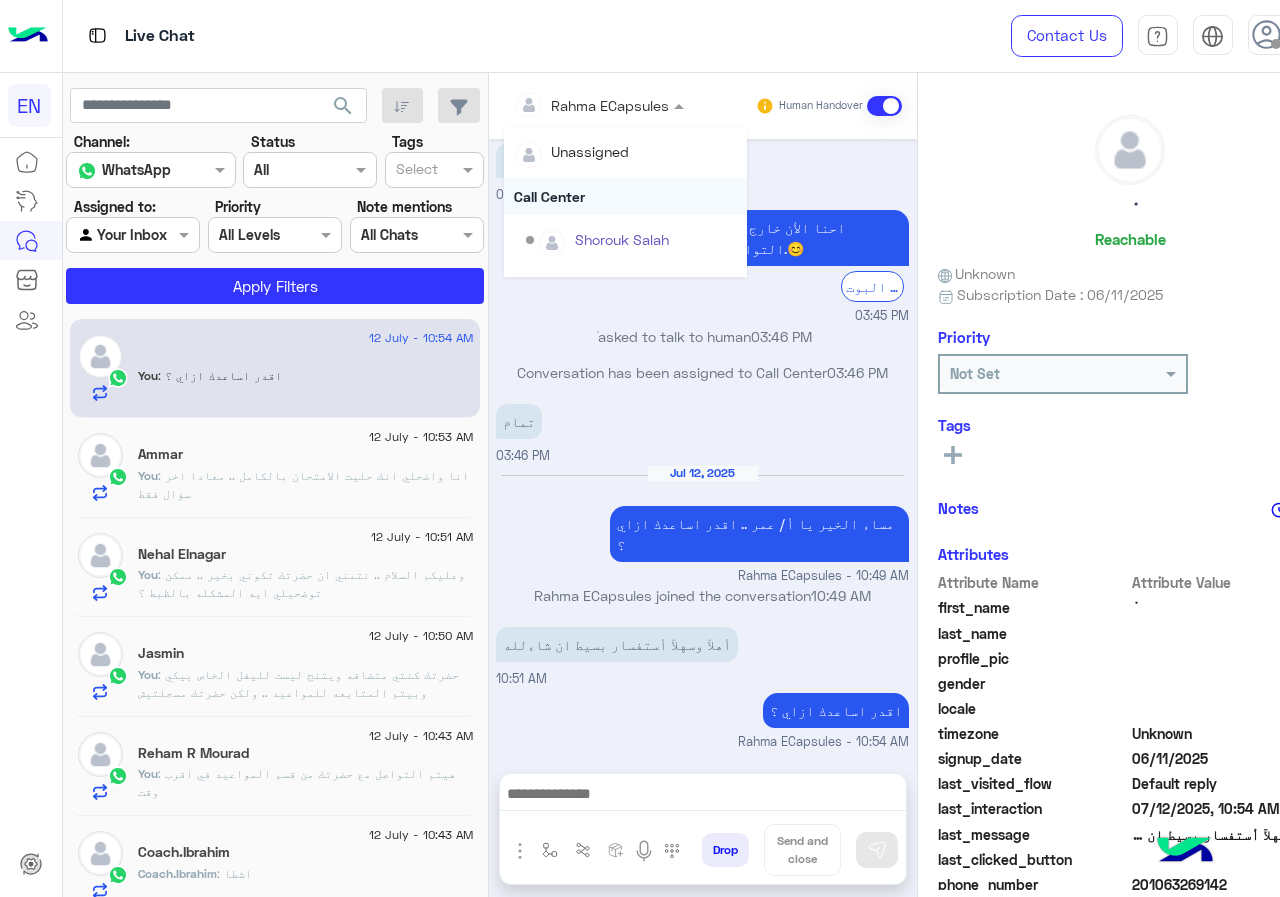 click on "Call Center" at bounding box center [625, 196] 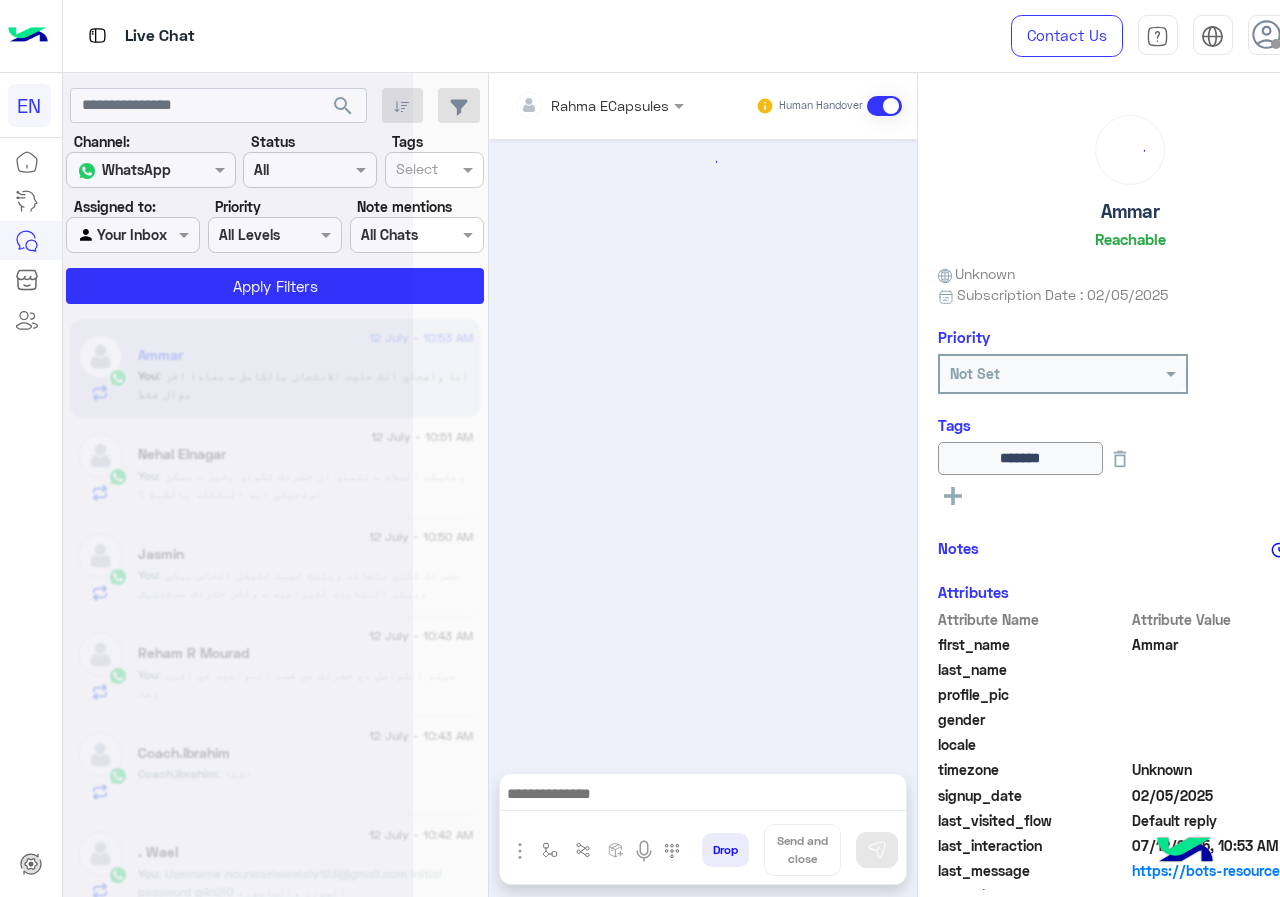 scroll, scrollTop: 703, scrollLeft: 0, axis: vertical 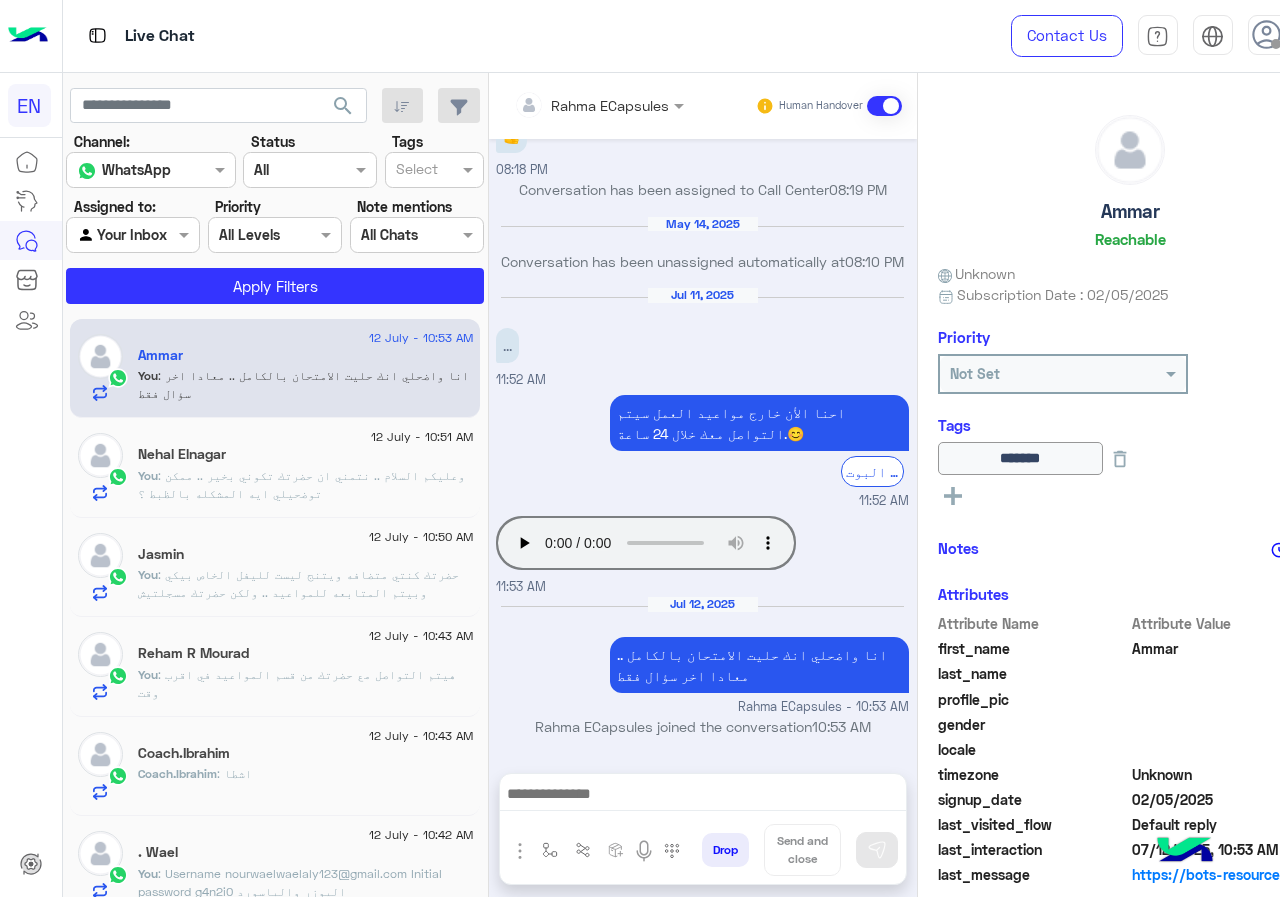 click at bounding box center (572, 105) 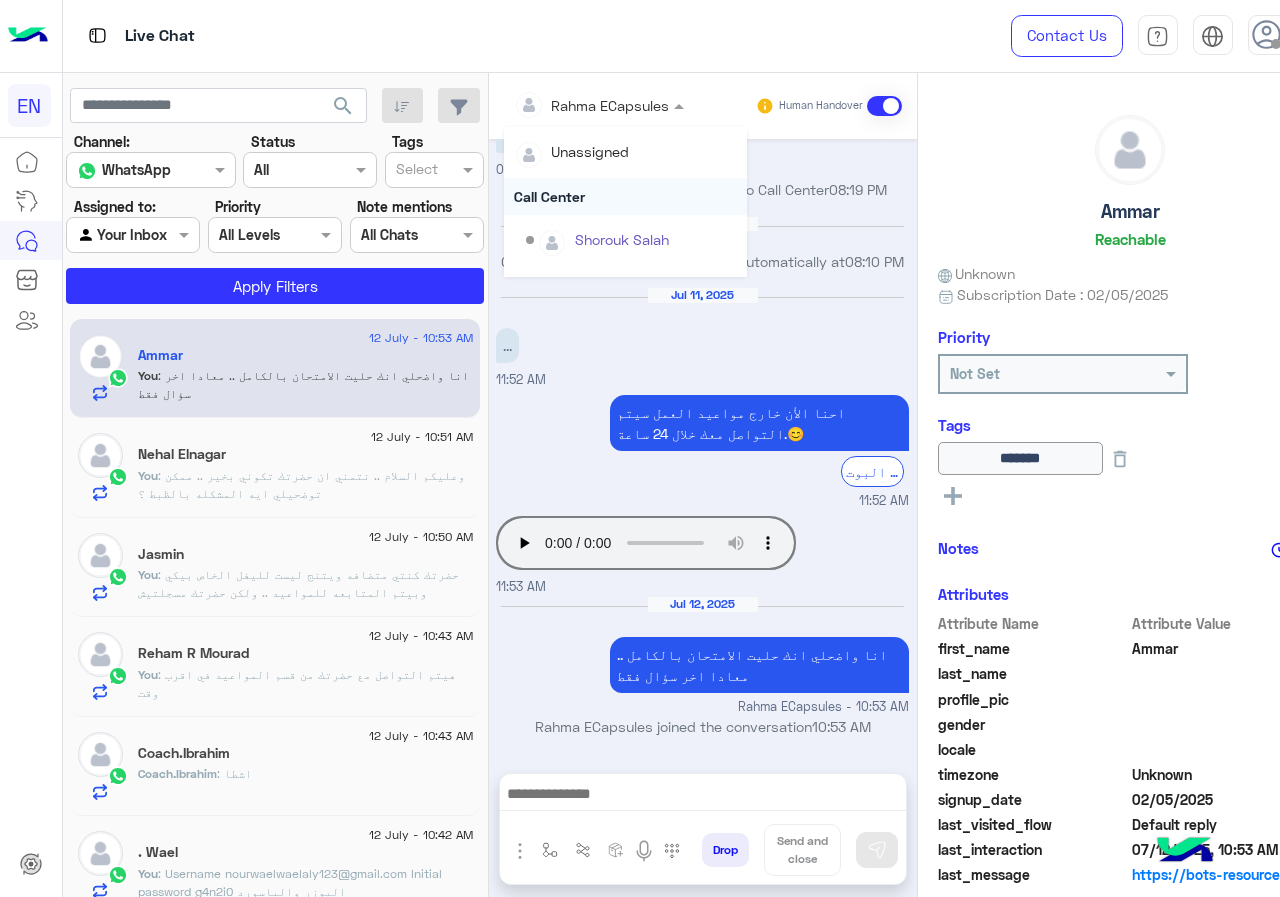 click on "Call Center" at bounding box center (625, 196) 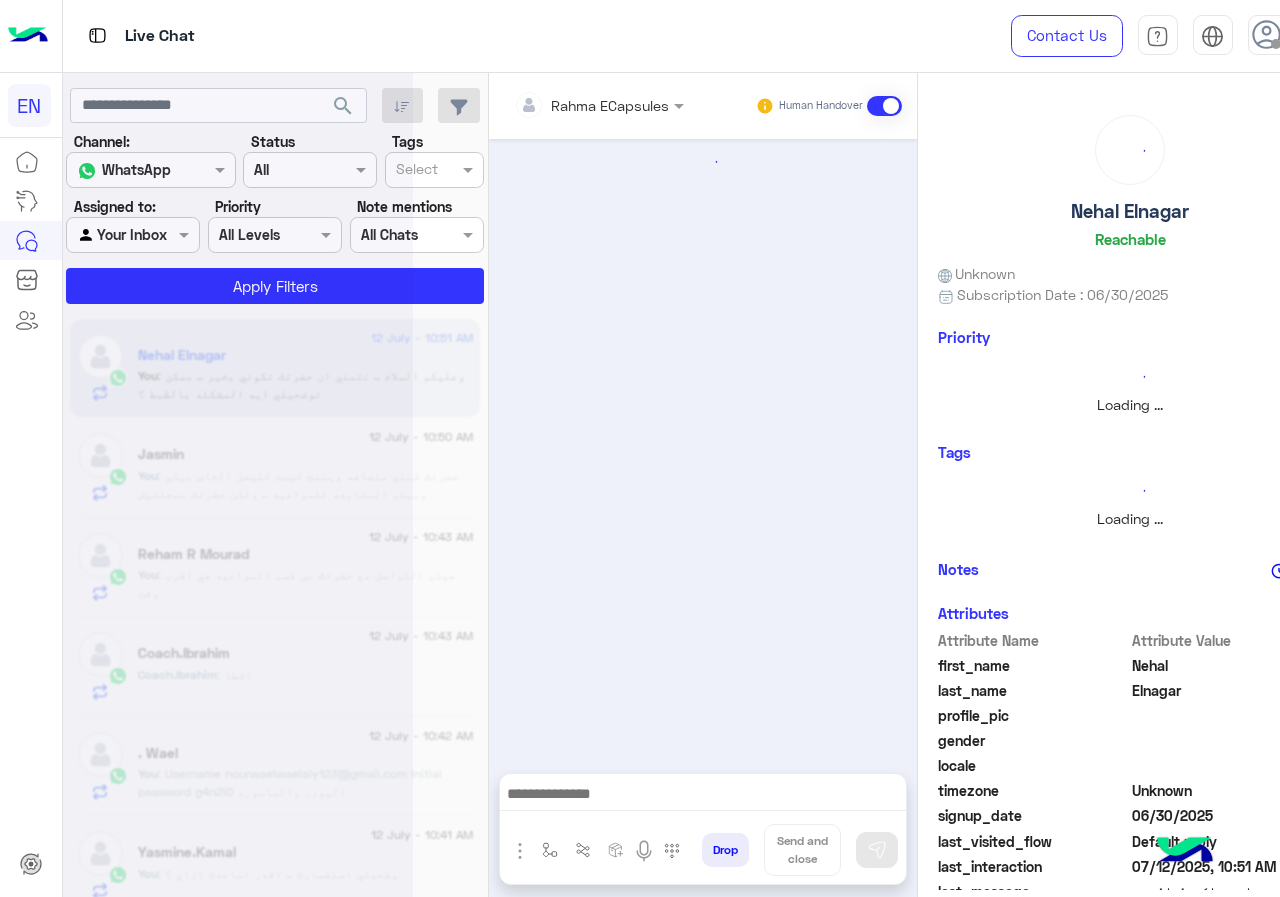 scroll, scrollTop: 0, scrollLeft: 0, axis: both 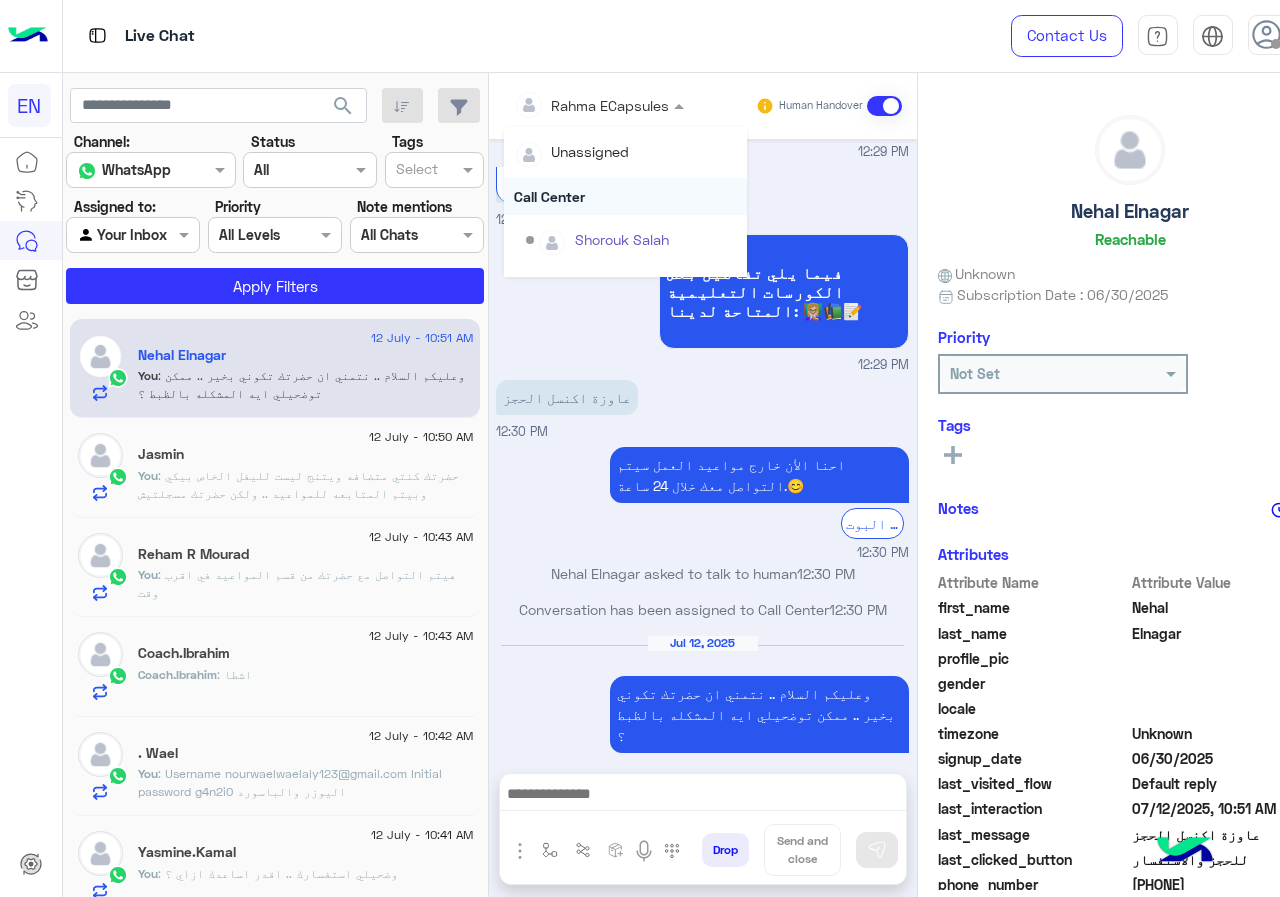 click on "Call Center" at bounding box center [625, 196] 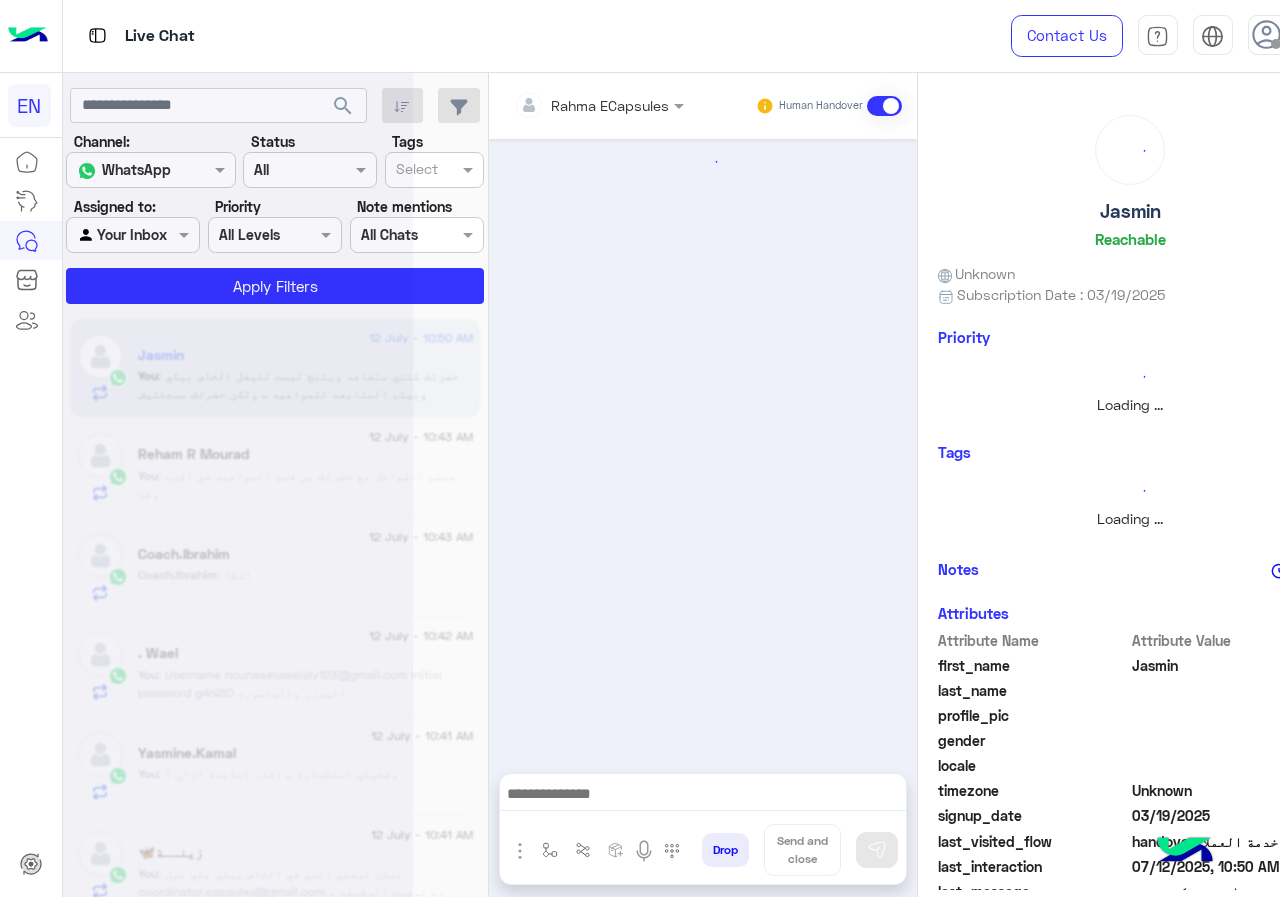 scroll, scrollTop: 0, scrollLeft: 0, axis: both 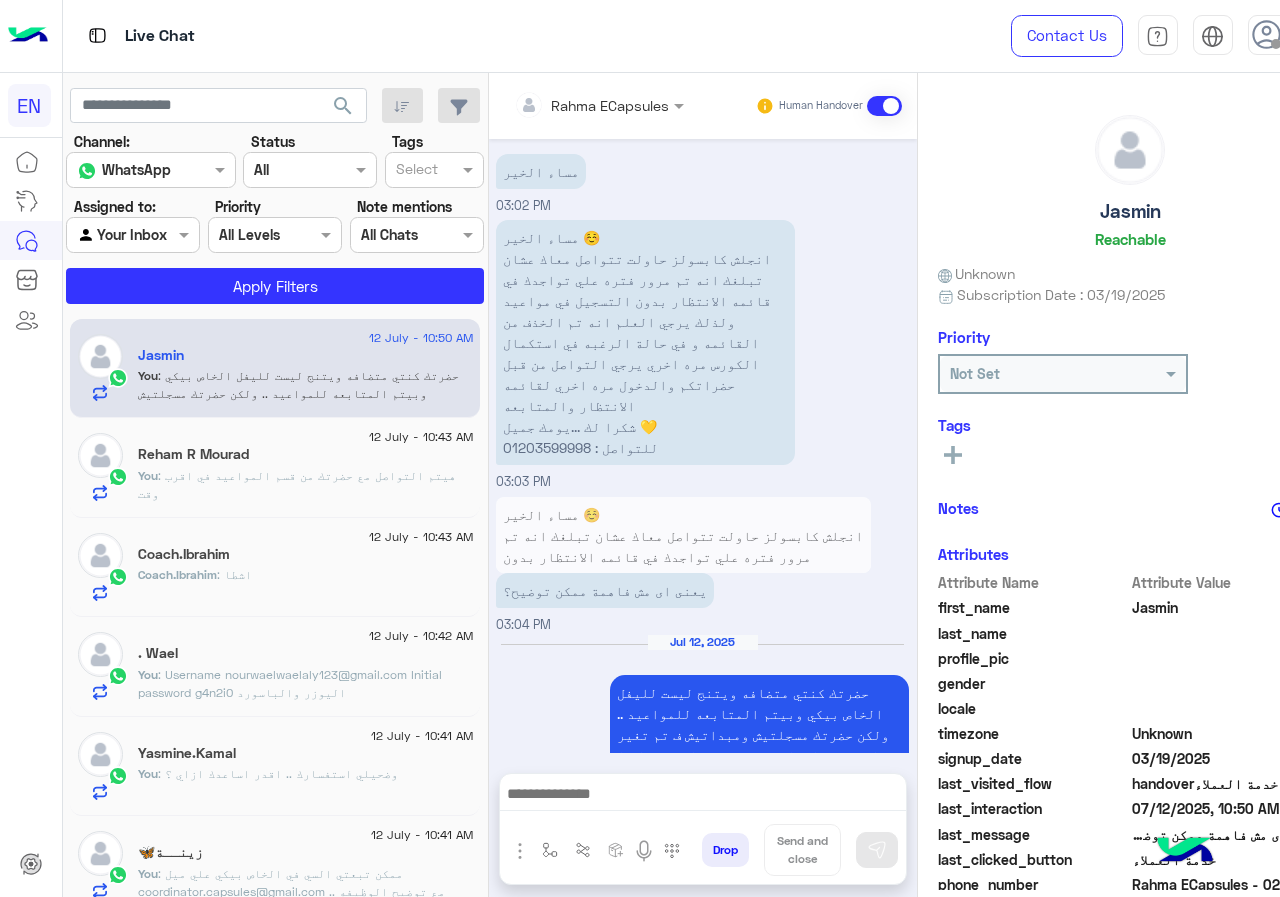 click at bounding box center (572, 105) 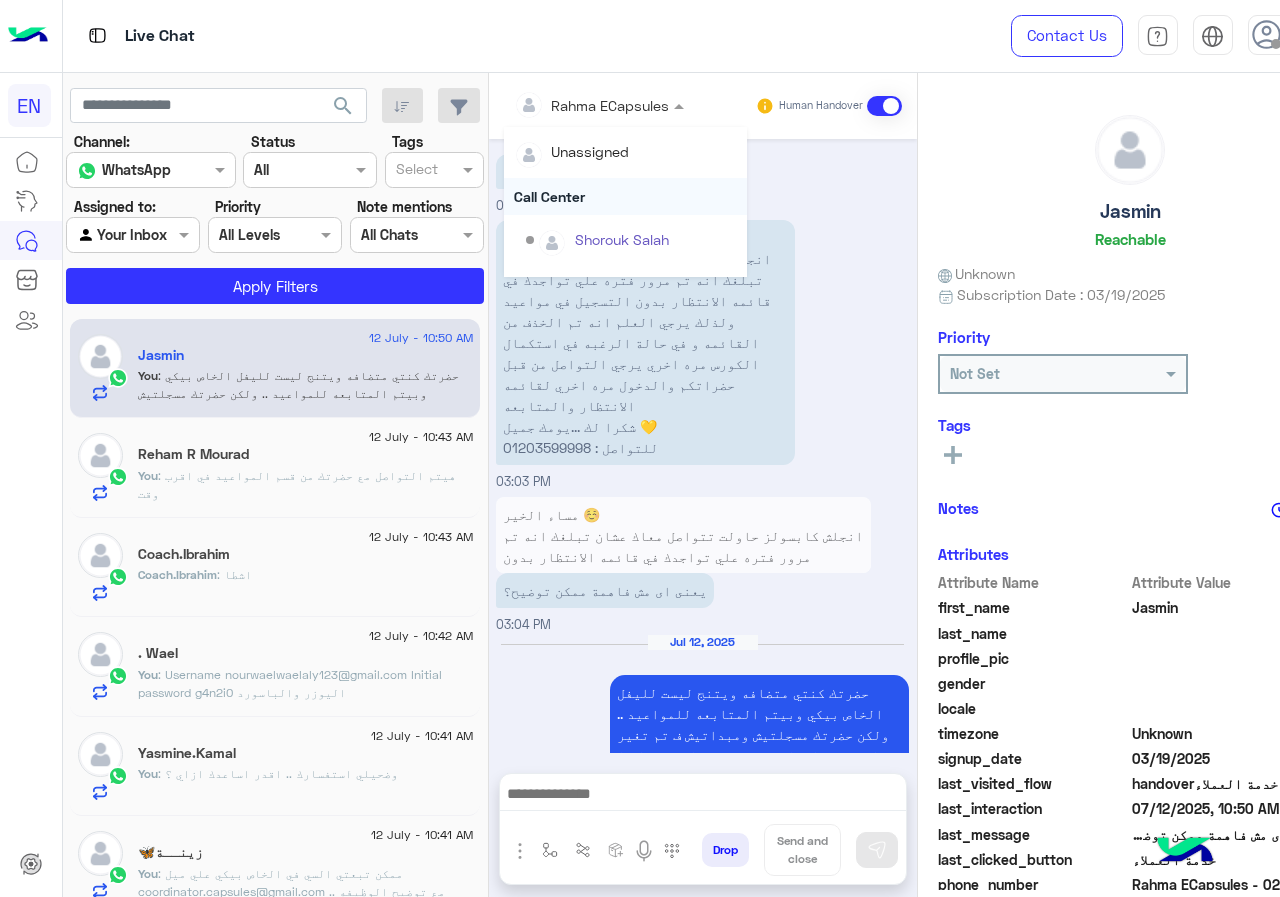 click on "Call Center" at bounding box center [625, 196] 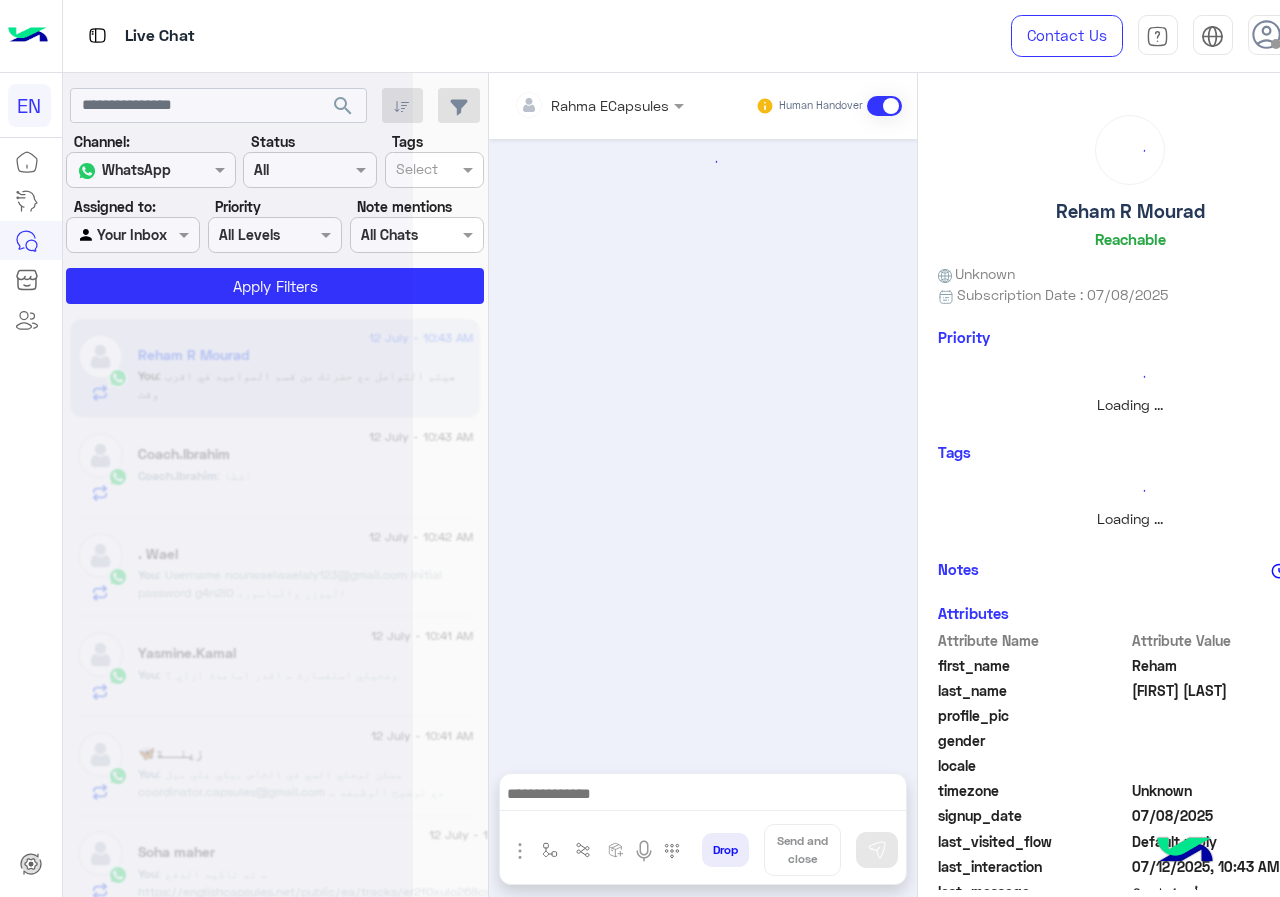 scroll, scrollTop: 0, scrollLeft: 0, axis: both 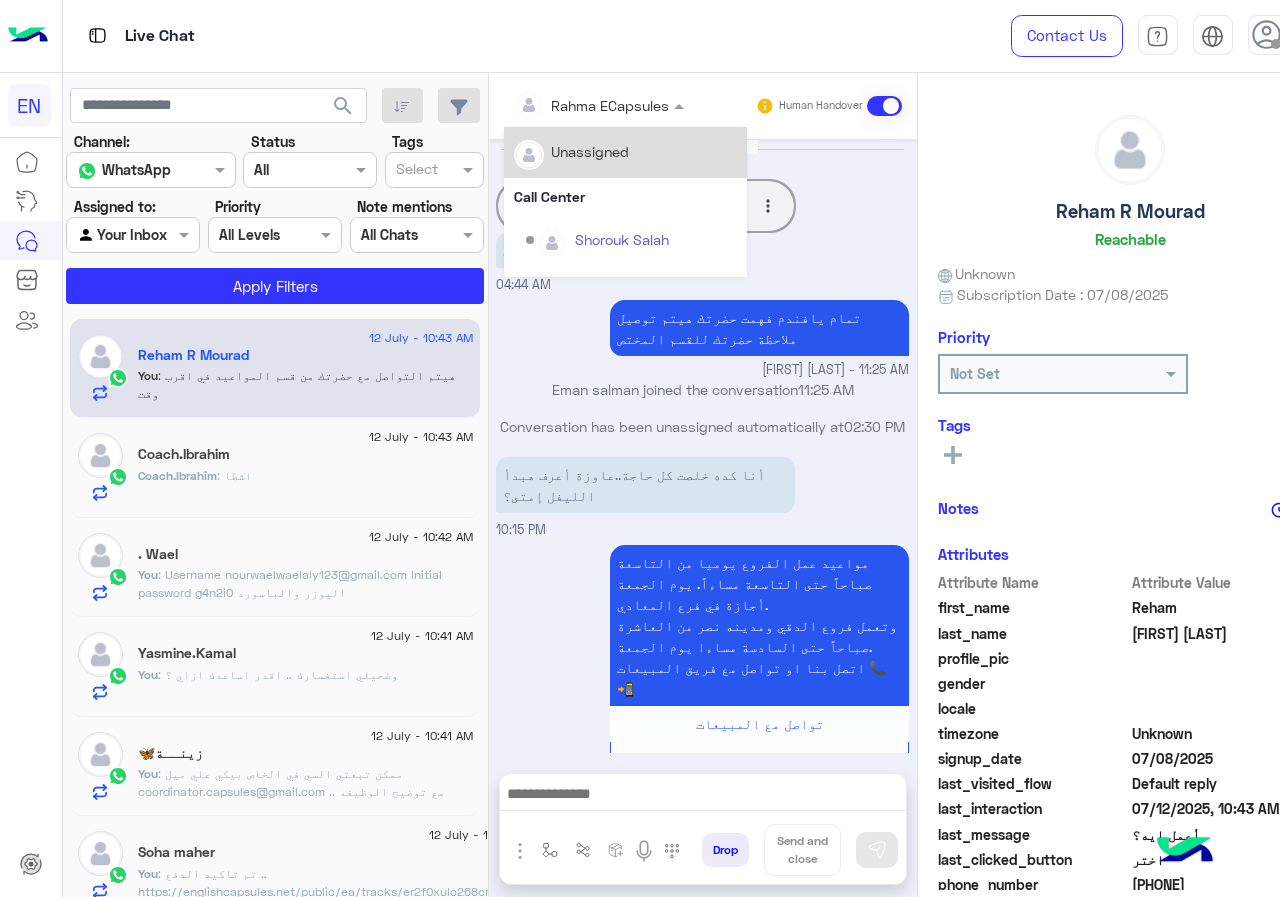 click on "Rahma ECapsules" at bounding box center (610, 105) 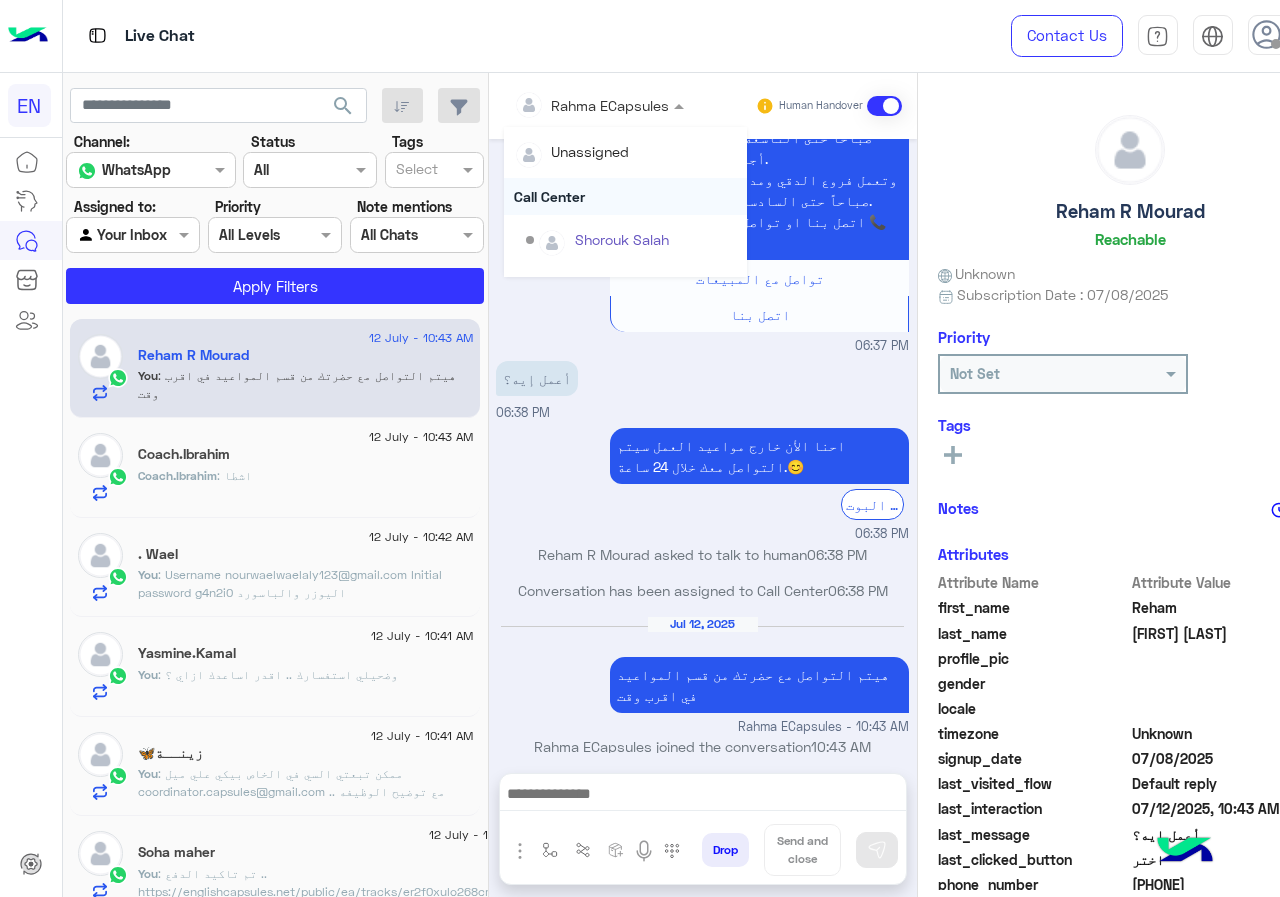 click on "Call Center" at bounding box center [625, 196] 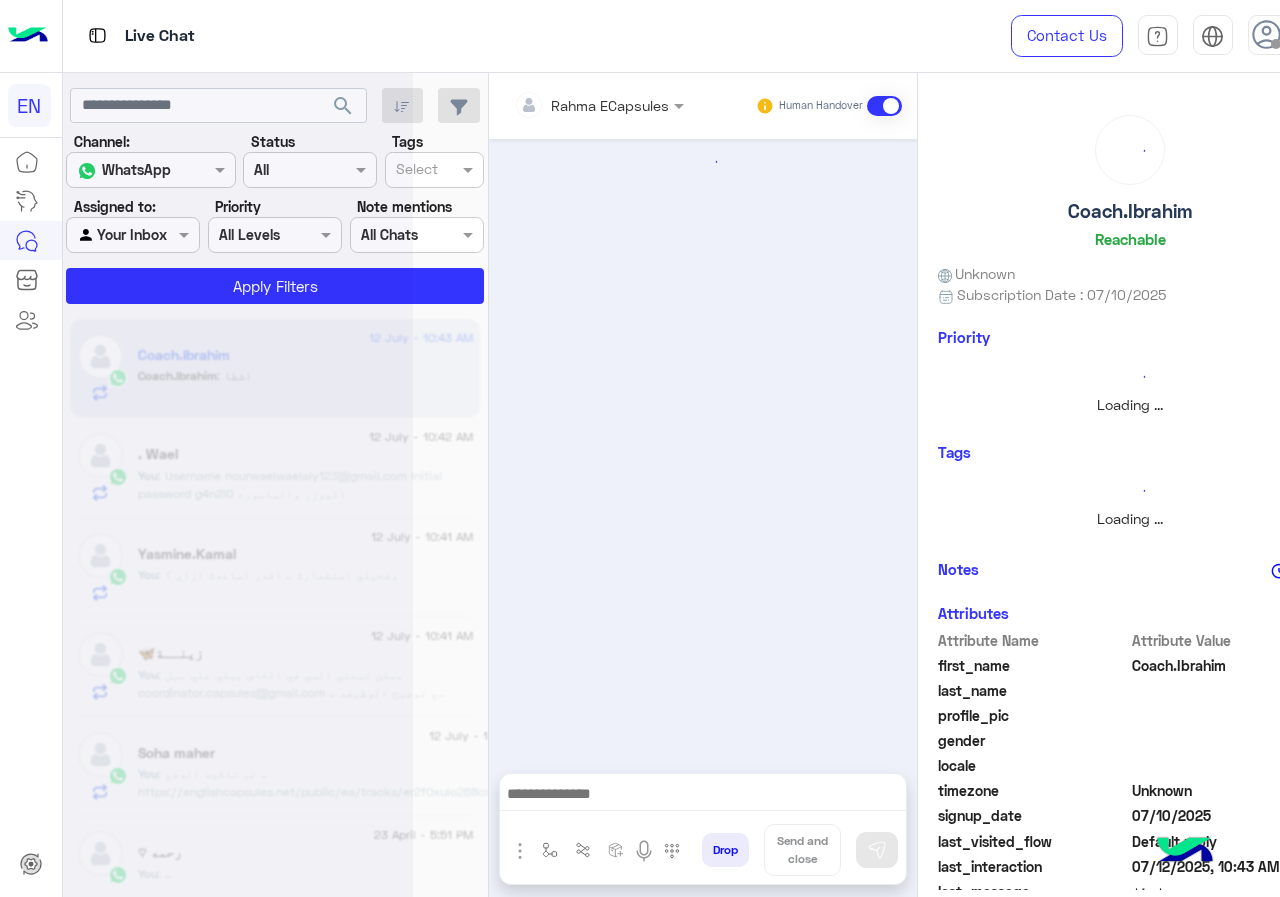 scroll, scrollTop: 0, scrollLeft: 0, axis: both 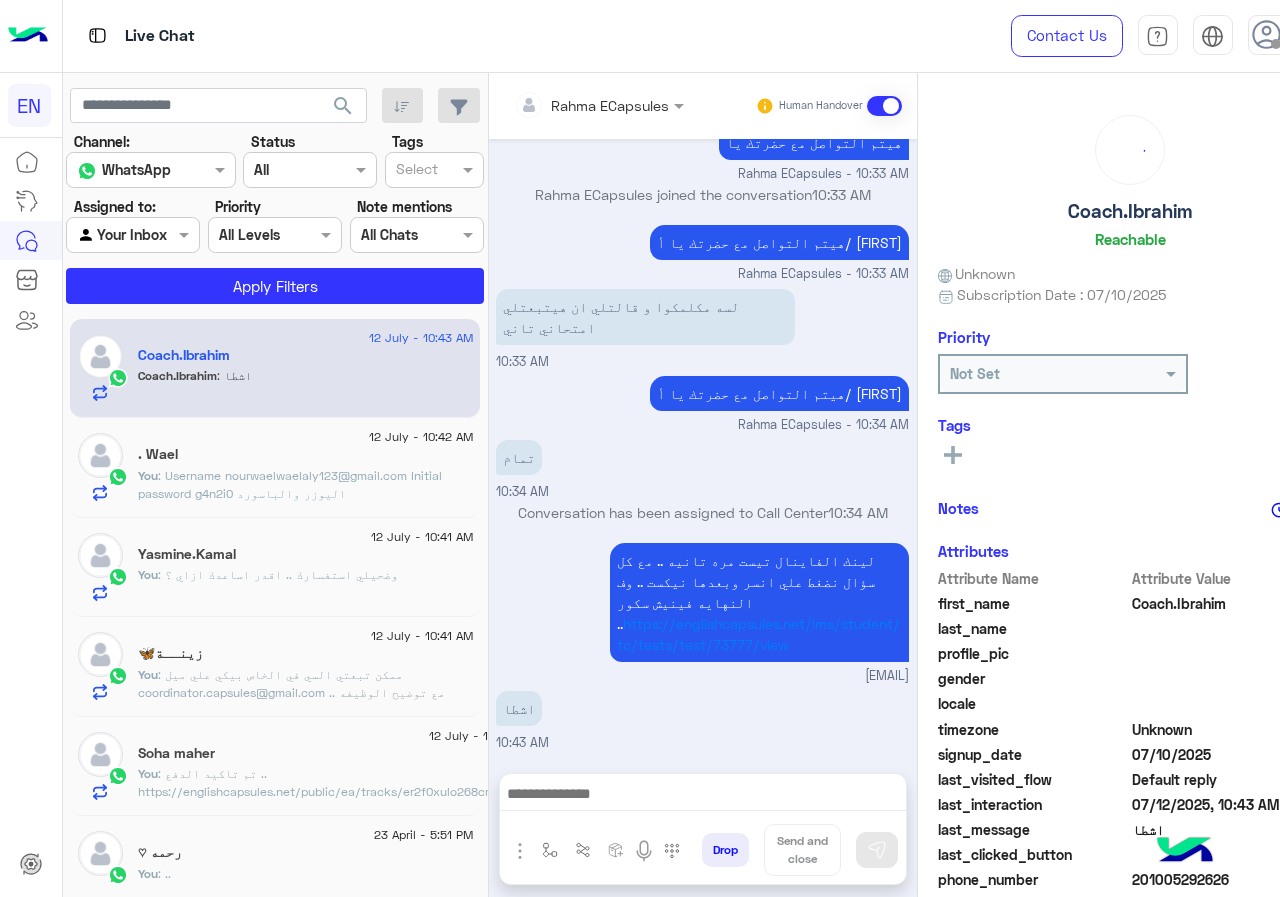 click at bounding box center [572, 105] 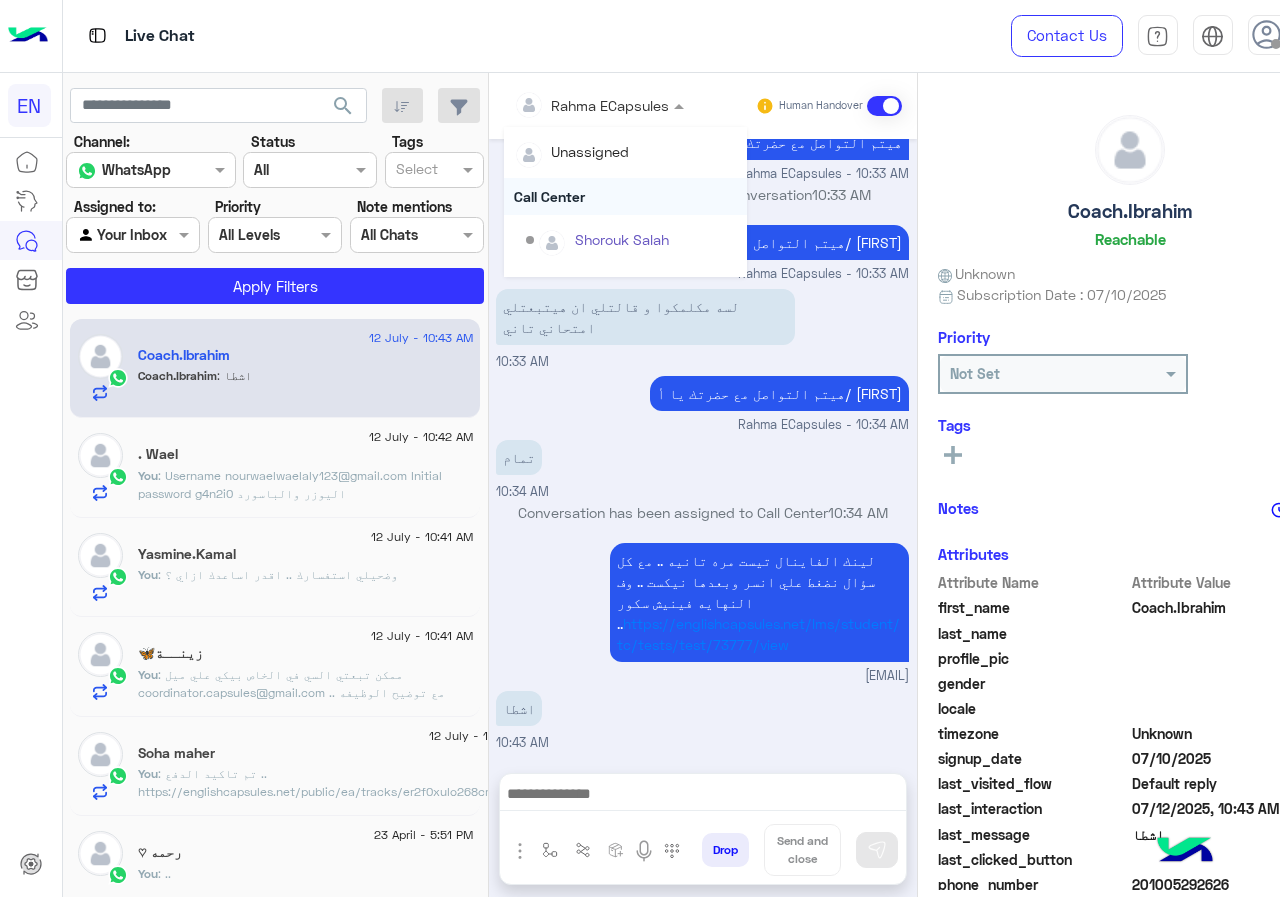 click on "Call Center" at bounding box center (625, 196) 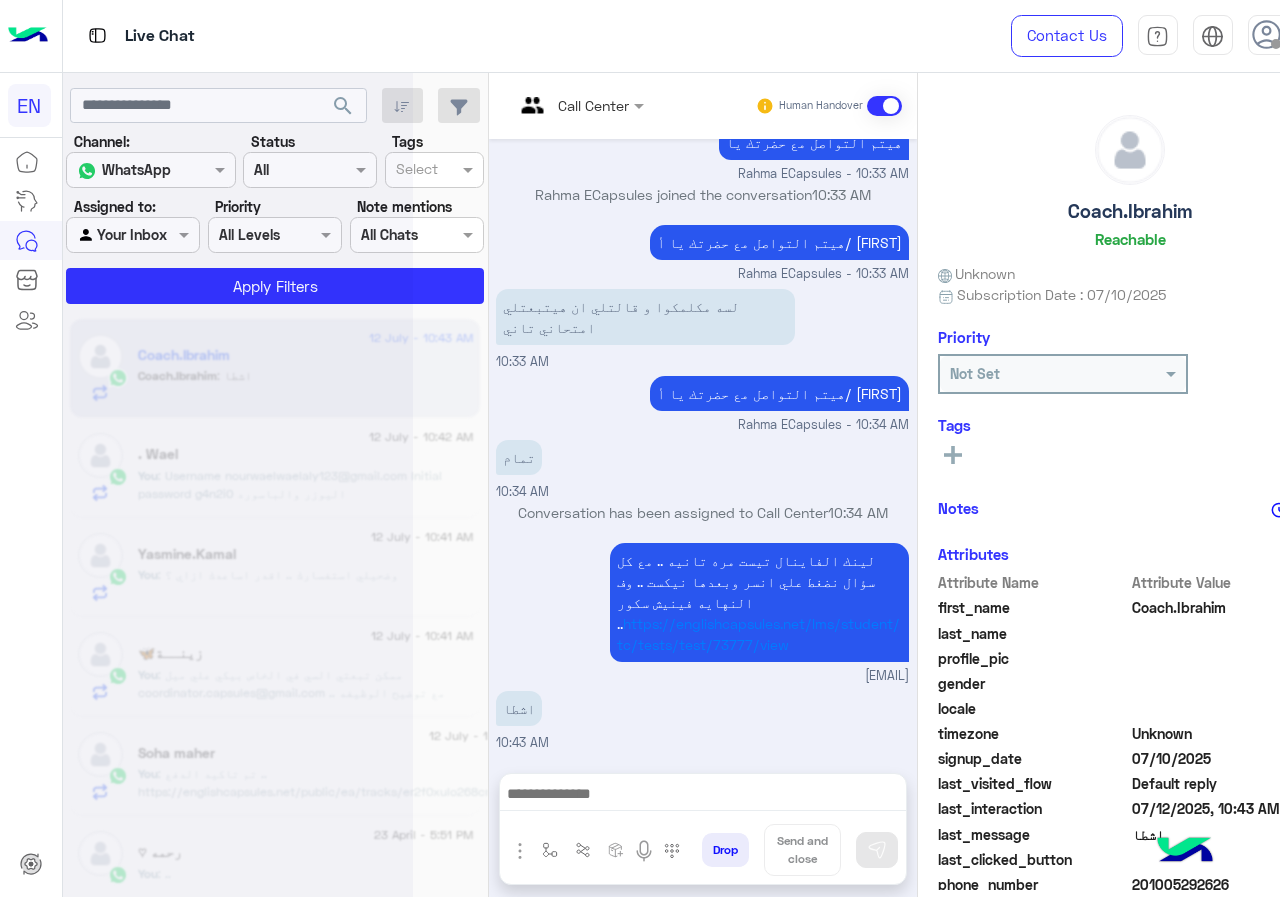 scroll, scrollTop: 0, scrollLeft: 0, axis: both 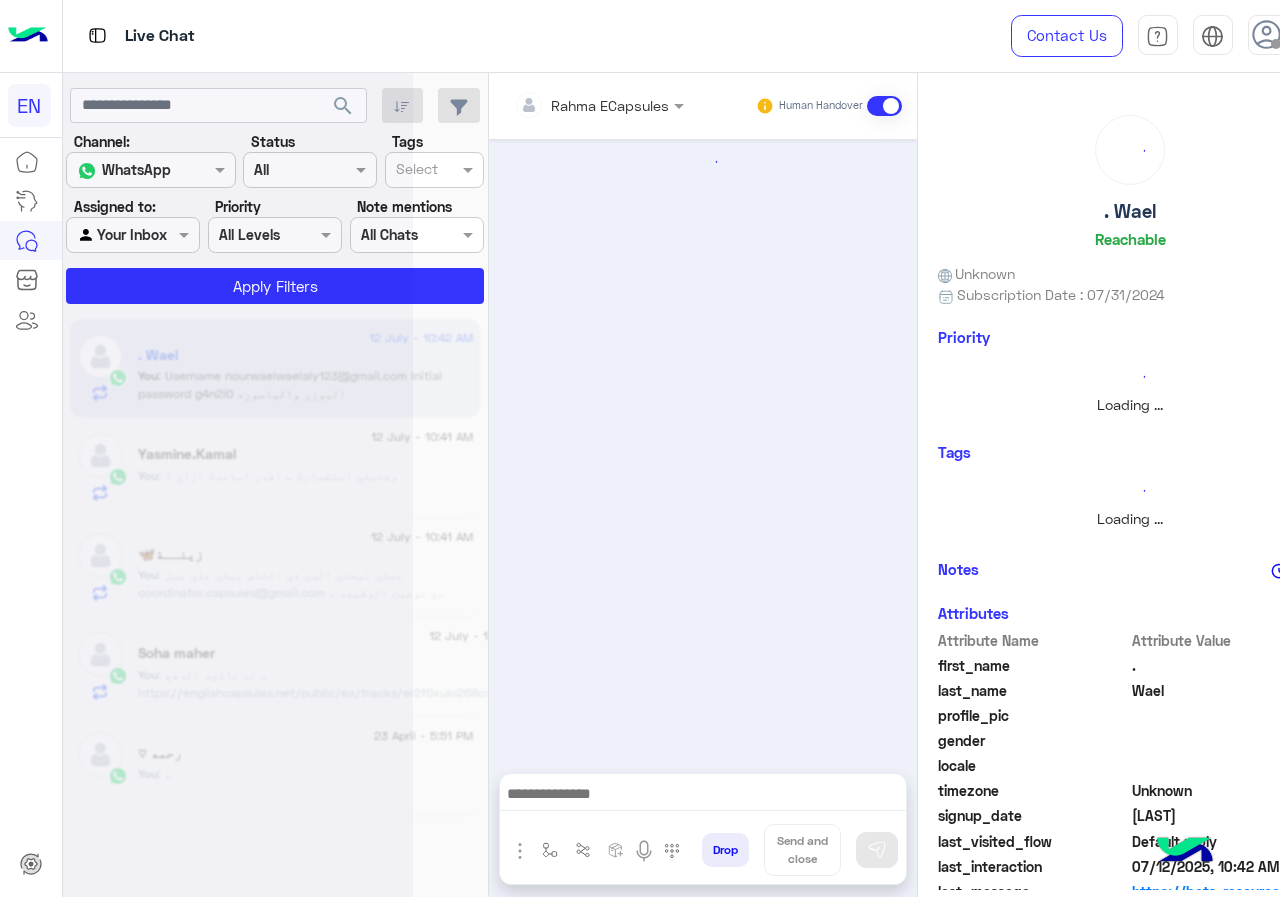 click at bounding box center (572, 105) 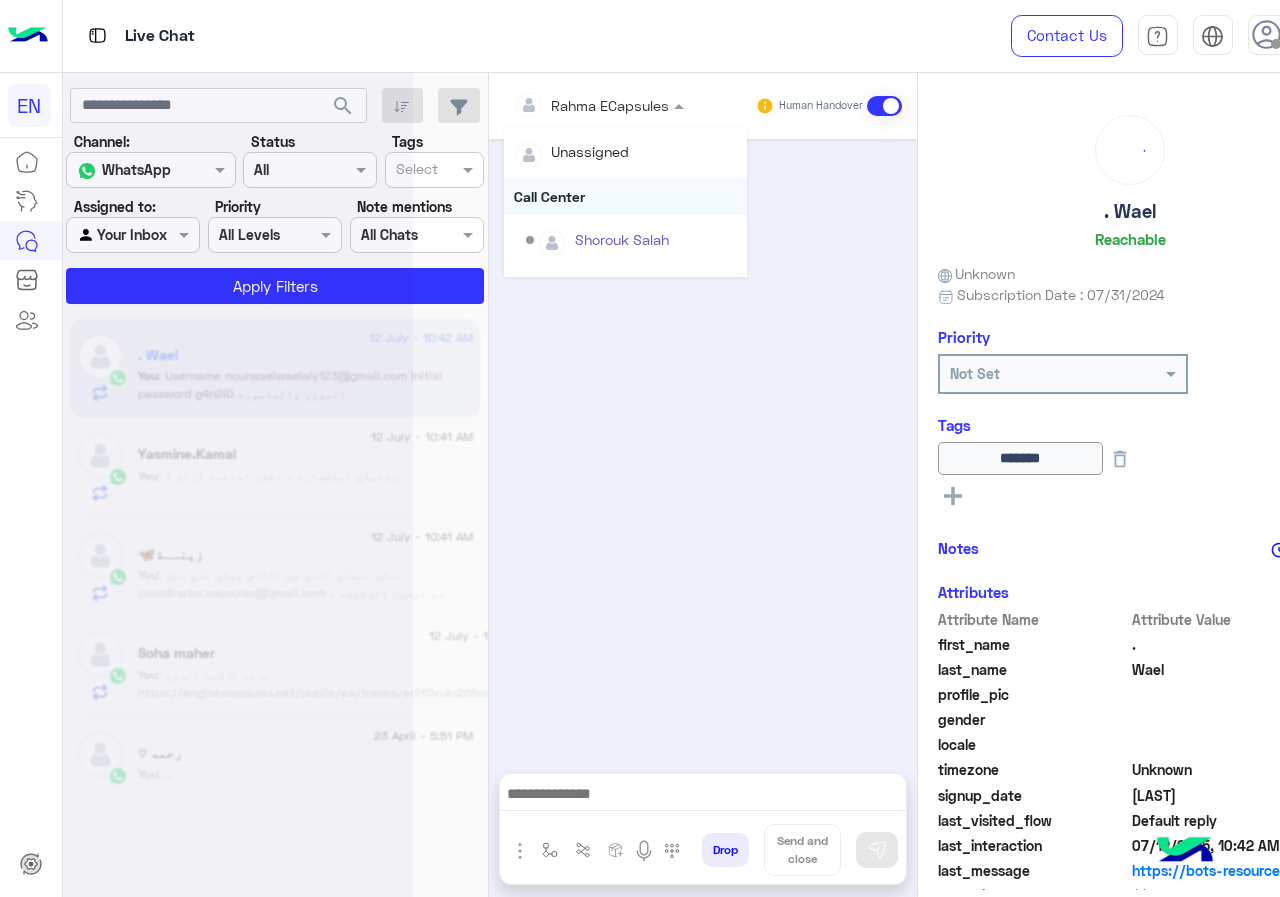 click on "Call Center" at bounding box center (625, 196) 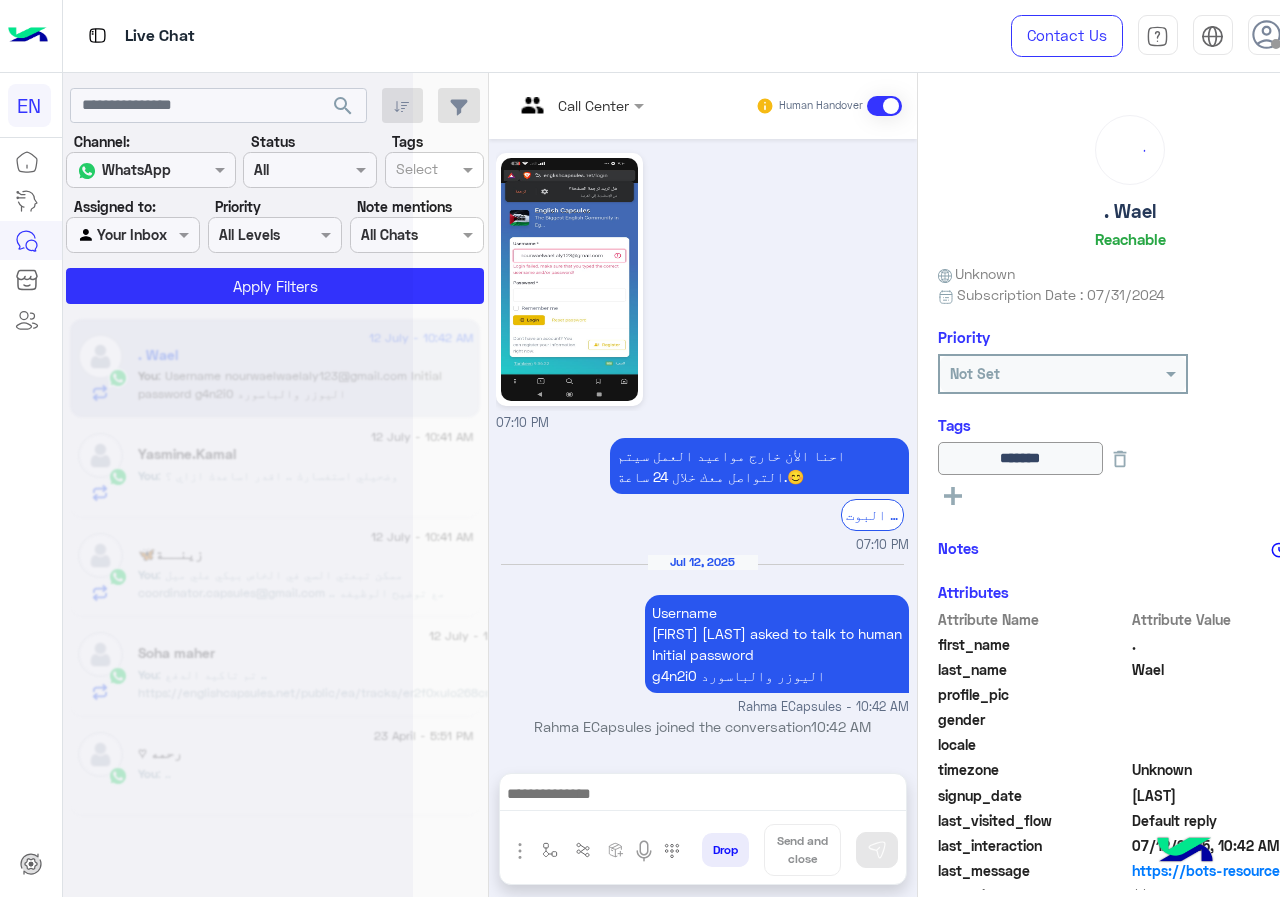 scroll, scrollTop: 0, scrollLeft: 0, axis: both 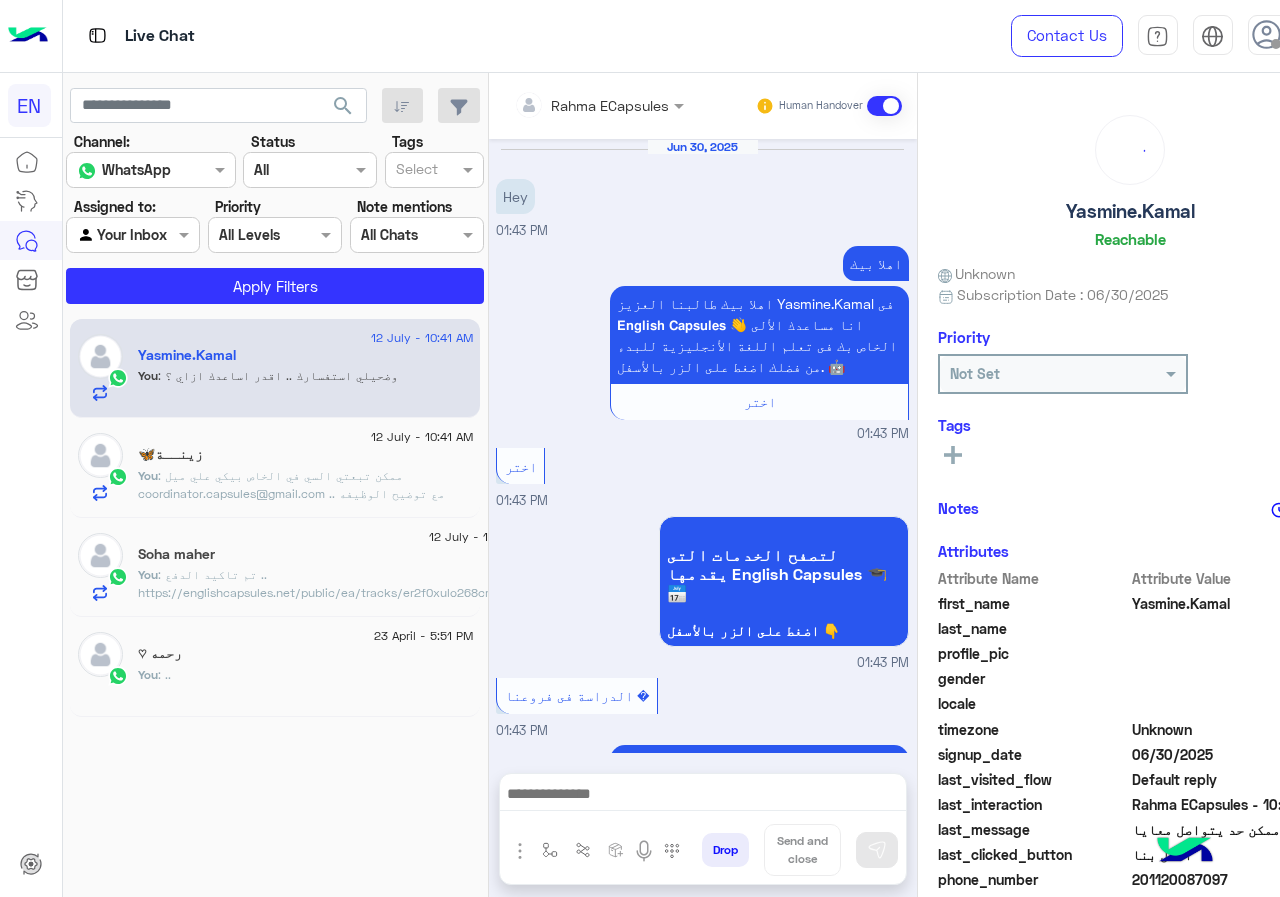 click at bounding box center (572, 105) 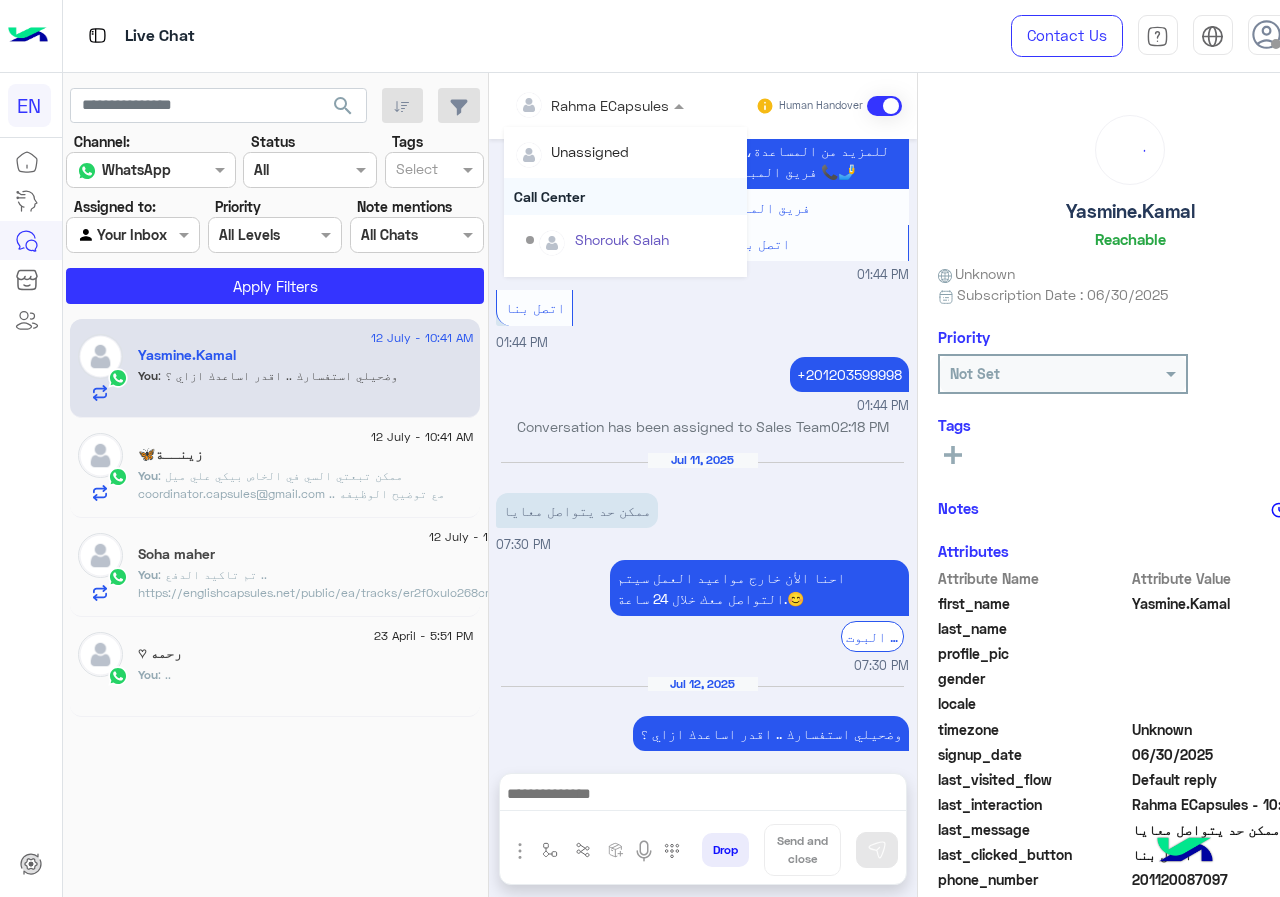 click on "Call Center" at bounding box center (625, 196) 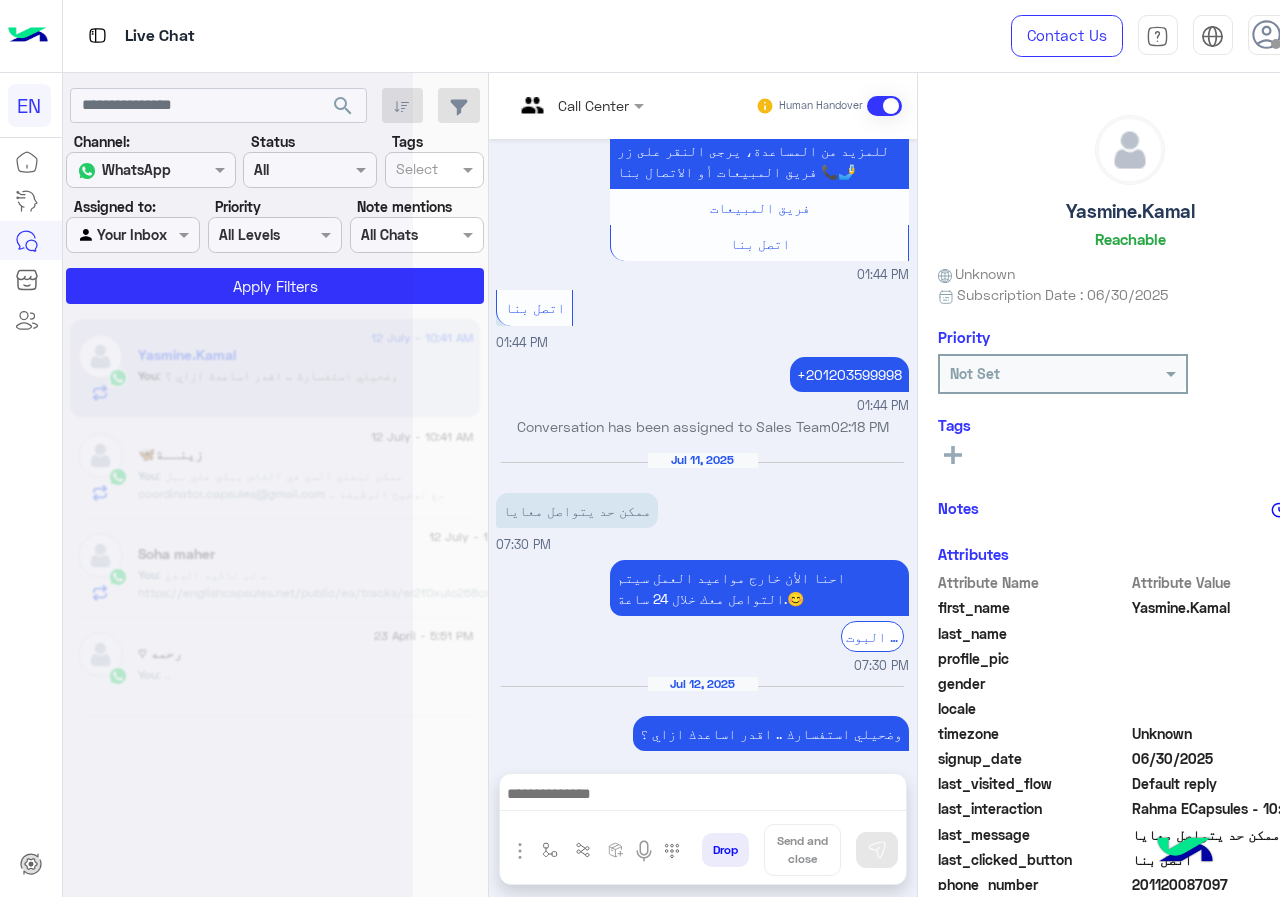 scroll, scrollTop: 0, scrollLeft: 0, axis: both 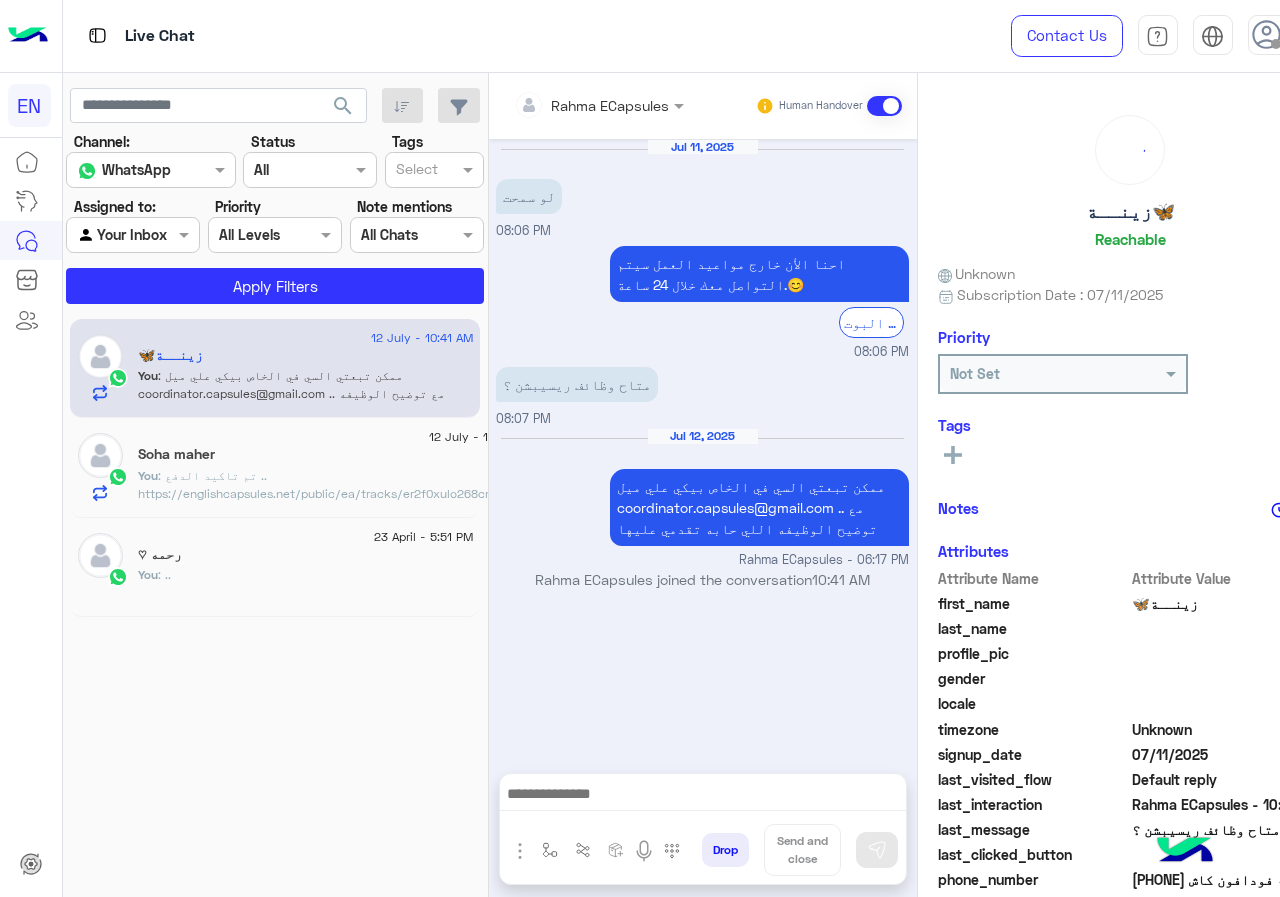 click at bounding box center (572, 105) 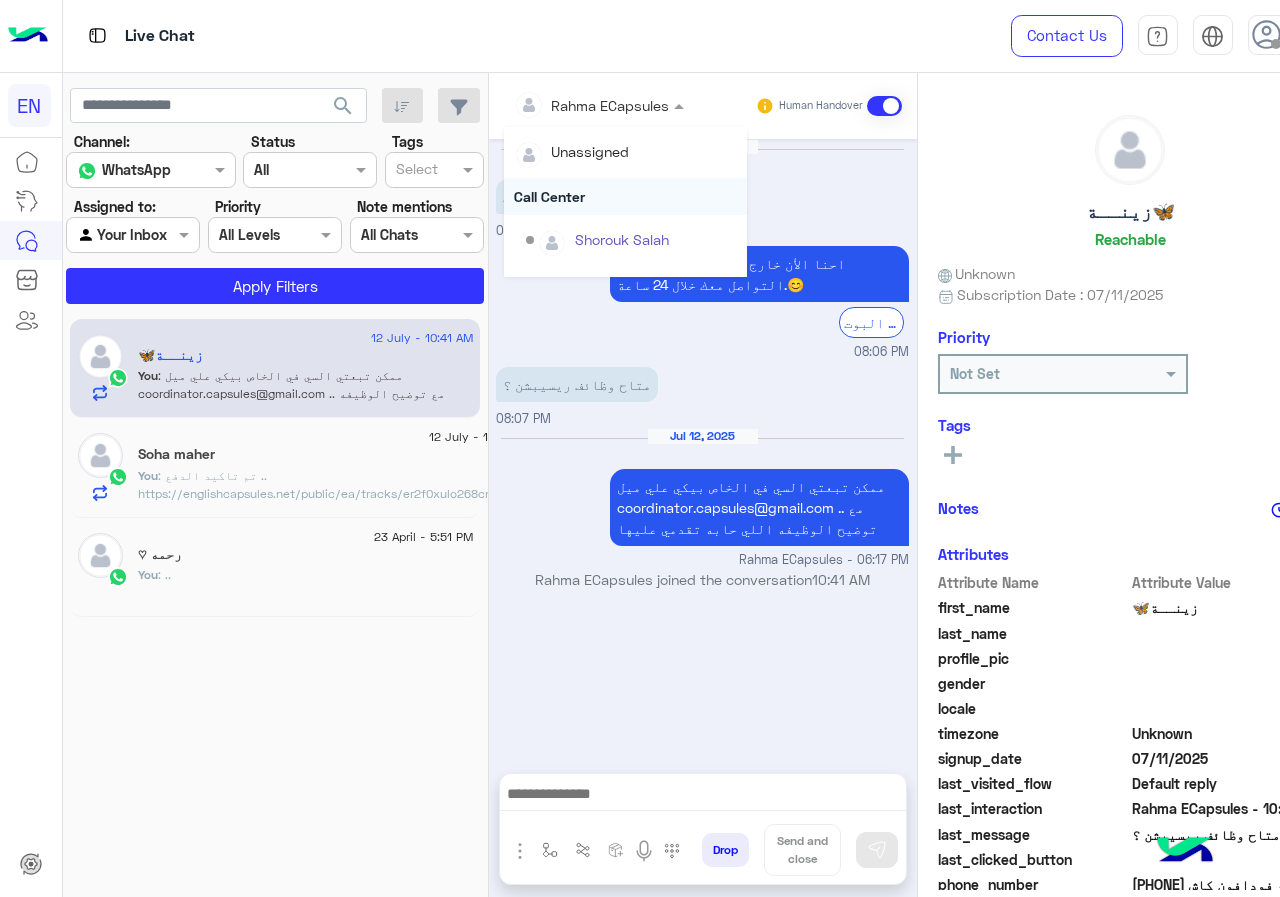 click on "Call Center" at bounding box center (625, 196) 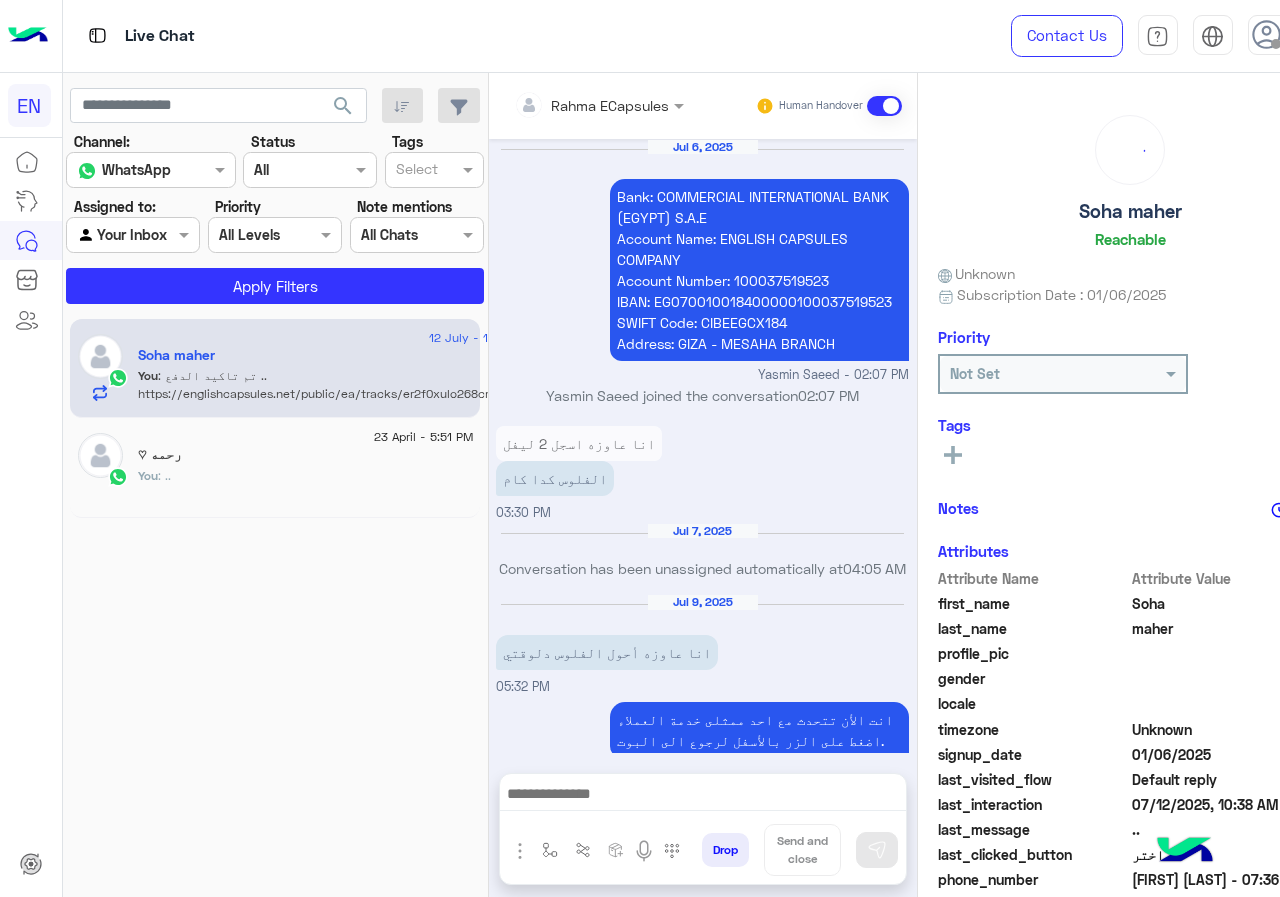 scroll, scrollTop: 1412, scrollLeft: 0, axis: vertical 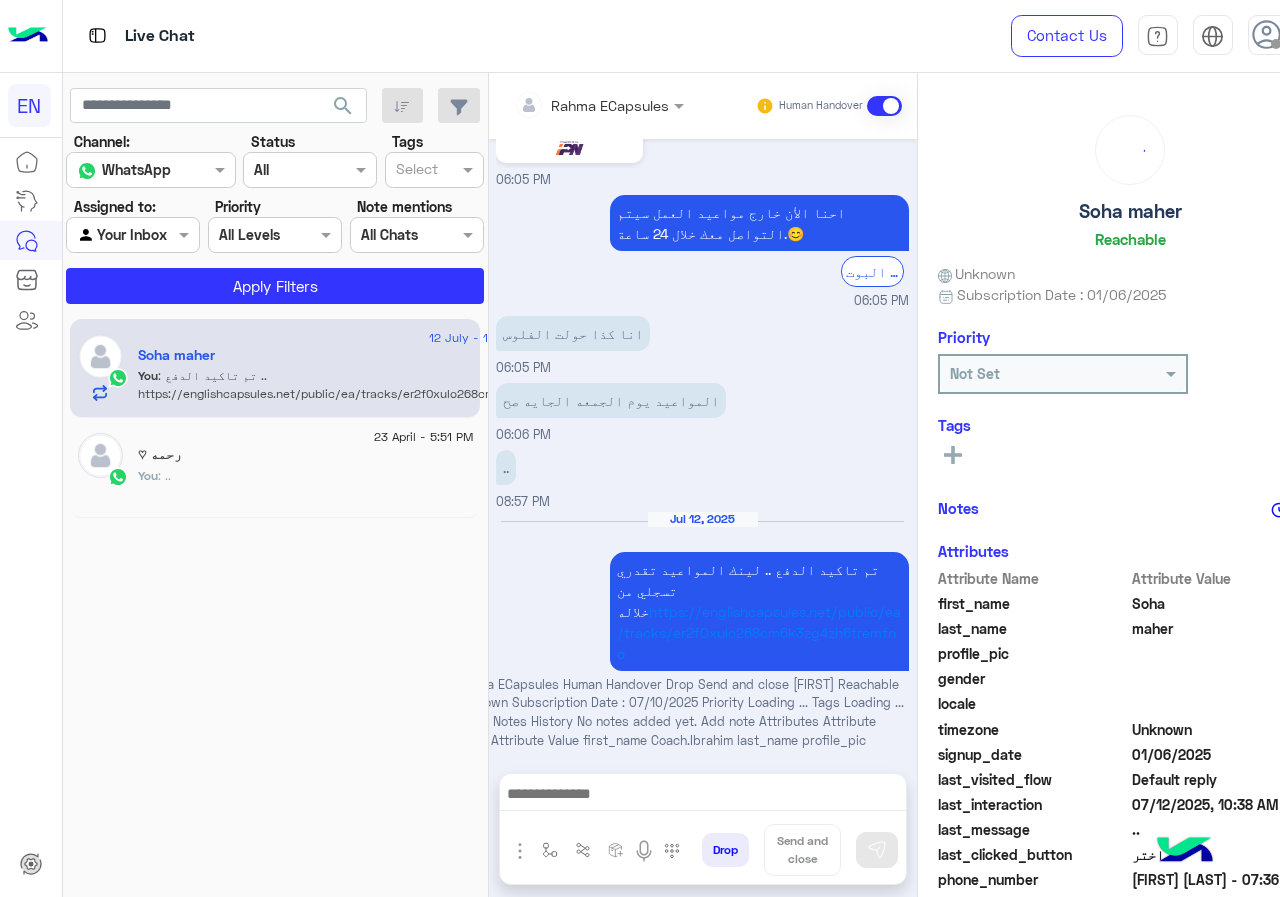click at bounding box center (572, 105) 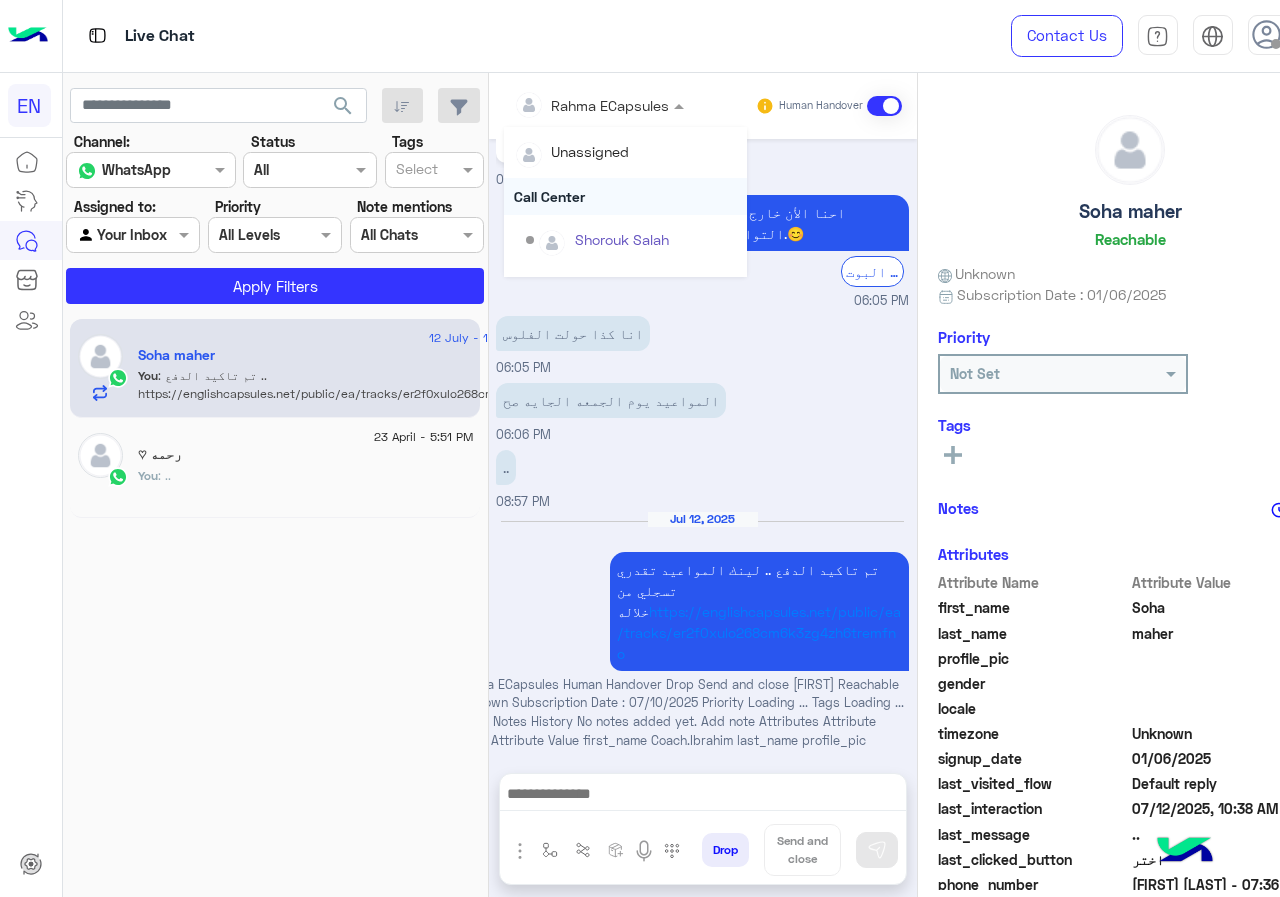 click on "Call Center" at bounding box center (625, 196) 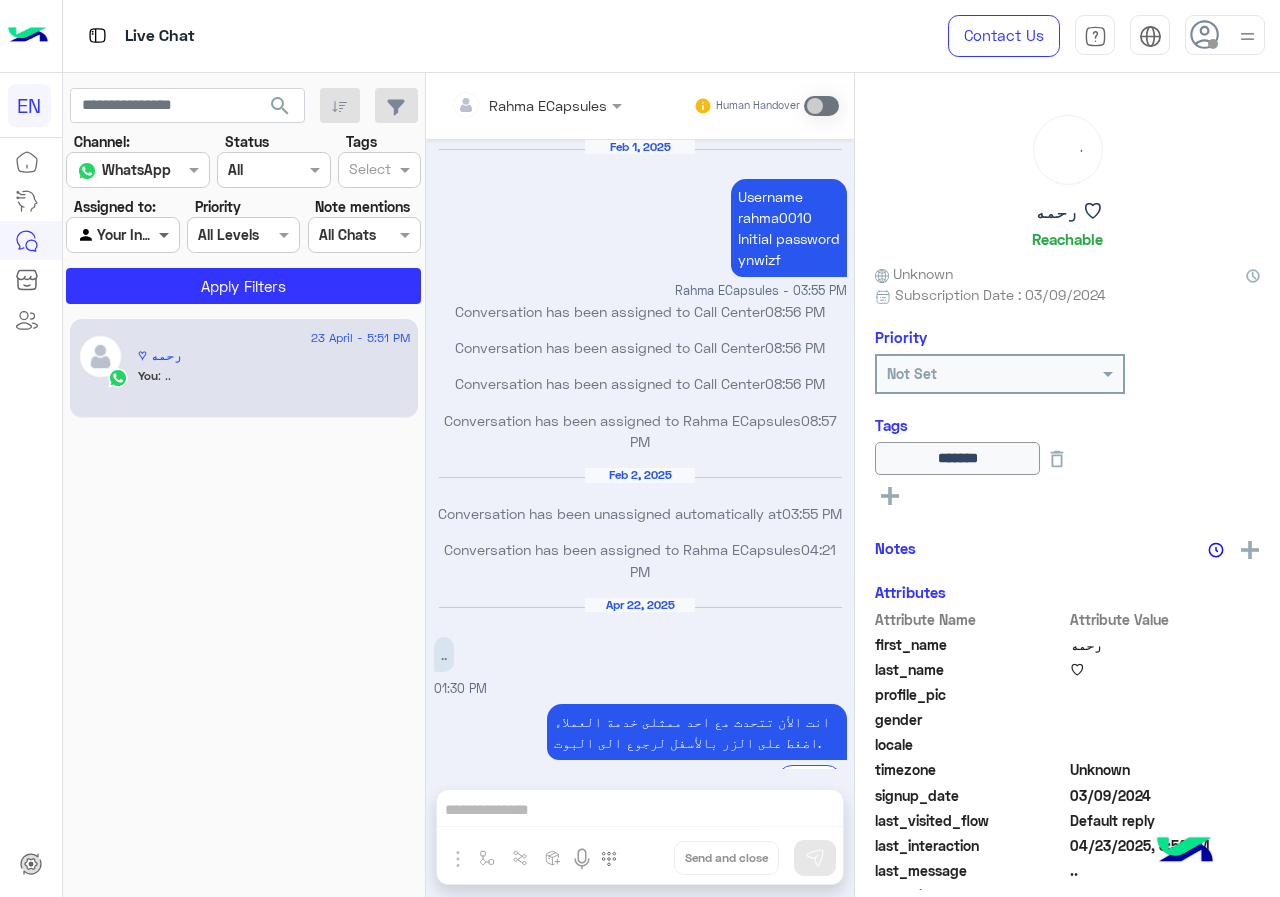 scroll, scrollTop: 741, scrollLeft: 0, axis: vertical 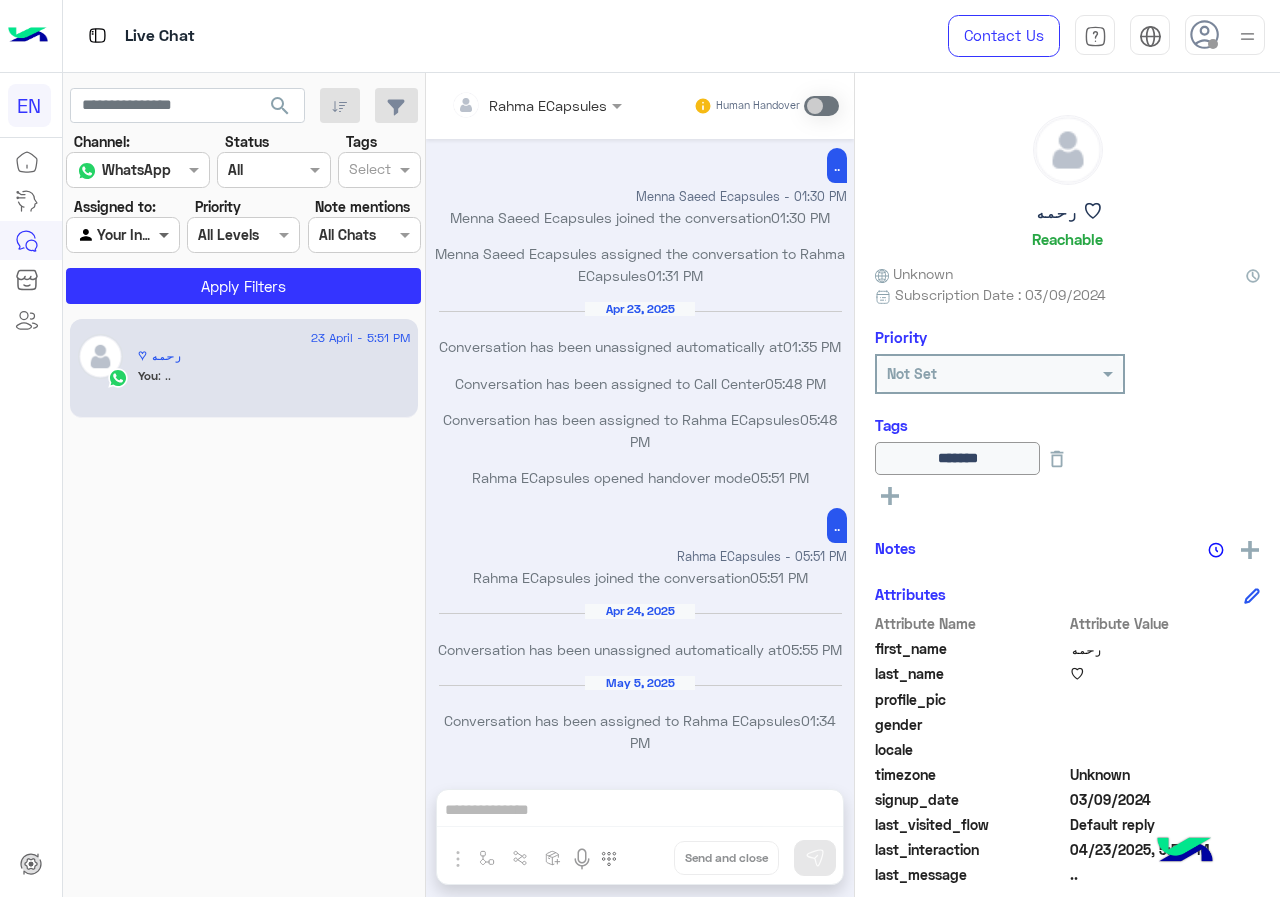 click at bounding box center (166, 234) 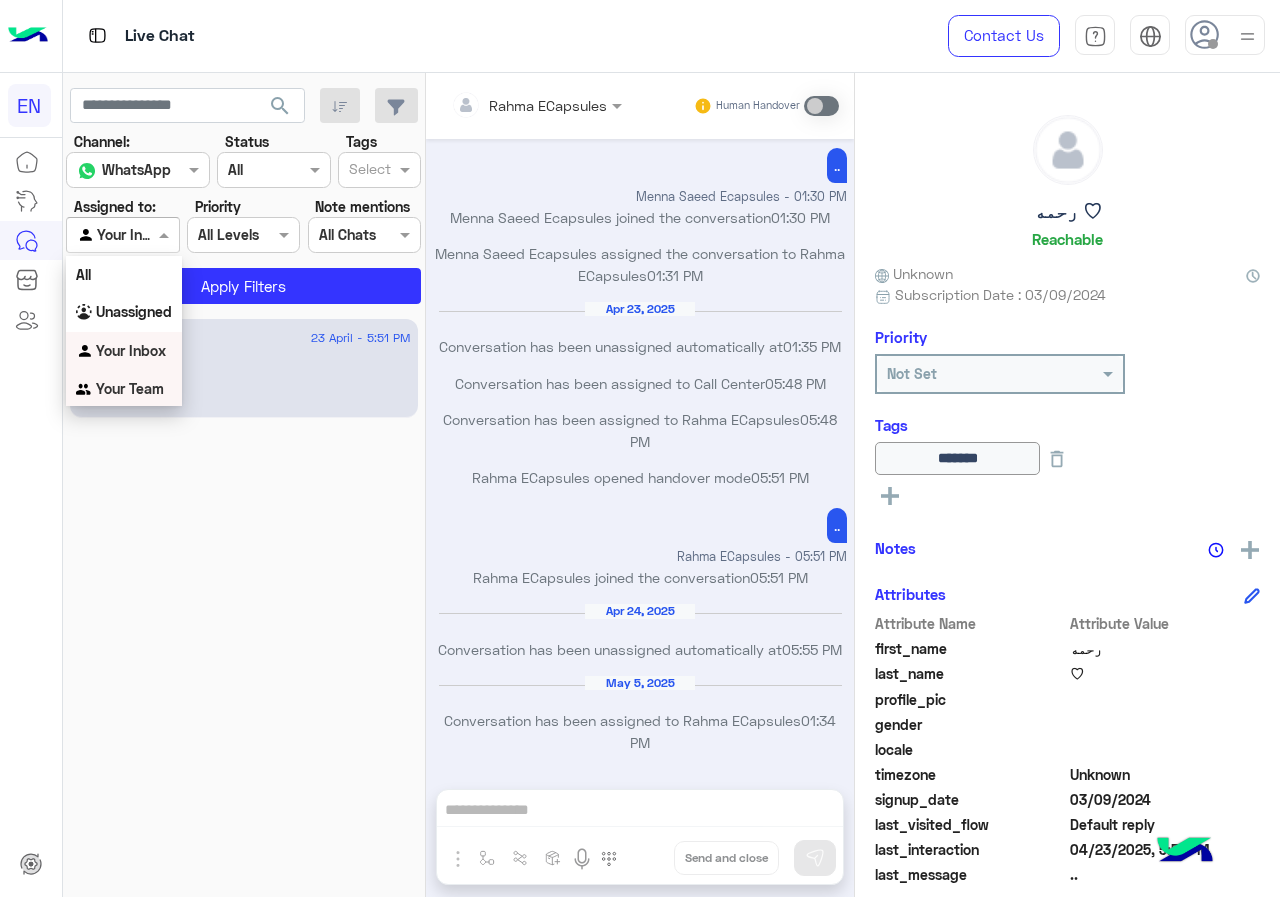 click on "Your Team" at bounding box center [130, 388] 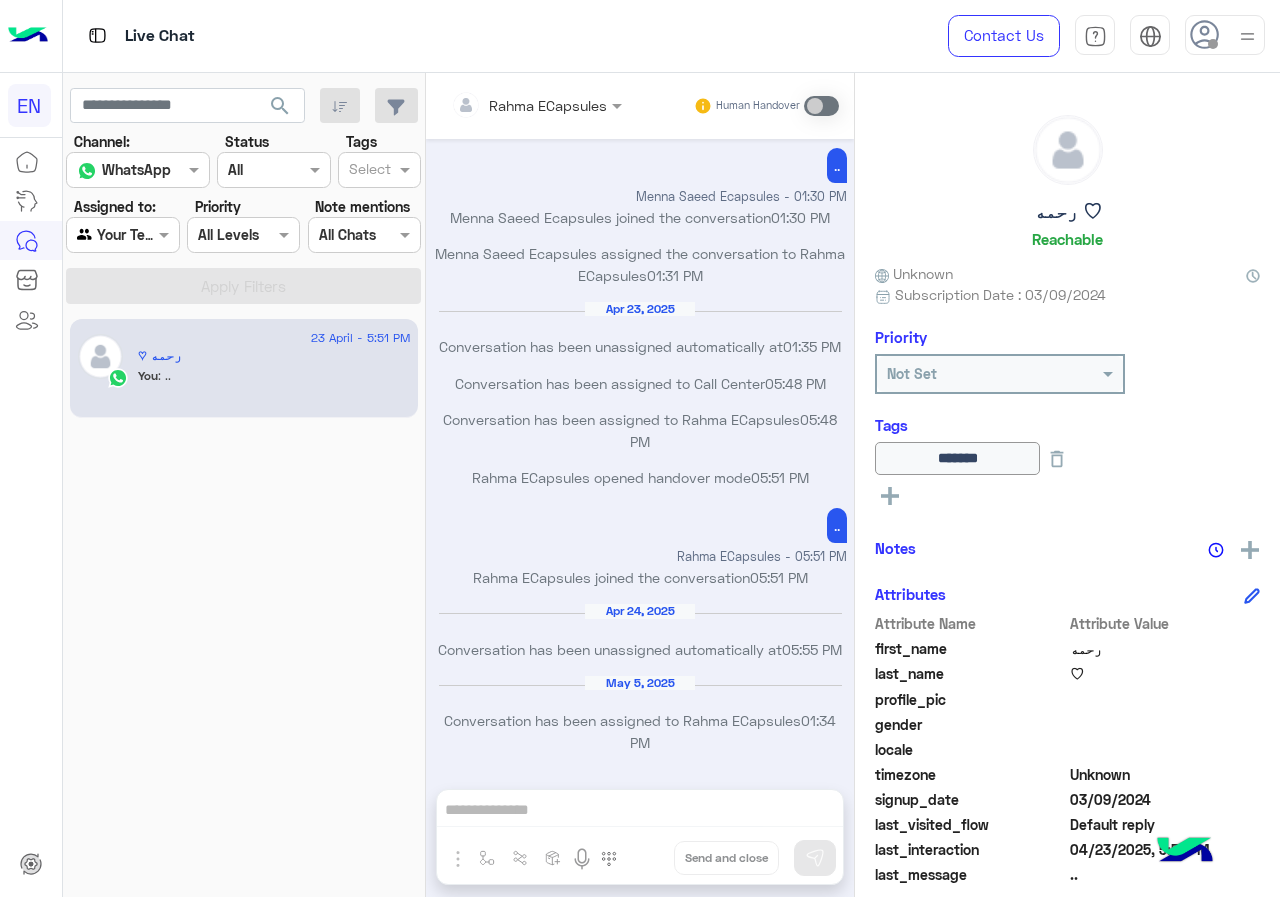 click on "search" 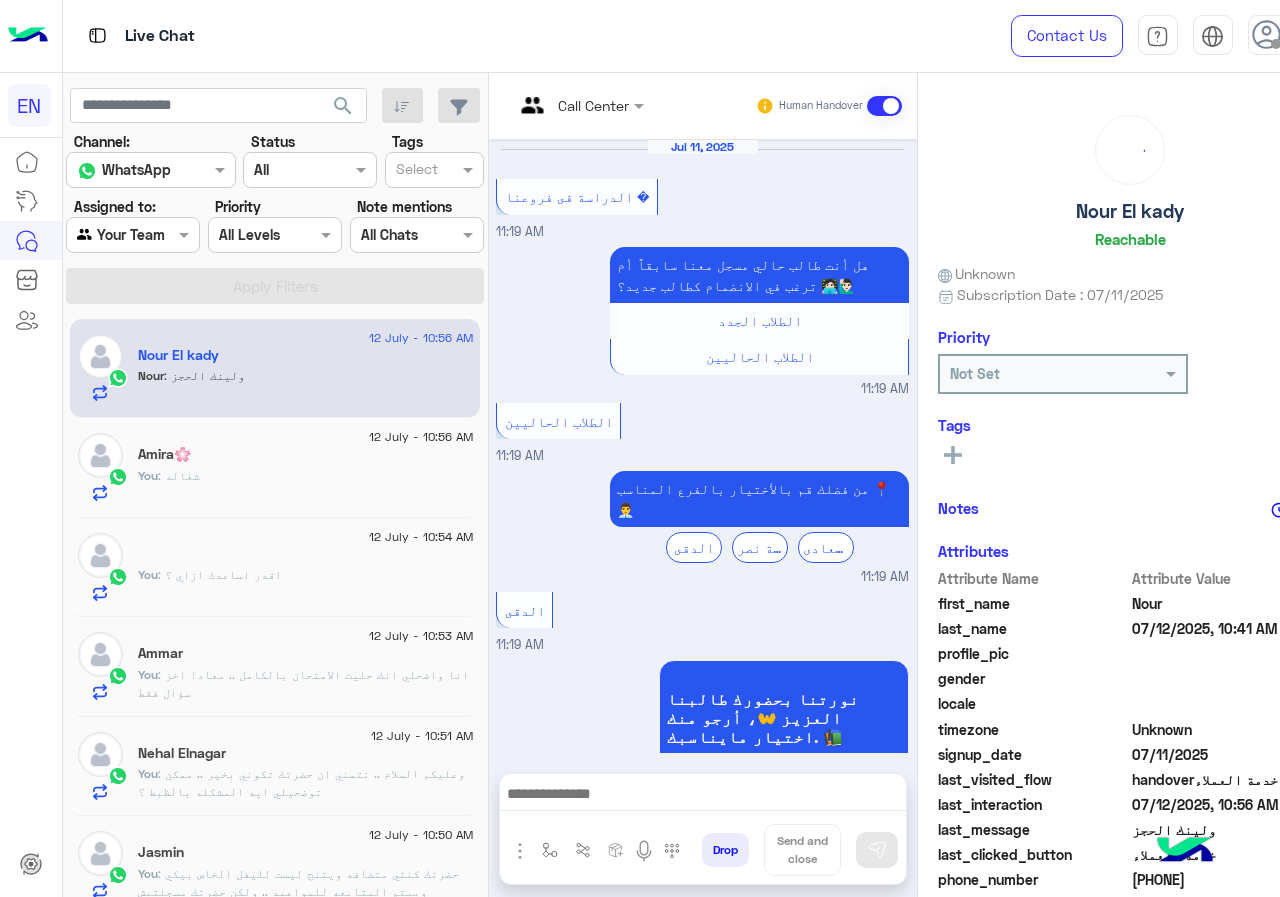 scroll, scrollTop: 1017, scrollLeft: 0, axis: vertical 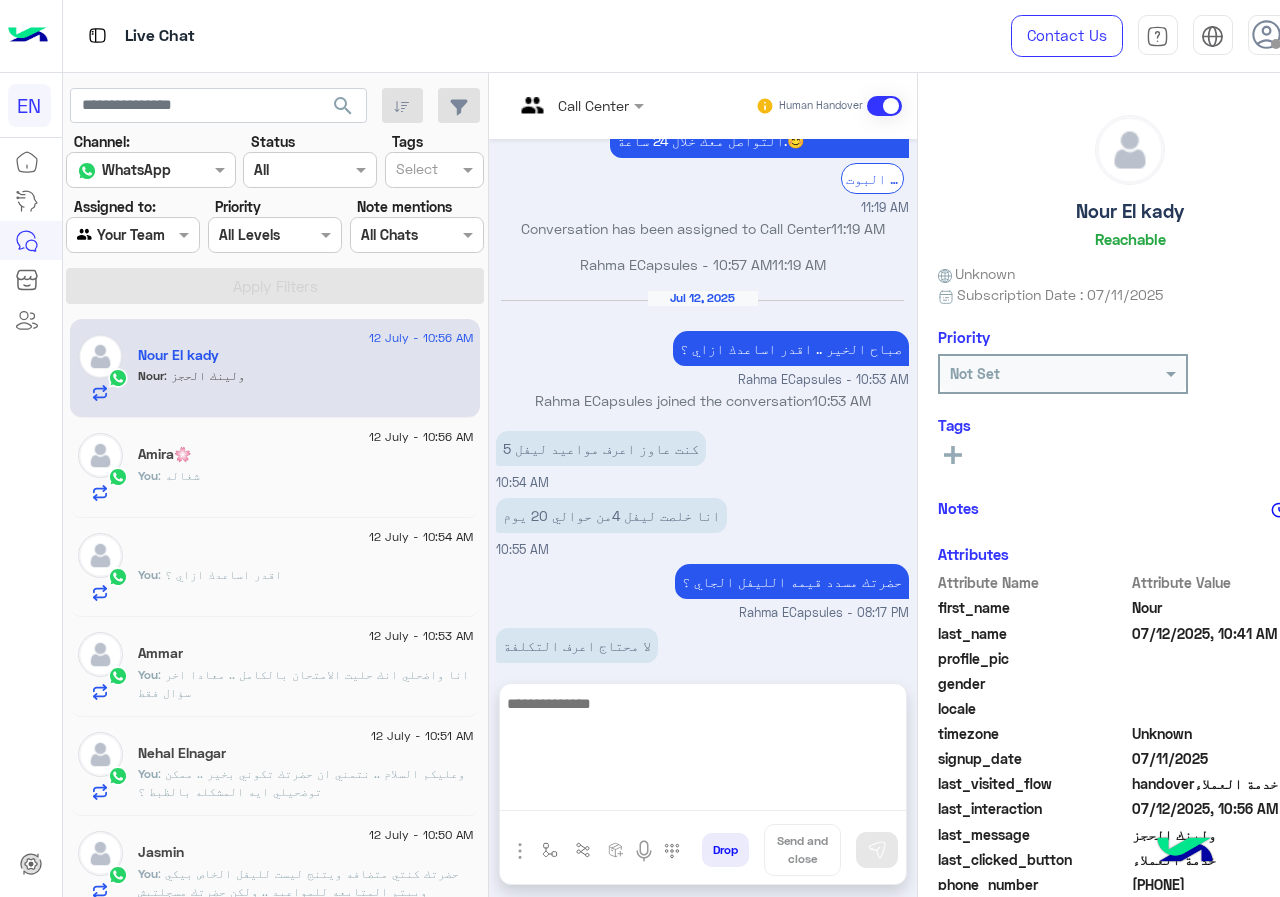 click at bounding box center (703, 751) 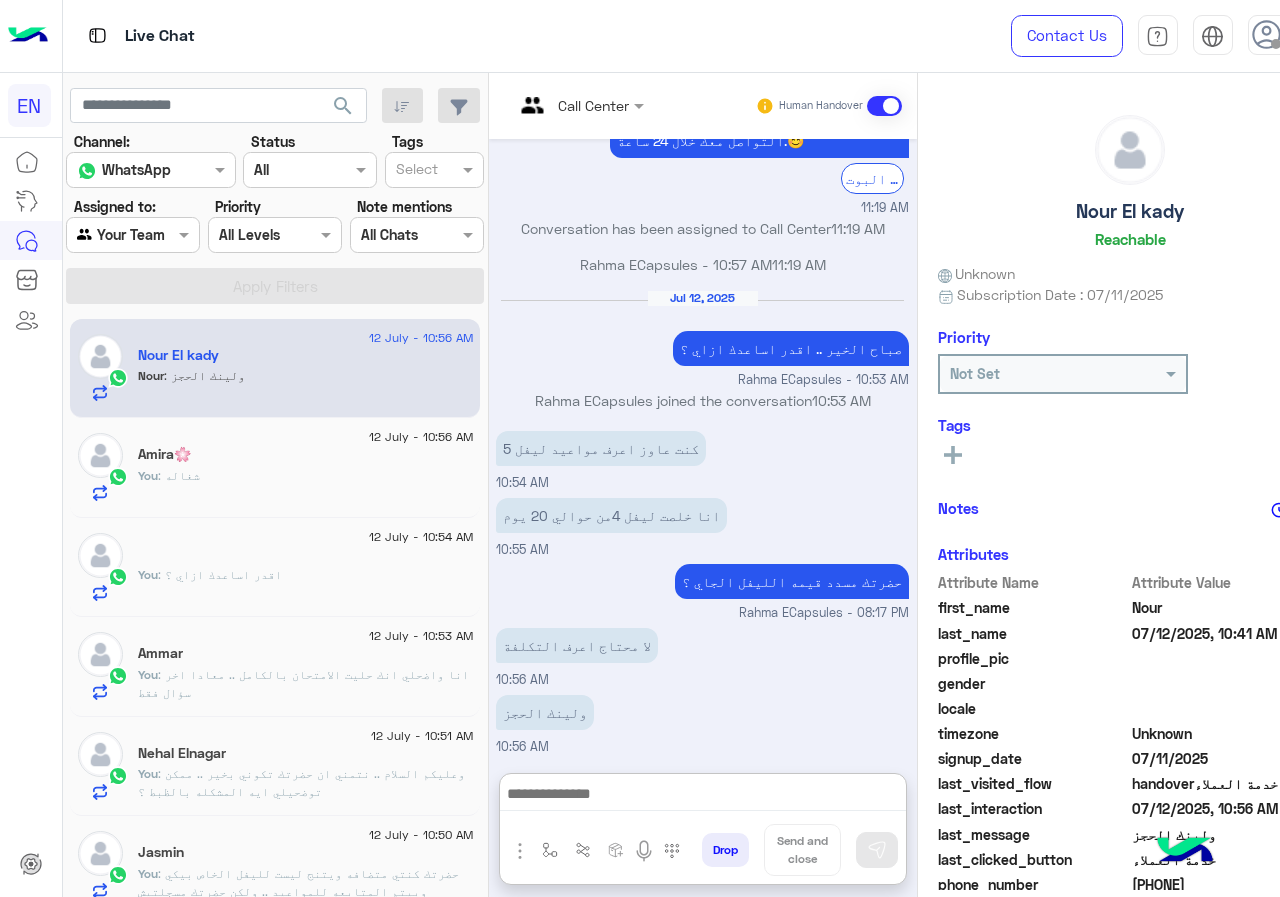 click on "You  : شغاله" 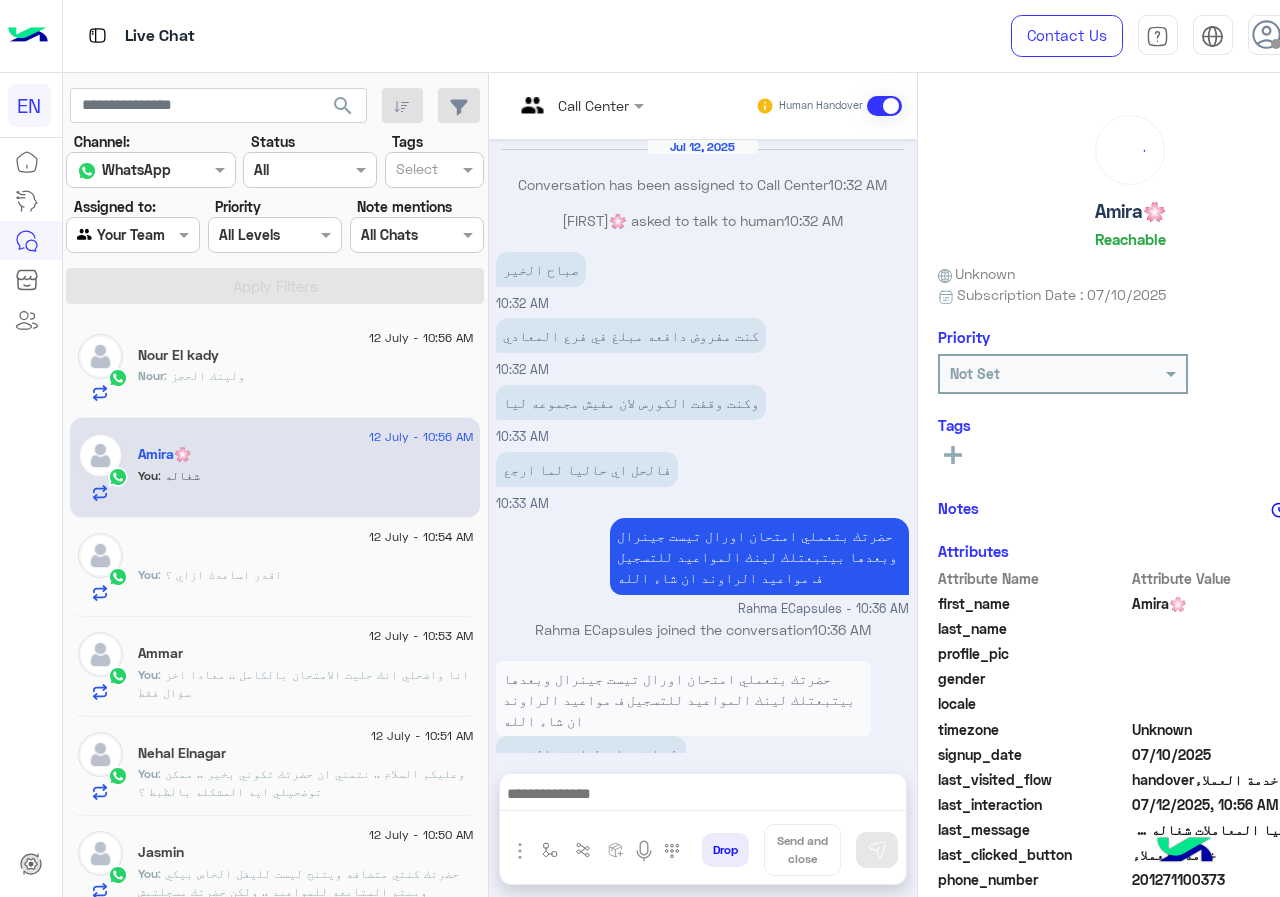 scroll, scrollTop: 801, scrollLeft: 0, axis: vertical 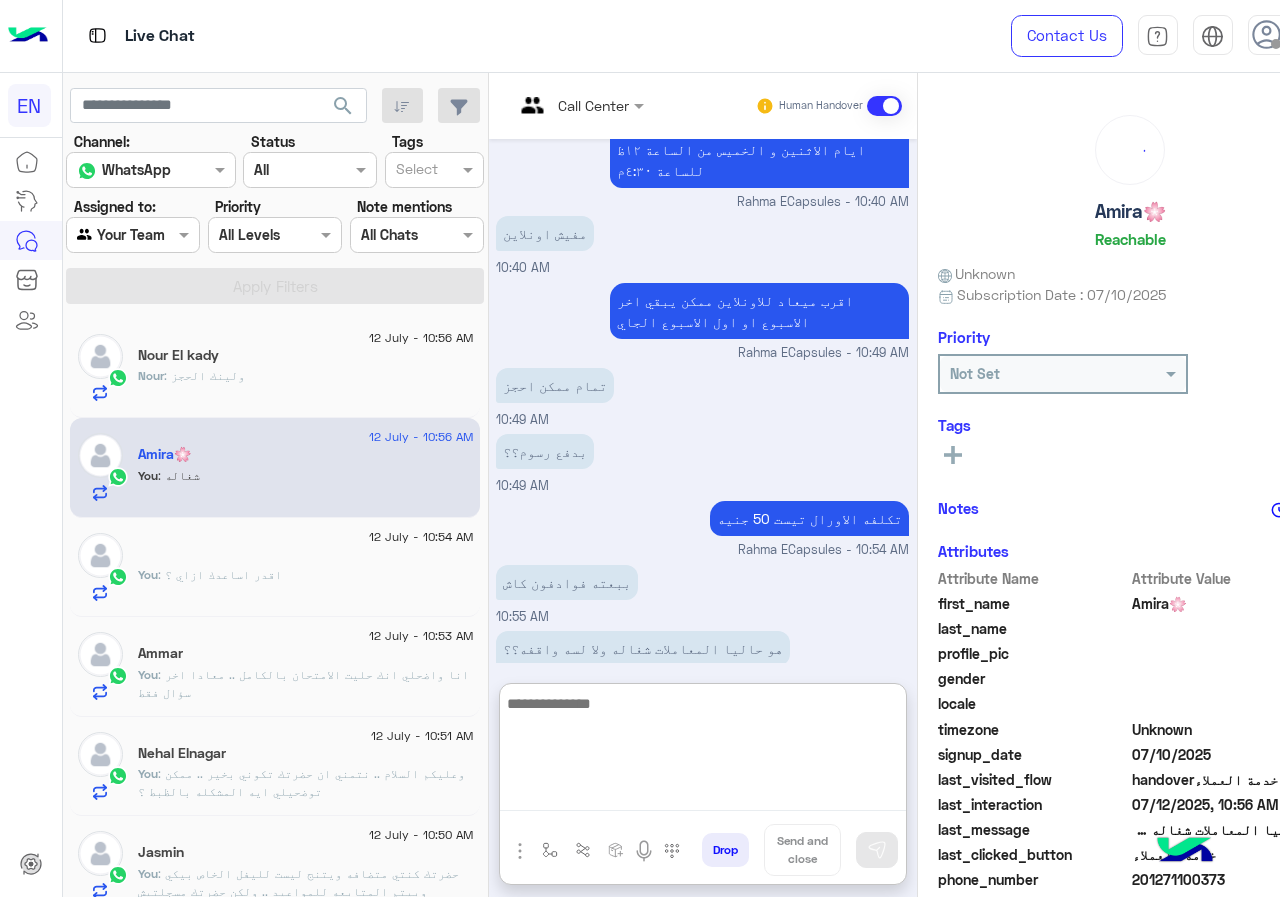 click at bounding box center [703, 751] 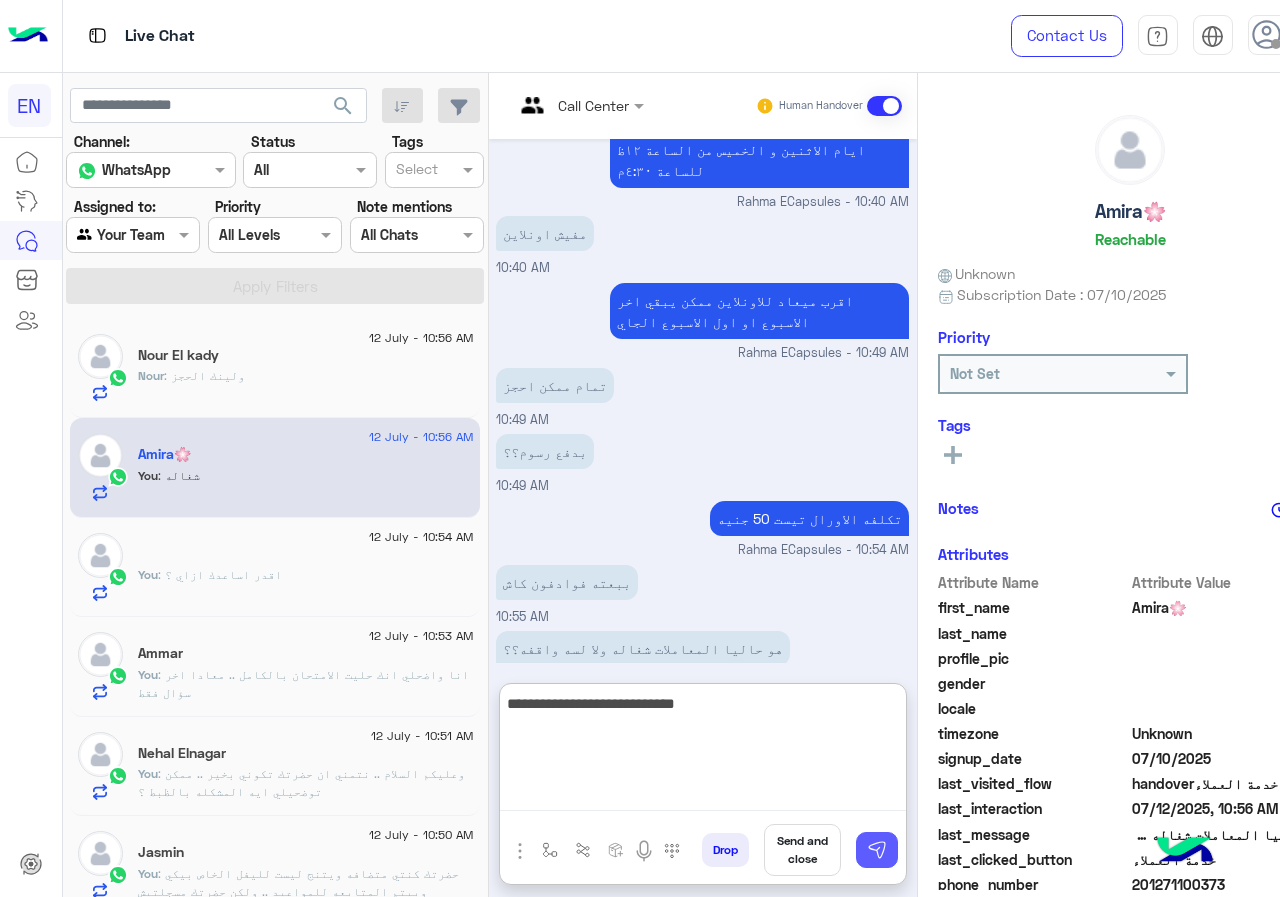 type on "**********" 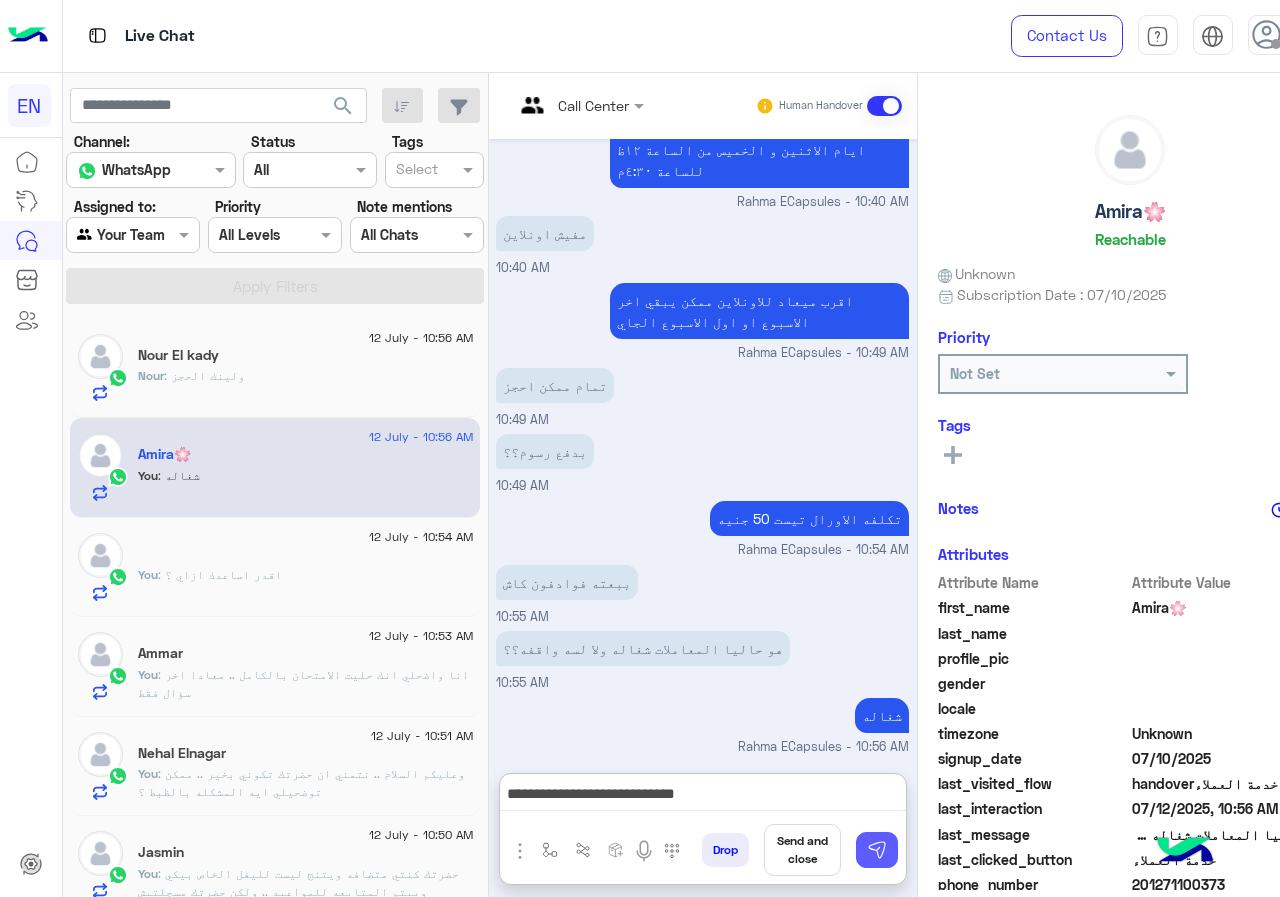 click at bounding box center [877, 850] 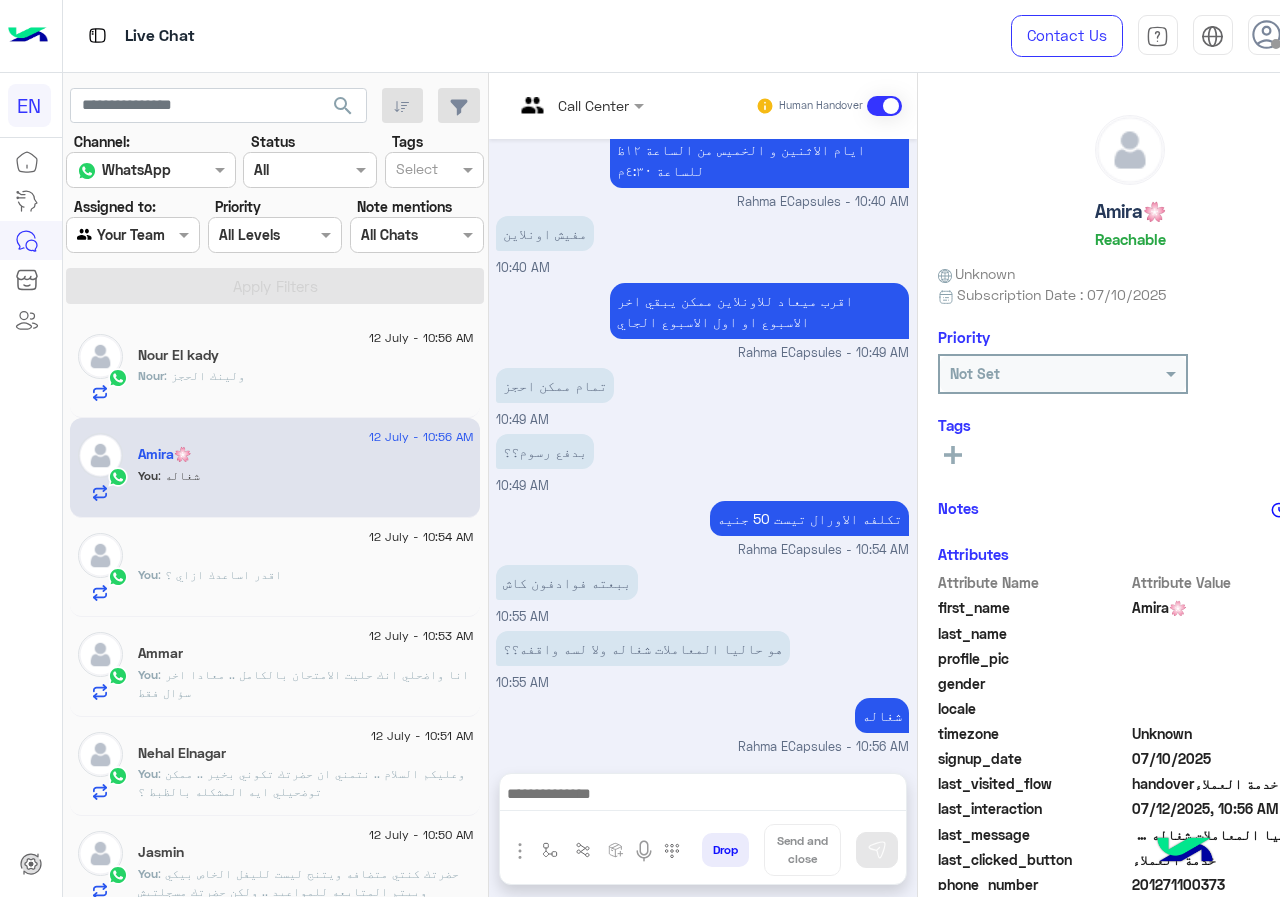 scroll, scrollTop: 865, scrollLeft: 0, axis: vertical 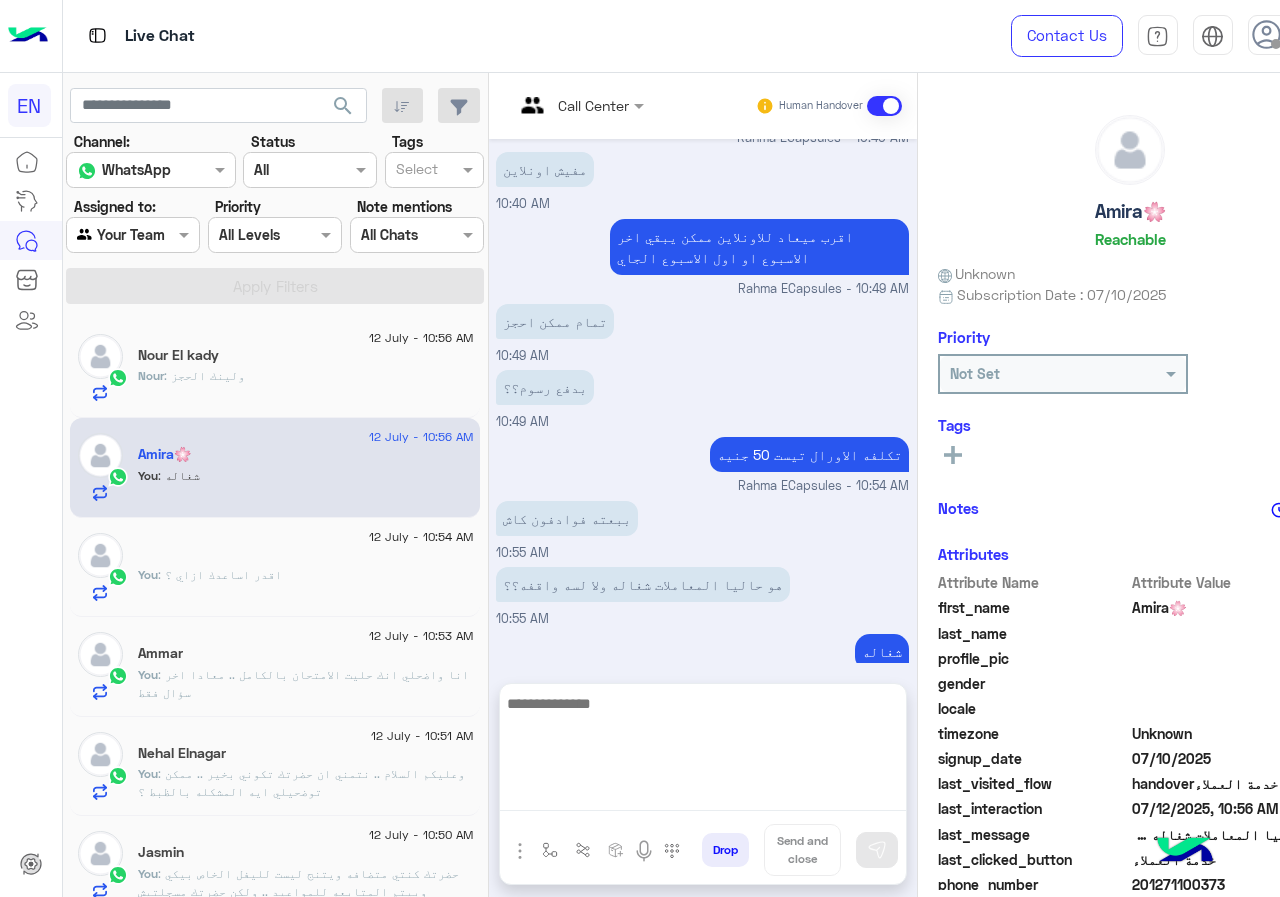 click at bounding box center (703, 751) 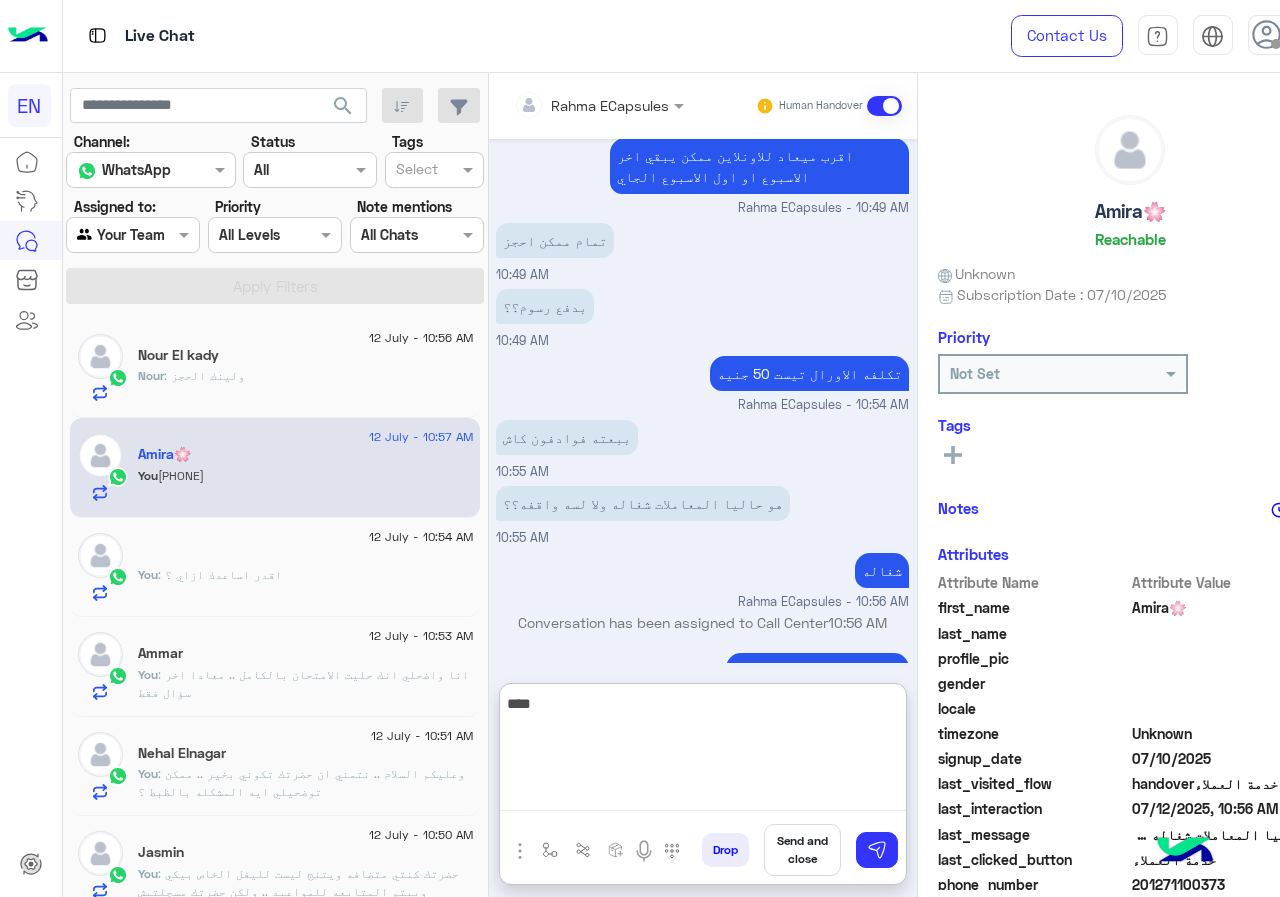 scroll, scrollTop: 955, scrollLeft: 0, axis: vertical 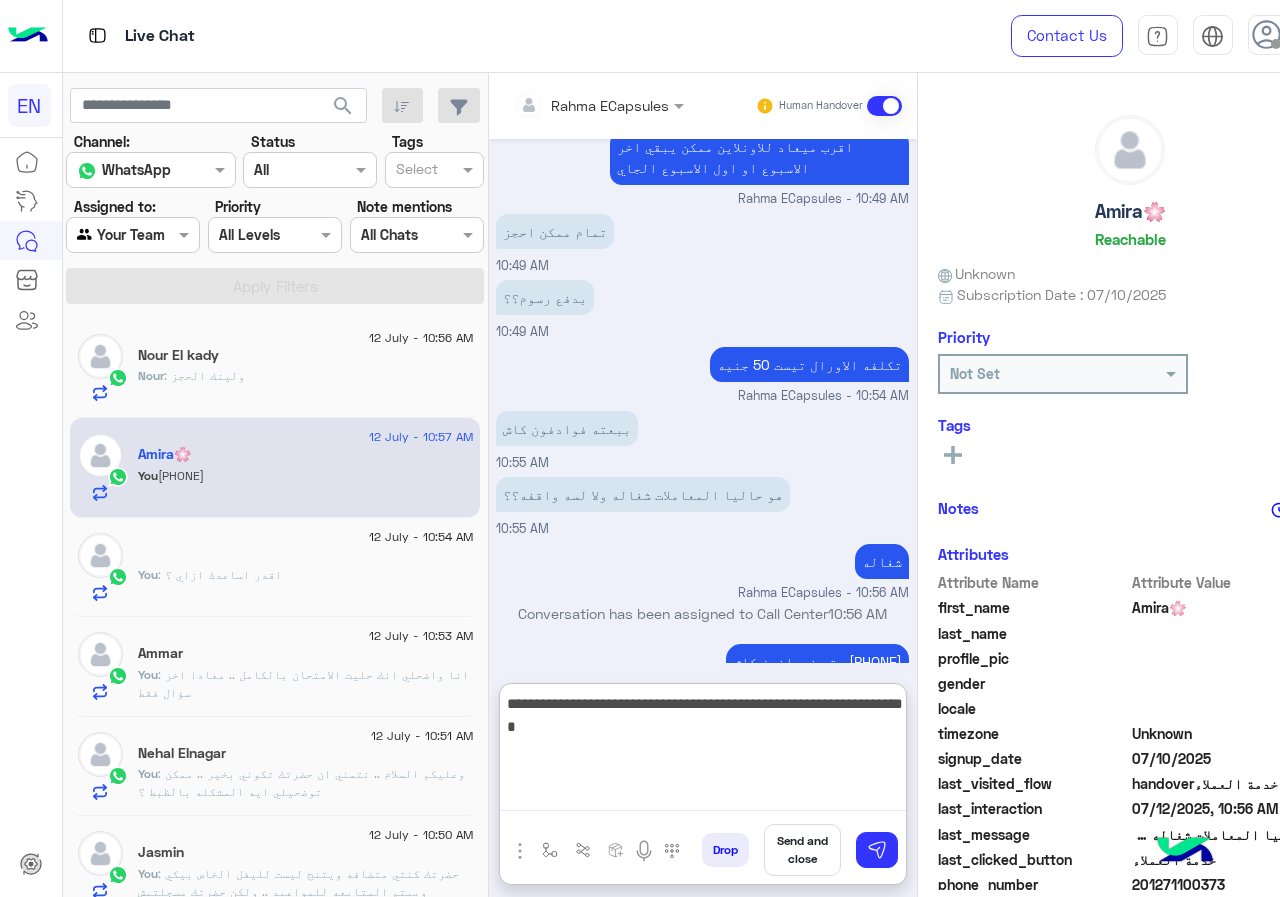 type on "**********" 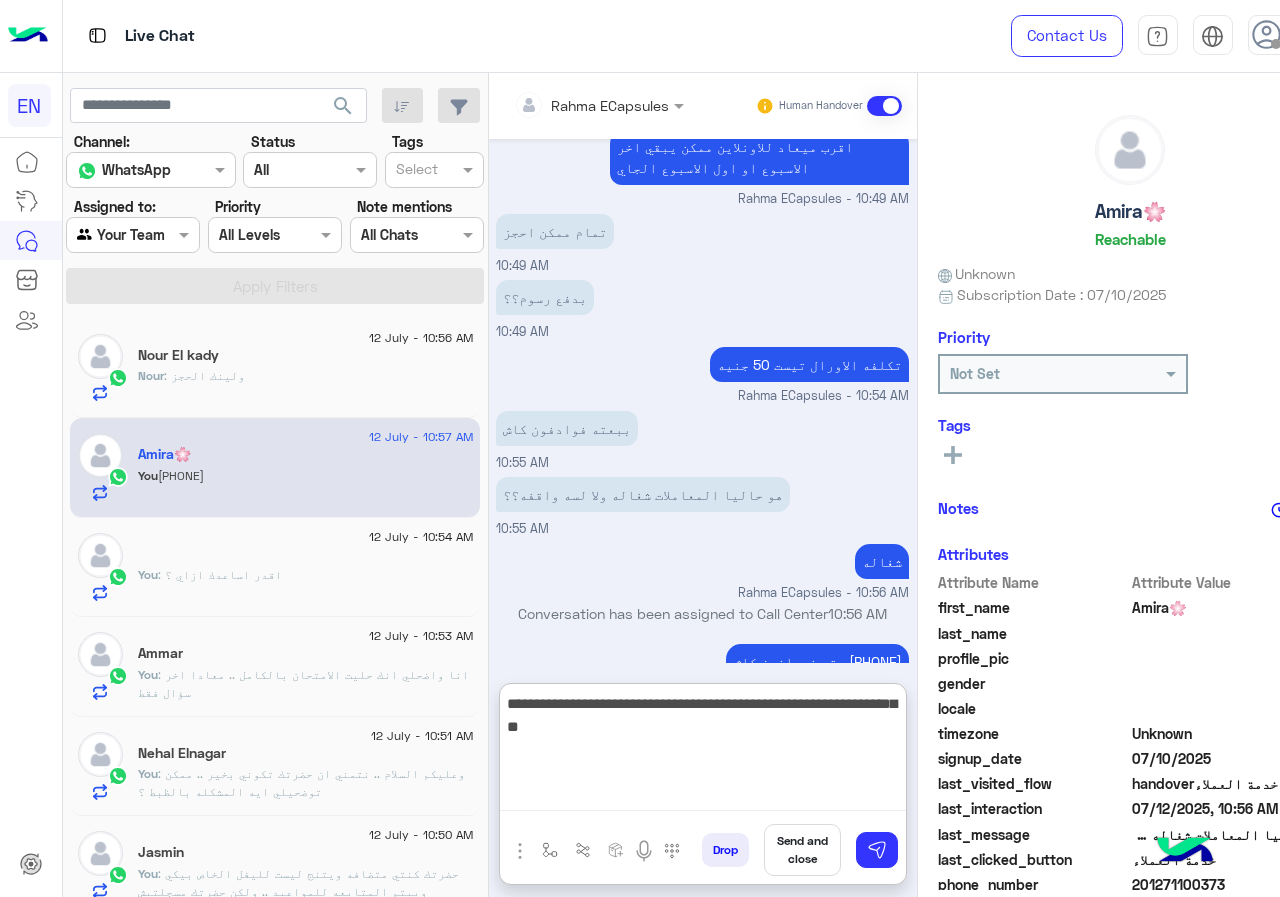 type 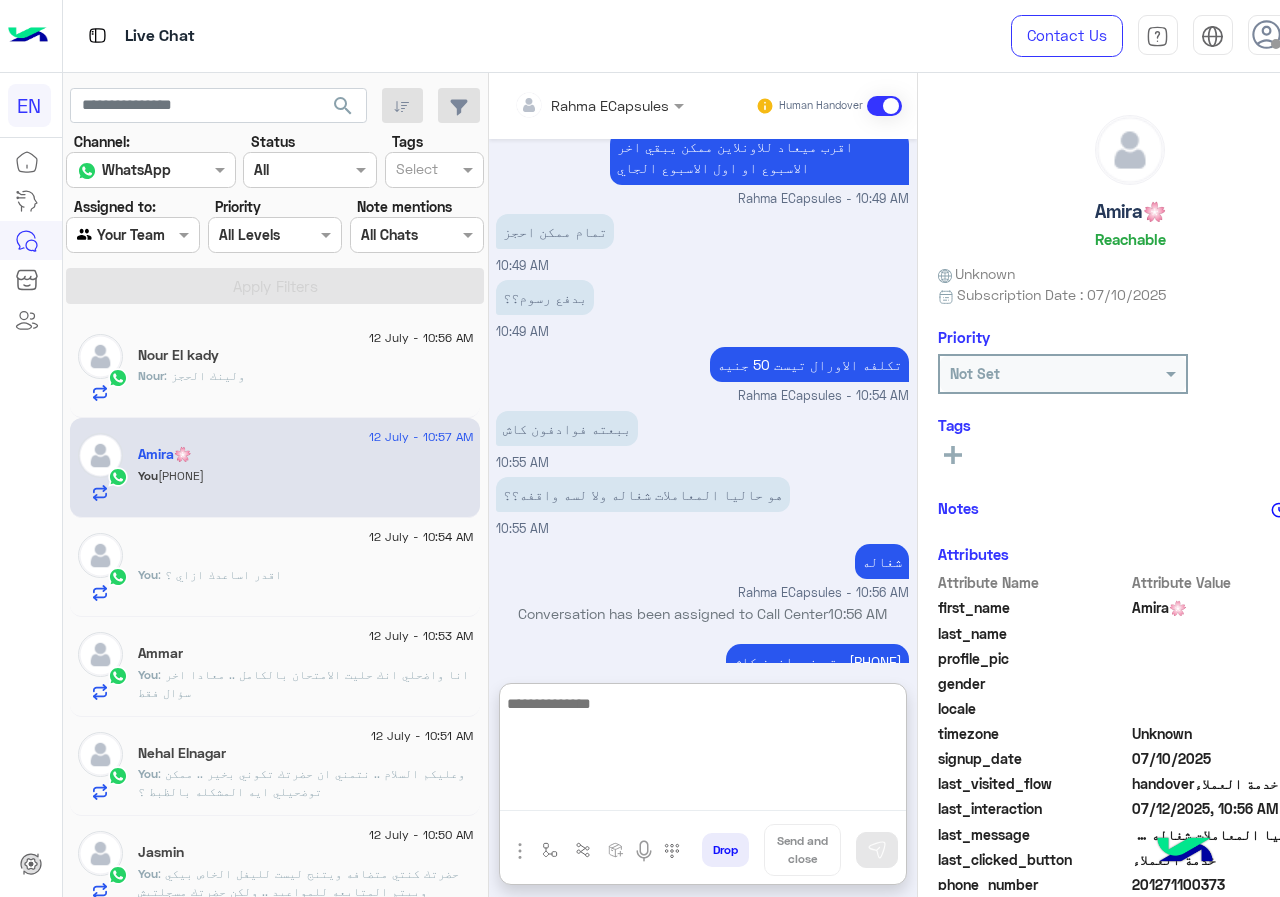 scroll, scrollTop: 1040, scrollLeft: 0, axis: vertical 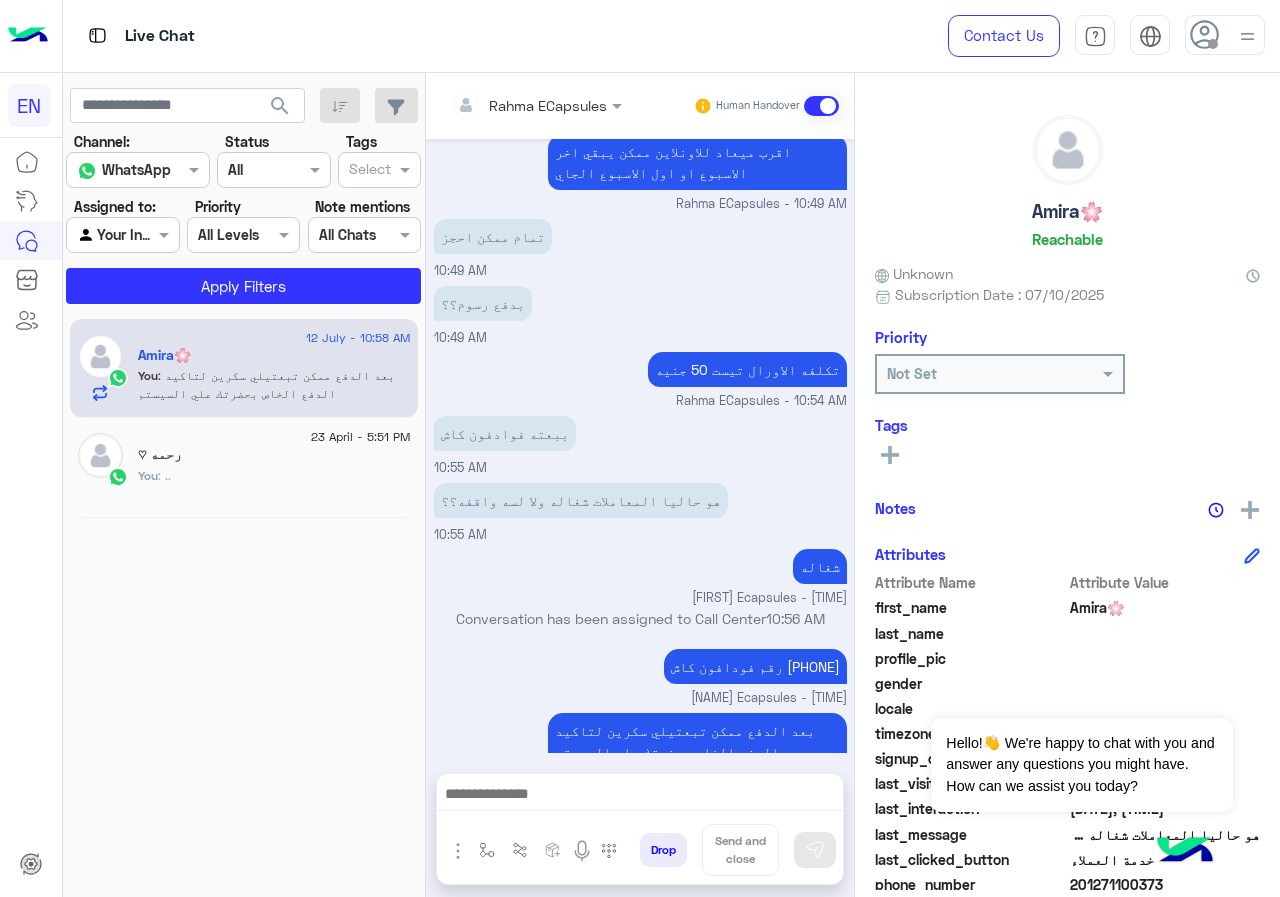 click at bounding box center [536, 104] 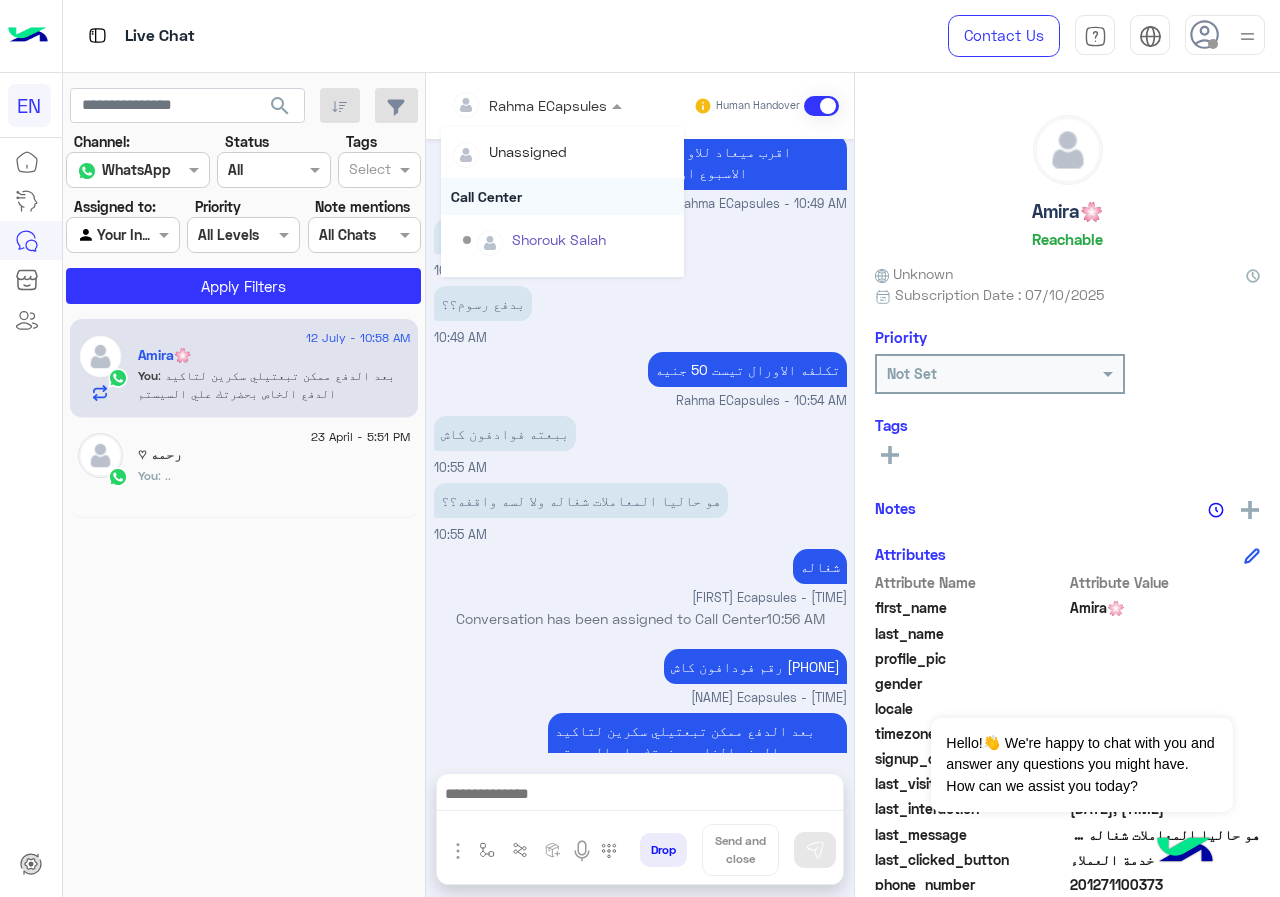 click on "Call Center" at bounding box center [562, 196] 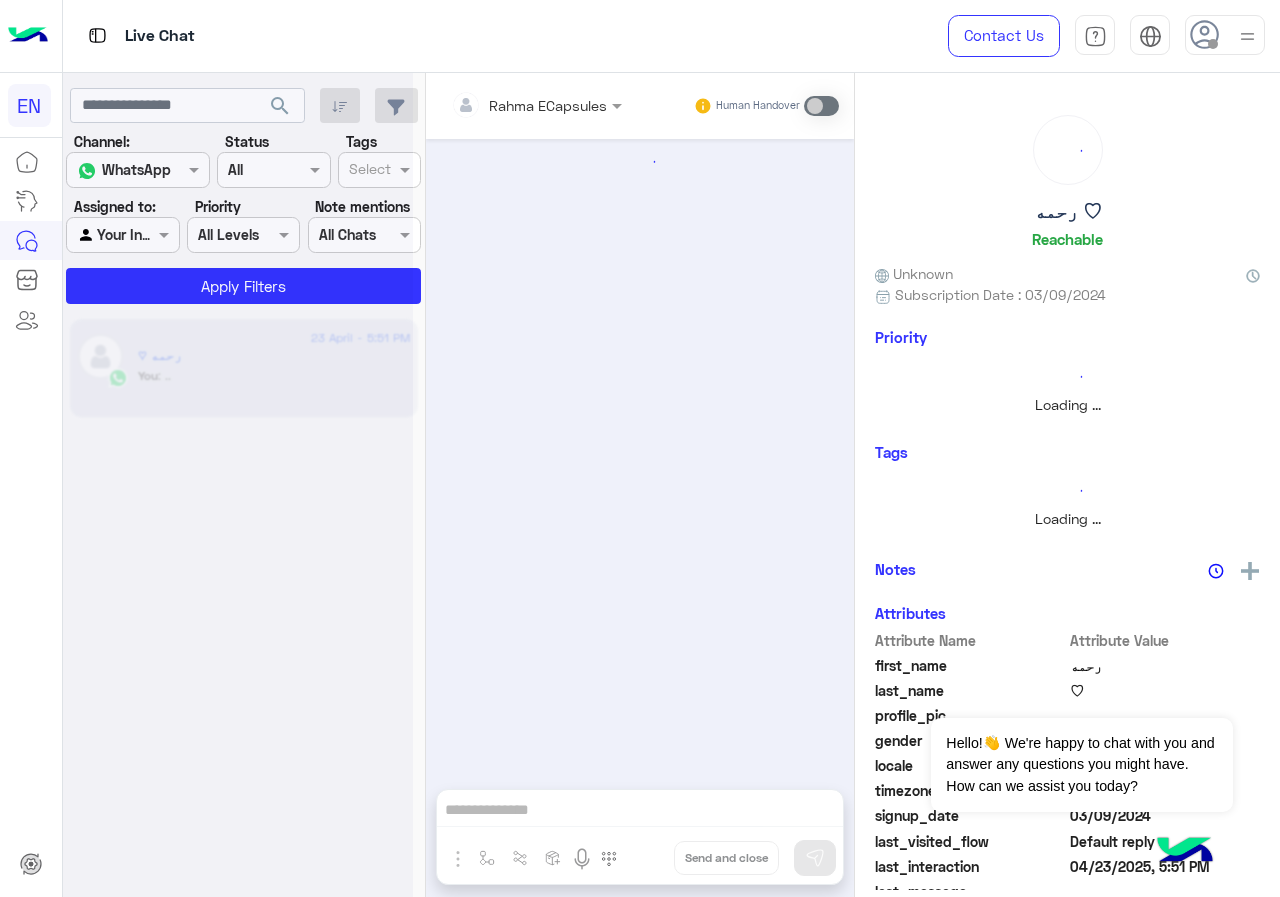 scroll, scrollTop: 0, scrollLeft: 0, axis: both 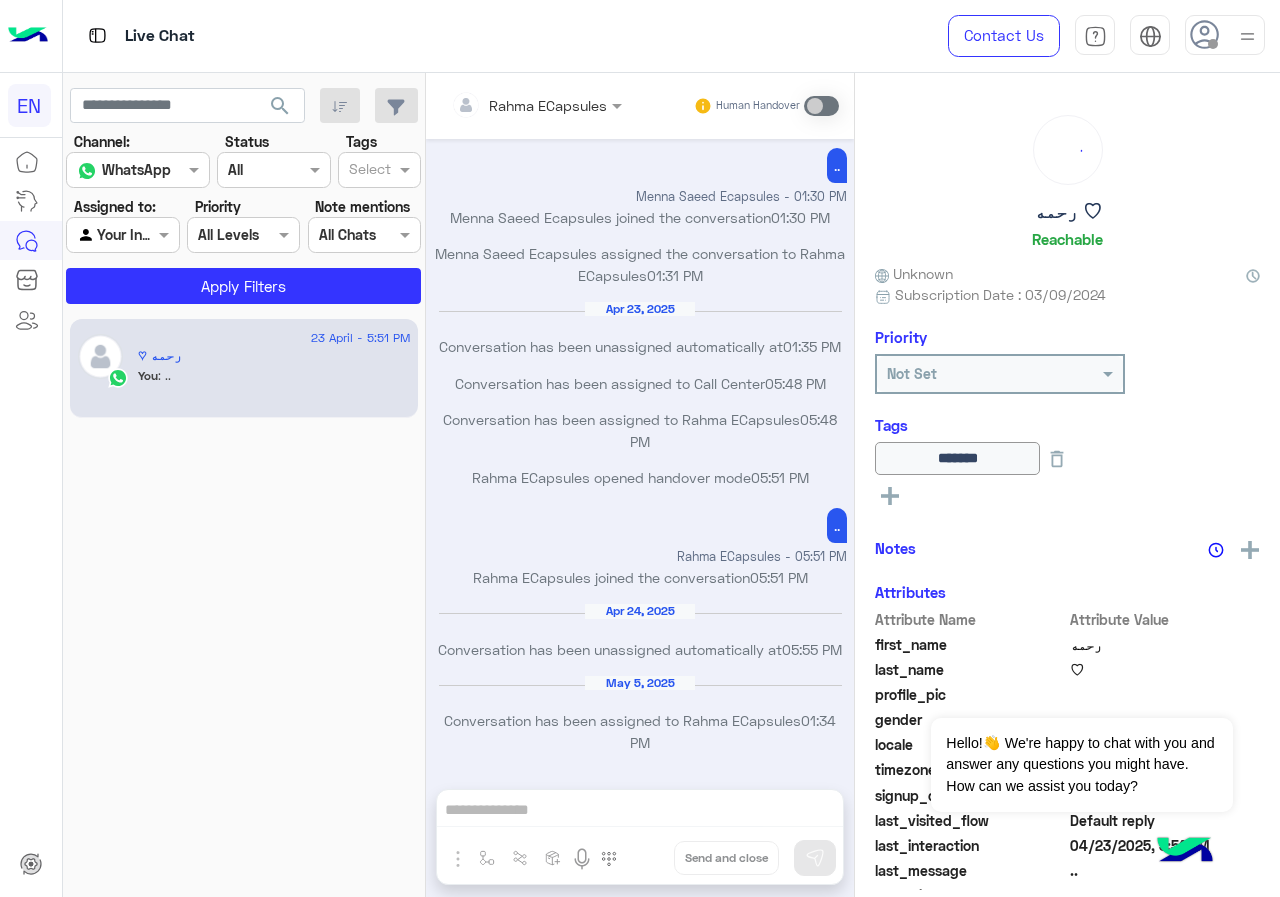 click on "Channel: Channel WhatsApp Status Channel All Tags Select Assigned to: Agent Filter Your Inbox Priority All Levels All Levels Note mentions Select All Chats Apply Filters" 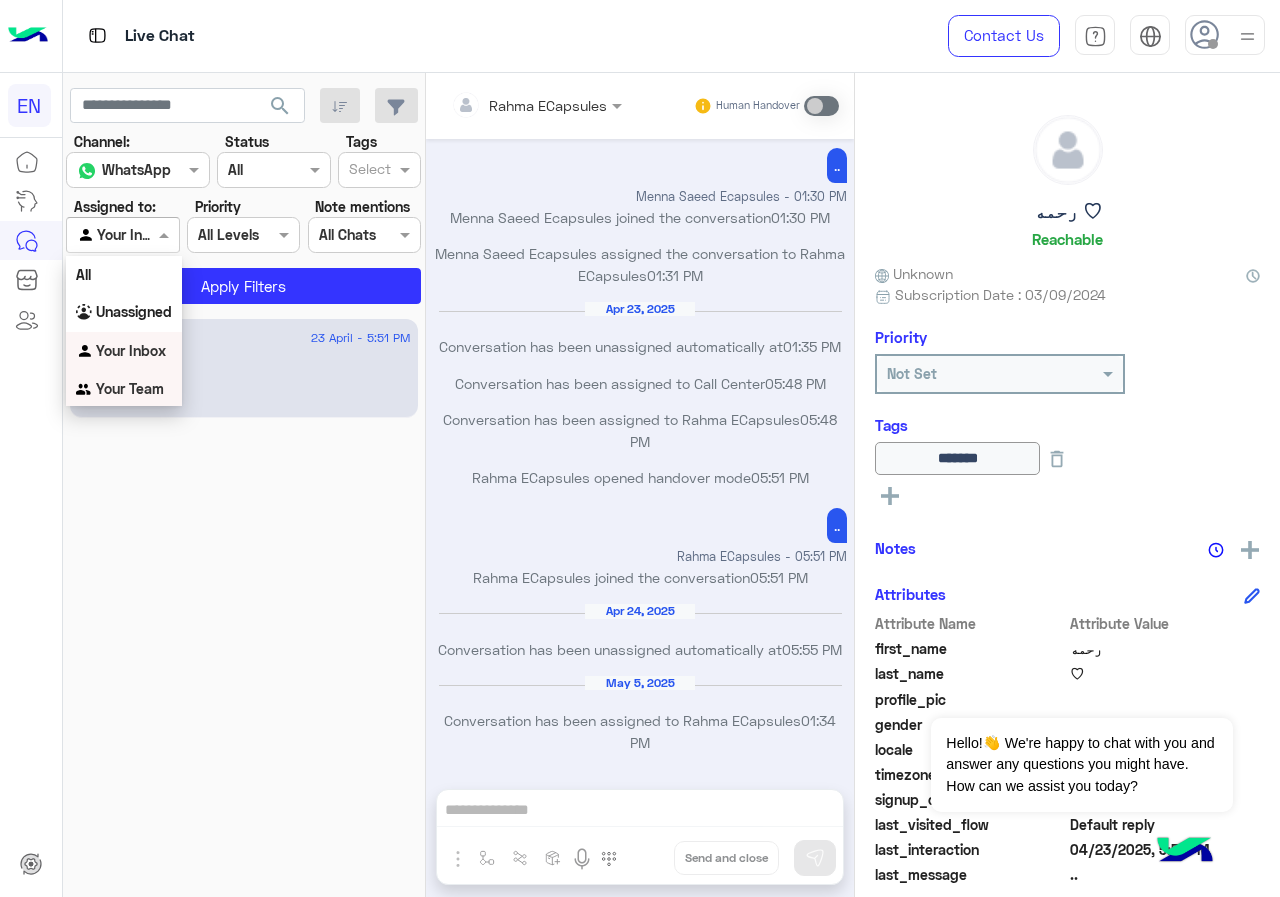 drag, startPoint x: 137, startPoint y: 369, endPoint x: 138, endPoint y: 389, distance: 20.024984 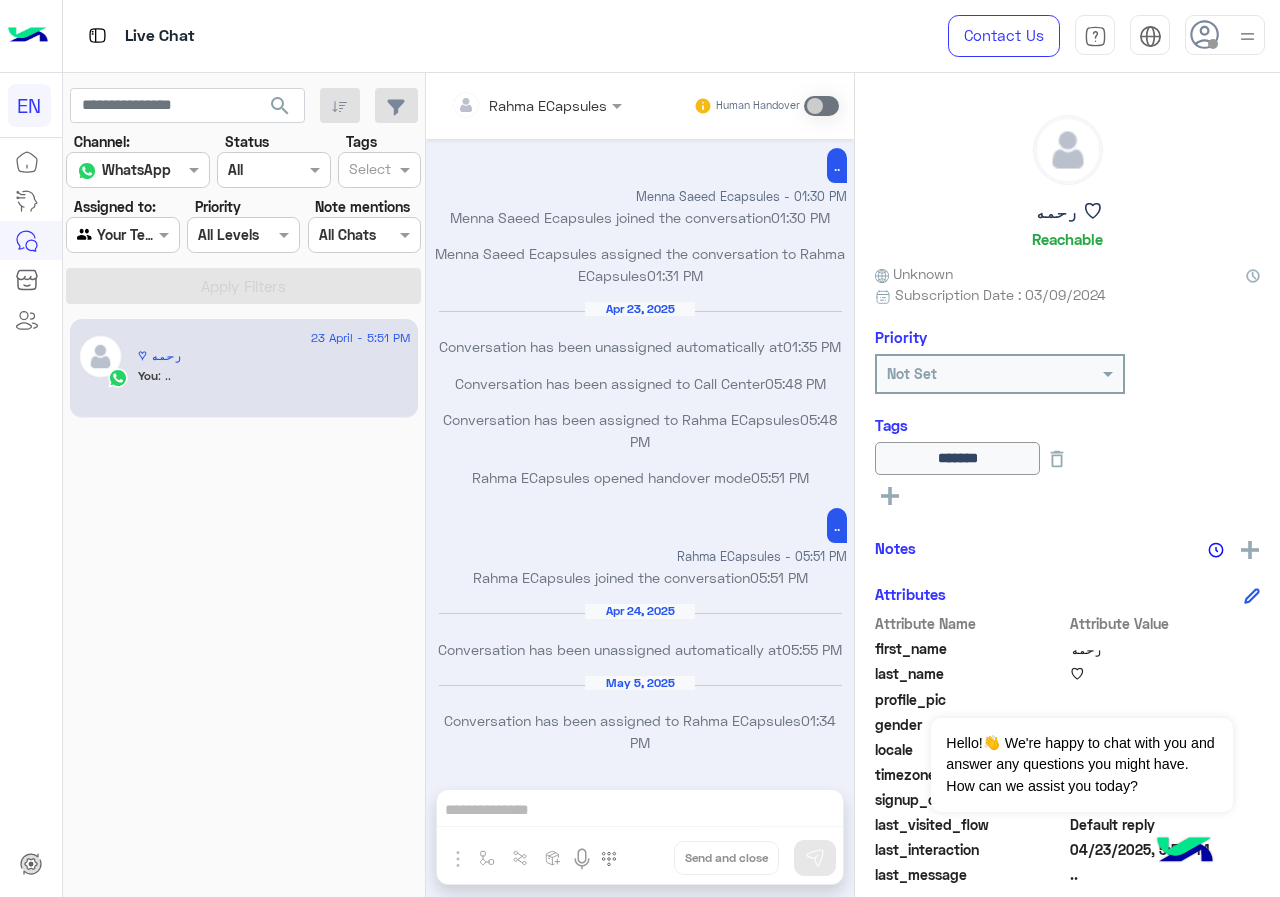 click on "search" 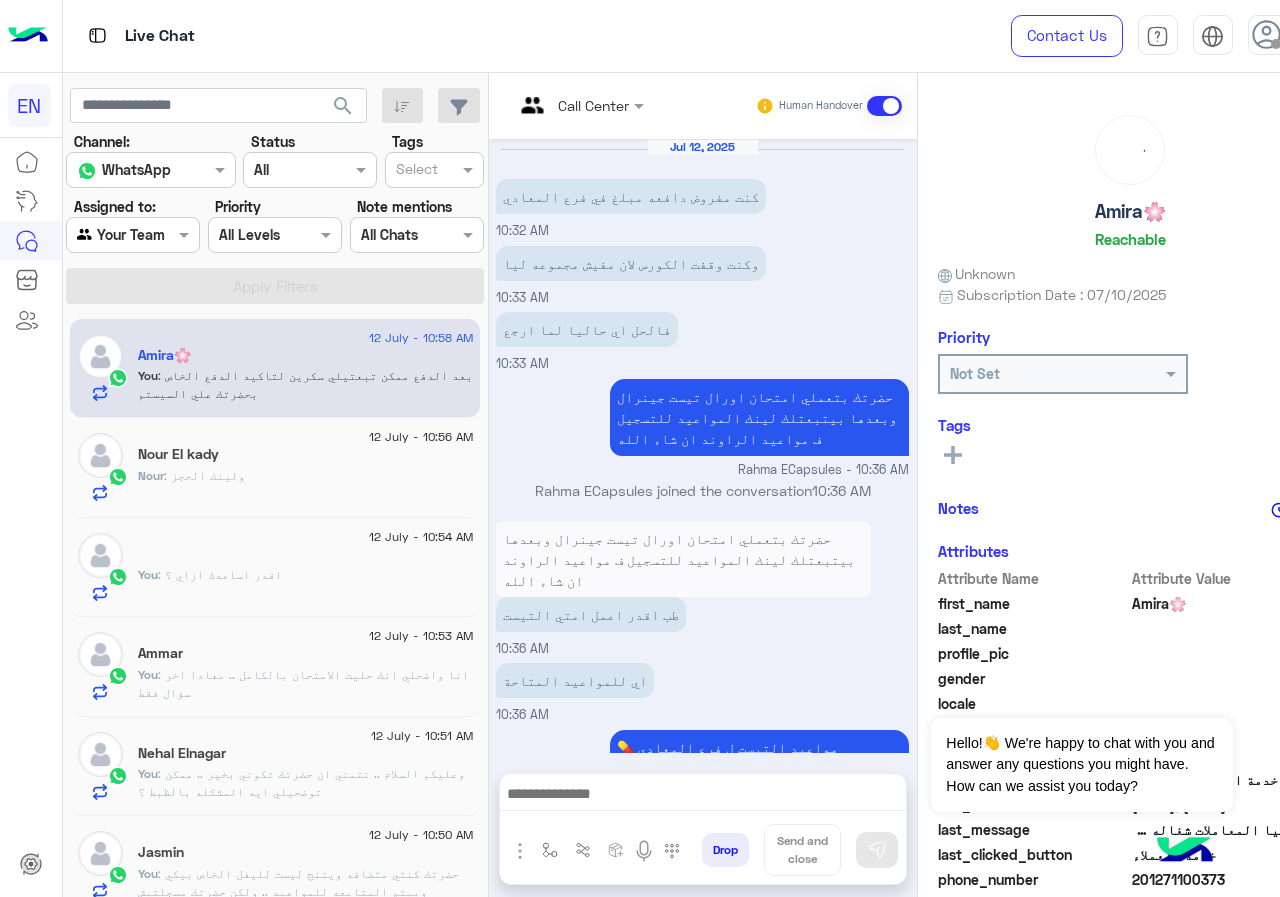 scroll, scrollTop: 846, scrollLeft: 0, axis: vertical 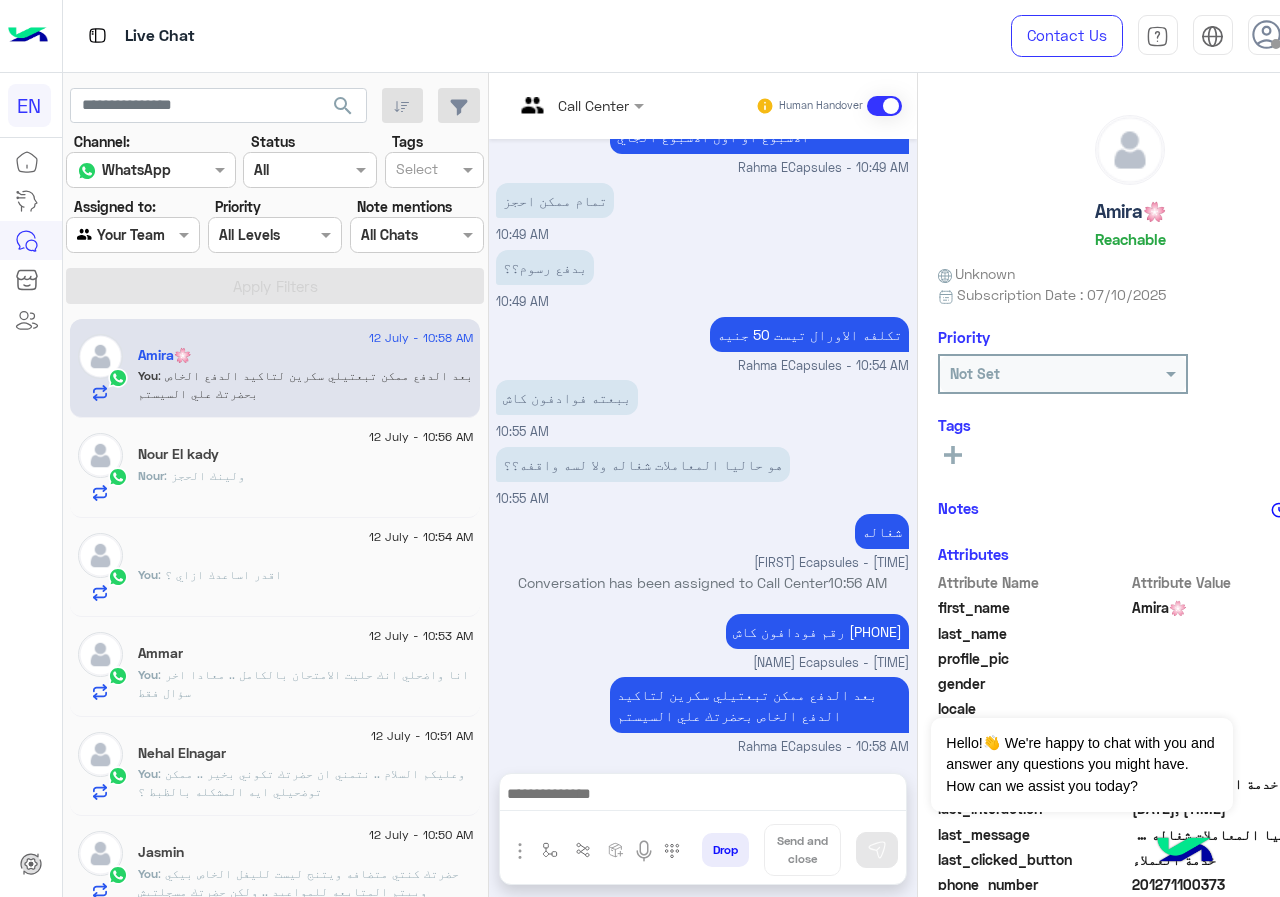 click on "[FIRST] : ولينك الحجز" 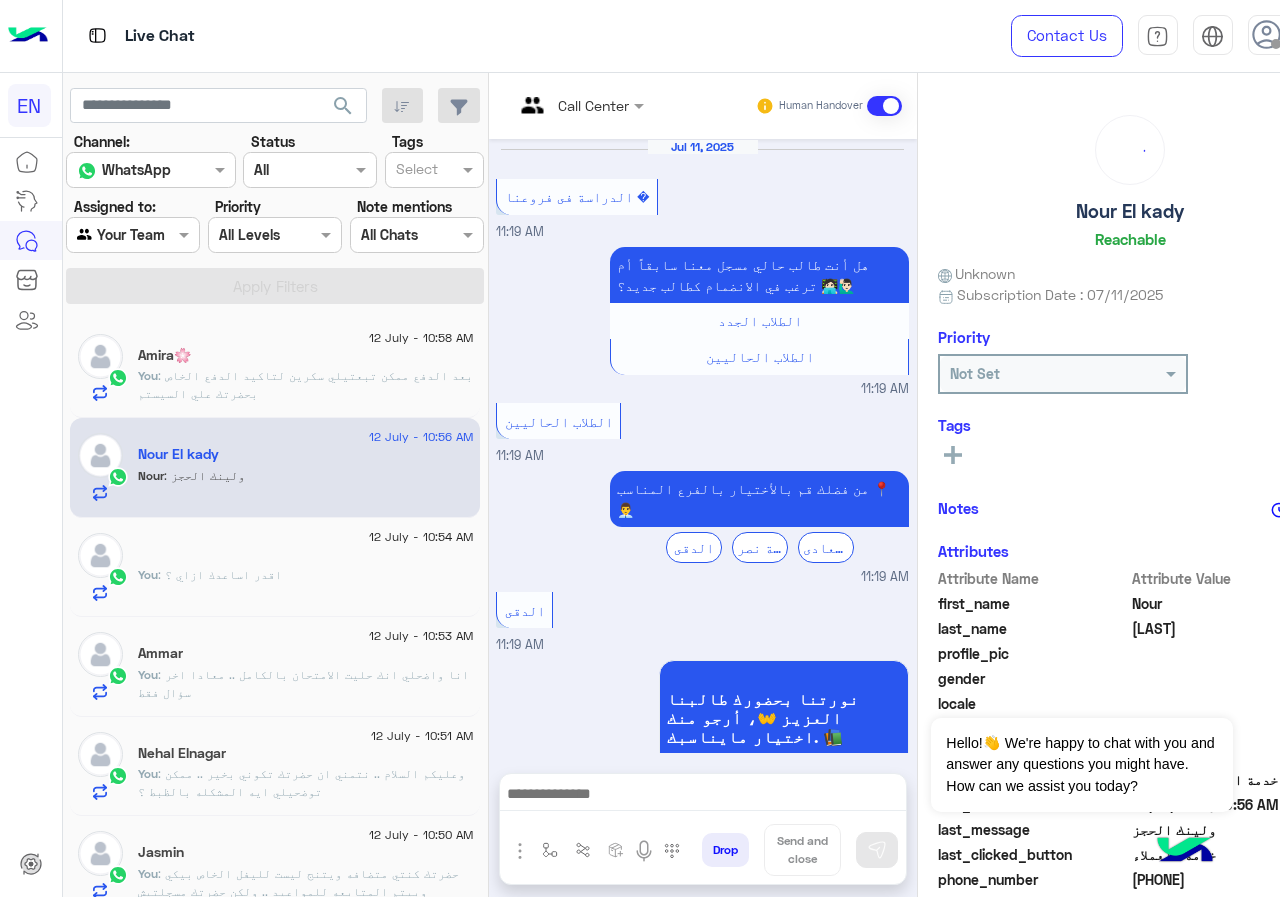 scroll, scrollTop: 1017, scrollLeft: 0, axis: vertical 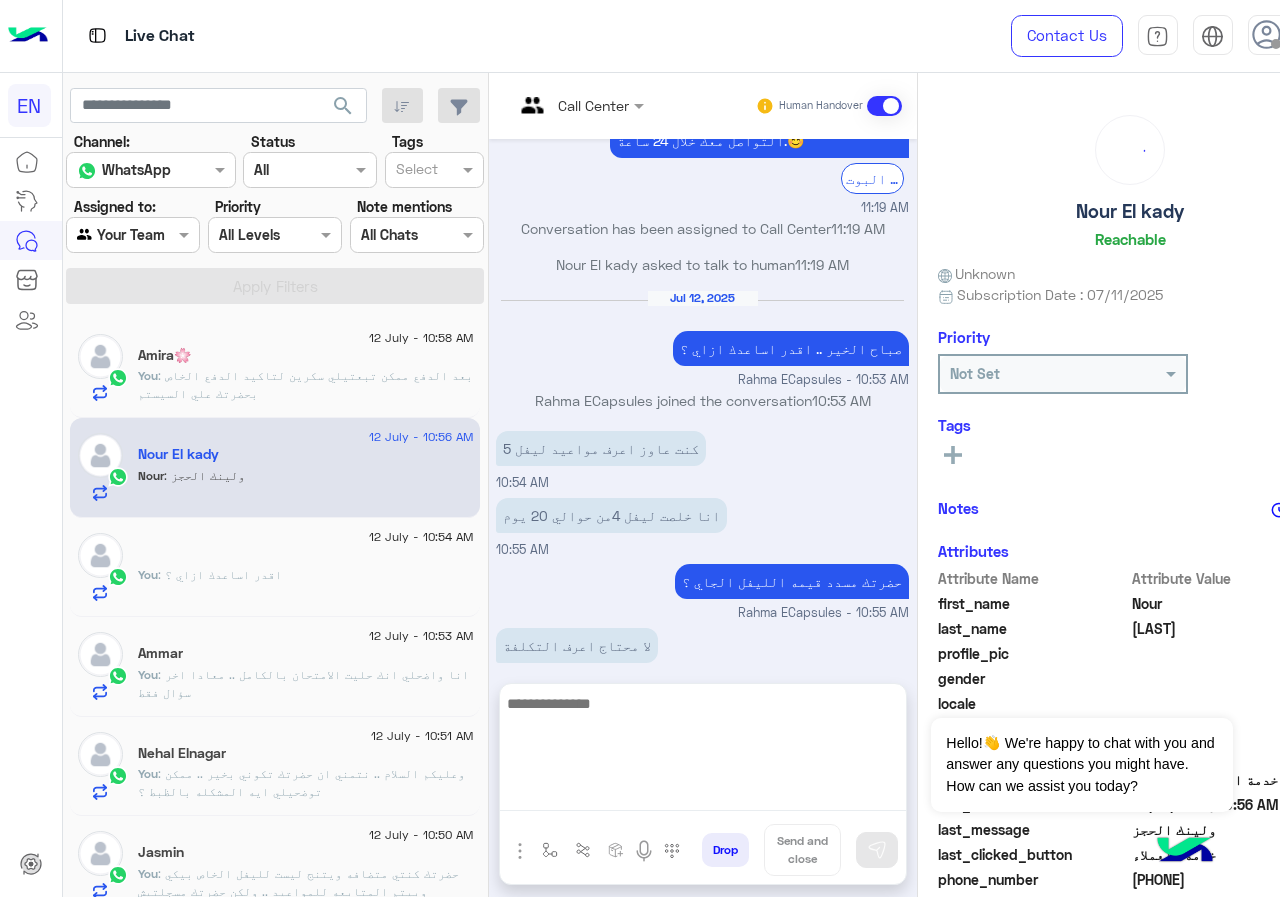 click at bounding box center (703, 751) 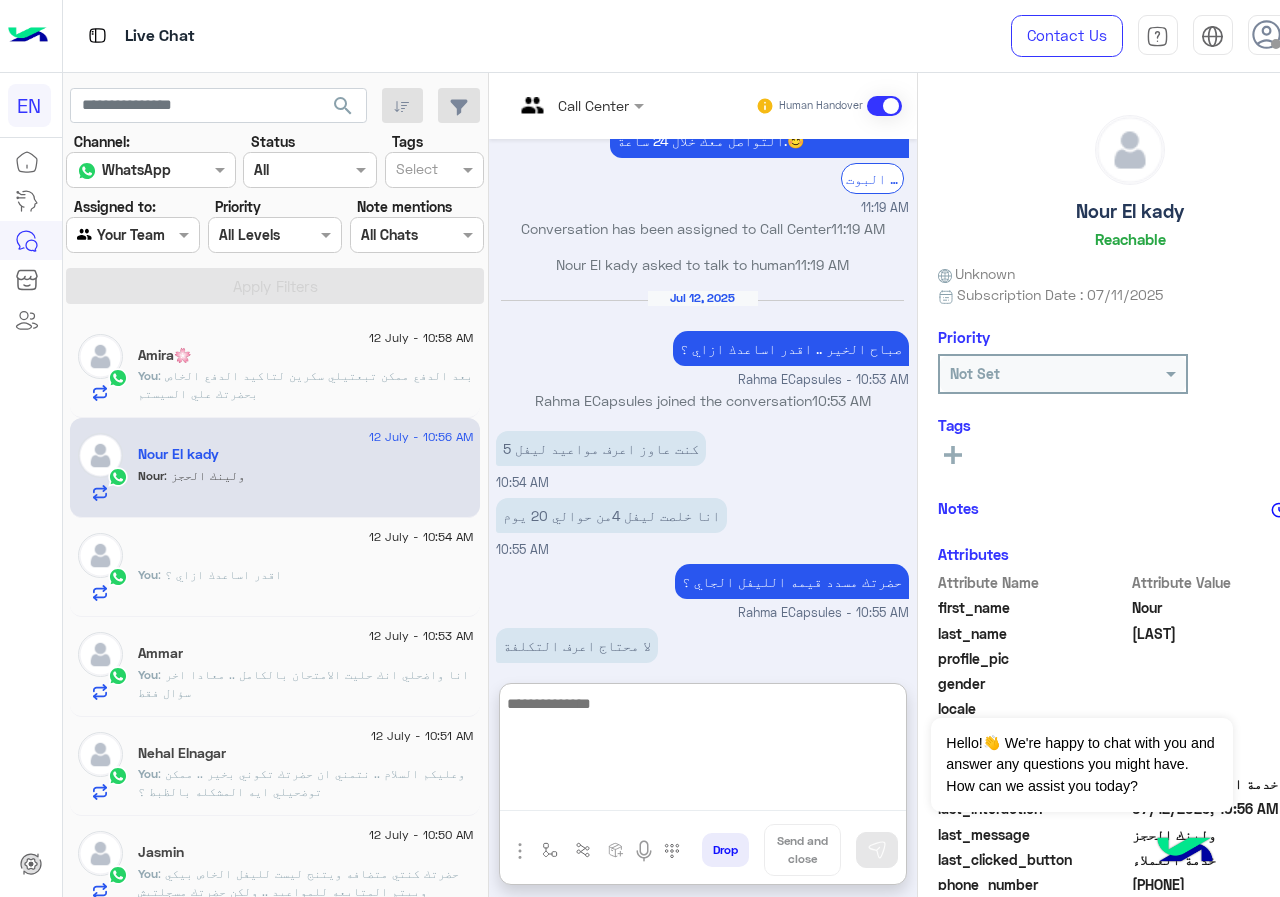 click at bounding box center [703, 751] 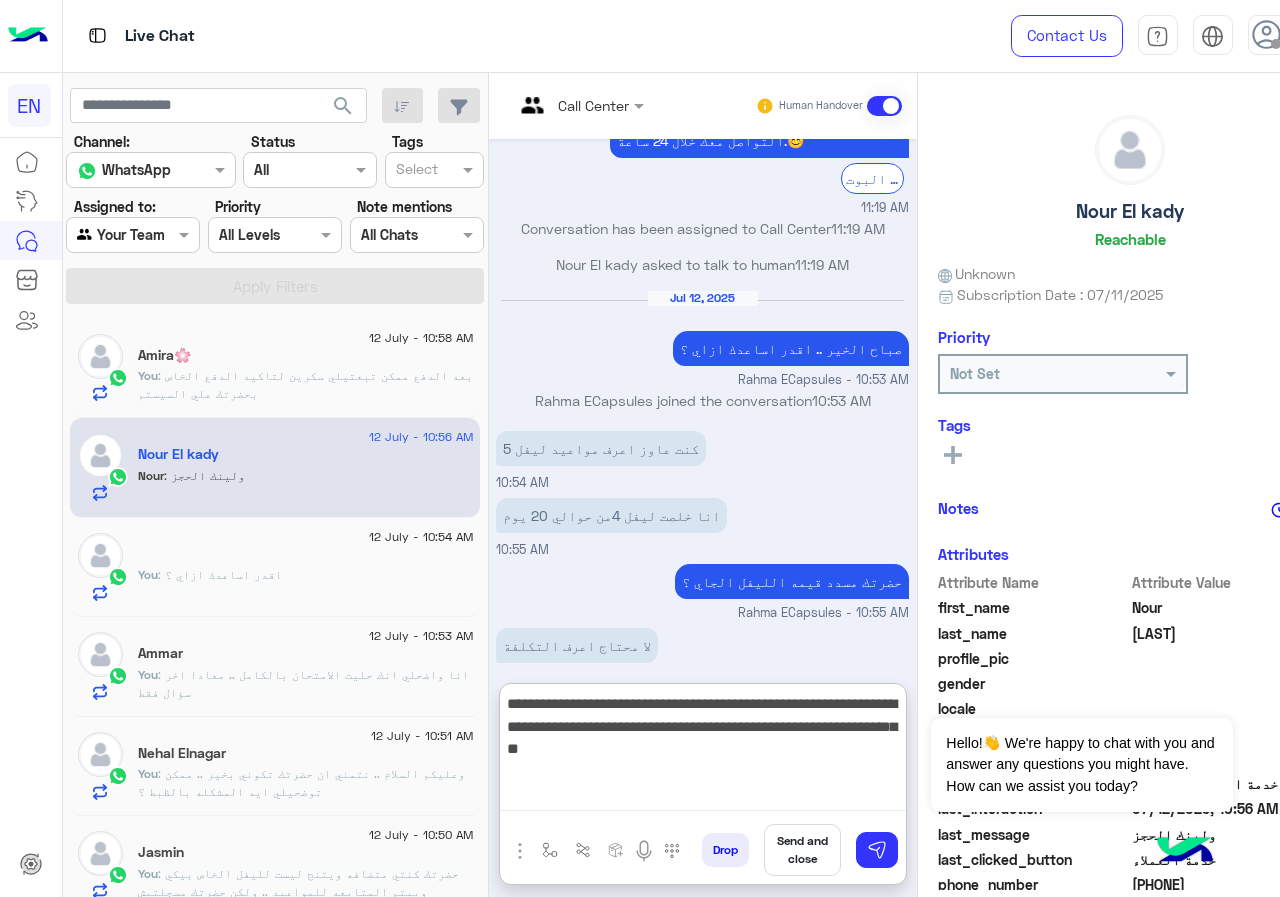 type on "**********" 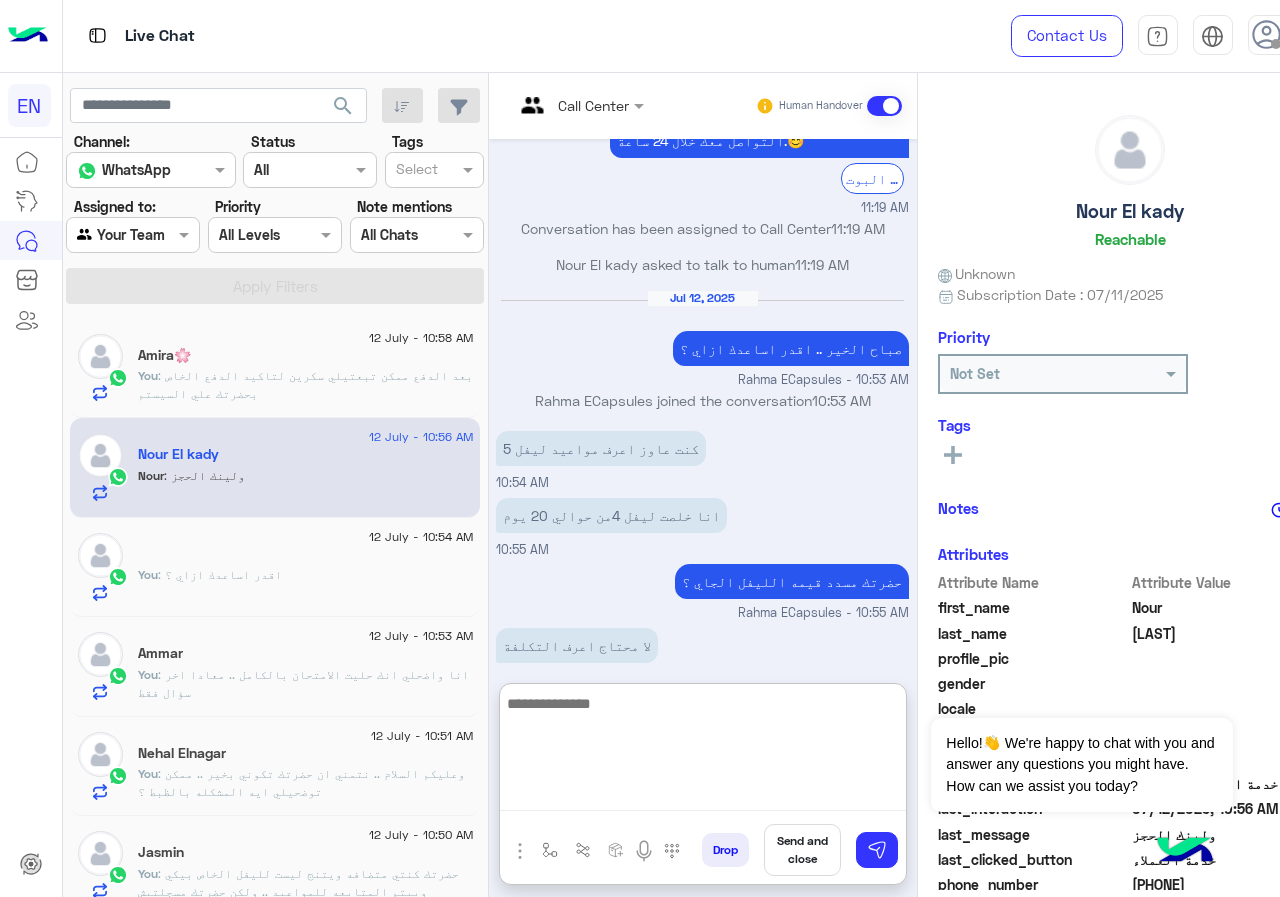 scroll, scrollTop: 1234, scrollLeft: 0, axis: vertical 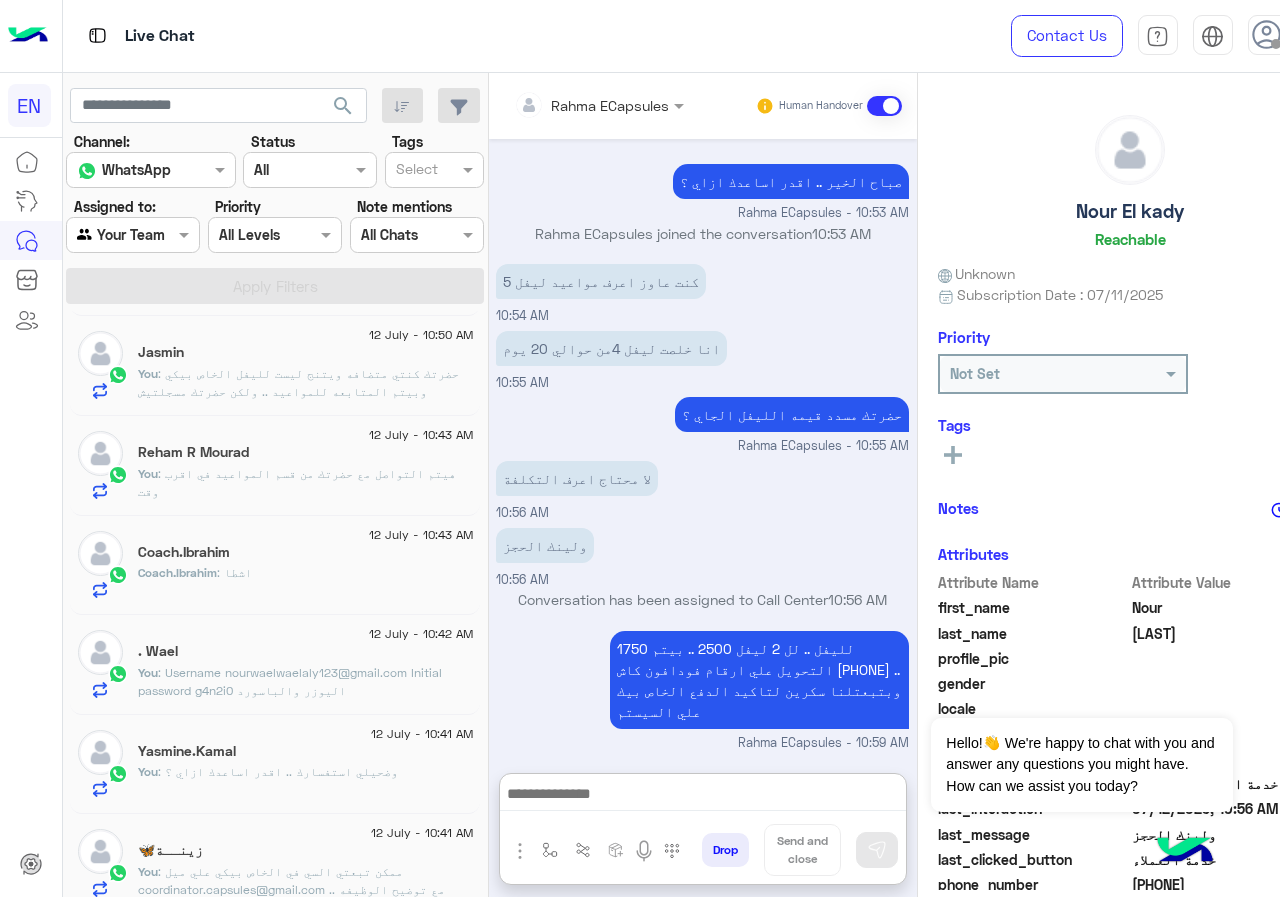 click on "Assigned to:" 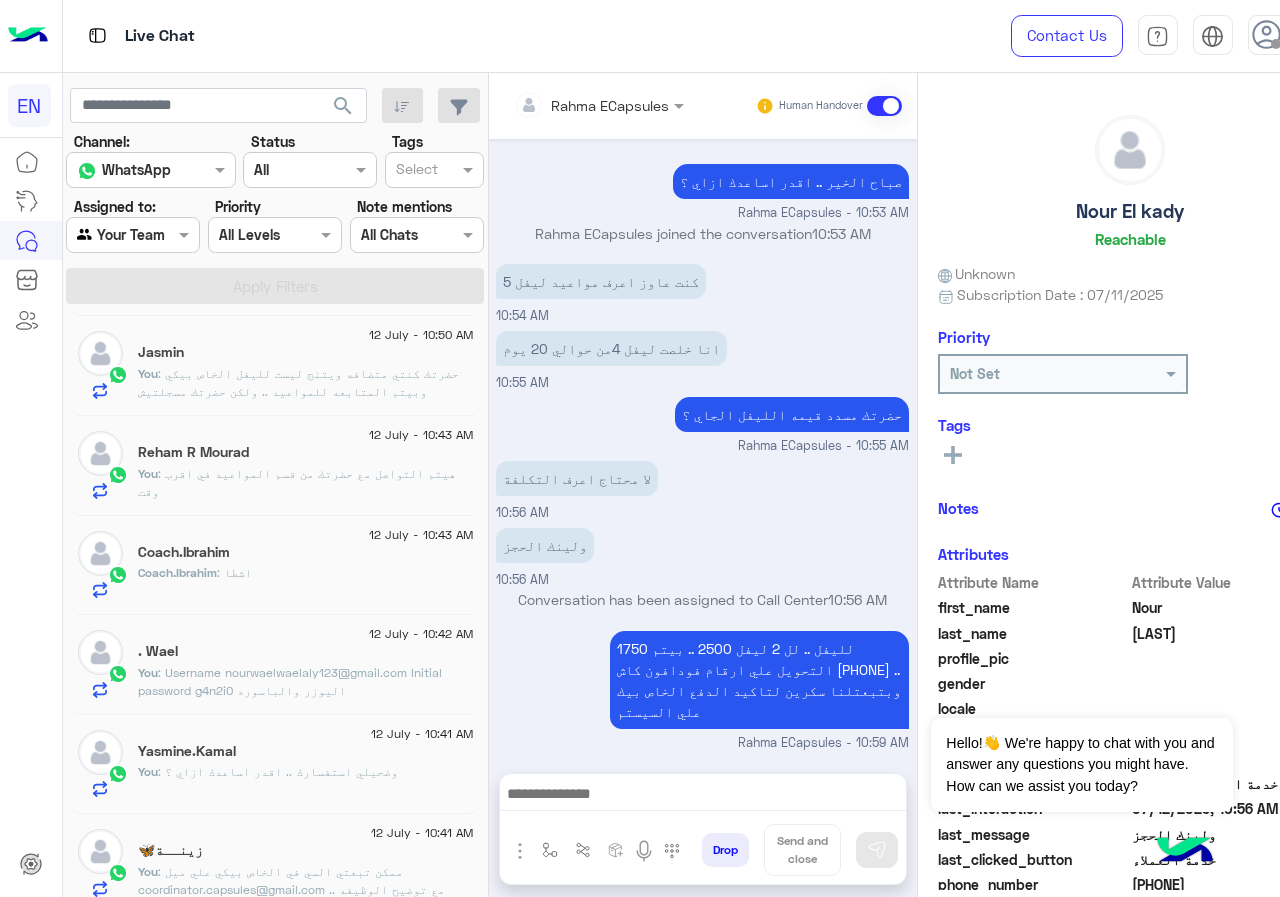 scroll, scrollTop: 1144, scrollLeft: 0, axis: vertical 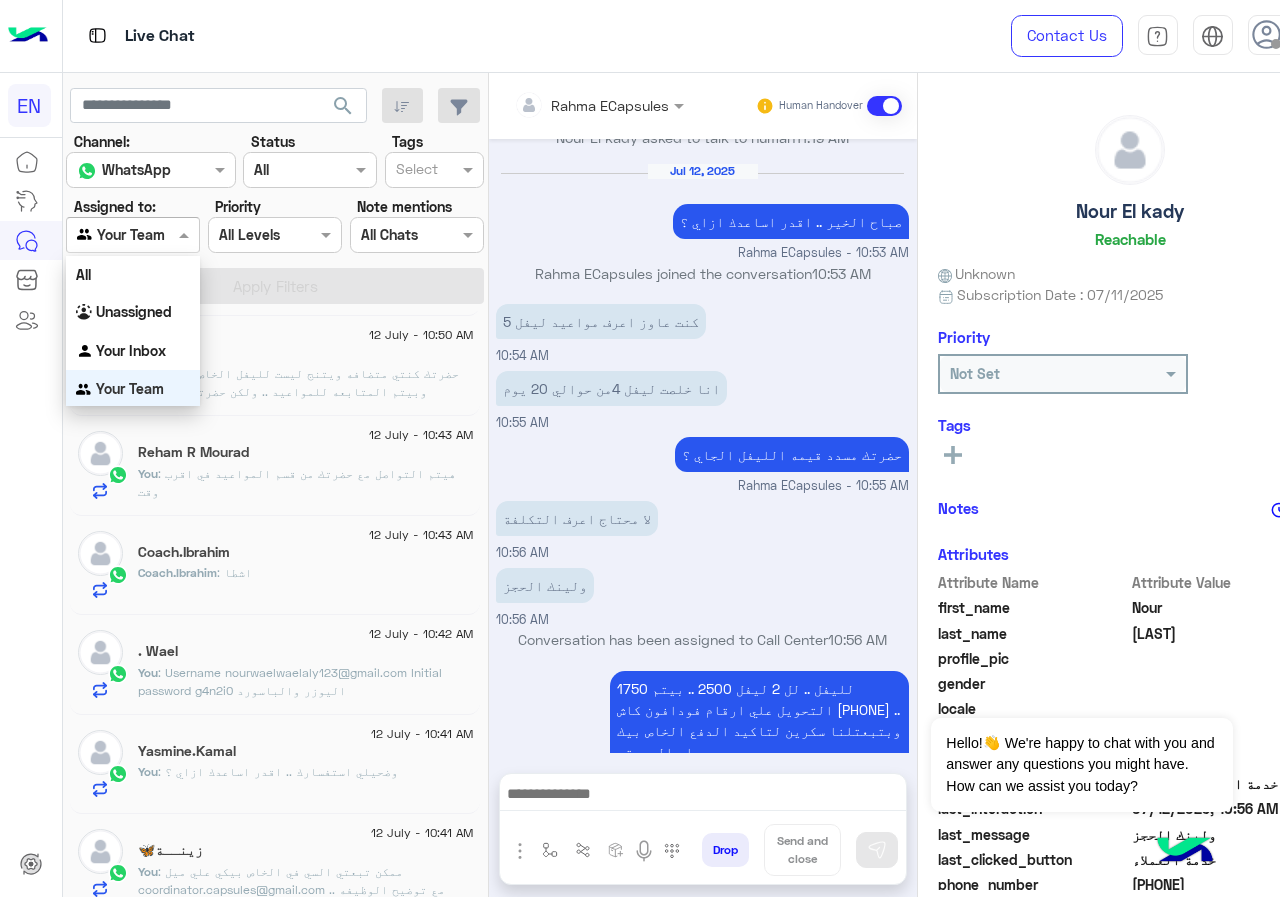 click at bounding box center [109, 235] 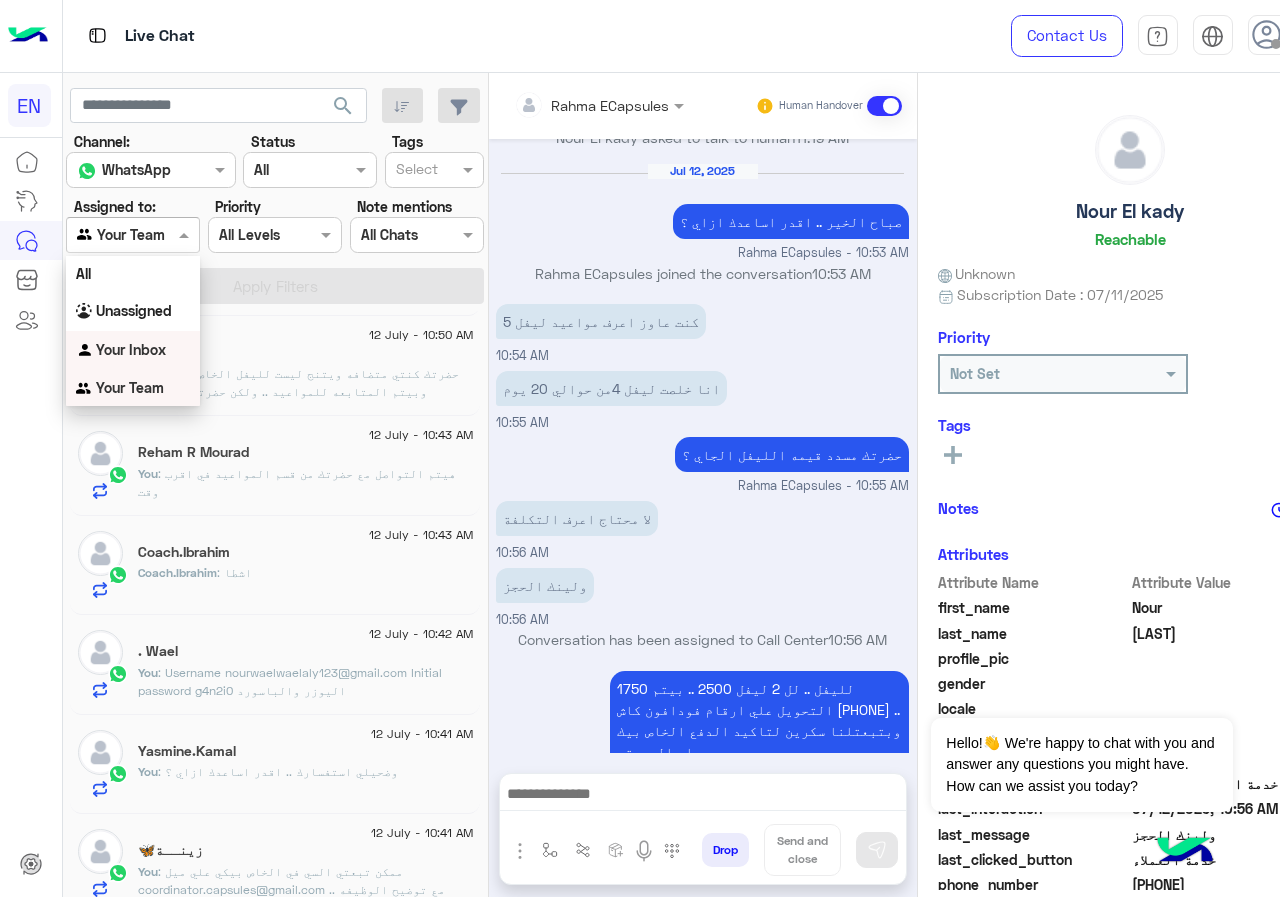 click on "Your Inbox" at bounding box center (131, 349) 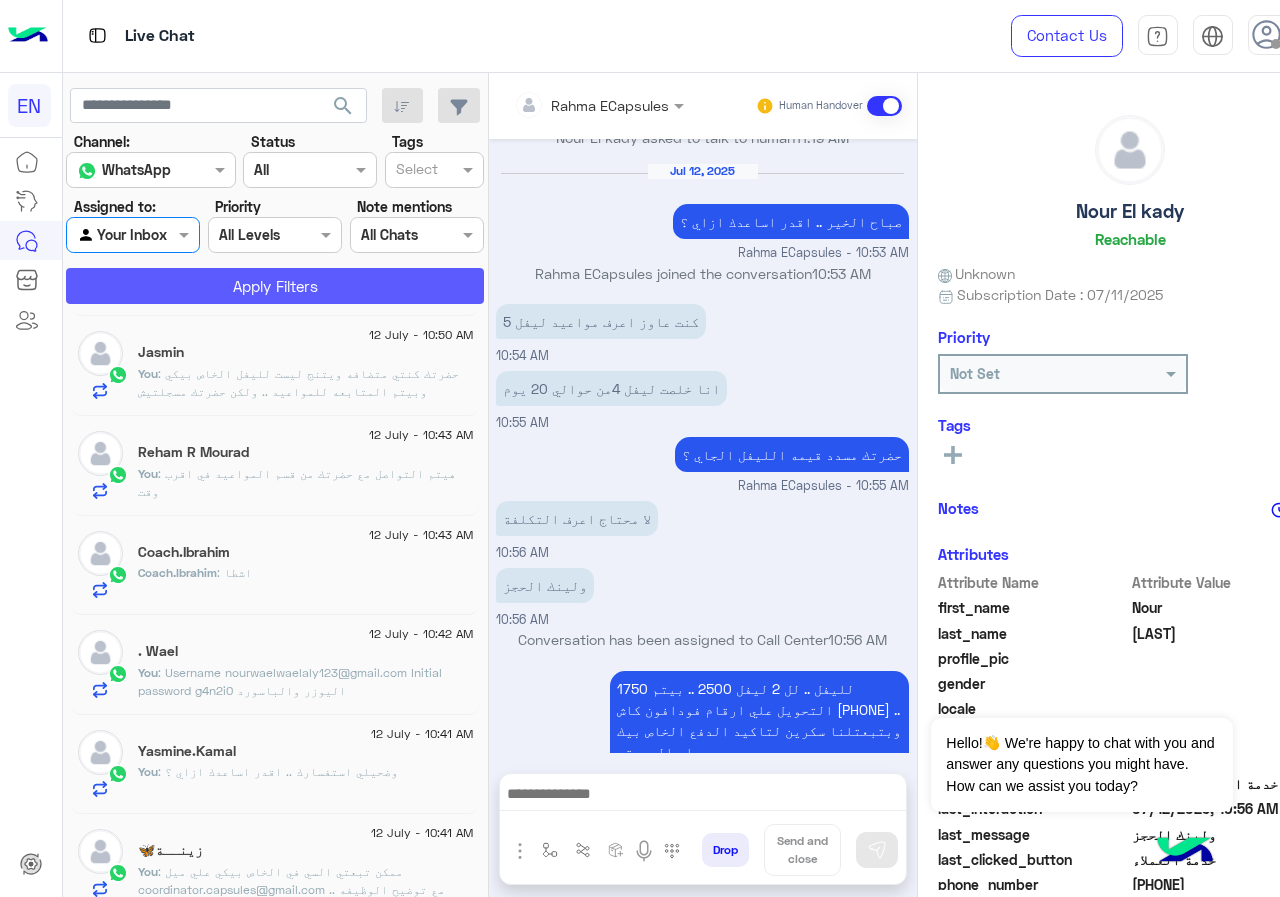 click on "Apply Filters" 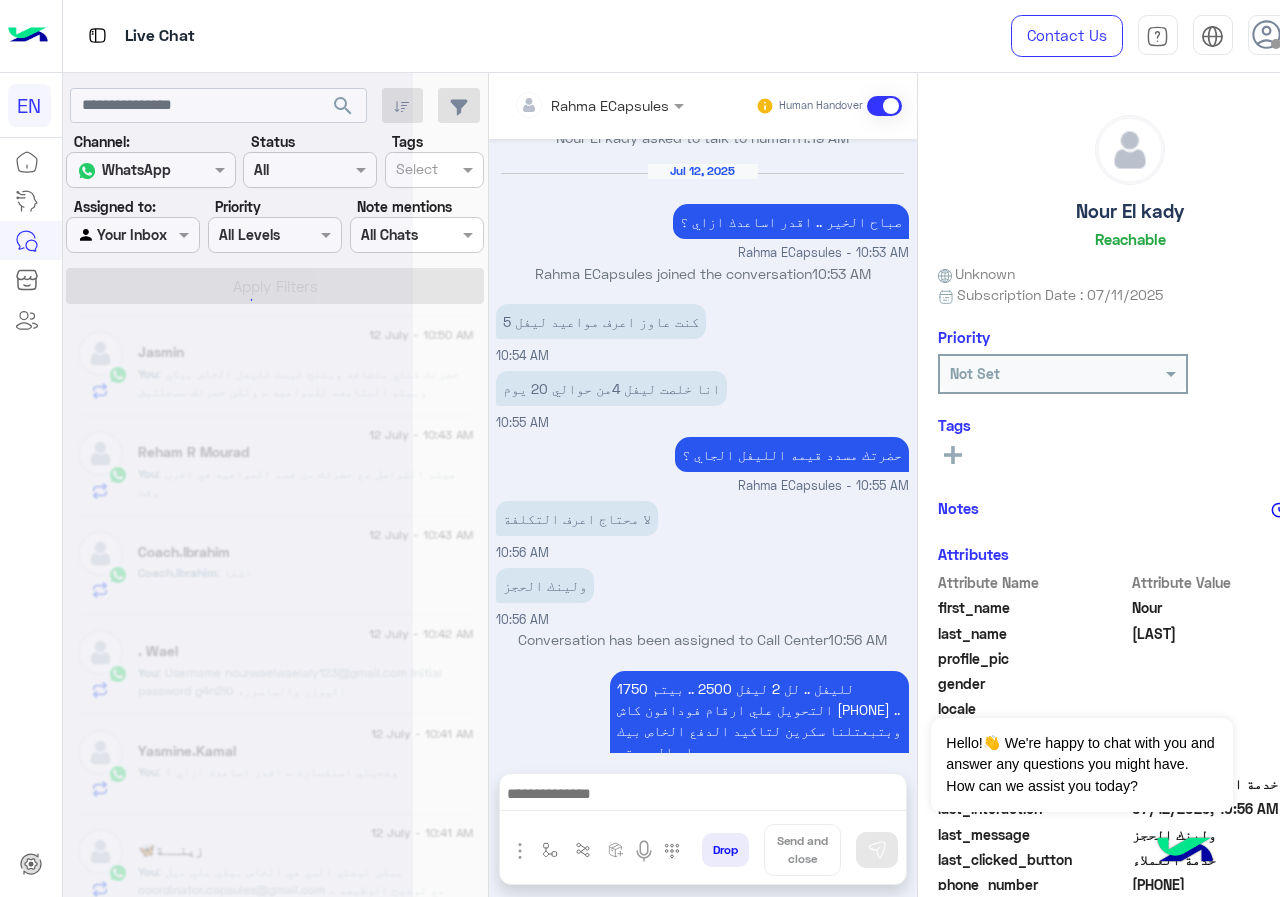 scroll, scrollTop: 0, scrollLeft: 0, axis: both 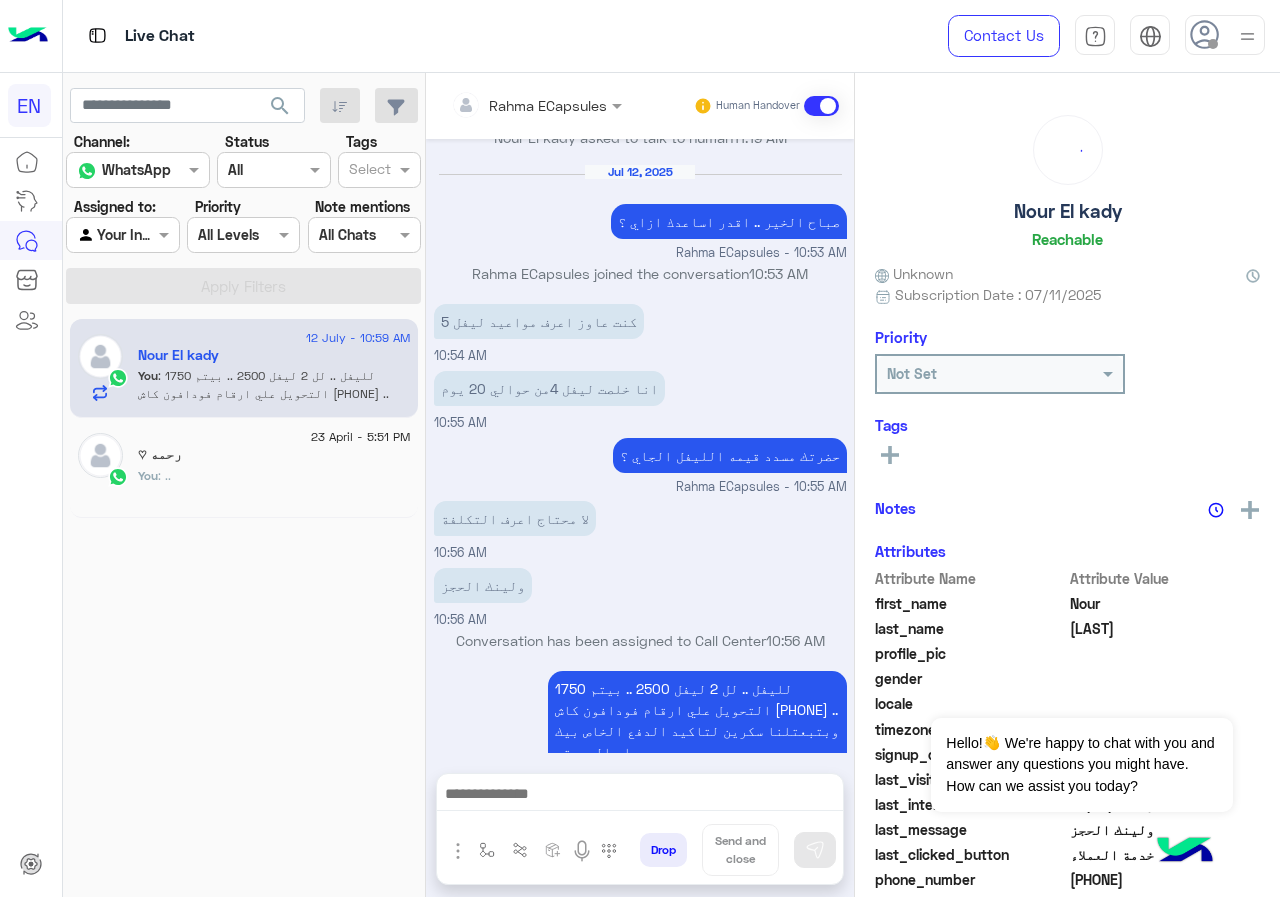click at bounding box center [536, 104] 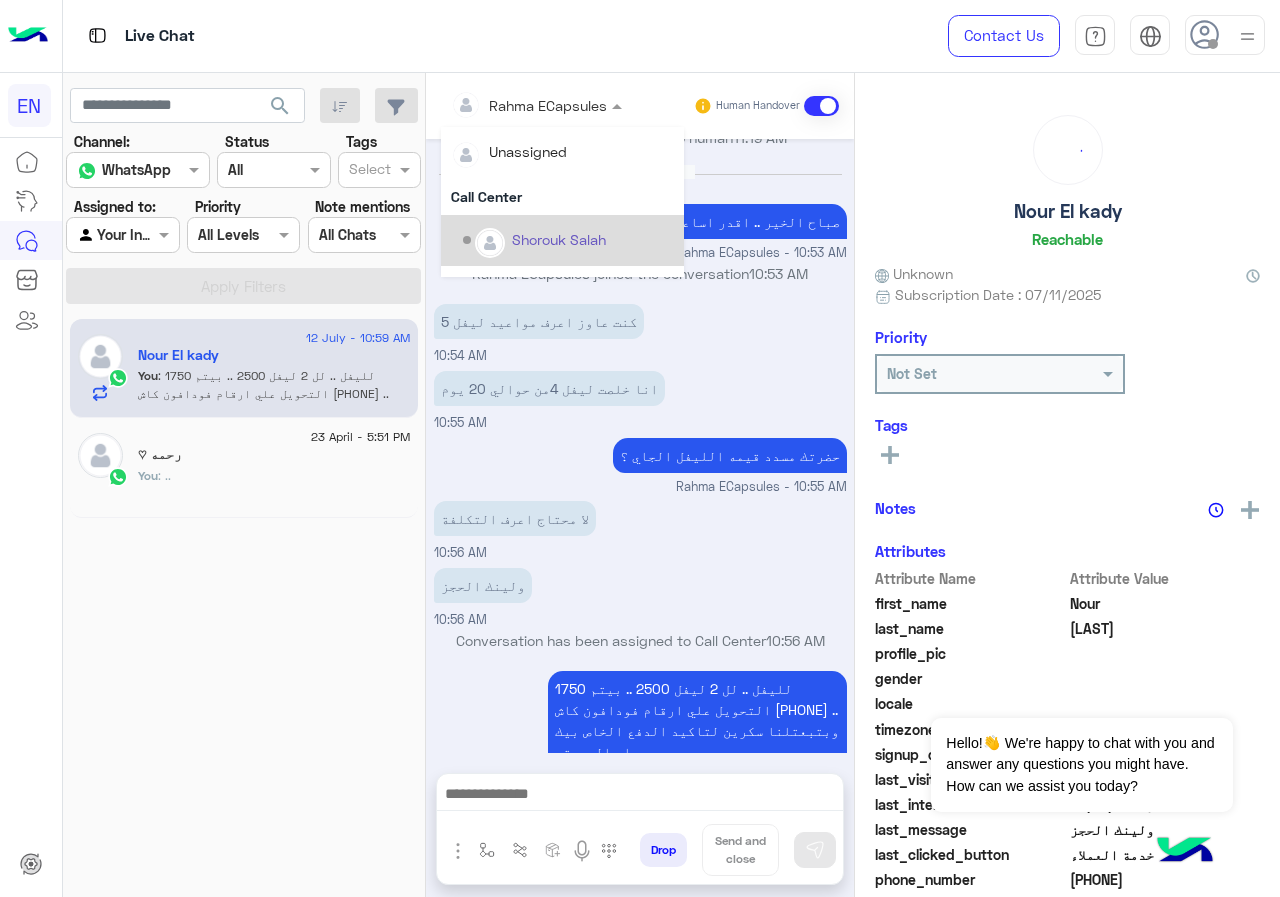click on "Call Center" at bounding box center [562, 196] 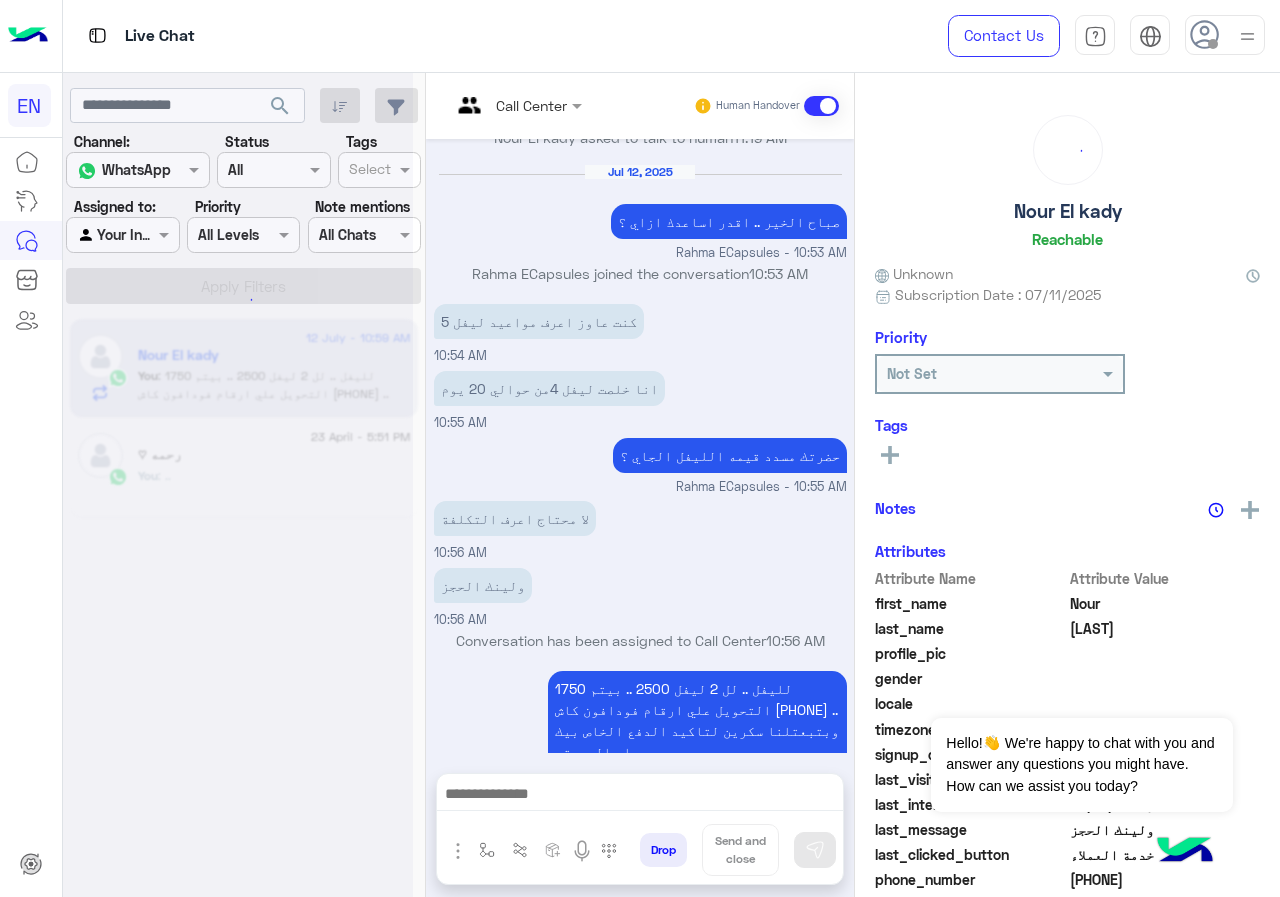 scroll, scrollTop: 0, scrollLeft: 0, axis: both 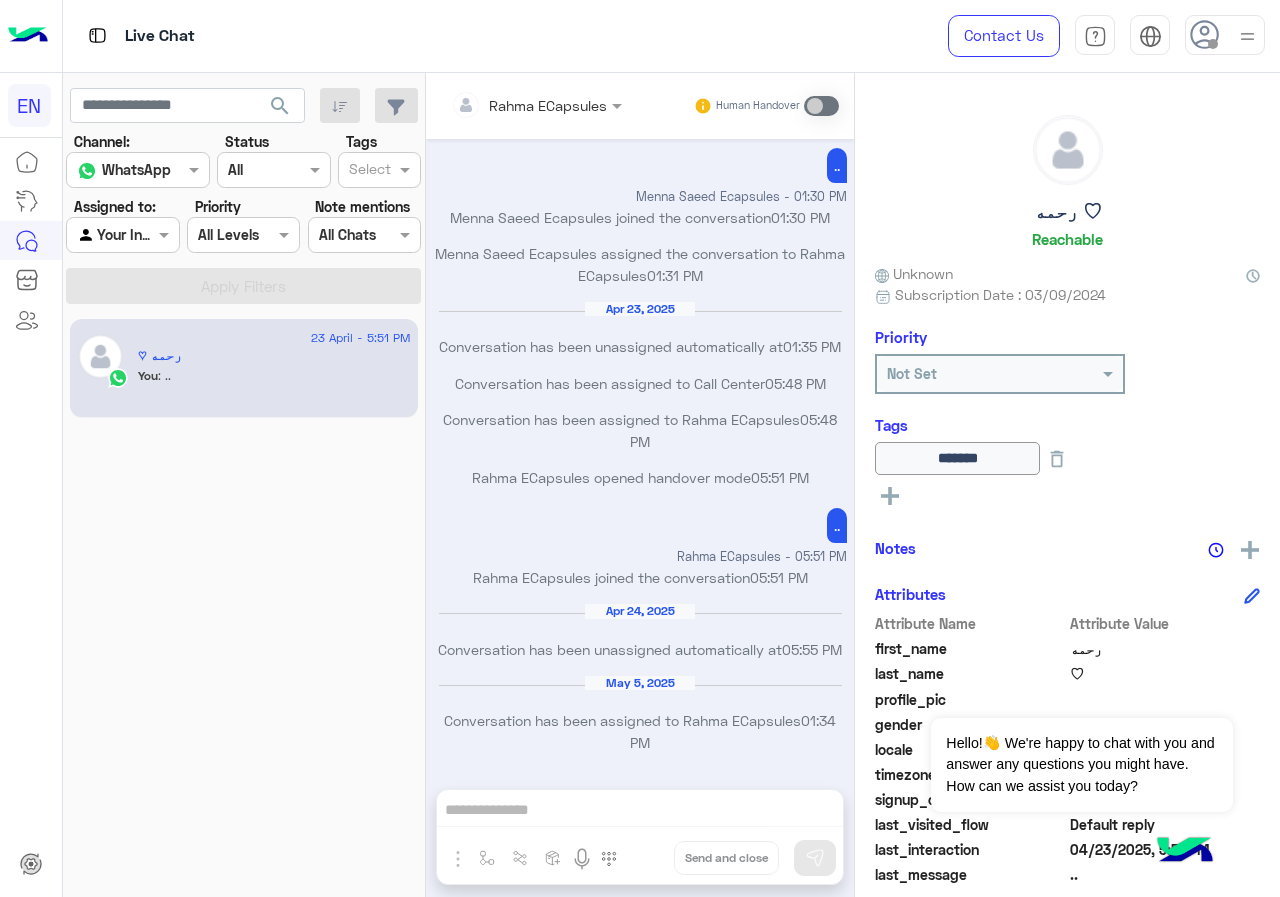 click at bounding box center [122, 234] 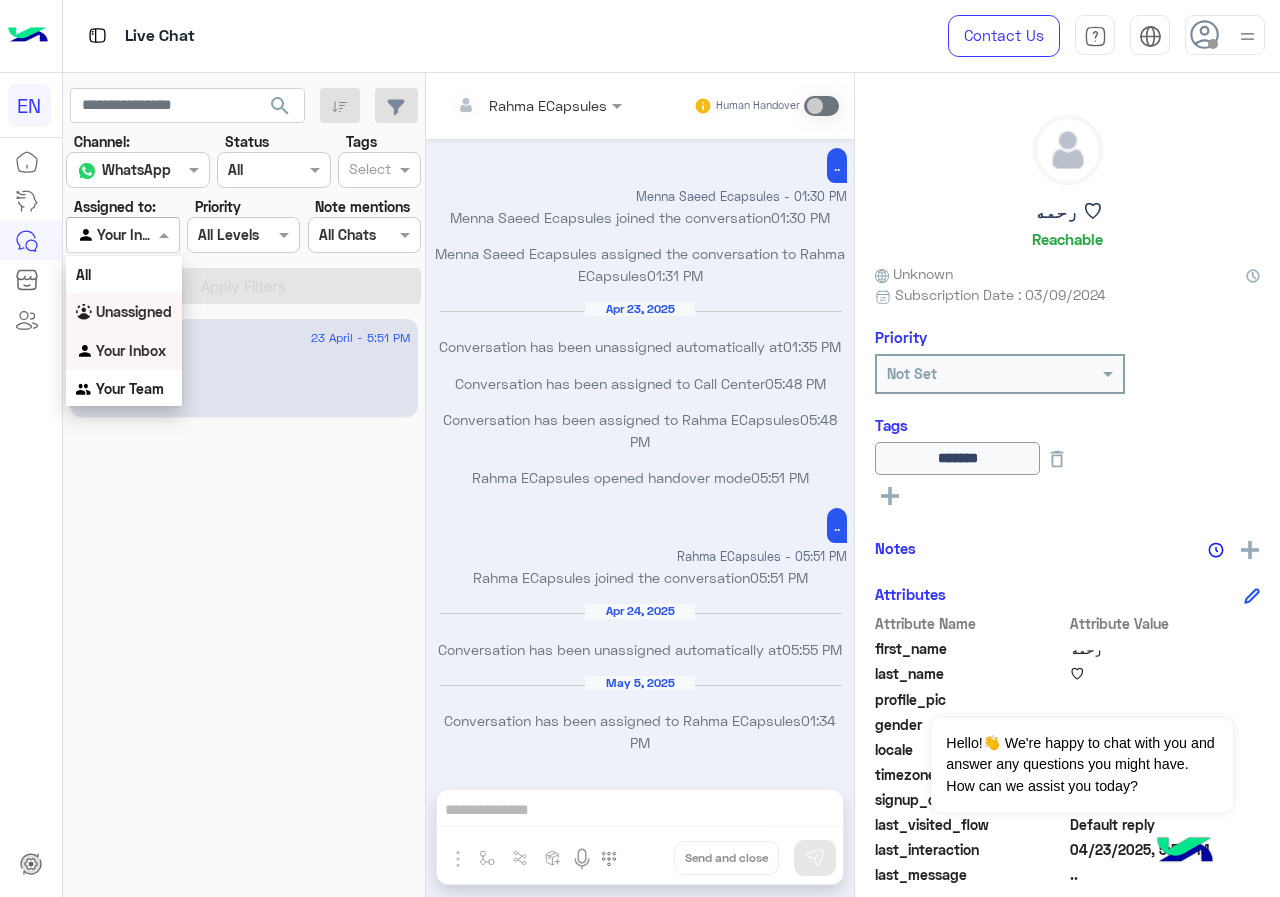 click on "Unassigned" at bounding box center [134, 311] 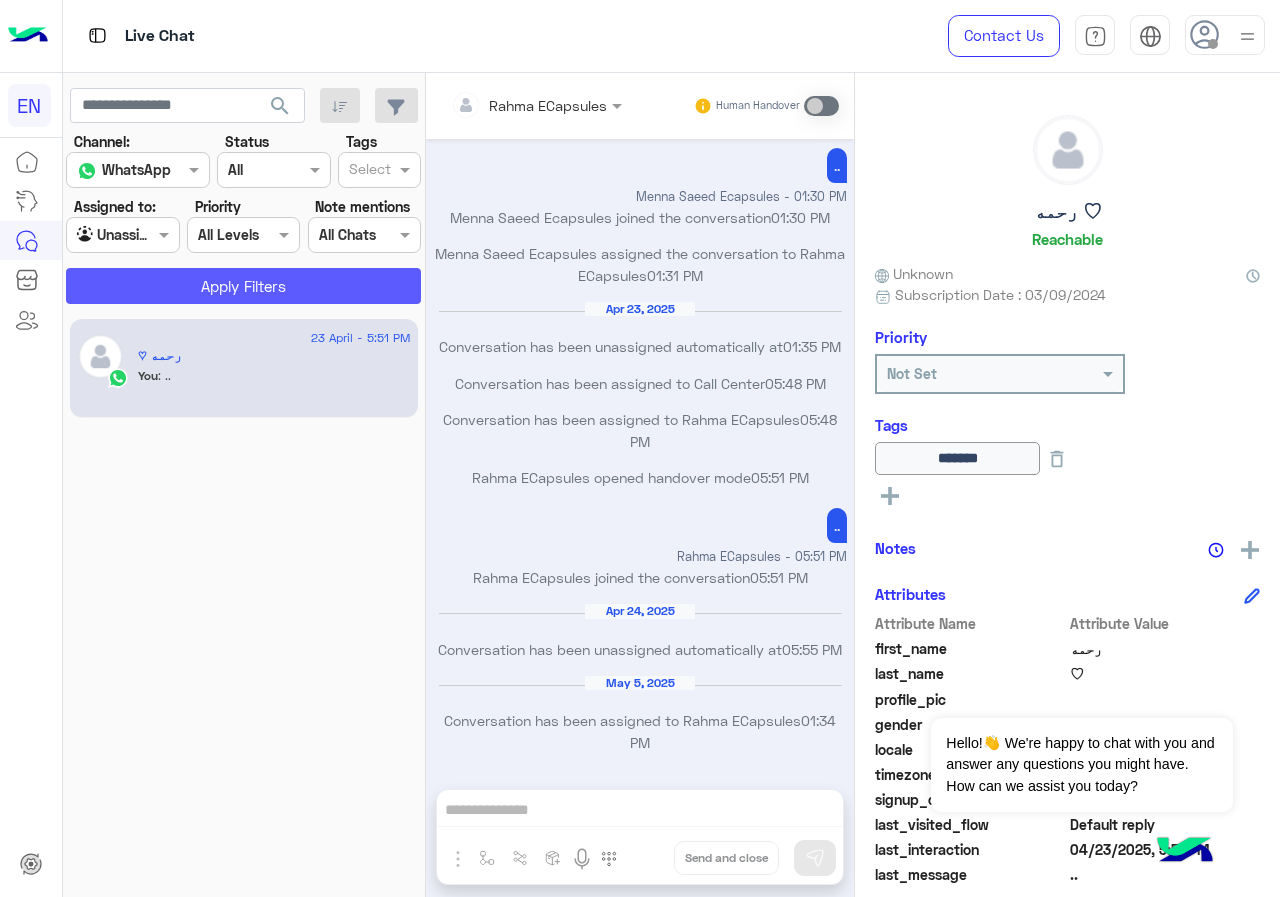 click on "Apply Filters" 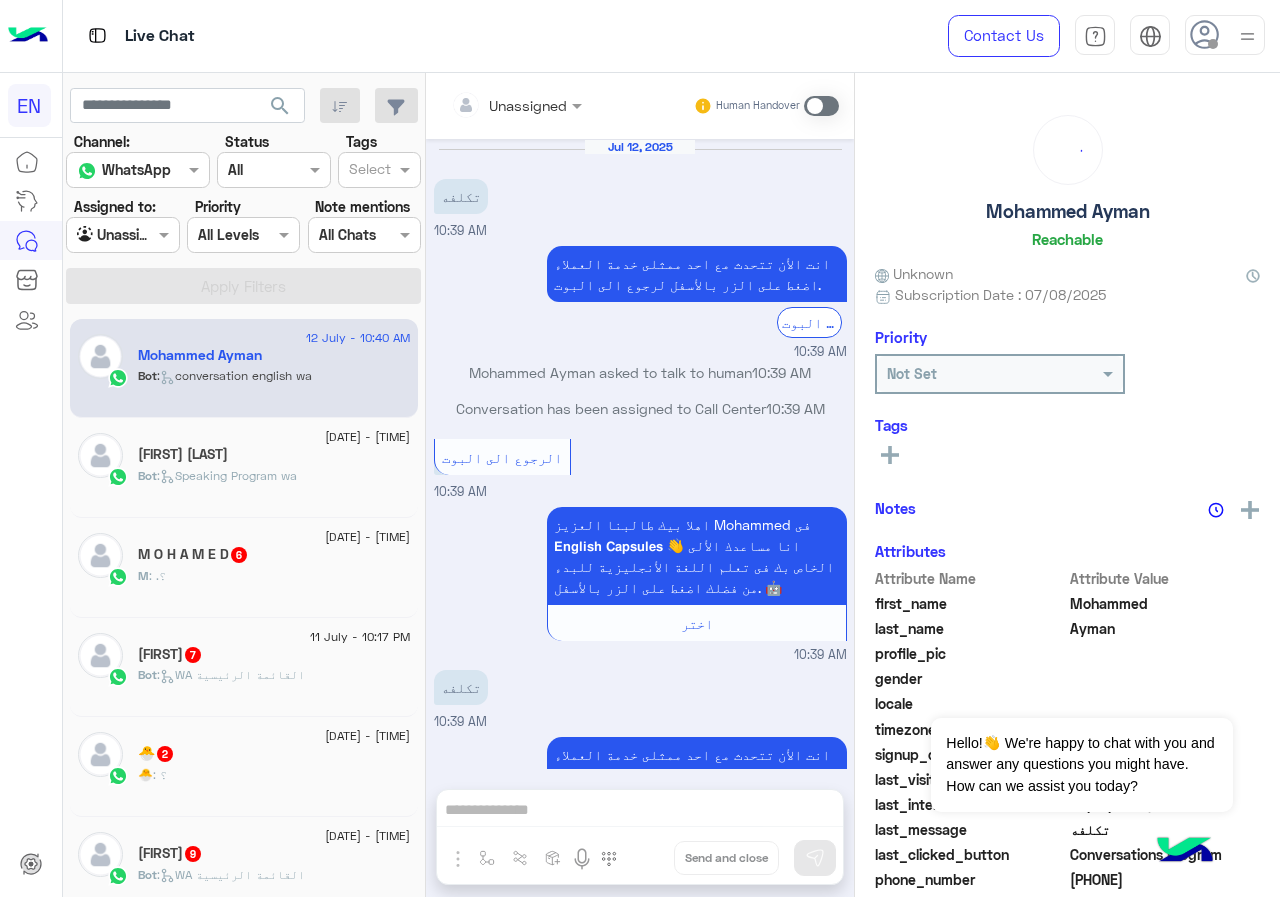 scroll, scrollTop: 2407, scrollLeft: 0, axis: vertical 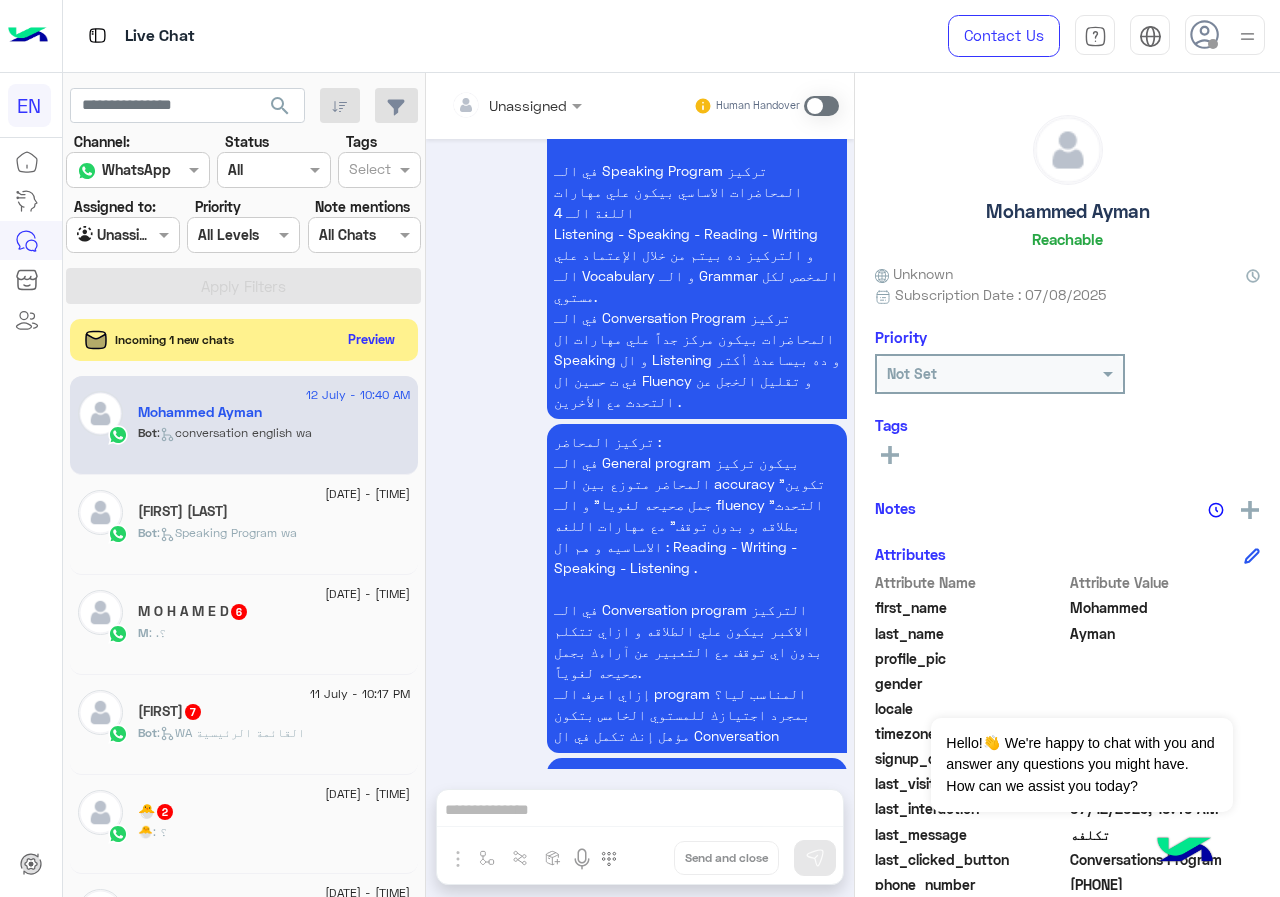 click on "Preview" 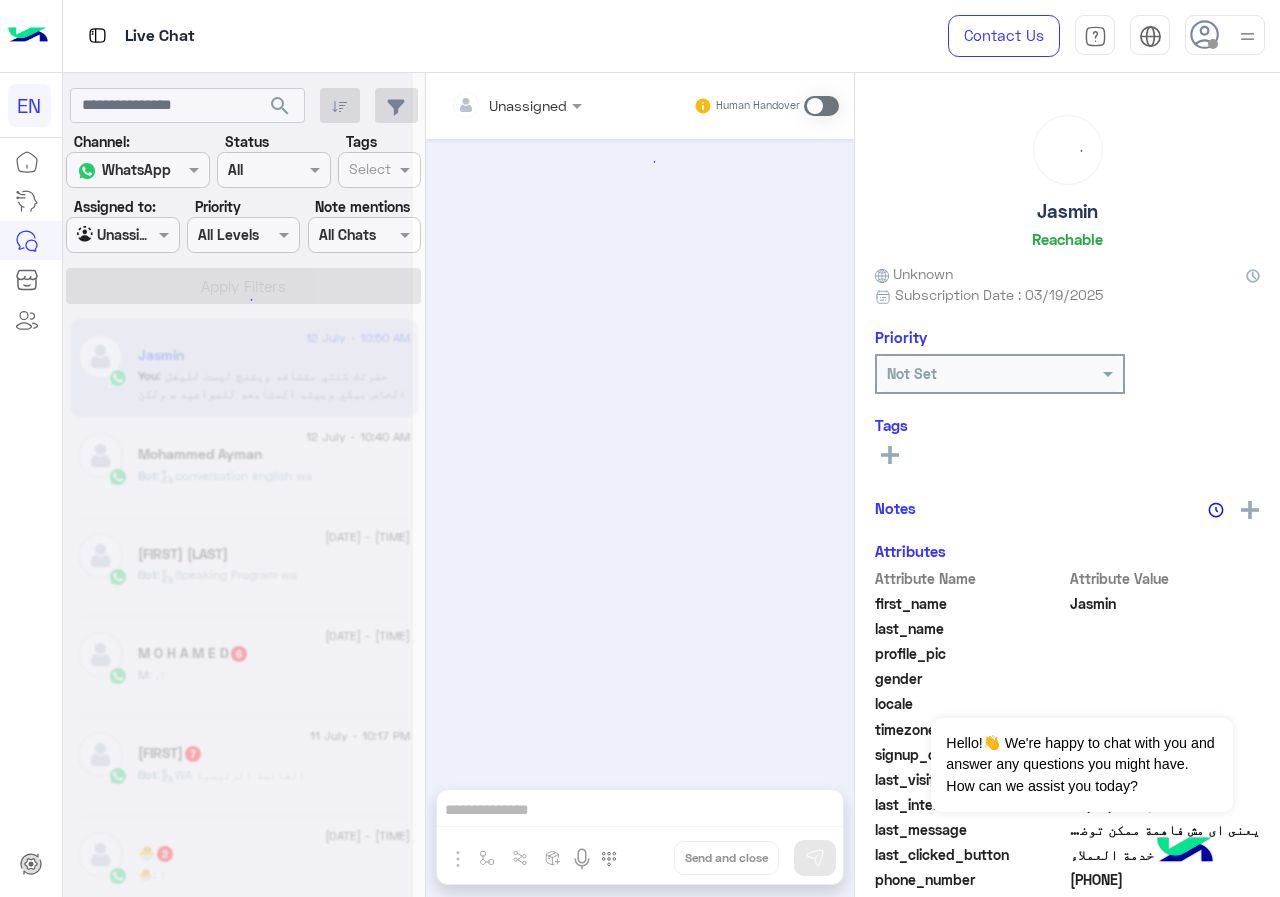 scroll, scrollTop: 1399, scrollLeft: 0, axis: vertical 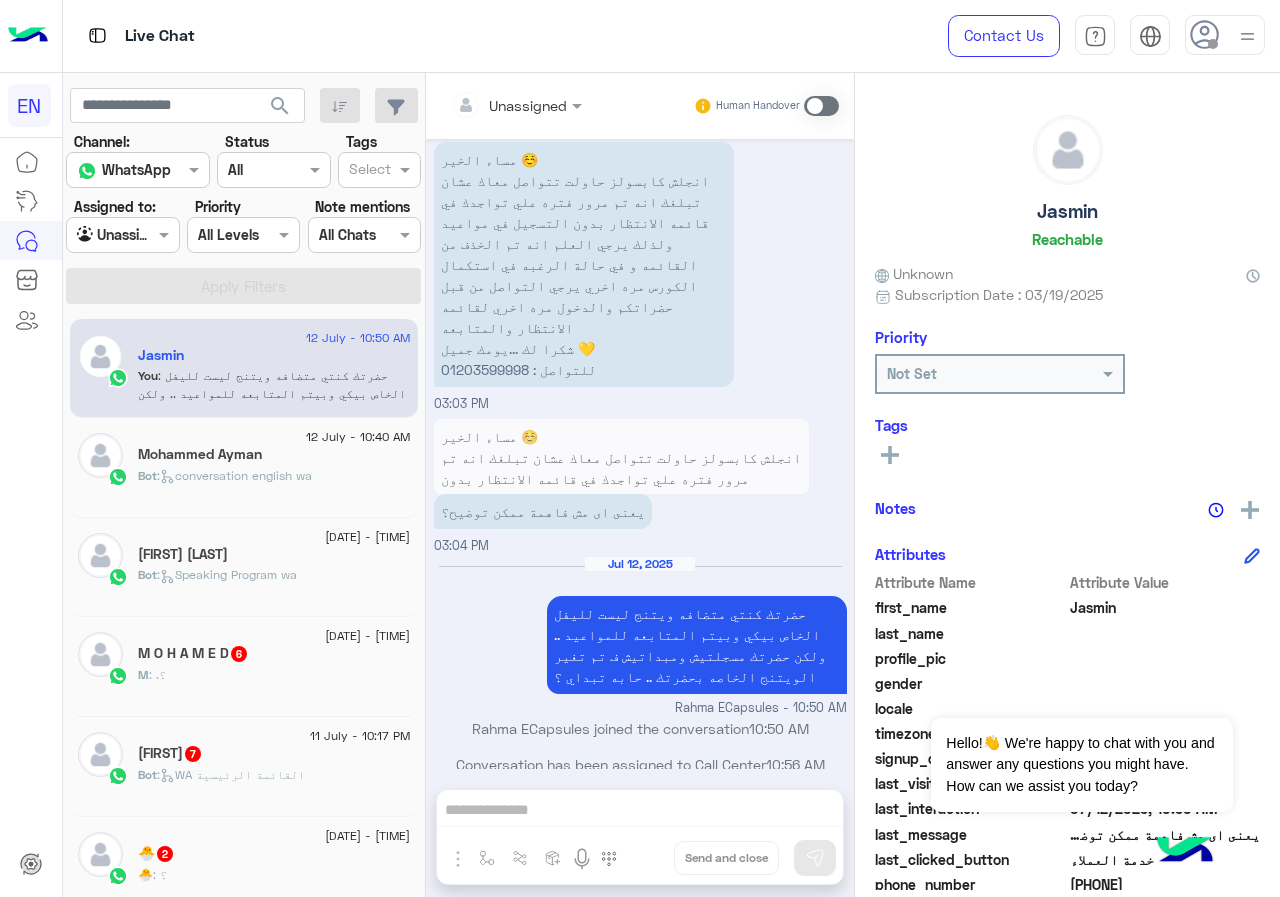 click at bounding box center (516, 104) 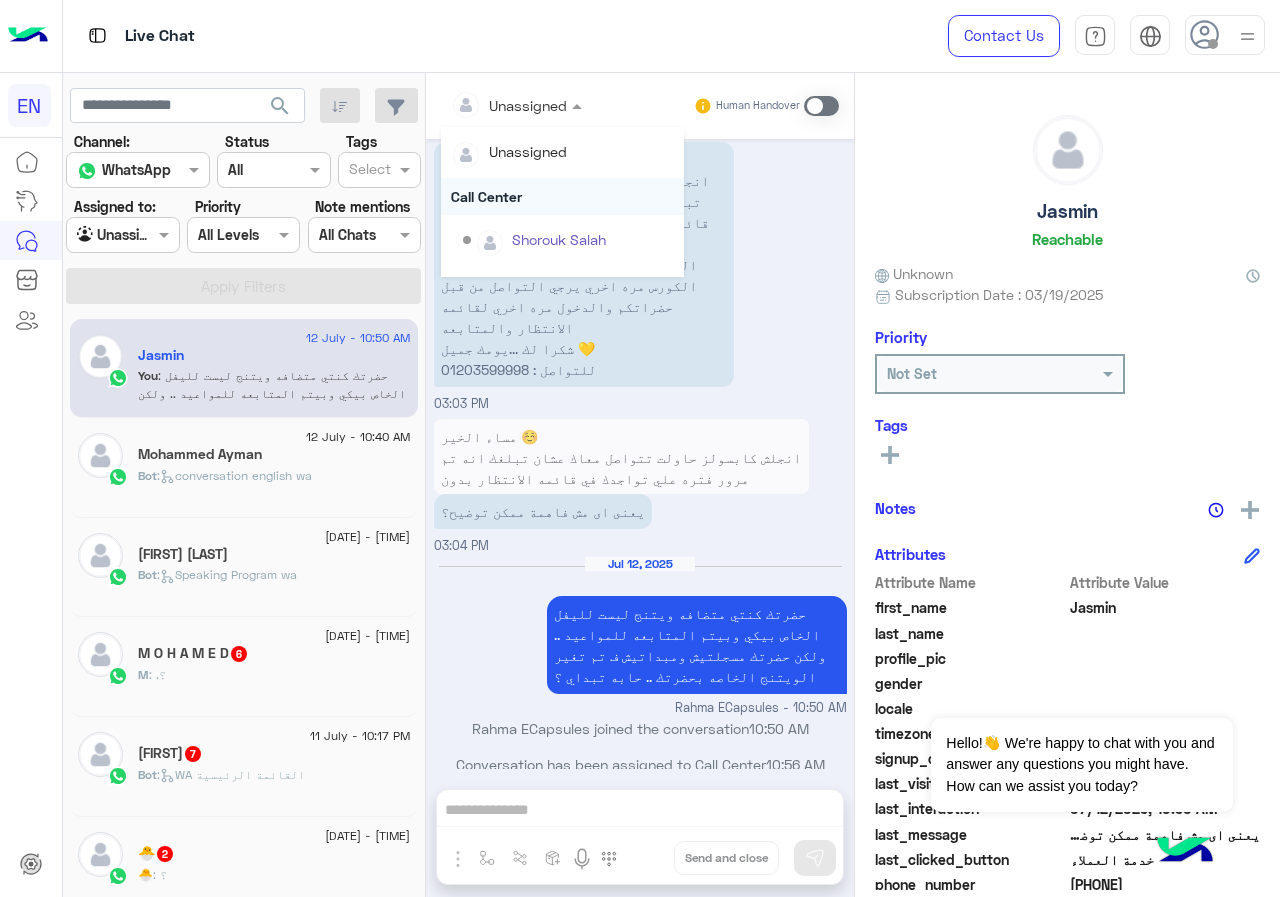 click on "Call Center" at bounding box center (562, 196) 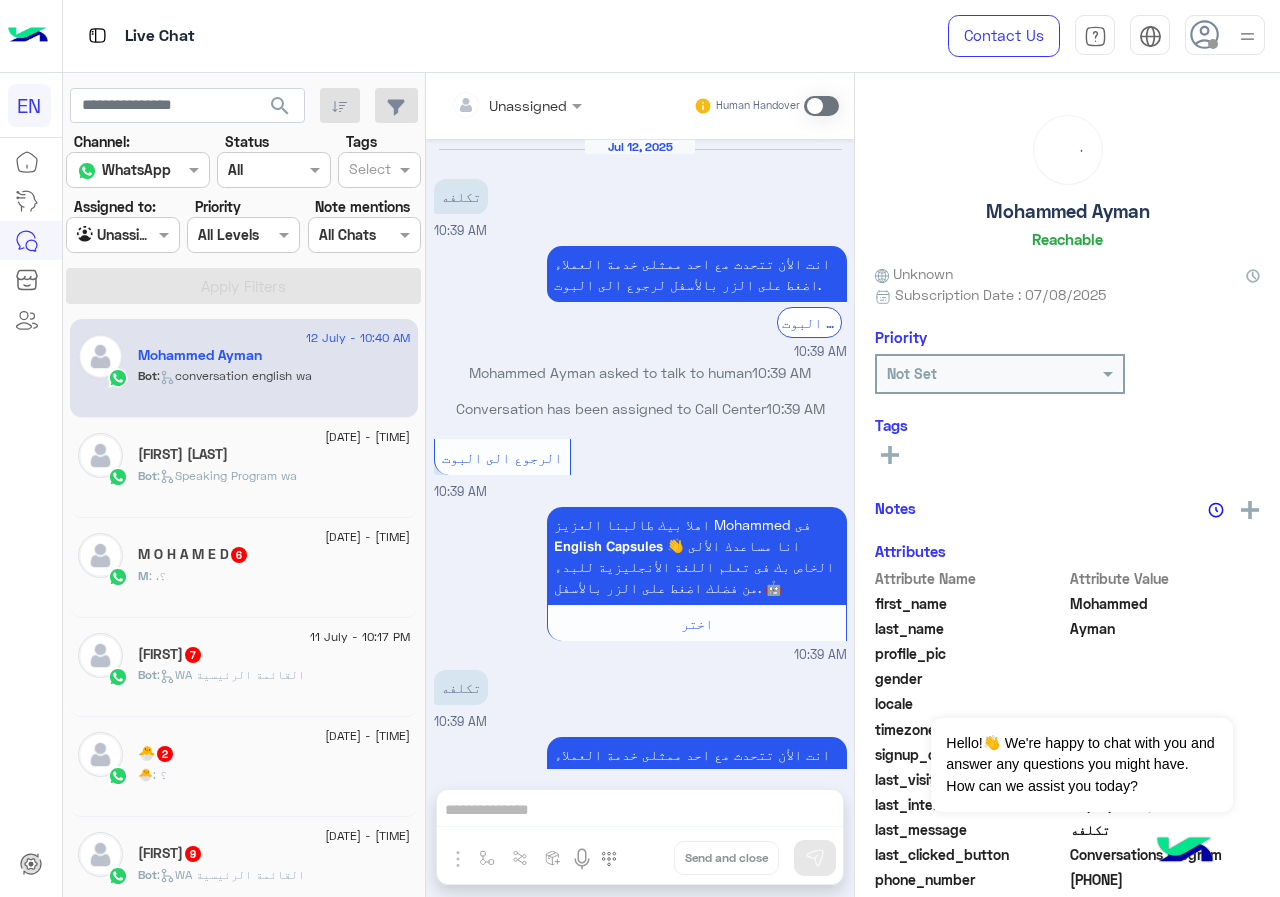 scroll, scrollTop: 2407, scrollLeft: 0, axis: vertical 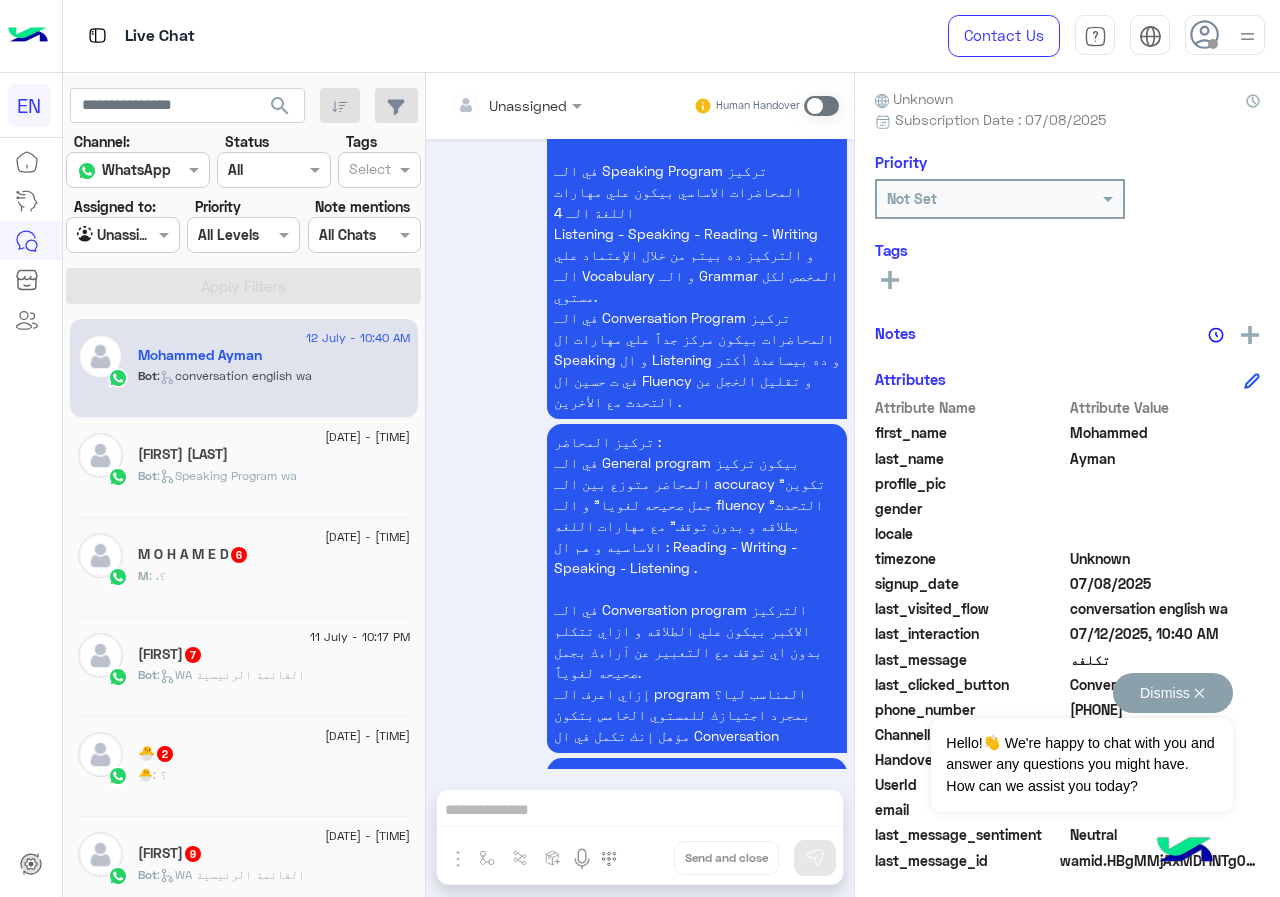 click on "Dismiss ✕" at bounding box center (1173, 693) 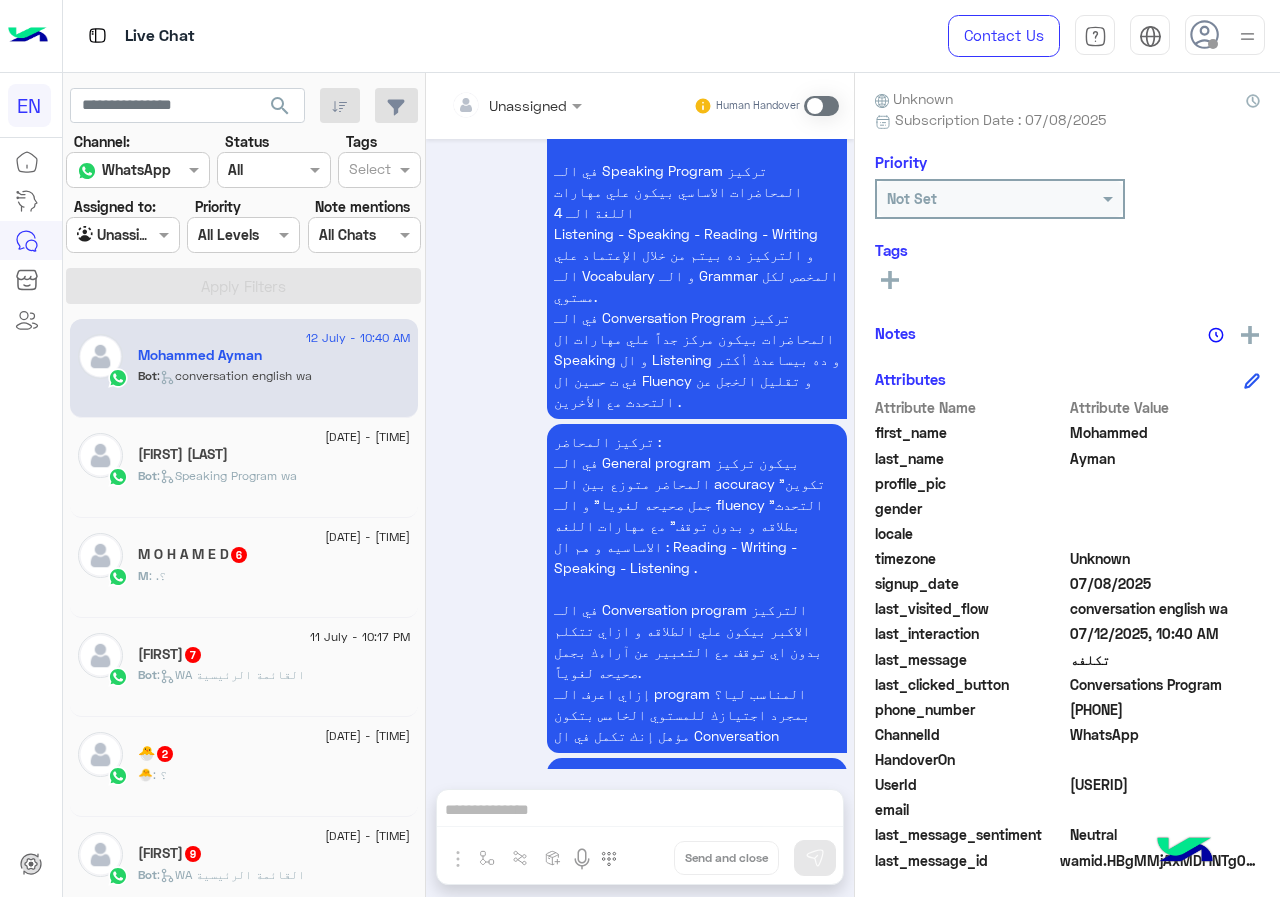 drag, startPoint x: 1074, startPoint y: 709, endPoint x: 1224, endPoint y: 710, distance: 150.00333 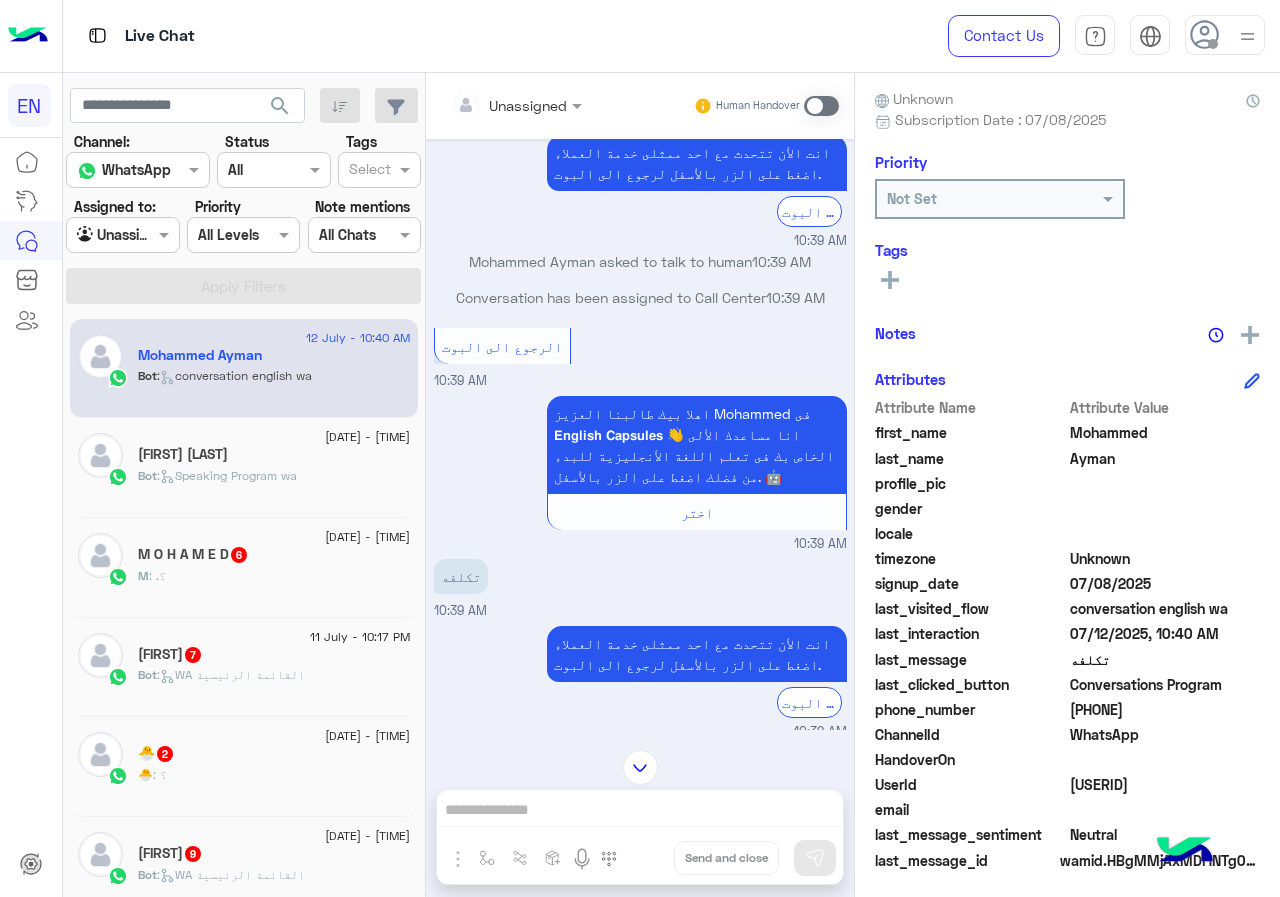 scroll, scrollTop: 107, scrollLeft: 0, axis: vertical 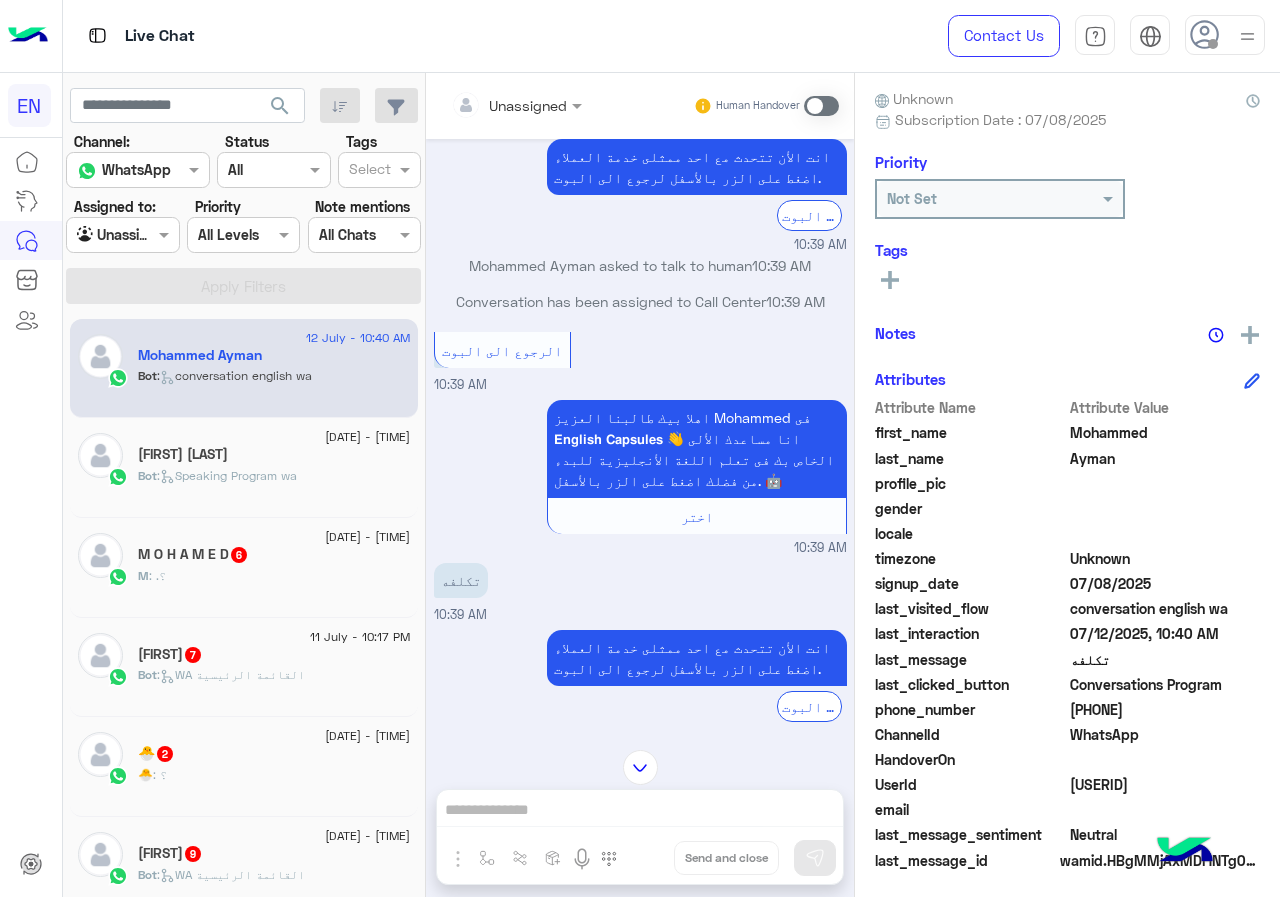 click at bounding box center [516, 104] 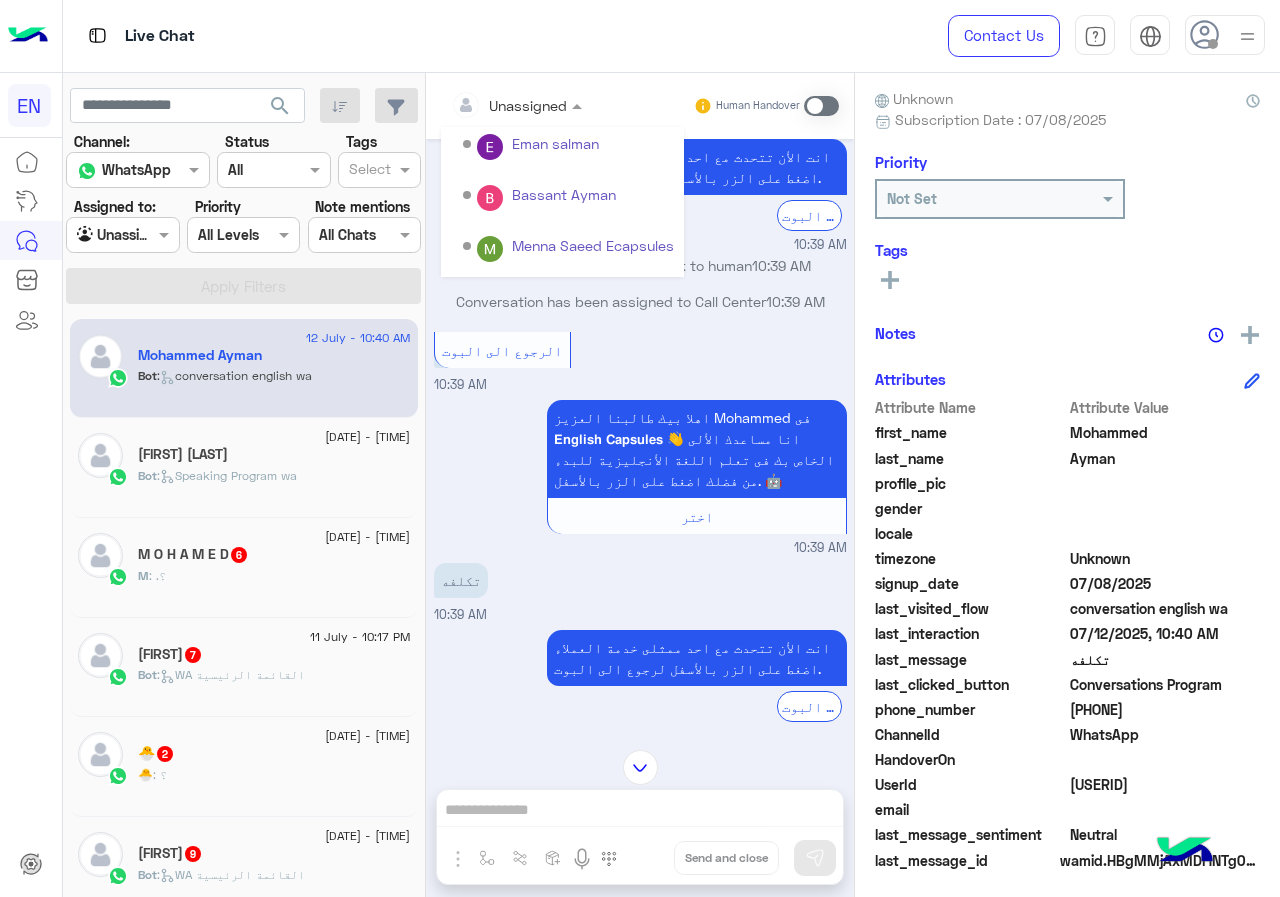 scroll, scrollTop: 332, scrollLeft: 0, axis: vertical 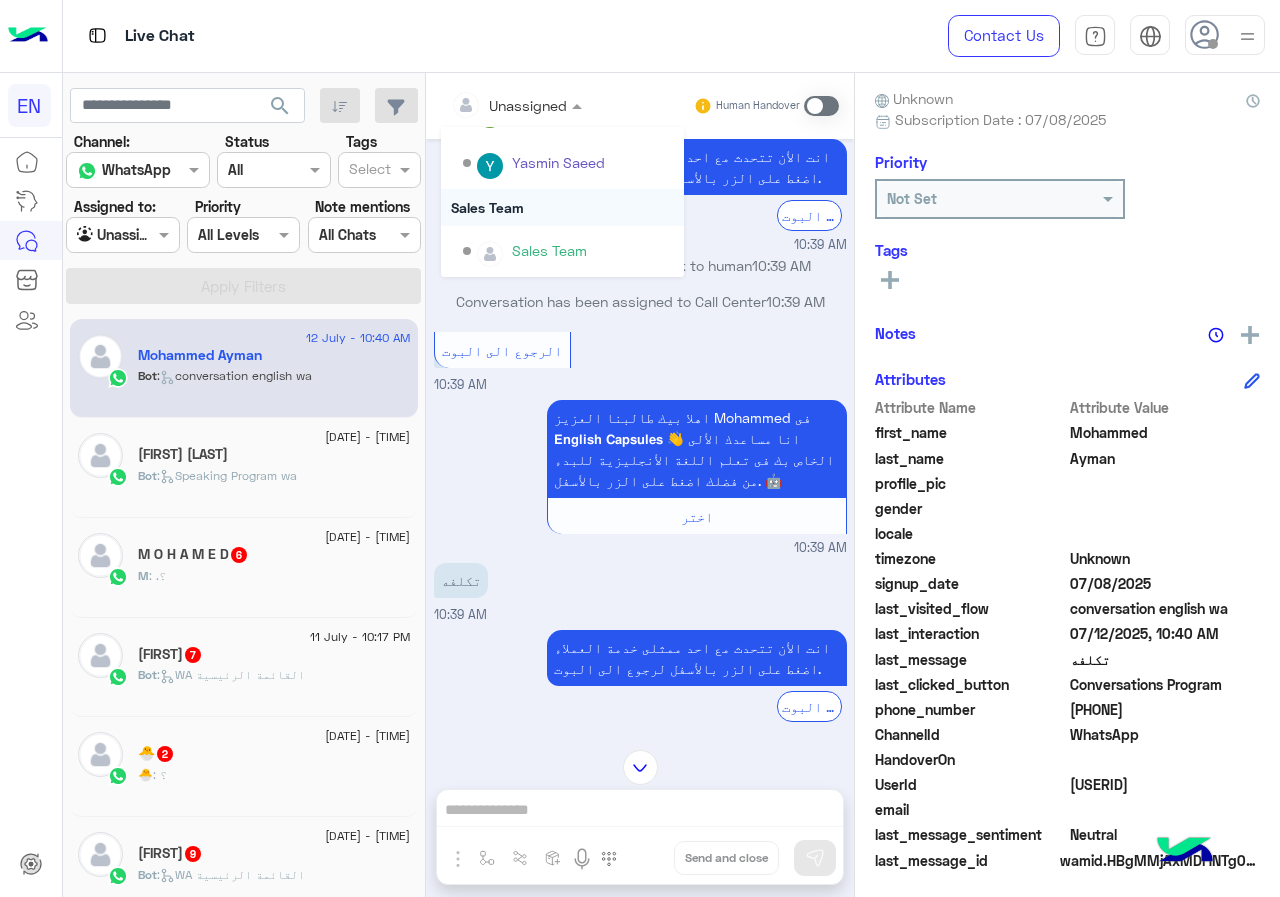 click on "Sales Team" at bounding box center (562, 207) 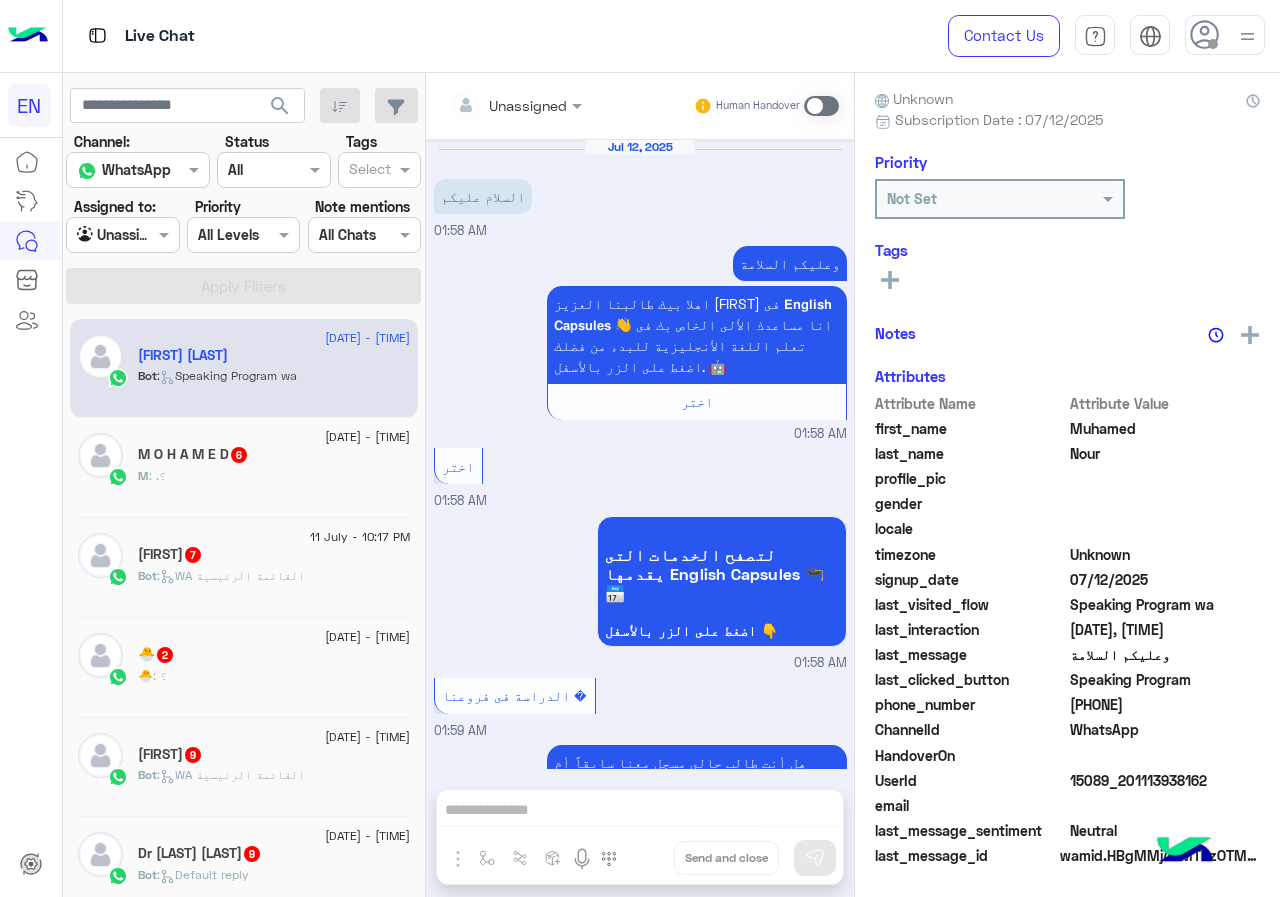 scroll, scrollTop: 1808, scrollLeft: 0, axis: vertical 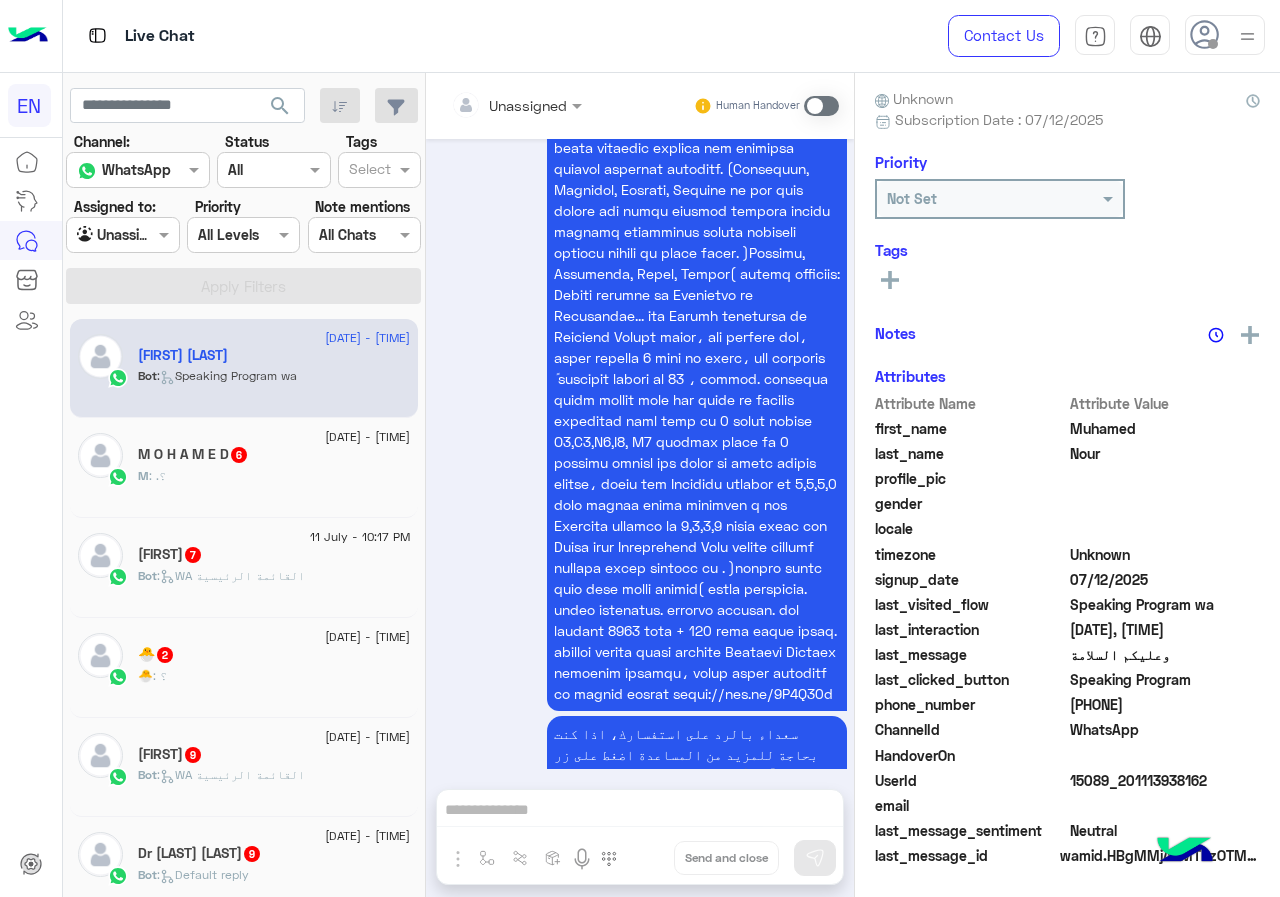 click on "201113938162" 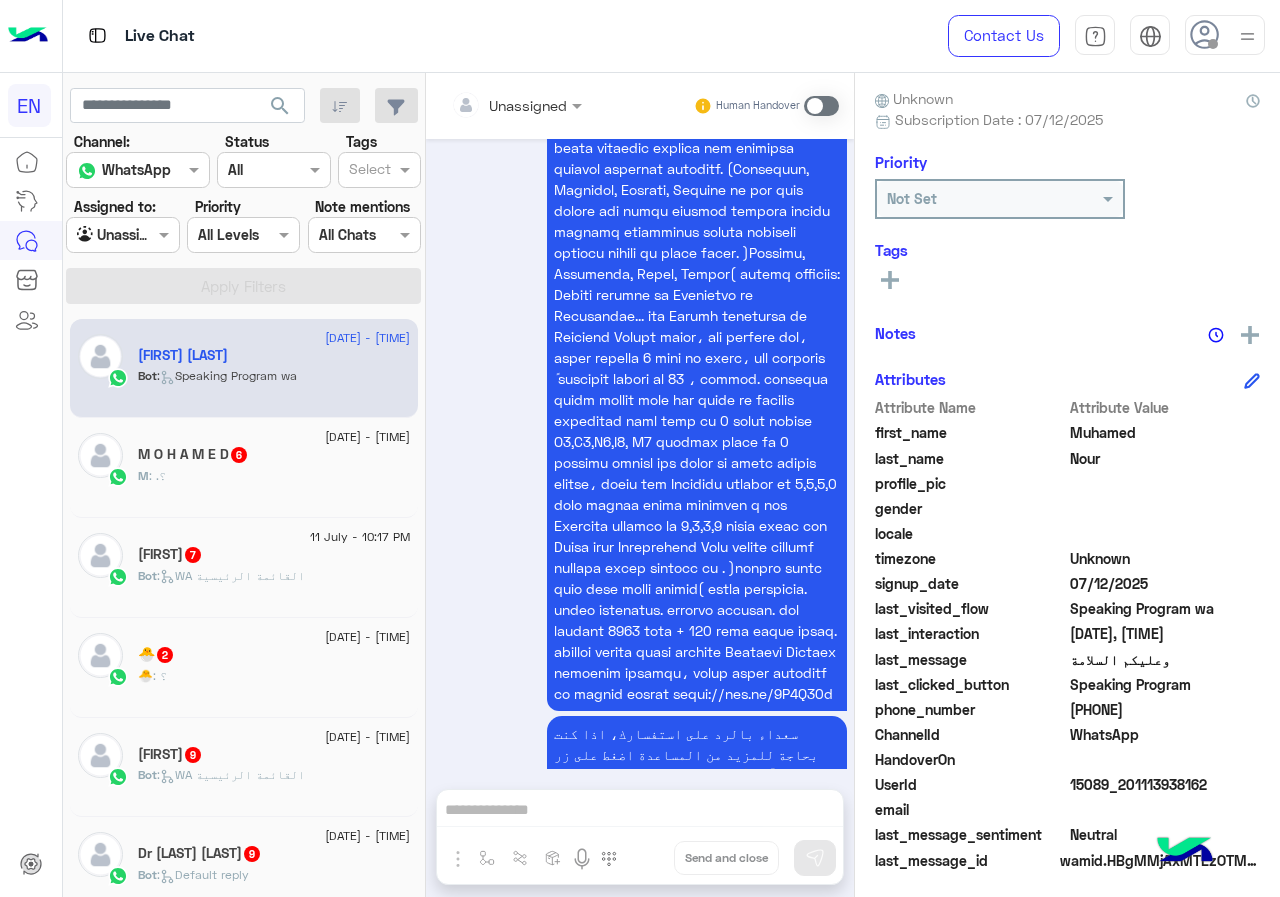 drag, startPoint x: 1074, startPoint y: 712, endPoint x: 1189, endPoint y: 712, distance: 115 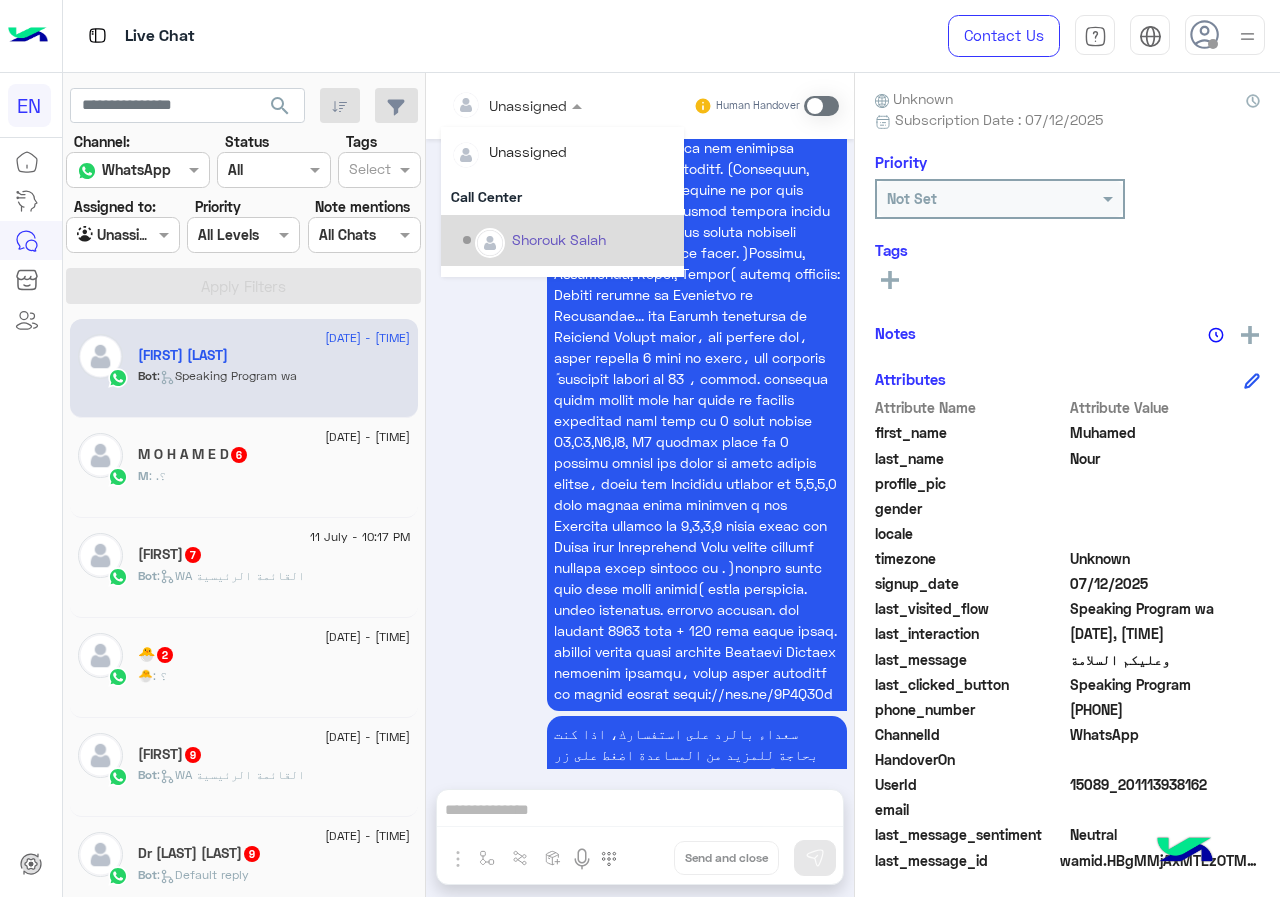 scroll, scrollTop: 332, scrollLeft: 0, axis: vertical 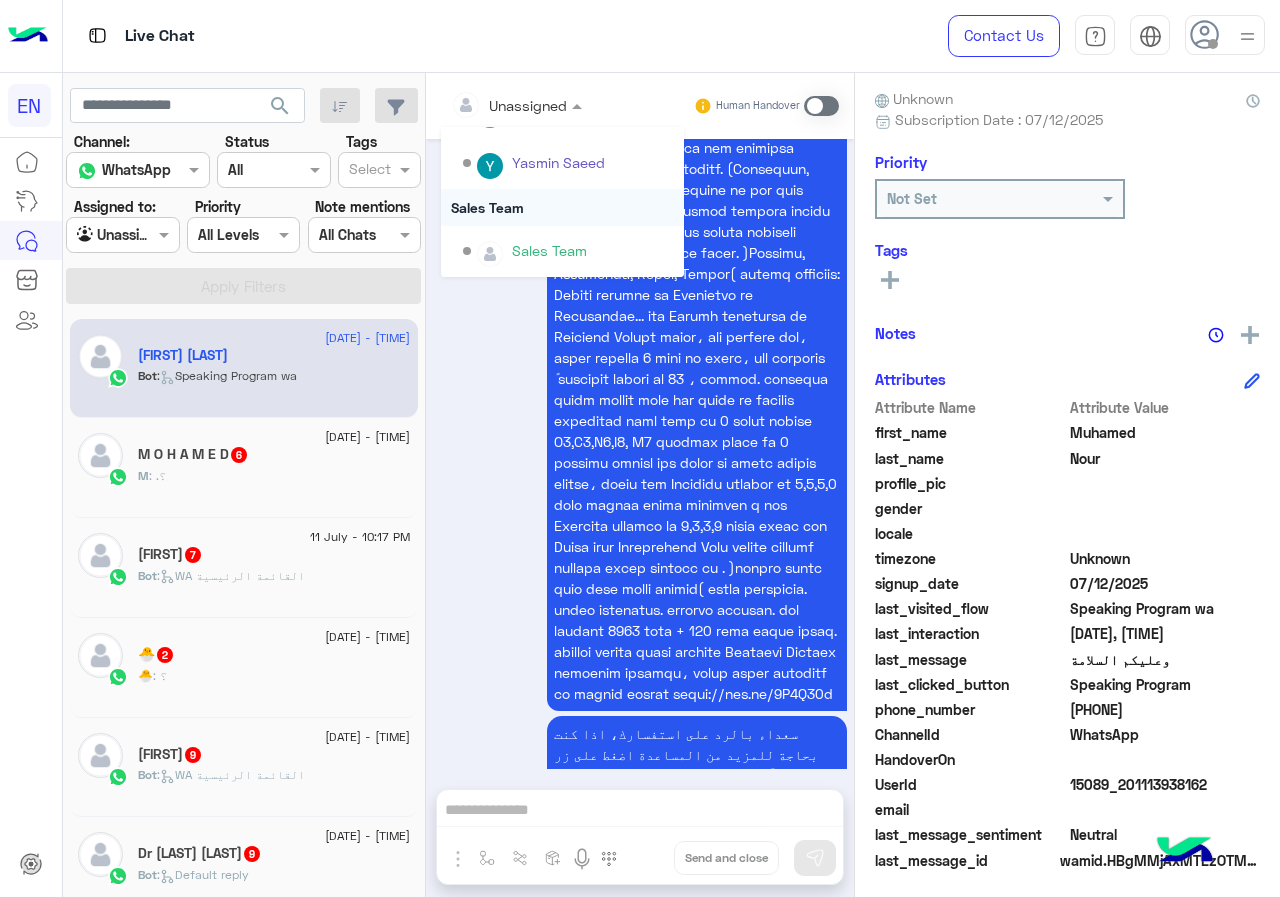 click on "Sales Team" at bounding box center [562, 207] 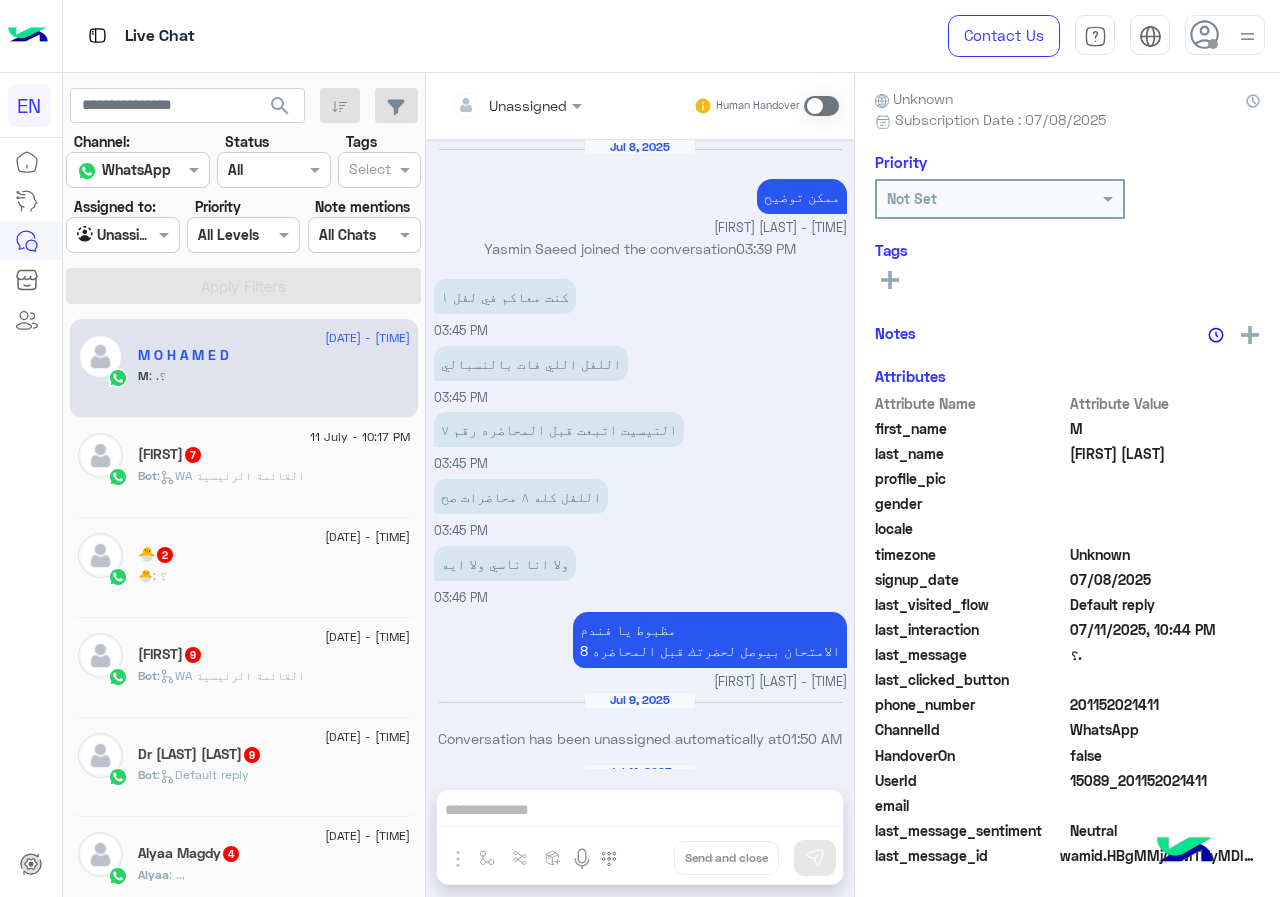 scroll, scrollTop: 984, scrollLeft: 0, axis: vertical 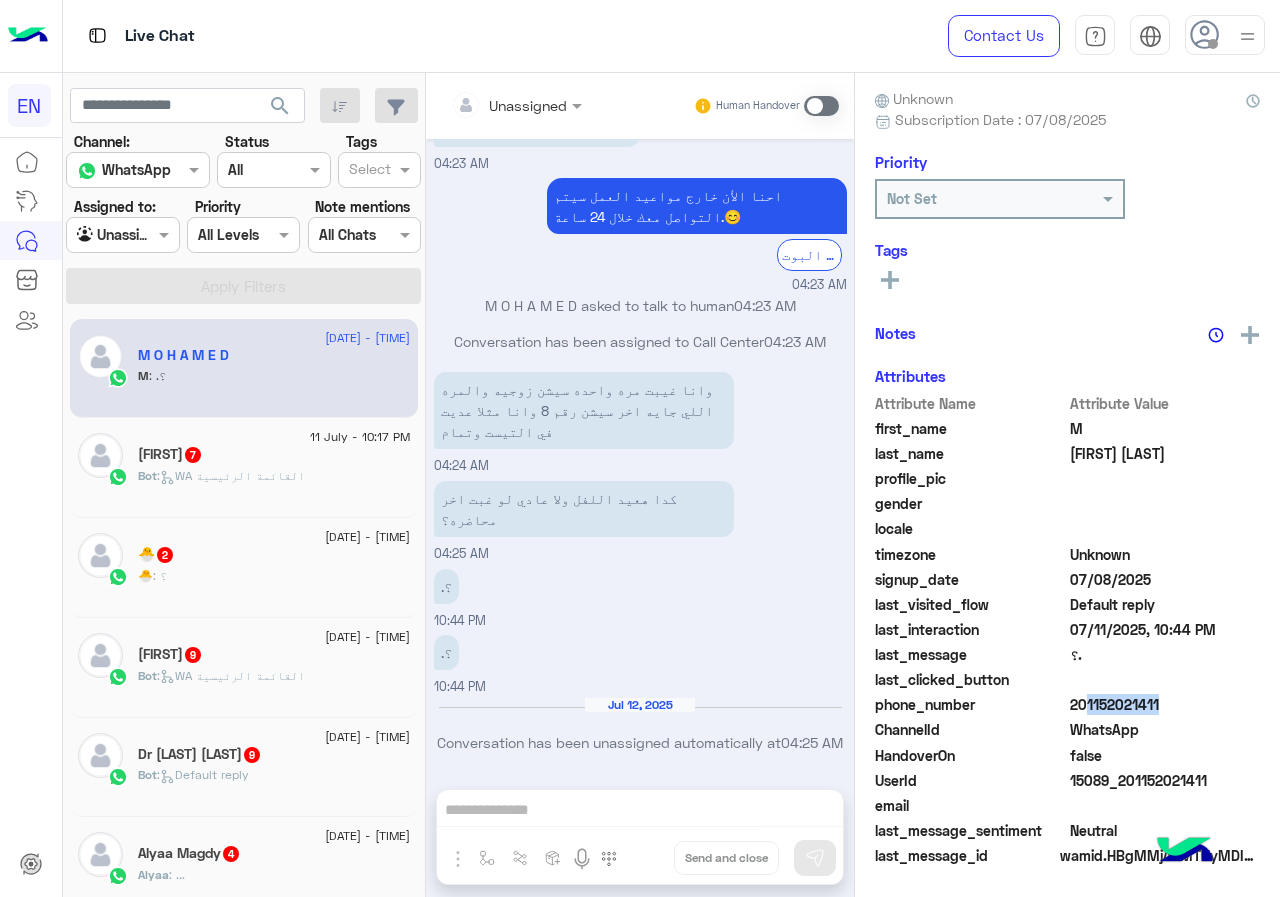 drag, startPoint x: 1073, startPoint y: 703, endPoint x: 1147, endPoint y: 700, distance: 74.06078 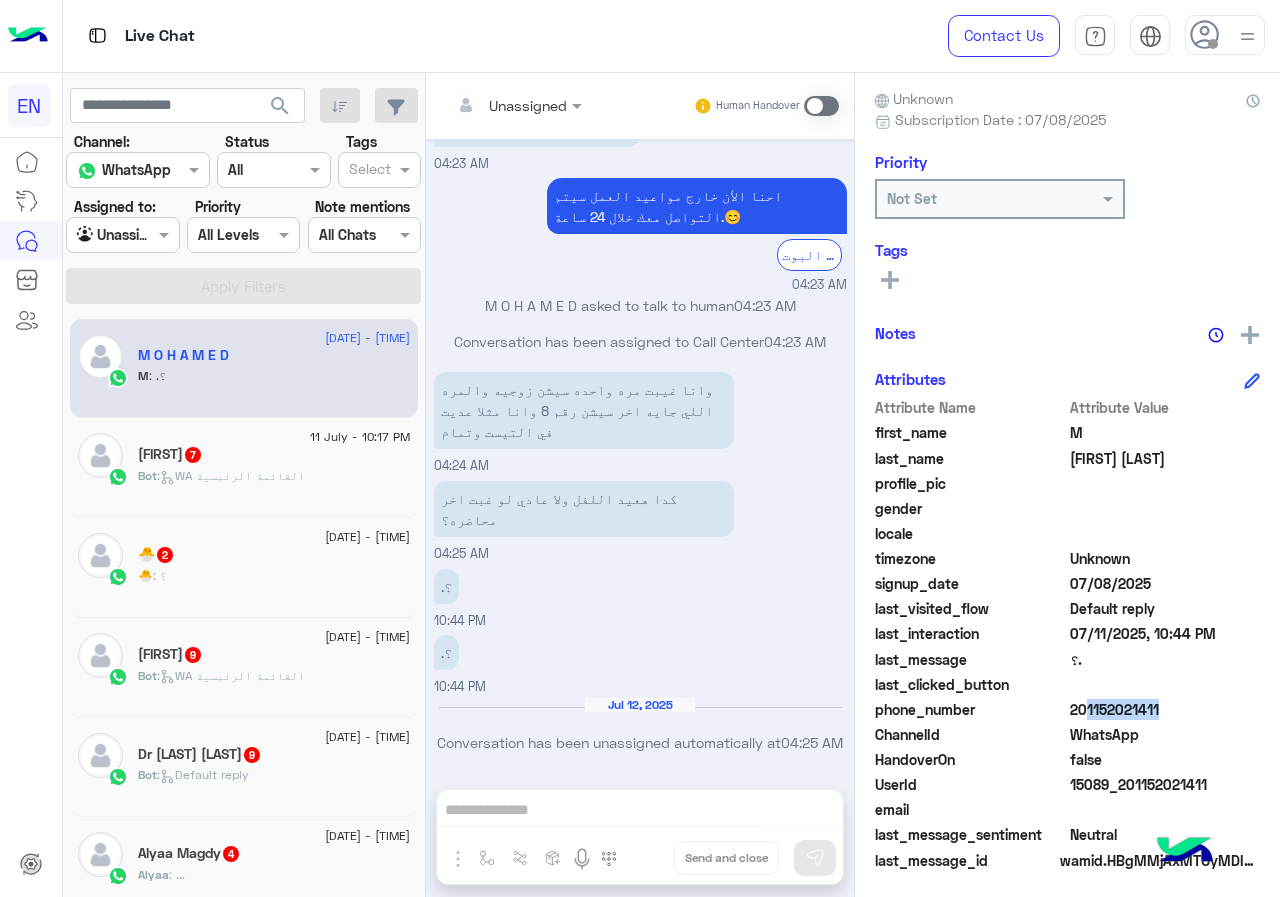 drag, startPoint x: 1141, startPoint y: 701, endPoint x: 1076, endPoint y: 716, distance: 66.70832 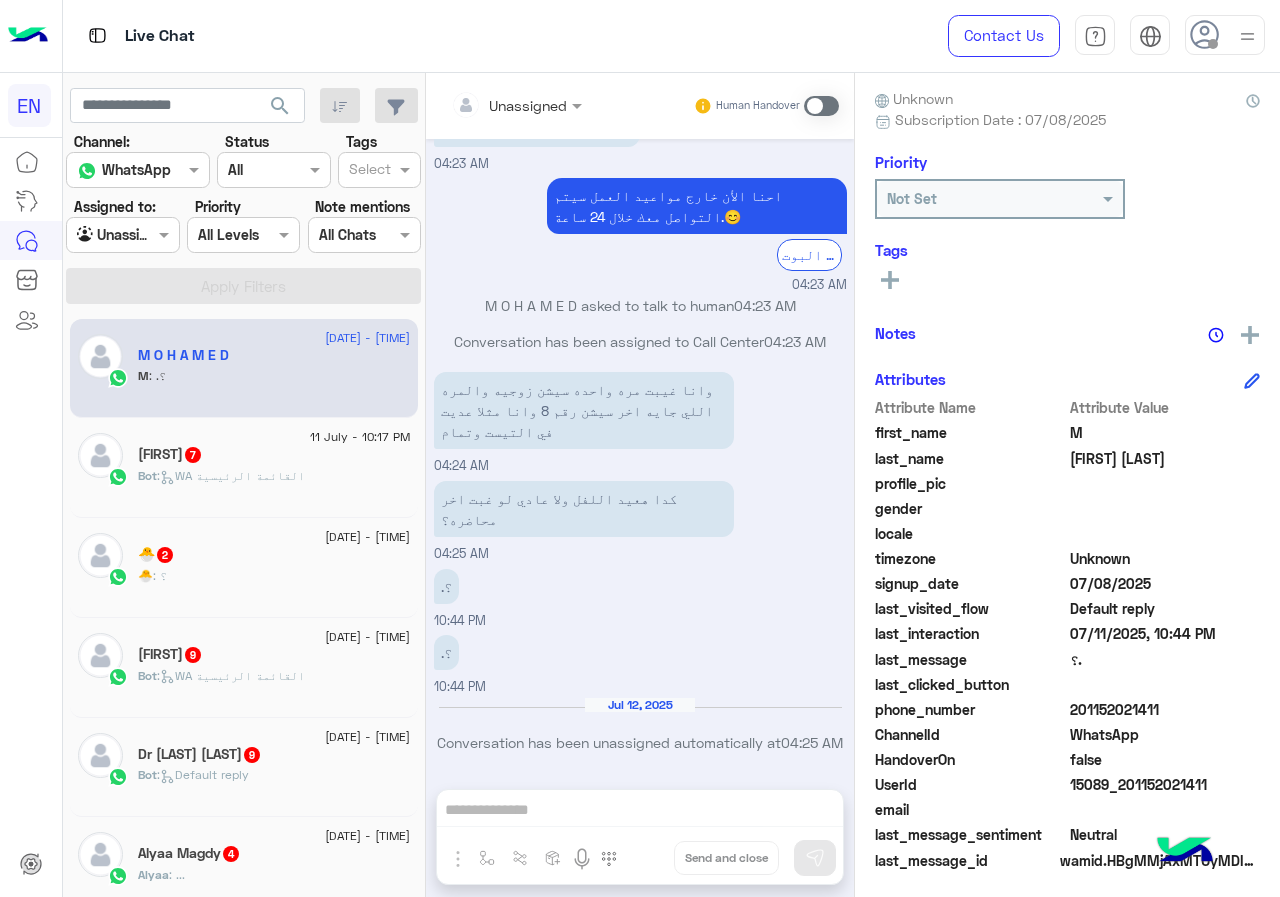click on "M O H A M E D asked to talk to human   04:23 AM" at bounding box center [640, 305] 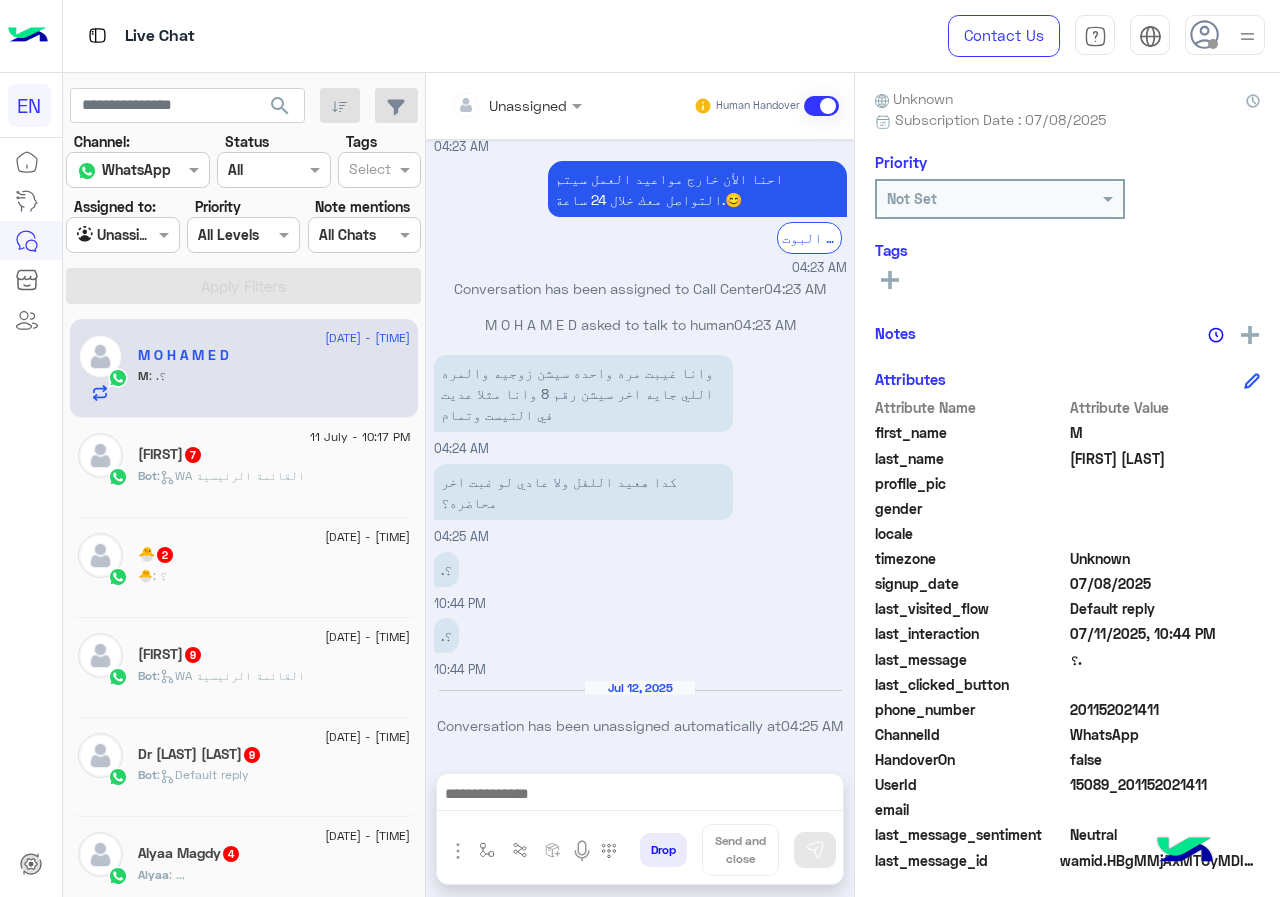 scroll, scrollTop: 1036, scrollLeft: 0, axis: vertical 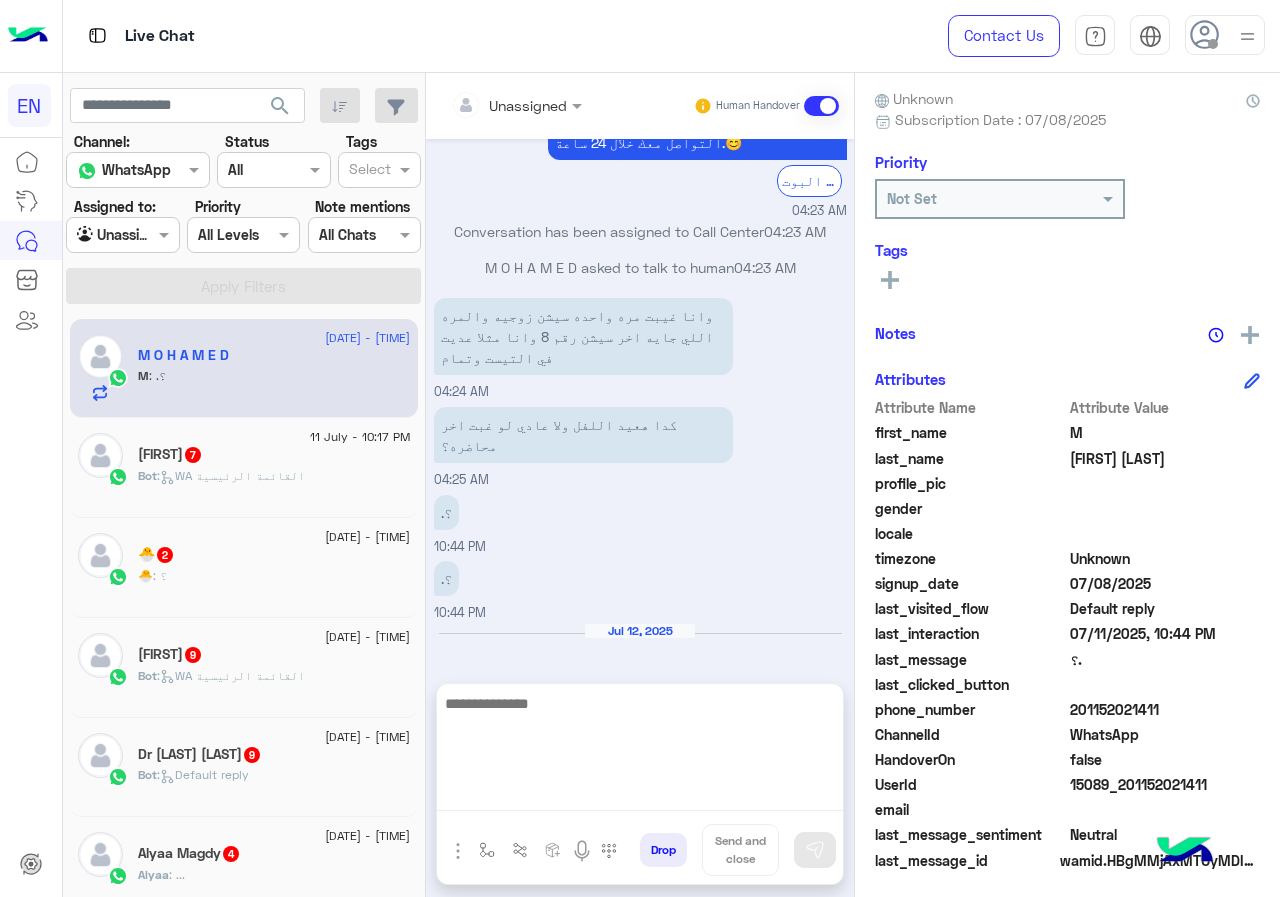 click at bounding box center (640, 751) 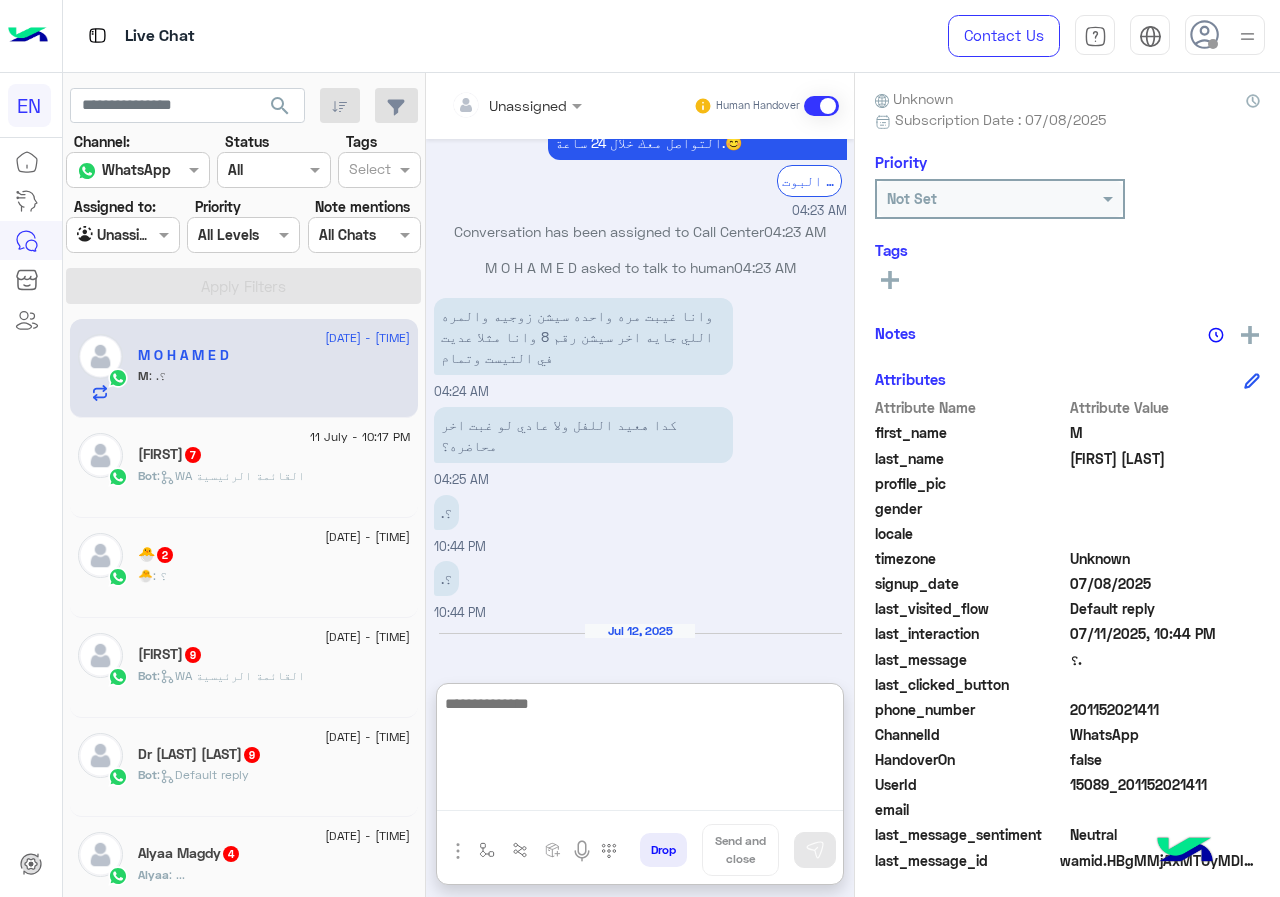 type on "*" 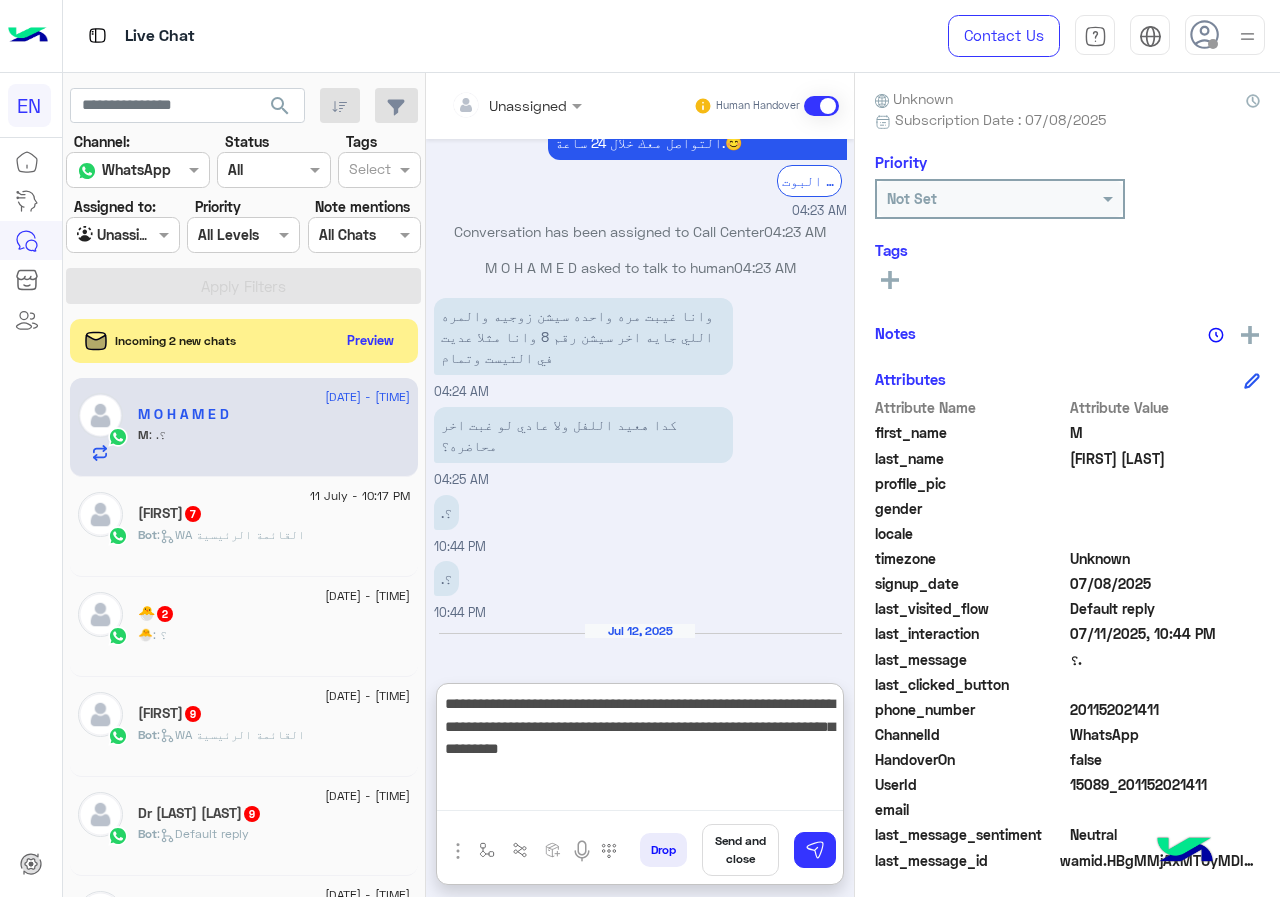 type on "**********" 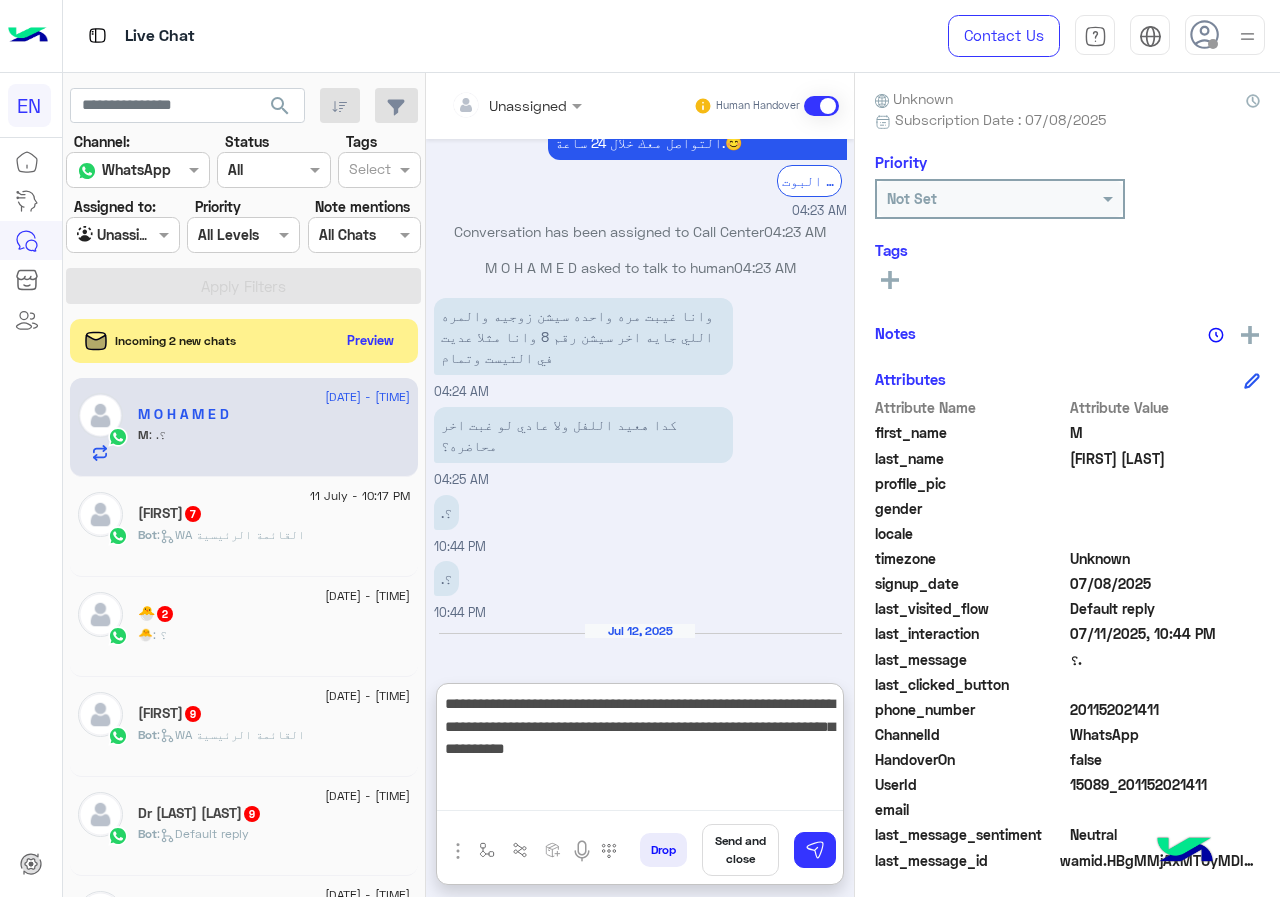 type 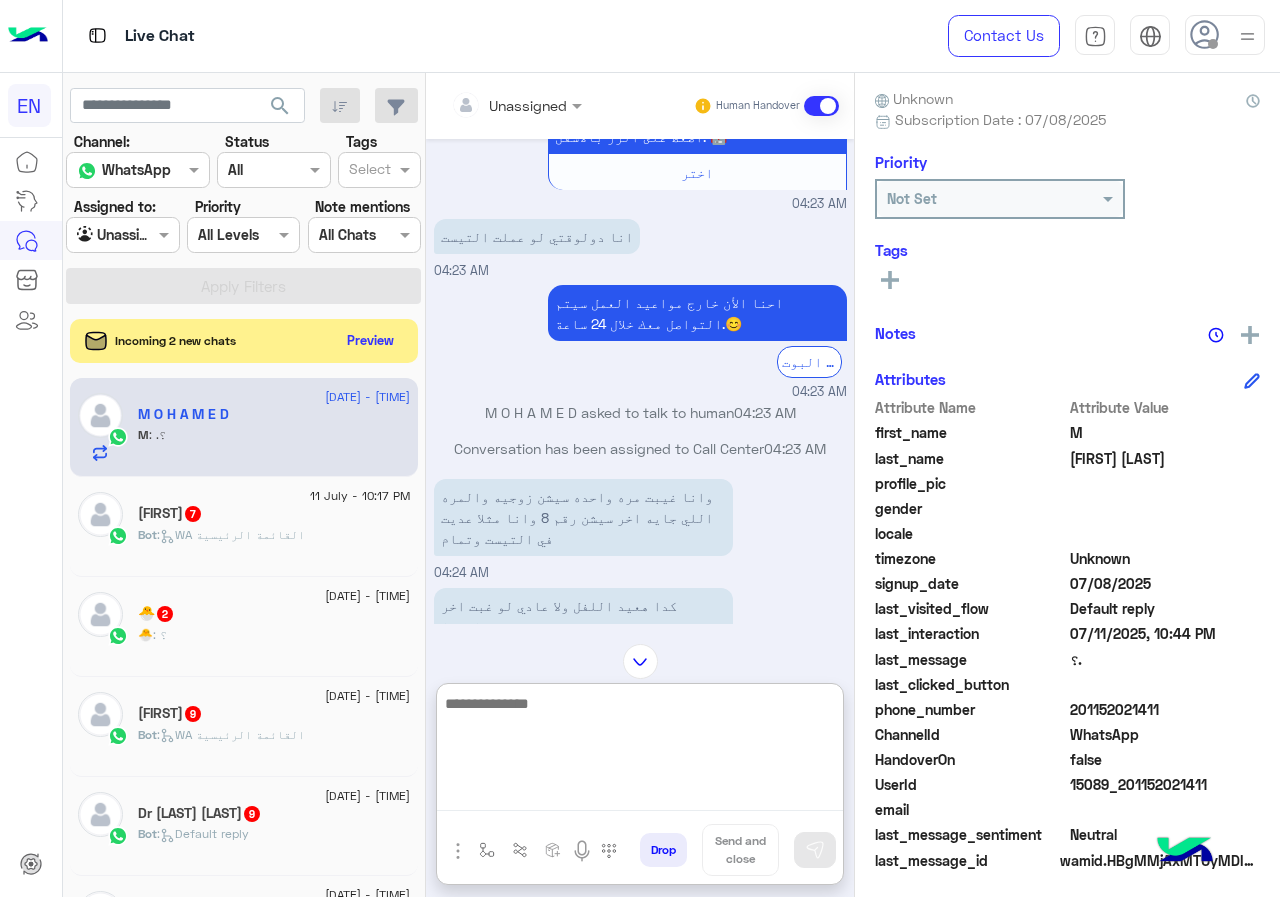 scroll, scrollTop: 853, scrollLeft: 0, axis: vertical 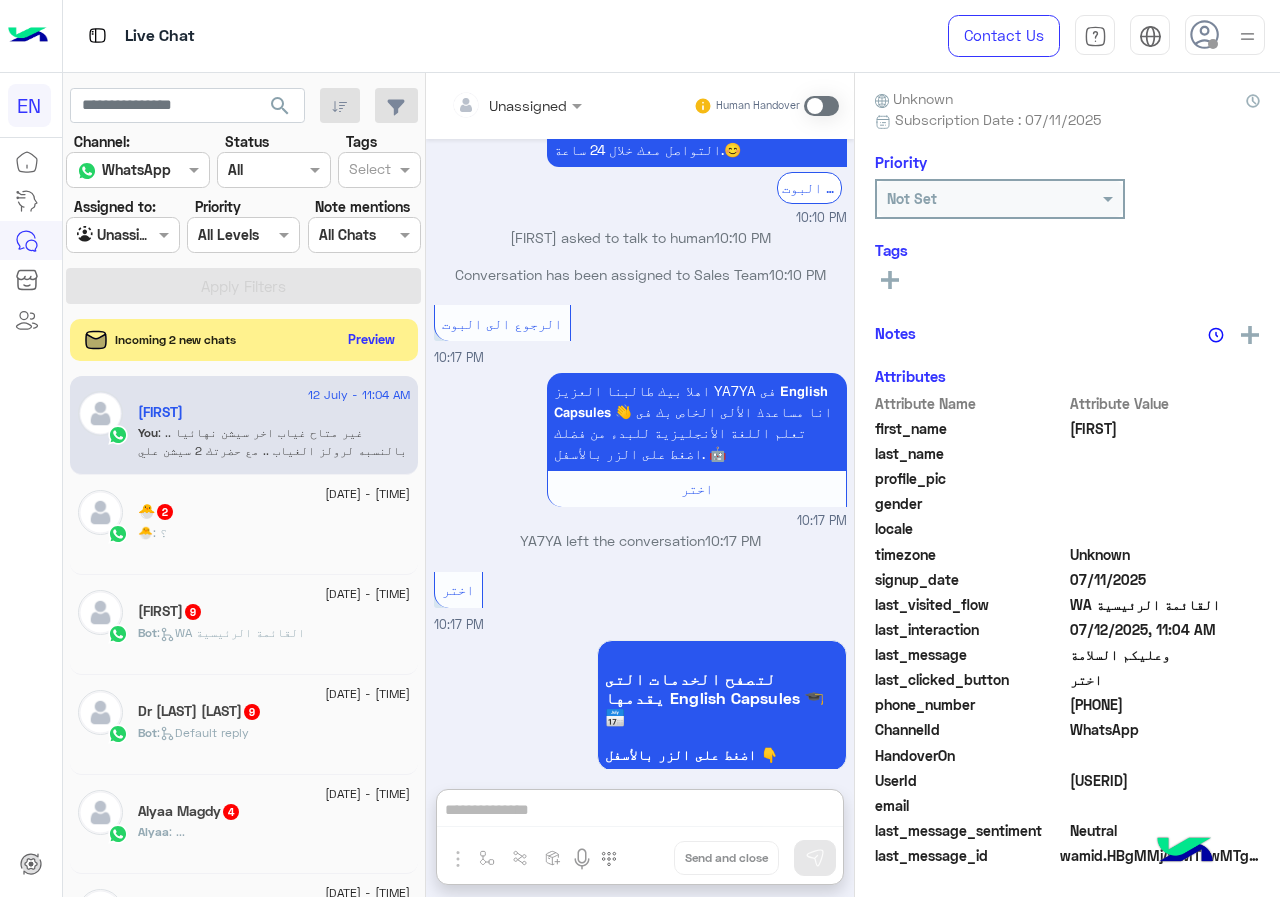click on "Preview" 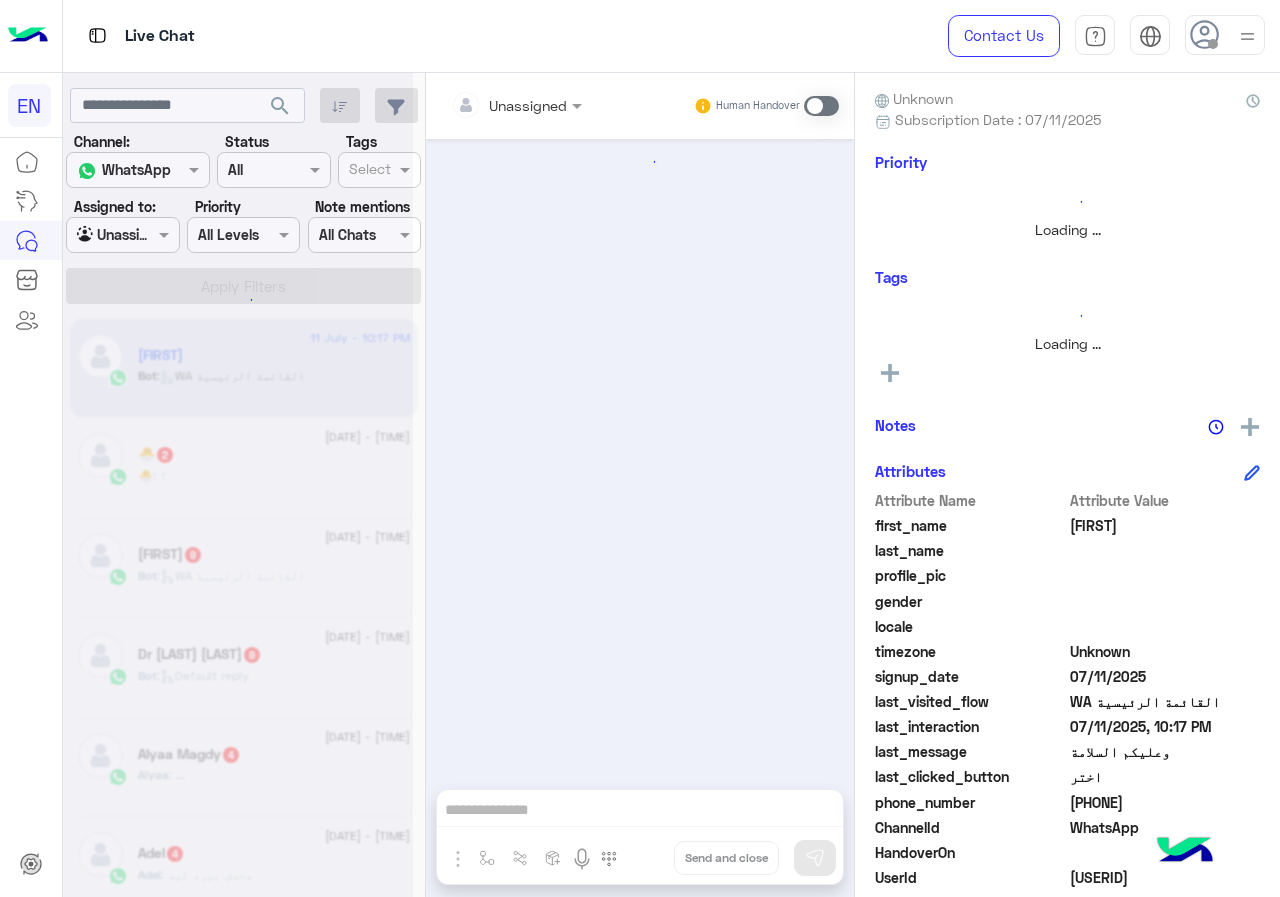 scroll, scrollTop: 2155, scrollLeft: 0, axis: vertical 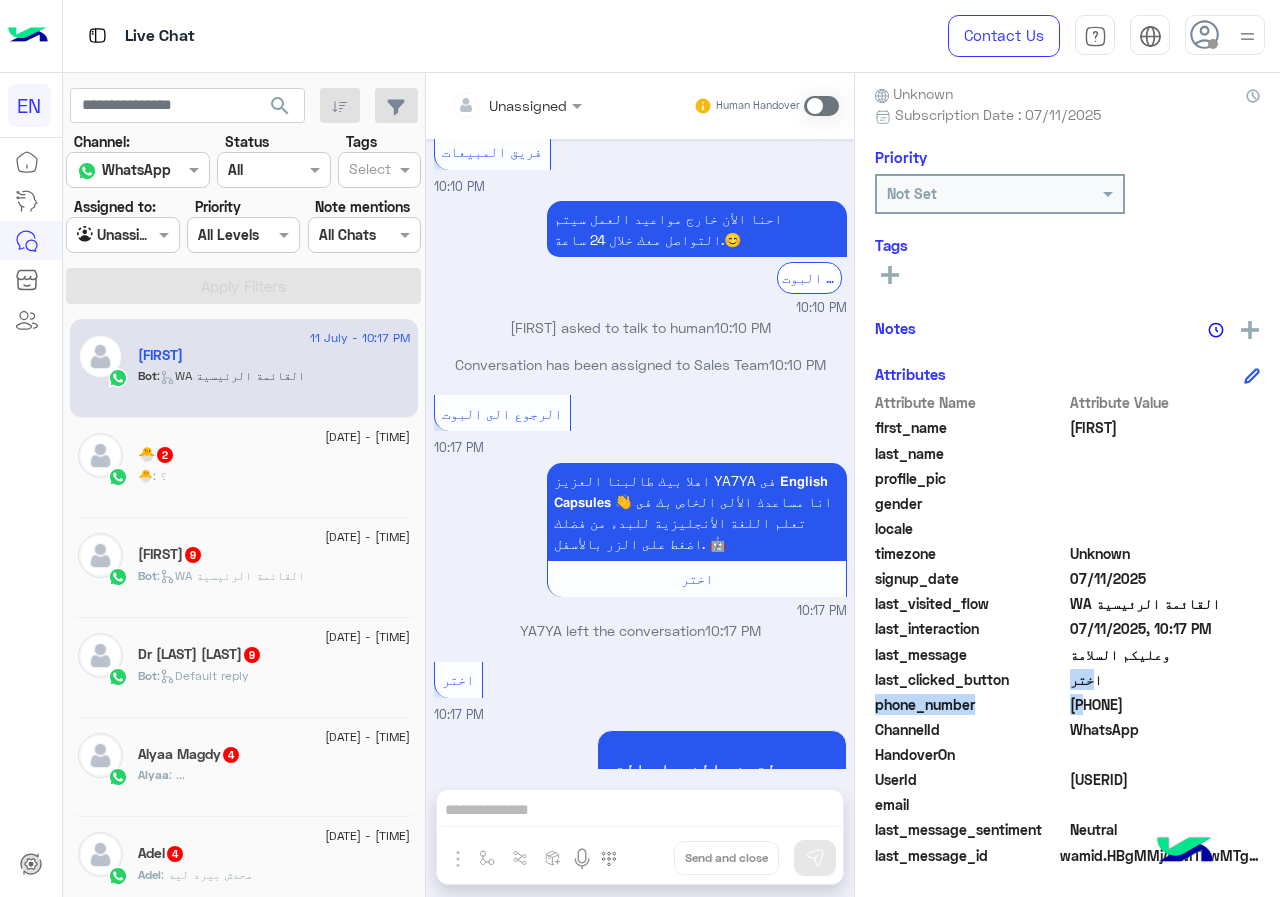drag, startPoint x: 1072, startPoint y: 702, endPoint x: 1180, endPoint y: 691, distance: 108.55874 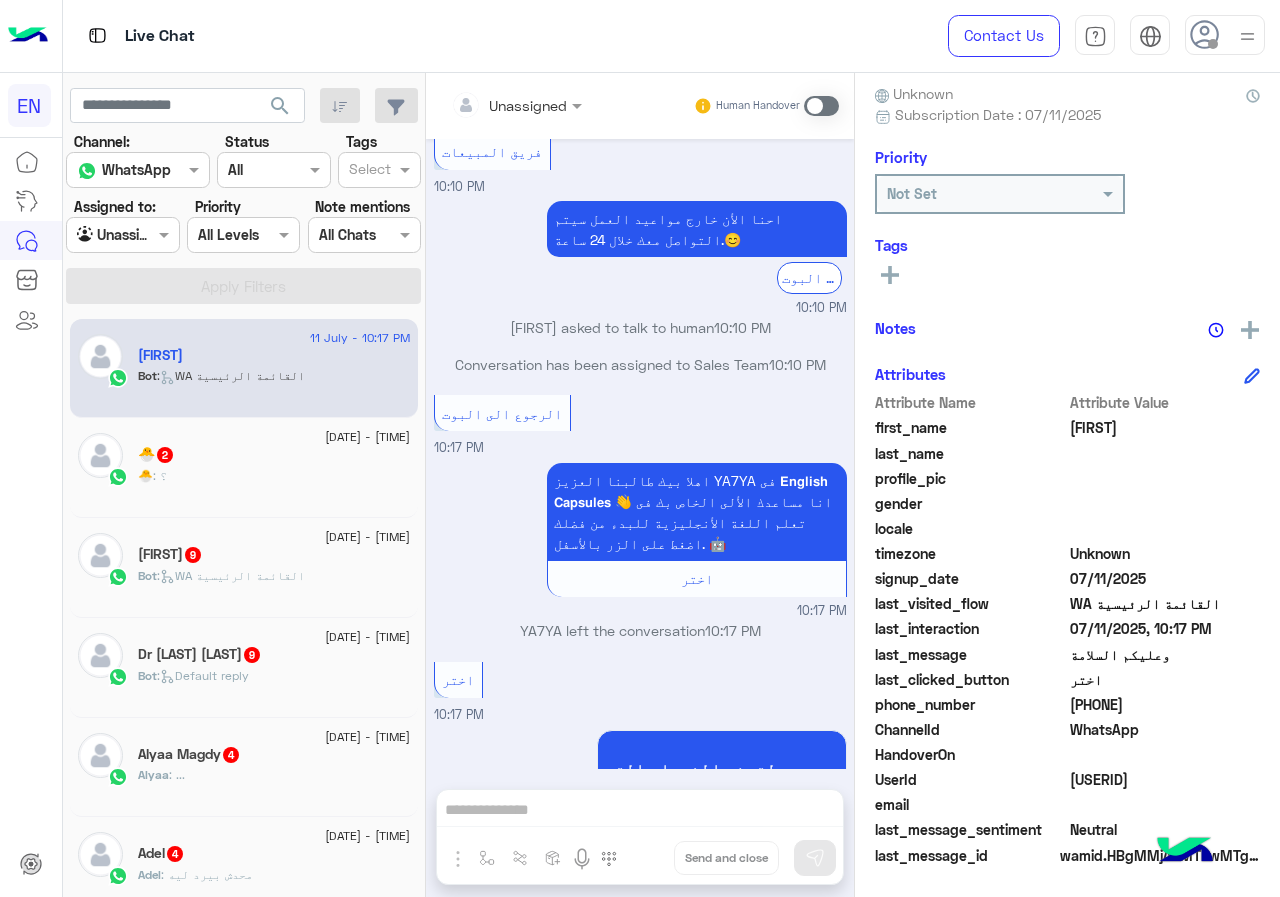 click on "201110189423" 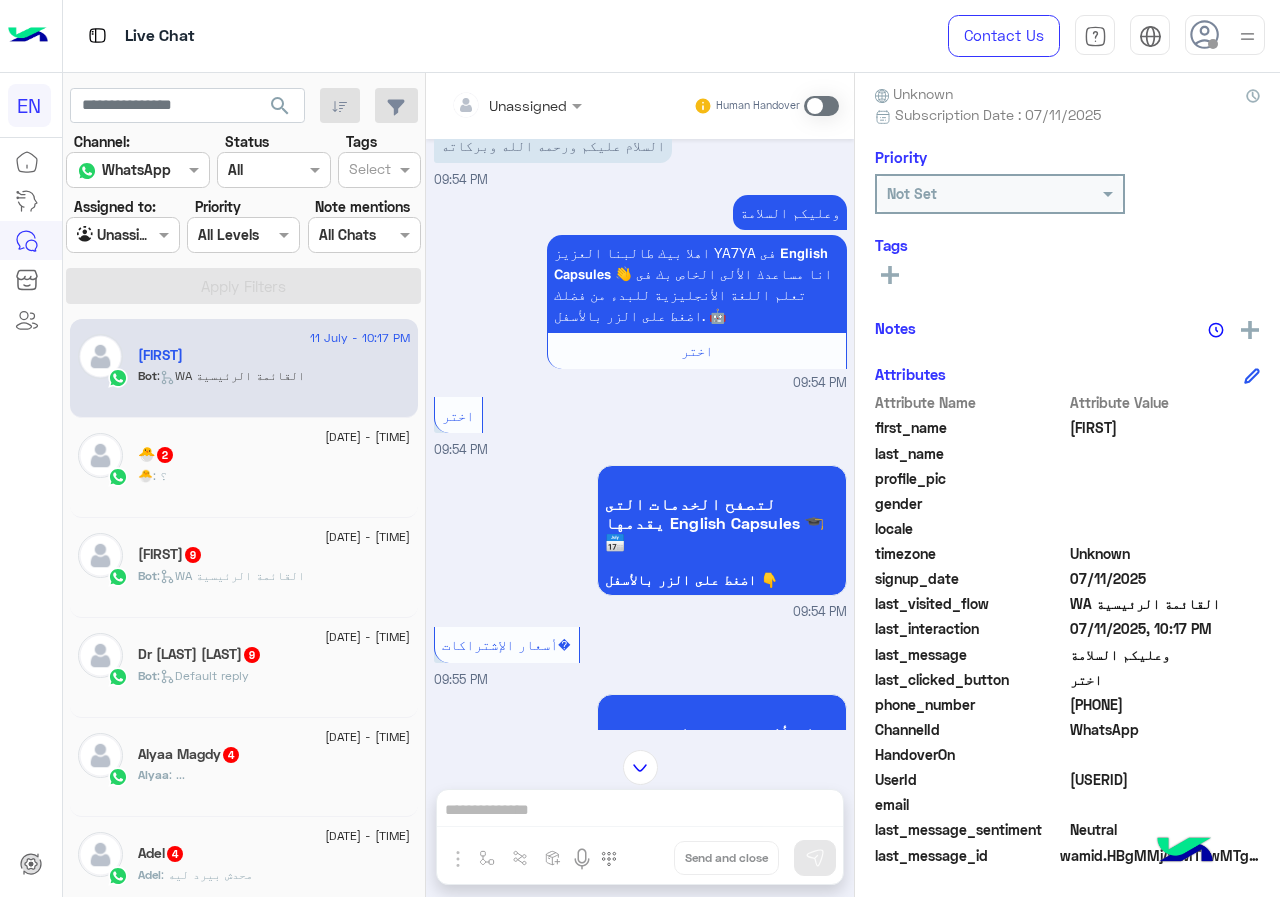 scroll, scrollTop: 0, scrollLeft: 0, axis: both 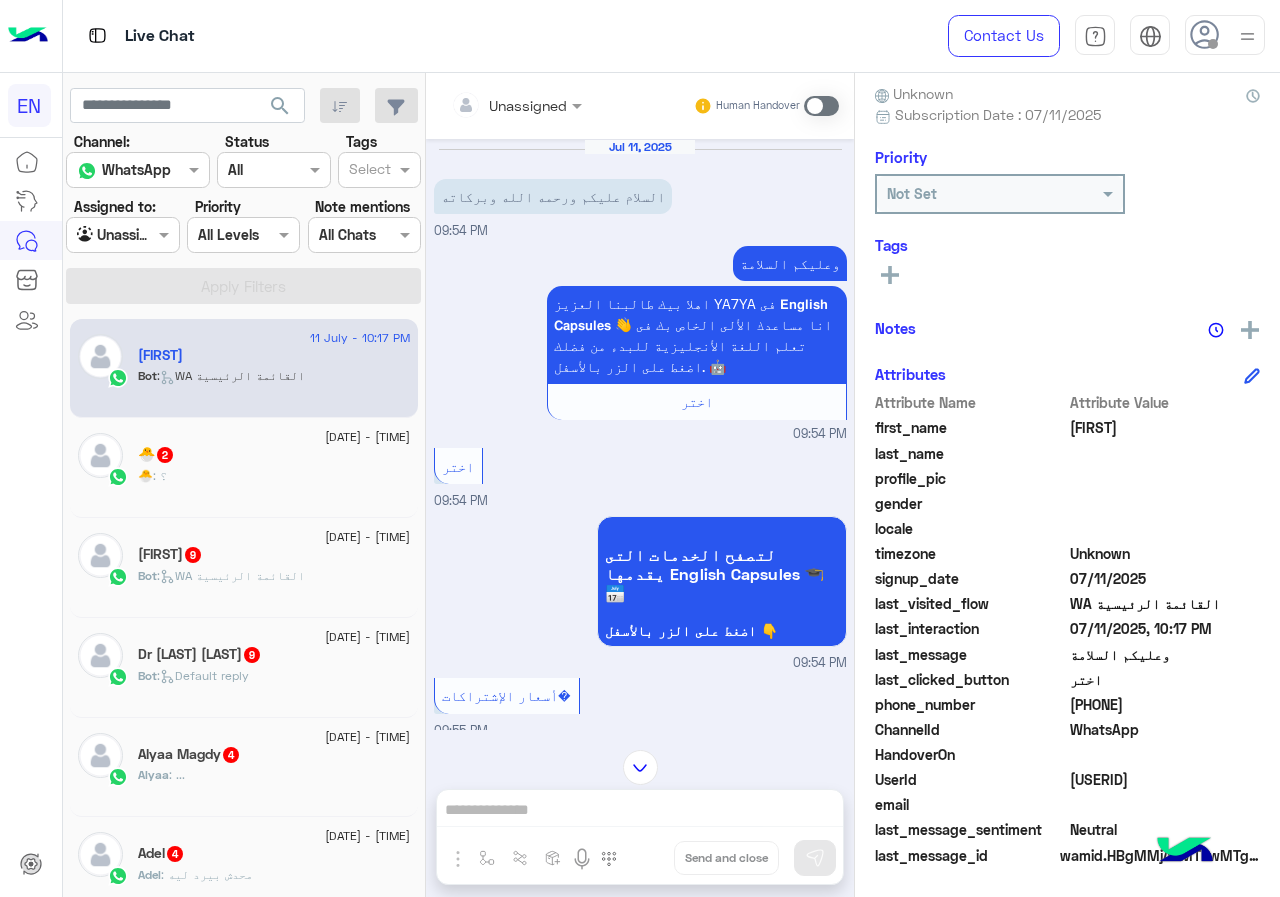 click on "Unassigned" at bounding box center [528, 105] 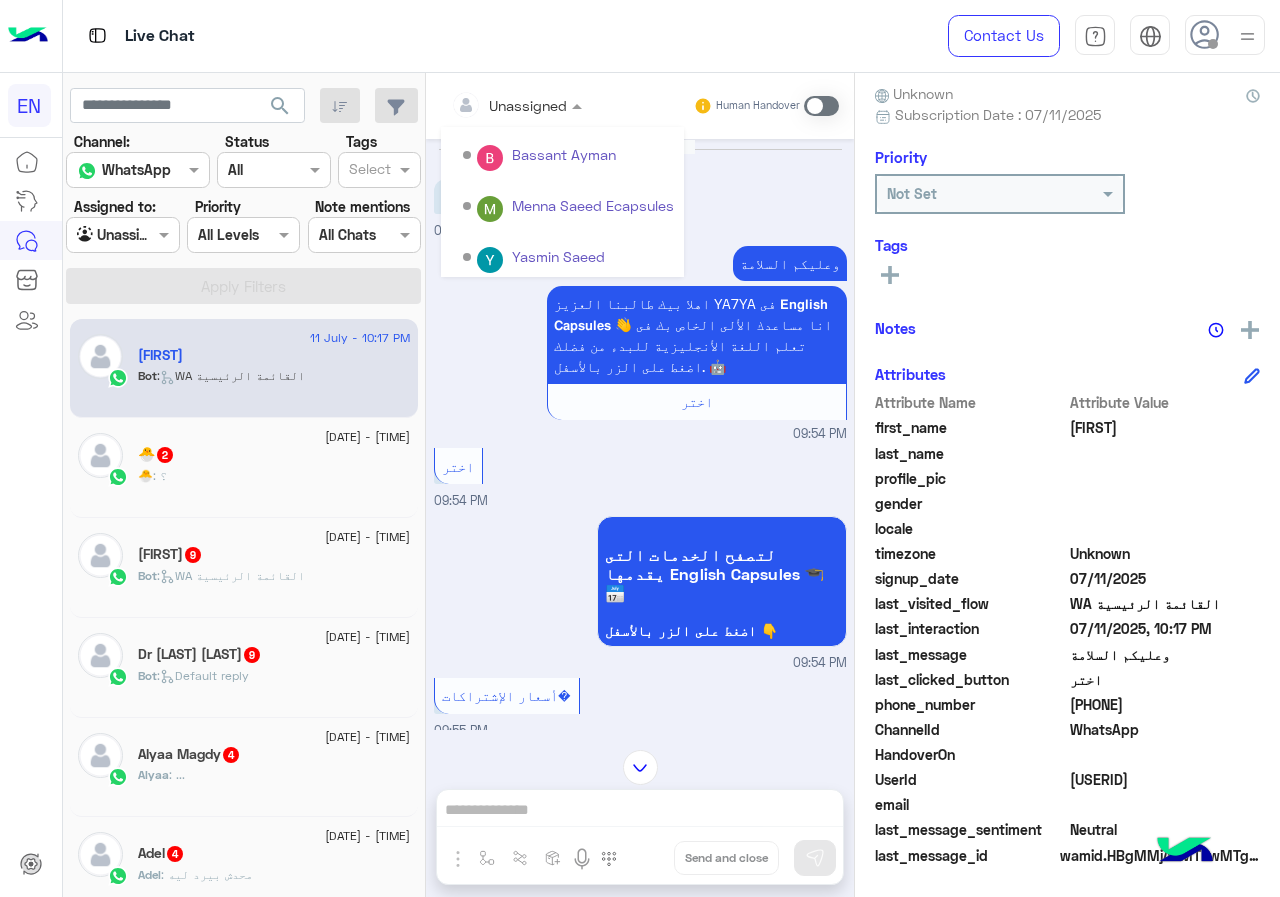 scroll, scrollTop: 332, scrollLeft: 0, axis: vertical 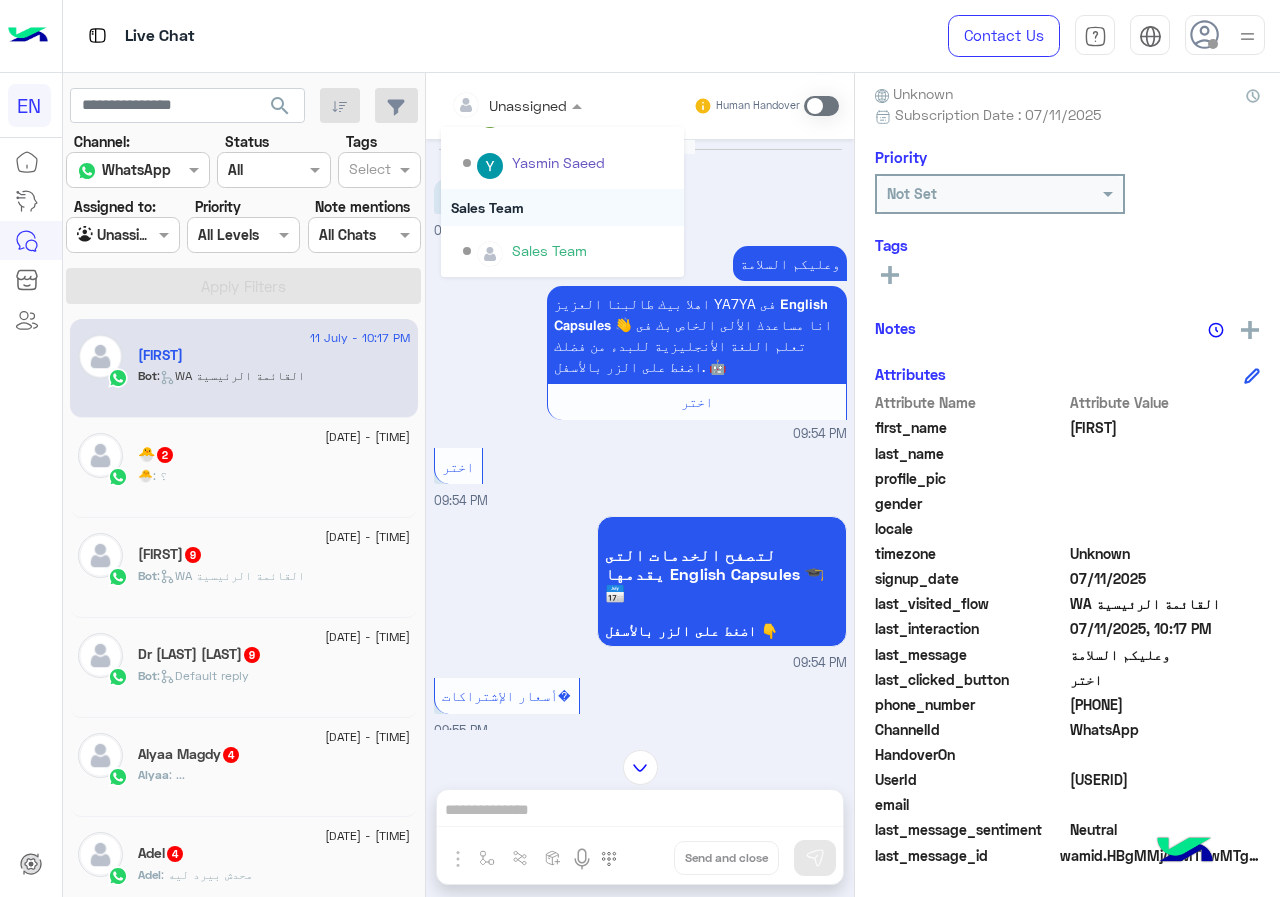 click on "Sales Team" at bounding box center (562, 207) 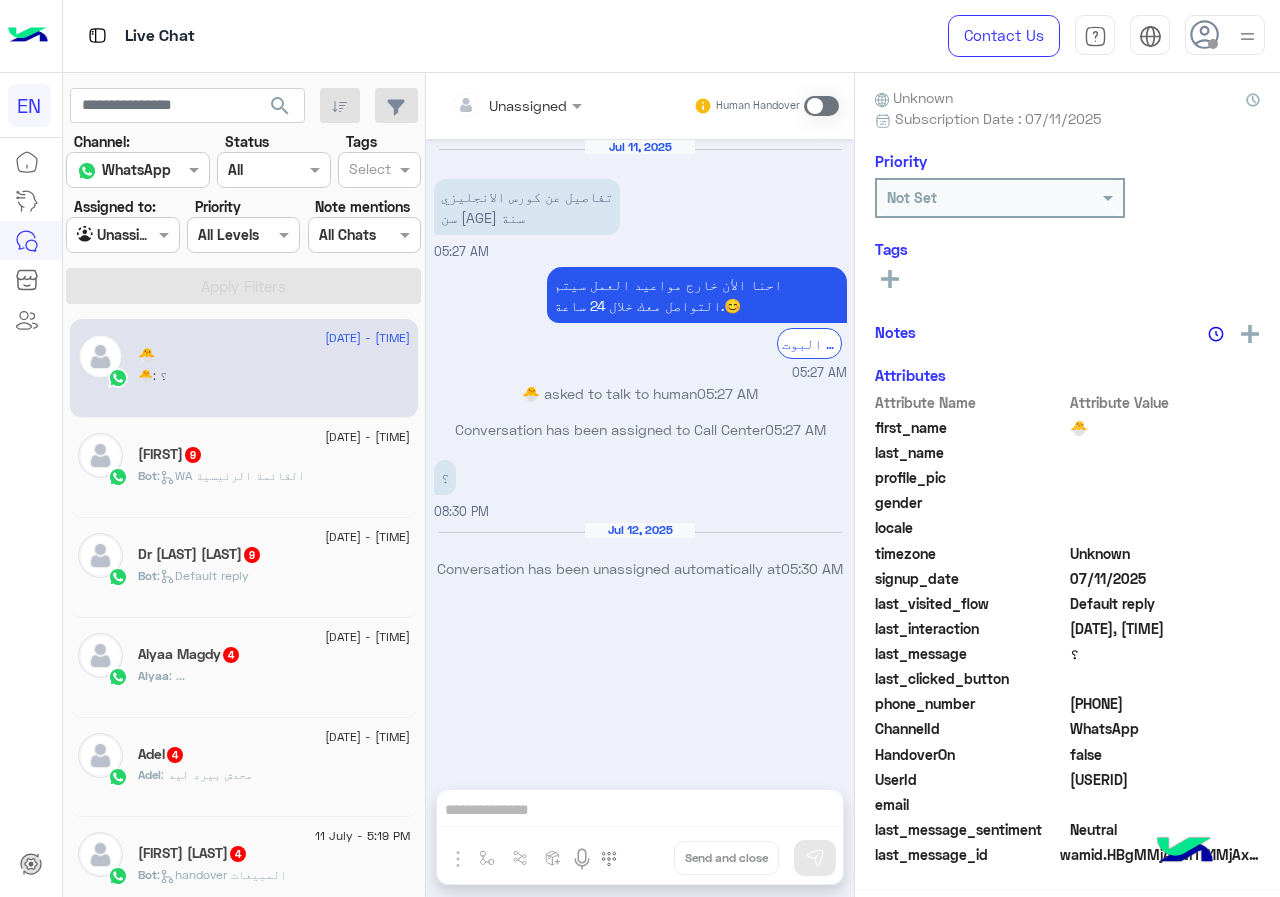 scroll, scrollTop: 176, scrollLeft: 0, axis: vertical 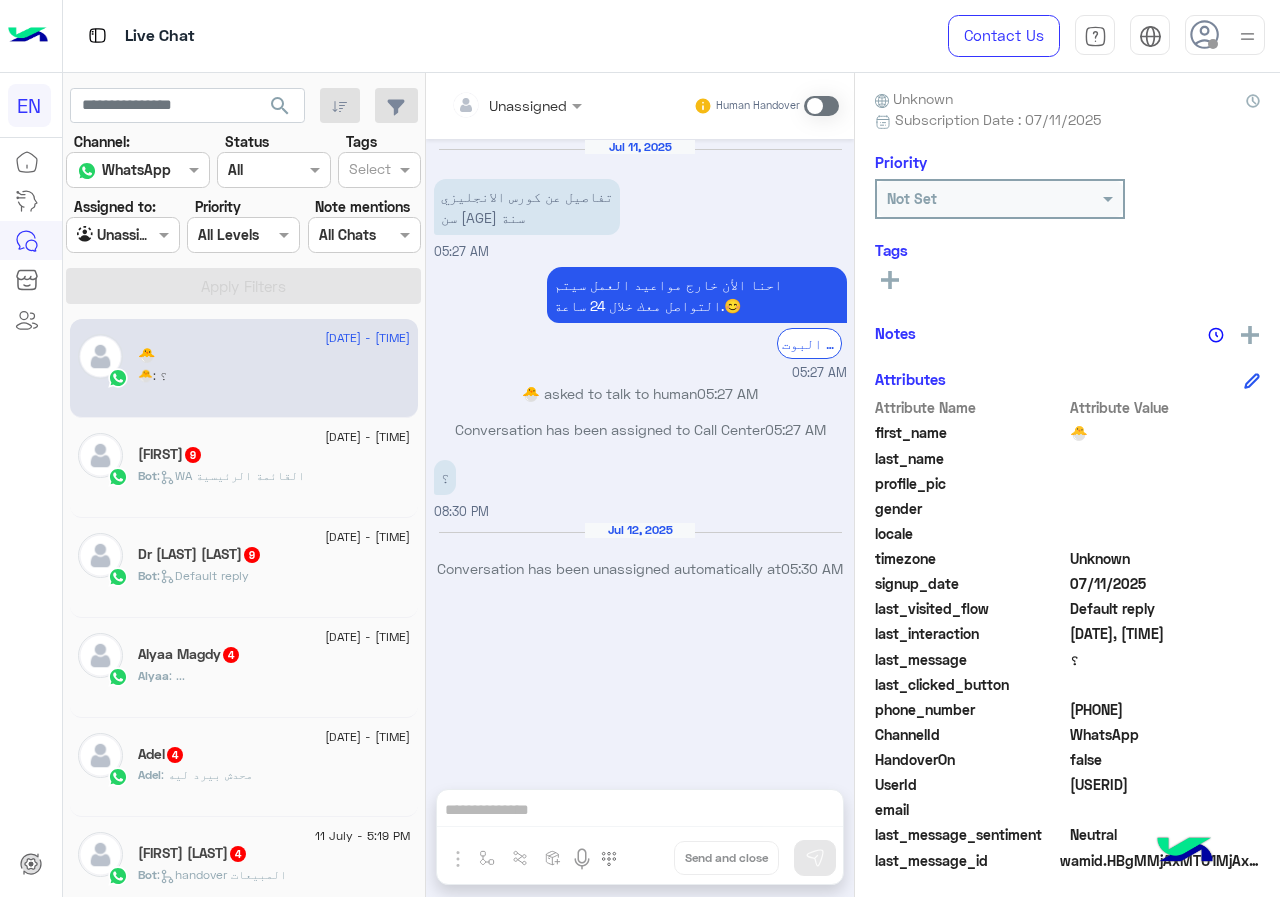 drag, startPoint x: 1071, startPoint y: 701, endPoint x: 1175, endPoint y: 707, distance: 104.172935 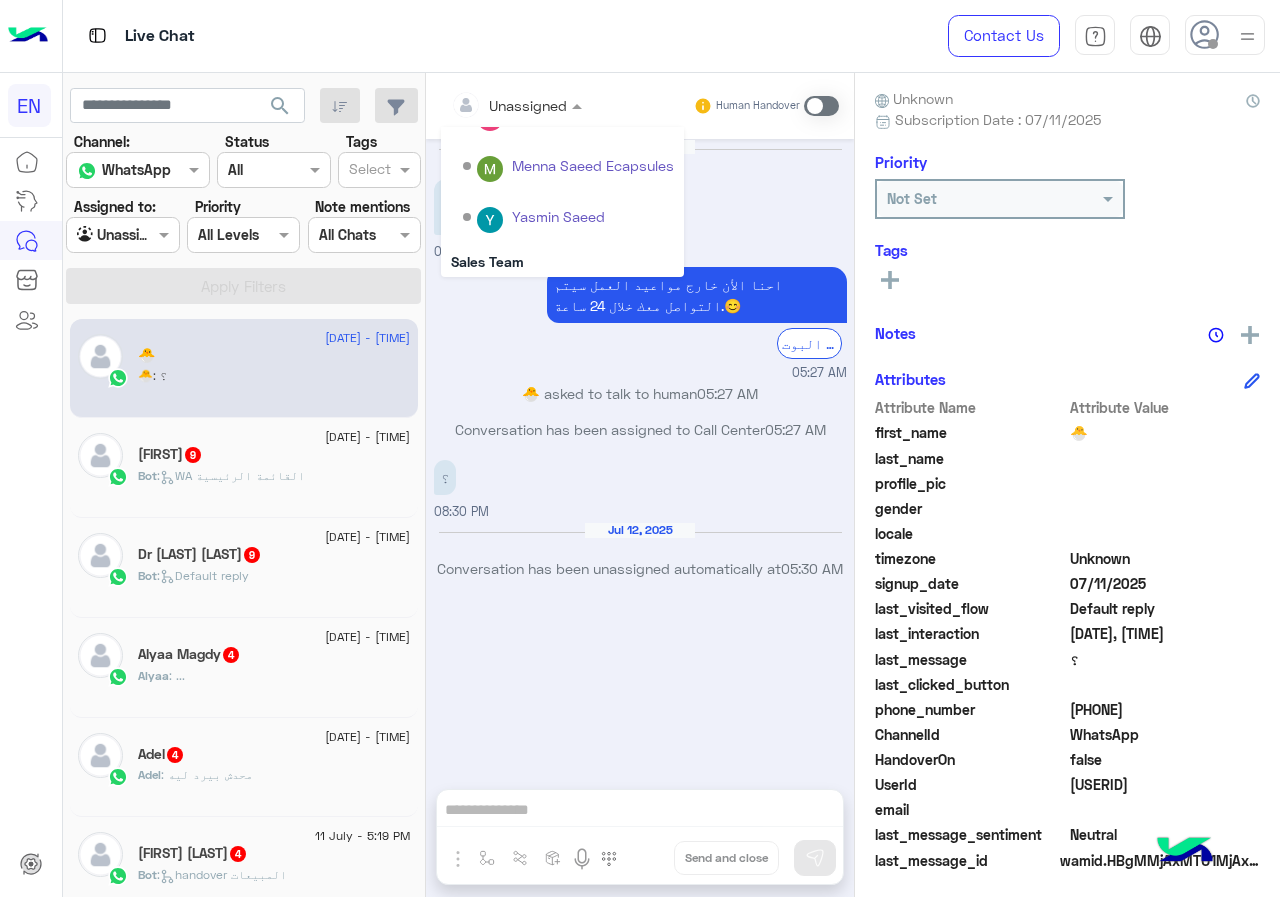 scroll, scrollTop: 332, scrollLeft: 0, axis: vertical 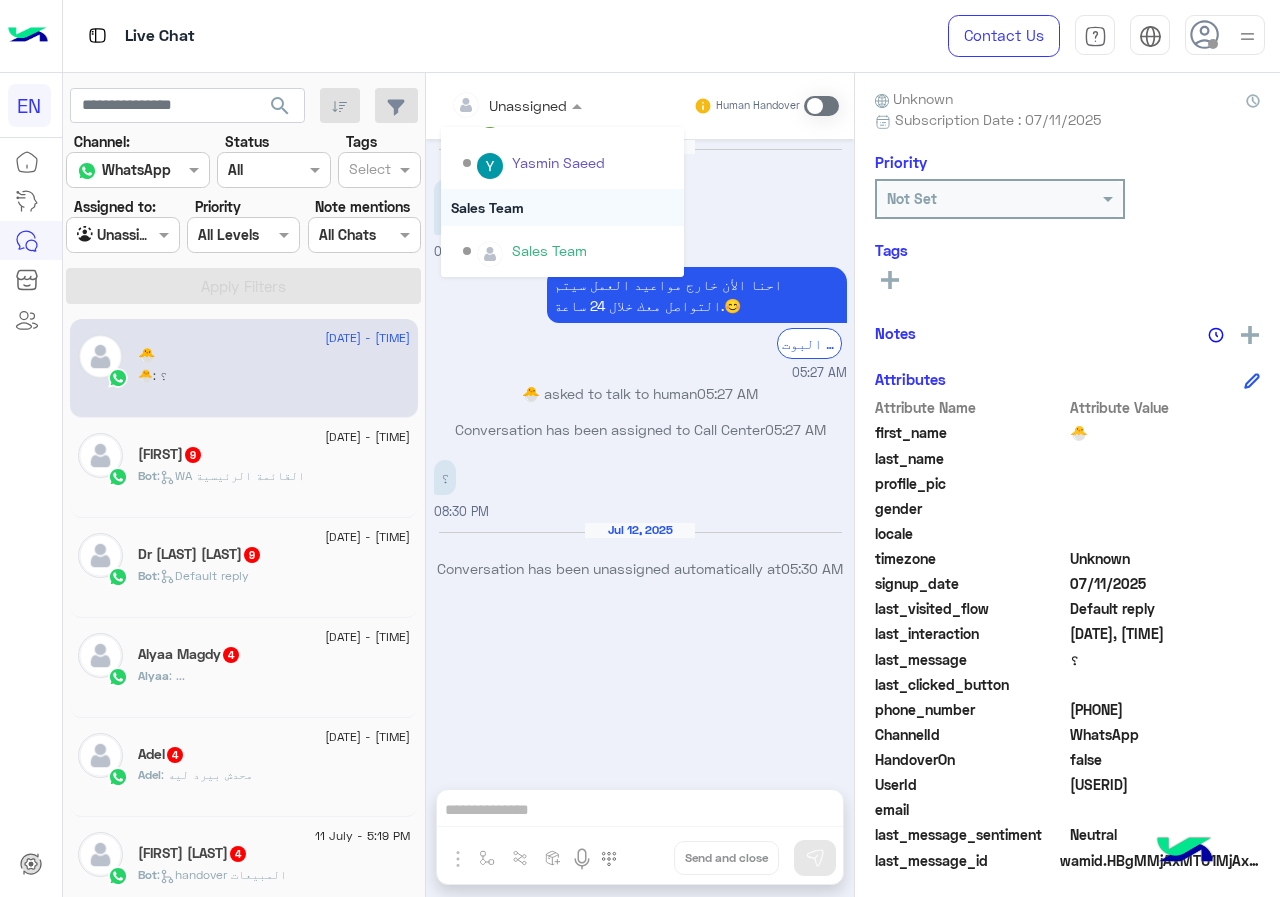 click on "Sales Team" at bounding box center [562, 207] 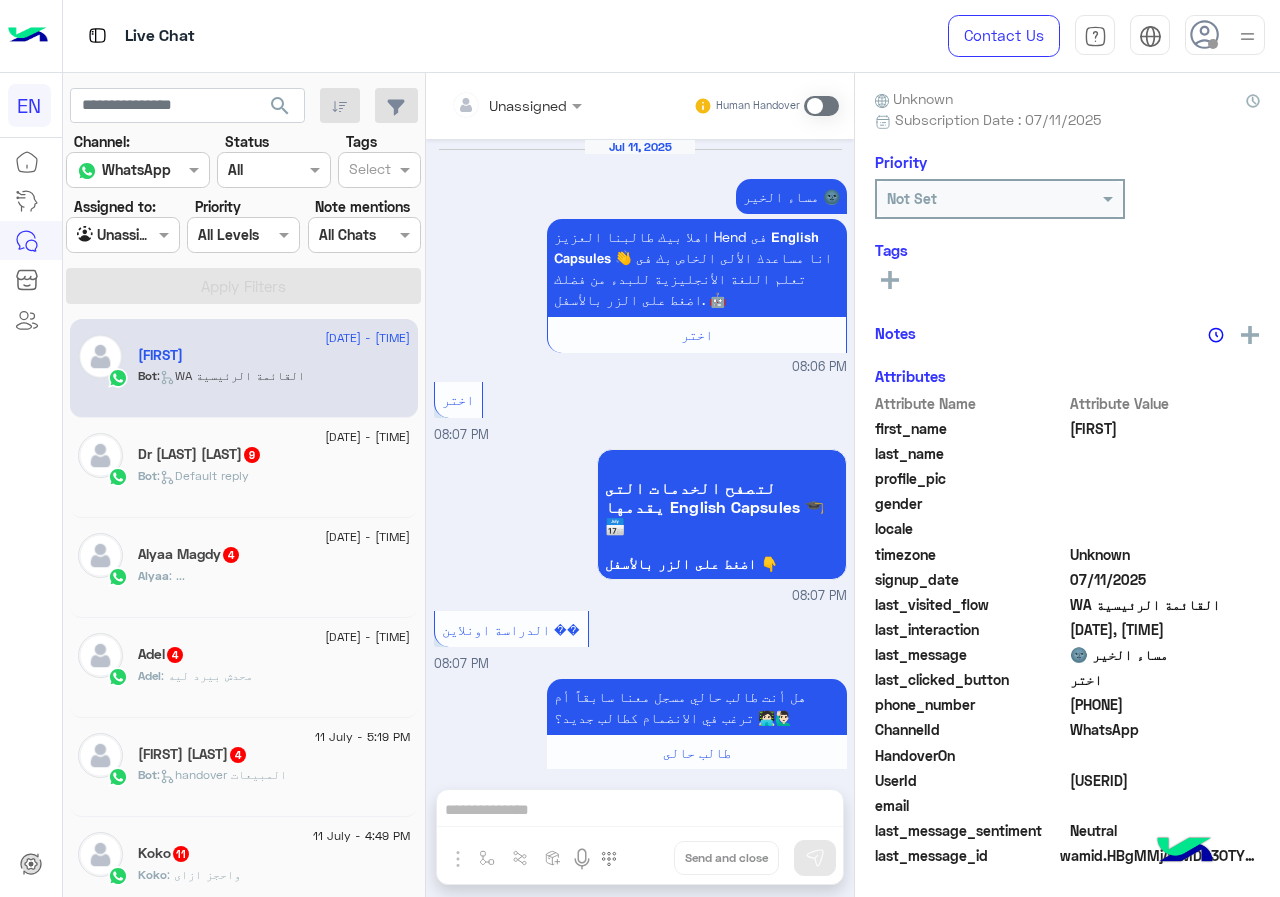 scroll, scrollTop: 2713, scrollLeft: 0, axis: vertical 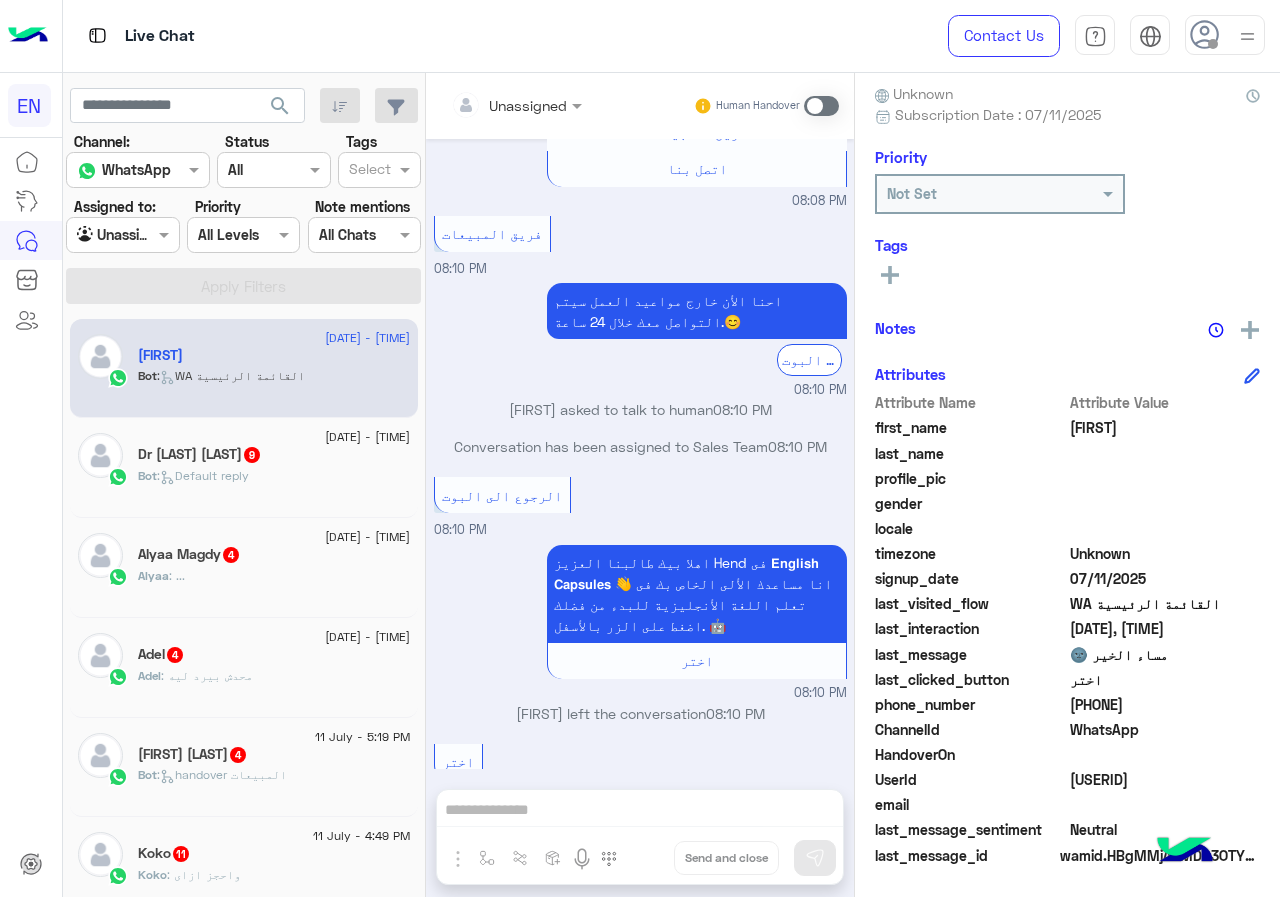 drag, startPoint x: 1075, startPoint y: 706, endPoint x: 1173, endPoint y: 698, distance: 98.32599 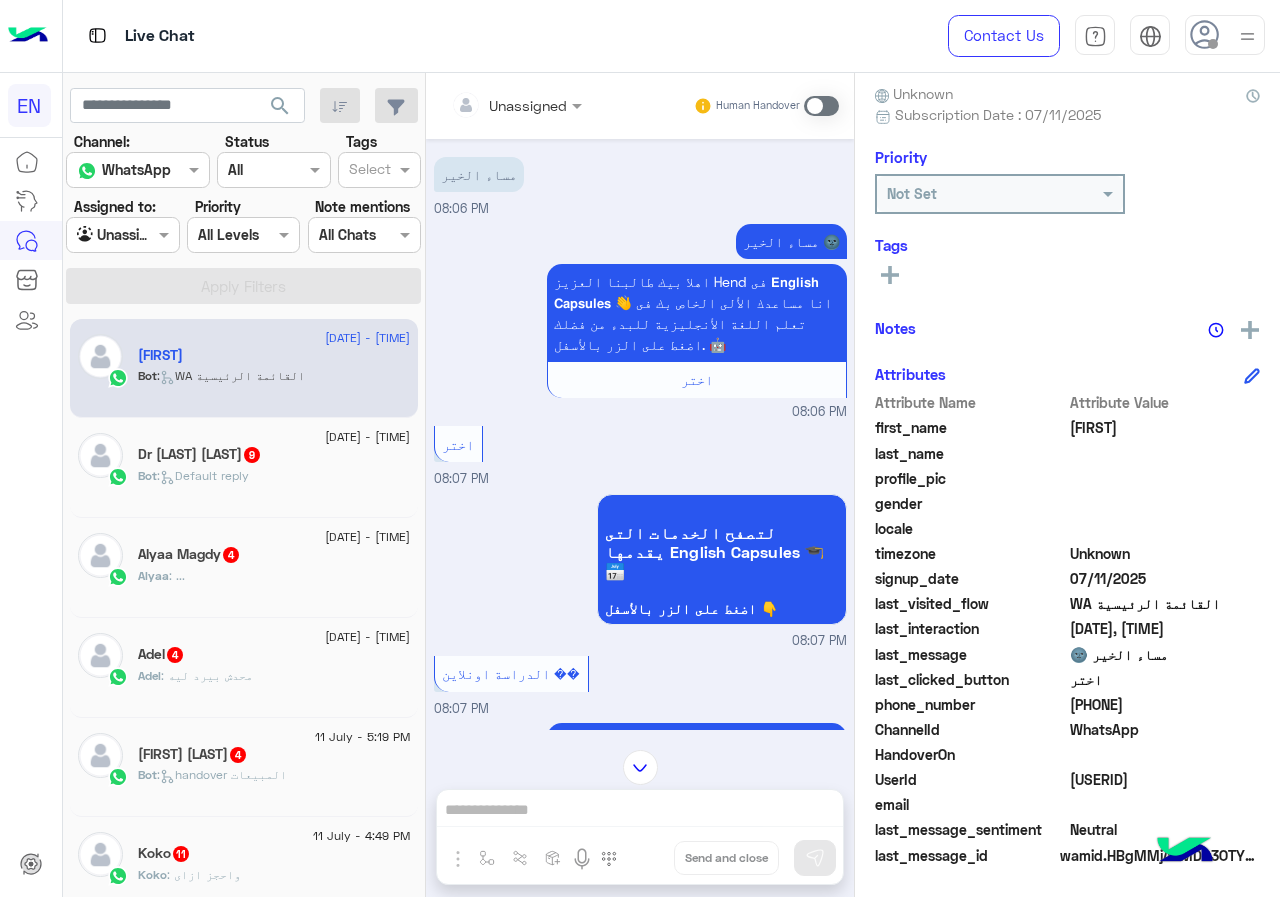 scroll, scrollTop: 0, scrollLeft: 0, axis: both 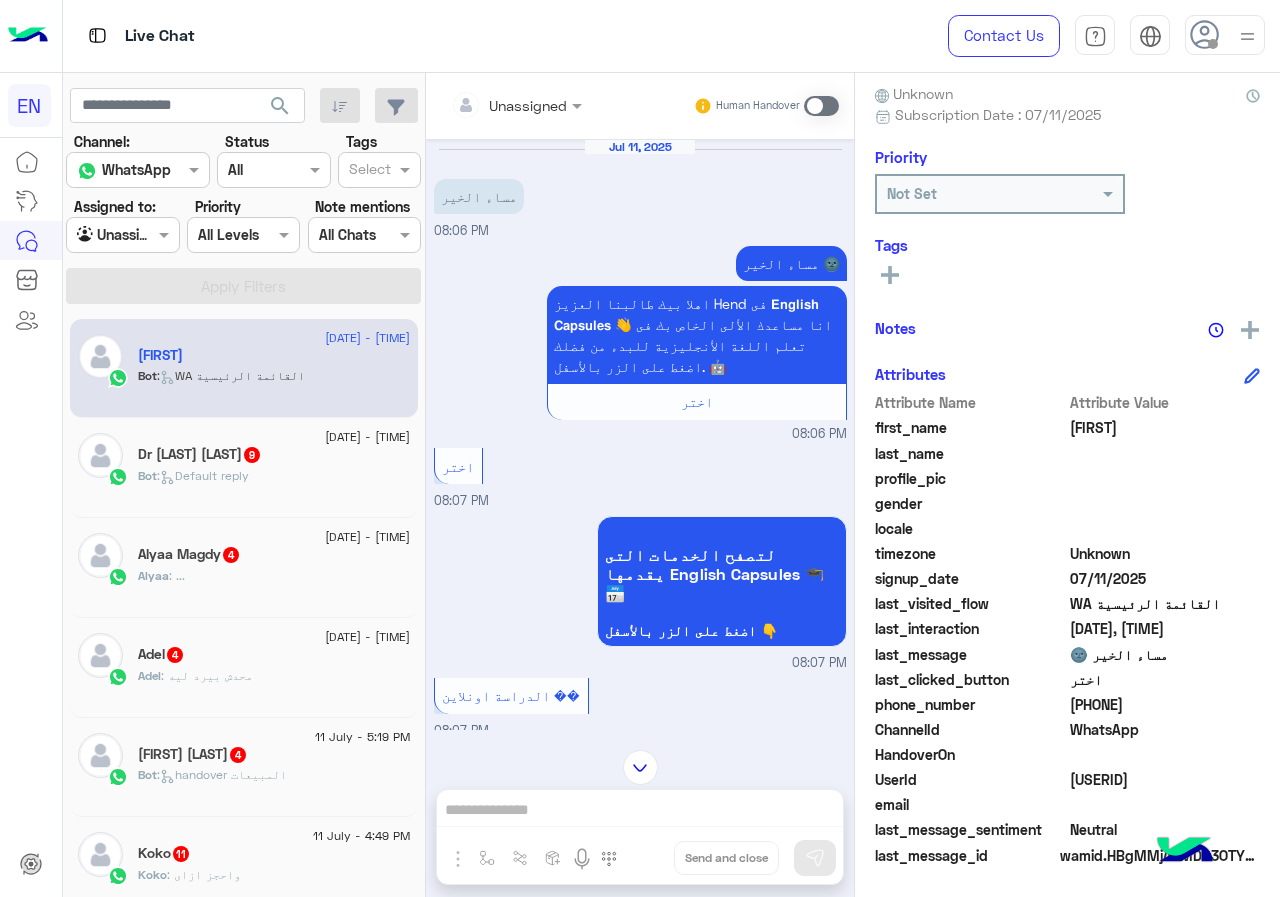 click on "Unassigned" at bounding box center (528, 105) 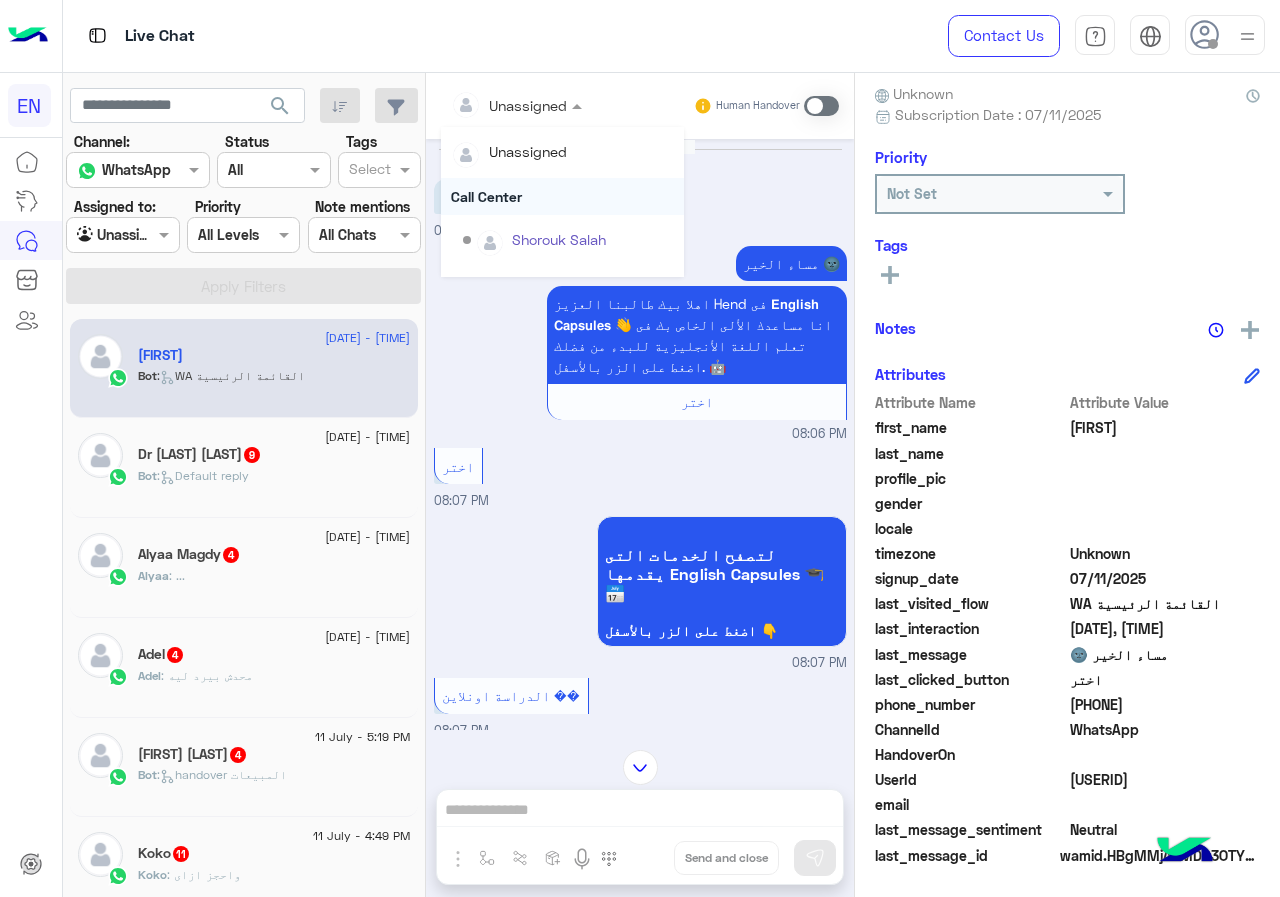 scroll, scrollTop: 332, scrollLeft: 0, axis: vertical 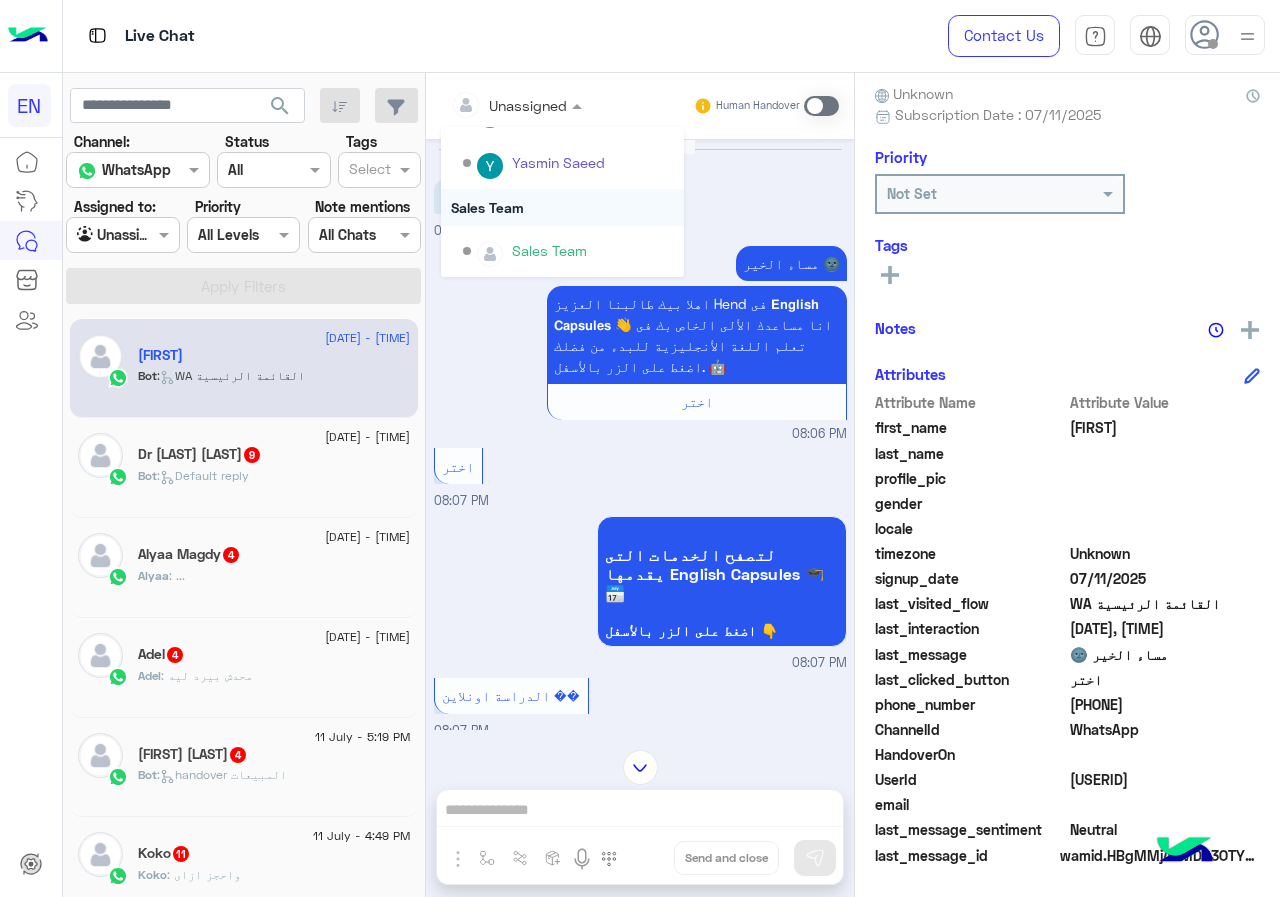 click on "Sales Team" at bounding box center [562, 207] 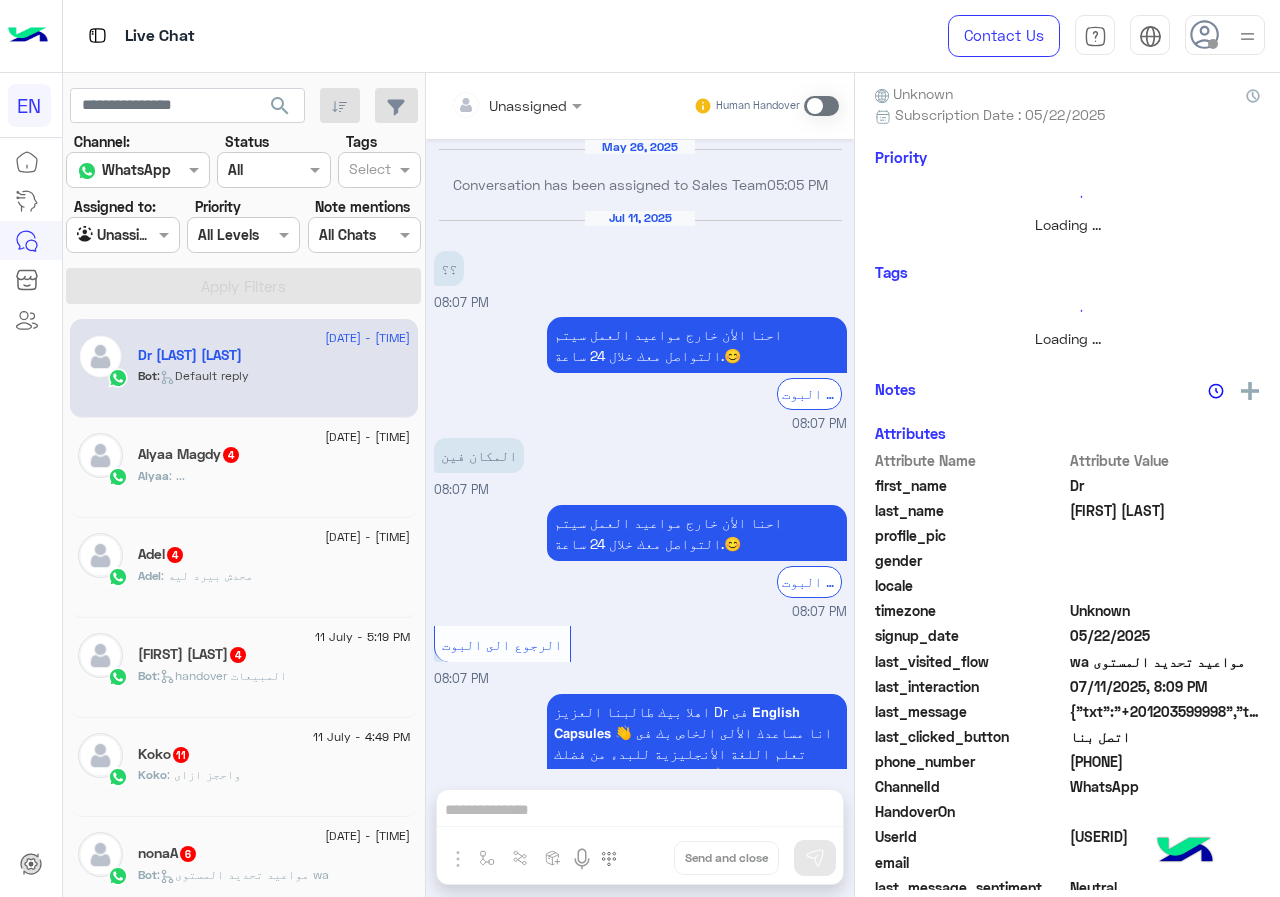 scroll, scrollTop: 1732, scrollLeft: 0, axis: vertical 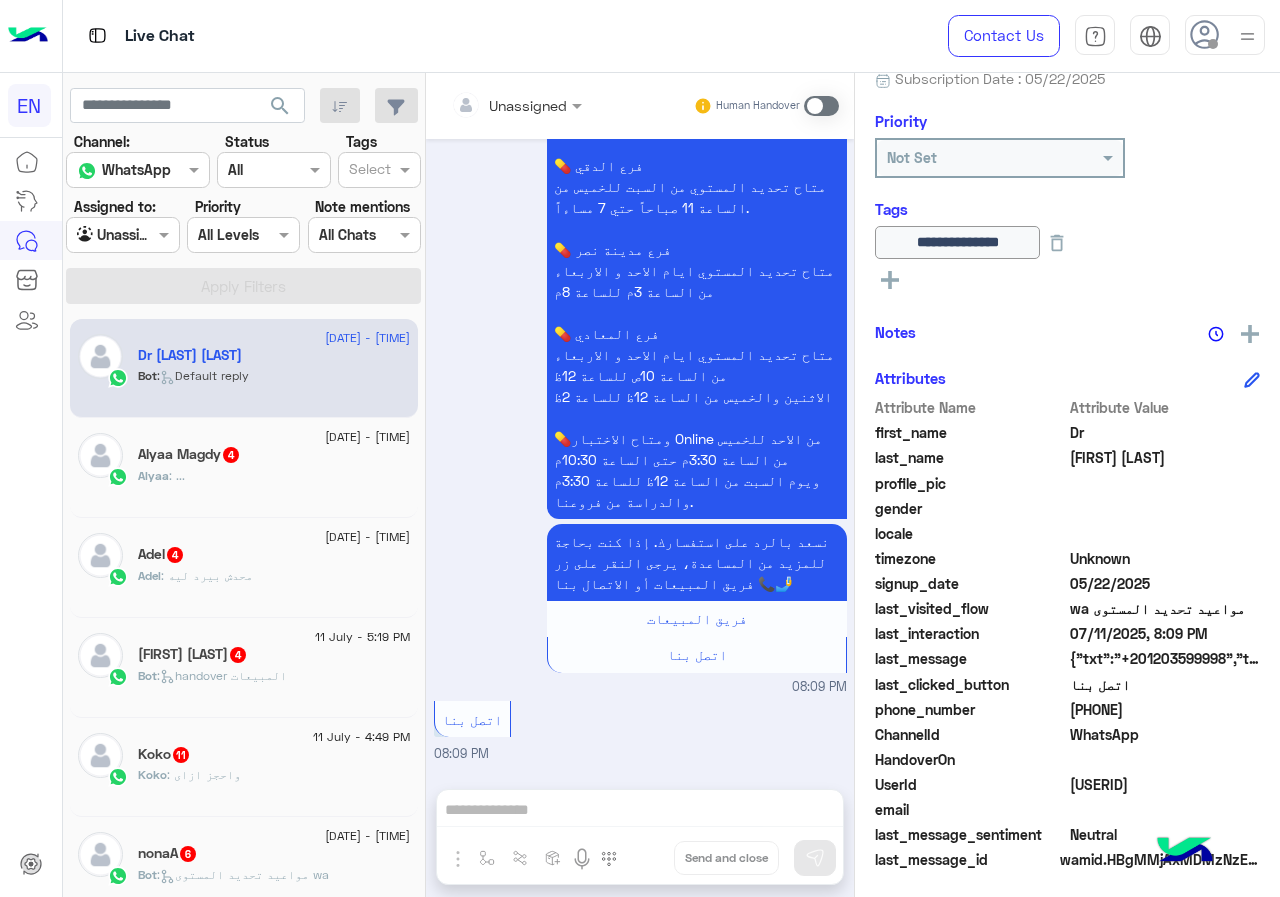 drag, startPoint x: 1072, startPoint y: 702, endPoint x: 1198, endPoint y: 721, distance: 127.424484 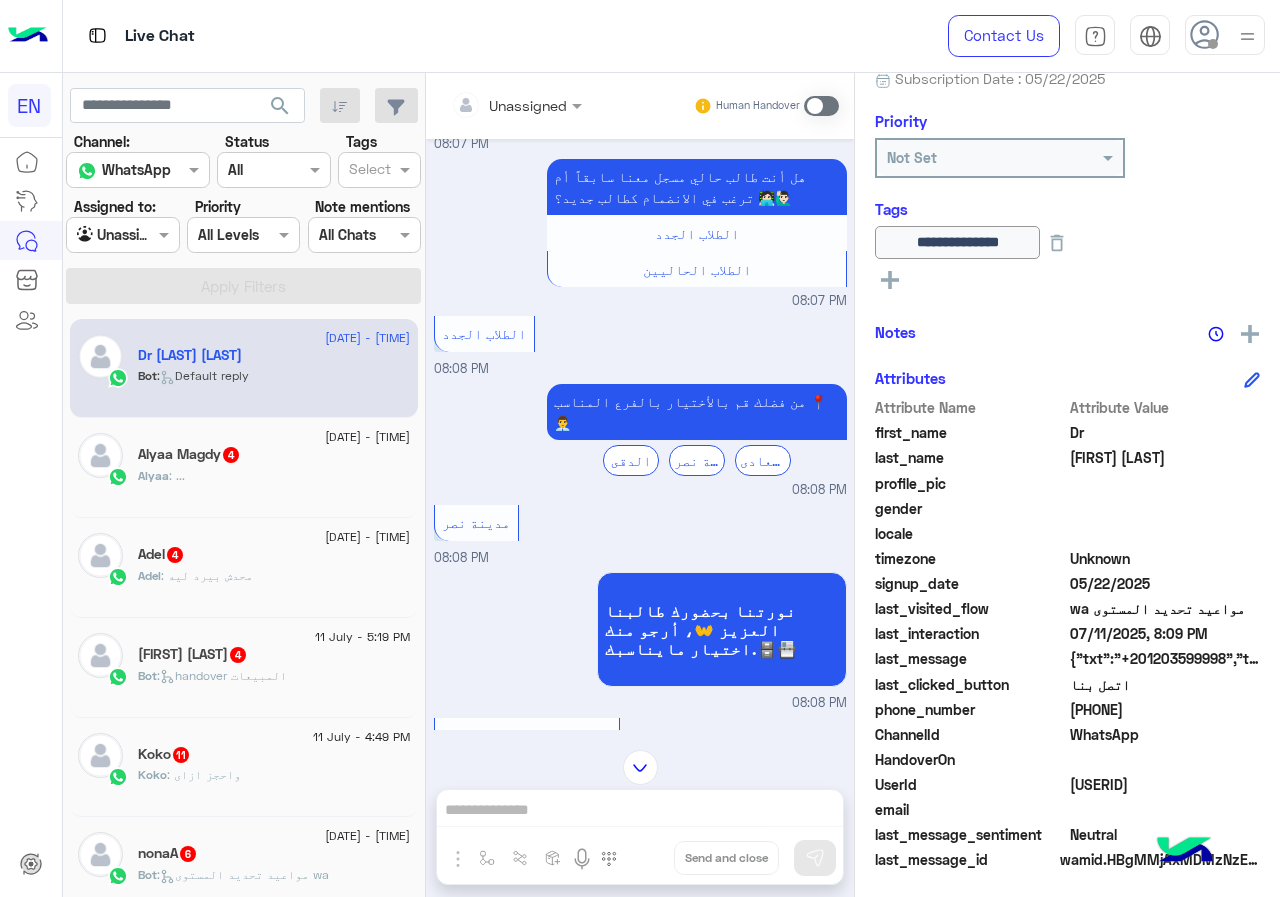 scroll, scrollTop: 632, scrollLeft: 0, axis: vertical 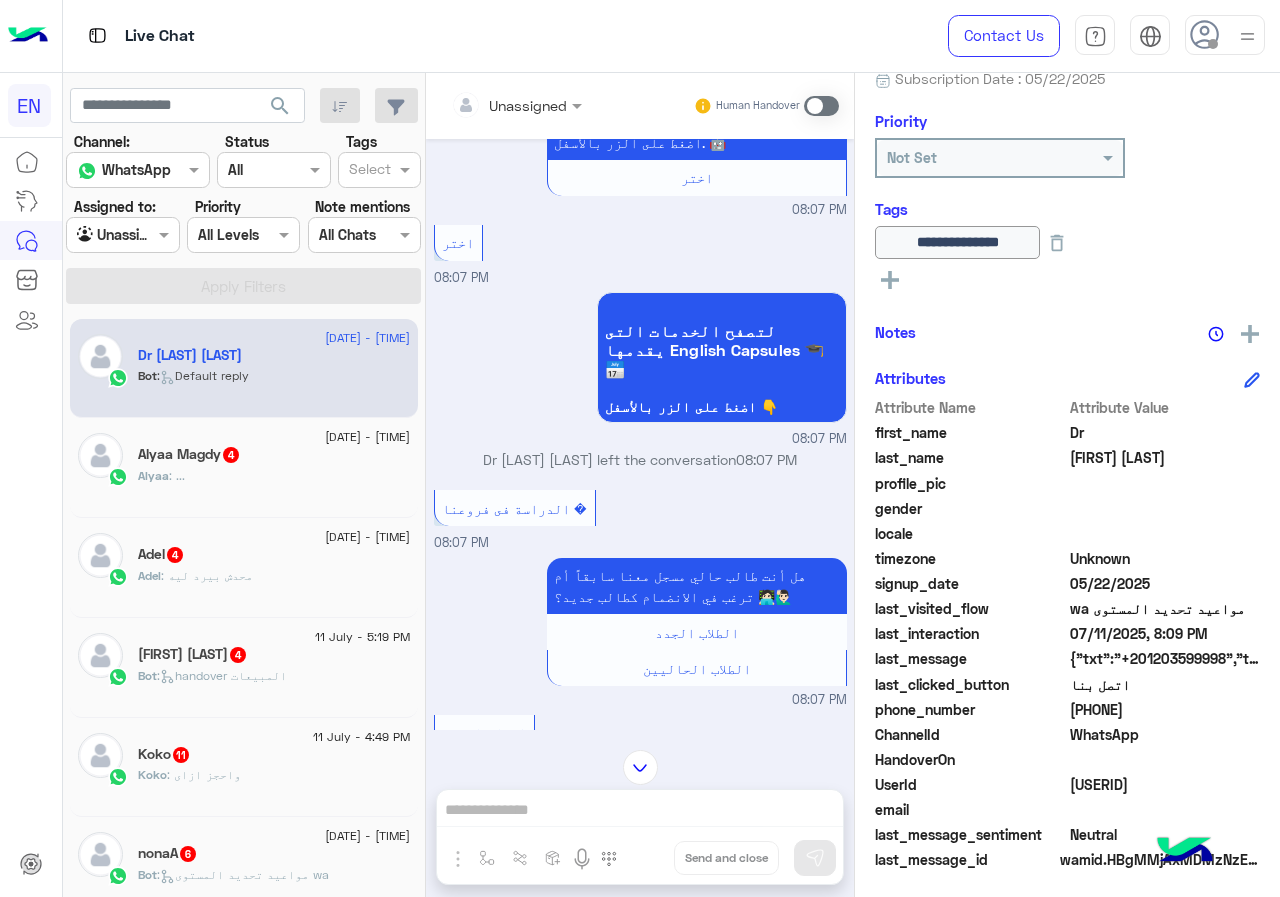 click on "Unassigned" at bounding box center [509, 105] 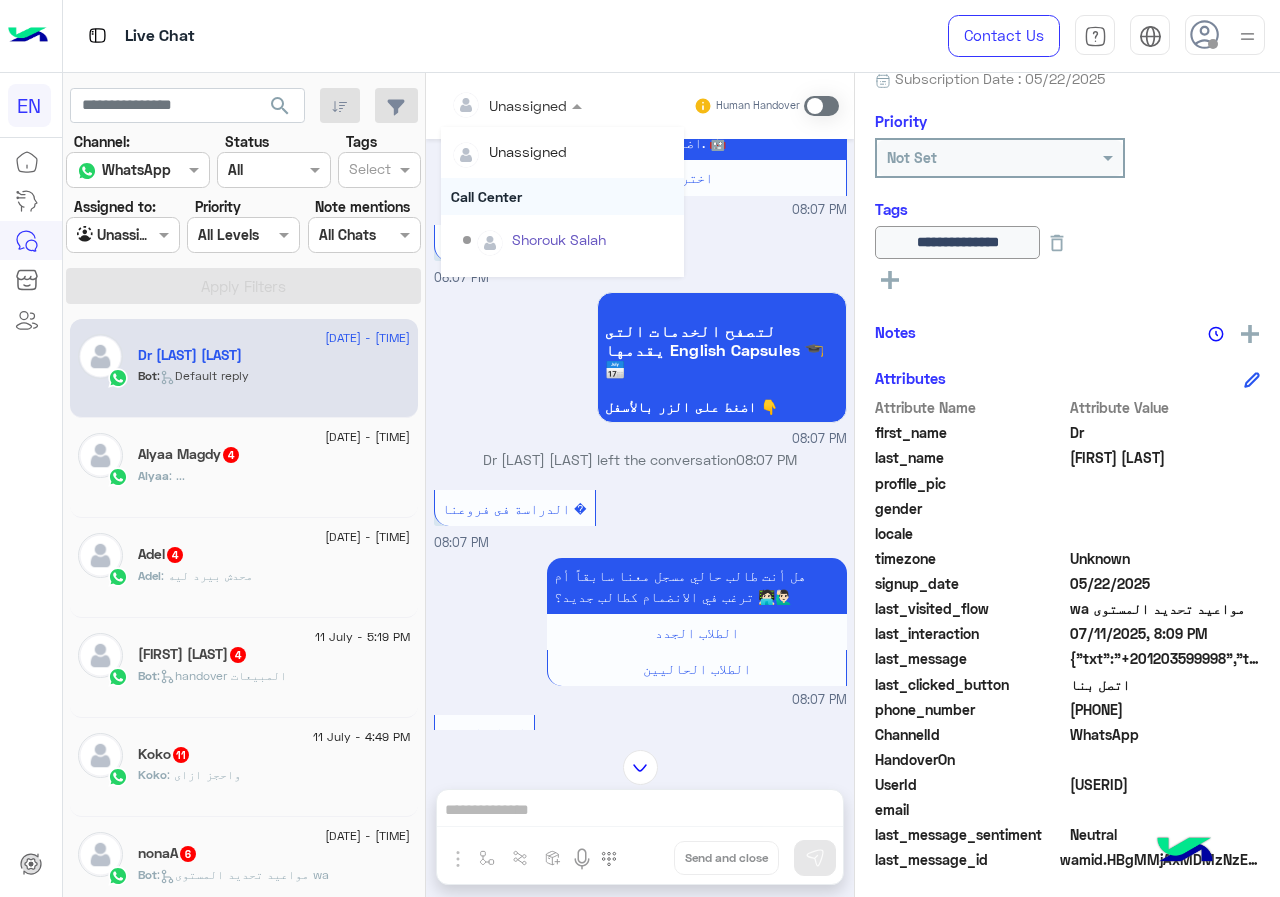 scroll, scrollTop: 332, scrollLeft: 0, axis: vertical 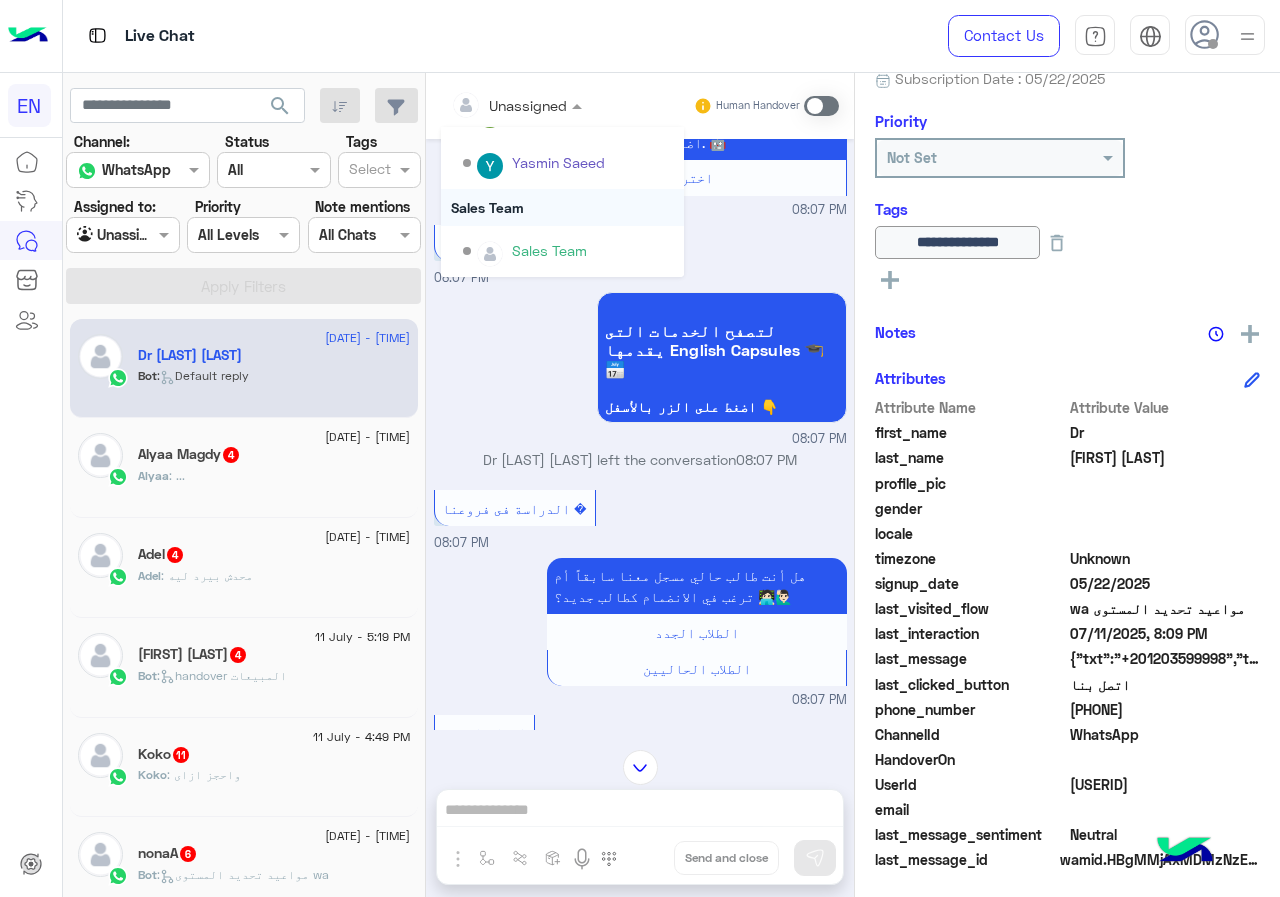 click on "Sales Team" at bounding box center (562, 207) 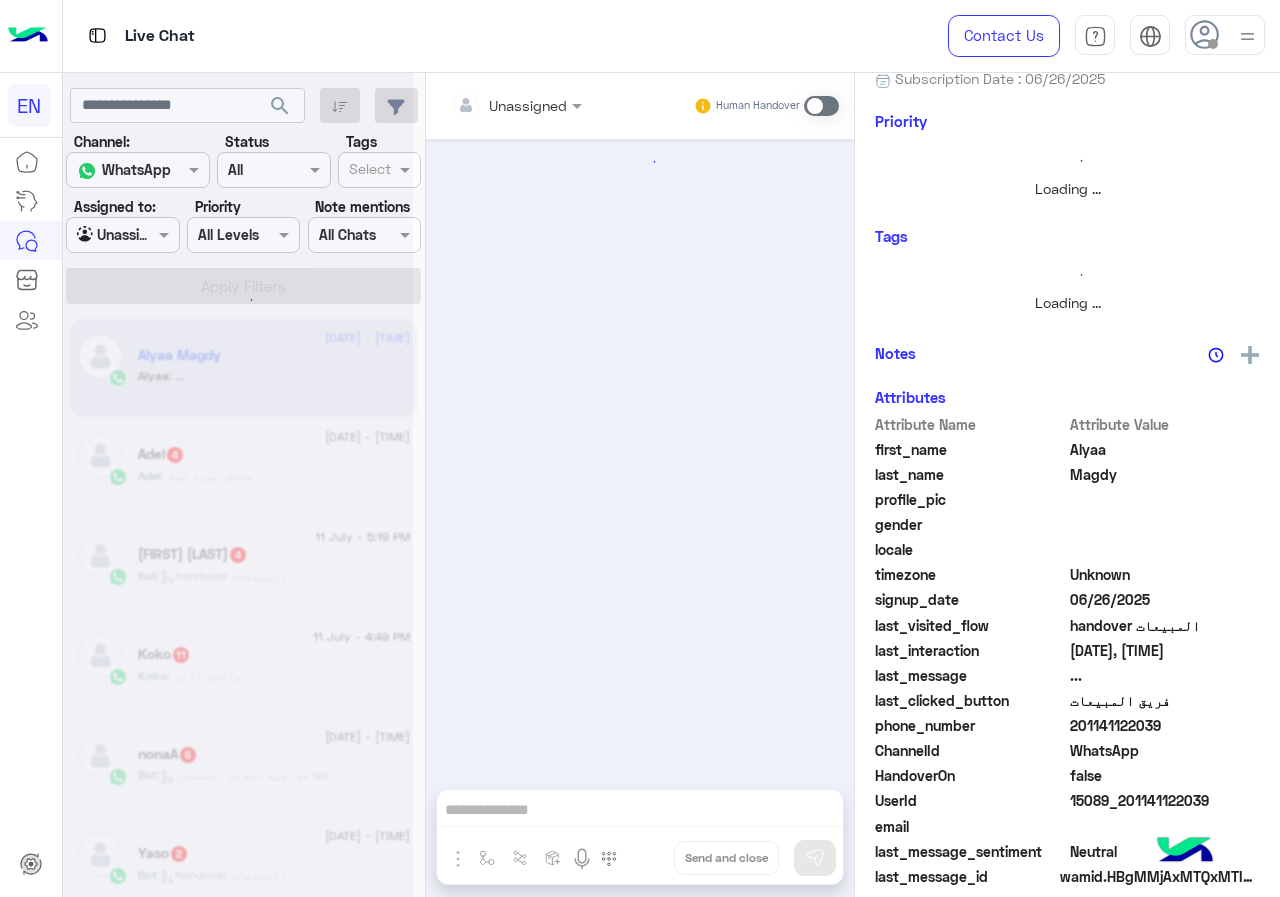 scroll, scrollTop: 2029, scrollLeft: 0, axis: vertical 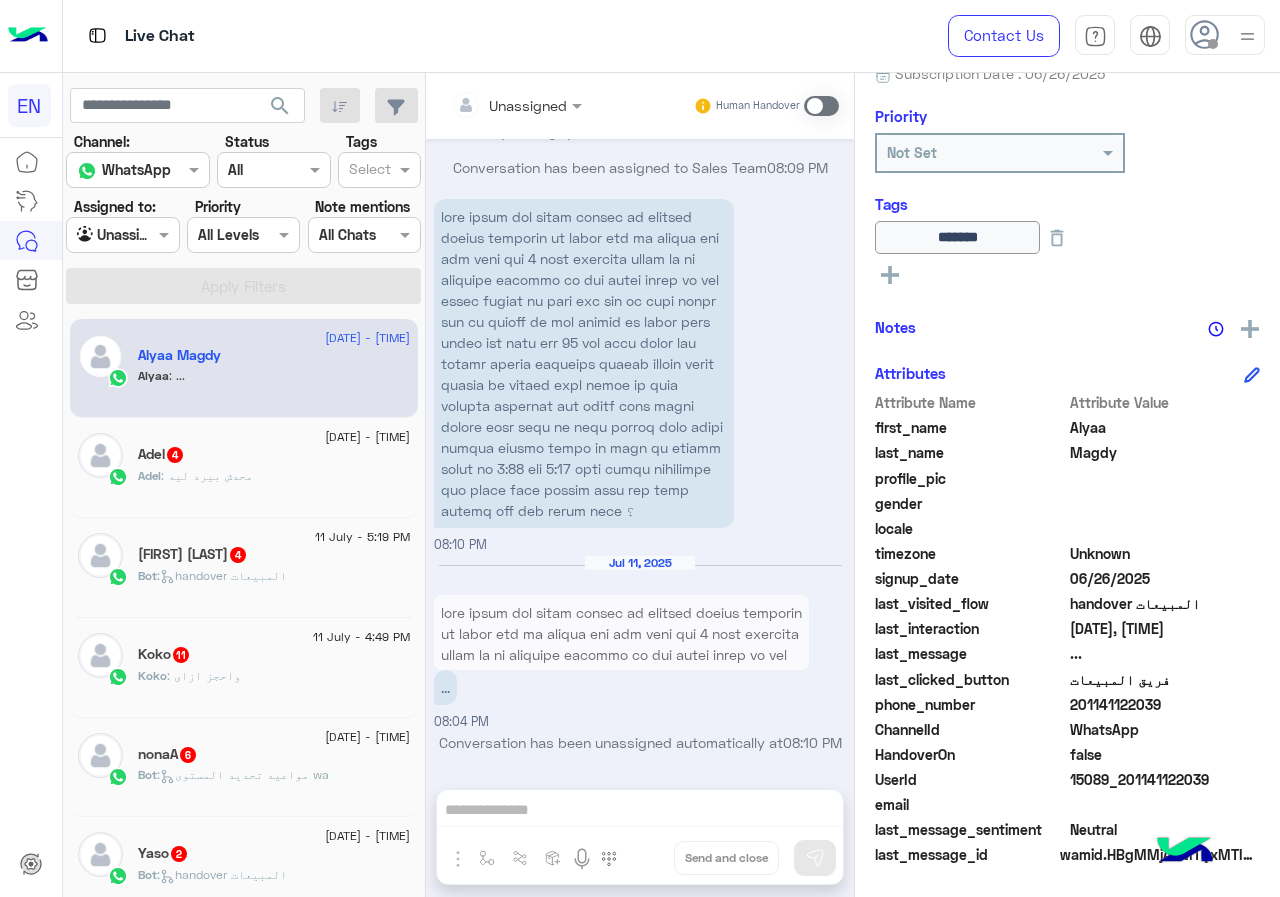 drag, startPoint x: 1074, startPoint y: 709, endPoint x: 1175, endPoint y: 706, distance: 101.04455 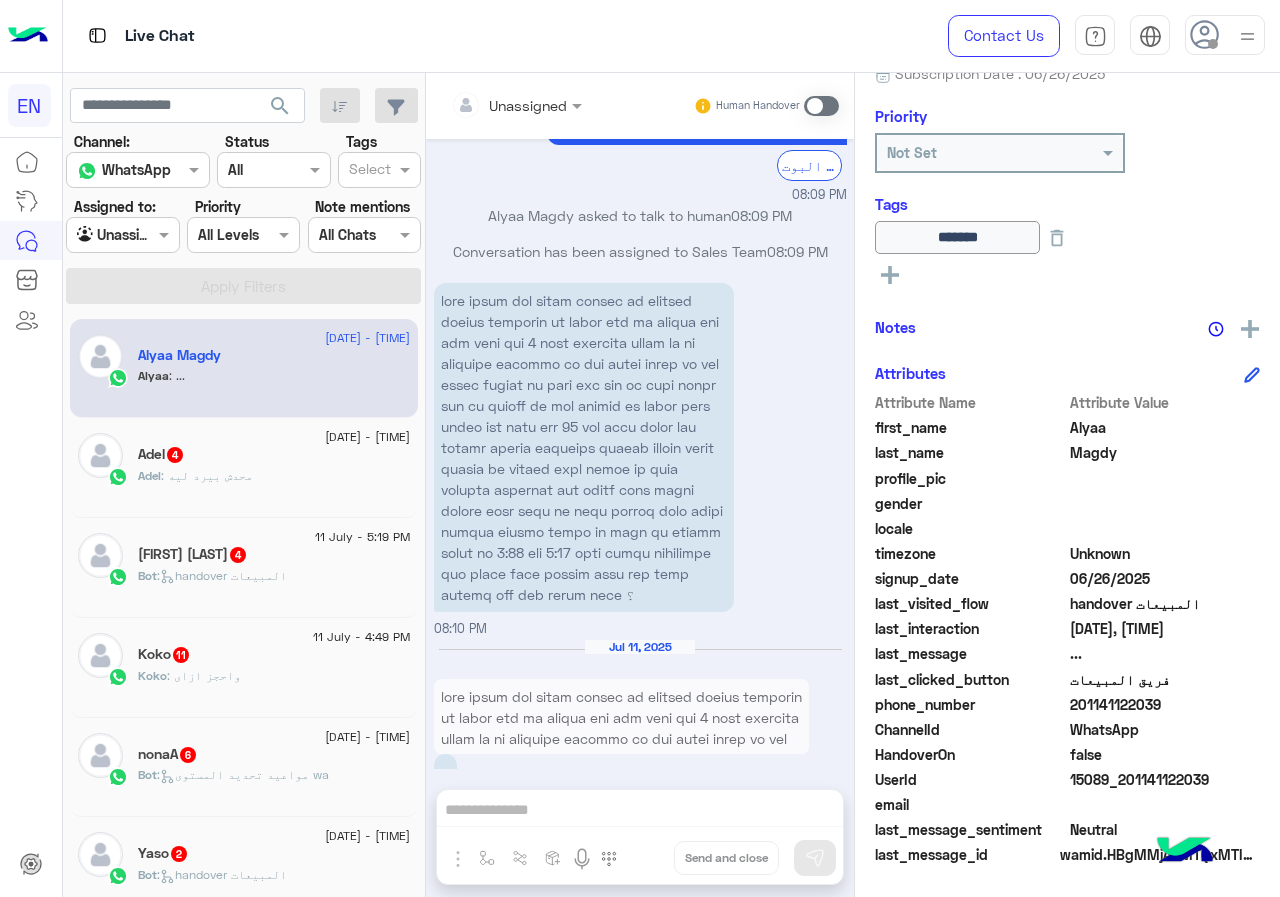 scroll, scrollTop: 2029, scrollLeft: 0, axis: vertical 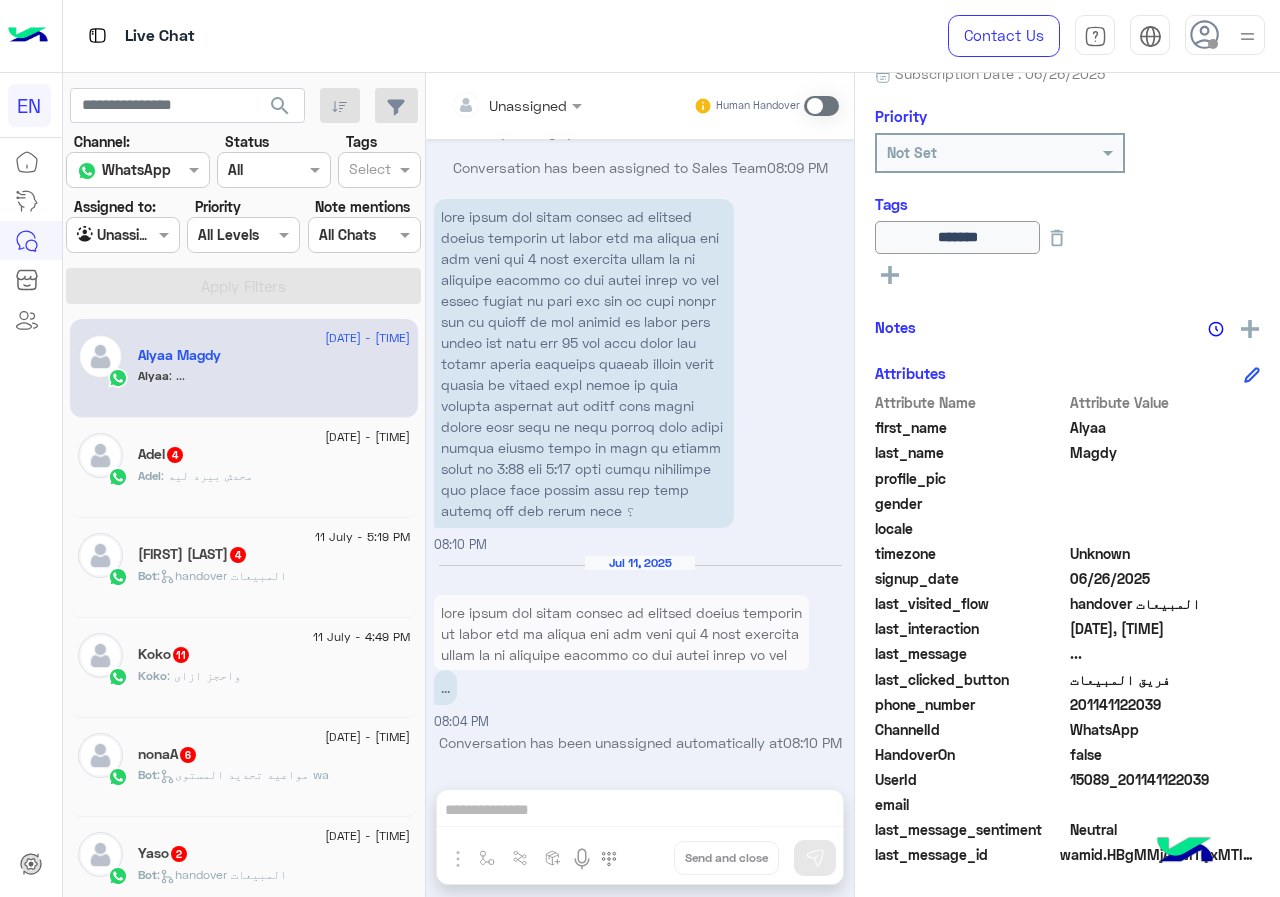 click on "Unassigned Human Handover     Jul 1, 2025  ارجع أحله تانى ولا اعمل اى   05:19 PM  لا متحلوش تاني انتظري بس مكالمه الاورال  Menna Saeed Ecapsules -  05:33 PM   Menna Saeed Ecapsules joined the conversation   05:33 PM       Jul 2, 2025   Conversation has been unassigned automatically at   05:20 PM      هو معاد ال oral دلوقتى صح؟   08:31 PM  انت الأن تتحدث مع احد ممثلى خدمة العملاء اضغط على الزر بالأسفل لرجوع الى البوت.  الرجوع الى البوت     08:31 PM  لو سمحتى أنا خلصت تيست الأورال دلوقتى وقالى أن انى هبدأ من level 3   08:54 PM  هيتم المتابعه معاكي  Bassant Ayman -  08:54 PM   Bassant Ayman joined the conversation   08:54 PM      تمام   08:55 PM   Jul 3, 2025   Conversation has been unassigned automatically at   08:35 PM       Jul 10, 2025    08:08 PM  💊 فرع الدقي  اتصل بنا" at bounding box center [640, 489] 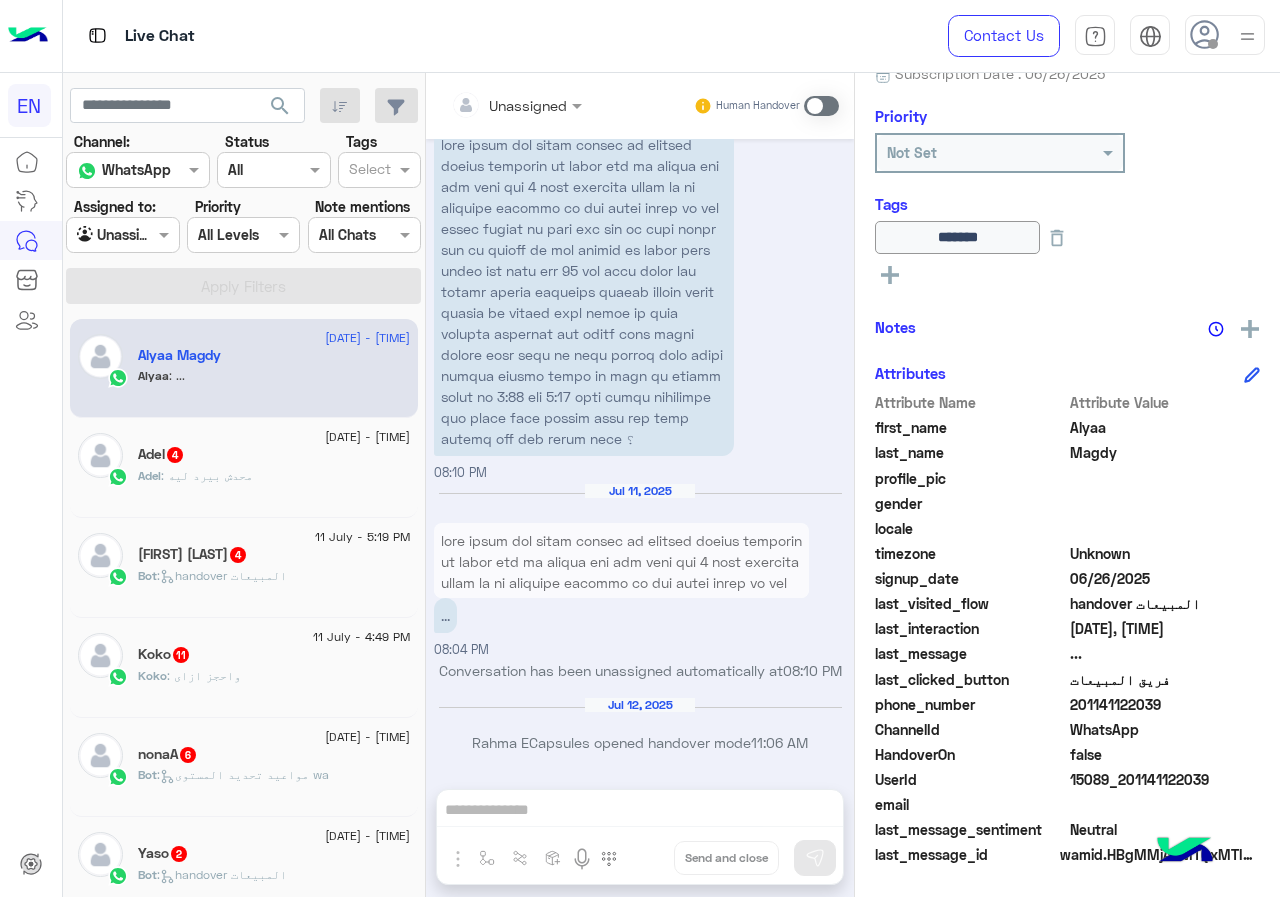 click on "Unassigned Human Handover     Jul 1, 2025  ارجع أحله تانى ولا اعمل اى   05:19 PM  لا متحلوش تاني انتظري بس مكالمه الاورال  Menna Saeed Ecapsules -  05:33 PM   Menna Saeed Ecapsules joined the conversation   05:33 PM       Jul 2, 2025   Conversation has been unassigned automatically at   05:20 PM      هو معاد ال oral دلوقتى صح؟   08:31 PM  انت الأن تتحدث مع احد ممثلى خدمة العملاء اضغط على الزر بالأسفل لرجوع الى البوت.  الرجوع الى البوت     08:31 PM  لو سمحتى أنا خلصت تيست الأورال دلوقتى وقالى أن انى هبدأ من level 3   08:54 PM  هيتم المتابعه معاكي  Bassant Ayman -  08:54 PM   Bassant Ayman joined the conversation   08:54 PM      تمام   08:55 PM   Jul 3, 2025   Conversation has been unassigned automatically at   08:35 PM       Jul 10, 2025    08:08 PM  💊 فرع الدقي  اتصل بنا" at bounding box center (640, 489) 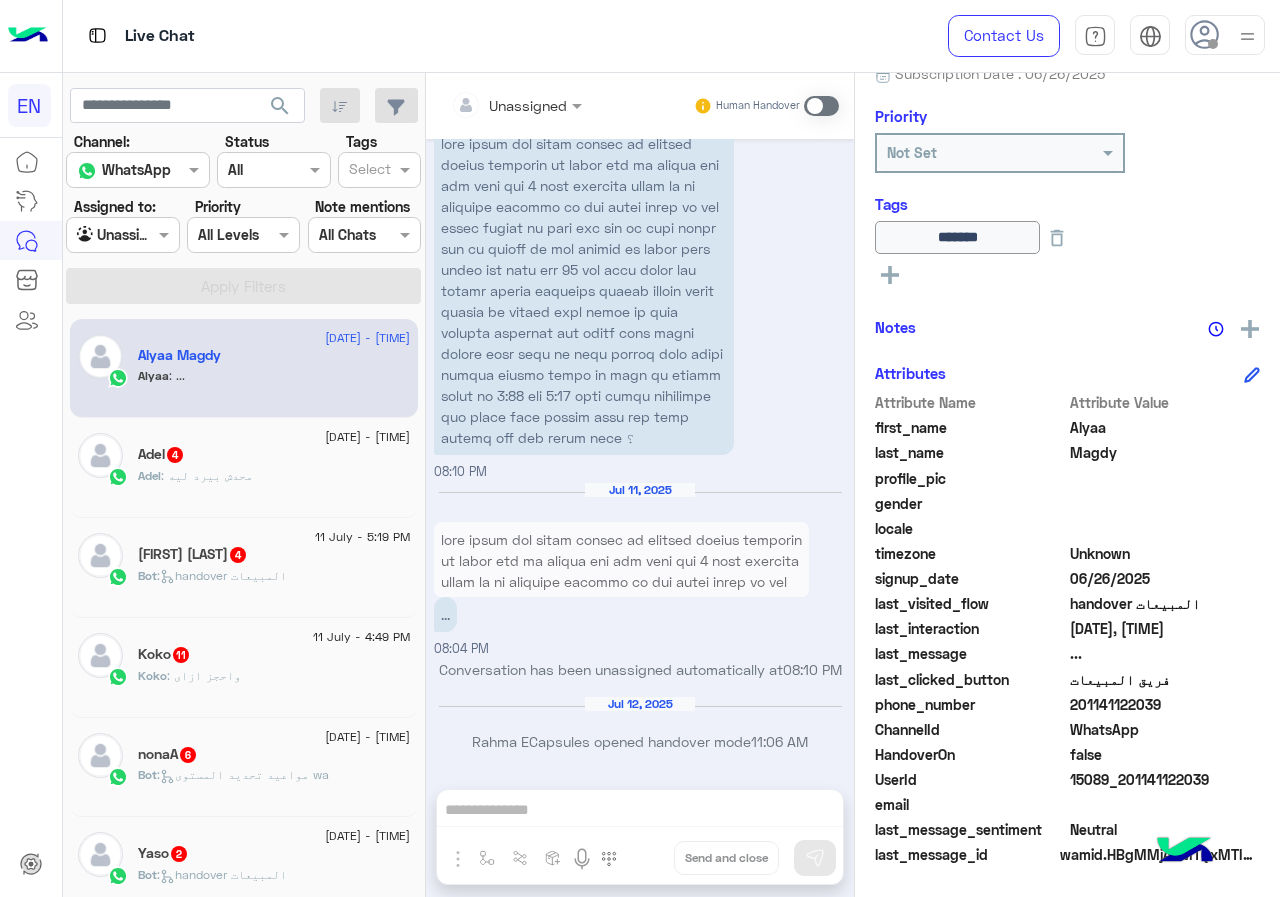 scroll, scrollTop: 2137, scrollLeft: 0, axis: vertical 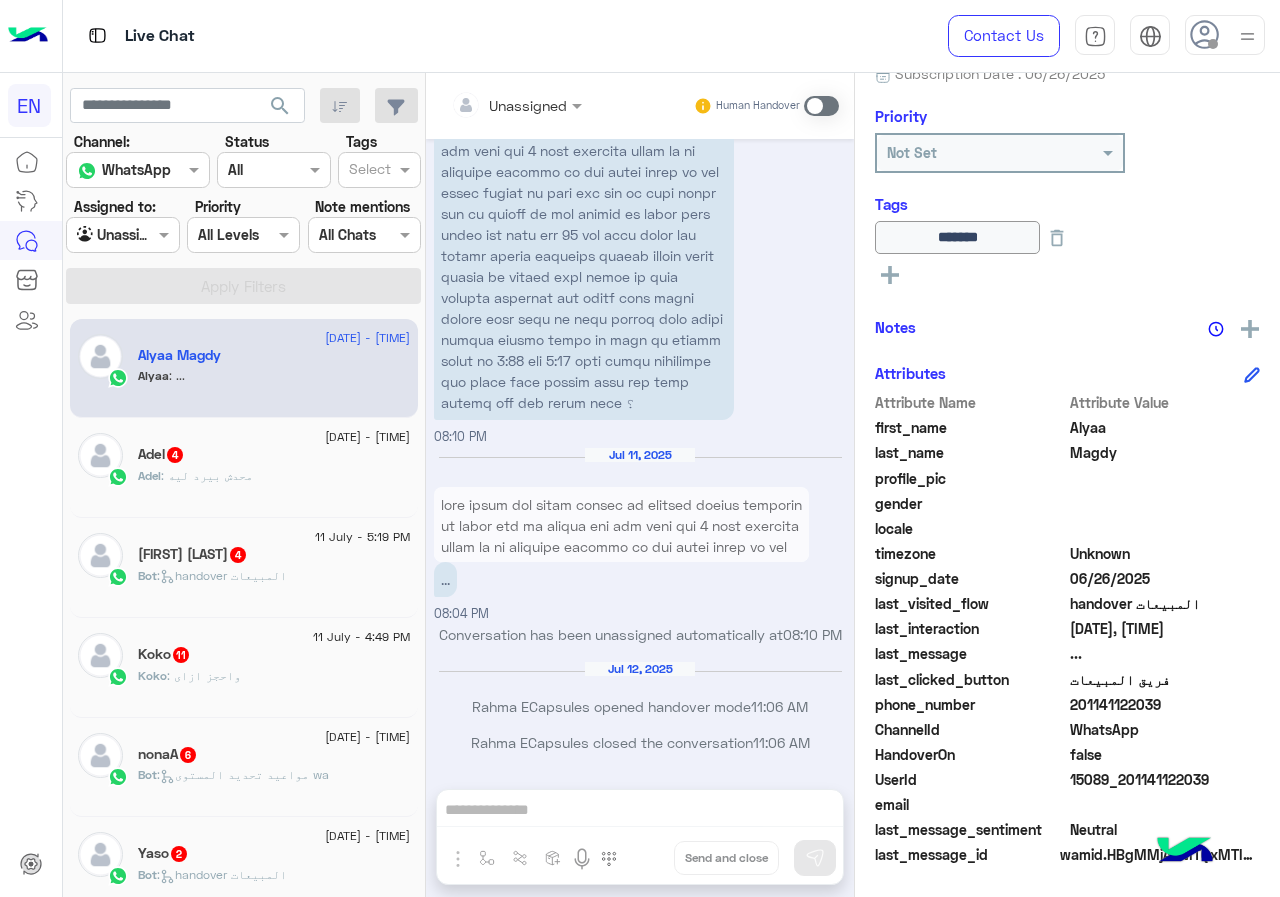 click on "Unassigned Human Handover     Jul 1, 2025  ارجع أحله تانى ولا اعمل اى   05:19 PM  لا متحلوش تاني انتظري بس مكالمه الاورال  Menna Saeed Ecapsules -  05:33 PM   Menna Saeed Ecapsules joined the conversation   05:33 PM       Jul 2, 2025   Conversation has been unassigned automatically at   05:20 PM      هو معاد ال oral دلوقتى صح؟   08:31 PM  انت الأن تتحدث مع احد ممثلى خدمة العملاء اضغط على الزر بالأسفل لرجوع الى البوت.  الرجوع الى البوت     08:31 PM  لو سمحتى أنا خلصت تيست الأورال دلوقتى وقالى أن انى هبدأ من level 3   08:54 PM  هيتم المتابعه معاكي  Bassant Ayman -  08:54 PM   Bassant Ayman joined the conversation   08:54 PM      تمام   08:55 PM   Jul 3, 2025   Conversation has been unassigned automatically at   08:35 PM       Jul 10, 2025    08:08 PM  💊 فرع الدقي  اتصل بنا" at bounding box center (640, 489) 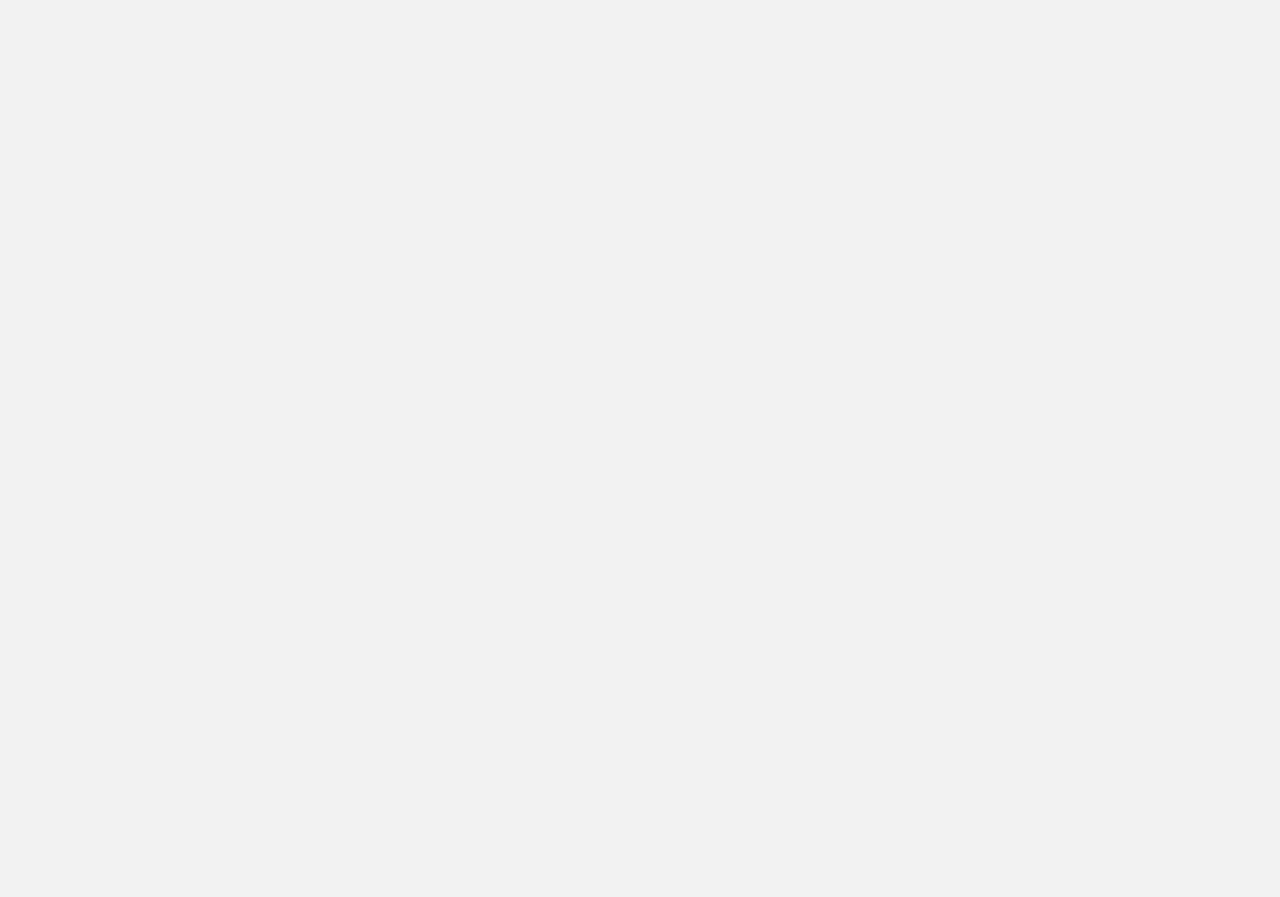 scroll, scrollTop: 0, scrollLeft: 0, axis: both 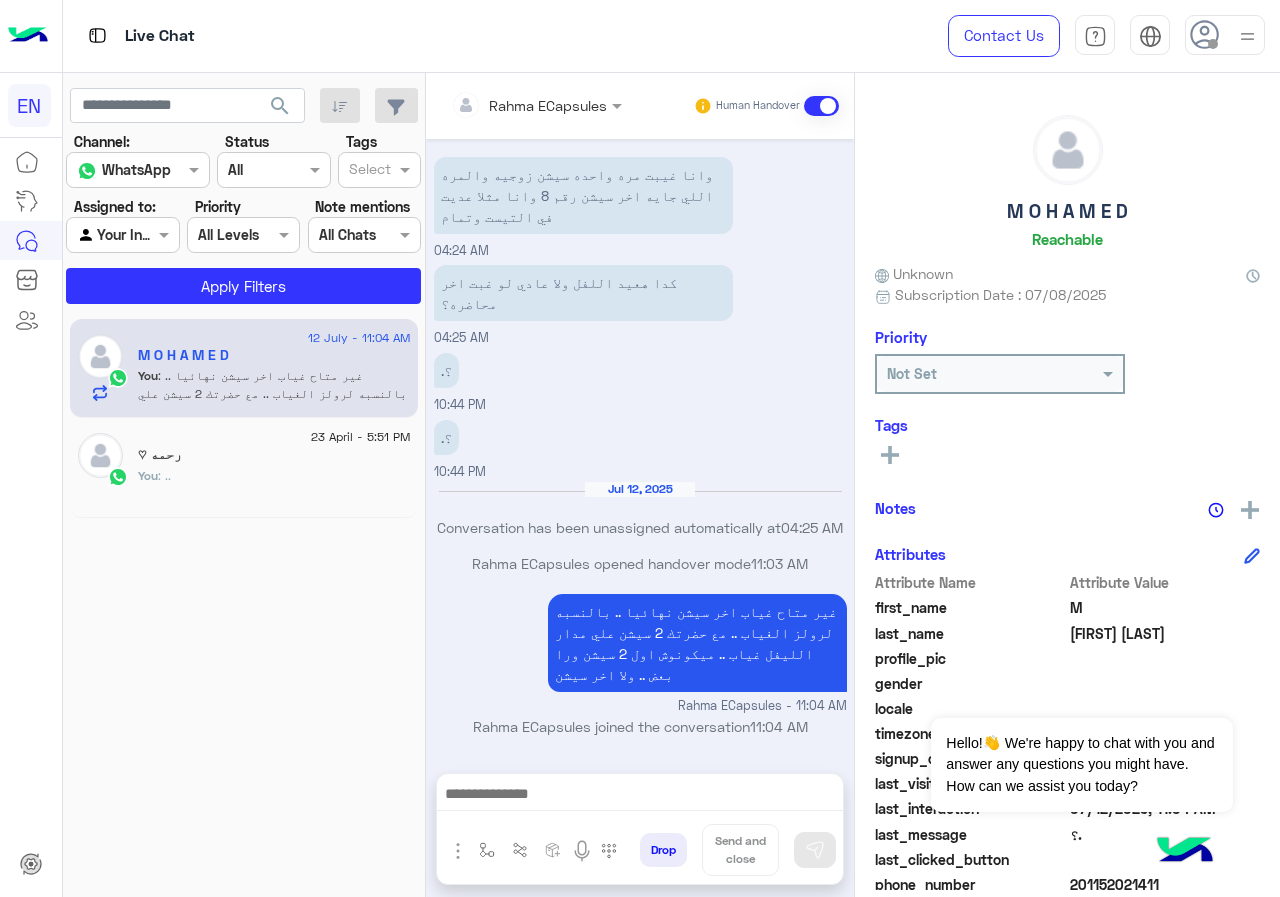 click on "Rahma ECapsules" at bounding box center [529, 105] 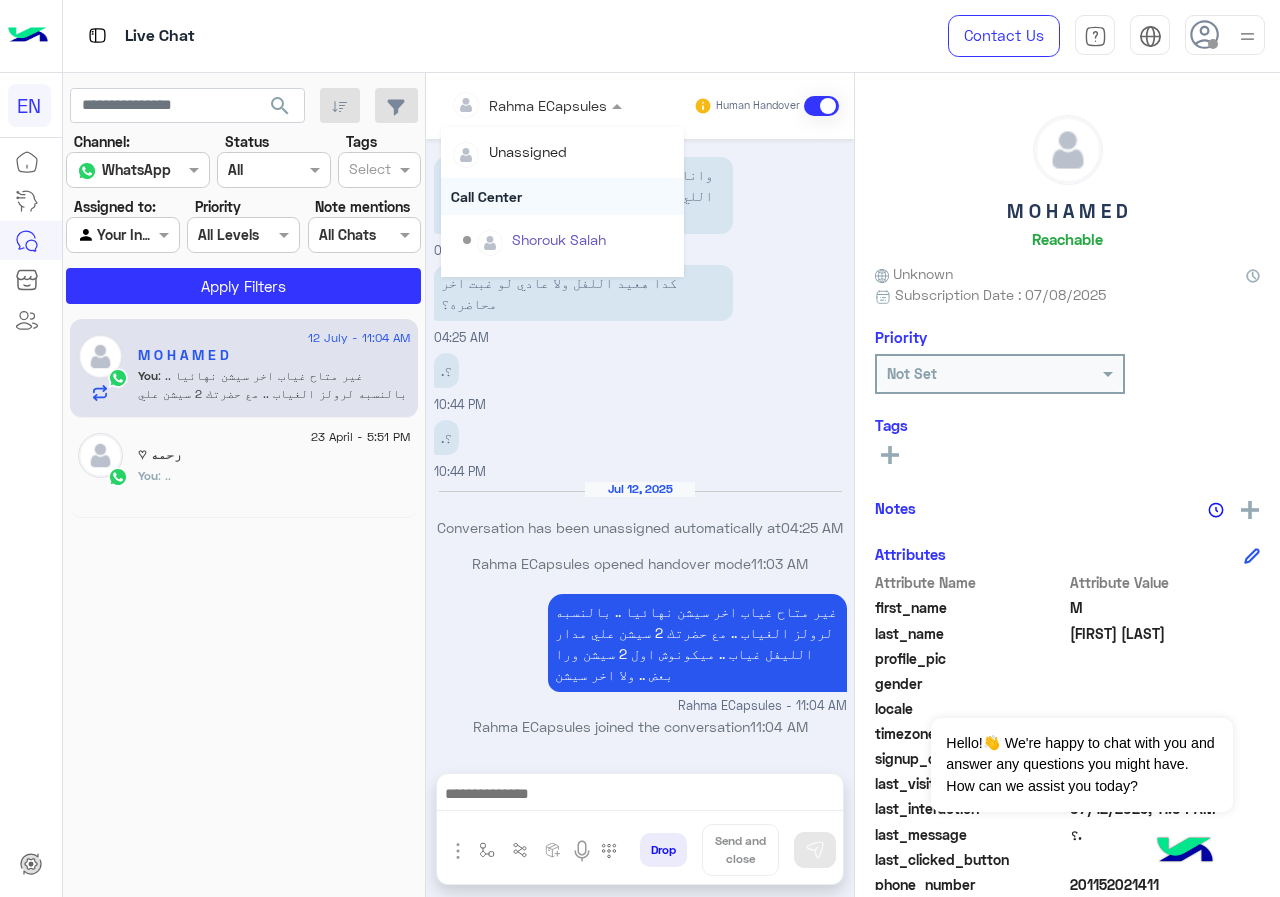 click on "Call Center" at bounding box center (562, 196) 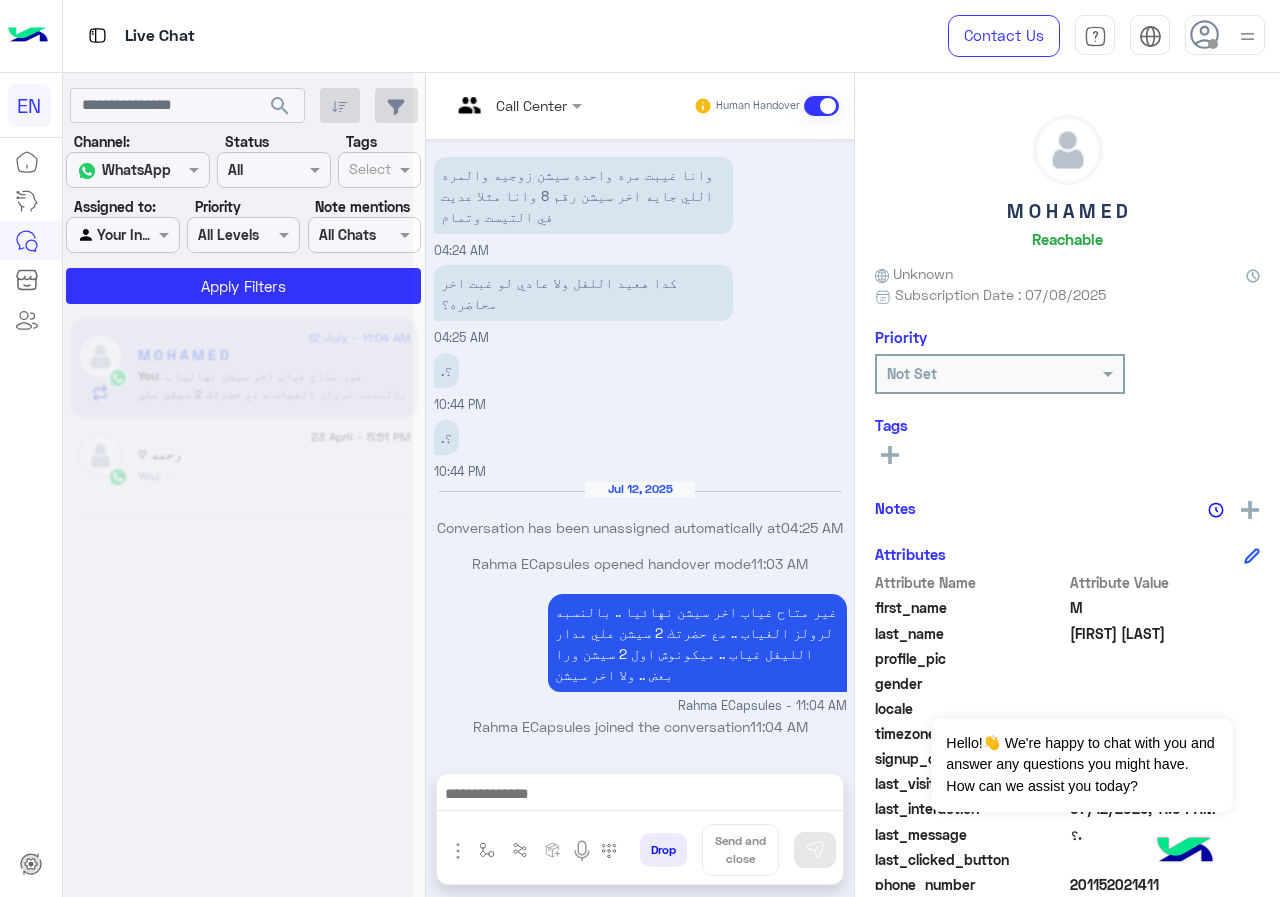scroll, scrollTop: 0, scrollLeft: 0, axis: both 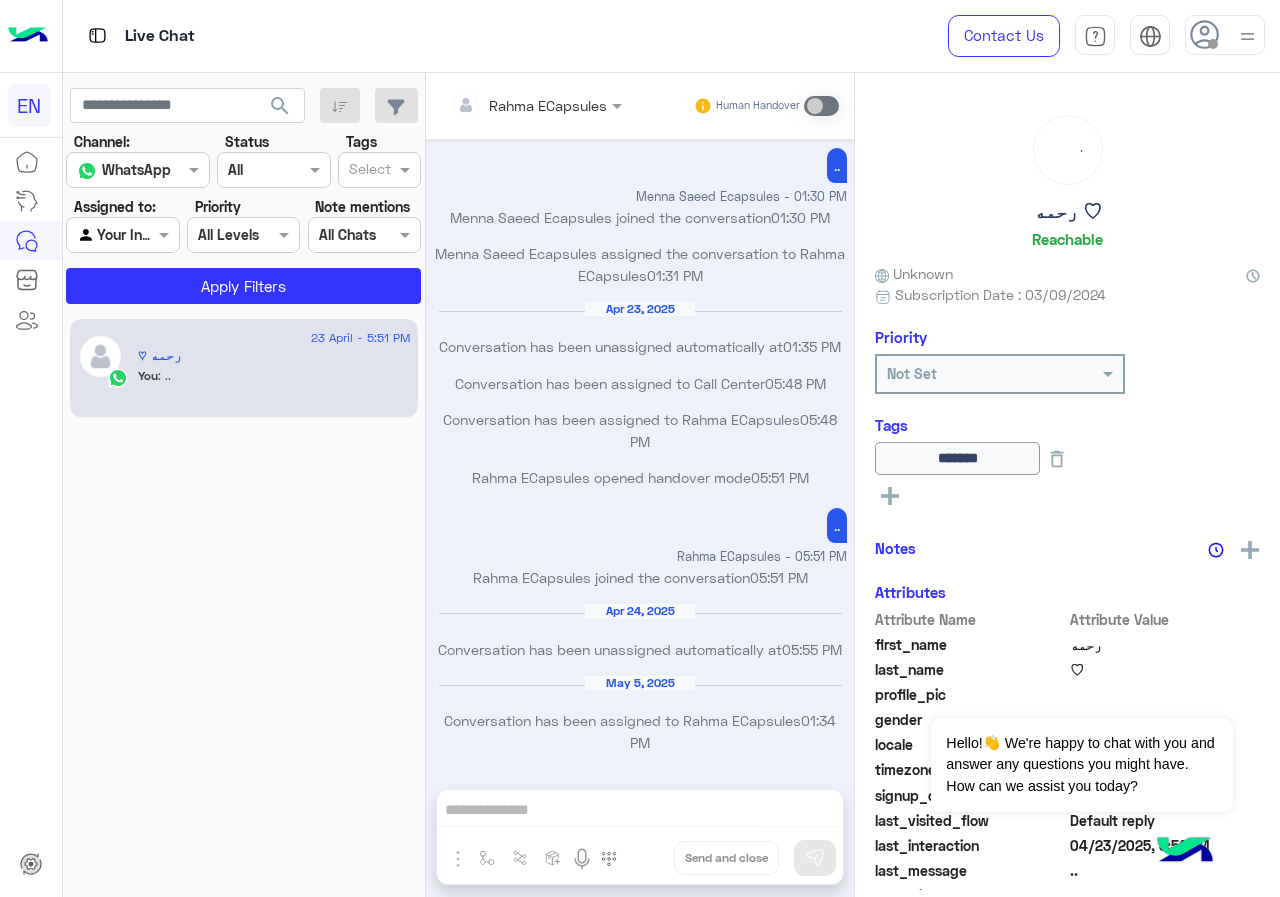 click at bounding box center [122, 234] 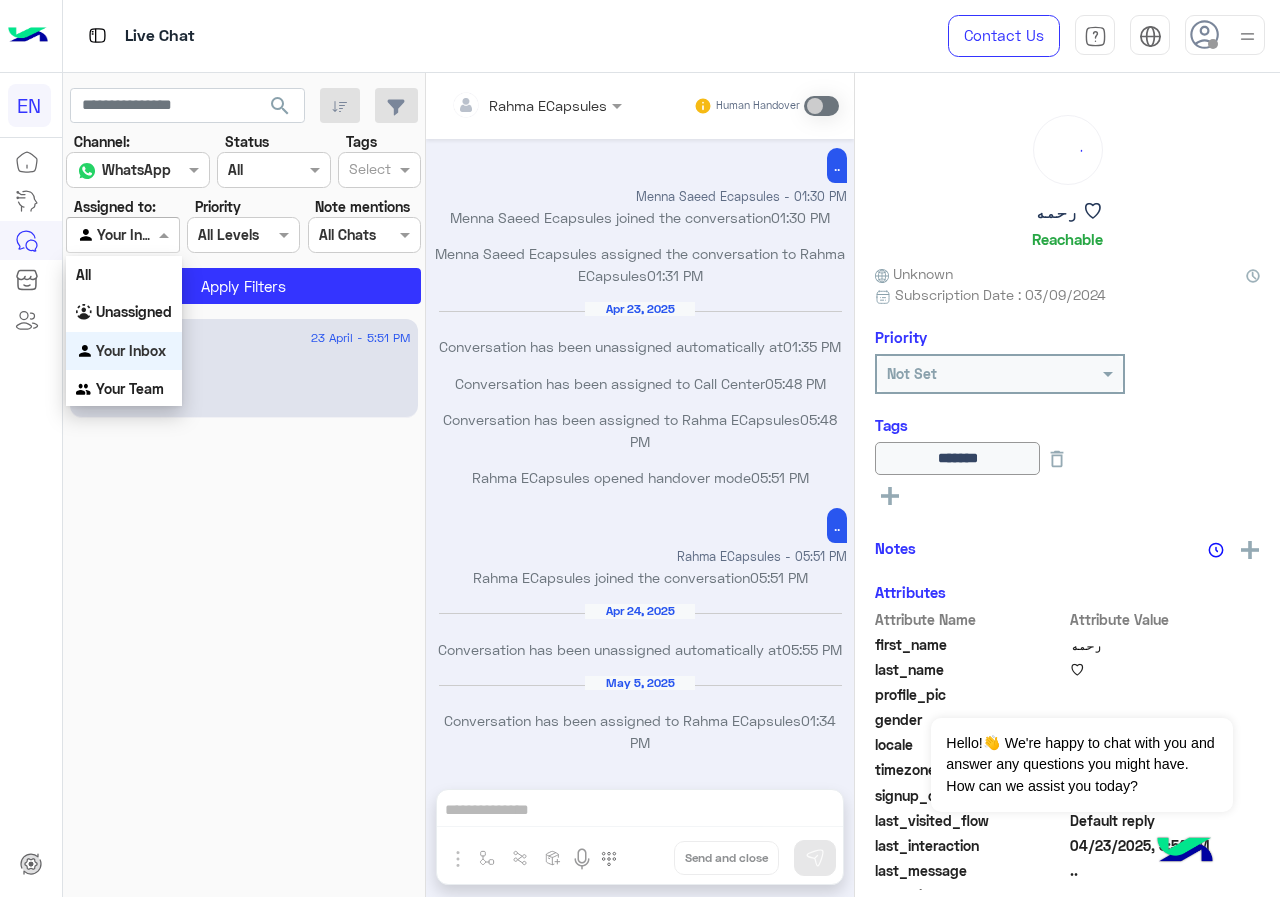 click on "Your Team" at bounding box center [130, 388] 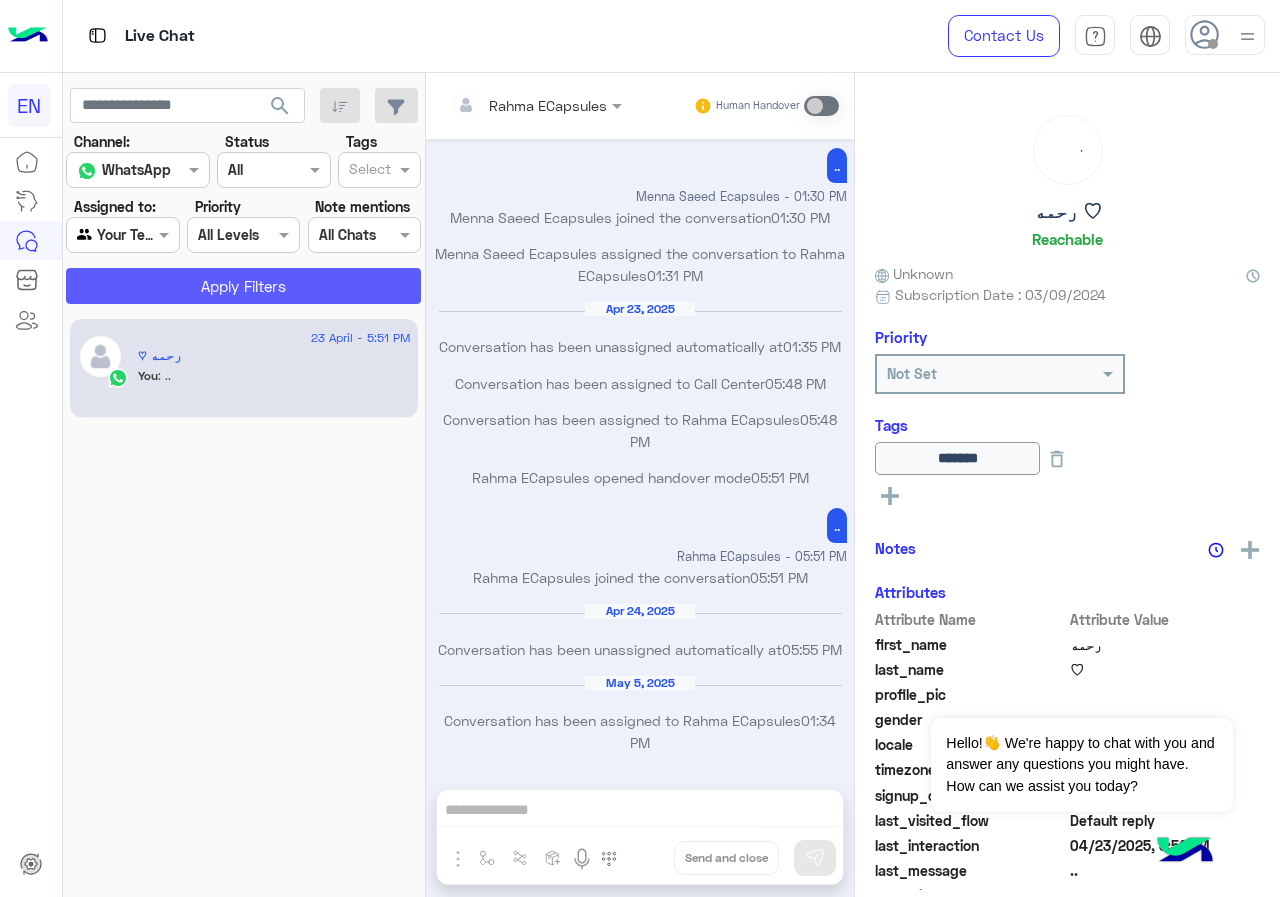 click on "Apply Filters" 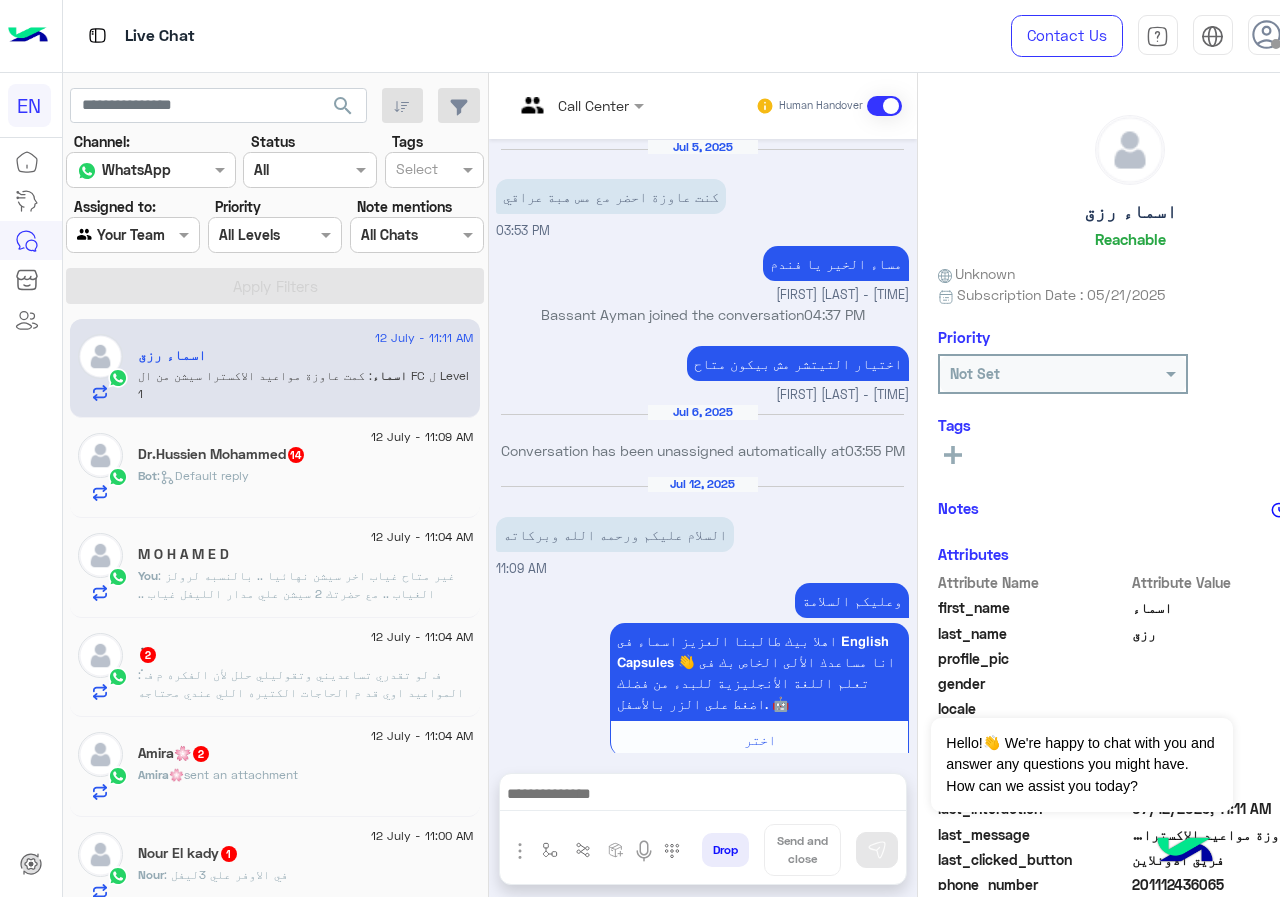 scroll, scrollTop: 1274, scrollLeft: 0, axis: vertical 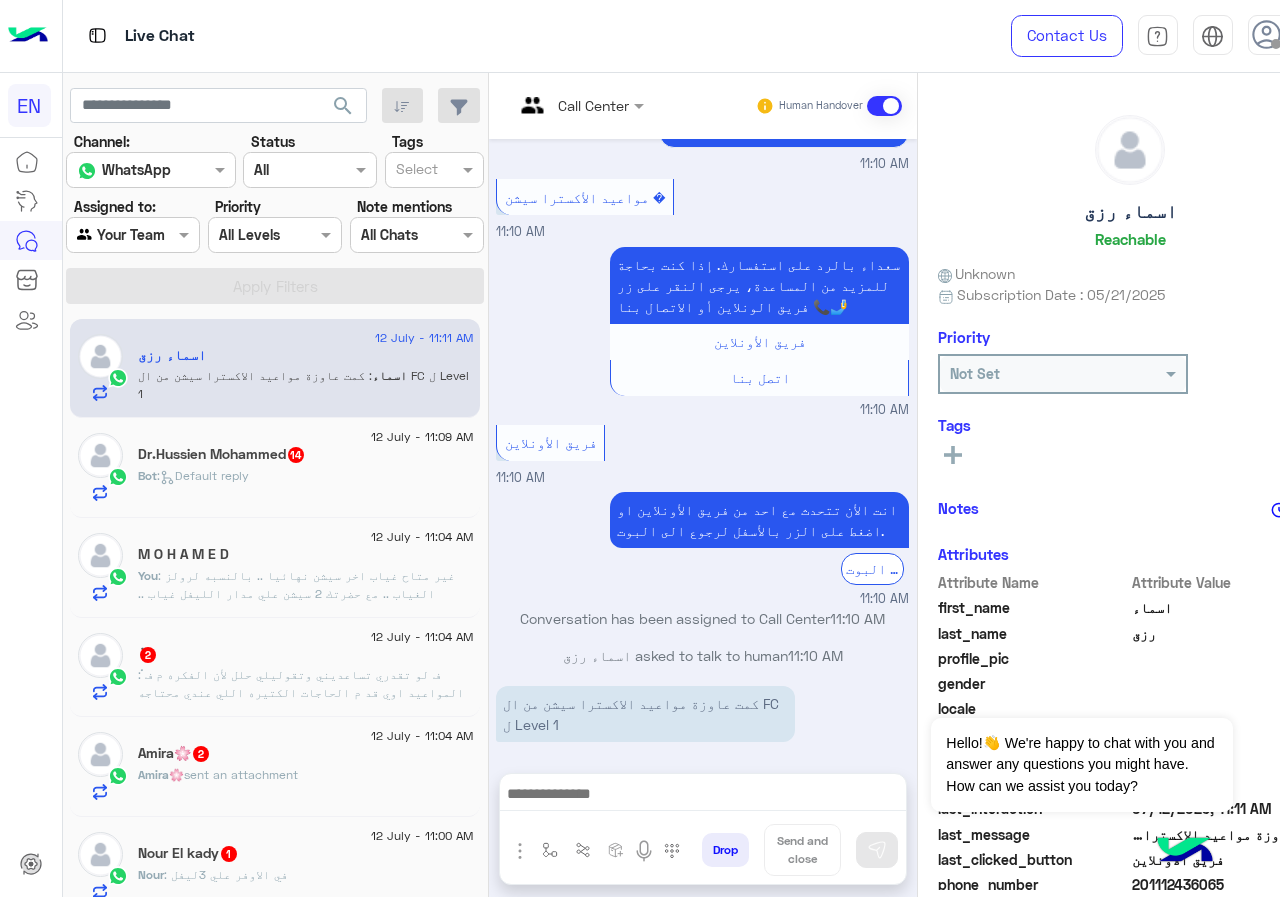 click at bounding box center [133, 234] 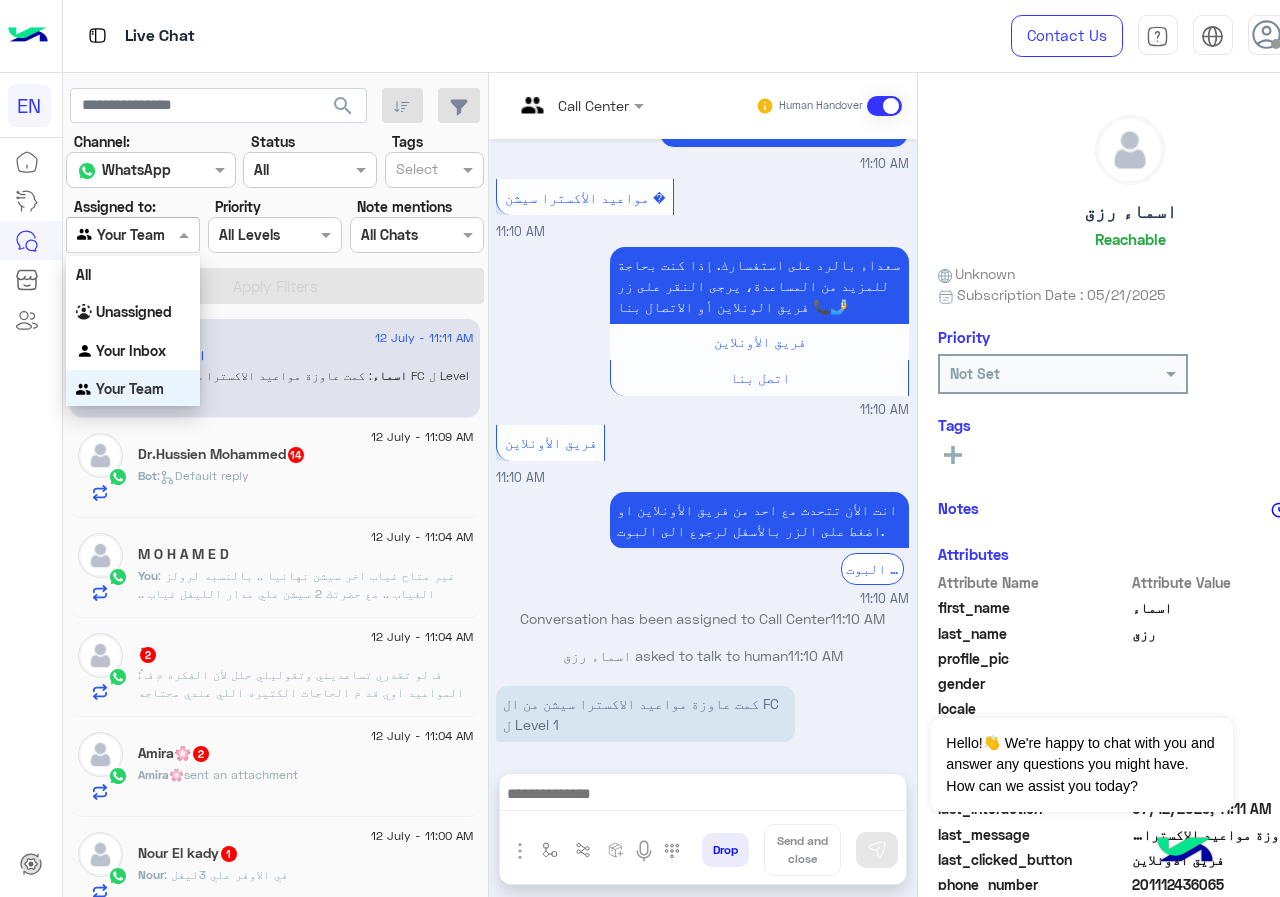 scroll, scrollTop: 3, scrollLeft: 0, axis: vertical 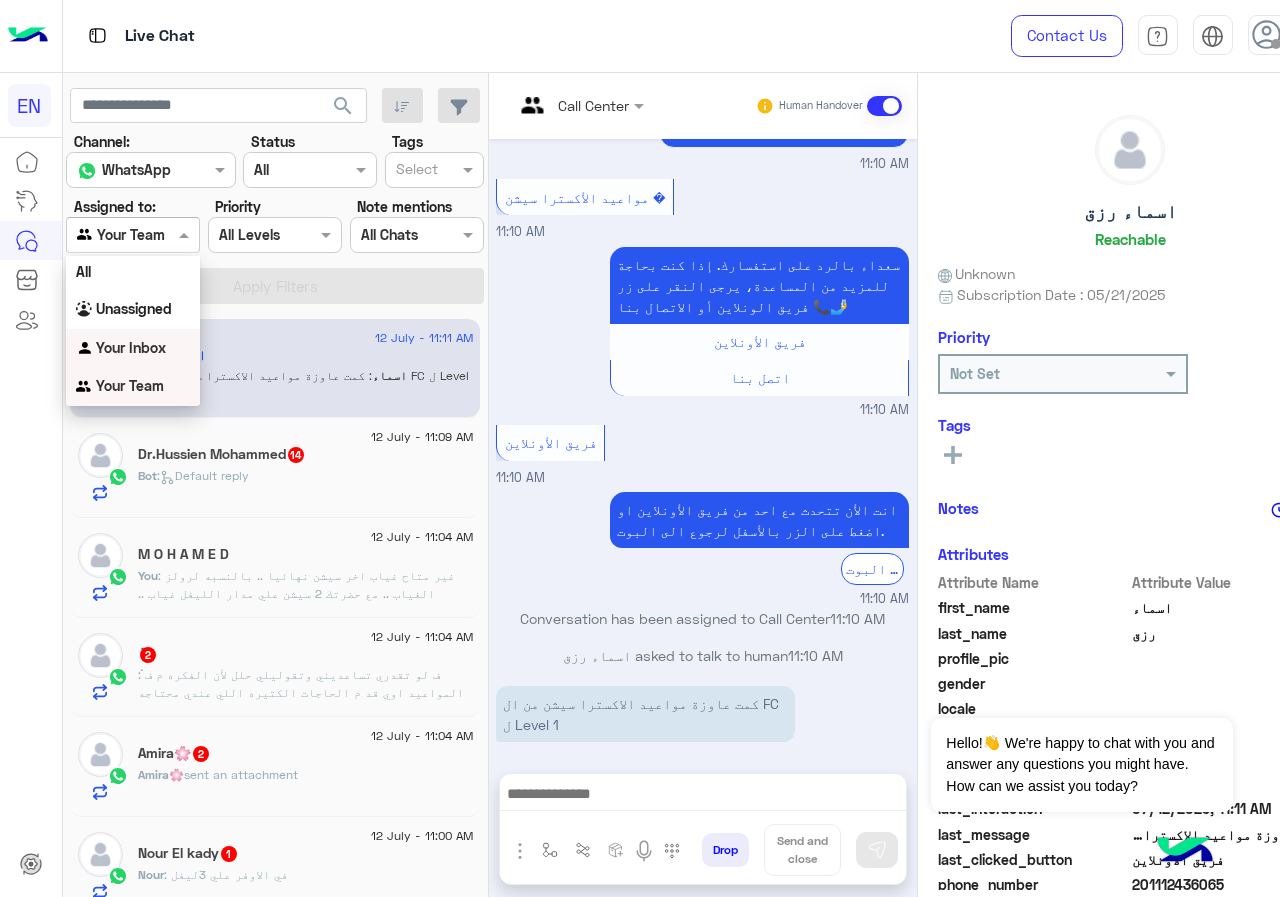 click on "Unassigned" at bounding box center (134, 308) 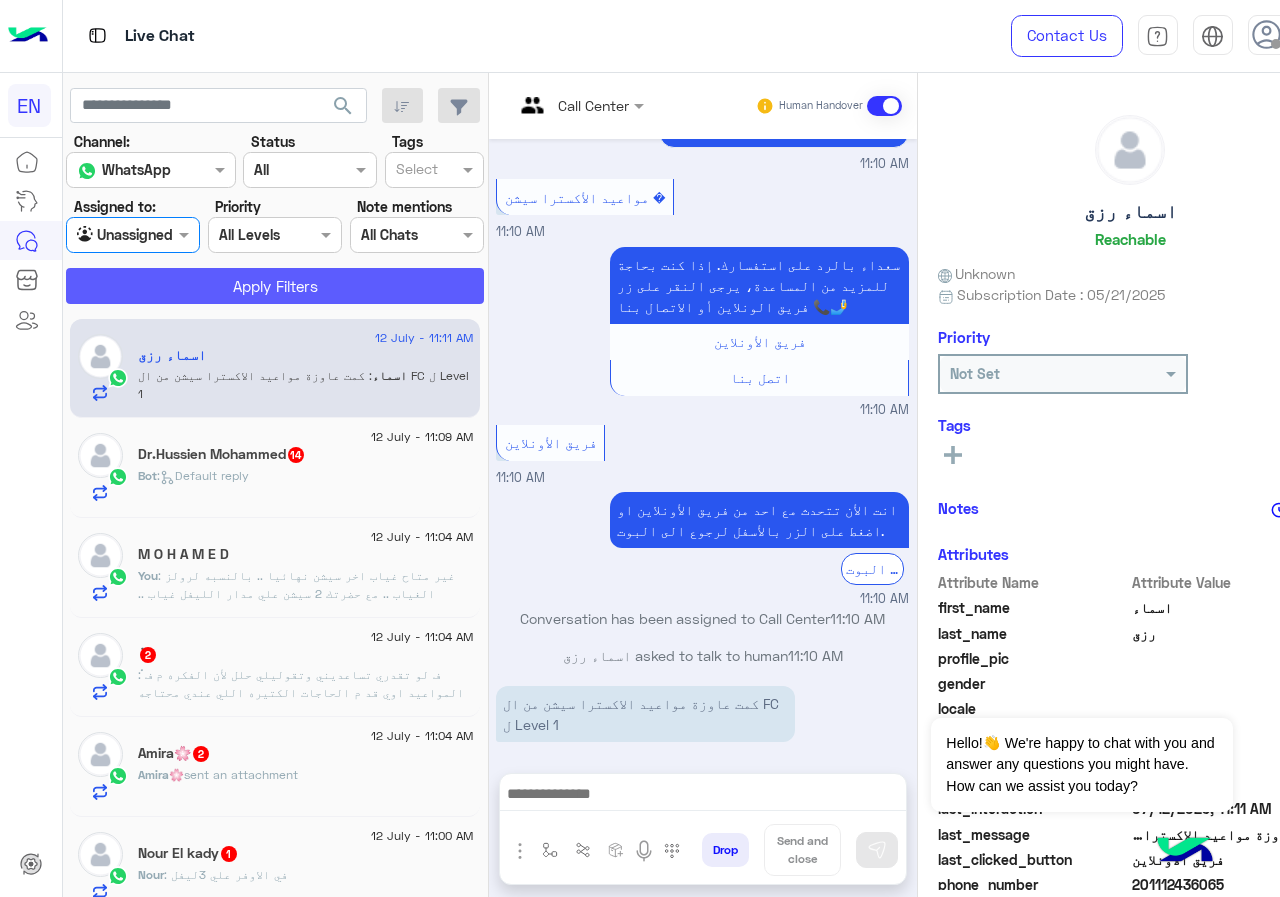 click on "Apply Filters" 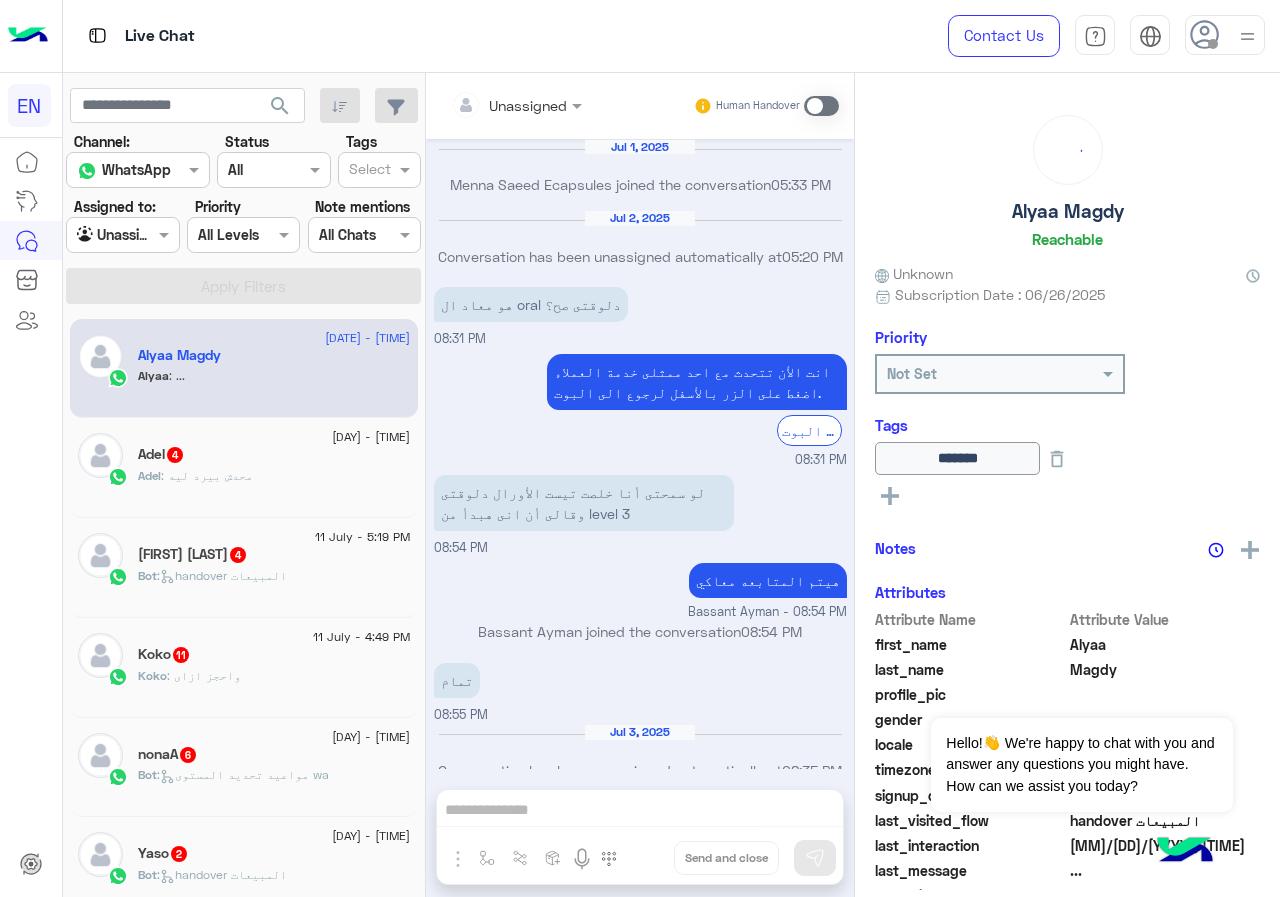 scroll, scrollTop: 2007, scrollLeft: 0, axis: vertical 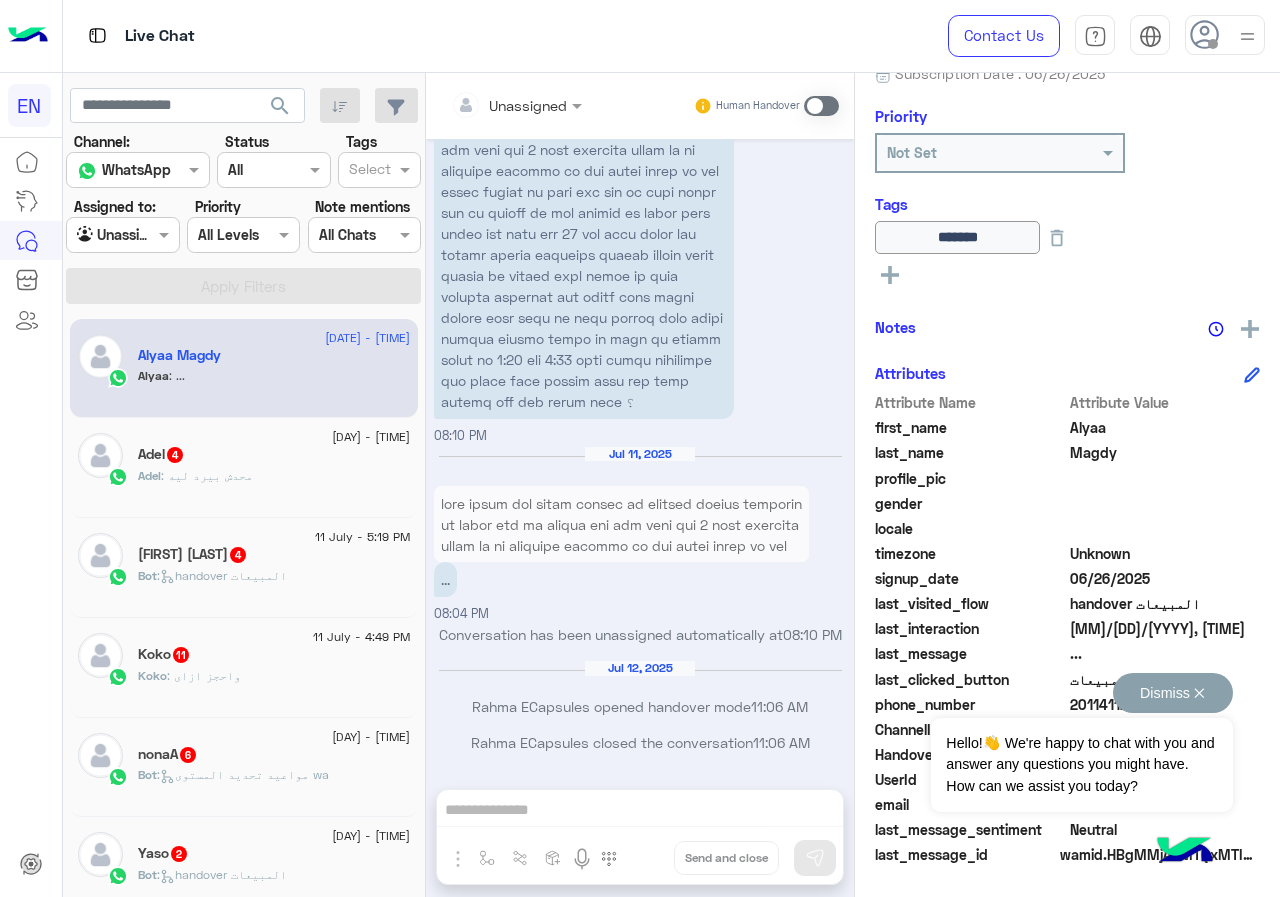 click on "Dismiss ✕" at bounding box center [1173, 693] 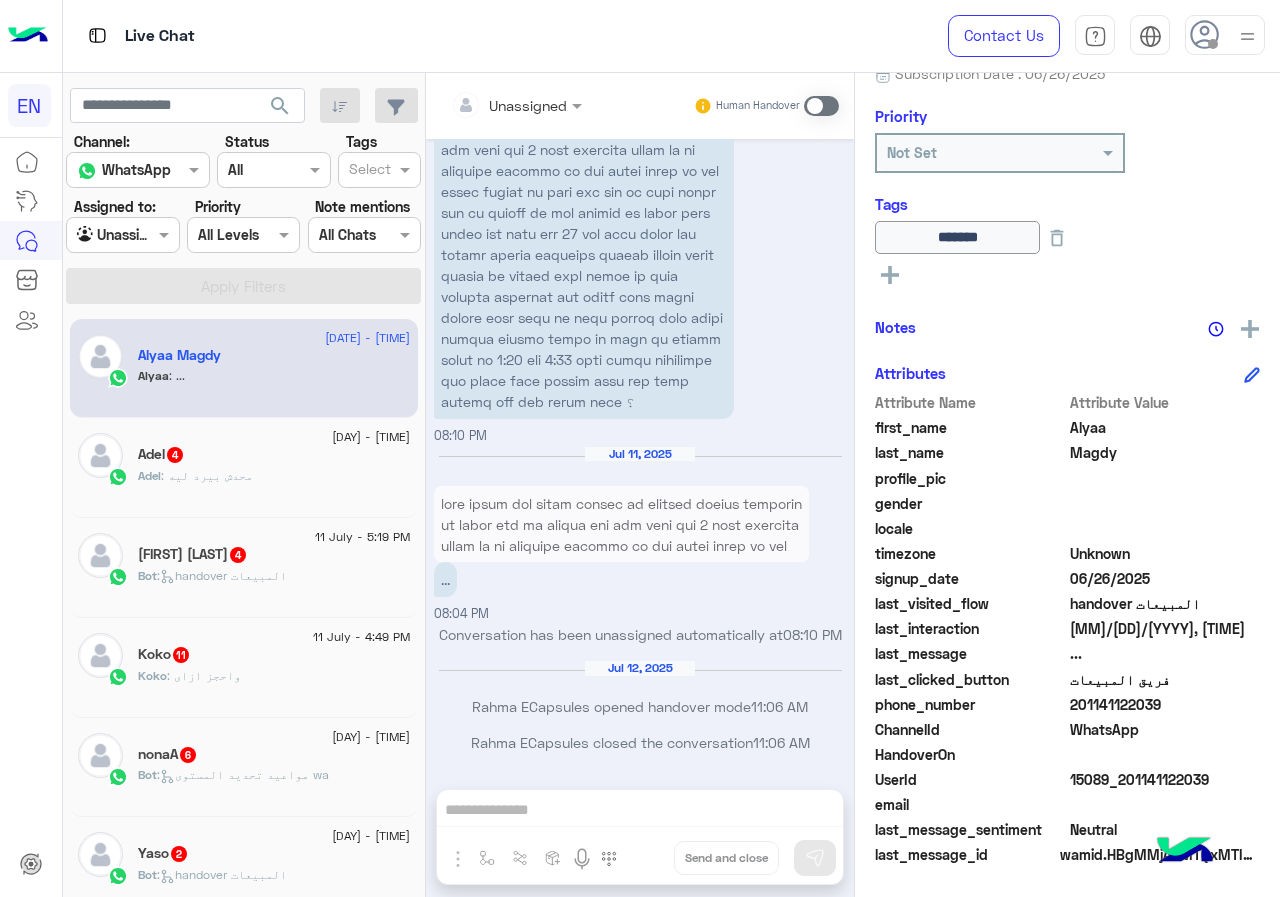 click on "Unassigned Human Handover     [MONTH] [DAY], [YEAR]   [FIRST] [LAST] Ecapsules joined the conversation   [TIME]       [MONTH] [DAY], [YEAR]   Conversation has been unassigned automatically at   [TIME]      هو معاد ال oral دلوقتى صح؟   [TIME]  انت الأن تتحدث مع احد ممثلى خدمة العملاء اضغط على الزر بالأسفل لرجوع الى البوت.  الرجوع الى البوت     [TIME]  لو سمحتى أنا خلصت تيست الأورال دلوقتى وقالى أن انى هبدأ من level 3   [TIME]  هيتم المتابعه معاكي  [FIRST] [LAST] -   [TIME]   [FIRST] [LAST] joined the conversation   [TIME]      تمام   [TIME]  [MONTH] [DAY], [YEAR]   Conversation has been unassigned automatically at   [TIME]       [MONTH] [DAY], [YEAR]    [TIME]  مواعيد تحديد المستوي الخاصة بكل برامجنا التعليمية.👩‍🏫📚 💊 فرع الدقي 💊 فرع مدينة نصر  💊 فرع المعادي   اتصل بنا" at bounding box center (640, 489) 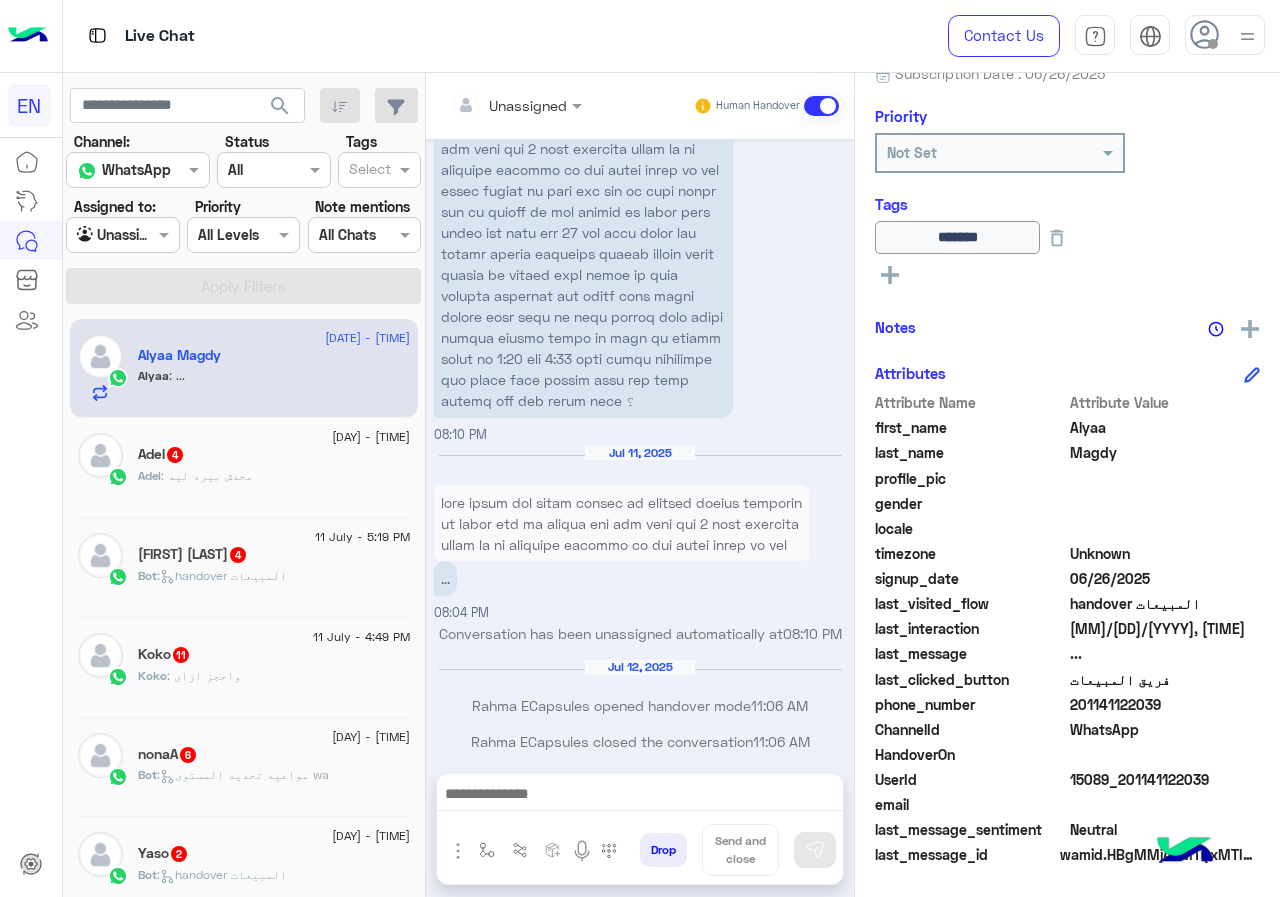scroll, scrollTop: 2059, scrollLeft: 0, axis: vertical 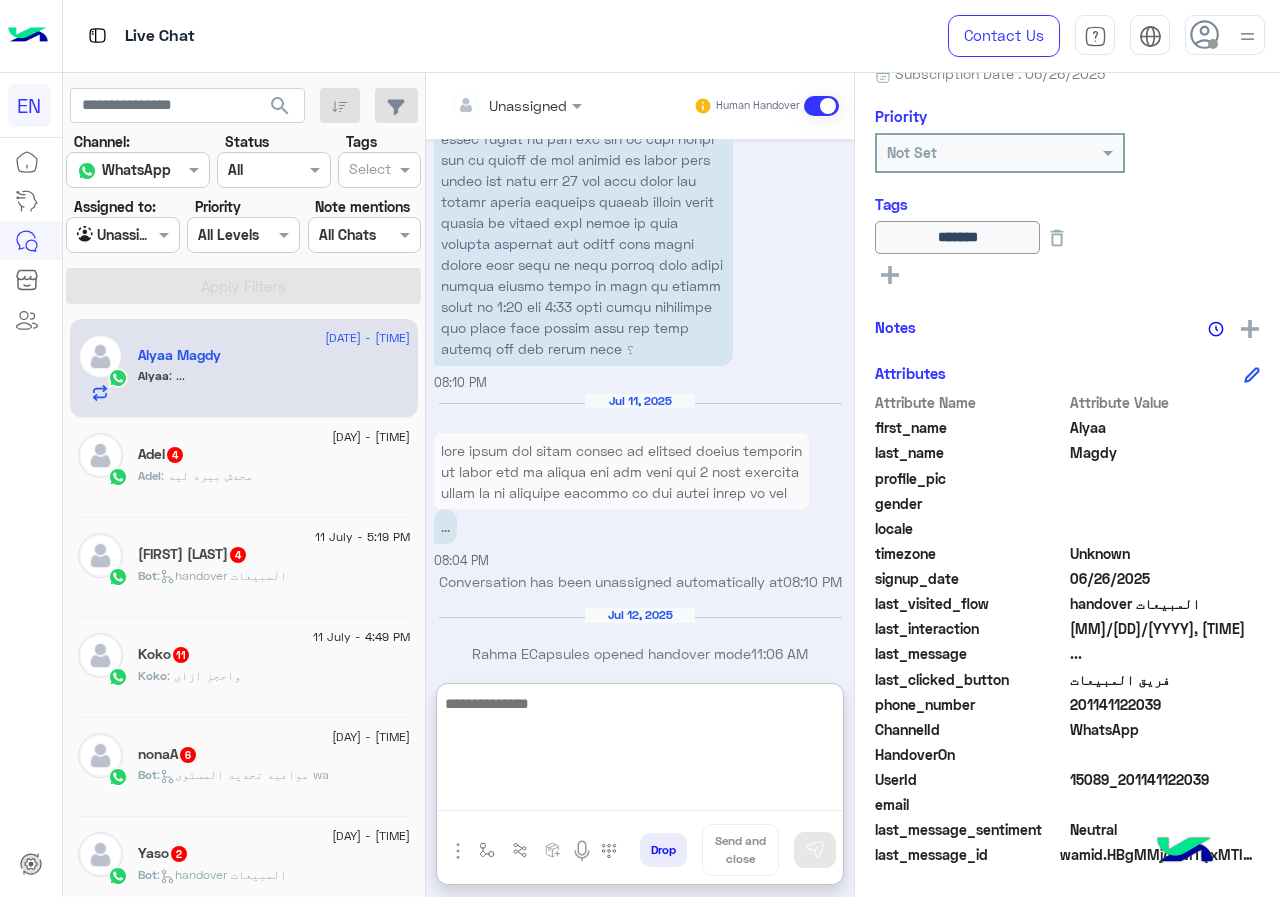 click at bounding box center (640, 751) 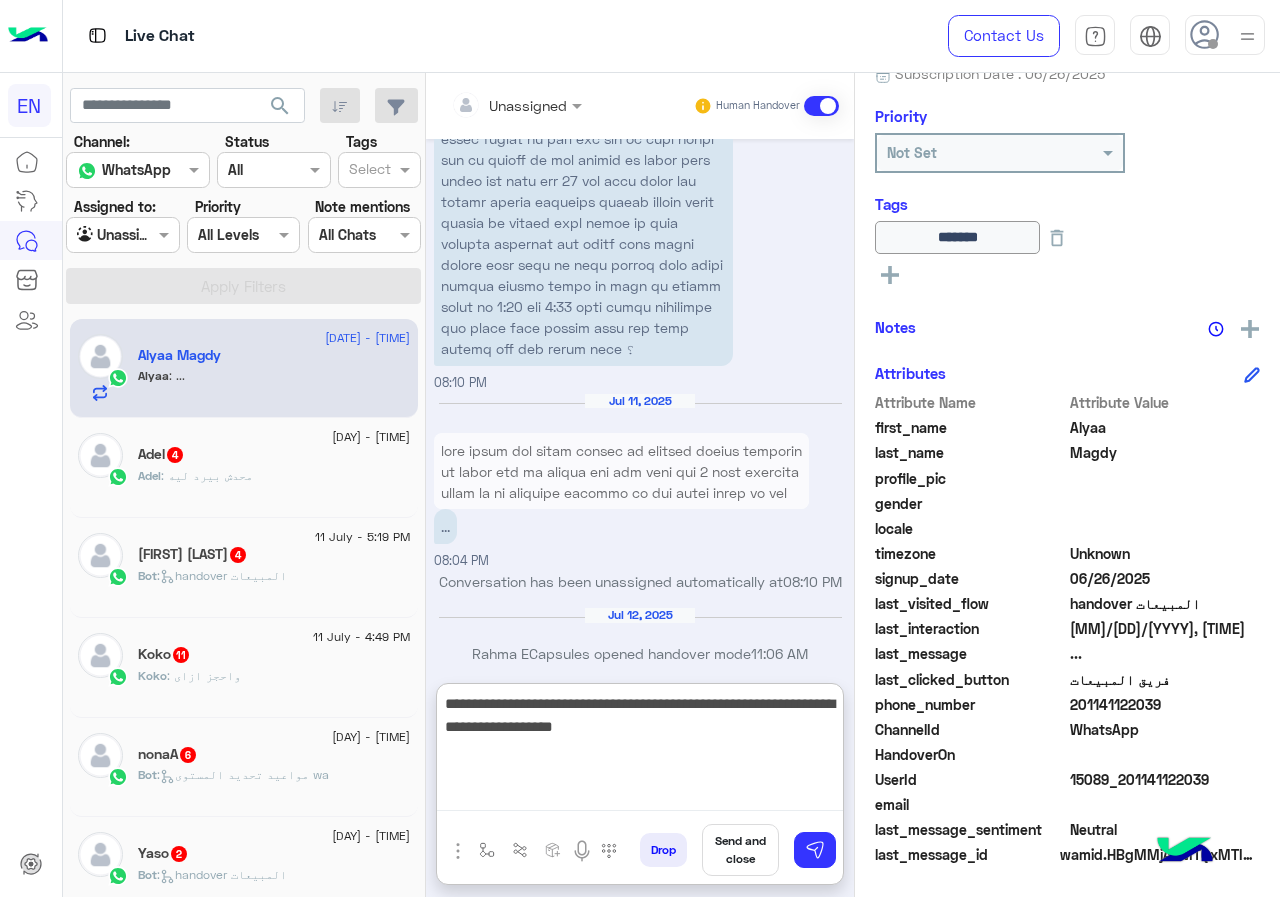 type on "**********" 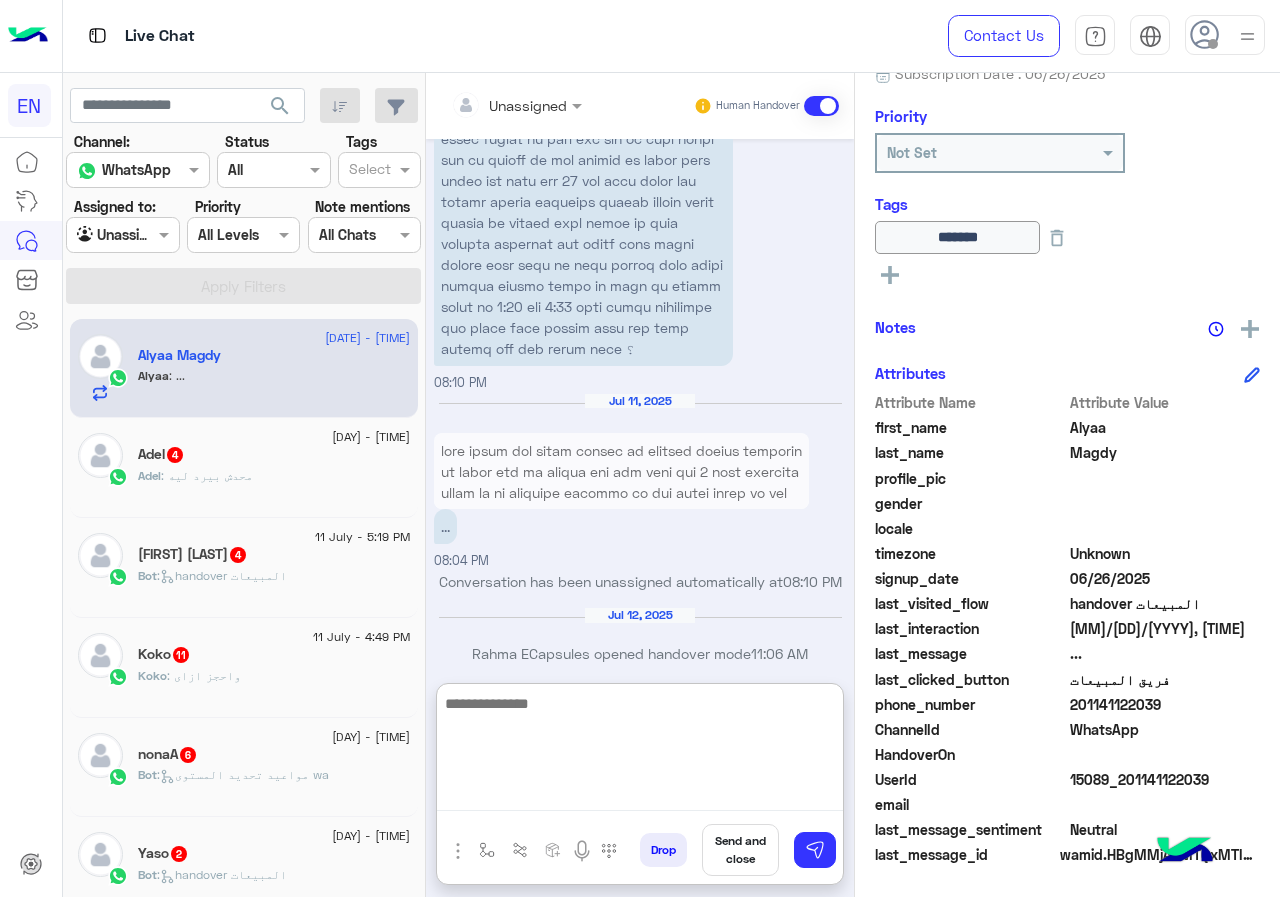 scroll, scrollTop: 2234, scrollLeft: 0, axis: vertical 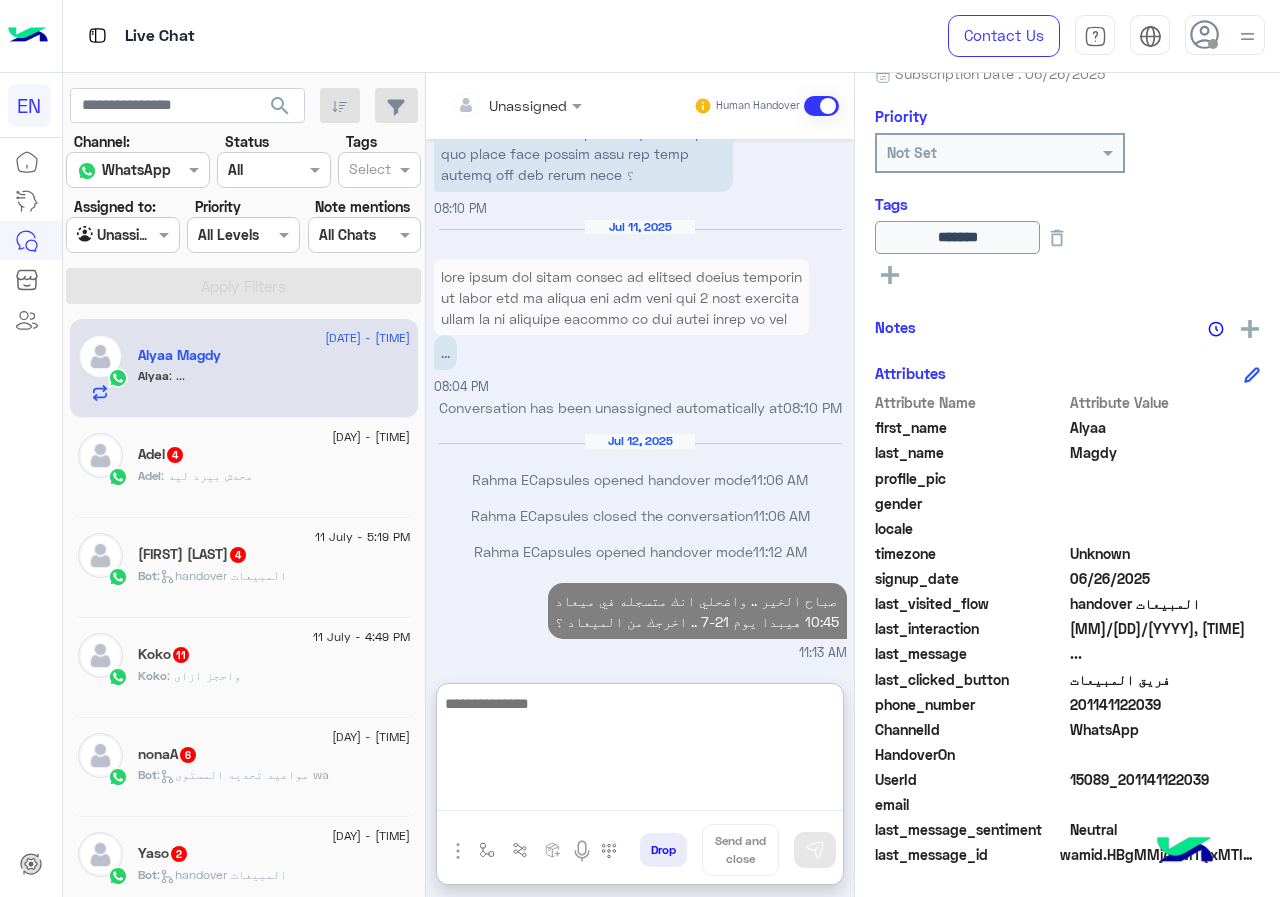 click at bounding box center (640, 751) 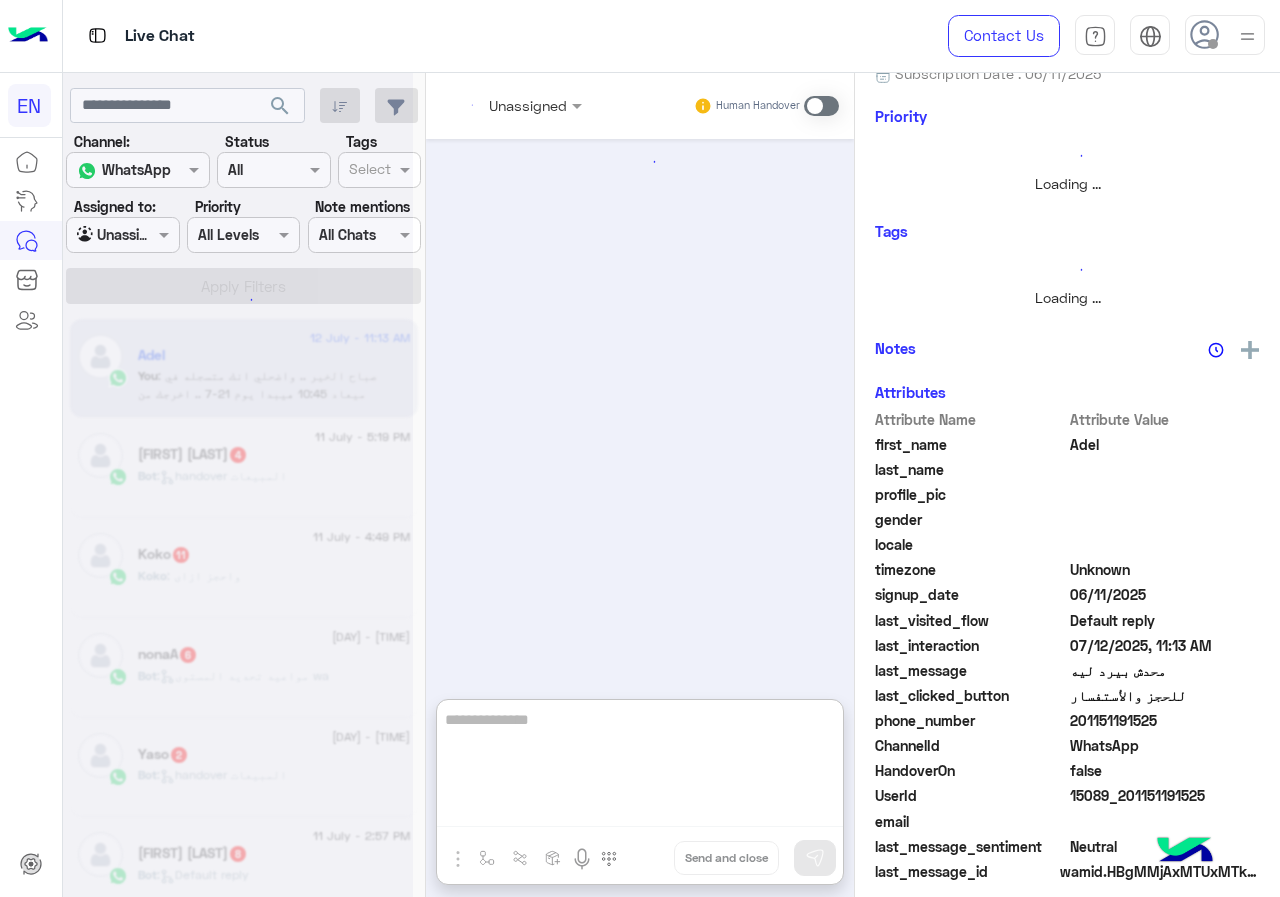 scroll, scrollTop: 0, scrollLeft: 0, axis: both 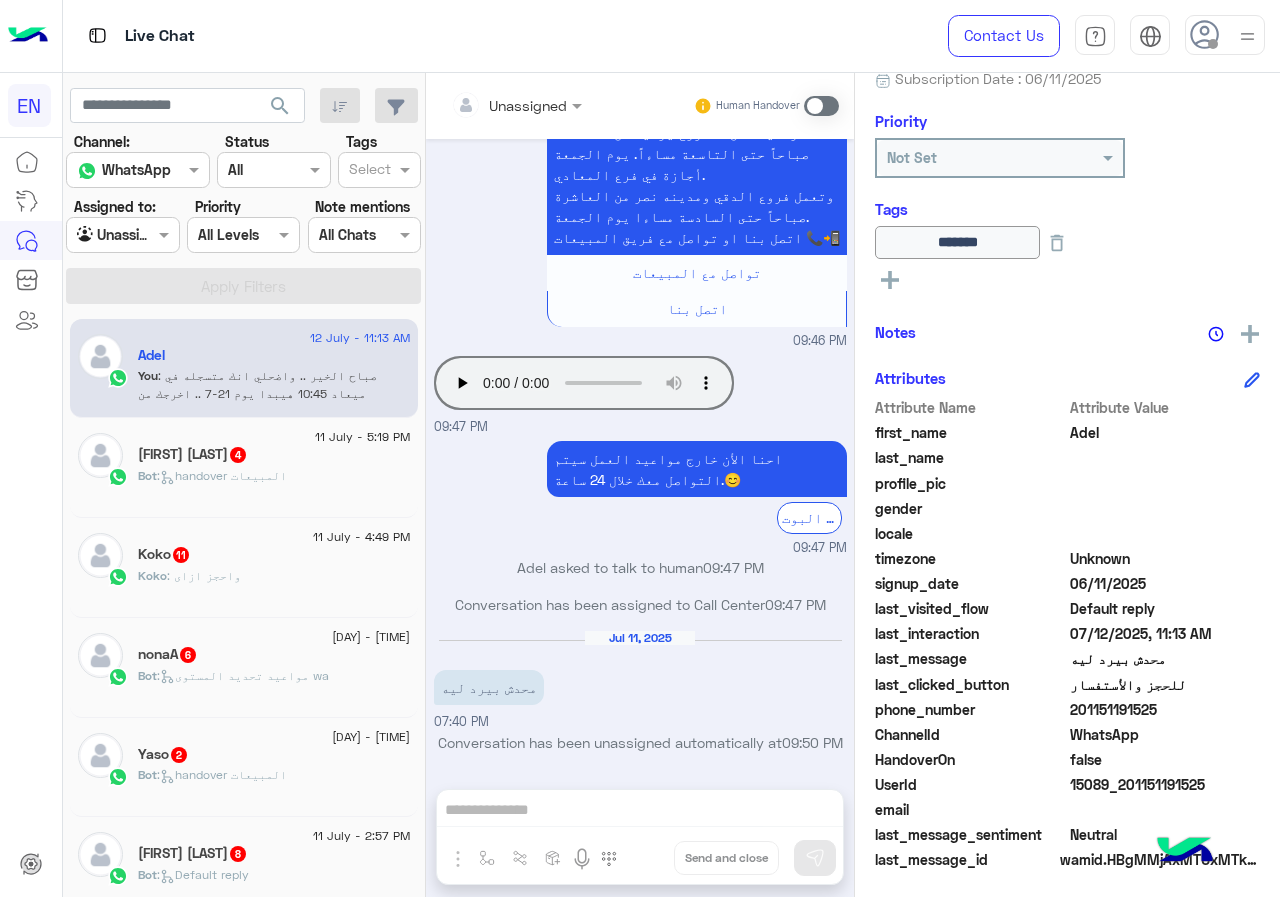 drag, startPoint x: 1073, startPoint y: 709, endPoint x: 1204, endPoint y: 705, distance: 131.06105 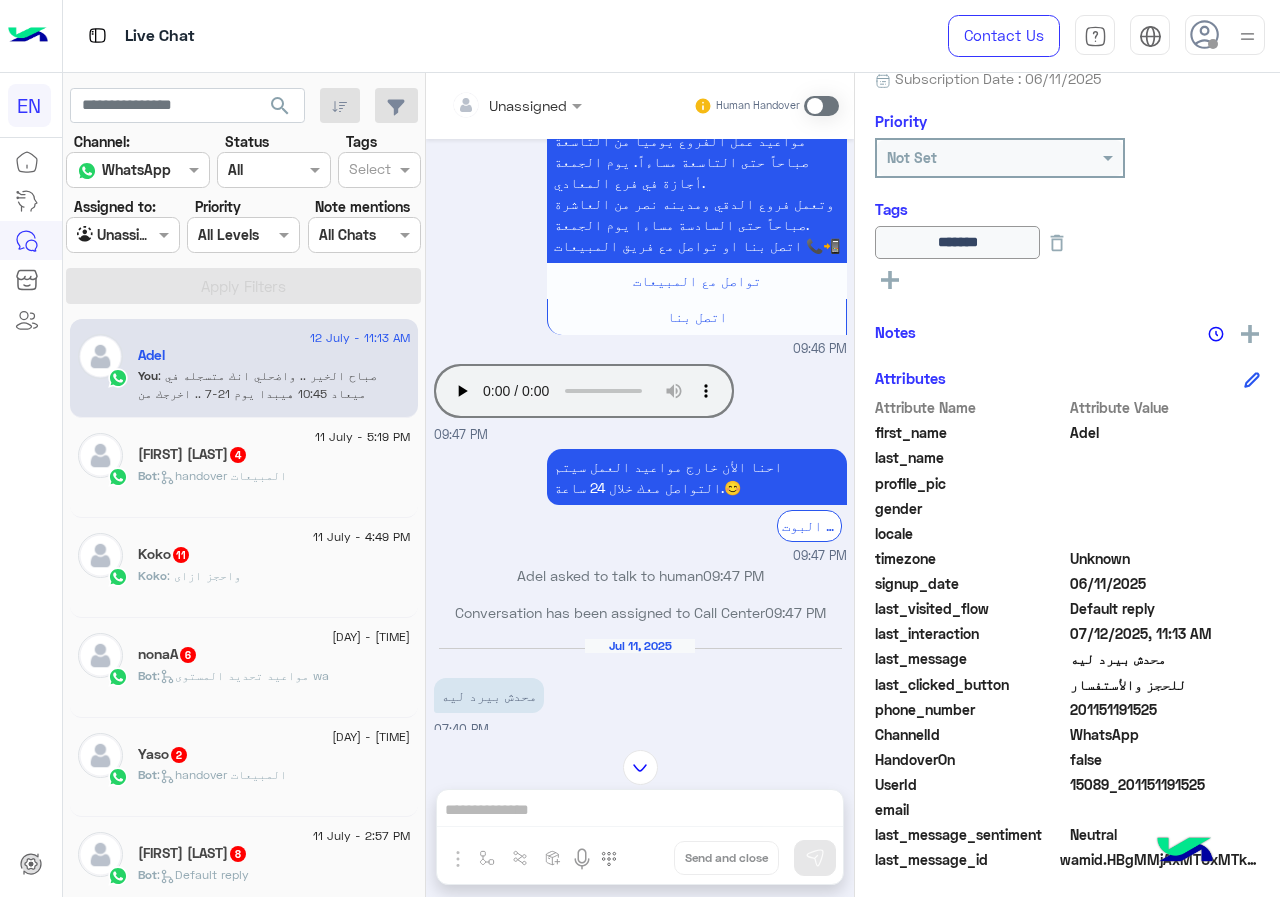 scroll, scrollTop: 1899, scrollLeft: 0, axis: vertical 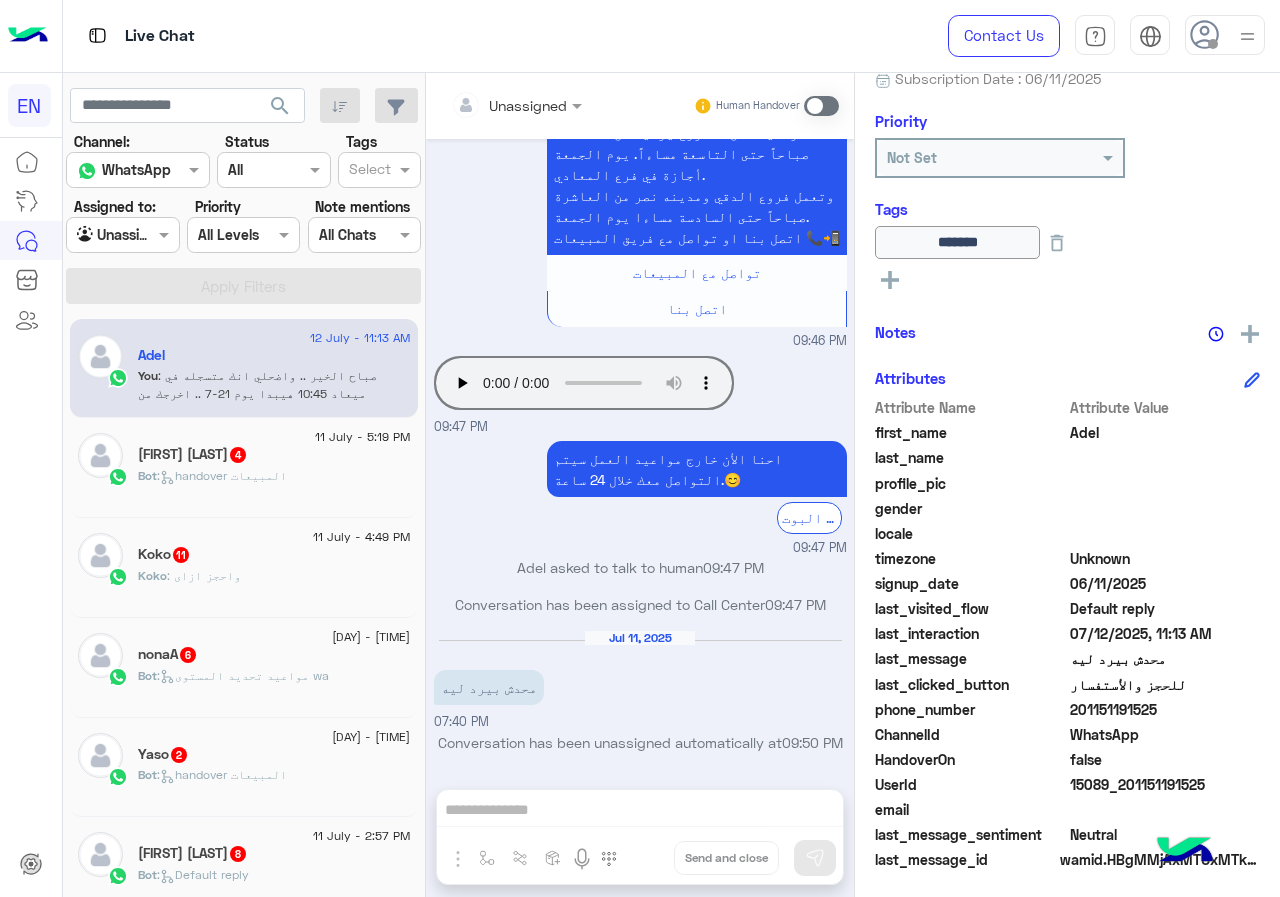 drag, startPoint x: 638, startPoint y: 802, endPoint x: 586, endPoint y: 796, distance: 52.34501 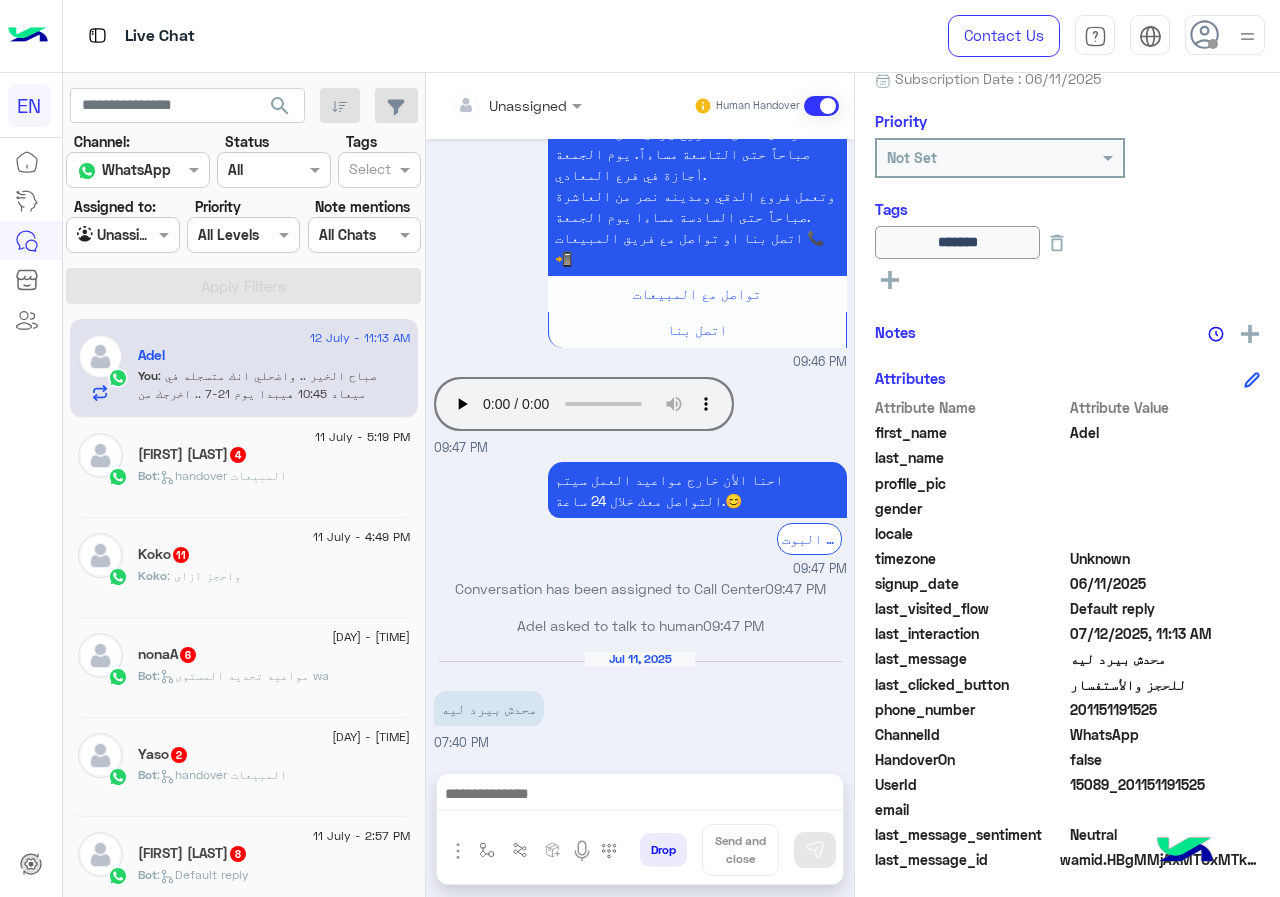 scroll, scrollTop: 2009, scrollLeft: 0, axis: vertical 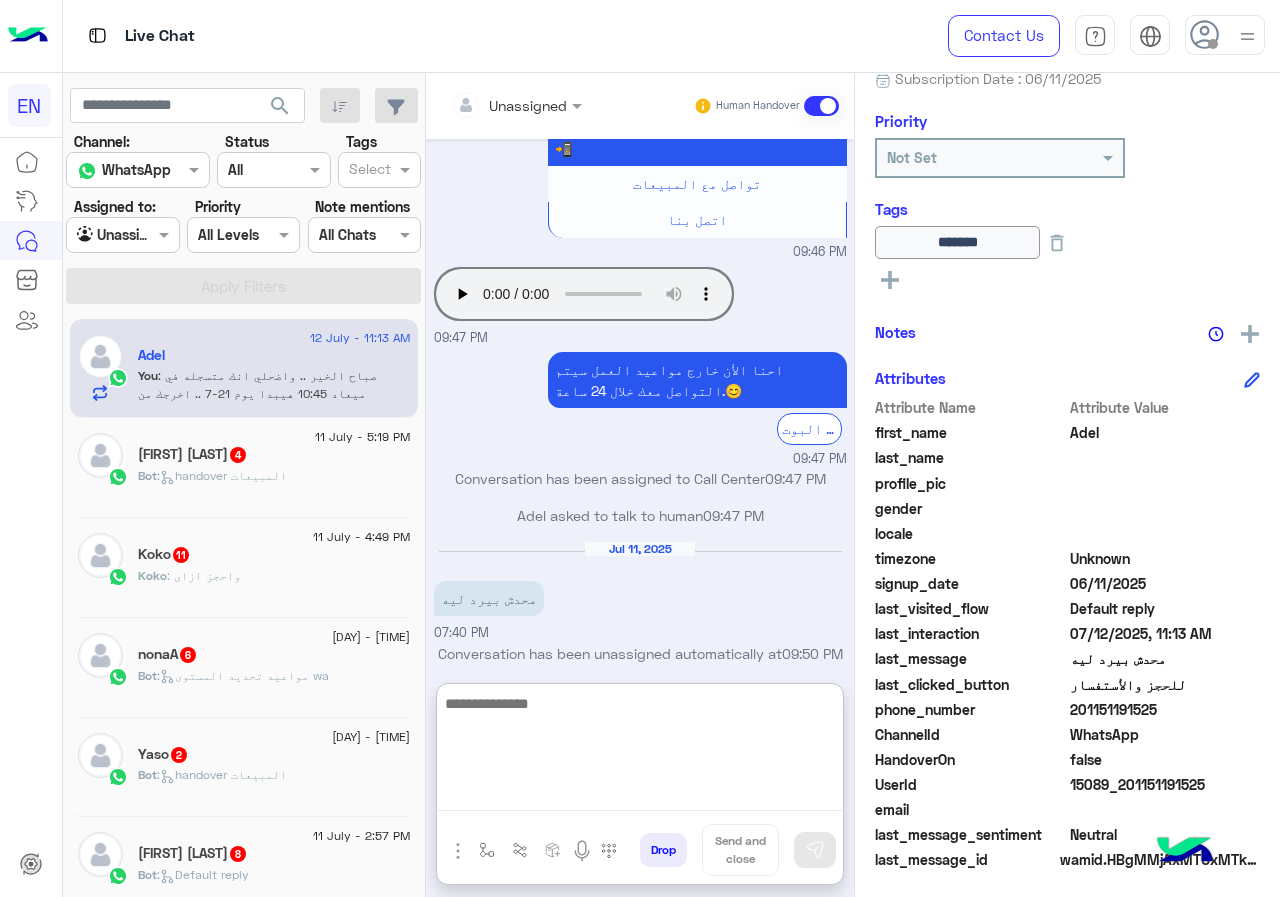 click at bounding box center (640, 751) 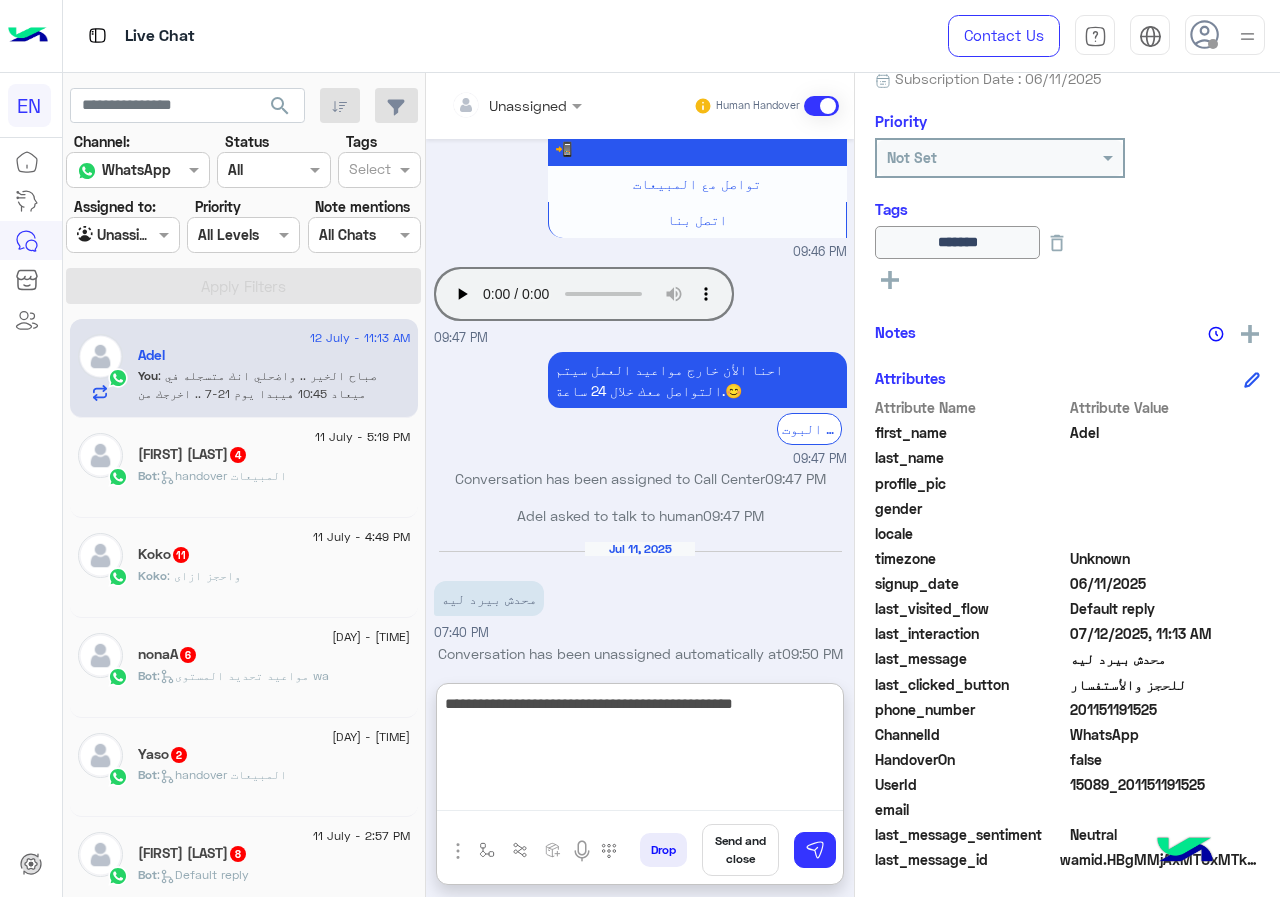 paste on "**********" 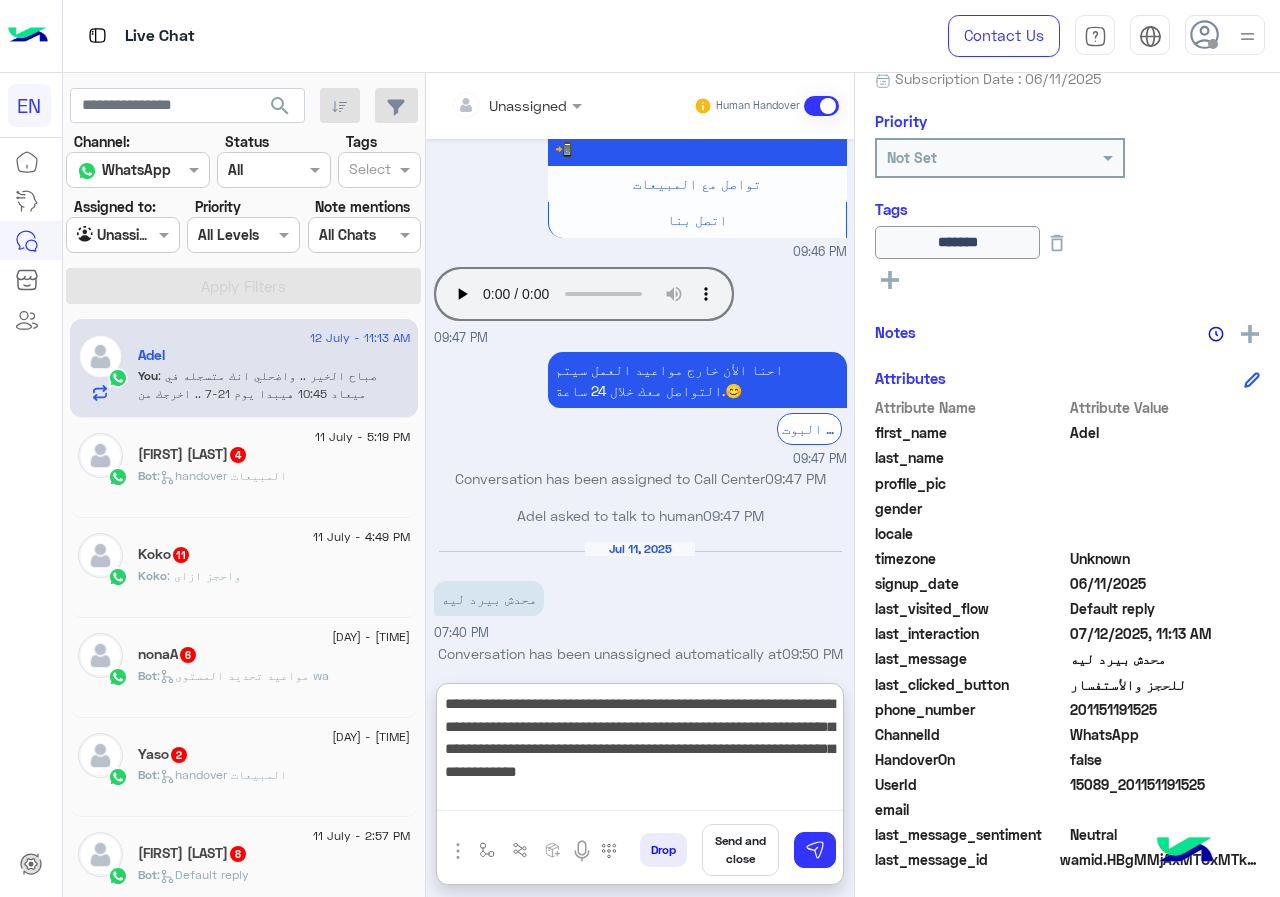 type on "**********" 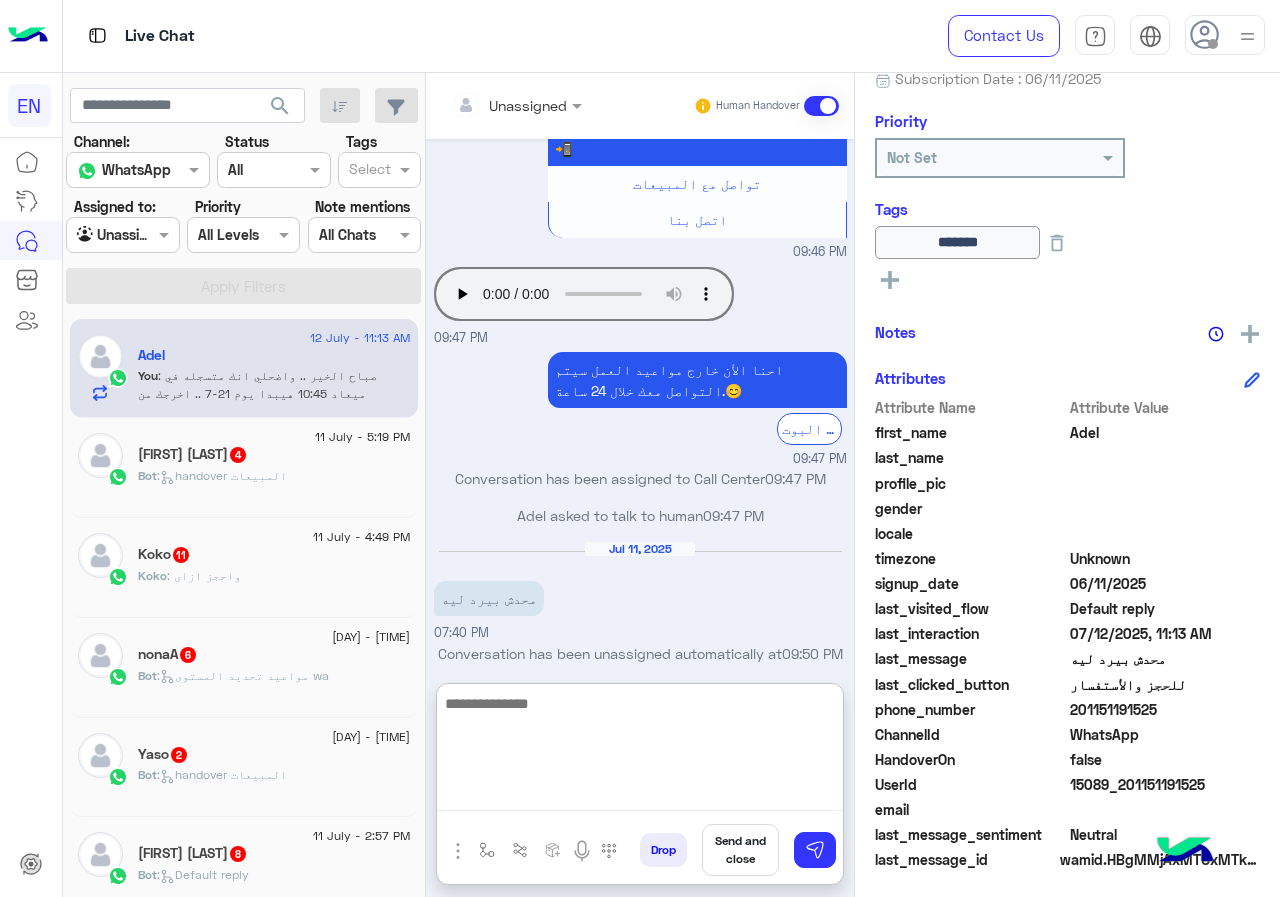 scroll, scrollTop: 2246, scrollLeft: 0, axis: vertical 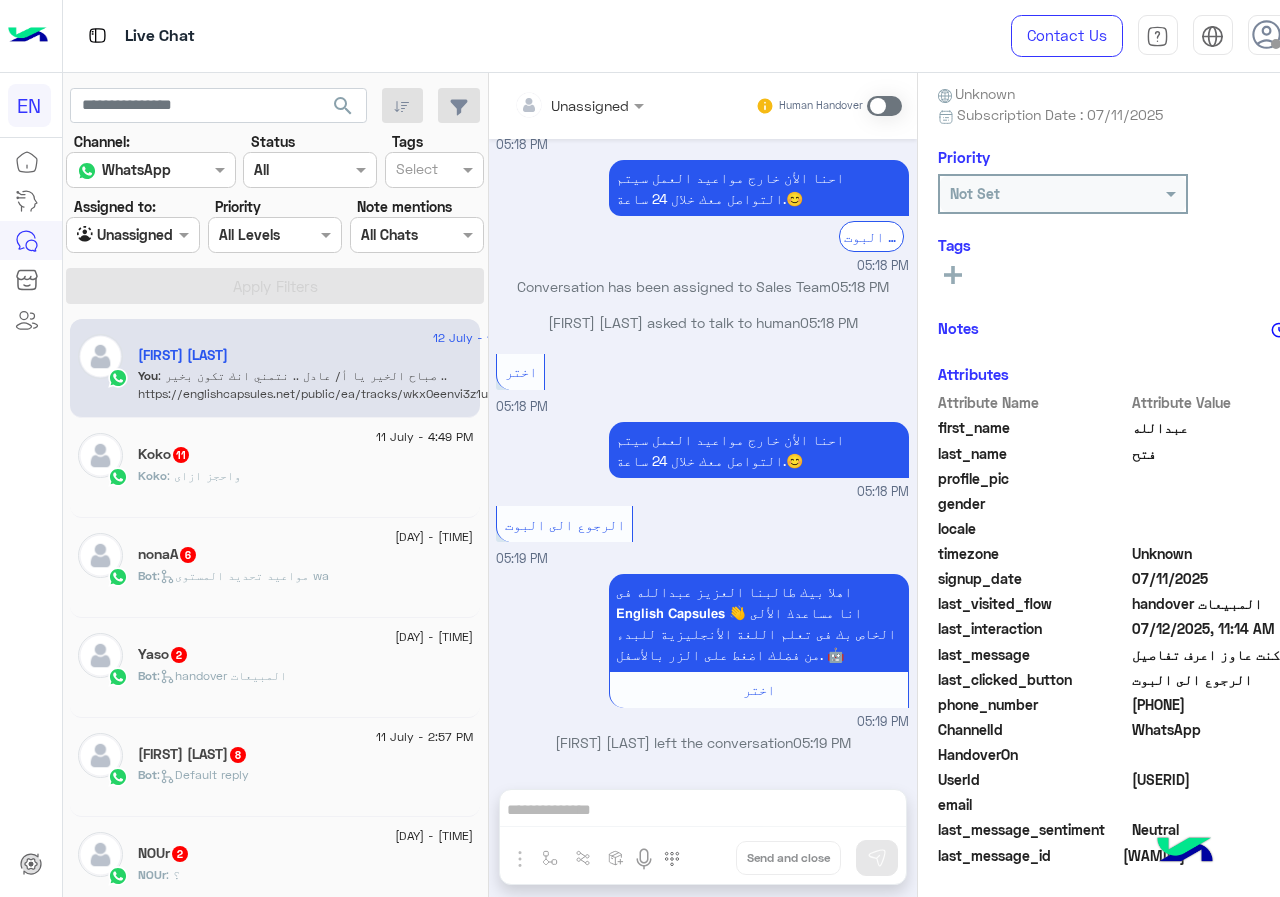 drag, startPoint x: 1136, startPoint y: 702, endPoint x: 1272, endPoint y: 699, distance: 136.03308 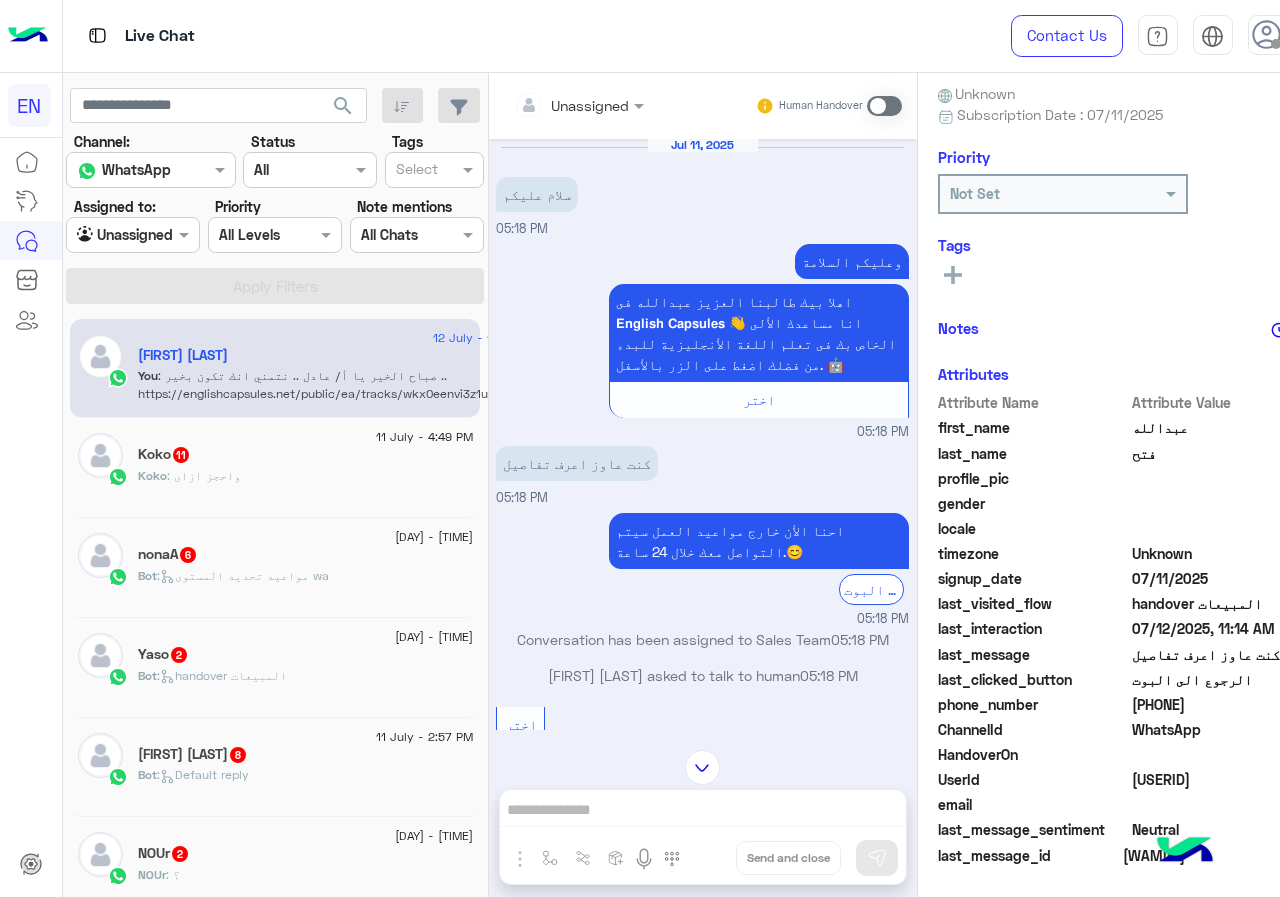 scroll, scrollTop: 0, scrollLeft: 0, axis: both 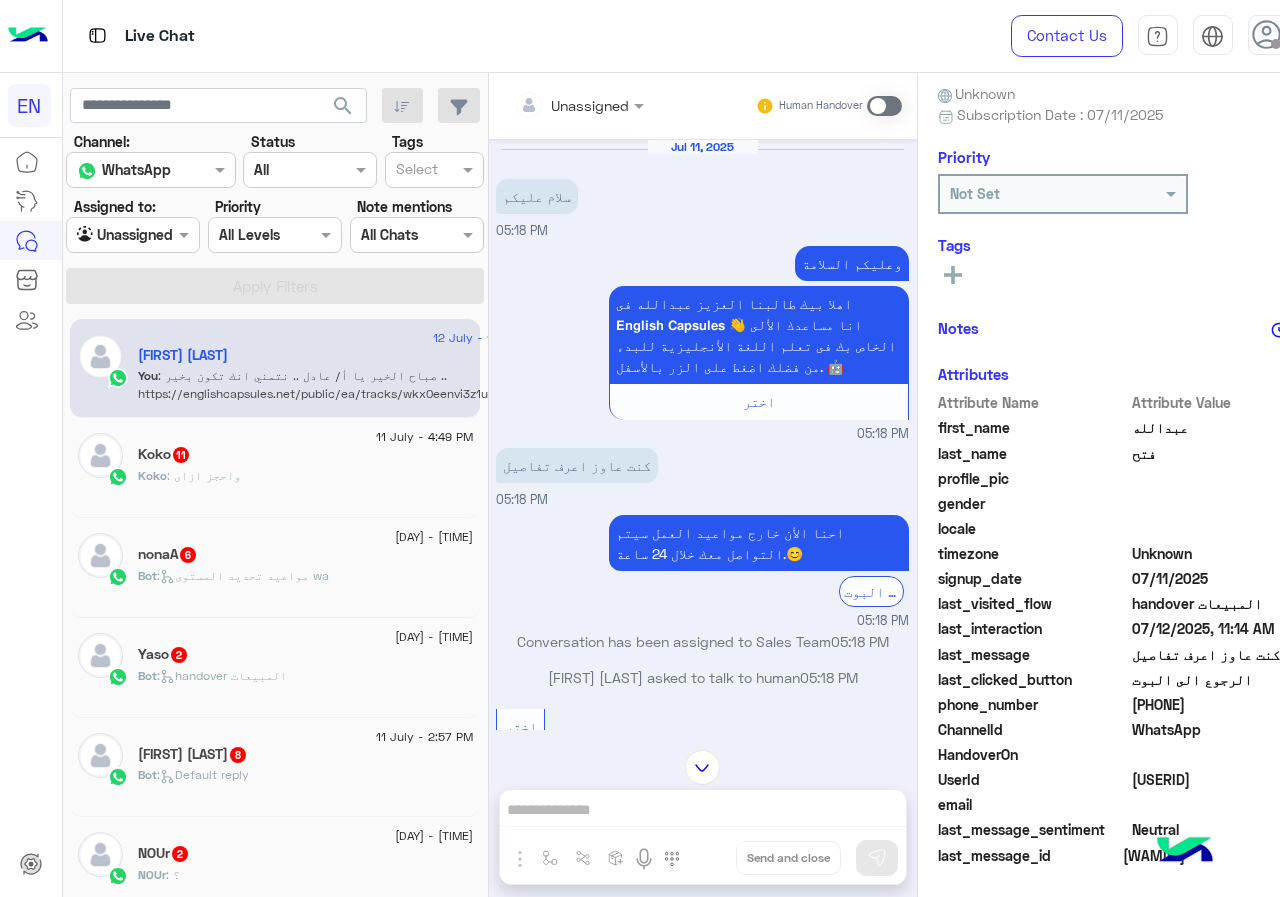 click at bounding box center (554, 105) 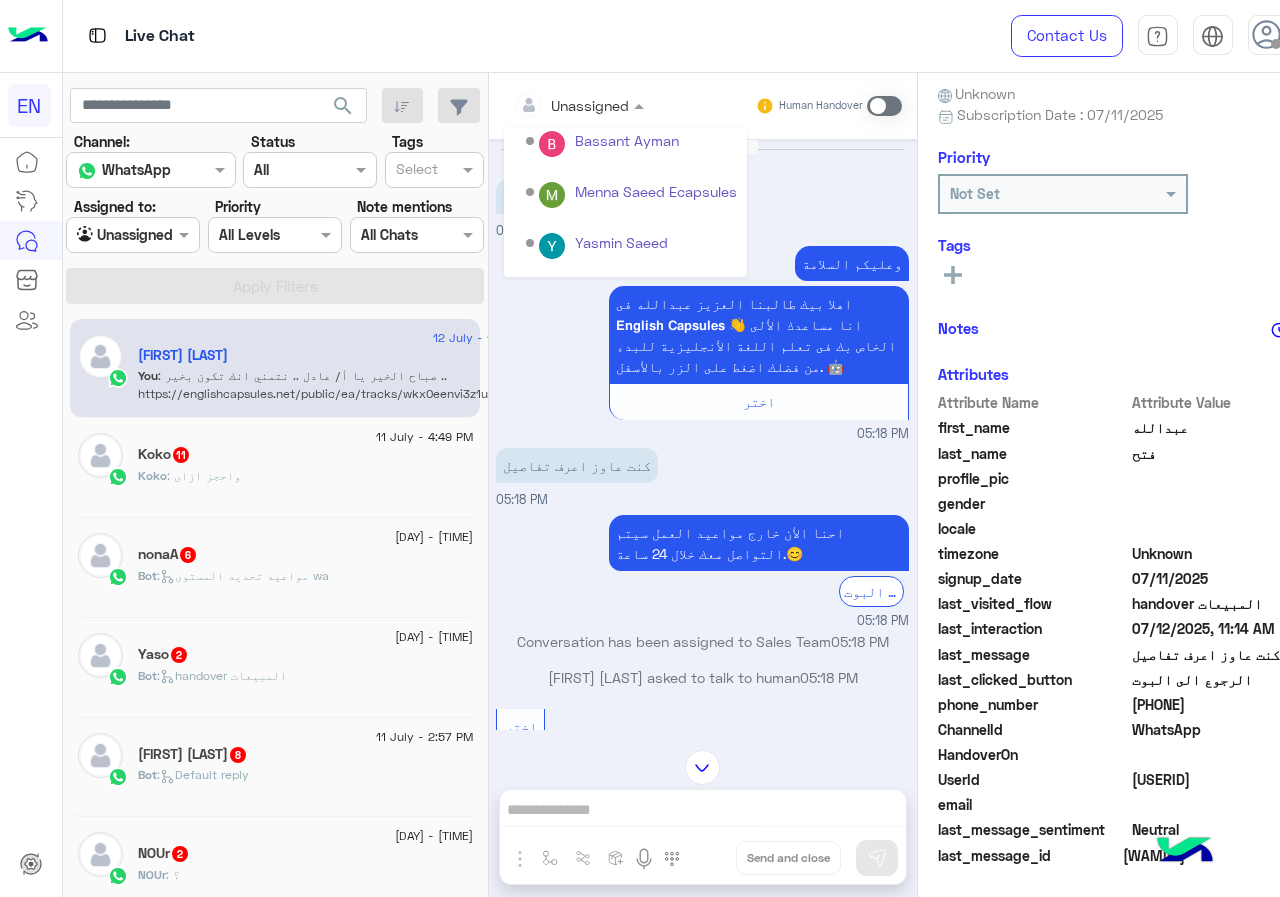scroll, scrollTop: 332, scrollLeft: 0, axis: vertical 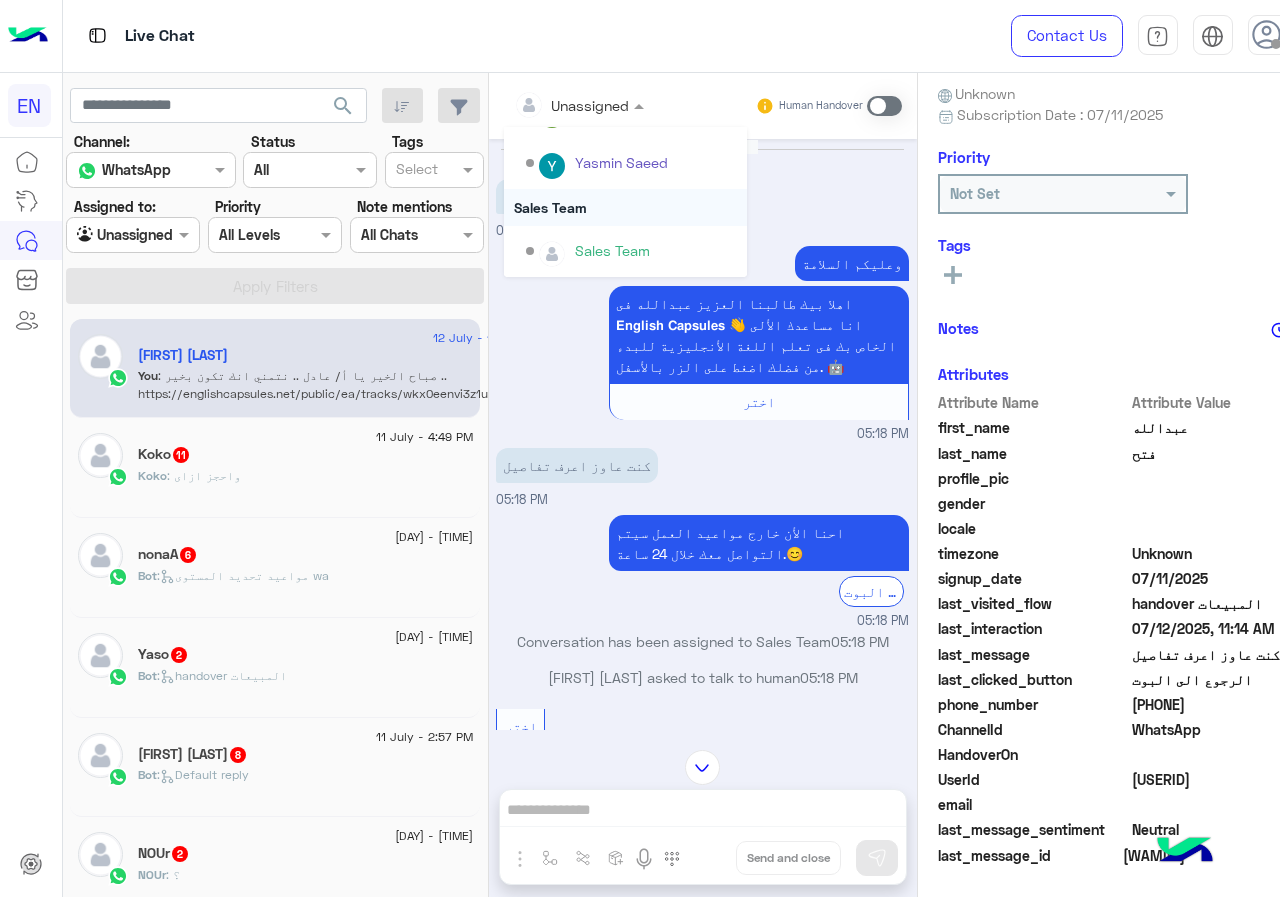 click on "Sales Team" at bounding box center [625, 207] 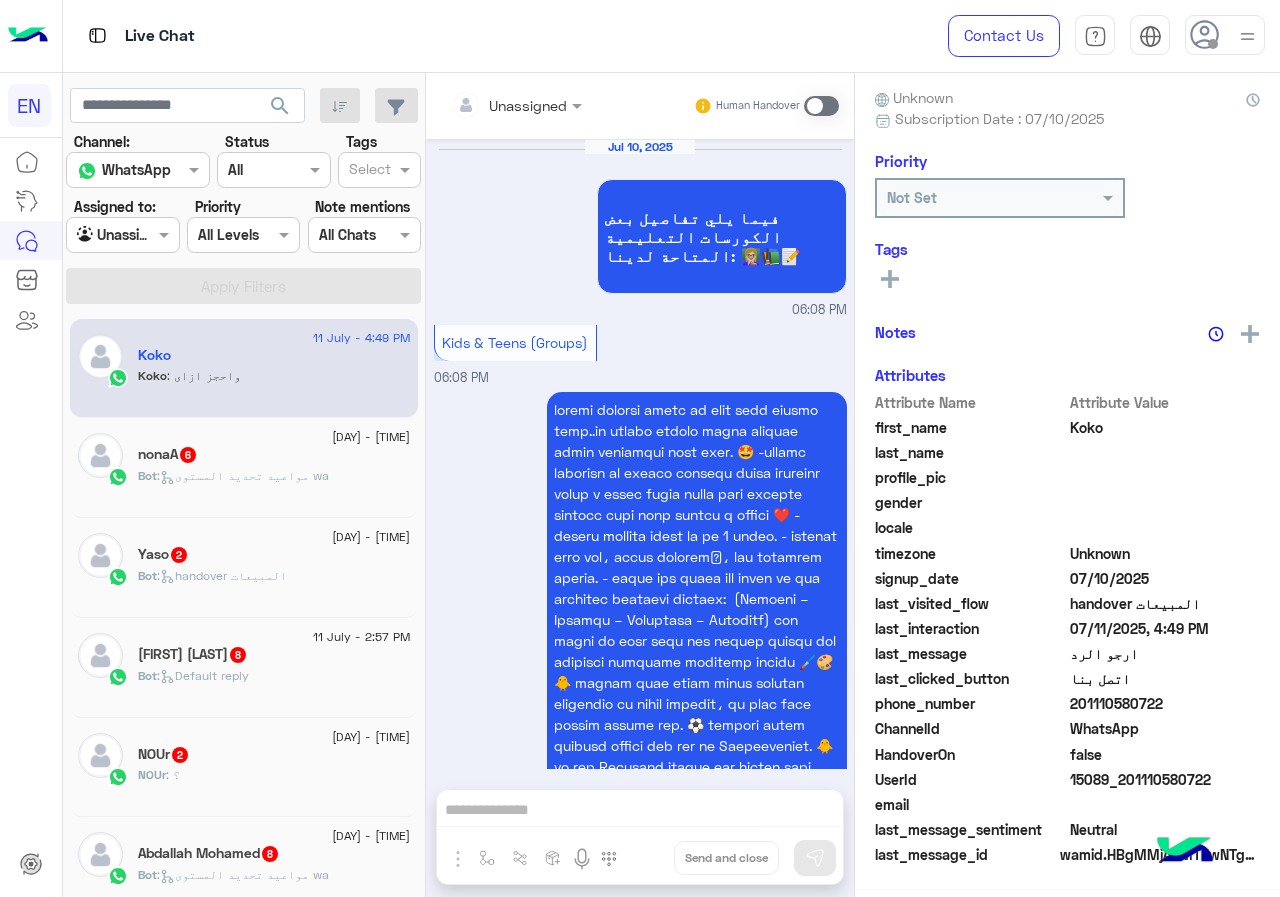 scroll, scrollTop: 176, scrollLeft: 0, axis: vertical 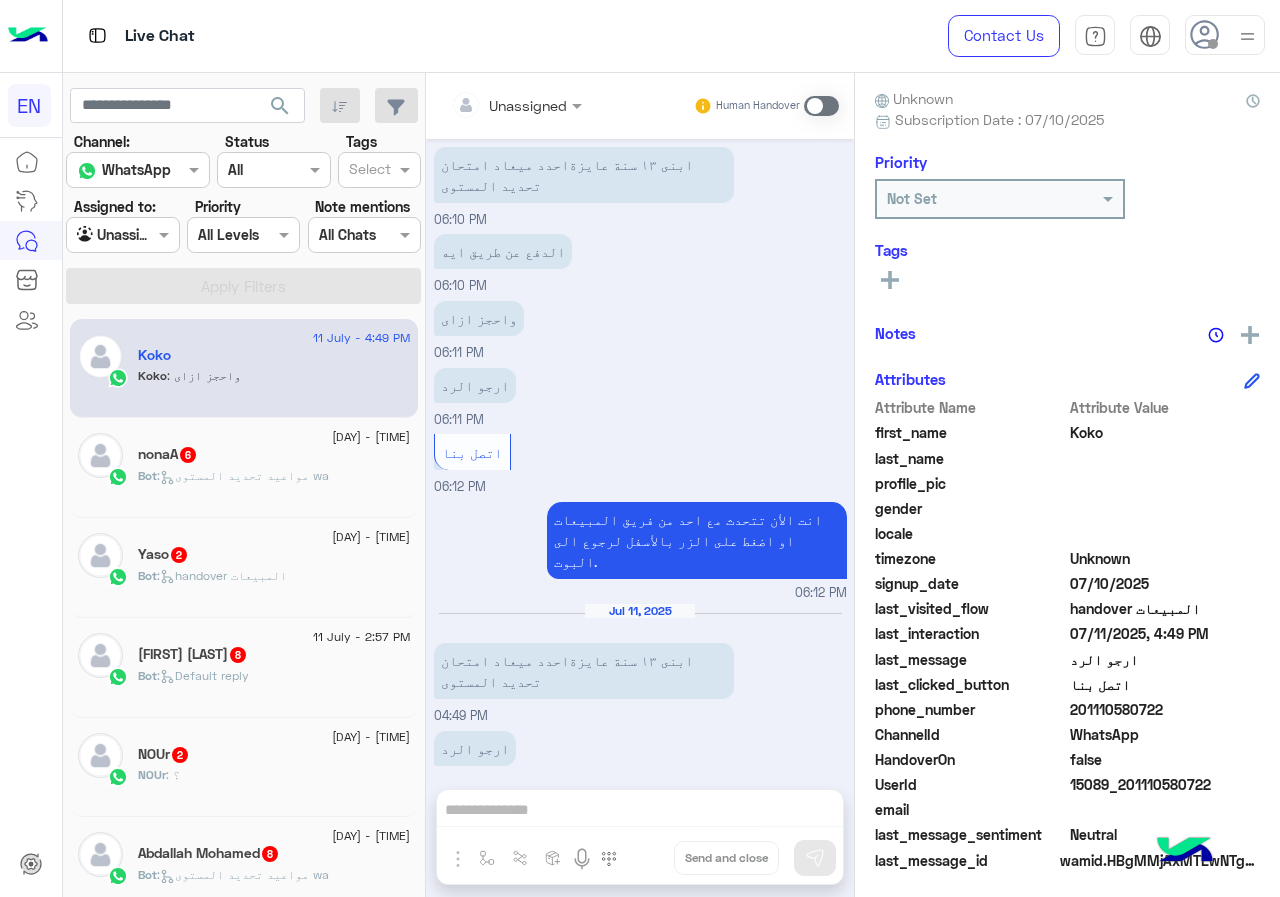 drag, startPoint x: 1074, startPoint y: 711, endPoint x: 1180, endPoint y: 706, distance: 106.11786 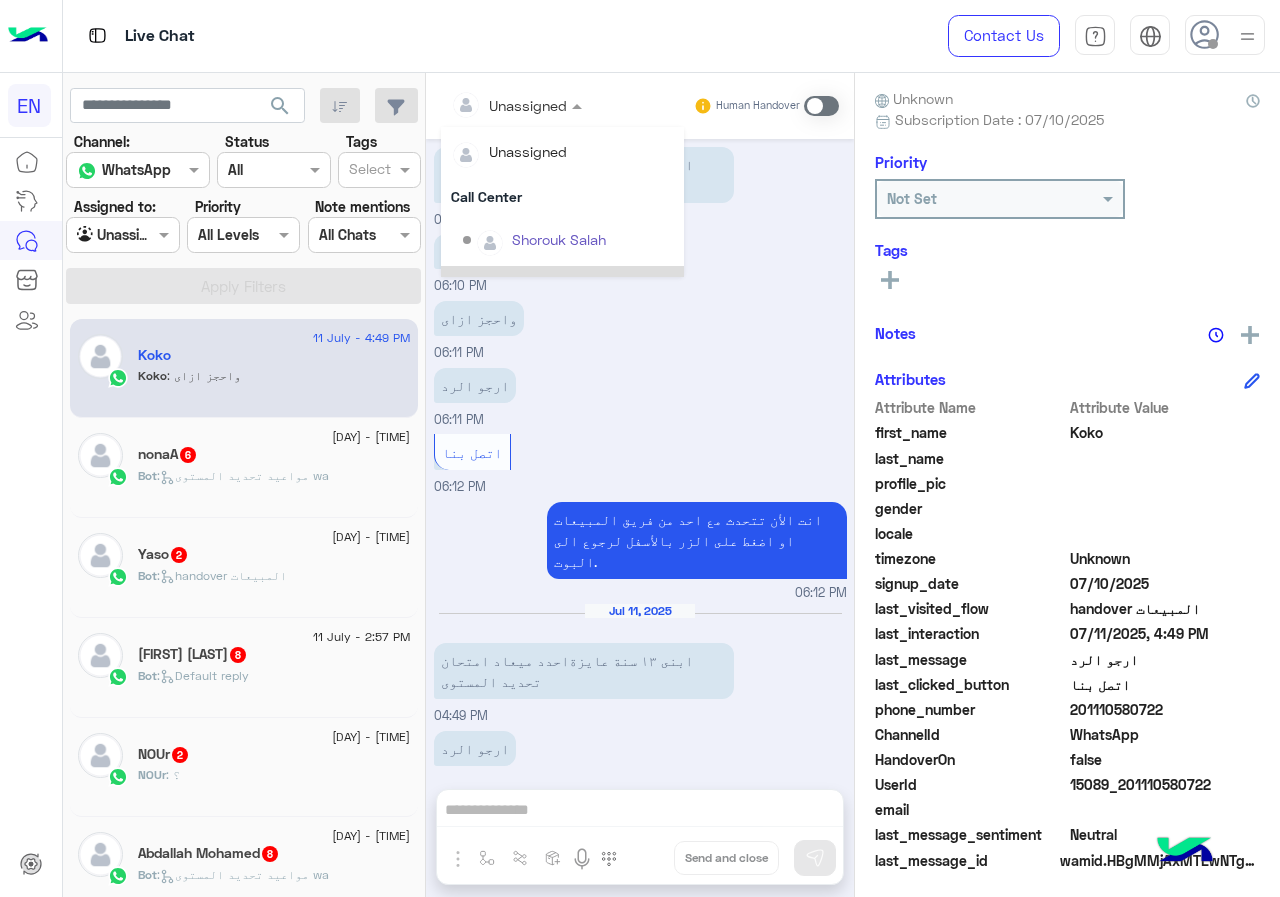 scroll, scrollTop: 332, scrollLeft: 0, axis: vertical 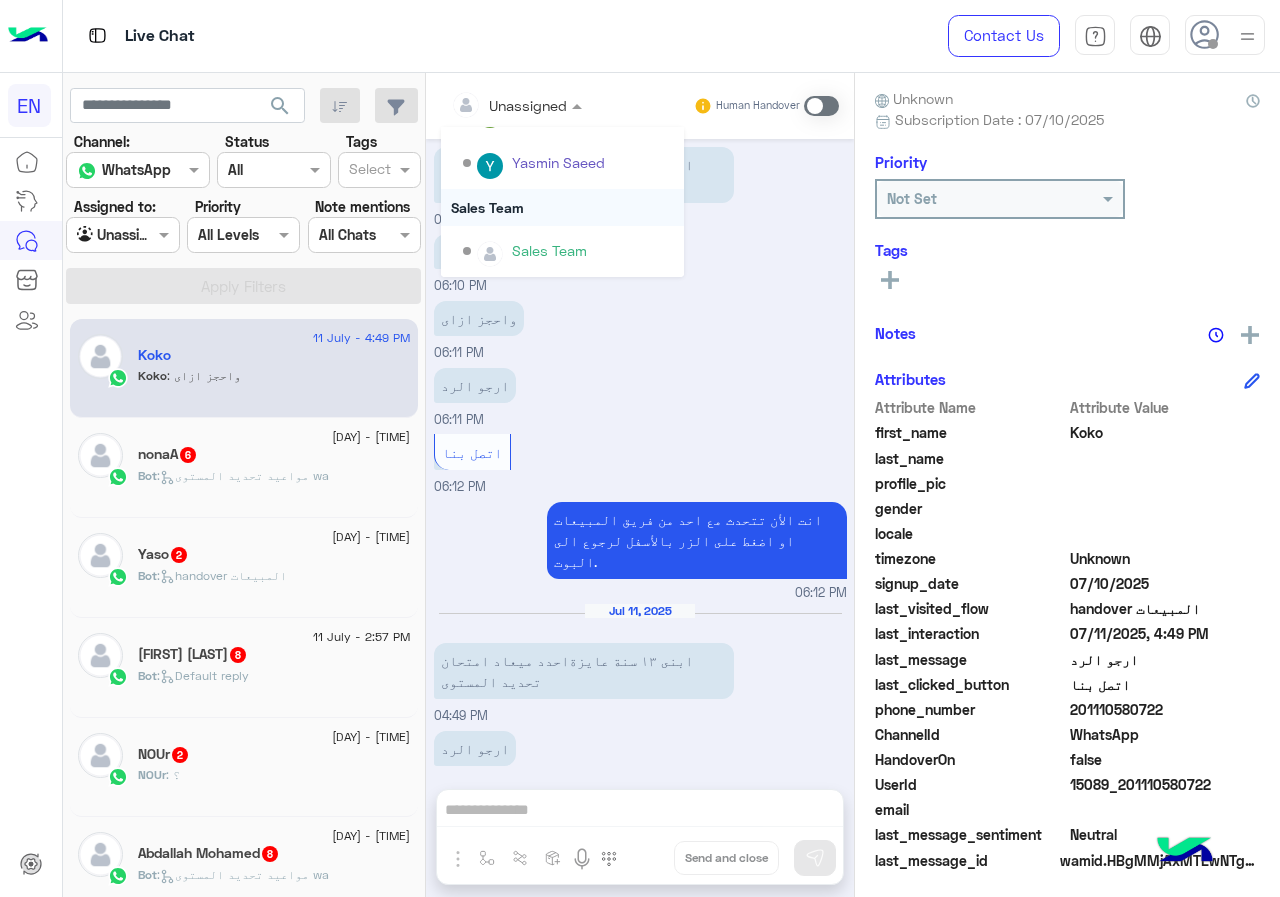 click on "Sales Team" at bounding box center [562, 207] 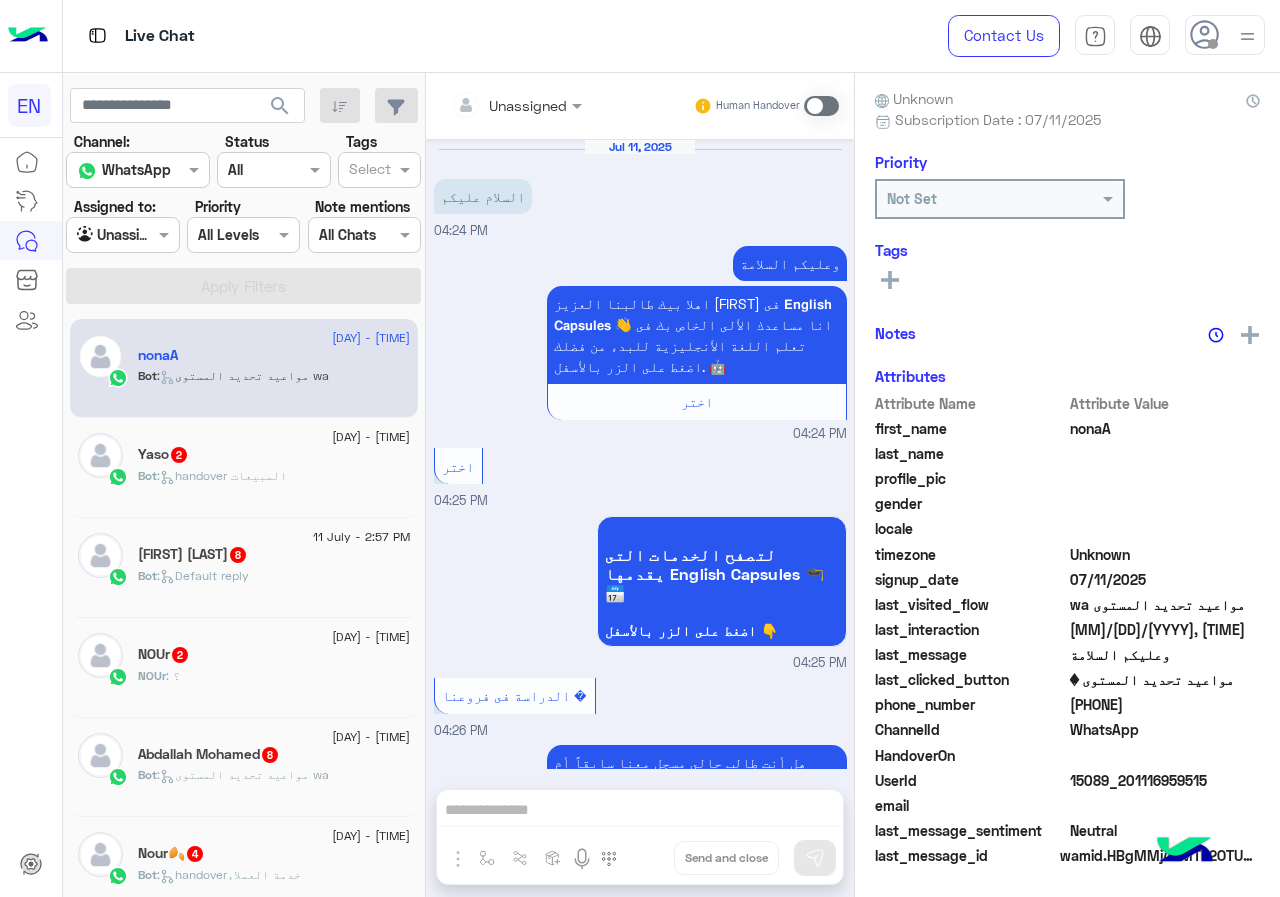 scroll, scrollTop: 1156, scrollLeft: 0, axis: vertical 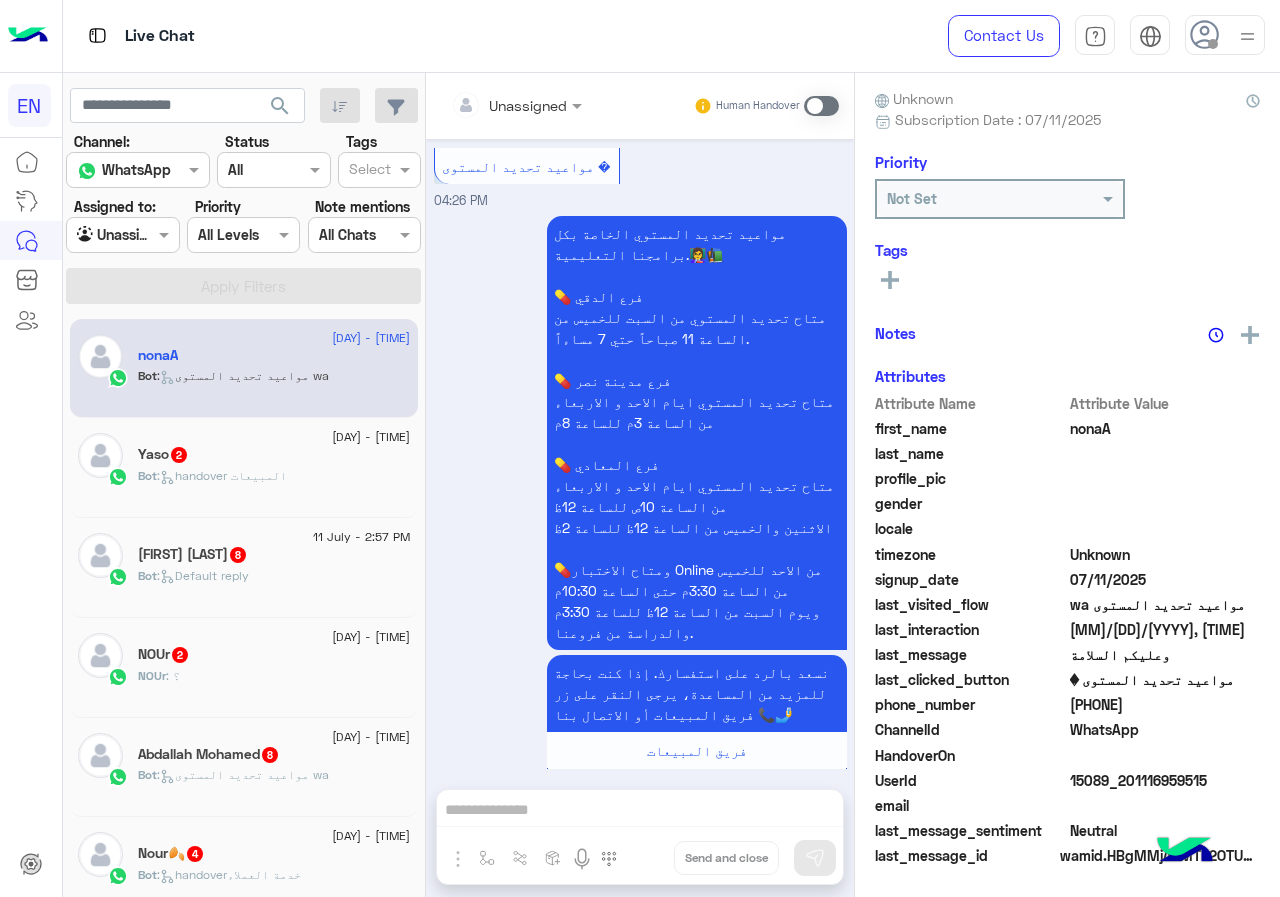 drag, startPoint x: 1076, startPoint y: 706, endPoint x: 1189, endPoint y: 704, distance: 113.0177 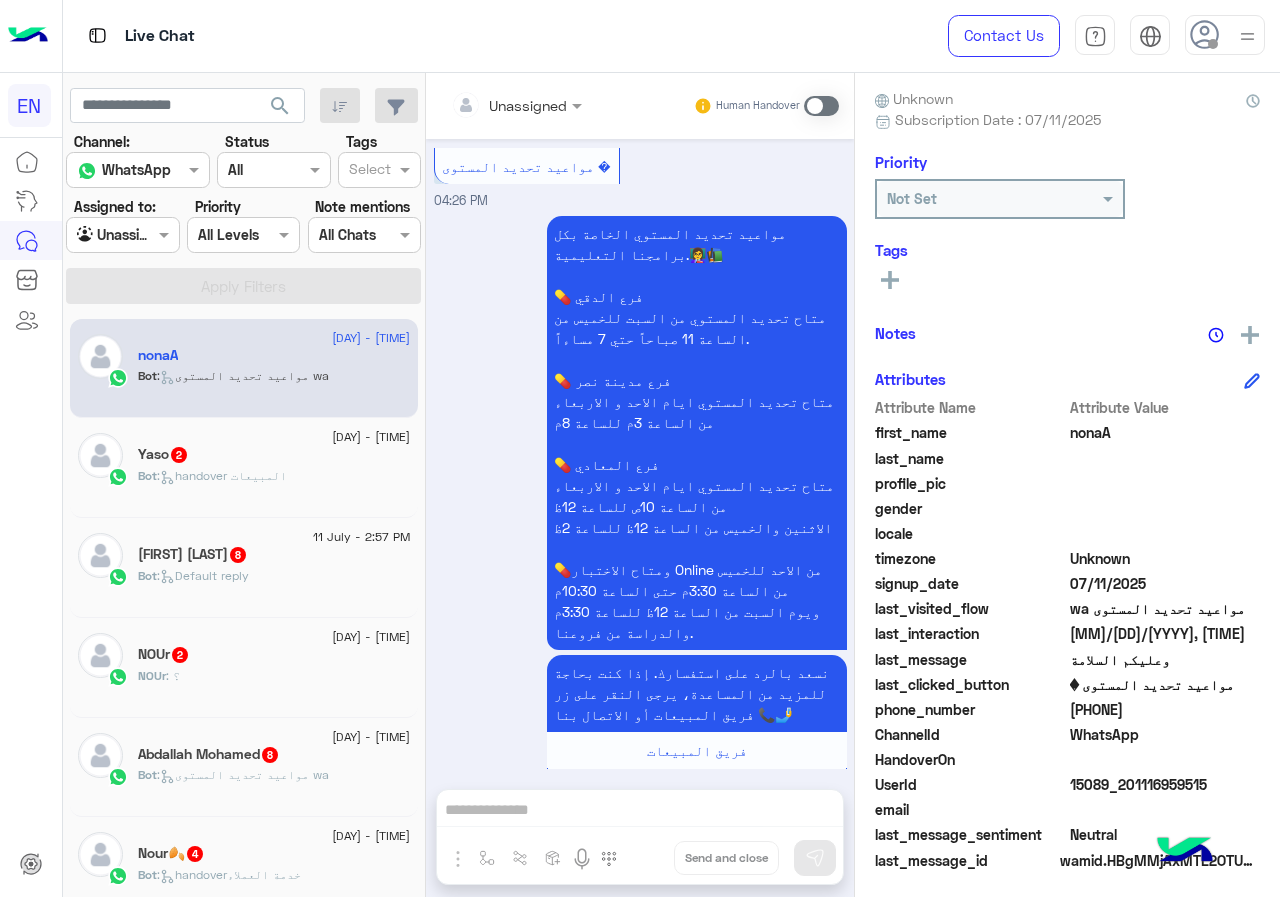 copy on "01116959515" 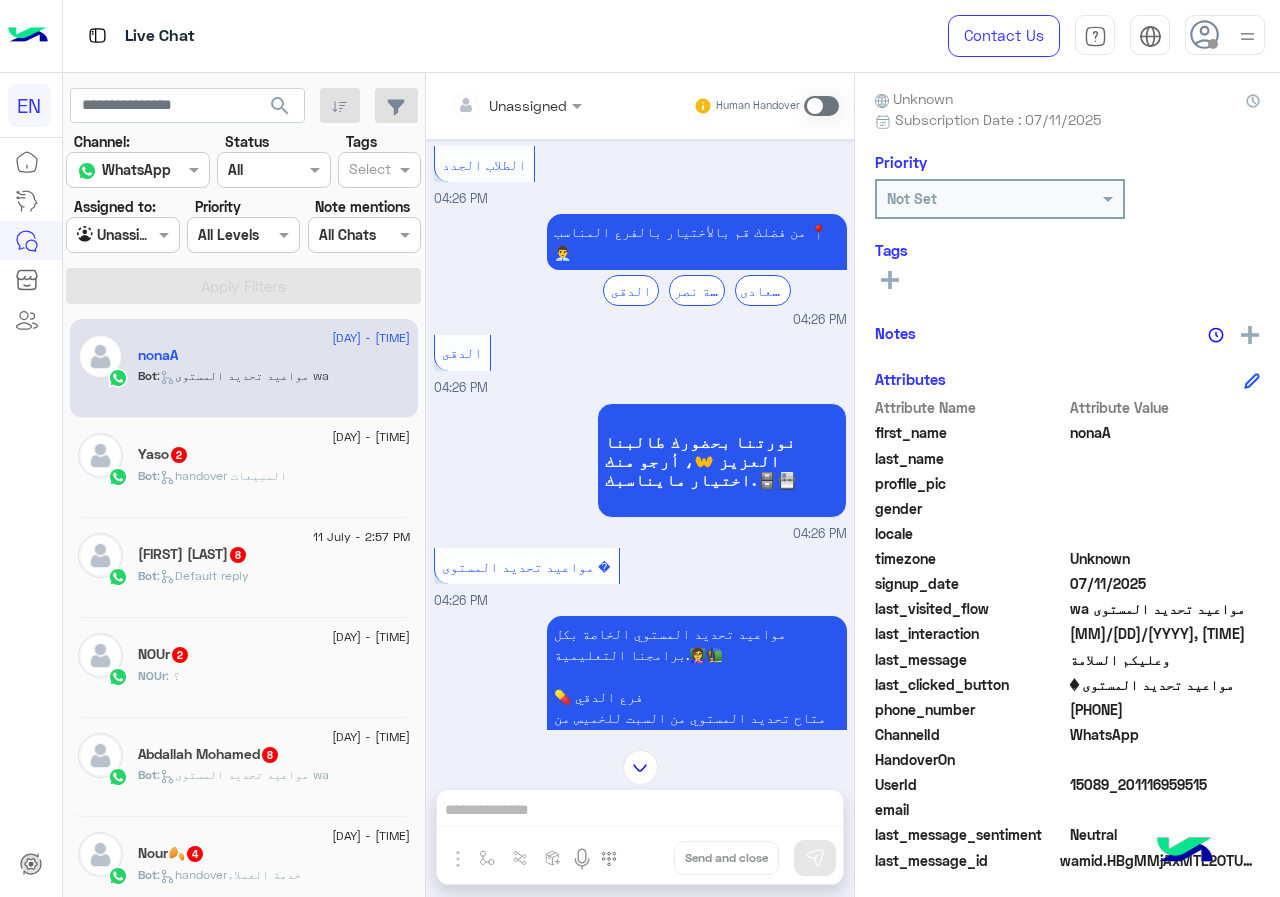 scroll, scrollTop: 1156, scrollLeft: 0, axis: vertical 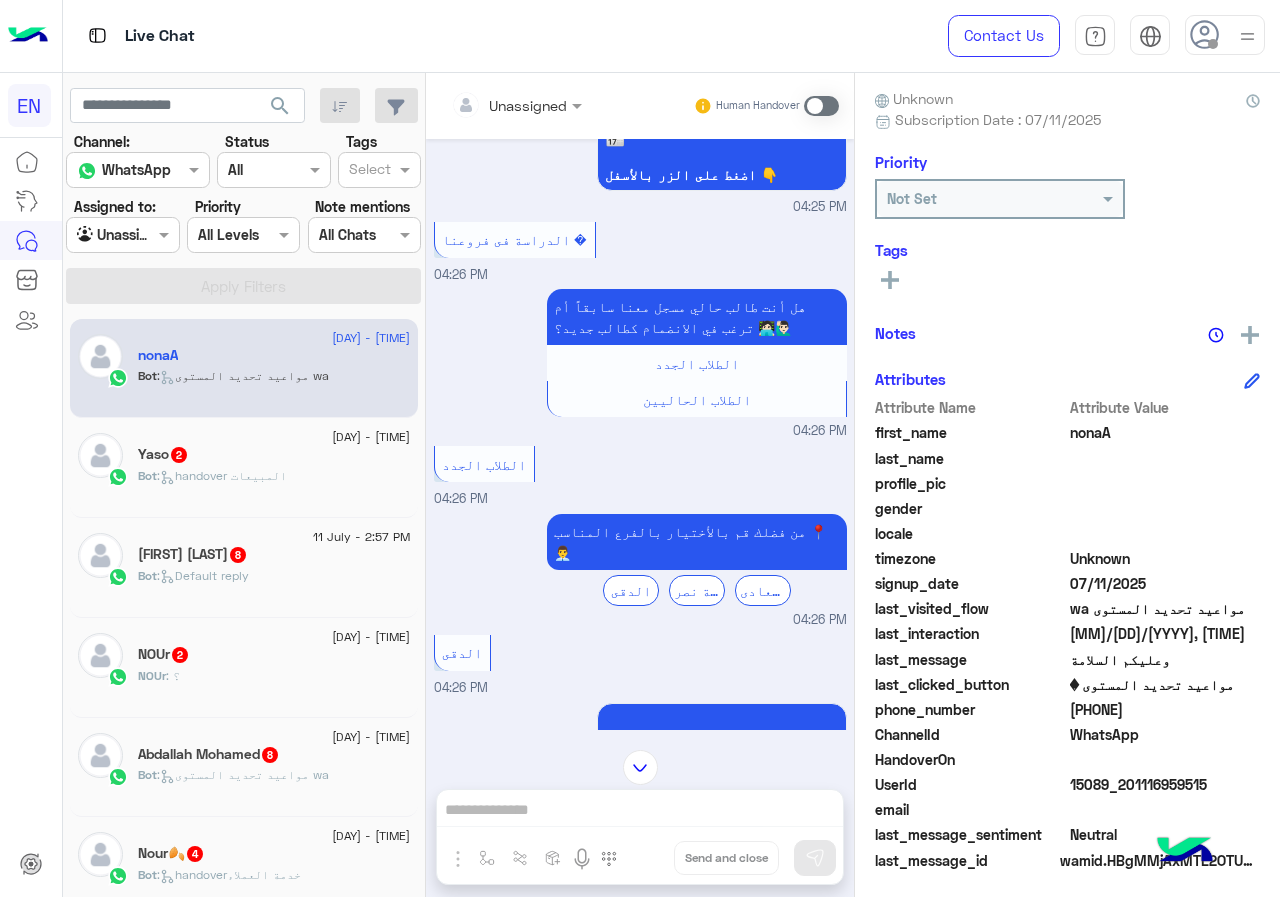 click on "Unassigned Human Handover" at bounding box center (640, 106) 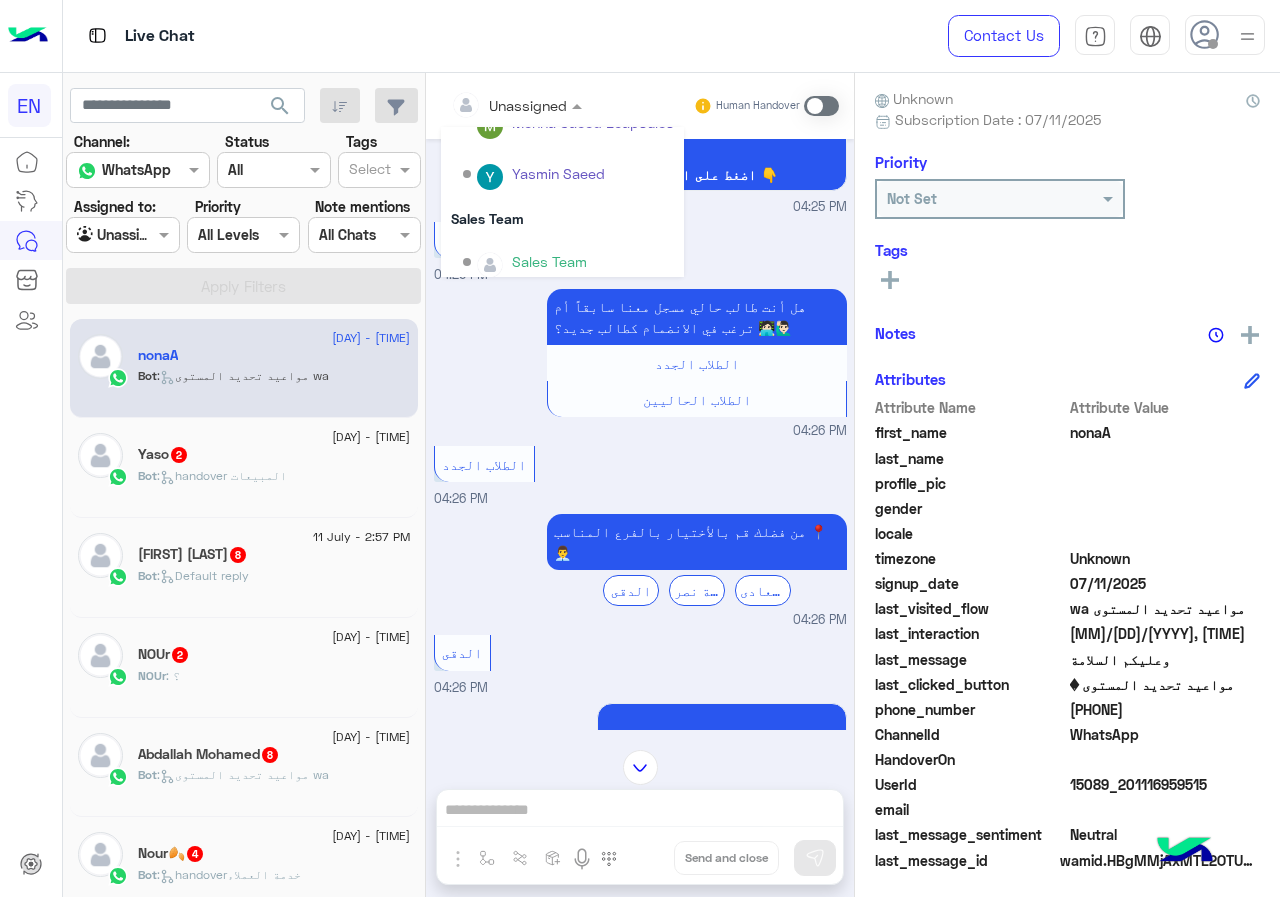 scroll, scrollTop: 332, scrollLeft: 0, axis: vertical 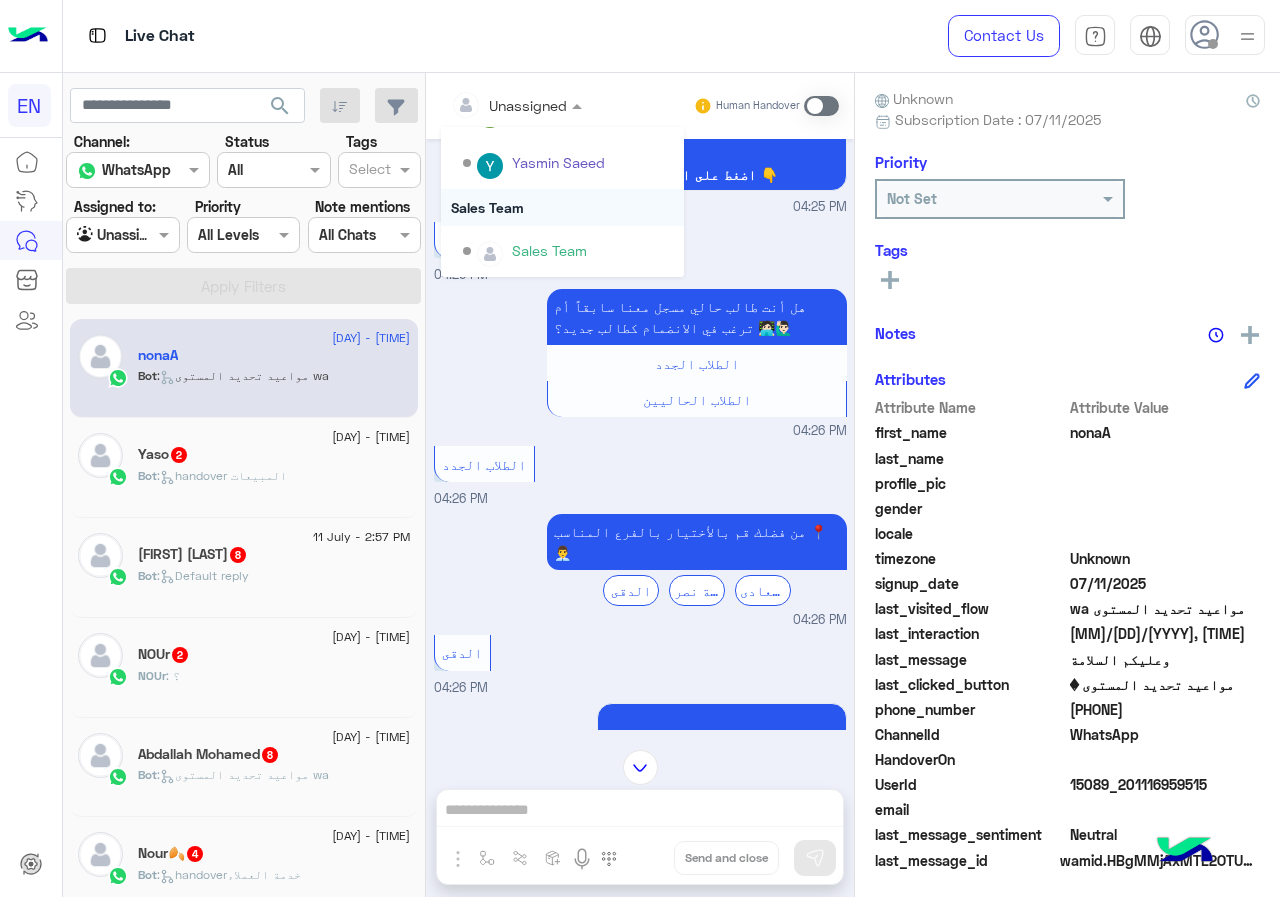 click on "Sales Team" at bounding box center (562, 207) 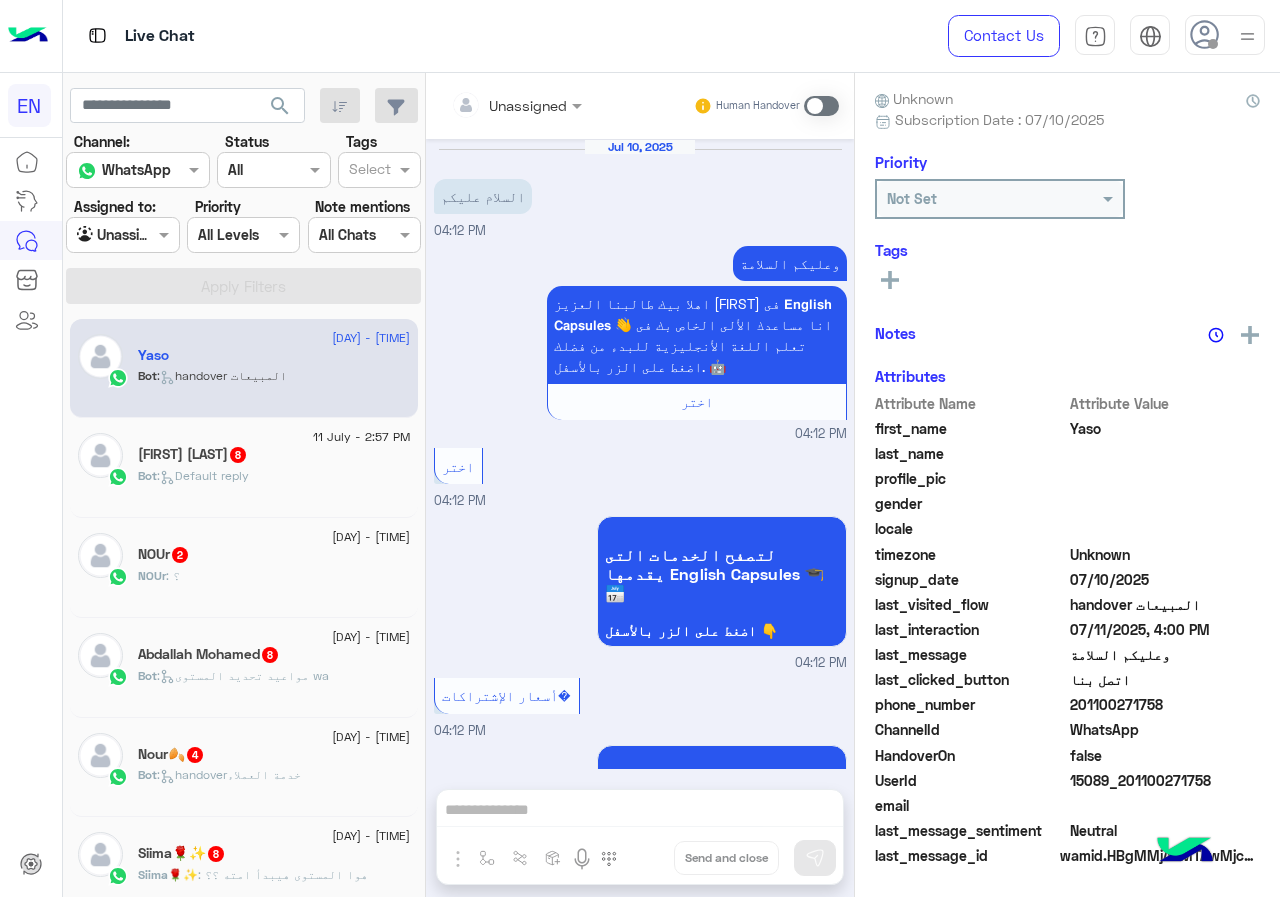 scroll, scrollTop: 1729, scrollLeft: 0, axis: vertical 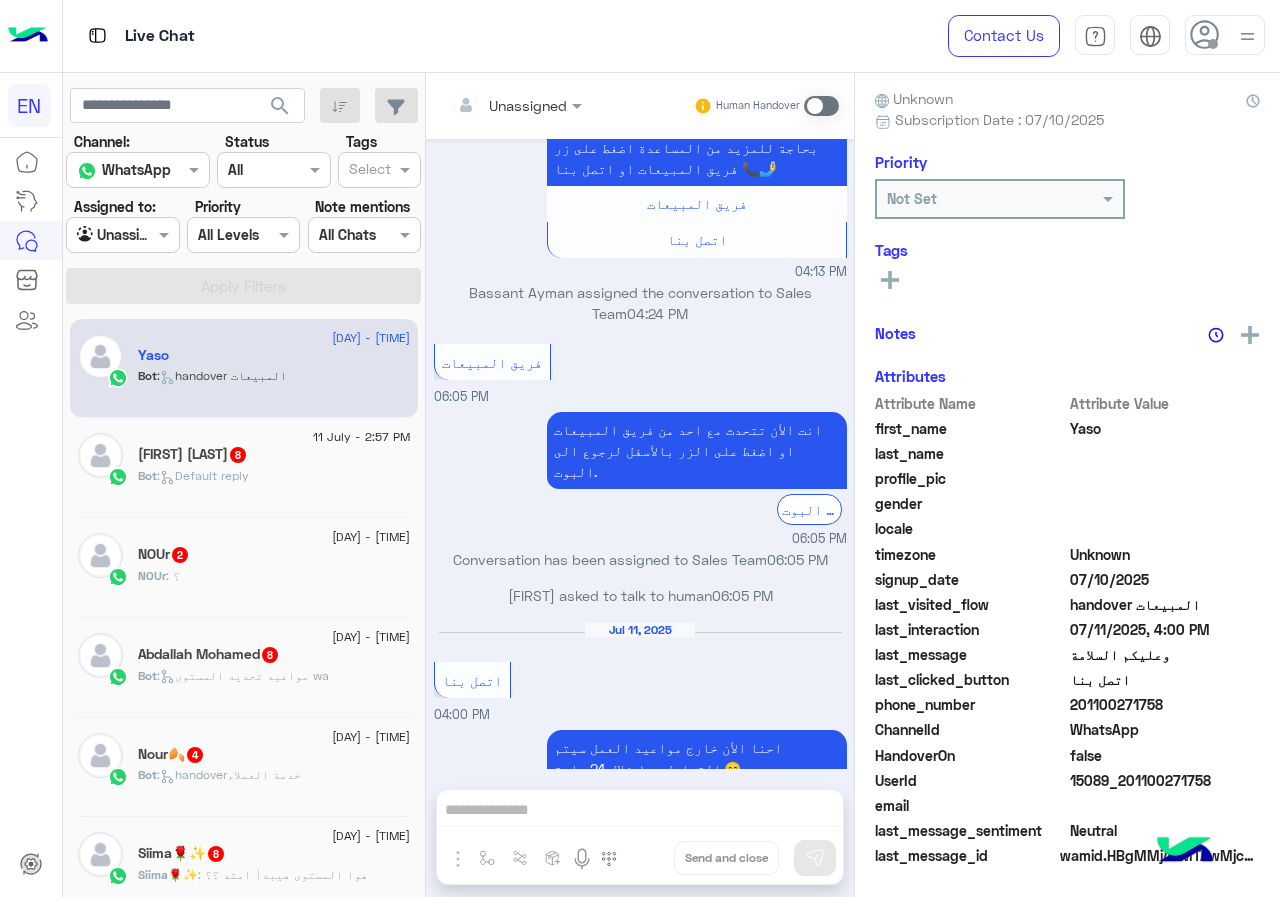 drag, startPoint x: 1076, startPoint y: 708, endPoint x: 1206, endPoint y: 709, distance: 130.00385 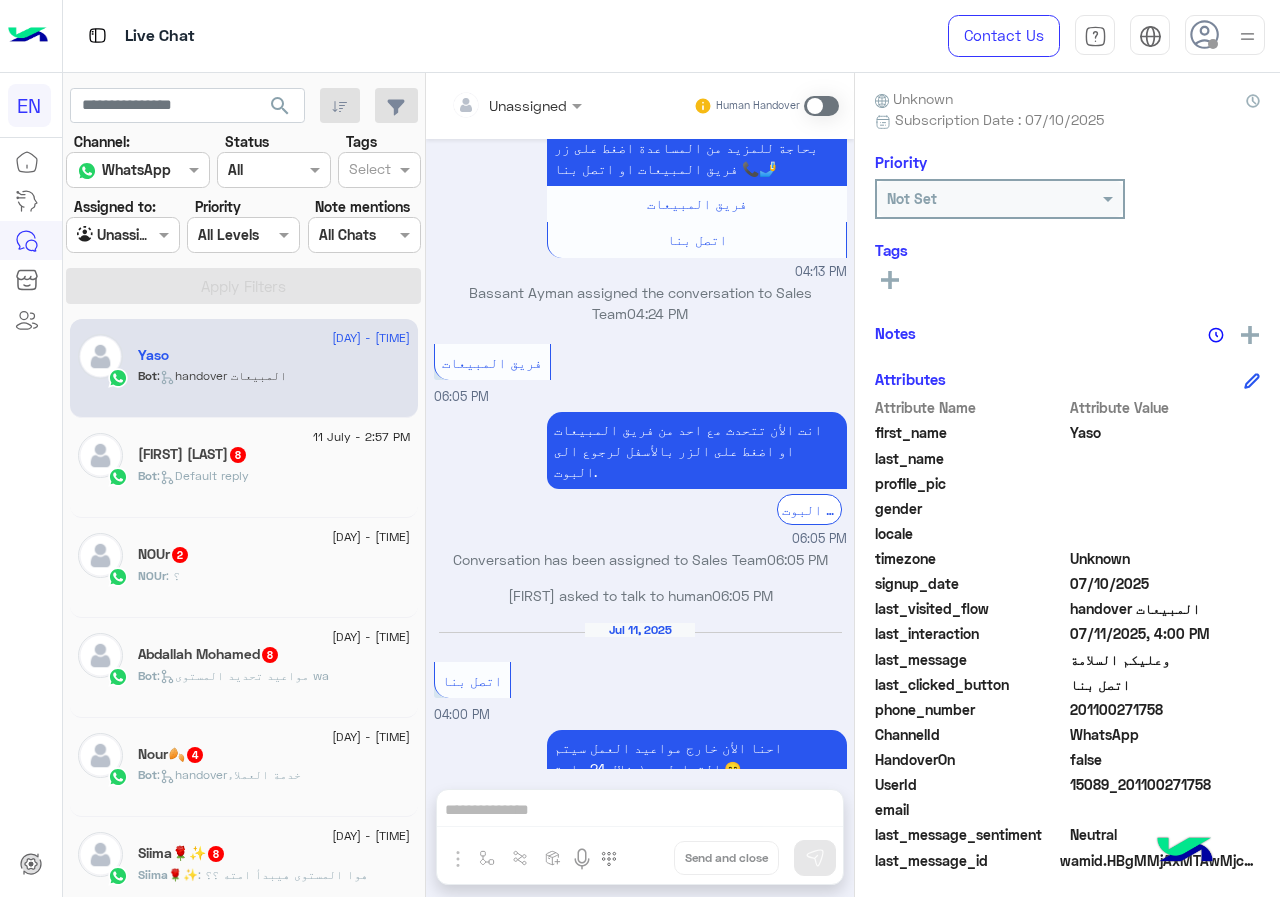 copy on "01100271758" 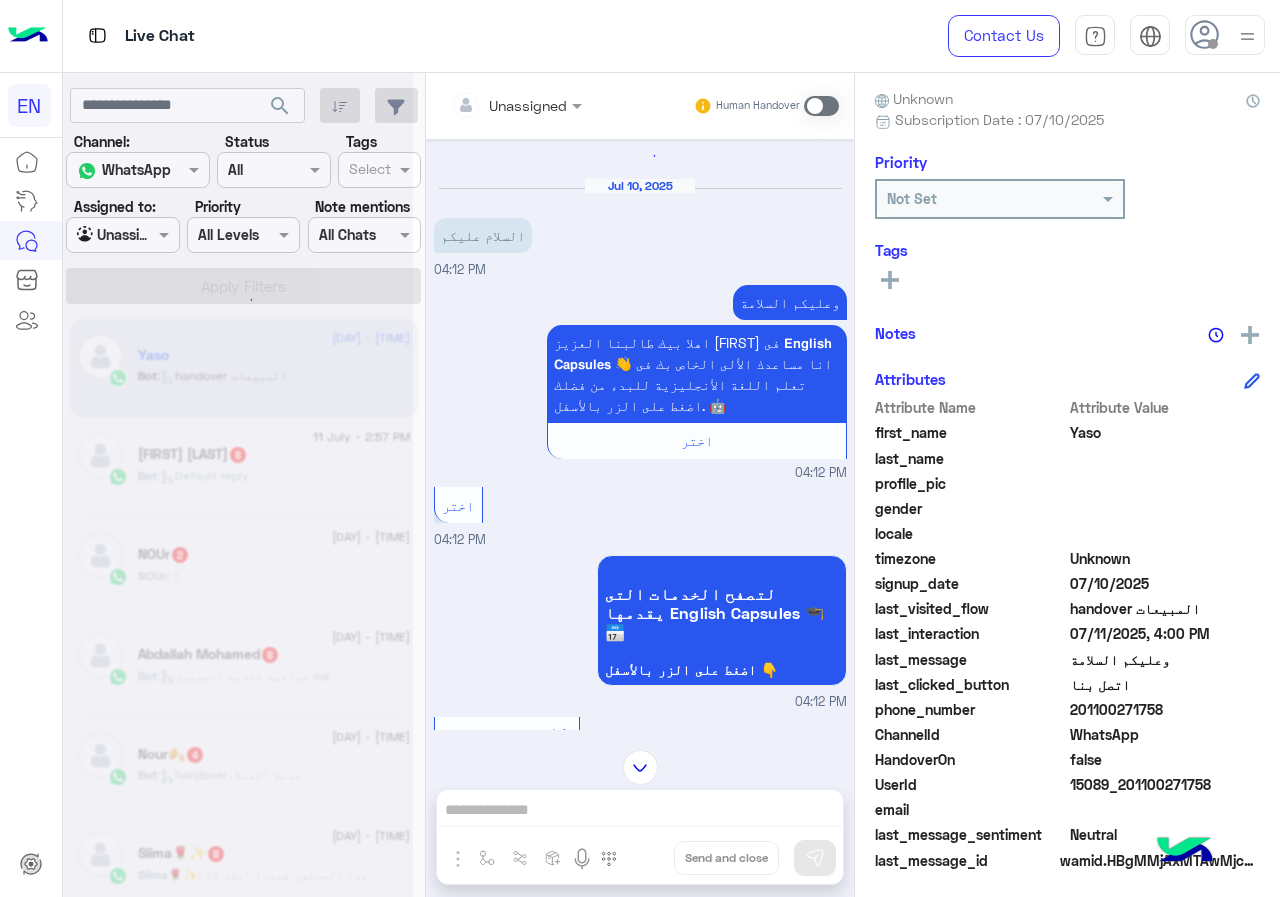 scroll, scrollTop: 0, scrollLeft: 0, axis: both 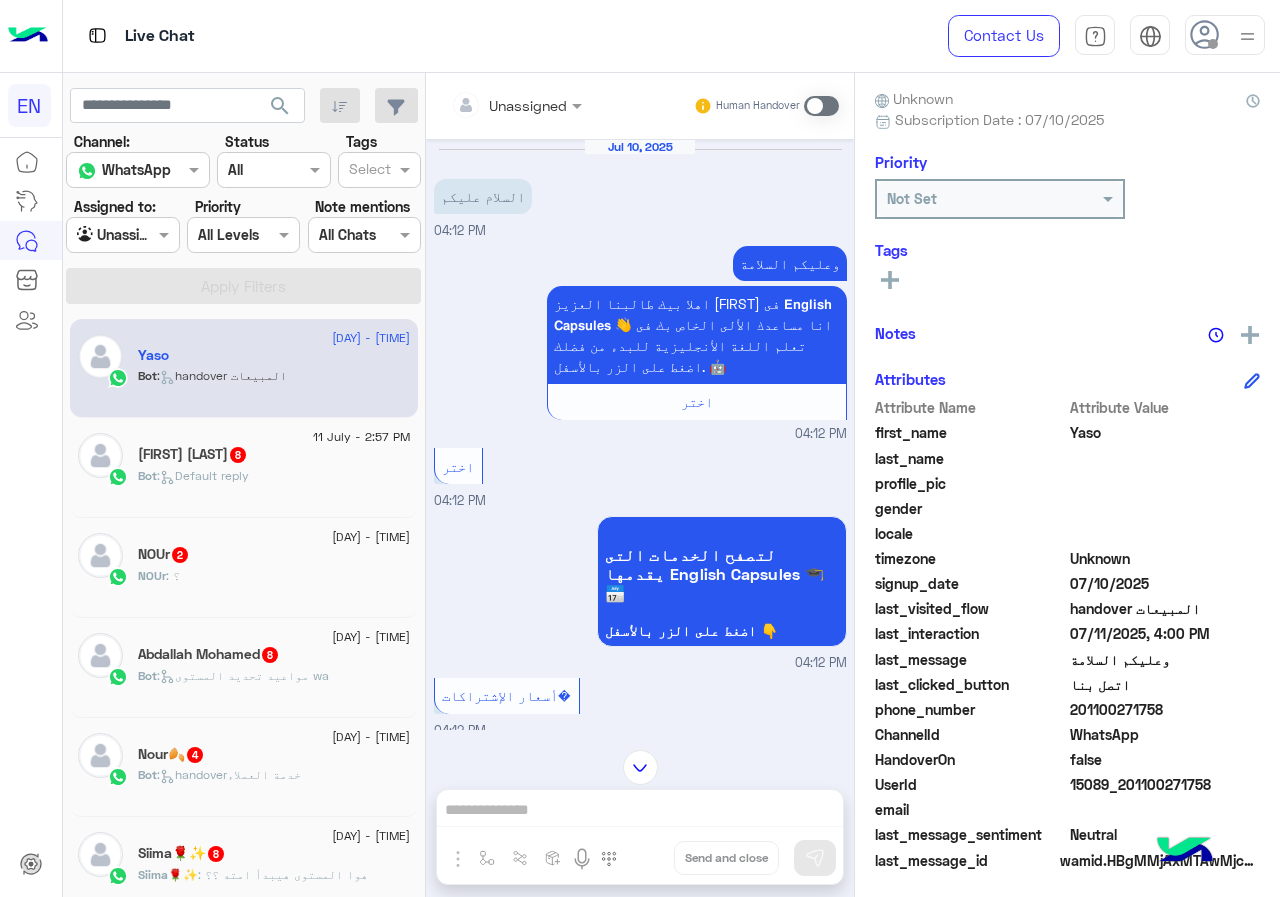 click at bounding box center (516, 104) 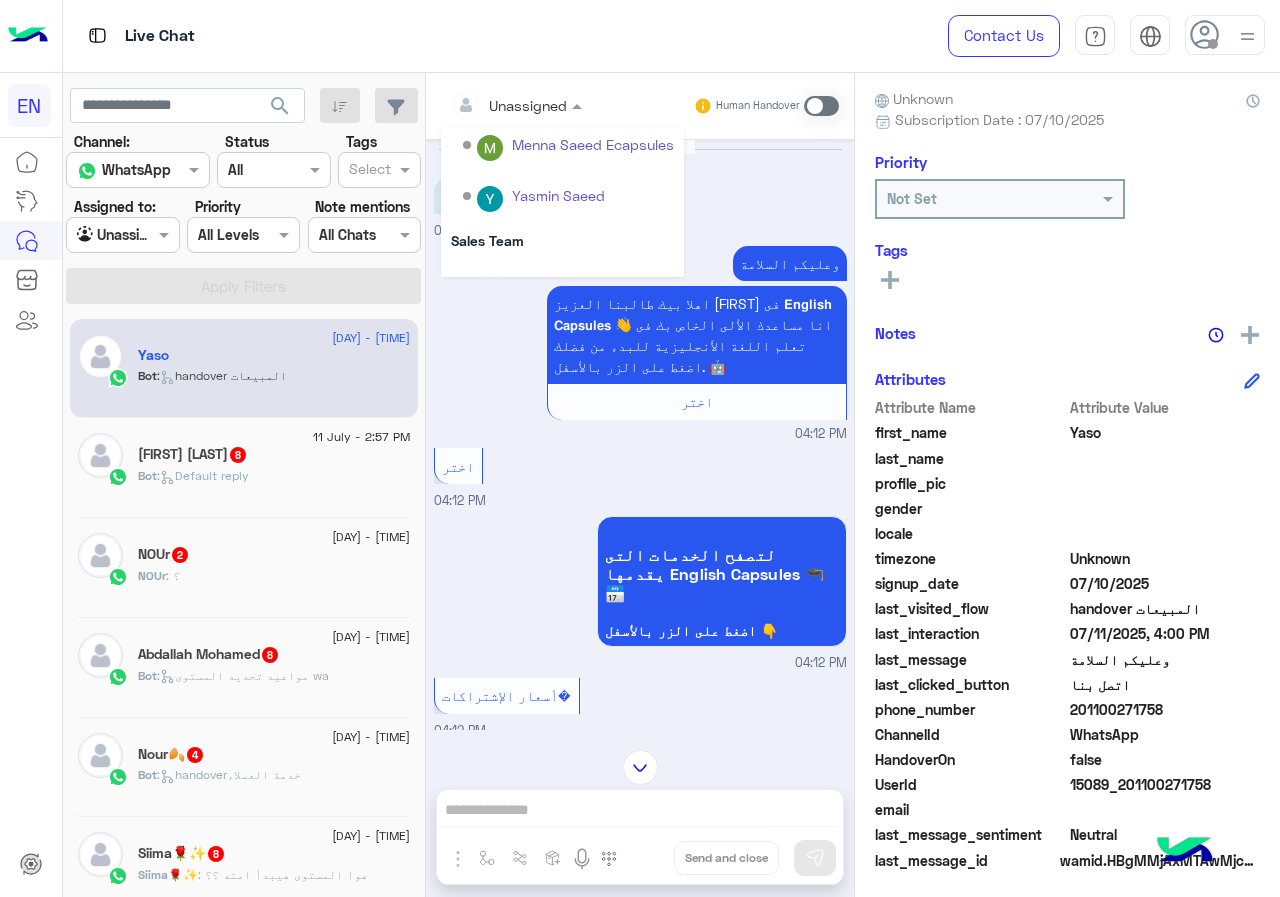 scroll, scrollTop: 332, scrollLeft: 0, axis: vertical 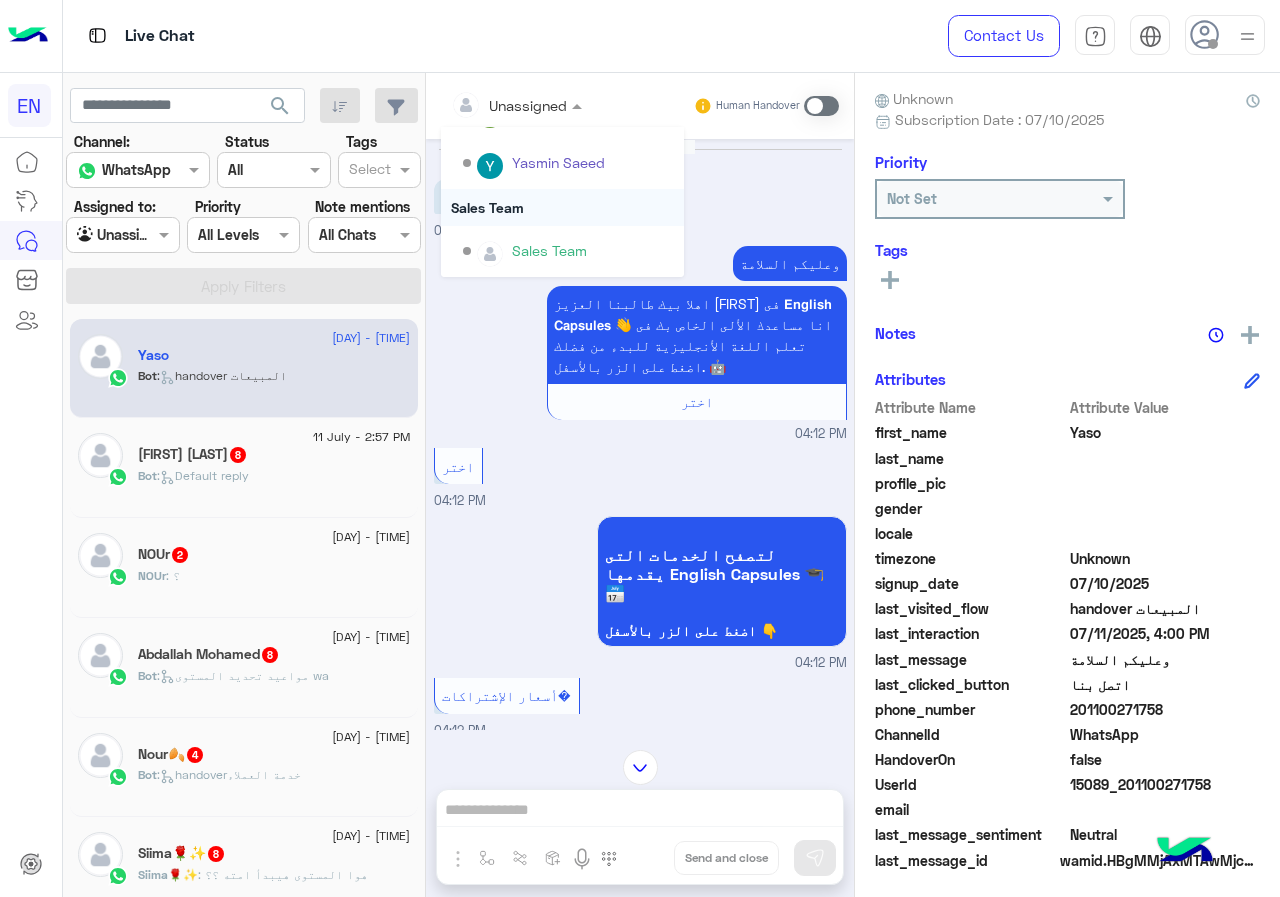 click on "Sales Team" at bounding box center [562, 207] 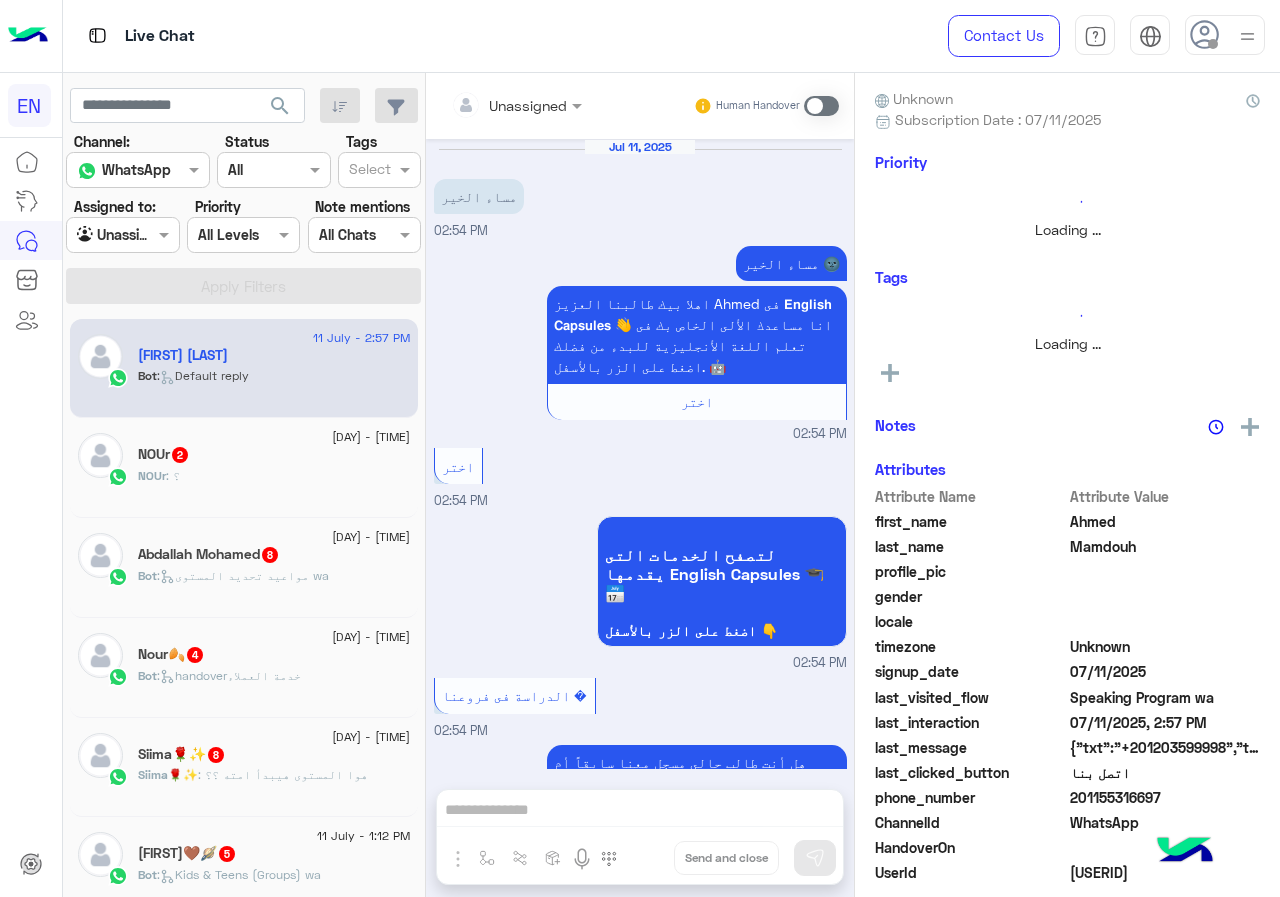 scroll, scrollTop: 2134, scrollLeft: 0, axis: vertical 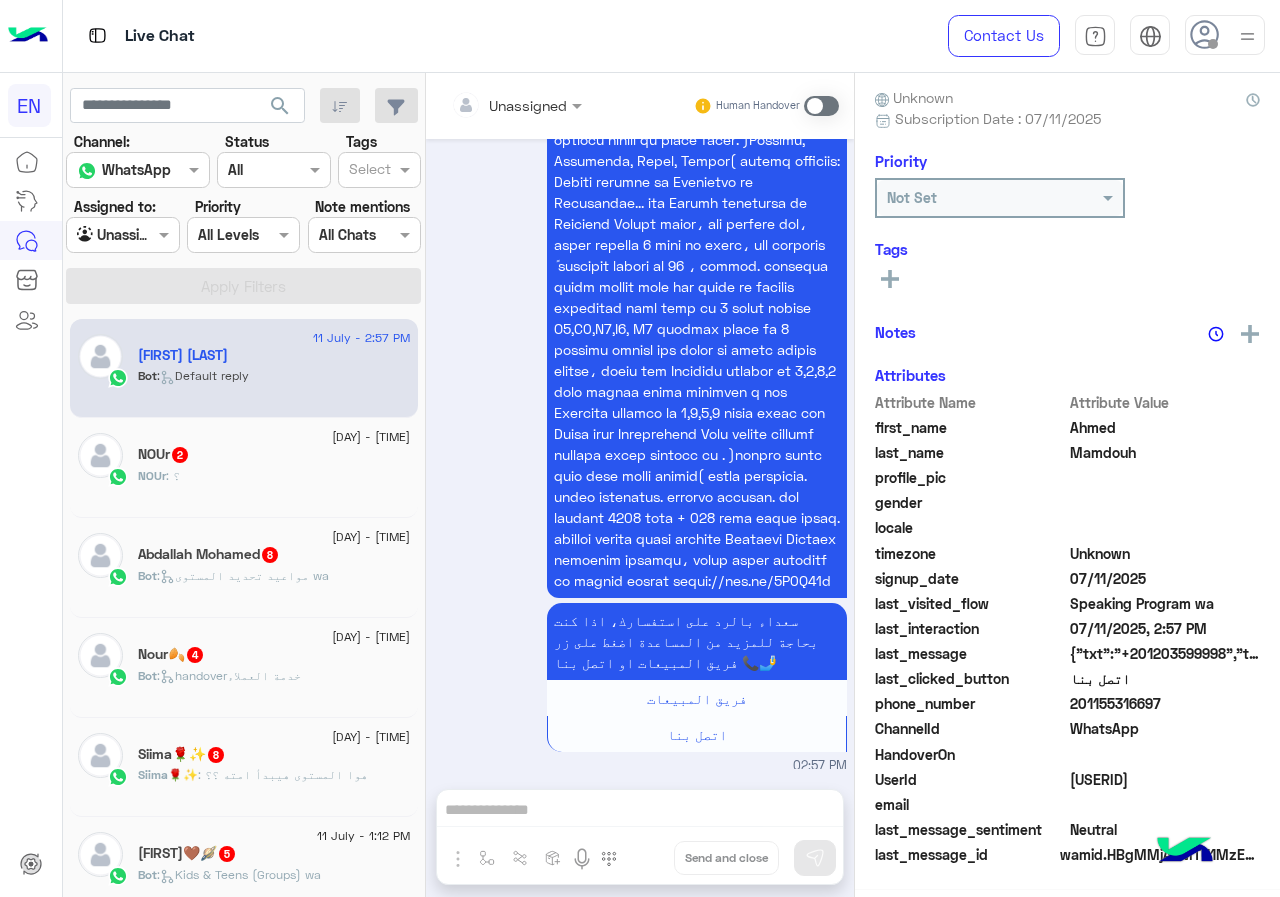 drag, startPoint x: 1075, startPoint y: 704, endPoint x: 1172, endPoint y: 704, distance: 97 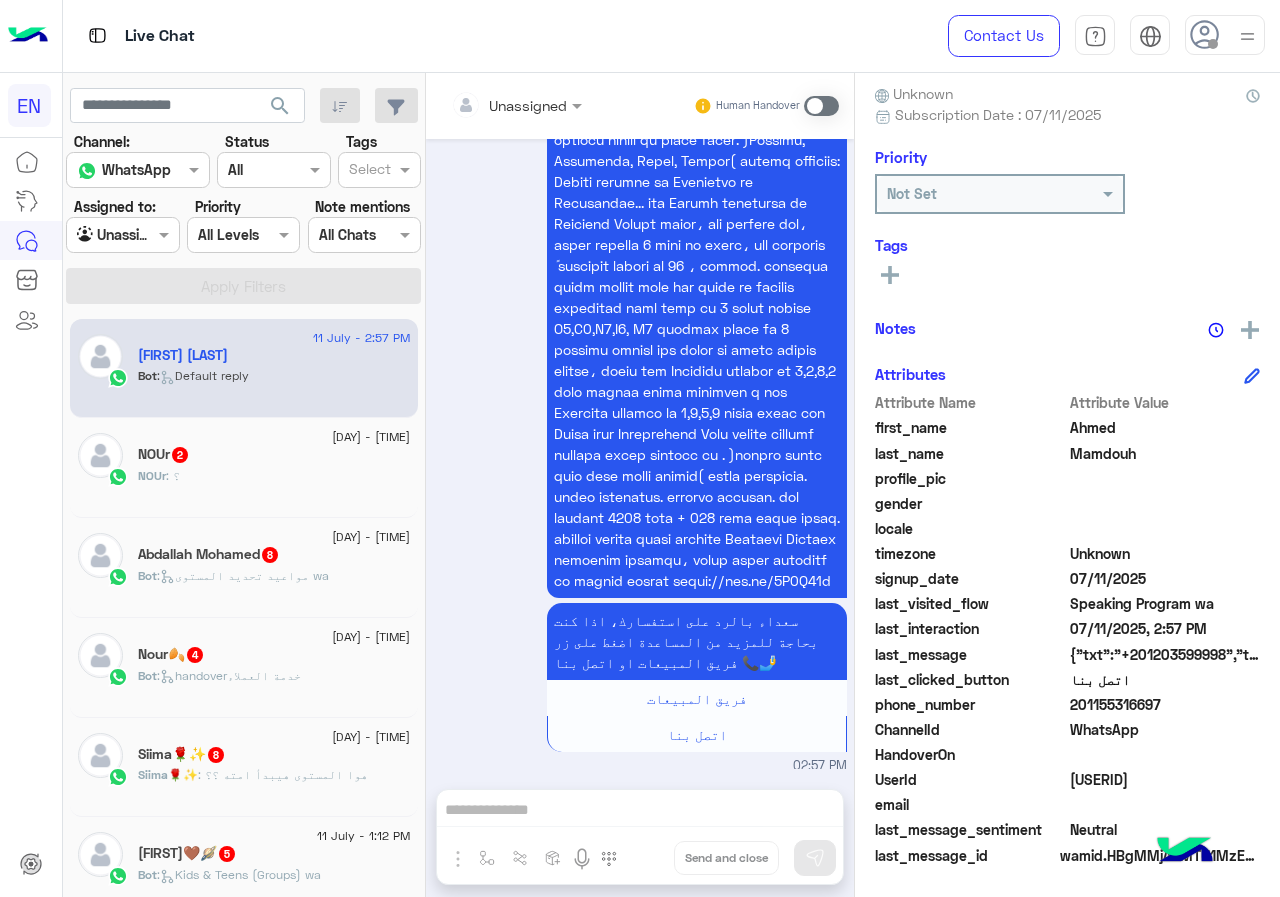 copy on "01155316697" 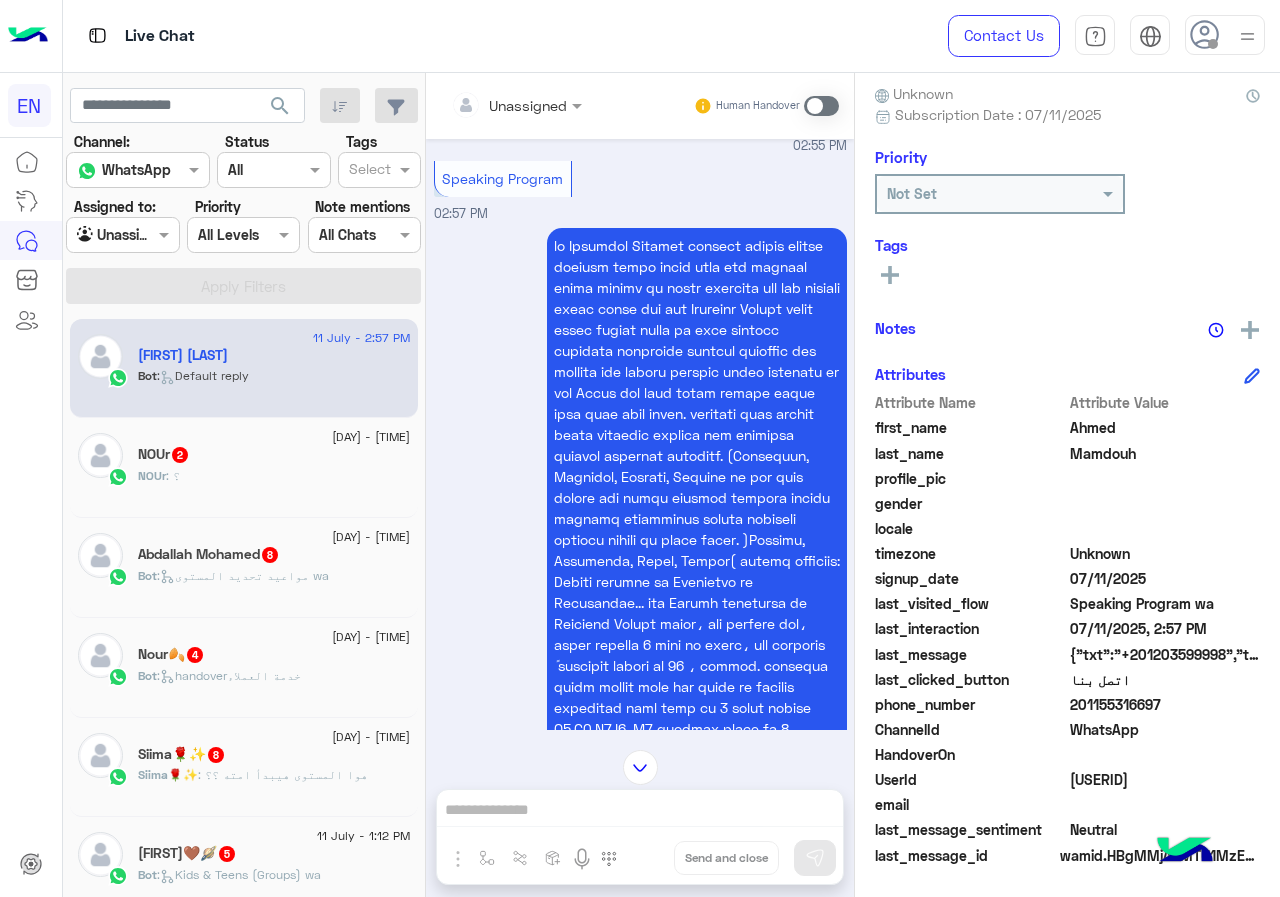 scroll, scrollTop: 1434, scrollLeft: 0, axis: vertical 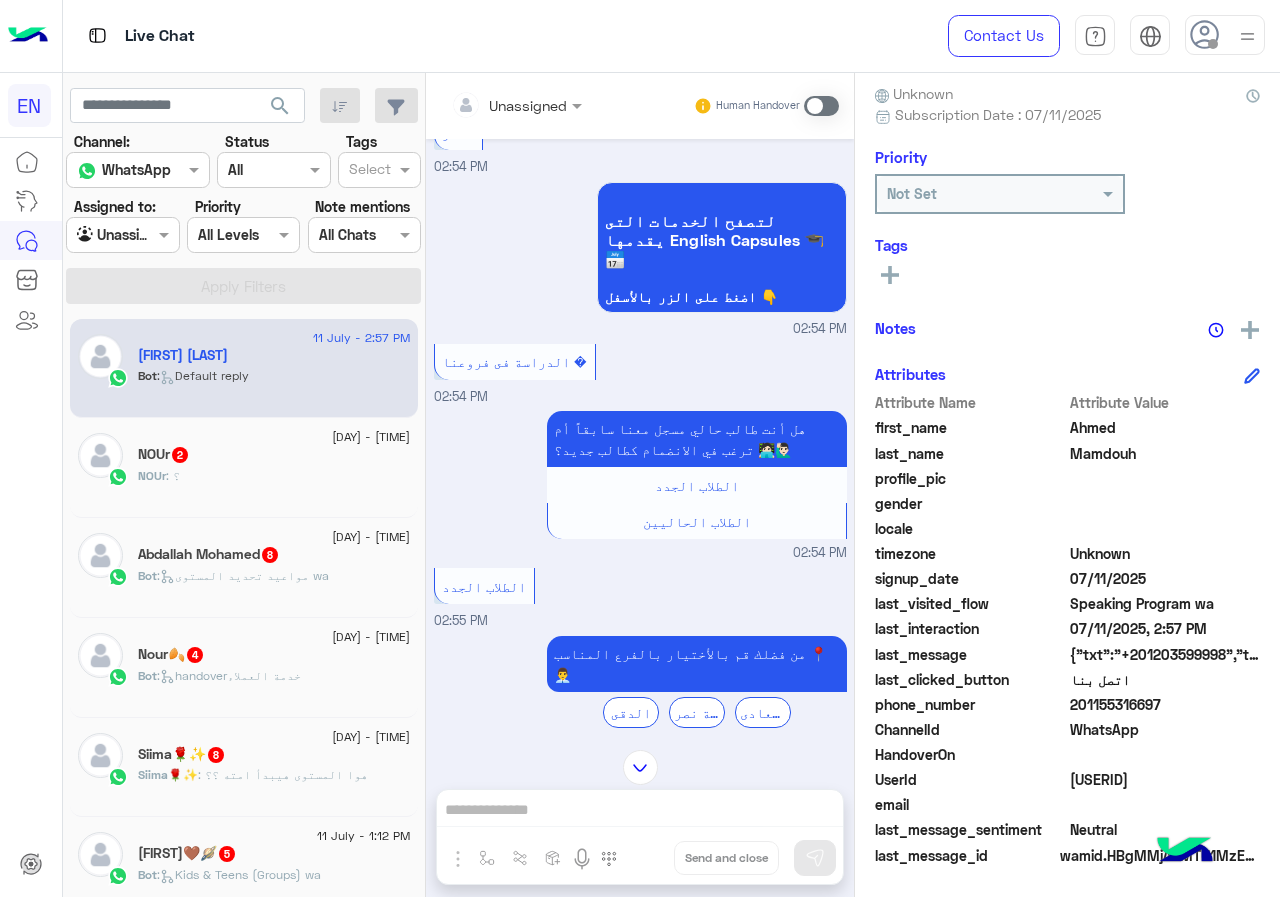 click on "Unassigned Human Handover" at bounding box center [640, 106] 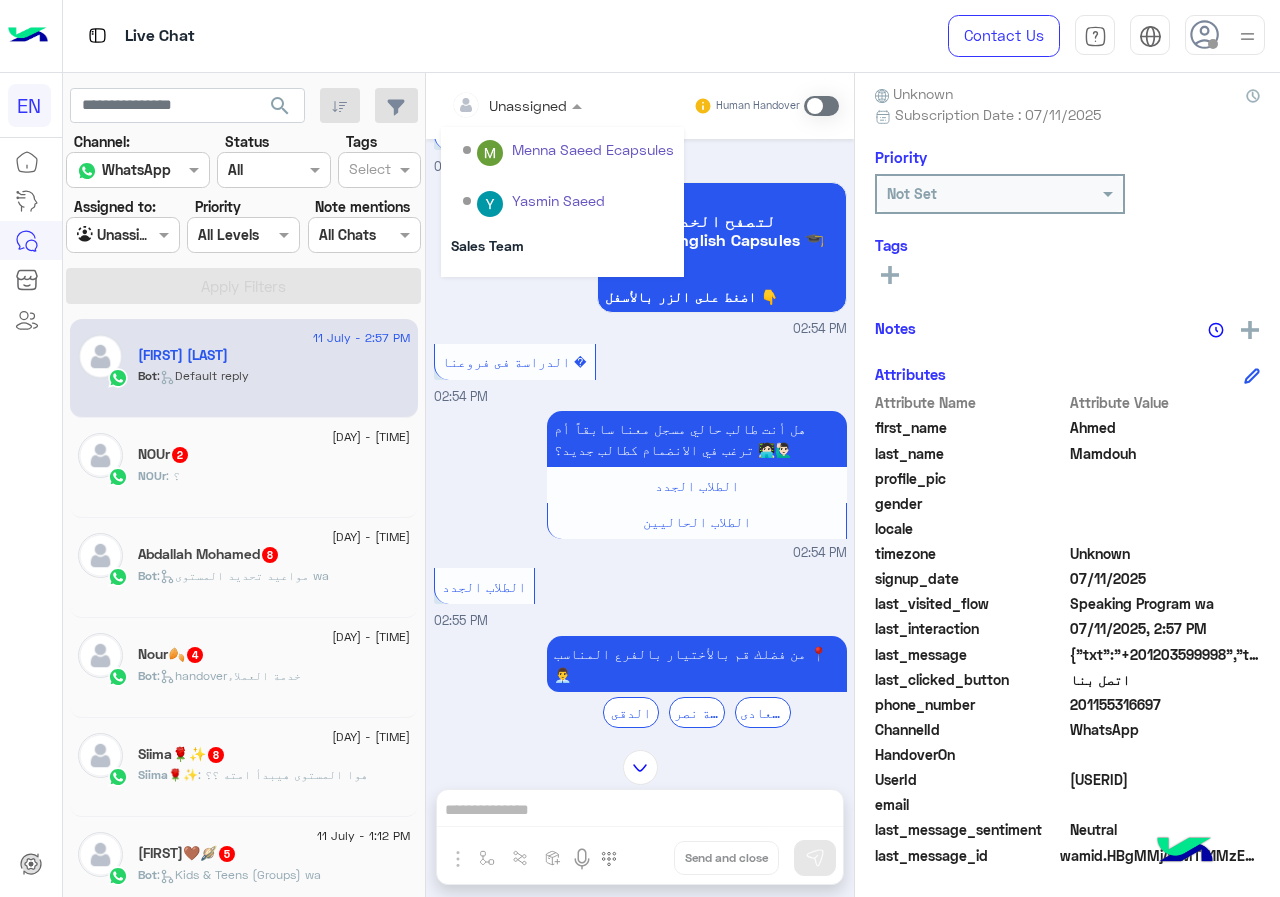 scroll, scrollTop: 332, scrollLeft: 0, axis: vertical 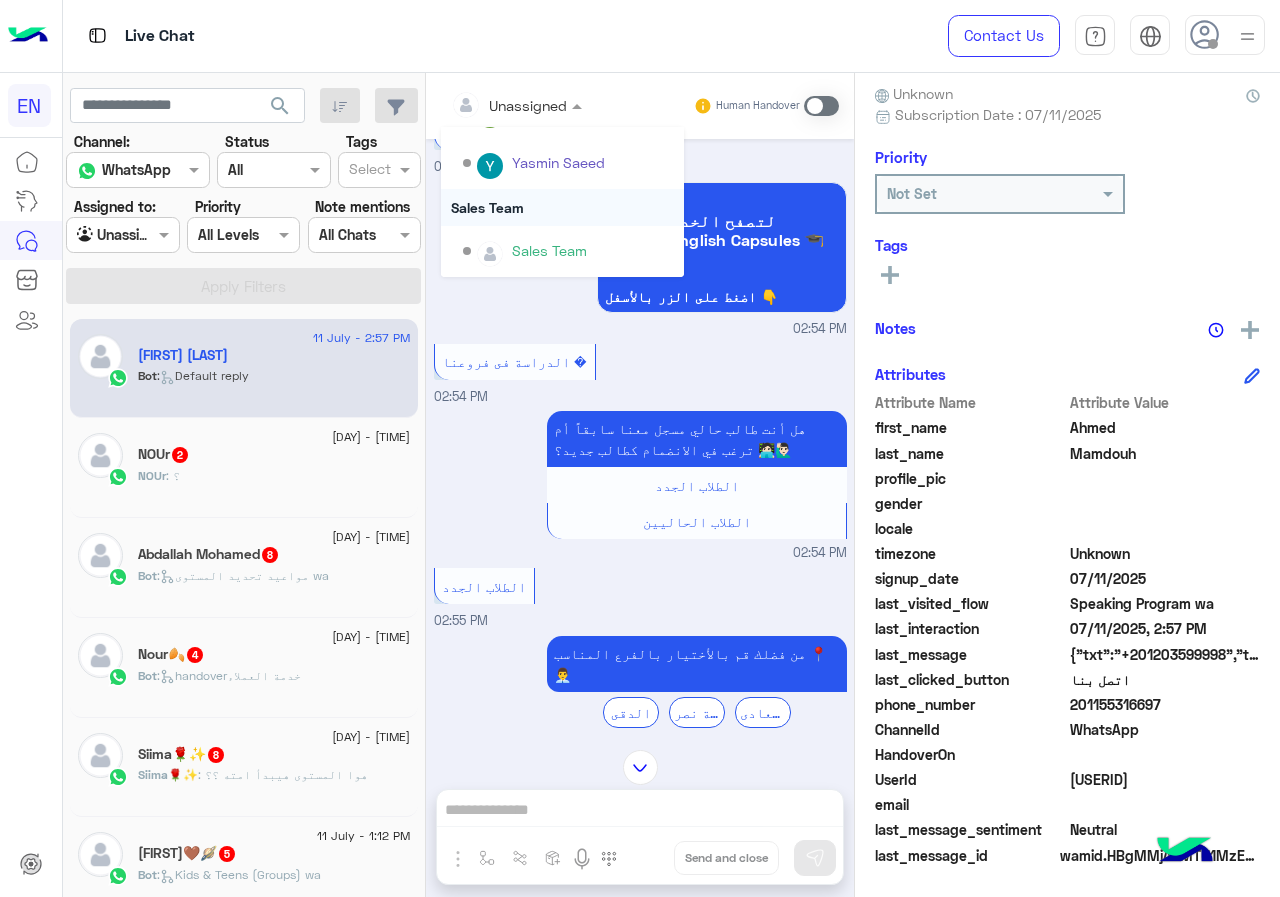 click on "Sales Team" at bounding box center (562, 207) 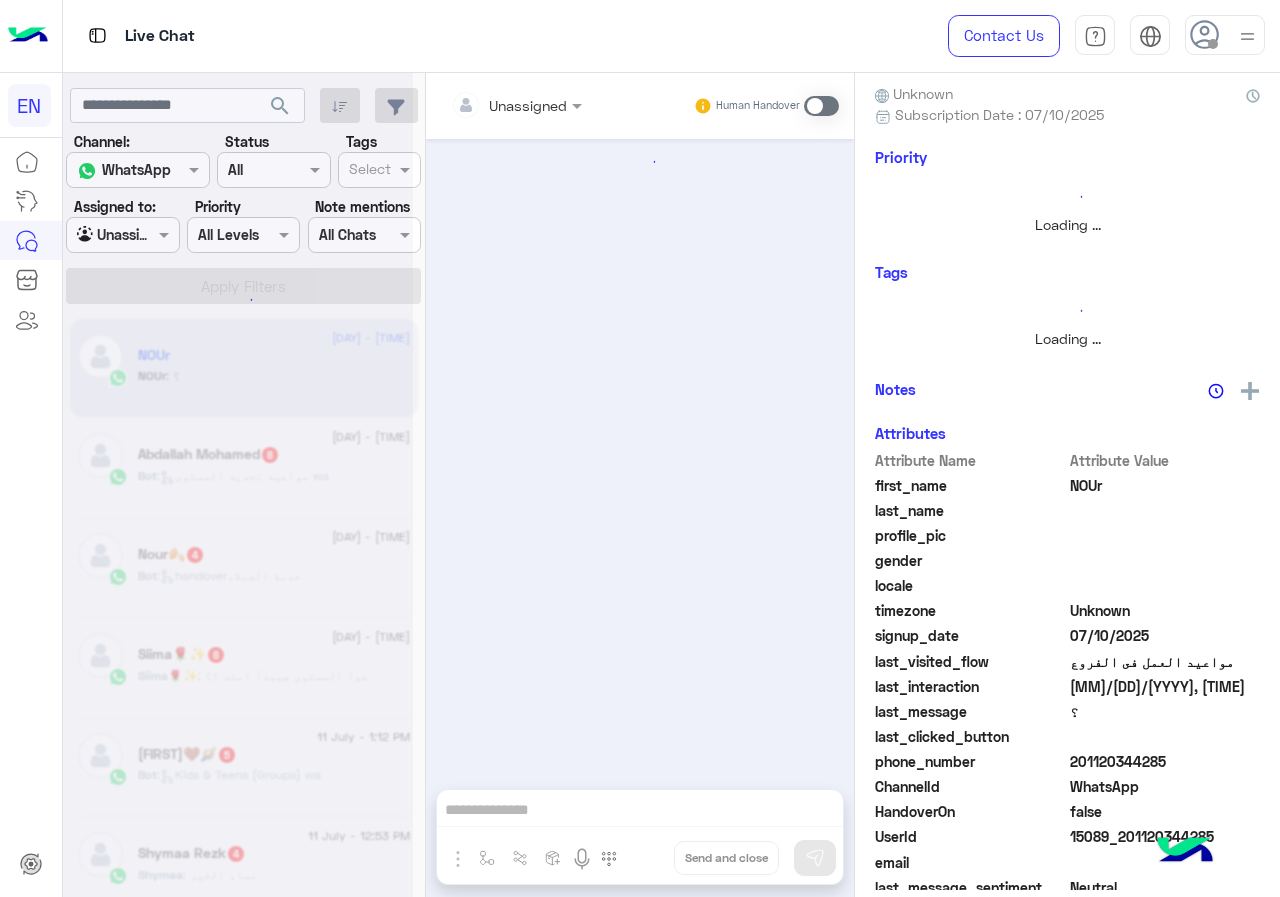 scroll, scrollTop: 237, scrollLeft: 0, axis: vertical 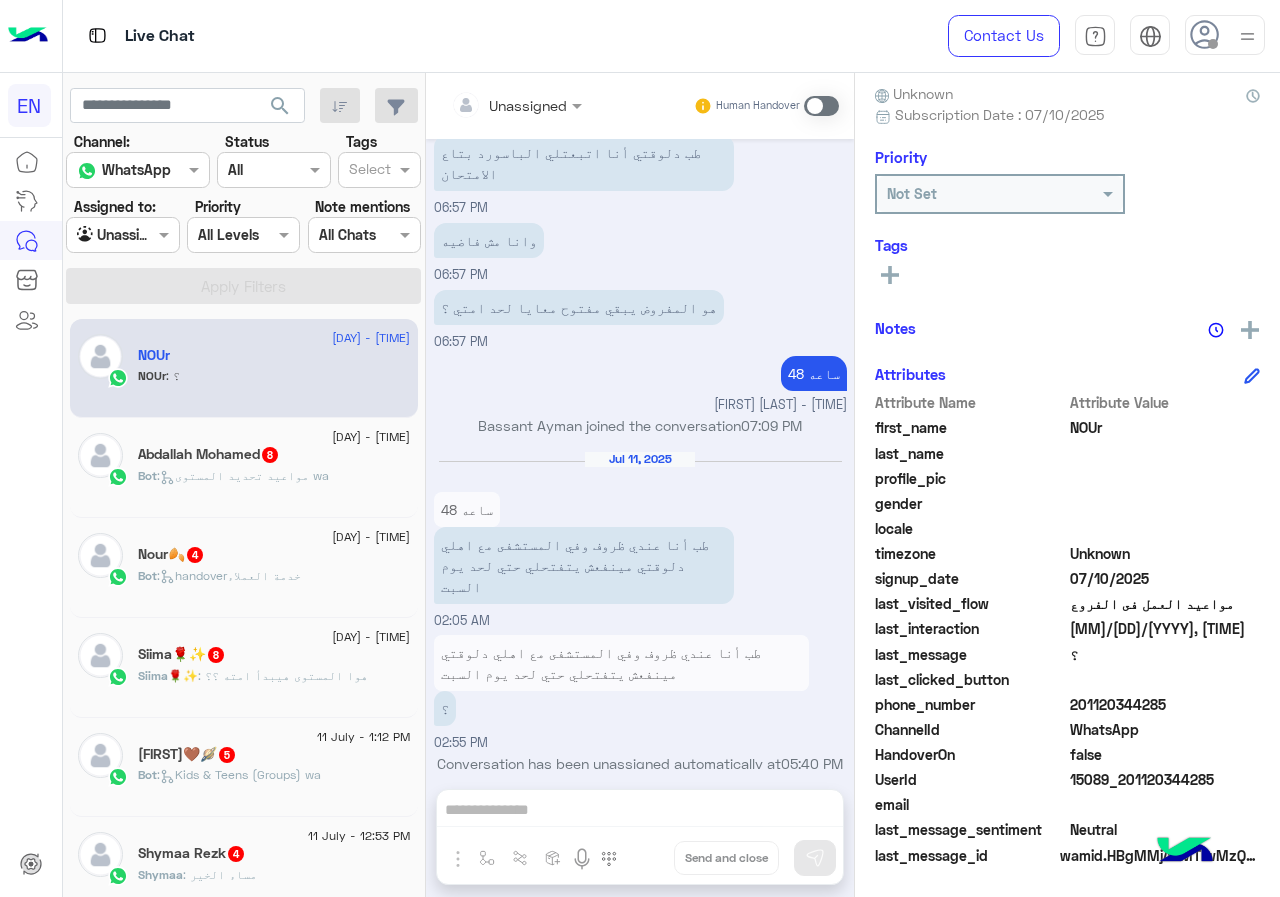drag, startPoint x: 1121, startPoint y: 701, endPoint x: 1165, endPoint y: 701, distance: 44 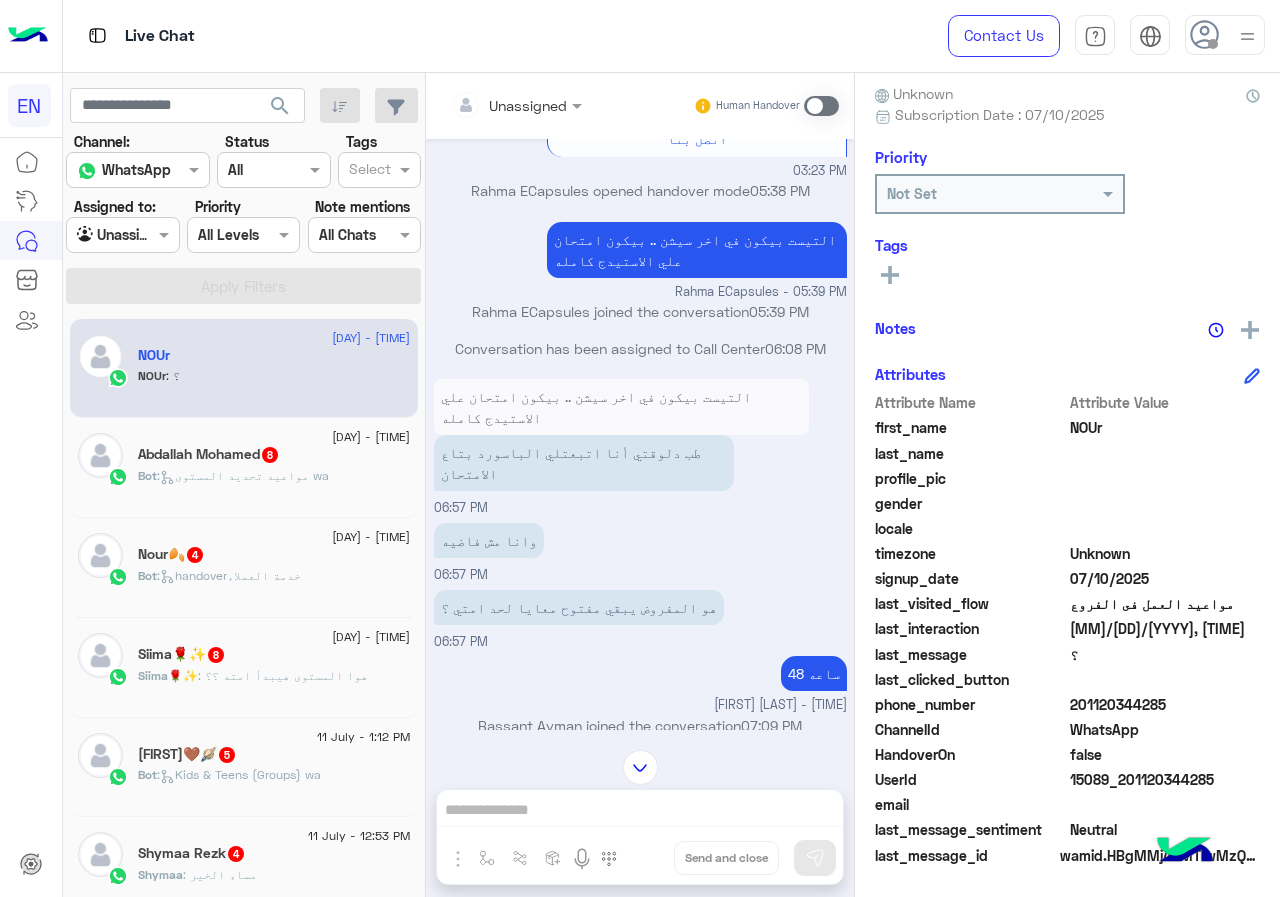 scroll, scrollTop: 643, scrollLeft: 0, axis: vertical 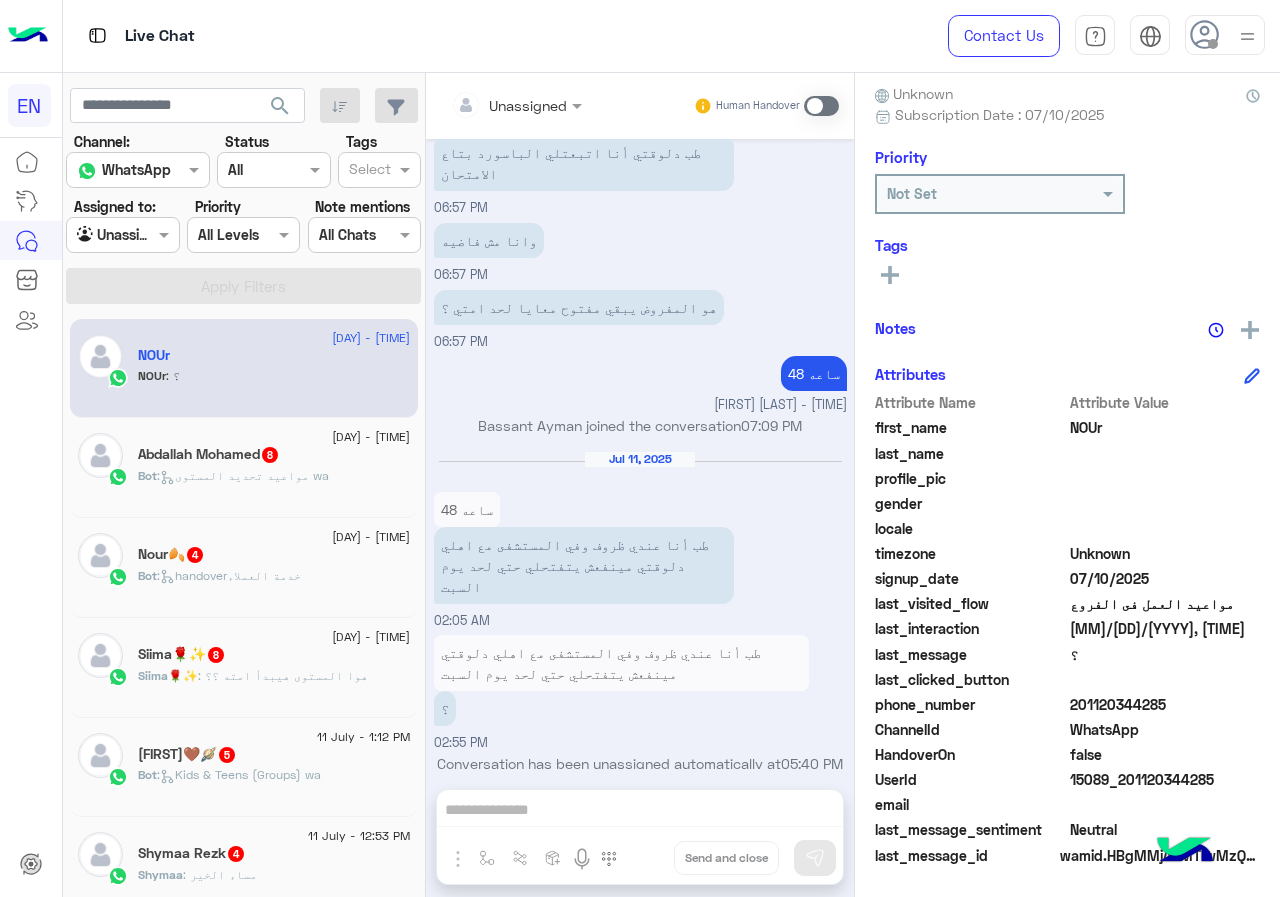click on "Unassigned Human Handover     Jul 10, 2025  كنت عاوزه اعرف التيست اللي بعد ليفيل 3 بيكون بعد آخر سيشن وهل أنا اللي بحدد معادو وكدا يكون امتي ؟   03:23 PM  مواعيد عمل الفروع يوميا من التاسعة صباحاً حتى التاسعة مساءاً. يوم الجمعة أجازة في فرع المعادي. وتعمل فروع الدقي ومدينه نصر من العاشرة صباحاً حتى السادسة مساءا يوم الجمعة.  اتصل بنا او تواصل مع فريق المبيعات 📞📲  تواصل مع المبيعات   اتصل بنا     03:23 PM   Rahma ECapsules opened handover mode   05:38 PM      التيست بيكون في اخر سيشن .. بيكون امتحان علي الاستيدج كامله  Rahma ECapsules -  05:39 PM   Rahma ECapsules joined the conversation   05:39 PM       Conversation has been assigned to Call Center   06:08 PM        06:57 PM    06:57 PM      ؟" at bounding box center [640, 489] 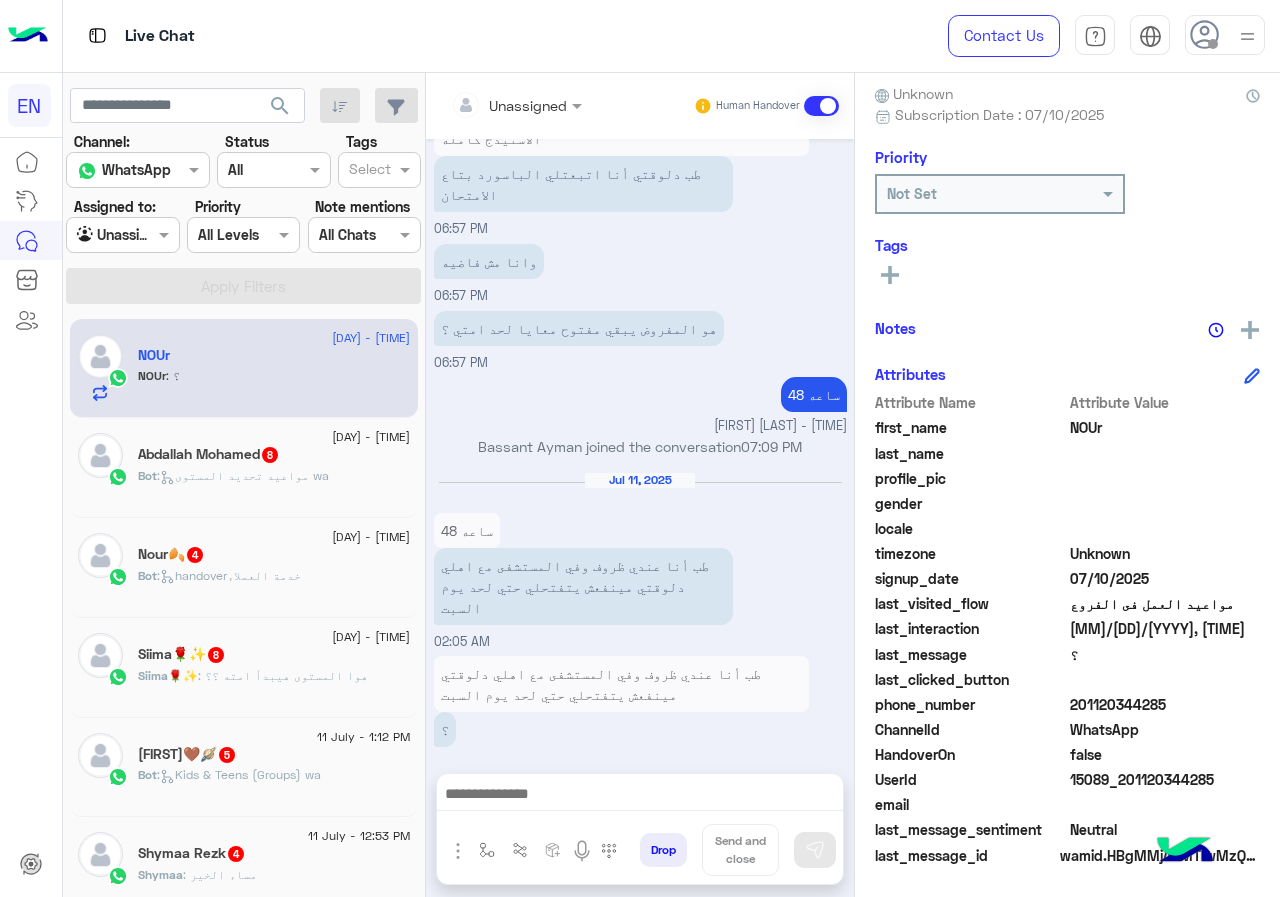 scroll, scrollTop: 731, scrollLeft: 0, axis: vertical 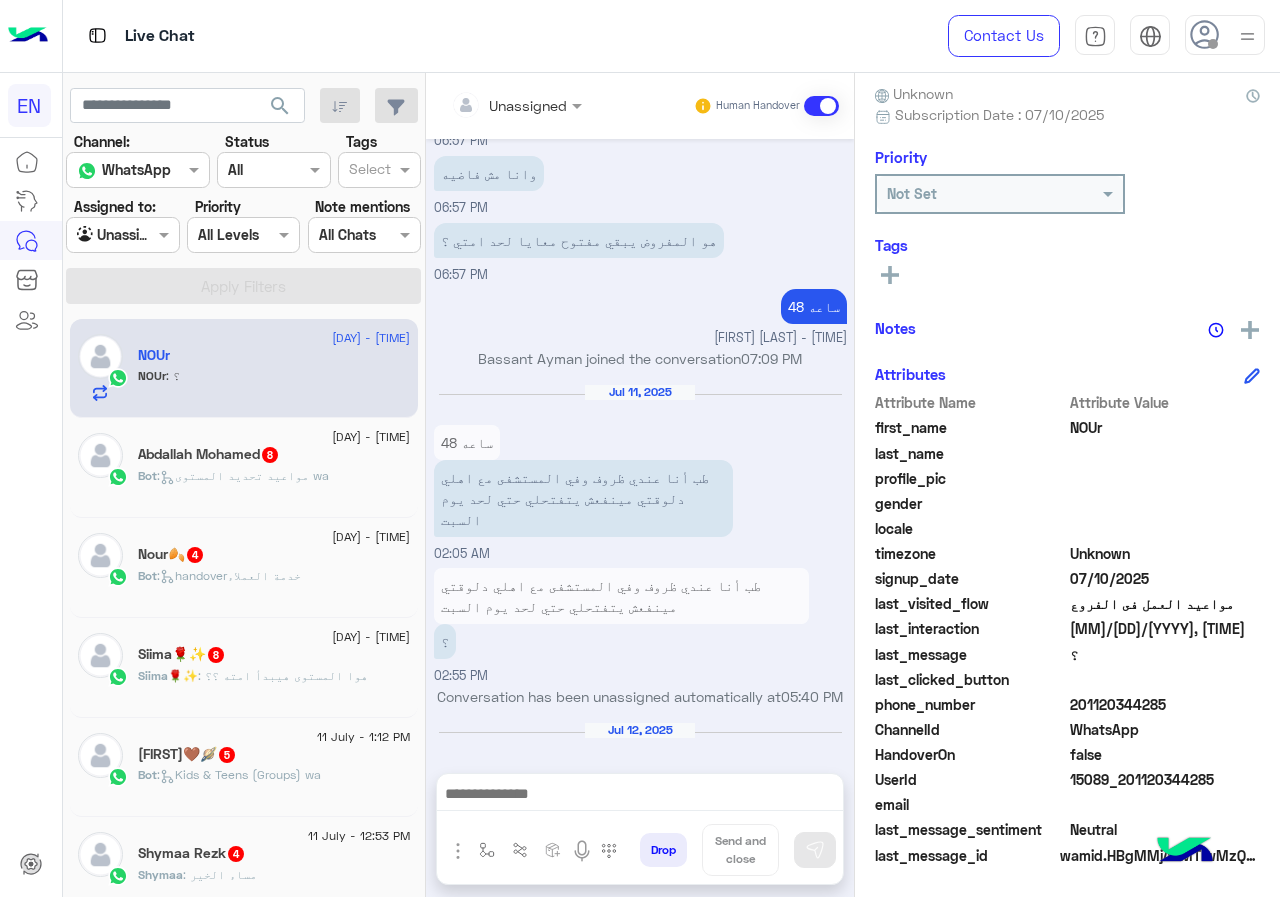 click 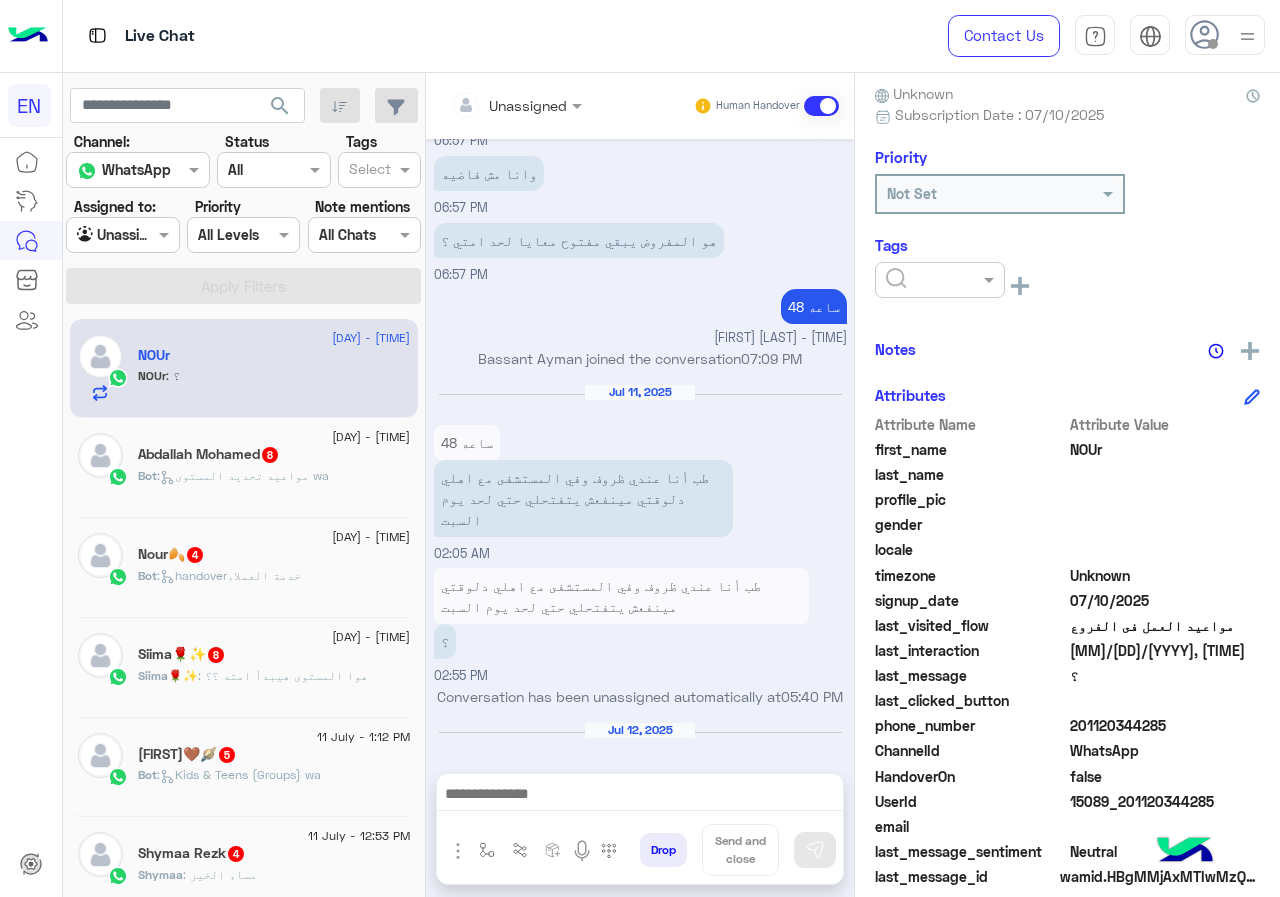 click 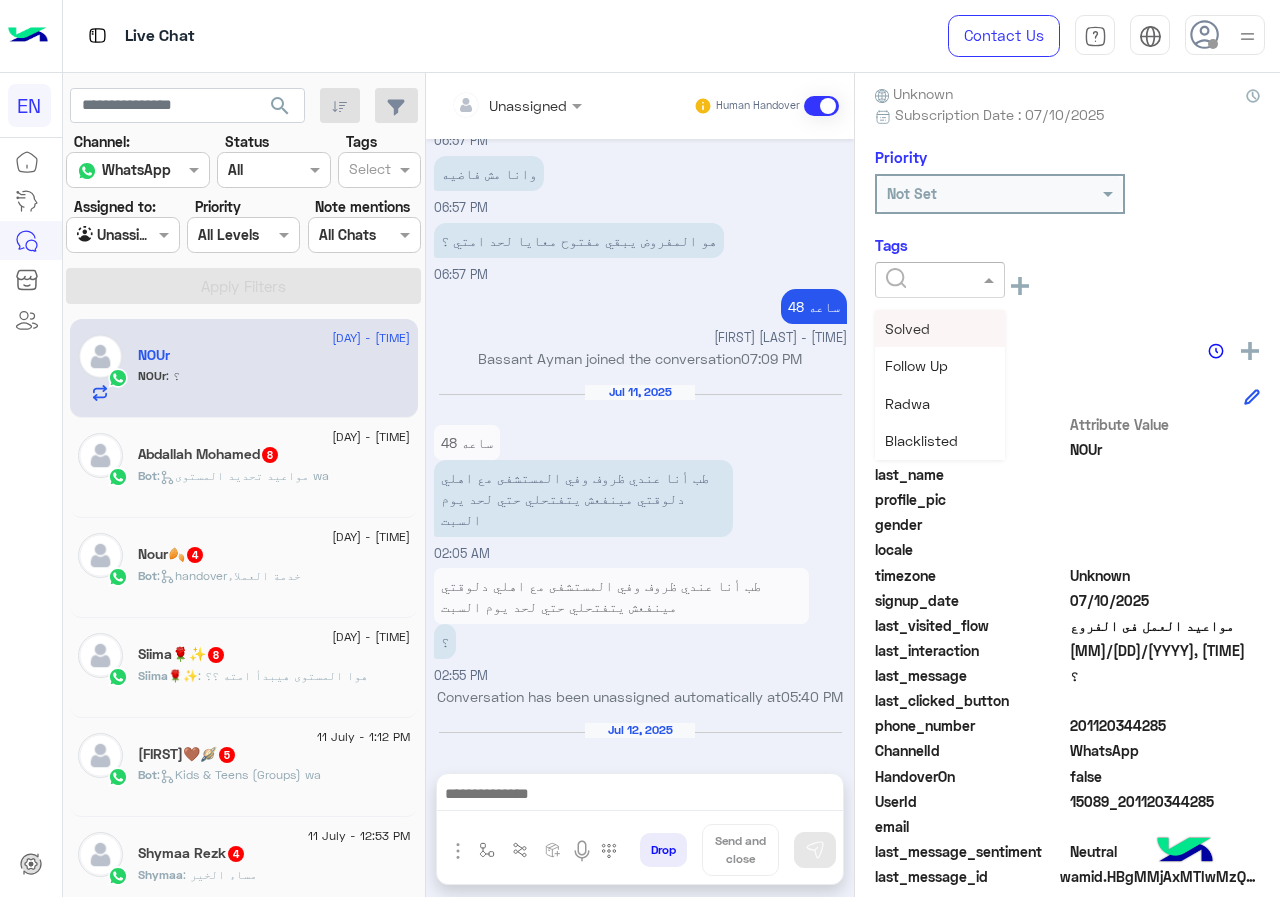 click on "Solved" at bounding box center (907, 328) 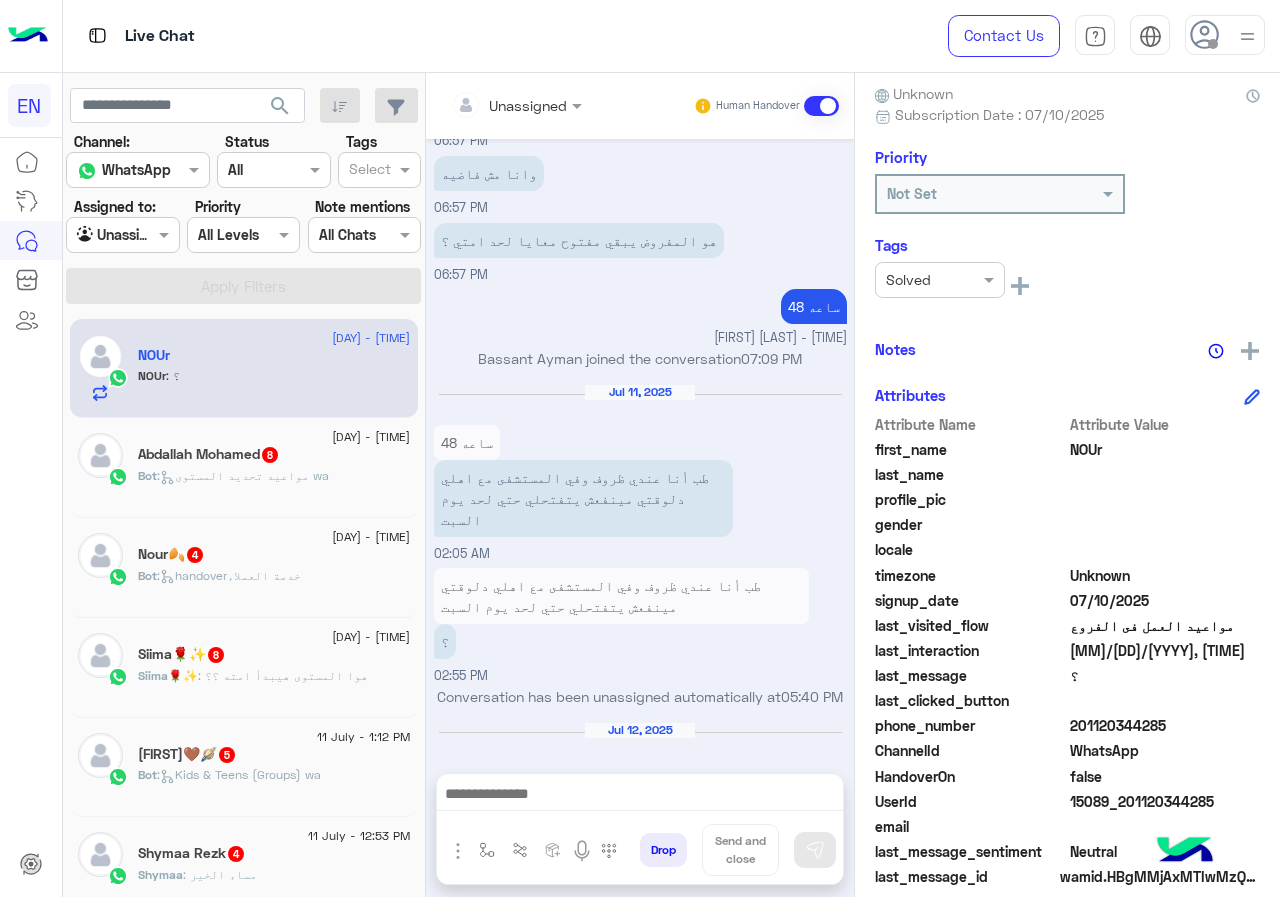 click on "Notes" 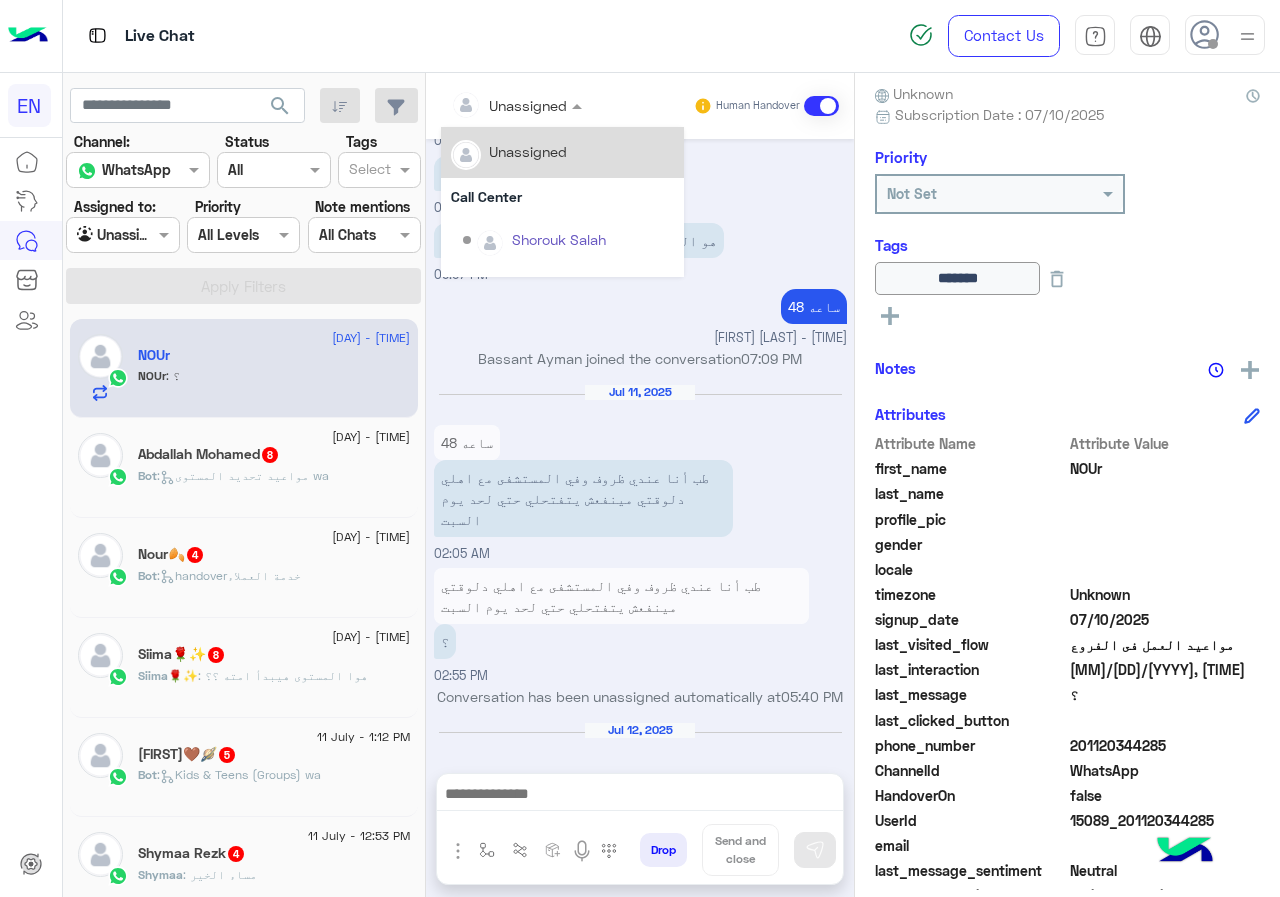 click at bounding box center [491, 105] 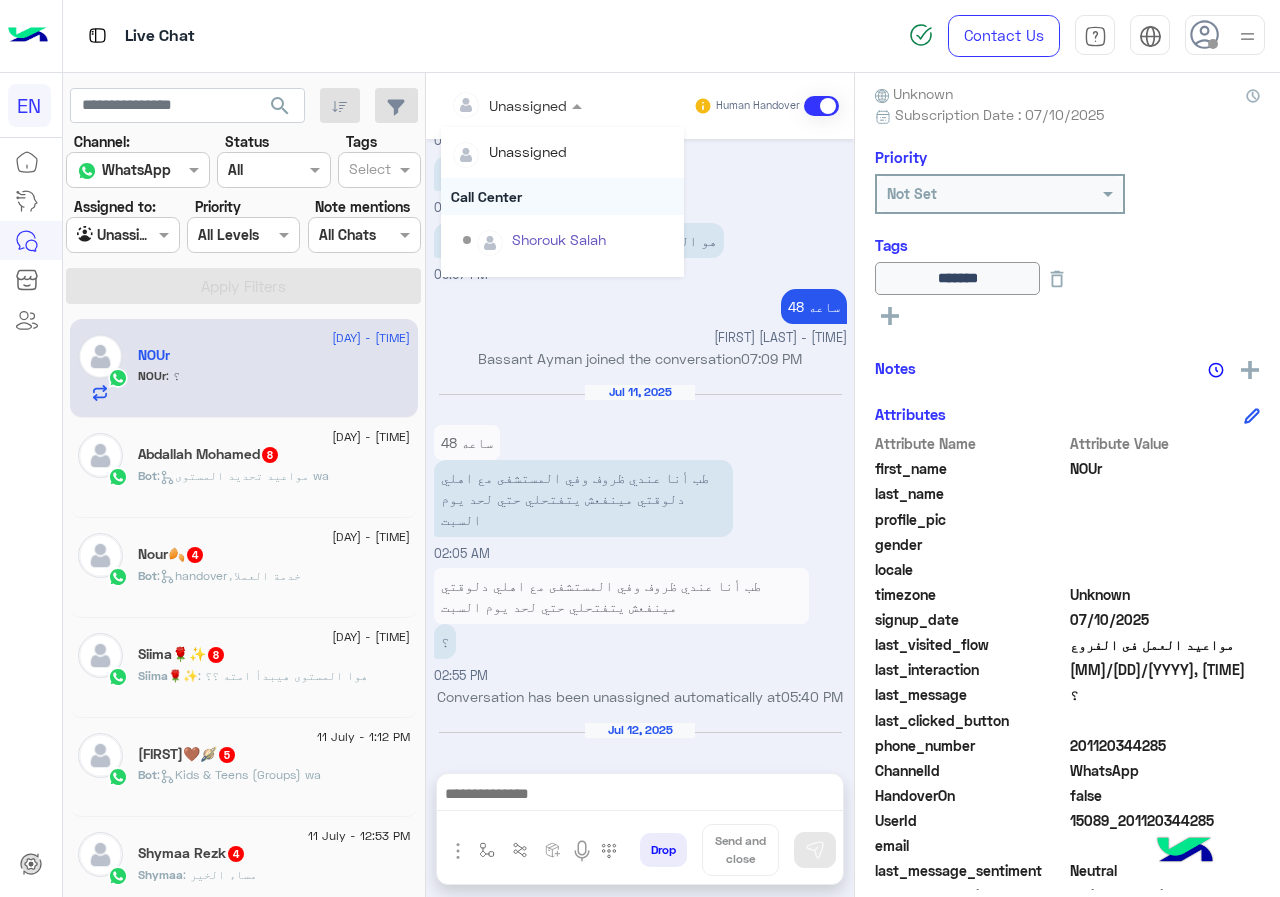 click on "Call Center" at bounding box center [562, 196] 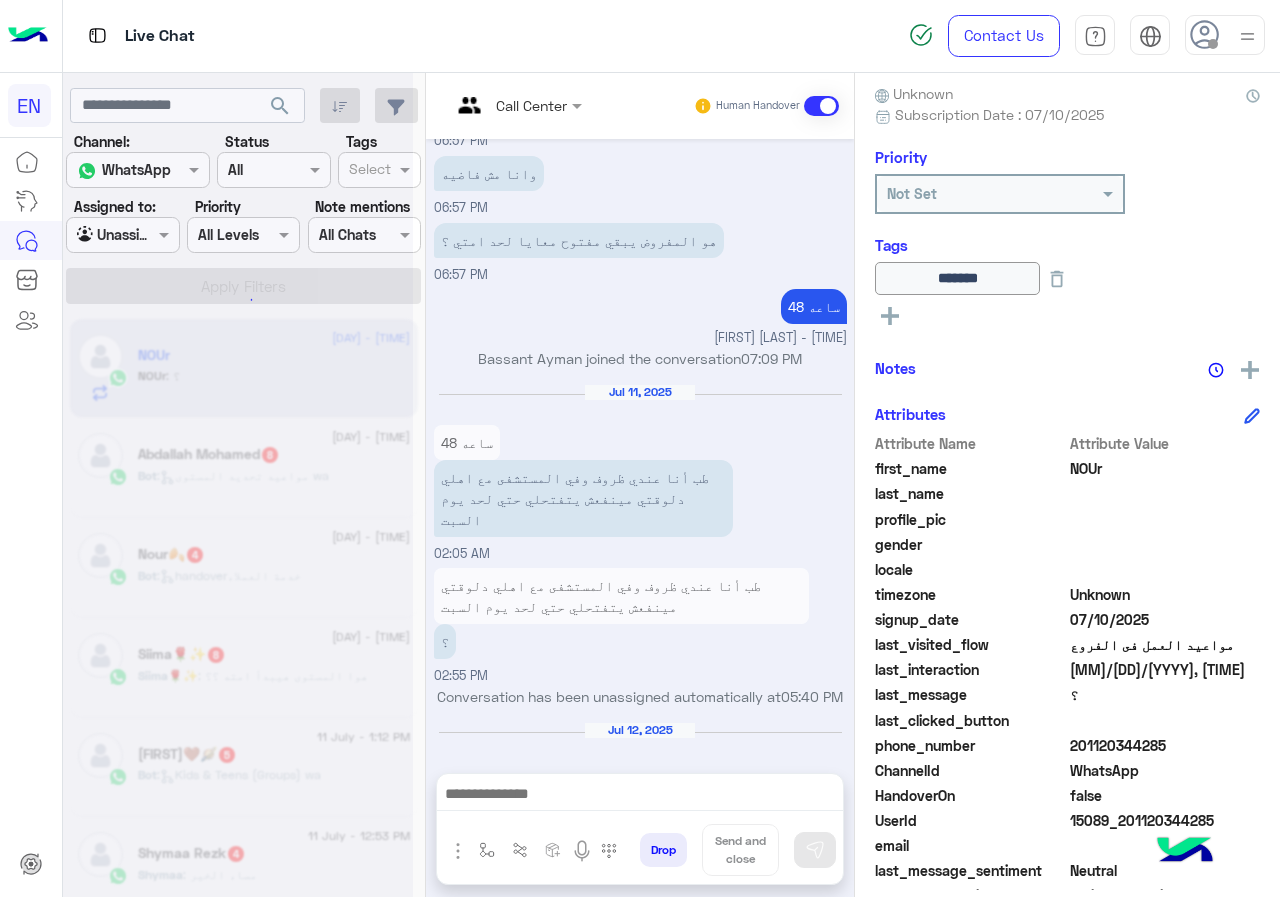 scroll, scrollTop: 0, scrollLeft: 0, axis: both 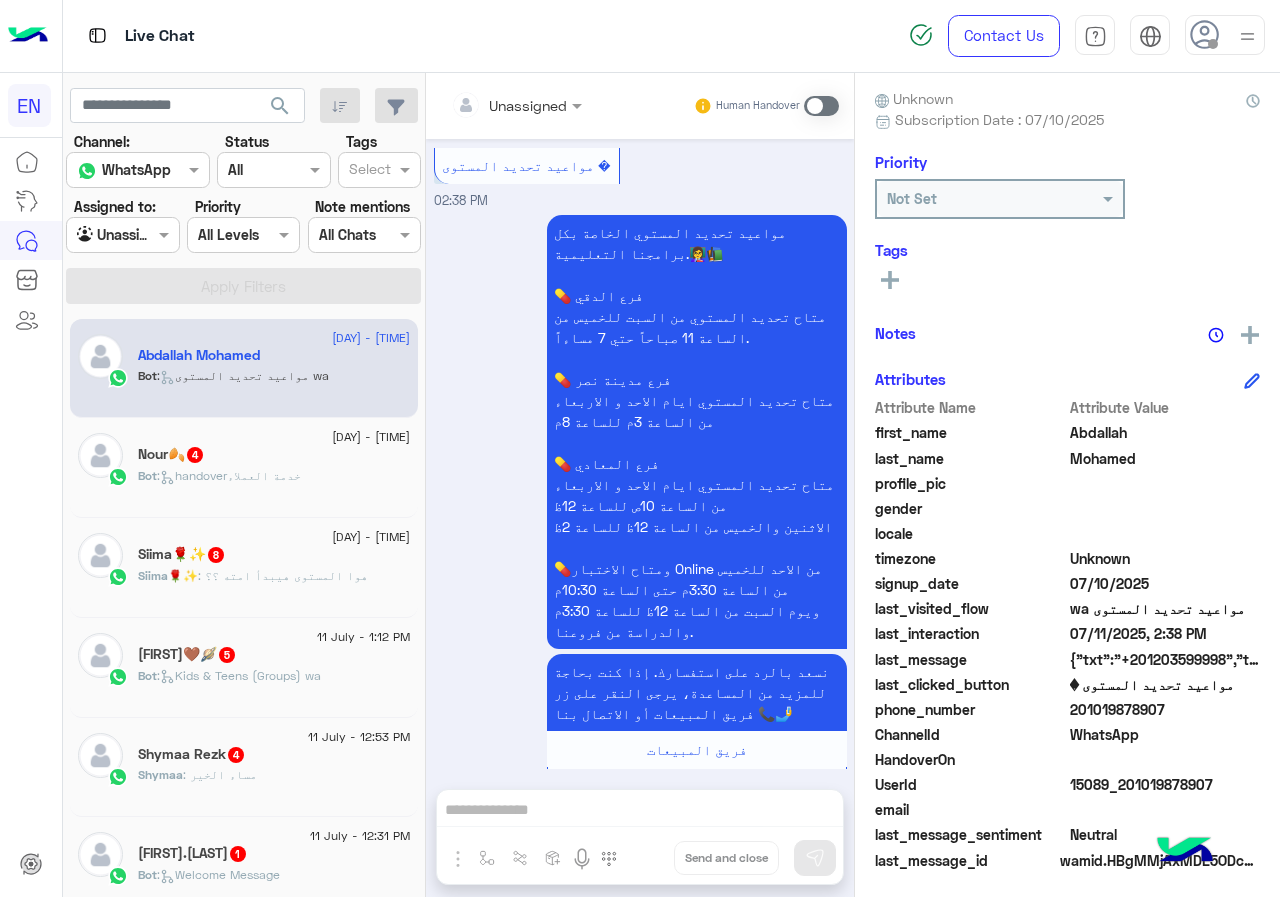 drag, startPoint x: 1136, startPoint y: 710, endPoint x: 1199, endPoint y: 718, distance: 63.505905 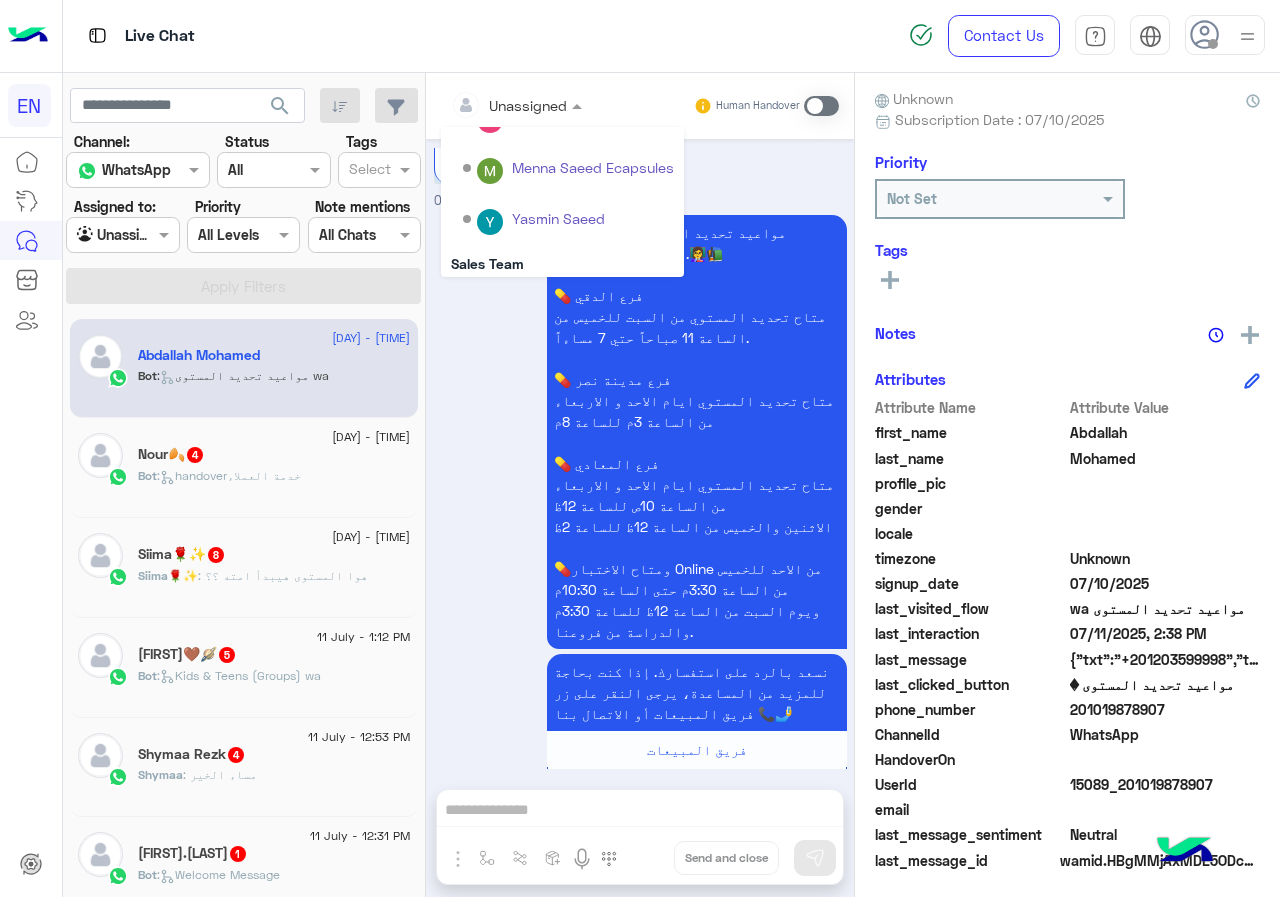scroll, scrollTop: 332, scrollLeft: 0, axis: vertical 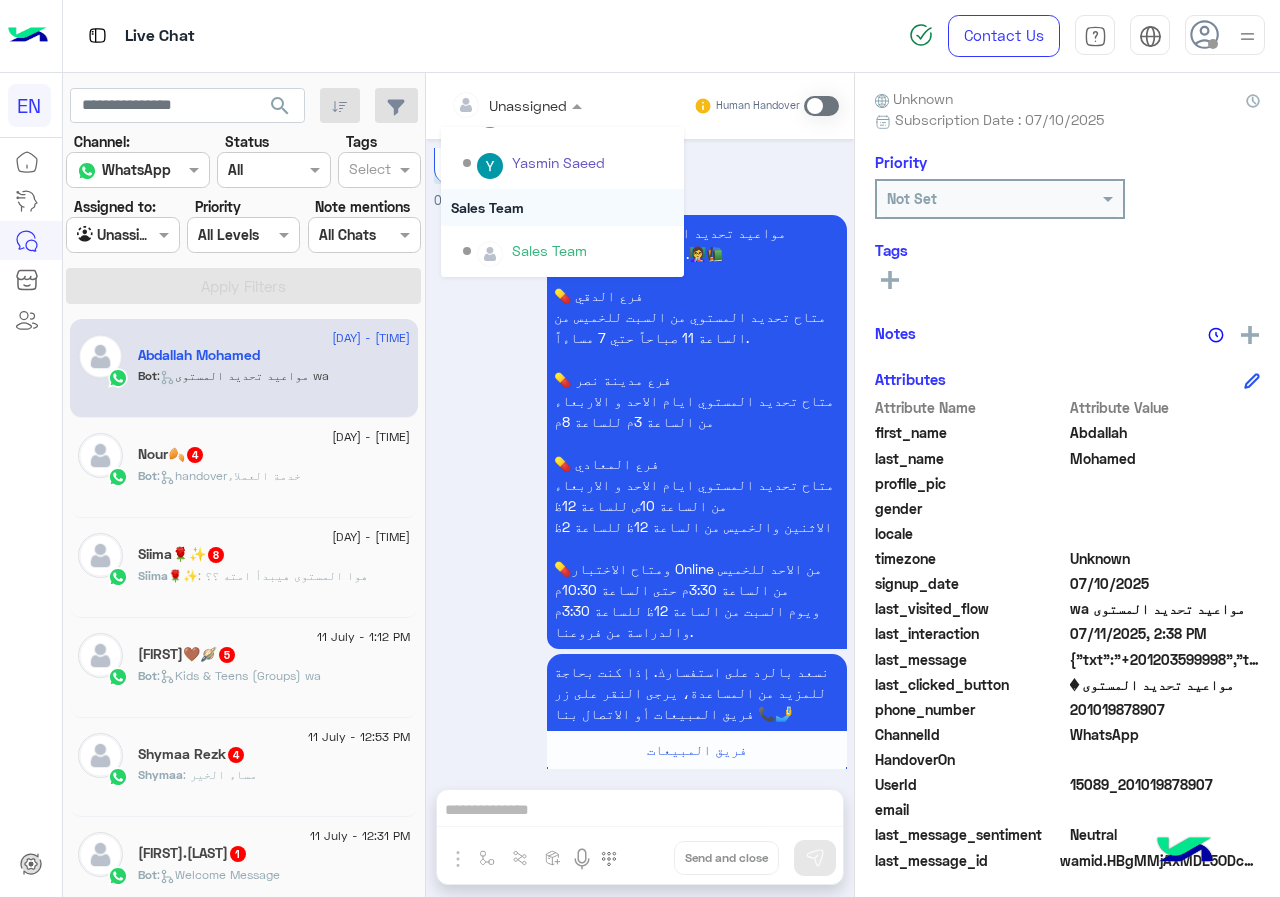 click on "Sales Team" at bounding box center [562, 207] 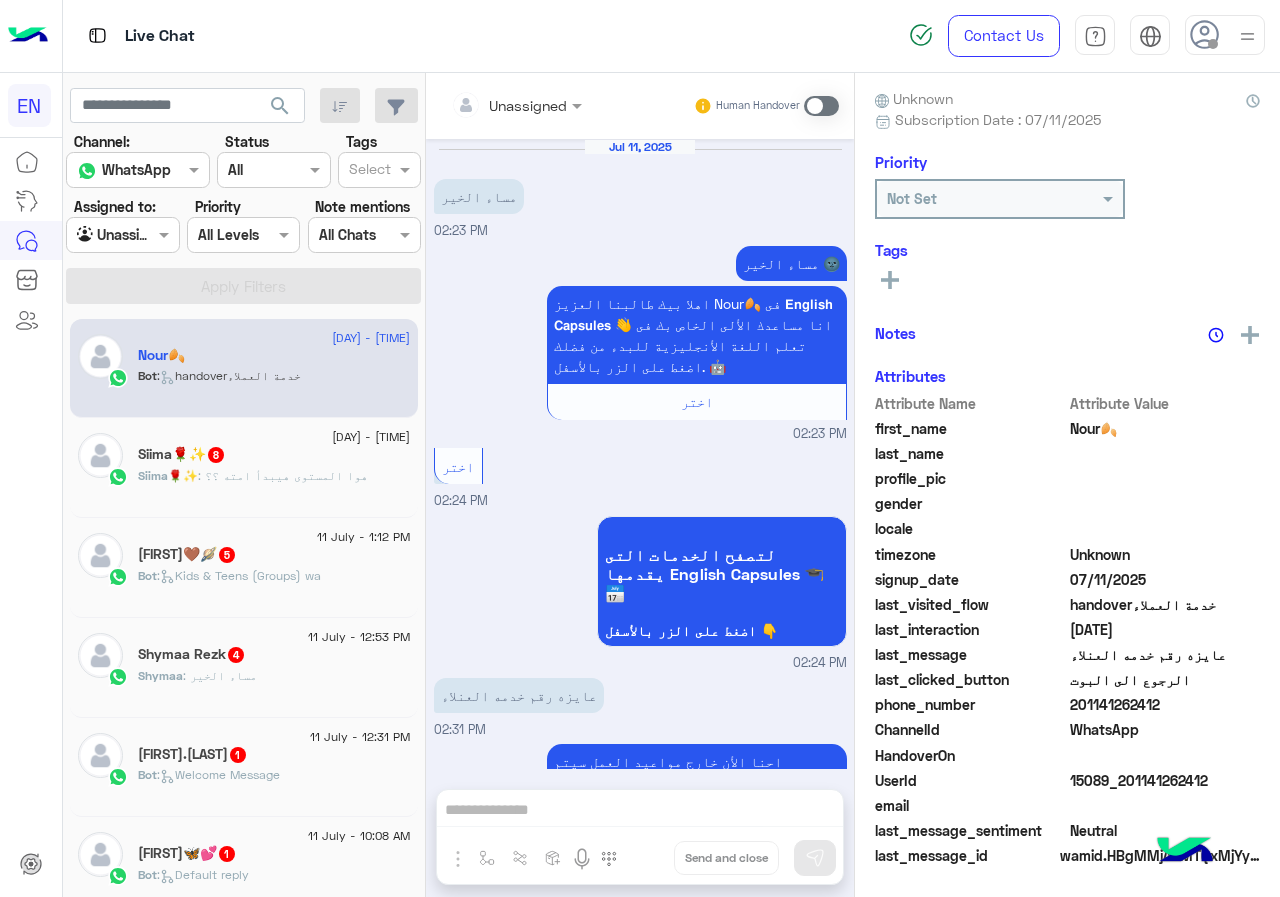 scroll, scrollTop: 413, scrollLeft: 0, axis: vertical 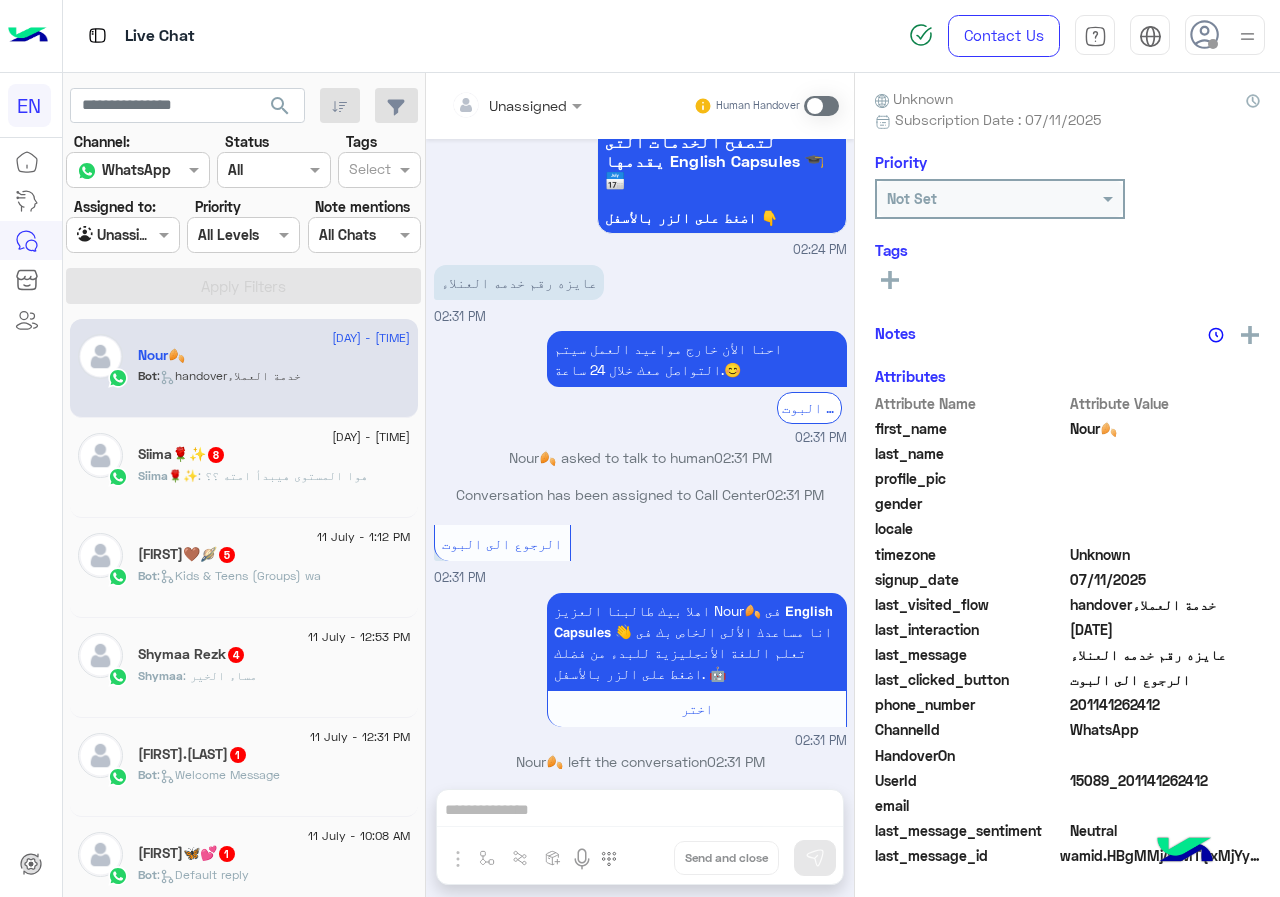 drag, startPoint x: 1076, startPoint y: 706, endPoint x: 1257, endPoint y: 707, distance: 181.00276 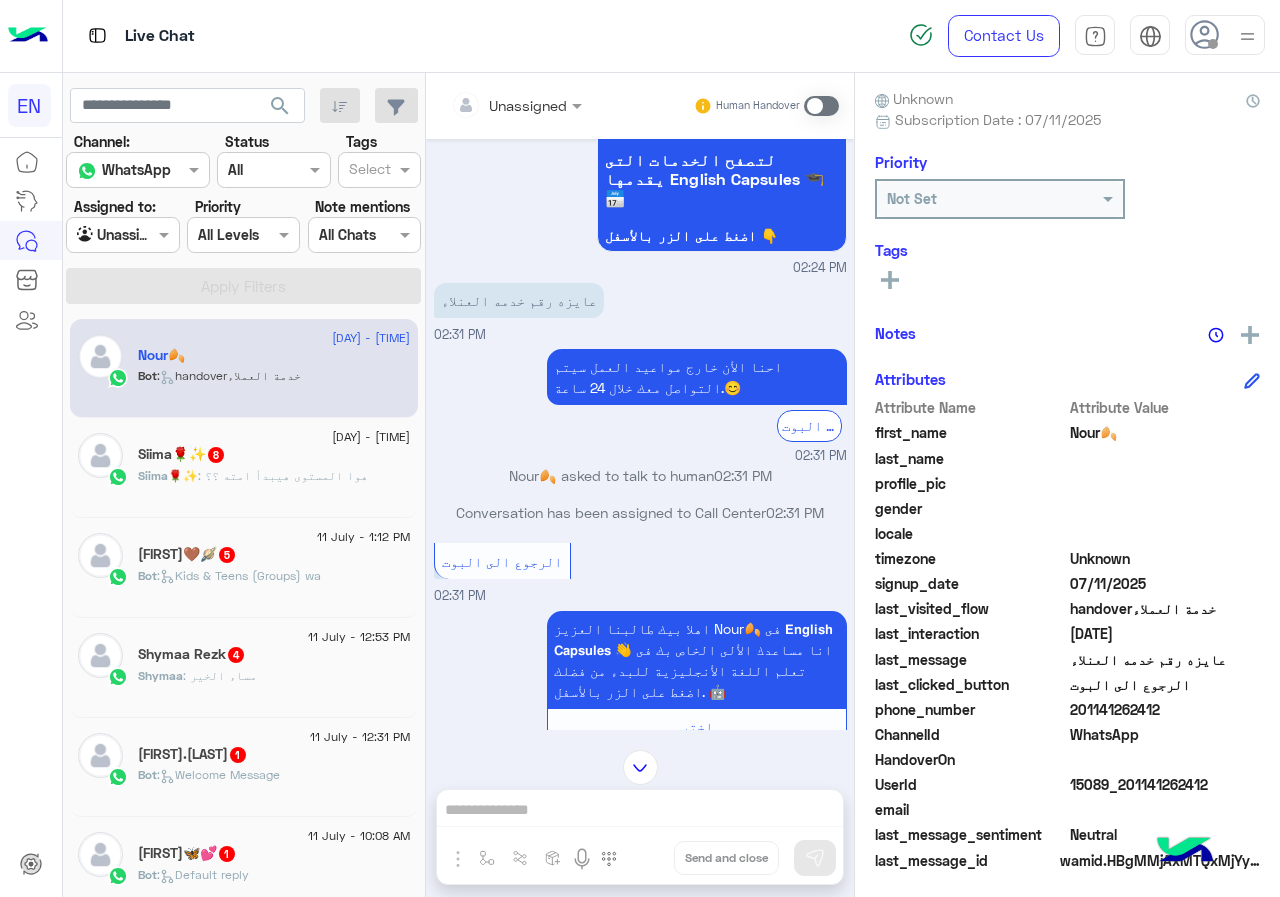 scroll, scrollTop: 412, scrollLeft: 0, axis: vertical 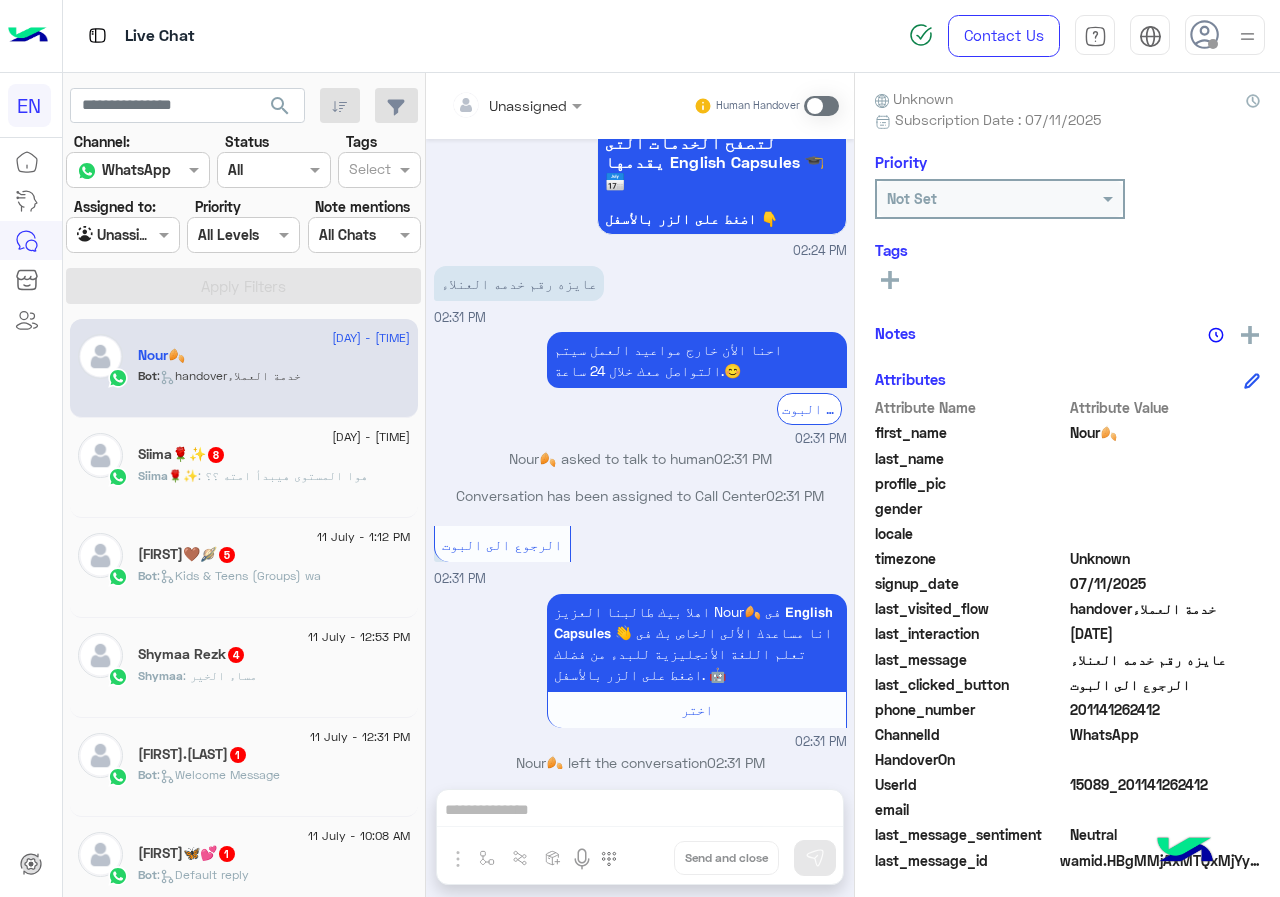 click at bounding box center (821, 106) 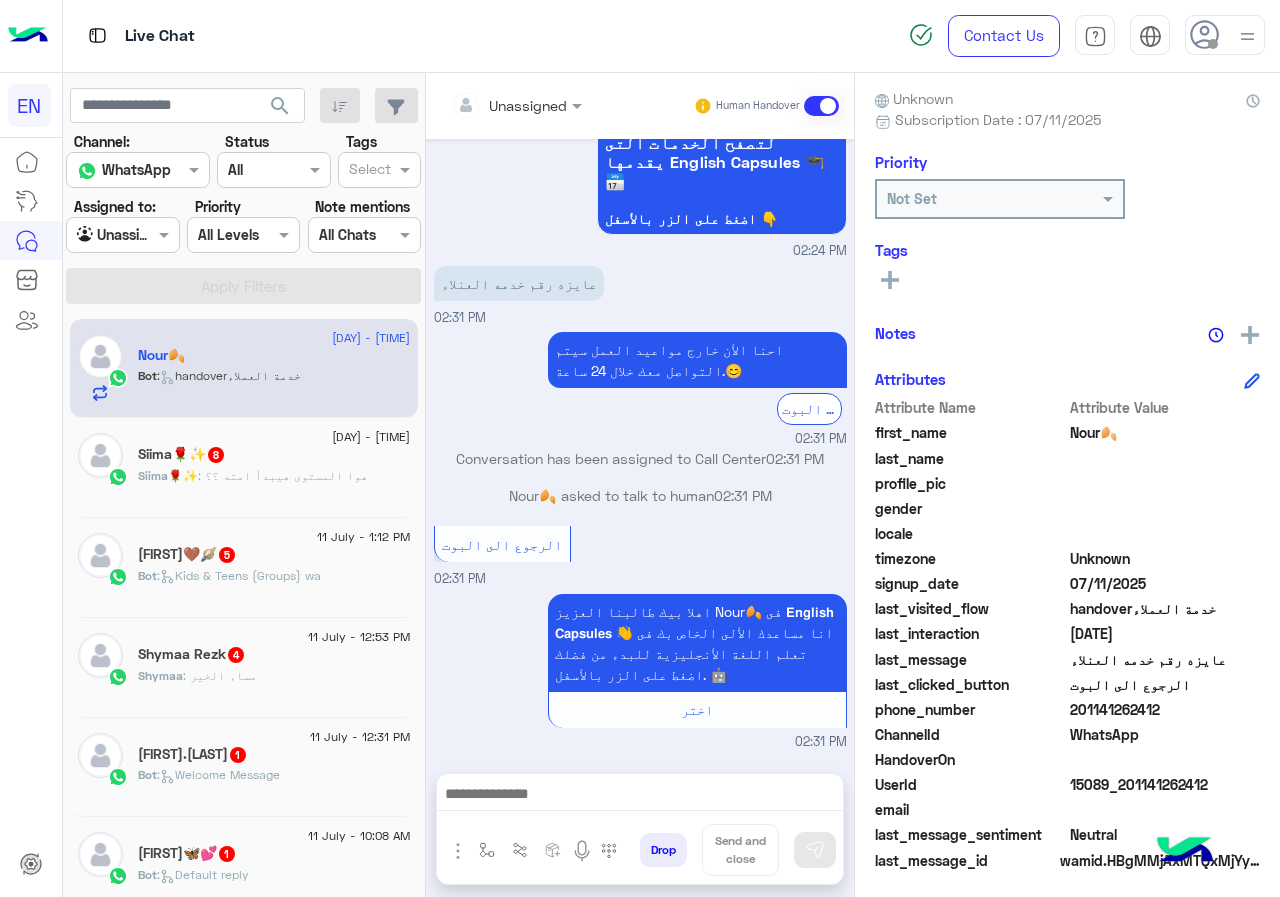 scroll, scrollTop: 500, scrollLeft: 0, axis: vertical 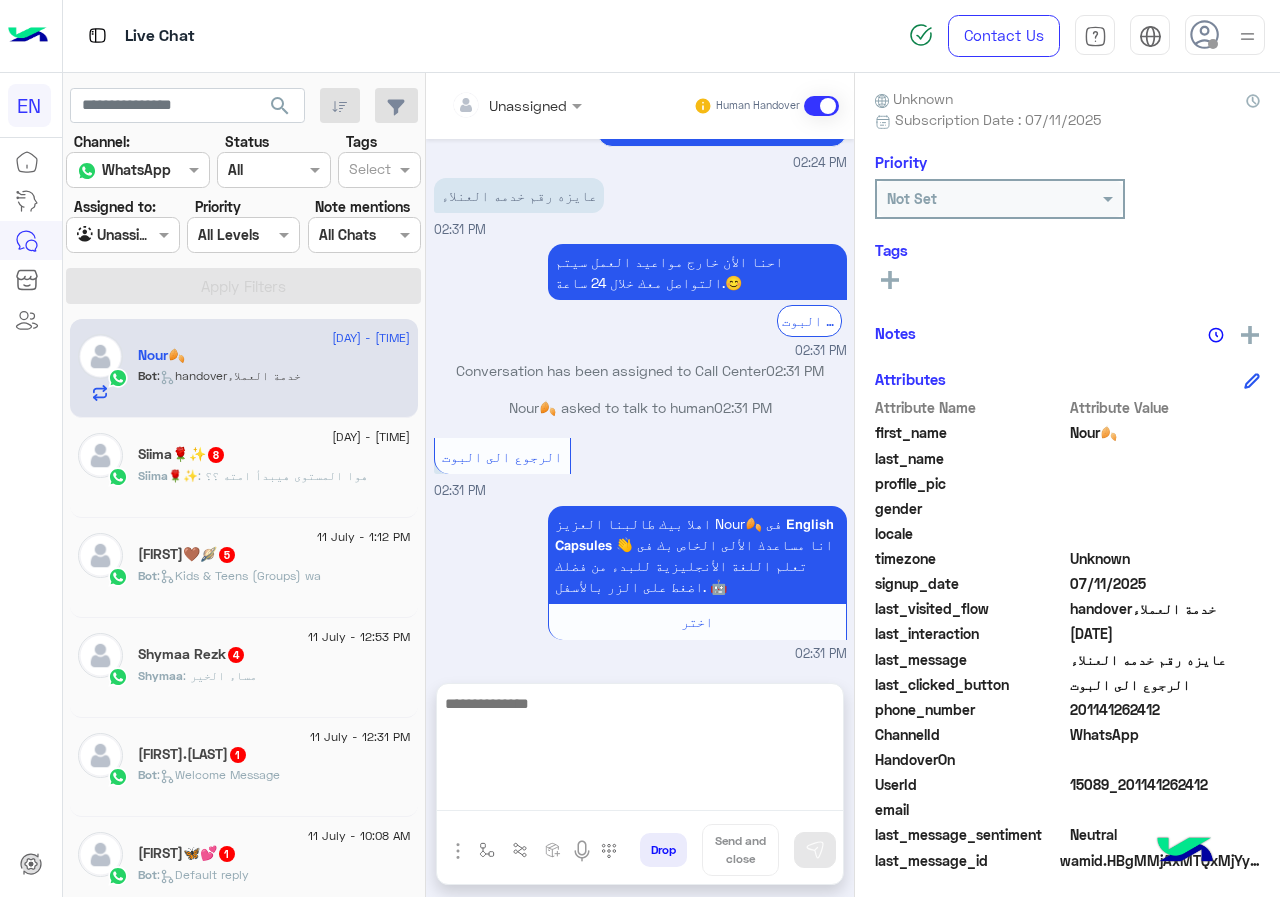 click at bounding box center (640, 751) 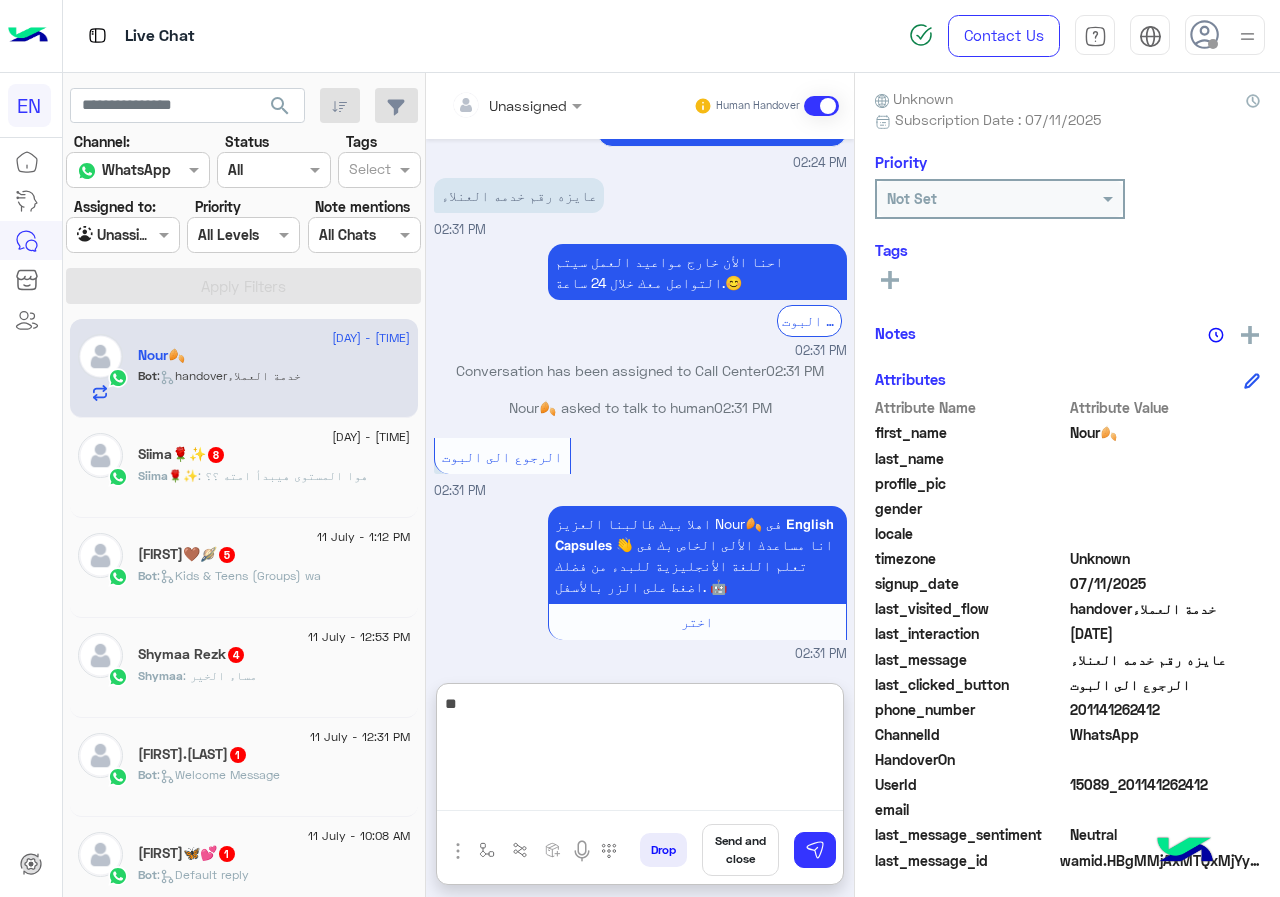 type on "*" 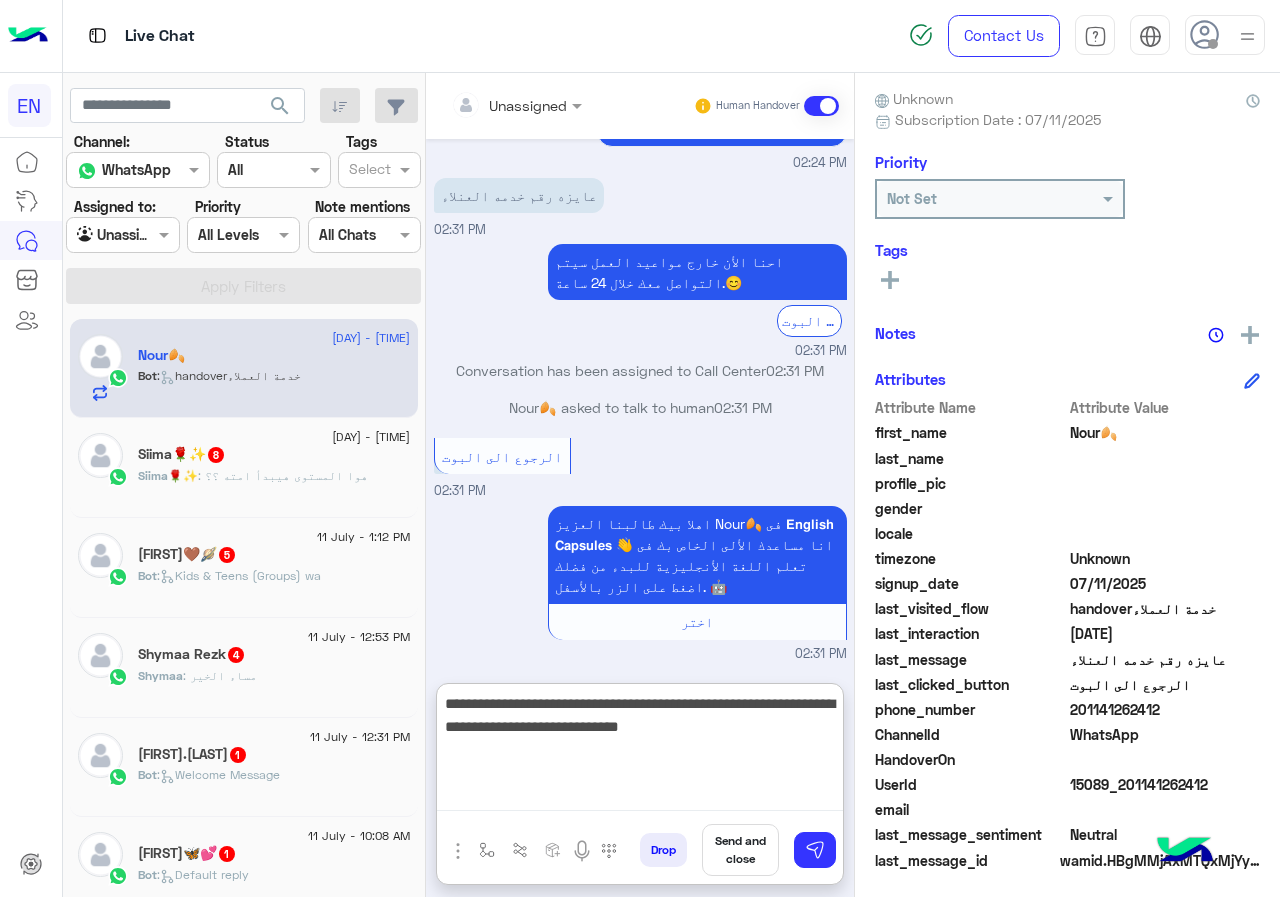 click on "**********" at bounding box center (640, 751) 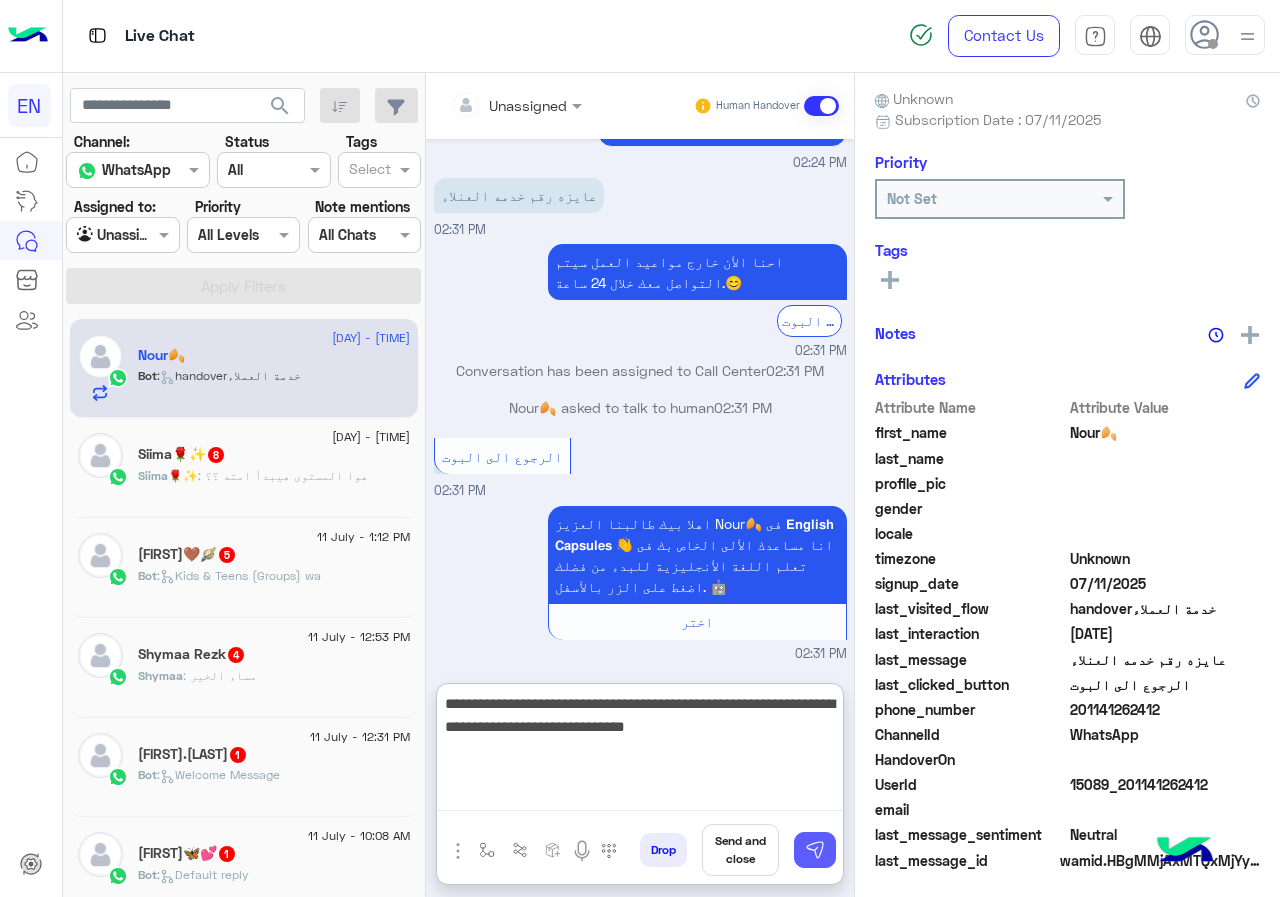 type on "**********" 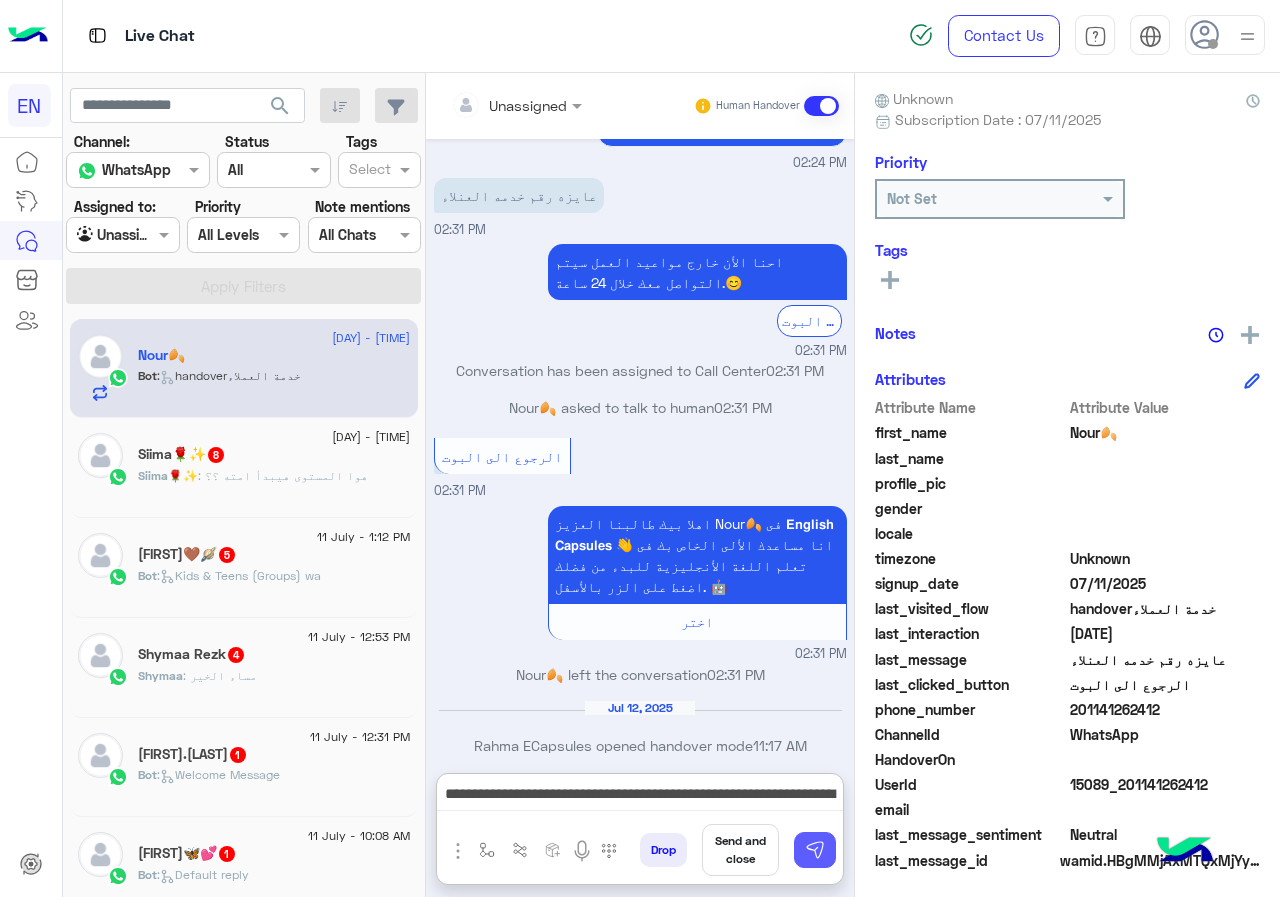 click at bounding box center (815, 850) 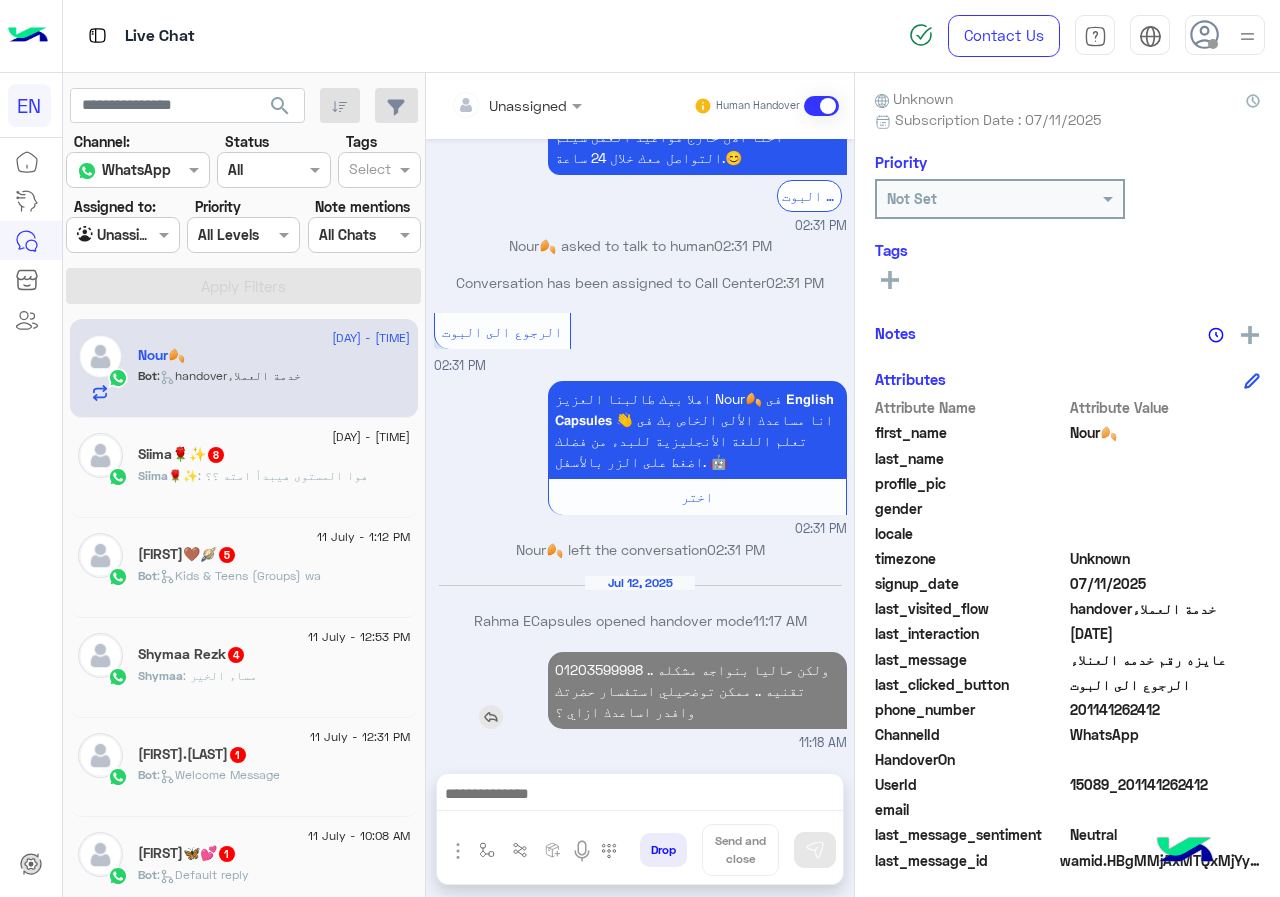 scroll, scrollTop: 606, scrollLeft: 0, axis: vertical 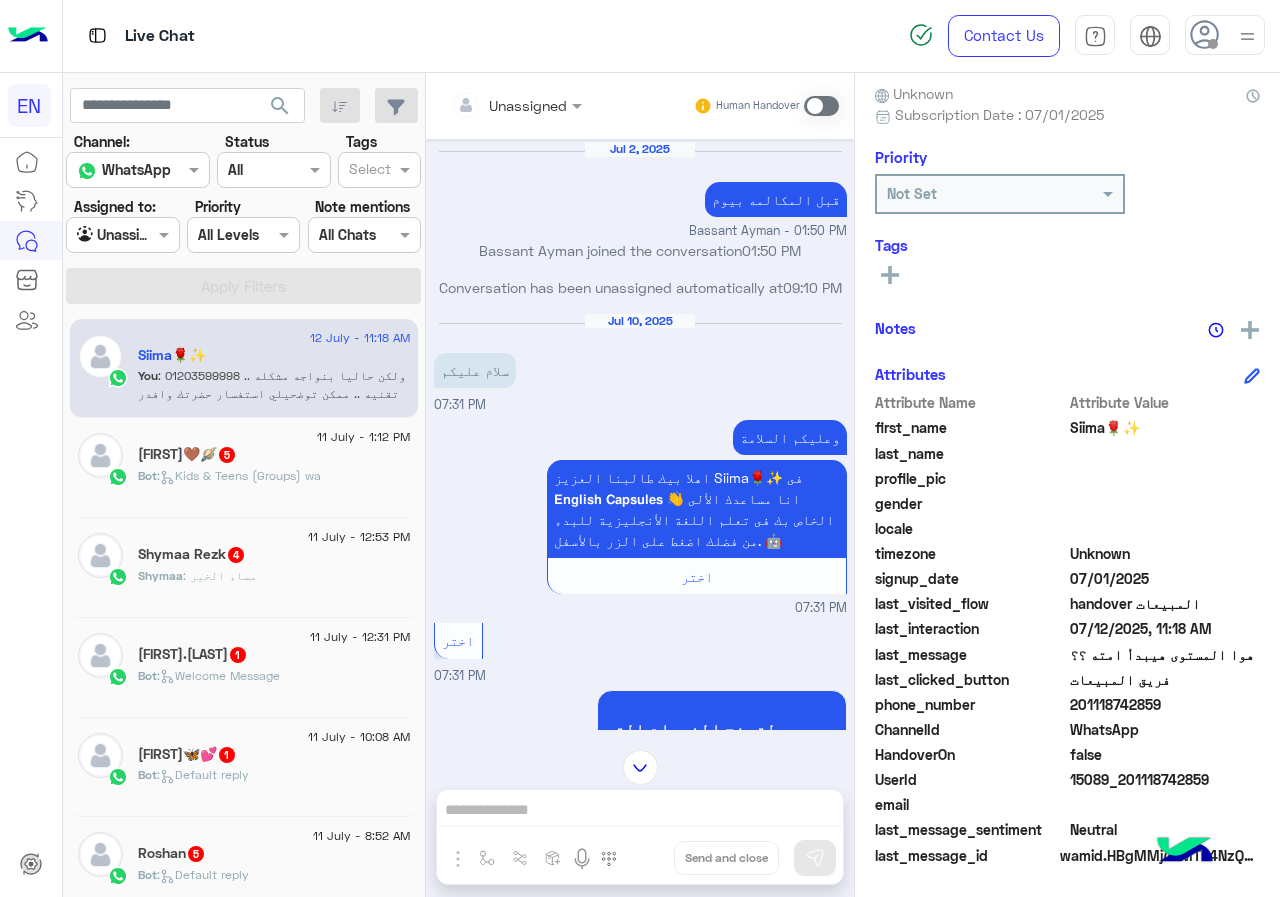 drag, startPoint x: 1072, startPoint y: 701, endPoint x: 1228, endPoint y: 701, distance: 156 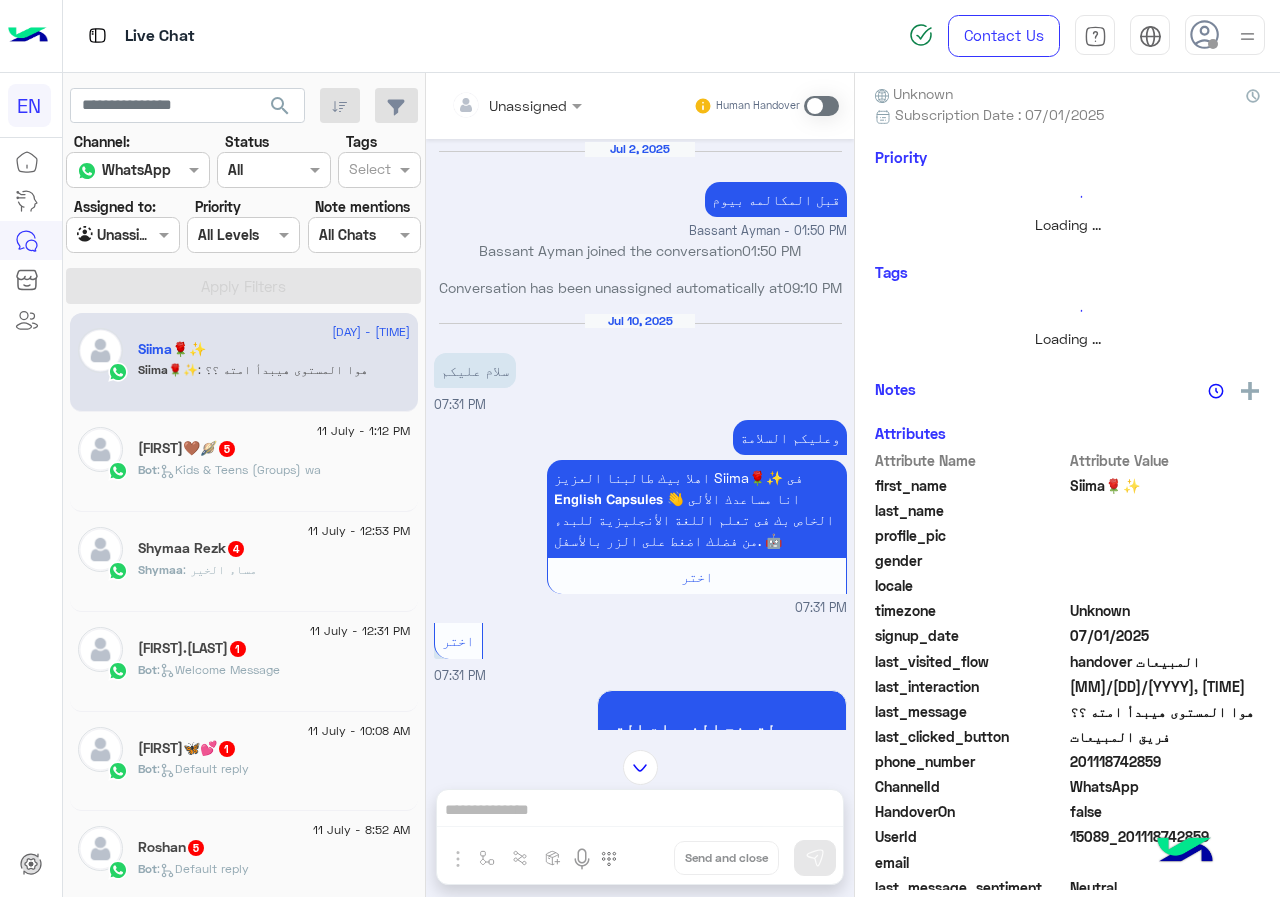 scroll, scrollTop: 0, scrollLeft: 0, axis: both 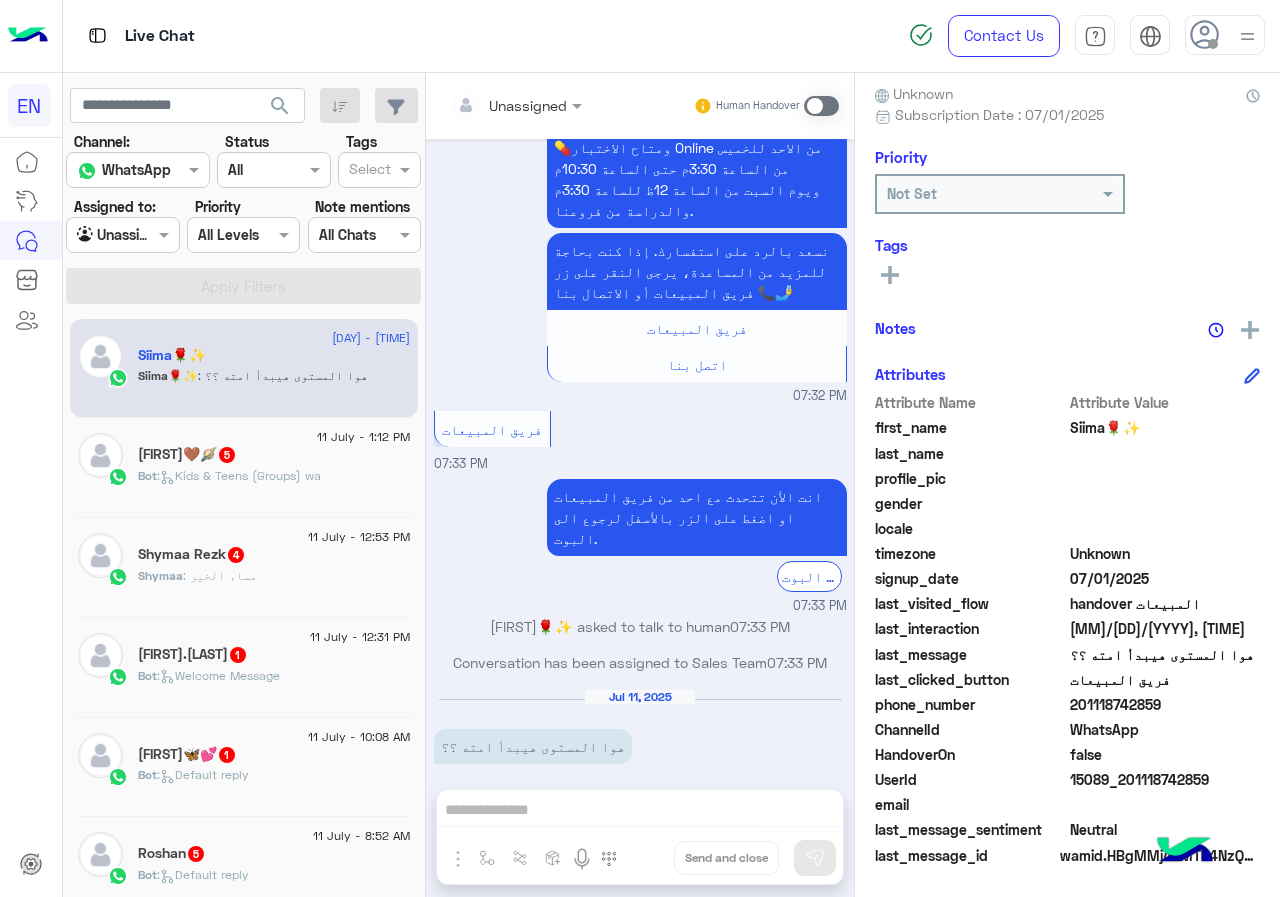 click on "Unassigned Human Handover     Jul 1, 2025  لو سمحت انا اتبعتها لينك ال placement test   09:07 PM  احنا الأن خارج مواعيد العمل سيتم التواصل معك خلال 24 ساعة.😊  الرجوع الى البوت     09:07 PM   Siima🌹✨  asked to talk to human   09:07 PM       Conversation has been assigned to Call Center   09:07 PM      ممكن اعرف الامتحان سارى لمدة قد ايه   09:07 PM   Jul 2, 2025  قبل المكالمه بيوم  Bassant Ayman -  01:50 PM   Bassant Ayman joined the conversation   01:50 PM       Conversation has been unassigned automatically at   09:10 PM       Jul 10, 2025  سلام عليكم   07:31 PM  وعليكم السلامة  اختر     07:31 PM   اختر    07:31 PM  لتصفح الخدمات التى يقدمها English Capsules 🎓📅 اضغط على الزر بالأسفل 👇    07:31 PM   الدراسة فى فروعنا �    07:32 PM   الطلاب الجدد     07:32 PM    07:32 PM" at bounding box center [640, 489] 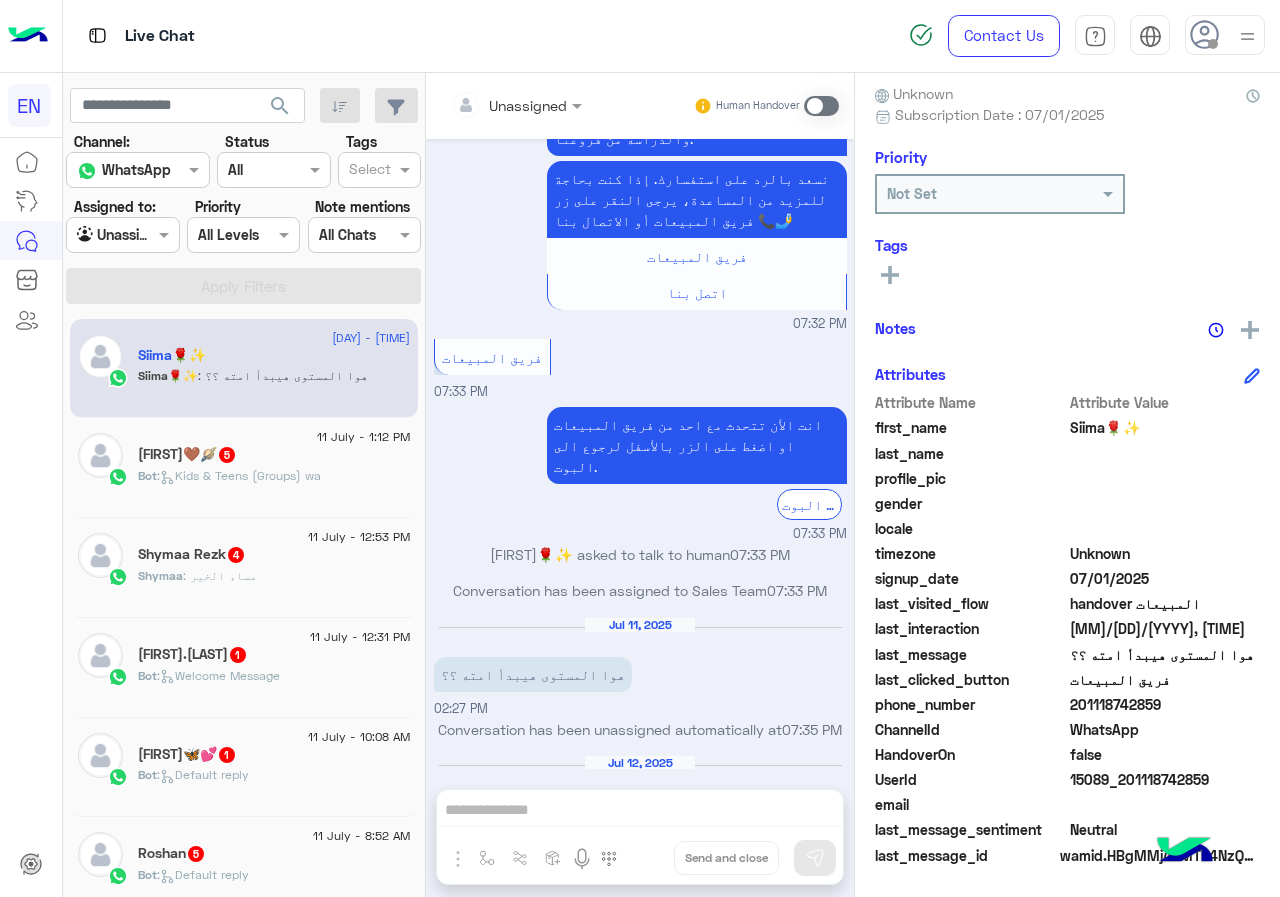 click on "Unassigned Human Handover     Jul 1, 2025  لو سمحت انا اتبعتها لينك ال placement test   09:07 PM  احنا الأن خارج مواعيد العمل سيتم التواصل معك خلال 24 ساعة.😊  الرجوع الى البوت     09:07 PM   Conversation has been assigned to Call Center   09:07 PM       Siima🌹✨  asked to talk to human   09:07 PM      ممكن اعرف الامتحان سارى لمدة قد ايه   09:07 PM   Jul 2, 2025  قبل المكالمه بيوم  Bassant Ayman -  01:50 PM   Bassant Ayman joined the conversation   01:50 PM       Conversation has been unassigned automatically at   09:10 PM       Jul 10, 2025  سلام عليكم   07:31 PM  وعليكم السلامة  اختر     07:31 PM   اختر    07:31 PM  لتصفح الخدمات التى يقدمها English Capsules 🎓📅 اضغط على الزر بالأسفل 👇    07:31 PM   الدراسة فى فروعنا �    07:32 PM   الطلاب الجدد     07:32 PM    07:32 PM" at bounding box center (640, 489) 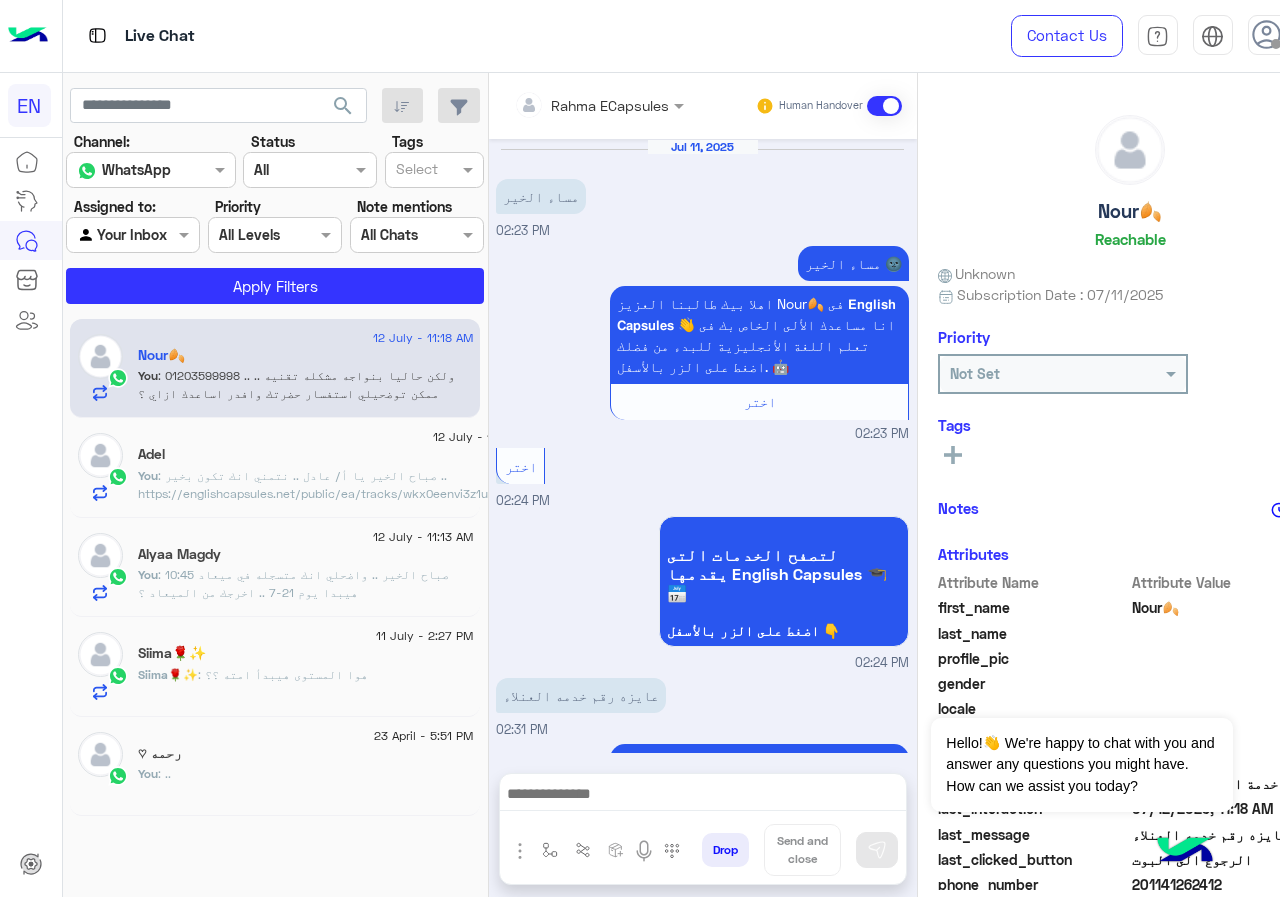 scroll, scrollTop: 0, scrollLeft: 0, axis: both 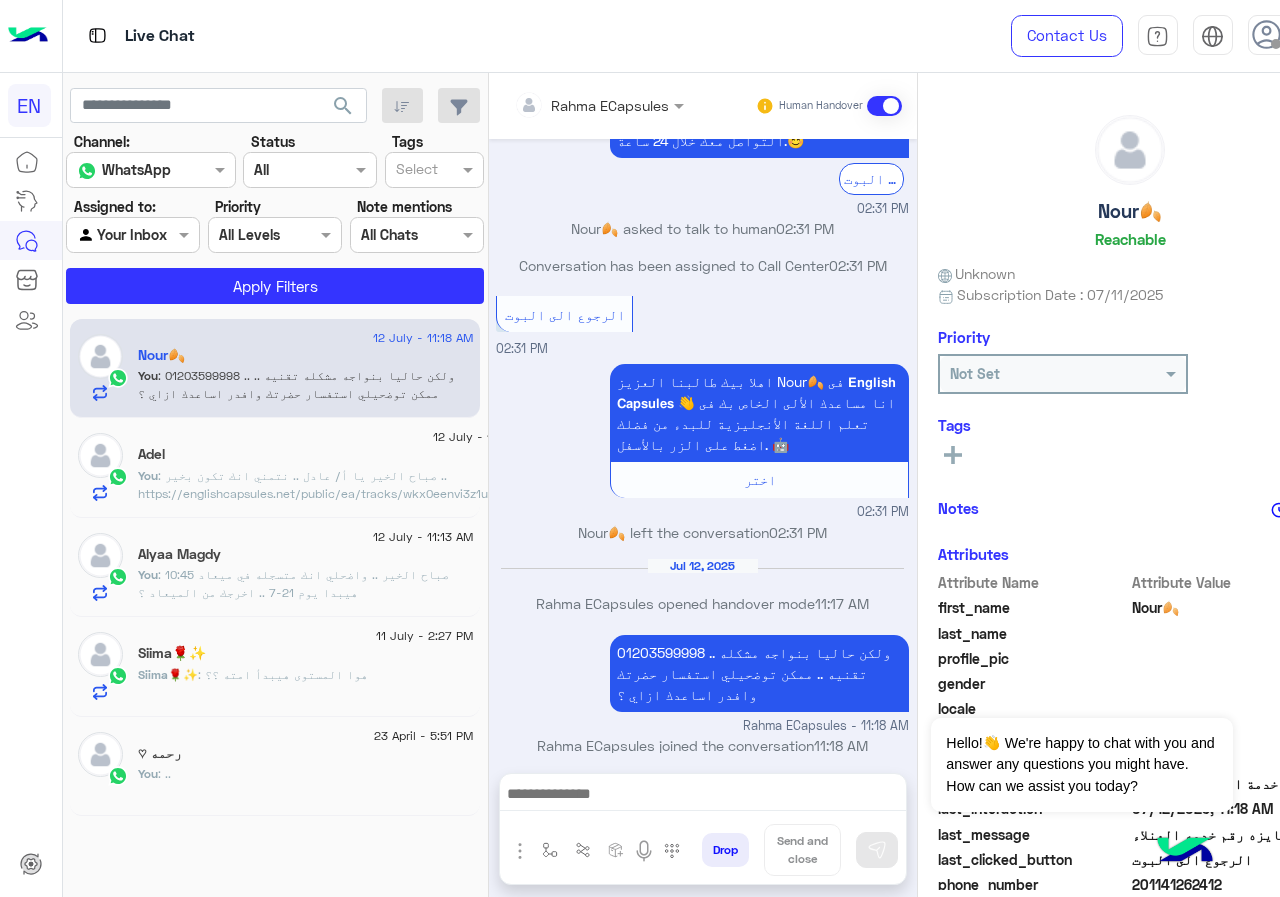 click at bounding box center [572, 105] 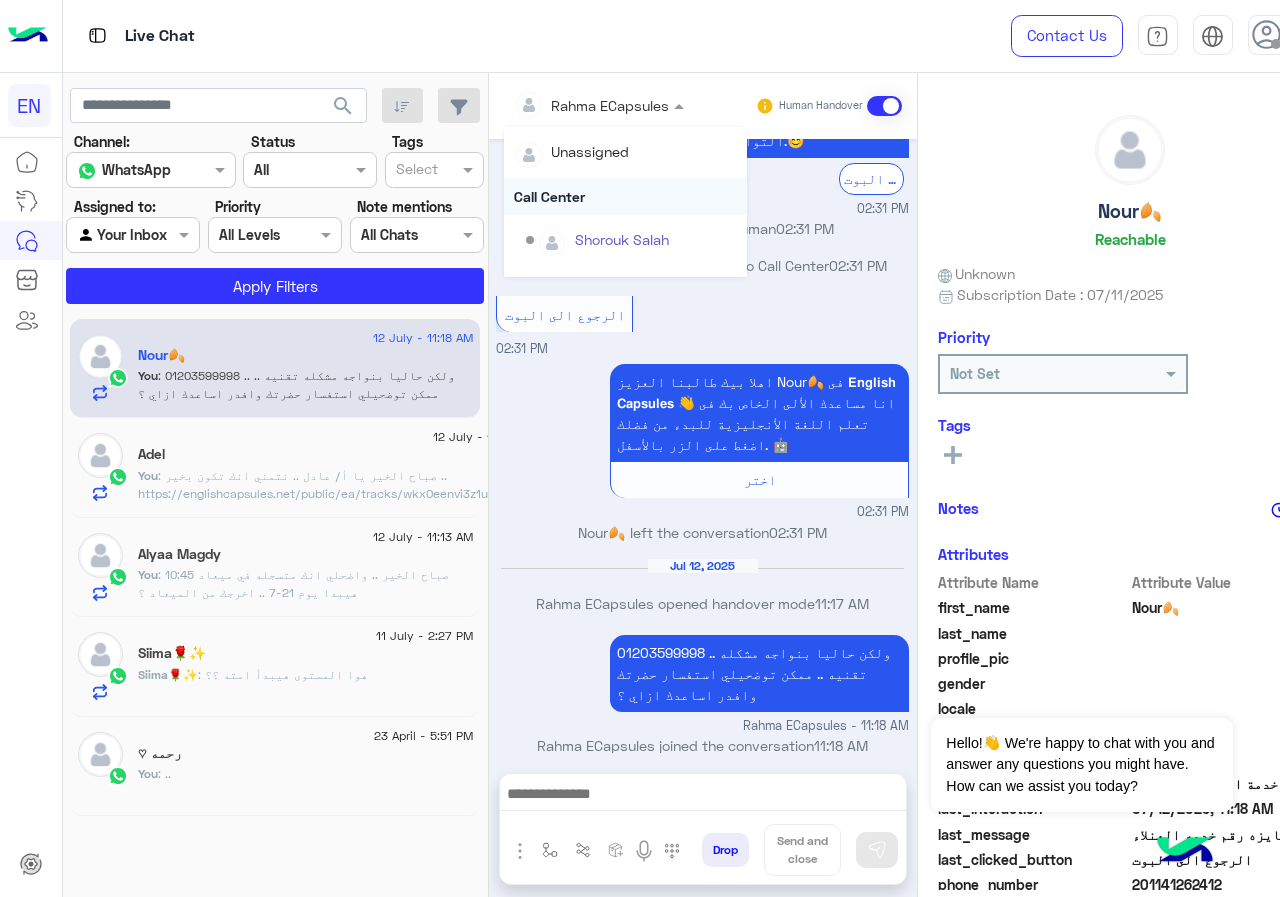 click on "Call Center" at bounding box center [625, 196] 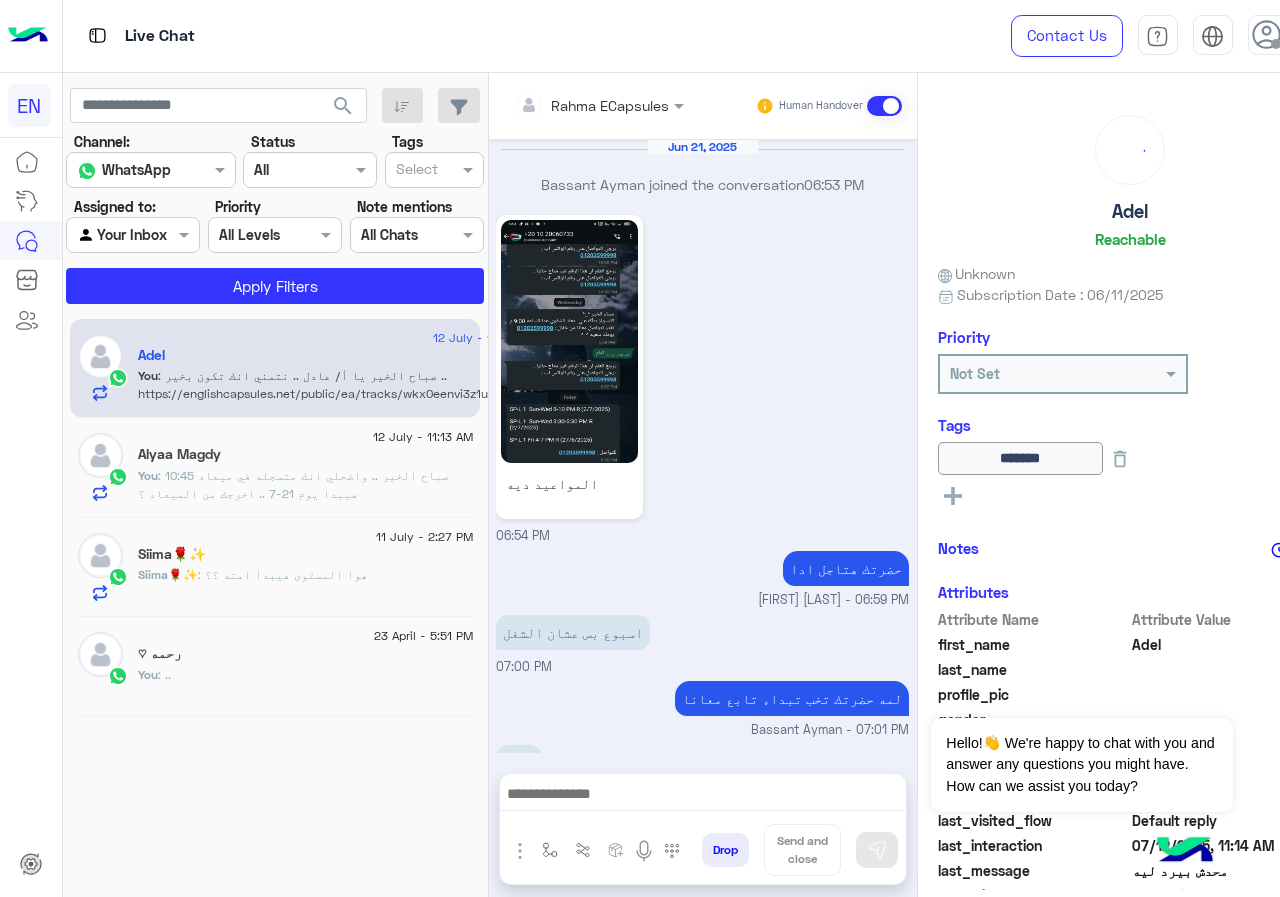 scroll, scrollTop: 1455, scrollLeft: 0, axis: vertical 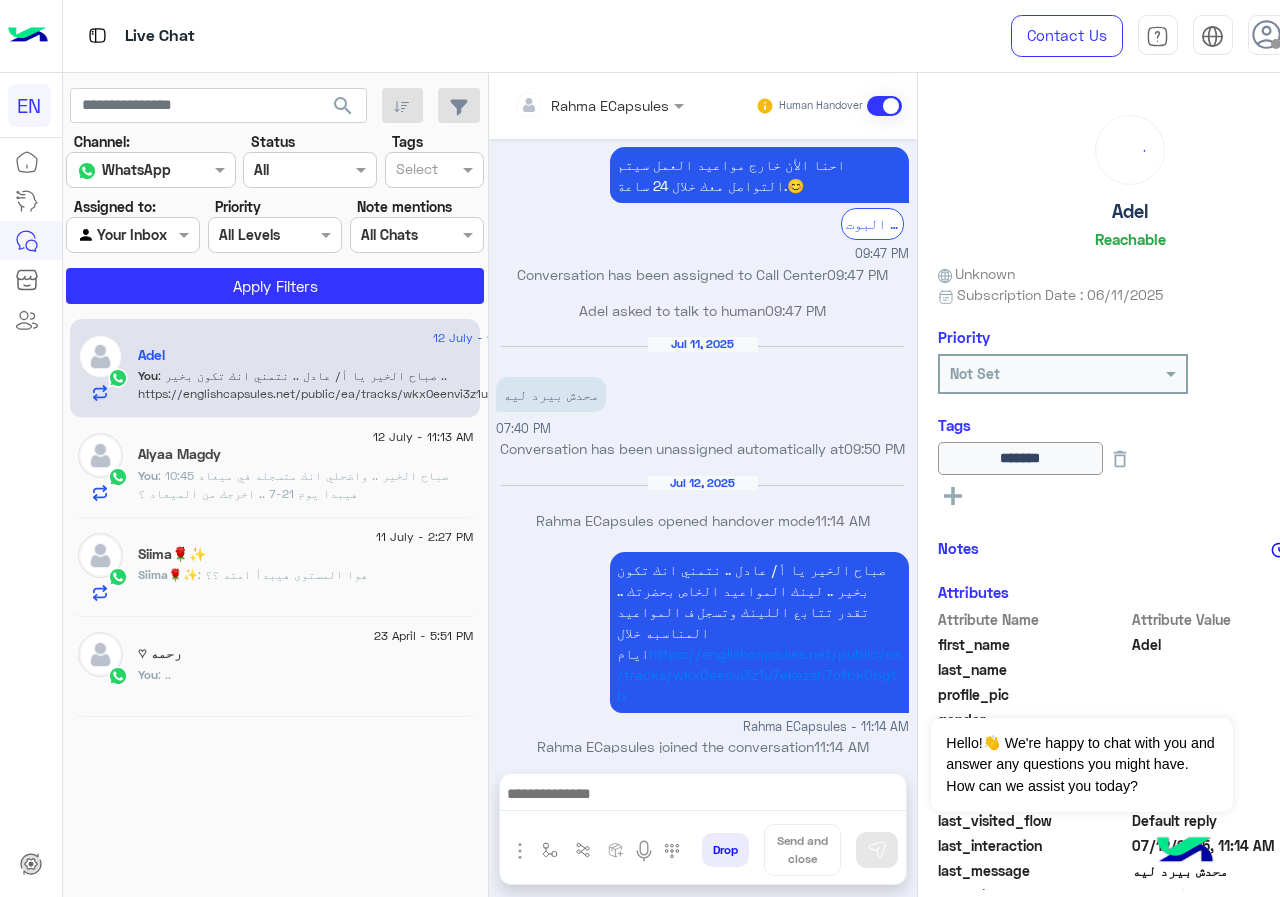 click at bounding box center [572, 105] 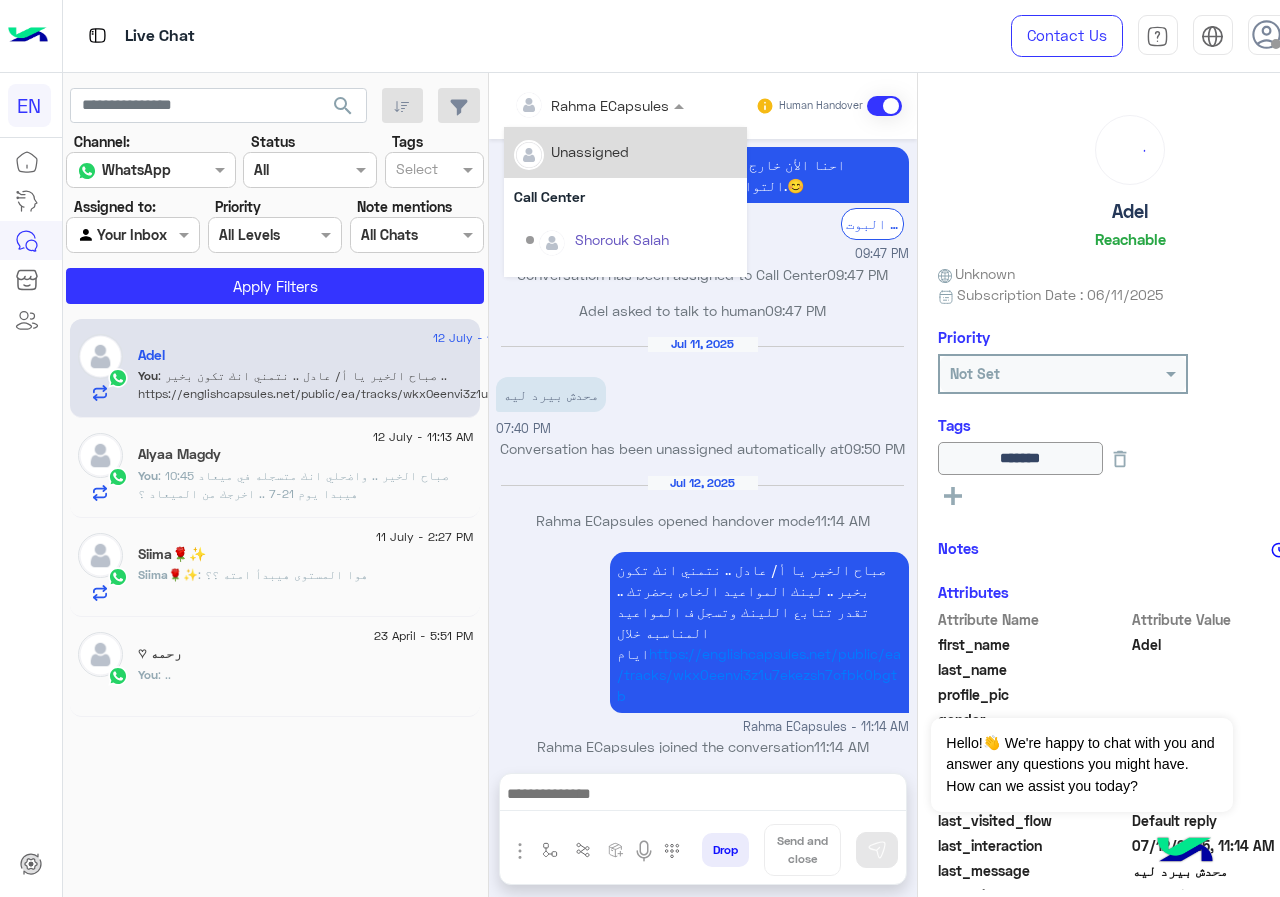 click on "Call Center" at bounding box center [625, 196] 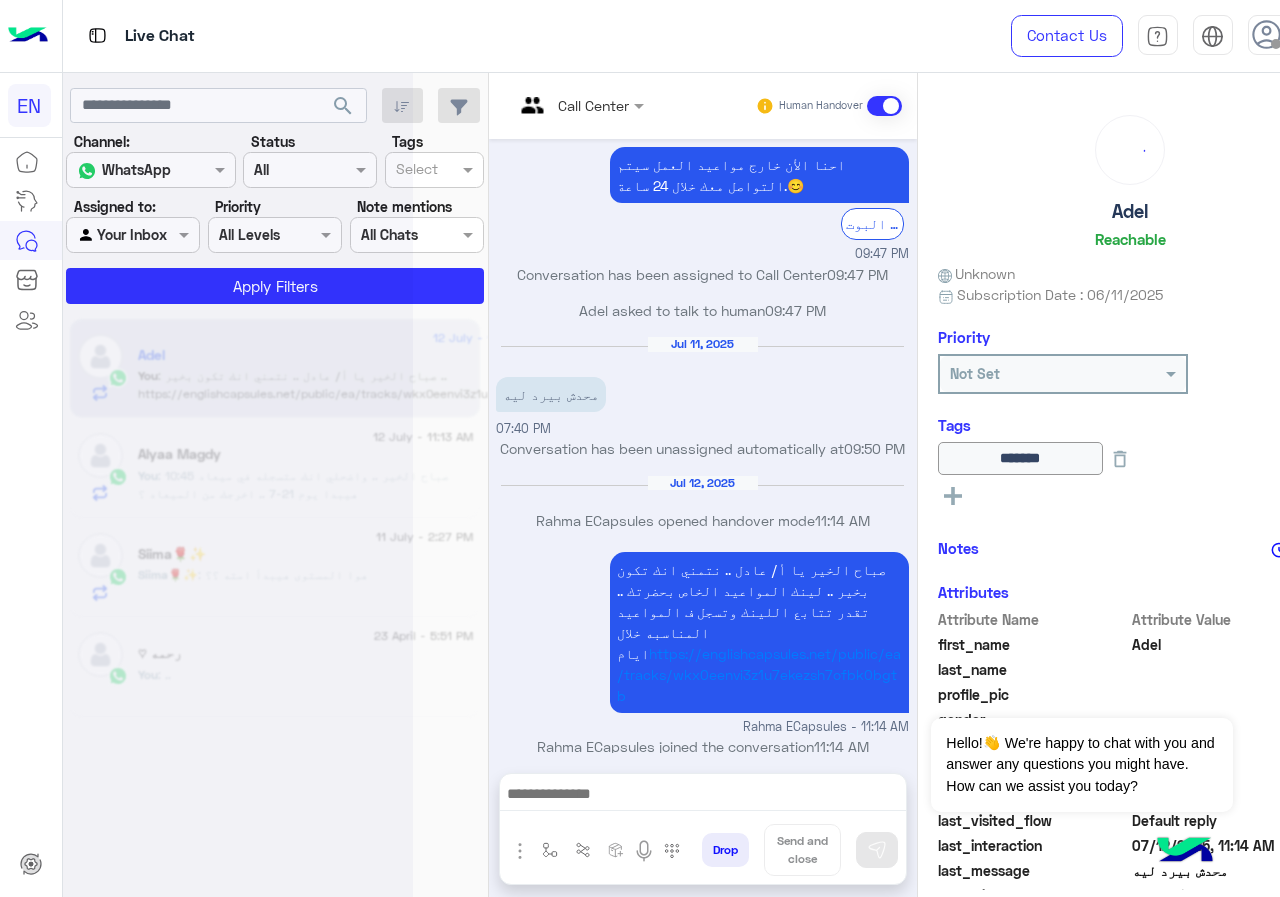 scroll, scrollTop: 0, scrollLeft: 0, axis: both 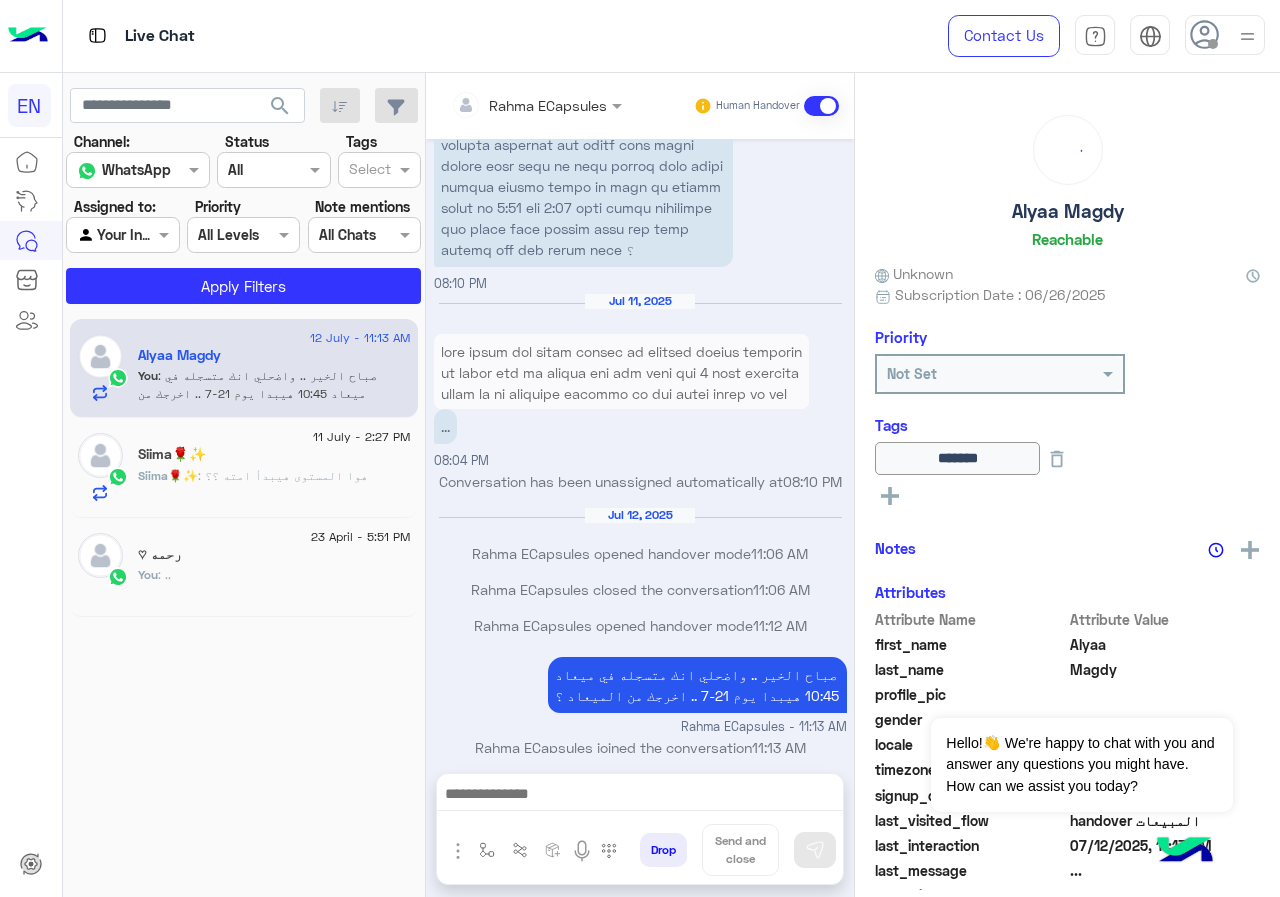 click at bounding box center (536, 104) 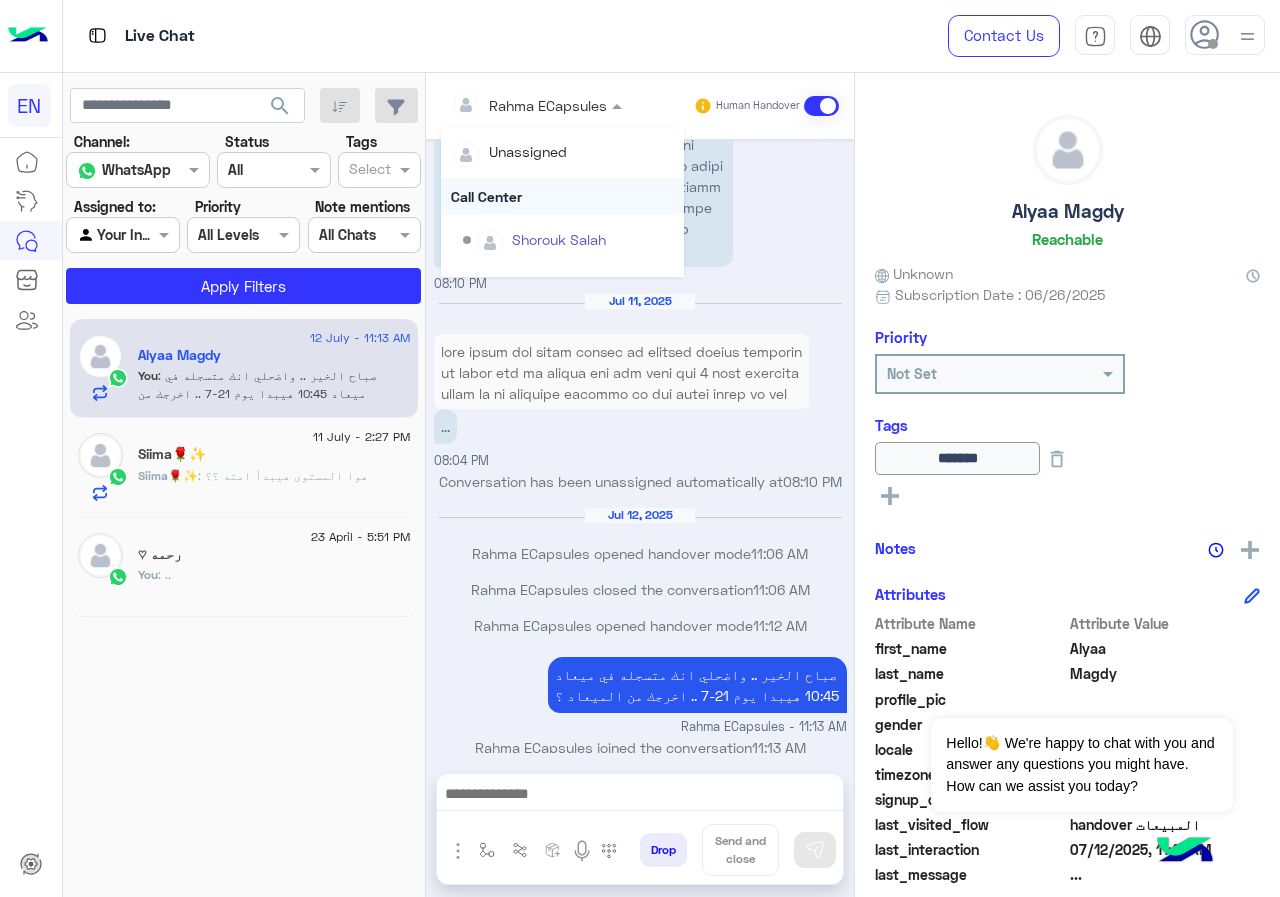 click on "Call Center" at bounding box center (562, 196) 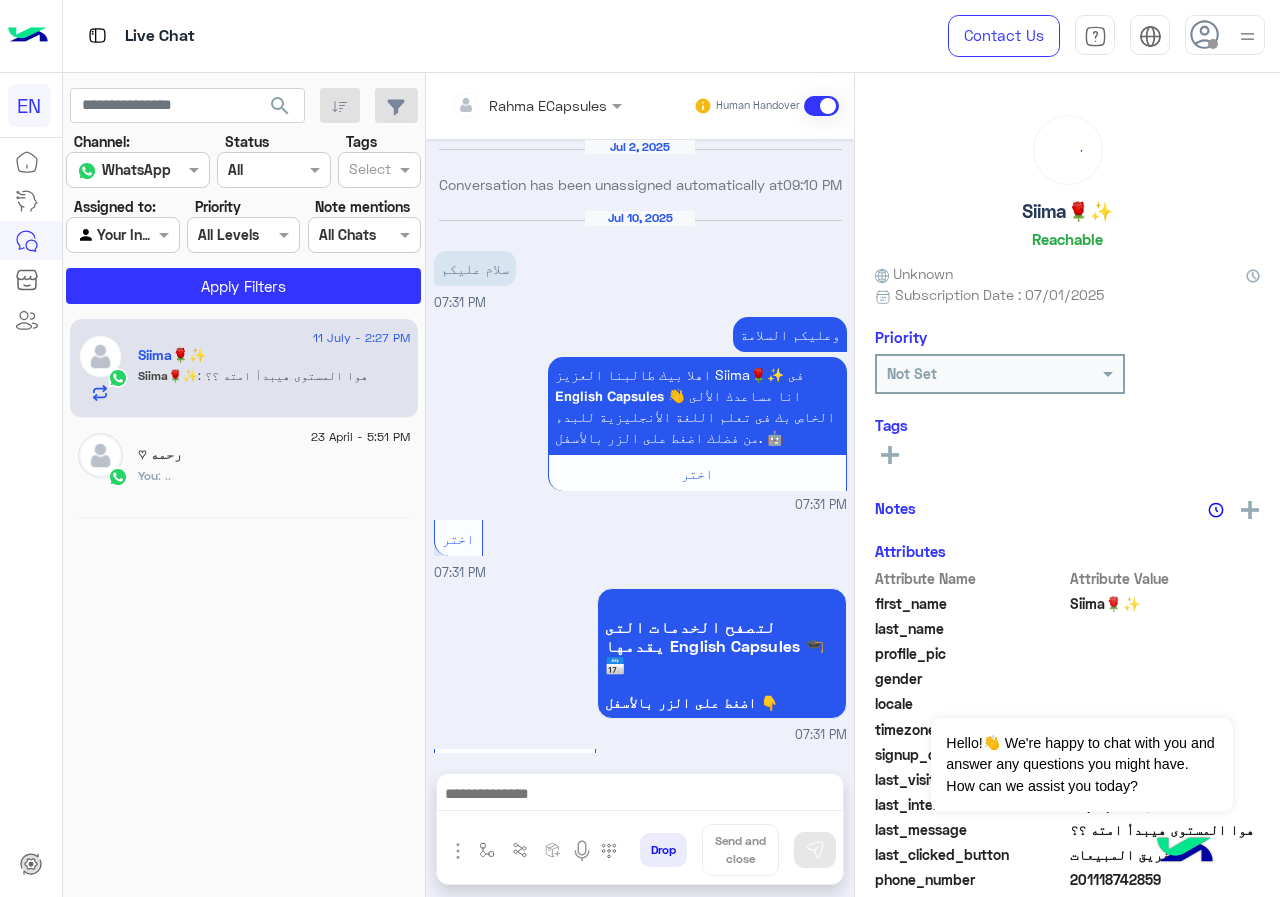 scroll, scrollTop: 1757, scrollLeft: 0, axis: vertical 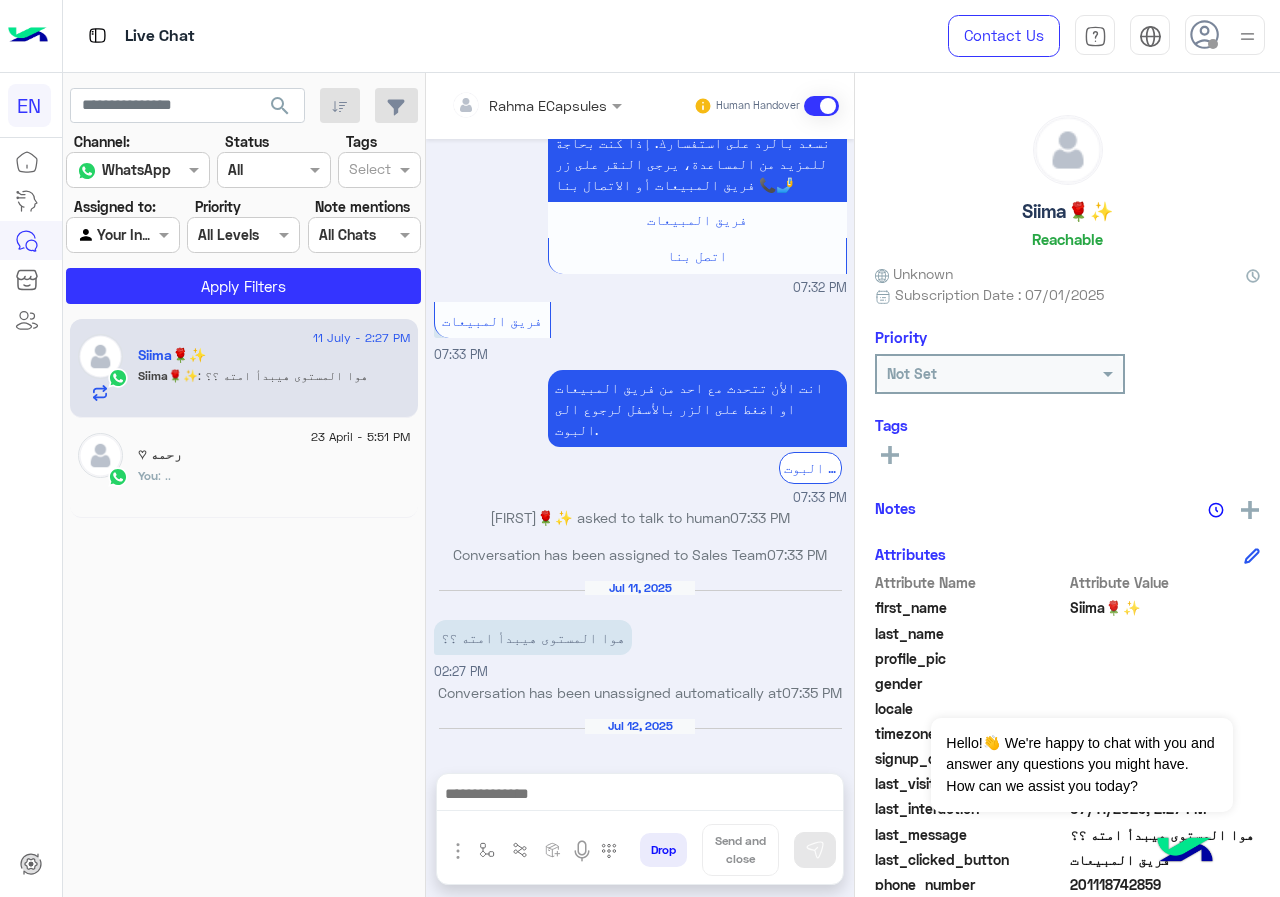 click at bounding box center [509, 105] 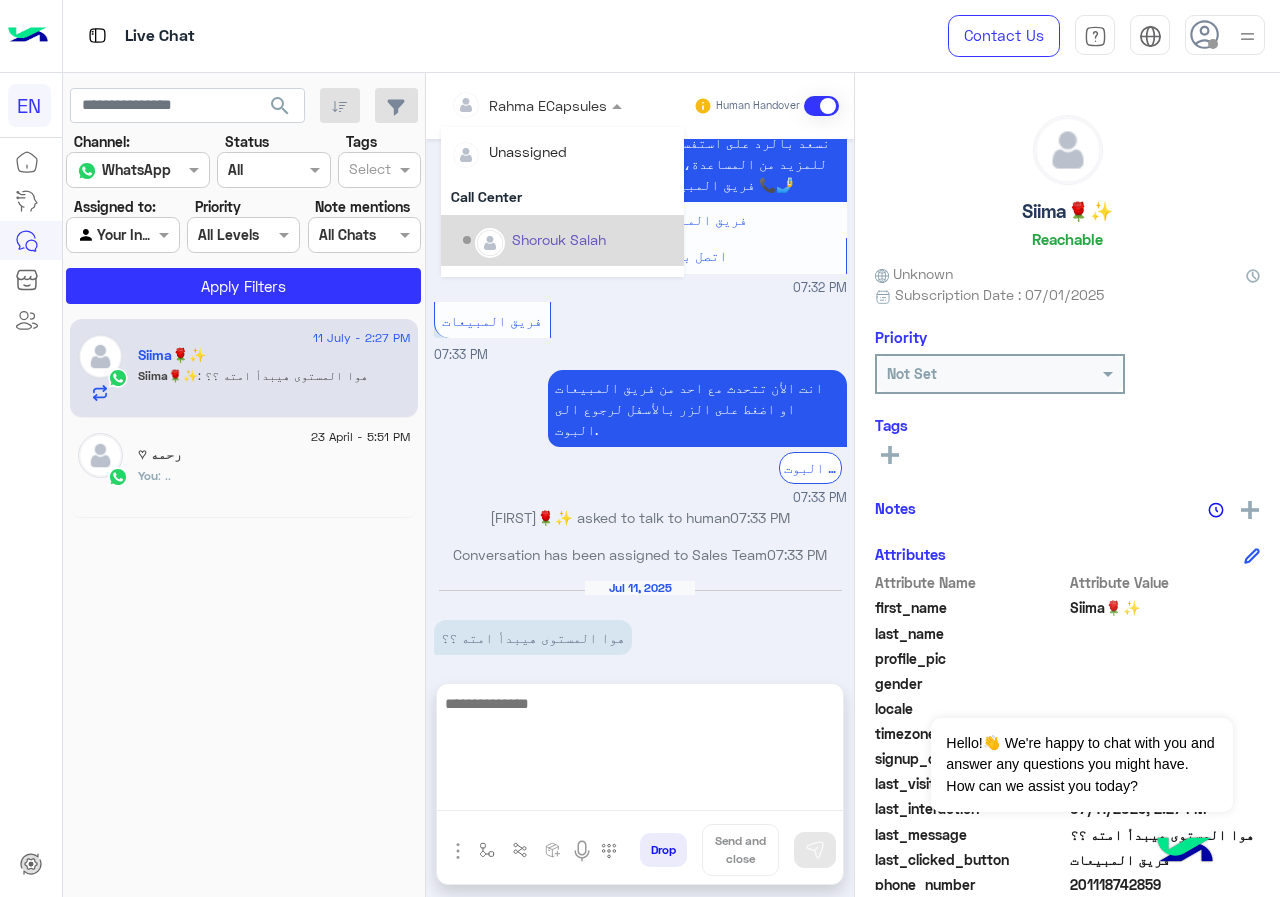 click at bounding box center [640, 751] 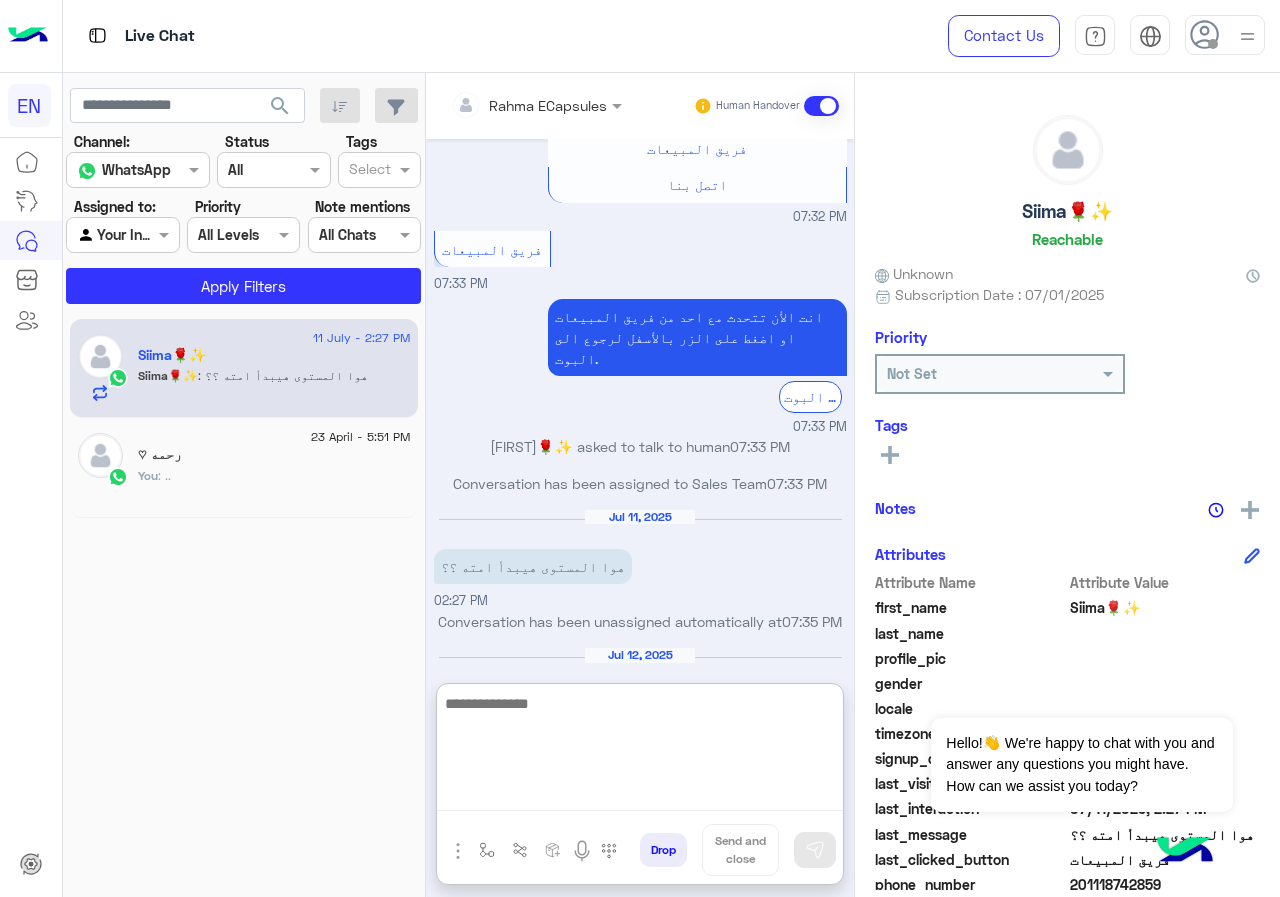 scroll, scrollTop: 1847, scrollLeft: 0, axis: vertical 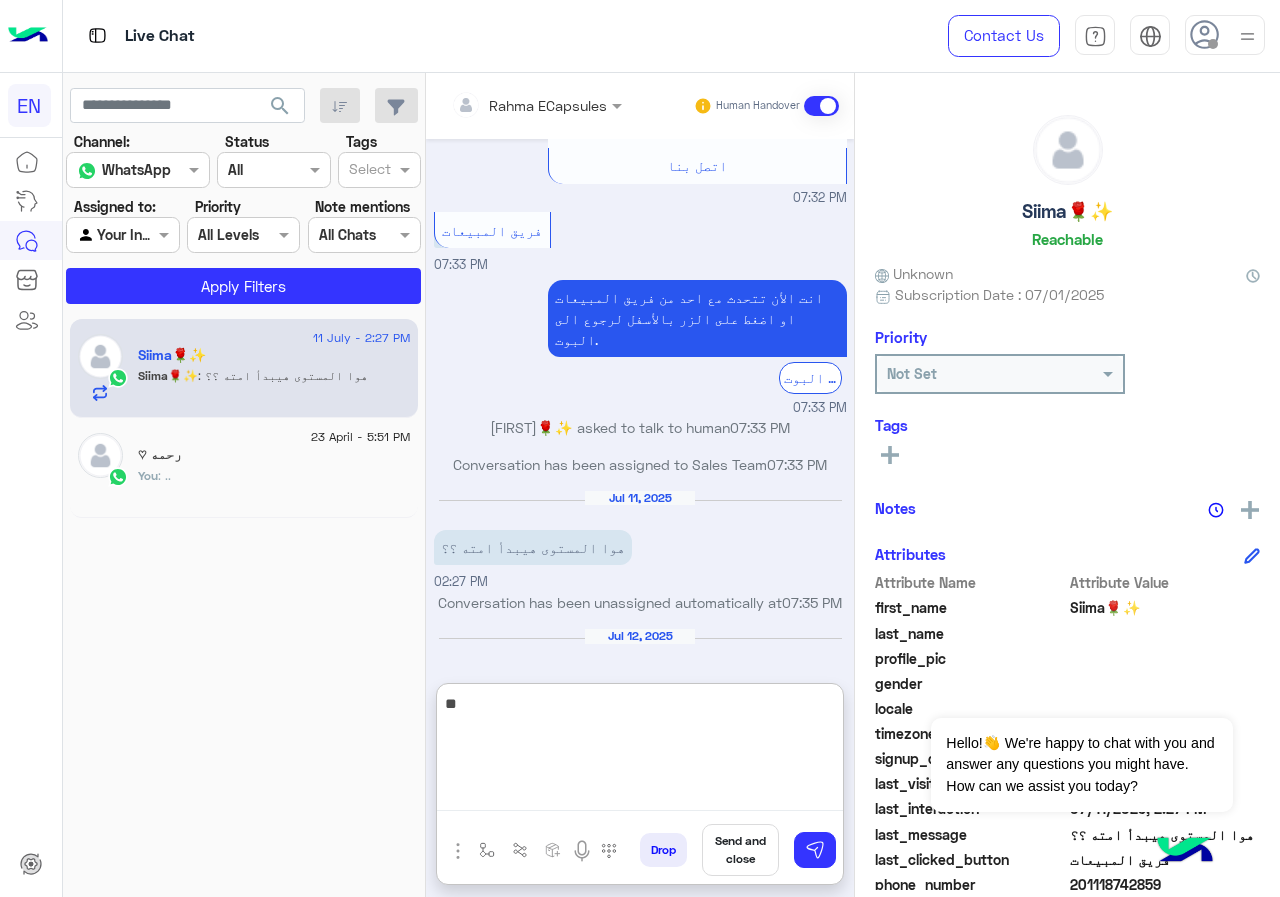 type on "*" 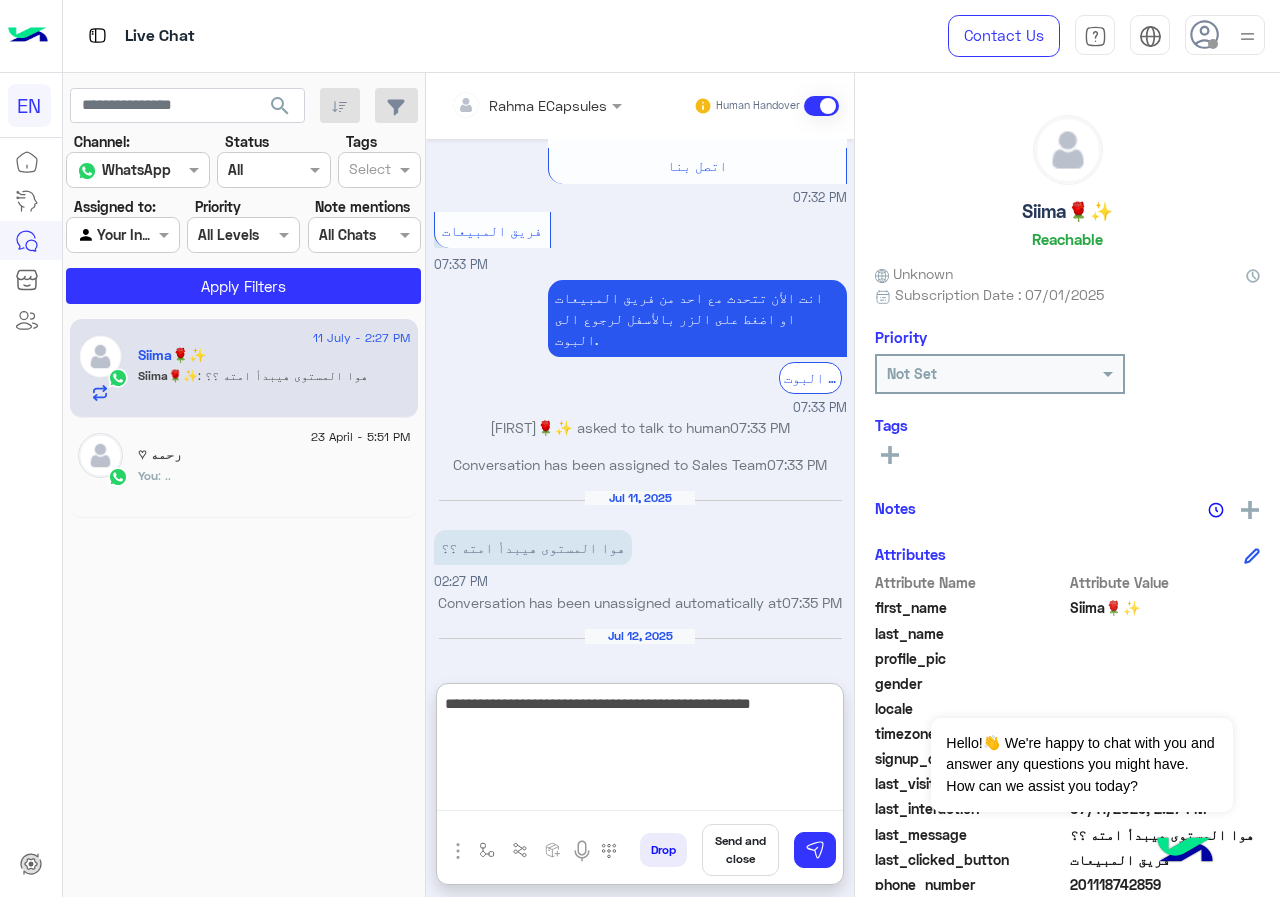 type on "**********" 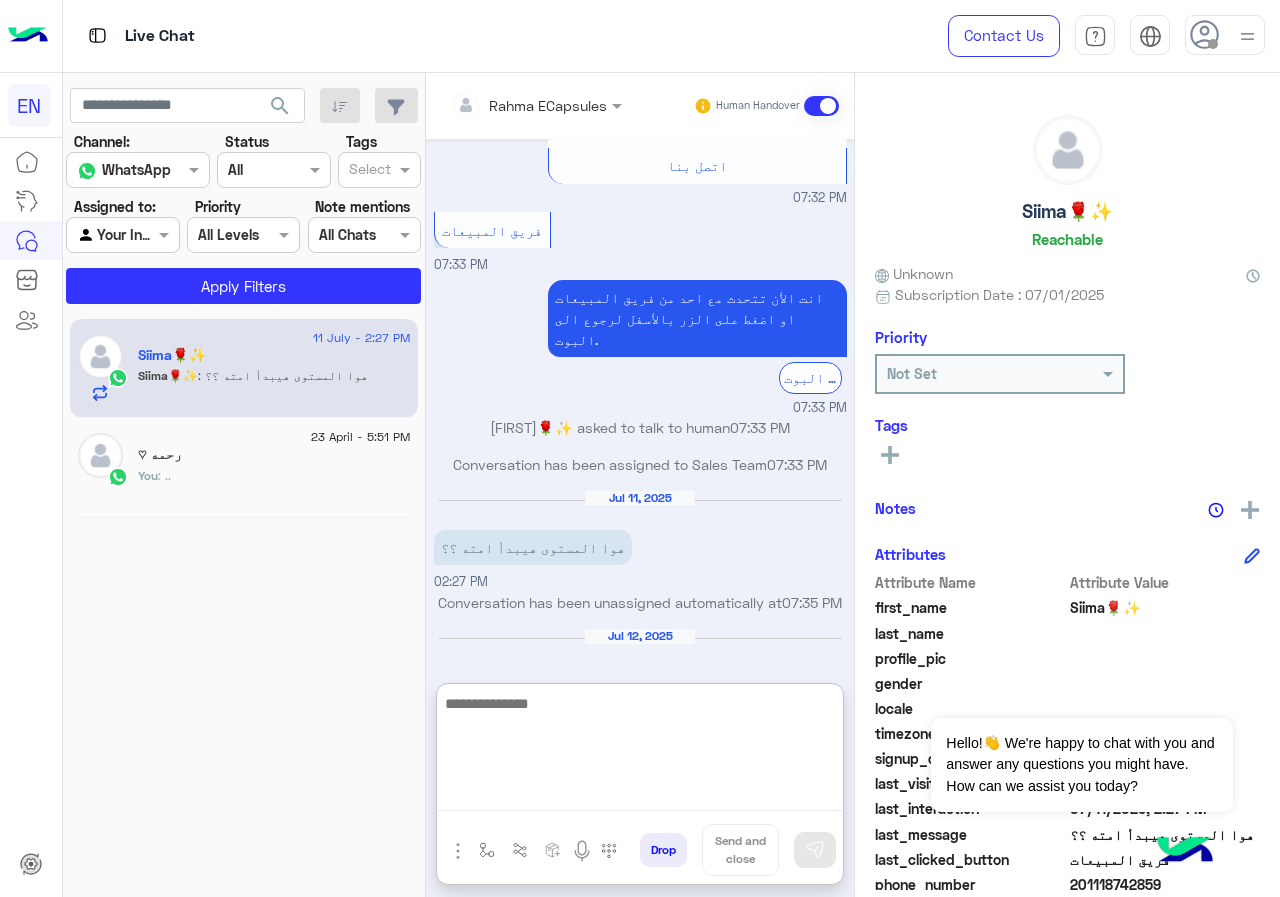 scroll, scrollTop: 1932, scrollLeft: 0, axis: vertical 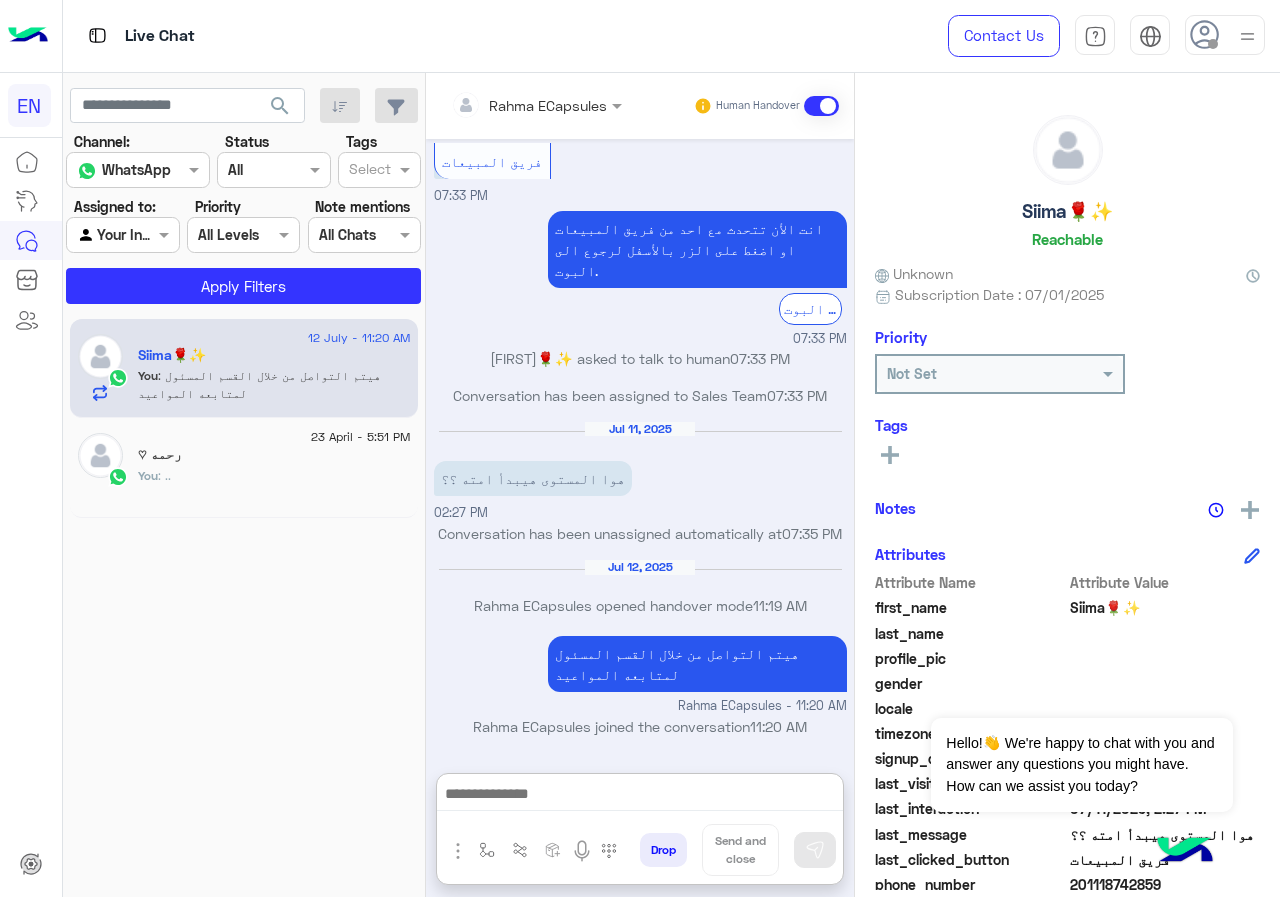 click at bounding box center [509, 105] 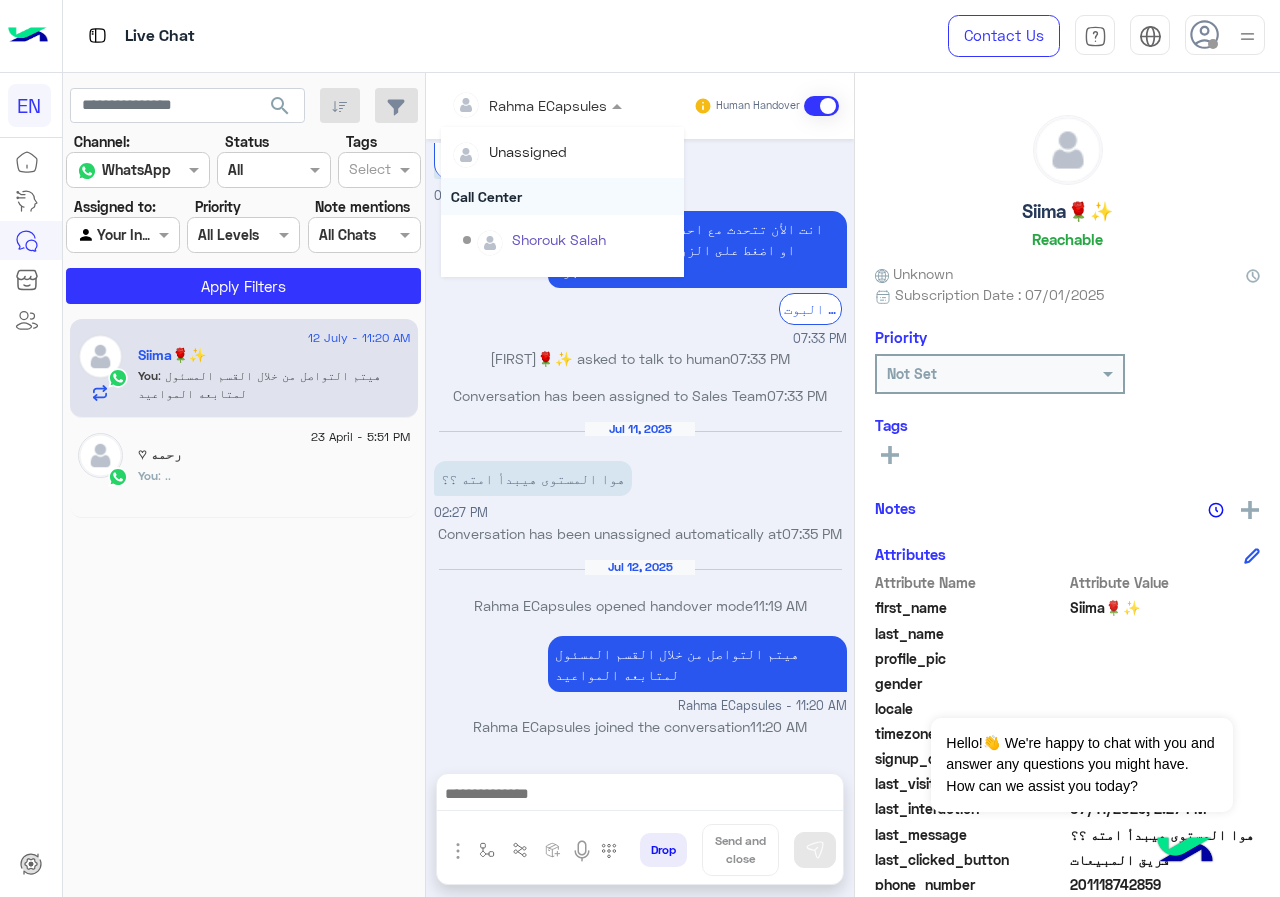 scroll, scrollTop: 1879, scrollLeft: 0, axis: vertical 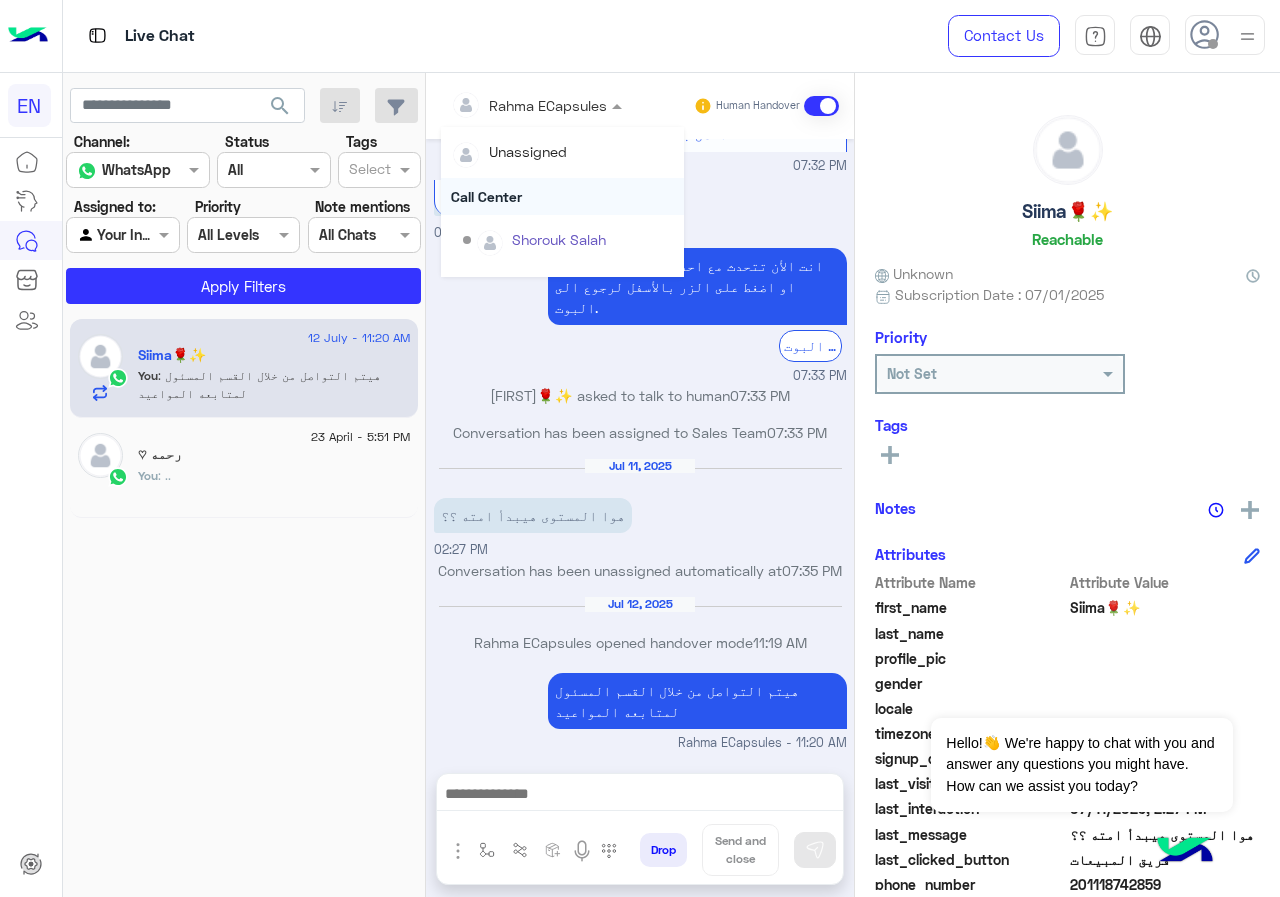 click on "Call Center" at bounding box center (562, 196) 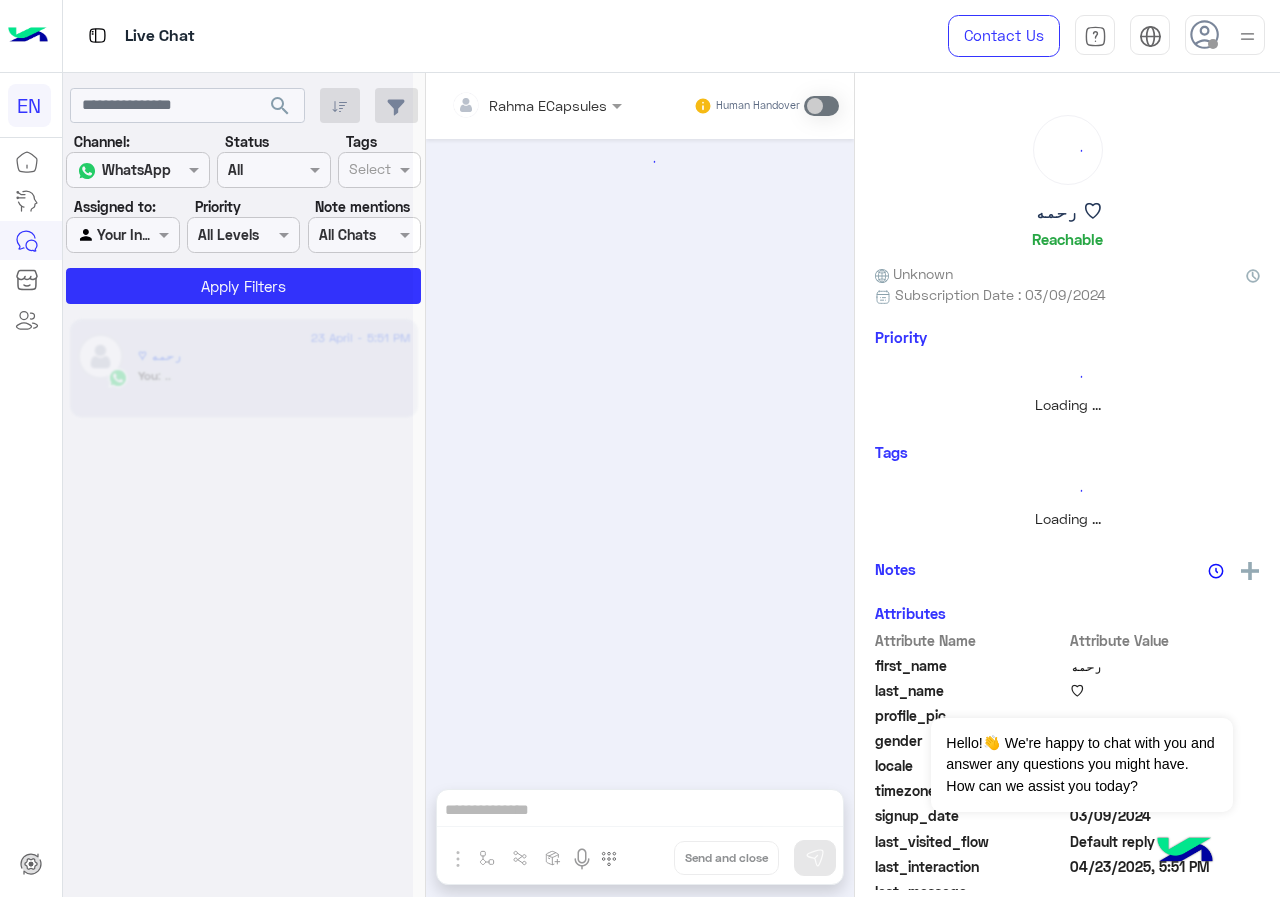 scroll, scrollTop: 0, scrollLeft: 0, axis: both 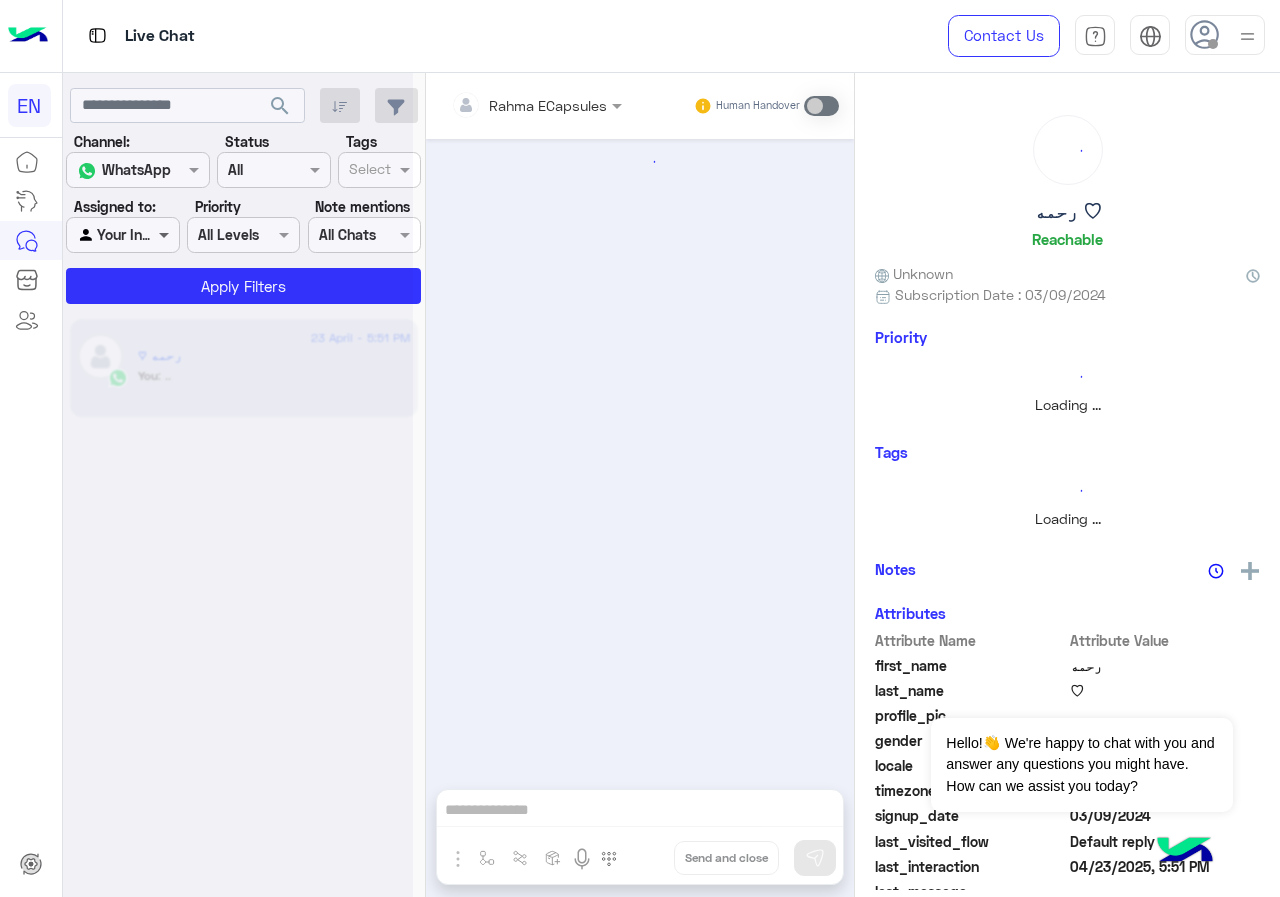 click at bounding box center (166, 234) 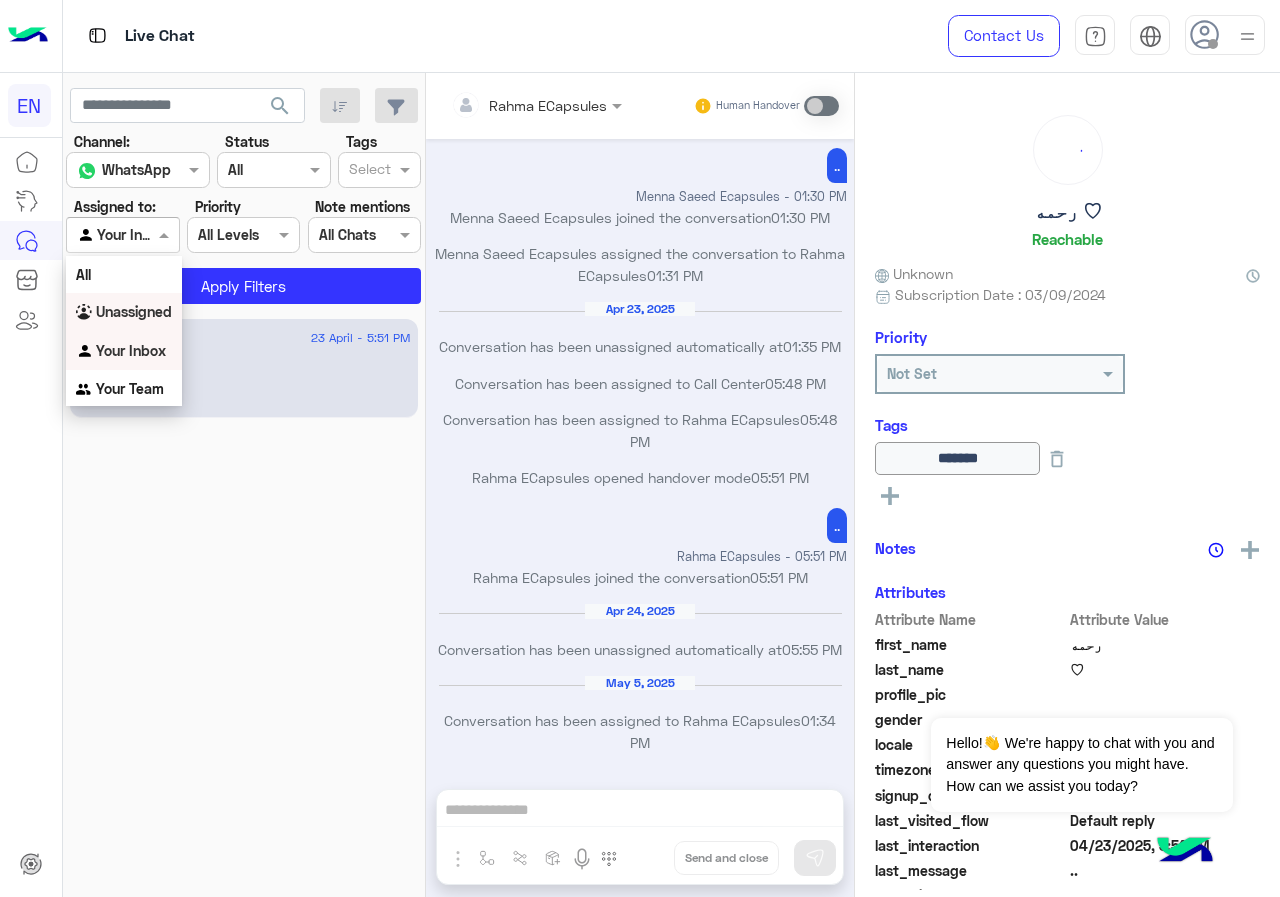 click on "Unassigned" at bounding box center [124, 312] 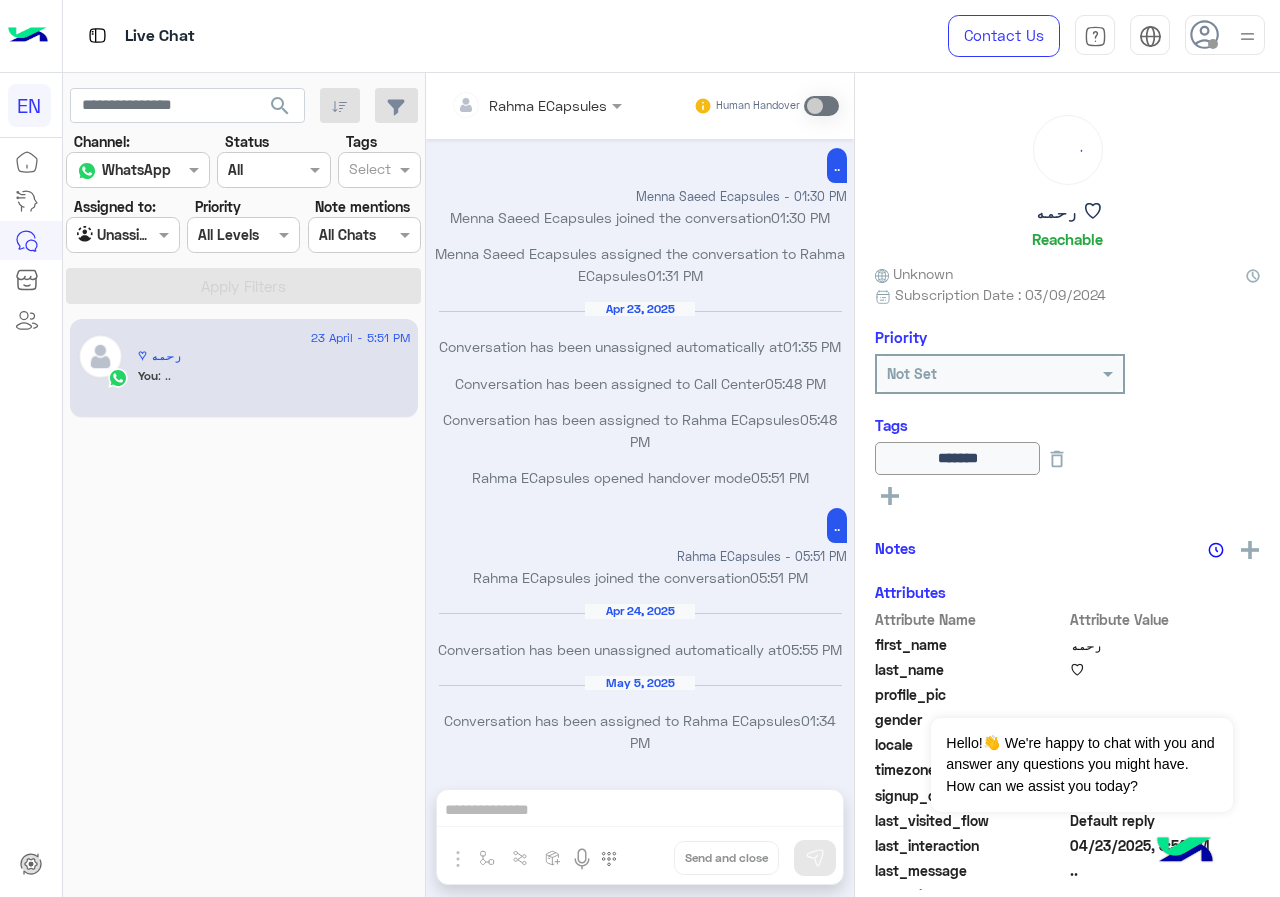 click on "search" 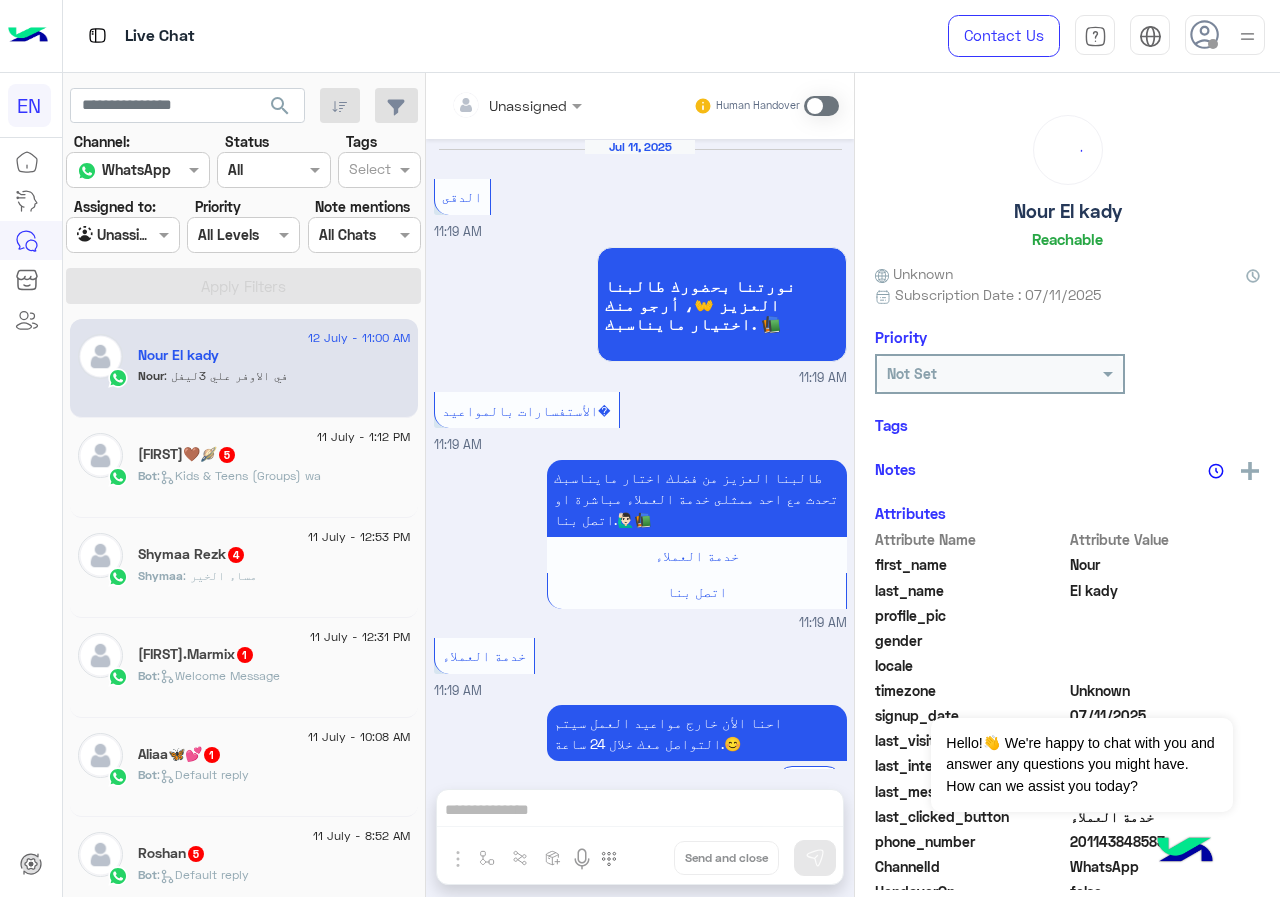 scroll, scrollTop: 897, scrollLeft: 0, axis: vertical 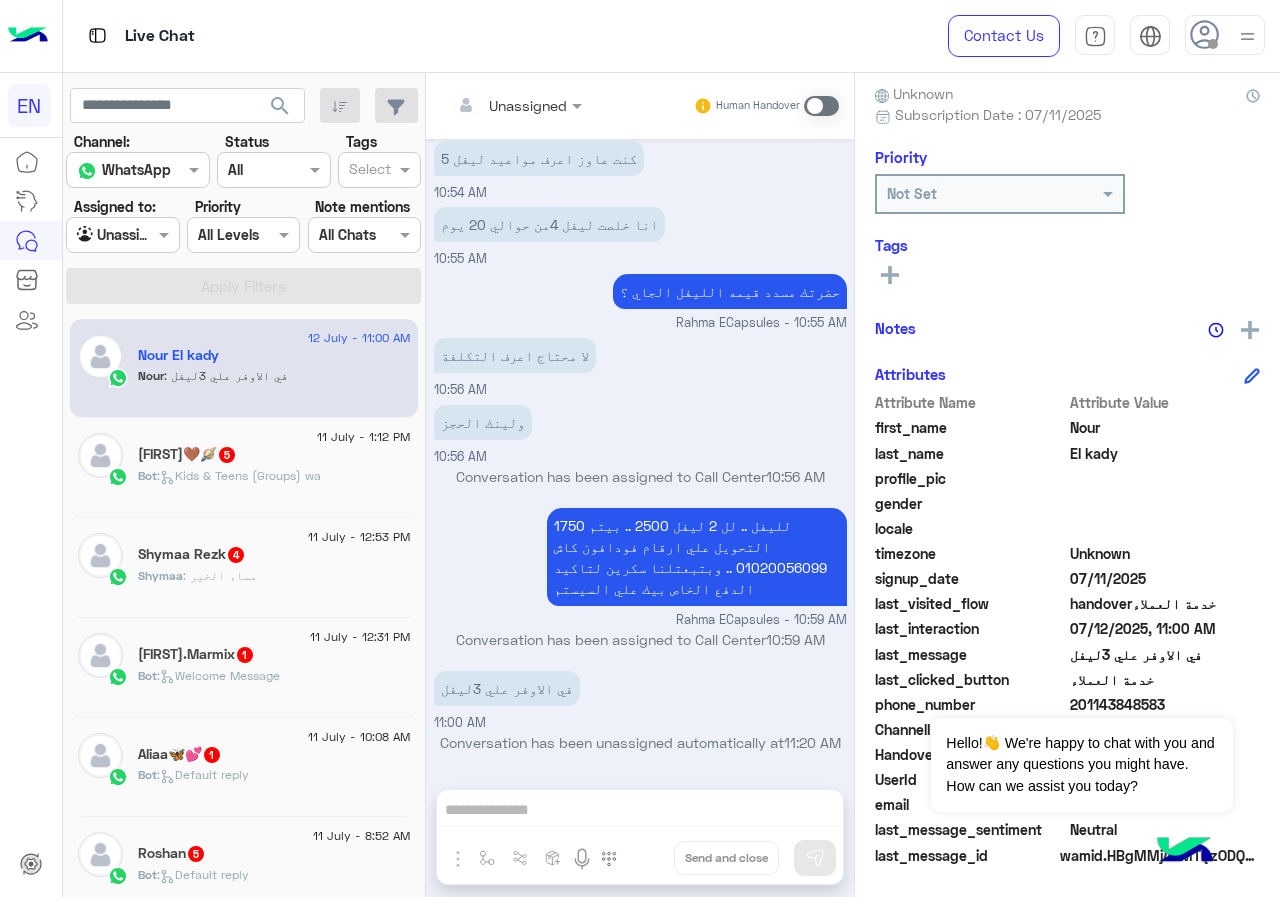 click on "Unassigned Human Handover     Jul 11, 2025  السلام عليكم  انا عايزة استفسر عن الكورسات يلي بتقدموها وعاملة ازاي والاسعار عاملة كان   12:41 AM  احنا الأن خارج مواعيد العمل سيتم التواصل معك خلال 24 ساعة.😊  الرجوع الى البوت     12:41 AM   Conversation has been assigned to Call Center   12:41 AM       [NAME]🩷🌝  asked to talk to human   12:41 AM       الرجوع الى البوت    12:41 AM  اهلا بيك طالبنا العزيز [NAME]🩷🌝 فى 𝗘𝗻𝗴𝗹𝗶𝘀𝗵 𝗖𝗮𝗽𝘀𝘂𝗹𝗲𝘀 👋 انا مساعدك الألى الخاص بك فى تعلم اللغة الأنجليزية للبدء من فضلك اضغط على الزر بالأسفل. 🤖  اختر     12:41 AM   [NAME]🩷🌝  left the conversation   12:42 AM       اختر    12:42 AM  لتصفح الخدمات التى يقدمها English Capsules 🎓📅    12:42 AM   Drop" at bounding box center [640, 489] 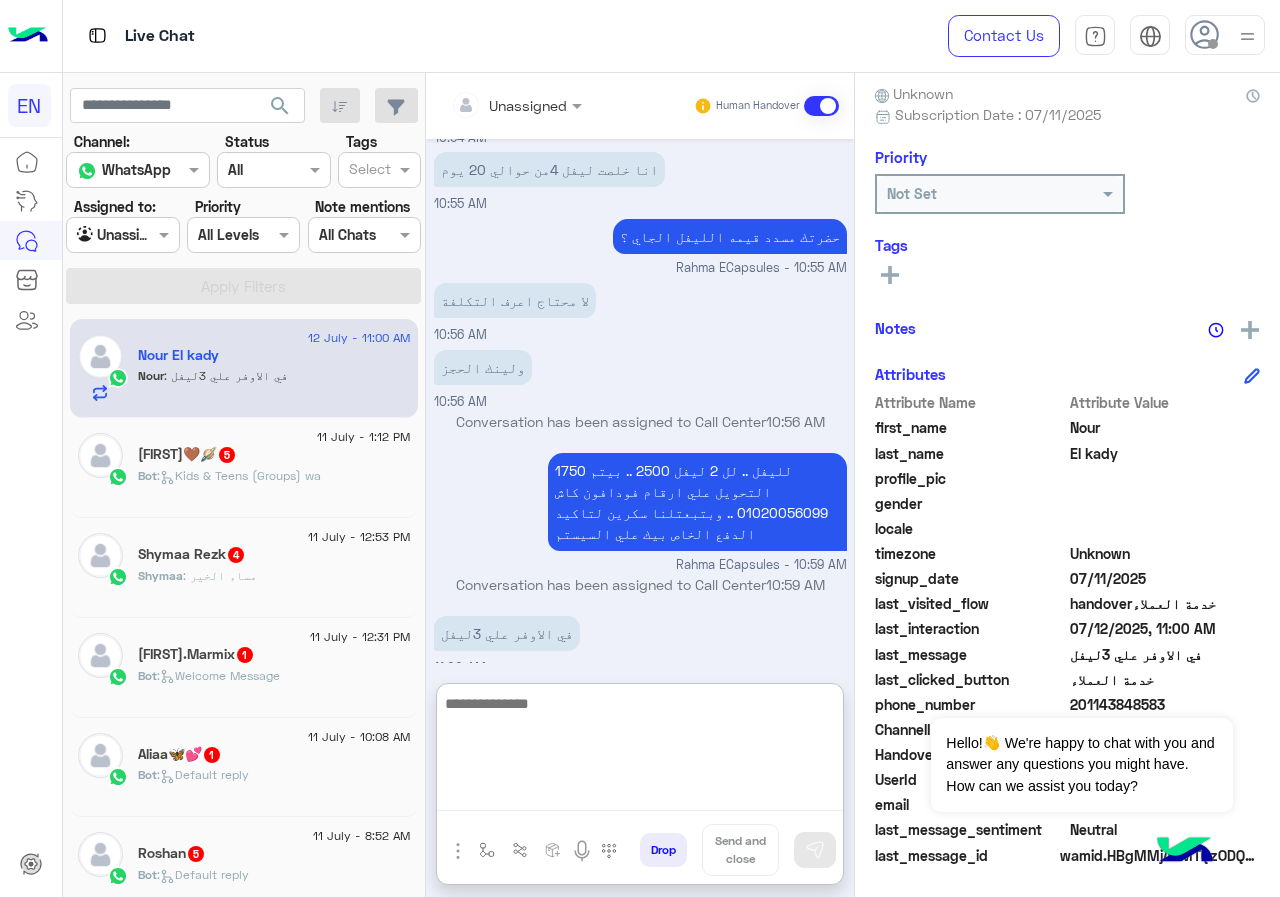 click at bounding box center [640, 751] 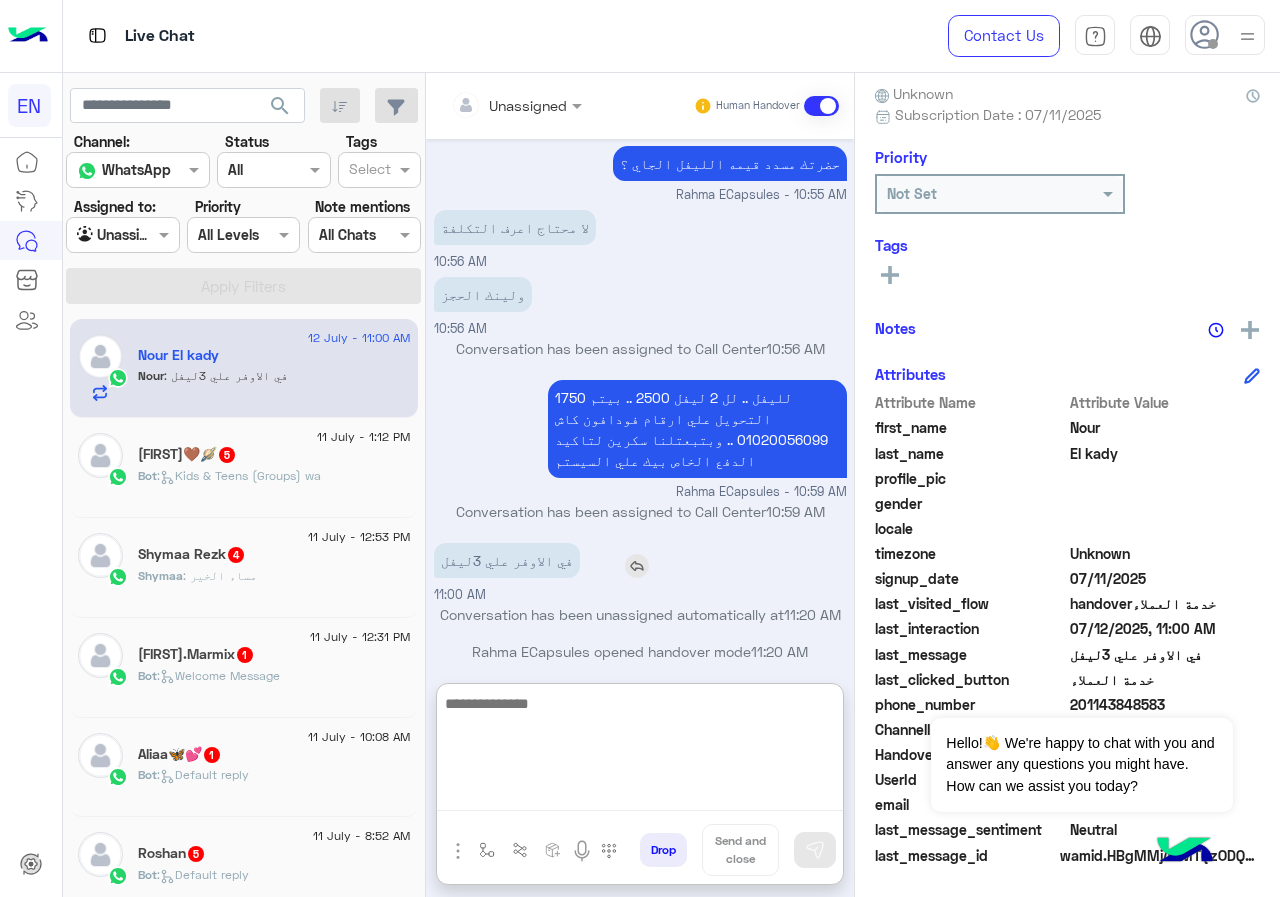 scroll, scrollTop: 1039, scrollLeft: 0, axis: vertical 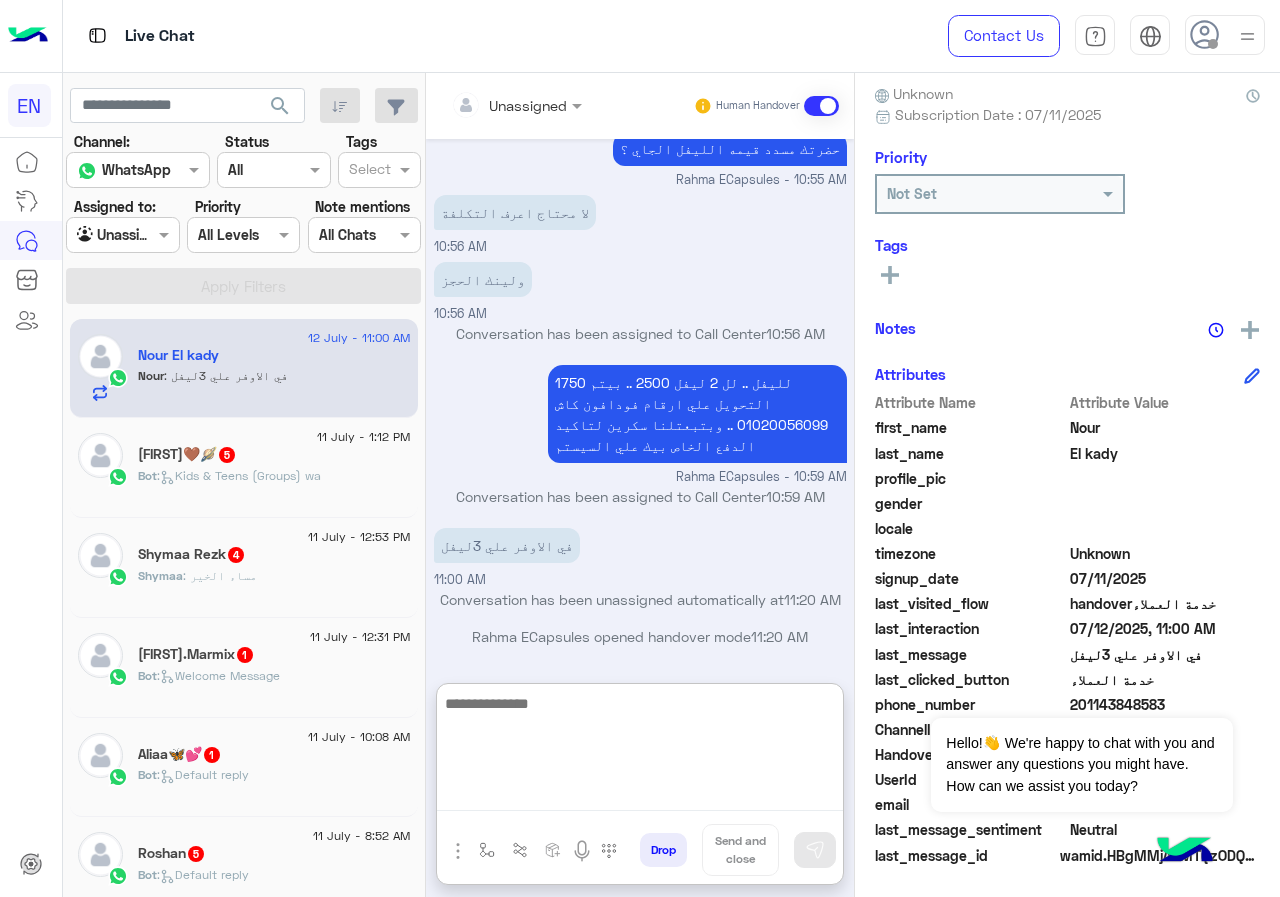 click at bounding box center (640, 751) 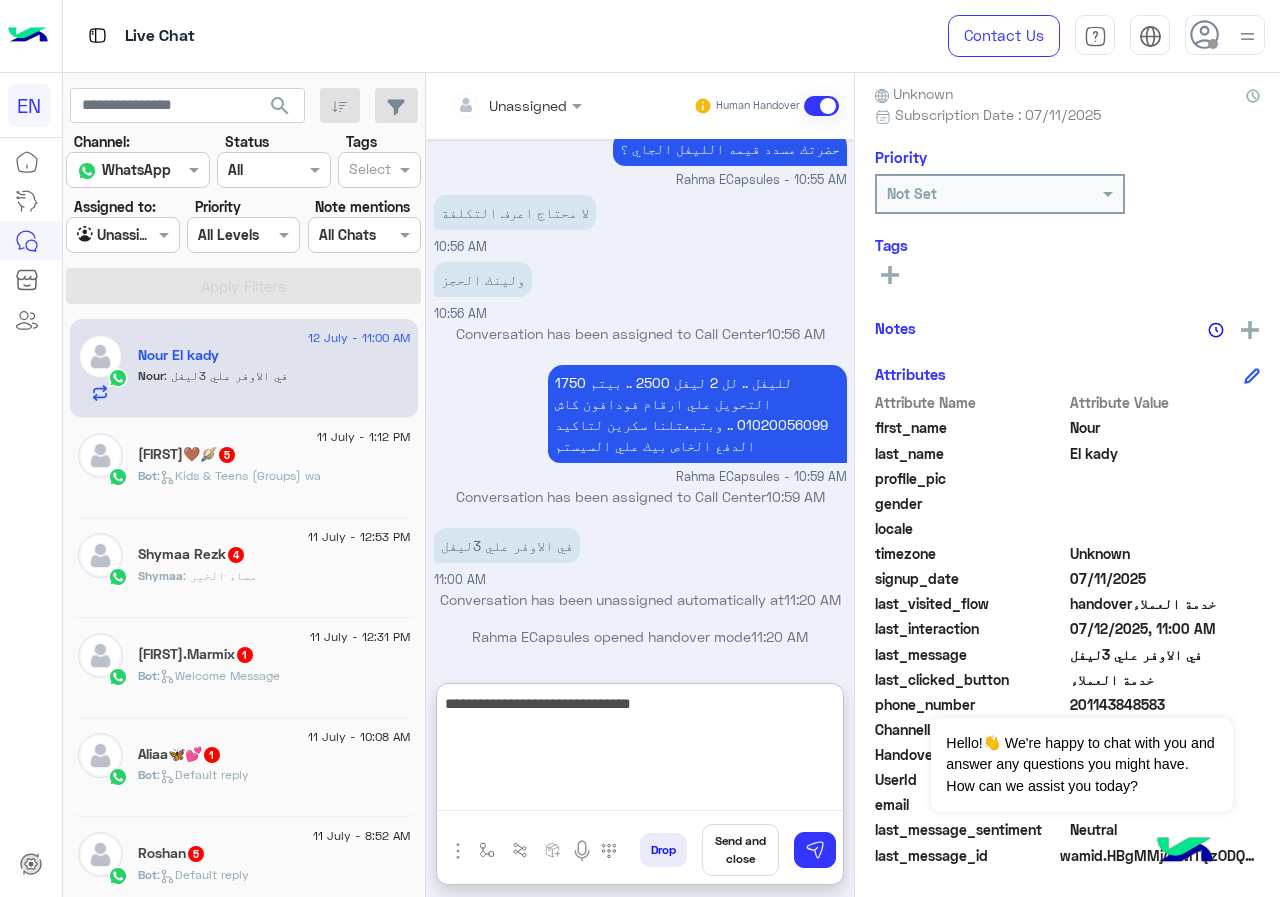 type on "**********" 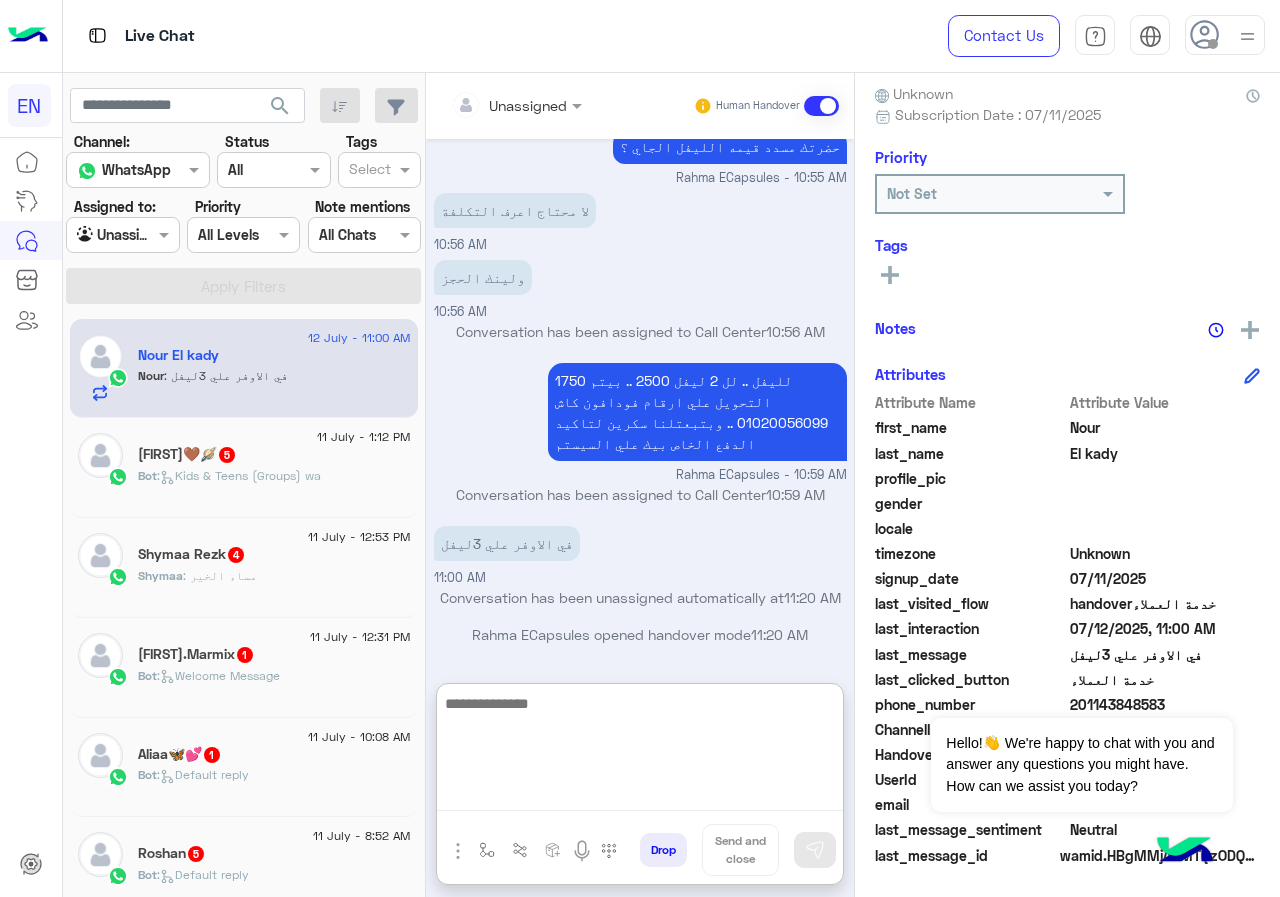 scroll, scrollTop: 1103, scrollLeft: 0, axis: vertical 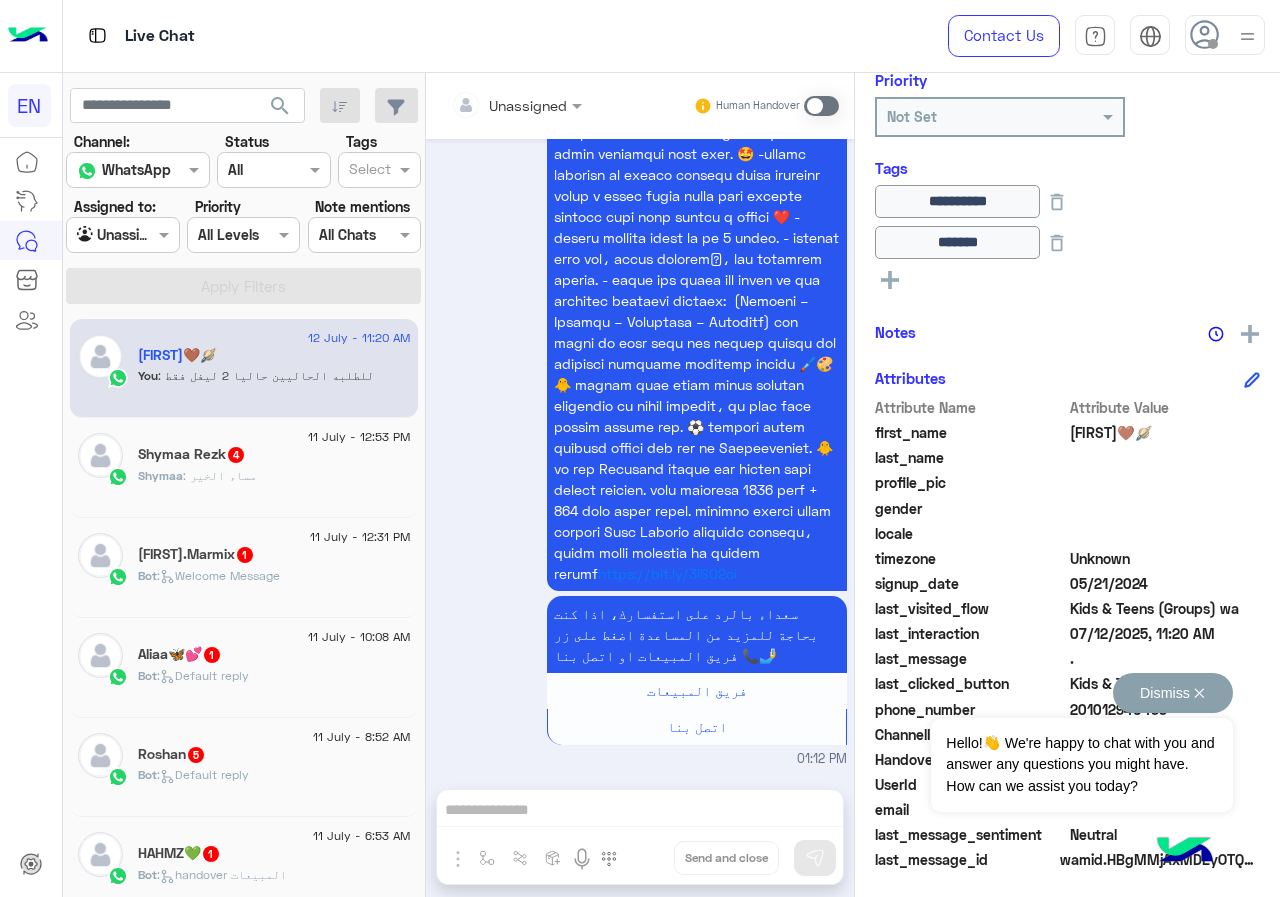 click on "Dismiss ✕" at bounding box center (1173, 693) 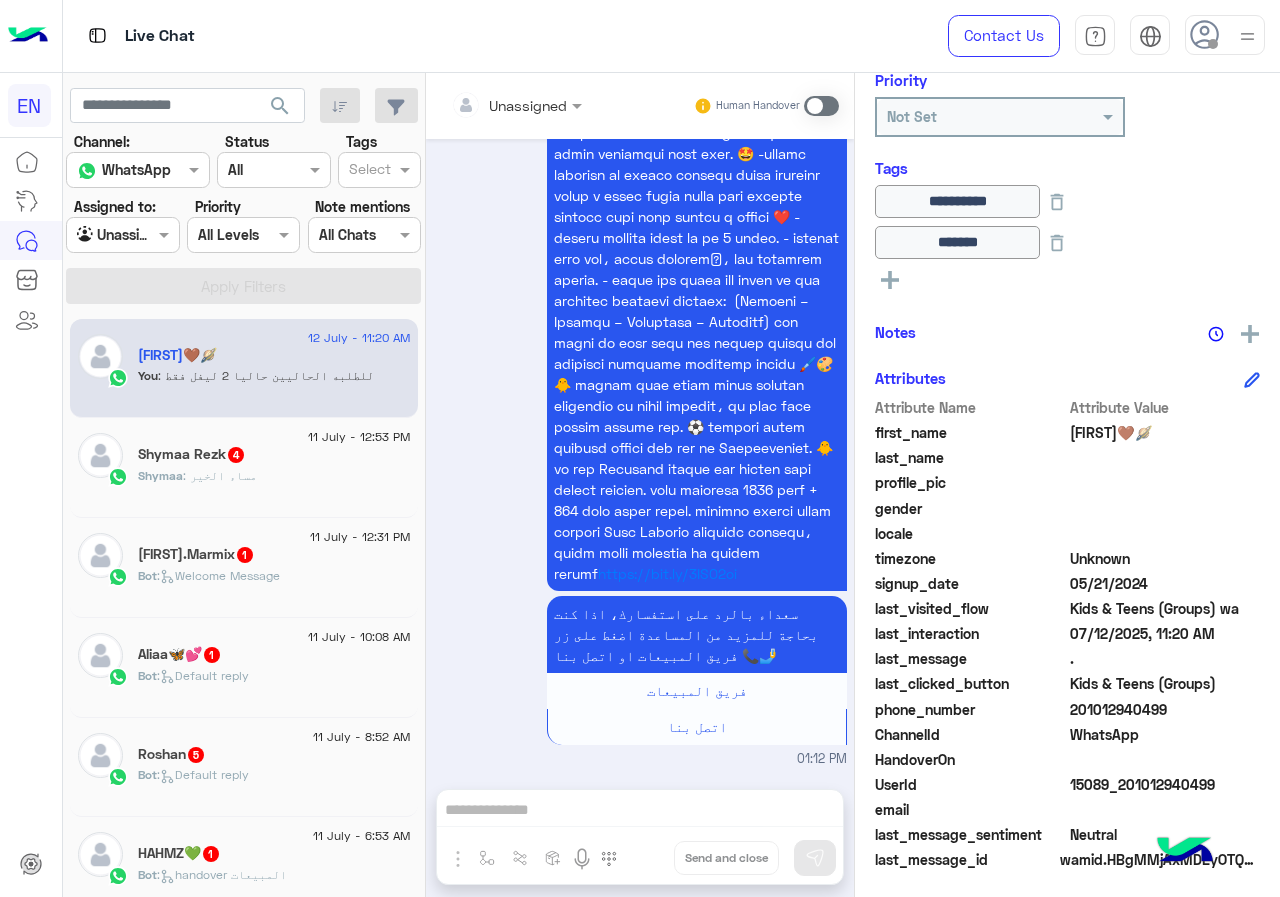 scroll, scrollTop: 2089, scrollLeft: 0, axis: vertical 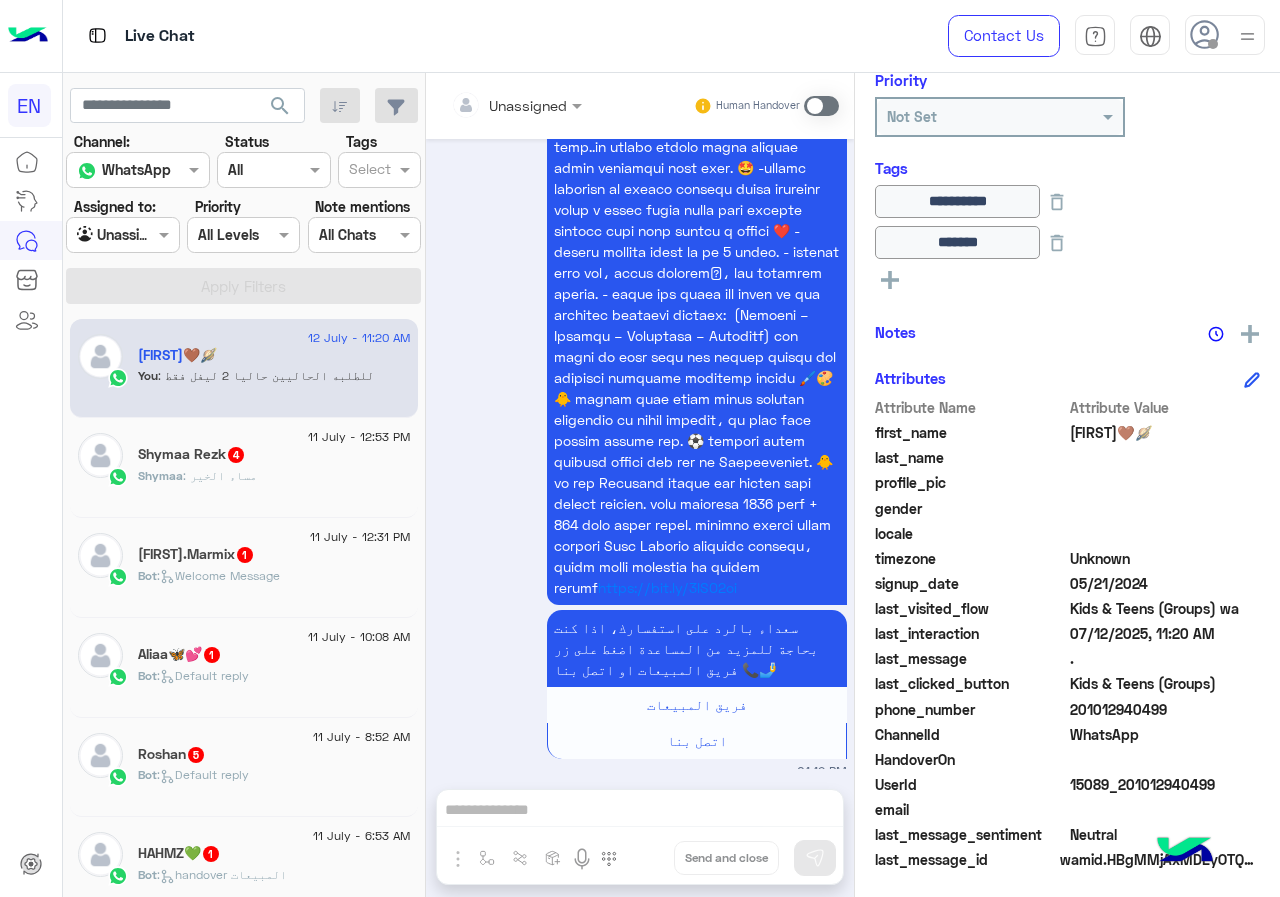 drag, startPoint x: 1076, startPoint y: 707, endPoint x: 1251, endPoint y: 703, distance: 175.04572 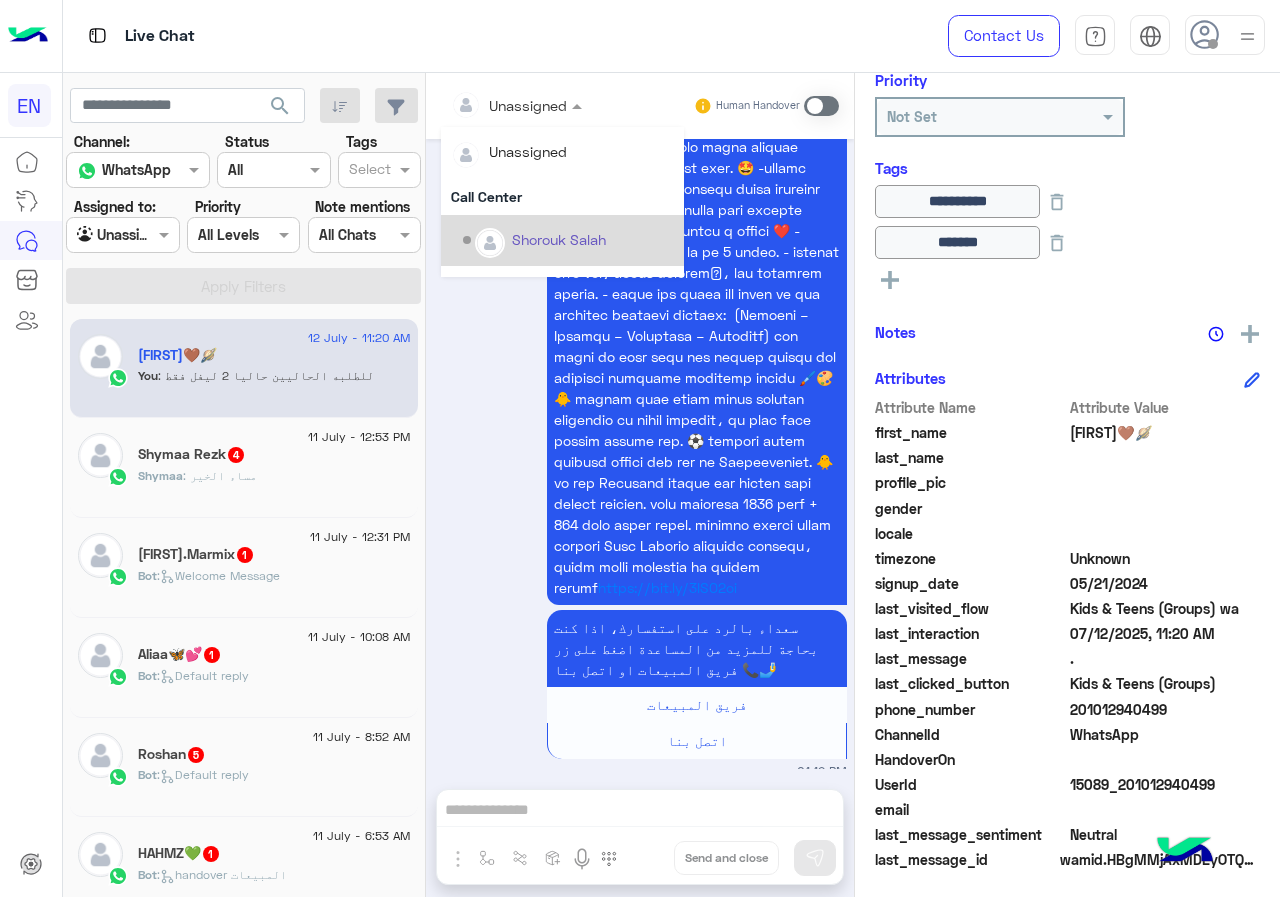 scroll, scrollTop: 332, scrollLeft: 0, axis: vertical 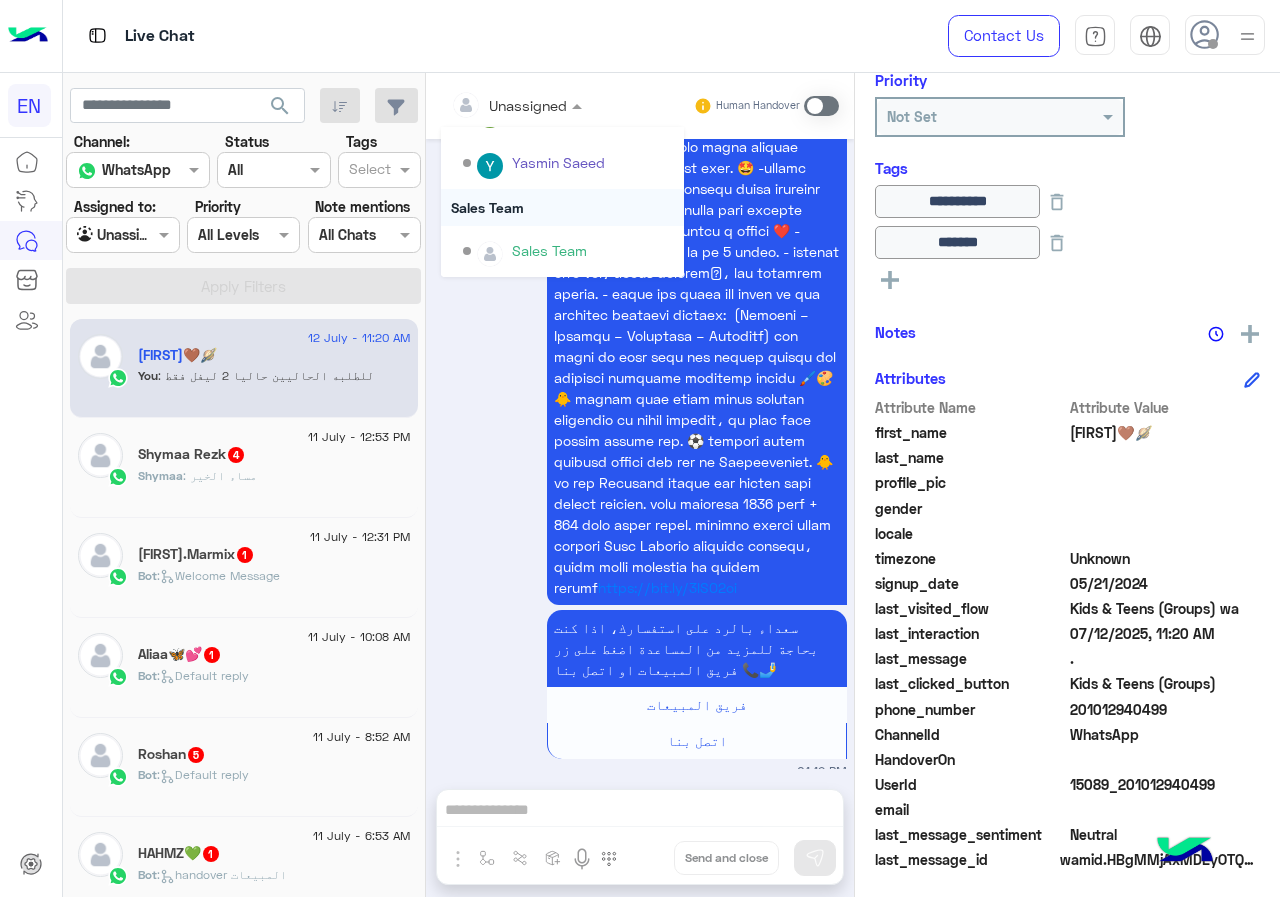 click on "Sales Team" at bounding box center (562, 207) 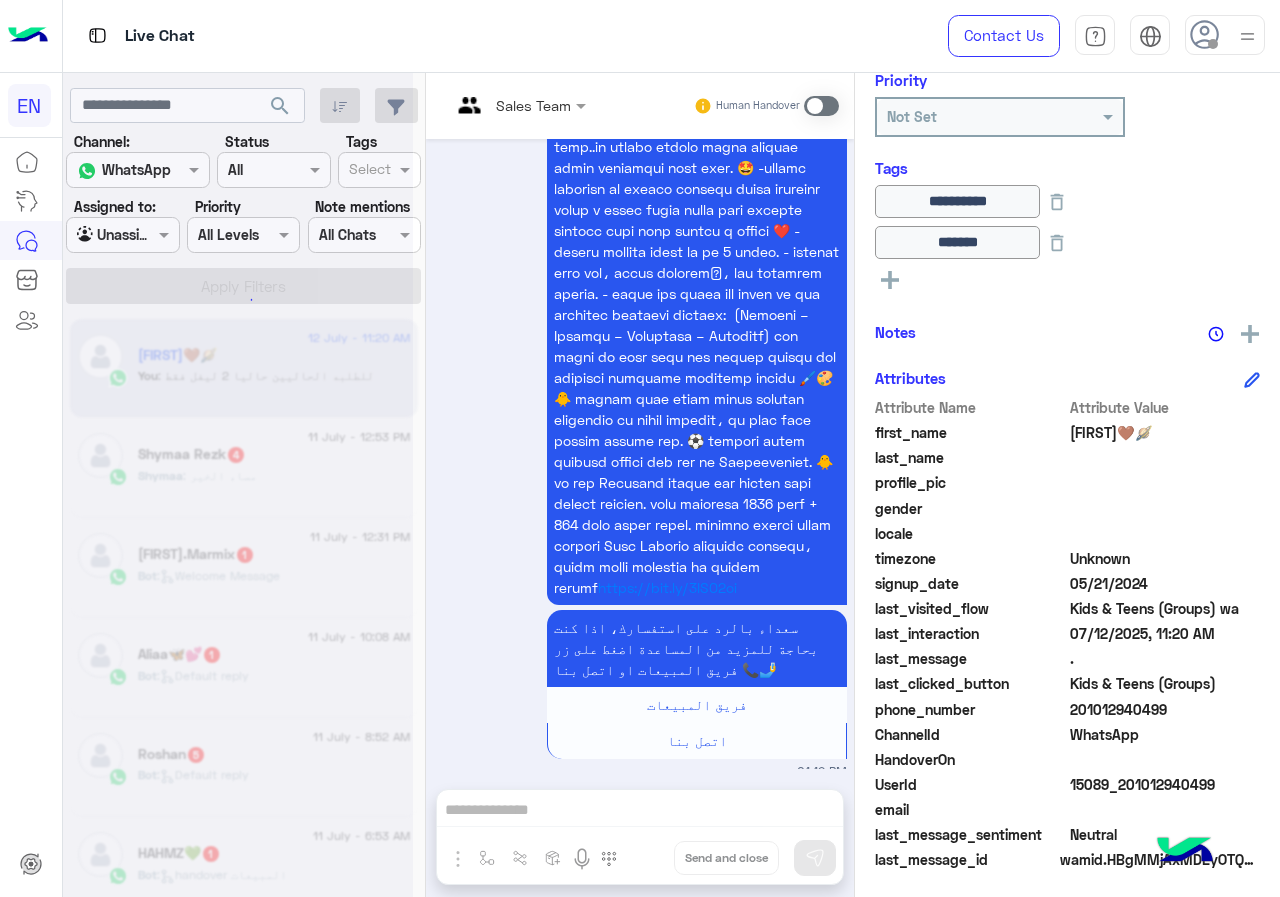 scroll, scrollTop: 0, scrollLeft: 0, axis: both 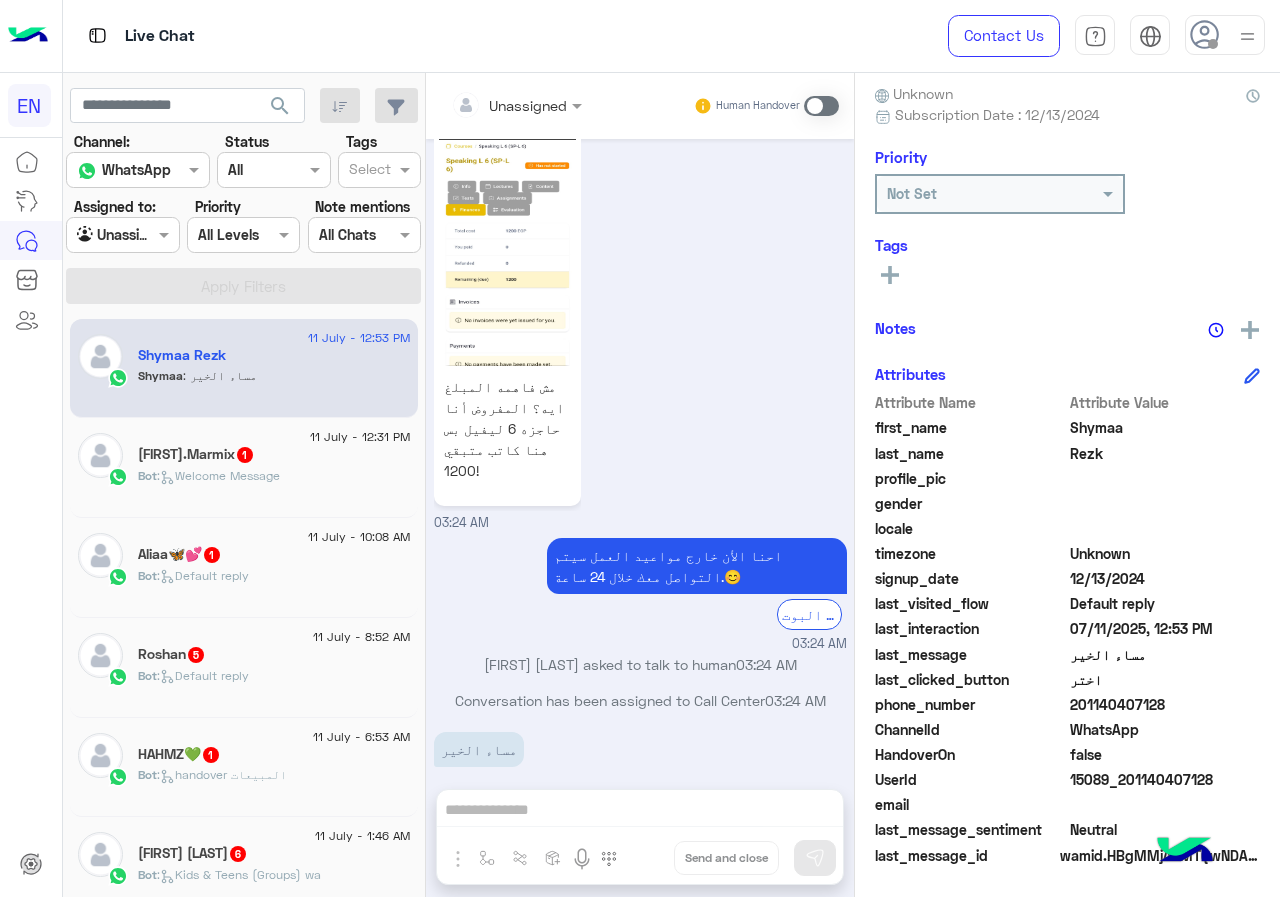 drag, startPoint x: 1073, startPoint y: 699, endPoint x: 1187, endPoint y: 708, distance: 114.35471 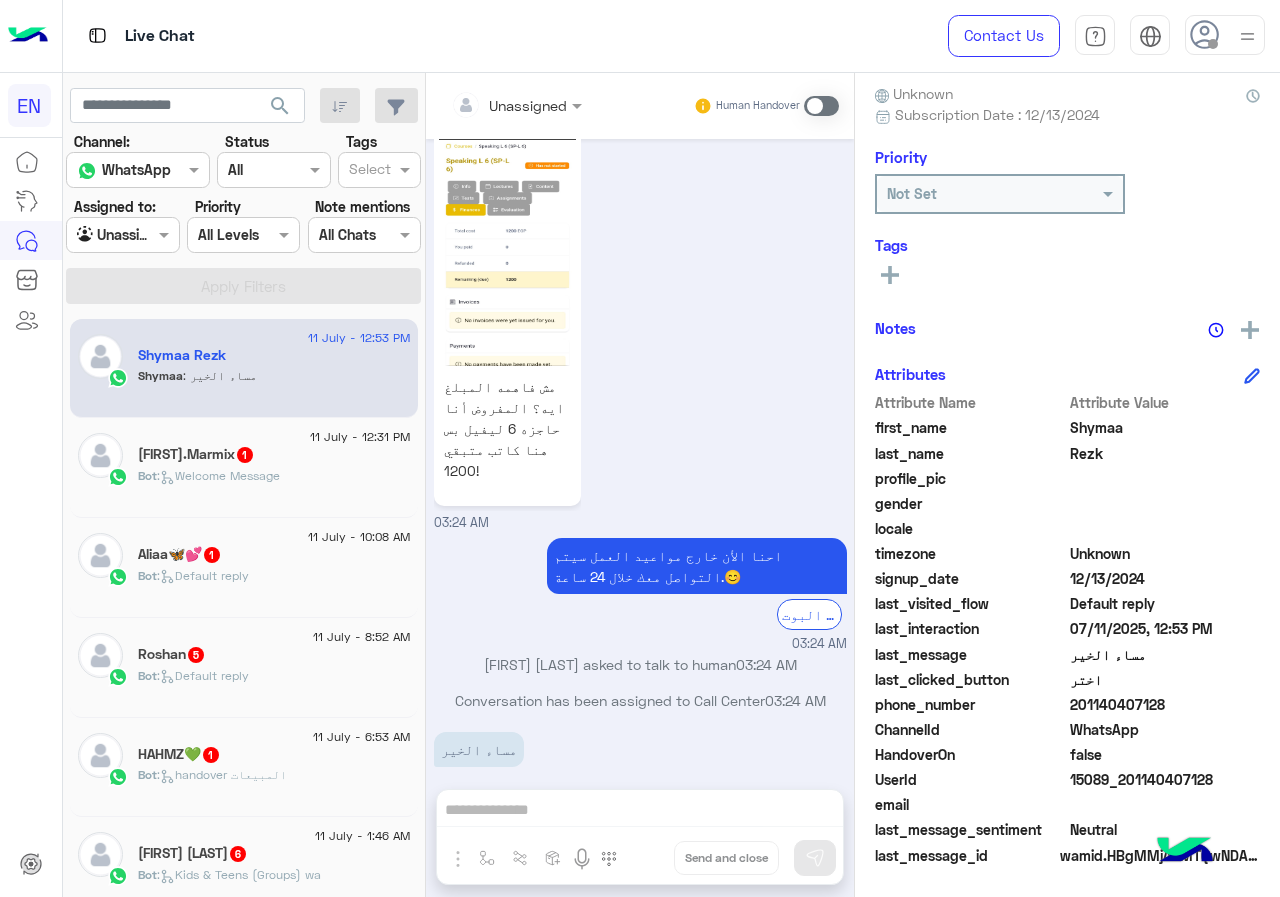 scroll, scrollTop: 2541, scrollLeft: 0, axis: vertical 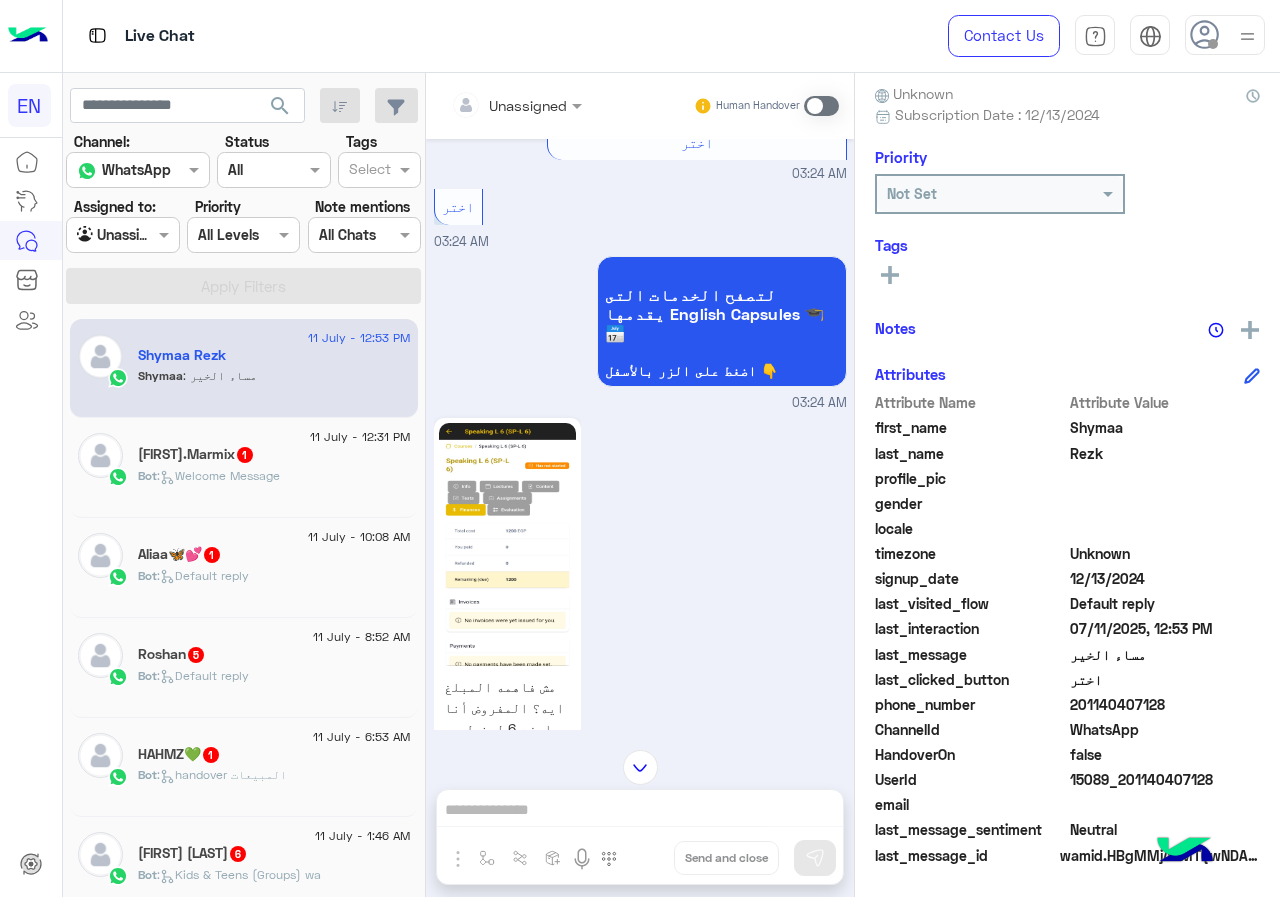 click 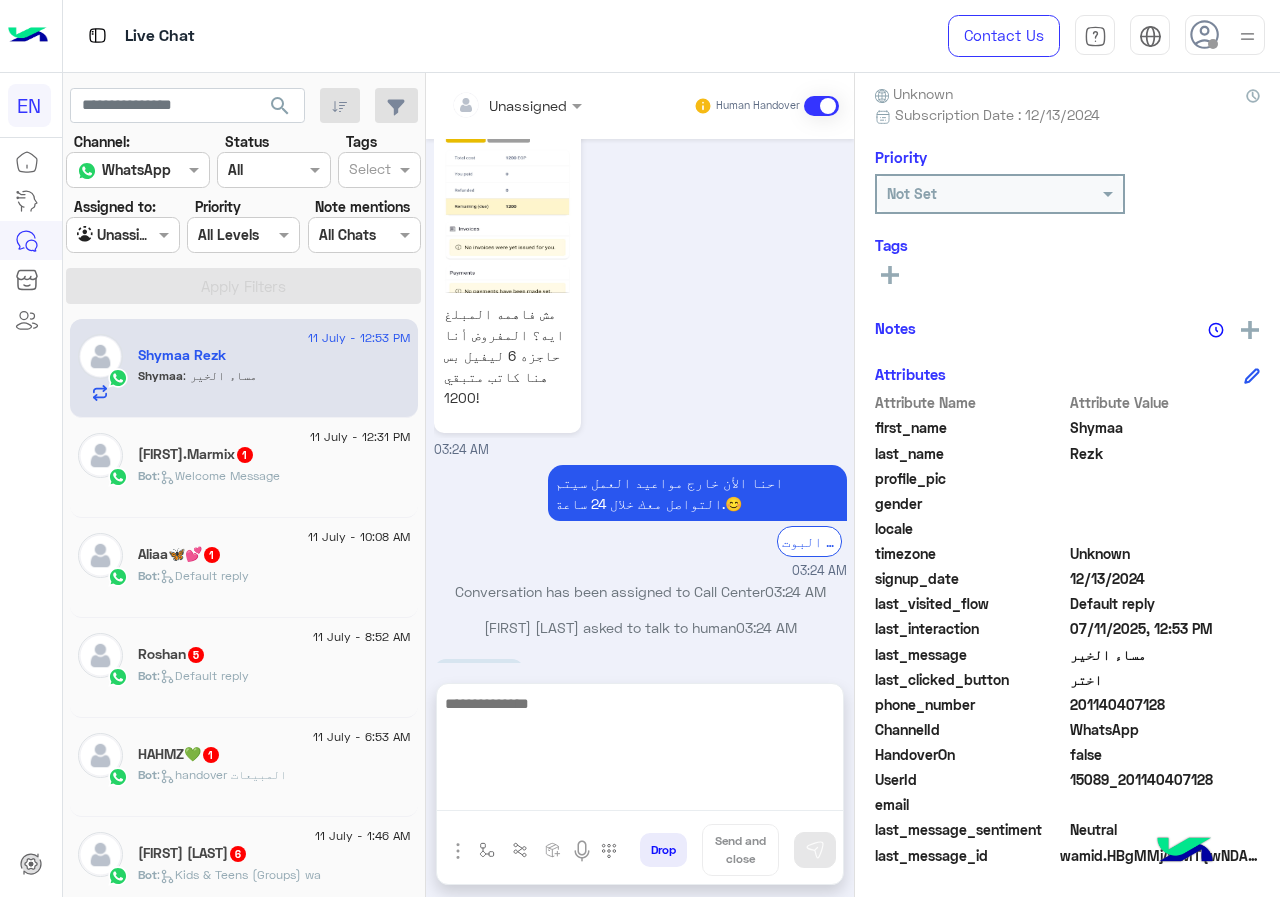 click at bounding box center (640, 751) 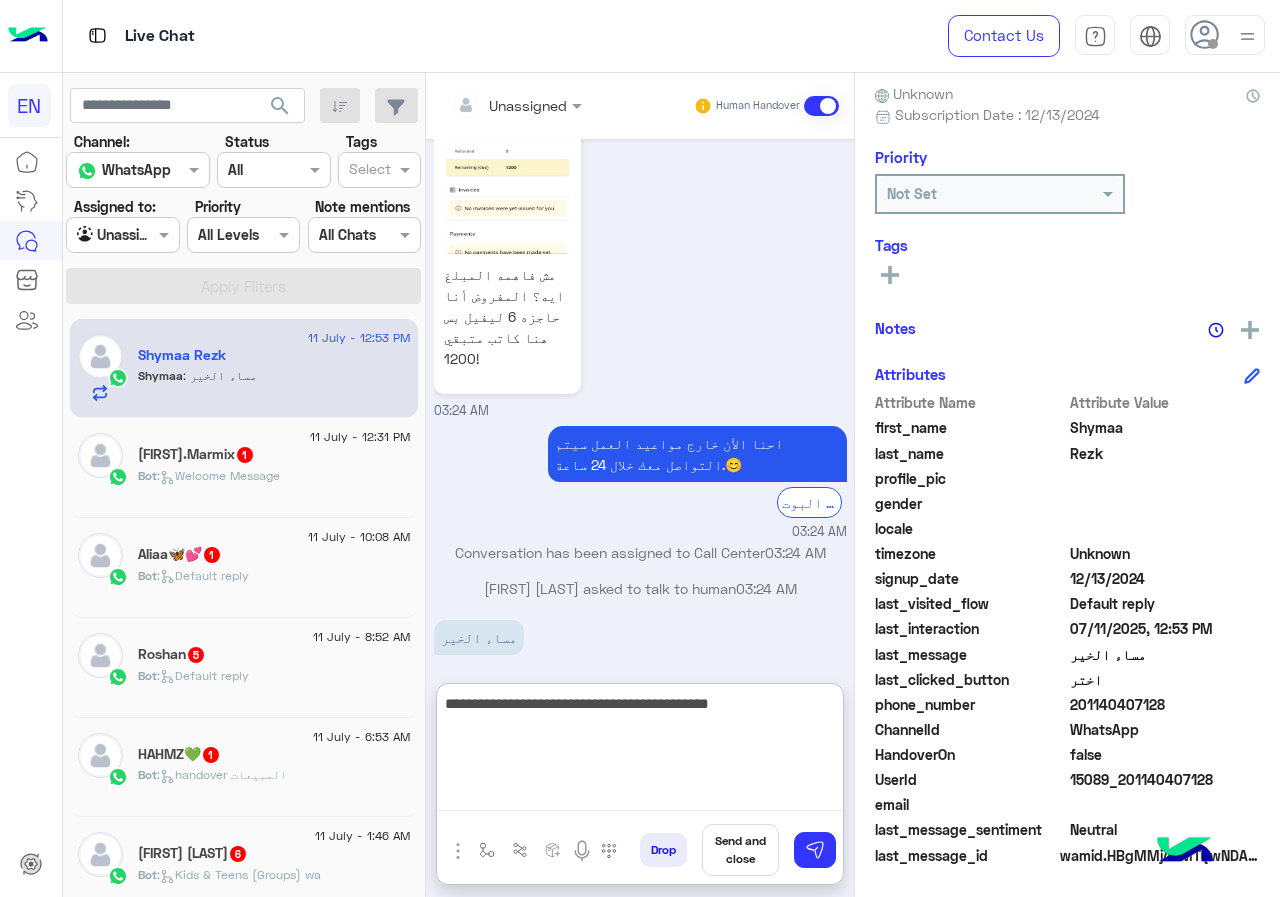 type on "**********" 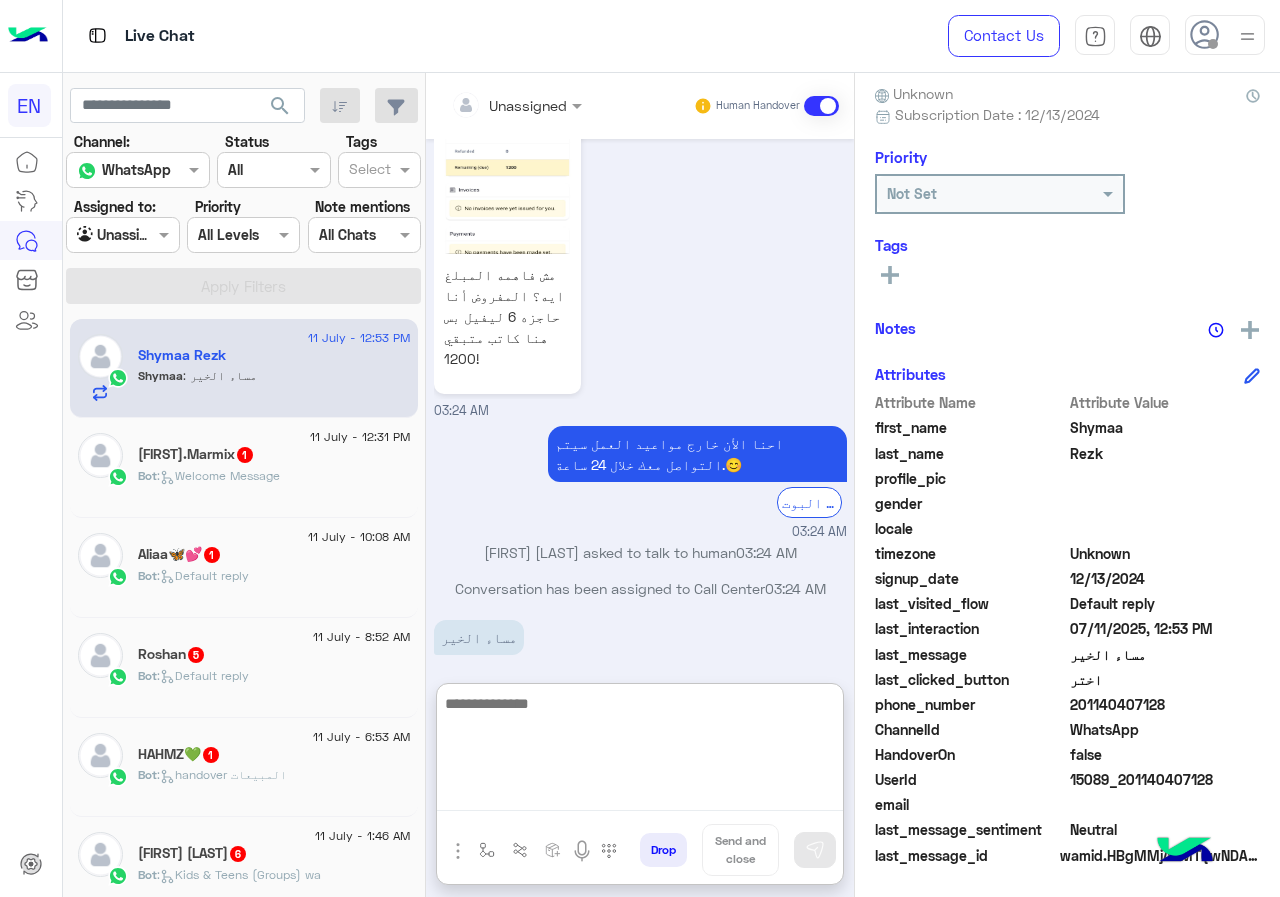 scroll, scrollTop: 3068, scrollLeft: 0, axis: vertical 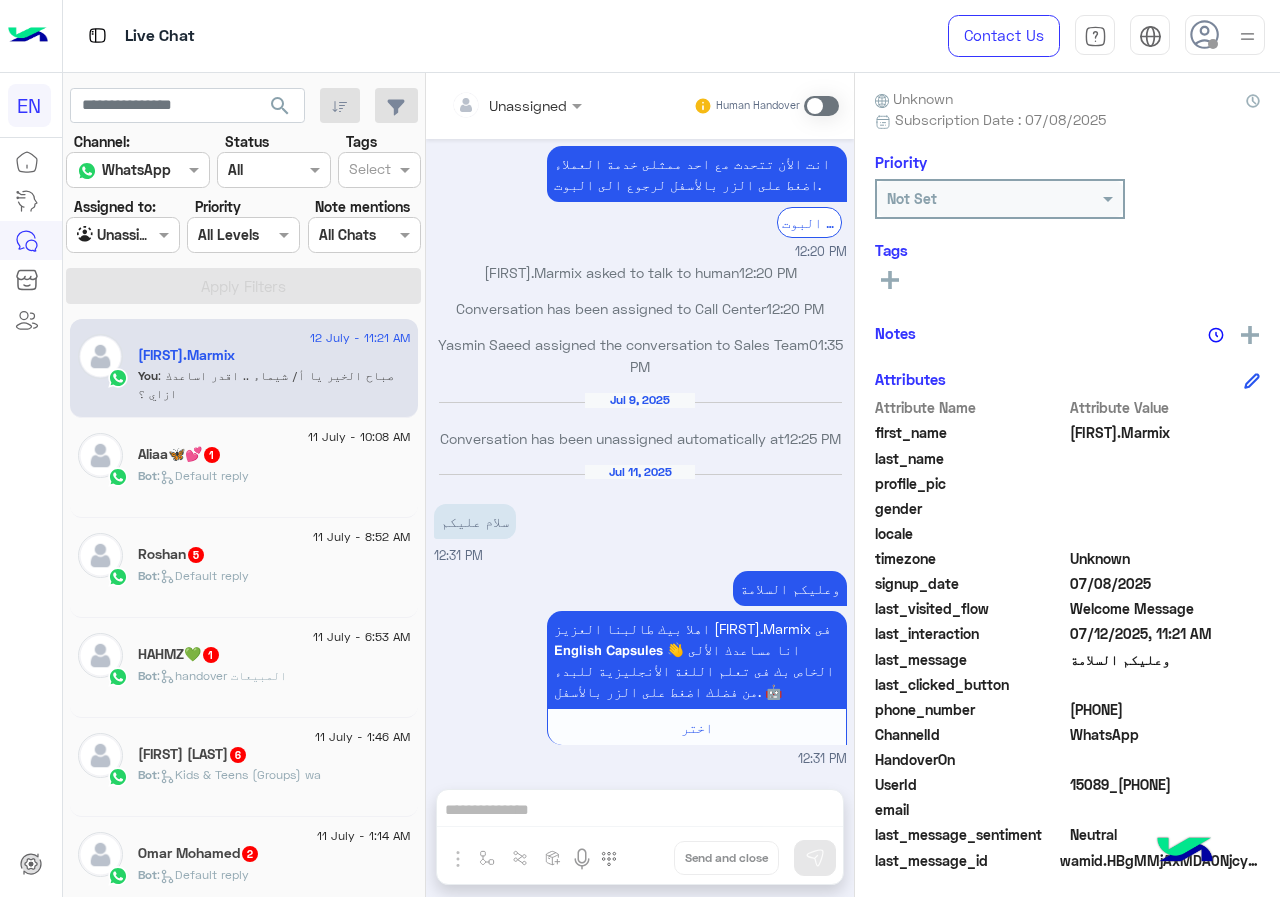 drag, startPoint x: 1076, startPoint y: 705, endPoint x: 1192, endPoint y: 709, distance: 116.06895 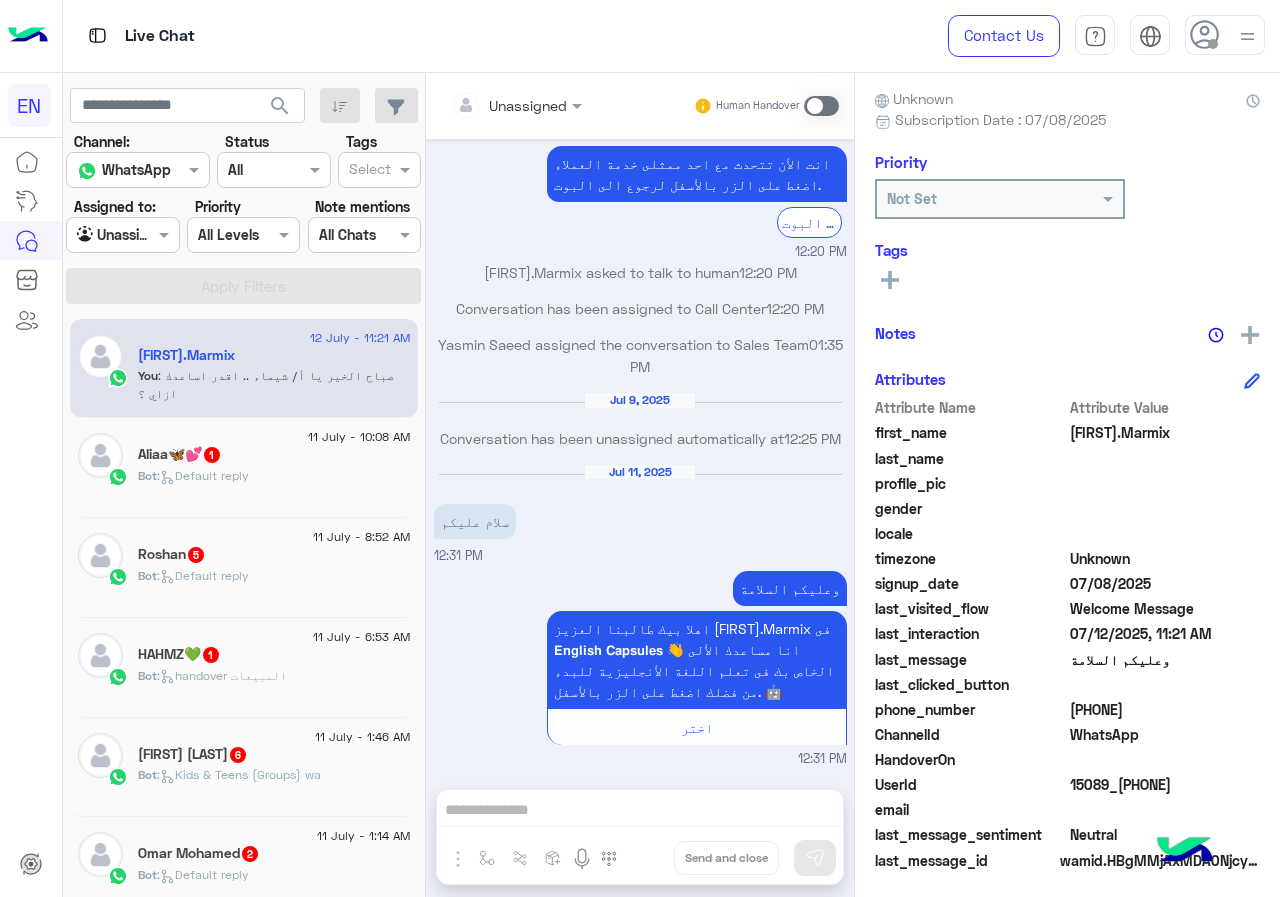 click at bounding box center (491, 105) 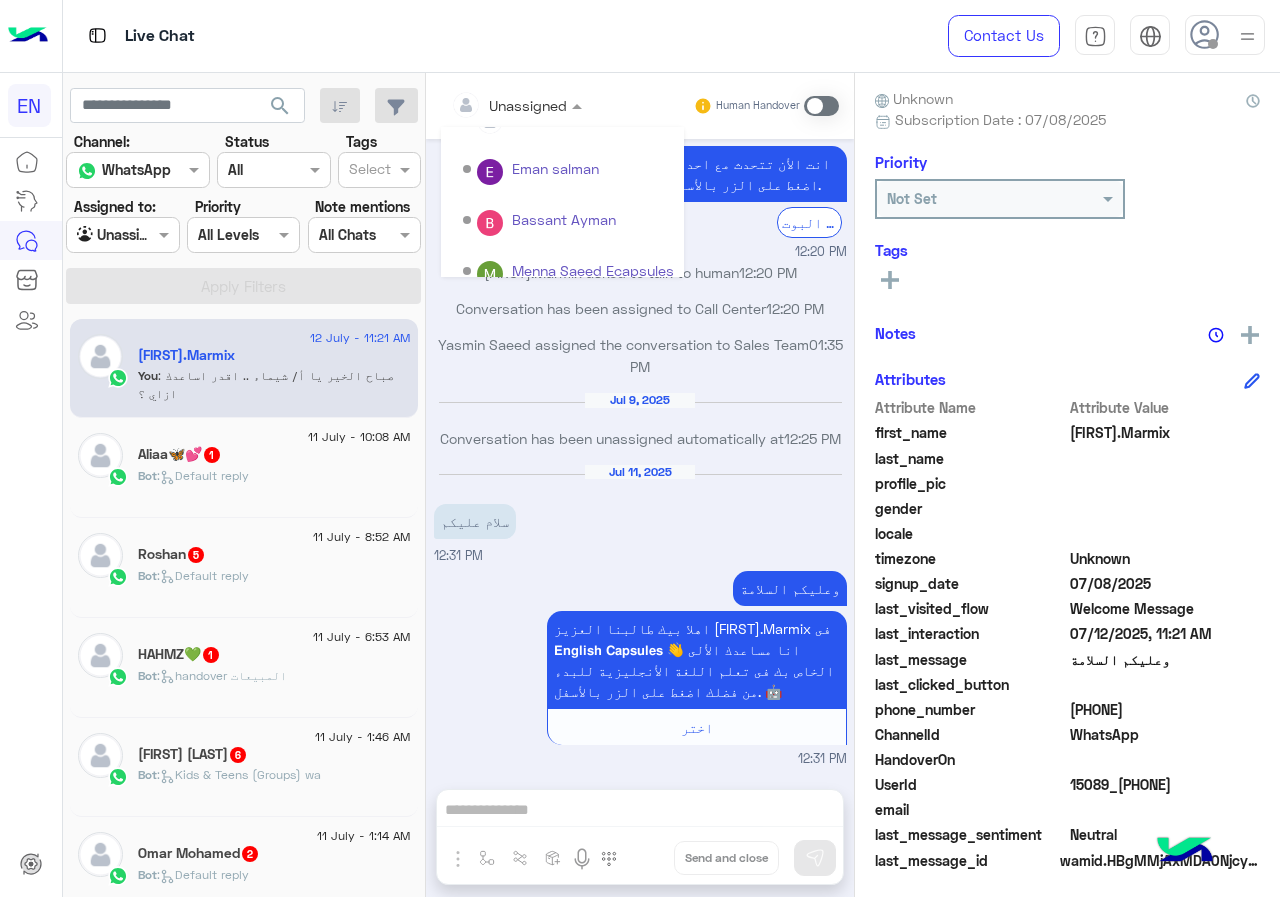 scroll, scrollTop: 332, scrollLeft: 0, axis: vertical 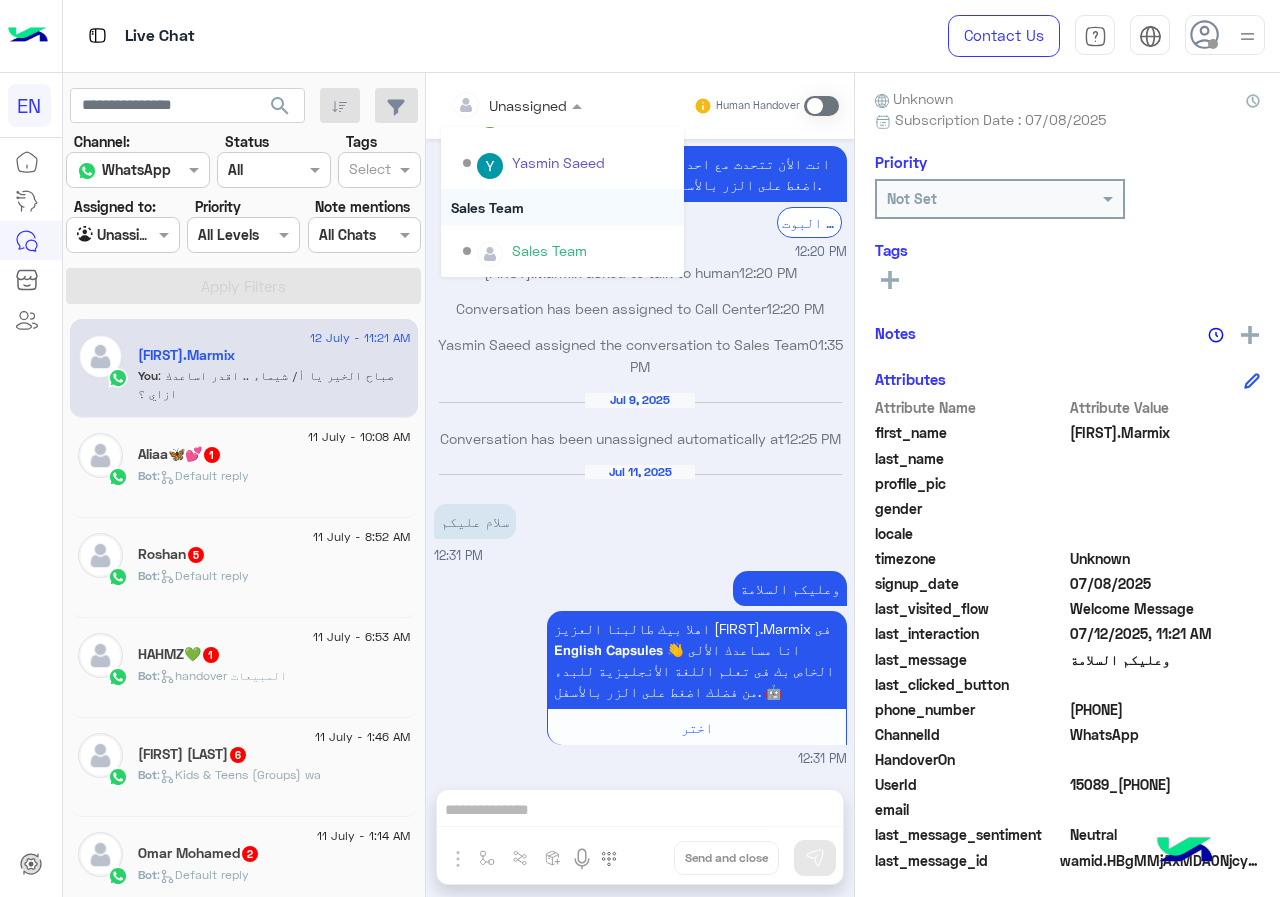 click on "Sales Team" at bounding box center (562, 207) 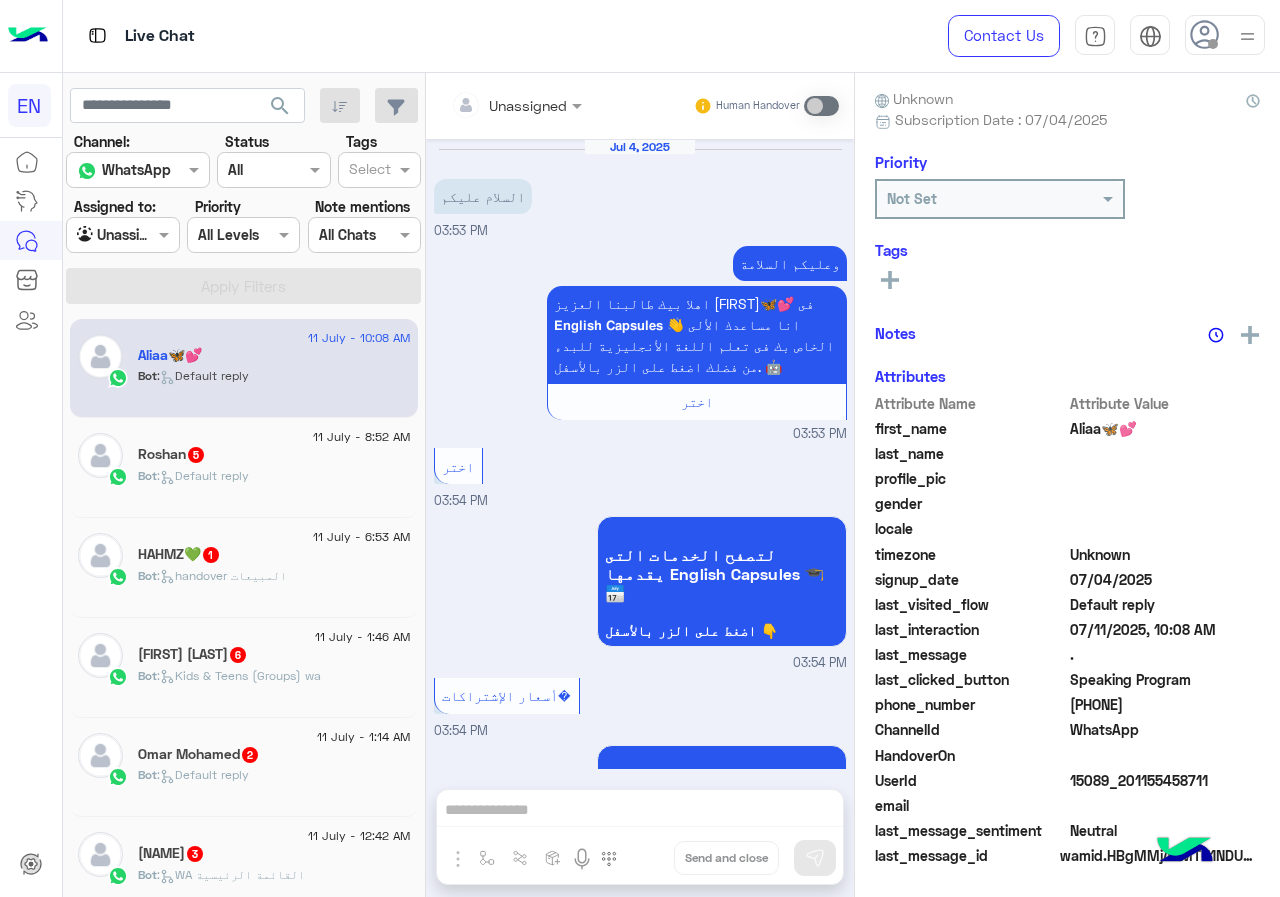 scroll, scrollTop: 1825, scrollLeft: 0, axis: vertical 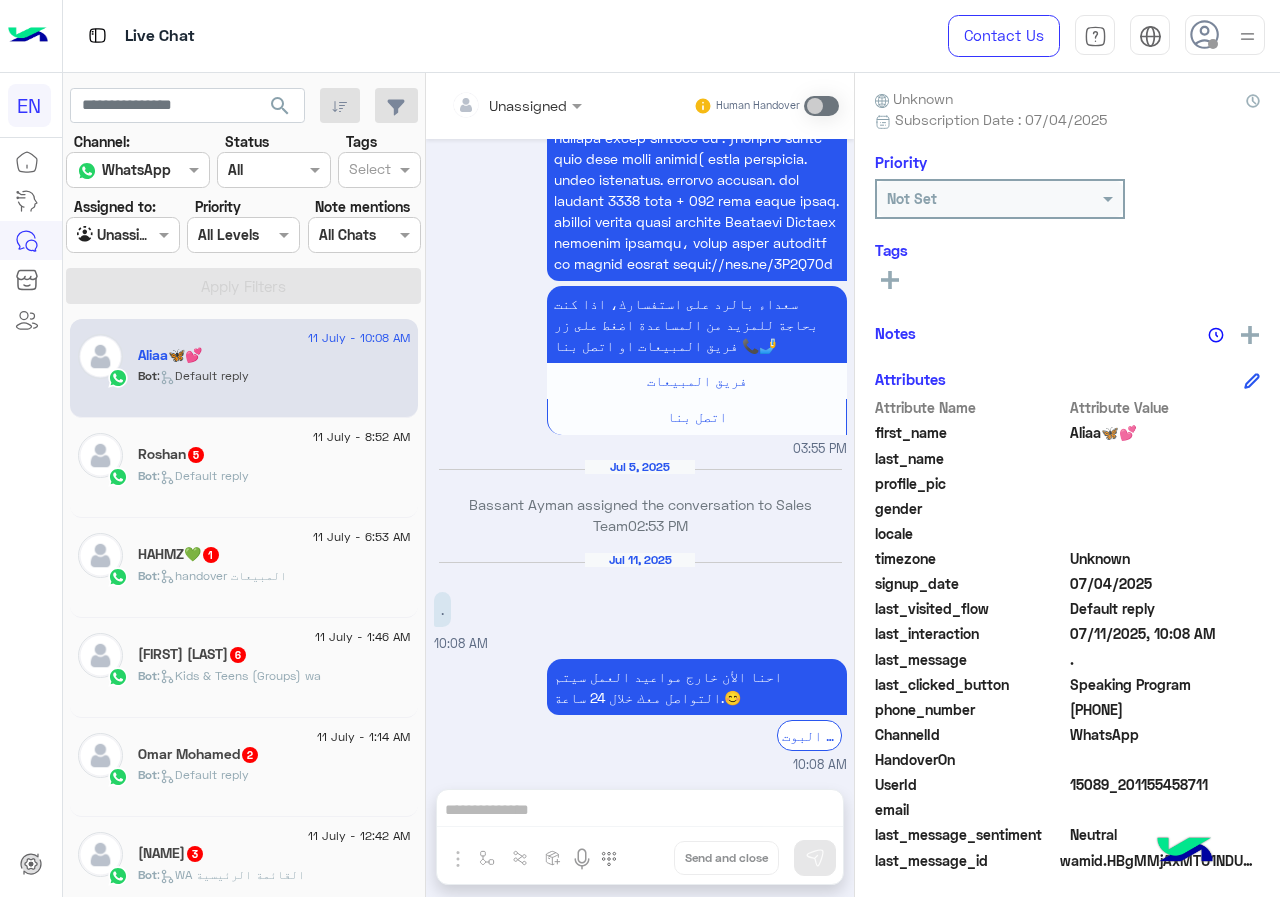 drag, startPoint x: 1074, startPoint y: 701, endPoint x: 1195, endPoint y: 702, distance: 121.004135 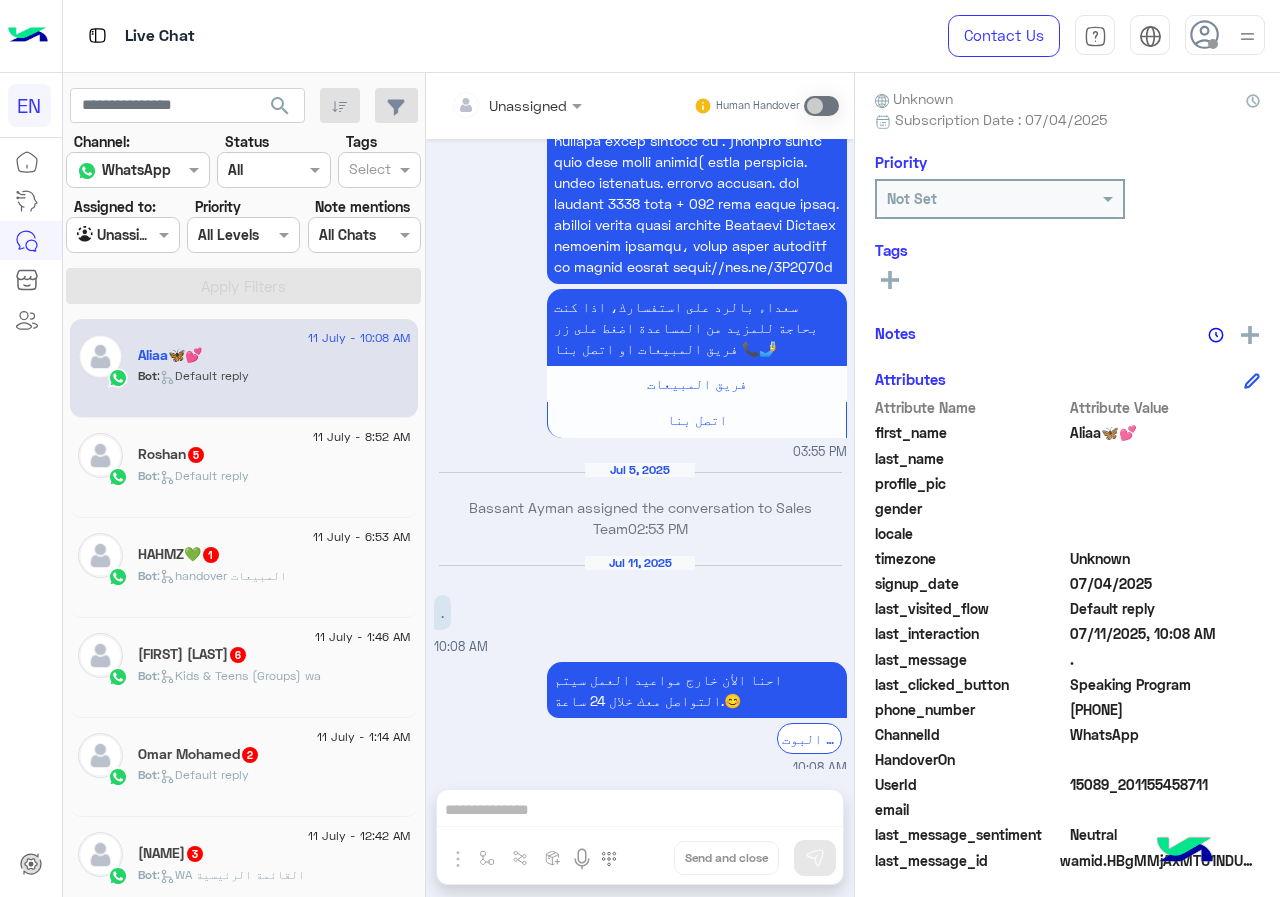 scroll, scrollTop: 1825, scrollLeft: 0, axis: vertical 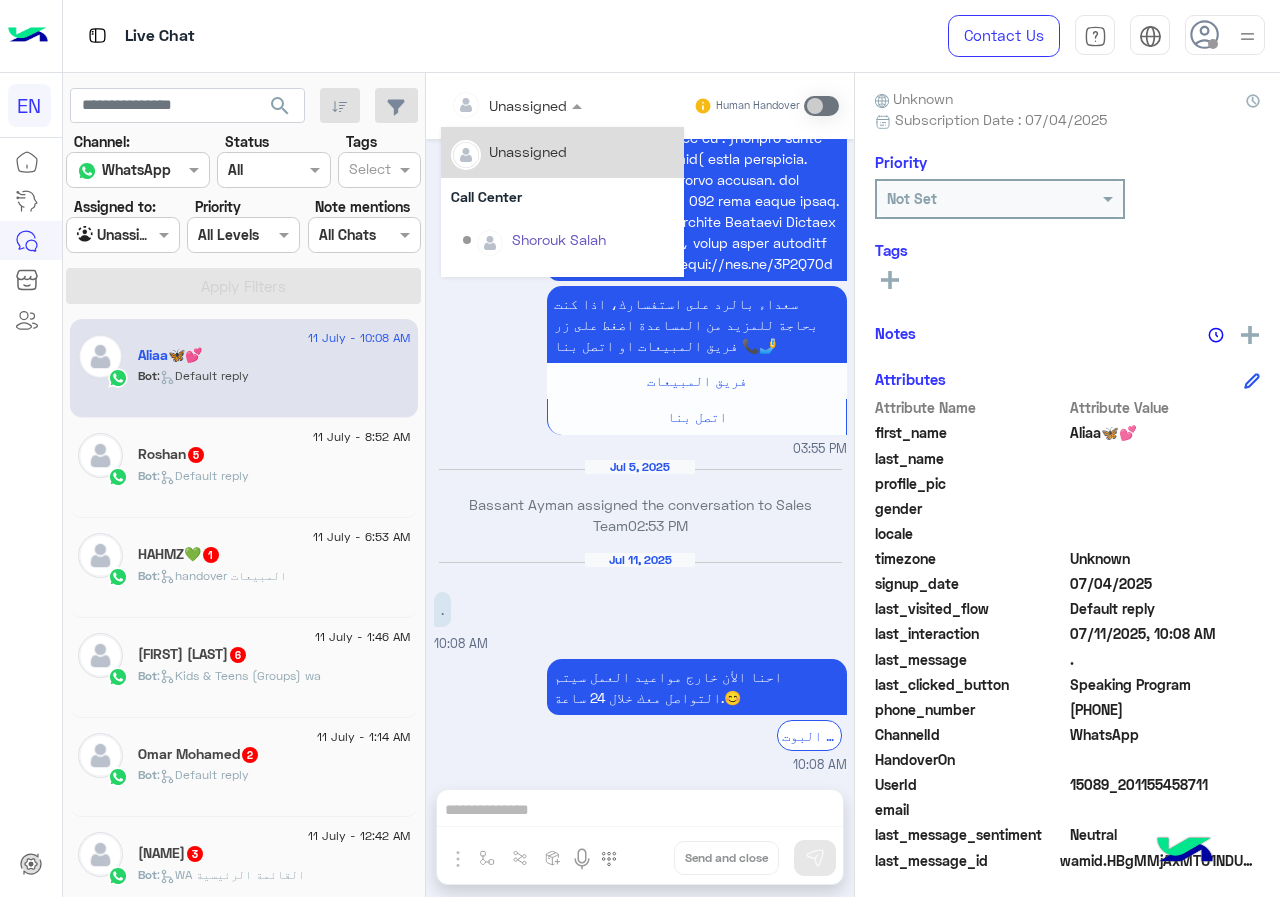 click at bounding box center [579, 105] 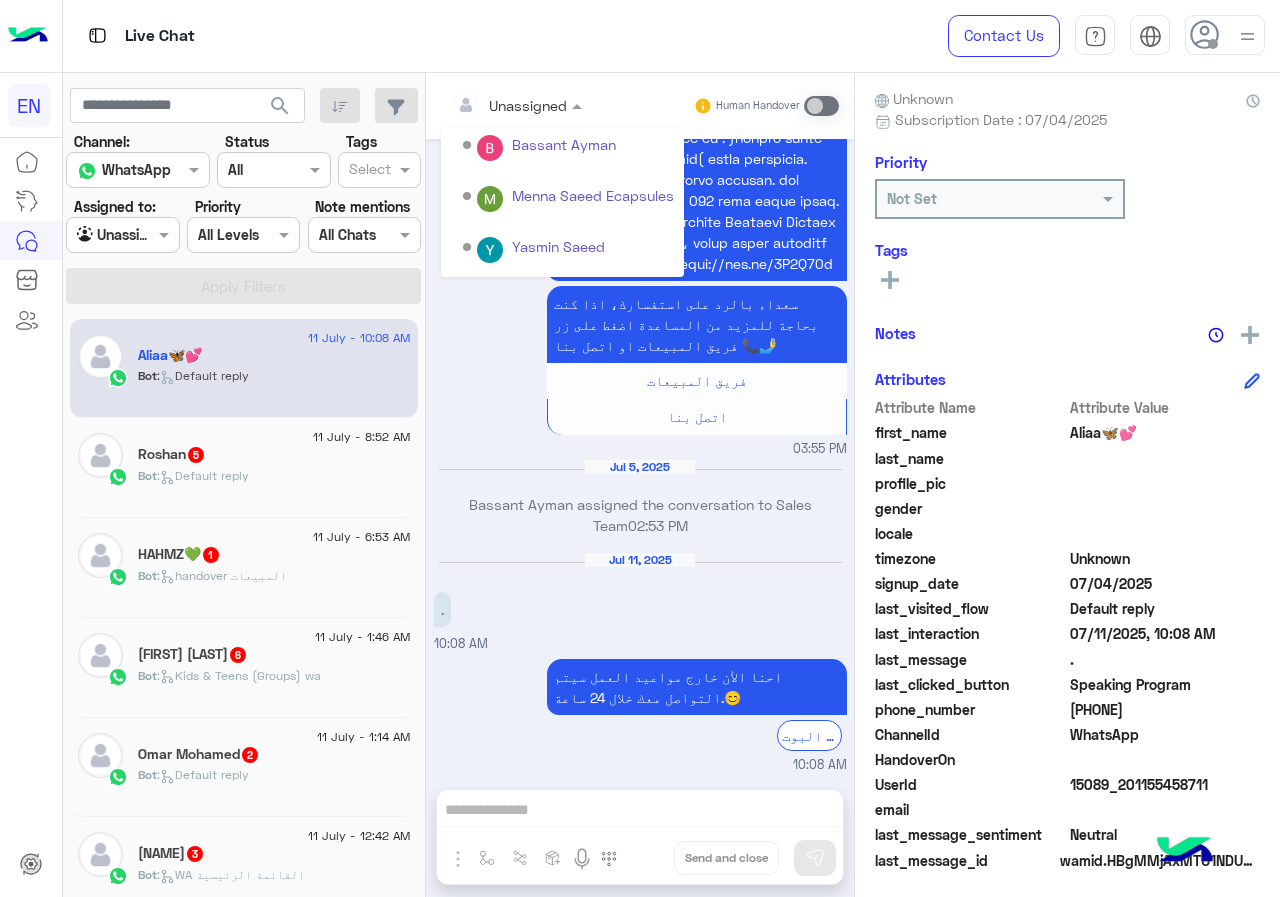 scroll, scrollTop: 332, scrollLeft: 0, axis: vertical 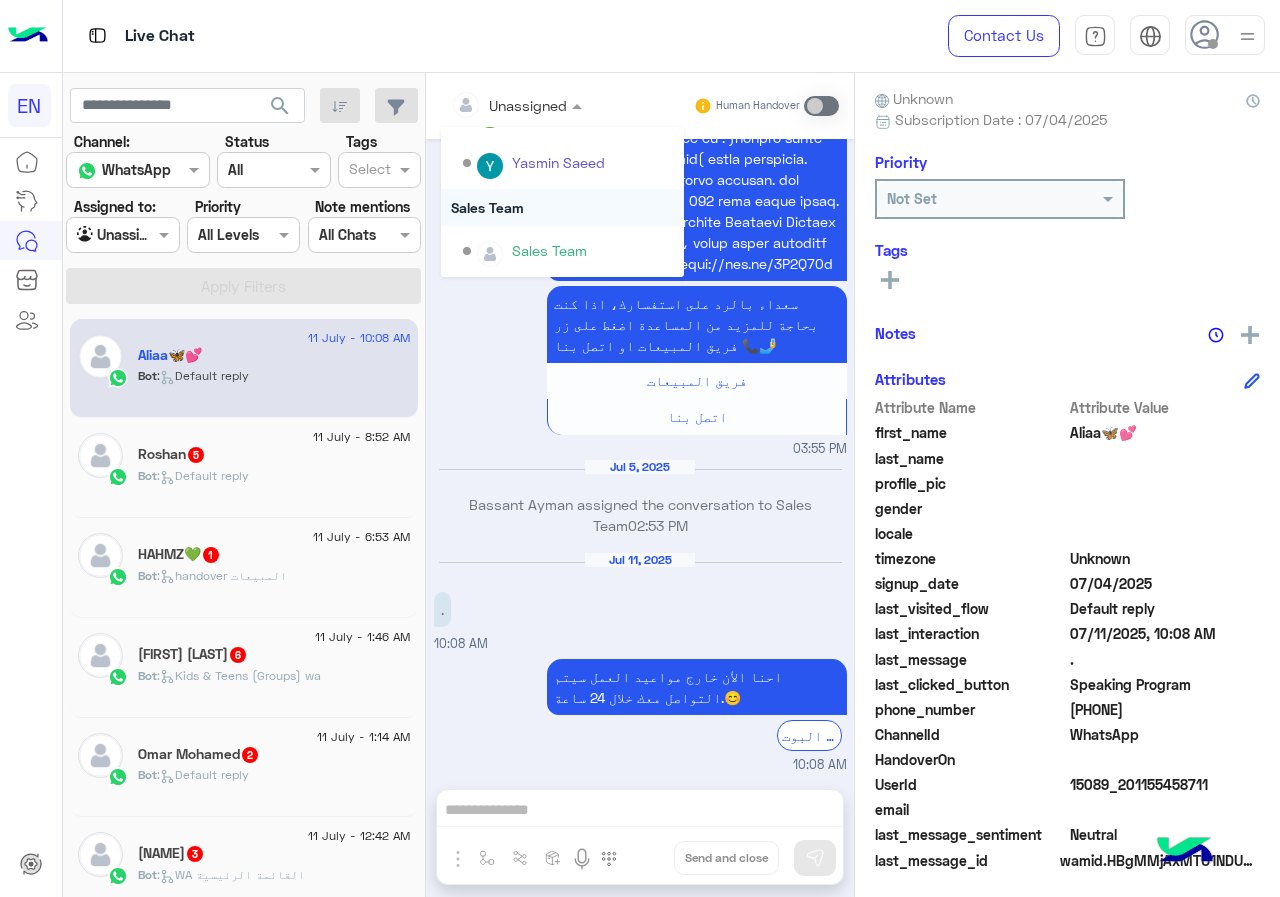 click on "Sales Team" at bounding box center (562, 207) 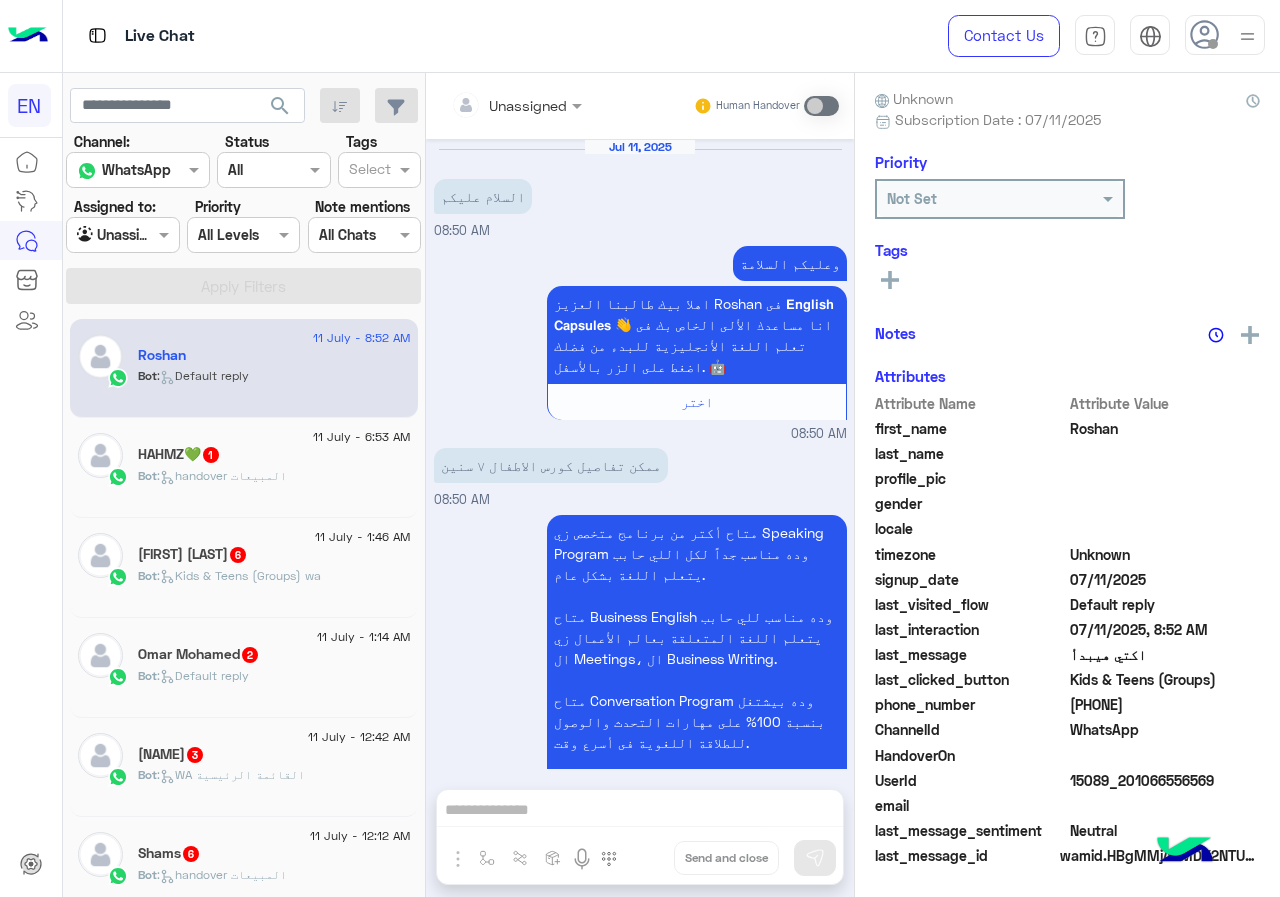 scroll, scrollTop: 1515, scrollLeft: 0, axis: vertical 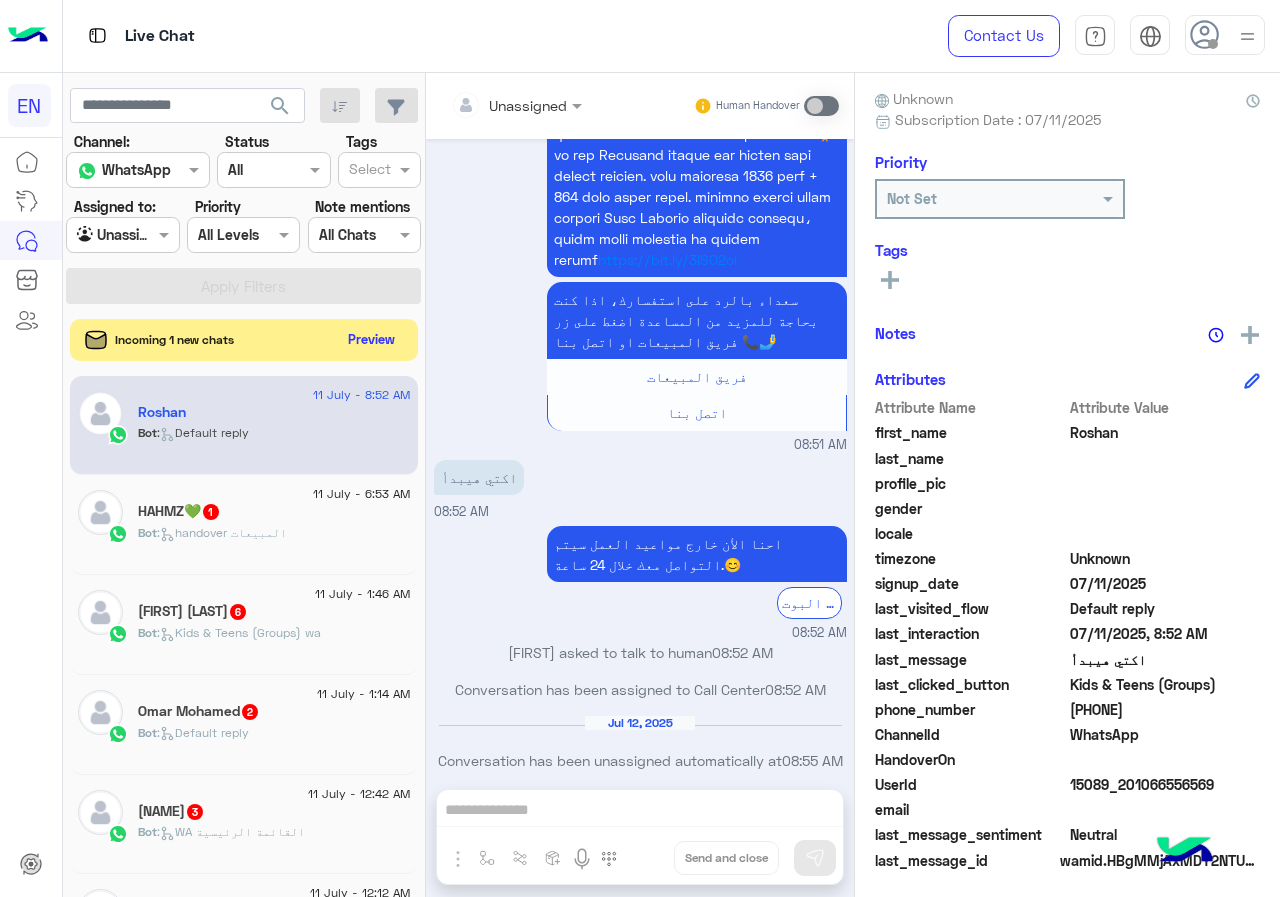 click on "Preview" 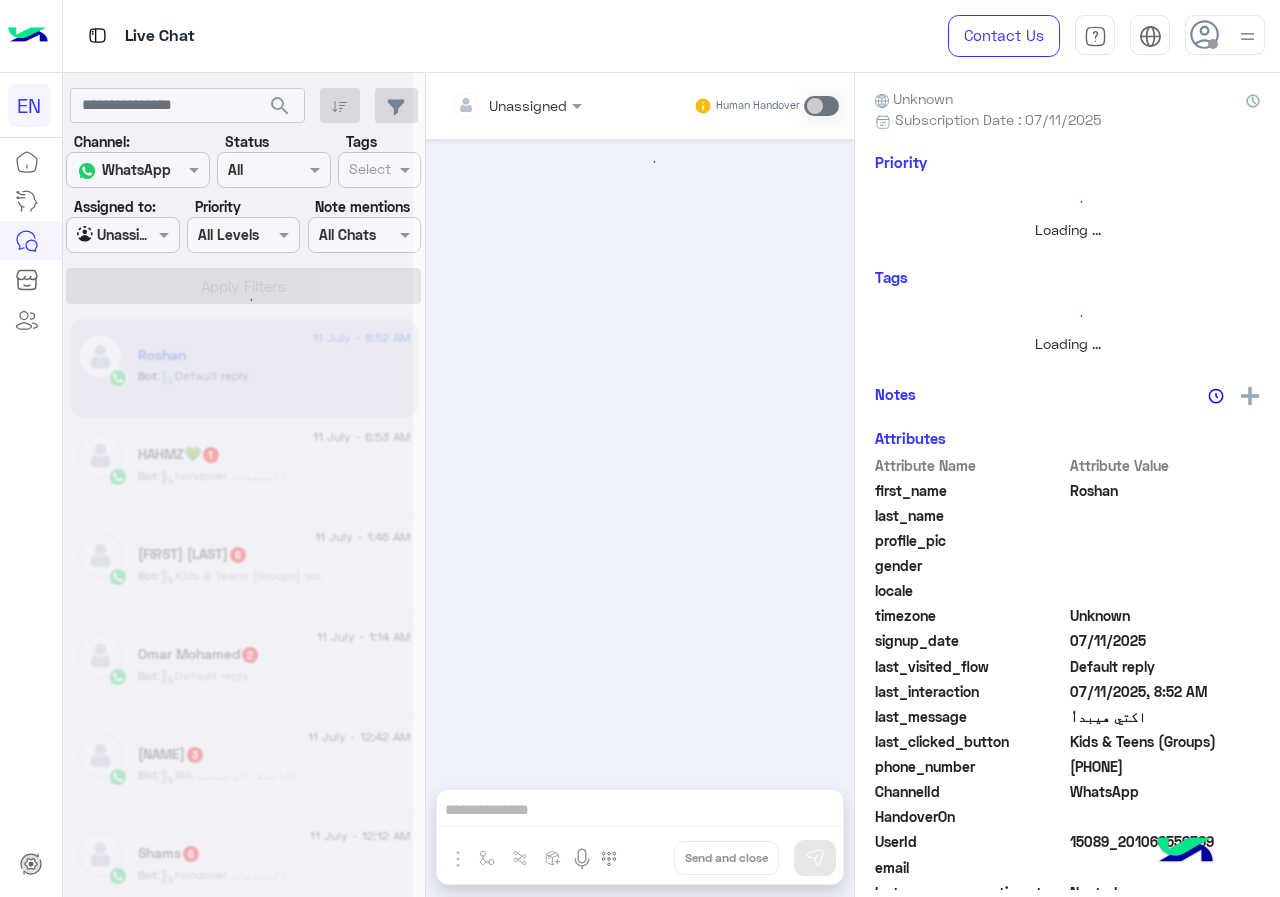 scroll, scrollTop: 1515, scrollLeft: 0, axis: vertical 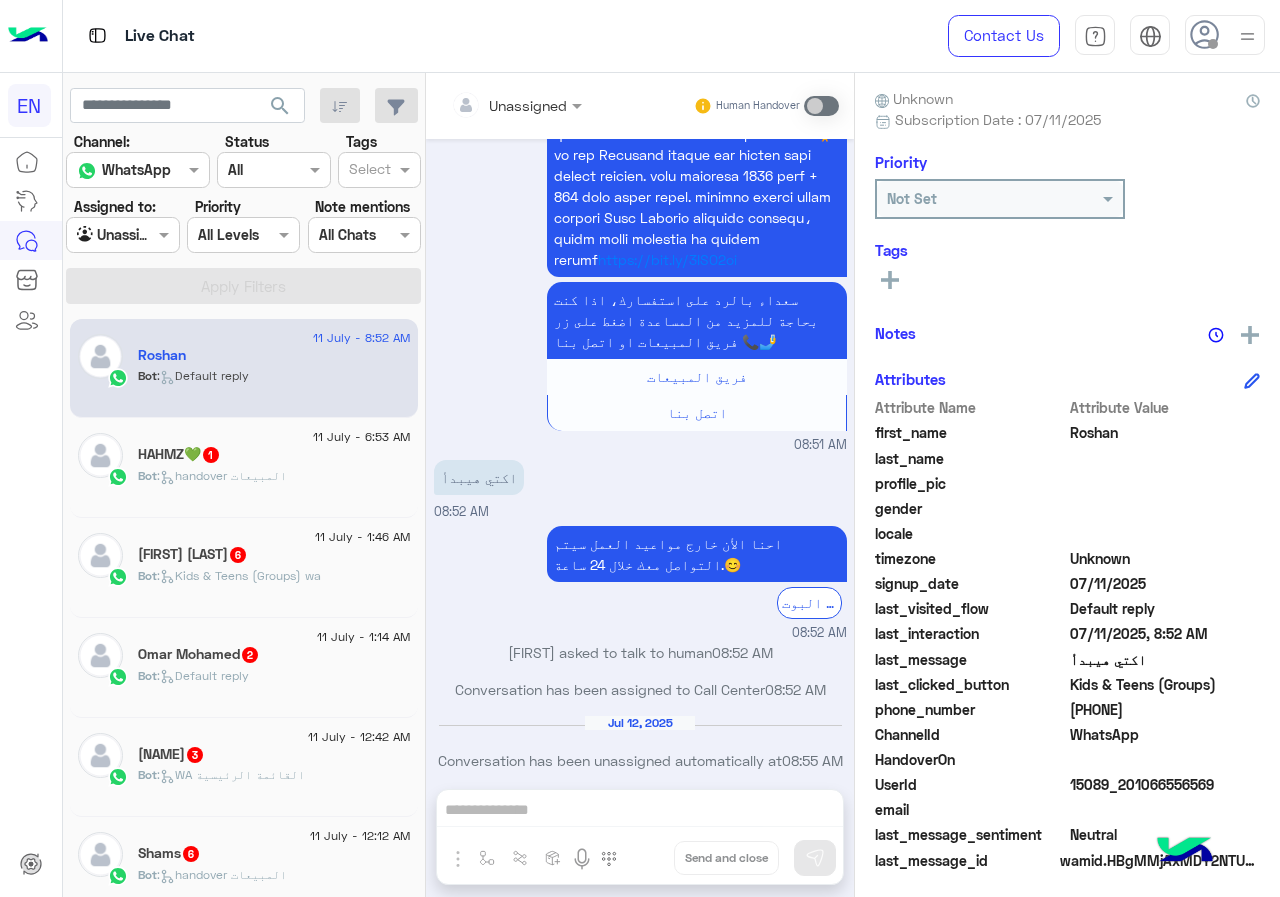drag, startPoint x: 1068, startPoint y: 704, endPoint x: 1175, endPoint y: 704, distance: 107 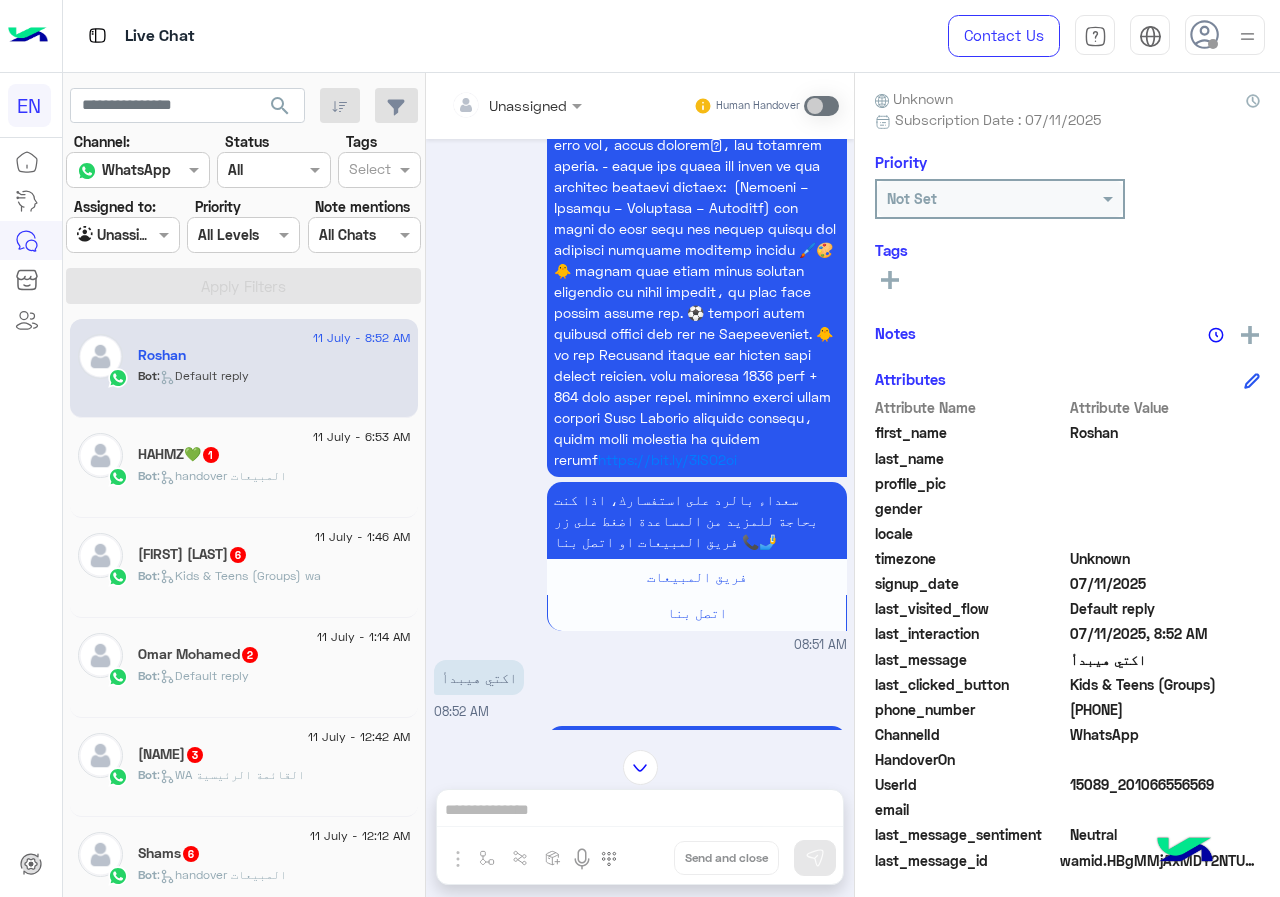 scroll, scrollTop: 1514, scrollLeft: 0, axis: vertical 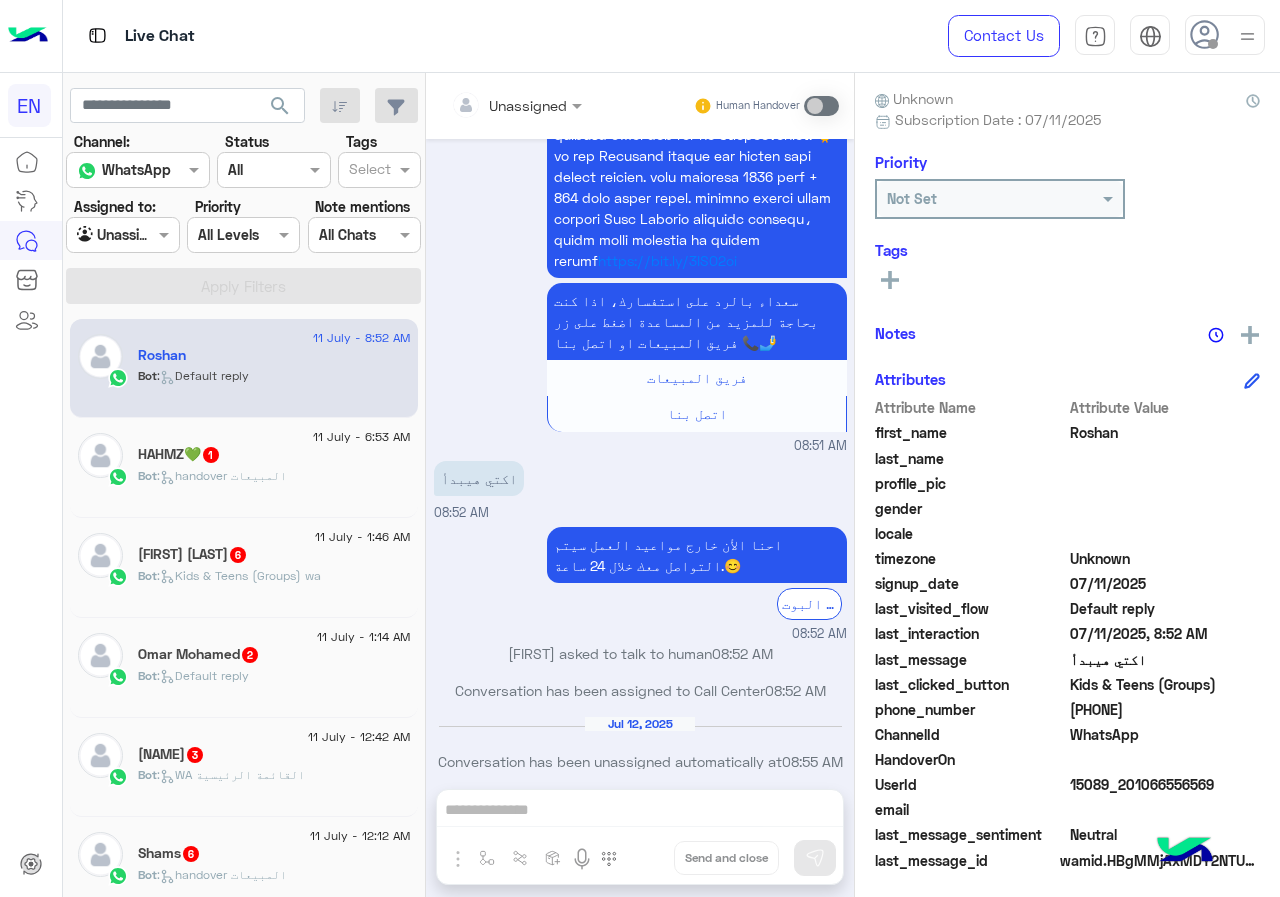 click on "Unassigned Human Handover" at bounding box center [640, 106] 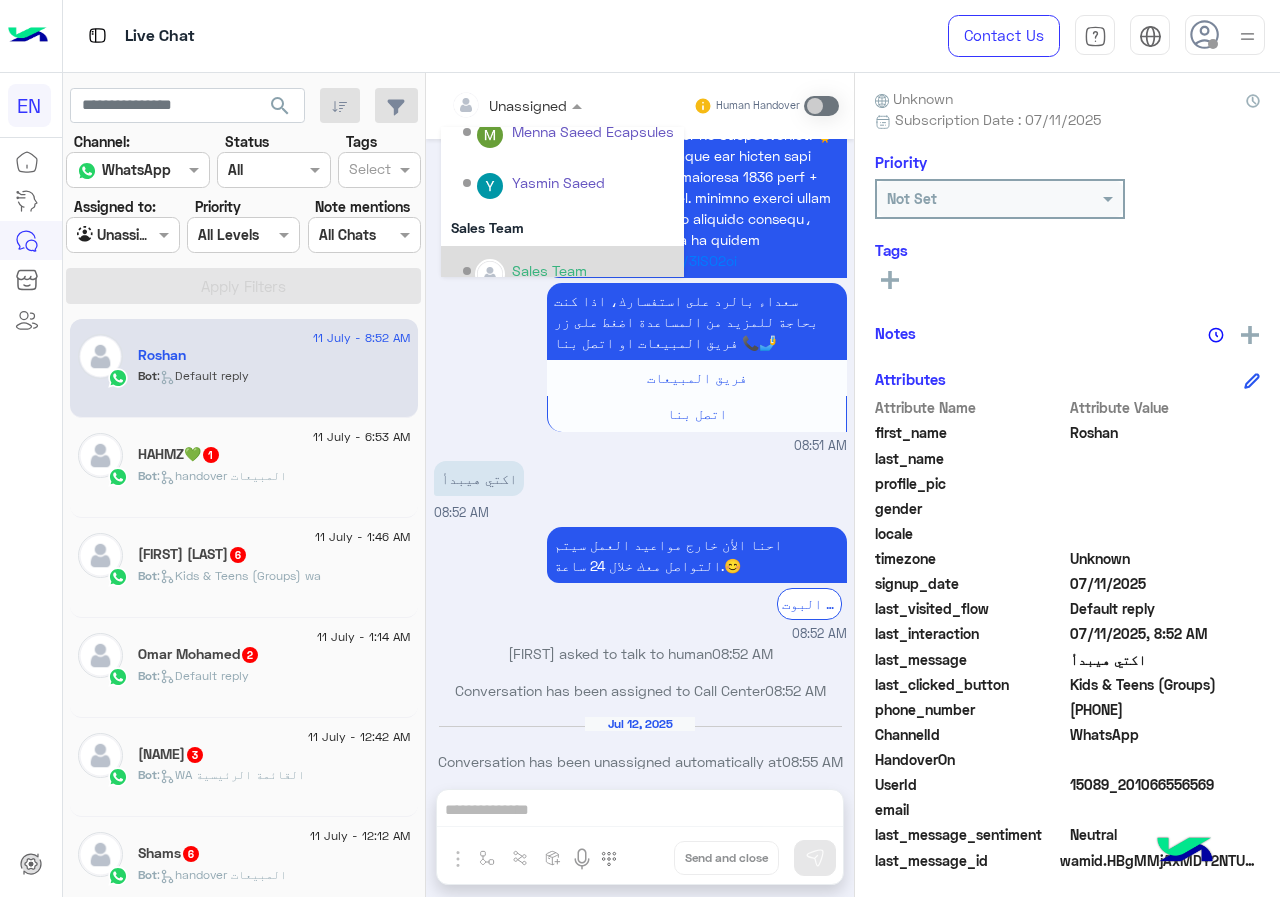 scroll, scrollTop: 332, scrollLeft: 0, axis: vertical 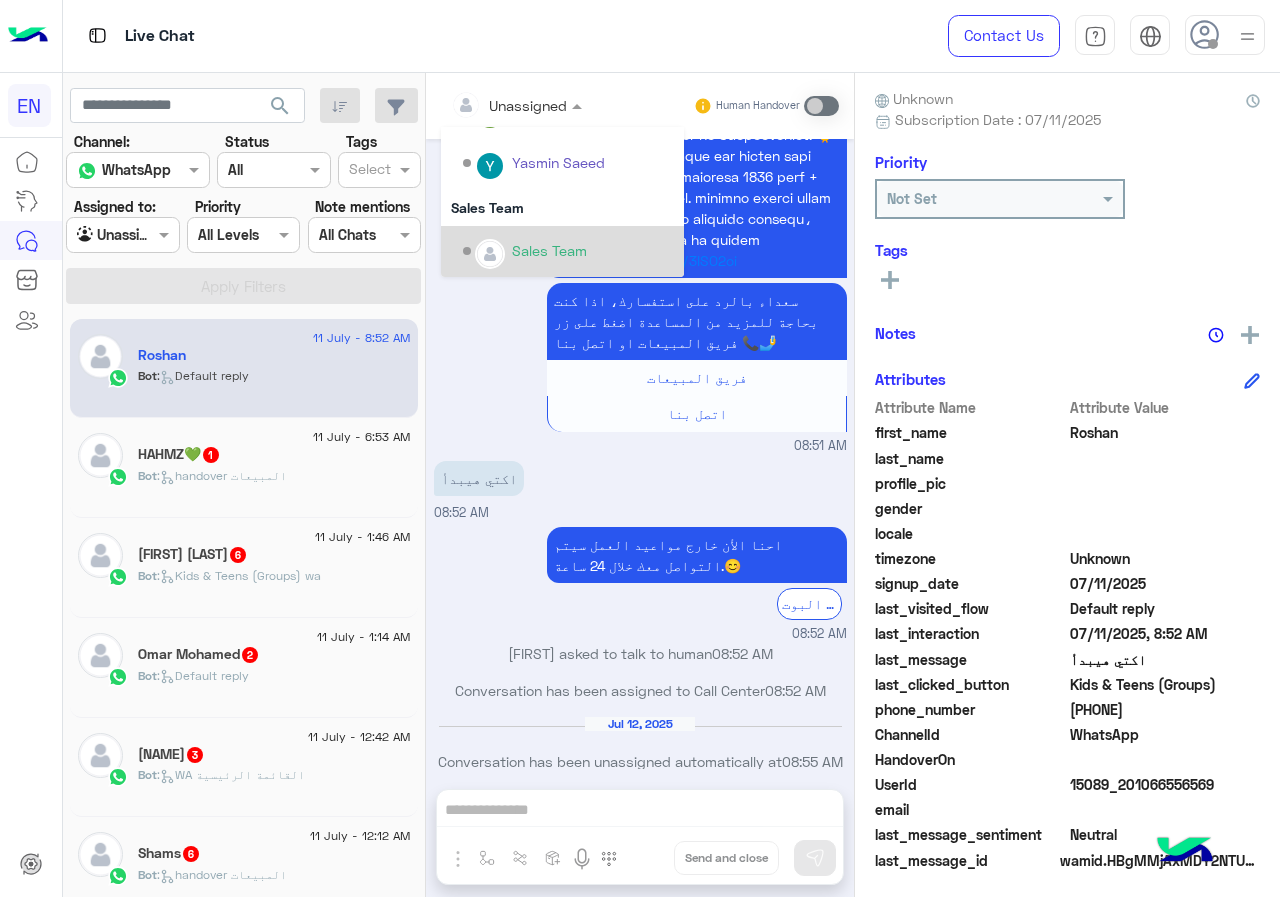 click on "Sales Team" at bounding box center (562, 207) 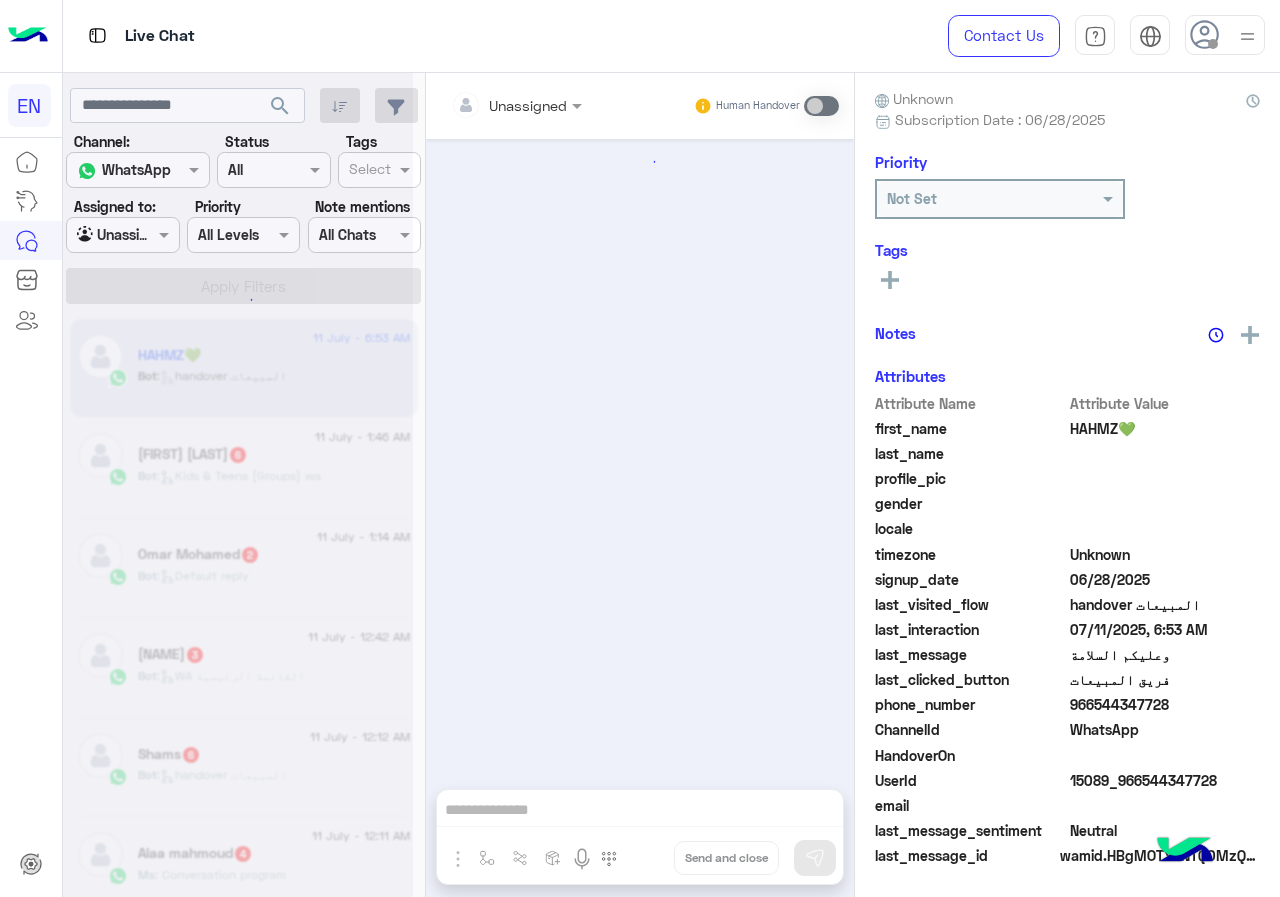scroll, scrollTop: 4743, scrollLeft: 0, axis: vertical 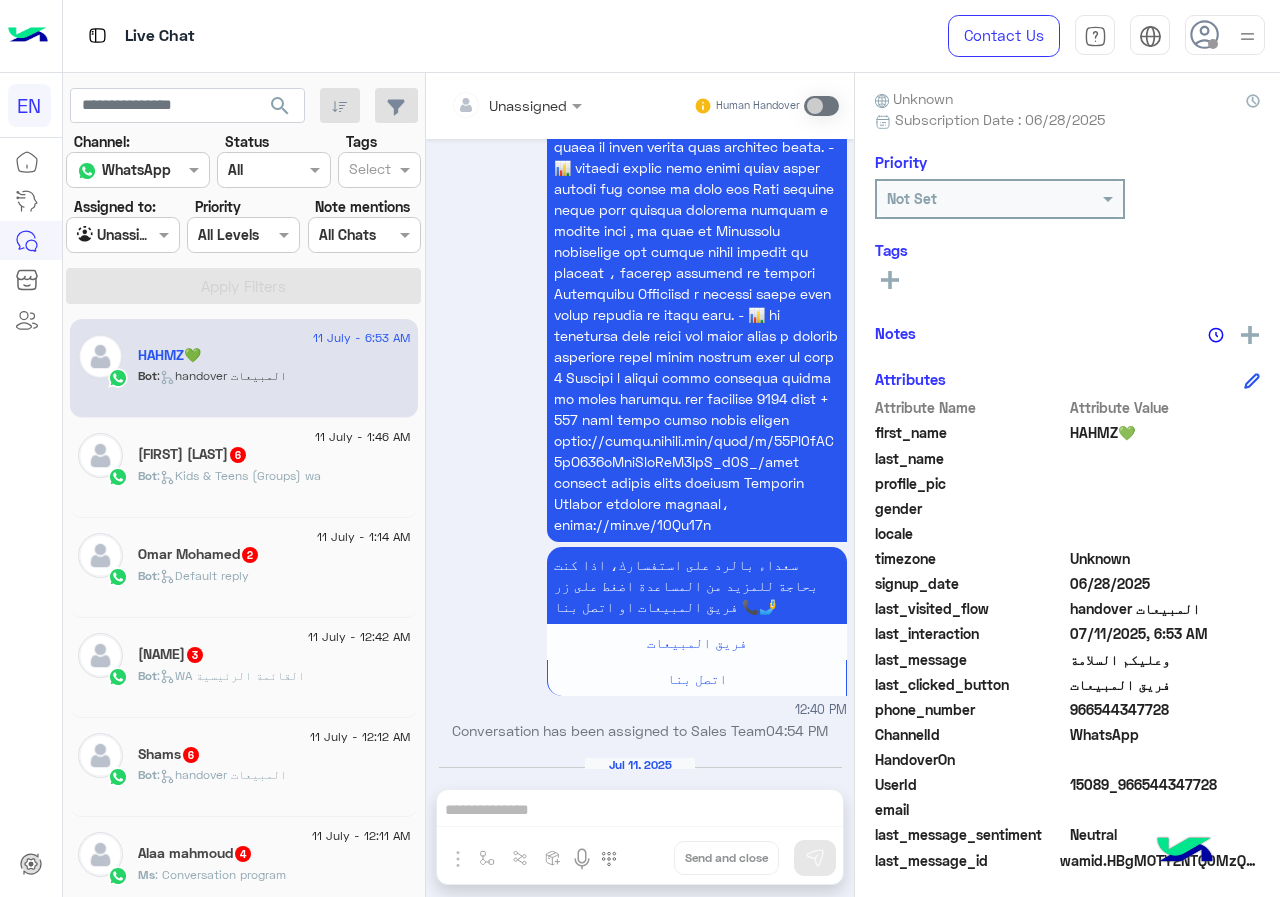 click on "966544347728" 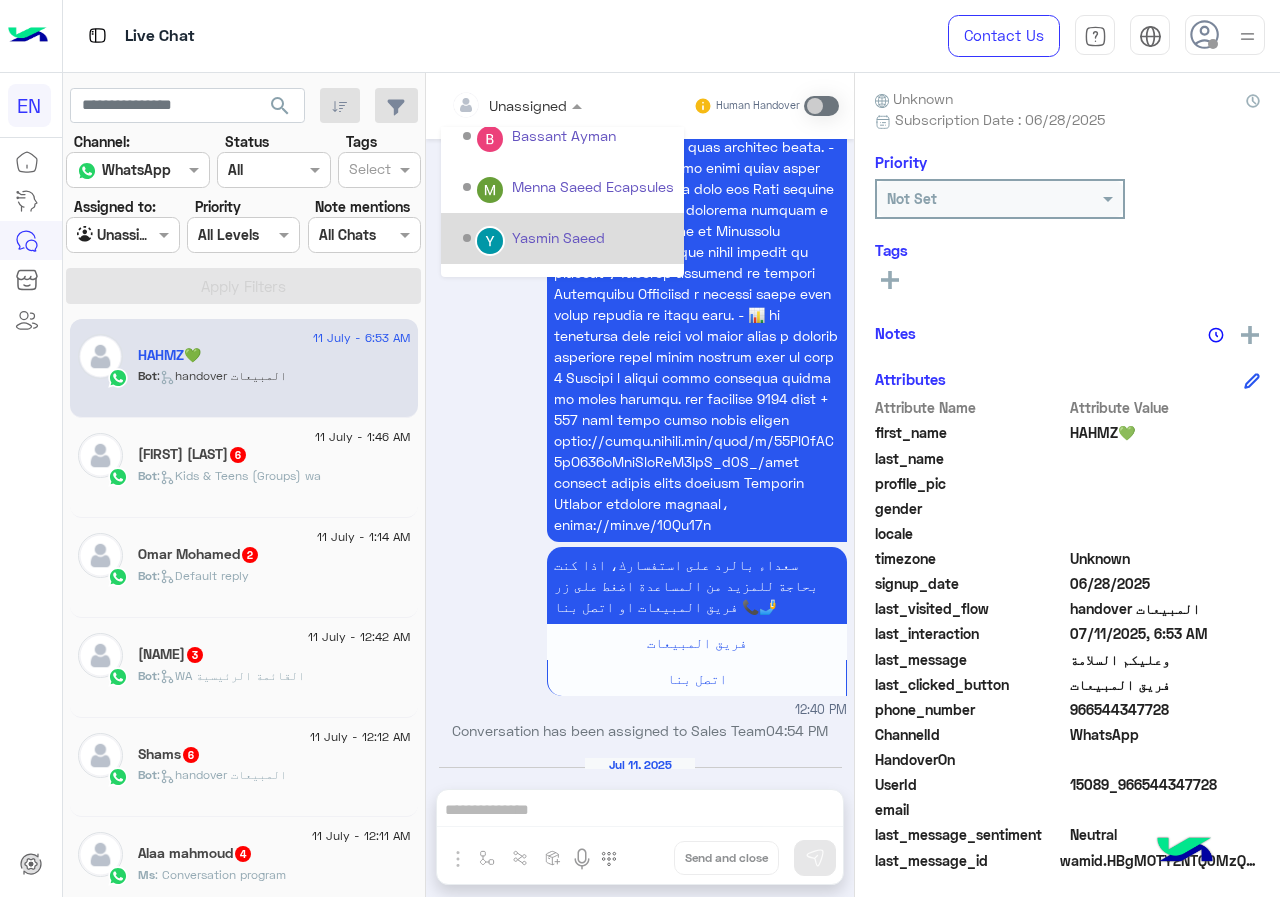 scroll, scrollTop: 332, scrollLeft: 0, axis: vertical 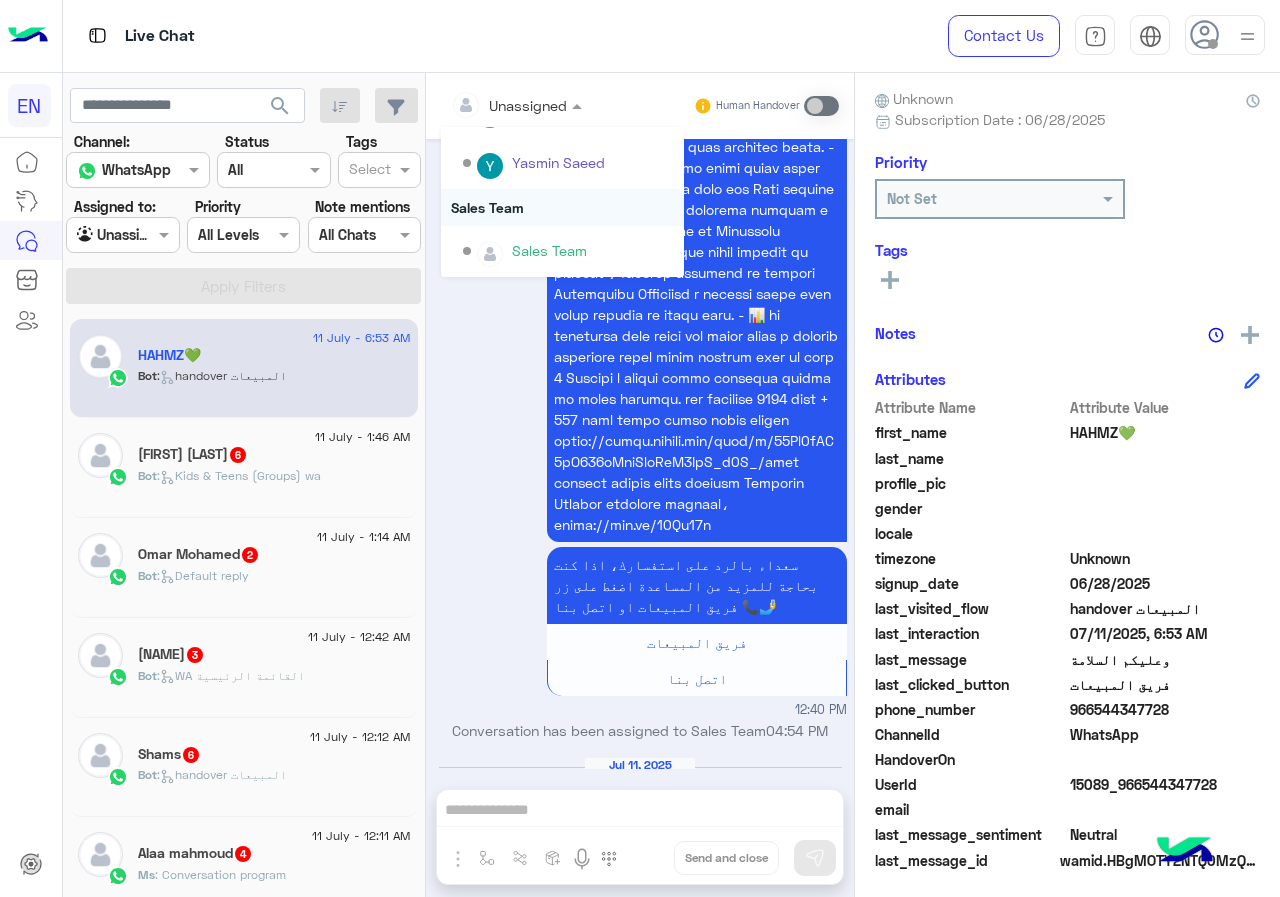 click on "Sales Team" at bounding box center [562, 207] 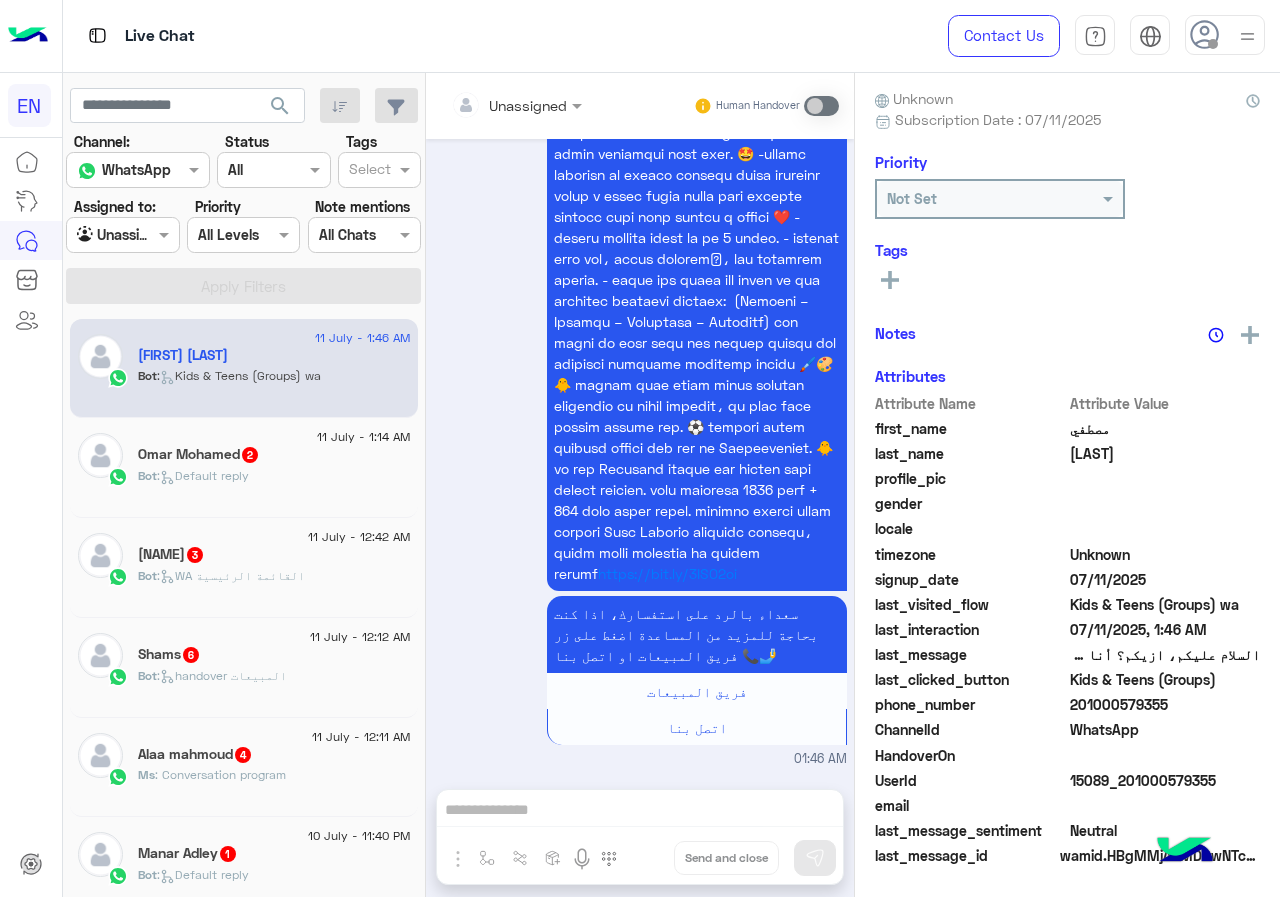 scroll, scrollTop: 2694, scrollLeft: 0, axis: vertical 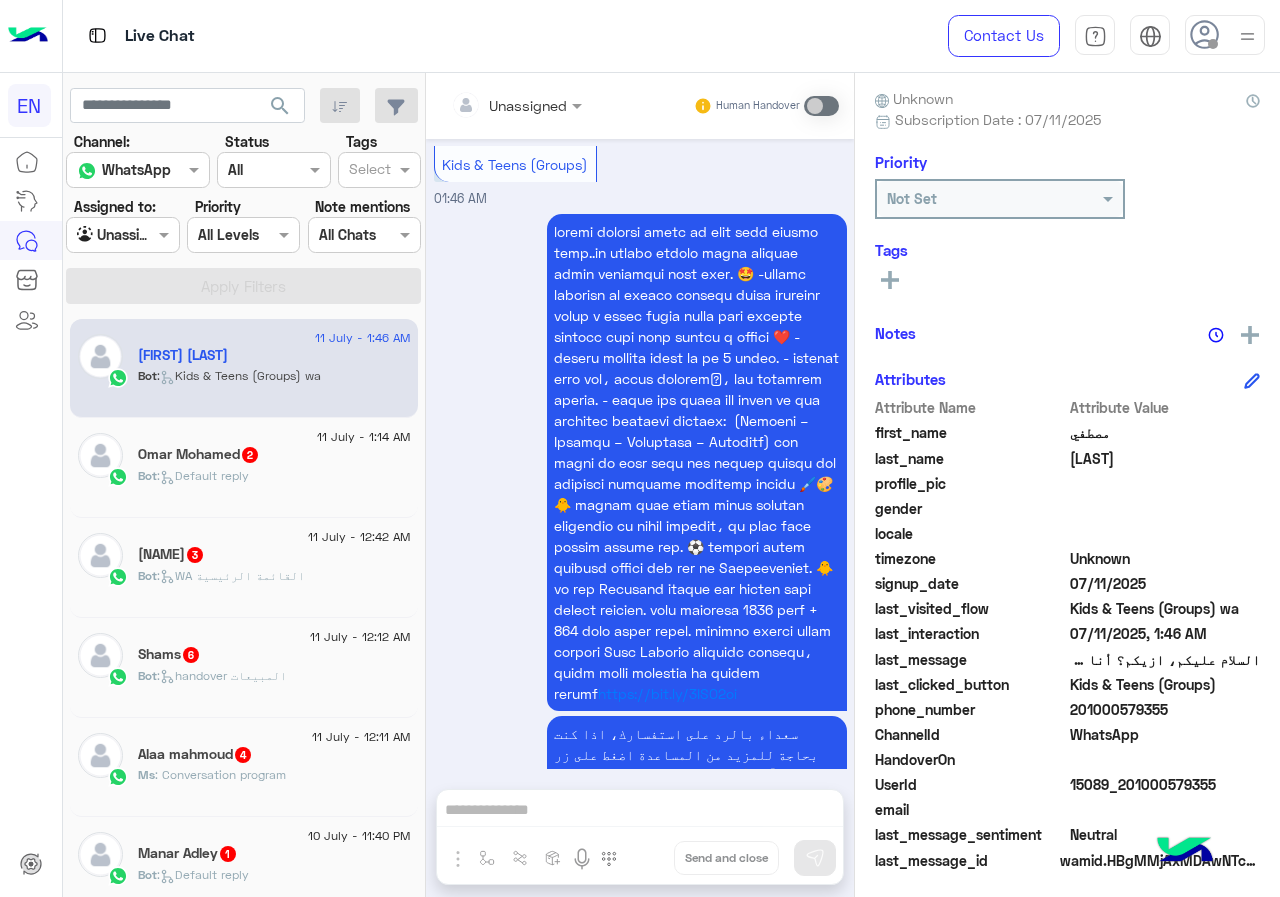 drag, startPoint x: 416, startPoint y: 456, endPoint x: 439, endPoint y: 628, distance: 173.53098 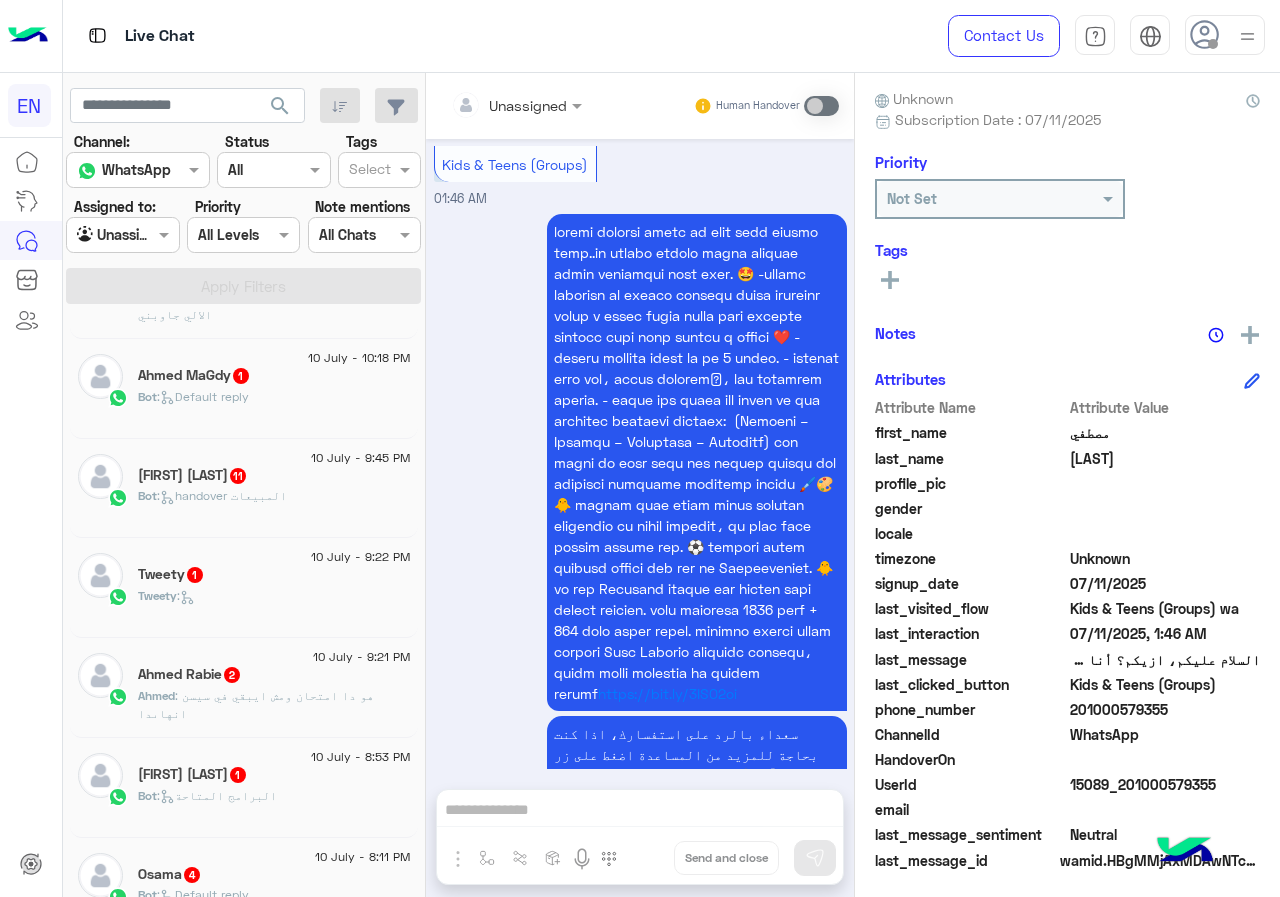 scroll, scrollTop: 0, scrollLeft: 0, axis: both 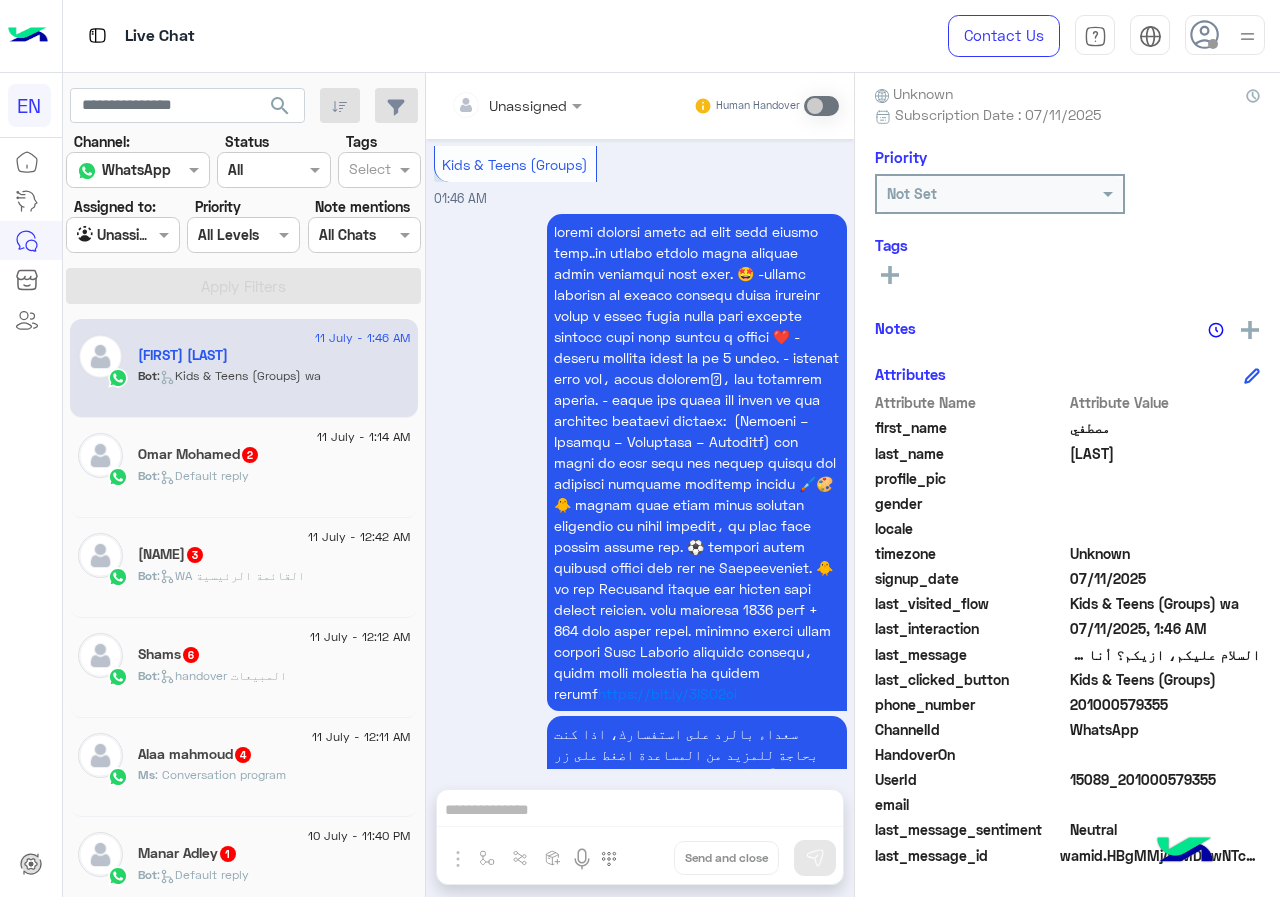 drag, startPoint x: 1077, startPoint y: 706, endPoint x: 1159, endPoint y: 698, distance: 82.38932 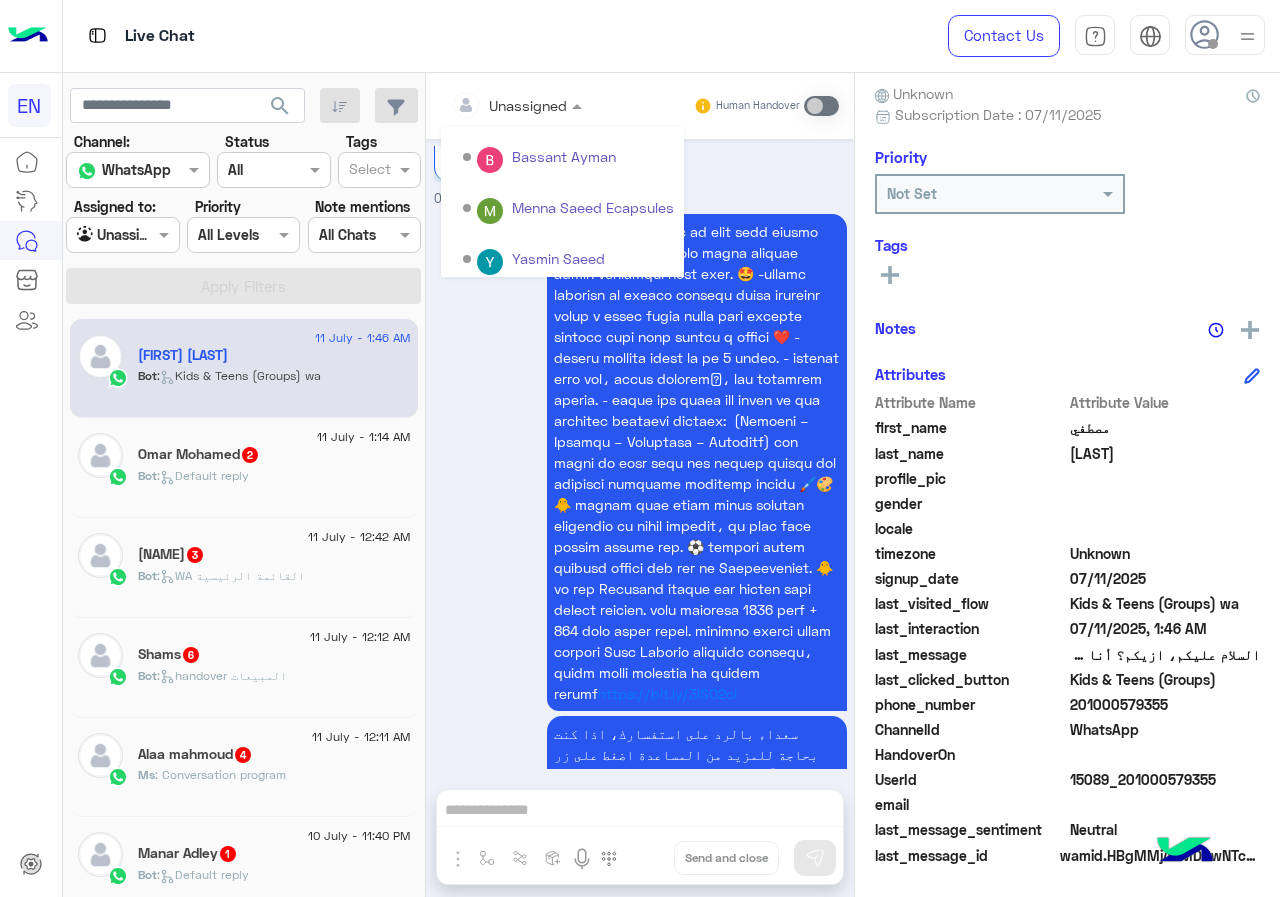 scroll, scrollTop: 332, scrollLeft: 0, axis: vertical 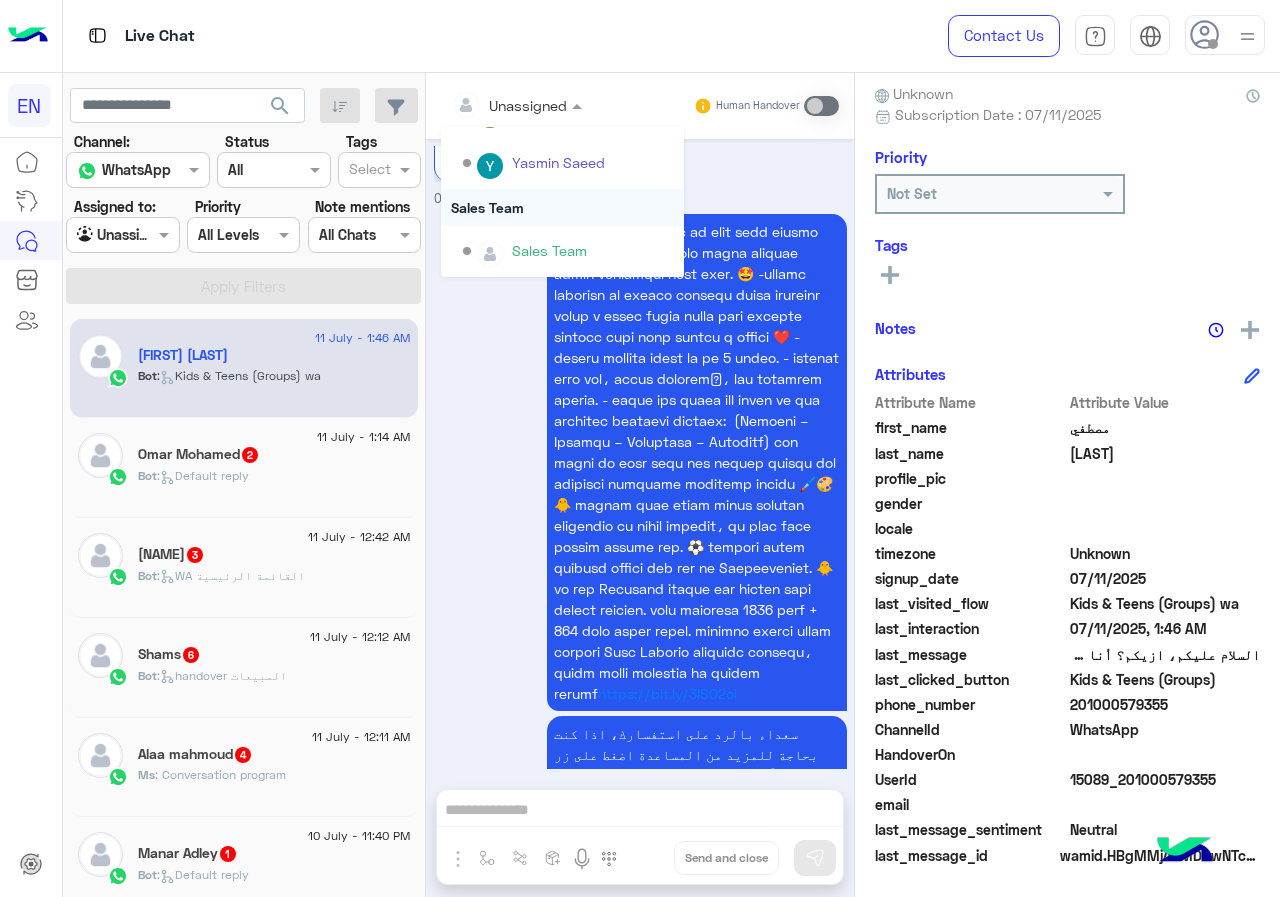click on "Sales Team" at bounding box center (562, 207) 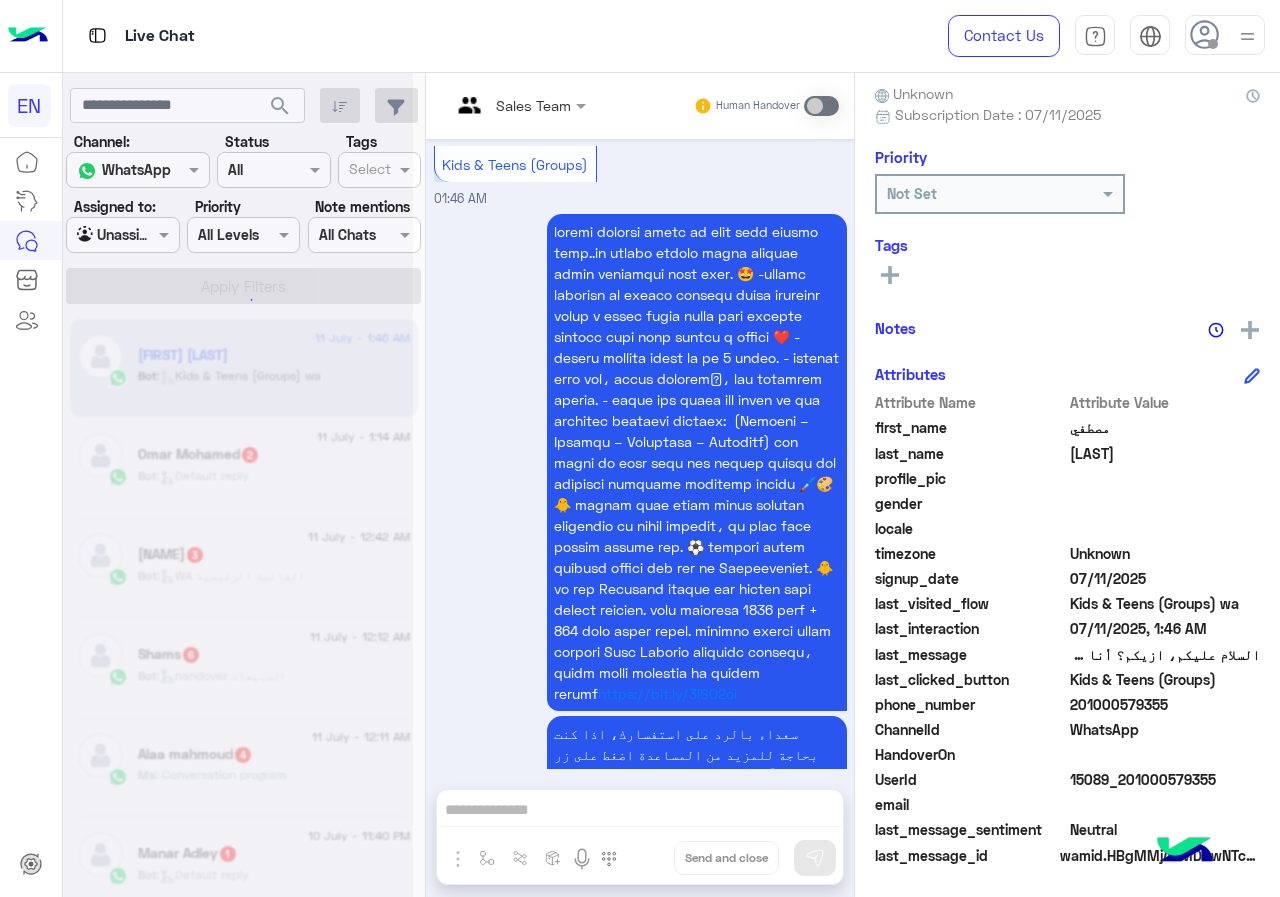 scroll, scrollTop: 0, scrollLeft: 0, axis: both 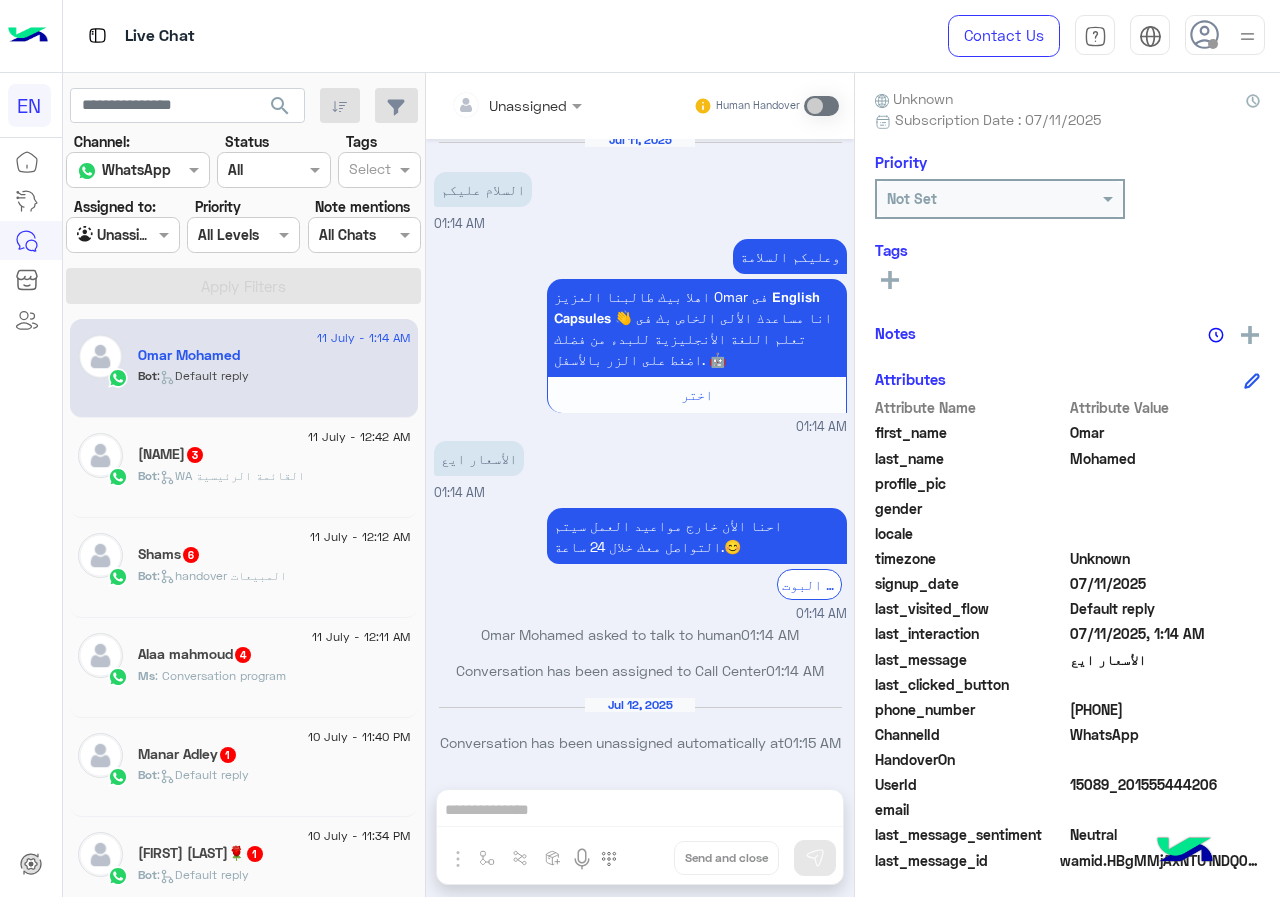 drag, startPoint x: 1076, startPoint y: 705, endPoint x: 1178, endPoint y: 705, distance: 102 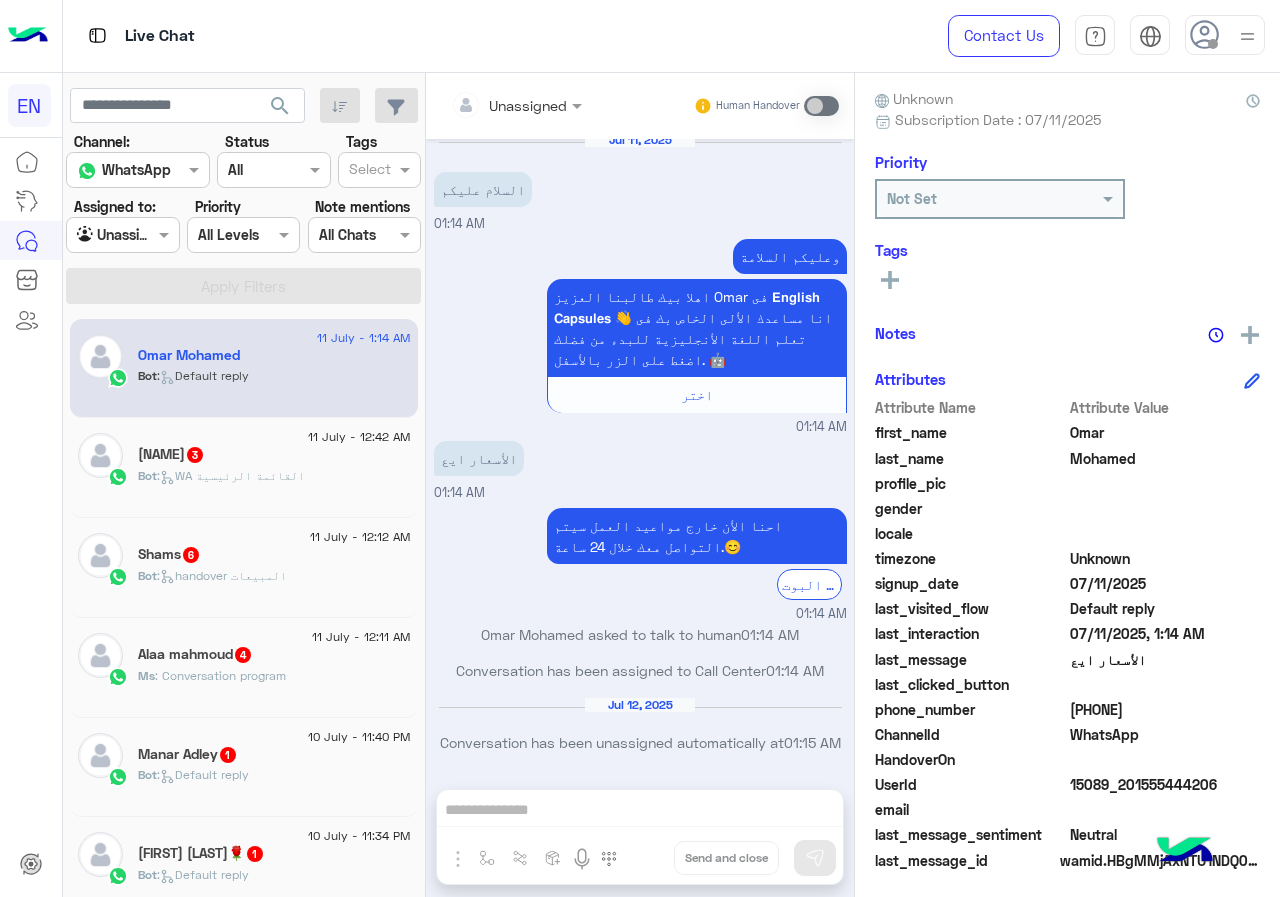 copy on "01555444206" 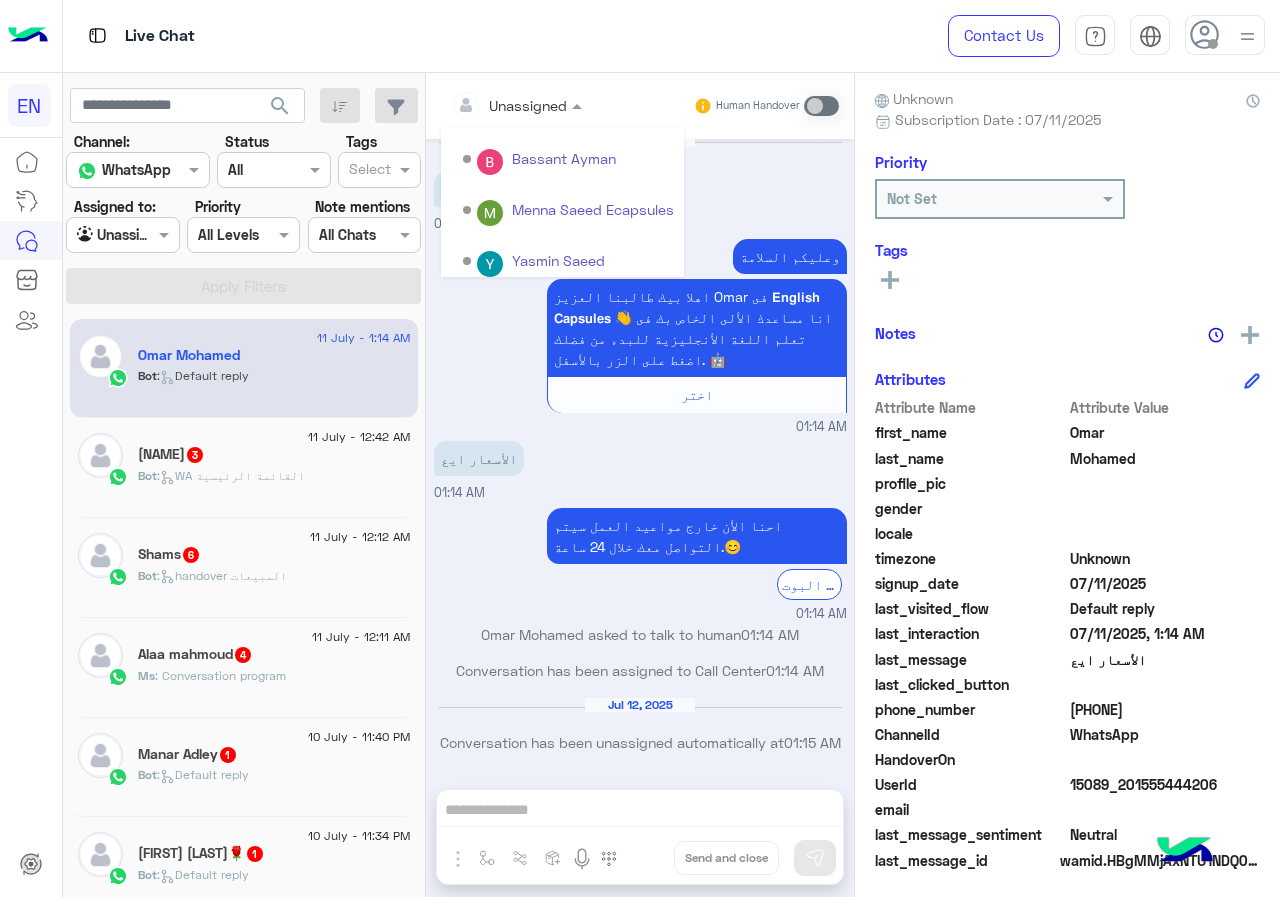 scroll, scrollTop: 332, scrollLeft: 0, axis: vertical 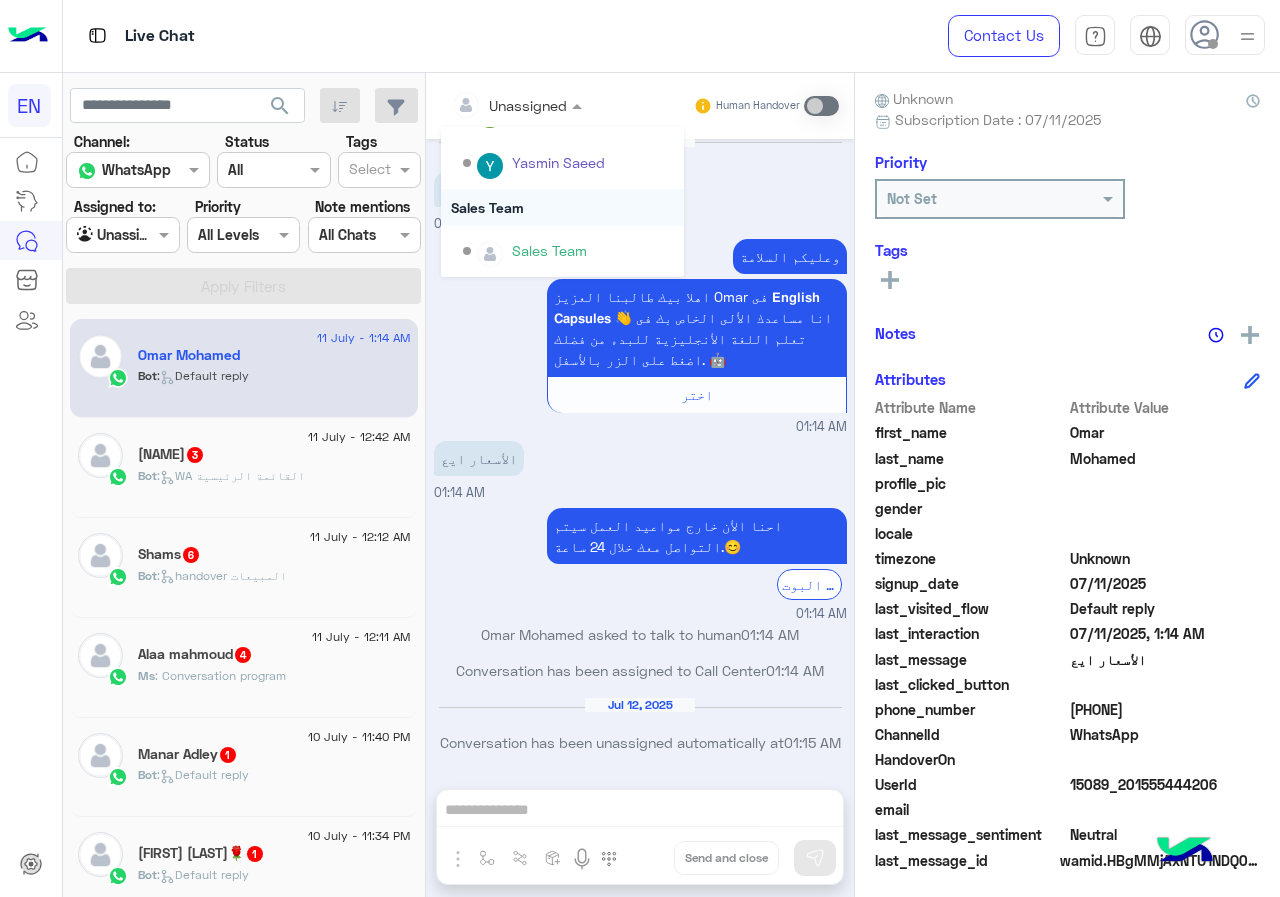 click on "Sales Team" at bounding box center (562, 207) 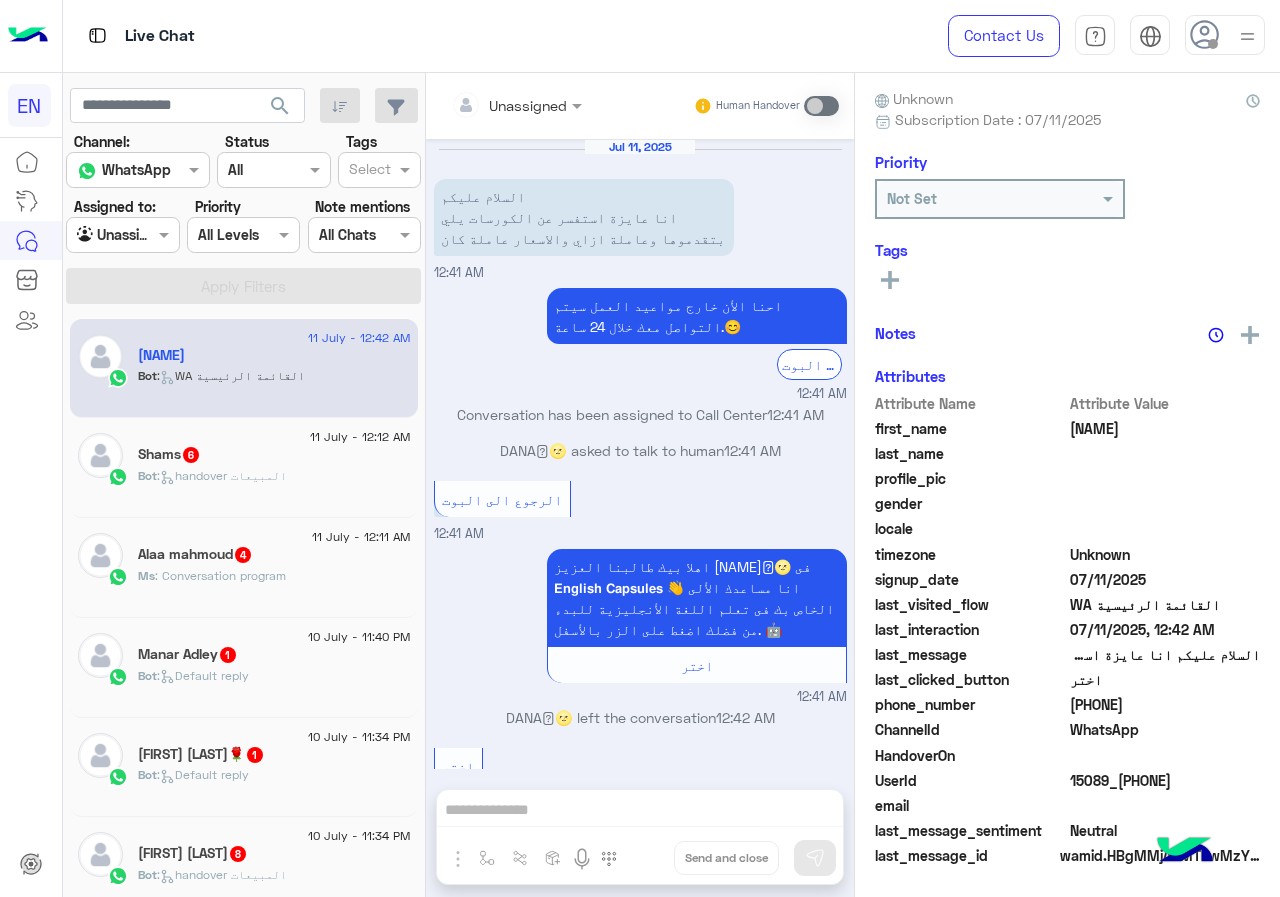 scroll, scrollTop: 185, scrollLeft: 0, axis: vertical 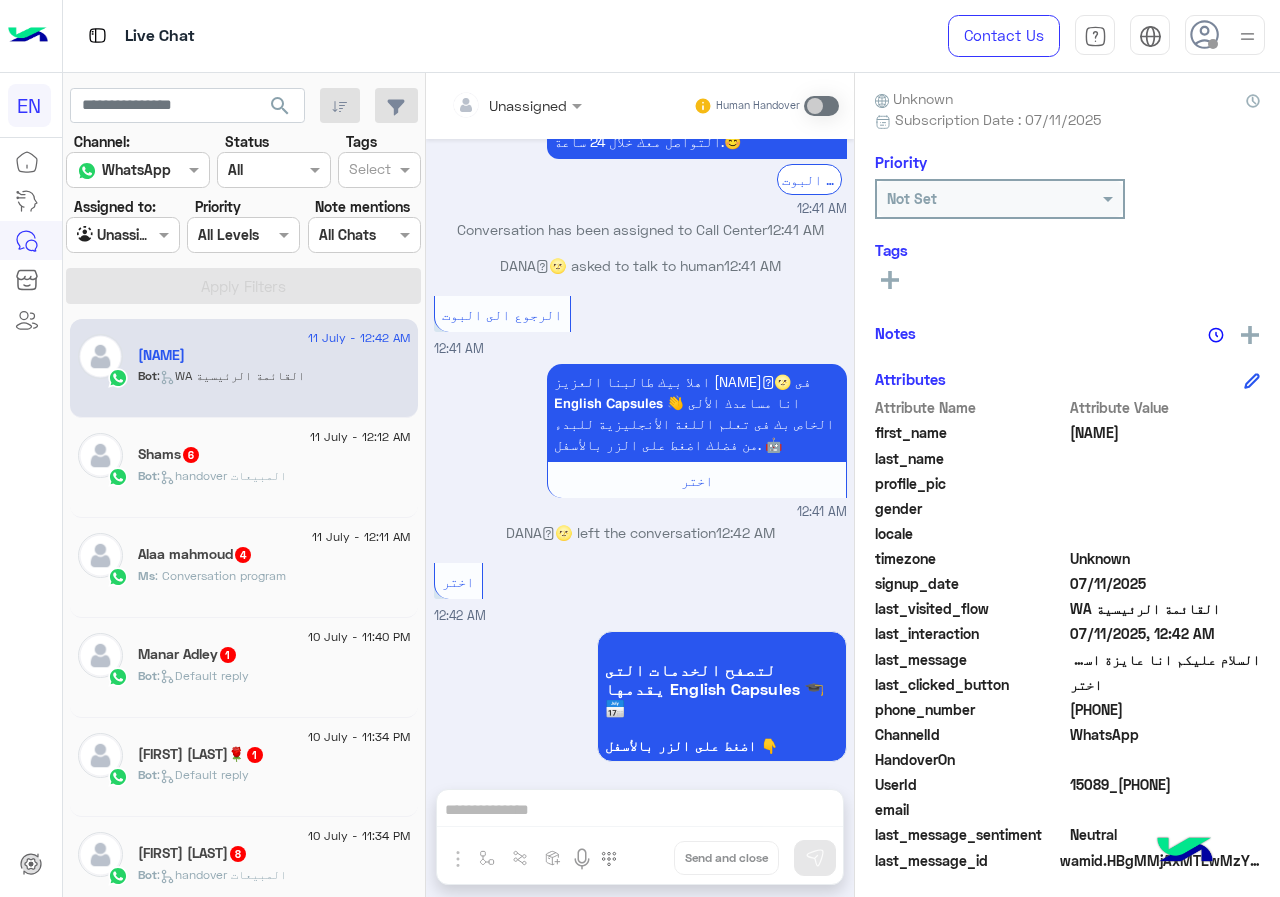 drag, startPoint x: 1077, startPoint y: 706, endPoint x: 1115, endPoint y: 716, distance: 39.293766 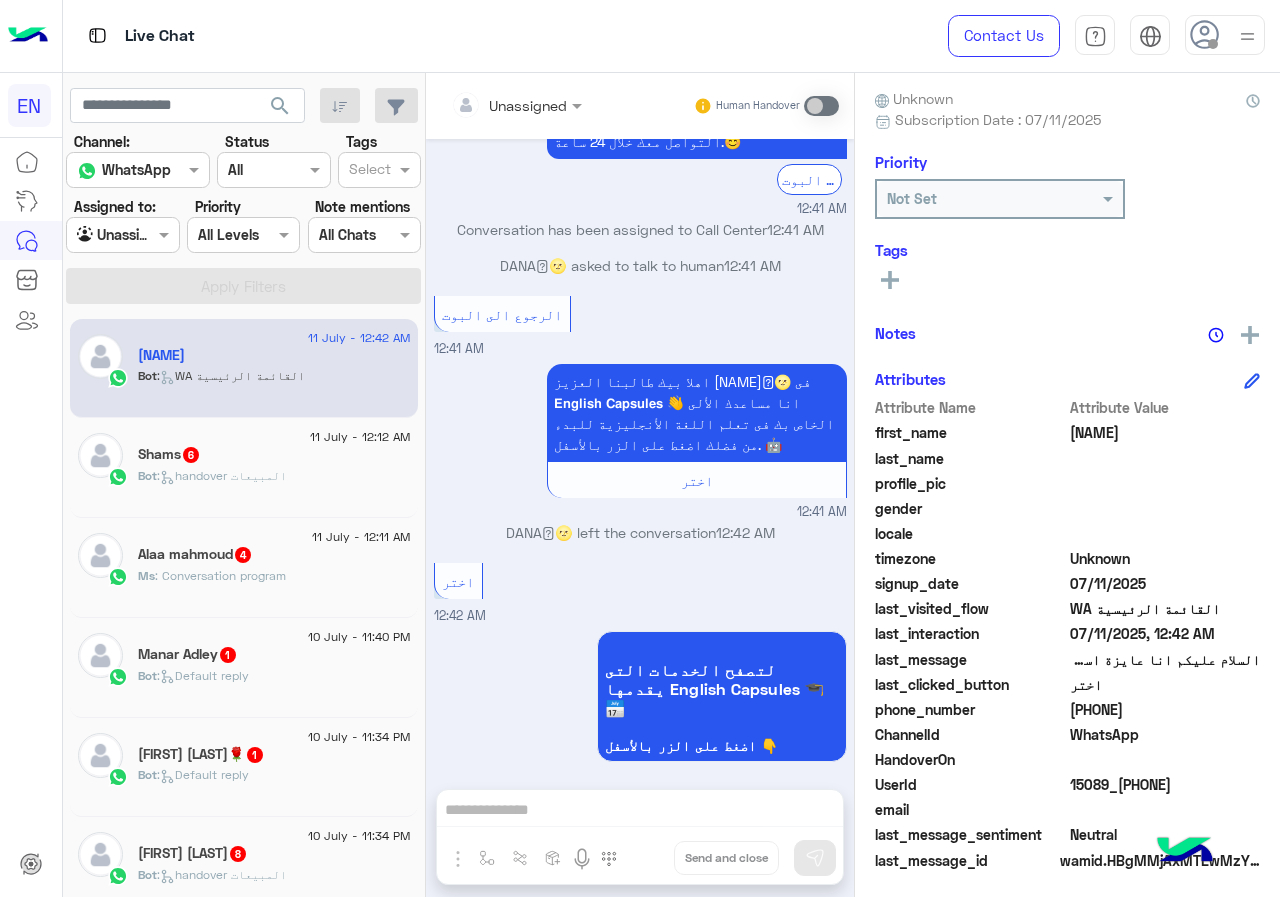 copy on "[PHONE]" 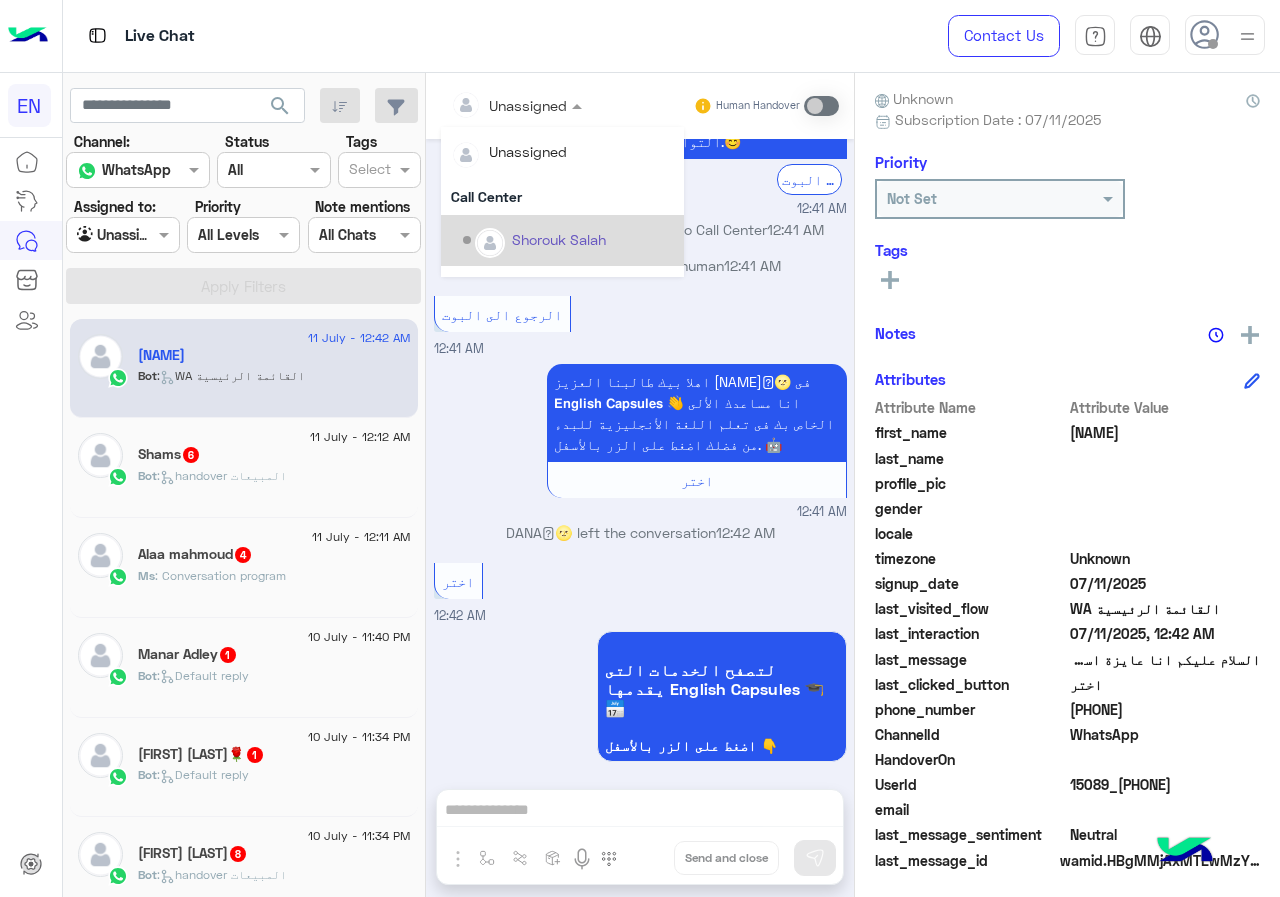 scroll, scrollTop: 332, scrollLeft: 0, axis: vertical 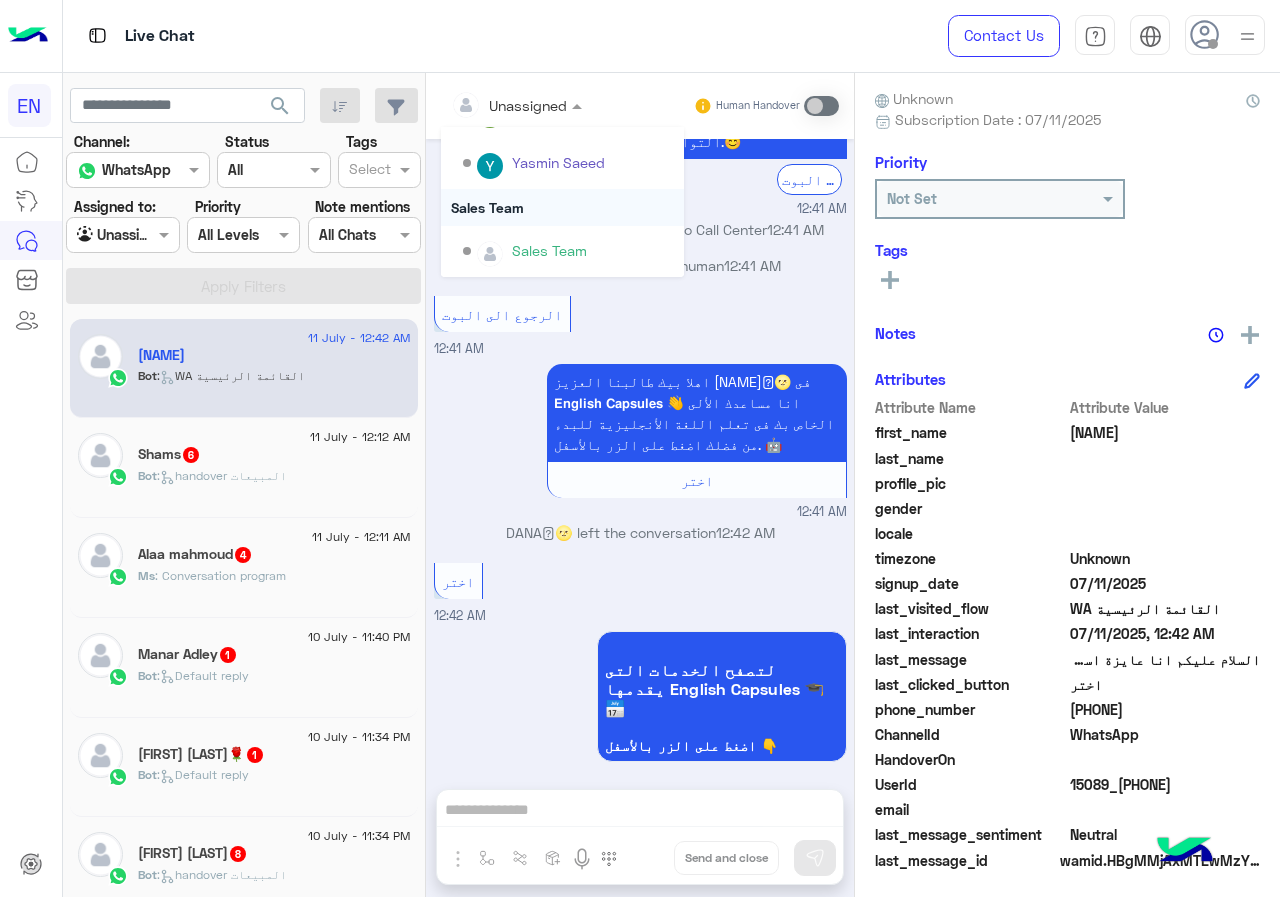 click on "Sales Team" at bounding box center [562, 207] 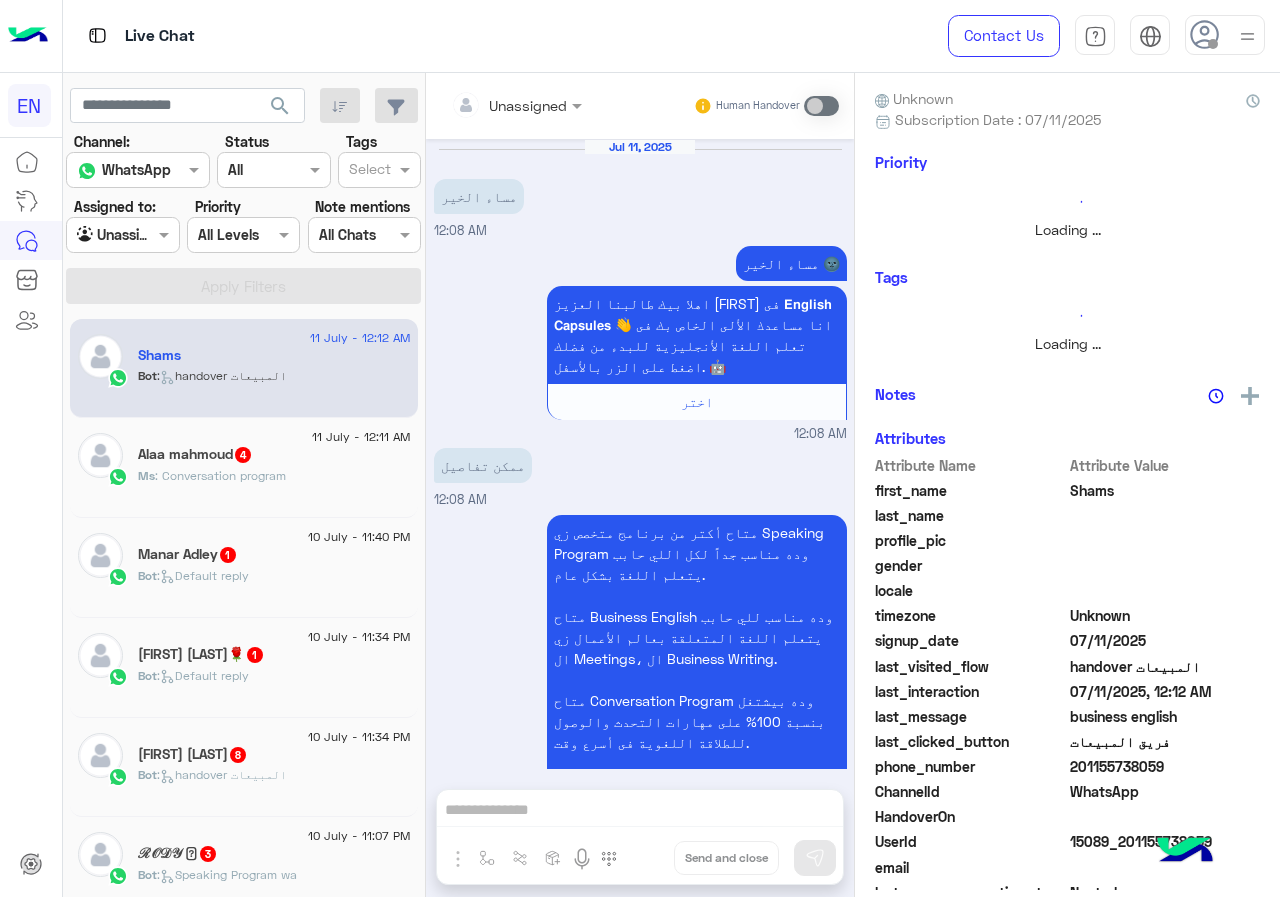 scroll, scrollTop: 3142, scrollLeft: 0, axis: vertical 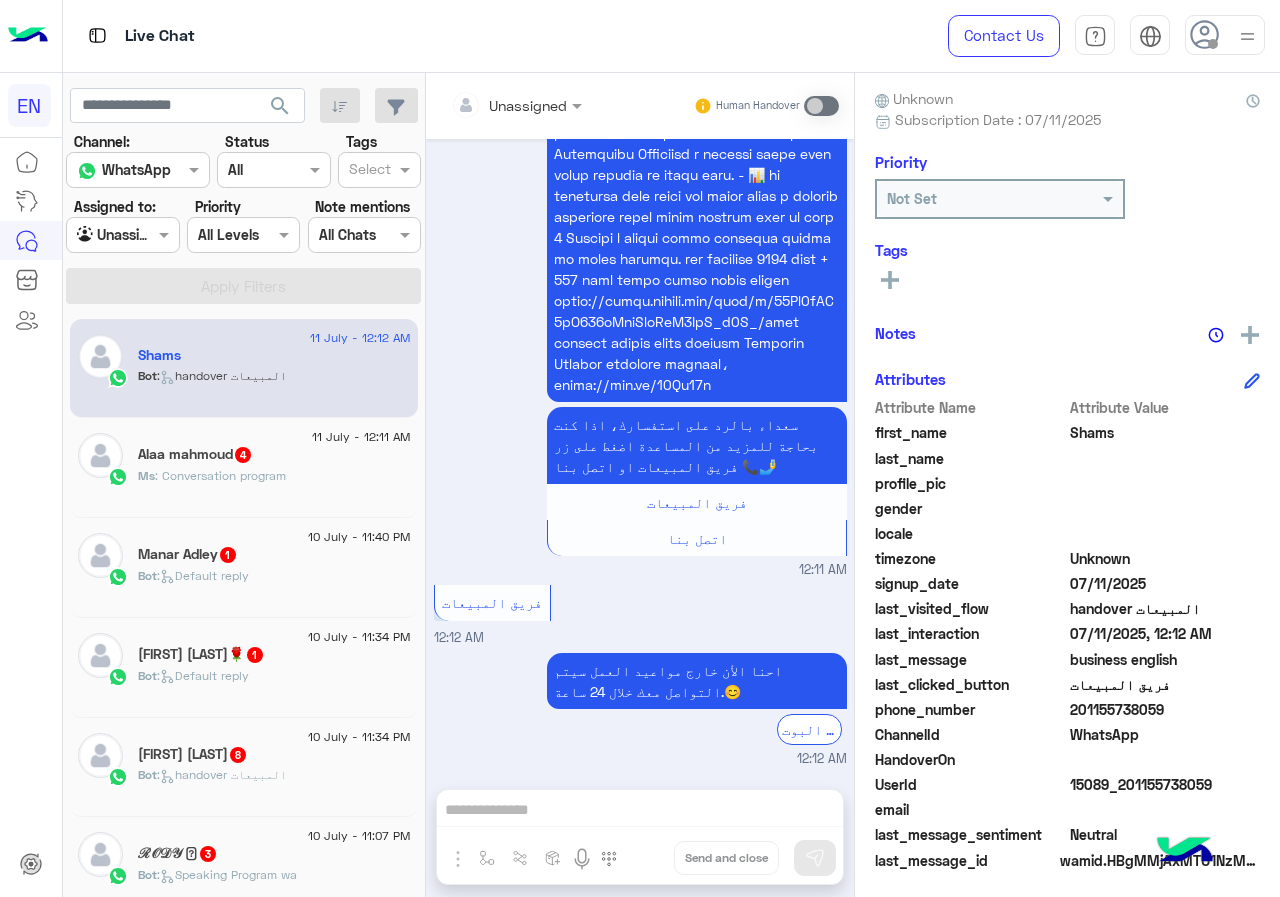 drag, startPoint x: 1075, startPoint y: 701, endPoint x: 1232, endPoint y: 707, distance: 157.11461 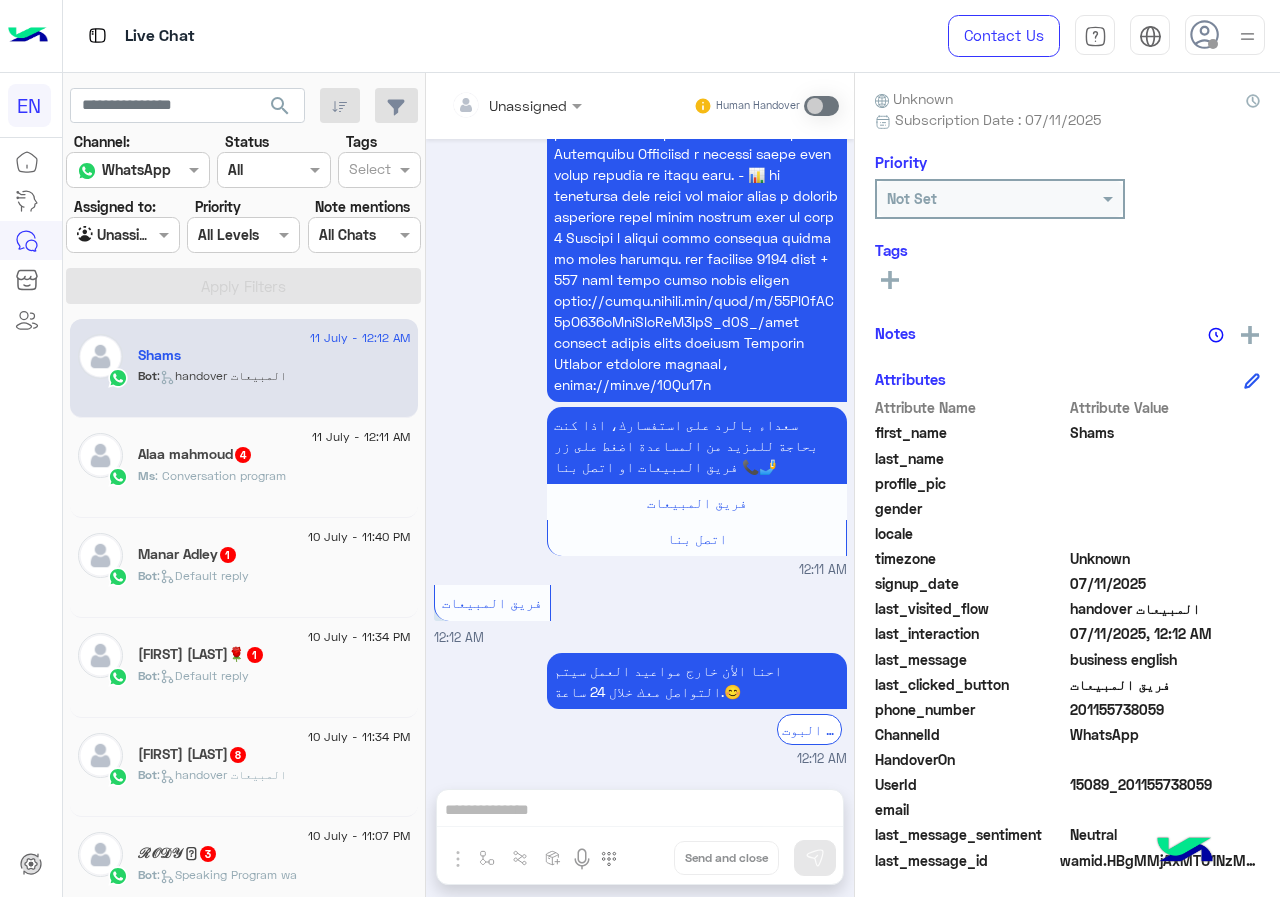 scroll, scrollTop: 2842, scrollLeft: 0, axis: vertical 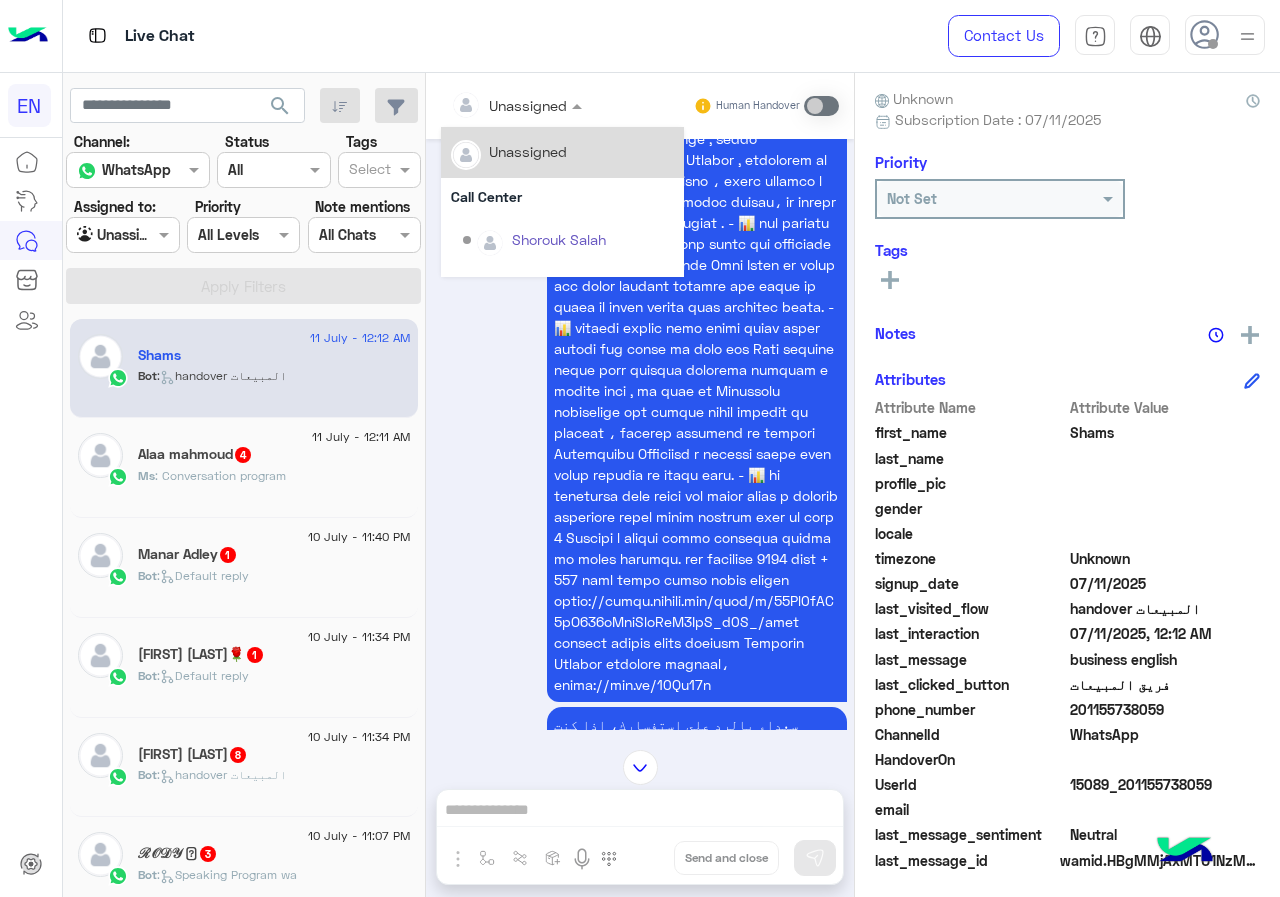 click at bounding box center (491, 105) 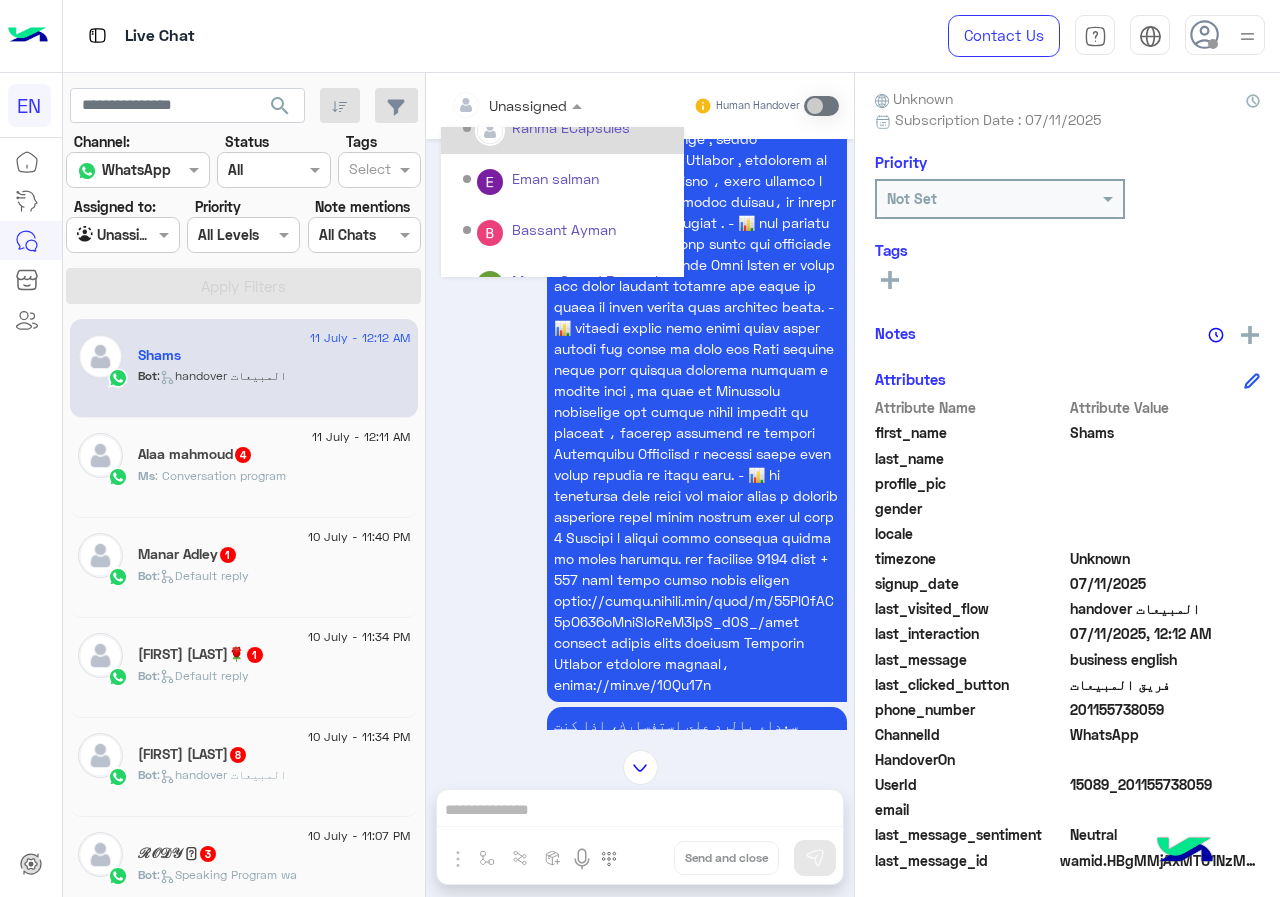 scroll, scrollTop: 332, scrollLeft: 0, axis: vertical 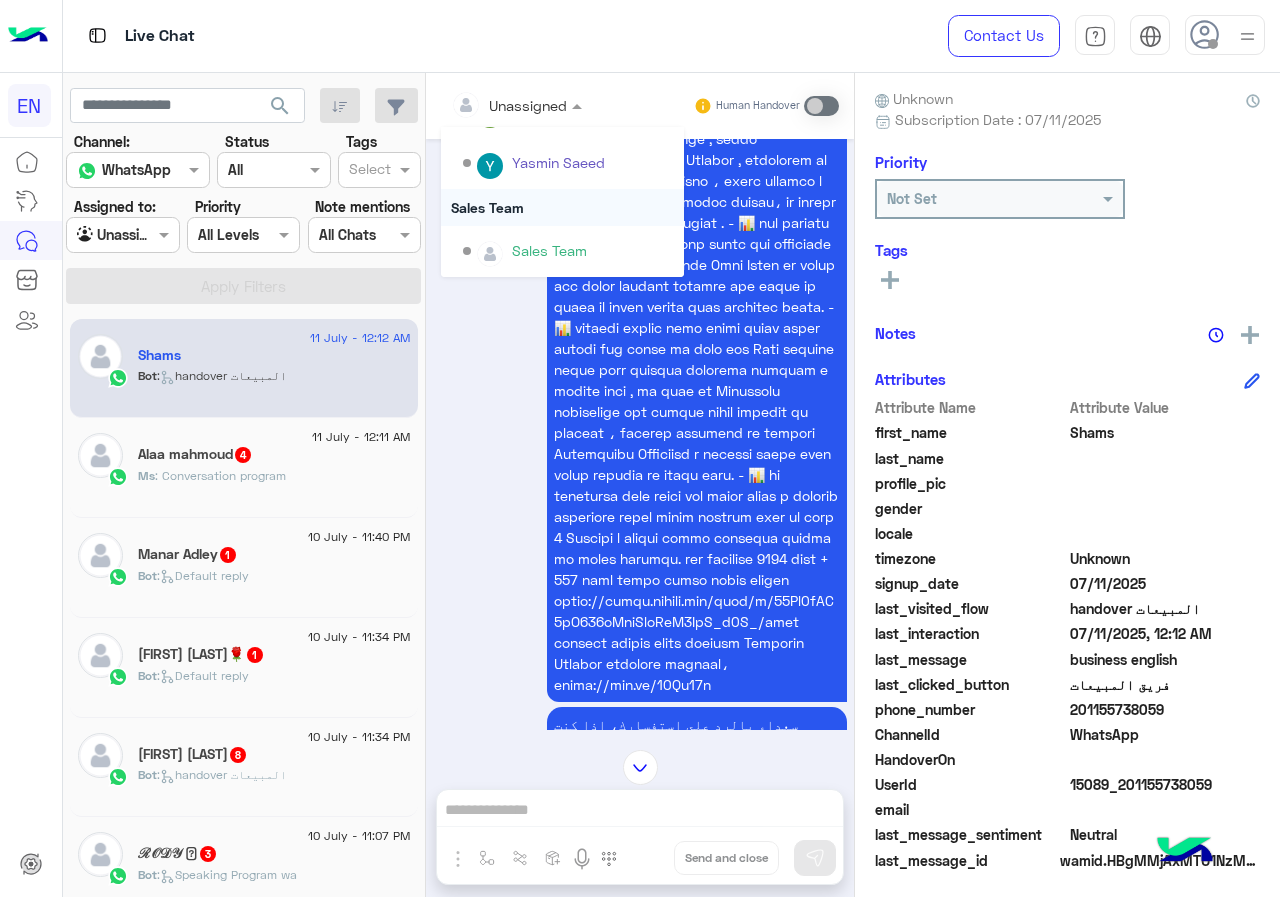 click on "Sales Team" at bounding box center (562, 207) 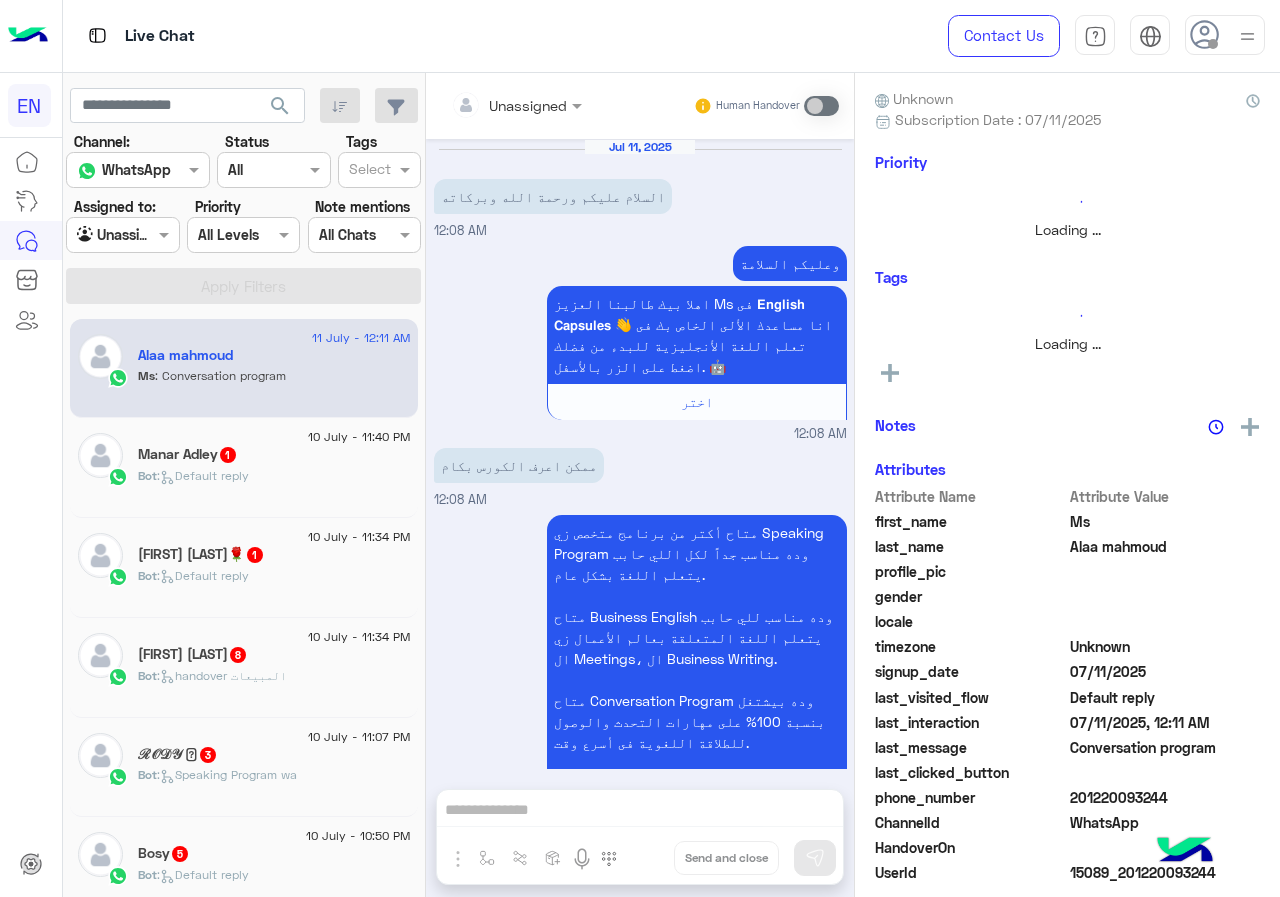 scroll, scrollTop: 661, scrollLeft: 0, axis: vertical 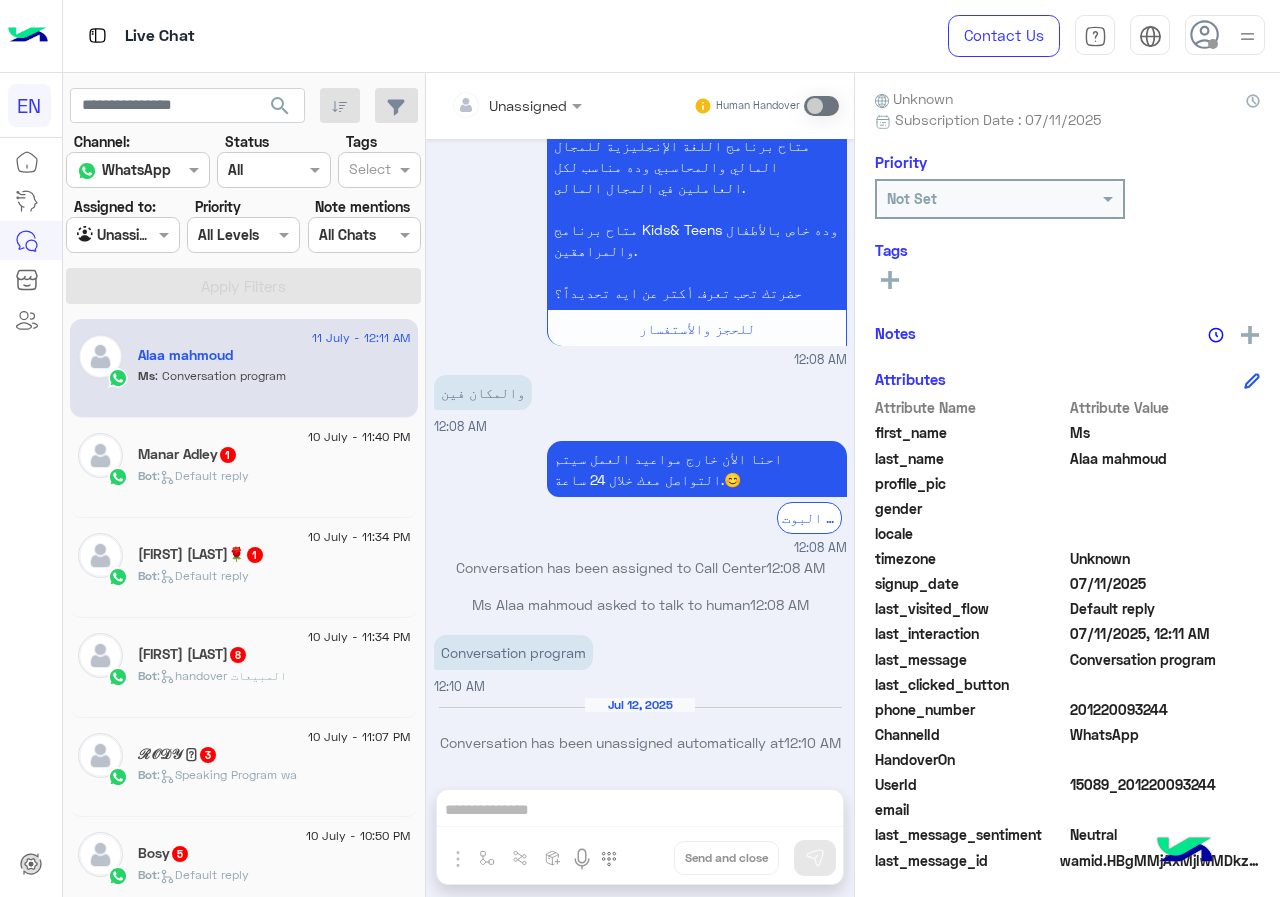 drag, startPoint x: 1076, startPoint y: 705, endPoint x: 1246, endPoint y: 719, distance: 170.5755 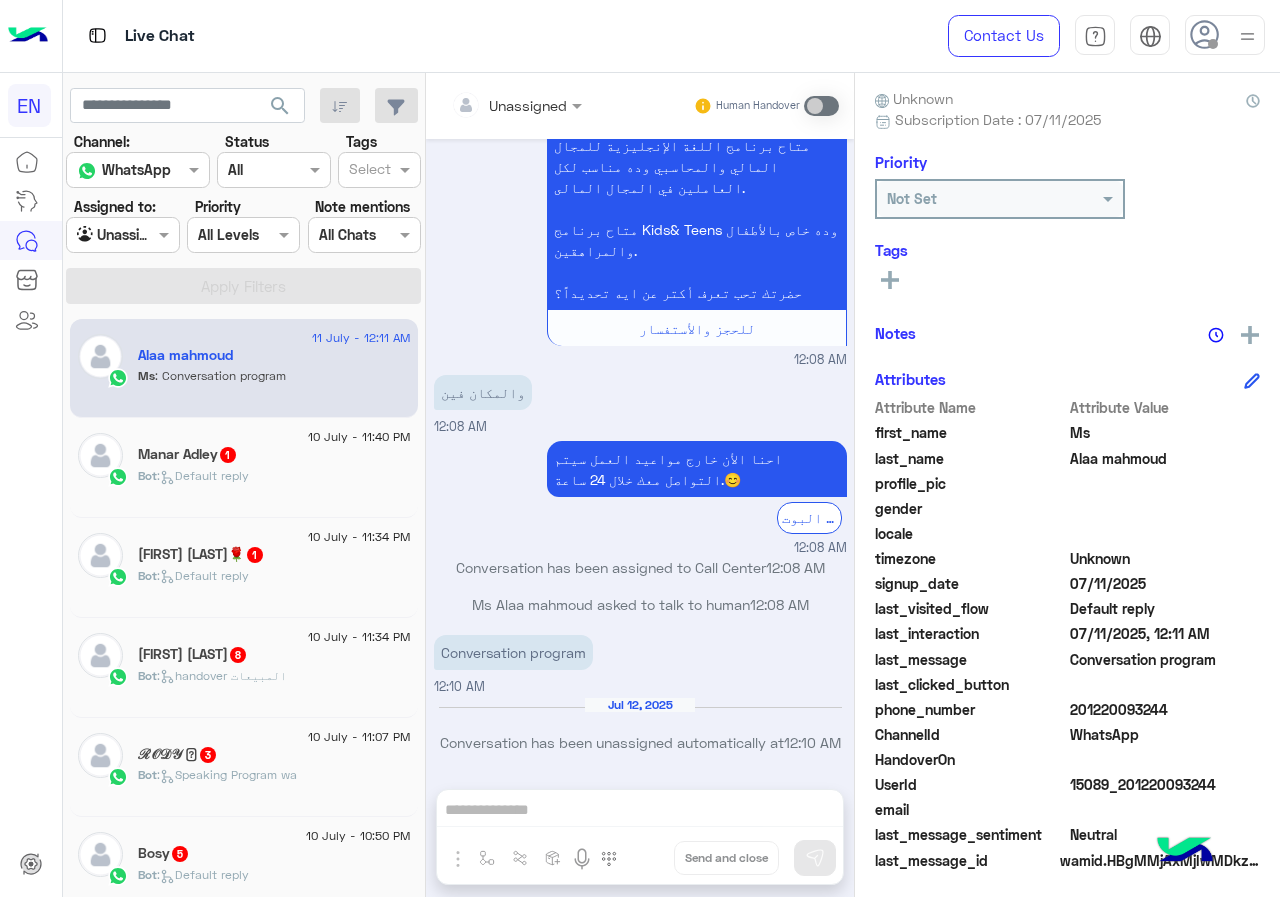 click on "Unassigned Human Handover" at bounding box center (640, 106) 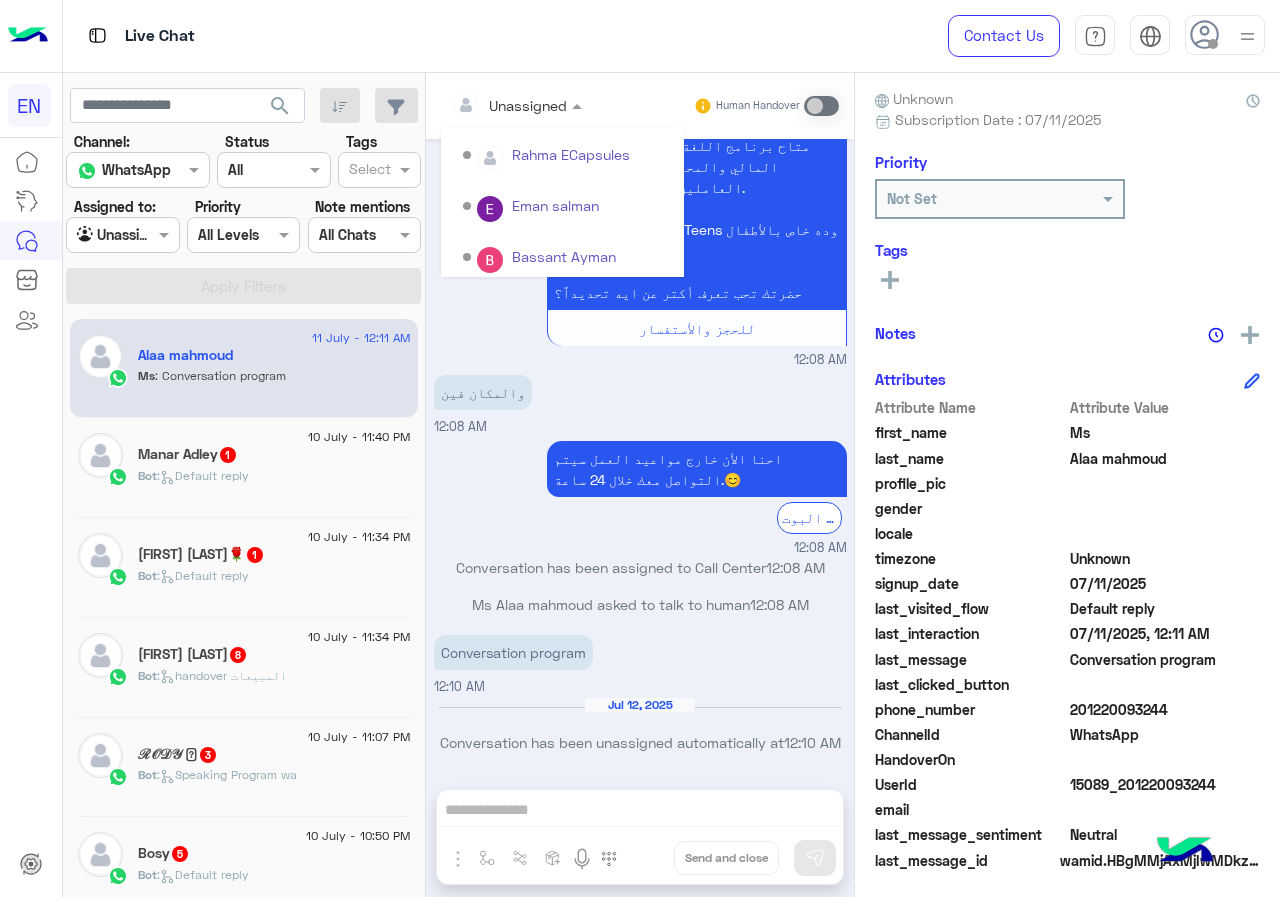 scroll, scrollTop: 332, scrollLeft: 0, axis: vertical 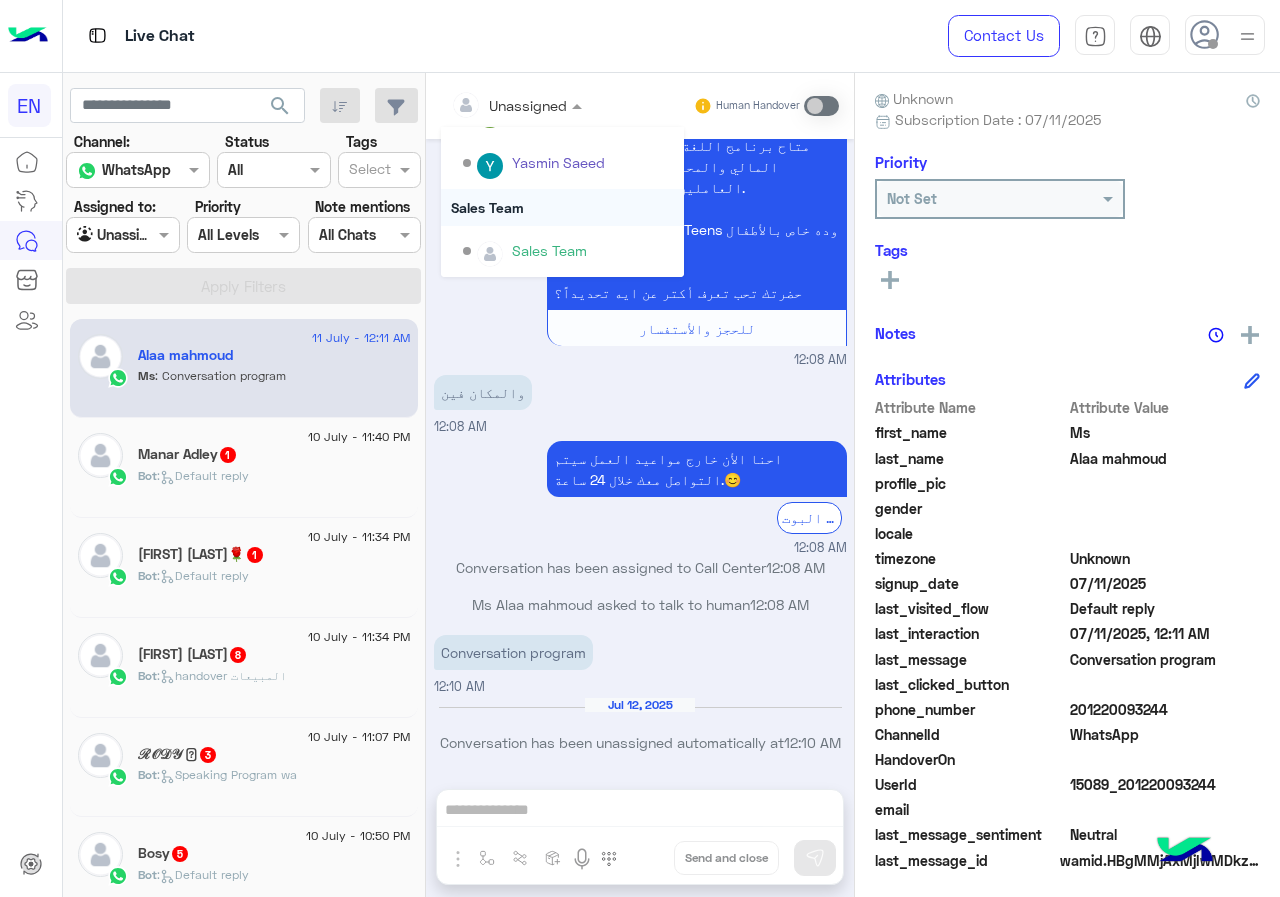 click on "Sales Team" at bounding box center (562, 207) 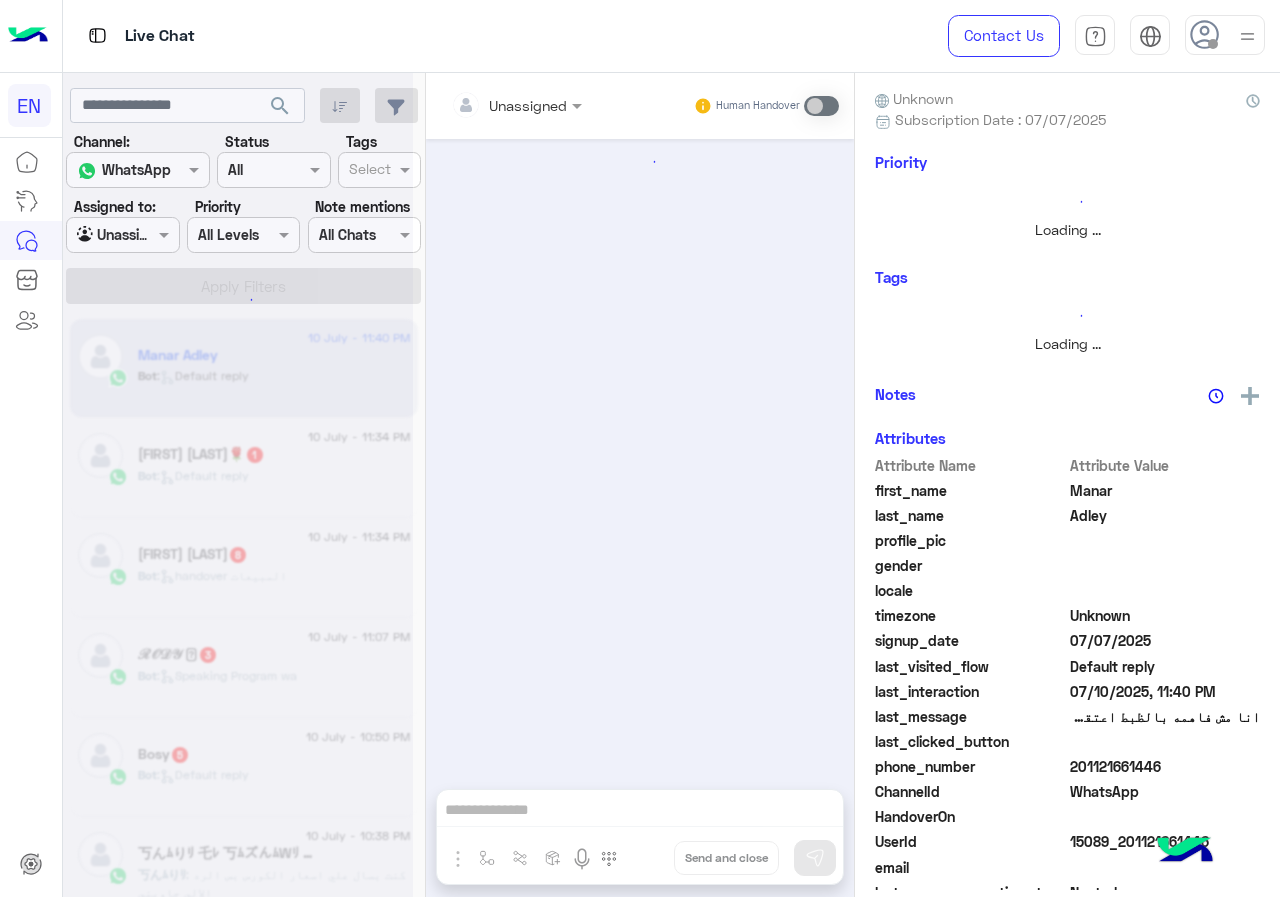 scroll, scrollTop: 0, scrollLeft: 0, axis: both 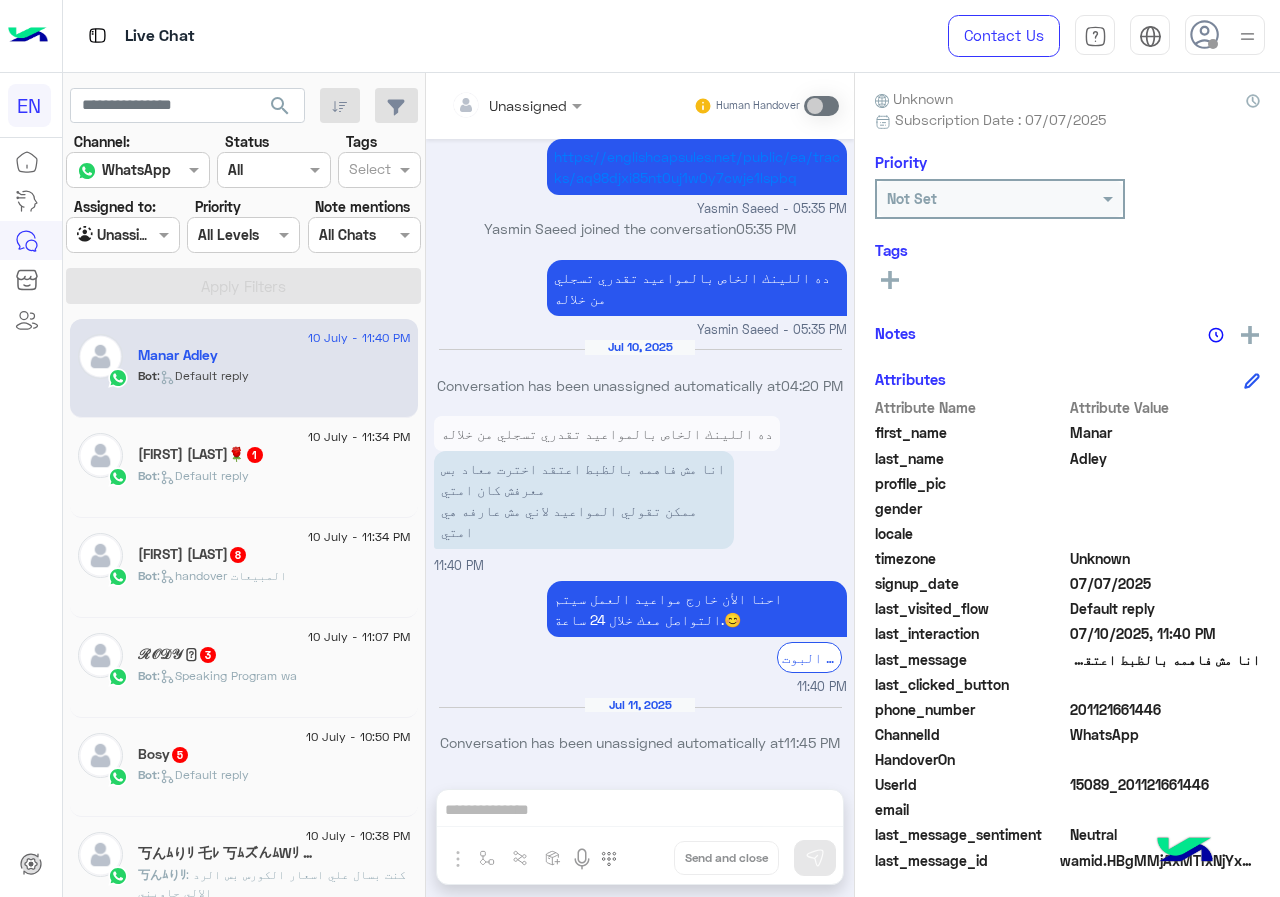 drag, startPoint x: 1078, startPoint y: 705, endPoint x: 1165, endPoint y: 707, distance: 87.02299 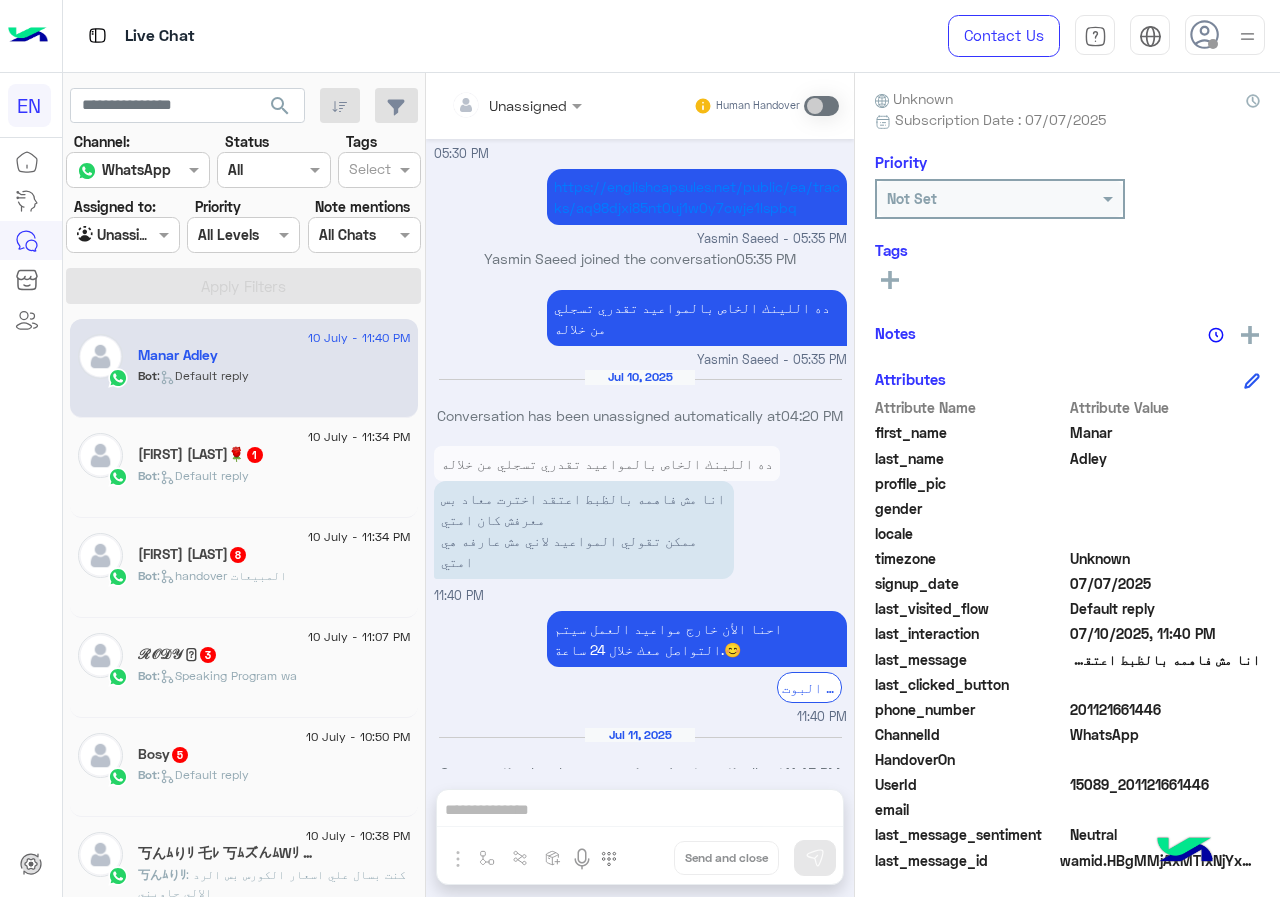 scroll, scrollTop: 954, scrollLeft: 0, axis: vertical 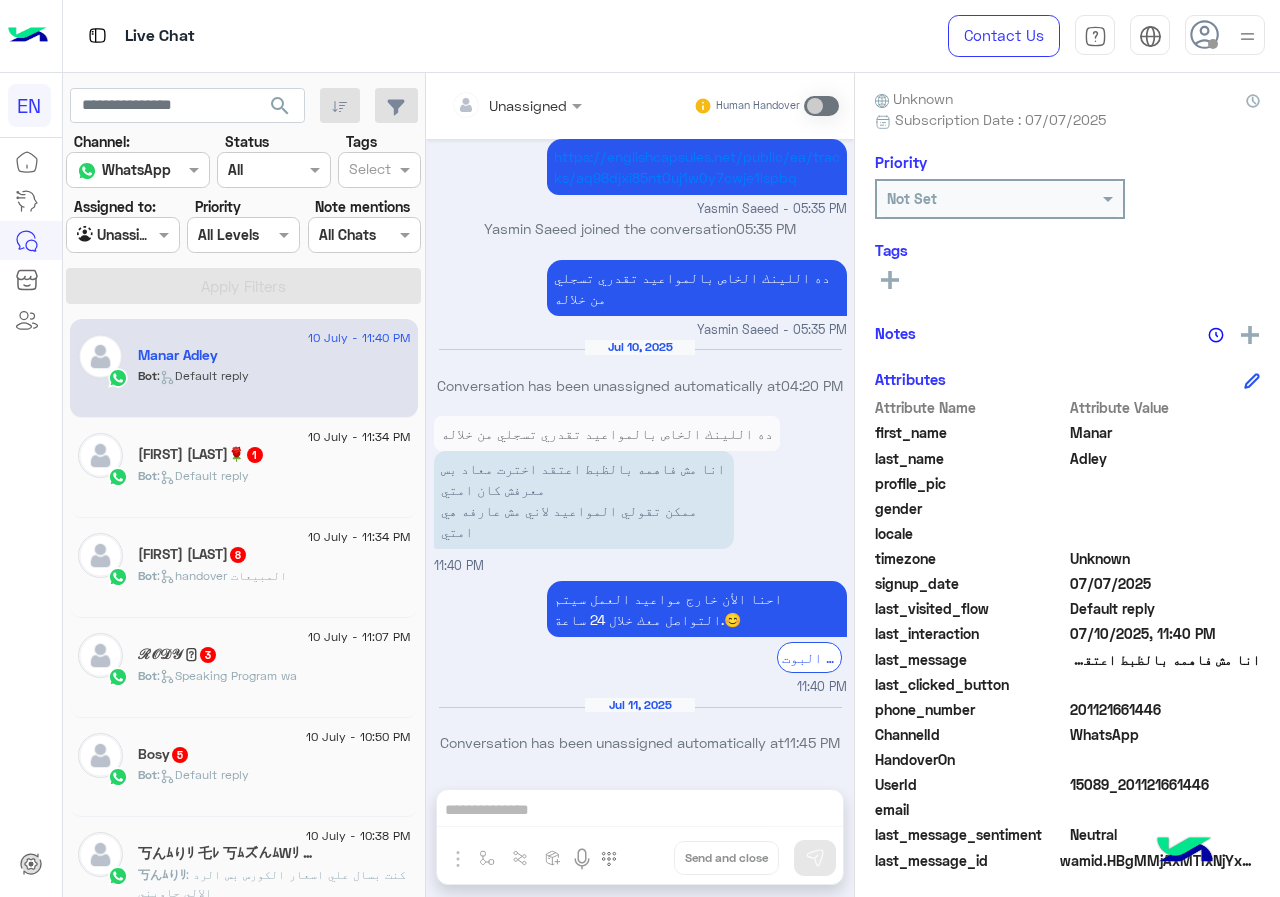 click on "Unassigned Human Handover     Jul 7, 2025   [FIRST] [LAST] asked to talk to human   03:19 PM       Conversation has been assigned to Call Center   03:19 PM      بس عاوزه اعرف كده levelكام   03:19 PM  بس ناقص ال orealلسه قالتلي هيكون يوم الاربع   03:19 PM   [FIRST] [LAST] assigned the conversation to Sales Team    05:02 PM      Jul 8, 2025   Conversation has been unassigned automatically at   03:20 PM       Jul 9, 2025  عندي امتحان oreal الساعه خمسه هيتم التواصل معايا وقتها؟   04:18 PM  انت الأن تتحدث مع احد ممثلى خدمة العملاء اضغط على الزر بالأسفل لرجوع الى البوت.  الرجوع الى البوت     04:18 PM  مظبوط ميعادك الساعه 5  Rahma ECapsules -  04:21 PM   Rahma ECapsules joined the conversation   04:21 PM       Conversation has been assigned to Call Center   04:22 PM      Waiting for acall   05:03 PM    05:30 PM     05:35 PM" at bounding box center [640, 489] 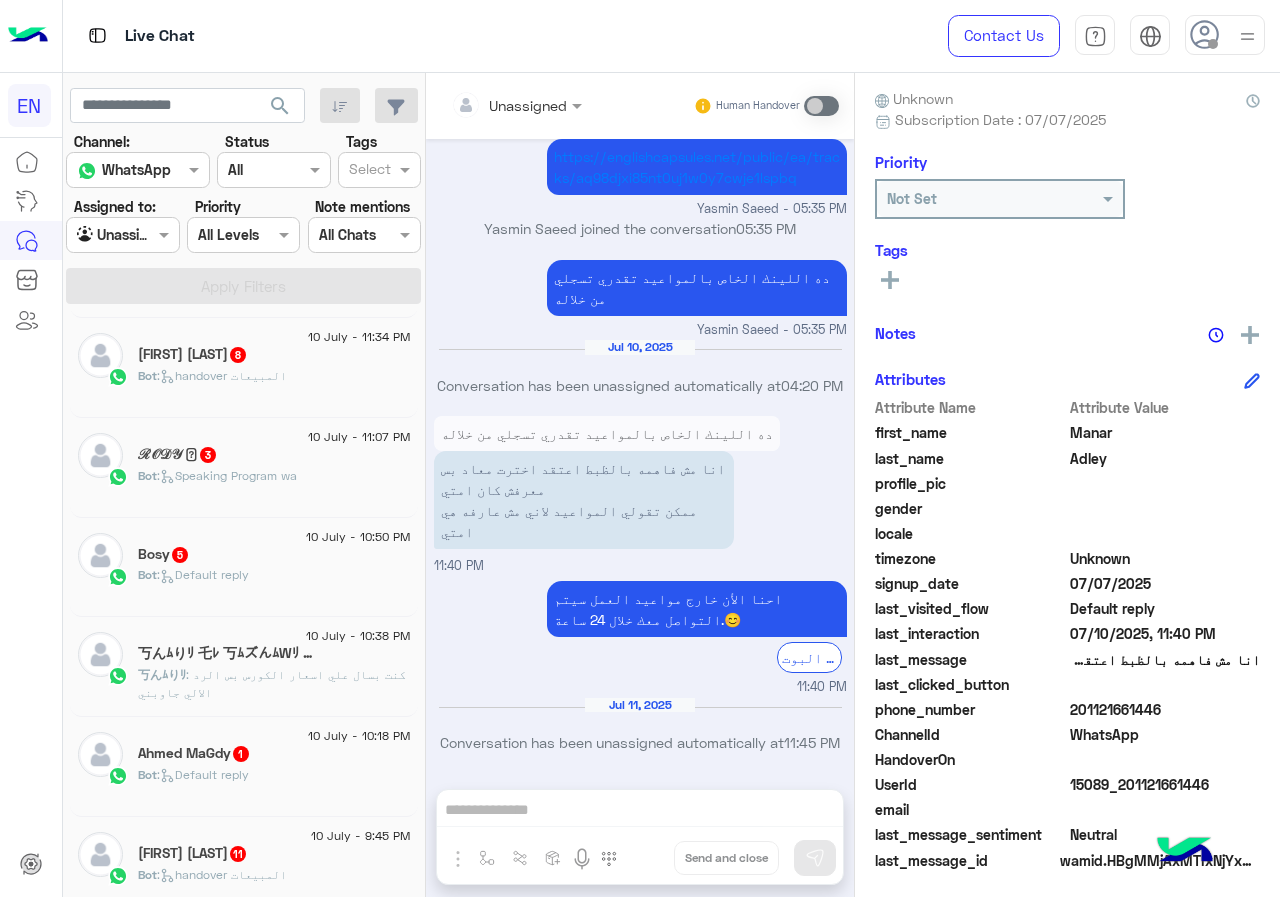 scroll, scrollTop: 0, scrollLeft: 0, axis: both 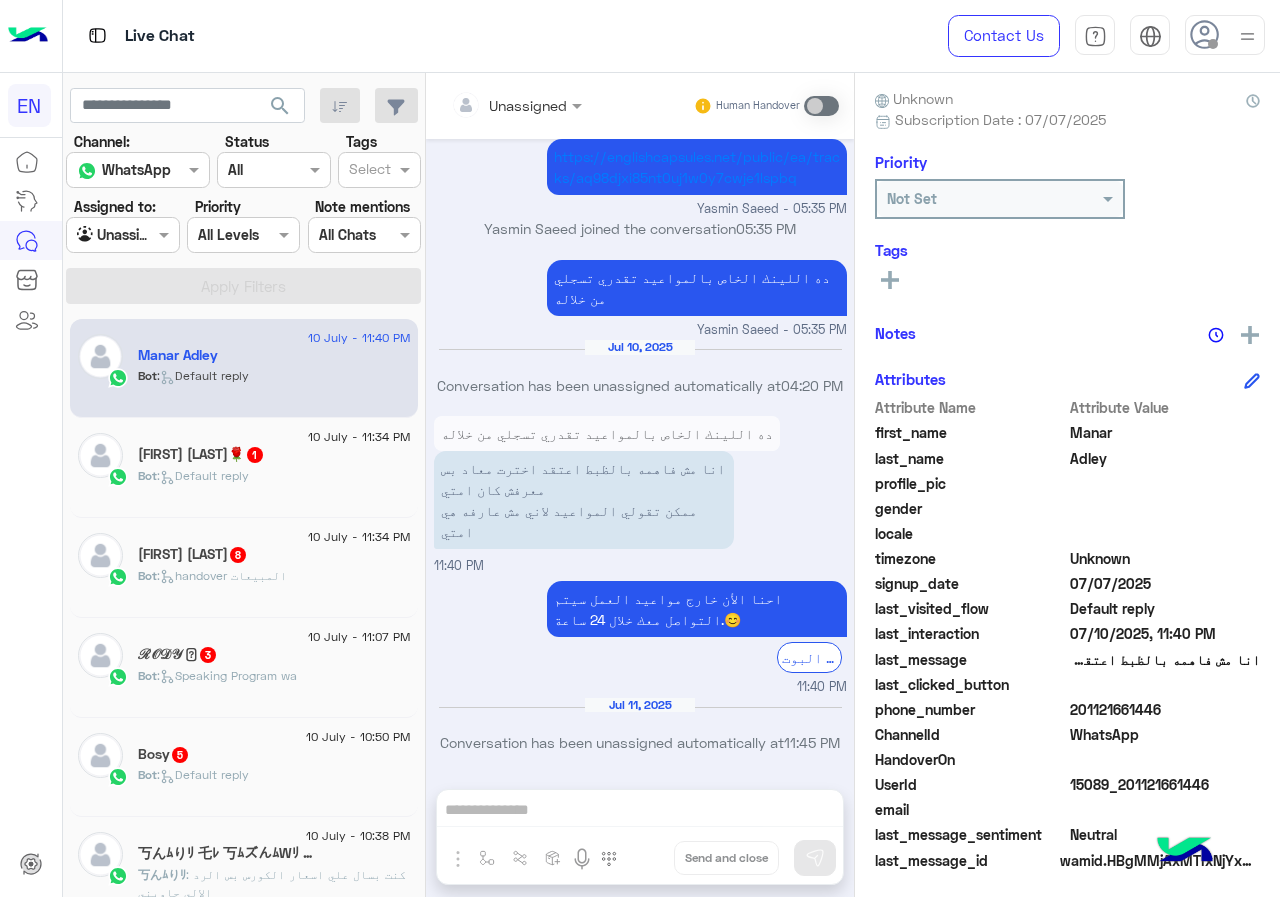 click on "آمنة عادل🌹  1" 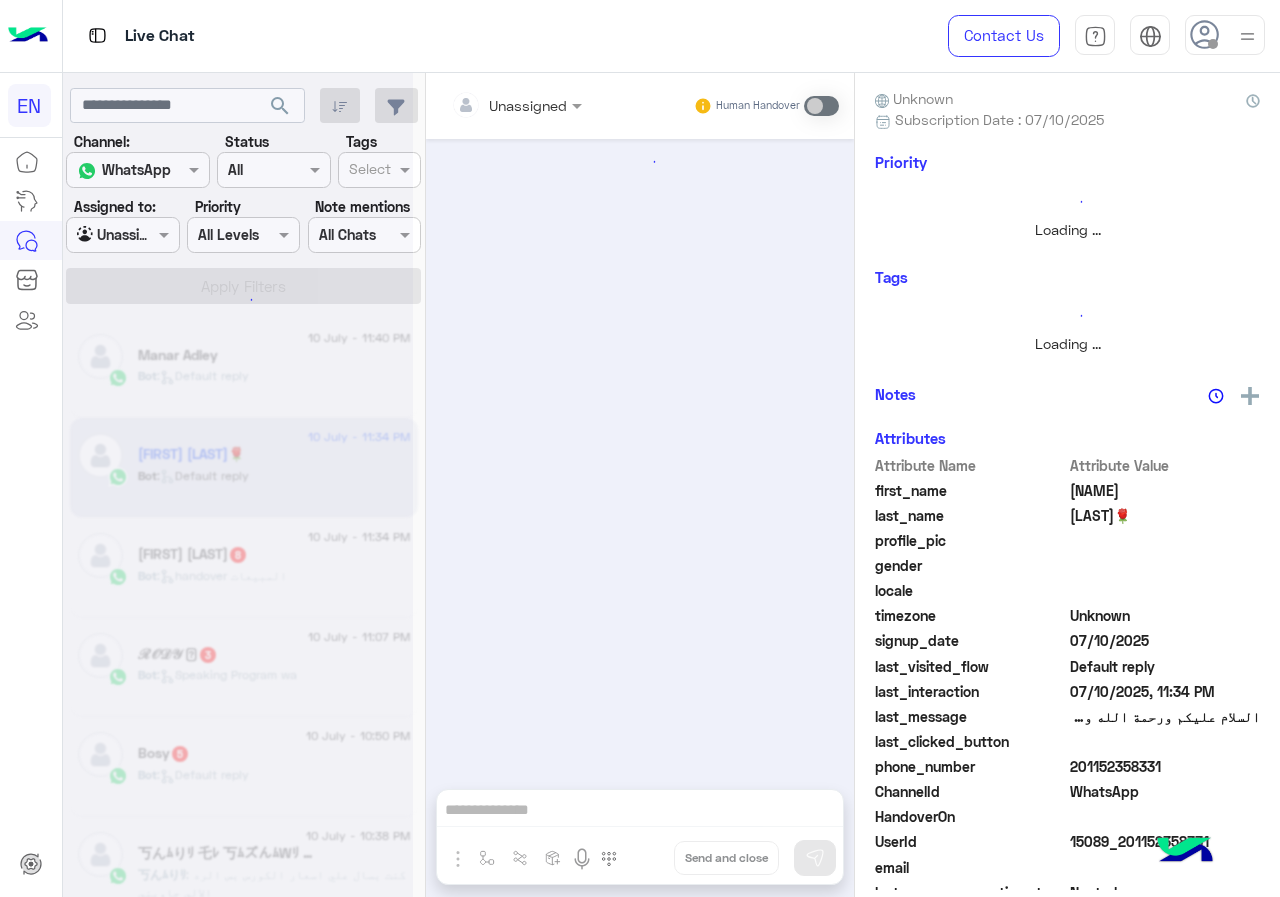 scroll, scrollTop: 0, scrollLeft: 0, axis: both 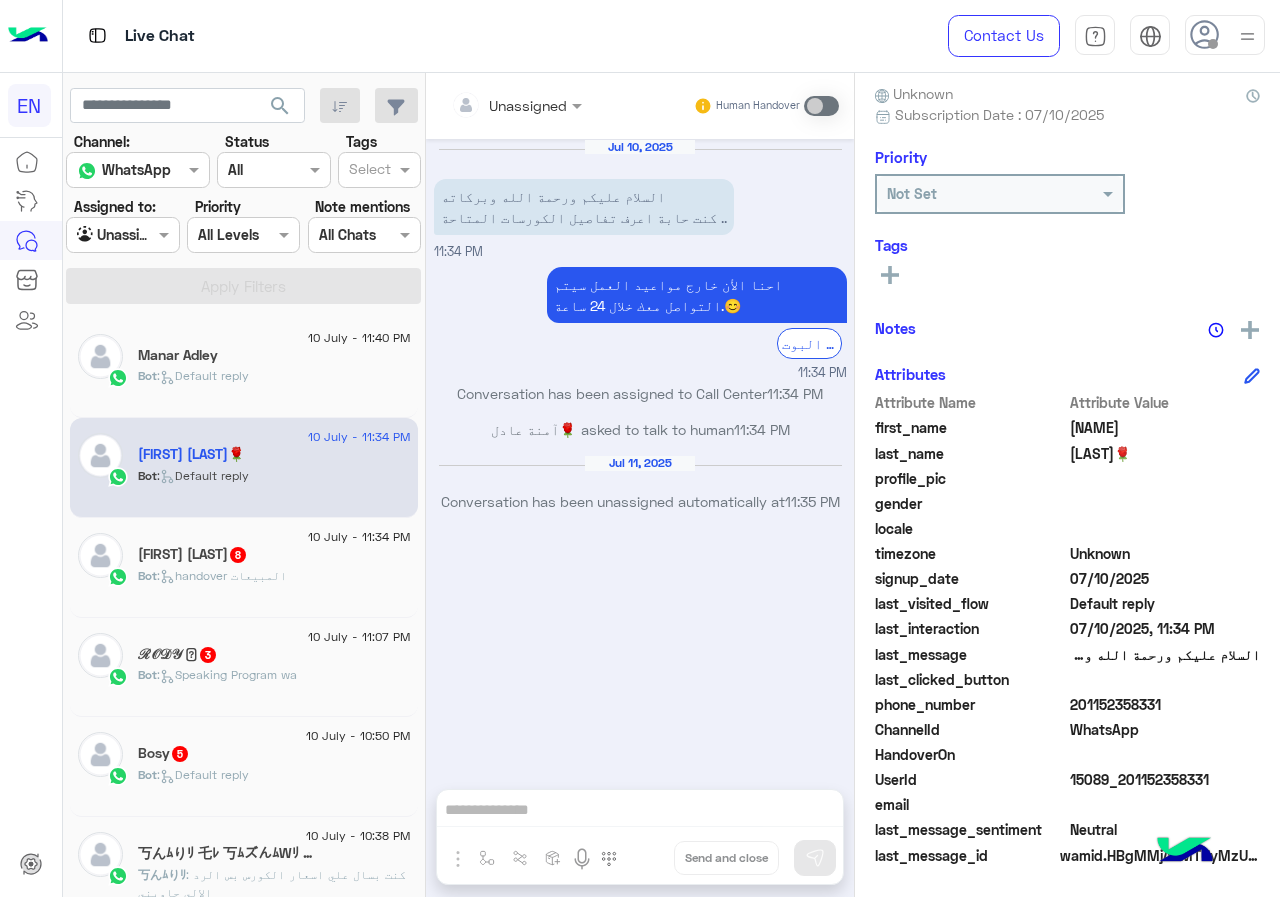 click on "Manar Adley" 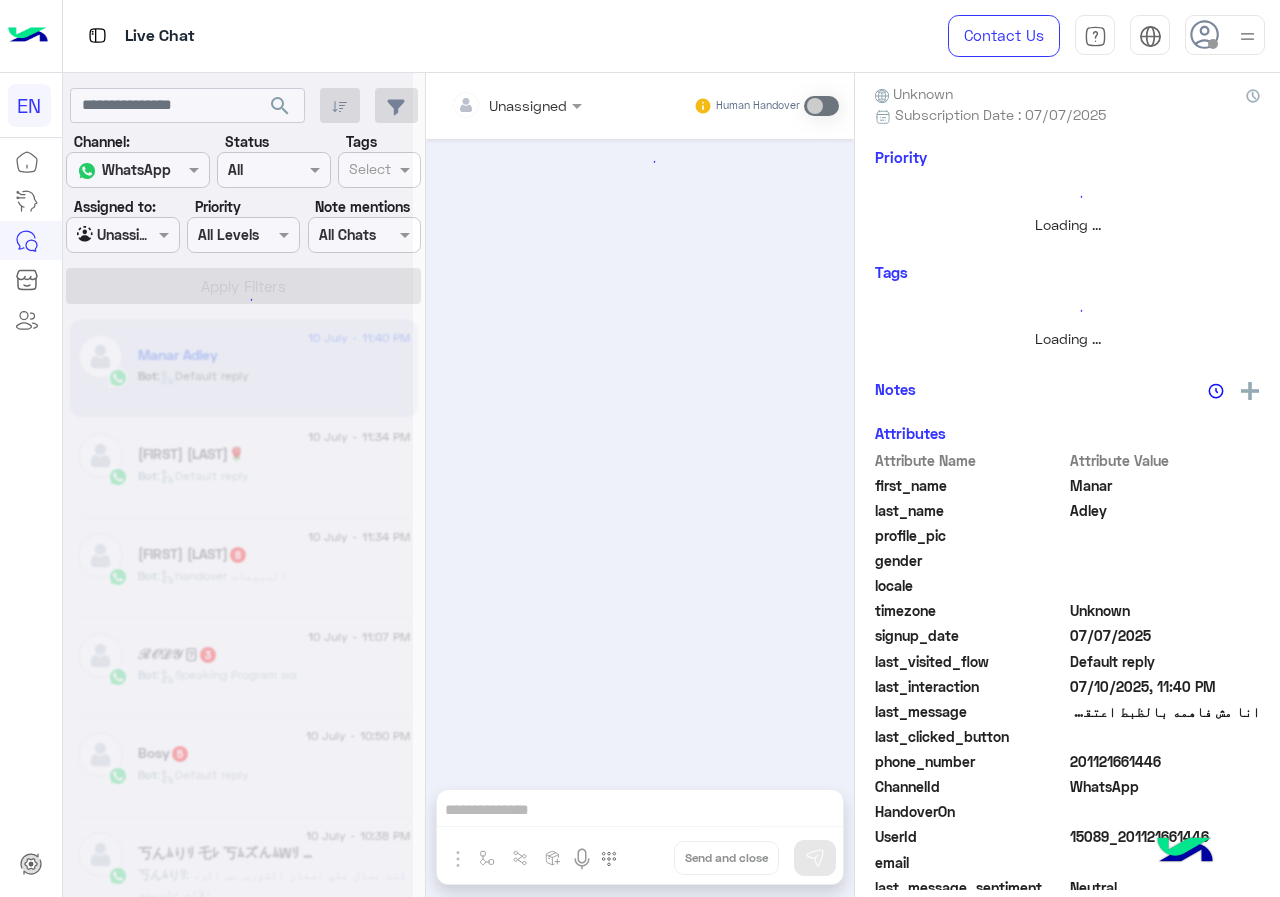 scroll, scrollTop: 176, scrollLeft: 0, axis: vertical 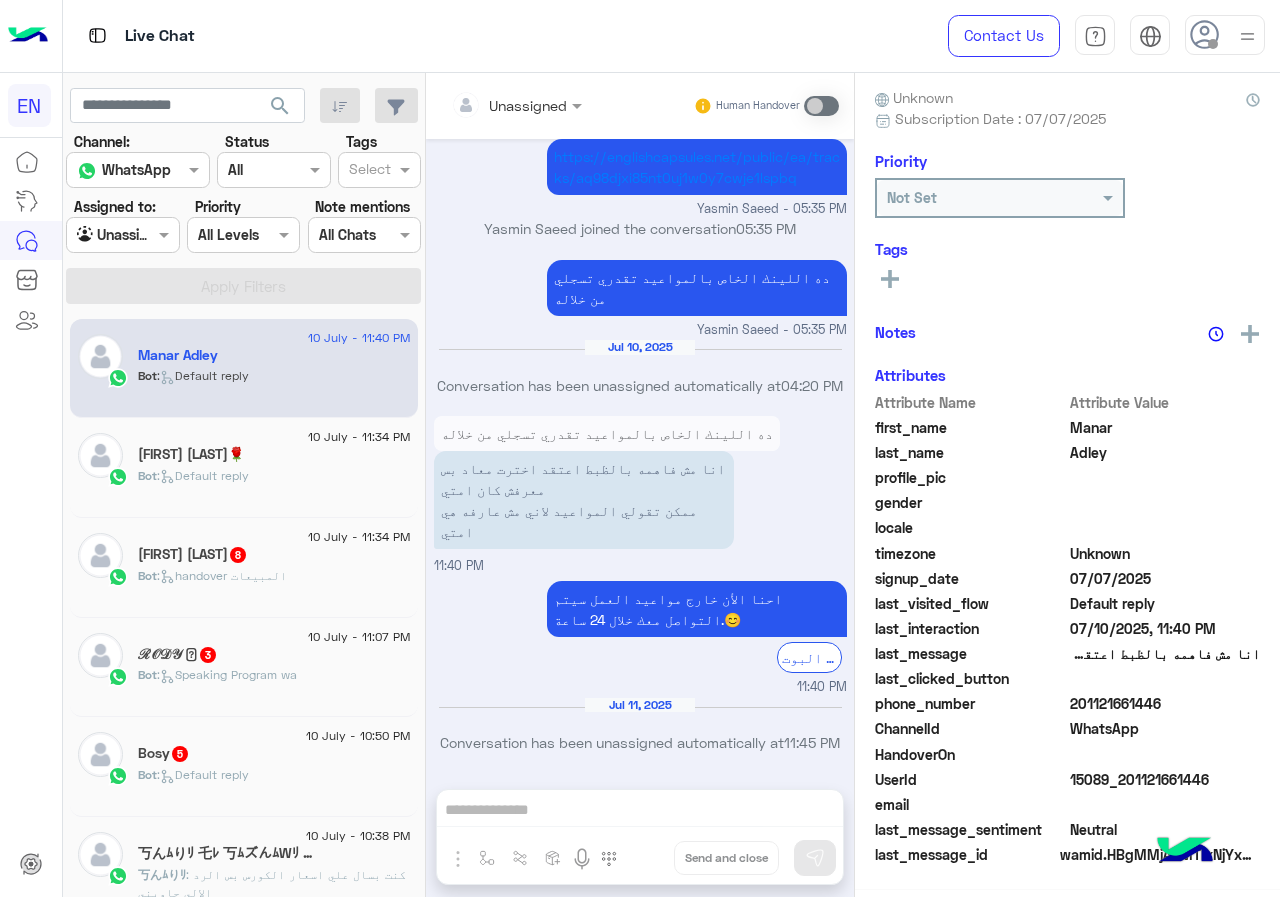 click on "Unassigned" at bounding box center (509, 105) 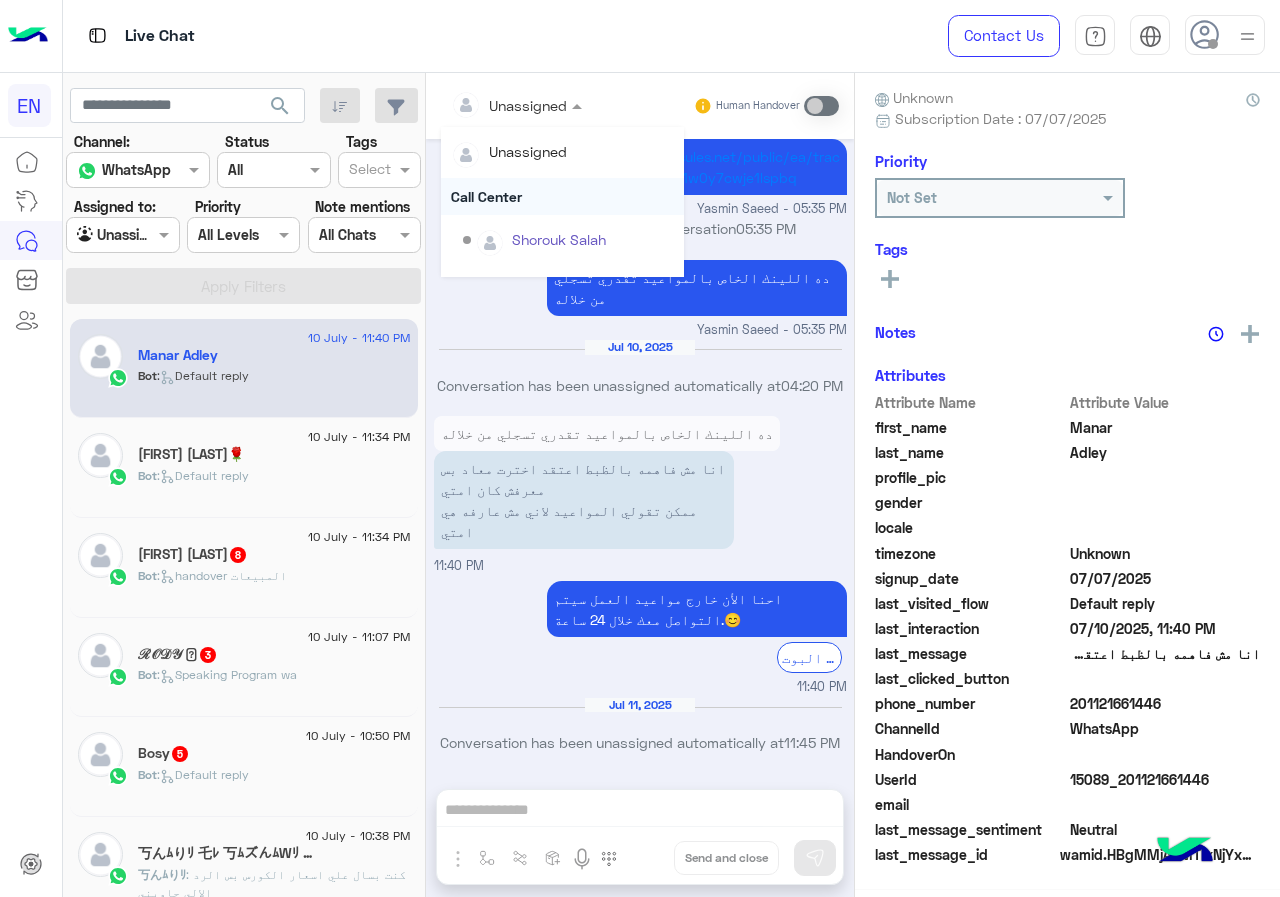 click on "Call Center" at bounding box center [562, 196] 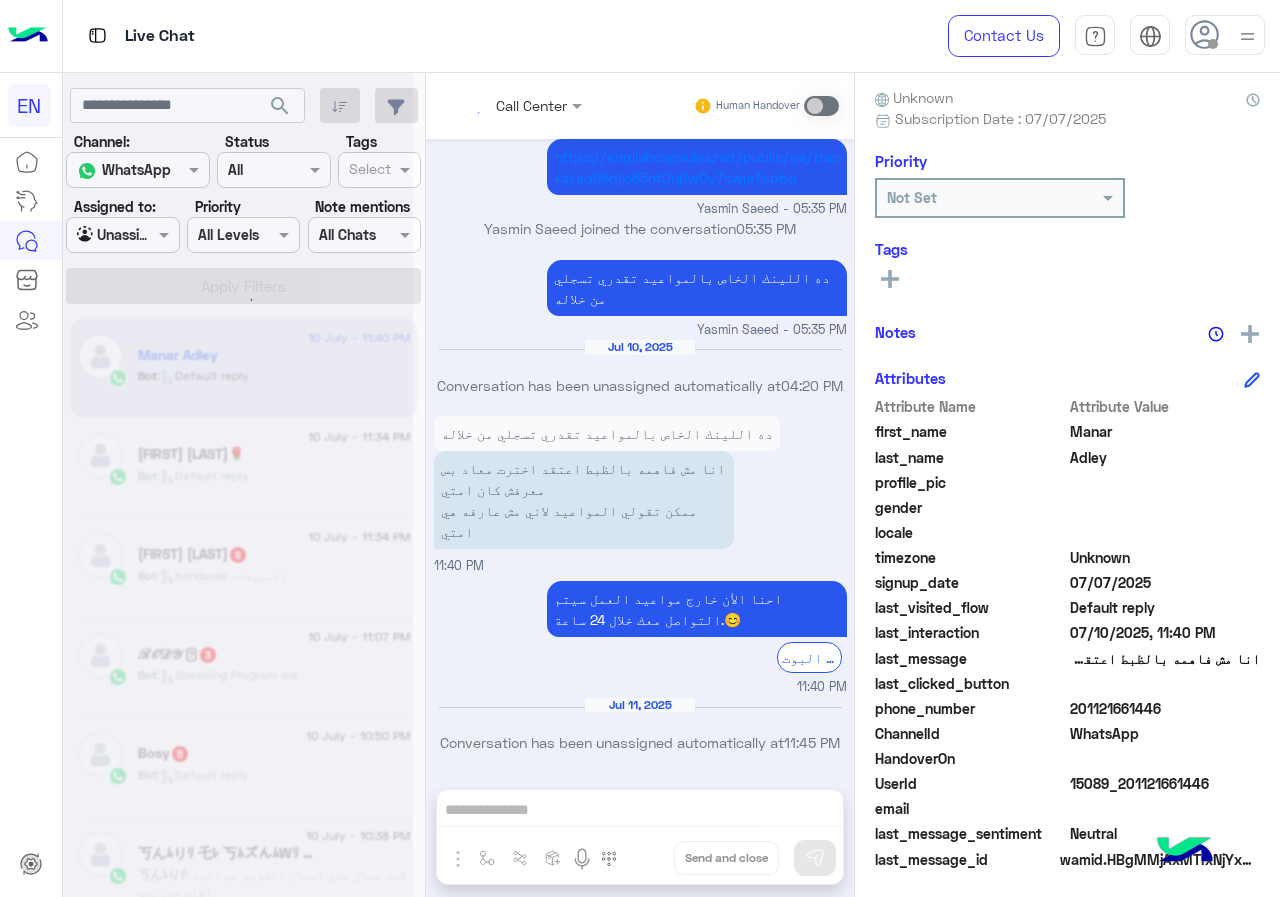 scroll, scrollTop: 180, scrollLeft: 0, axis: vertical 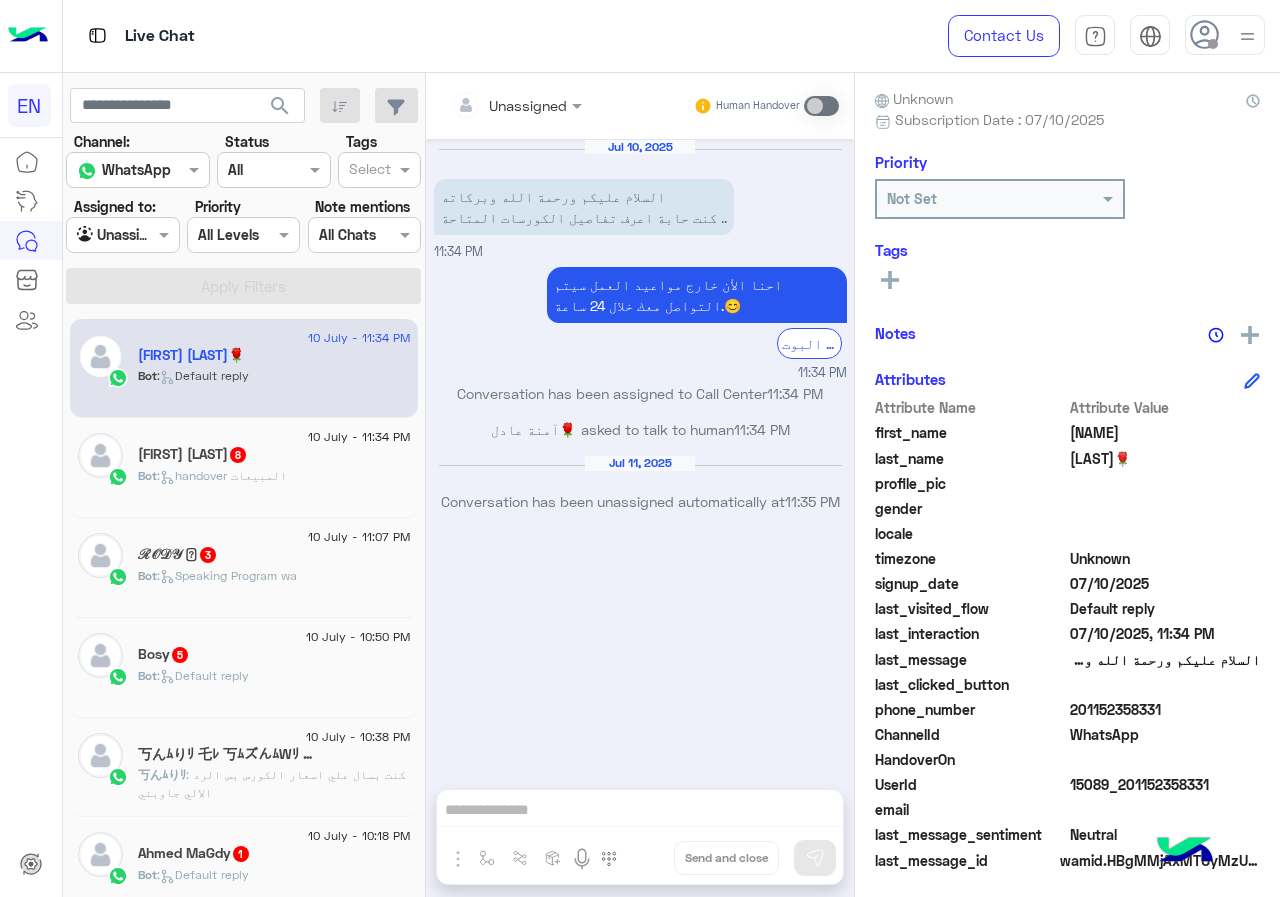 drag, startPoint x: 1077, startPoint y: 705, endPoint x: 1215, endPoint y: 704, distance: 138.00362 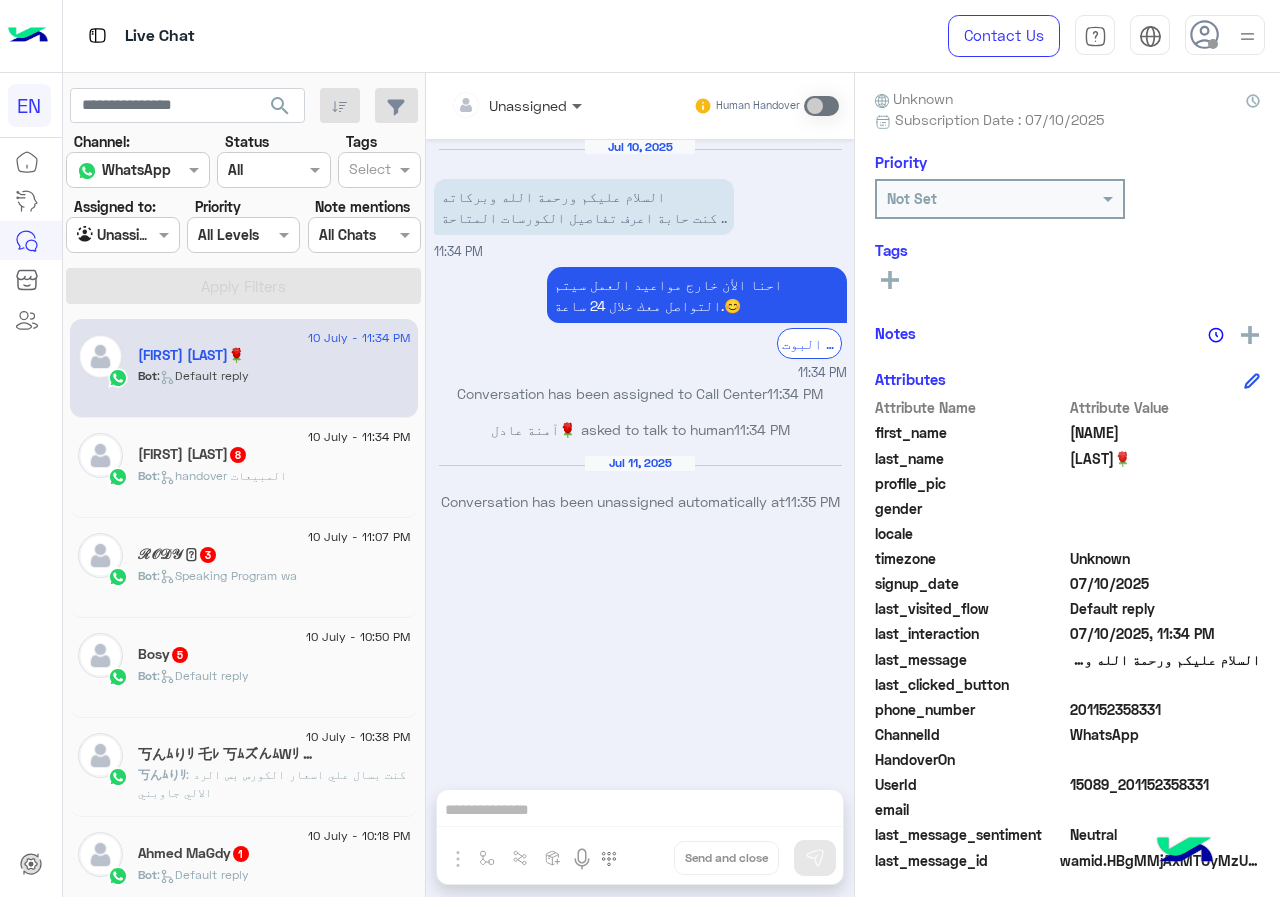 click at bounding box center [579, 105] 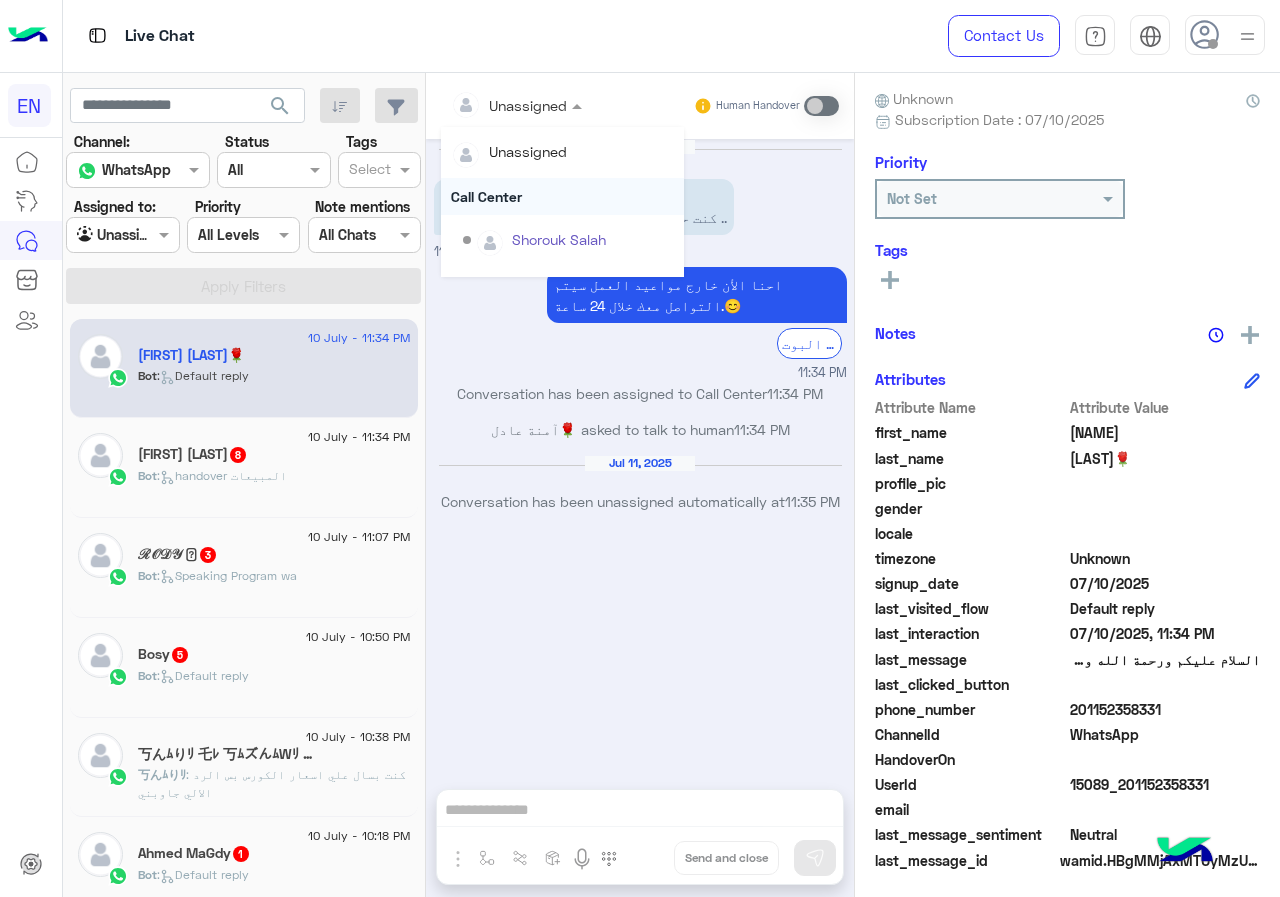 scroll, scrollTop: 332, scrollLeft: 0, axis: vertical 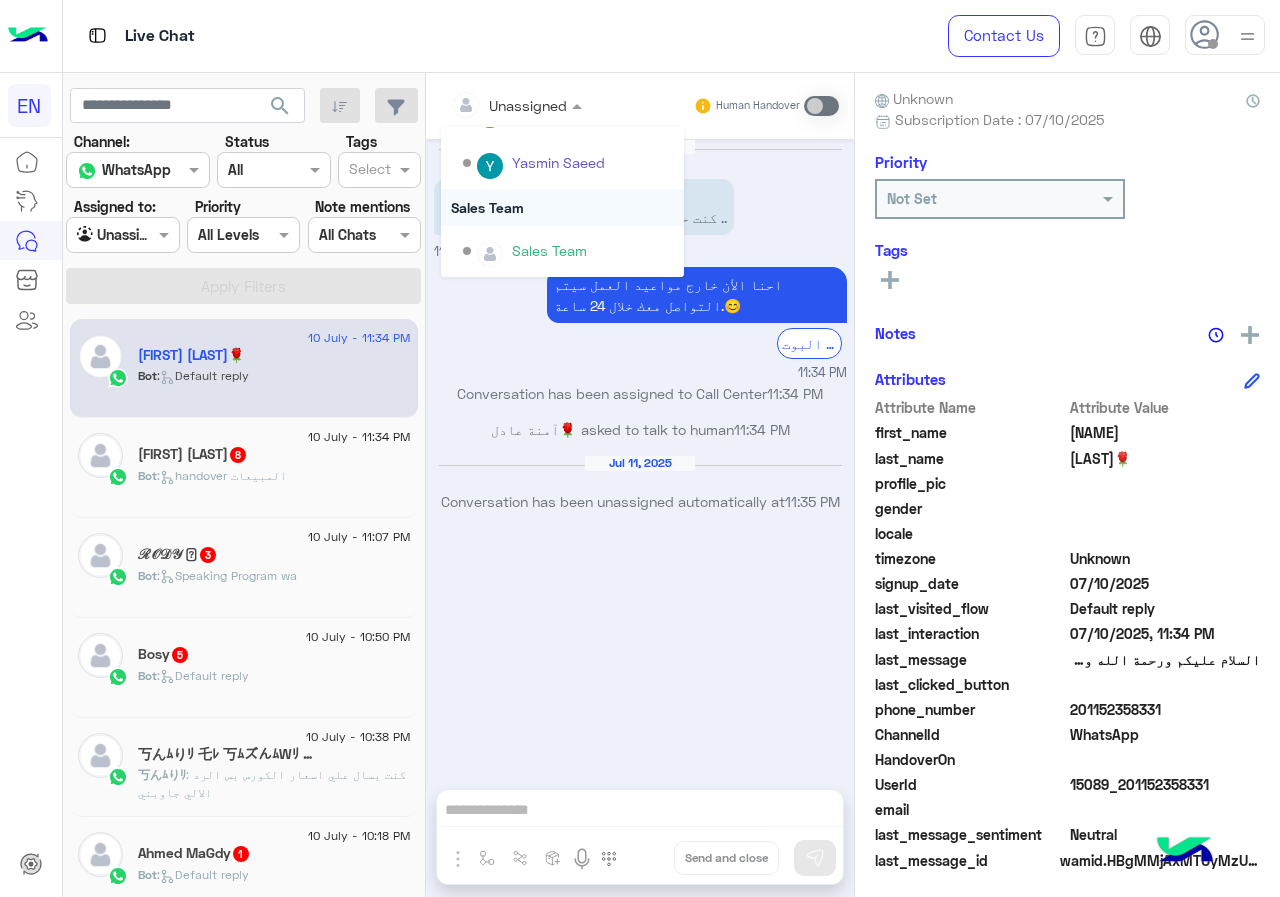click on "Sales Team" at bounding box center (562, 207) 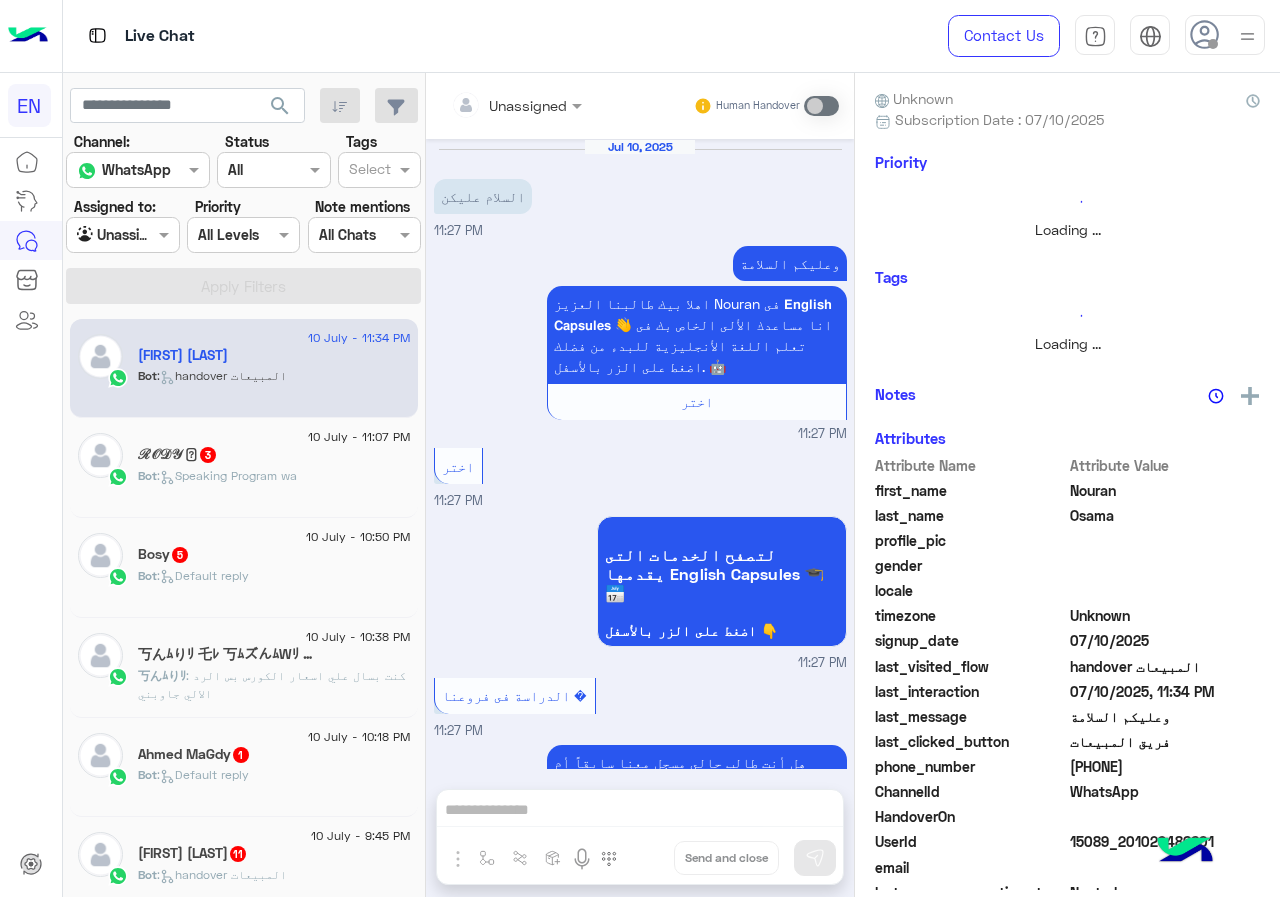 scroll, scrollTop: 2563, scrollLeft: 0, axis: vertical 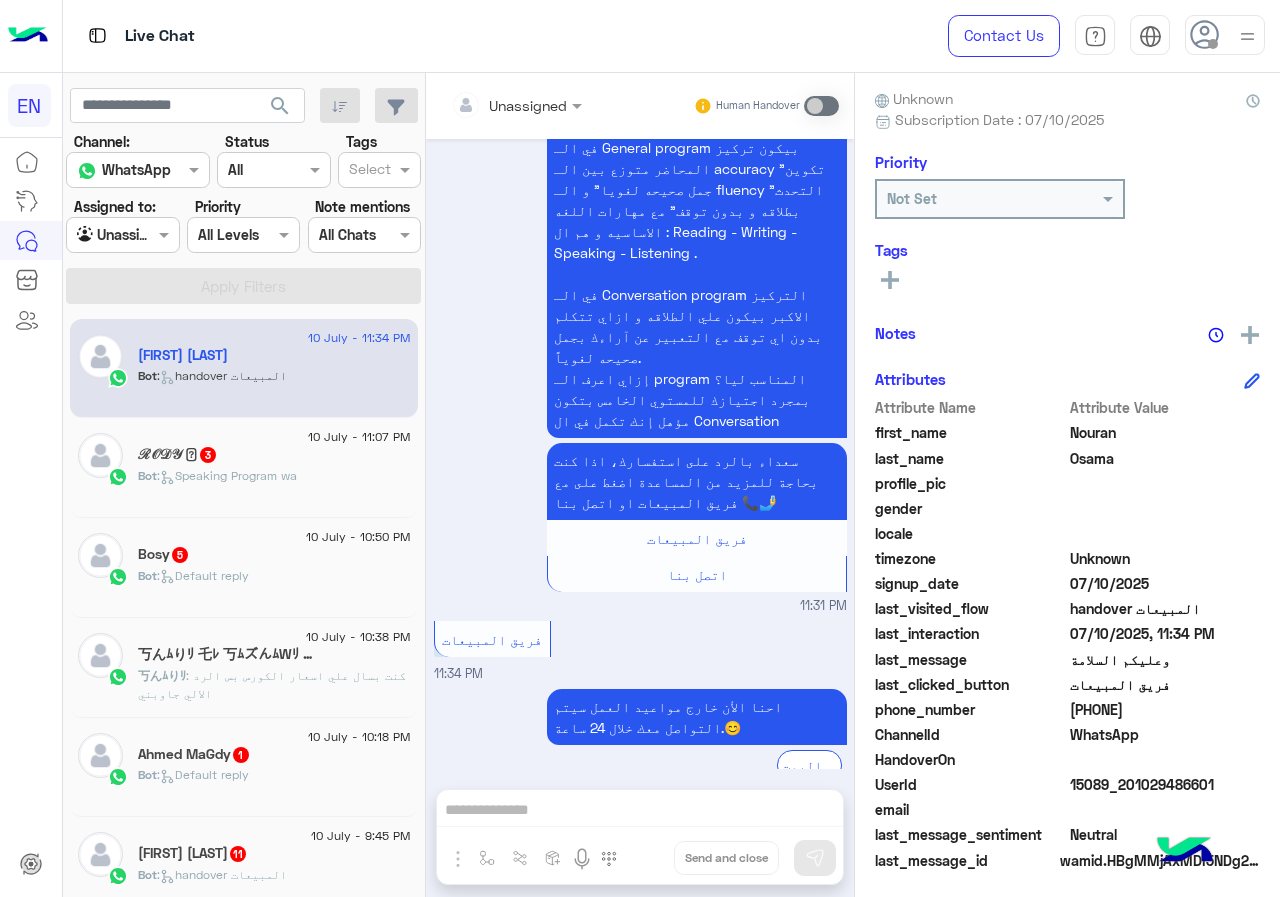 drag, startPoint x: 1075, startPoint y: 708, endPoint x: 1184, endPoint y: 713, distance: 109.11462 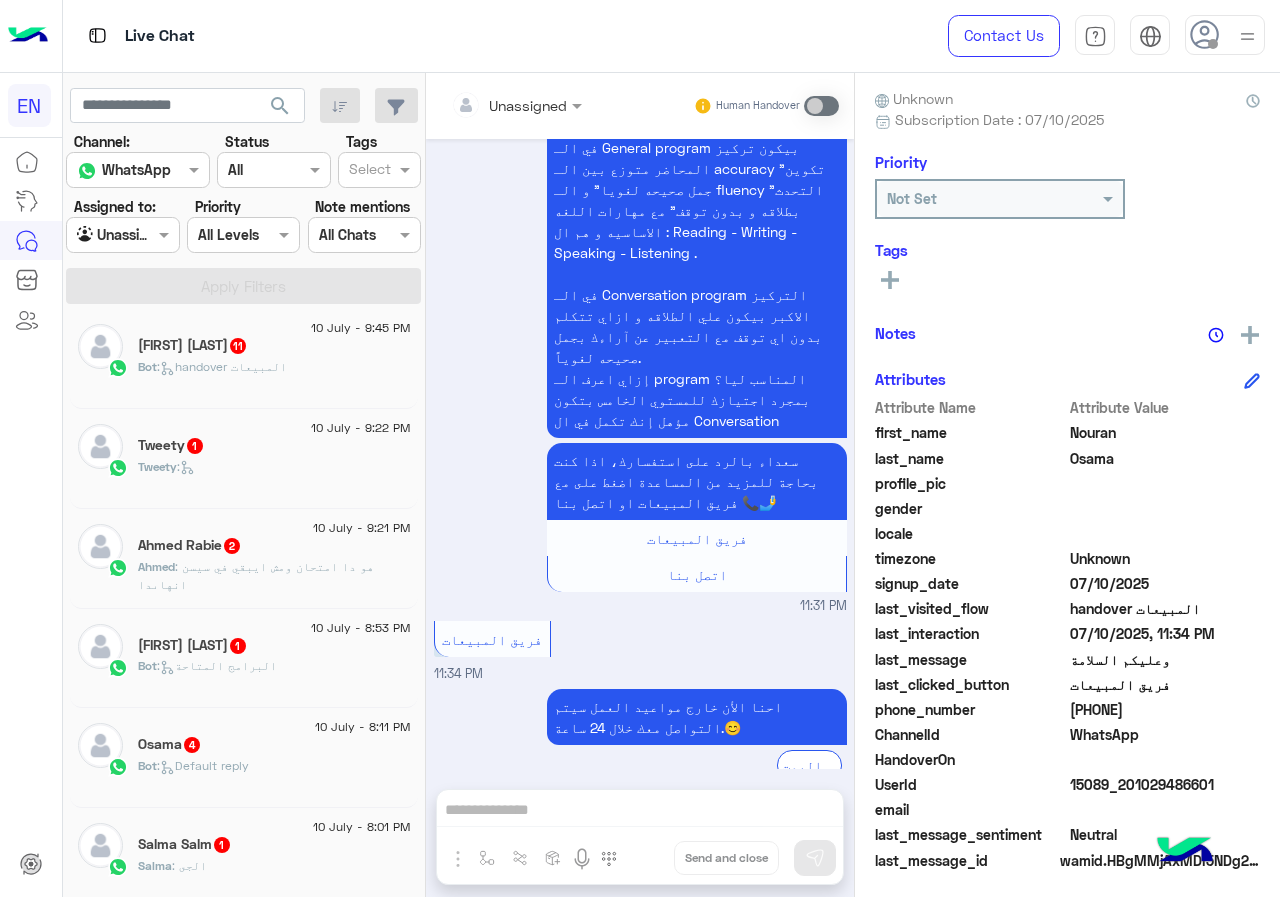 scroll, scrollTop: 0, scrollLeft: 0, axis: both 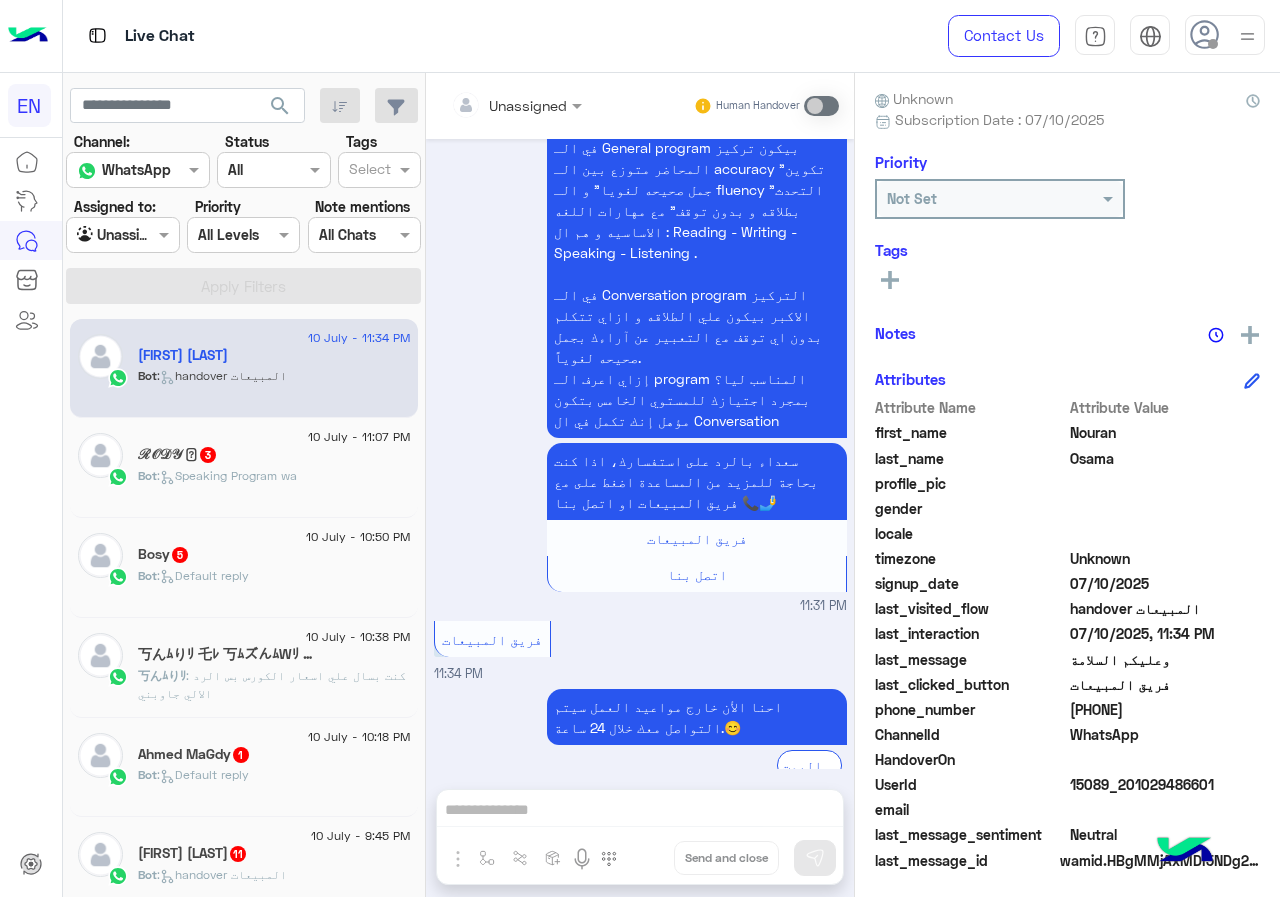 click on "Unassigned" at bounding box center [509, 105] 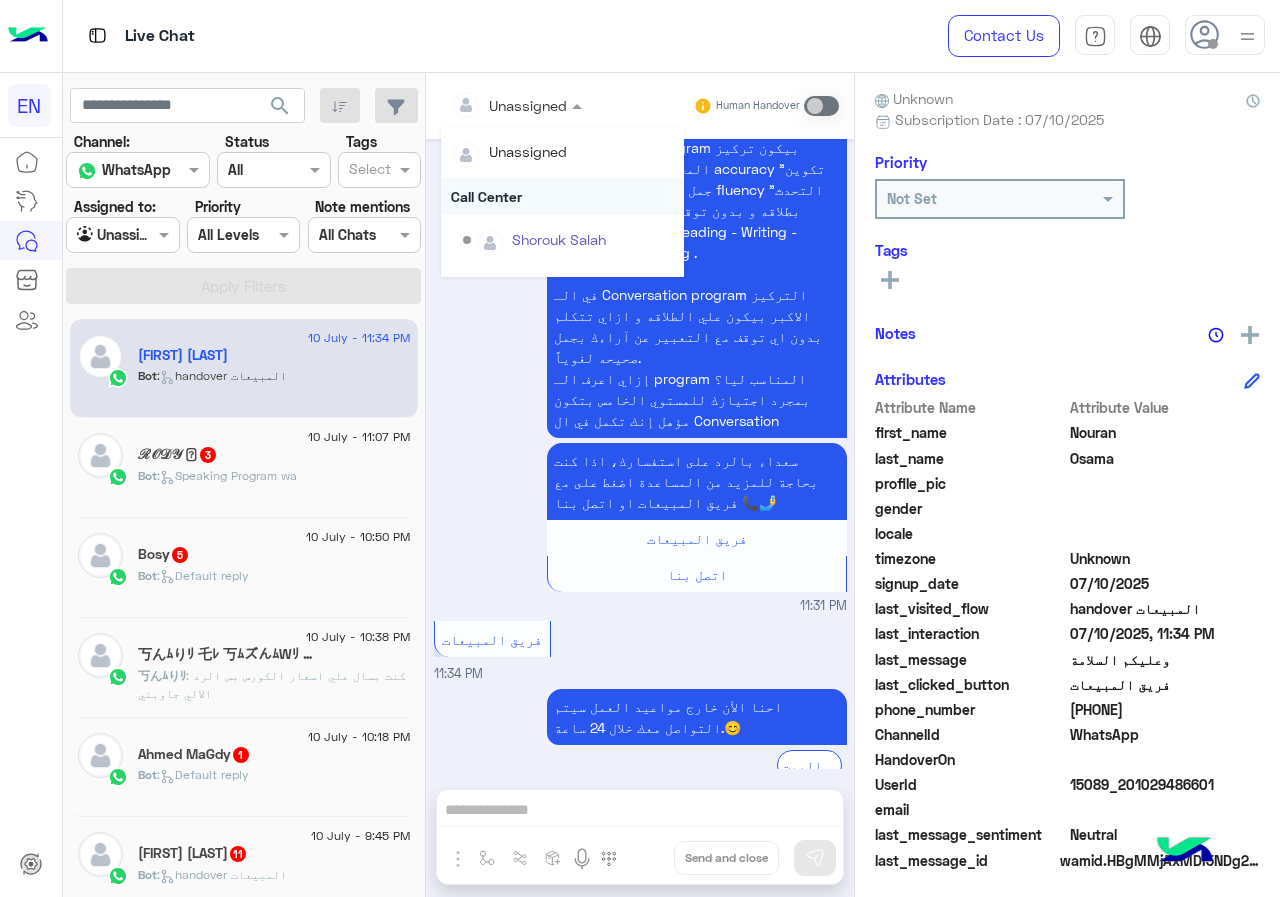 scroll, scrollTop: 332, scrollLeft: 0, axis: vertical 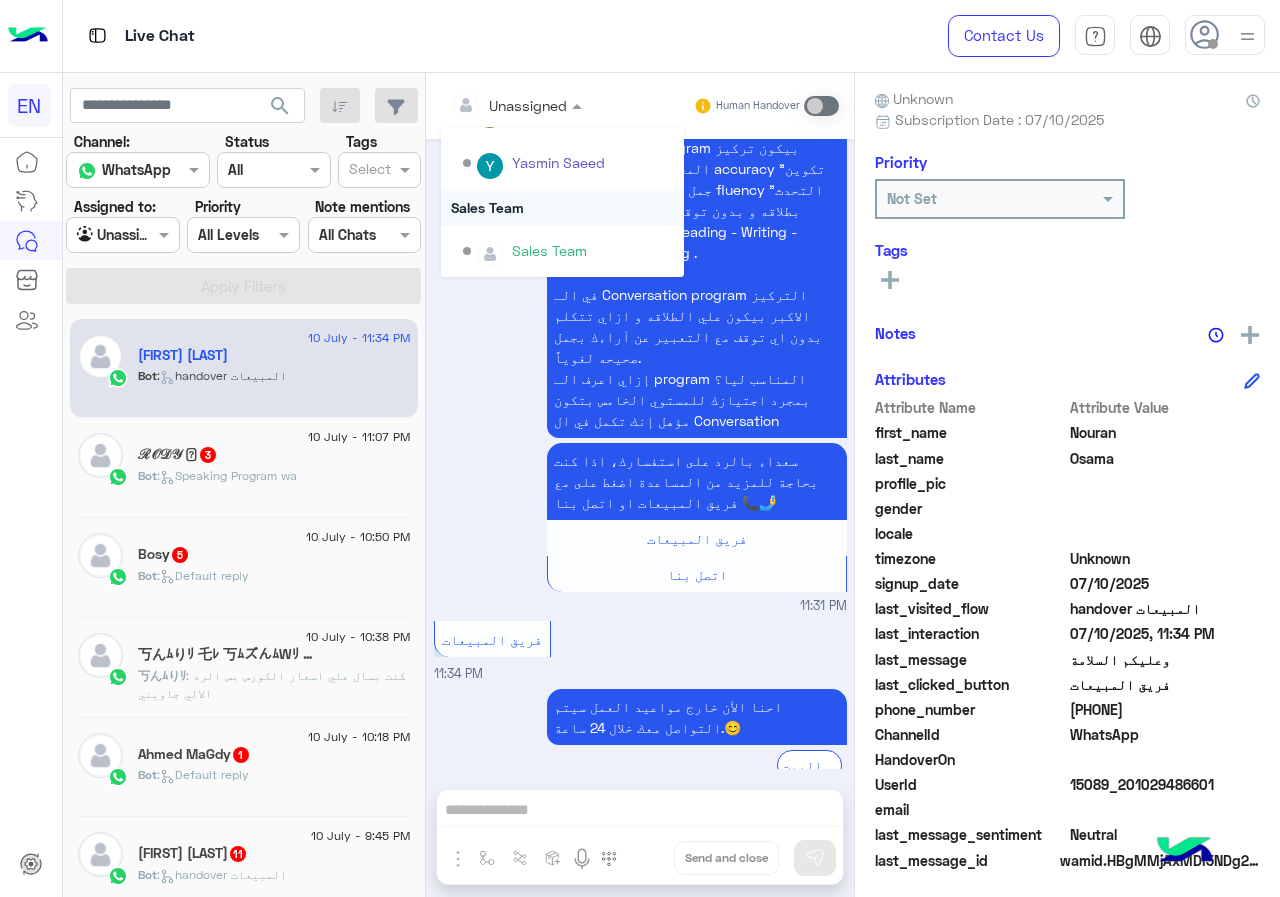 click on "Sales Team" at bounding box center [562, 207] 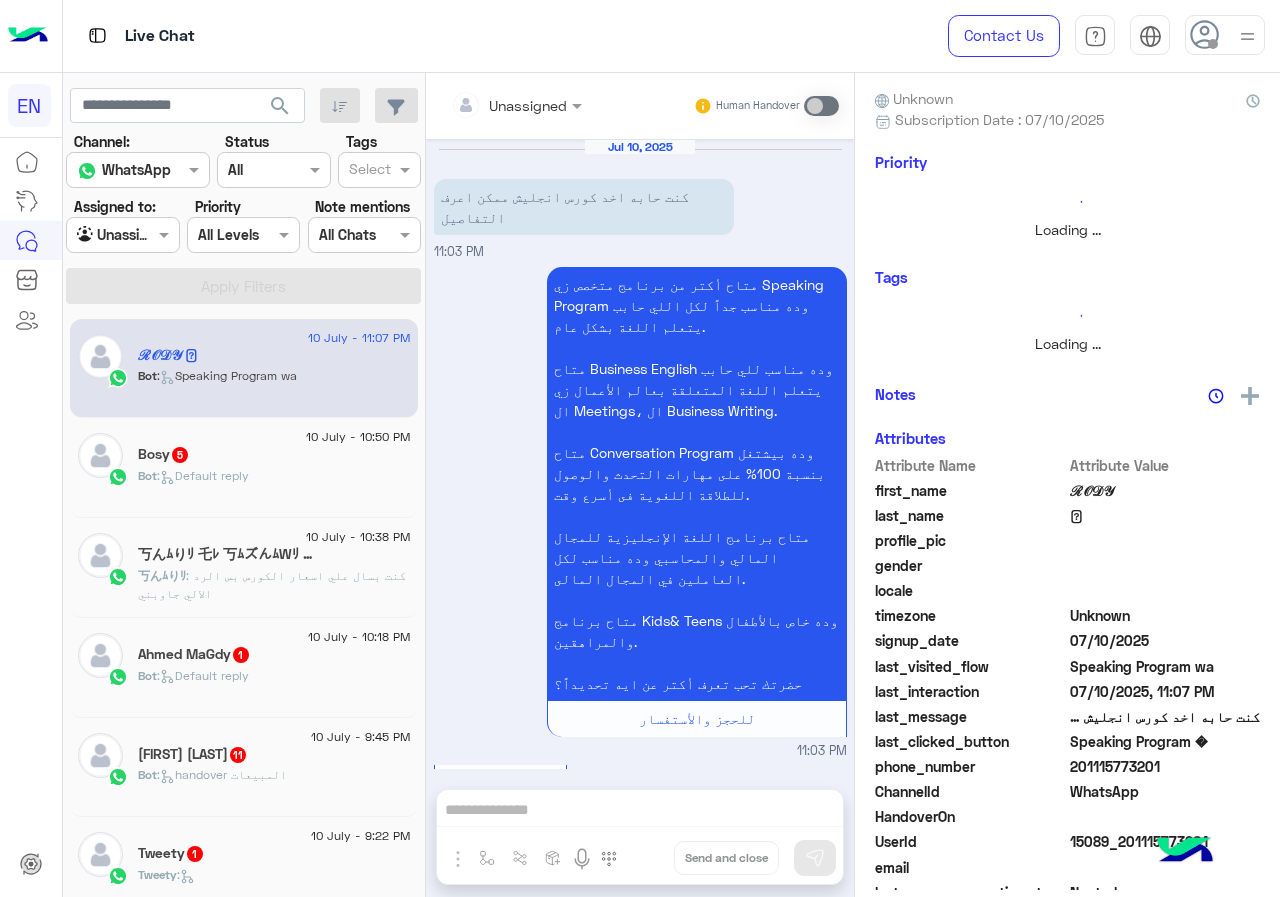 scroll, scrollTop: 1165, scrollLeft: 0, axis: vertical 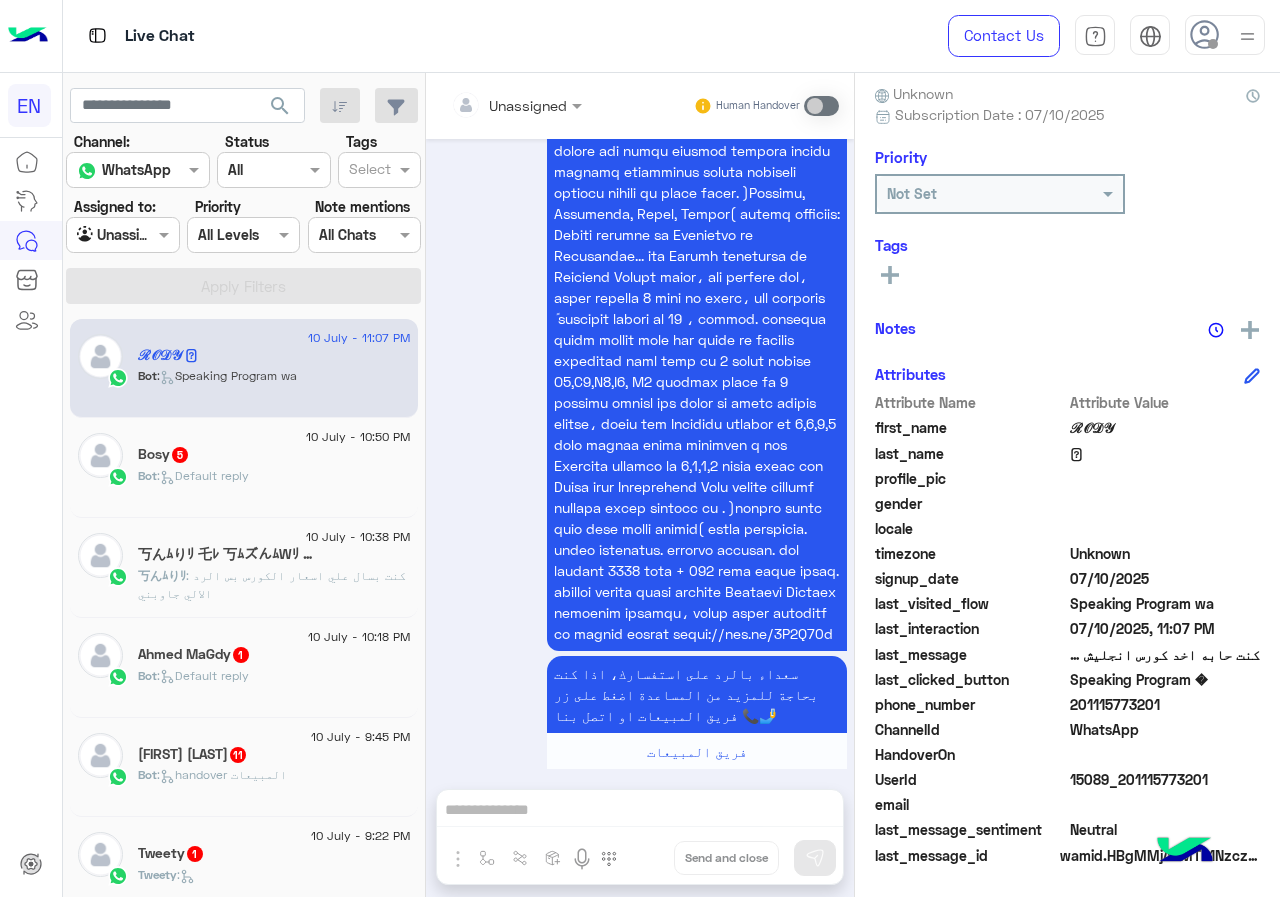 drag, startPoint x: 1076, startPoint y: 706, endPoint x: 1188, endPoint y: 704, distance: 112.01785 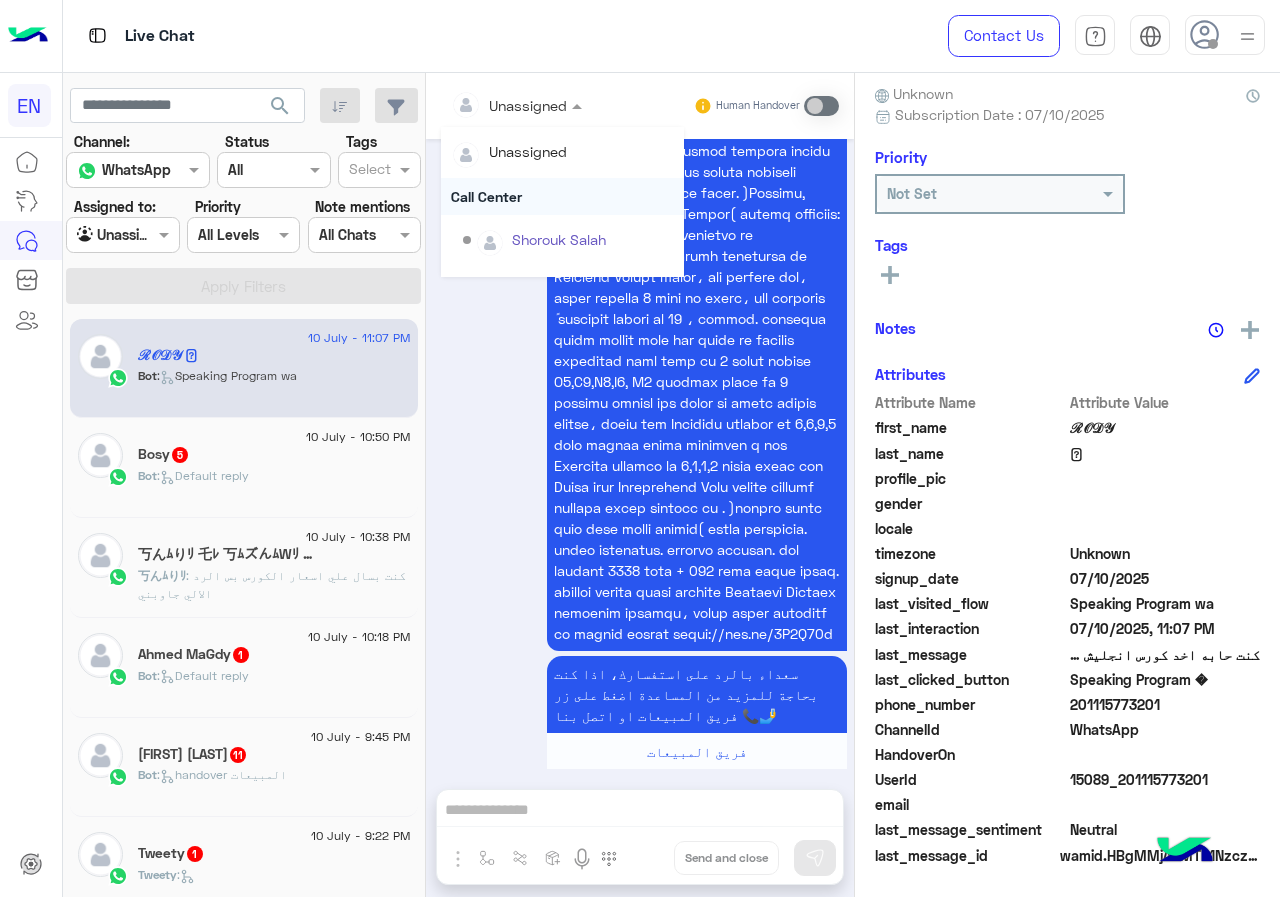 scroll, scrollTop: 332, scrollLeft: 0, axis: vertical 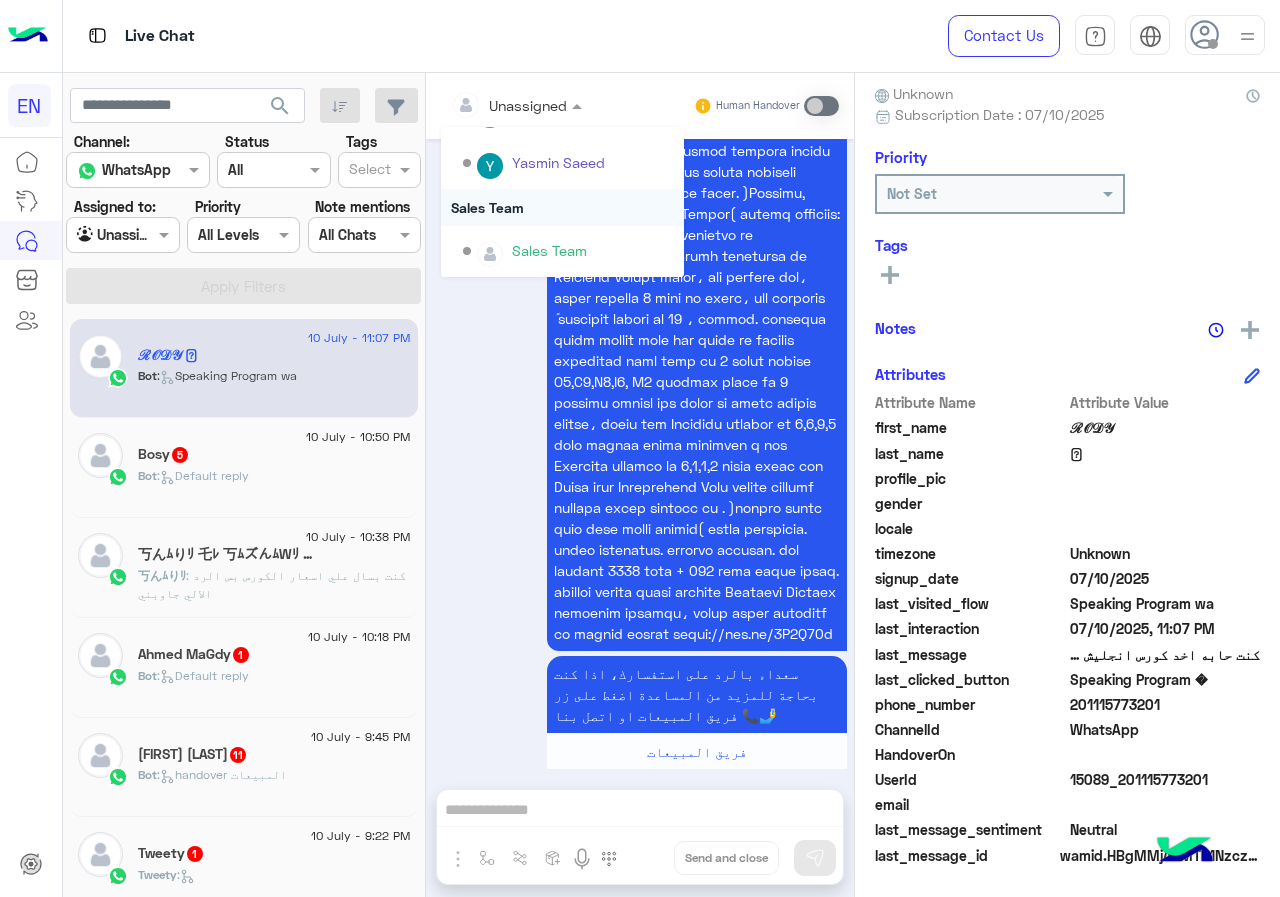 click on "Sales Team" at bounding box center [562, 207] 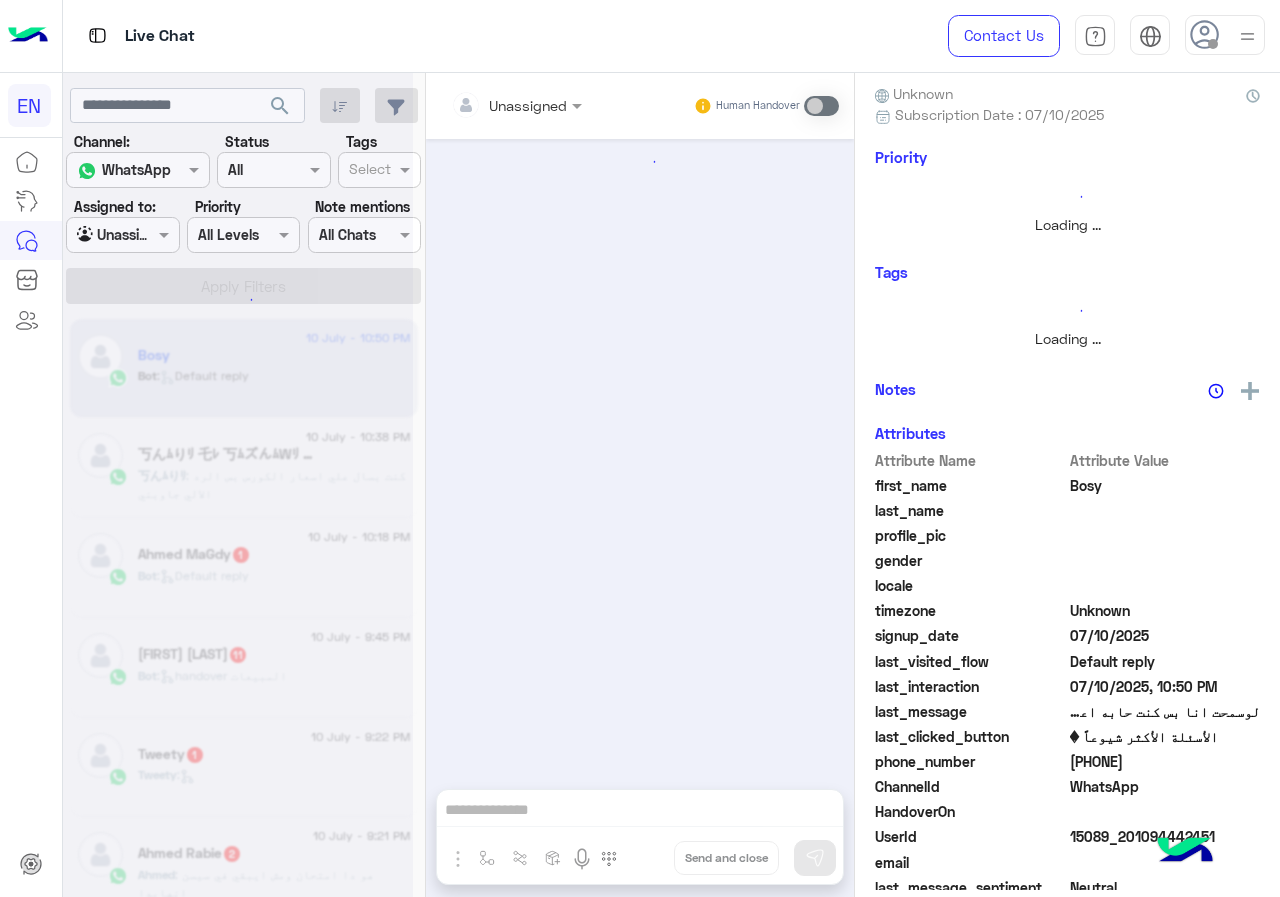 scroll, scrollTop: 733, scrollLeft: 0, axis: vertical 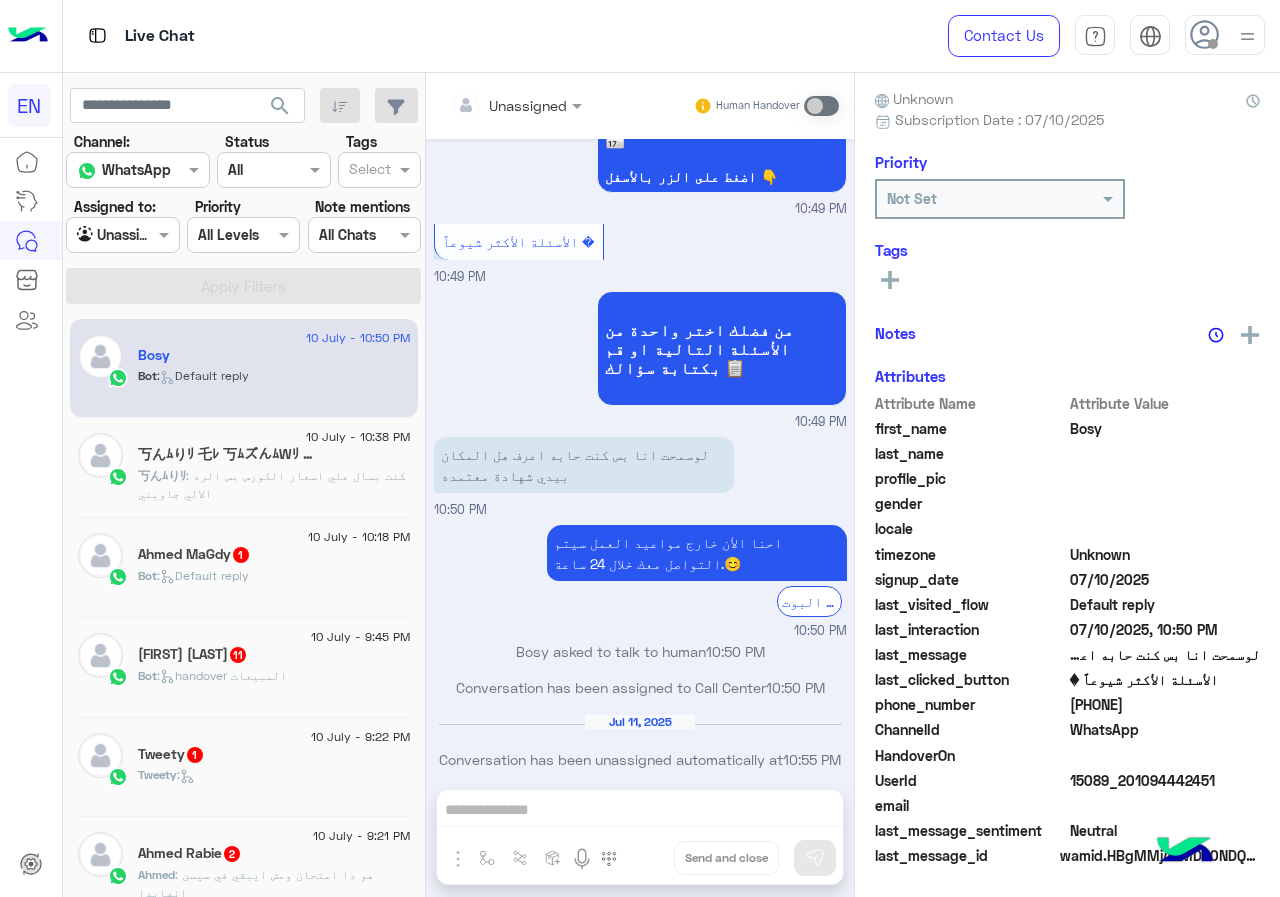 drag, startPoint x: 1075, startPoint y: 702, endPoint x: 1219, endPoint y: 714, distance: 144.49913 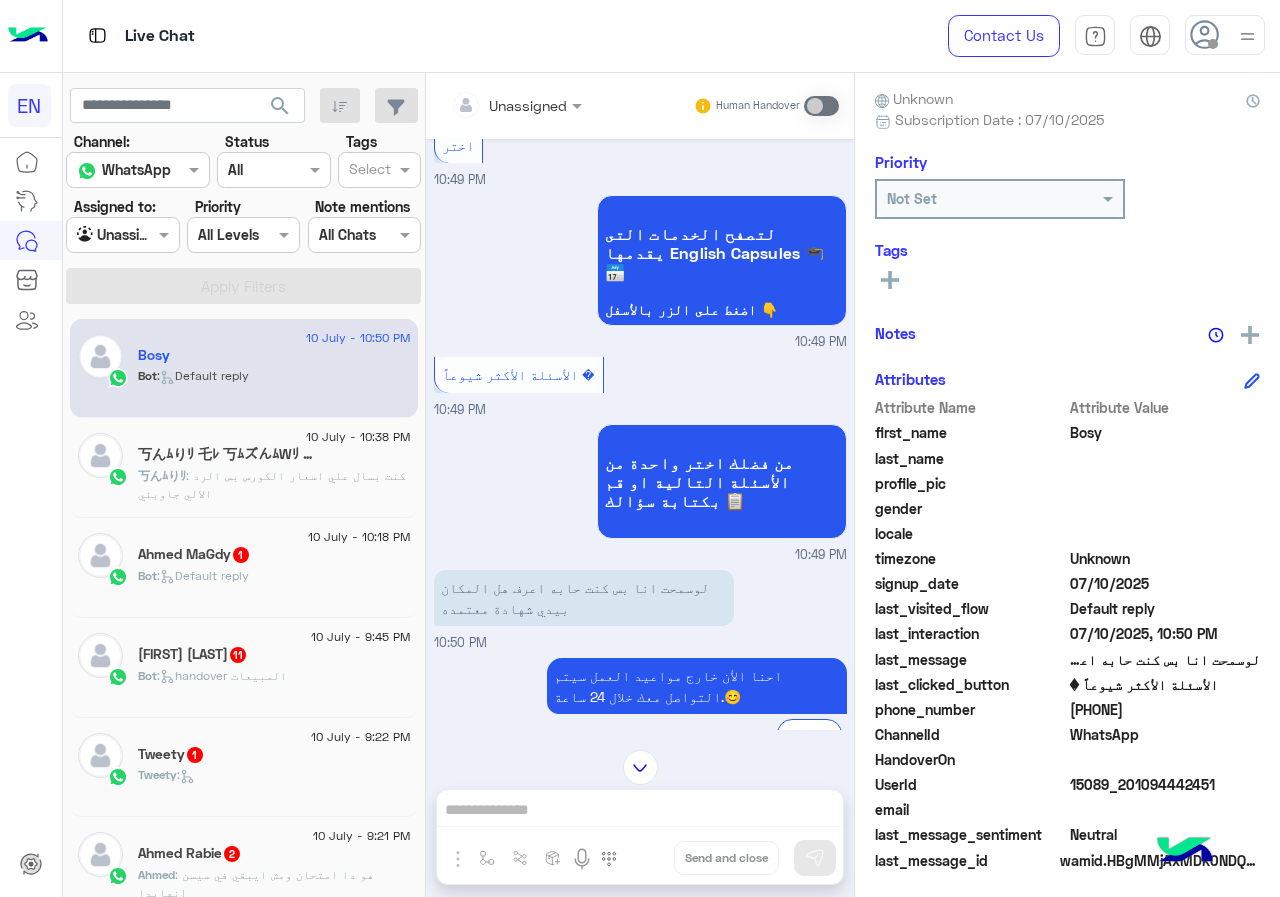 scroll, scrollTop: 733, scrollLeft: 0, axis: vertical 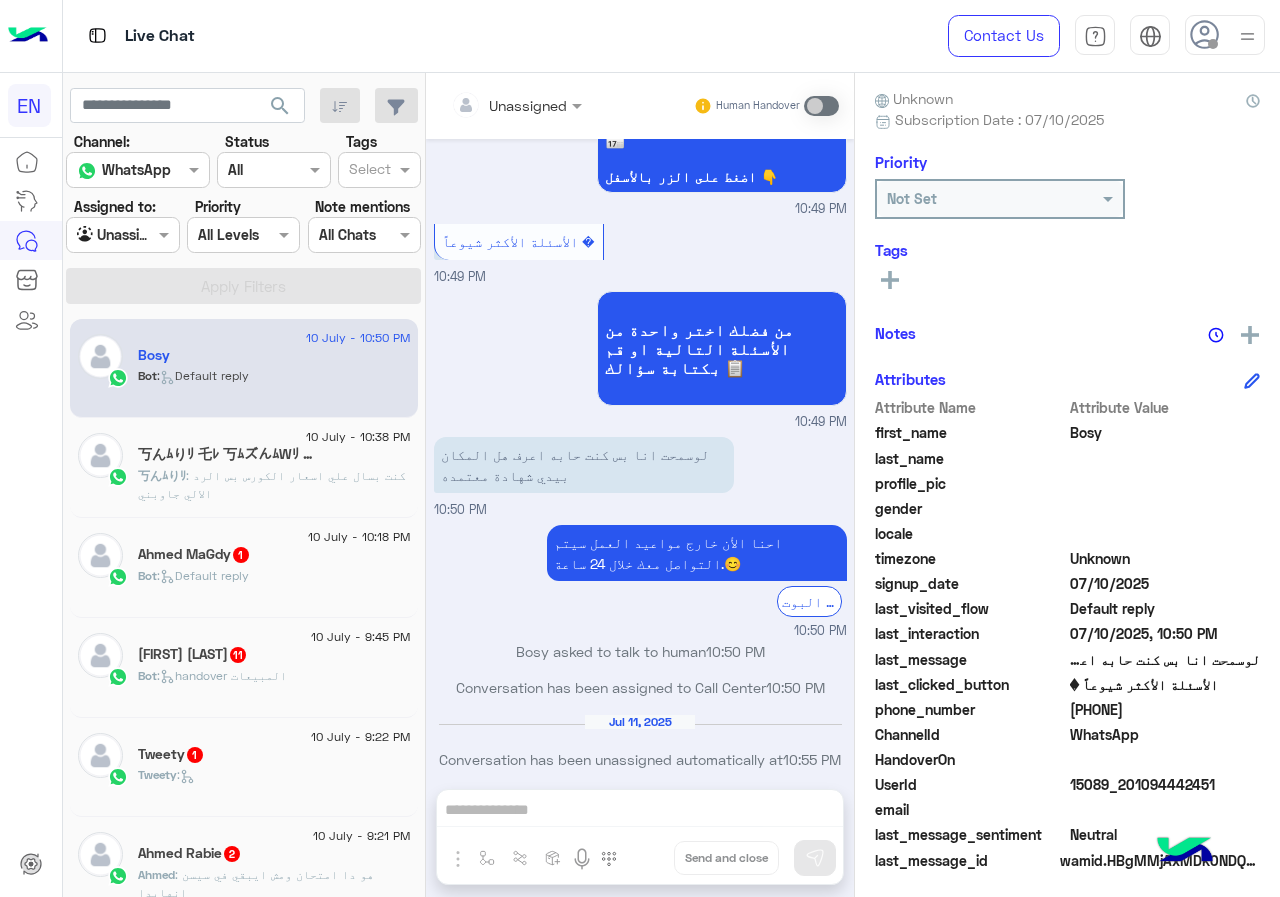 click on "Unassigned Human Handover" at bounding box center (640, 106) 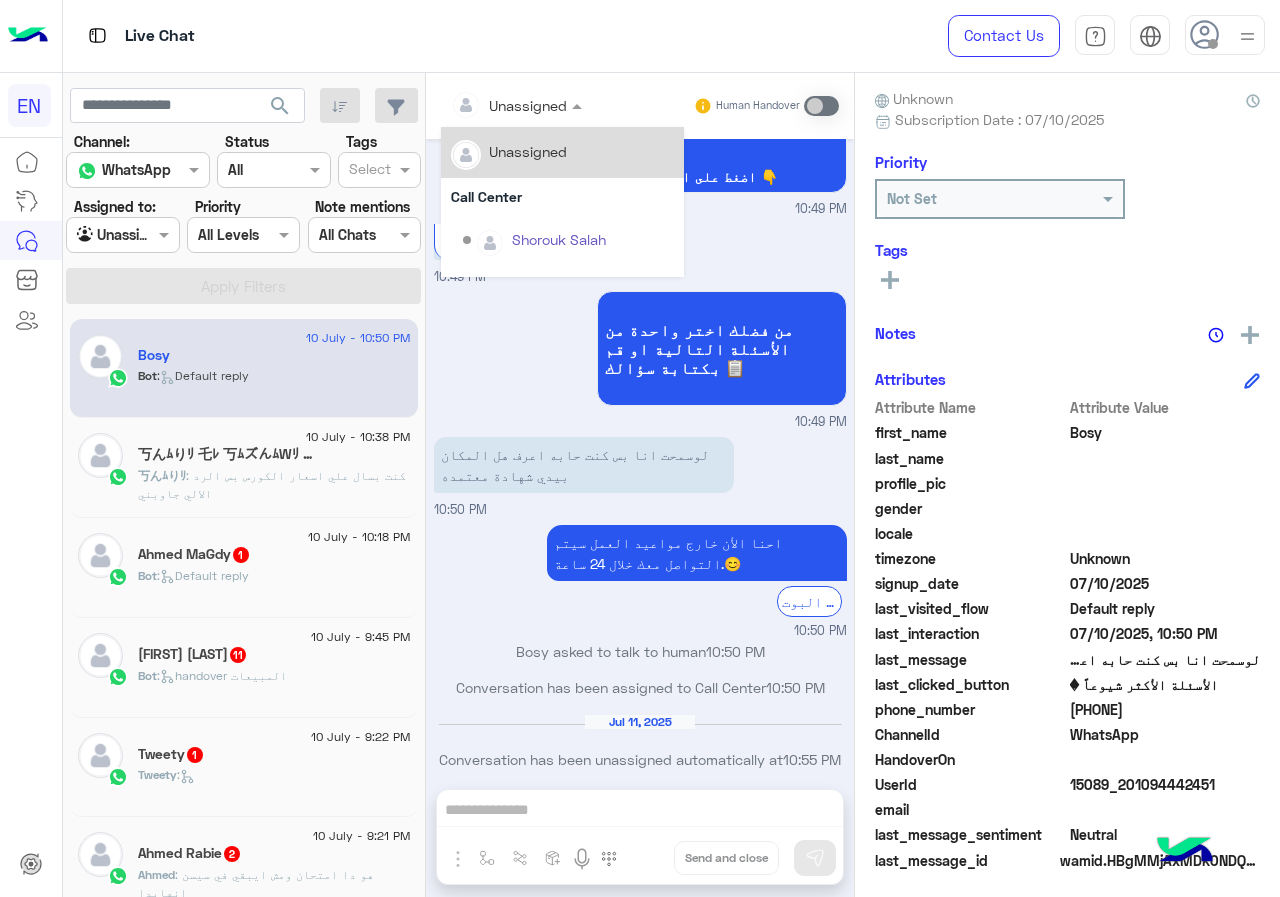 click at bounding box center (516, 104) 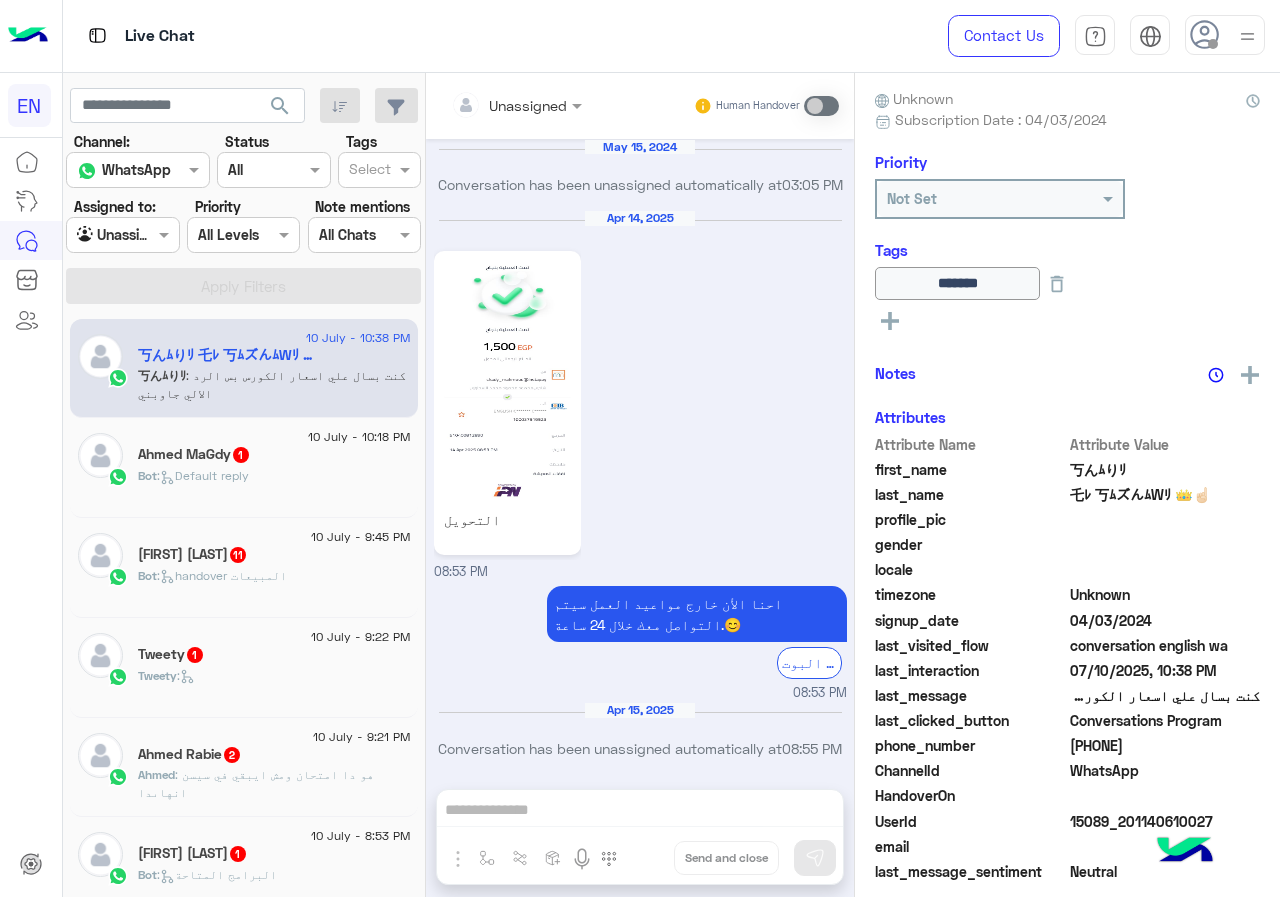 scroll, scrollTop: 3633, scrollLeft: 0, axis: vertical 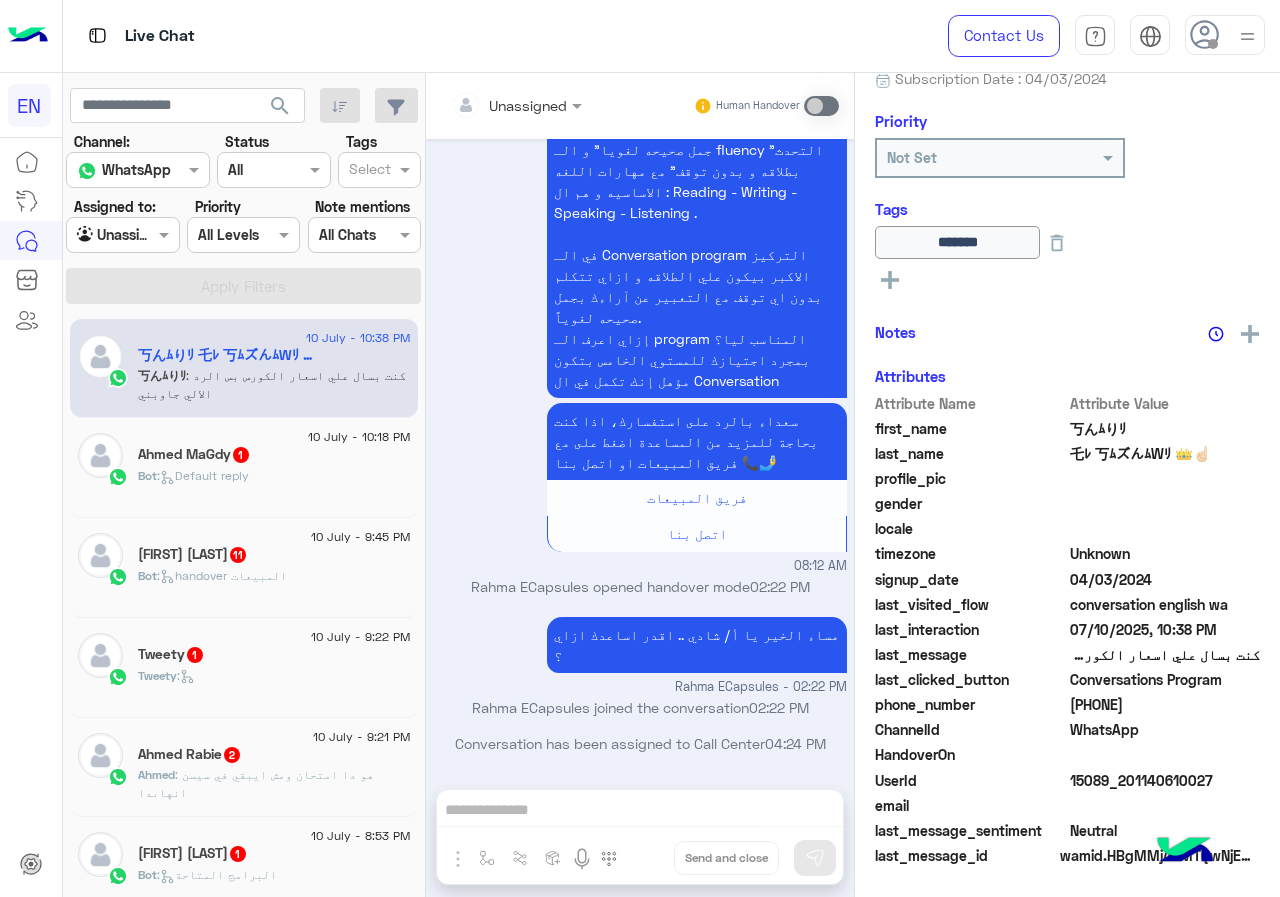 drag, startPoint x: 1076, startPoint y: 703, endPoint x: 1177, endPoint y: 702, distance: 101.00495 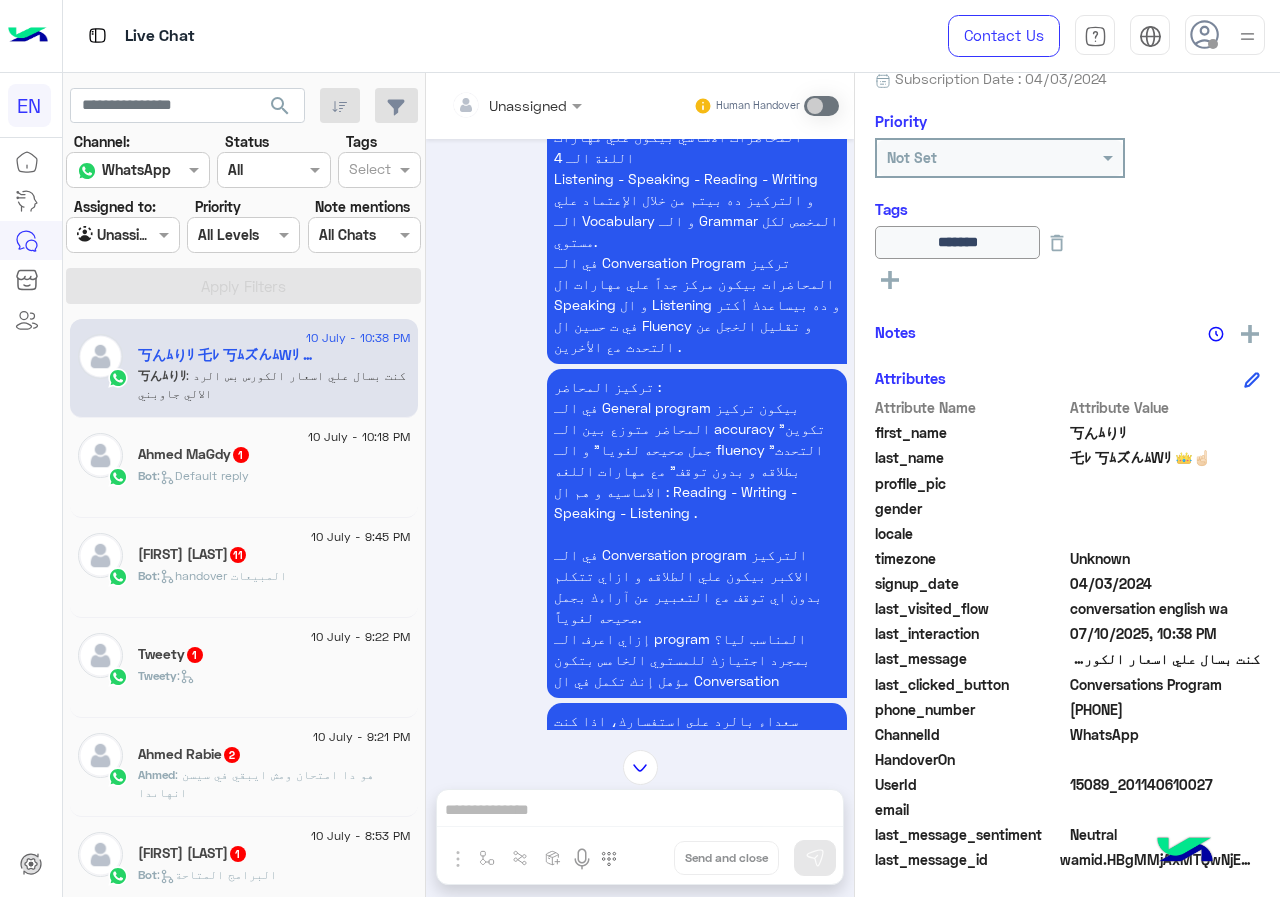 scroll, scrollTop: 3632, scrollLeft: 0, axis: vertical 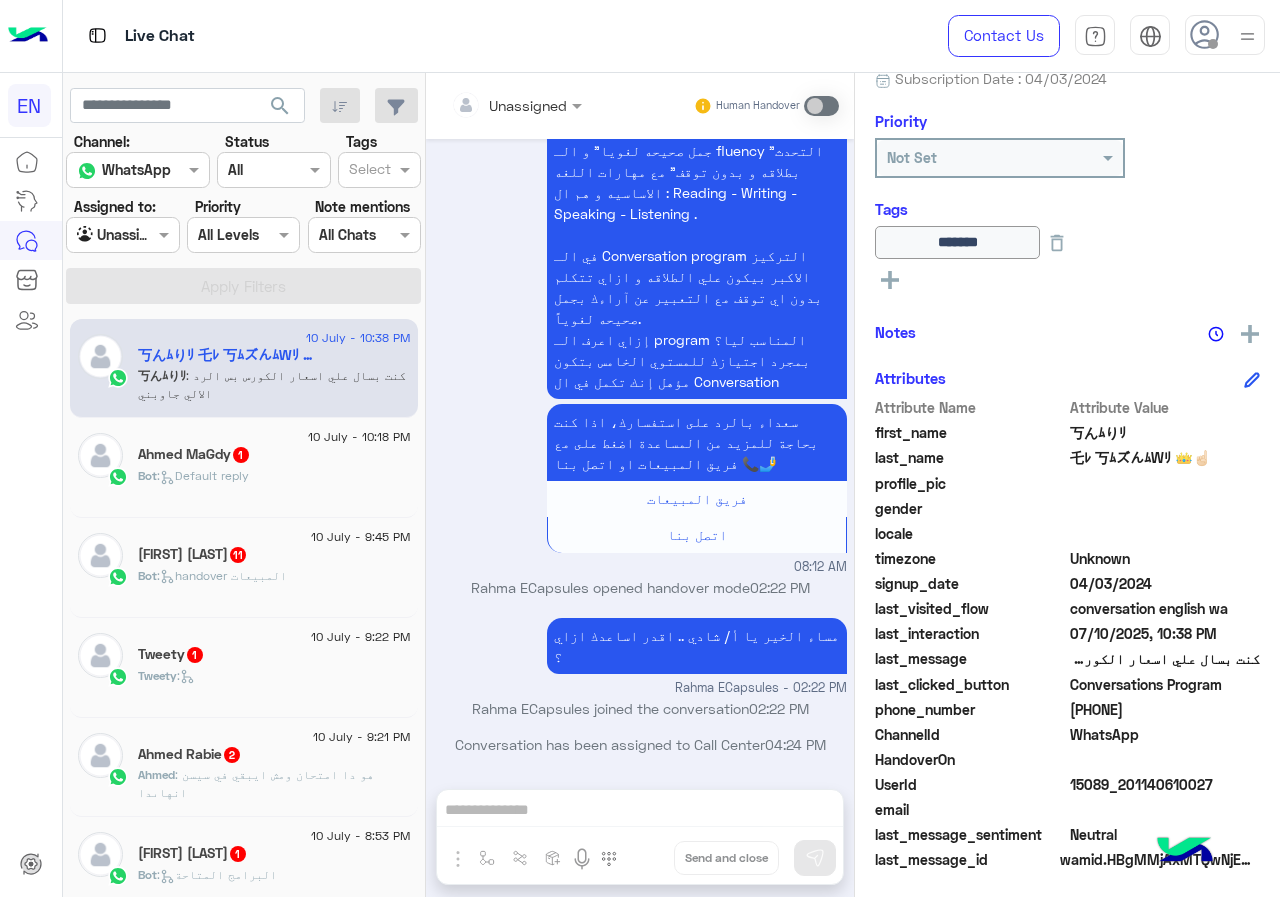 click on "Unassigned Human Handover" at bounding box center [640, 106] 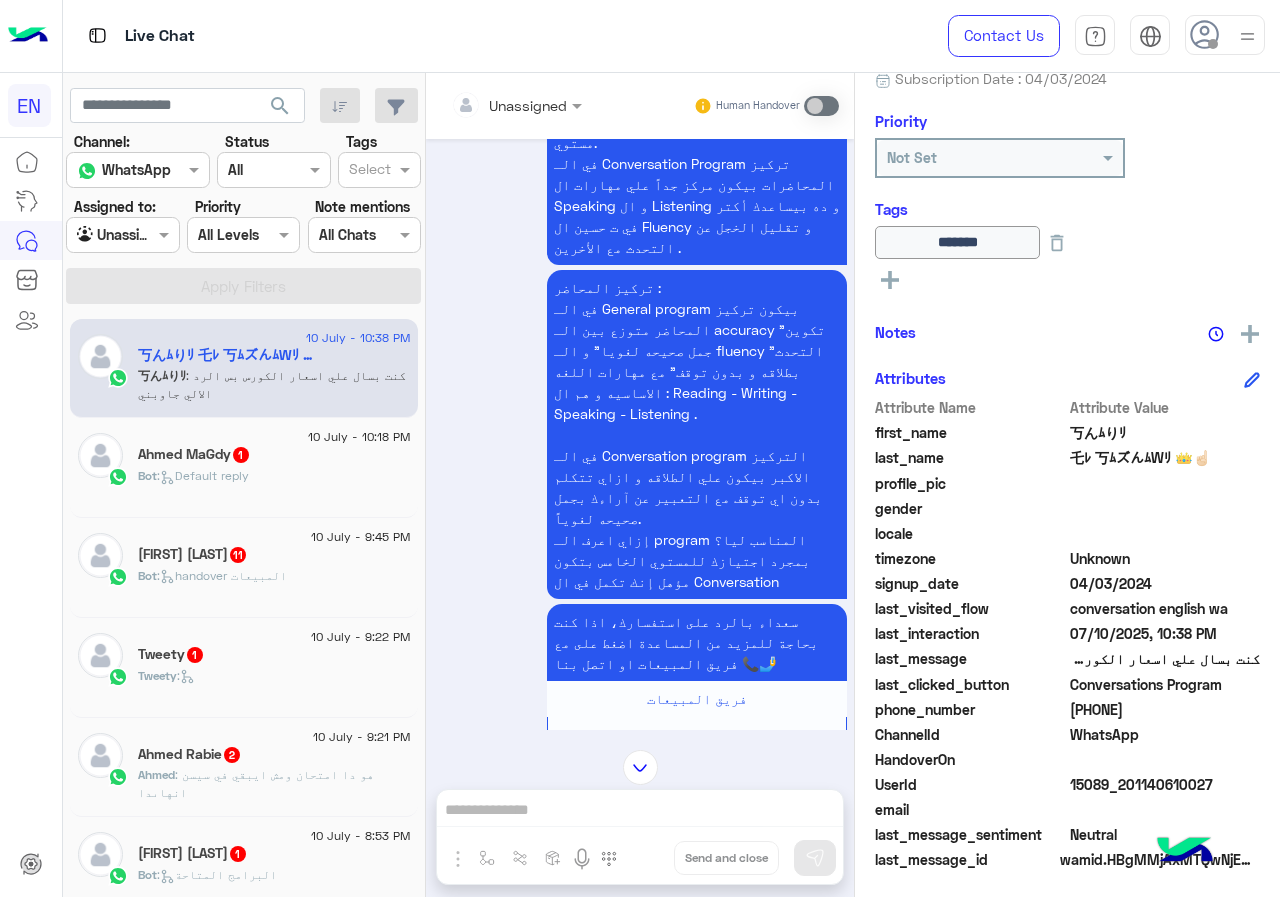 click on "الكورس مصمم لتحسين مهارات المحادثة والتعبير عن النفس للتواصل بفاعلية وطالقة عن طريق اللغة الانجليزية في مواقف الحياة المتنوعة. مدة المستوي شهر، مدة المحاضرة ساعتين ونصف، المستوي مكون من 8 محاضرات . متوفر مواعيد صباحية ومسائية للدراسة طوال أيام األسبوع . الدراسة غير متوفرة يوم الجمعة. البرنامج متاح فقط بداية من 5 Level منهجنا هو منهج Cambridge talk s'let العالمي وتم تعديله ليالئم طالبنا . جميع المدرسين حاصلين علي شهادات عالمية للتدريس زي CELTA و .TEFL قيمة االشتراك 1500 جنيه + 100 جنيه تحديد مستوي يتم دفعها مرة واحدة ايه هو الفرق بين الـ Speaking Program و الـ Conversation Program ؟  تركيز المحاضر :" at bounding box center (640, 166) 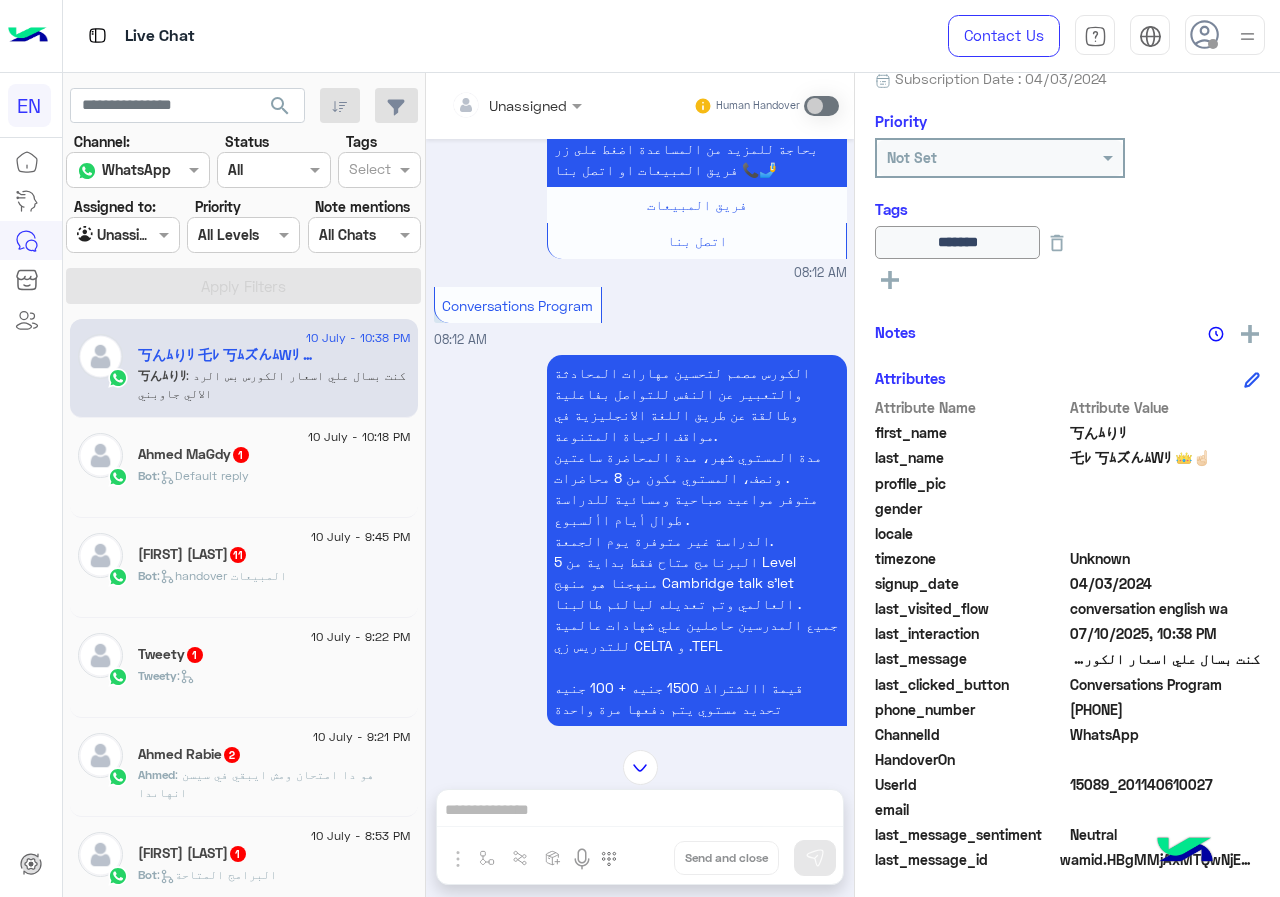 scroll, scrollTop: 2632, scrollLeft: 0, axis: vertical 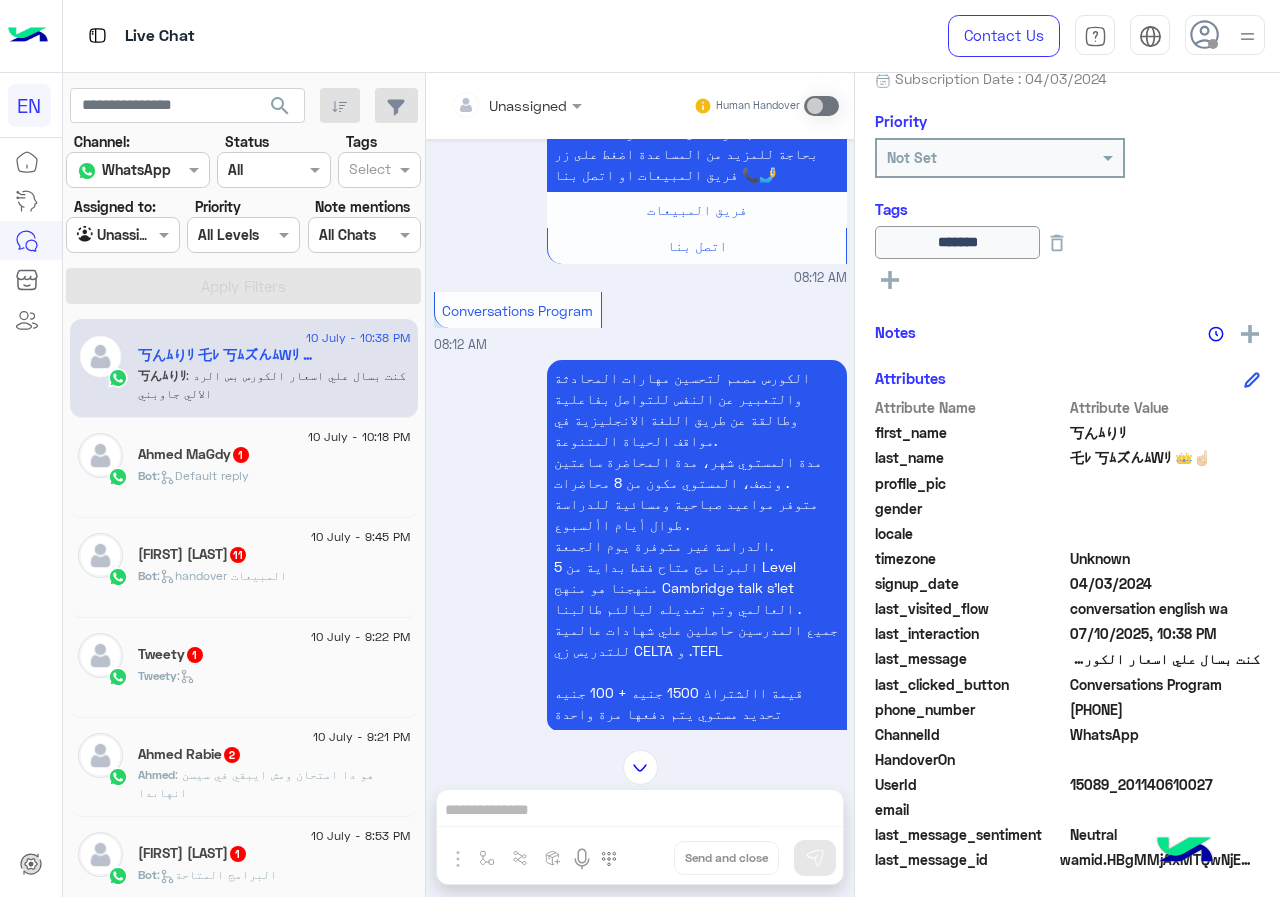 click on "Unassigned" at bounding box center (509, 105) 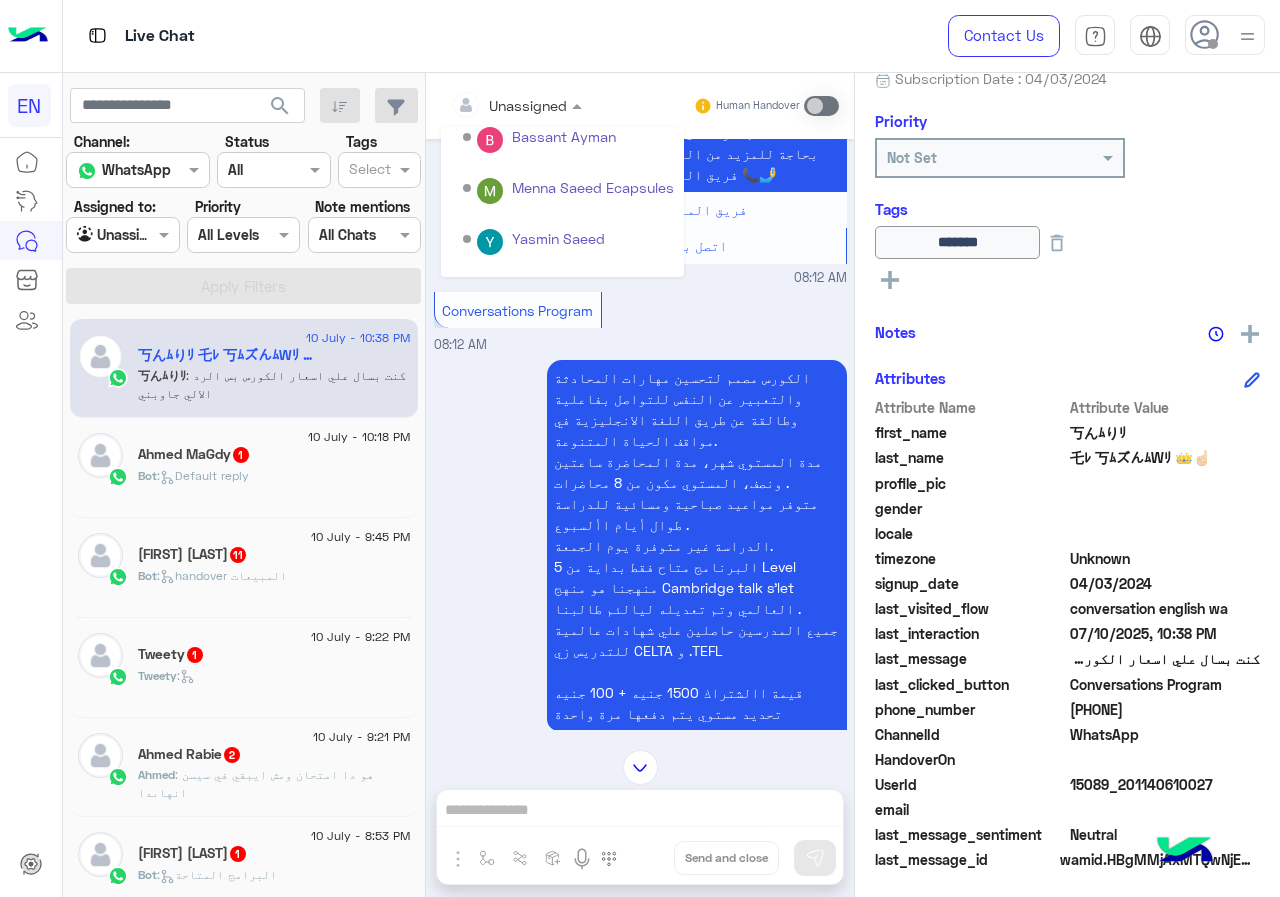 scroll, scrollTop: 332, scrollLeft: 0, axis: vertical 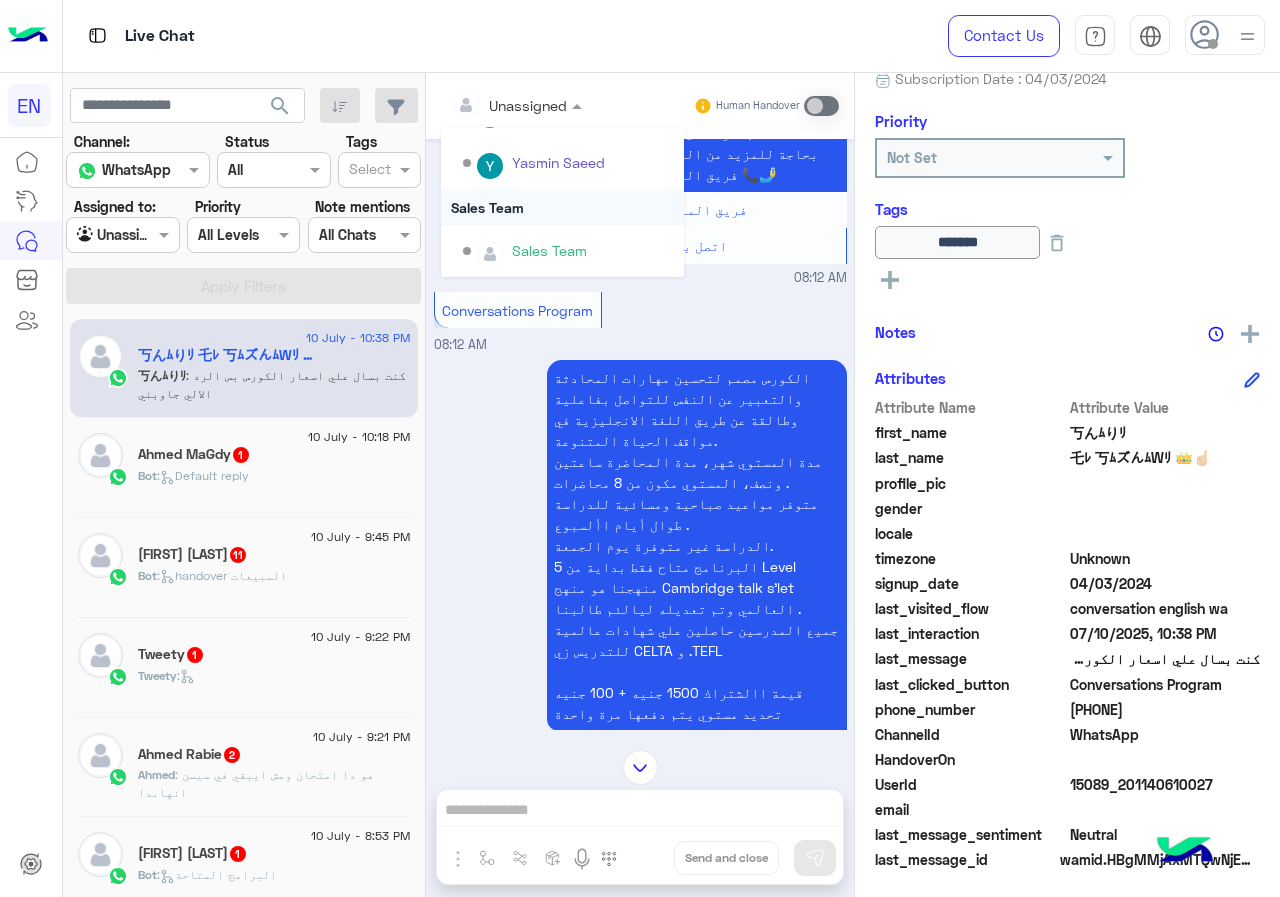 click on "Sales Team" at bounding box center [562, 207] 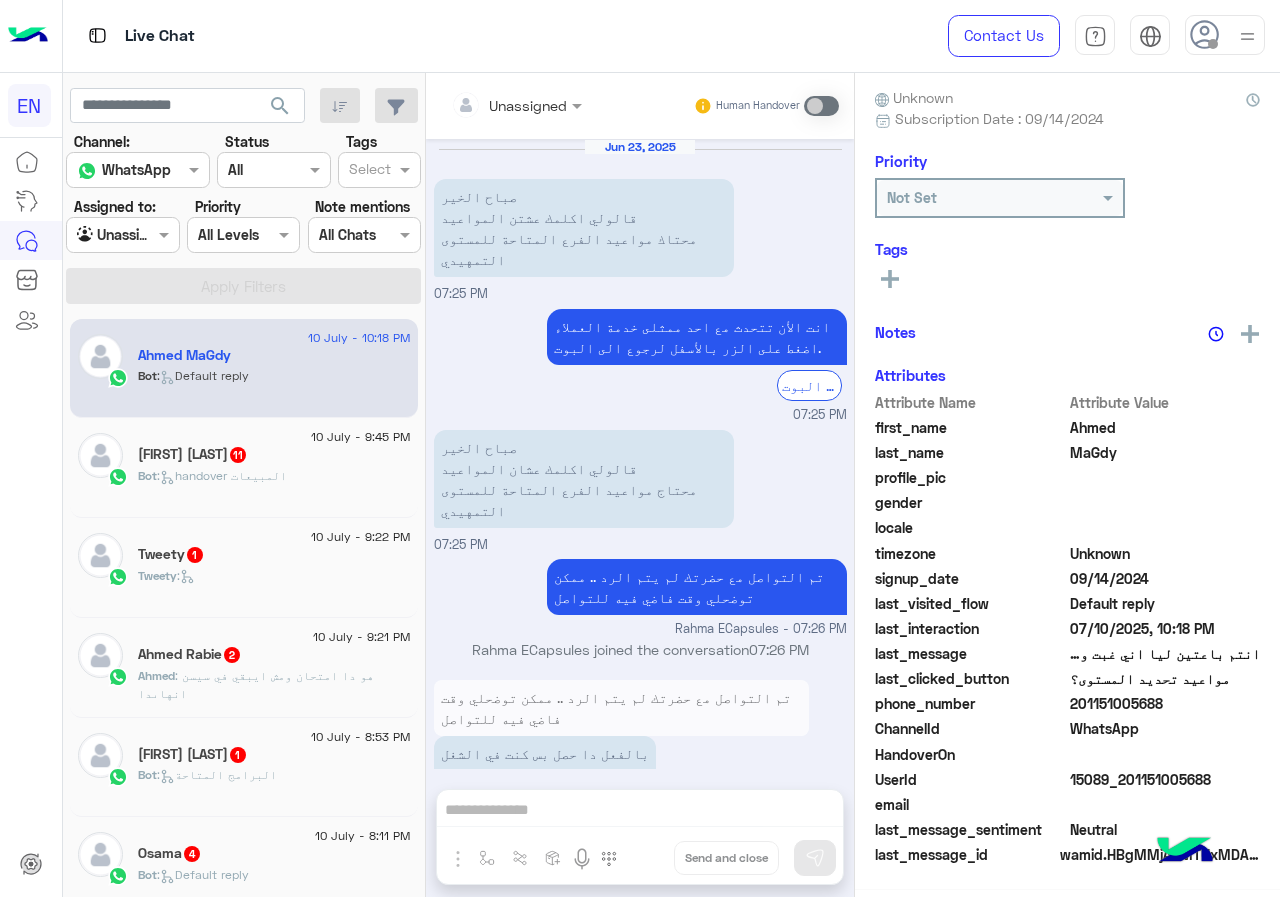 scroll, scrollTop: 1138, scrollLeft: 0, axis: vertical 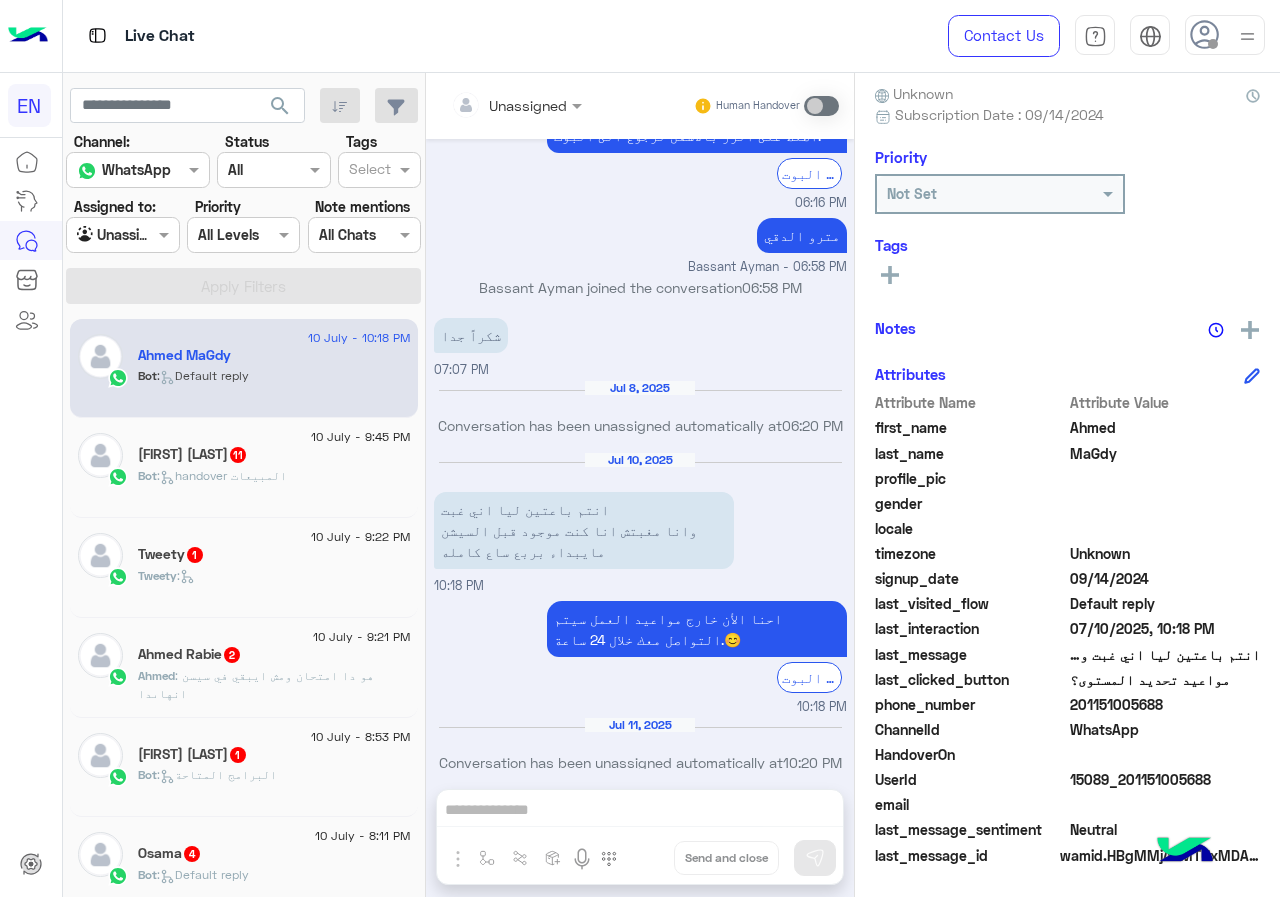 drag, startPoint x: 1071, startPoint y: 703, endPoint x: 1163, endPoint y: 708, distance: 92.13577 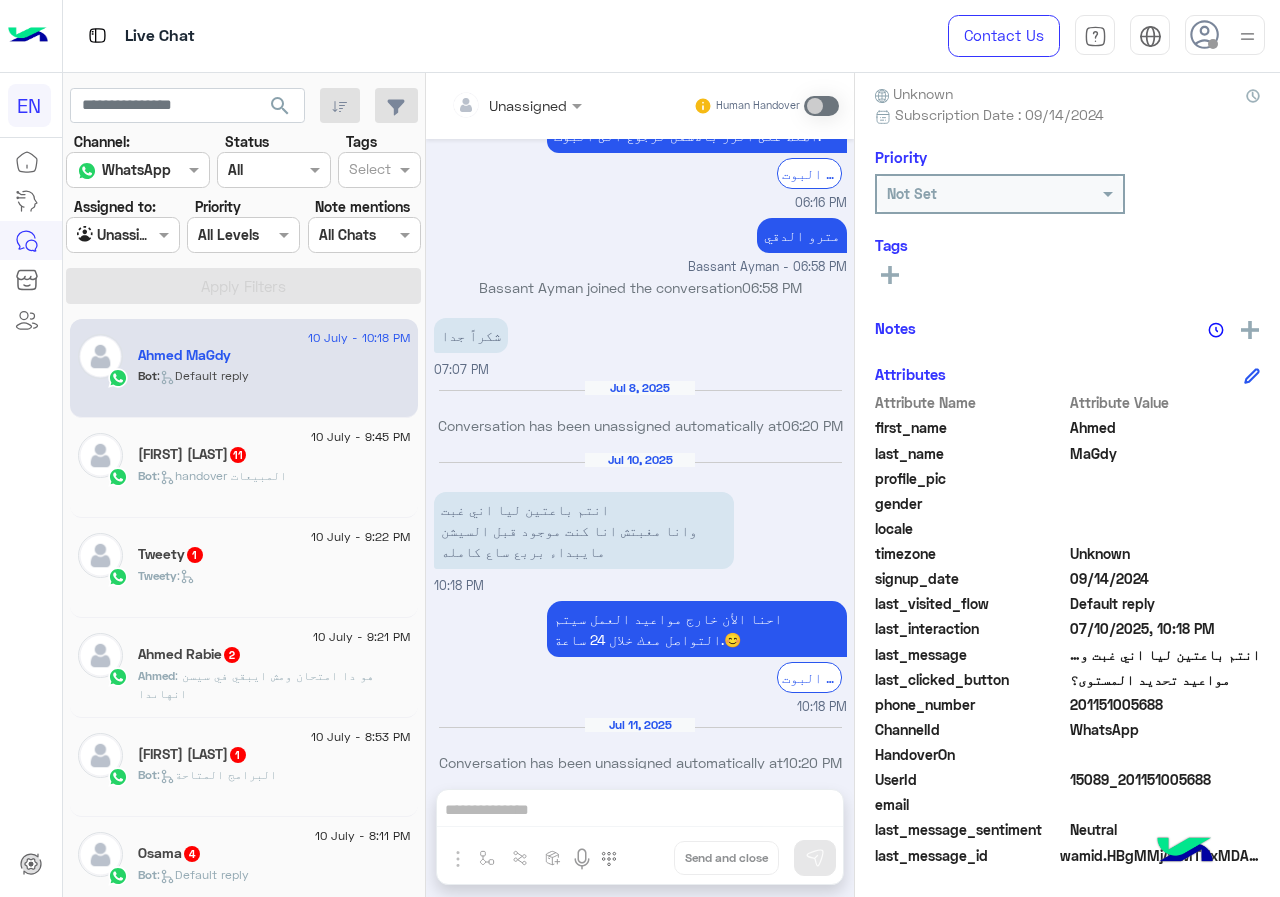click on "Ahmed MaGdy   Reachable   Unknown      Subscription Date : 09/14/2024  Priority Not Set  Tags   See All   Notes  Notes History No notes added yet.  Add note   Attributes  Attribute Name Attribute Value first_name  Ahmed  last_name  MaGdy  profile_pic gender    locale    timezone  Unknown signup_date  09/14/2024  last_visited_flow  Default reply  last_interaction  07/10/2025, 10:18 PM  last_message  انتم باعتين ليا اني غبت
وانا مغبتش انا كنت موجود قبل السيشن مايبداء بربع ساع كامله  last_clicked_button  مواعيد تحديد المستوى؟  phone_number  [PHONE]  ChannelId  WhatsApp  HandoverOn    UserId  15089_[PHONE]  email    last_message_sentiment  Neutral  last_message_id  wamid.HBgMMjAxMTUxMDA1Njg4FQIAEhggNDVERDQ3NzBBNThCN0EwRENDQjhFMDczRTU5QzNERjQA" 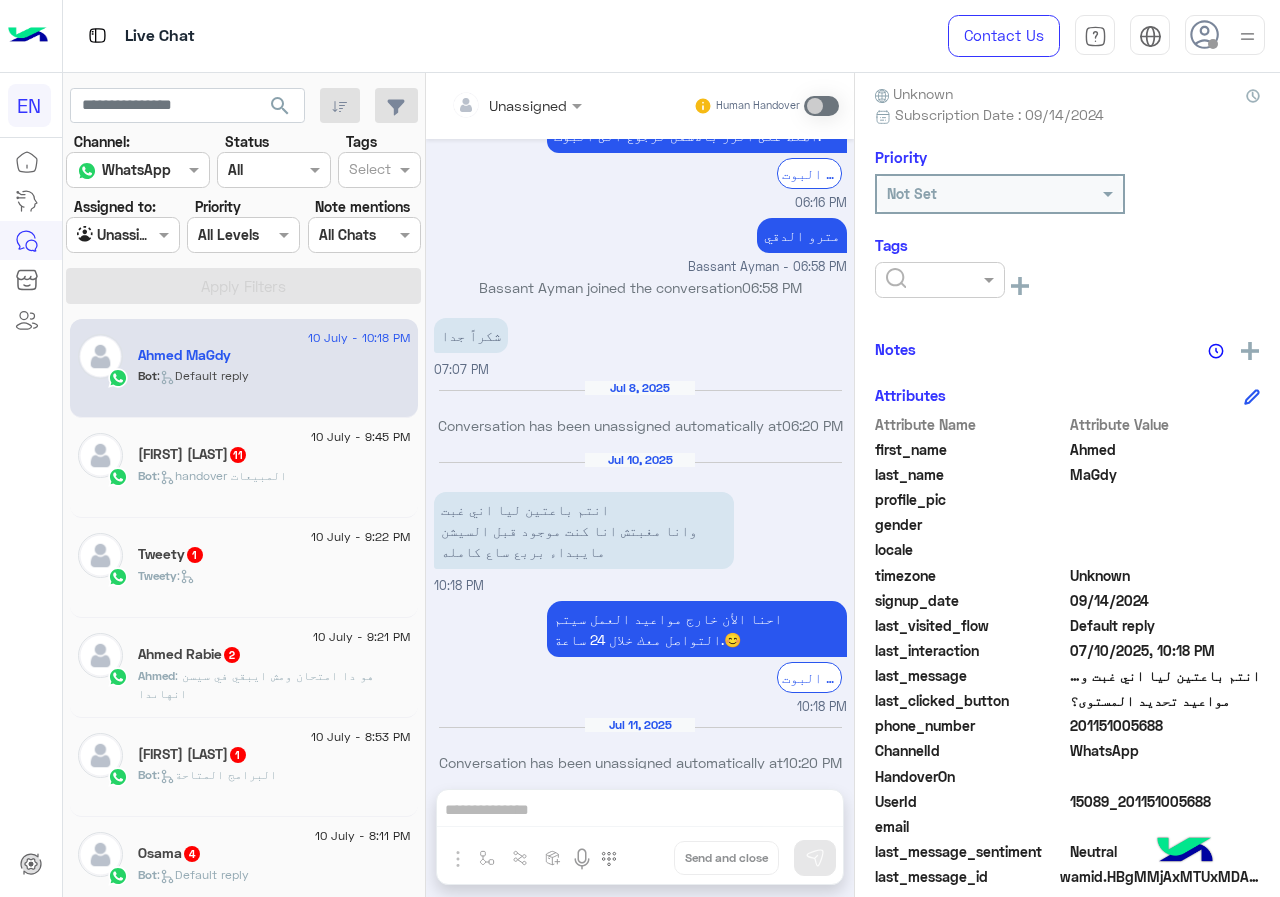 click 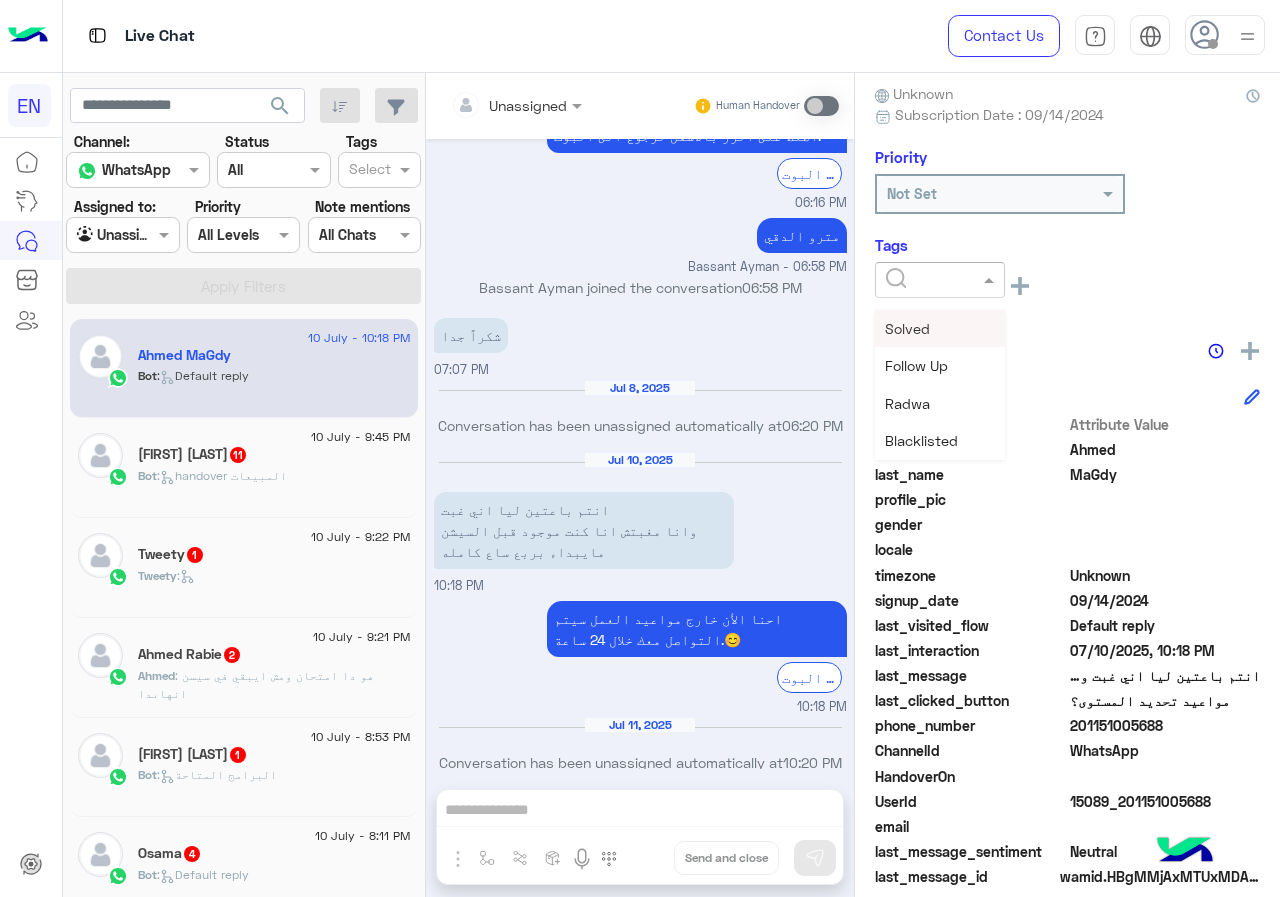 click on "Solved" at bounding box center (940, 328) 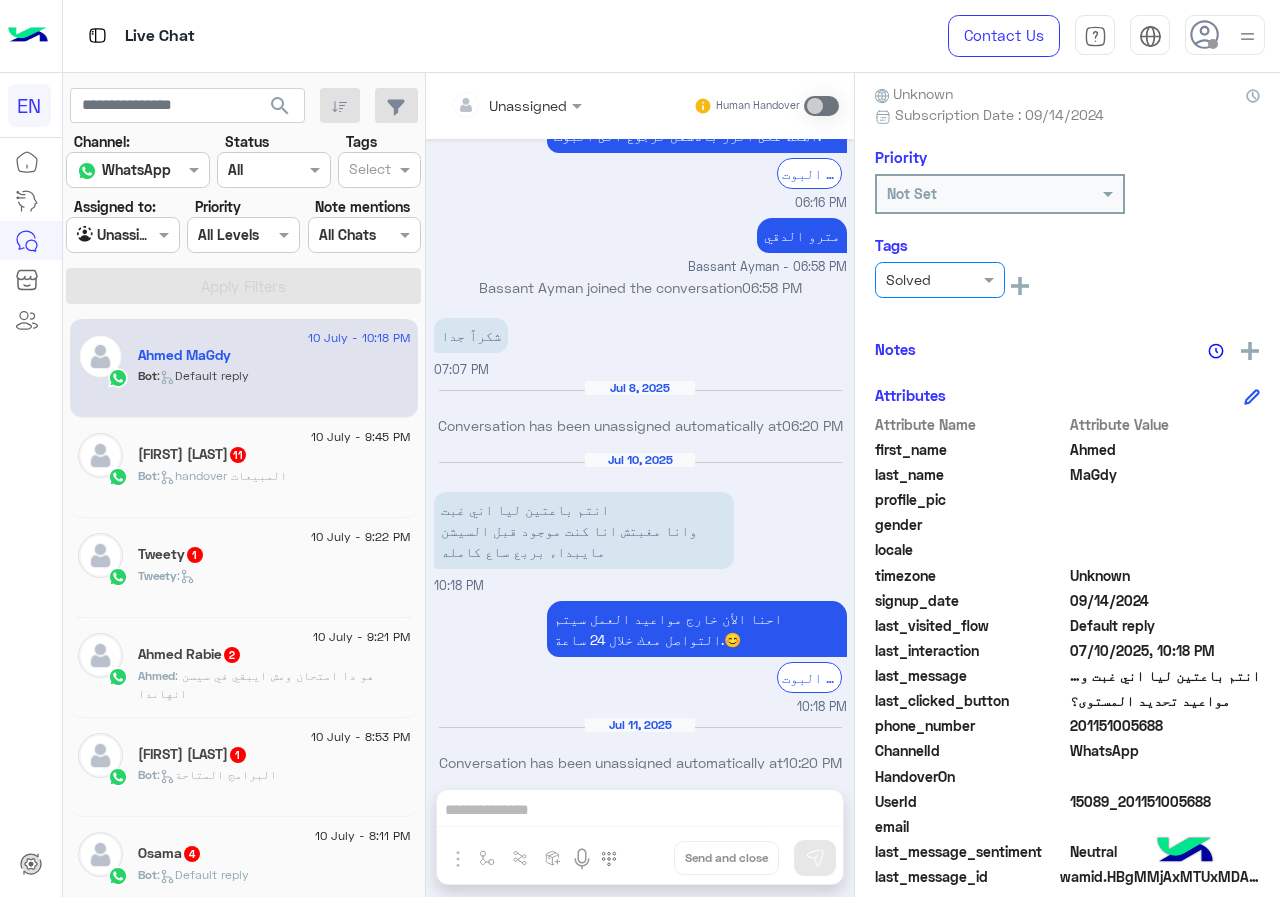 click on "Notes" 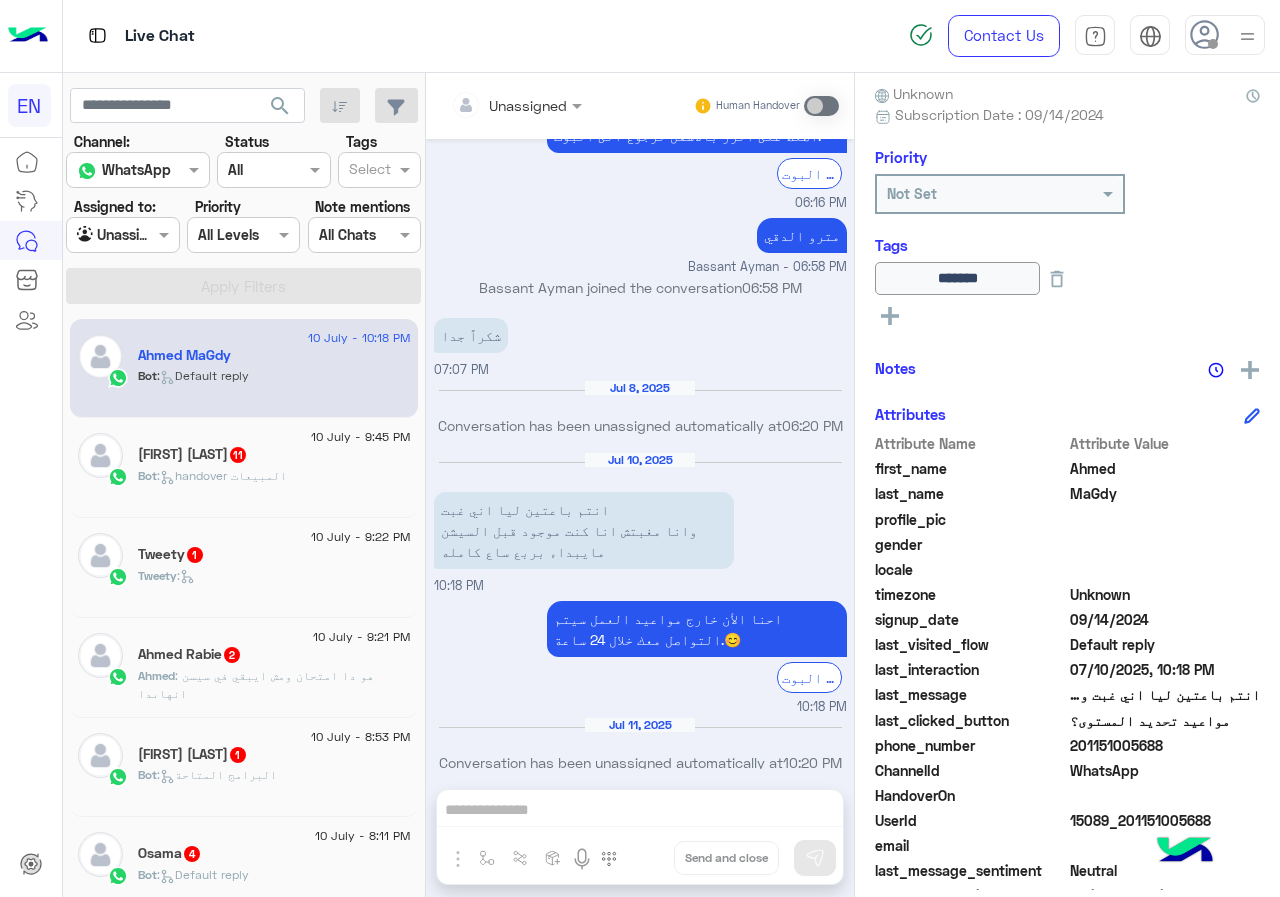 click at bounding box center [491, 105] 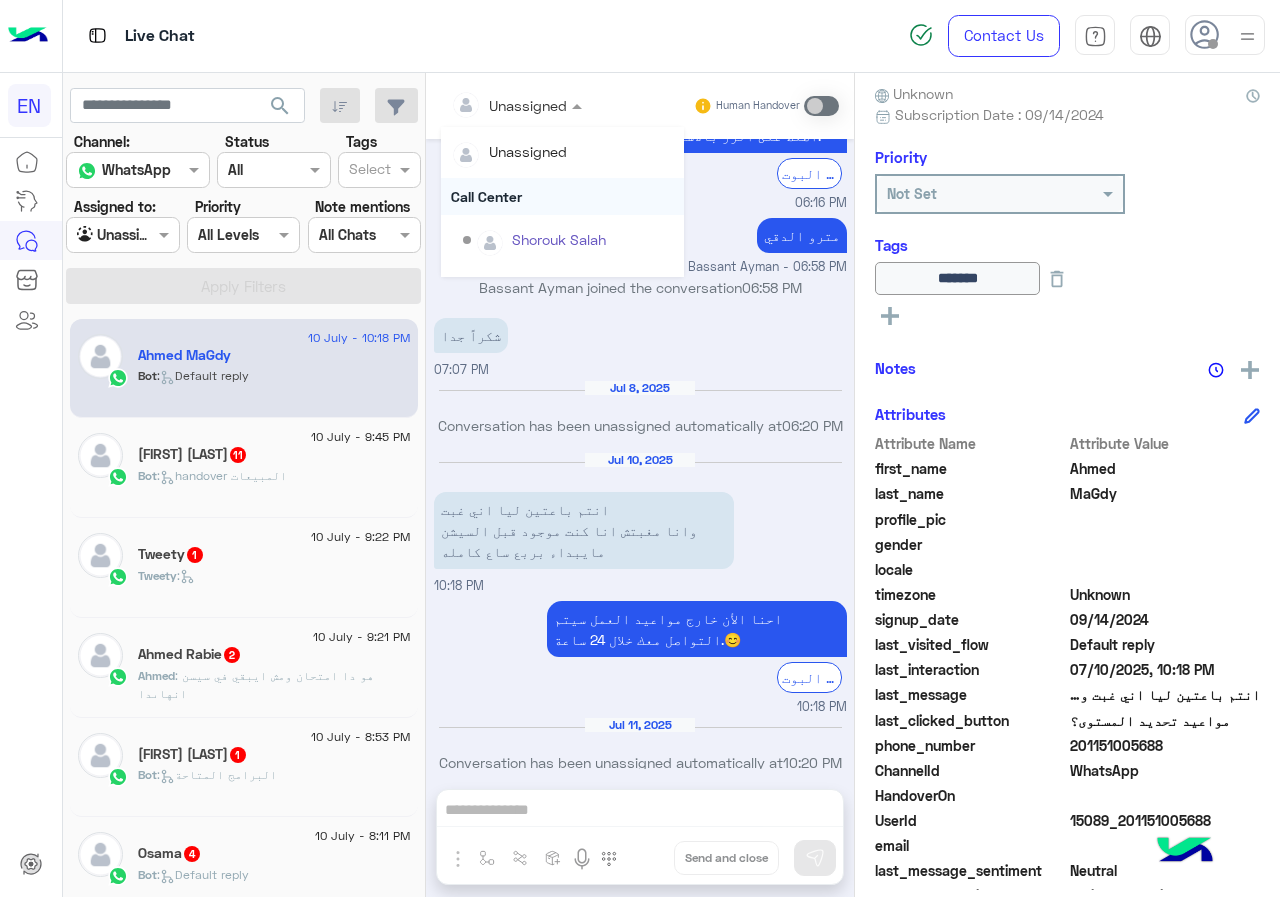 click on "Call Center" at bounding box center (562, 196) 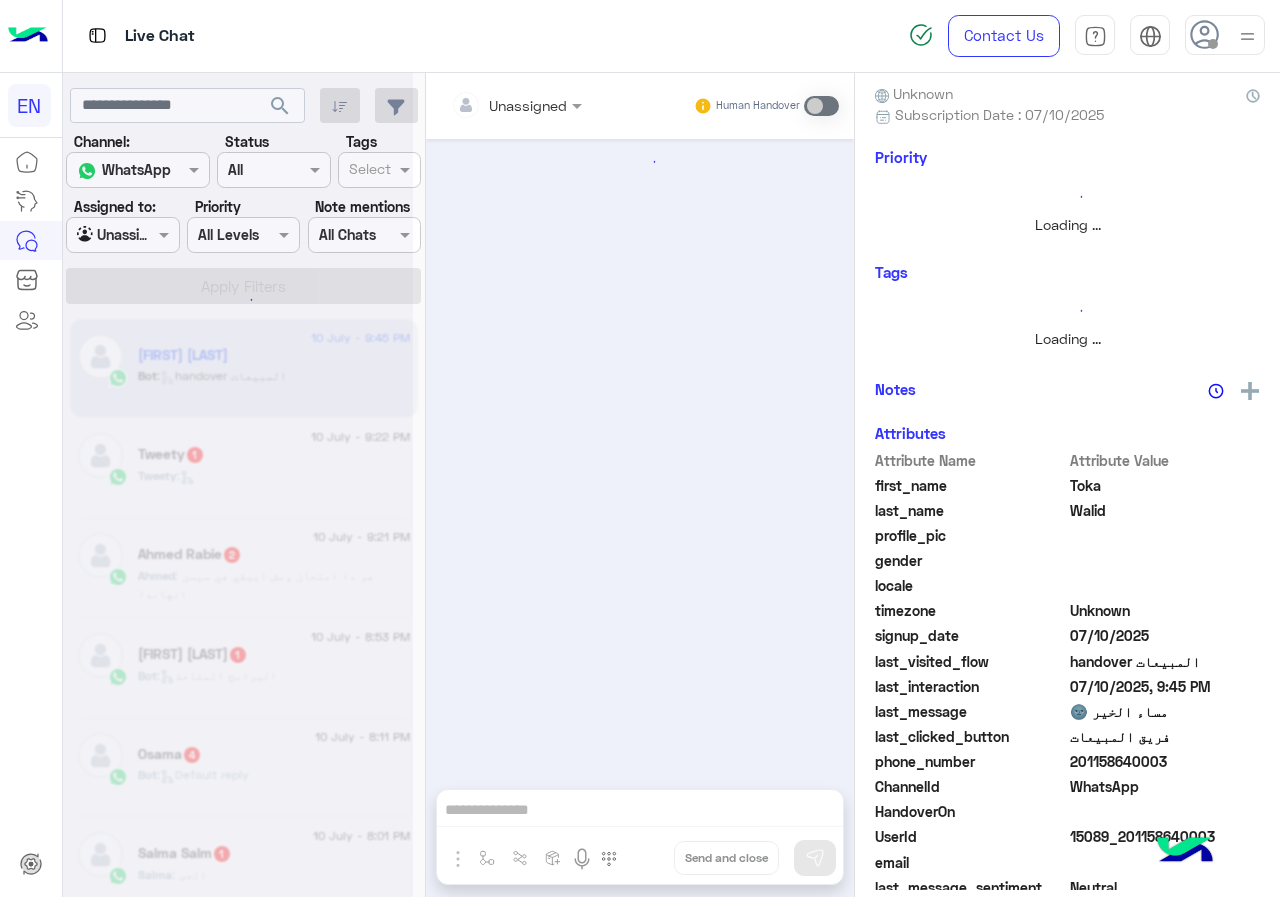 scroll, scrollTop: 0, scrollLeft: 0, axis: both 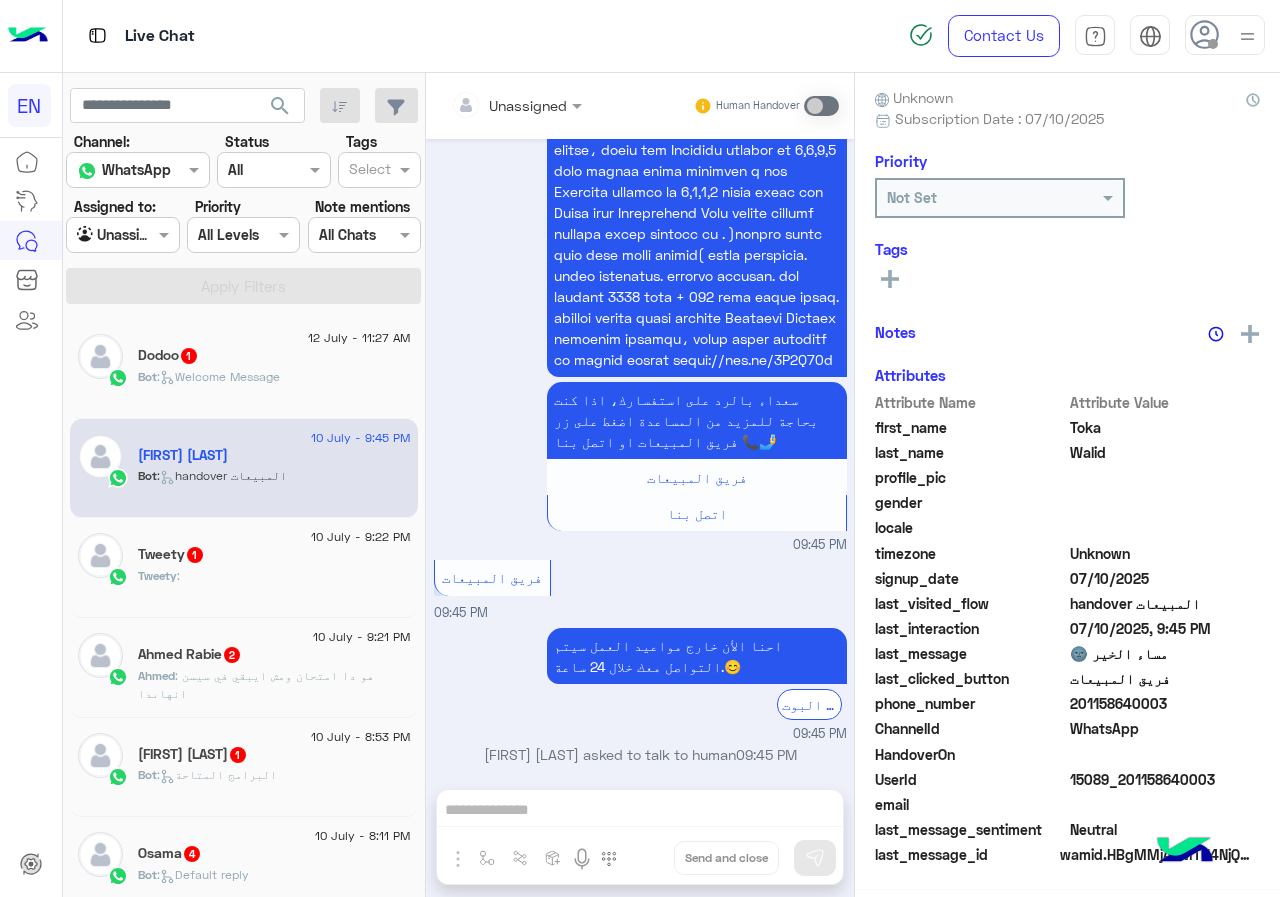 click on "Bot :   Welcome Message" 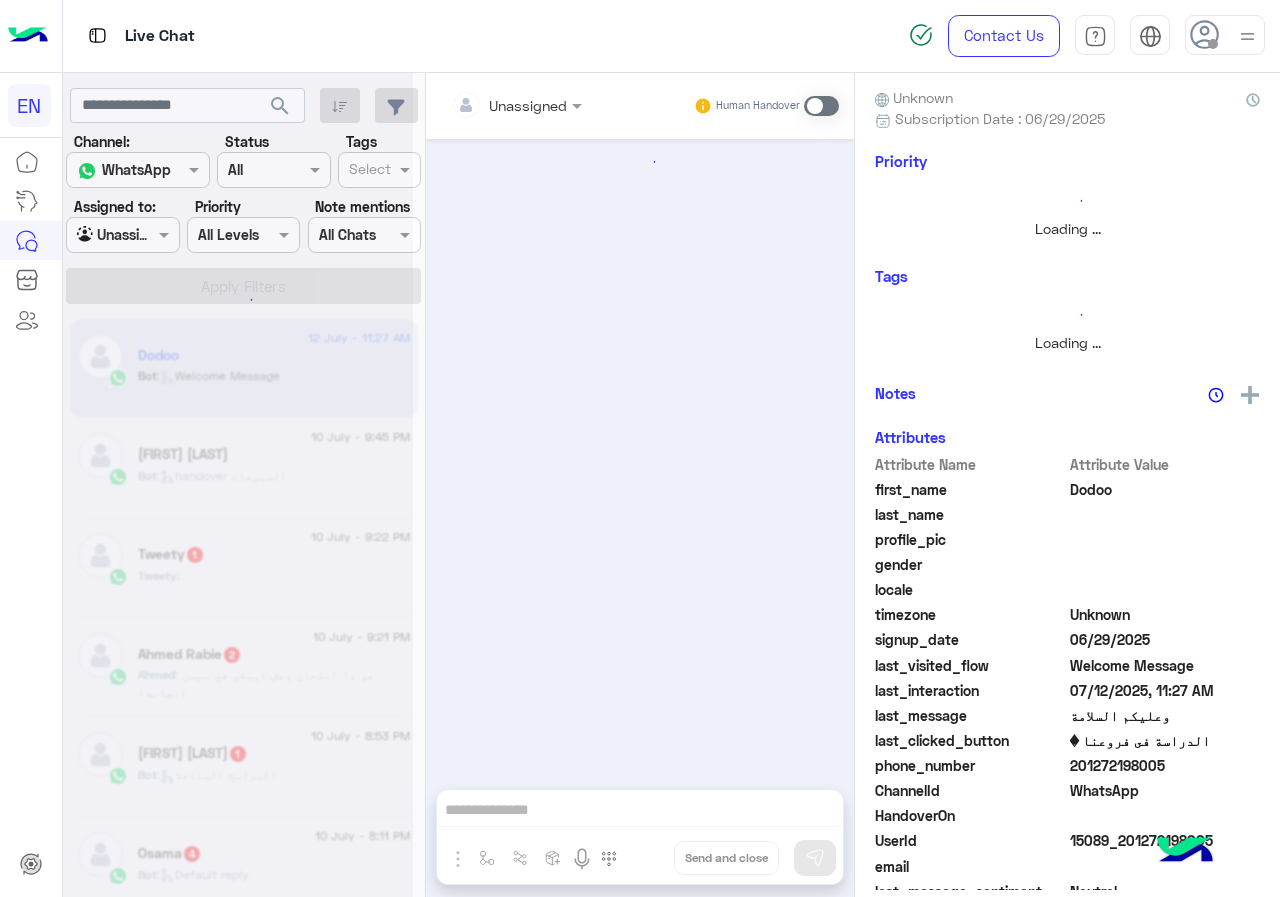 scroll, scrollTop: 180, scrollLeft: 0, axis: vertical 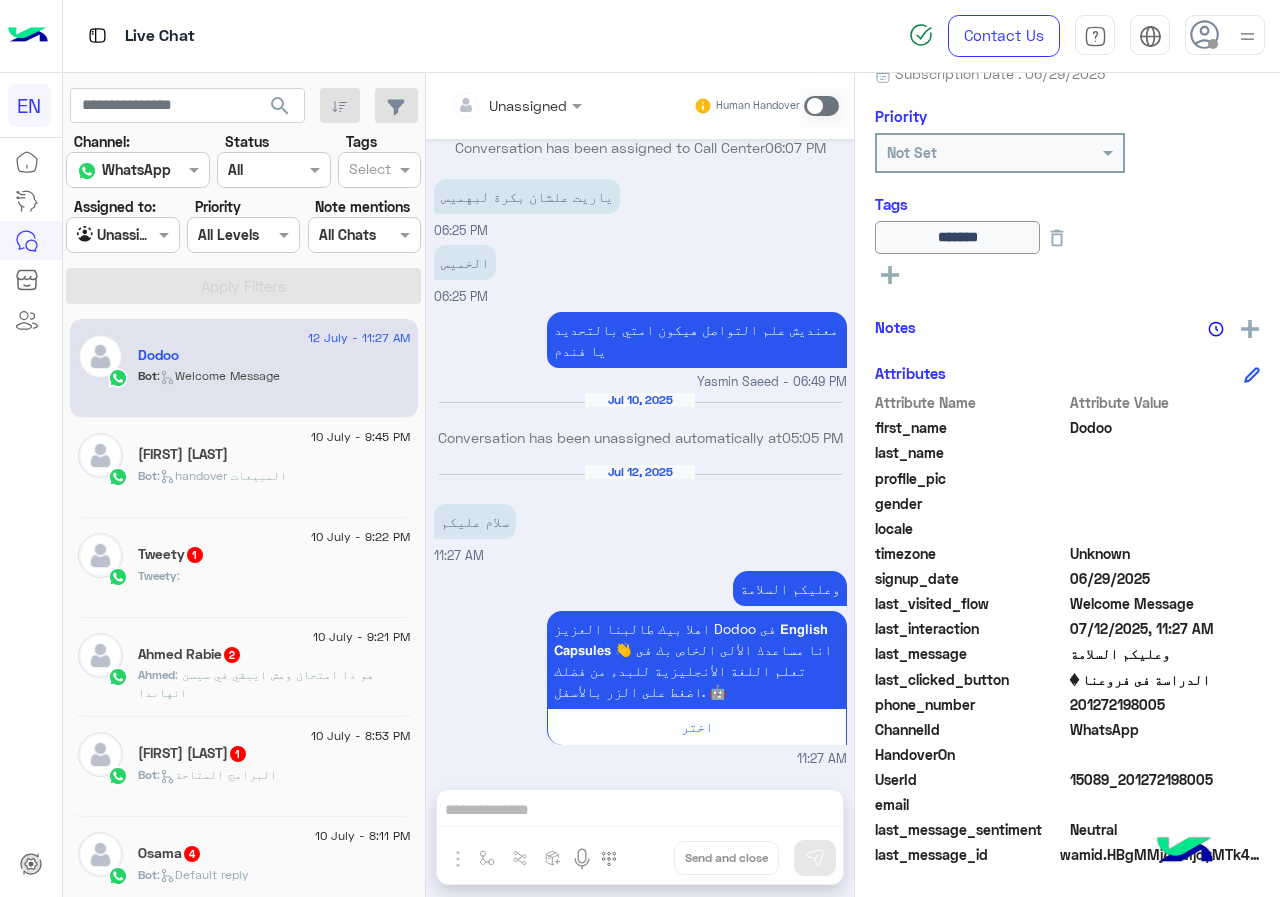 drag, startPoint x: 1074, startPoint y: 703, endPoint x: 1168, endPoint y: 704, distance: 94.00532 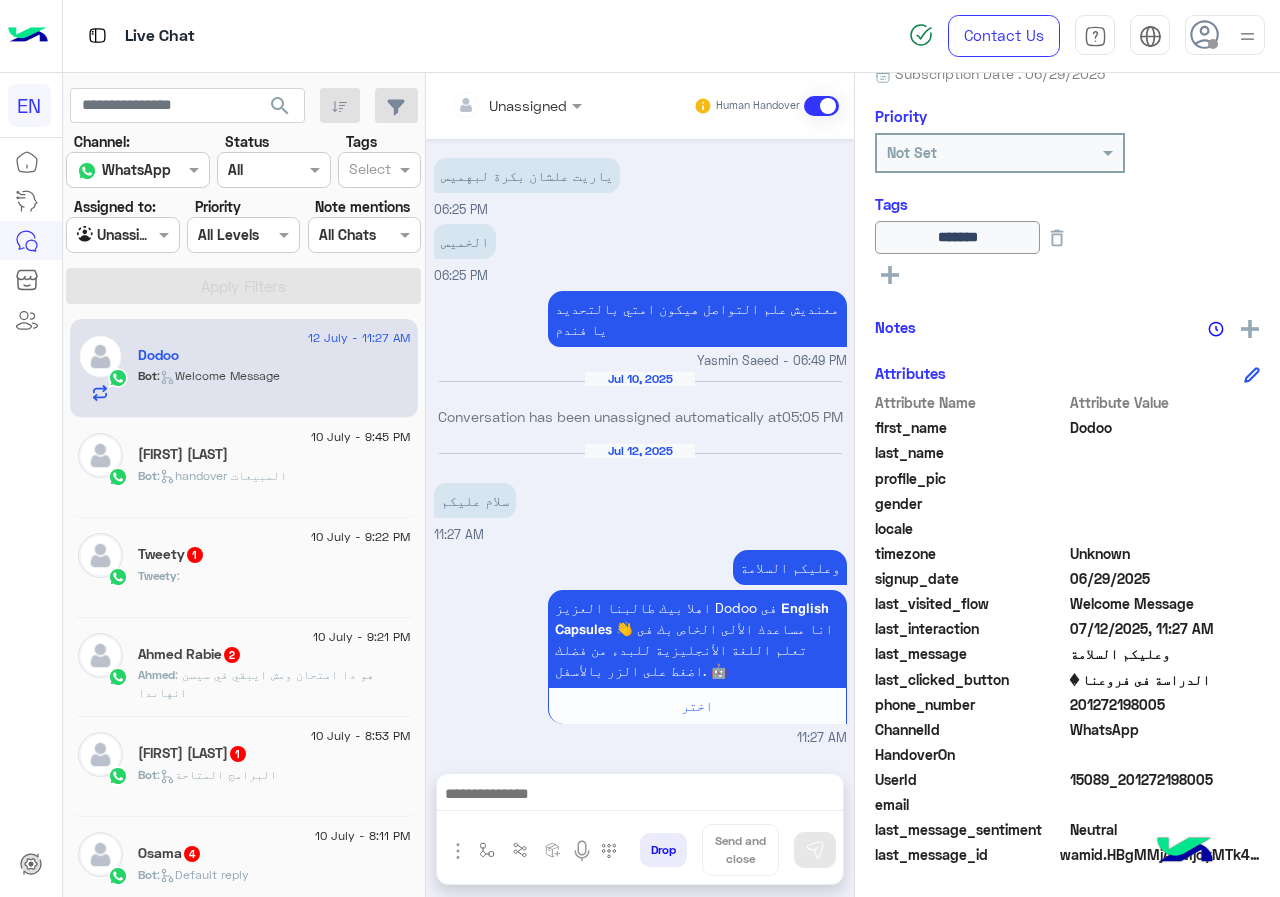 scroll, scrollTop: 932, scrollLeft: 0, axis: vertical 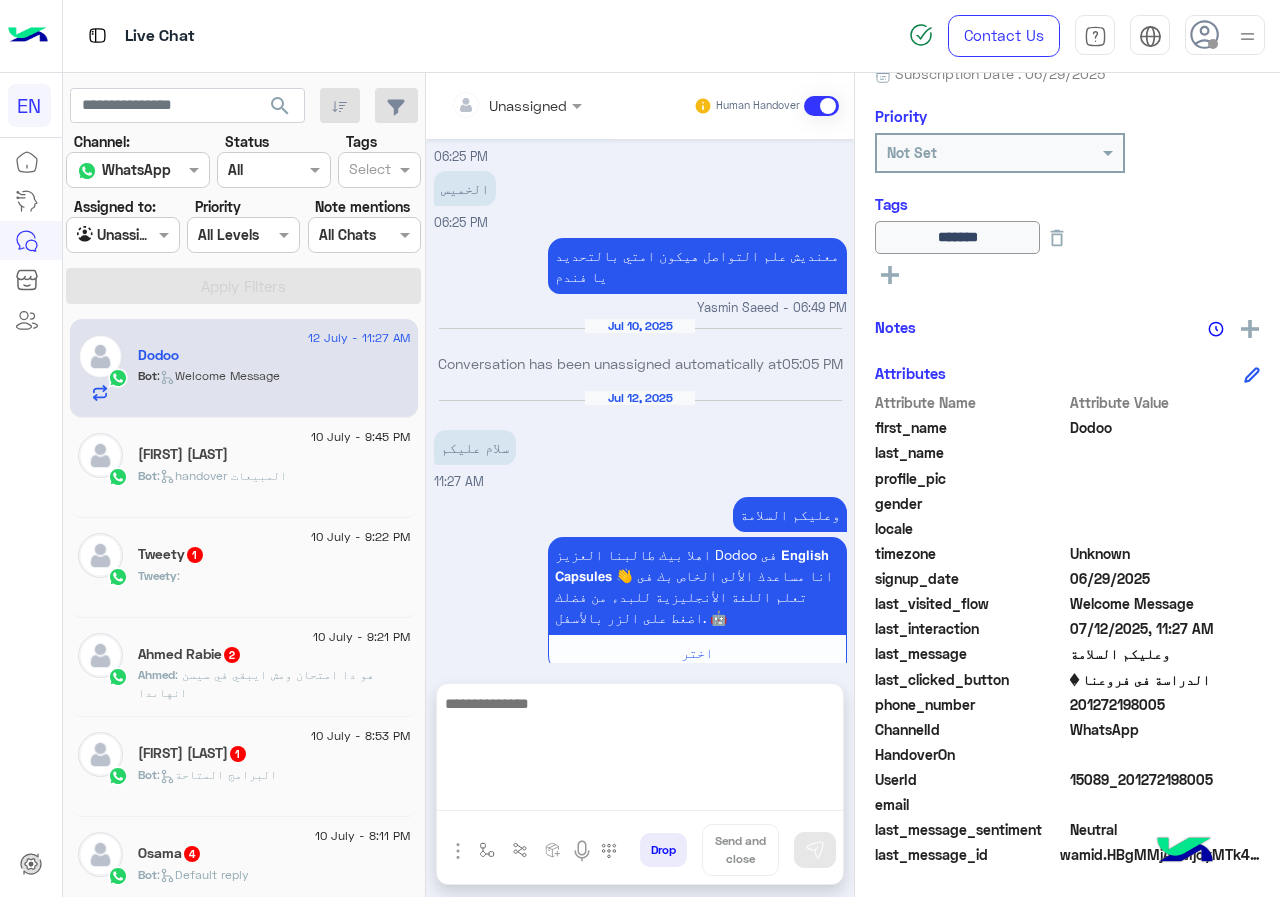 click at bounding box center (640, 751) 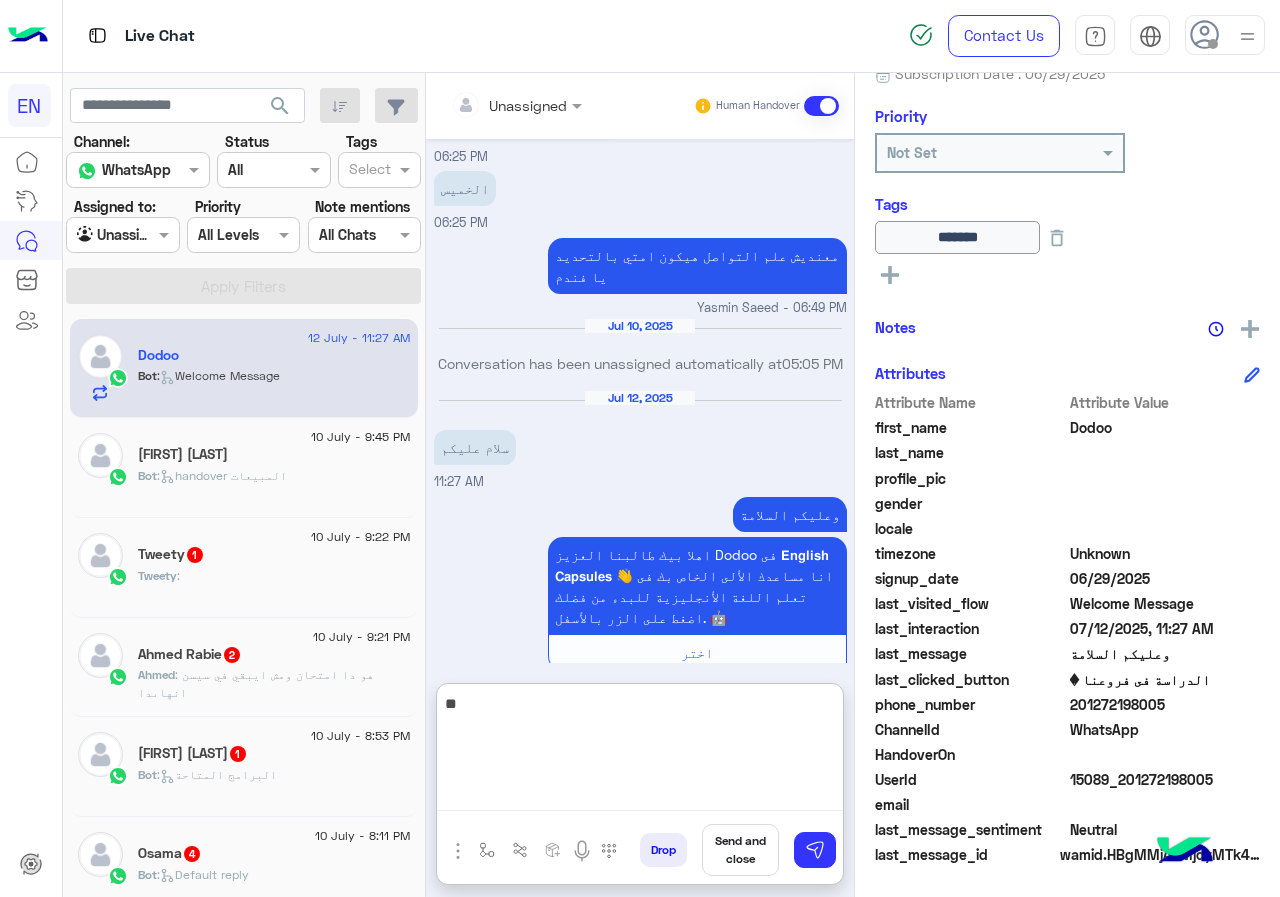 type on "*" 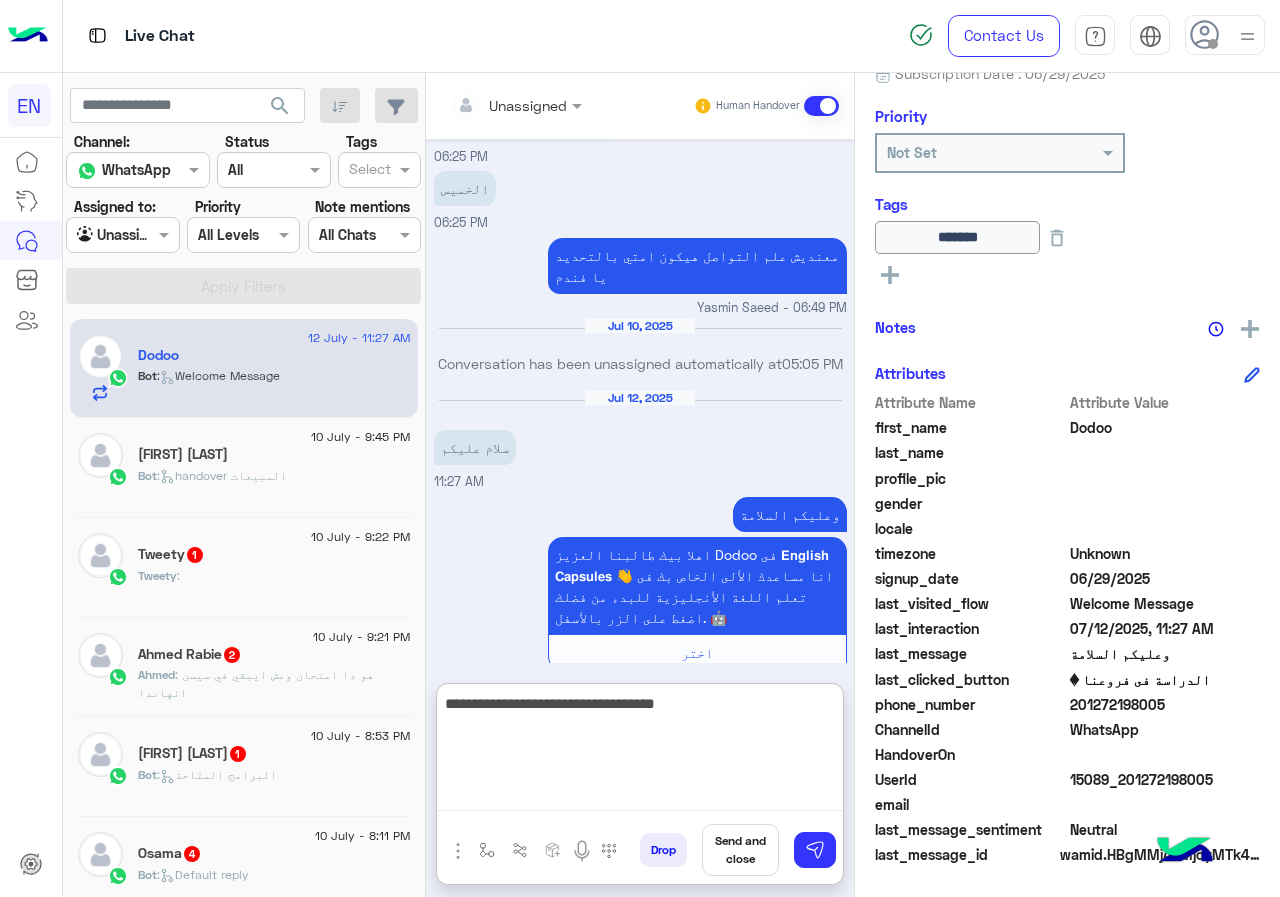 click on "**********" at bounding box center [640, 751] 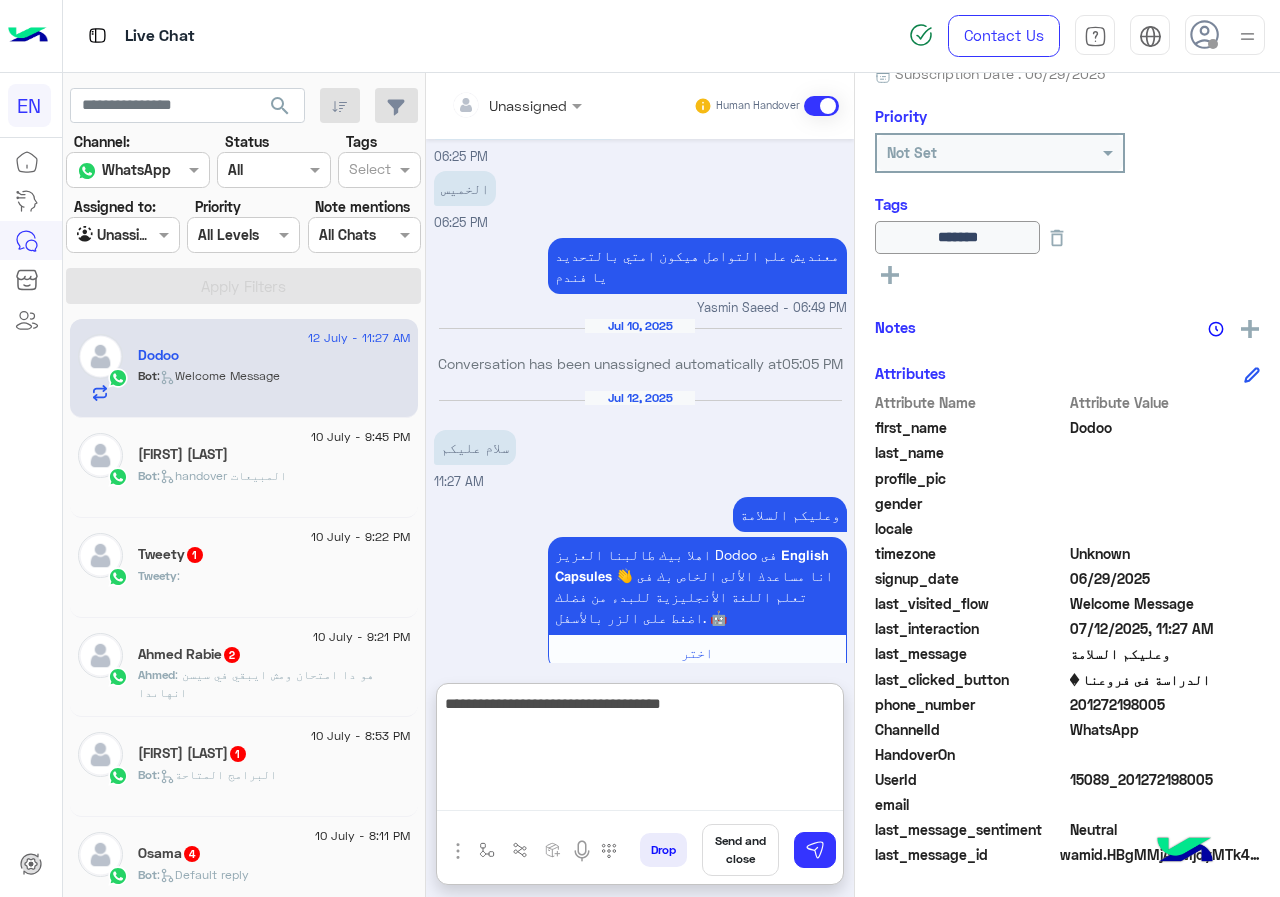 type on "**********" 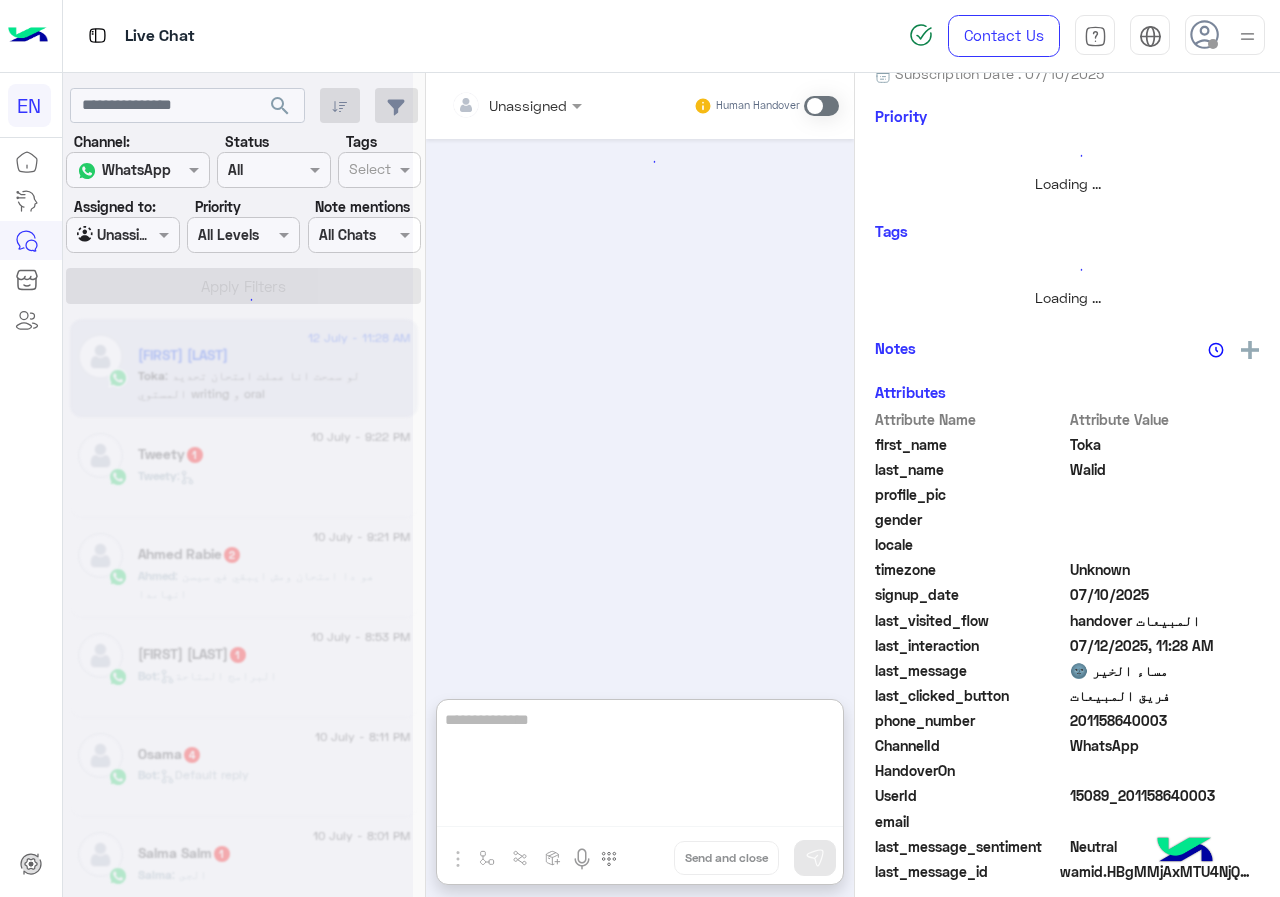 scroll, scrollTop: 0, scrollLeft: 0, axis: both 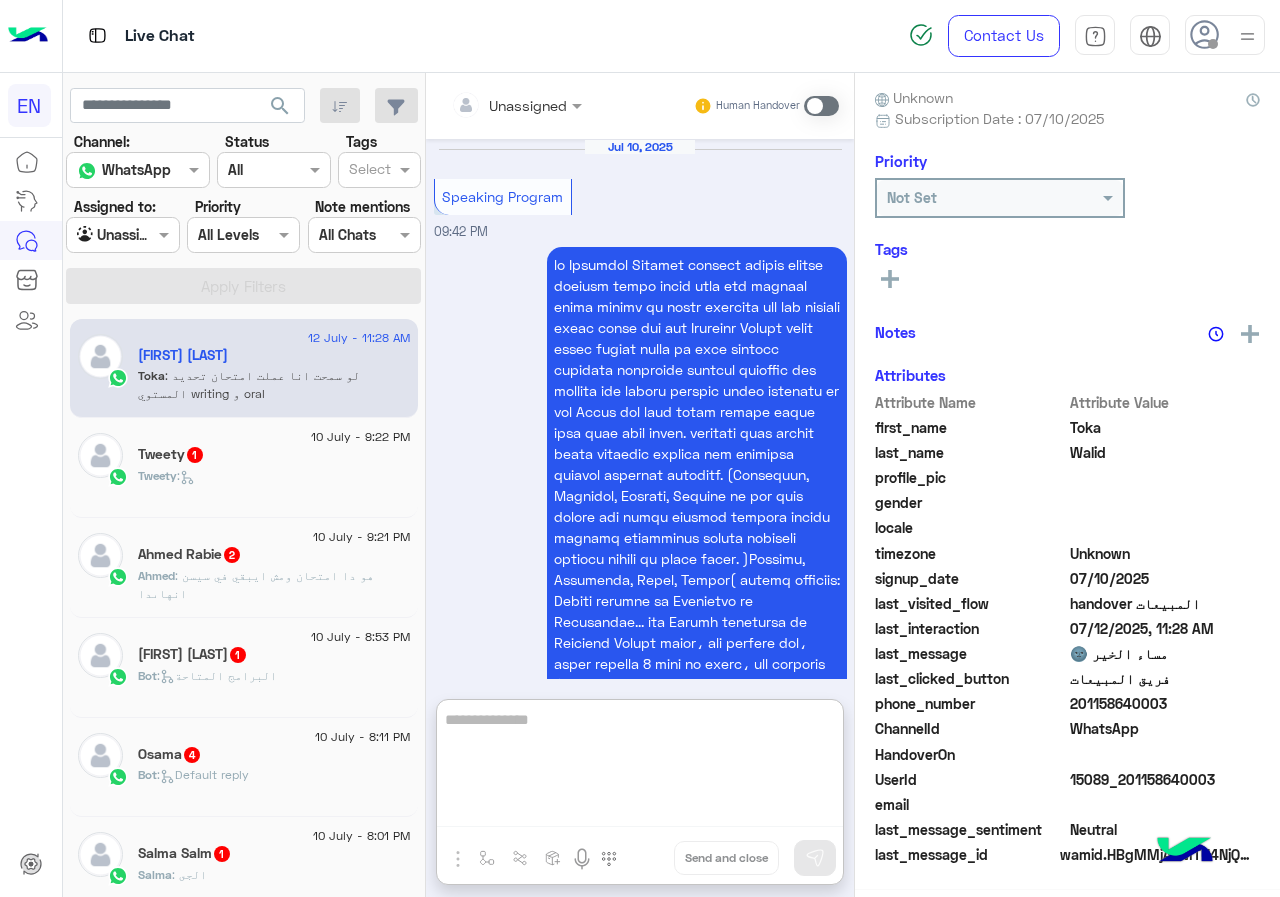 type on "*" 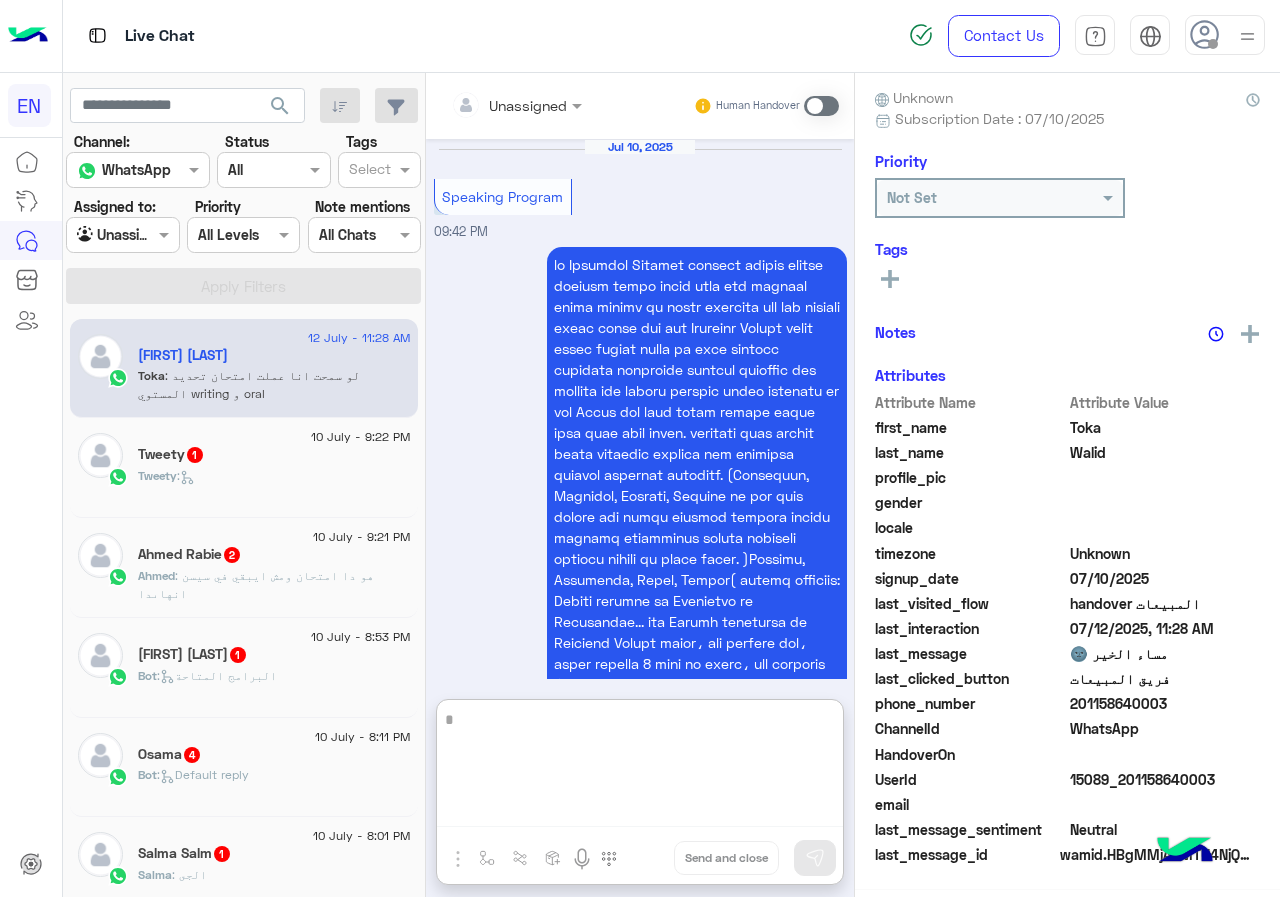 scroll, scrollTop: 176, scrollLeft: 0, axis: vertical 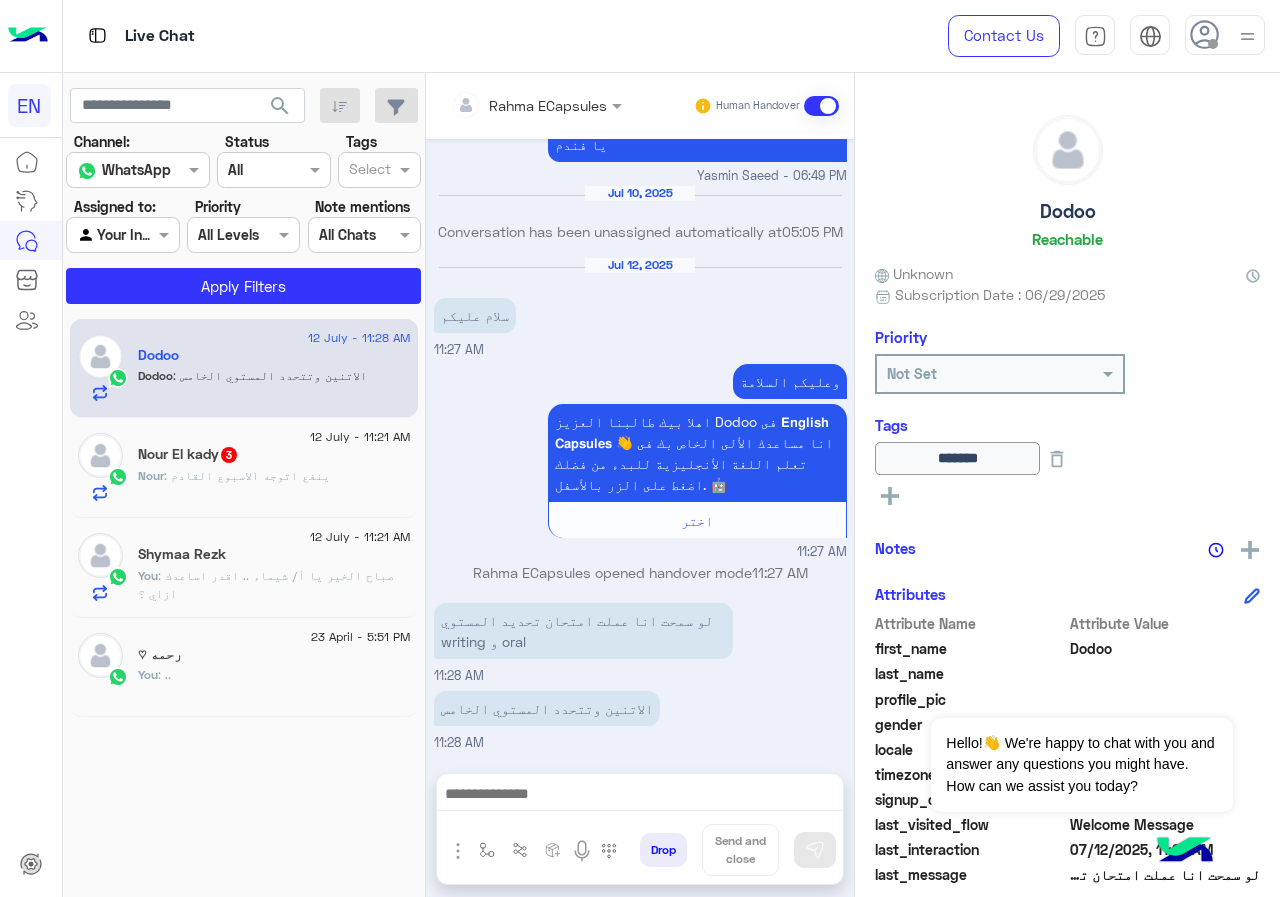 click on "Rahma ECapsules" at bounding box center [529, 105] 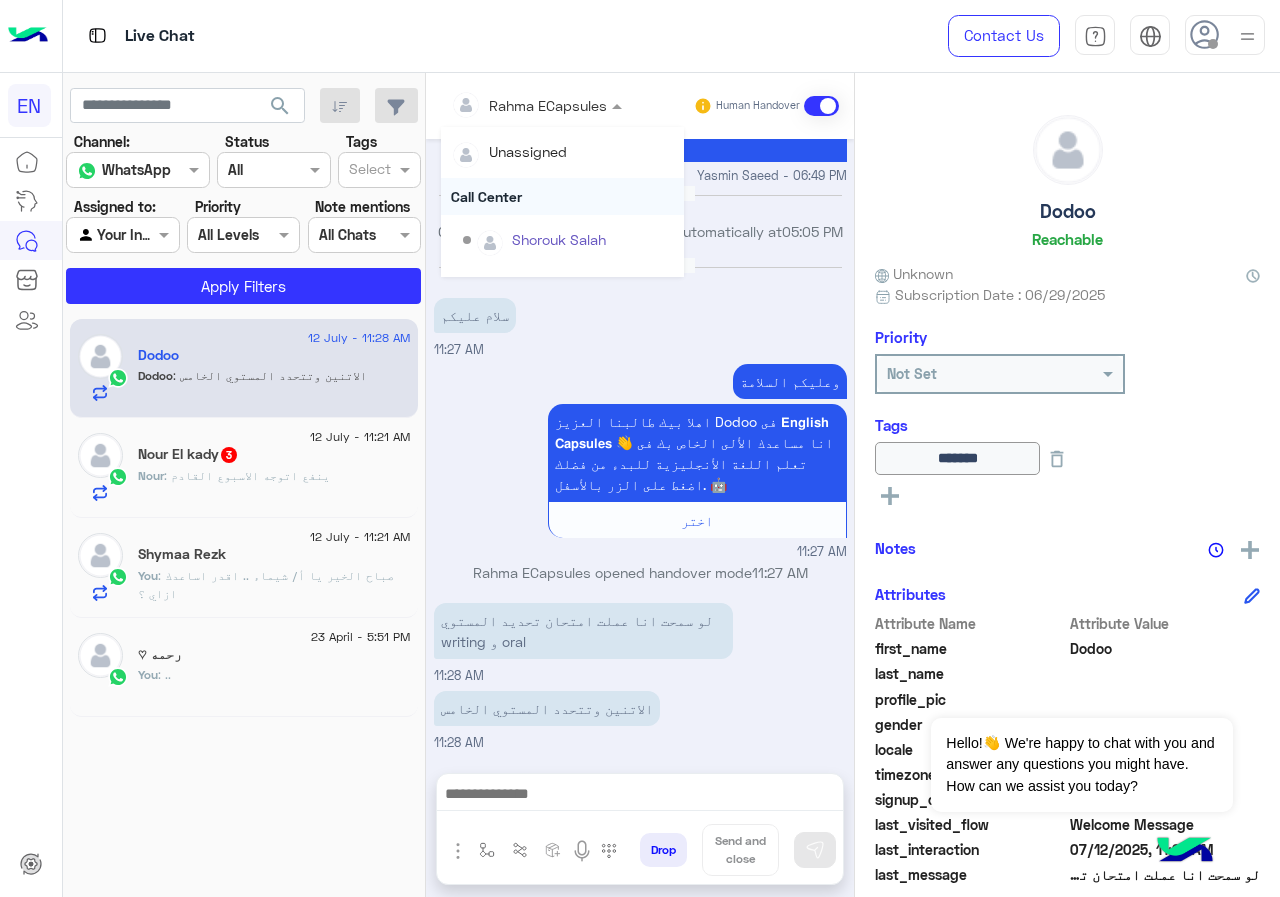 click on "Call Center" at bounding box center (562, 196) 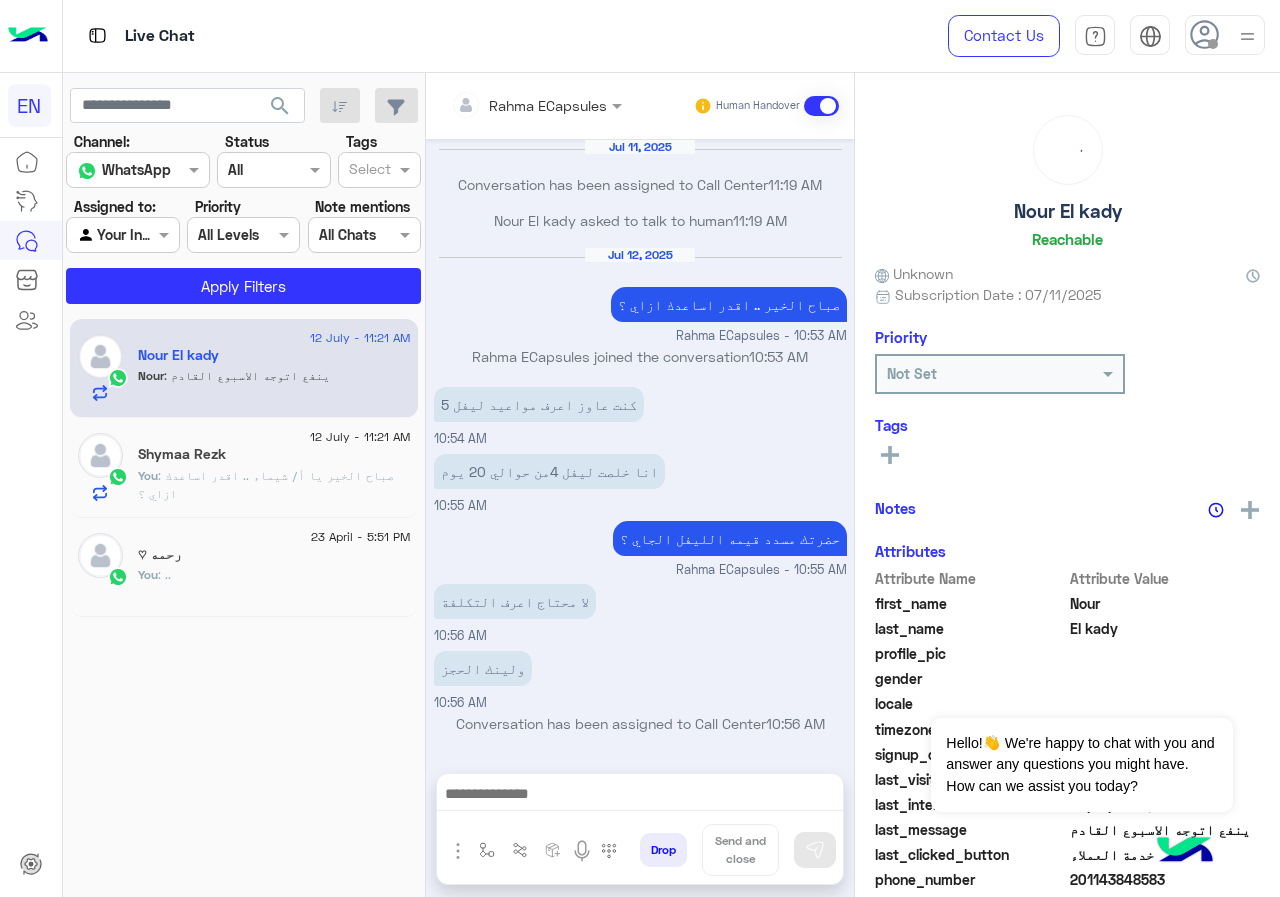 scroll, scrollTop: 642, scrollLeft: 0, axis: vertical 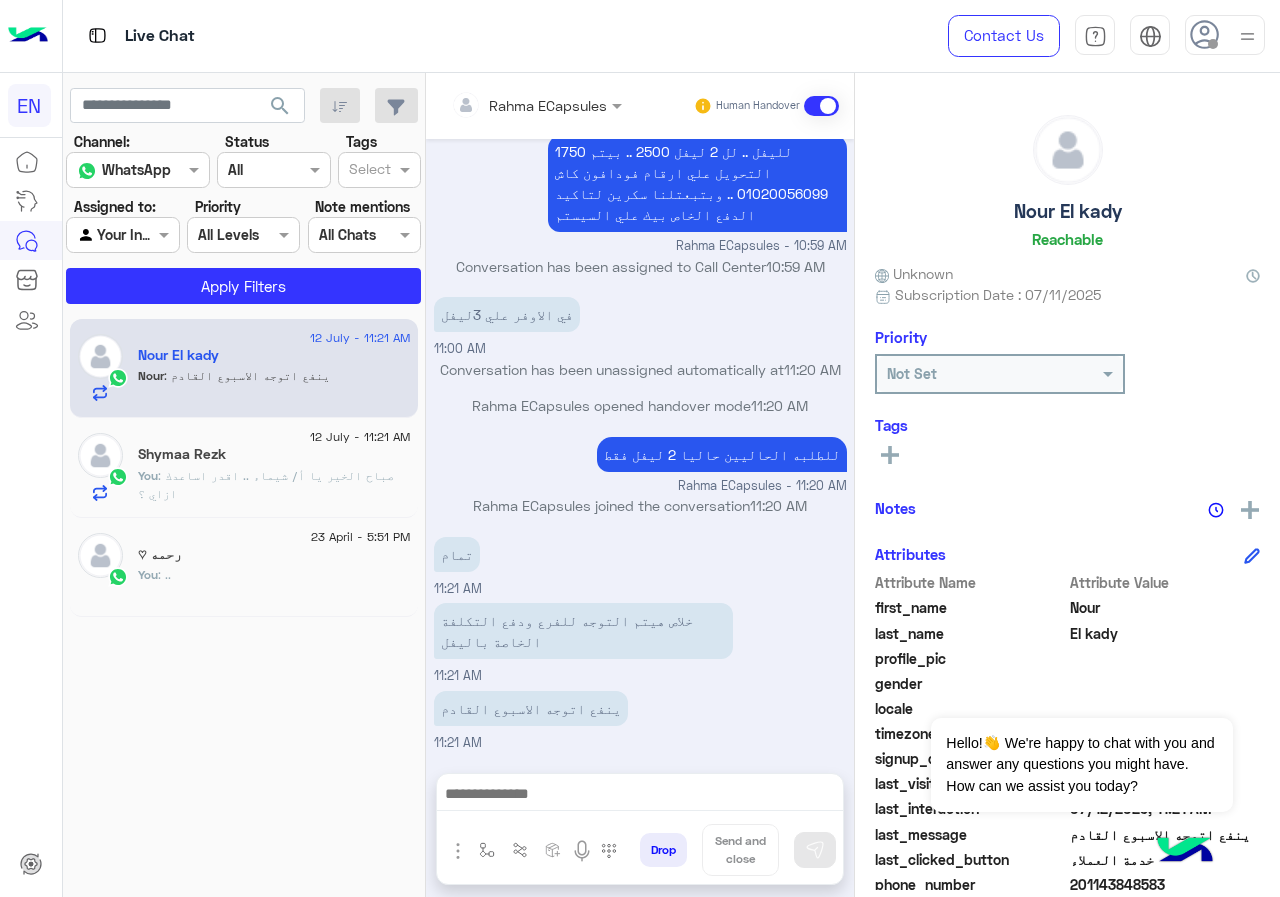 click at bounding box center (509, 105) 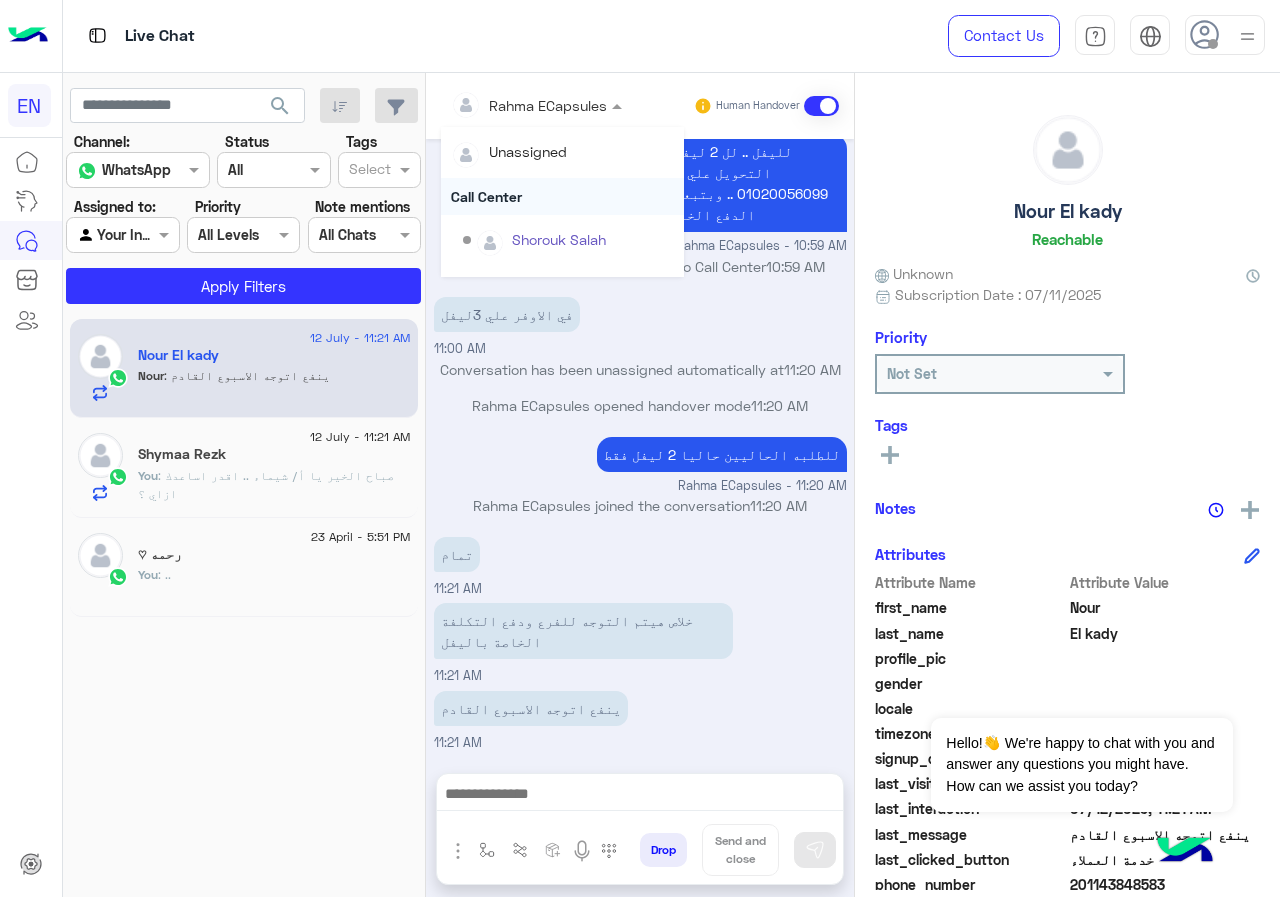 click on "Call Center" at bounding box center (562, 196) 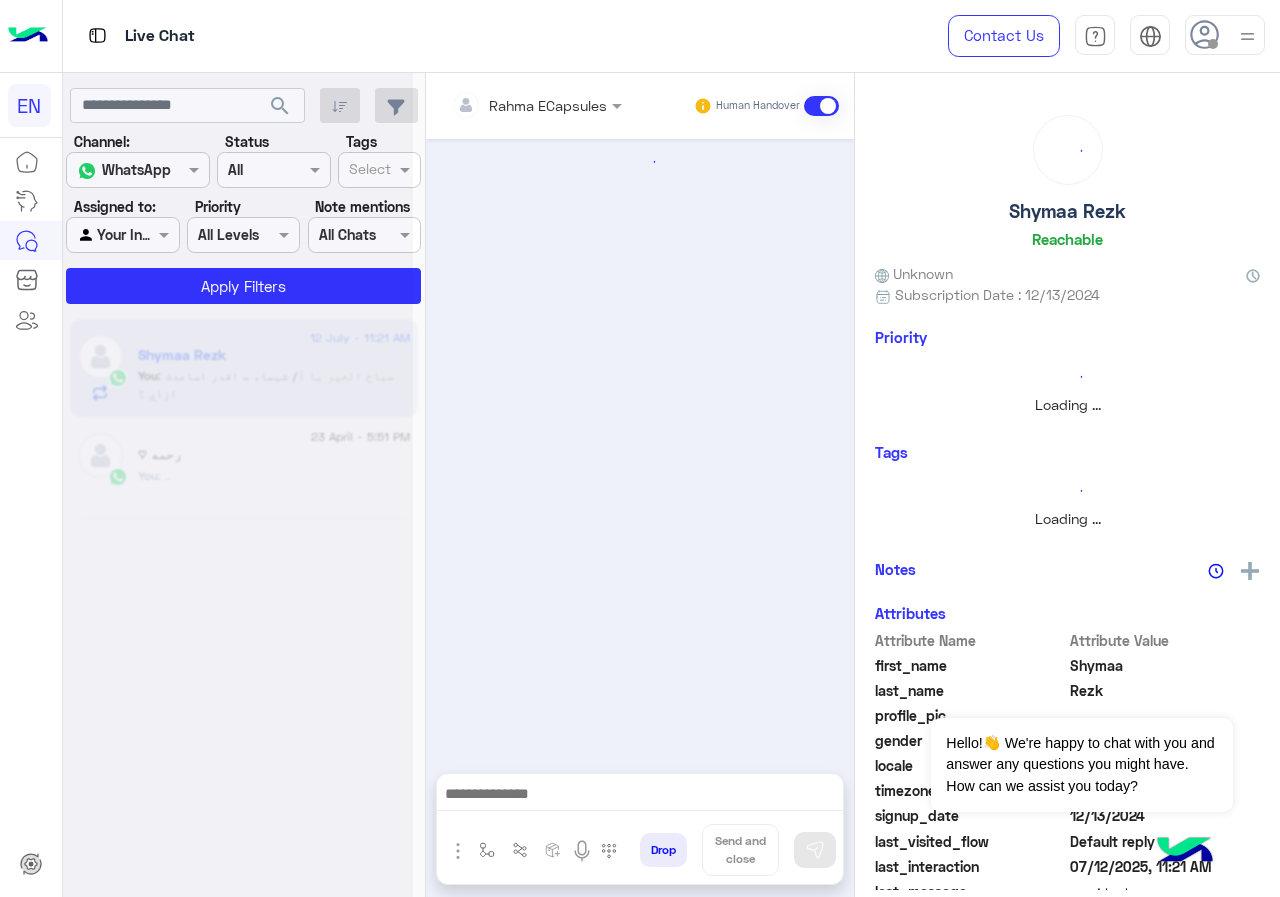 scroll, scrollTop: 0, scrollLeft: 0, axis: both 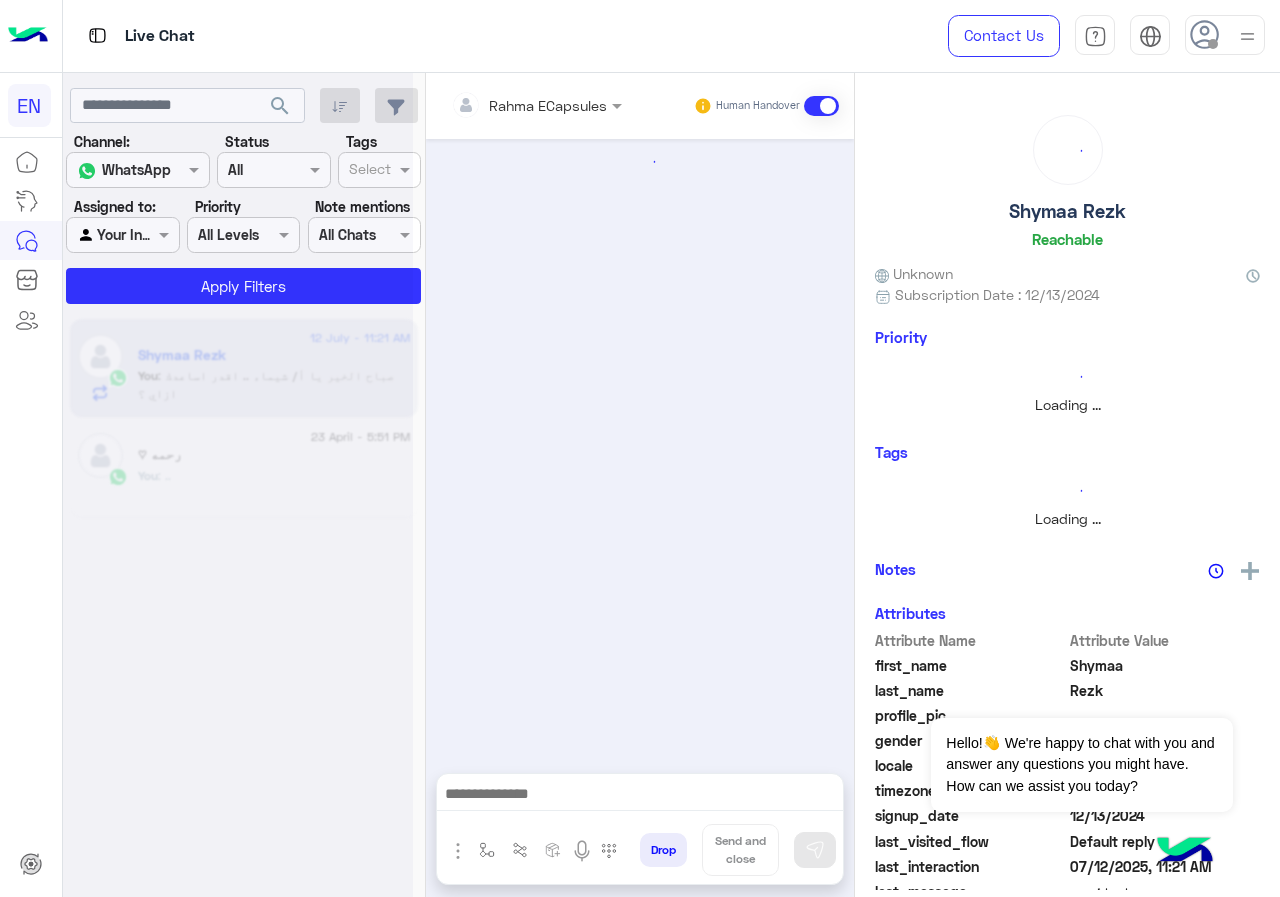 click at bounding box center [509, 105] 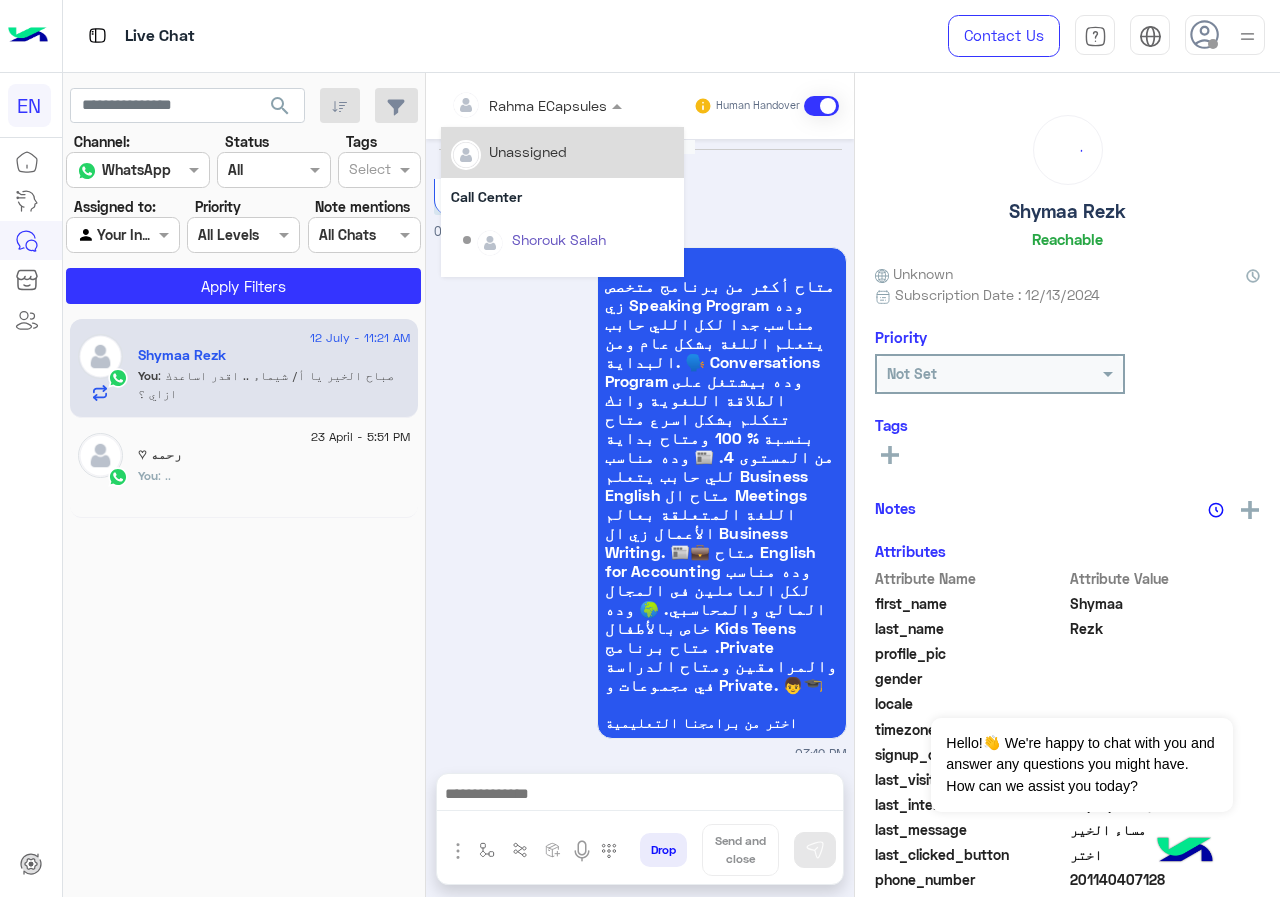 scroll, scrollTop: 2601, scrollLeft: 0, axis: vertical 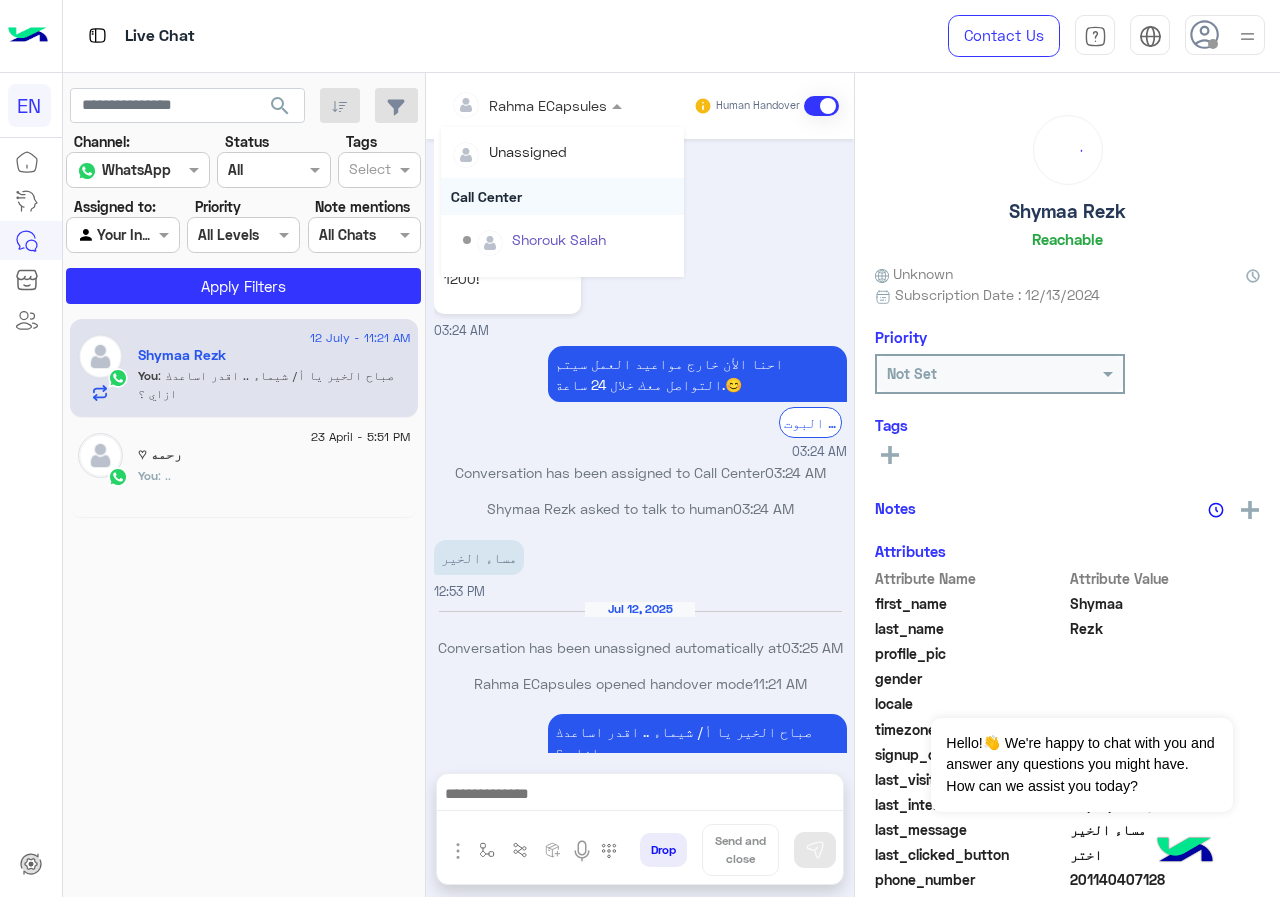 click on "Call Center" at bounding box center [562, 196] 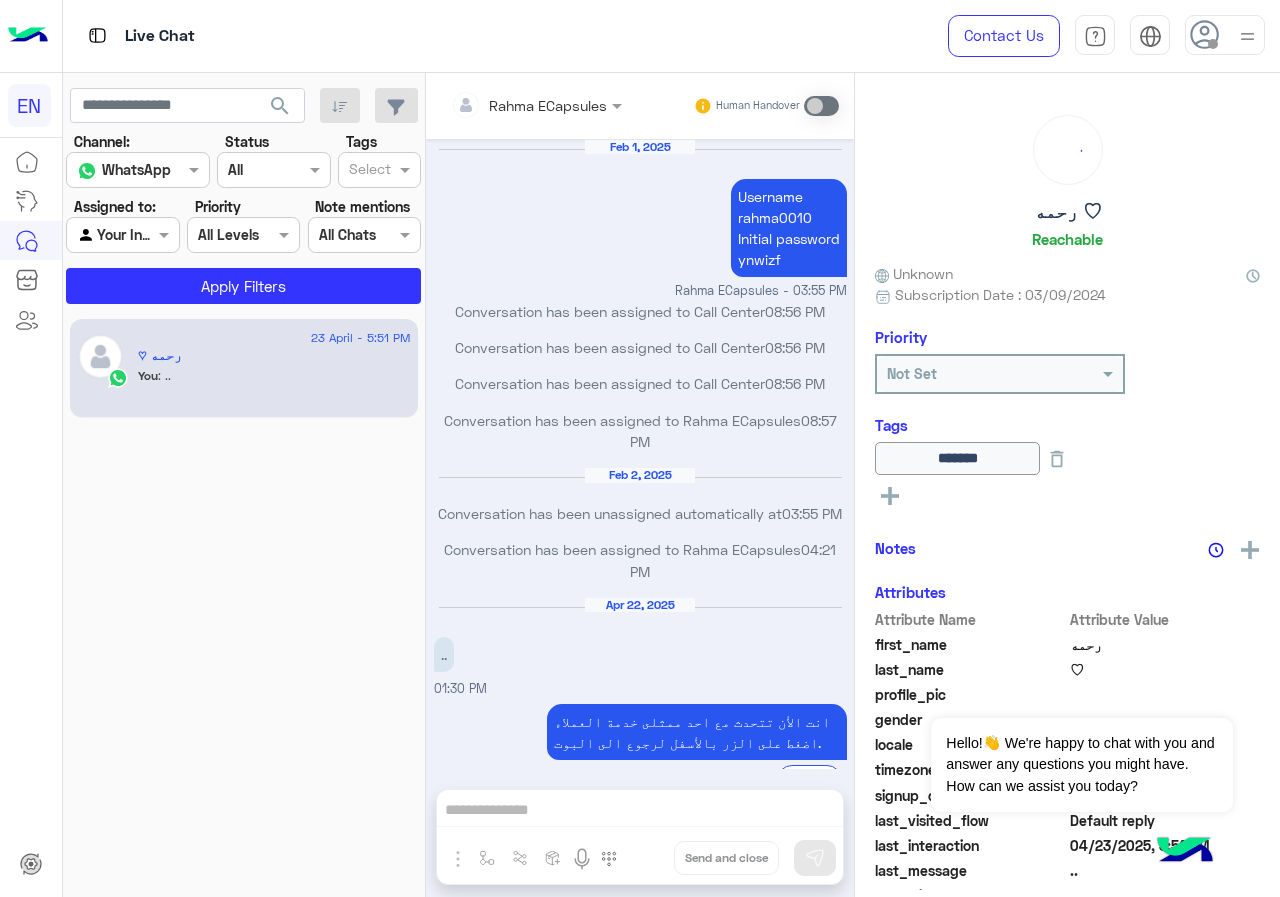 scroll, scrollTop: 741, scrollLeft: 0, axis: vertical 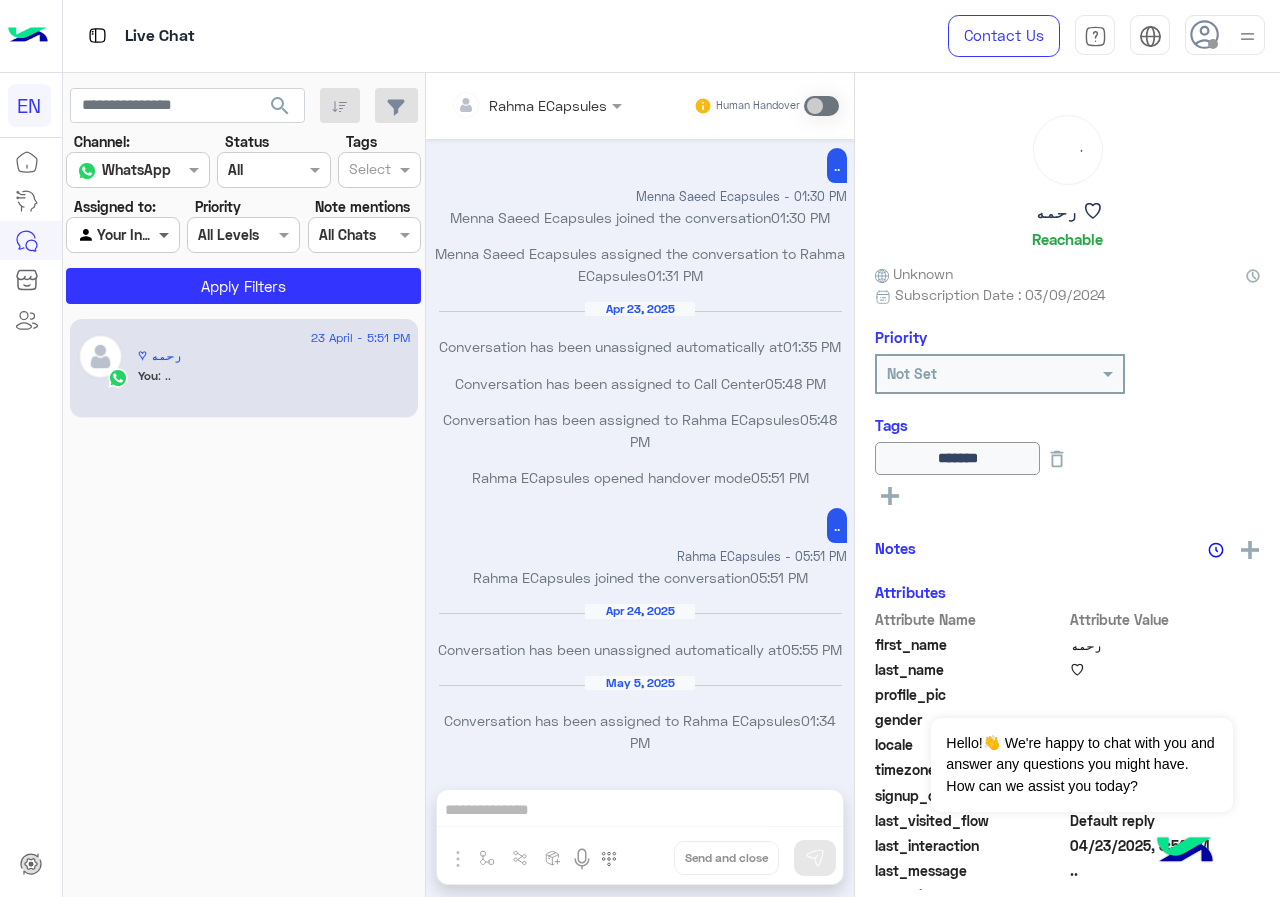 click at bounding box center (166, 234) 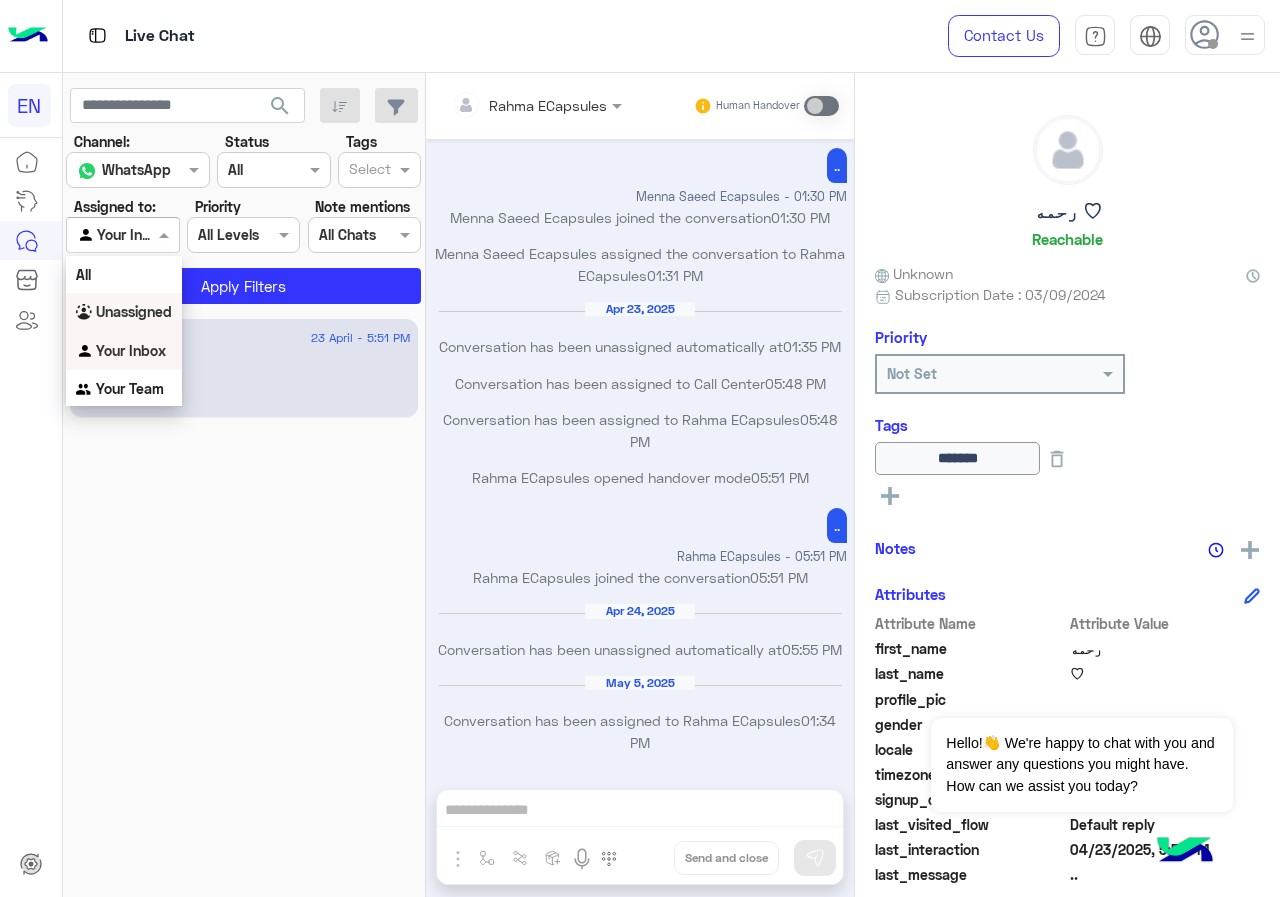 click on "Unassigned" at bounding box center (134, 311) 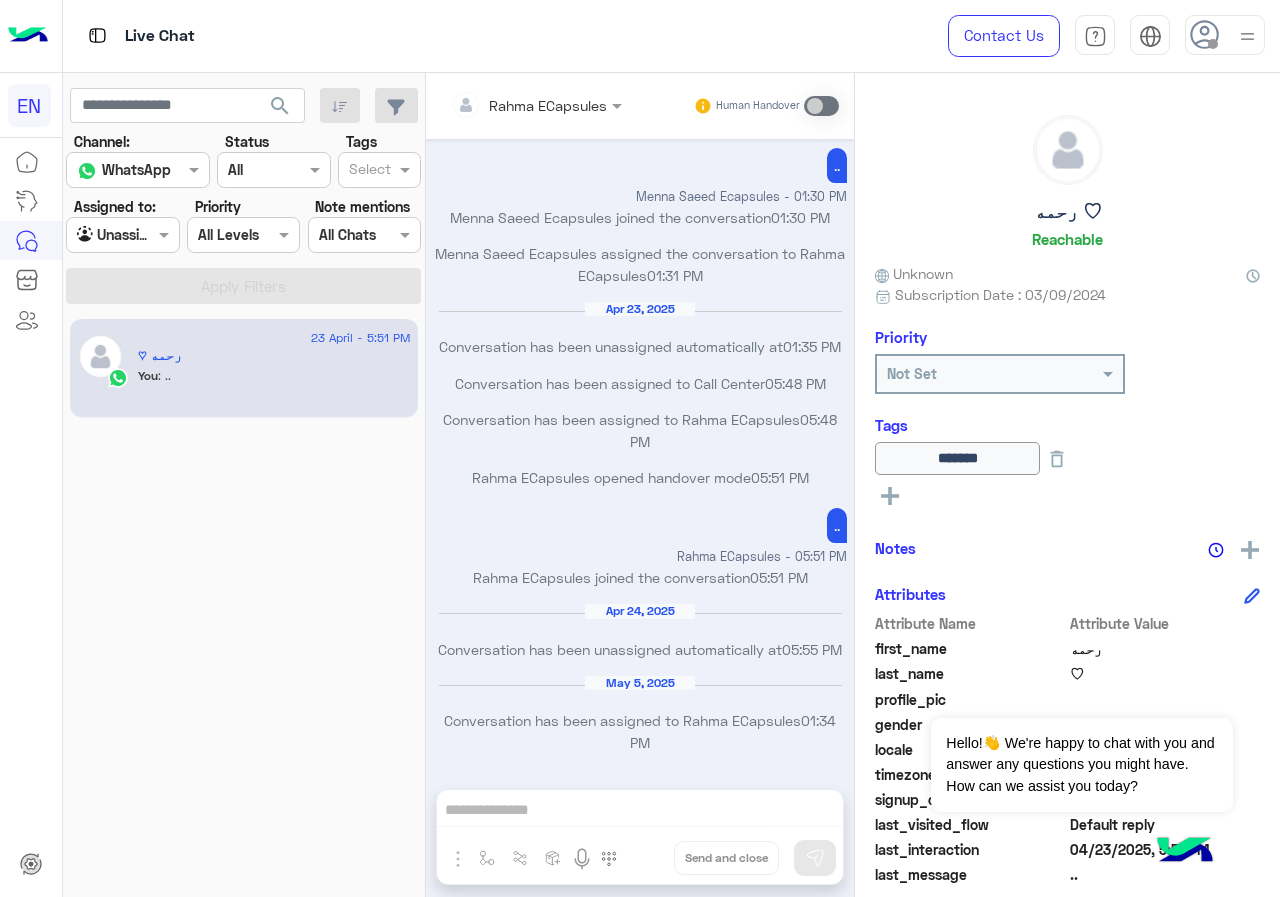 click on "search" 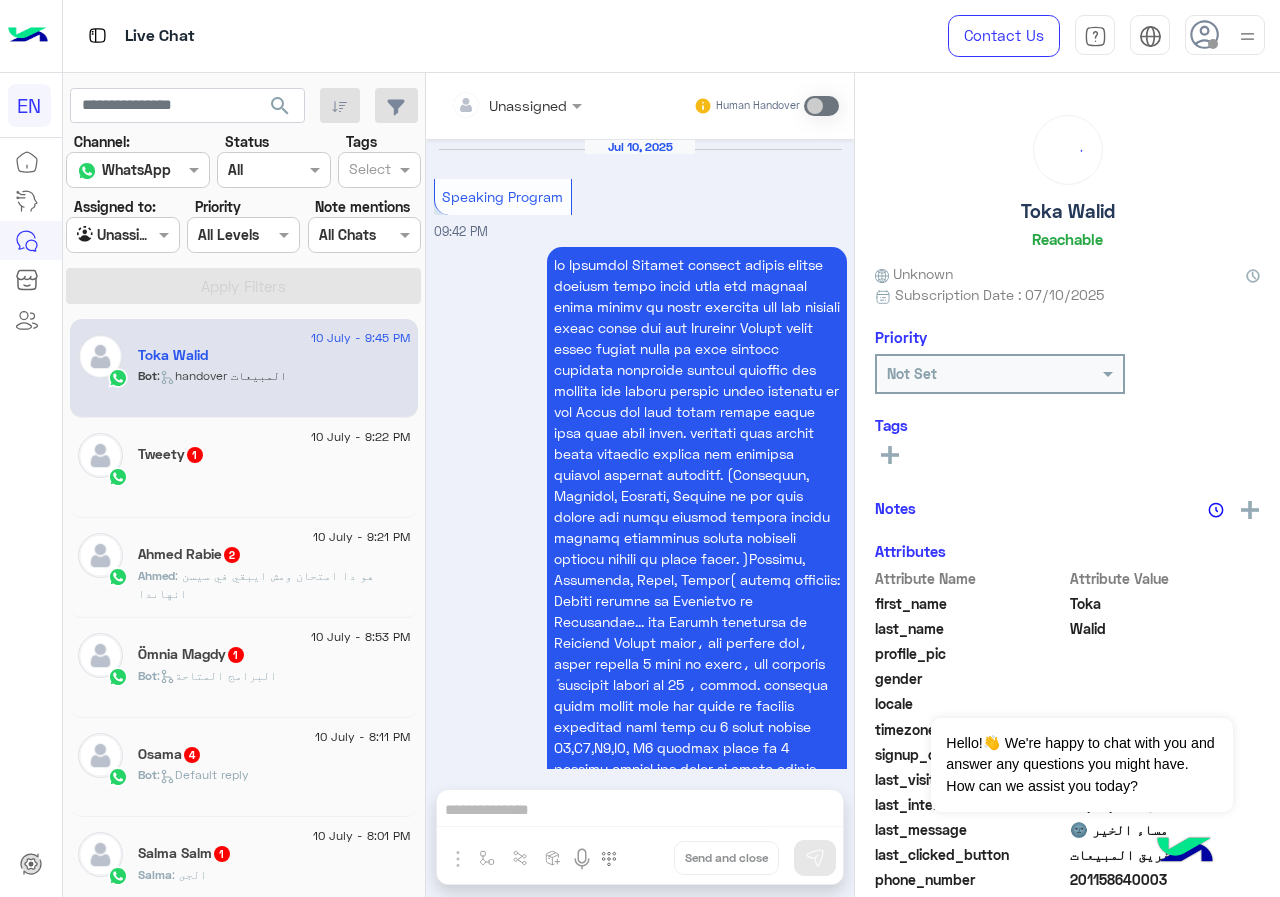 scroll, scrollTop: 3008, scrollLeft: 0, axis: vertical 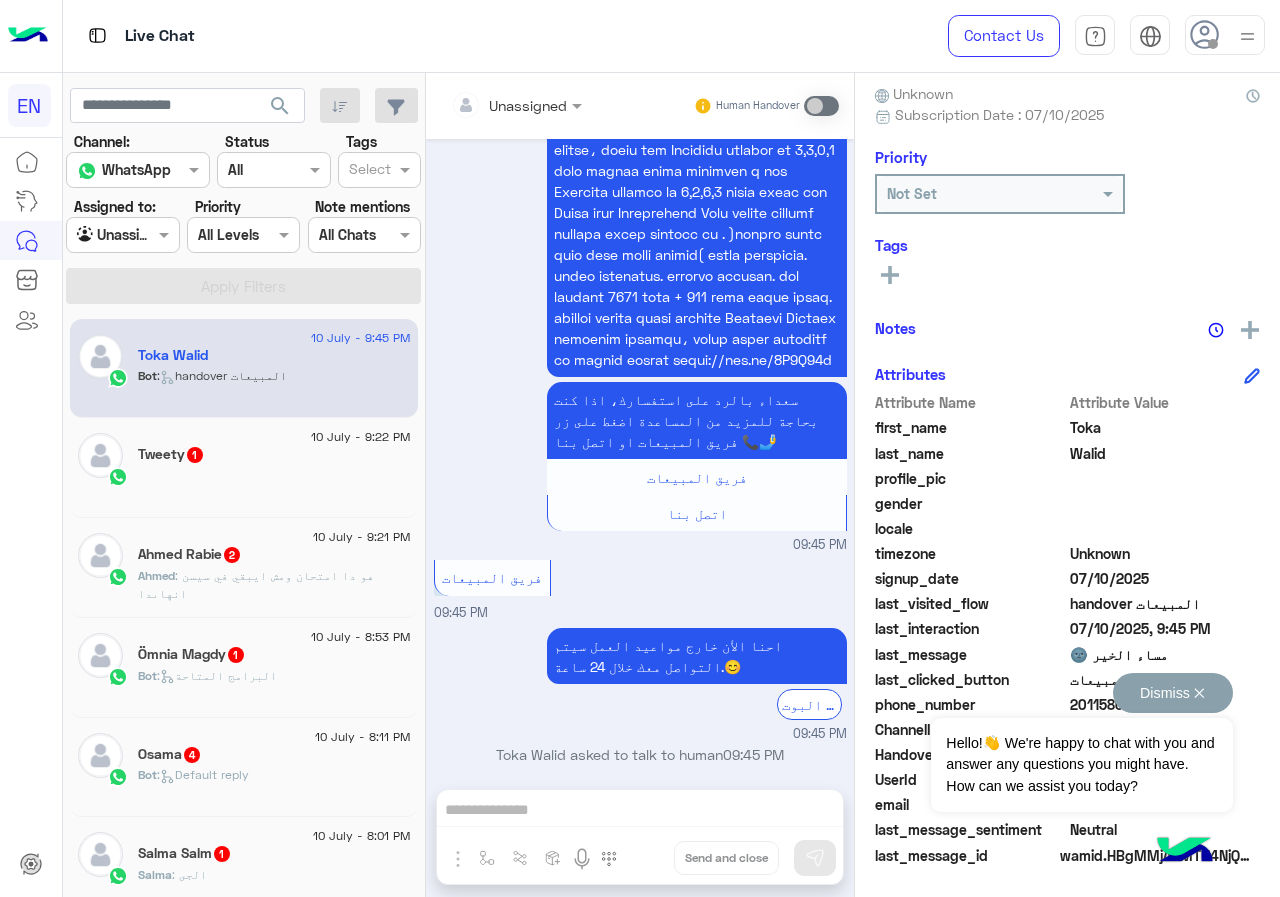 click on "Dismiss ✕" at bounding box center [1173, 693] 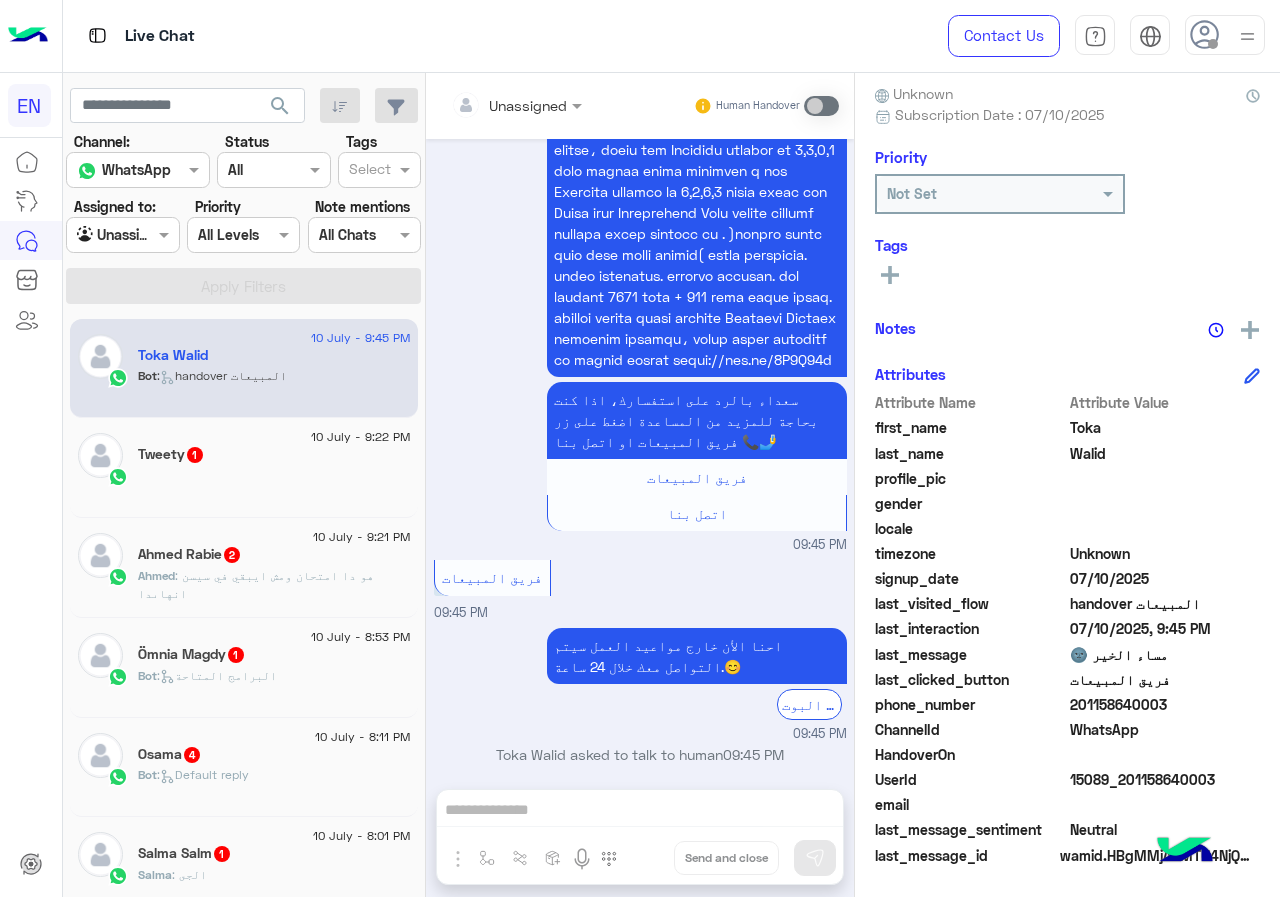 drag, startPoint x: 1076, startPoint y: 699, endPoint x: 1165, endPoint y: 707, distance: 89.358826 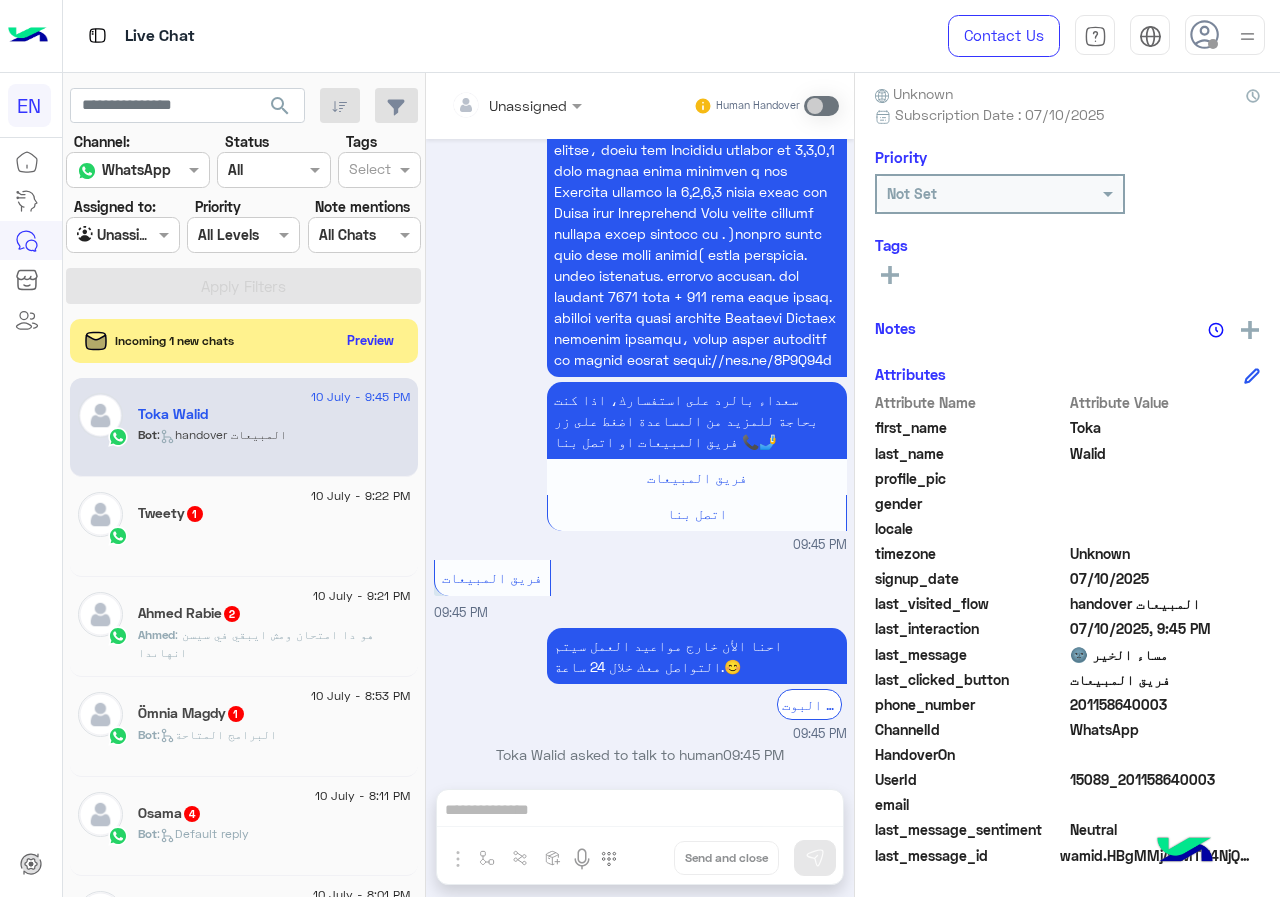 click on "Unassigned" at bounding box center (528, 105) 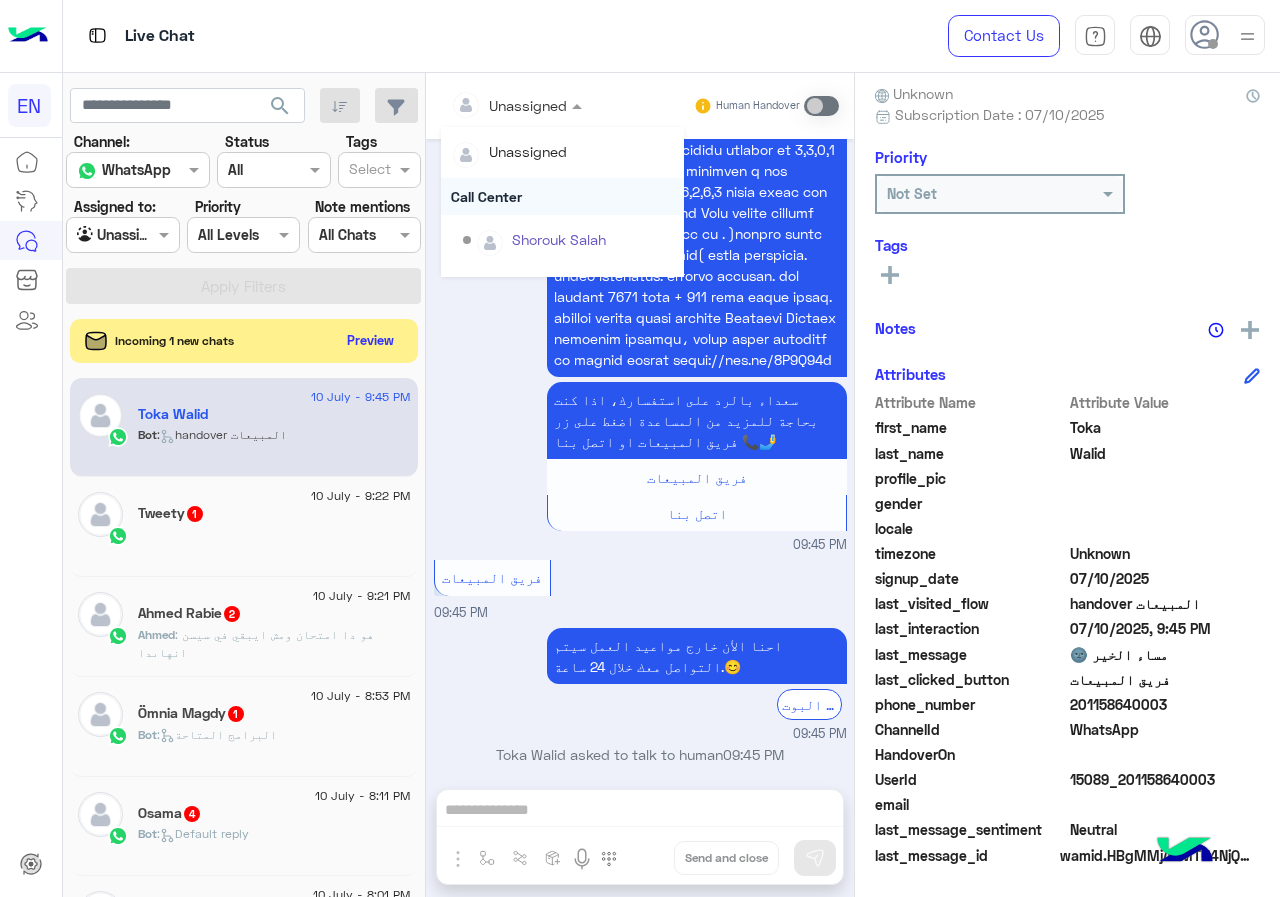 scroll, scrollTop: 332, scrollLeft: 0, axis: vertical 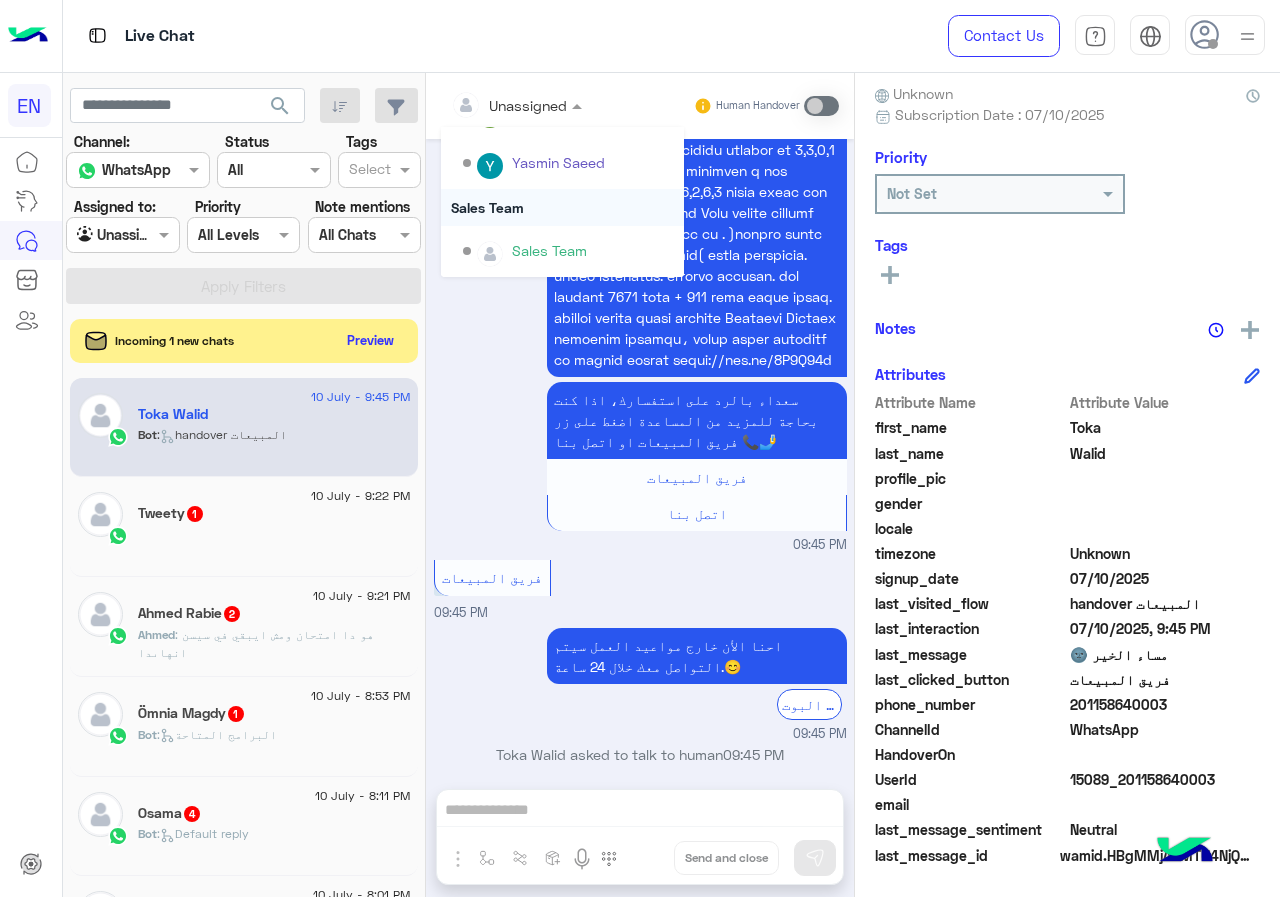 click on "Sales Team" at bounding box center [562, 207] 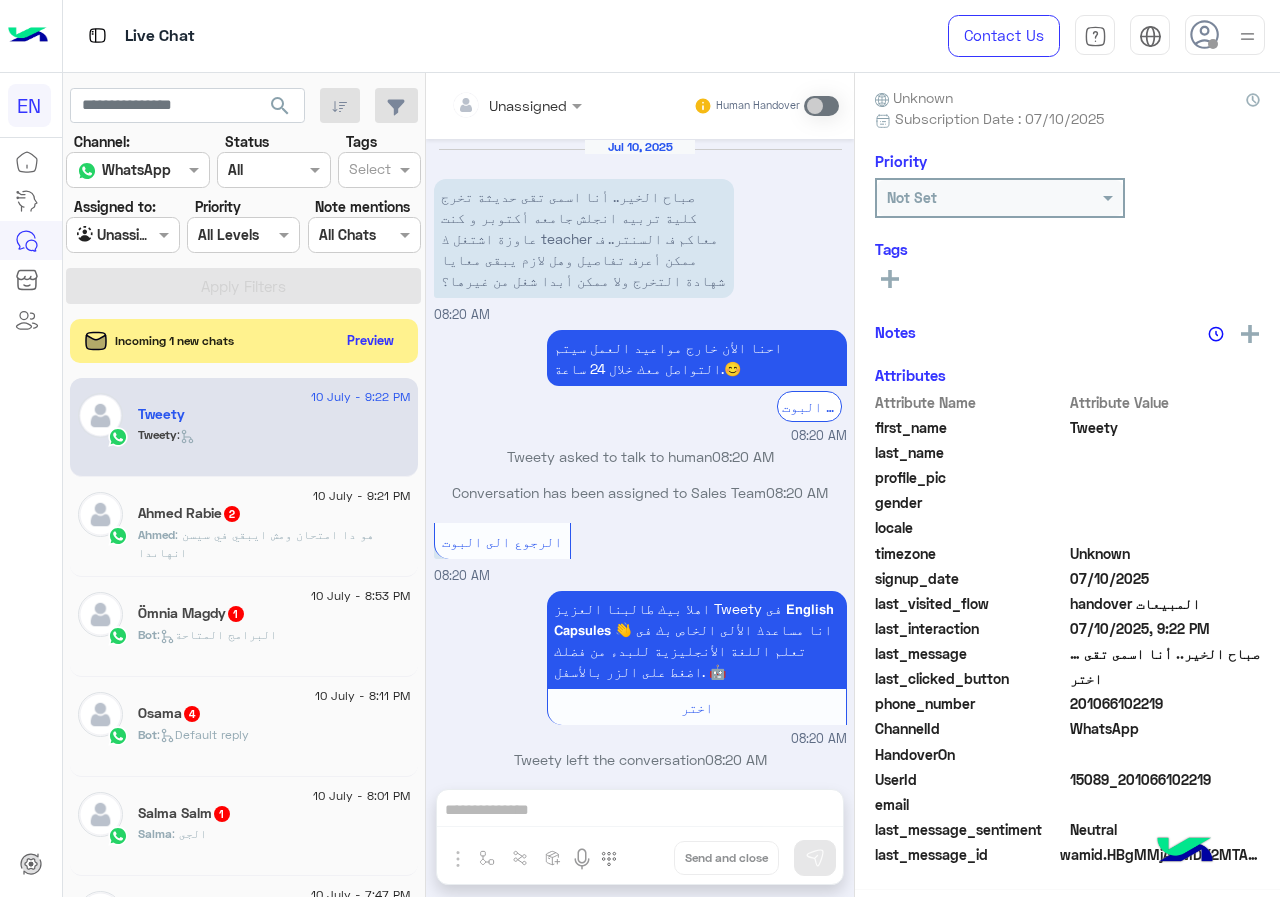 scroll, scrollTop: 392, scrollLeft: 0, axis: vertical 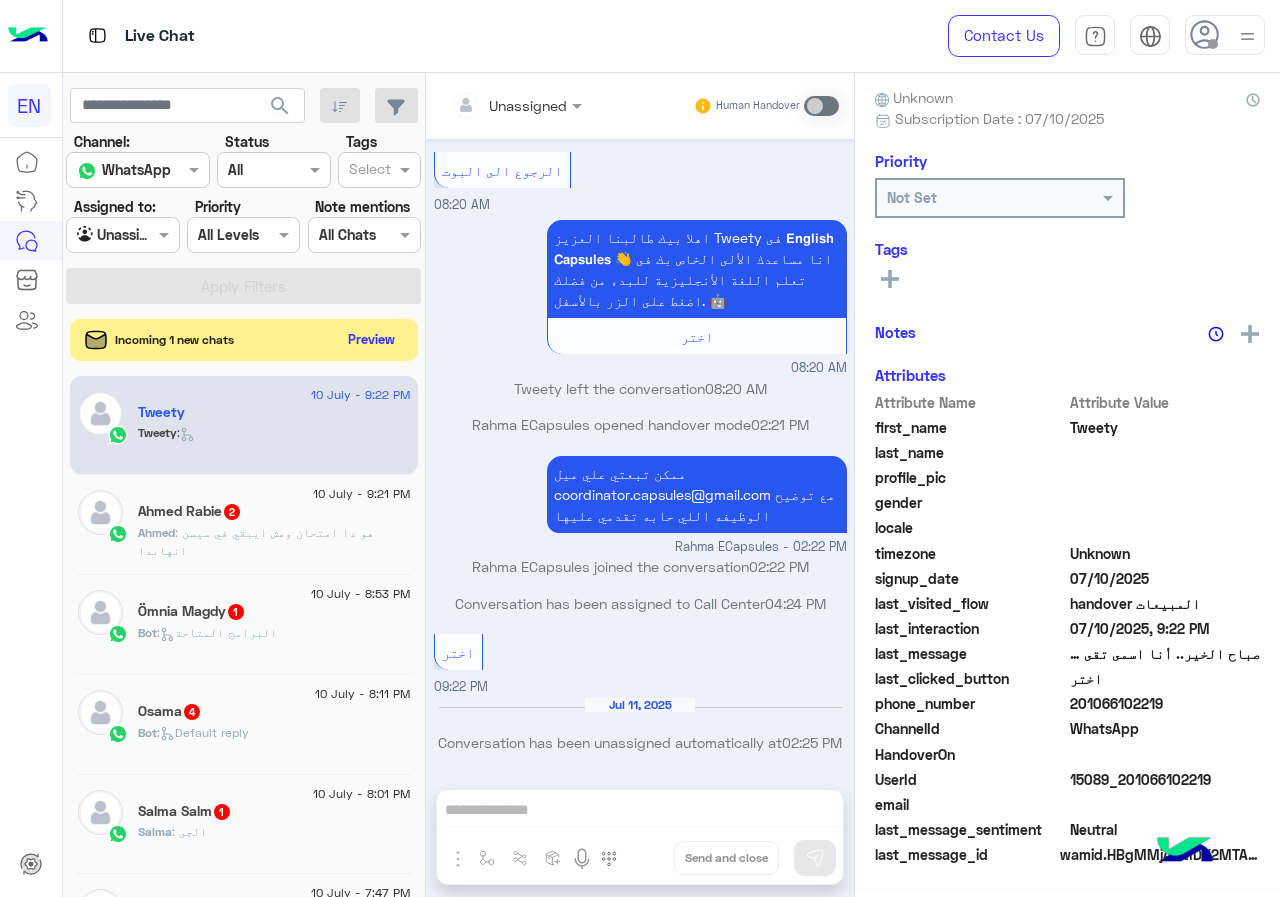 click on "Preview" 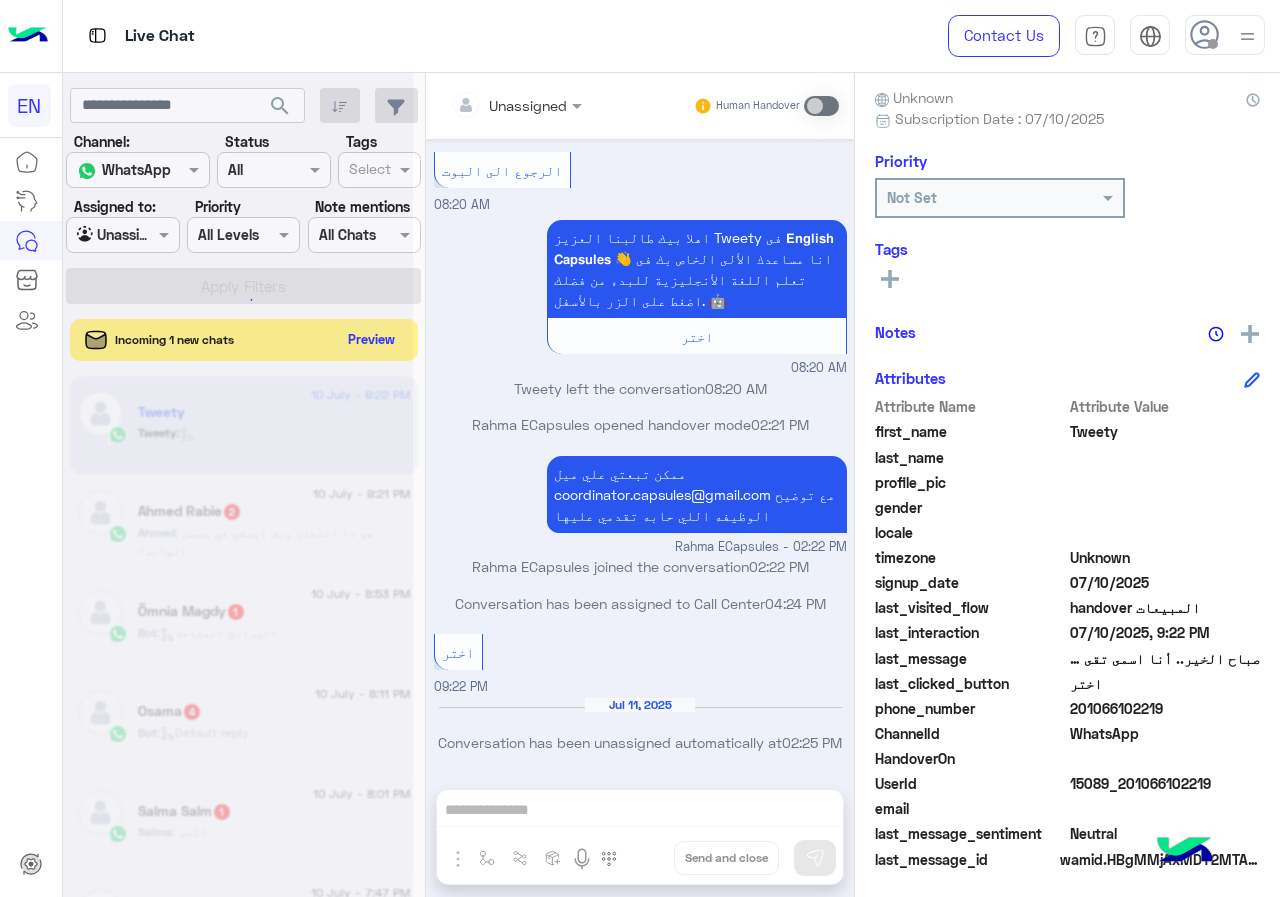 scroll, scrollTop: 180, scrollLeft: 0, axis: vertical 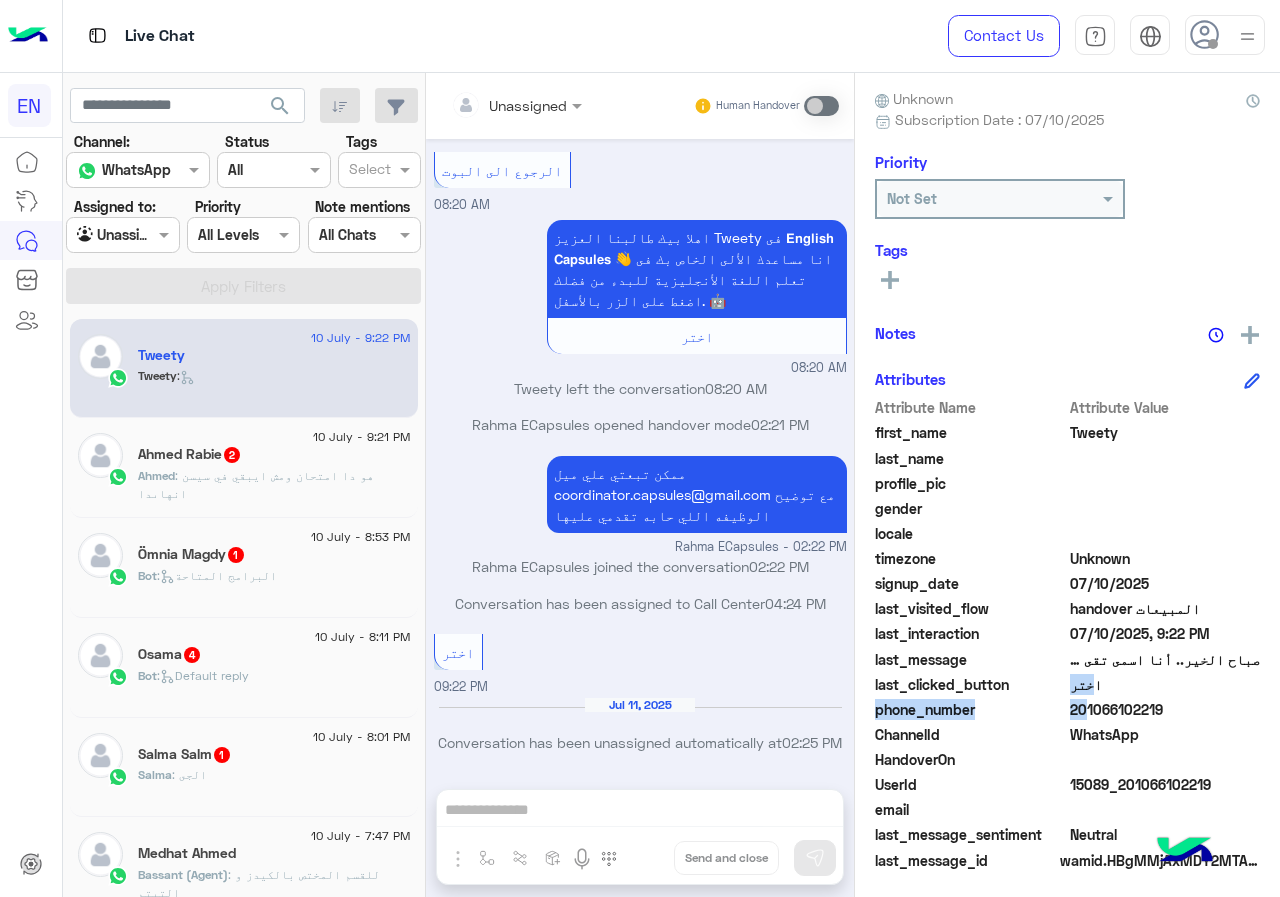 drag, startPoint x: 1076, startPoint y: 709, endPoint x: 1232, endPoint y: 692, distance: 156.92355 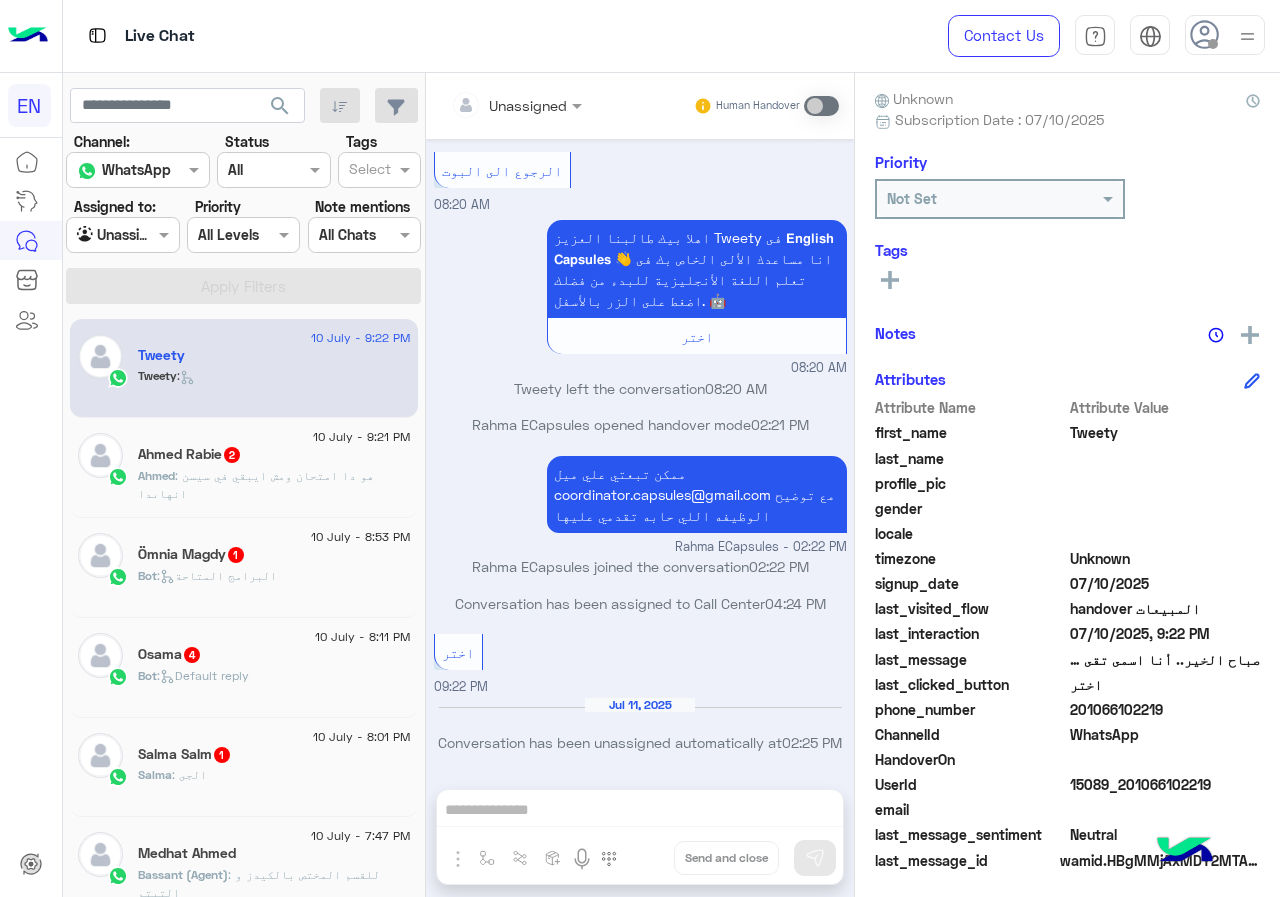 click on "201066102219" 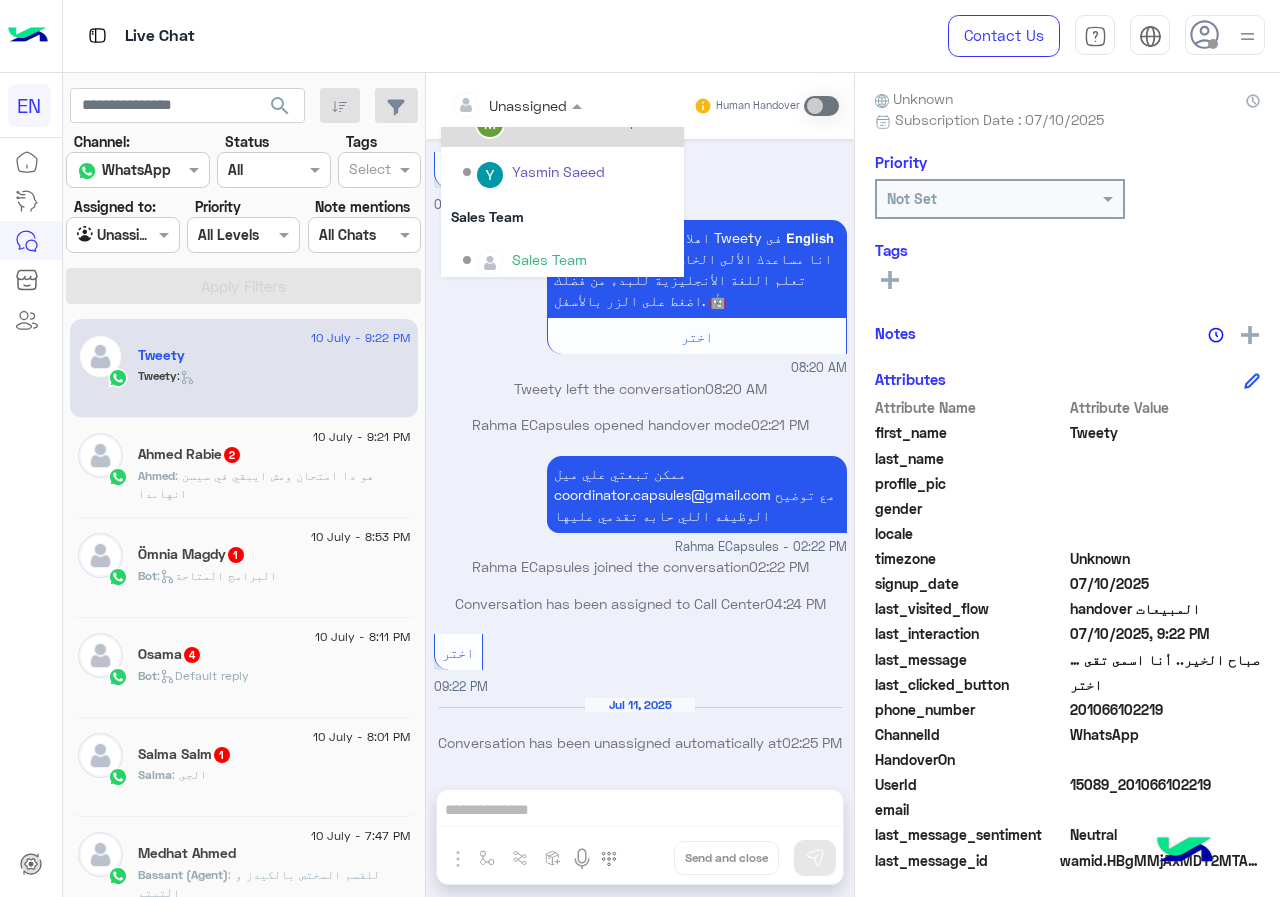 scroll, scrollTop: 332, scrollLeft: 0, axis: vertical 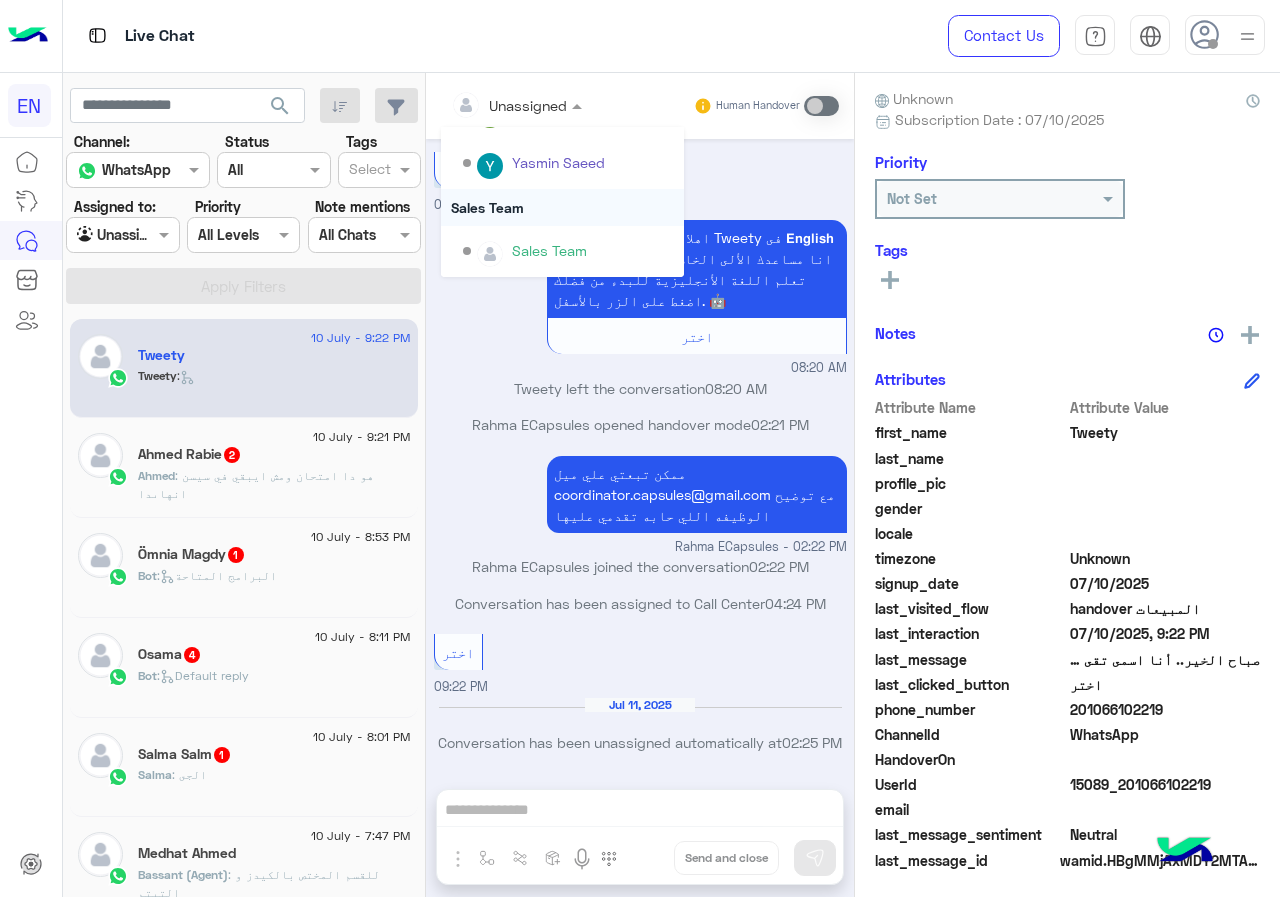 click on "Sales Team" at bounding box center (562, 207) 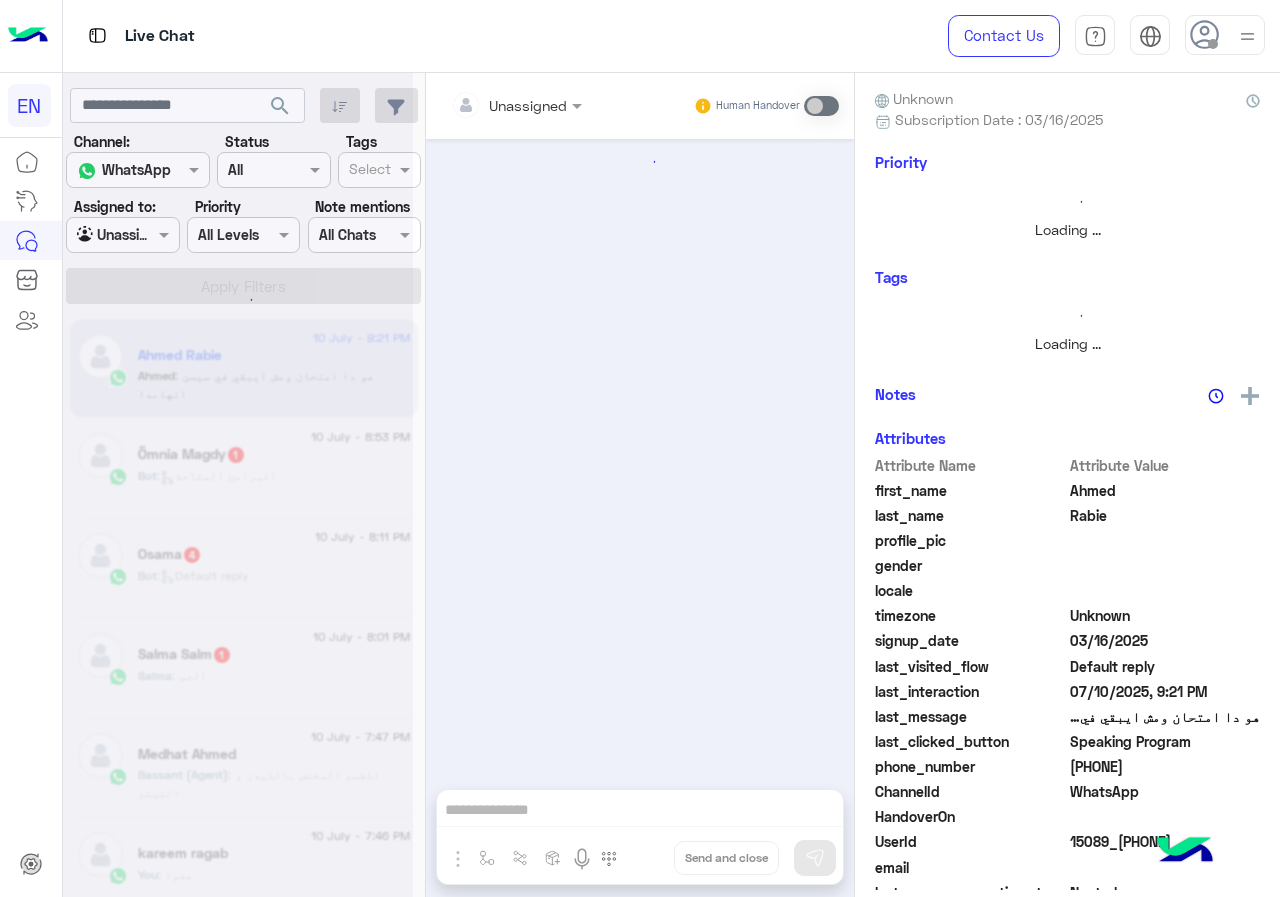 scroll, scrollTop: 2053, scrollLeft: 0, axis: vertical 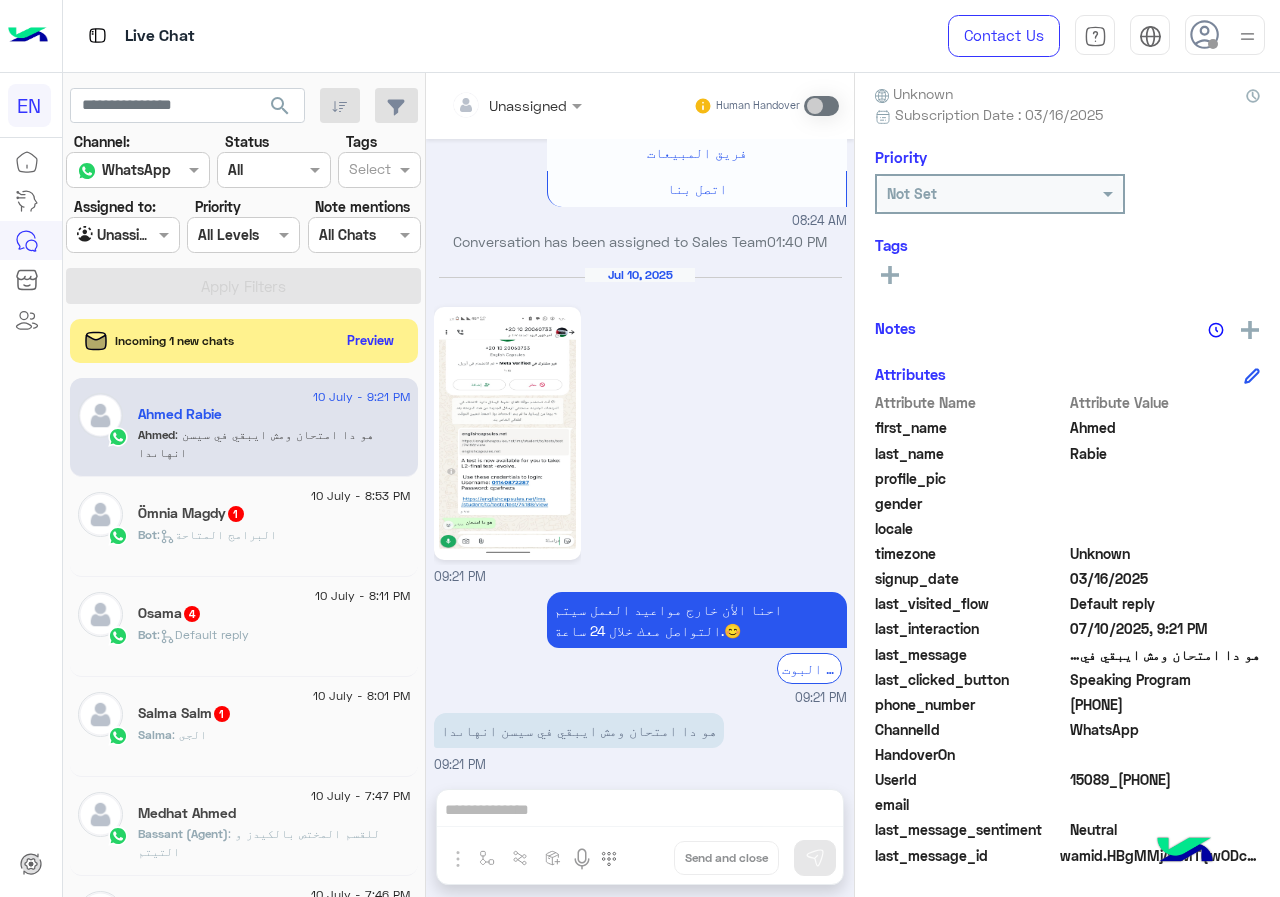 drag, startPoint x: 1077, startPoint y: 708, endPoint x: 1173, endPoint y: 698, distance: 96.519424 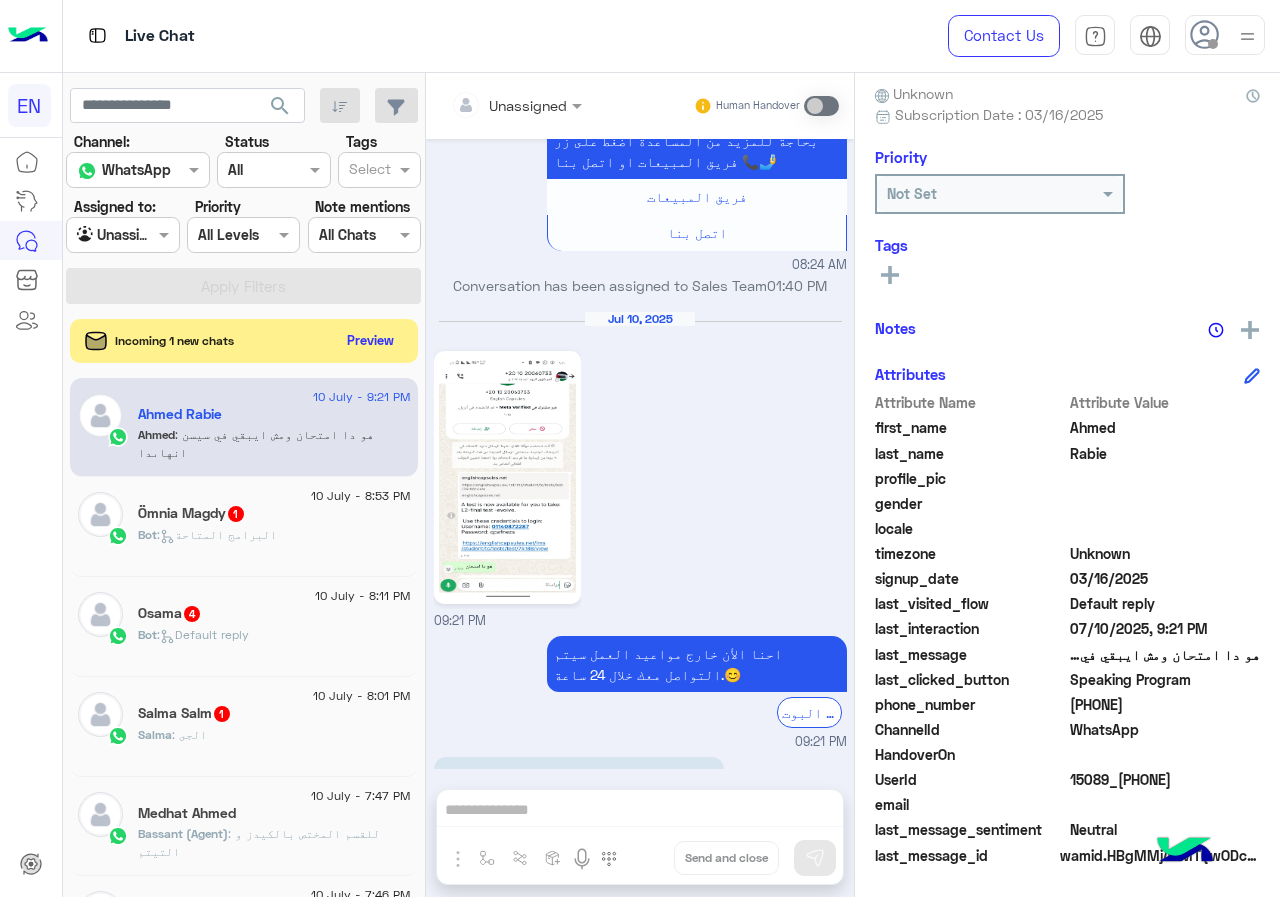 scroll, scrollTop: 2053, scrollLeft: 0, axis: vertical 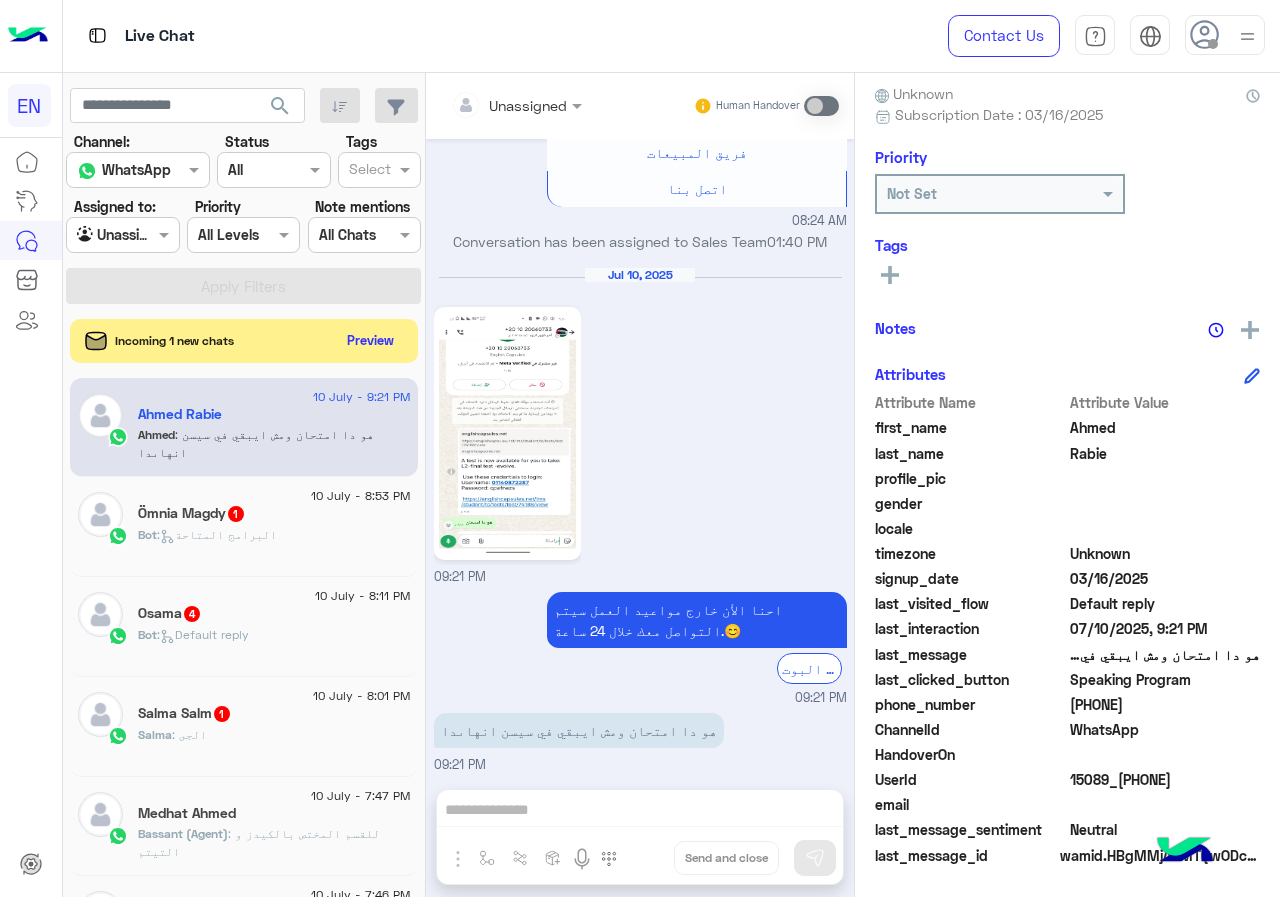 click 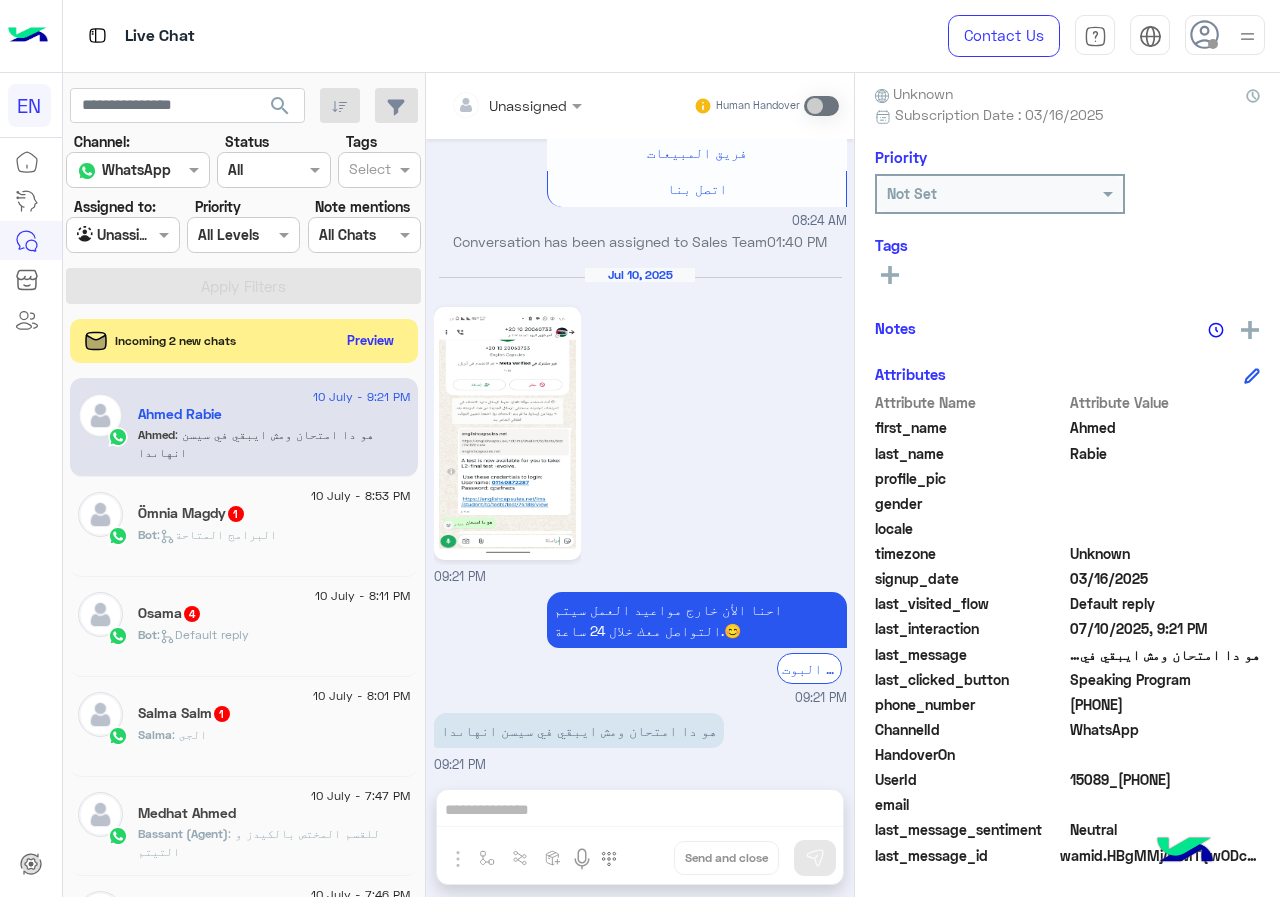 click on "Unassigned Human Handover" at bounding box center [640, 106] 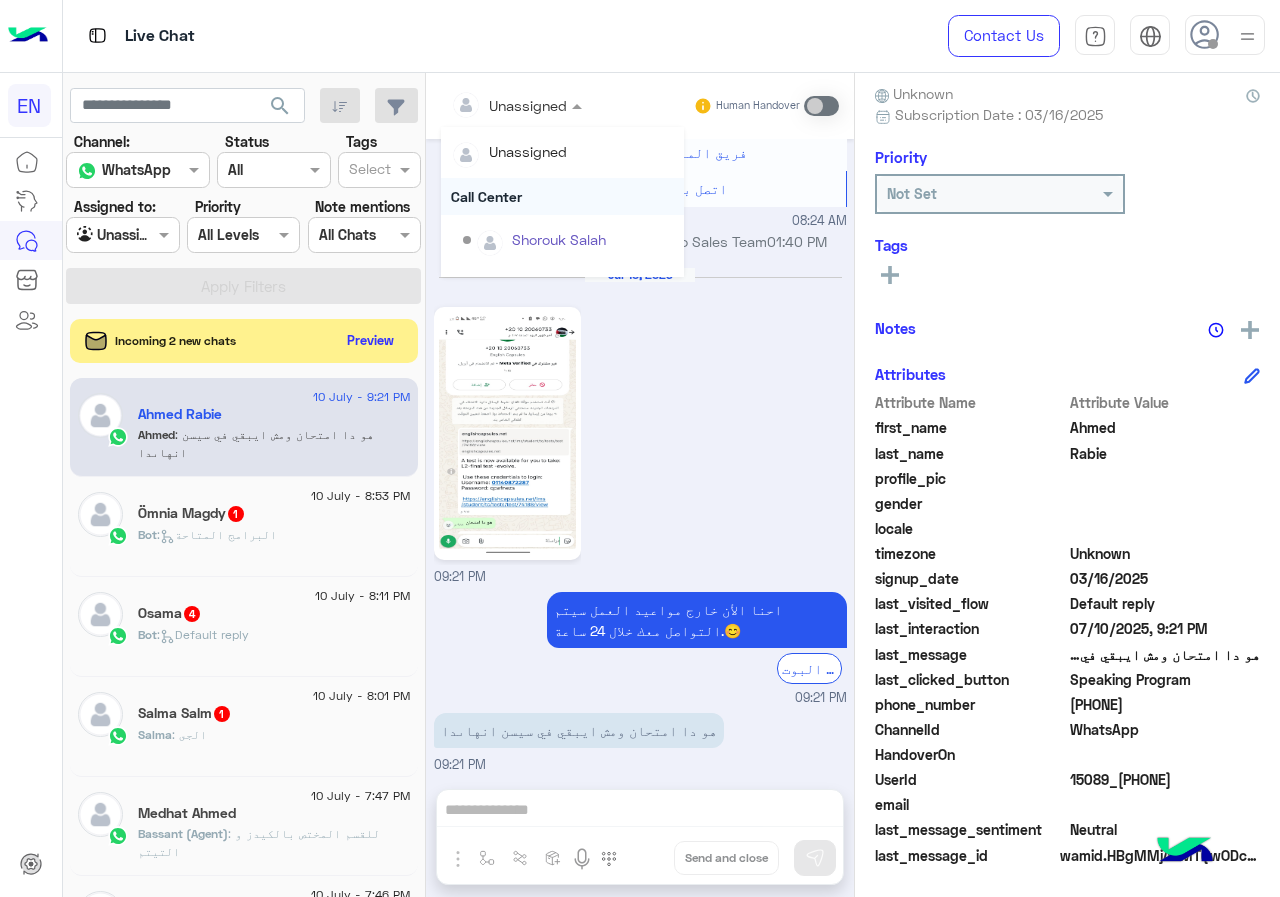 click on "Call Center" at bounding box center [562, 196] 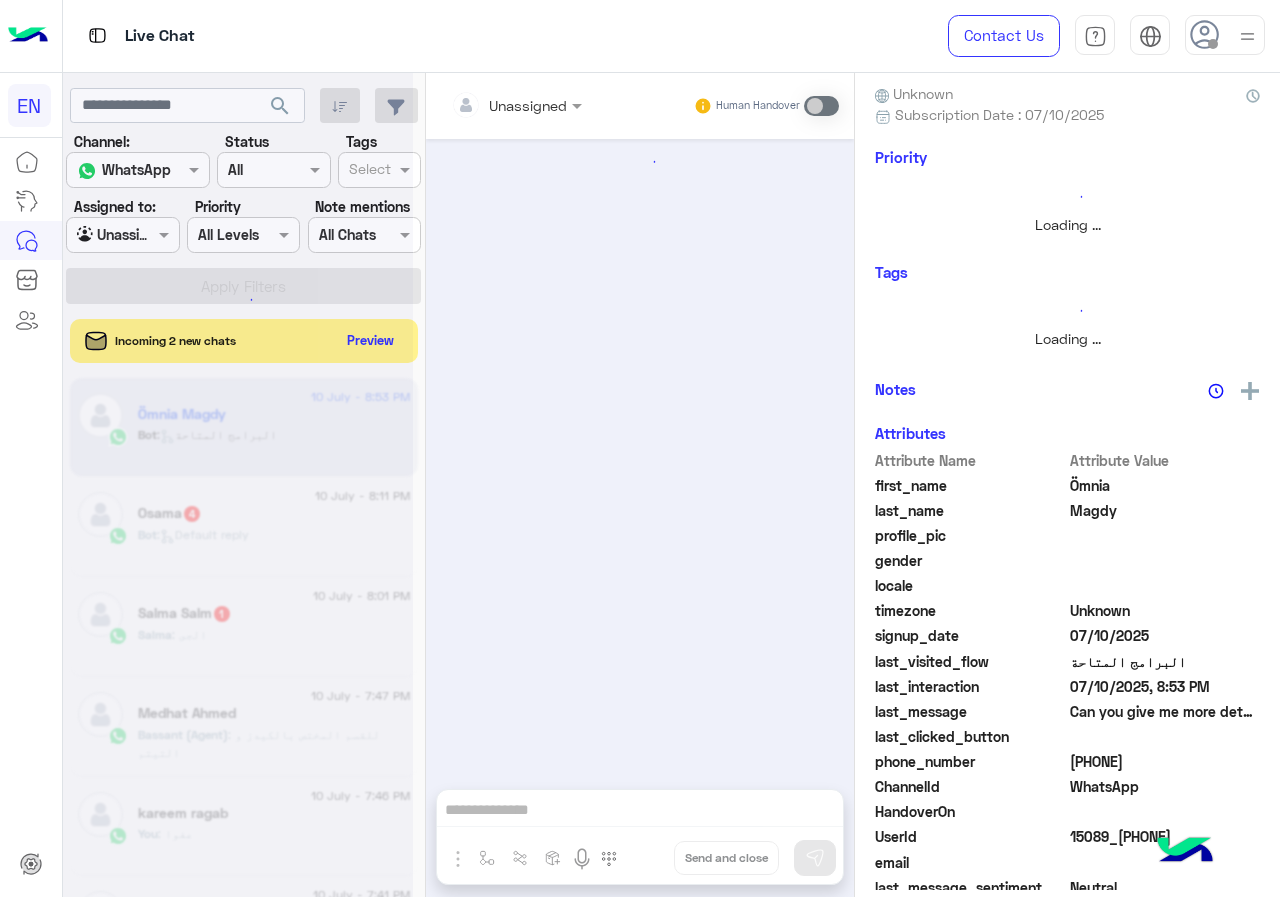 scroll, scrollTop: 261, scrollLeft: 0, axis: vertical 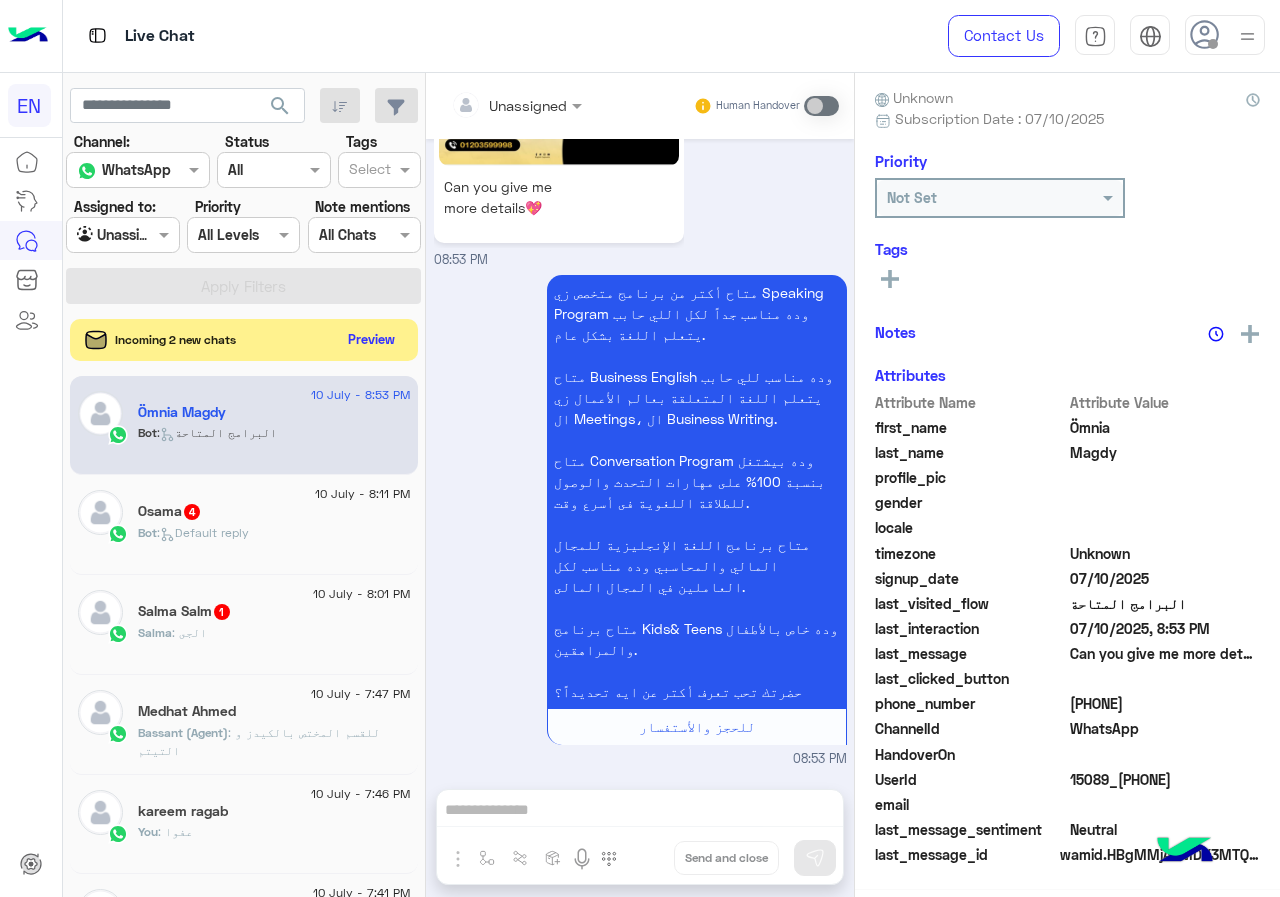 click on "Preview" 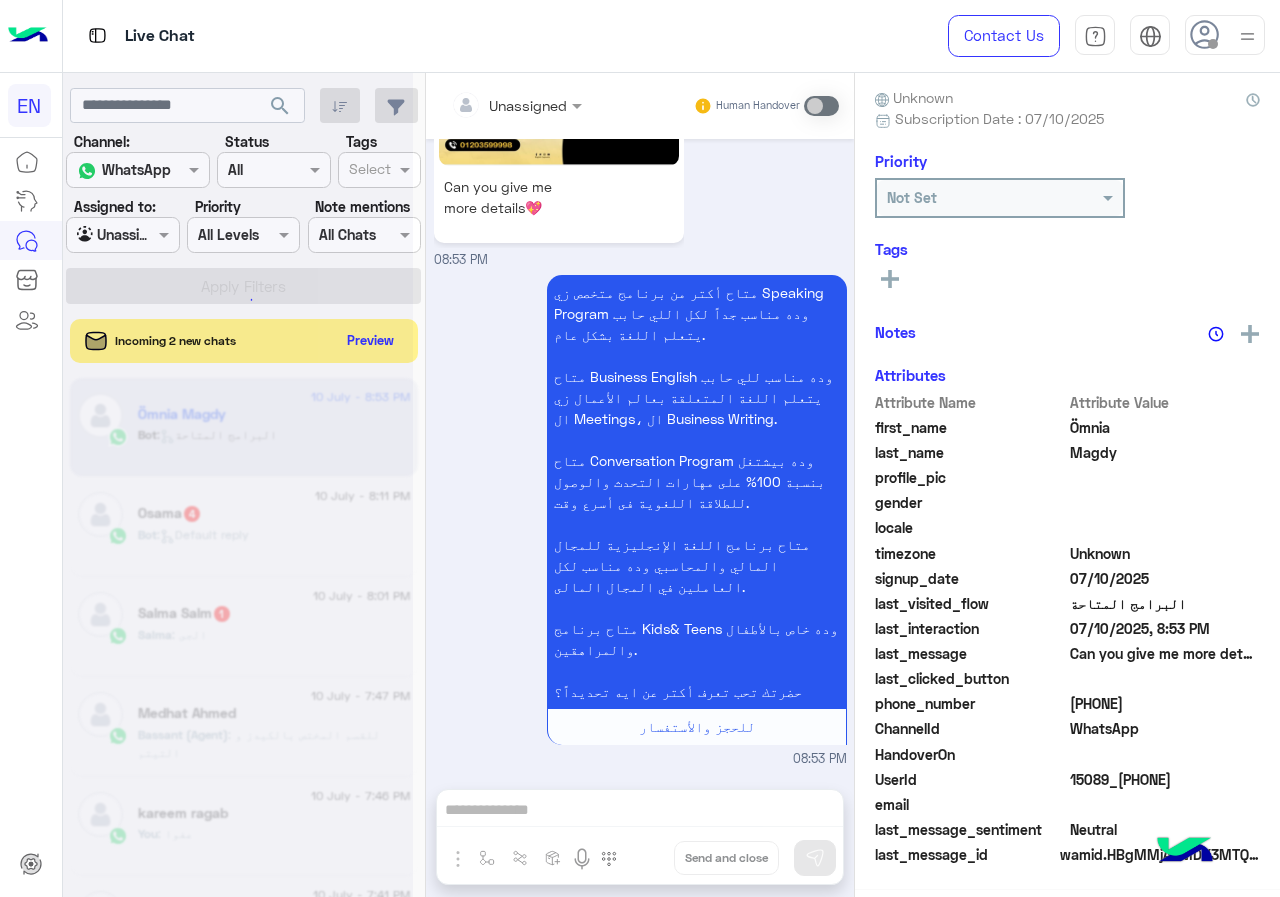 scroll, scrollTop: 180, scrollLeft: 0, axis: vertical 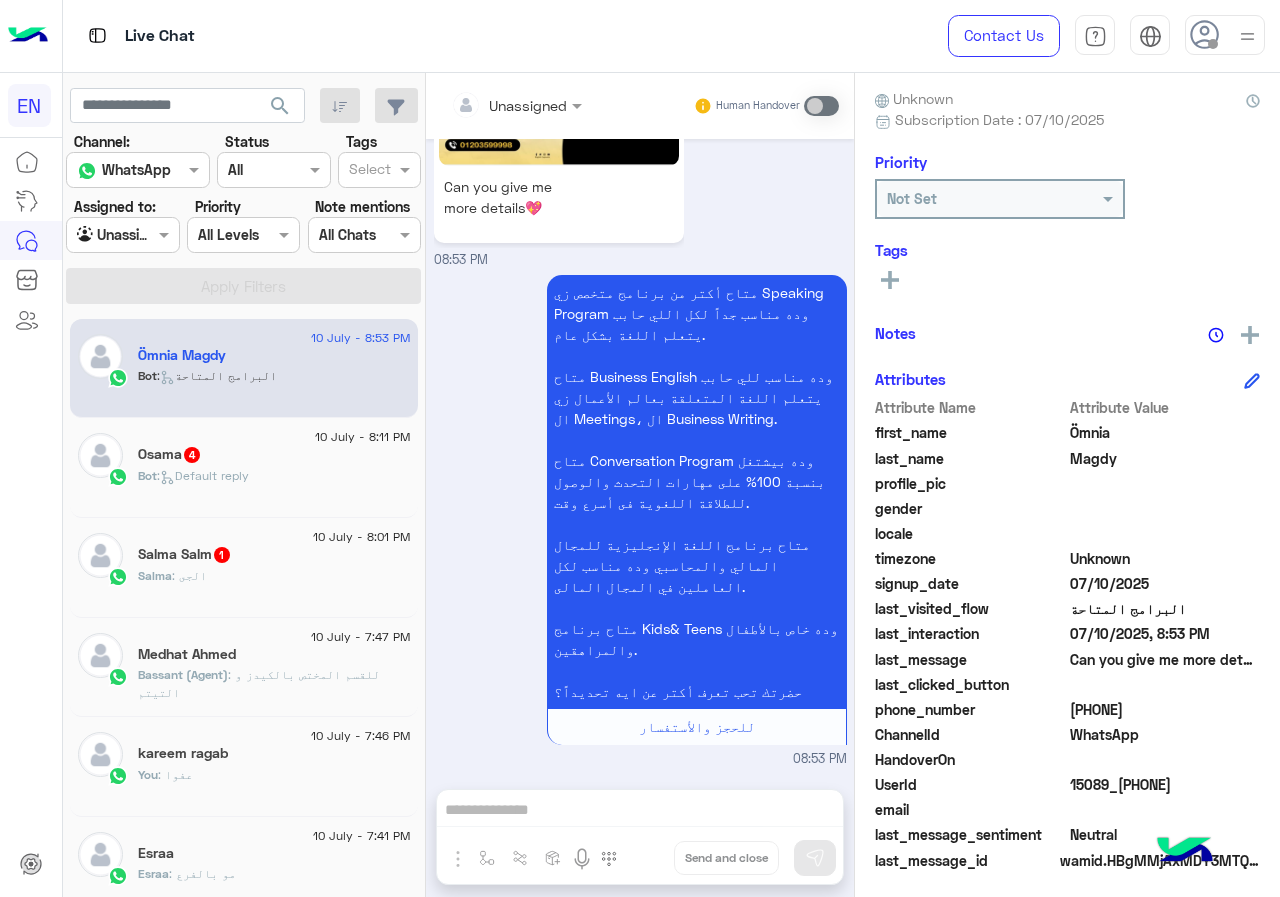 drag, startPoint x: 1070, startPoint y: 704, endPoint x: 1209, endPoint y: 700, distance: 139.05754 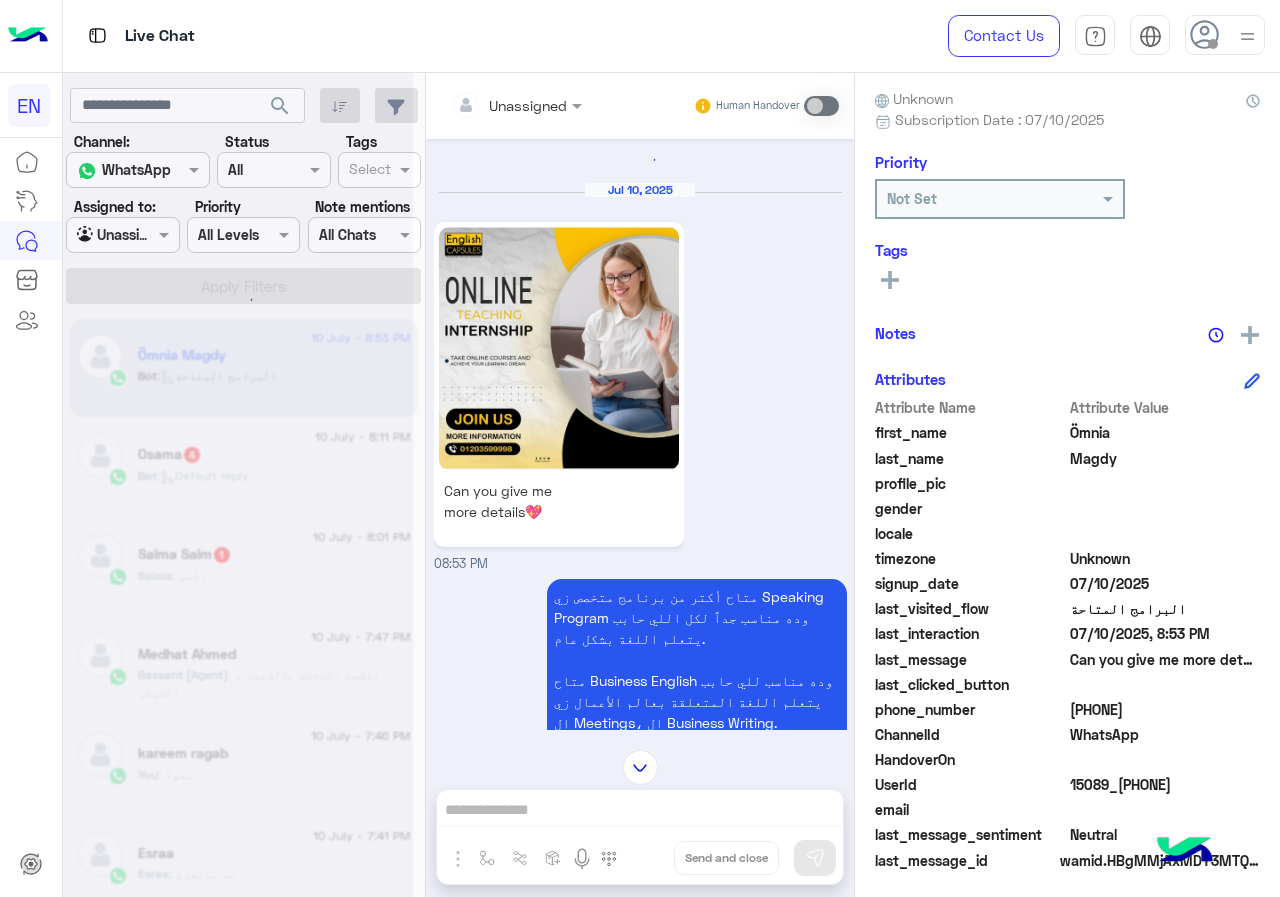 scroll, scrollTop: 0, scrollLeft: 0, axis: both 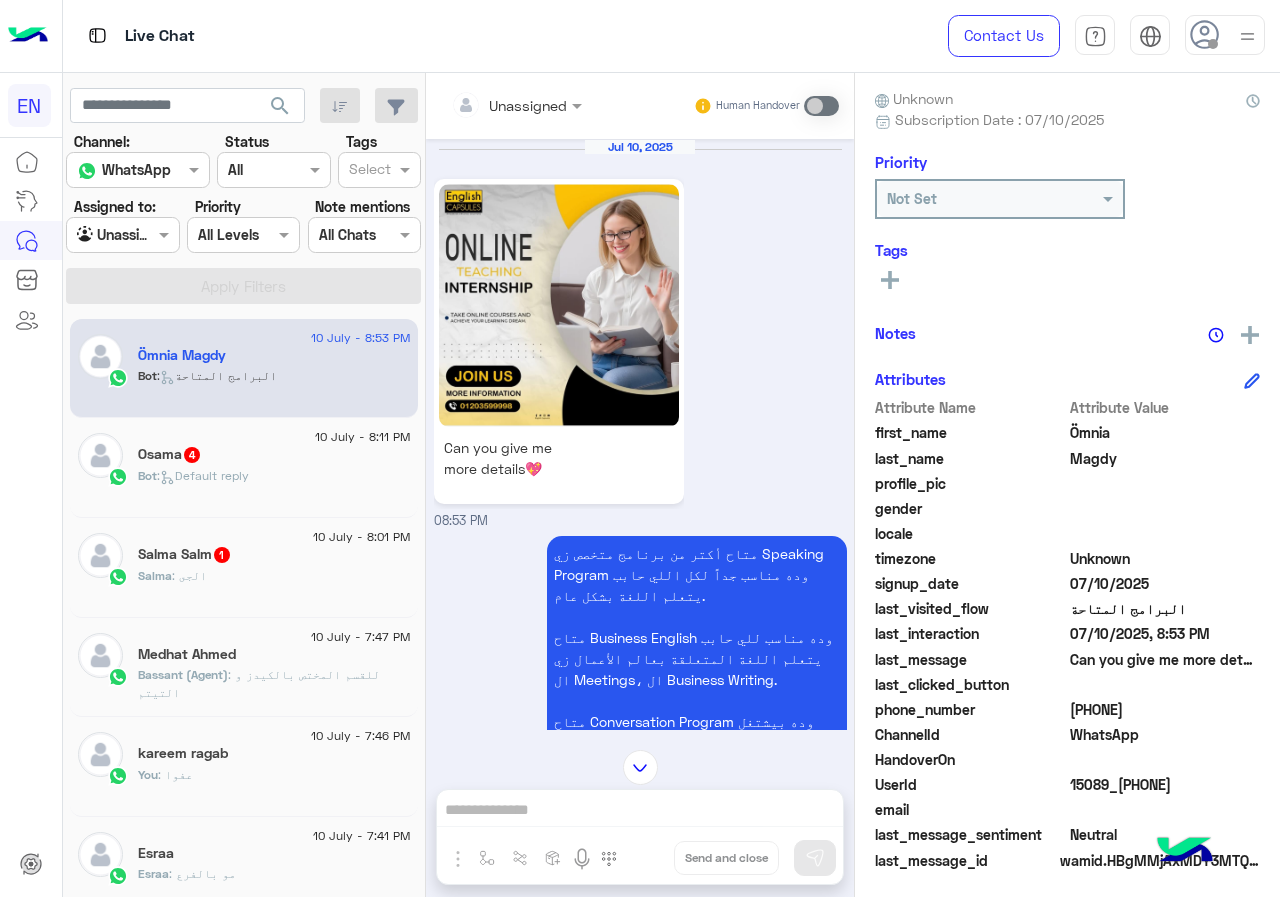 click on "Unassigned" at bounding box center (509, 105) 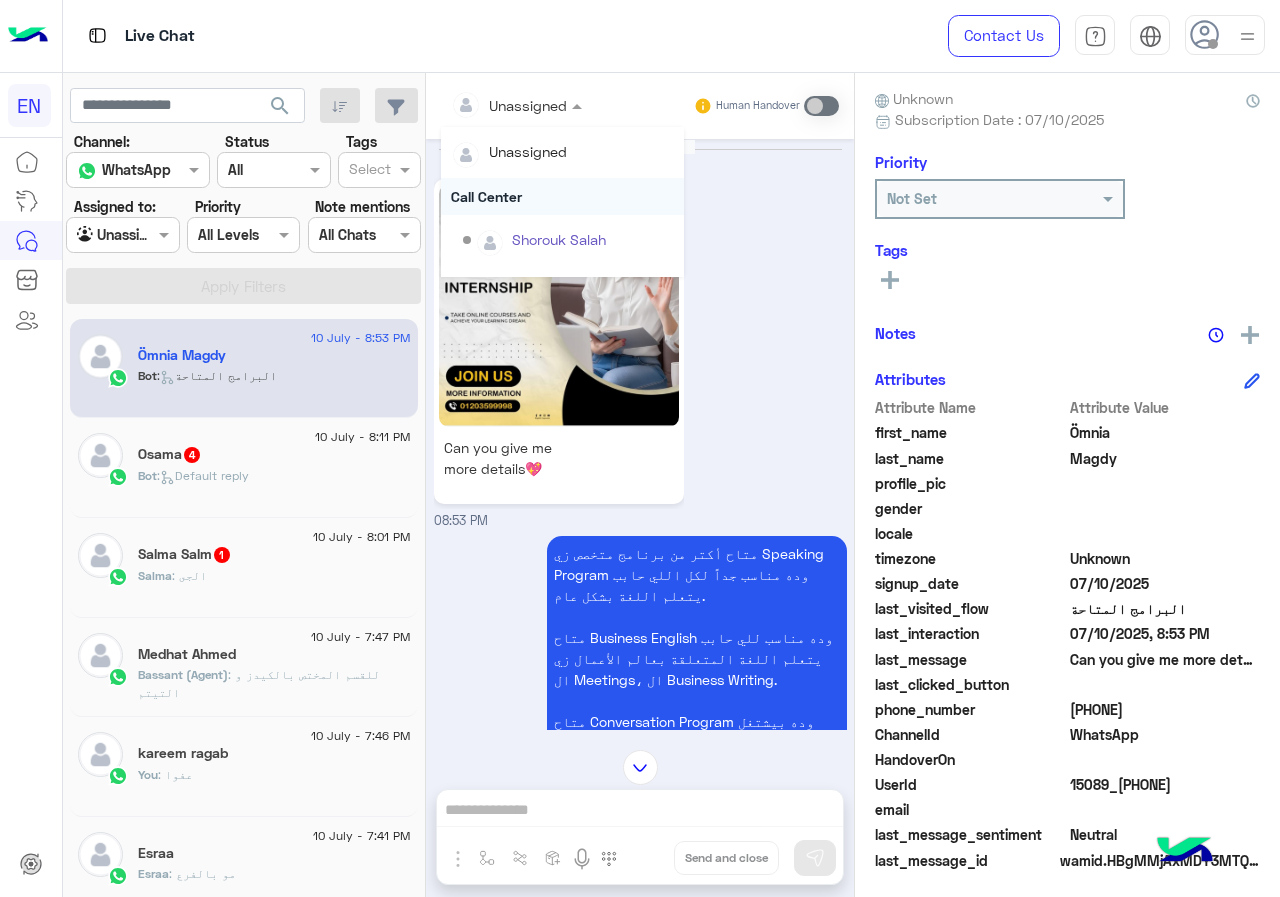 scroll, scrollTop: 332, scrollLeft: 0, axis: vertical 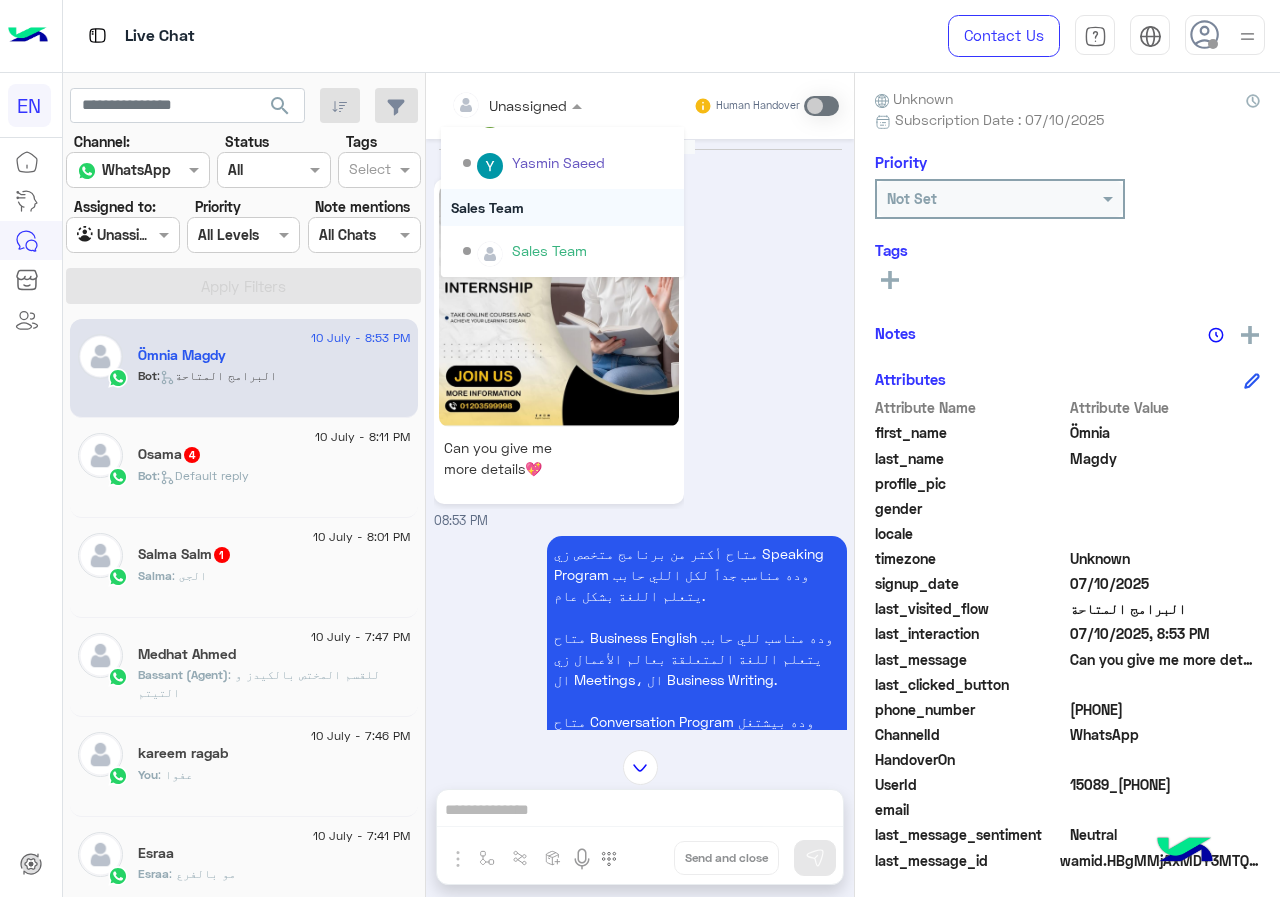 click on "Sales Team" at bounding box center (562, 207) 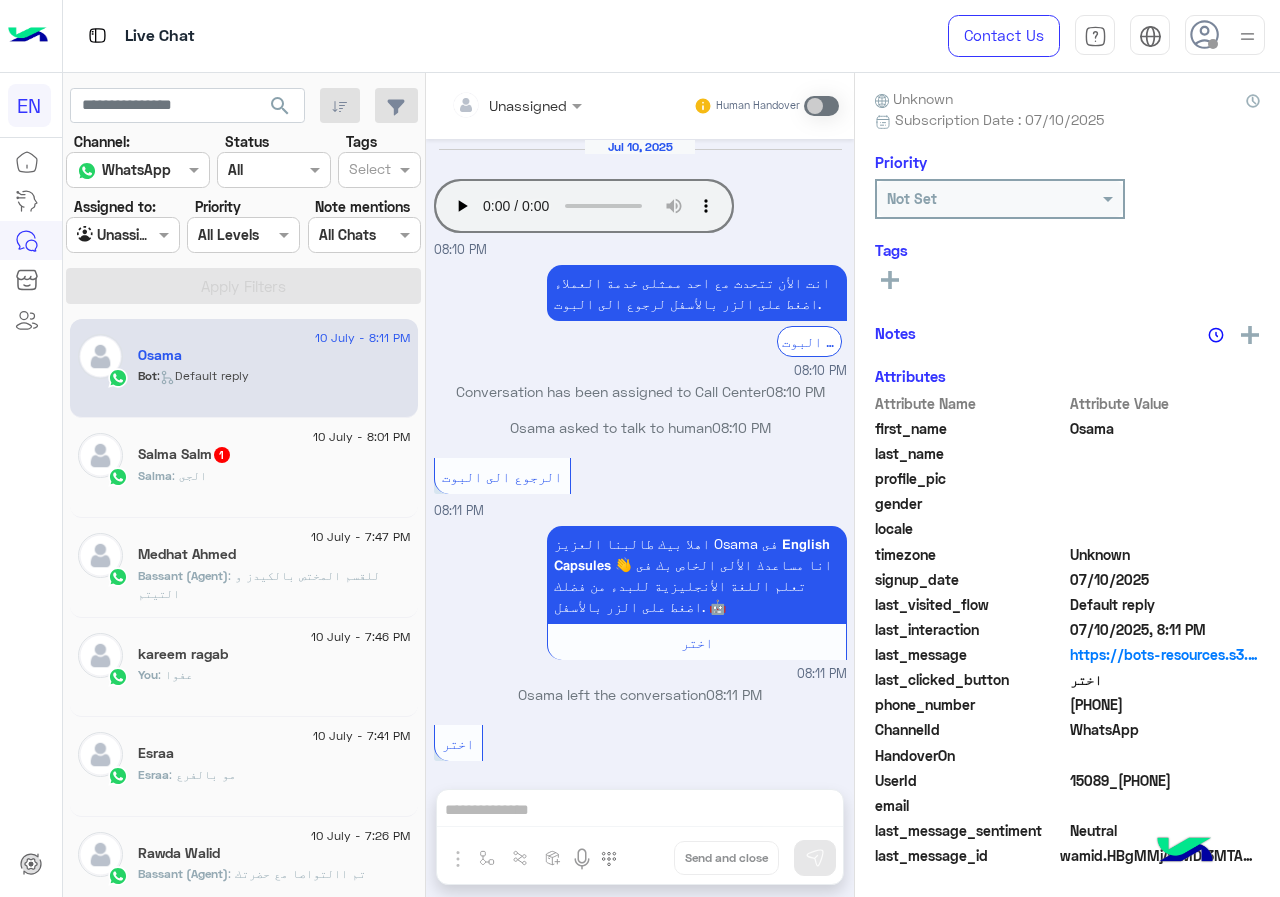 scroll, scrollTop: 535, scrollLeft: 0, axis: vertical 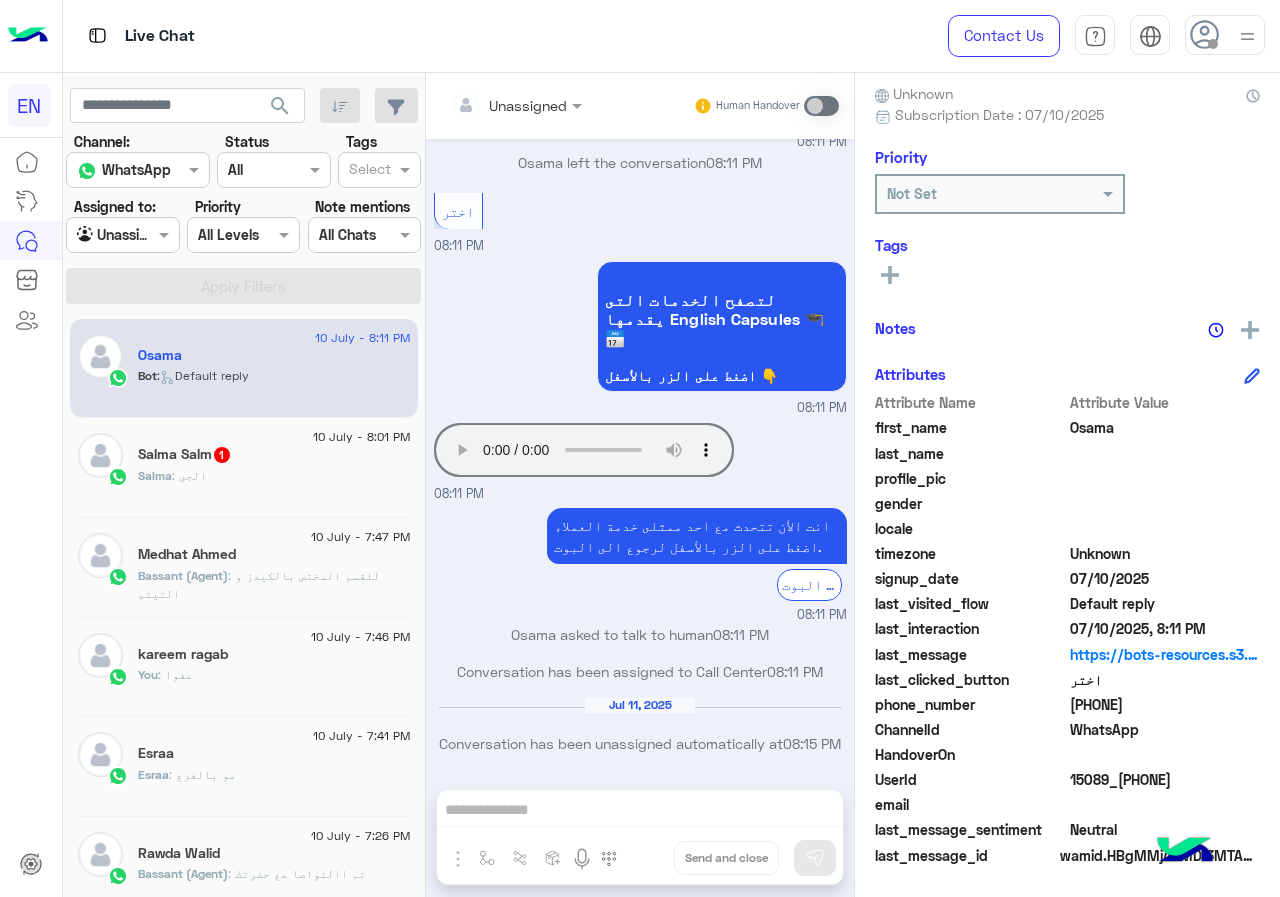 drag, startPoint x: 1072, startPoint y: 700, endPoint x: 1167, endPoint y: 706, distance: 95.189285 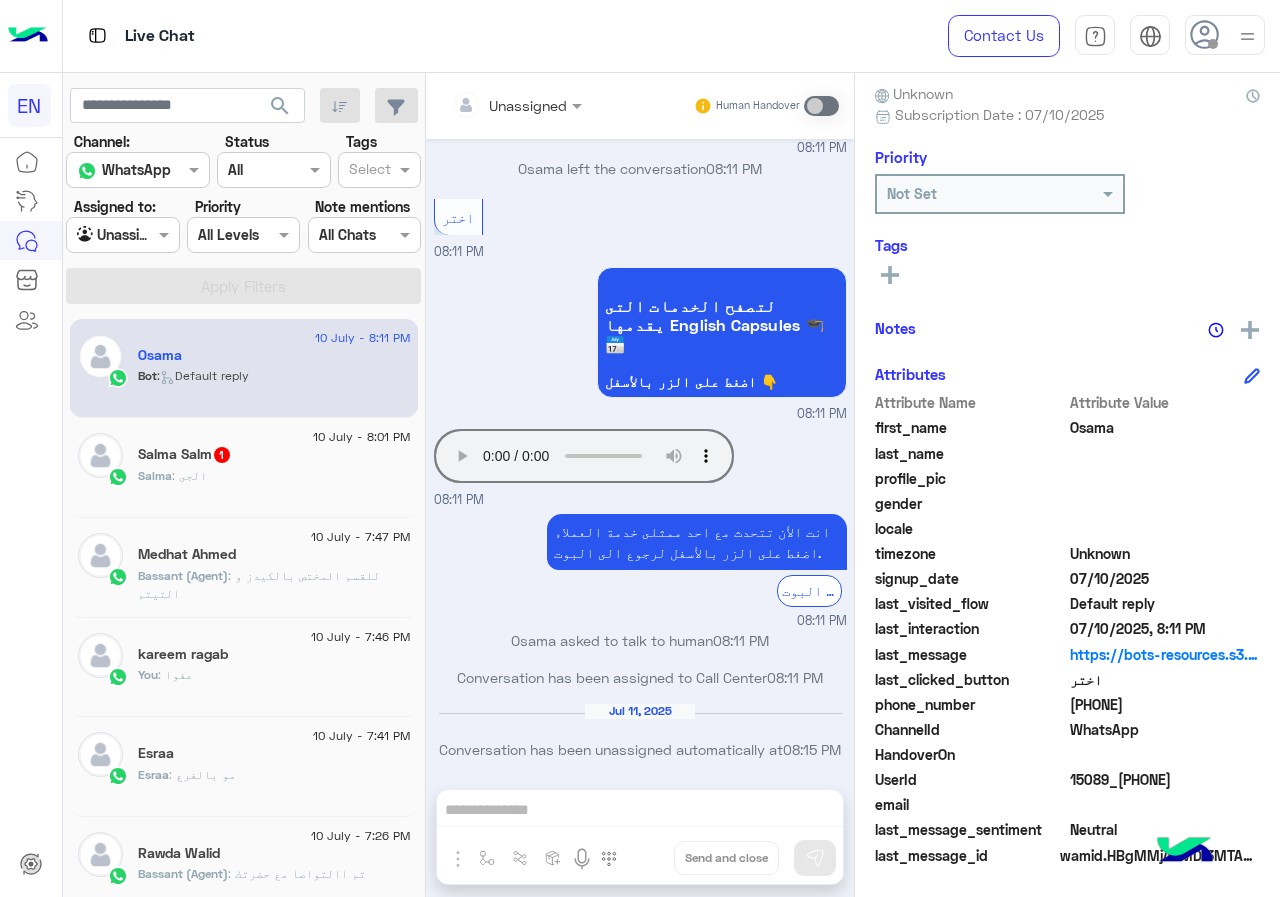 scroll, scrollTop: 534, scrollLeft: 0, axis: vertical 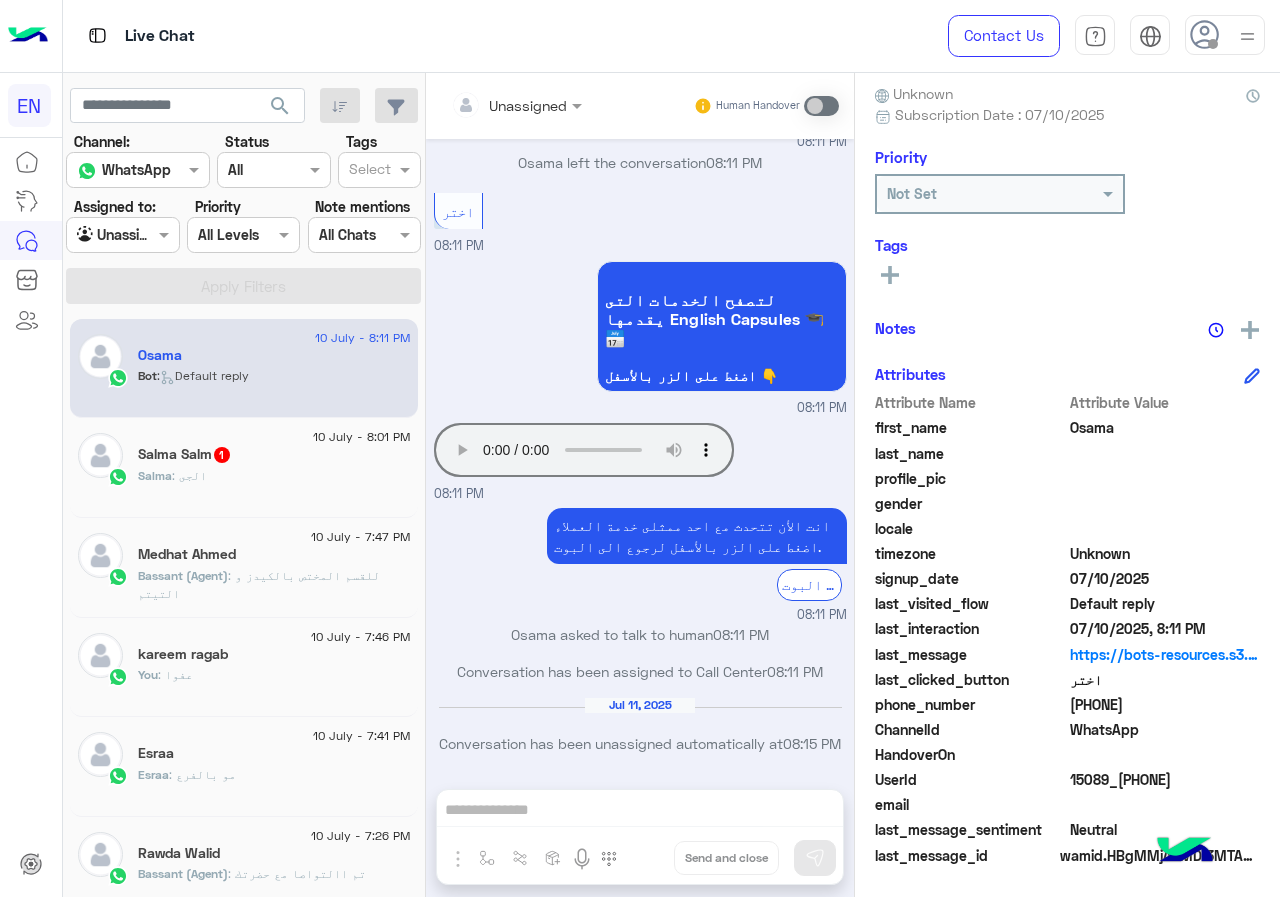click at bounding box center [491, 105] 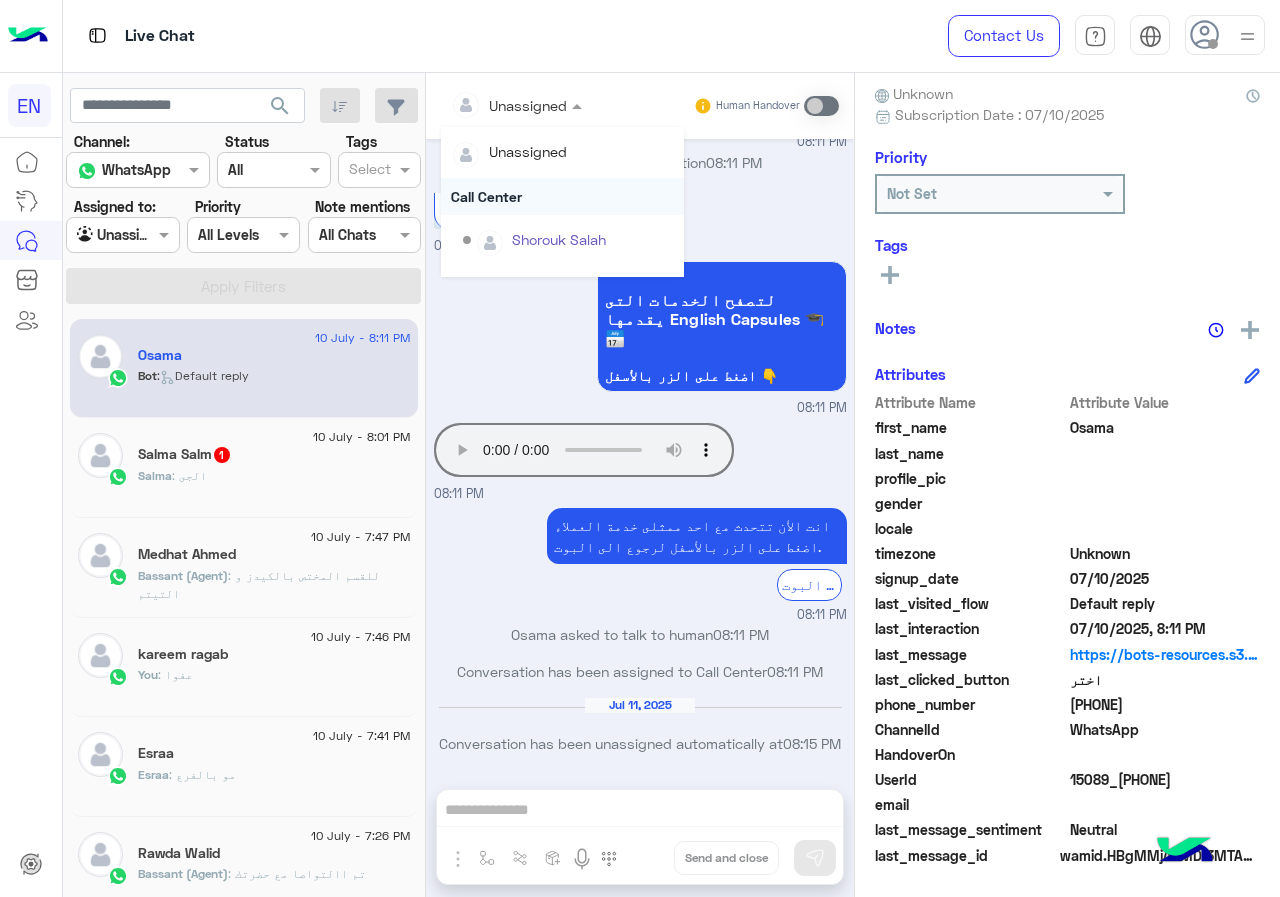 click on "Call Center" at bounding box center (562, 196) 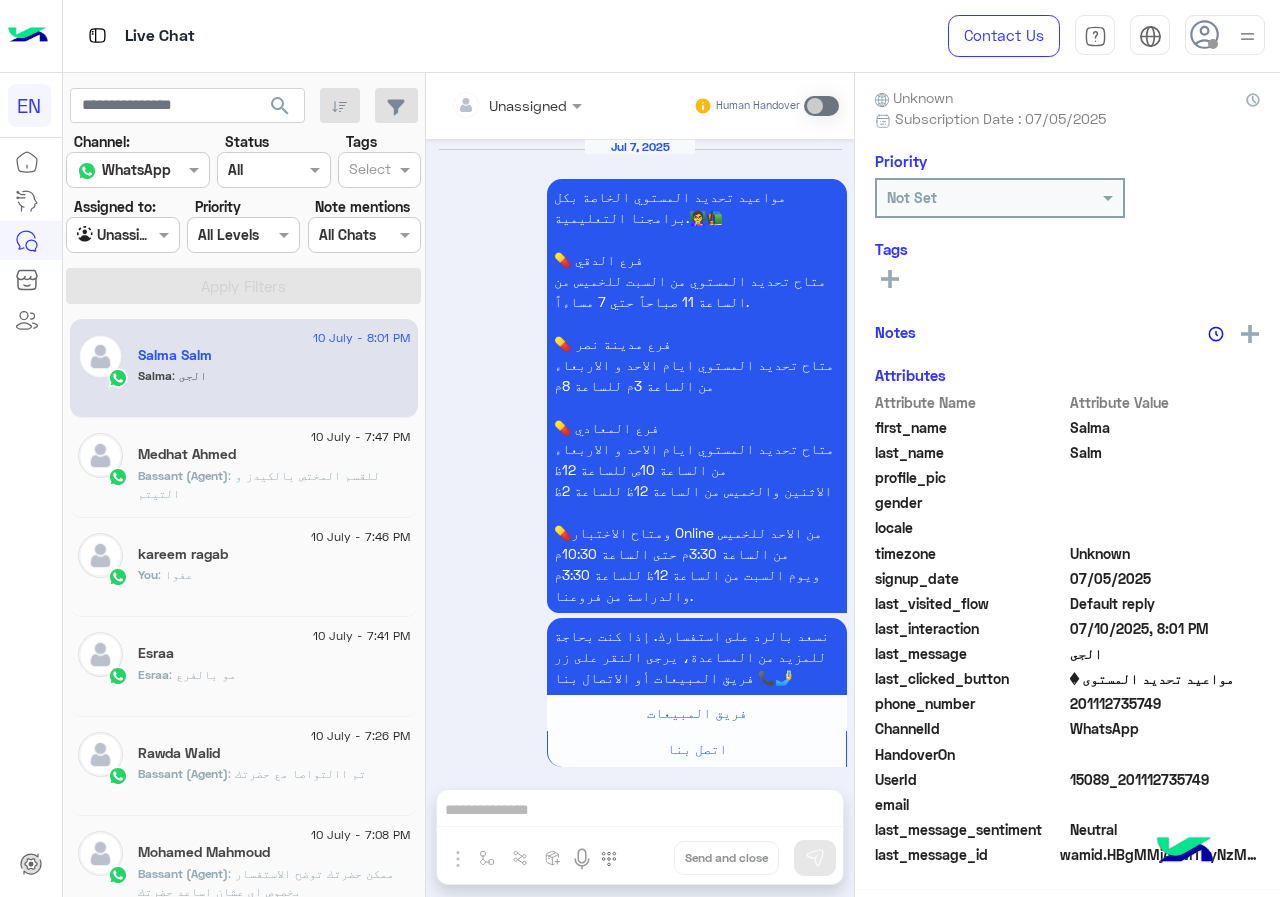 scroll, scrollTop: 1660, scrollLeft: 0, axis: vertical 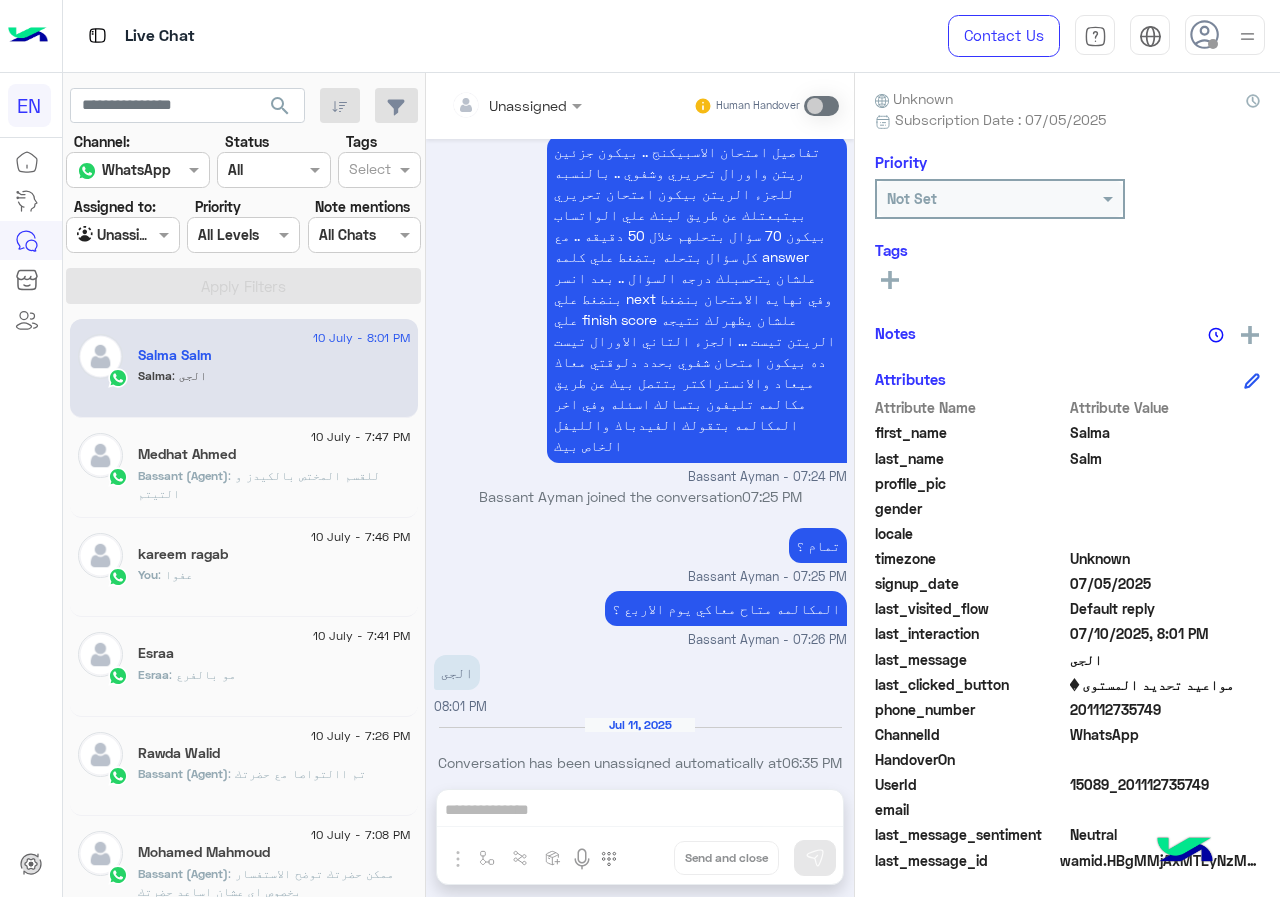 drag, startPoint x: 1072, startPoint y: 711, endPoint x: 1167, endPoint y: 710, distance: 95.005264 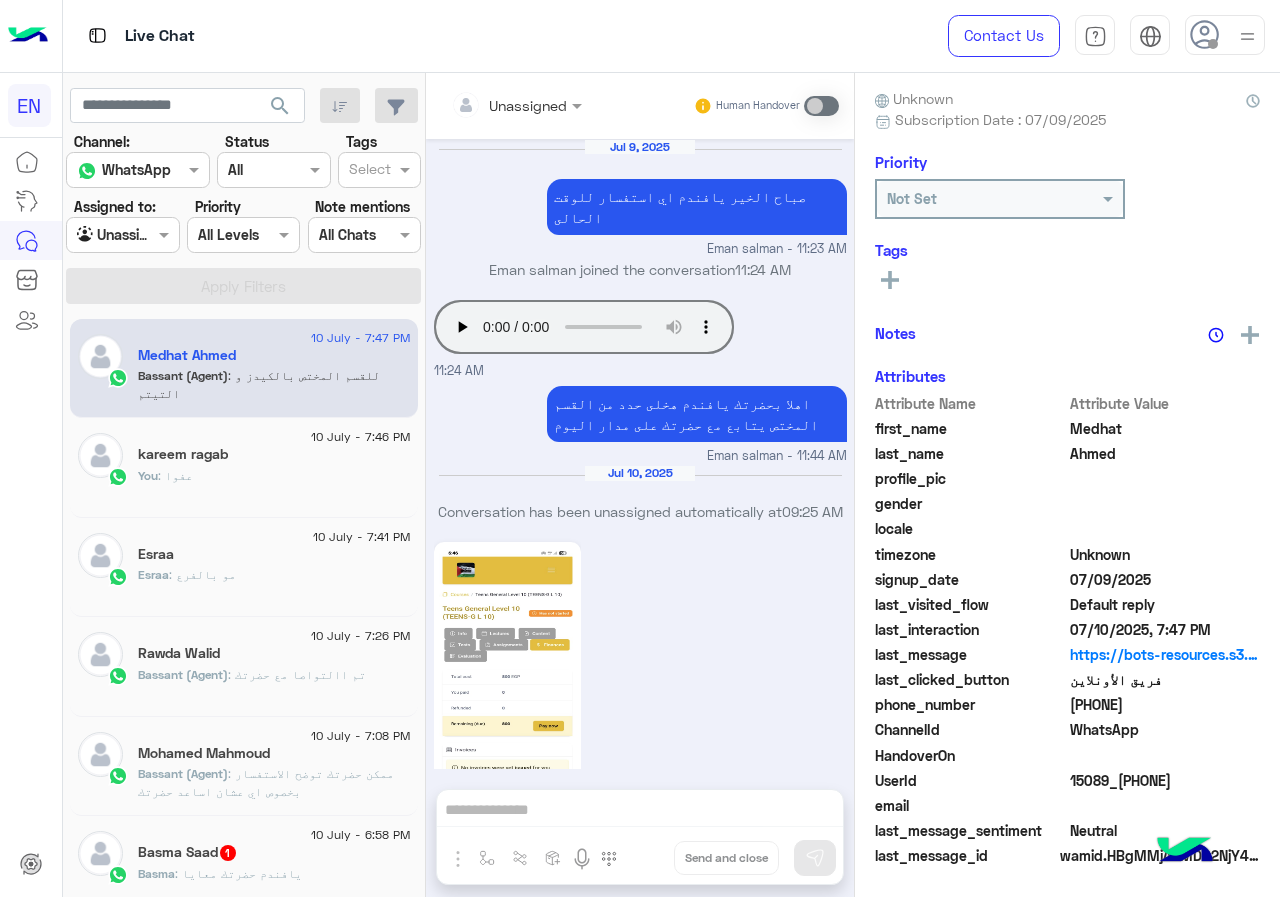 scroll, scrollTop: 1281, scrollLeft: 0, axis: vertical 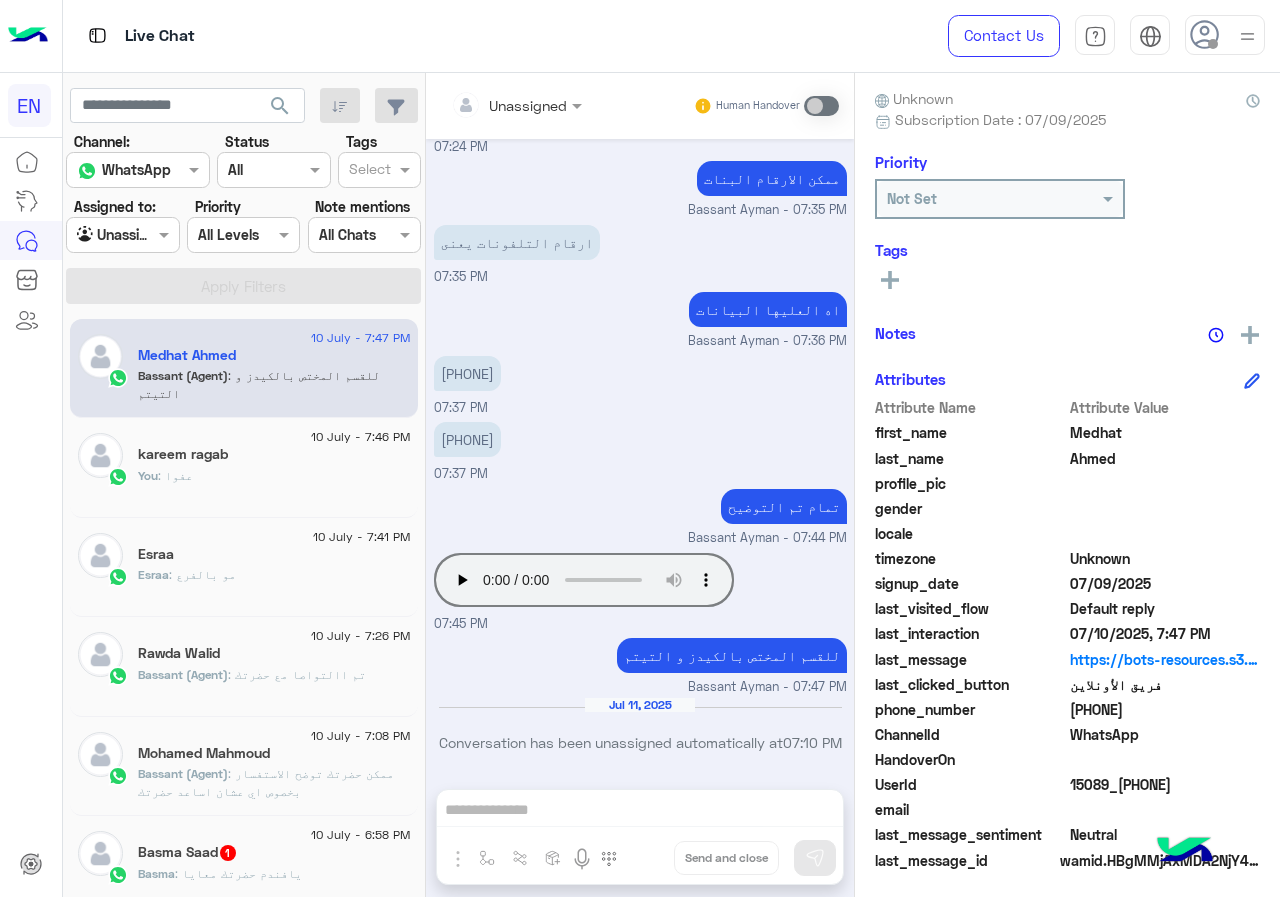 click on "You  : عفوا" 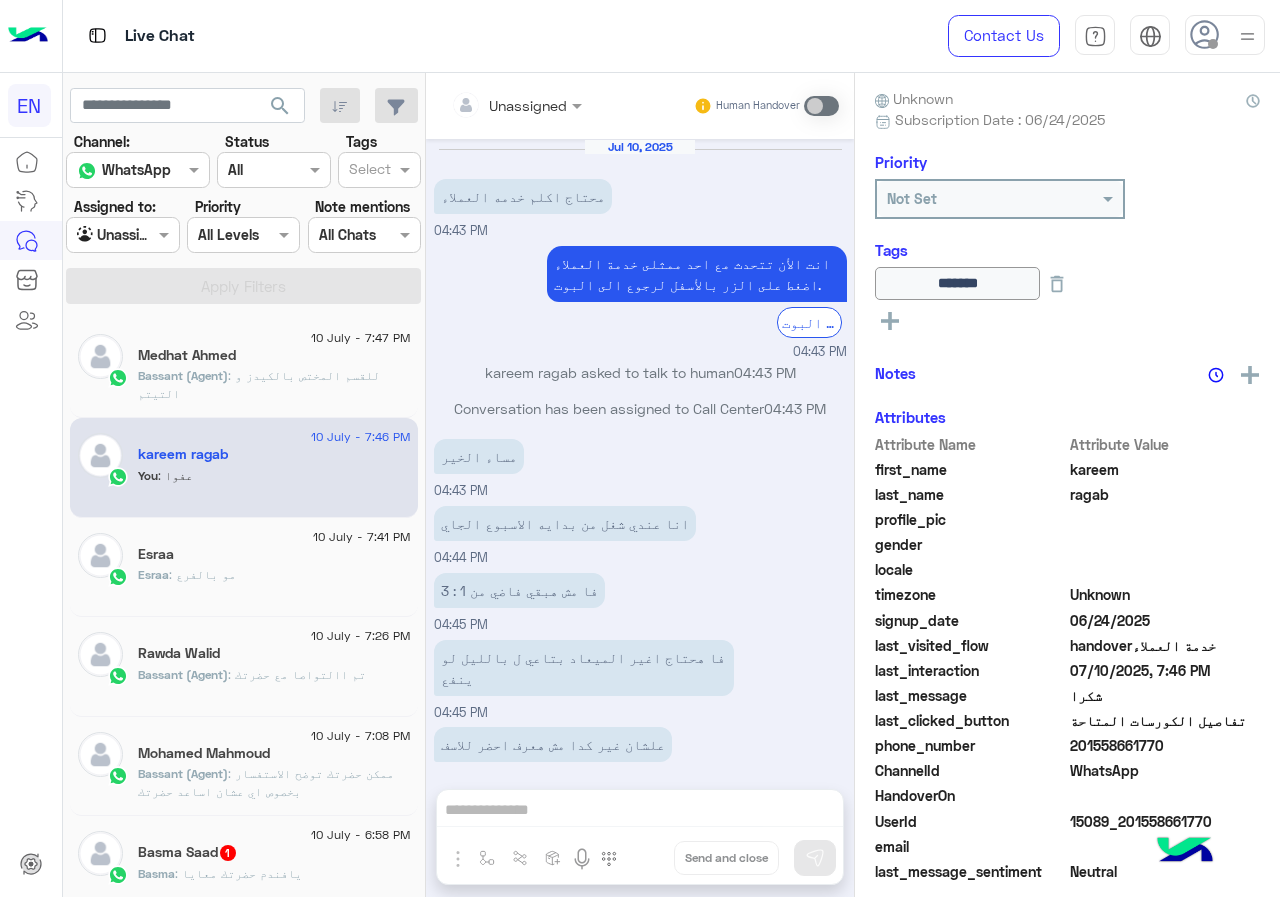 scroll, scrollTop: 739, scrollLeft: 0, axis: vertical 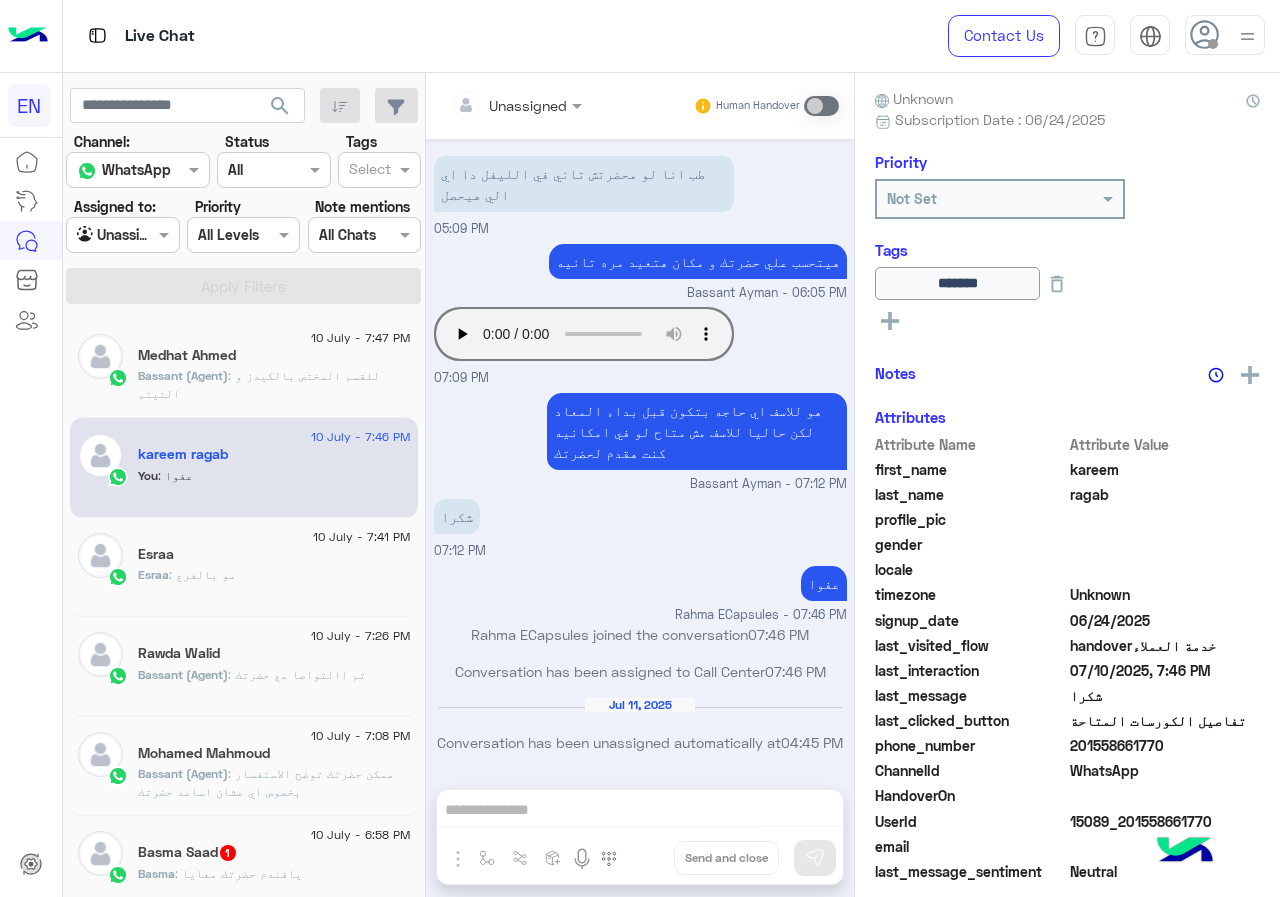 click at bounding box center [516, 104] 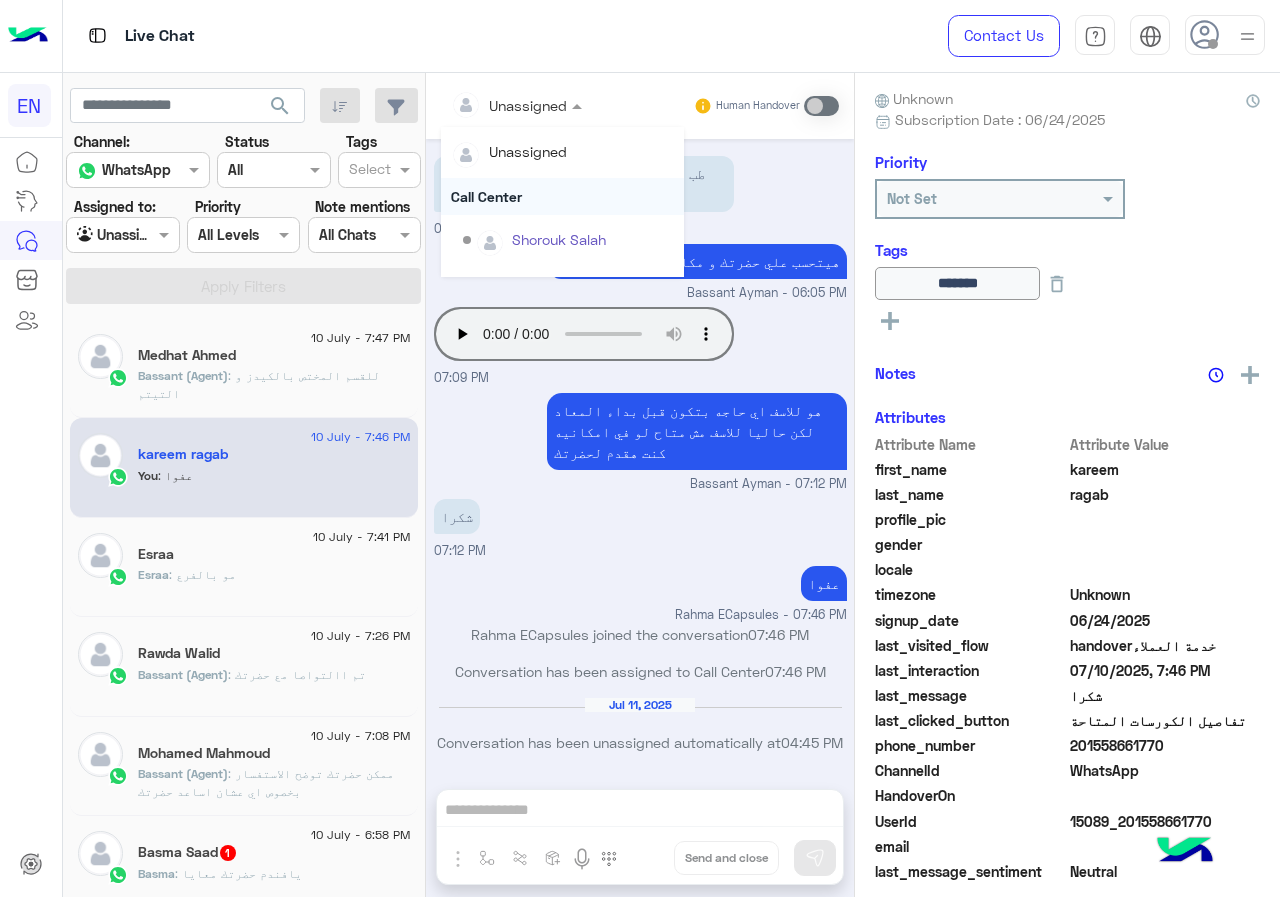 click on "Call Center" at bounding box center (562, 196) 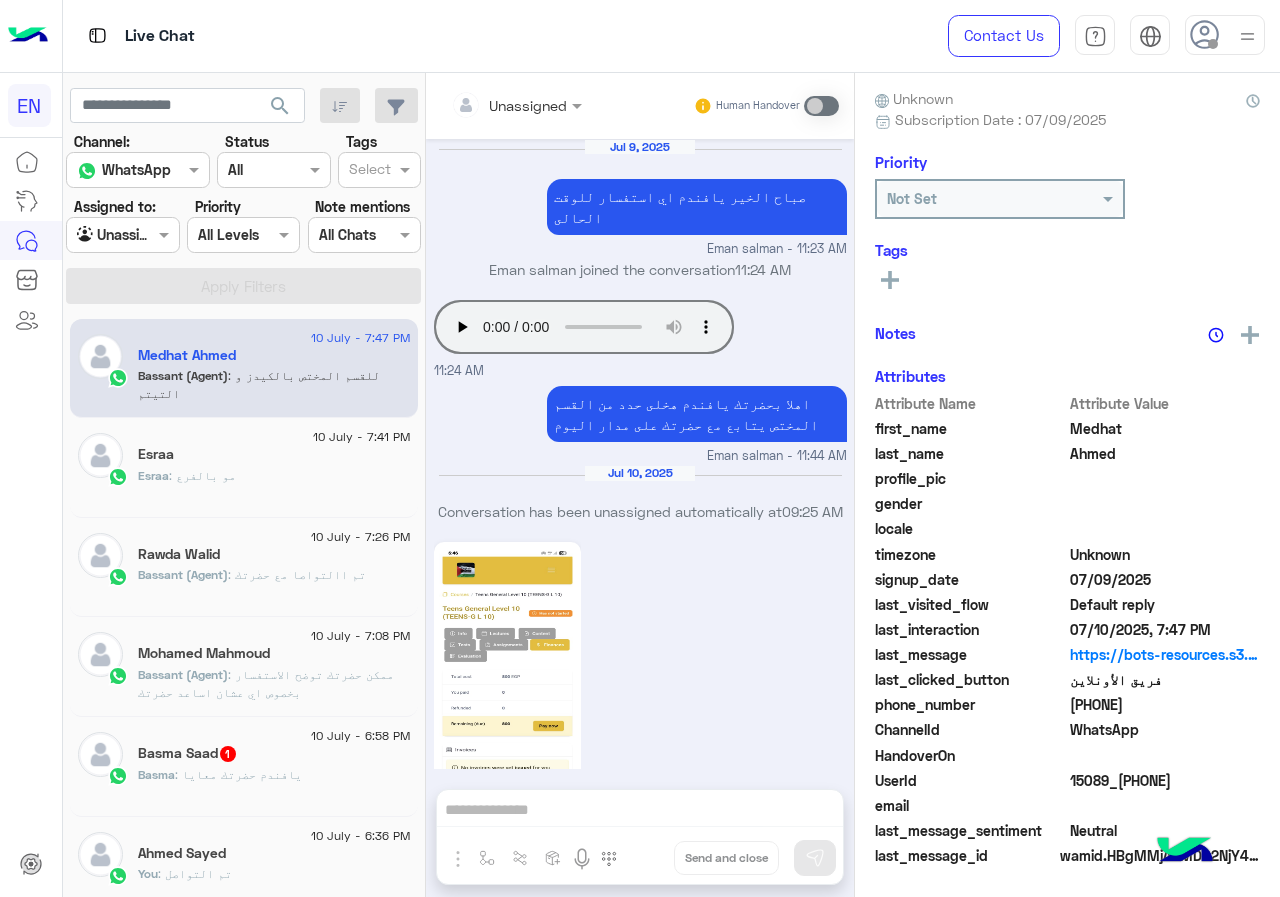 scroll, scrollTop: 1281, scrollLeft: 0, axis: vertical 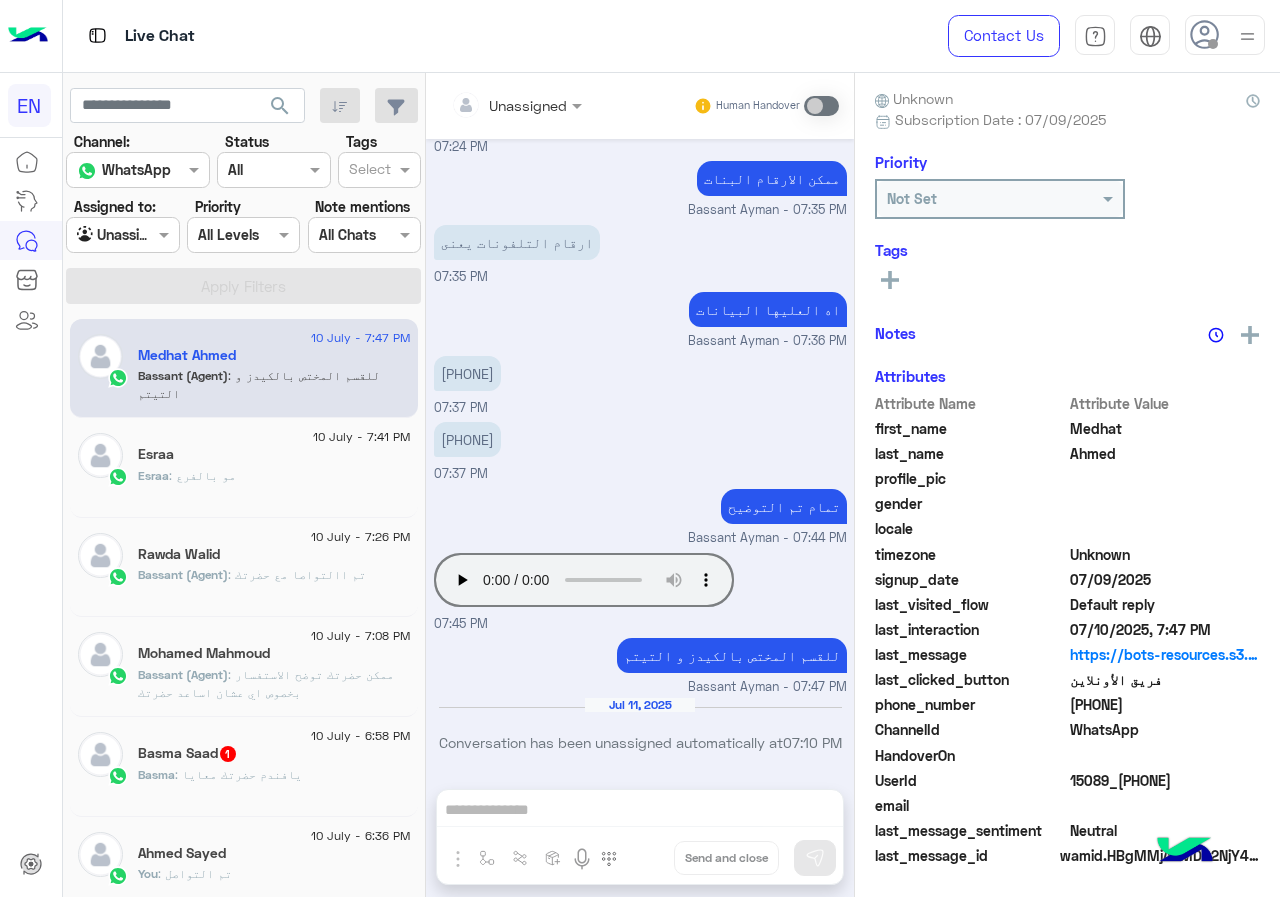 click on "Esraa : مو بالفرع" 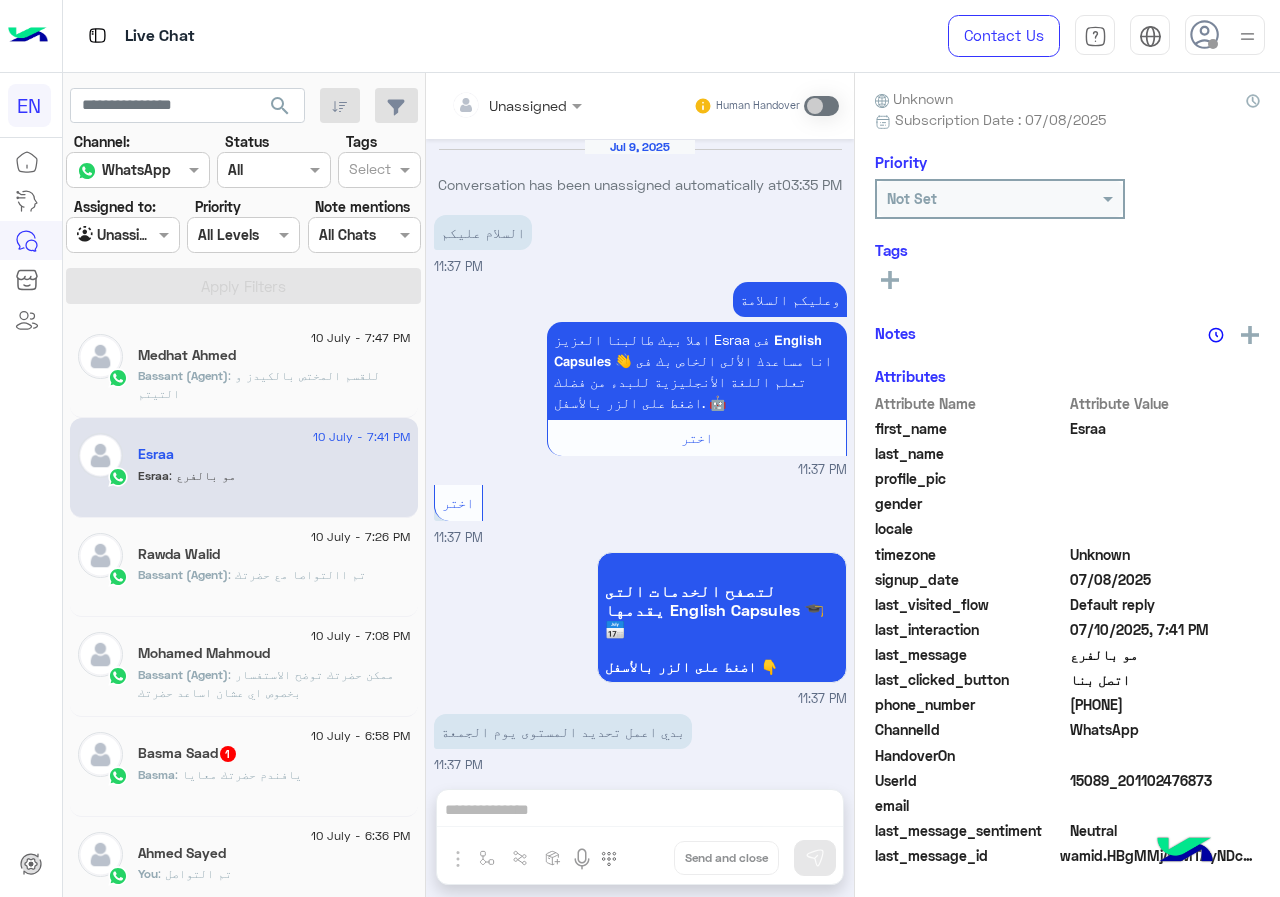 scroll, scrollTop: 1514, scrollLeft: 0, axis: vertical 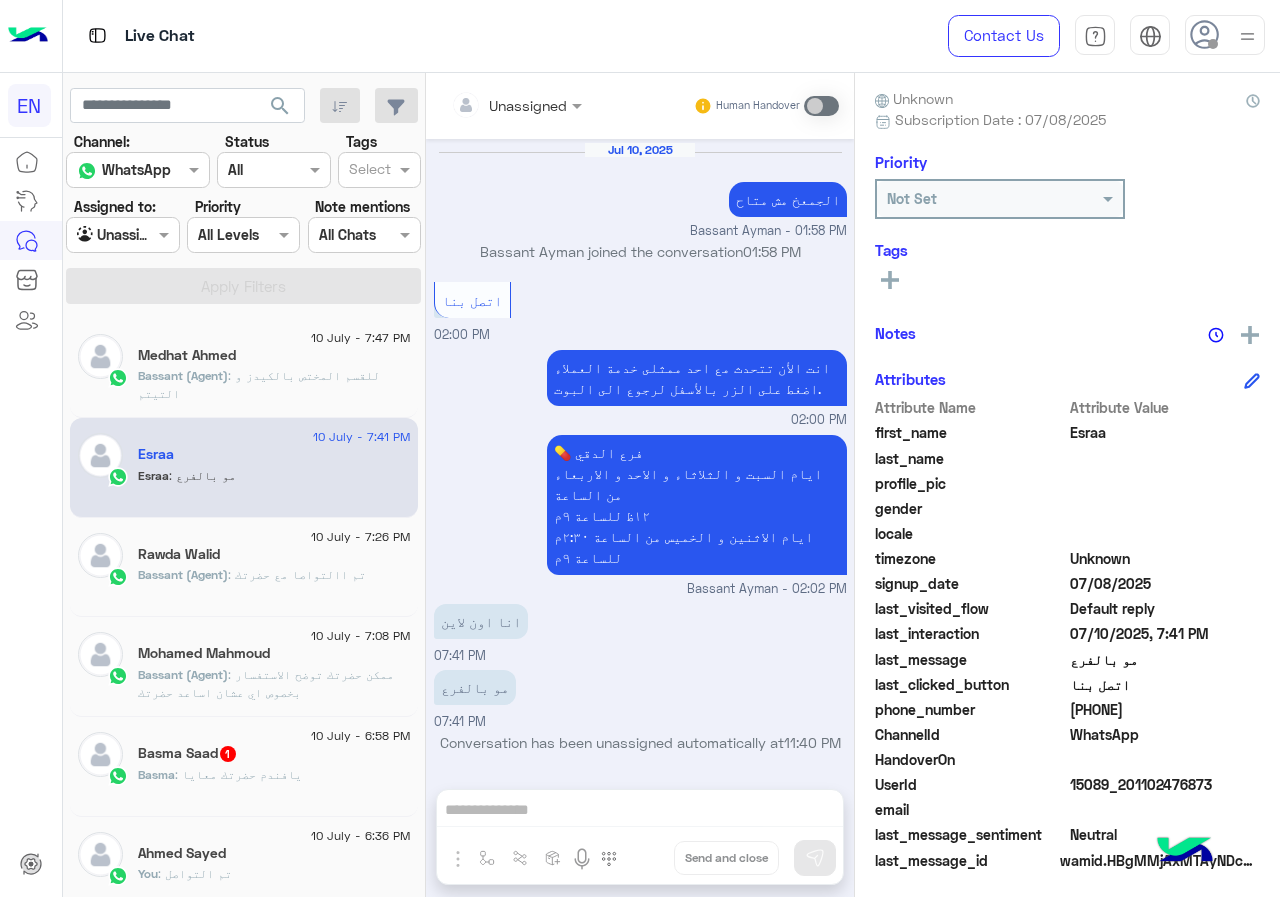 click on "Basma : يافندم حضرتك معايا" 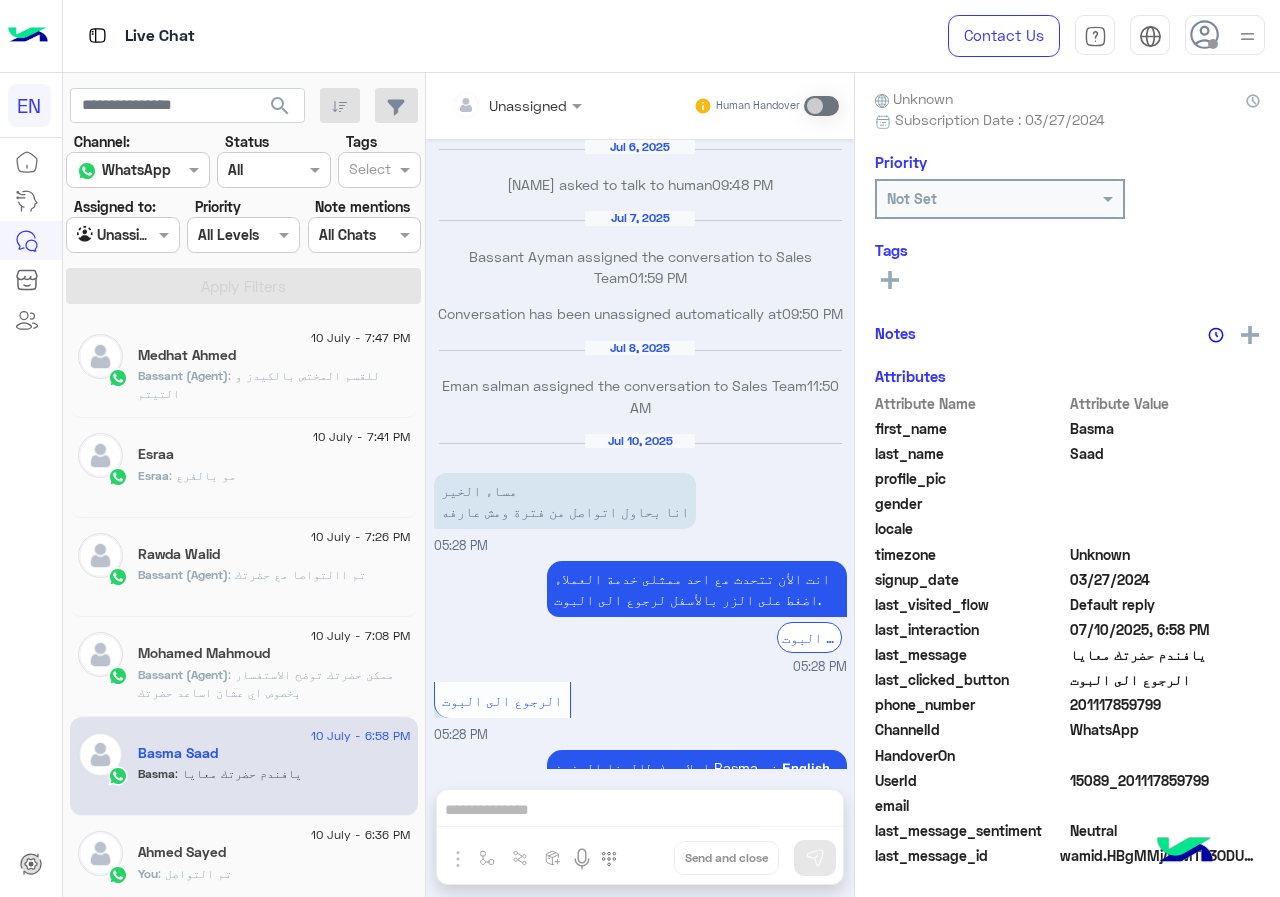 scroll, scrollTop: 964, scrollLeft: 0, axis: vertical 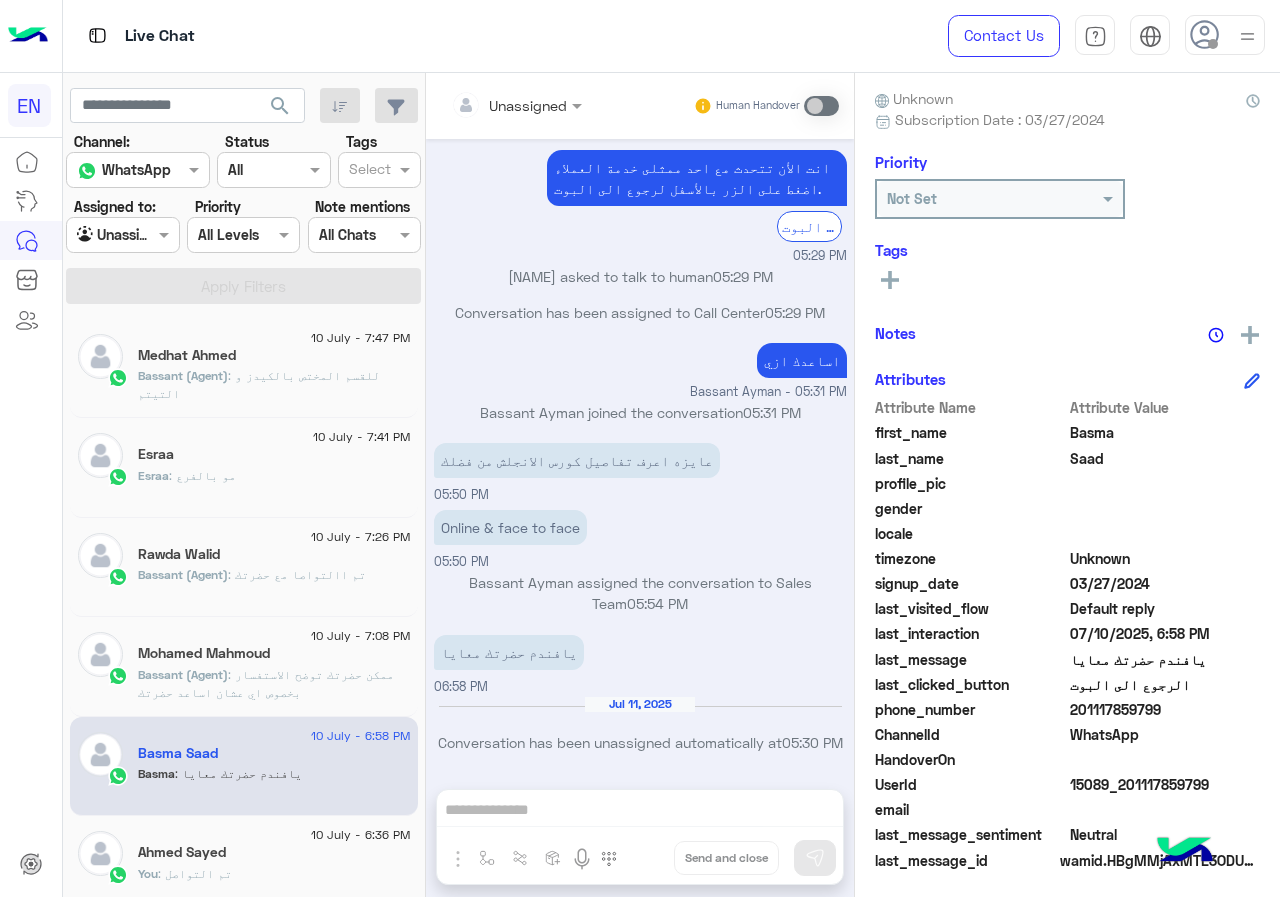 click at bounding box center [516, 104] 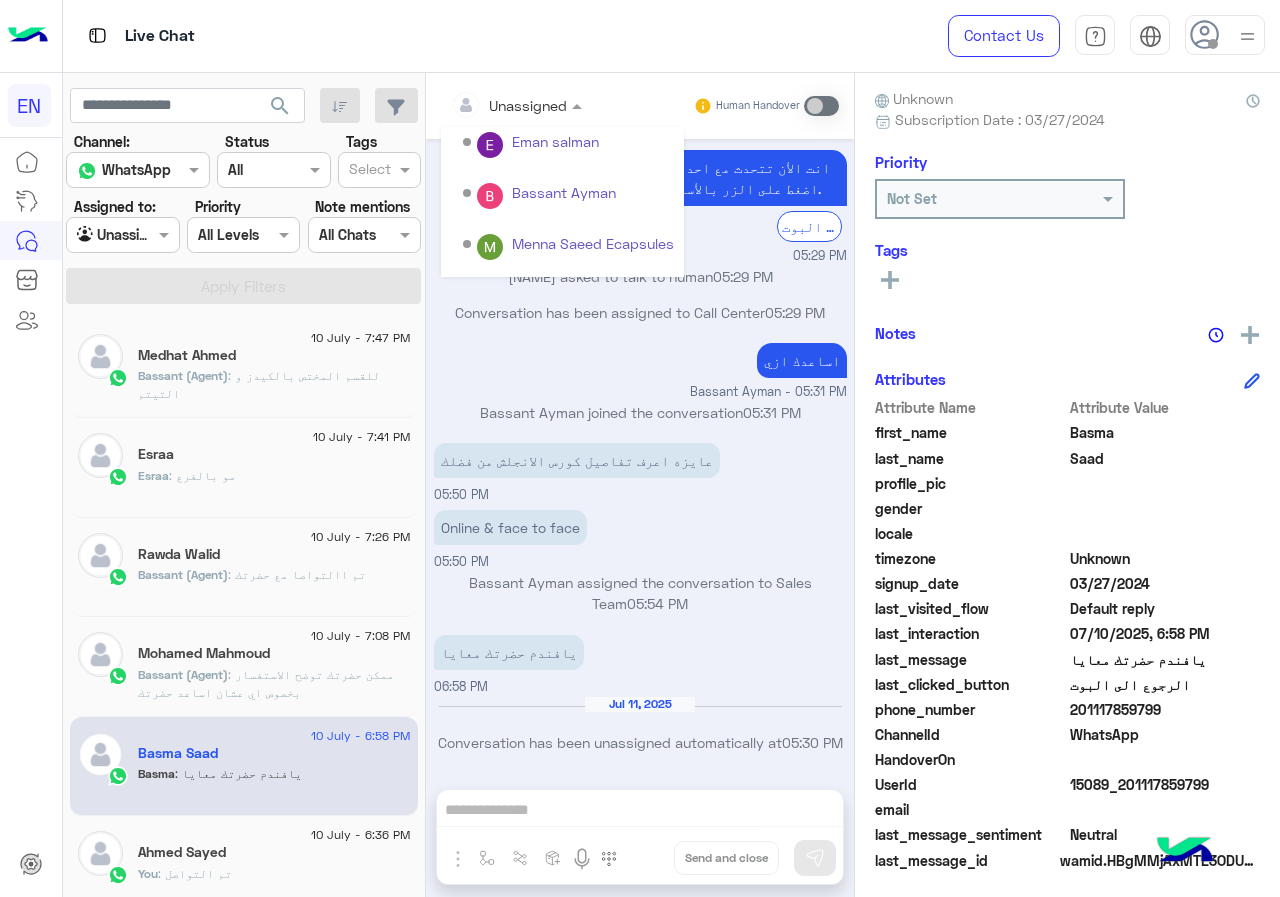 scroll, scrollTop: 332, scrollLeft: 0, axis: vertical 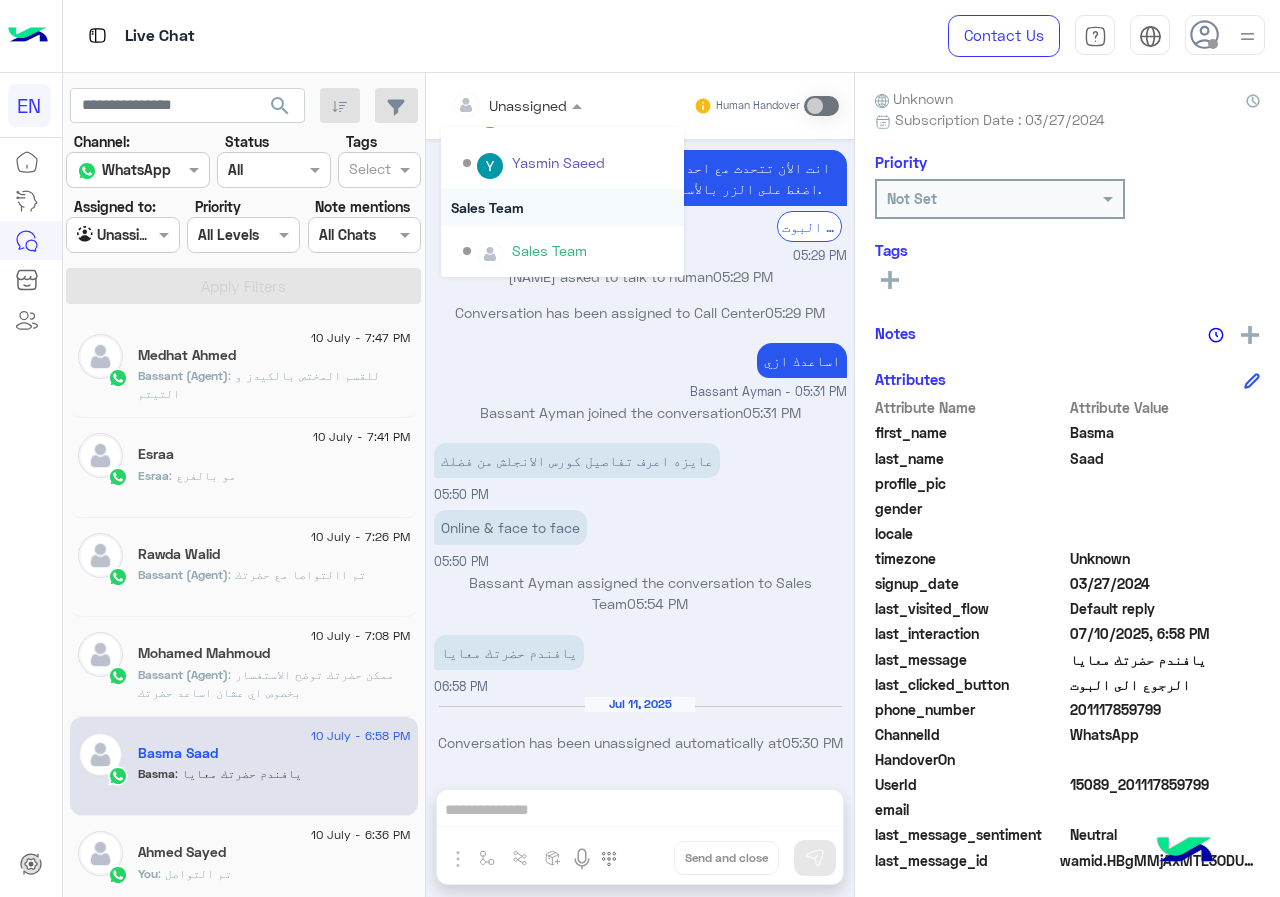 click on "Sales Team" at bounding box center (562, 207) 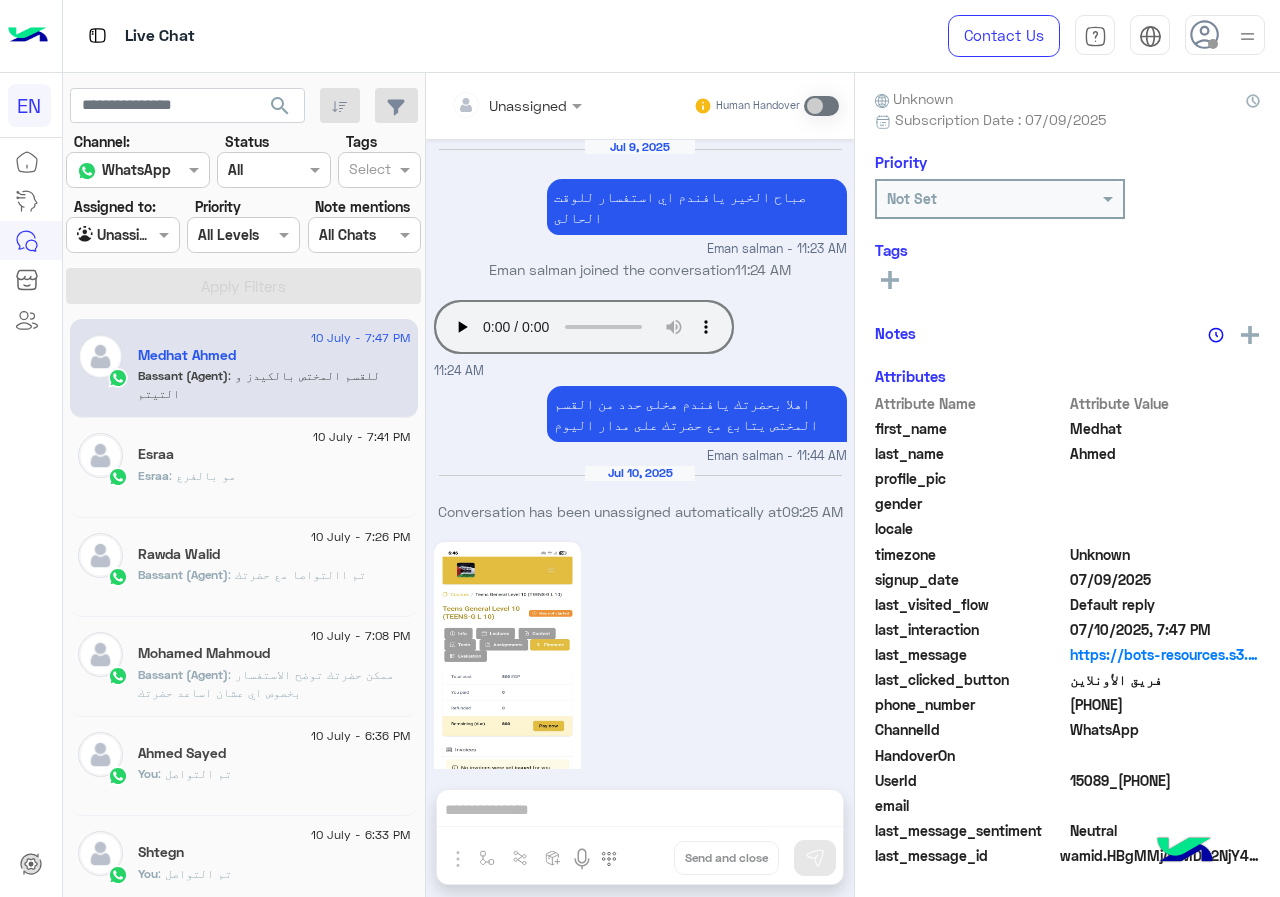 scroll, scrollTop: 1281, scrollLeft: 0, axis: vertical 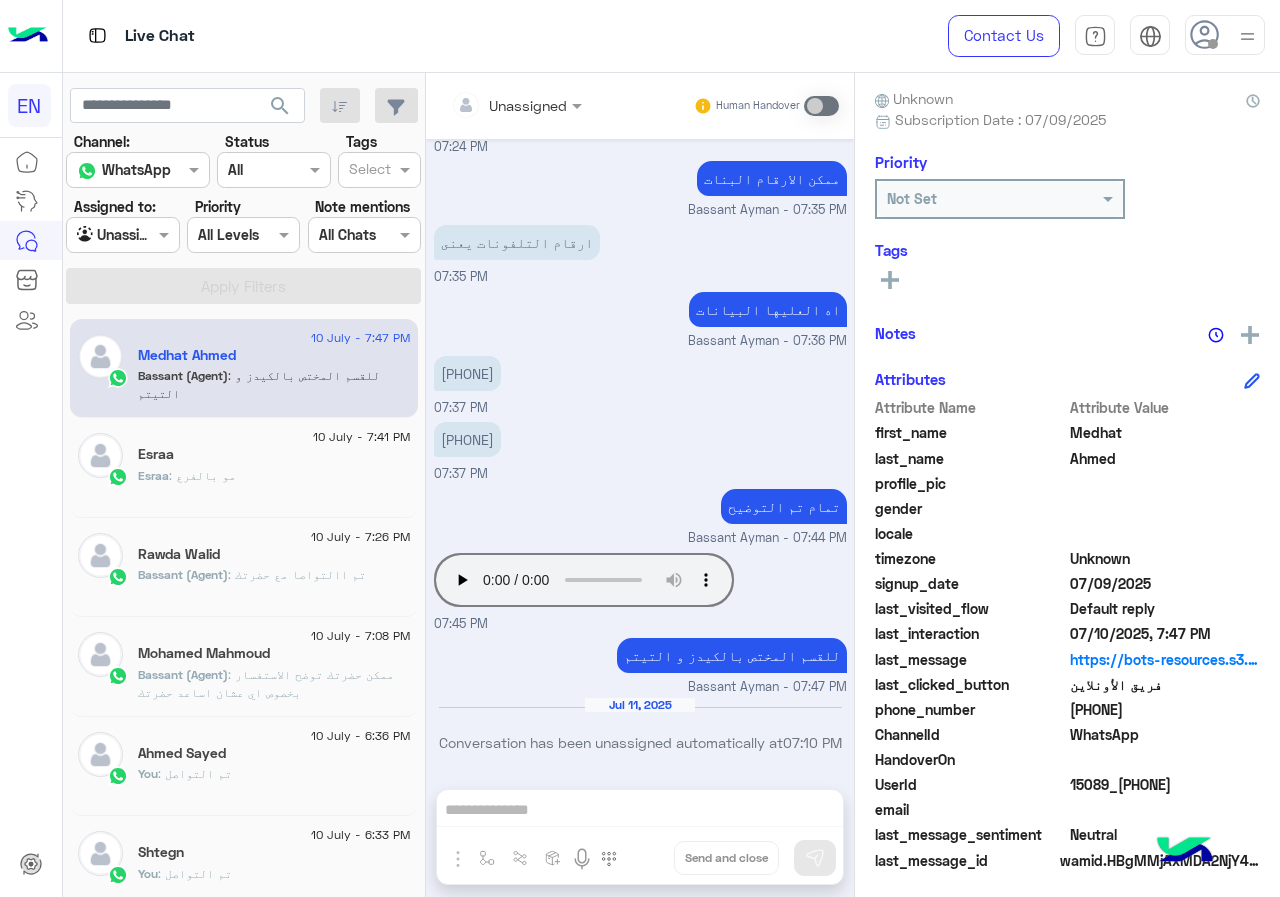 click on "Esraa : مو بالفرع" 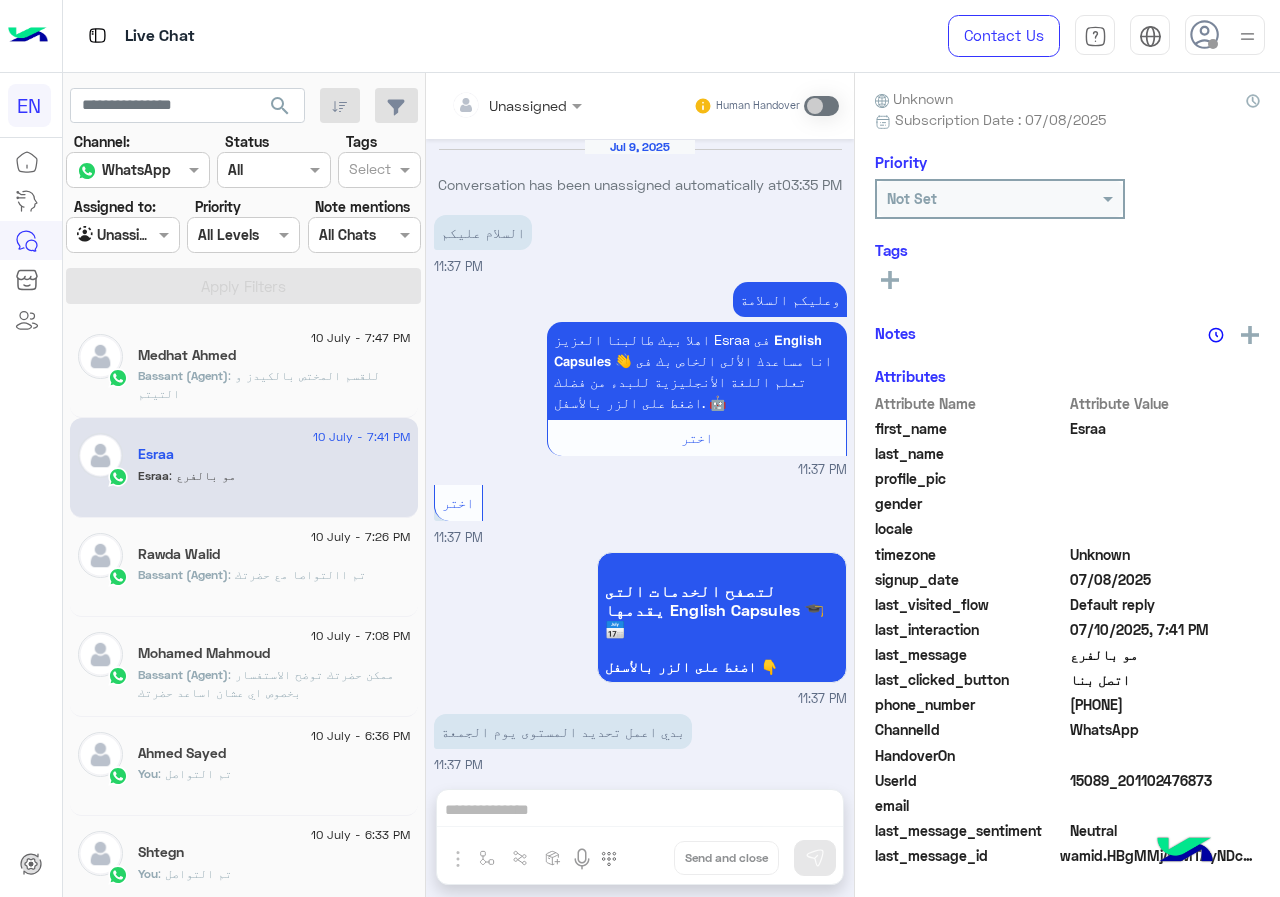 scroll, scrollTop: 1514, scrollLeft: 0, axis: vertical 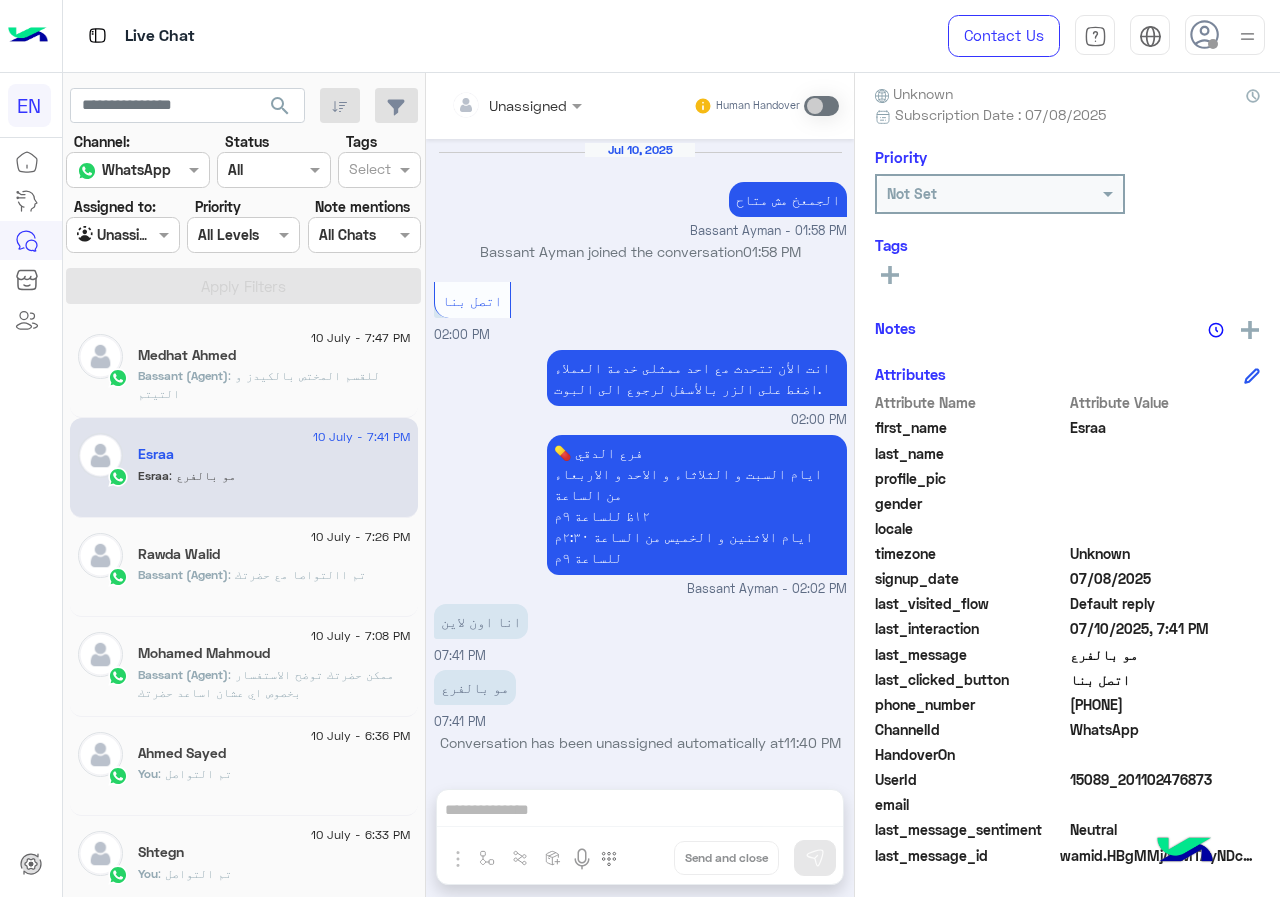 drag, startPoint x: 1076, startPoint y: 708, endPoint x: 1223, endPoint y: 704, distance: 147.05441 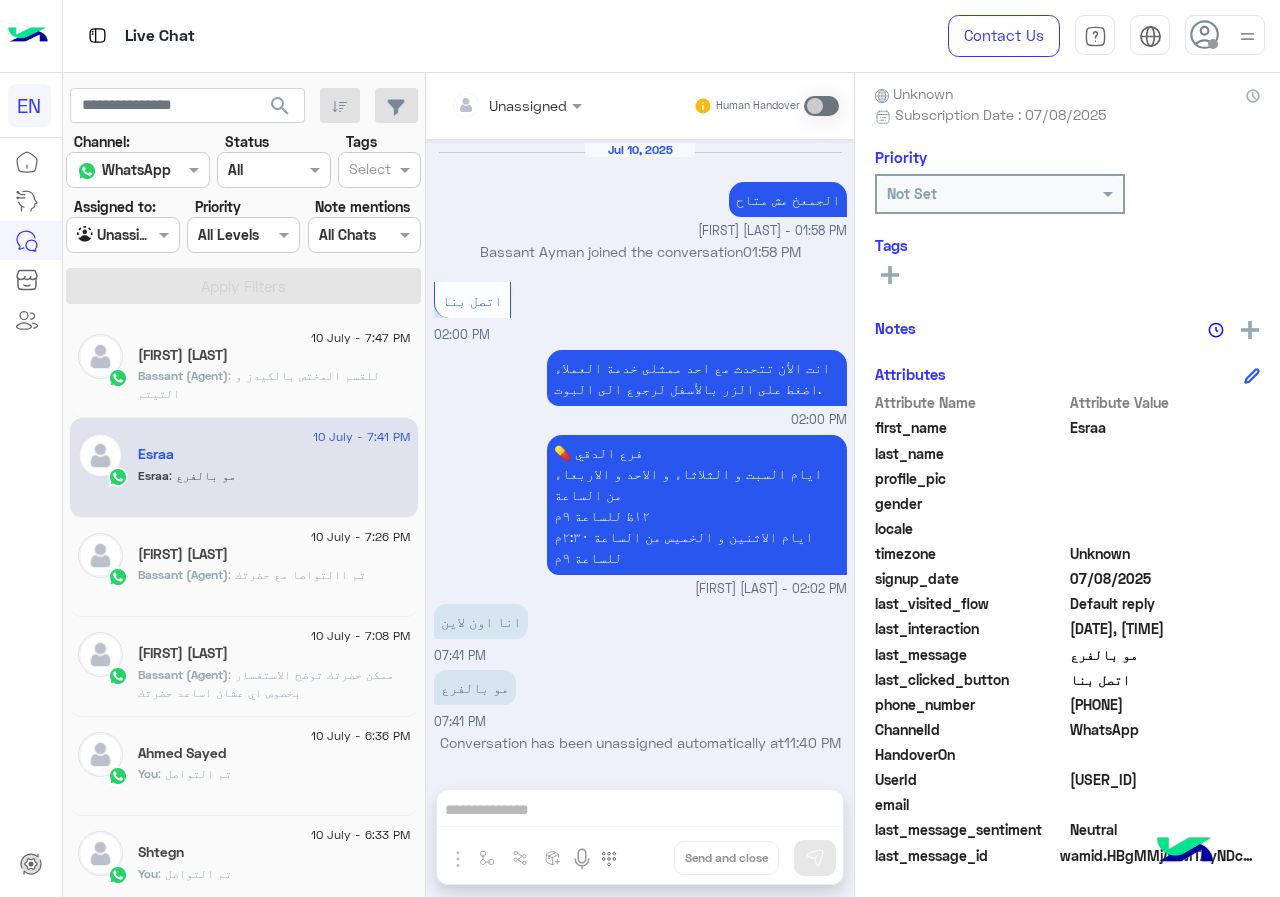 click on "[PHONE]" 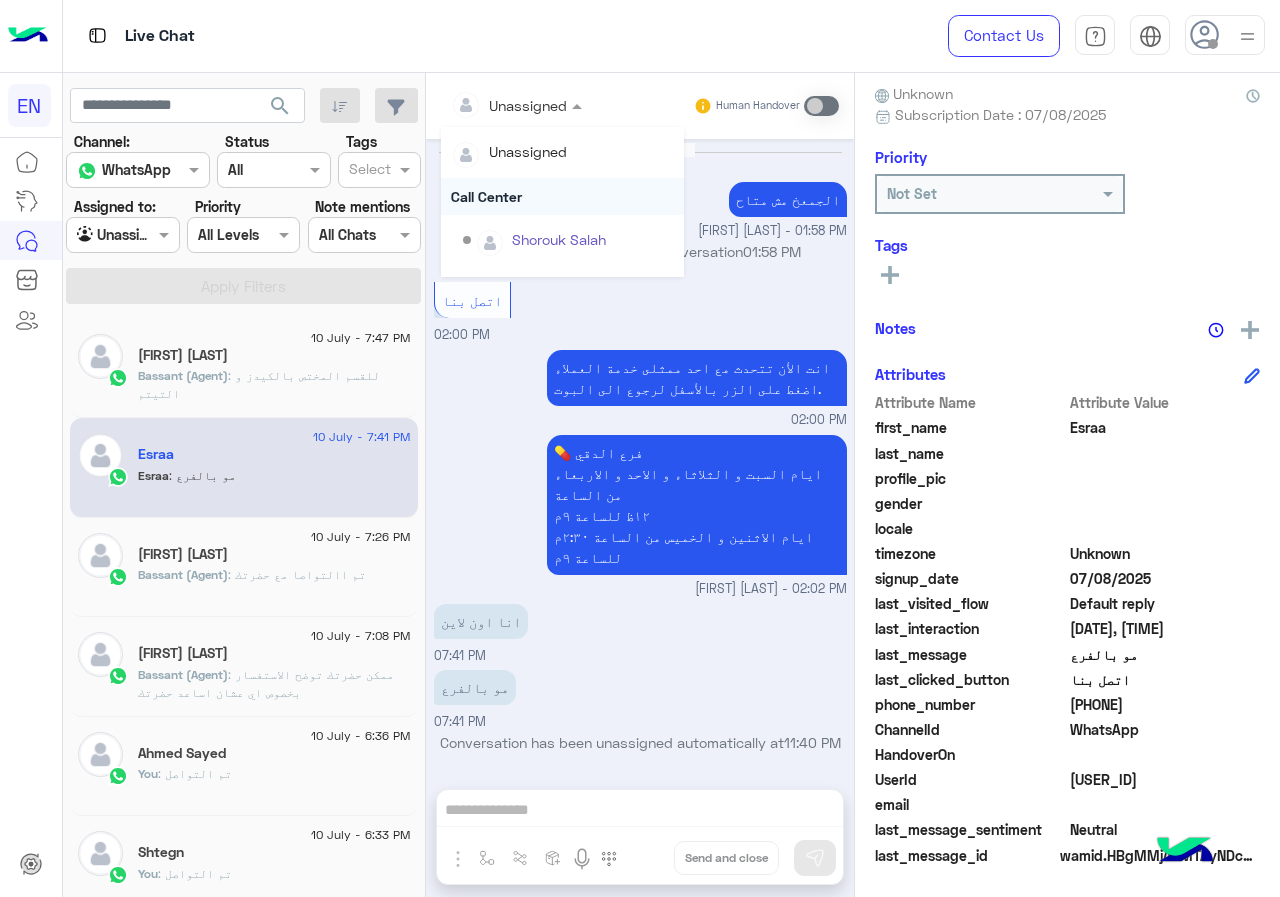 click on "Call Center" 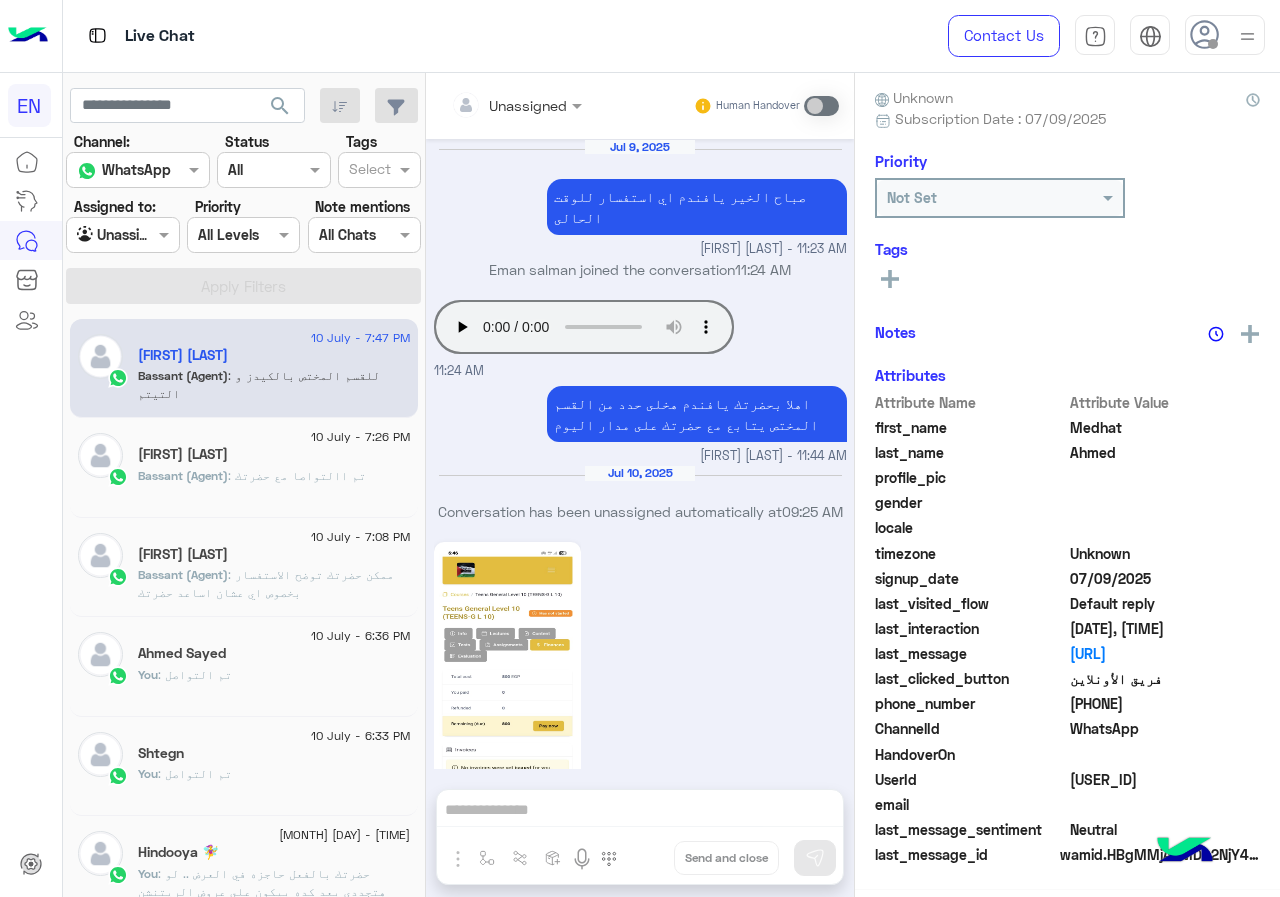 scroll, scrollTop: 1281, scrollLeft: 0, axis: vertical 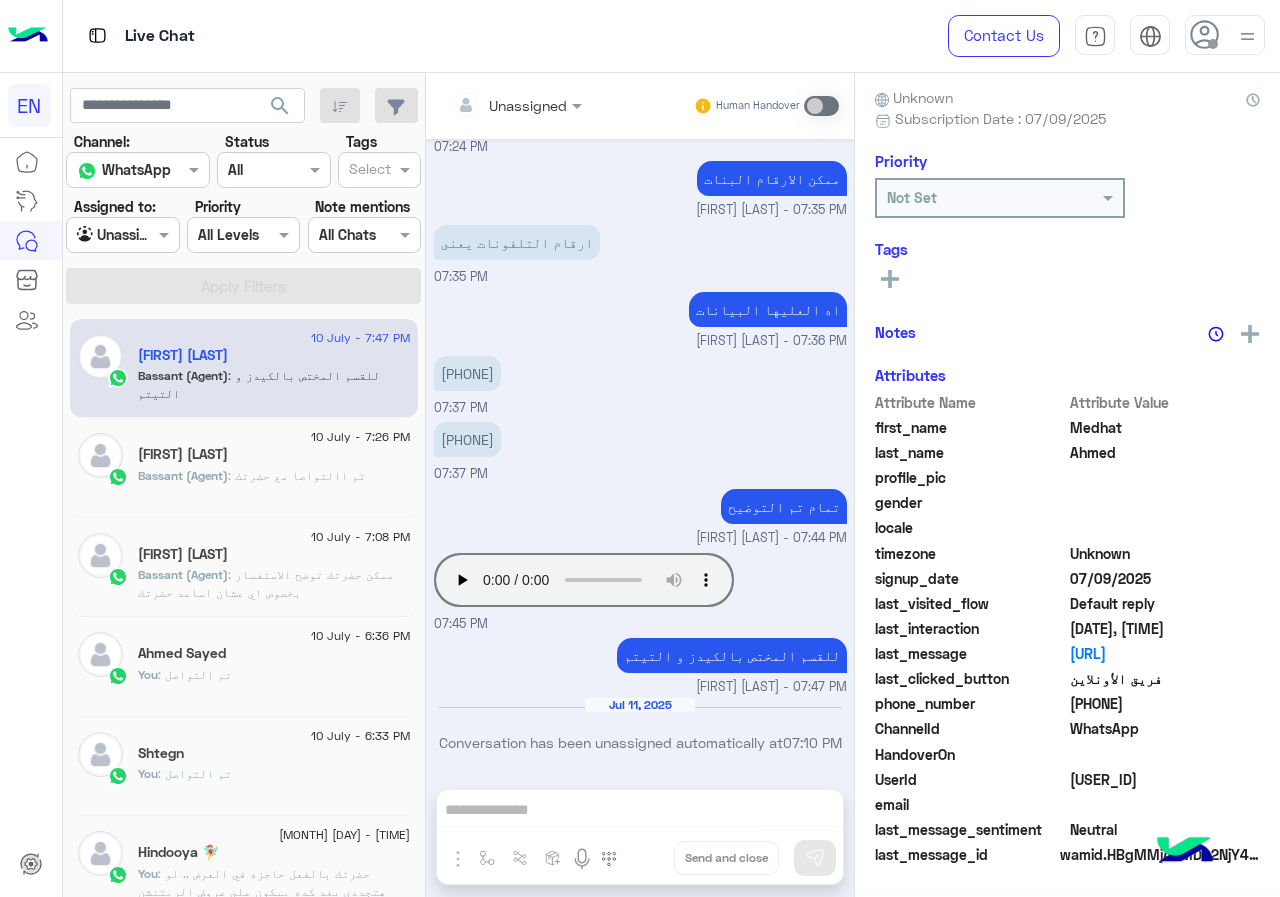 click on "Agent Filter Unassigned" 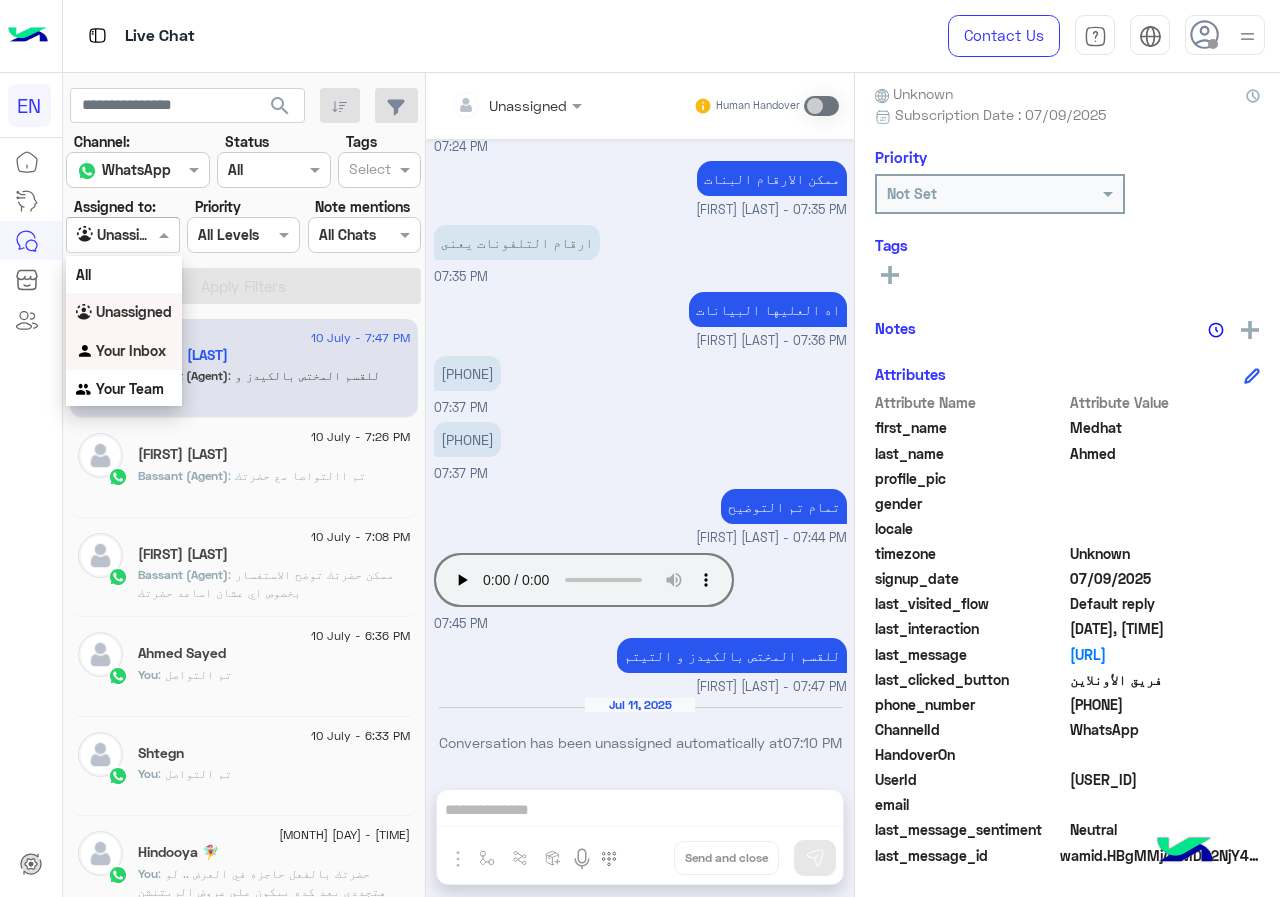 click on "Your Inbox" 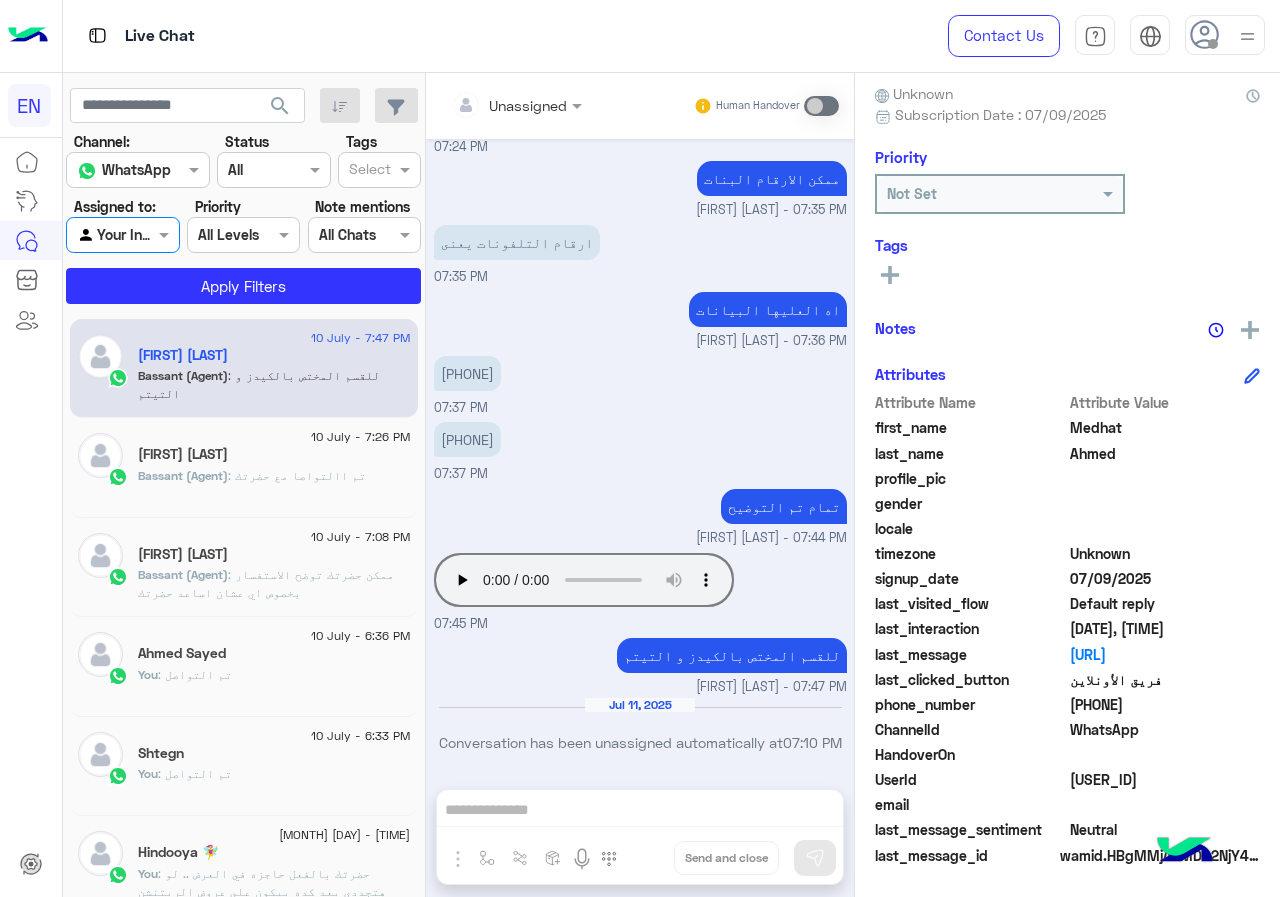click on "Channel: Channel WhatsApp Status Channel All Tags Select Assigned to: Agent Filter Your Inbox Priority All Levels All Levels Note mentions Select All Chats Apply Filters" 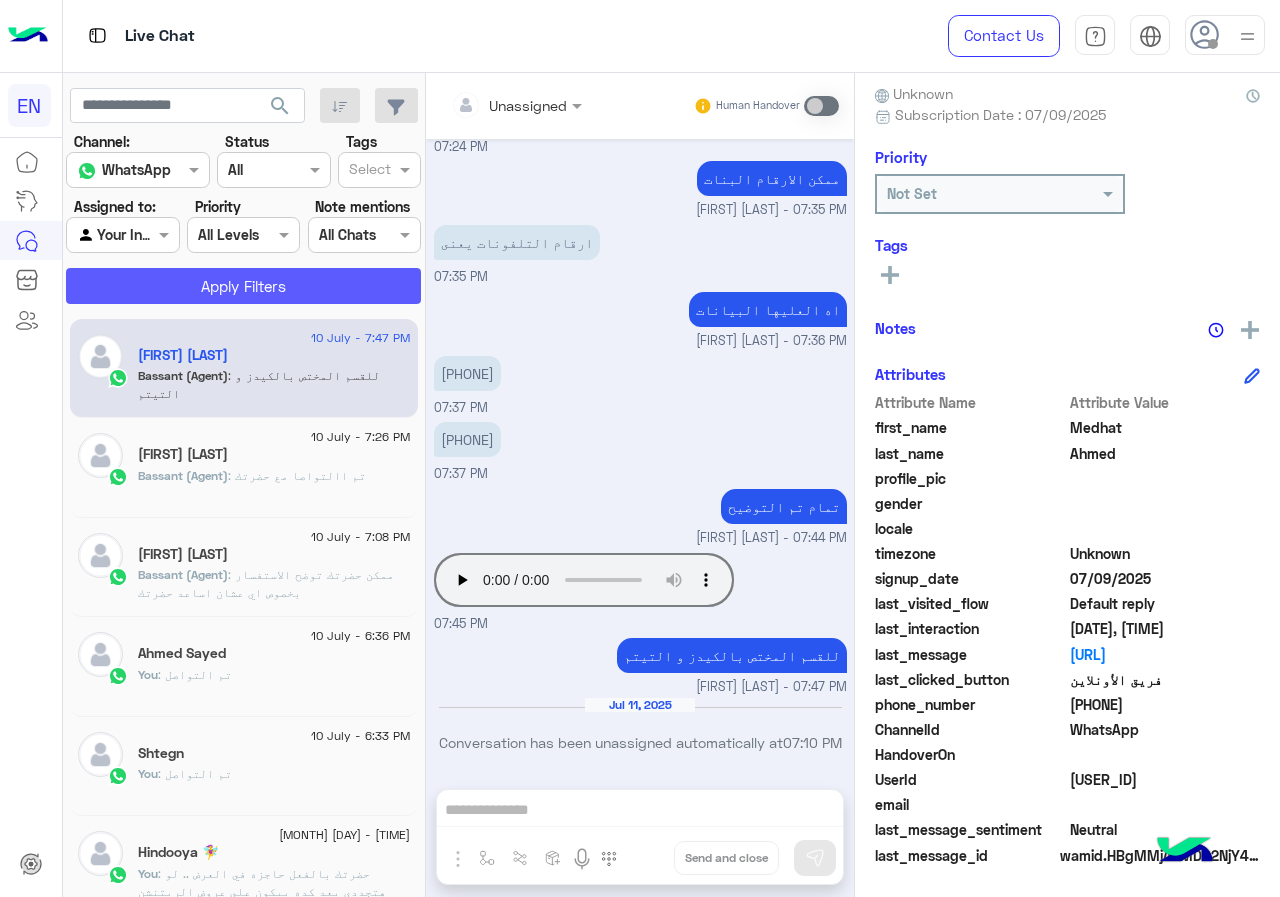 click on "Apply Filters" 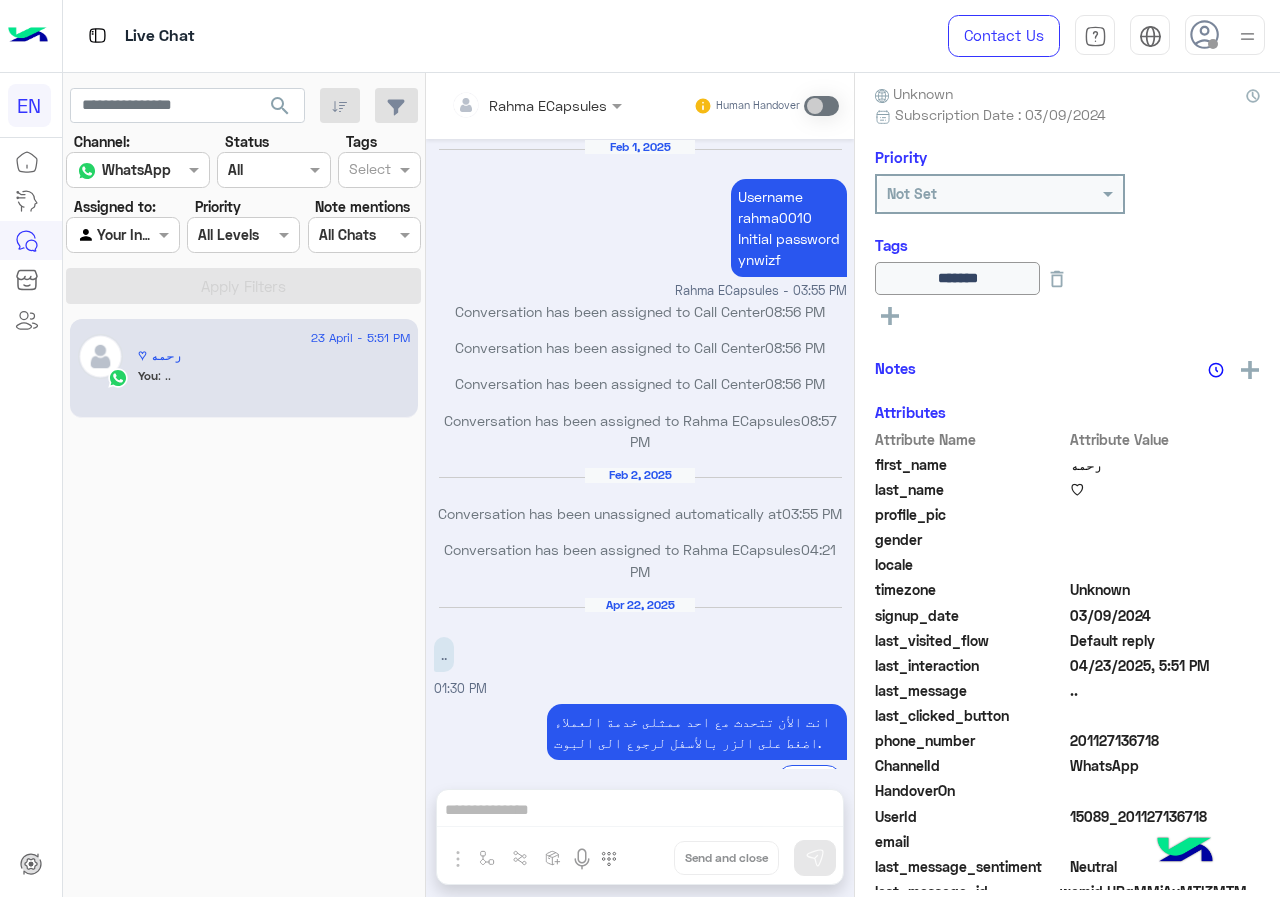 scroll, scrollTop: 741, scrollLeft: 0, axis: vertical 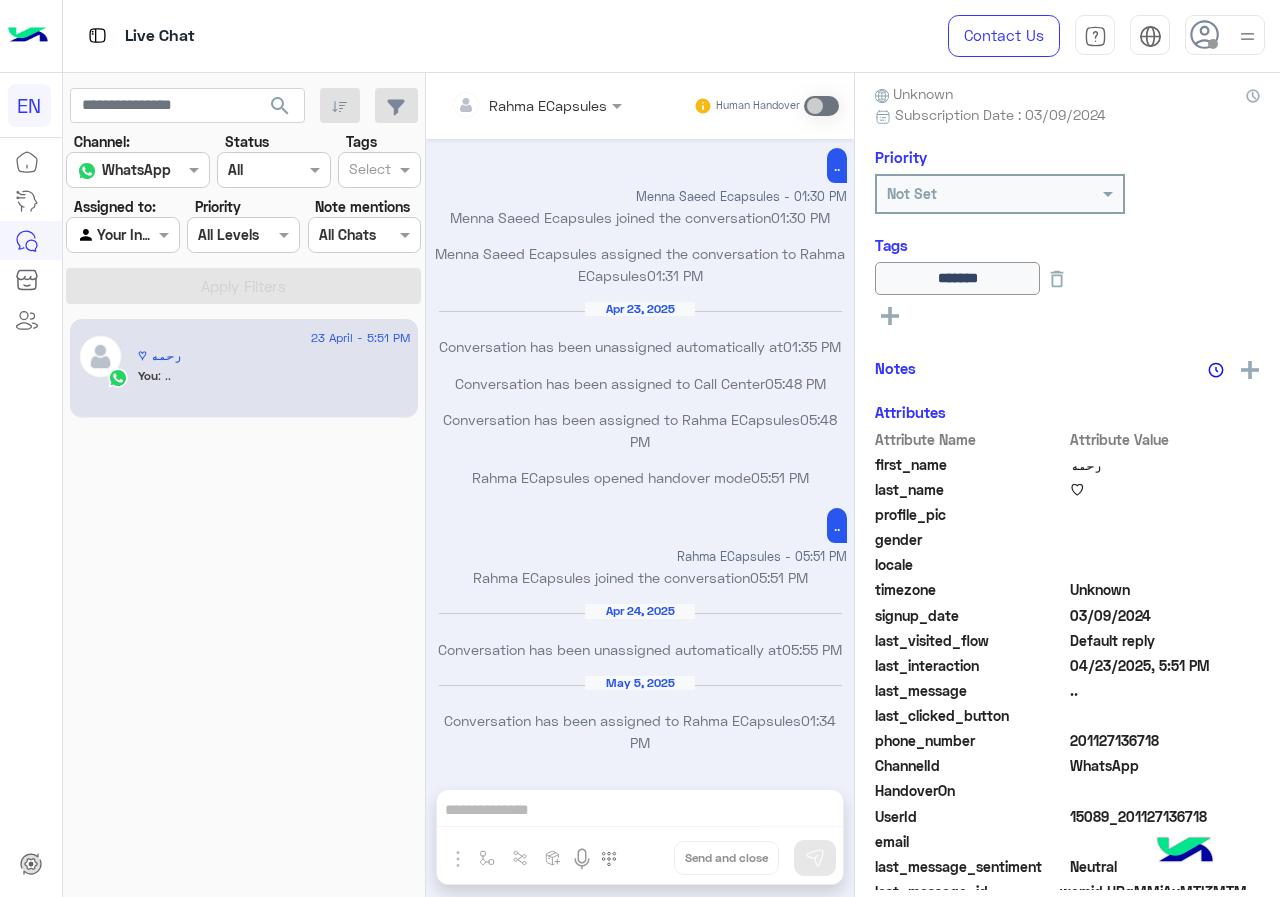 click 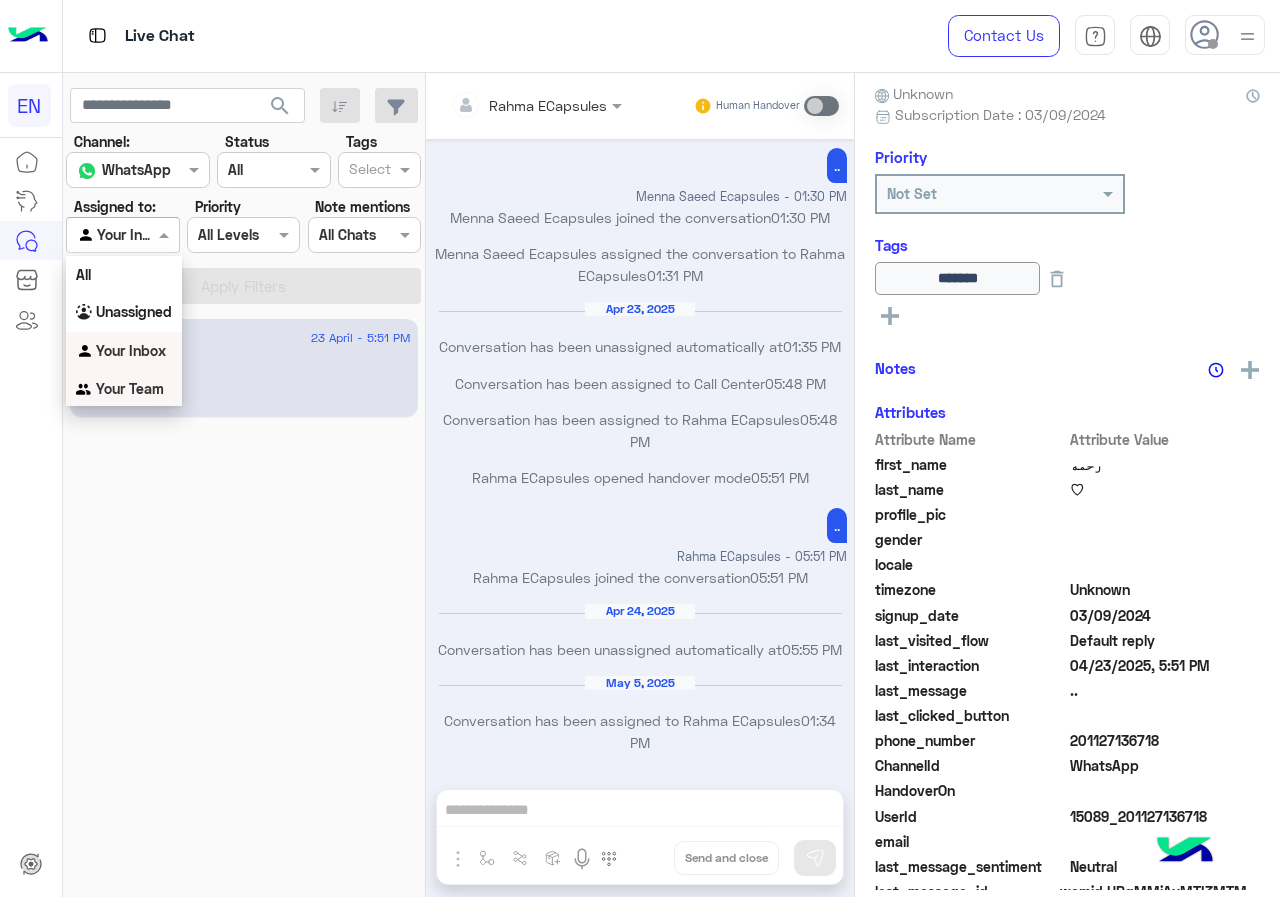 click on "Your Team" 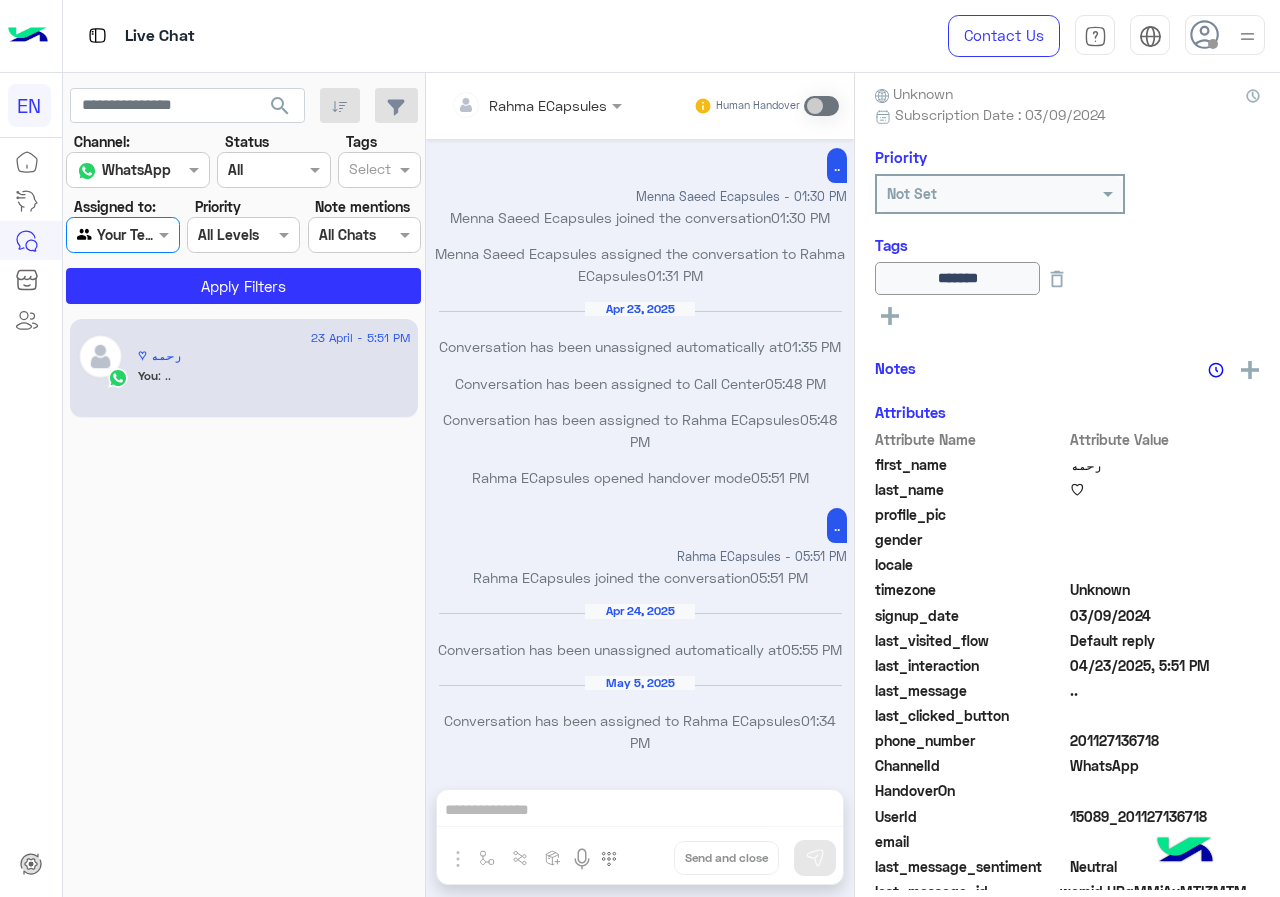 click on "Channel: Channel WhatsApp Status Channel All Tags Select Assigned to: Agent Filter Your Team Priority All Levels All Levels Note mentions Select All Chats Apply Filters" 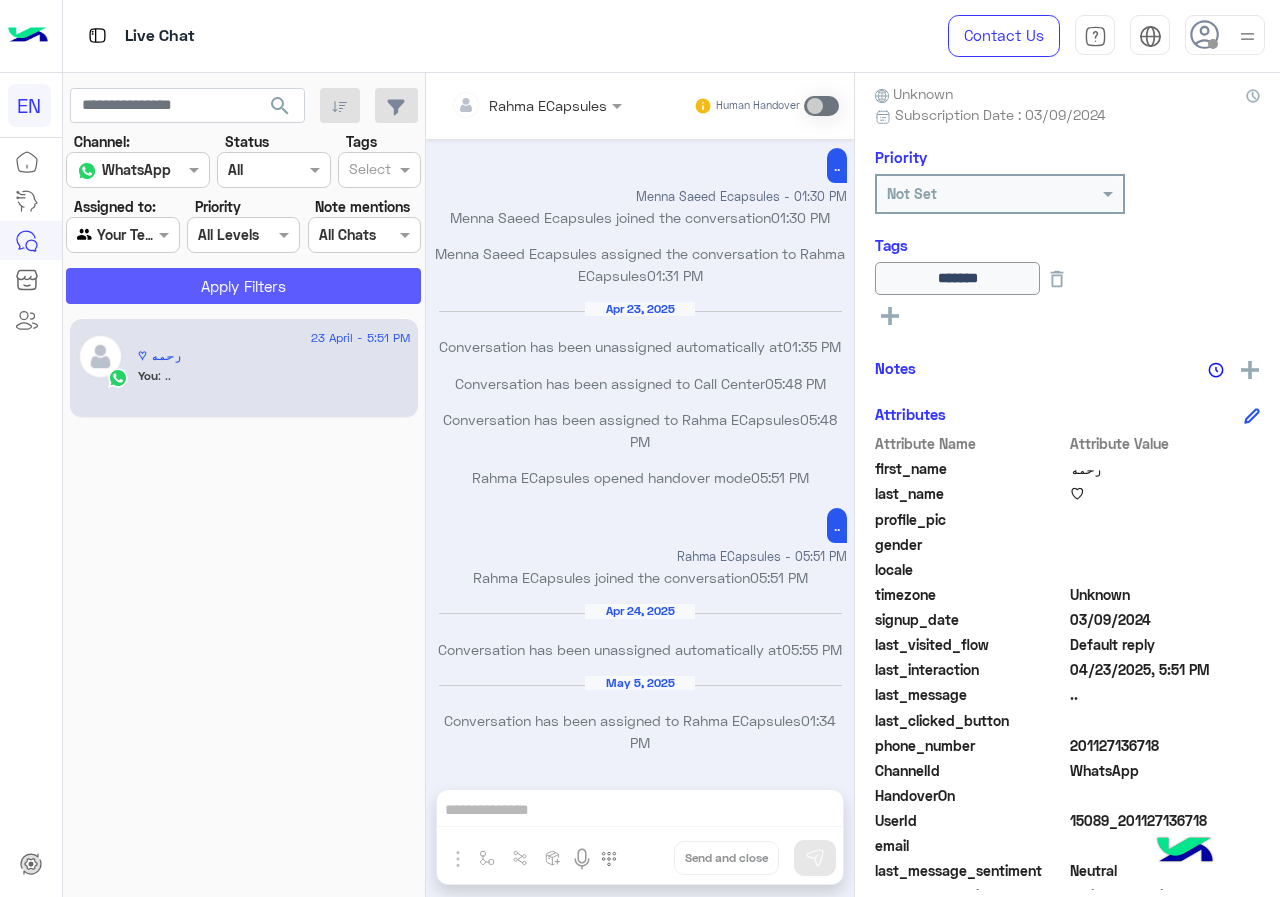 click on "Apply Filters" 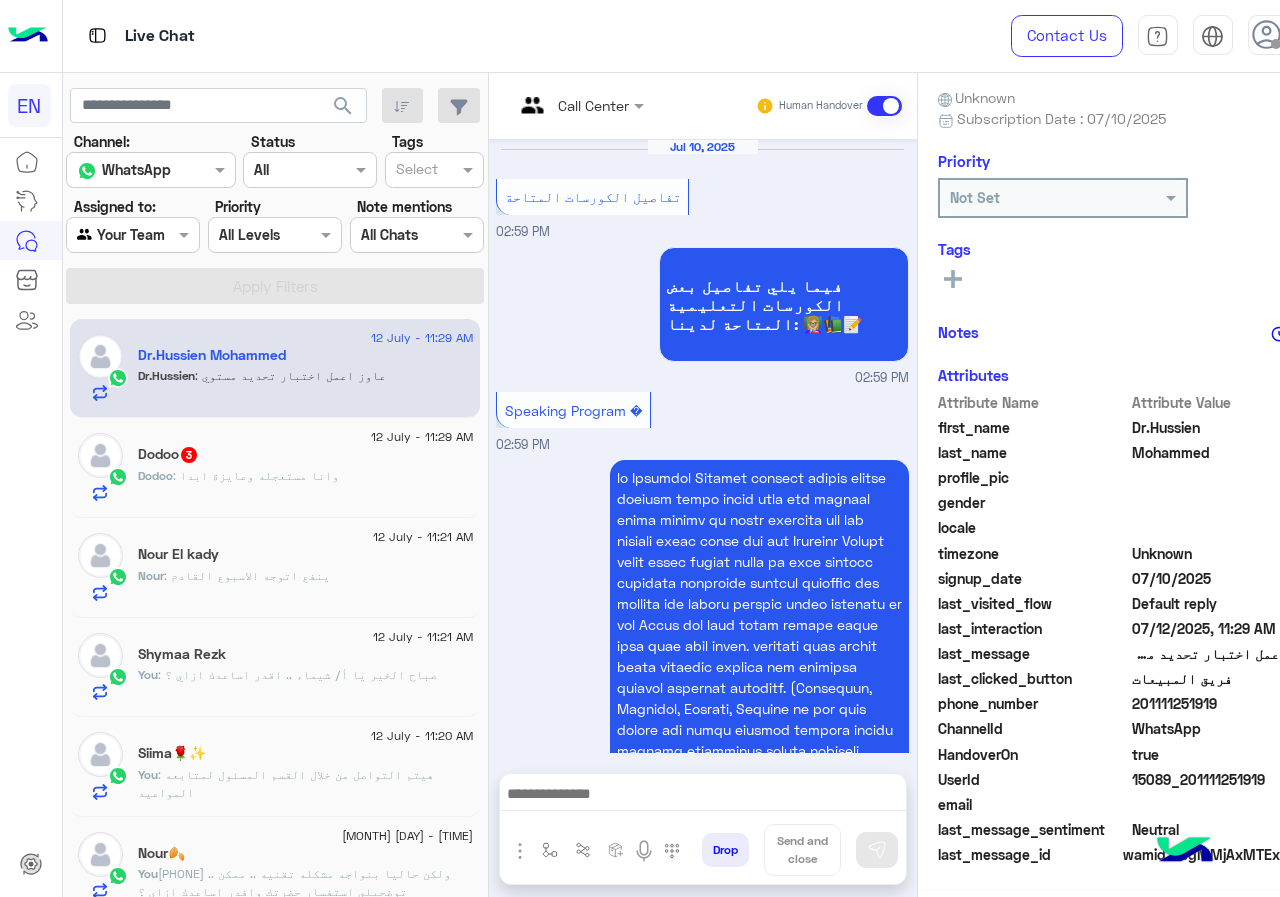 scroll, scrollTop: 2559, scrollLeft: 0, axis: vertical 